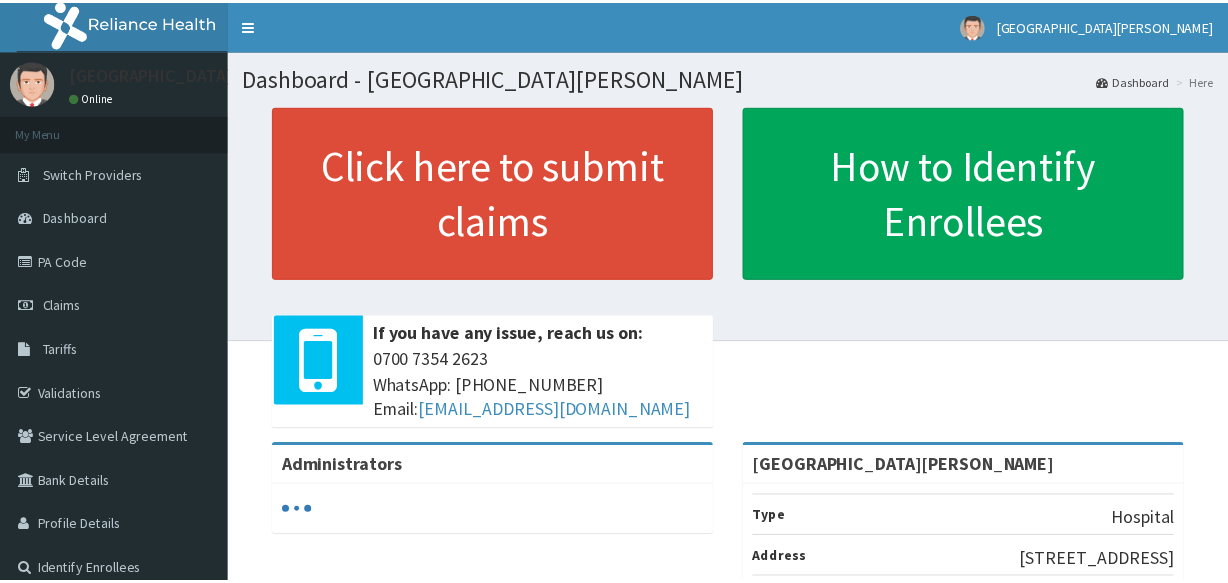 scroll, scrollTop: 0, scrollLeft: 0, axis: both 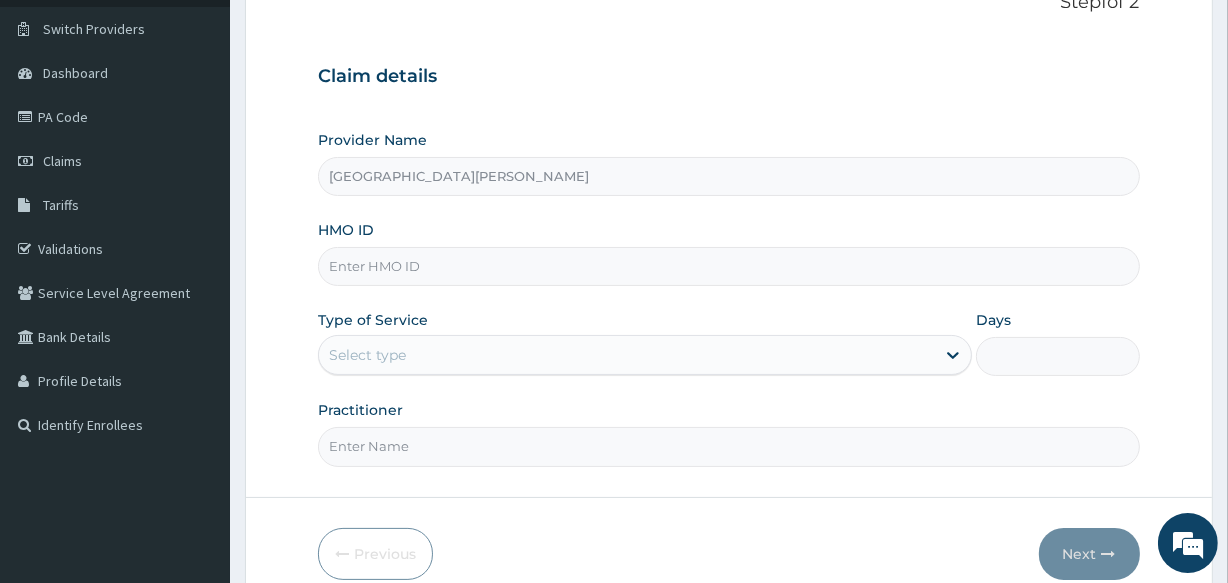 click on "HMO ID" at bounding box center [728, 266] 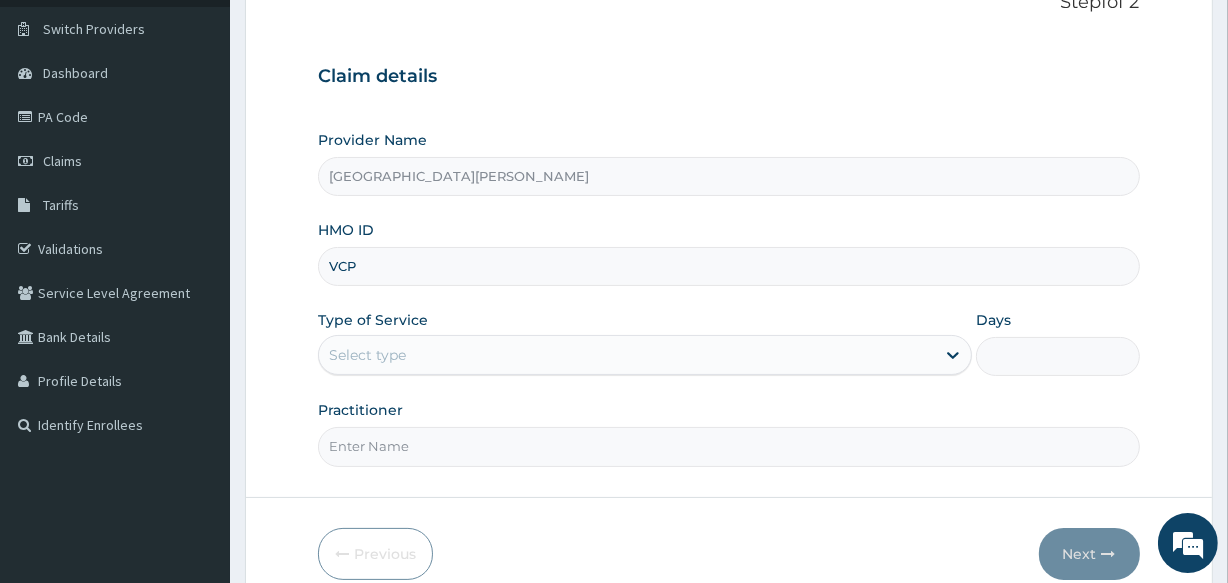 type on "VCP/10007/B" 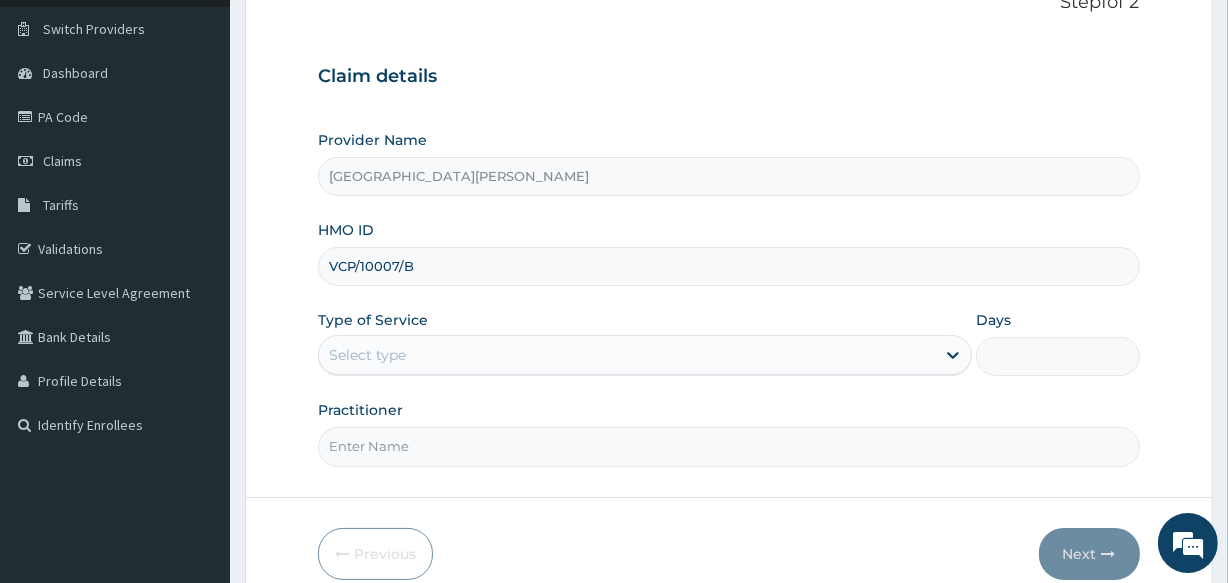 click on "Select type" at bounding box center [627, 355] 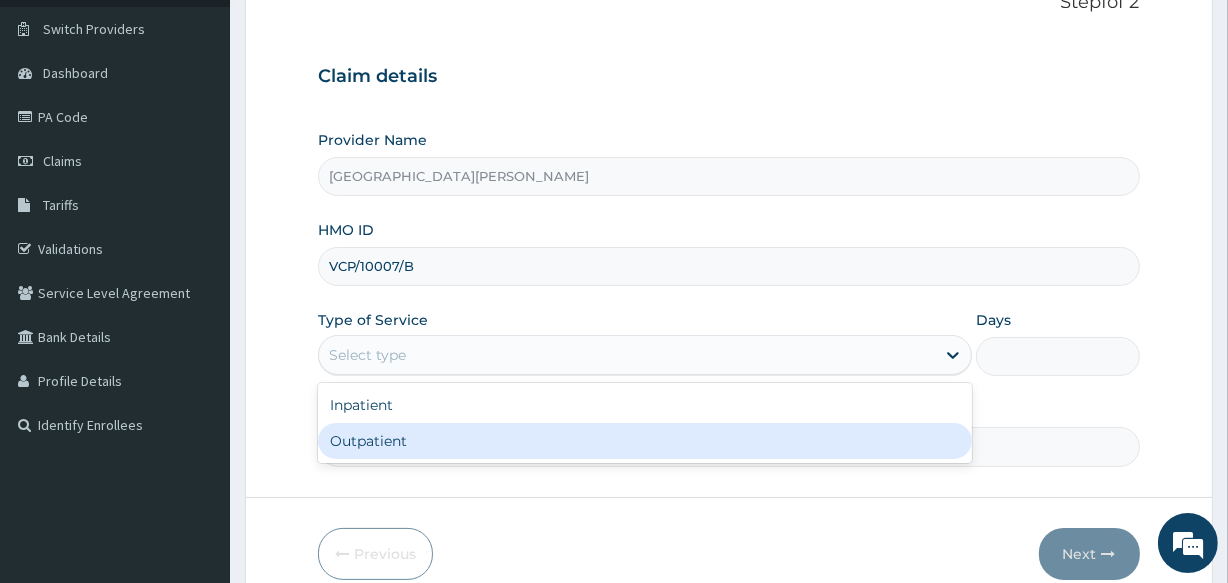 scroll, scrollTop: 0, scrollLeft: 0, axis: both 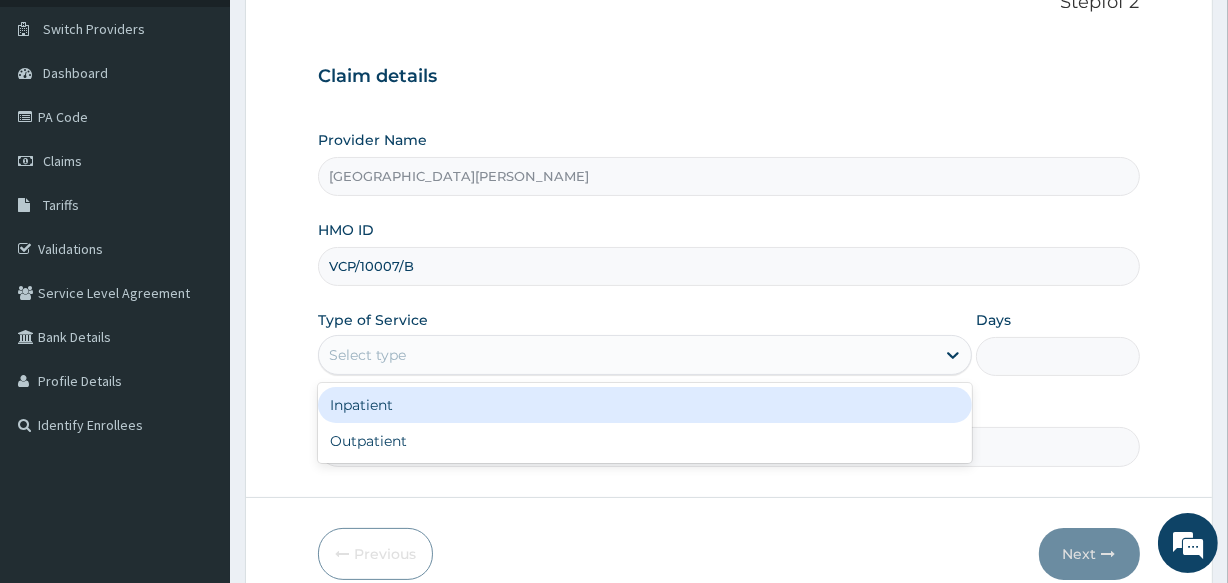 drag, startPoint x: 425, startPoint y: 406, endPoint x: 870, endPoint y: 374, distance: 446.14908 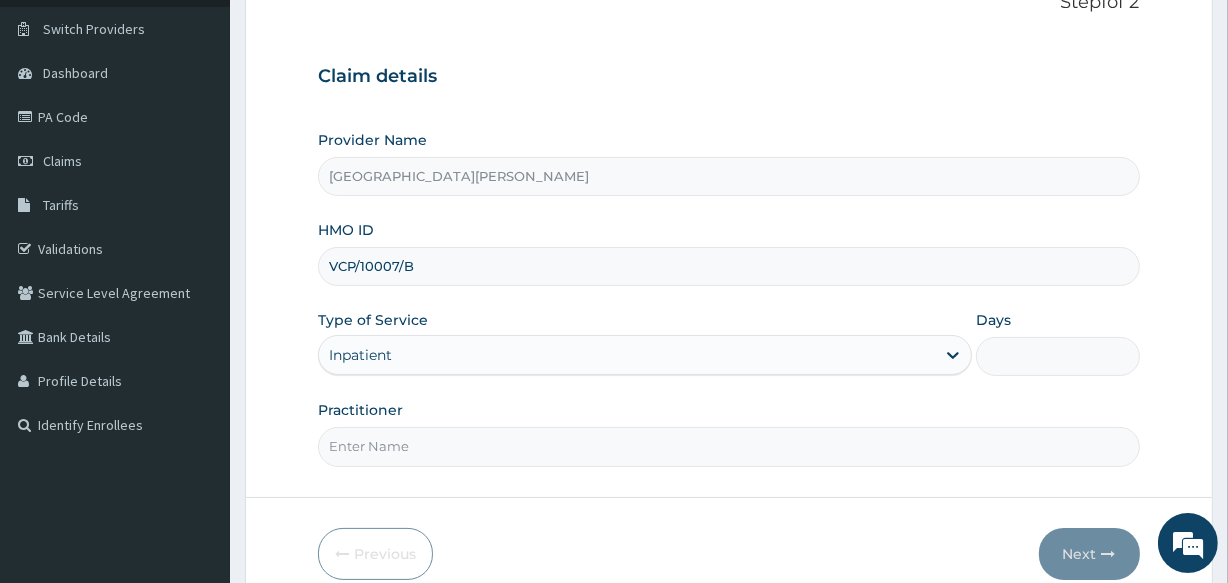 click on "Days" at bounding box center [1057, 356] 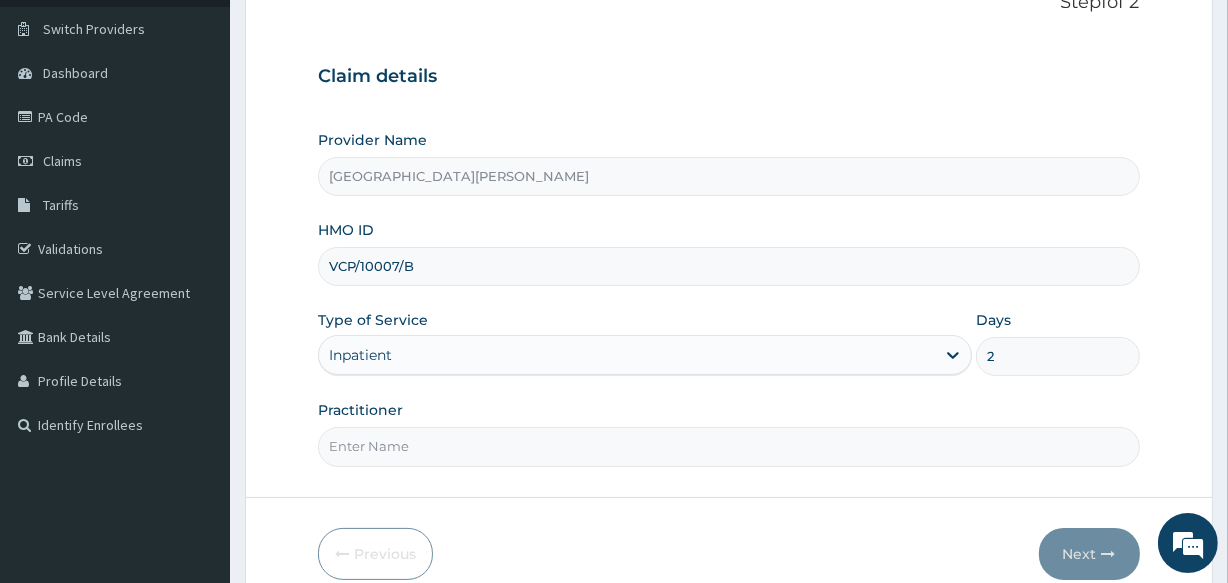 type on "2" 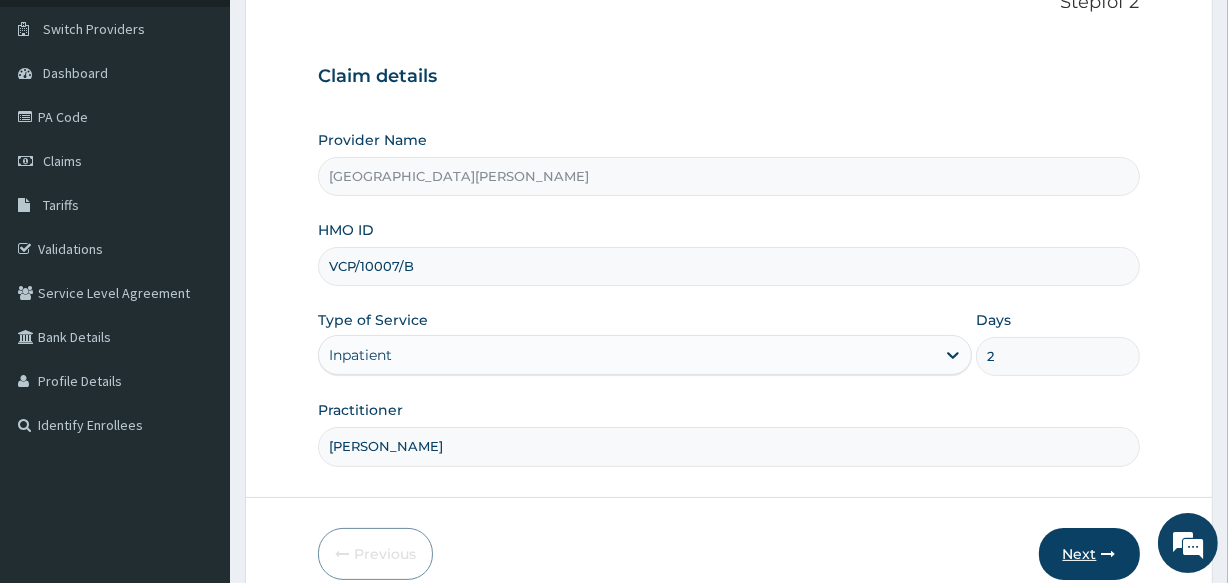 type on "DR M.C NWAGWU" 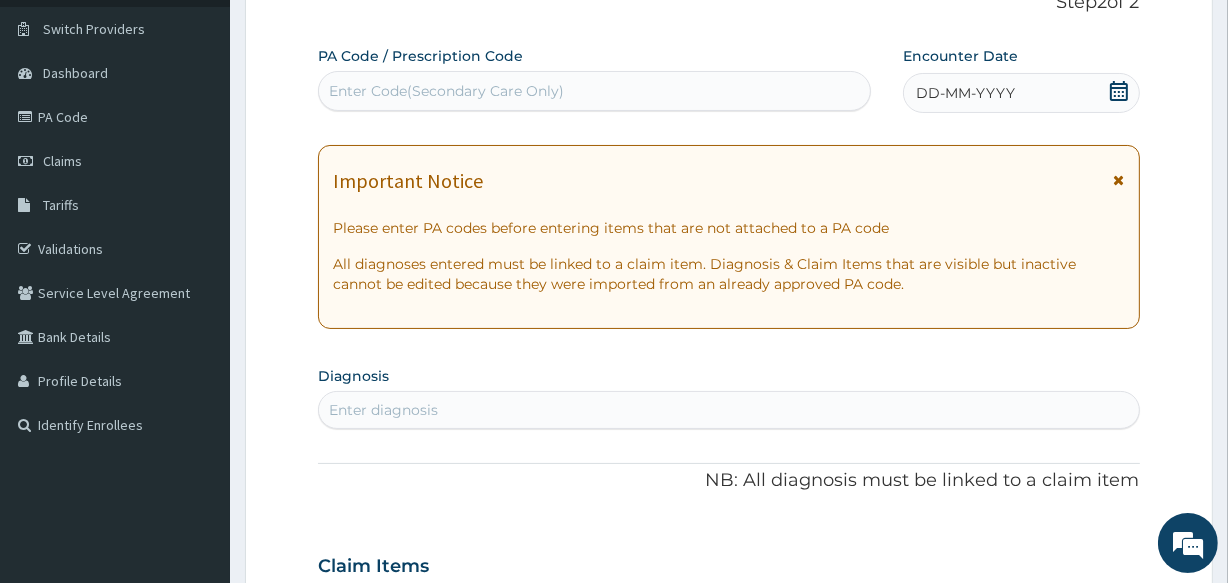 click on "Enter Code(Secondary Care Only)" at bounding box center (594, 91) 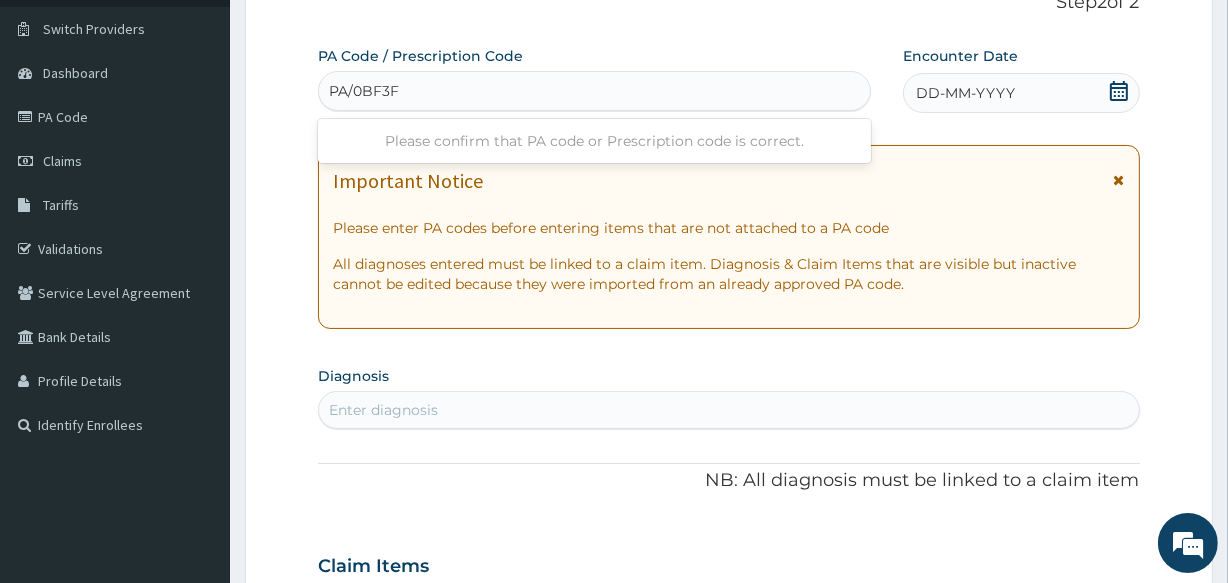 type on "PA/0BF3F3" 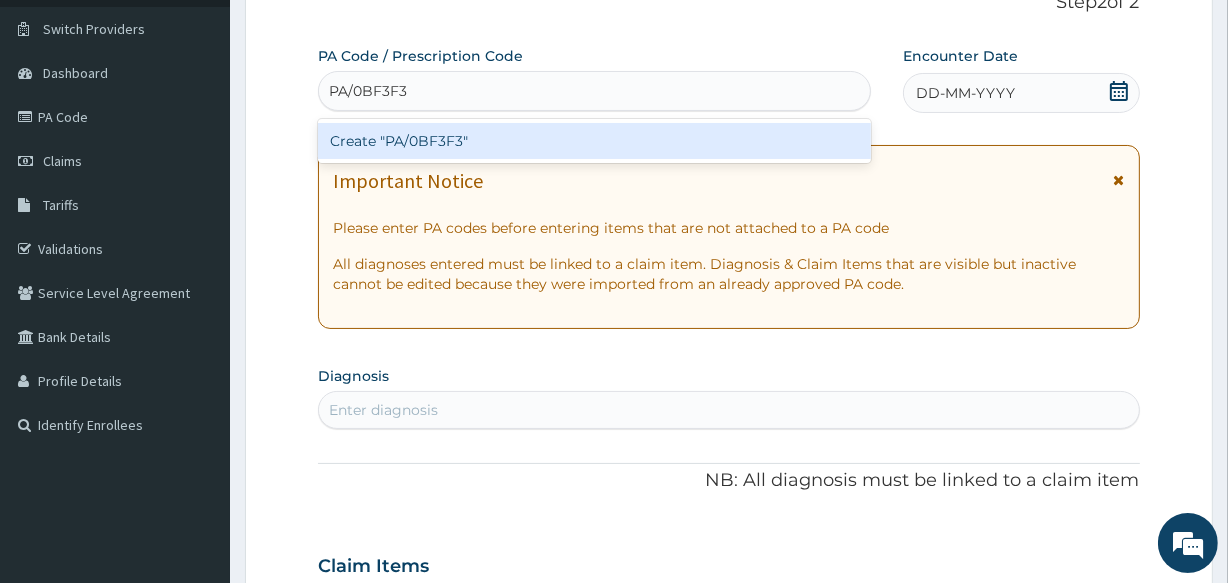 click on "Create "PA/0BF3F3"" at bounding box center [594, 141] 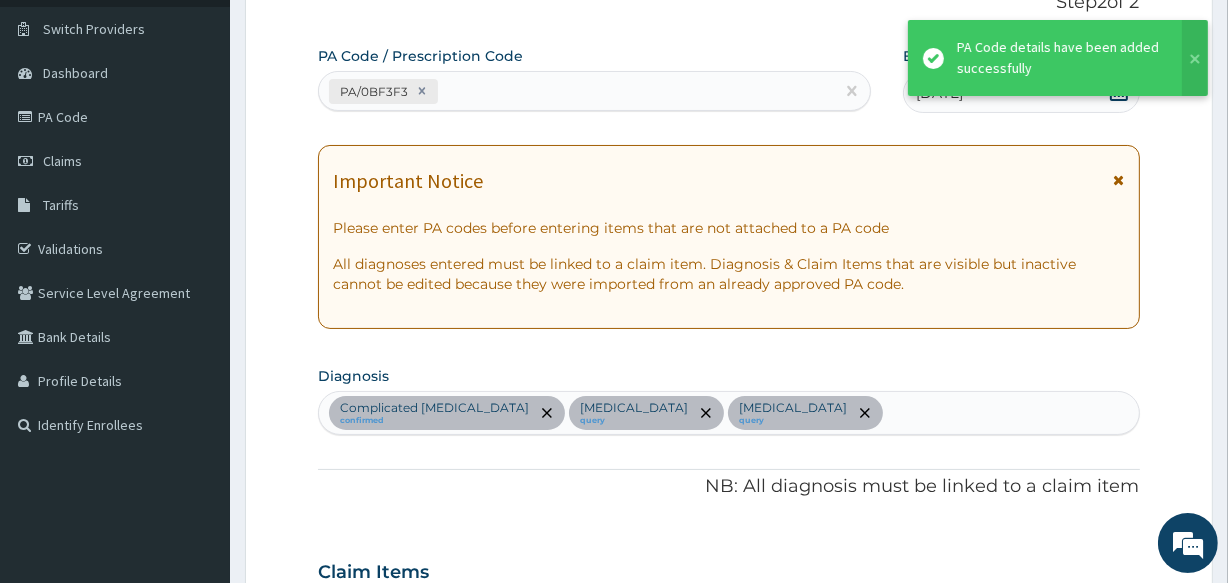 scroll, scrollTop: 617, scrollLeft: 0, axis: vertical 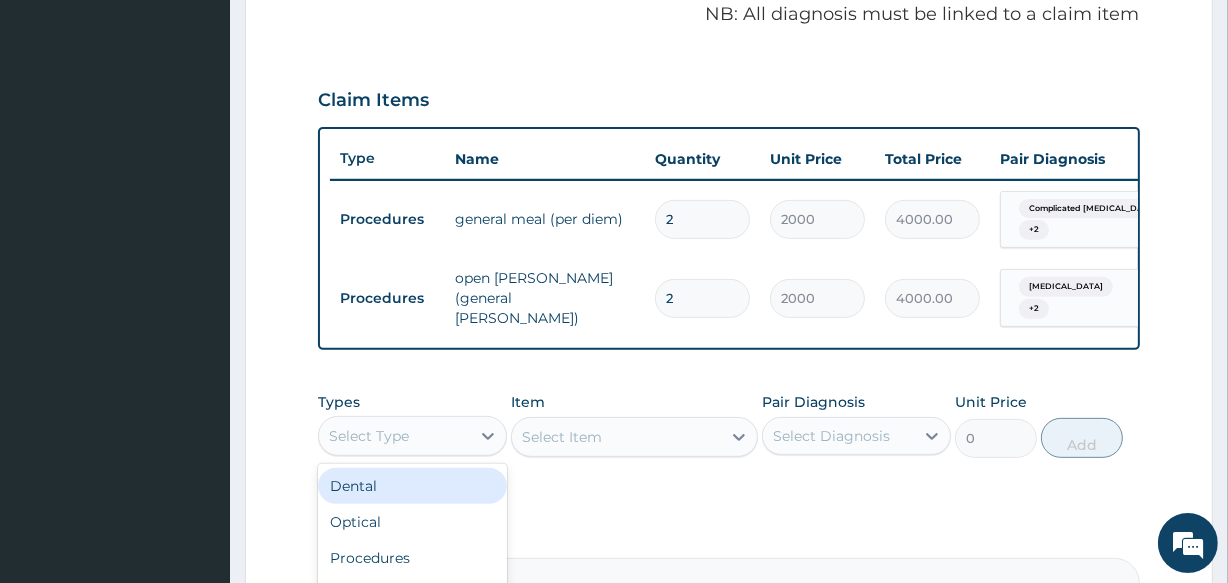 click on "Select Type" at bounding box center [394, 436] 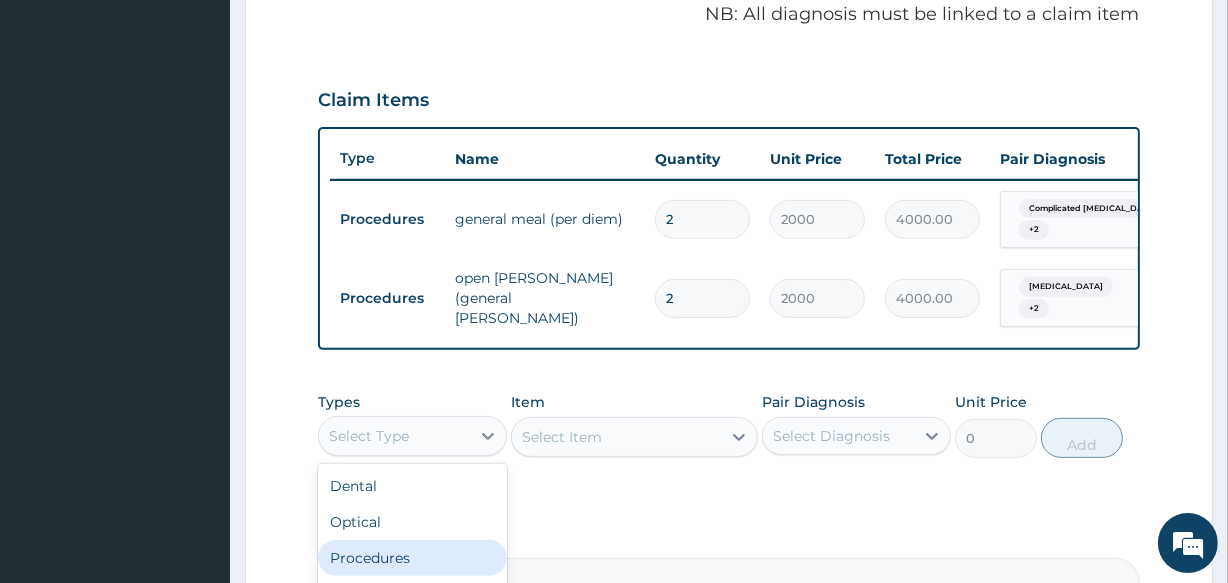 click on "Procedures" at bounding box center [412, 558] 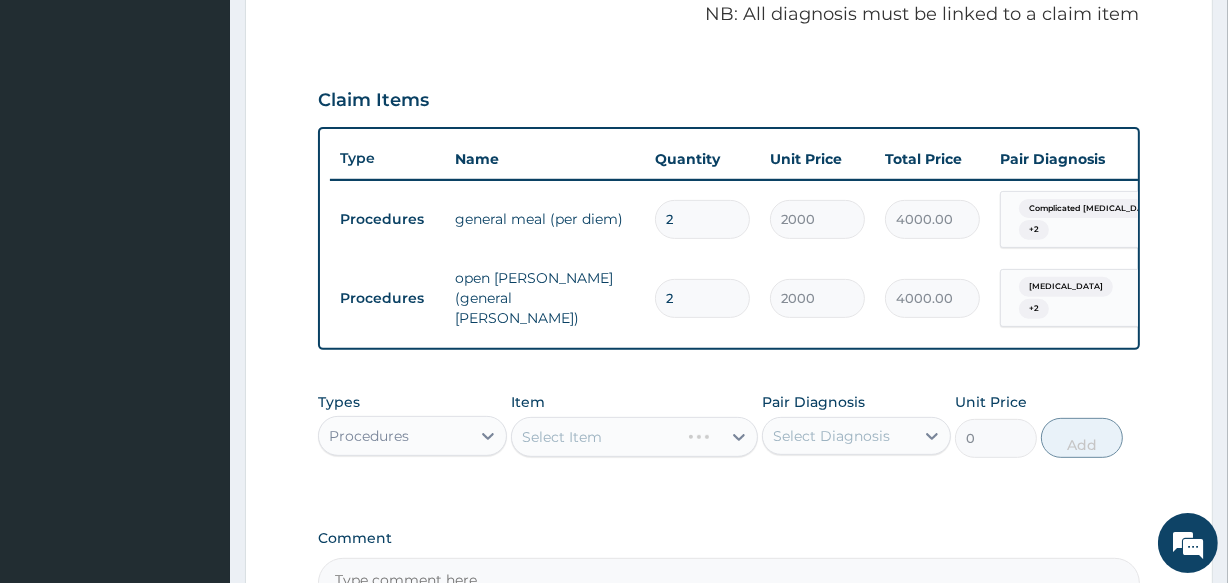 click on "Select Item" at bounding box center [634, 437] 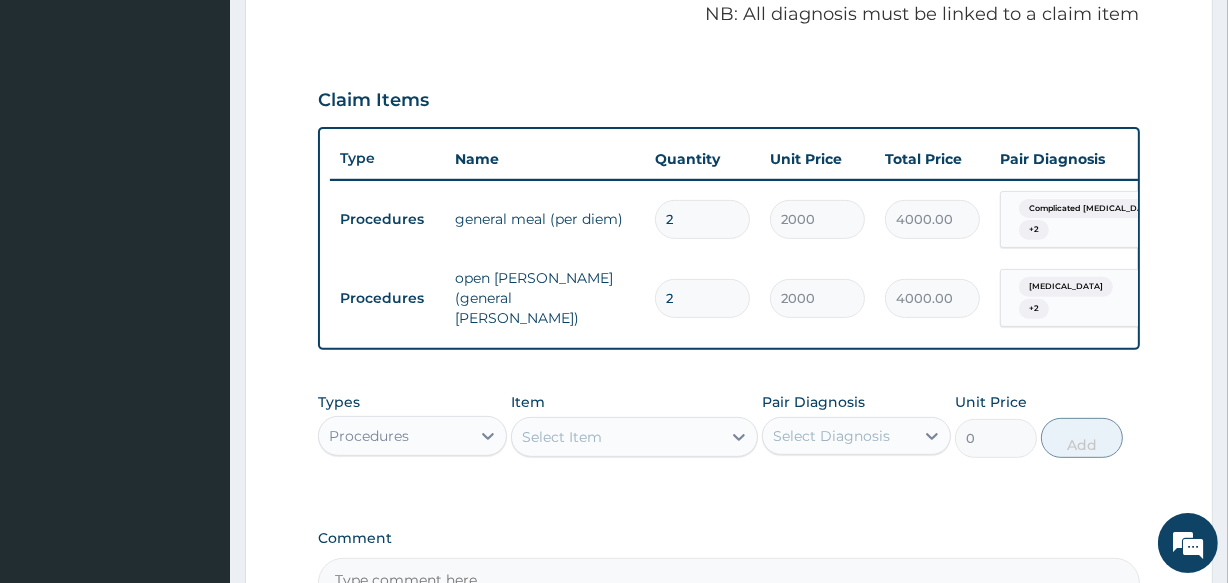 click on "Select Item" at bounding box center [616, 437] 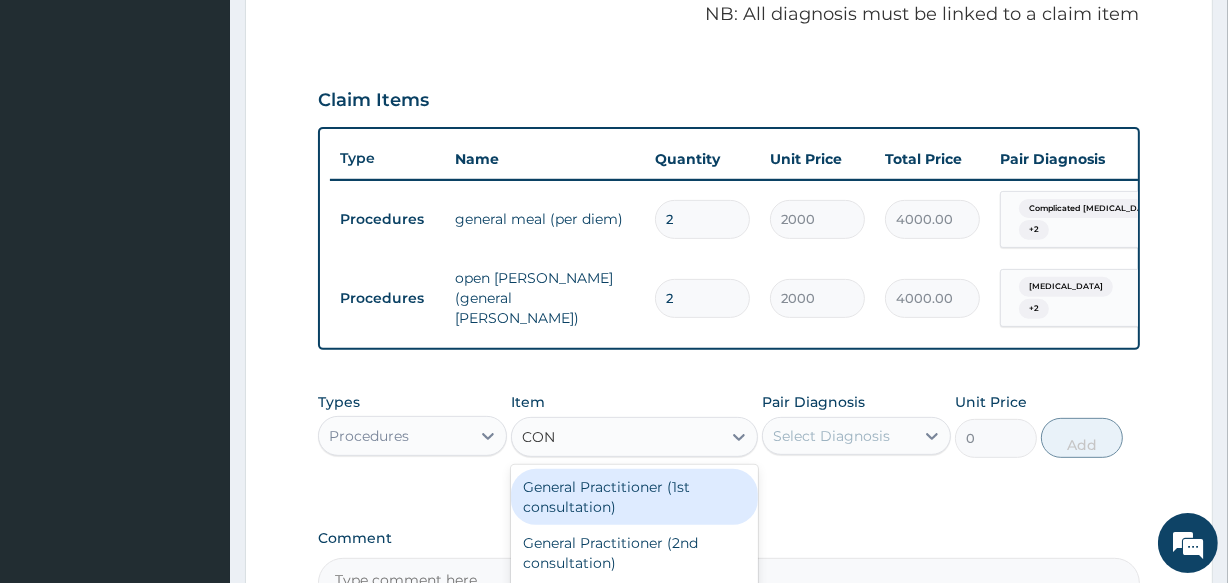 type on "CONS" 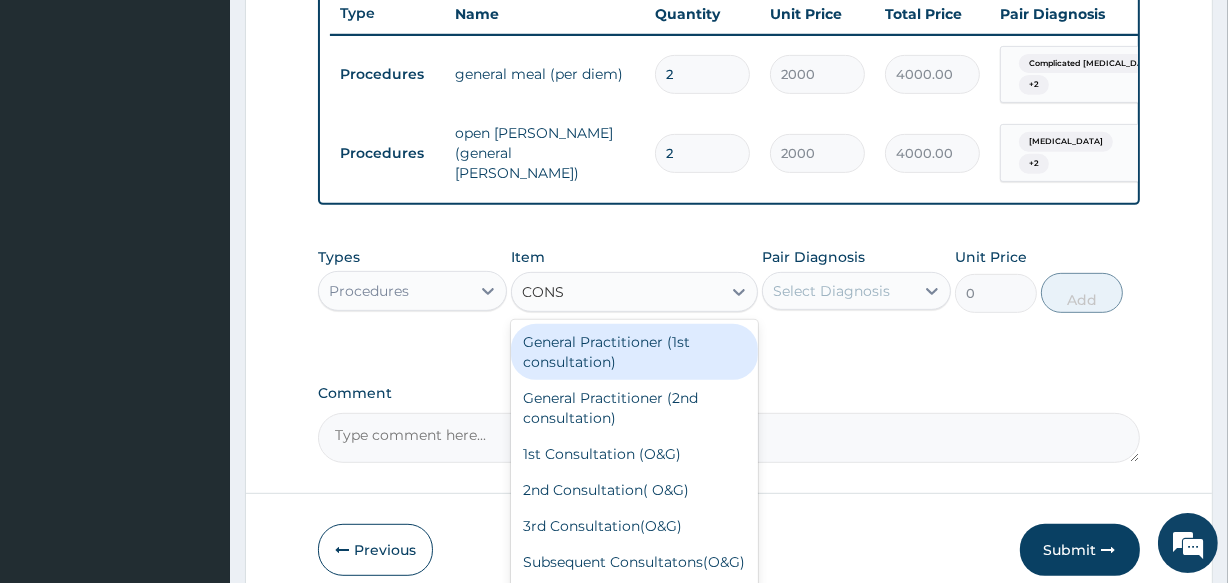 scroll, scrollTop: 799, scrollLeft: 0, axis: vertical 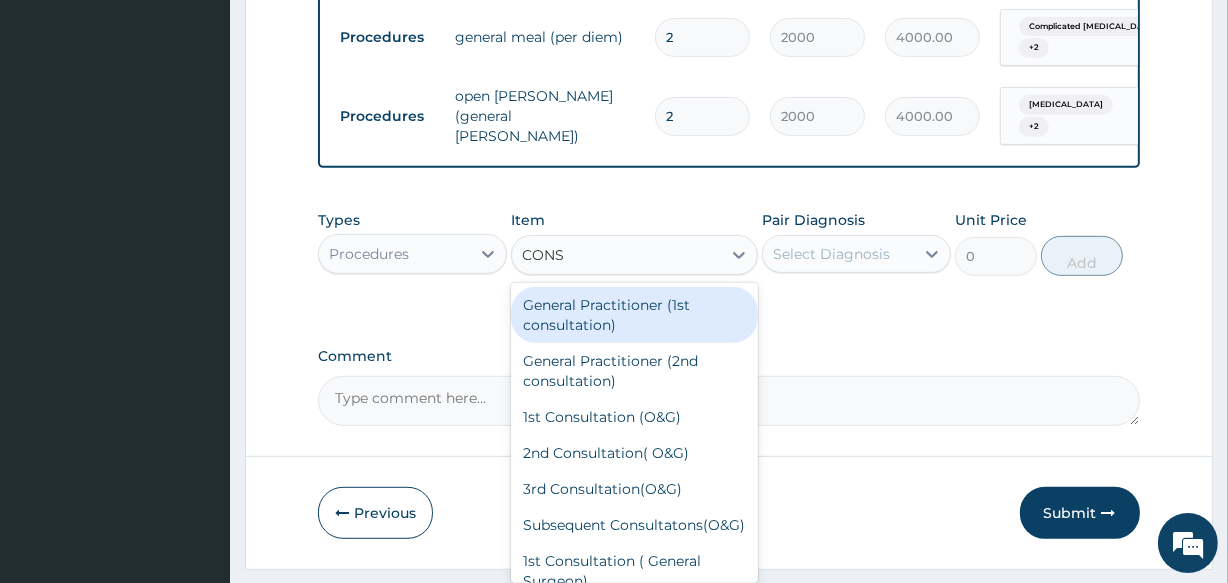 click on "General Practitioner (1st consultation)" at bounding box center [634, 315] 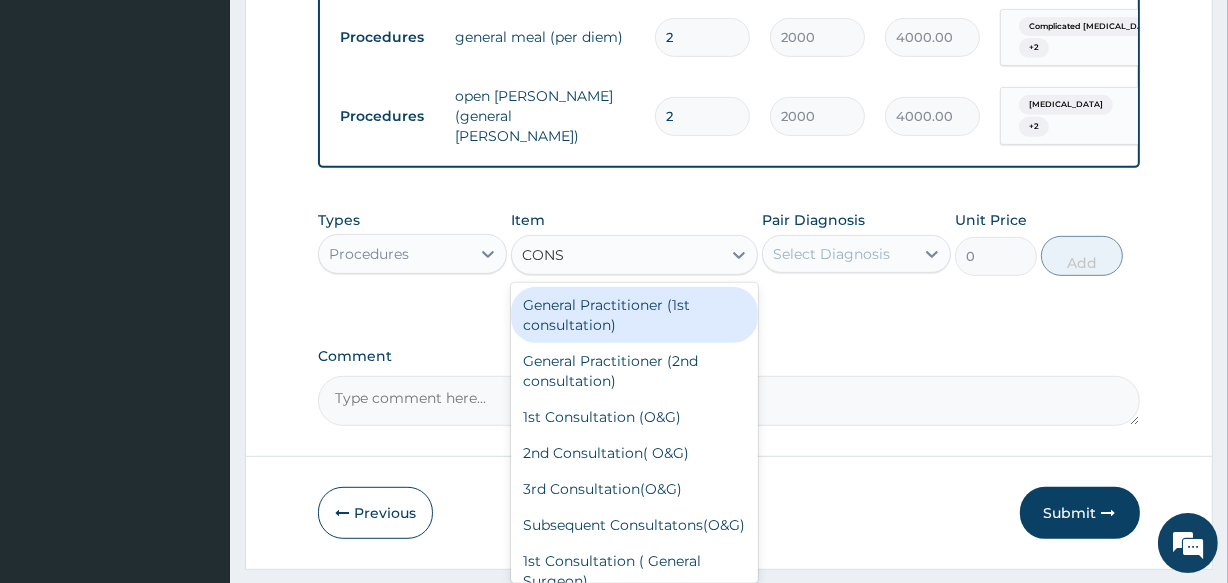 type 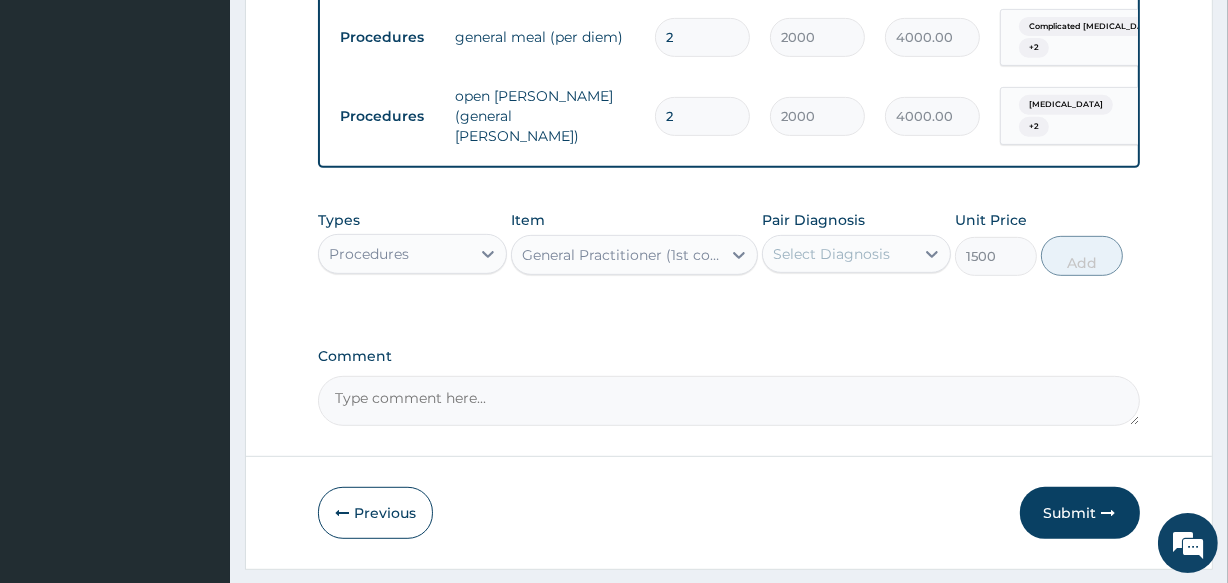 click on "Select Diagnosis" at bounding box center [831, 254] 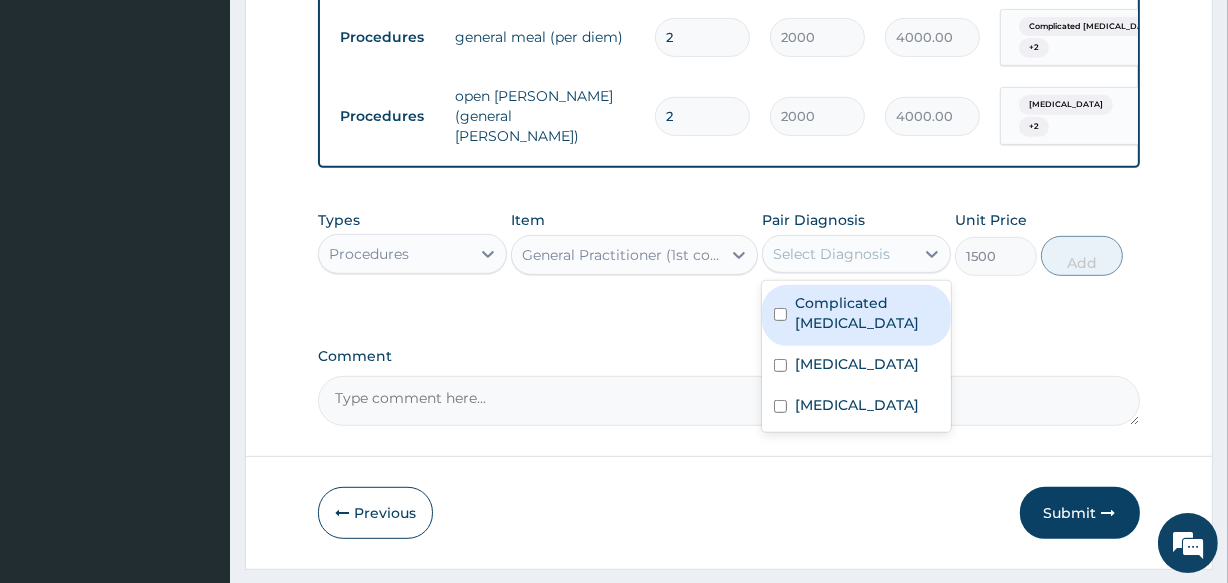 click on "Complicated [MEDICAL_DATA]" at bounding box center (867, 313) 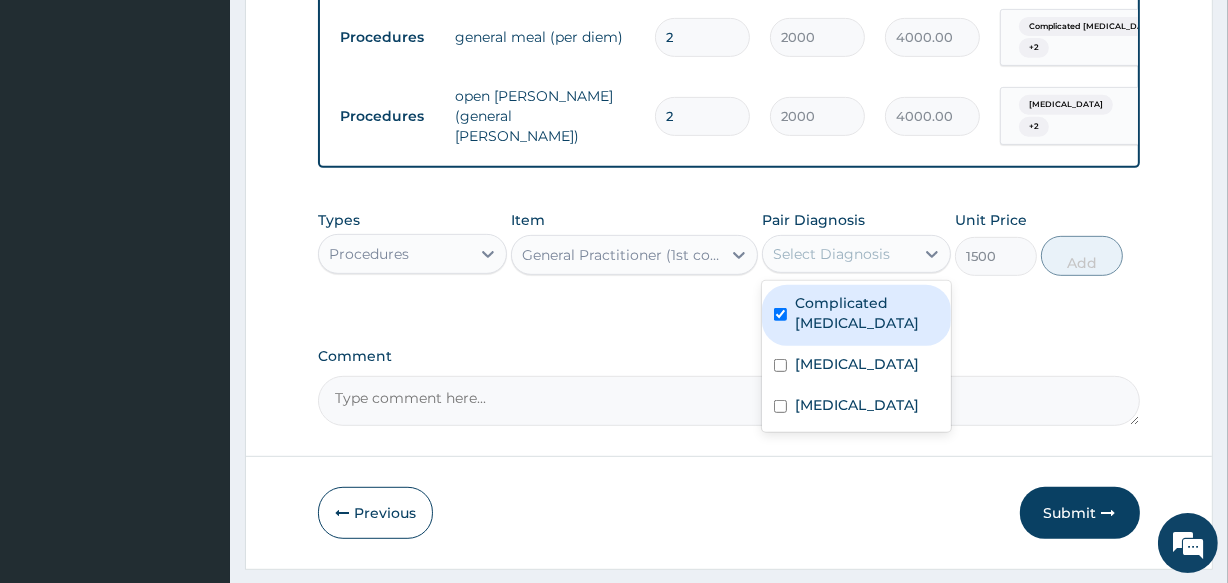 checkbox on "true" 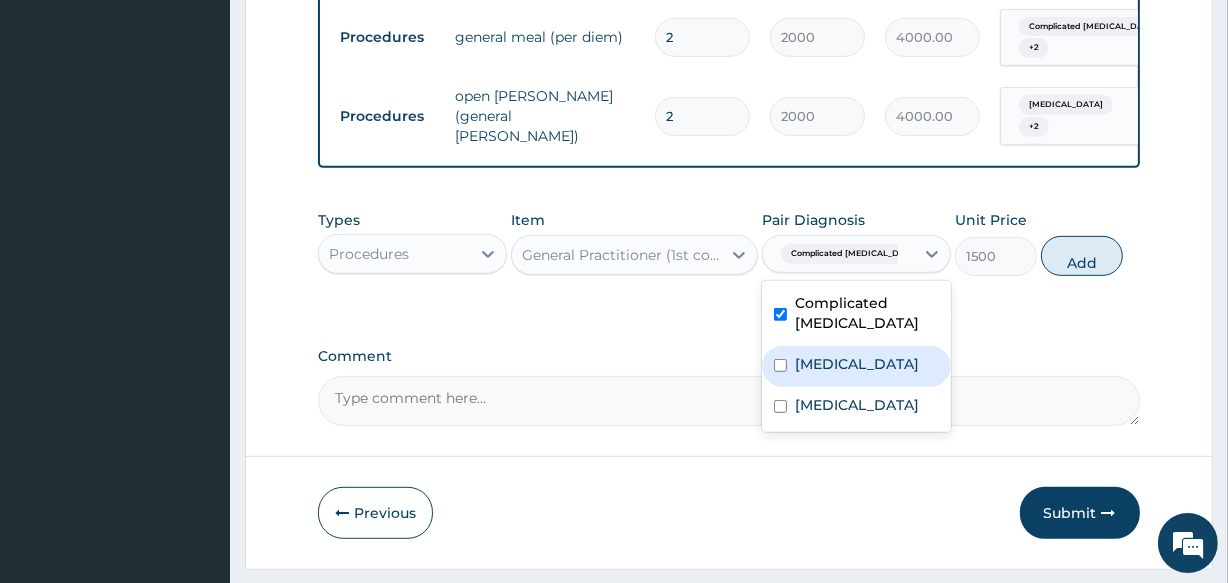 click on "Peptic ulcer" at bounding box center (857, 364) 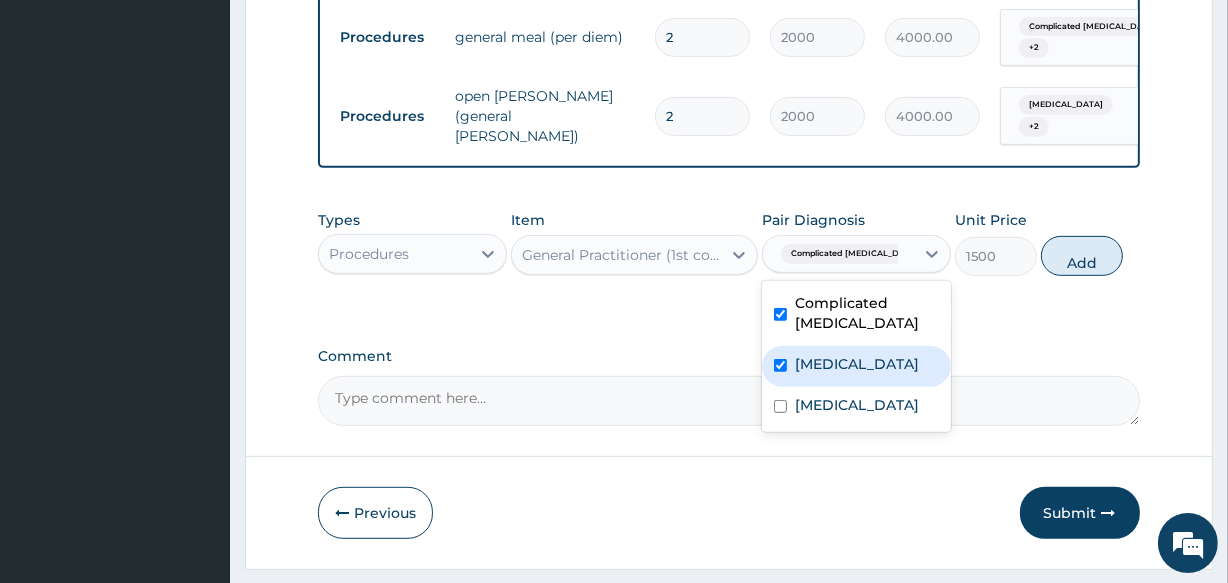 checkbox on "true" 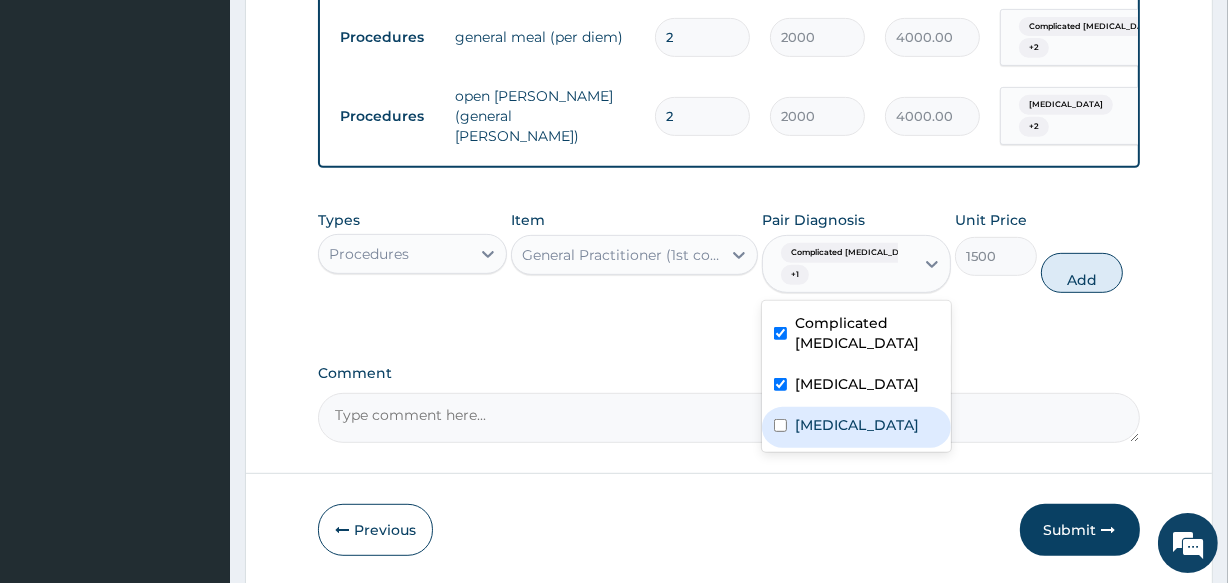 click on "Typhoid fever" at bounding box center (856, 427) 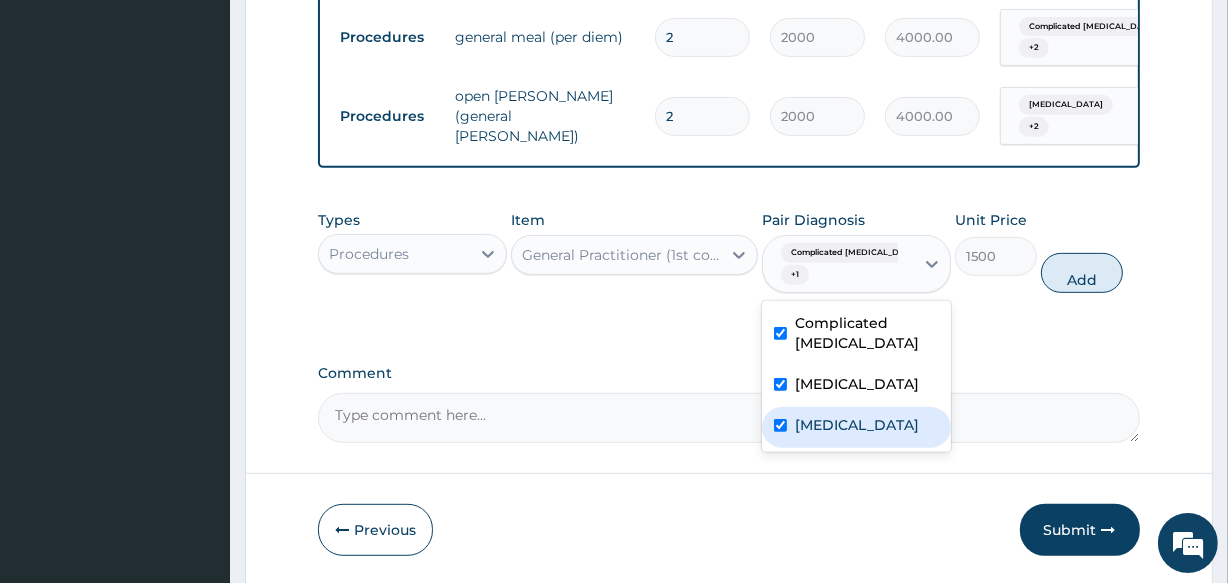 checkbox on "true" 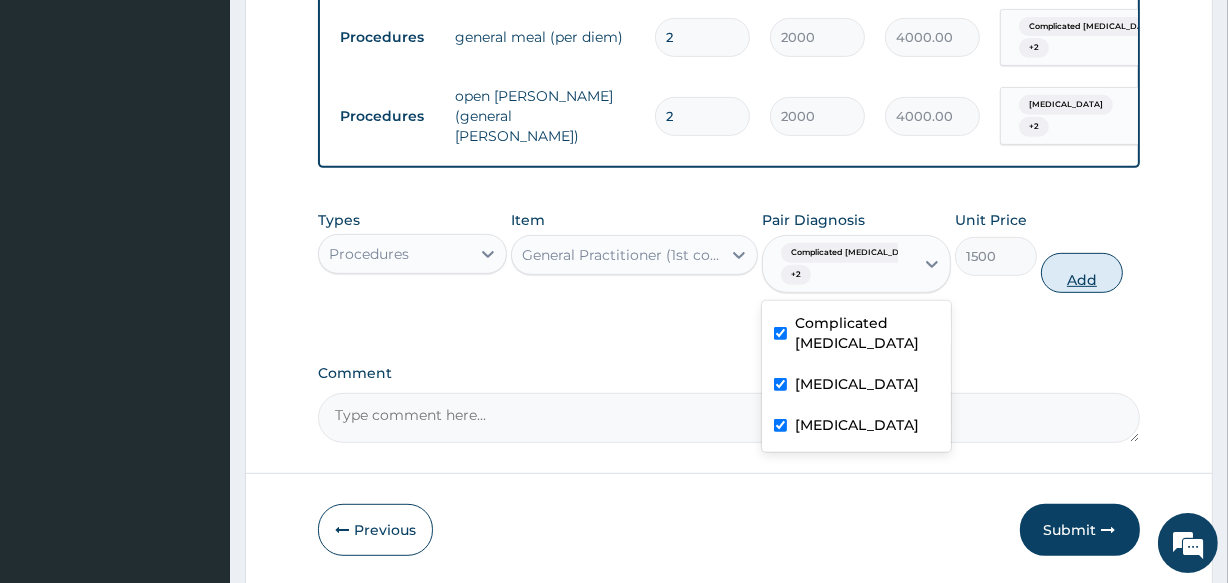 click on "Add" at bounding box center (1082, 273) 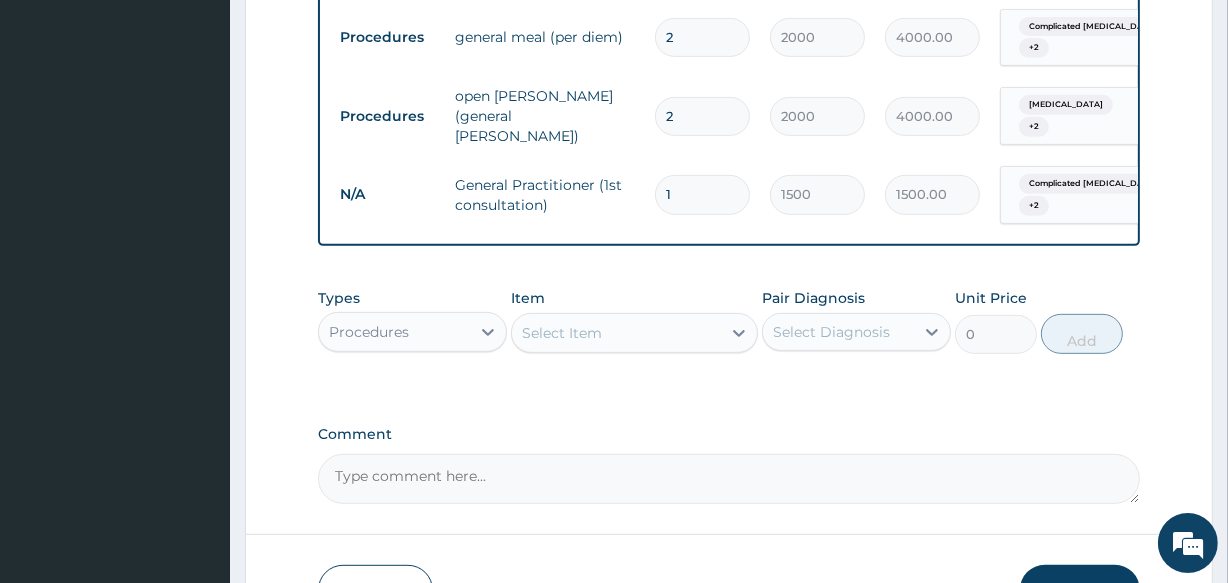 click on "Procedures" at bounding box center (369, 332) 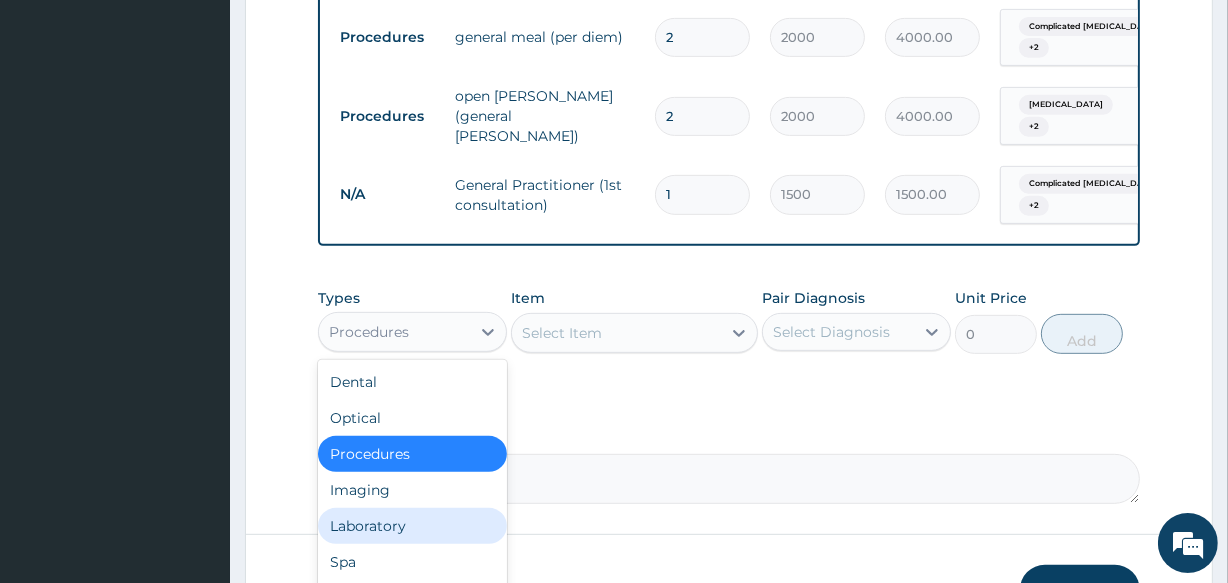 click on "Laboratory" at bounding box center [412, 526] 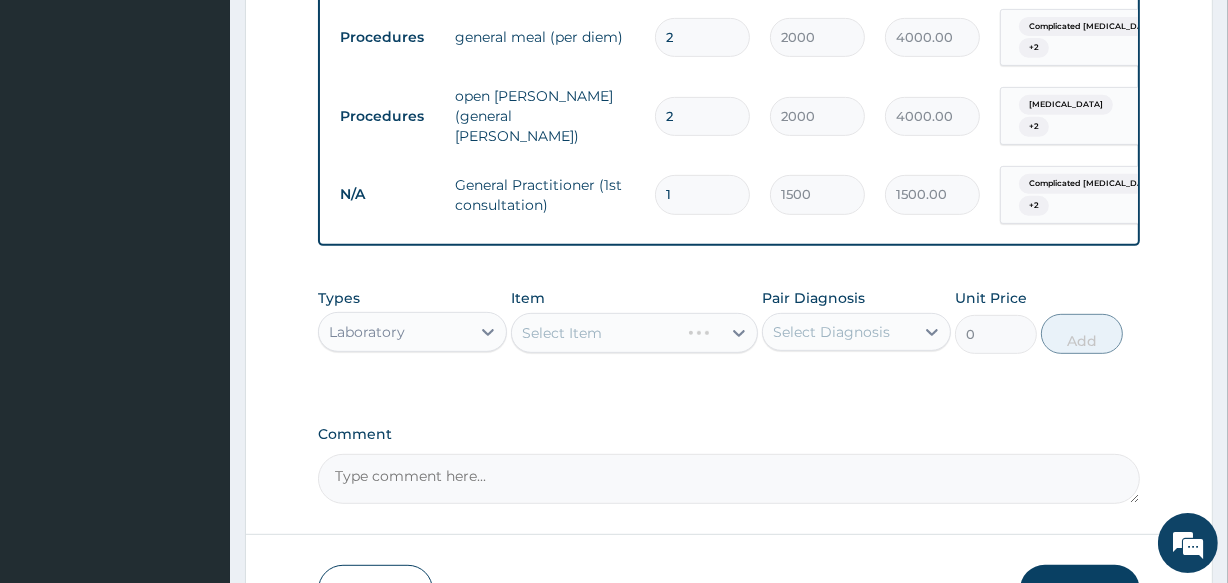 click on "Select Item" at bounding box center (634, 333) 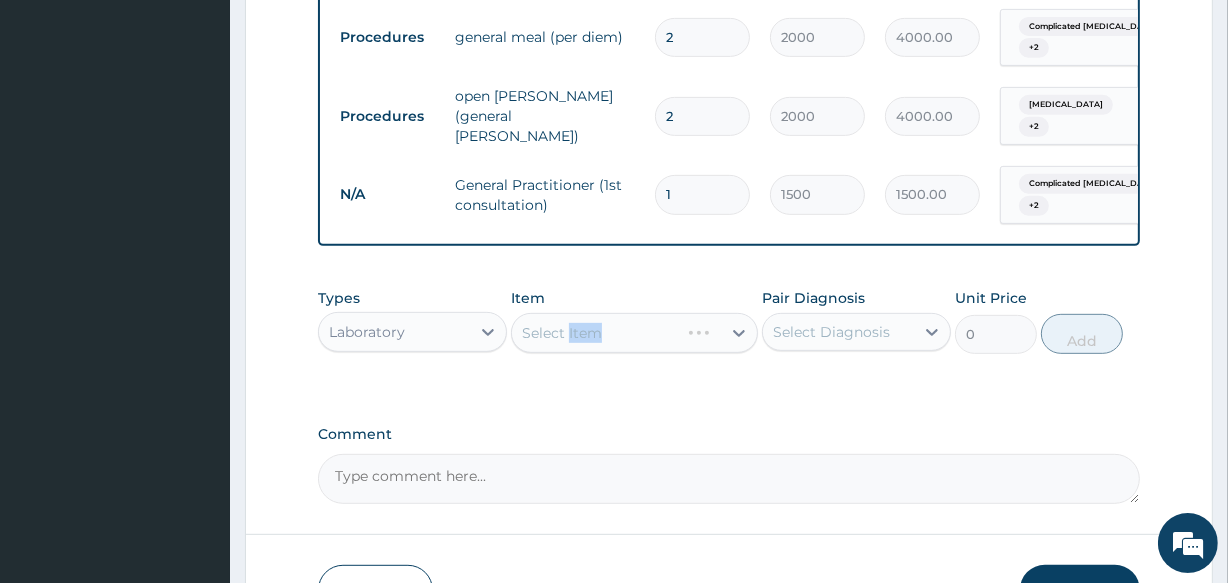 click on "Select Item" at bounding box center [634, 333] 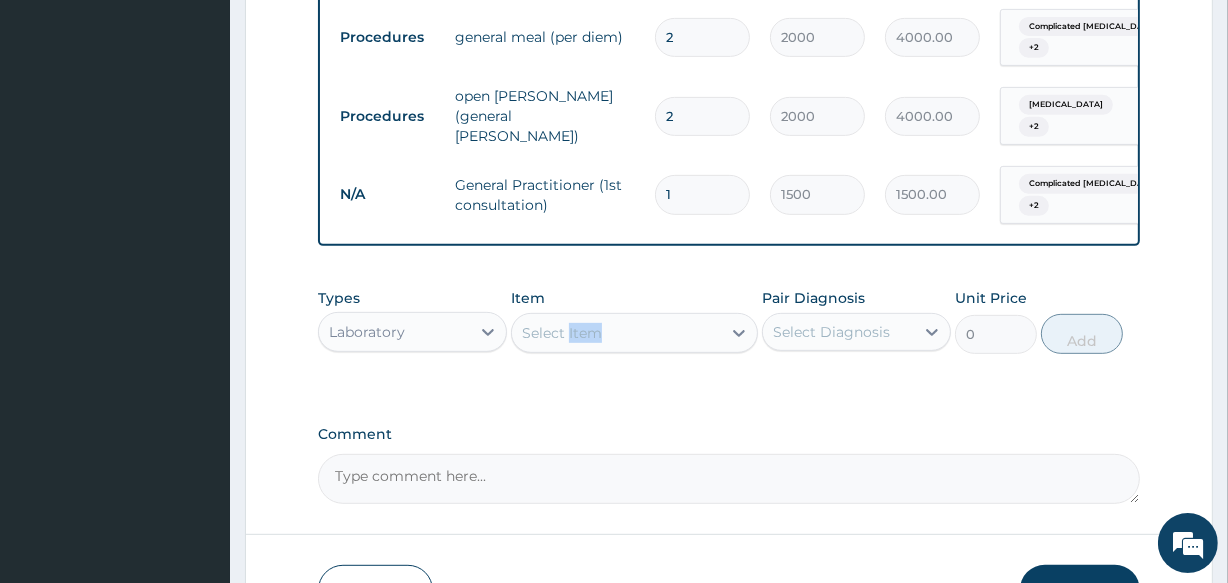 click on "Select Item" at bounding box center (562, 333) 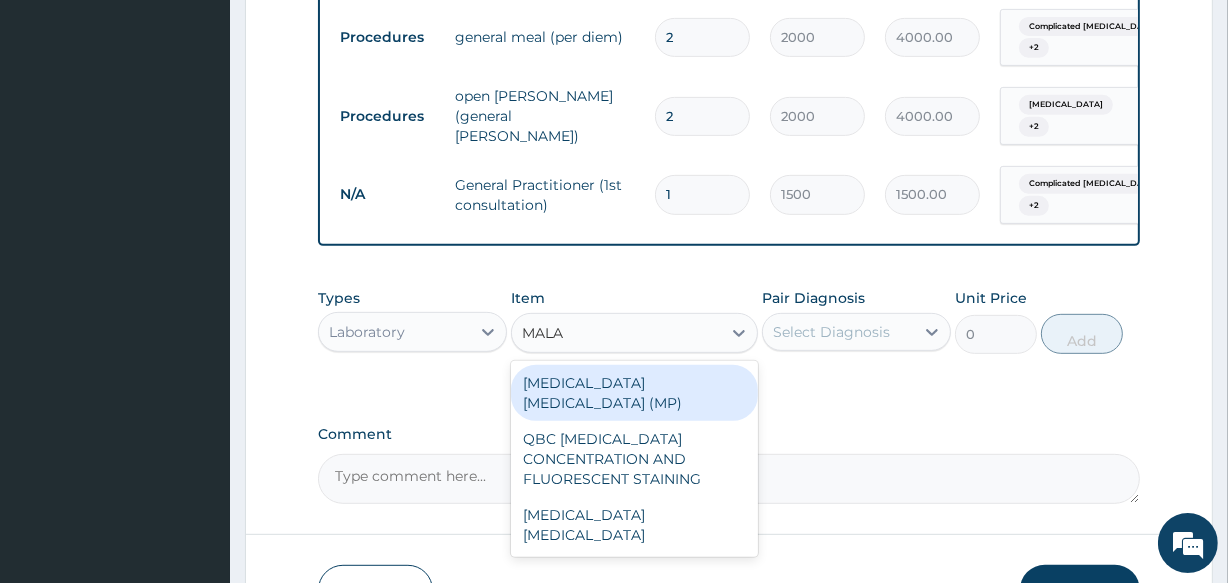 type on "MALAR" 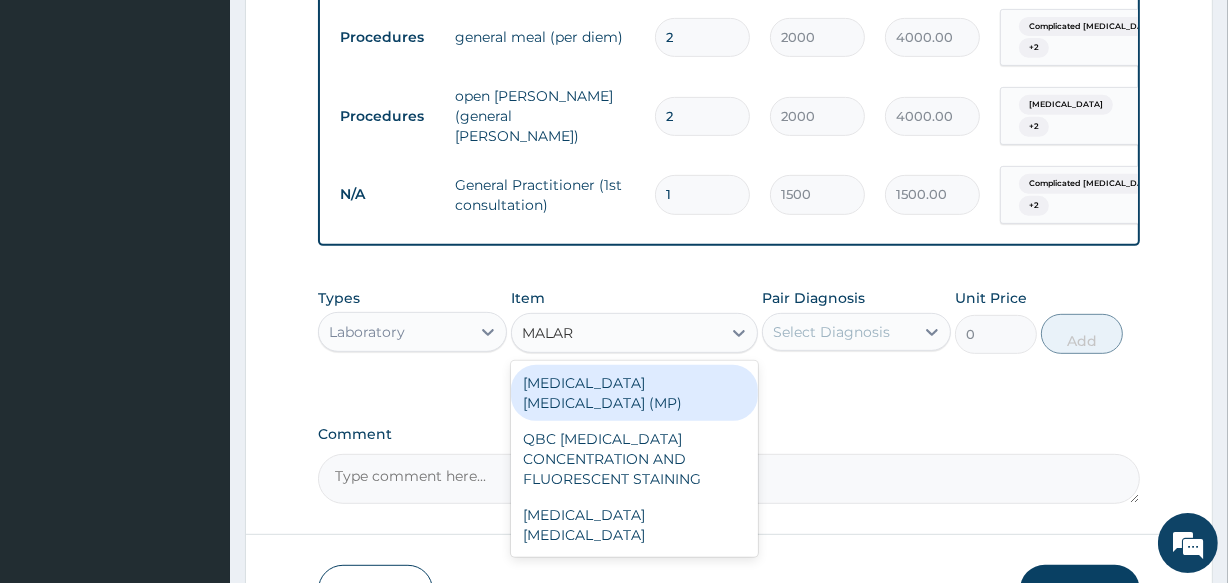 click on "[MEDICAL_DATA] [MEDICAL_DATA] (MP)" at bounding box center [634, 393] 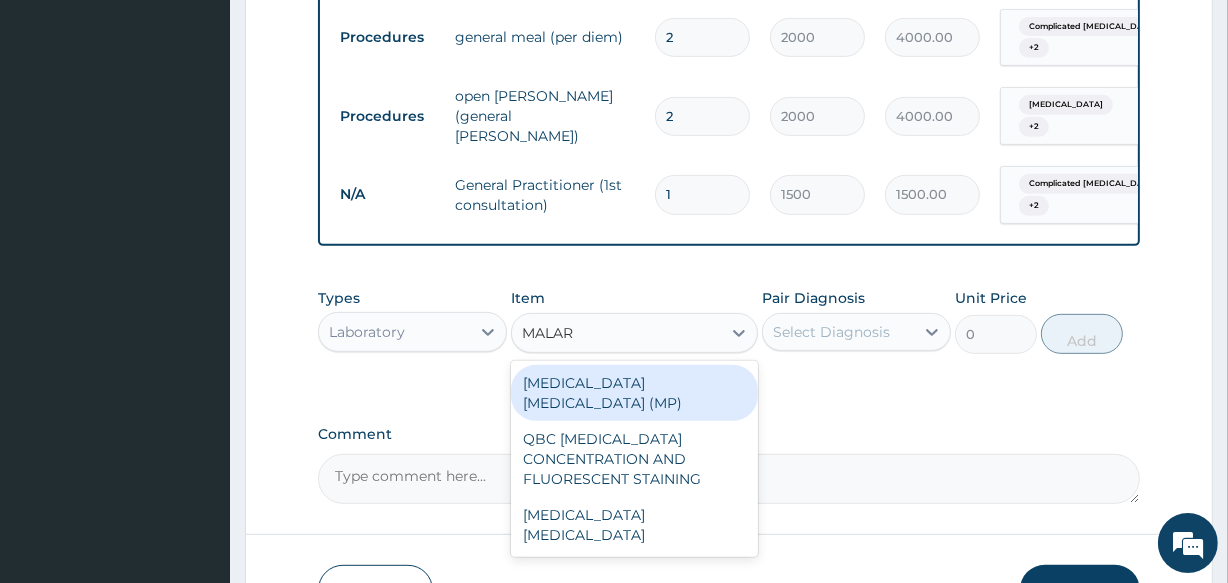 type 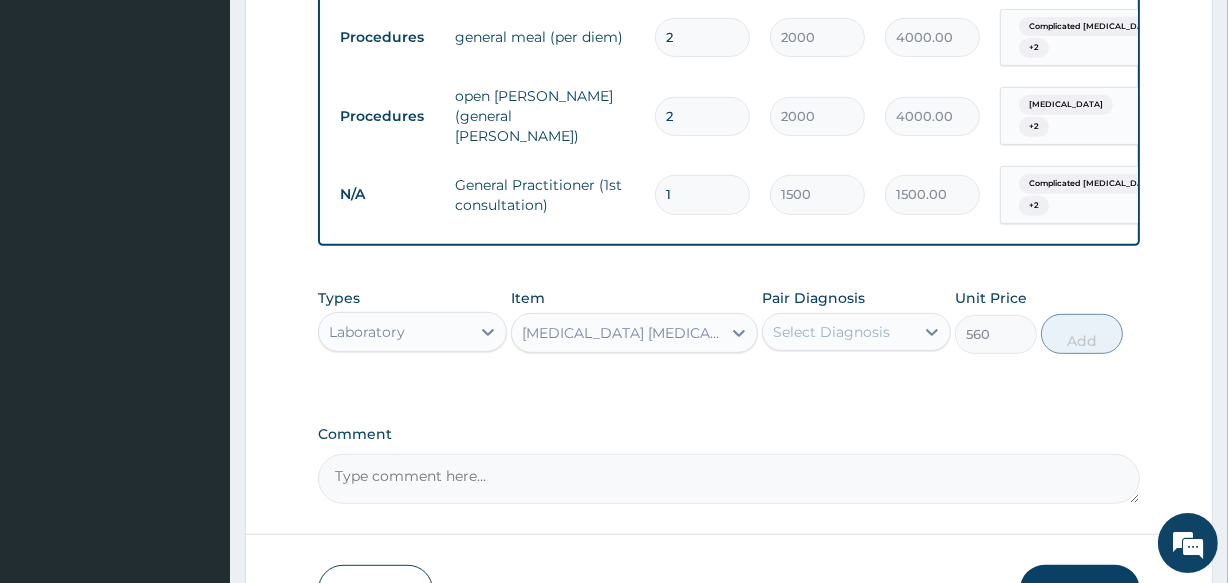 click on "[MEDICAL_DATA] [MEDICAL_DATA] (MP)" at bounding box center (622, 333) 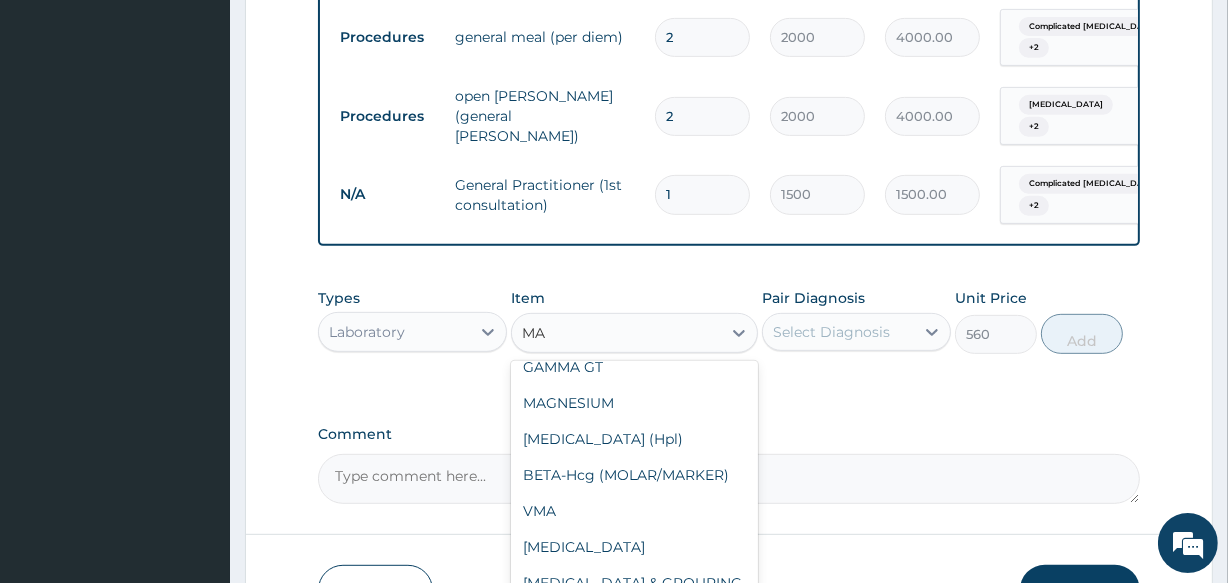 scroll, scrollTop: 0, scrollLeft: 0, axis: both 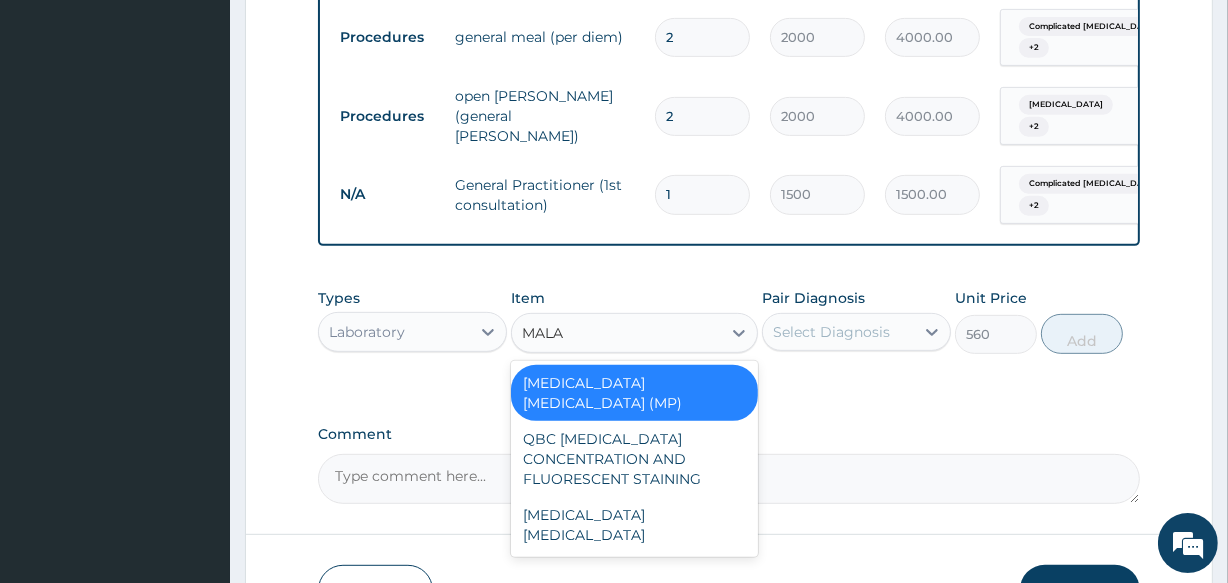 type on "MALAR" 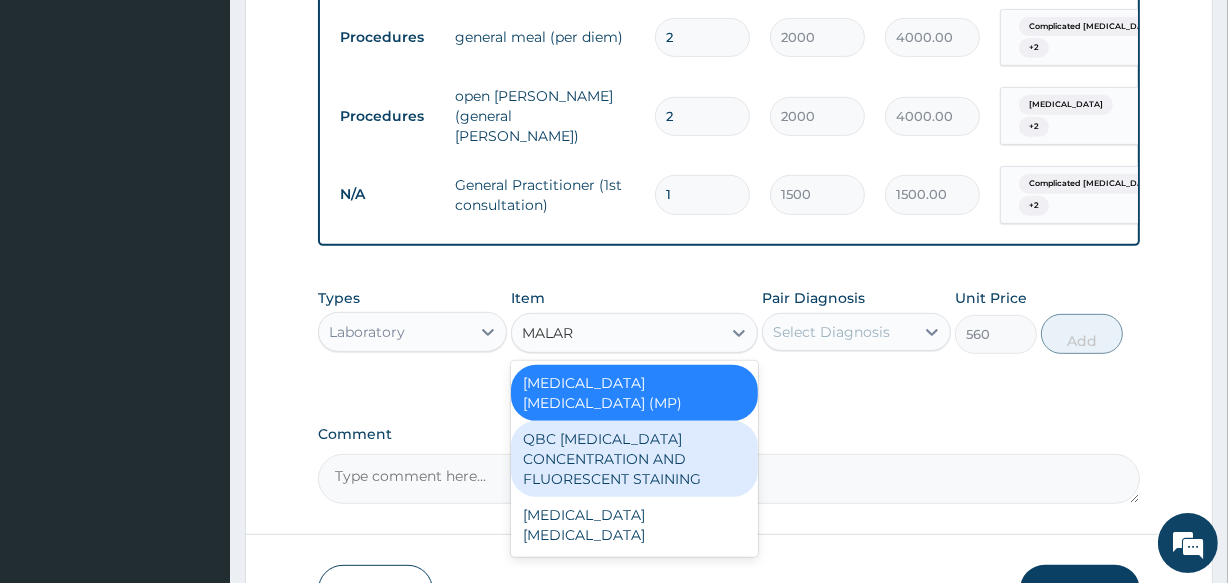 click on "QBC [MEDICAL_DATA] CONCENTRATION AND FLUORESCENT STAINING" at bounding box center [634, 459] 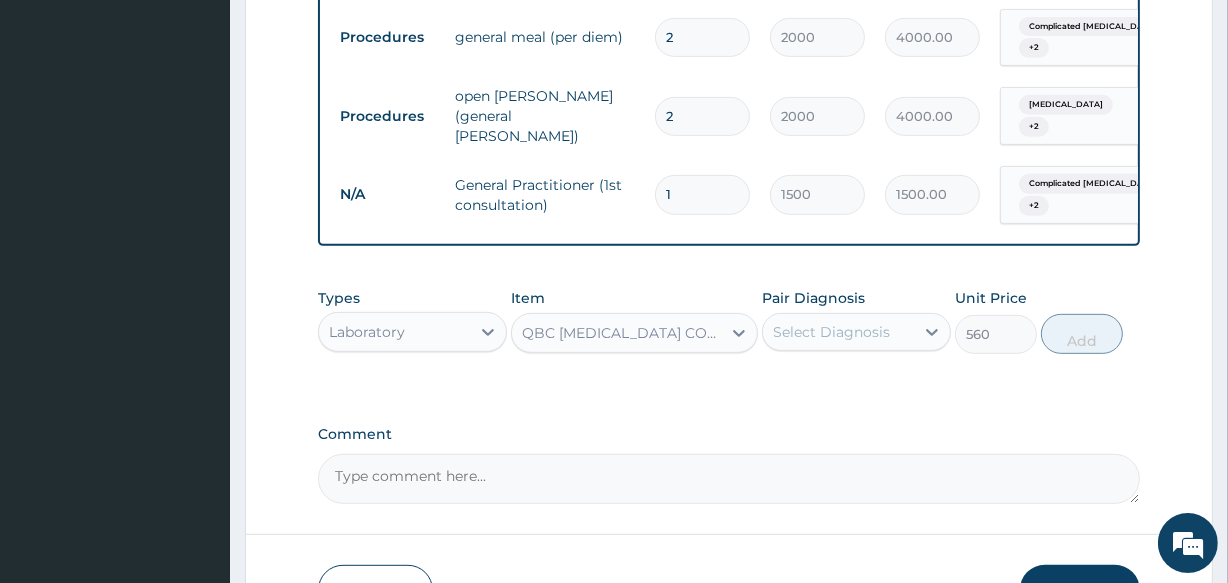 type 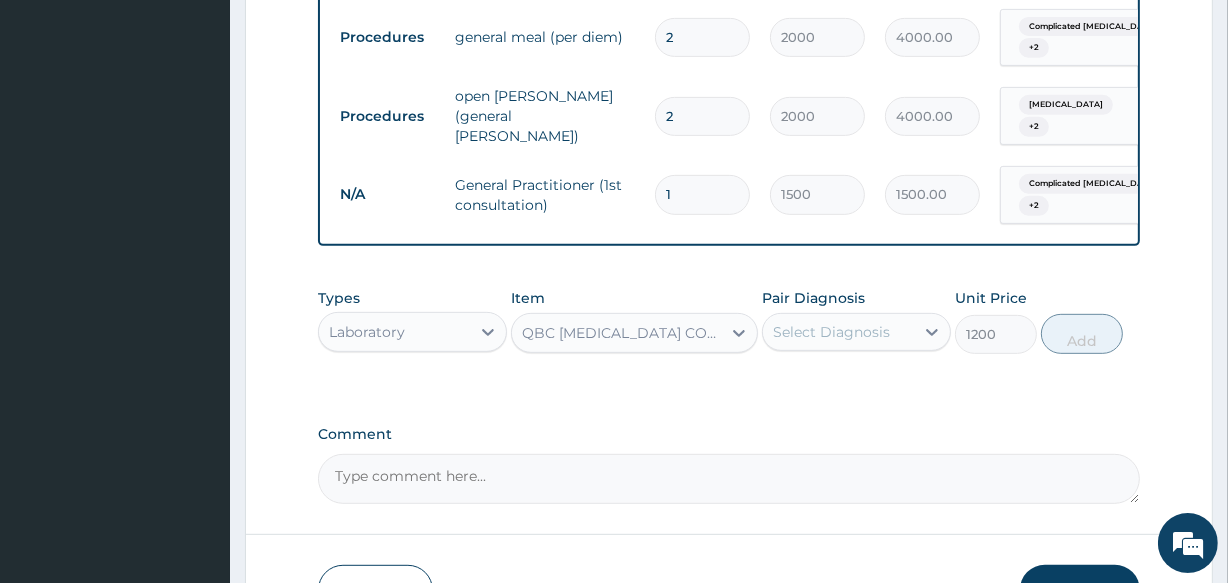 click on "Select Diagnosis" at bounding box center (831, 332) 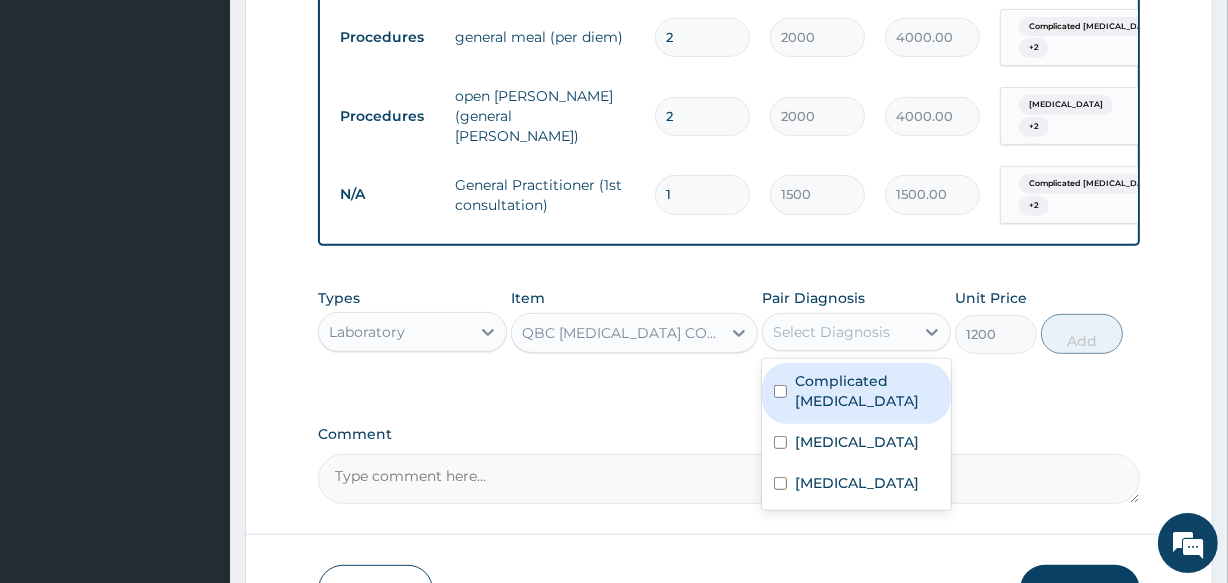 click on "Complicated [MEDICAL_DATA]" at bounding box center (867, 391) 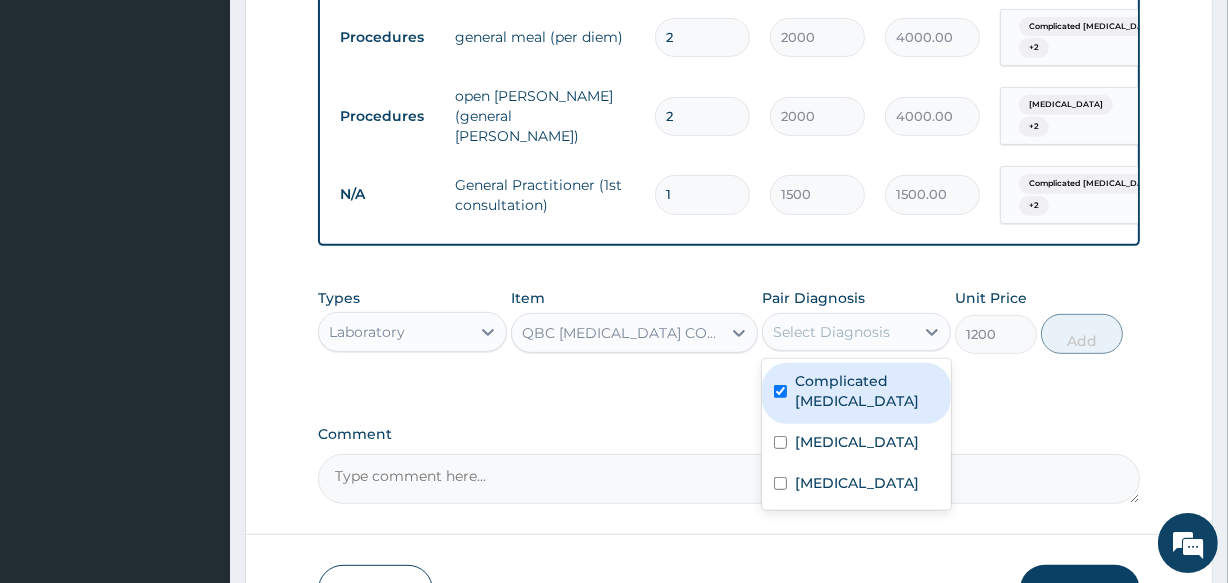 checkbox on "true" 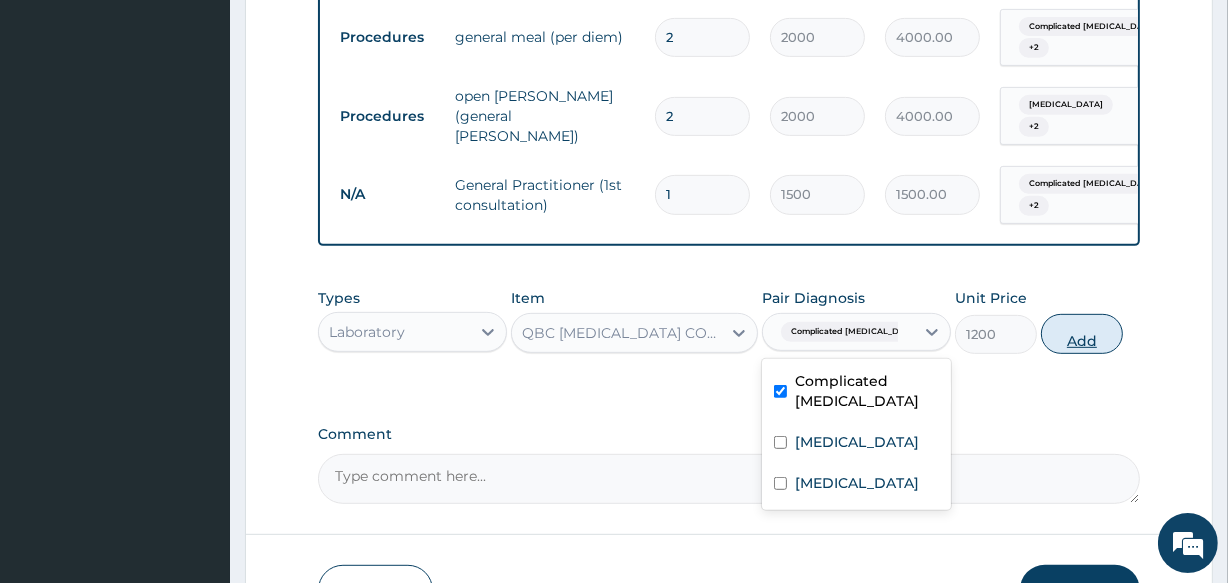 click on "Add" at bounding box center (1082, 334) 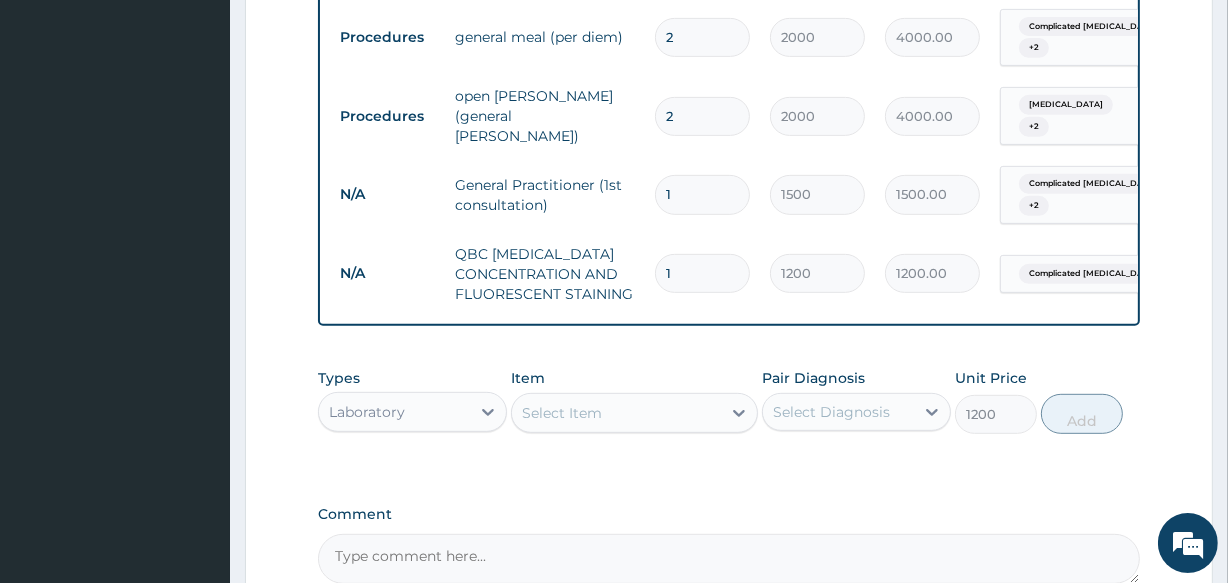 type on "0" 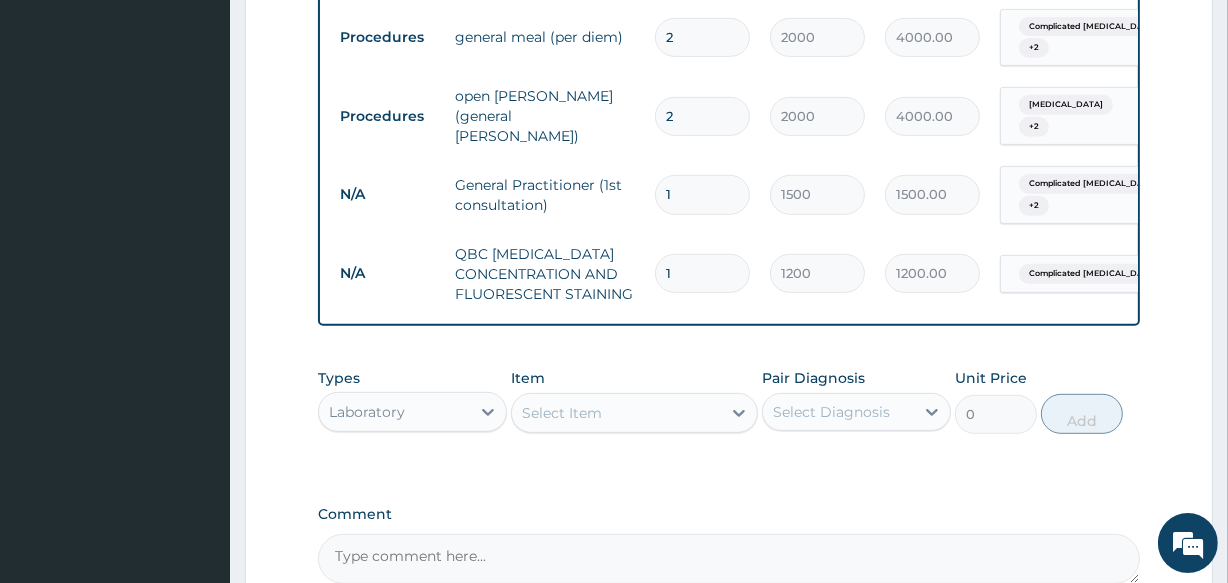 click on "Select Item" at bounding box center [562, 413] 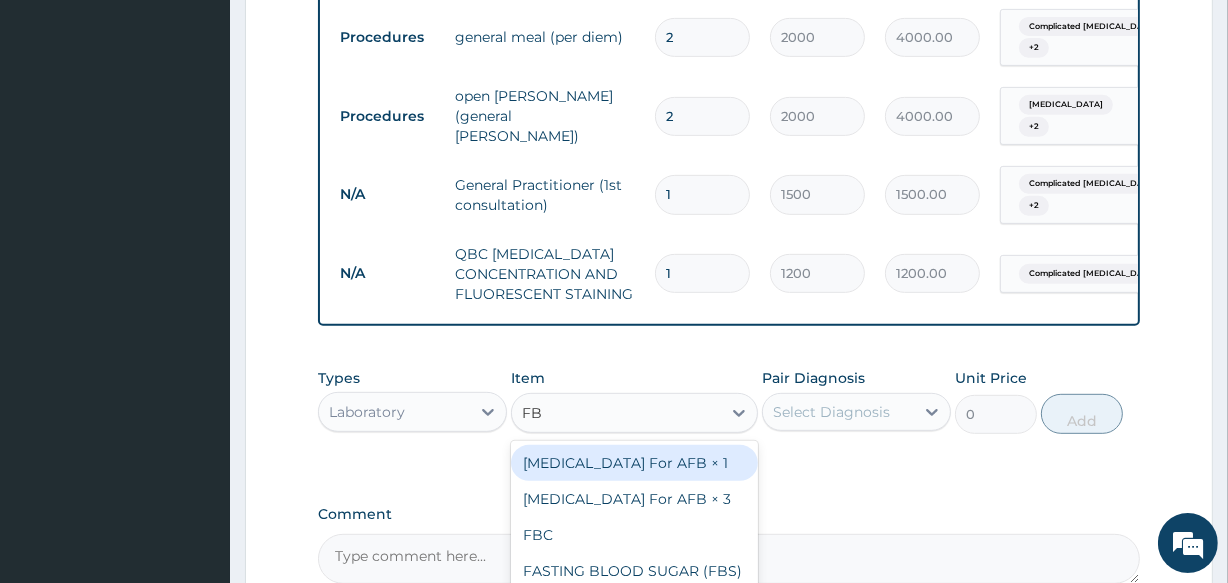 type on "FBC" 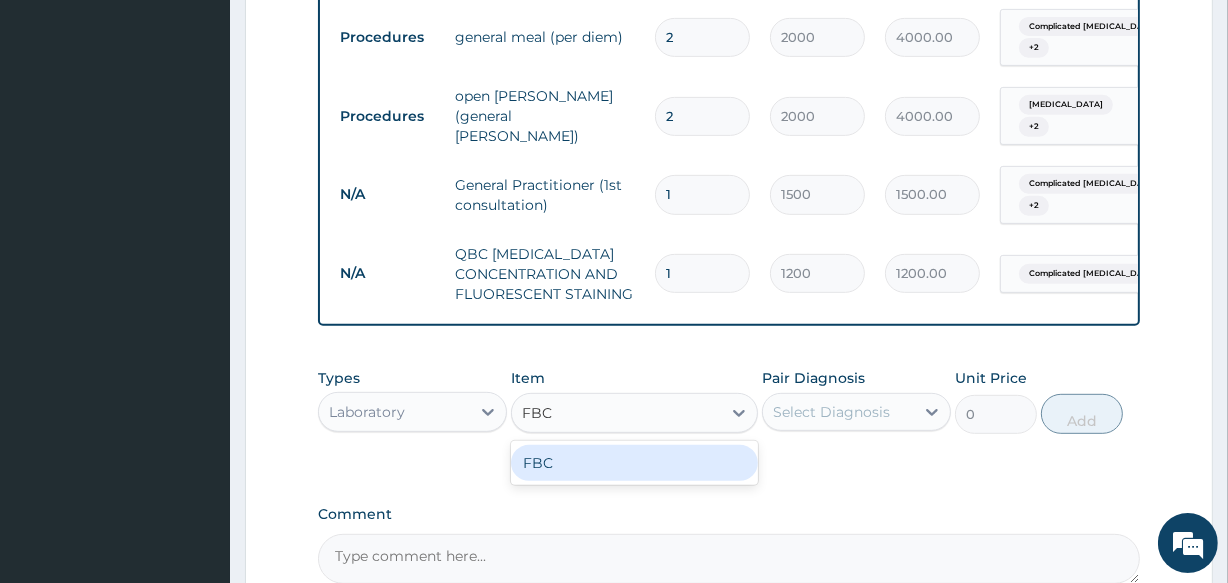 click on "FBC" at bounding box center (634, 463) 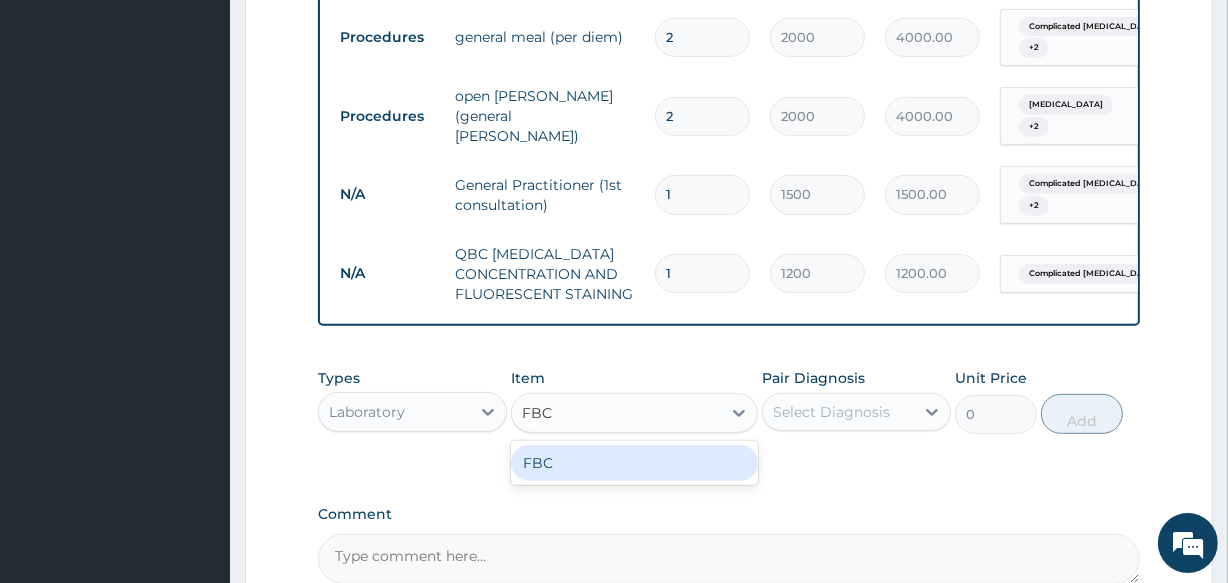 type 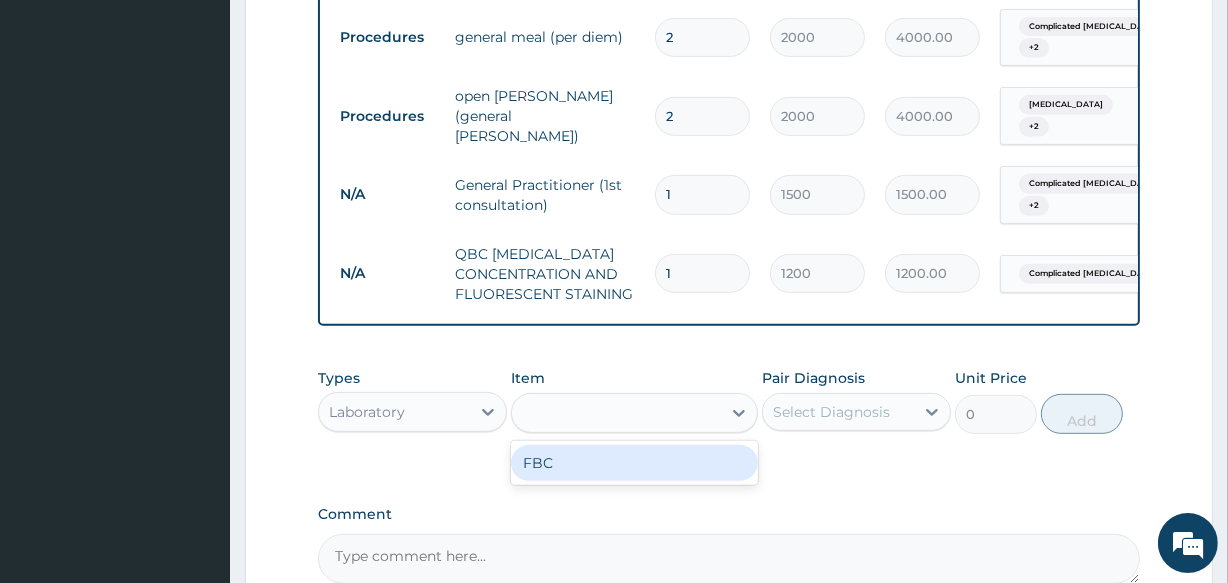 type on "1600" 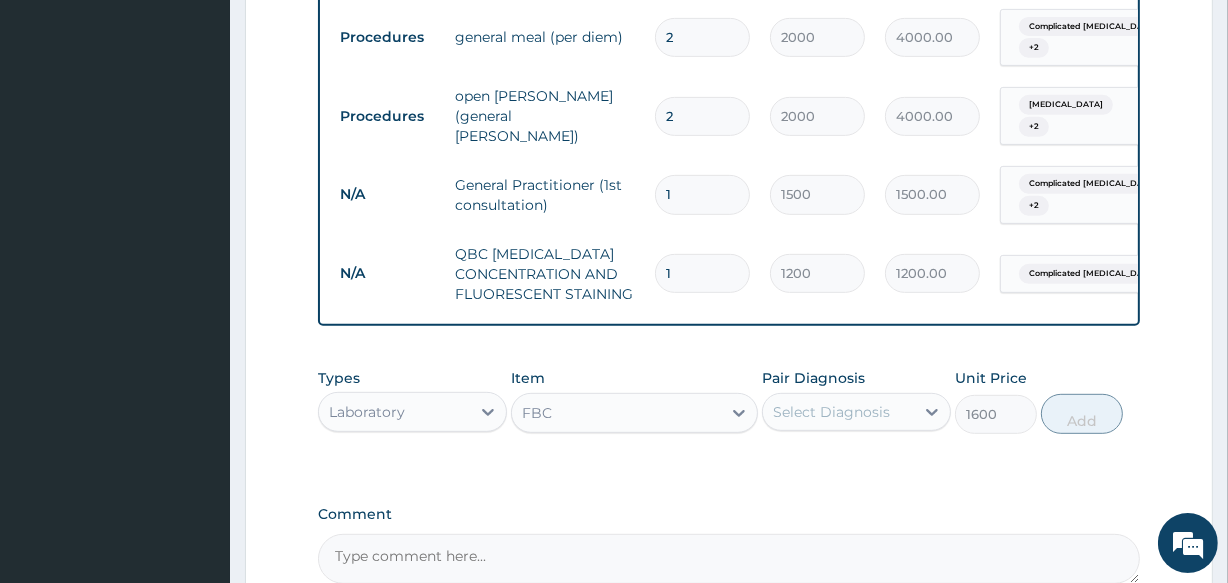 click on "Select Diagnosis" at bounding box center (831, 412) 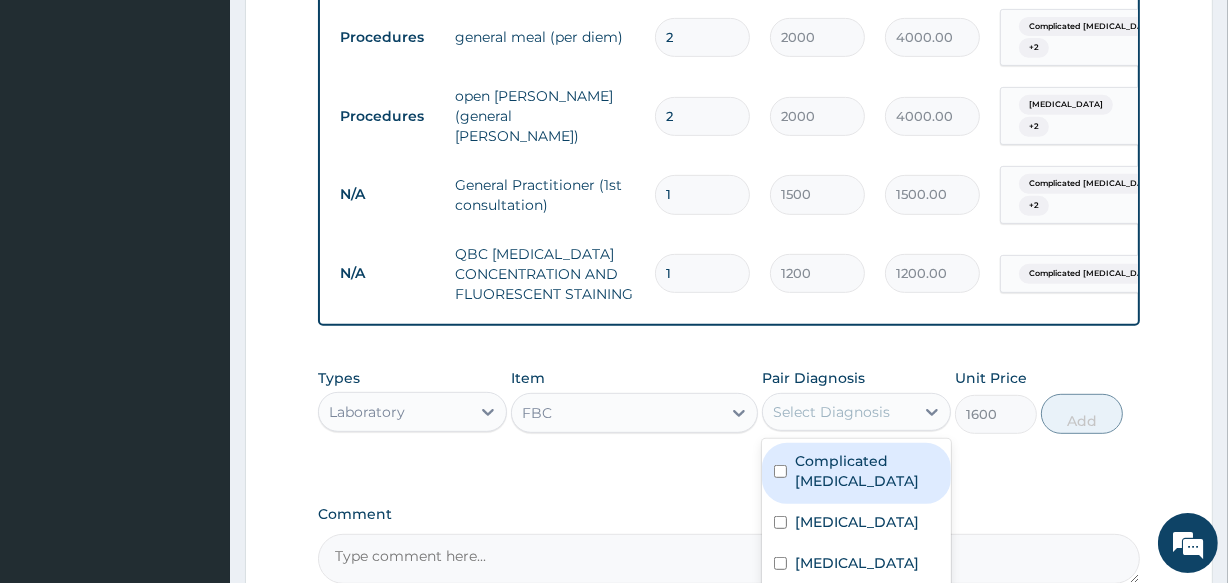 click on "Complicated [MEDICAL_DATA]" at bounding box center (867, 471) 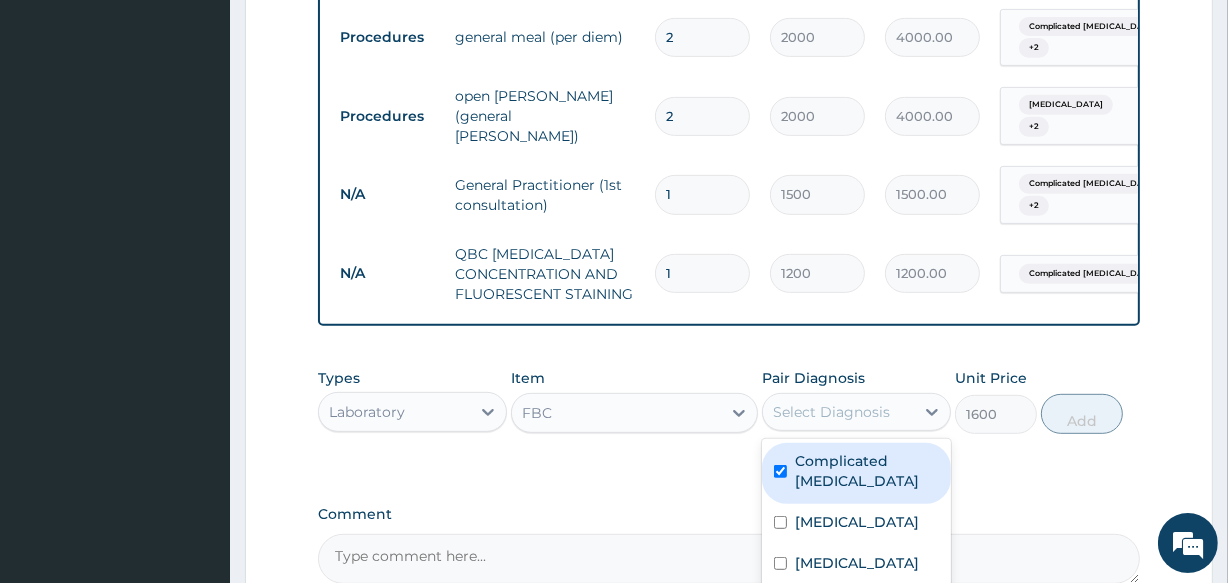 checkbox on "true" 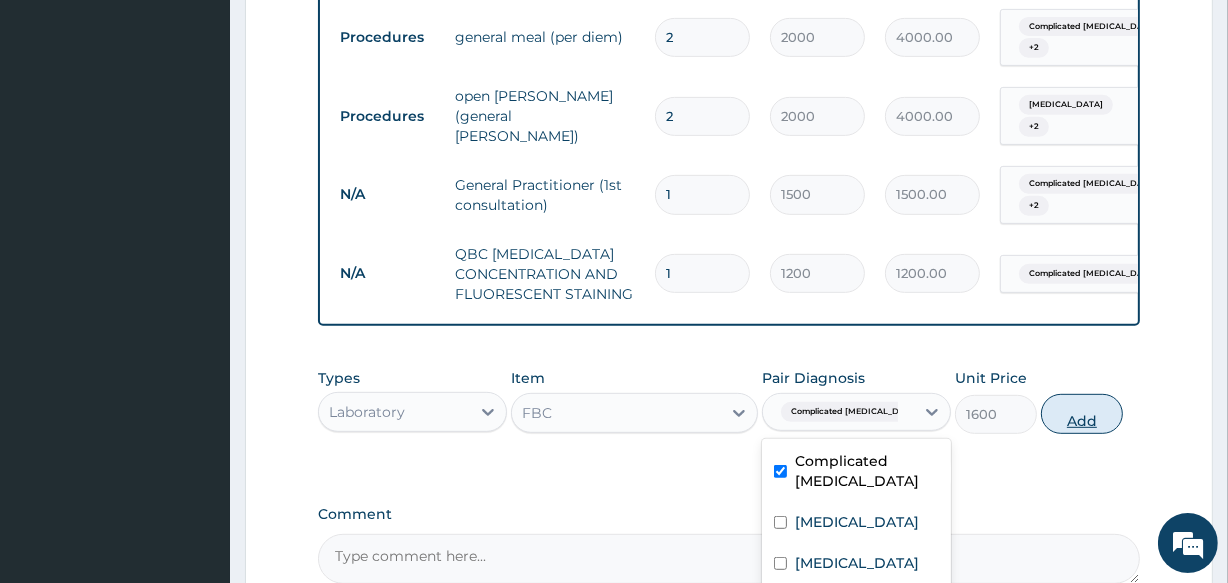 click on "Add" at bounding box center [1082, 414] 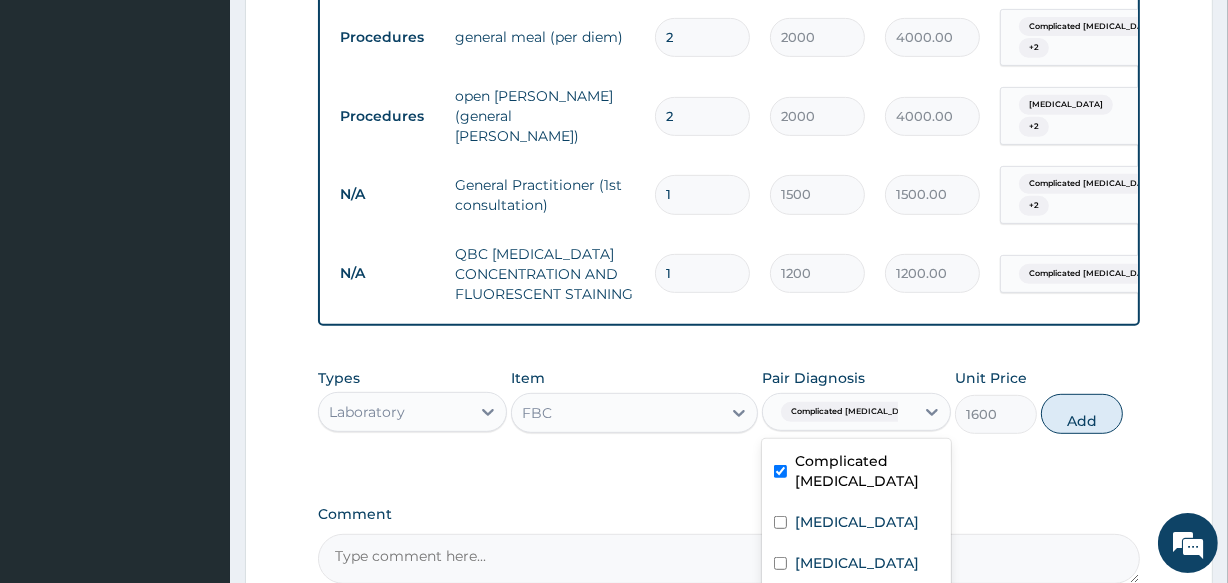 type on "0" 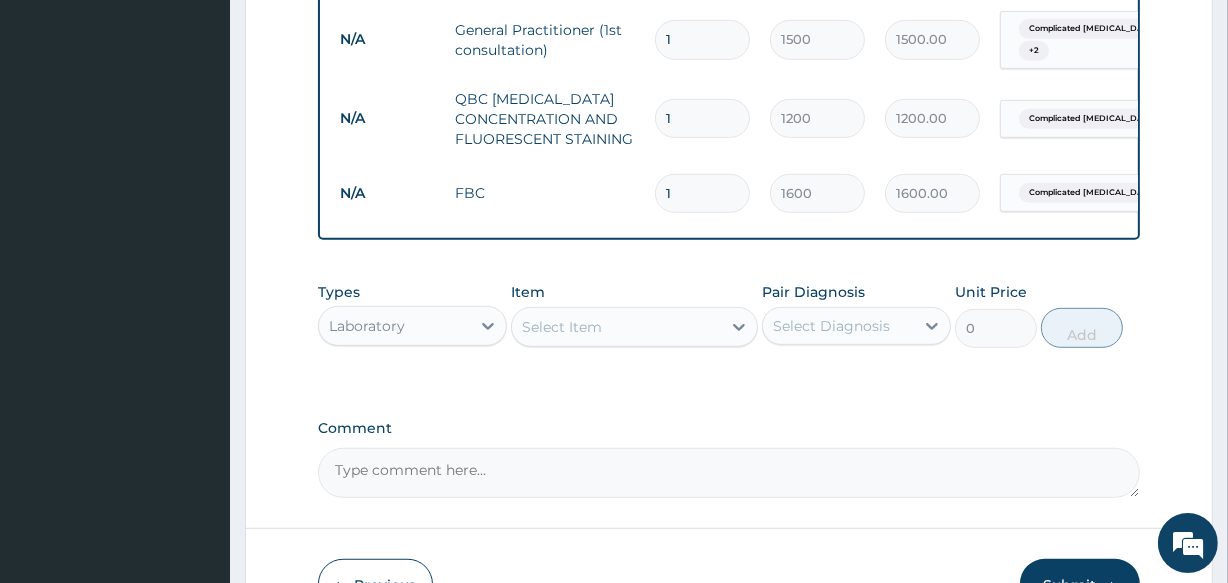 scroll, scrollTop: 980, scrollLeft: 0, axis: vertical 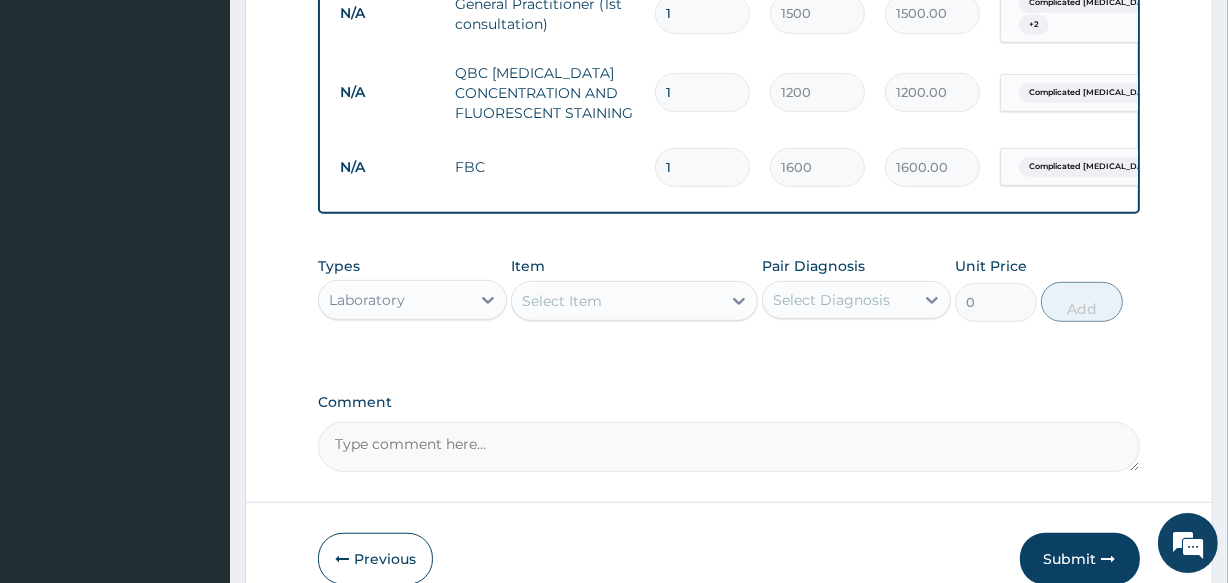 click on "Laboratory" at bounding box center (394, 300) 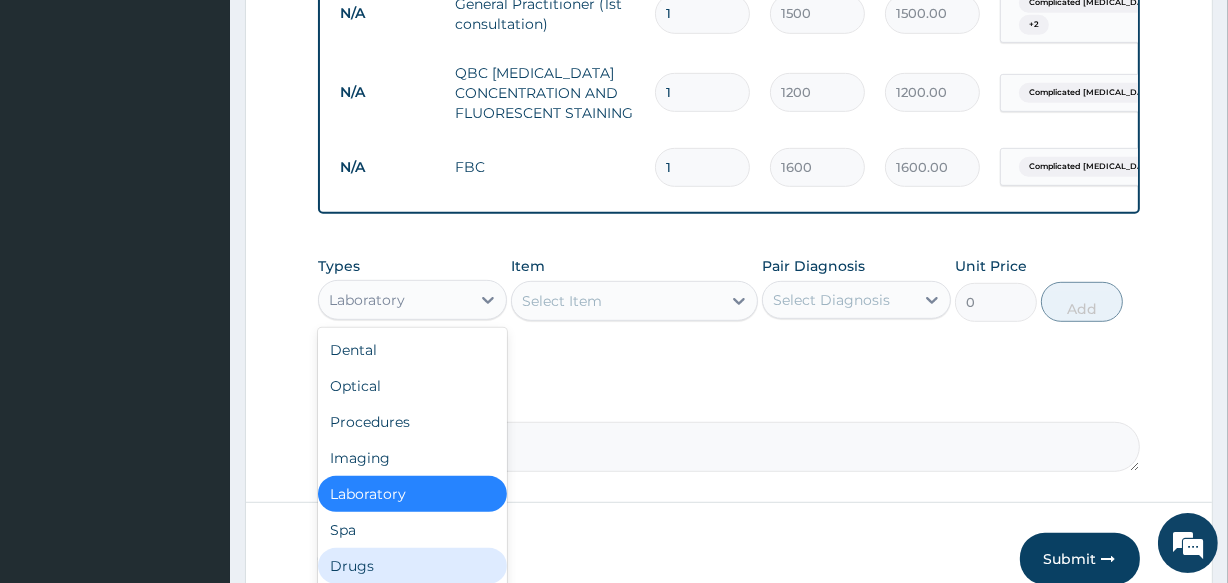 click on "Drugs" at bounding box center (412, 566) 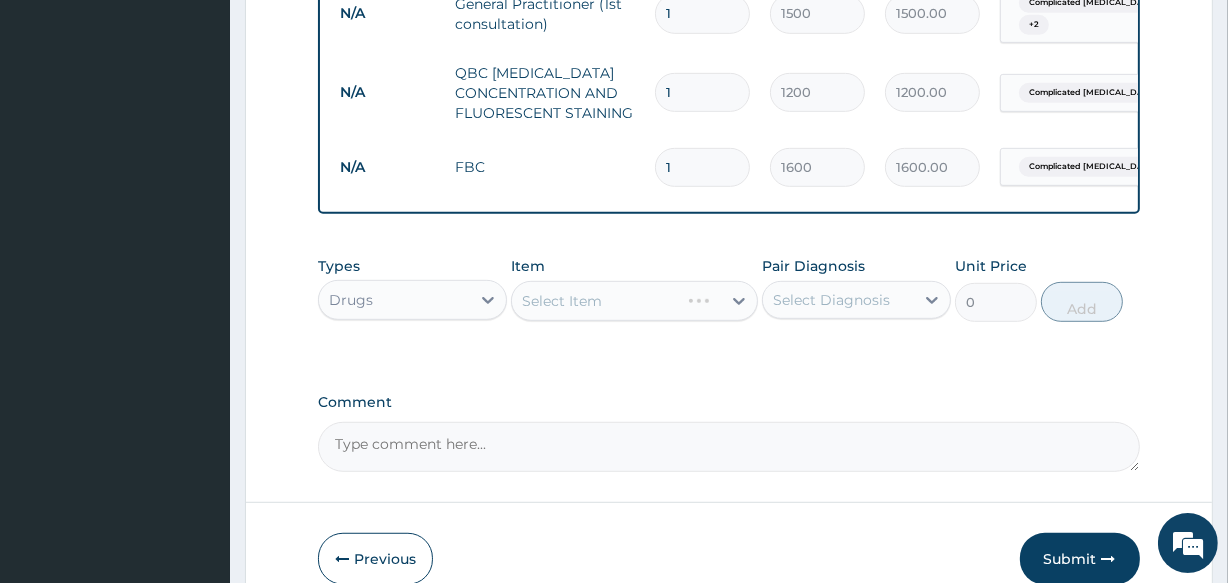 click on "Select Item" at bounding box center [634, 301] 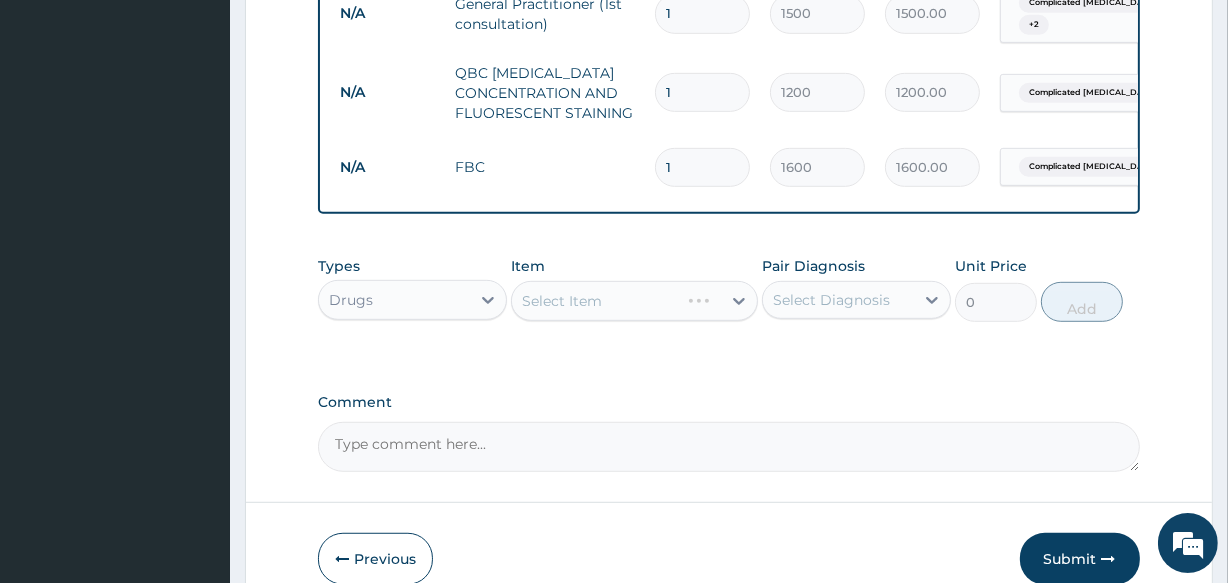 click on "Select Item" at bounding box center (634, 301) 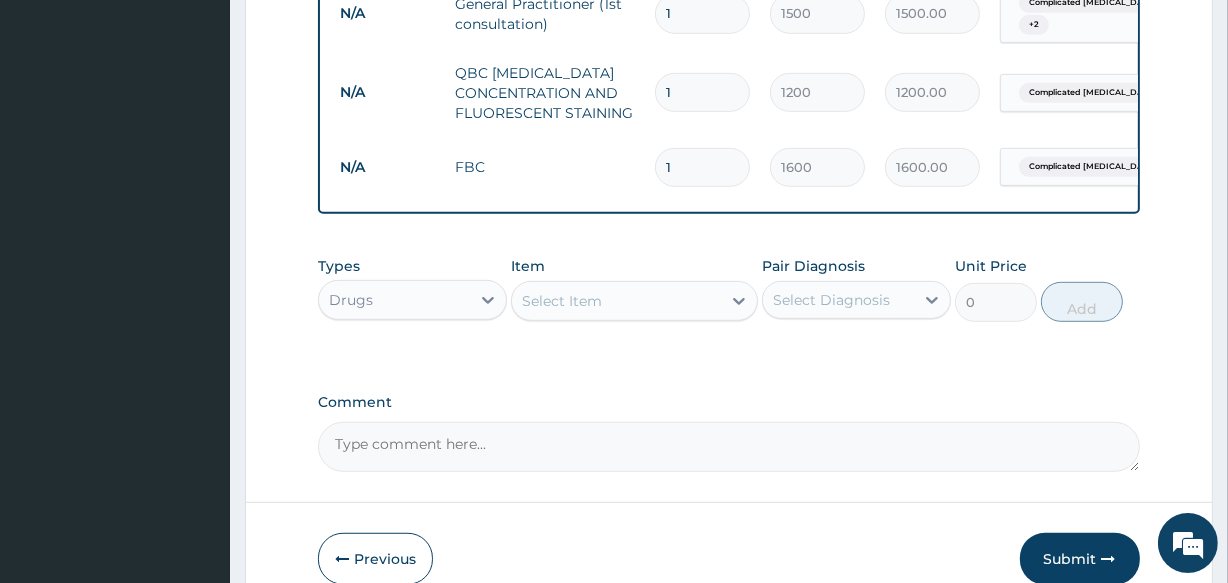 click on "Select Item" at bounding box center (616, 301) 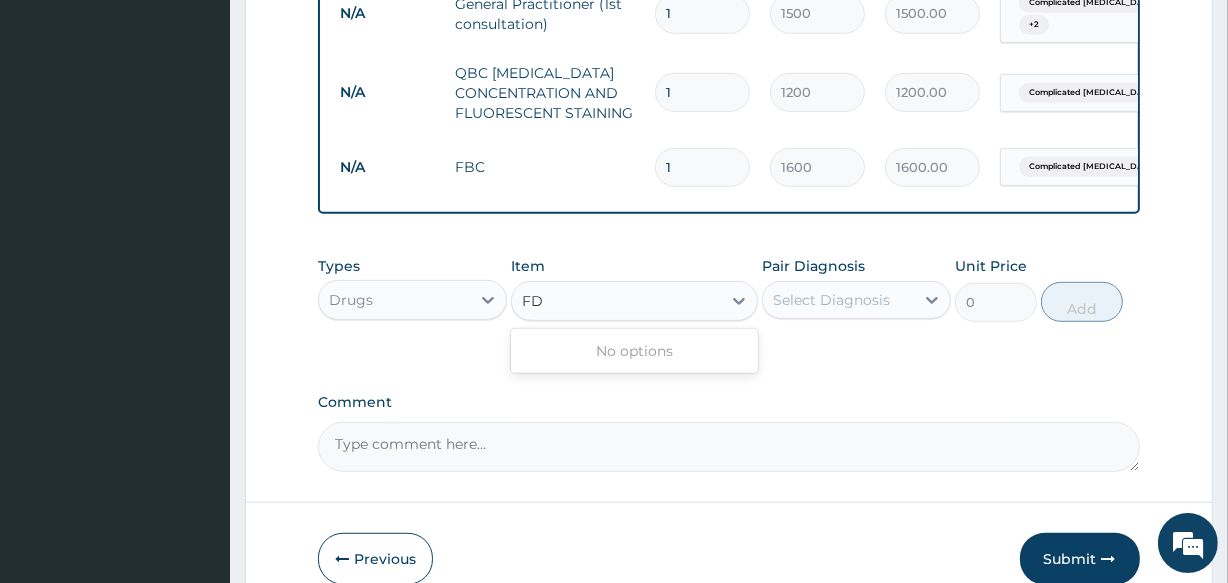 type on "F" 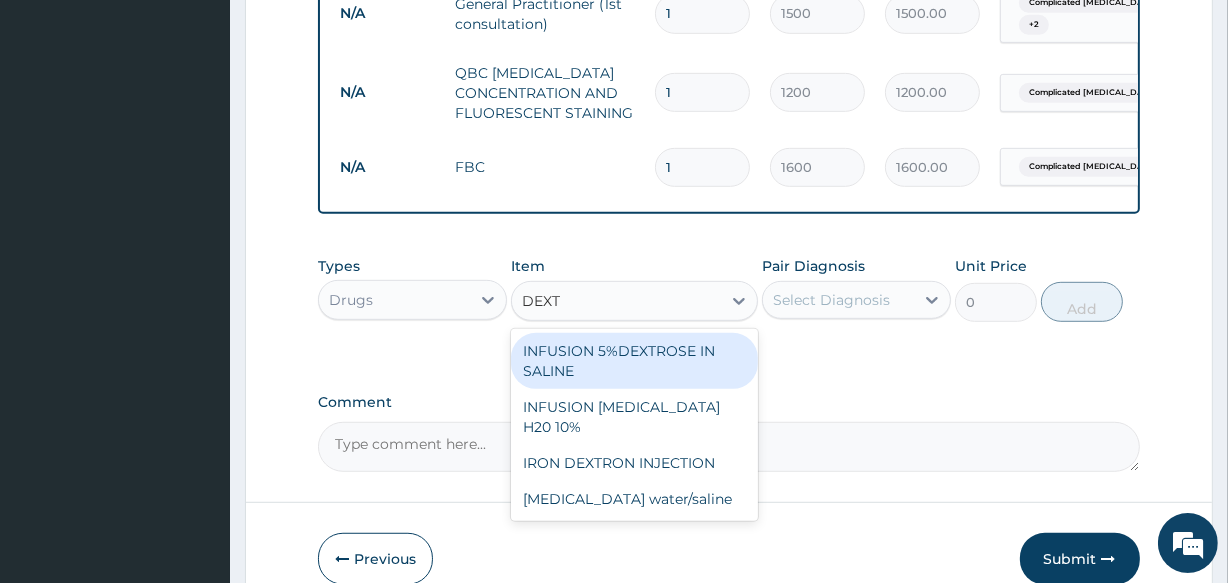 type on "DEXTR" 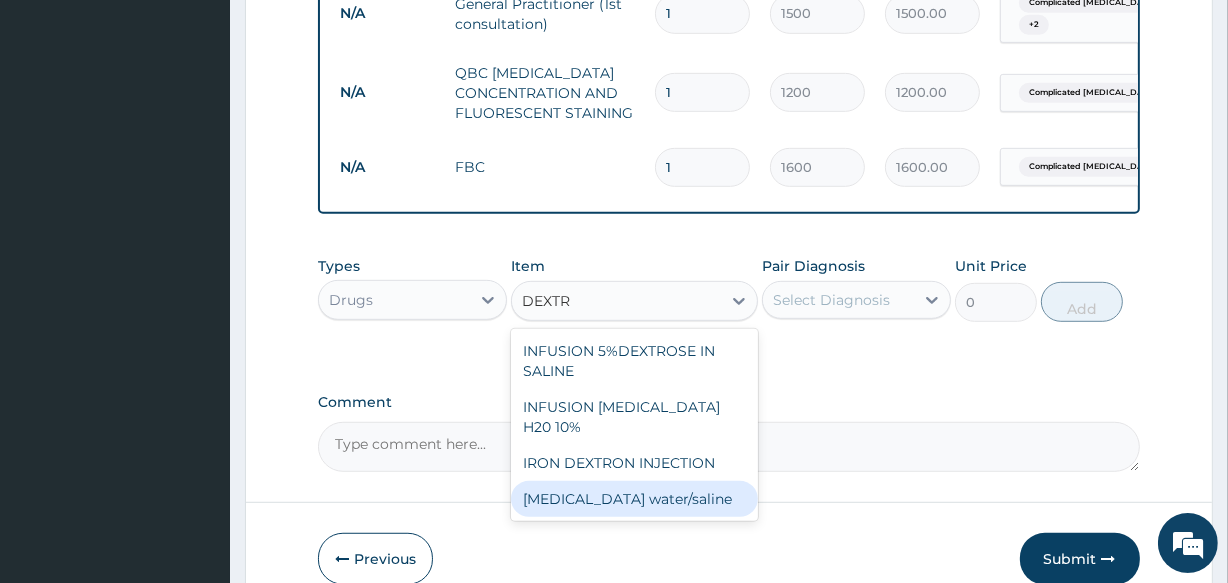 click on "[MEDICAL_DATA] water/saline" at bounding box center [634, 499] 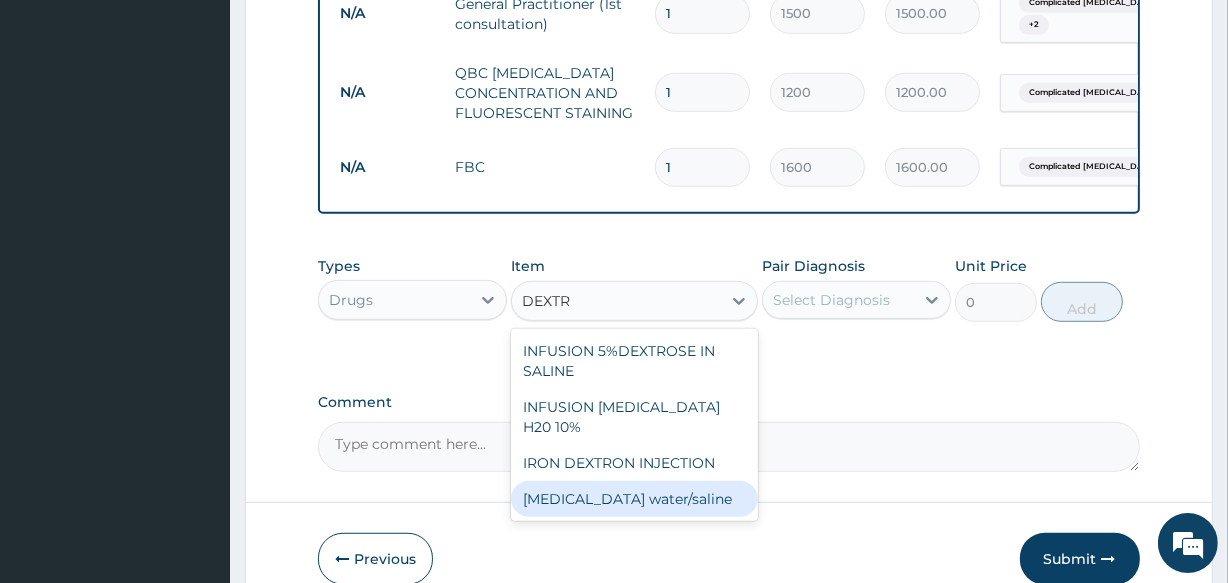 type 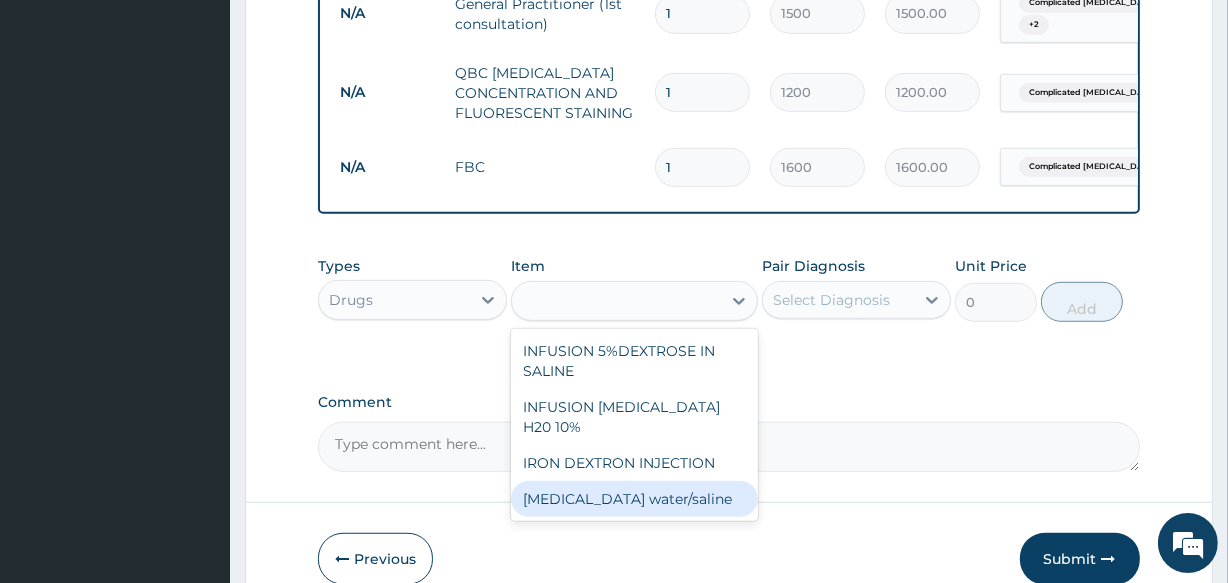 type on "700" 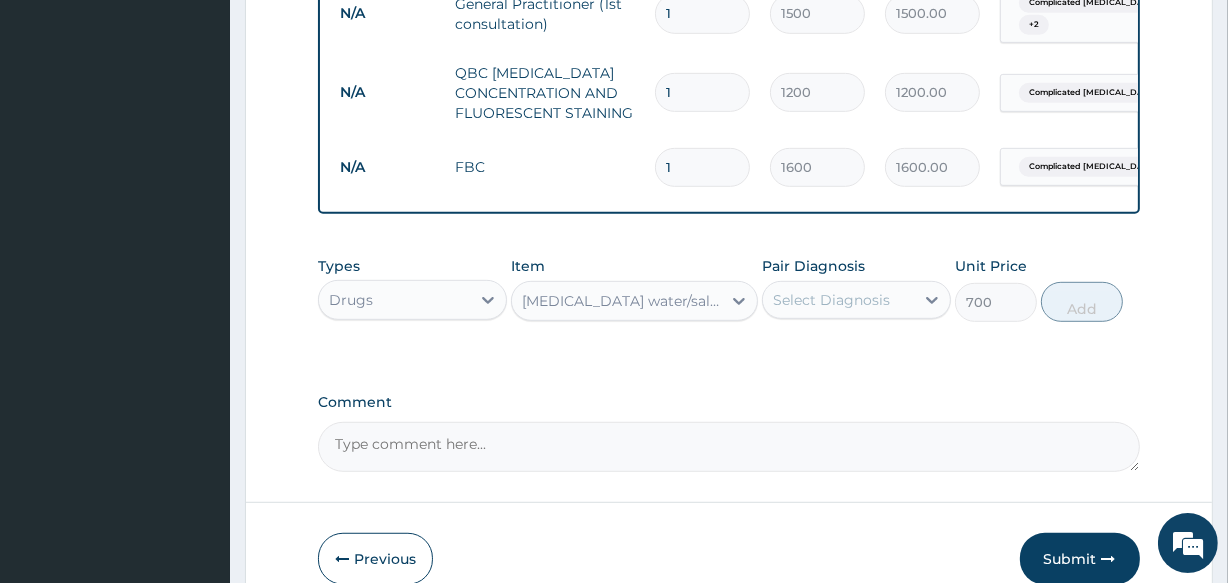 click on "Select Diagnosis" at bounding box center [831, 300] 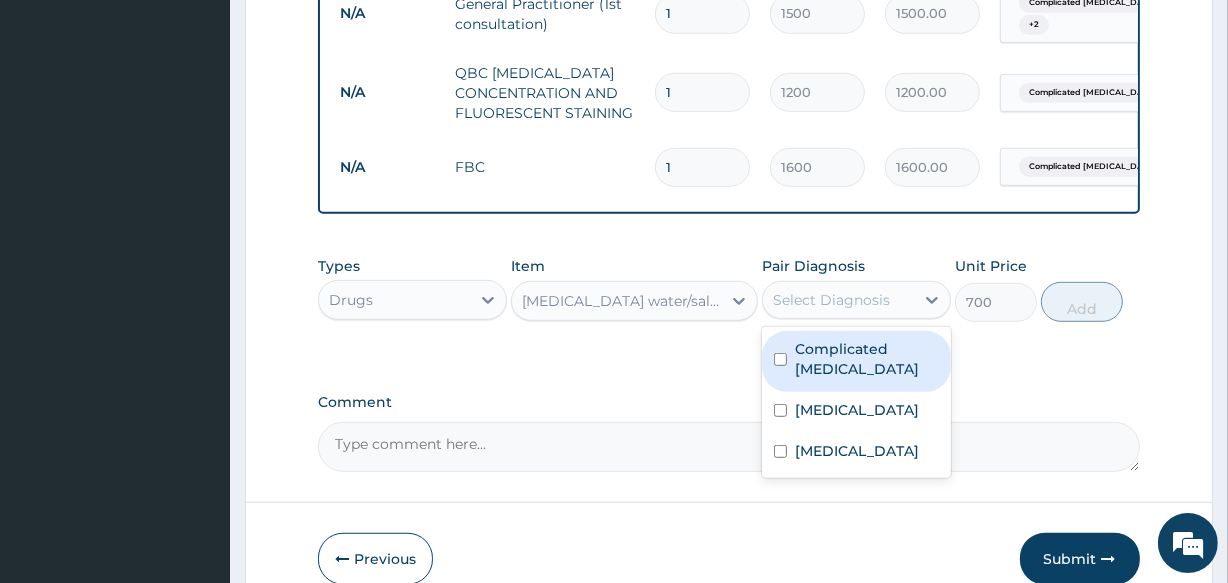 click on "Complicated [MEDICAL_DATA]" at bounding box center [867, 359] 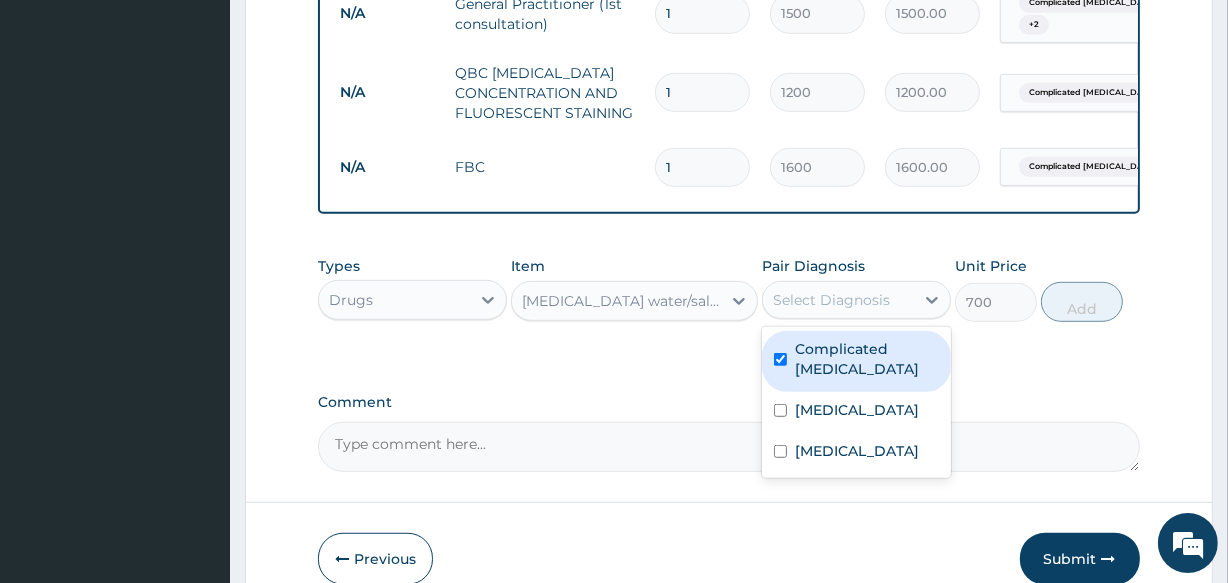 checkbox on "true" 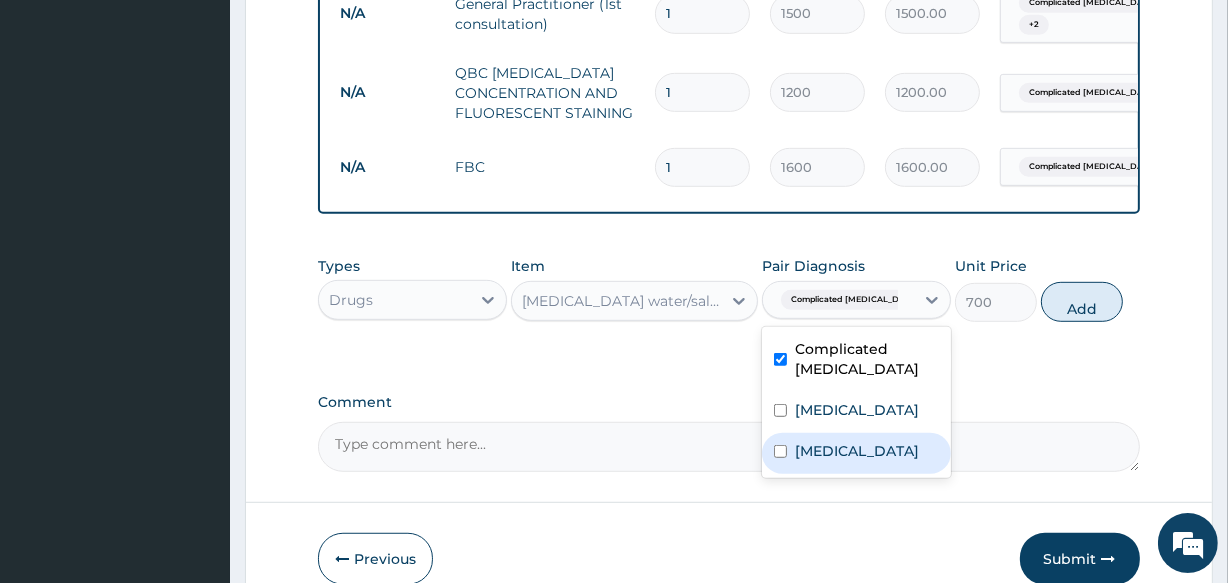 click on "Peptic ulcer" at bounding box center (856, 412) 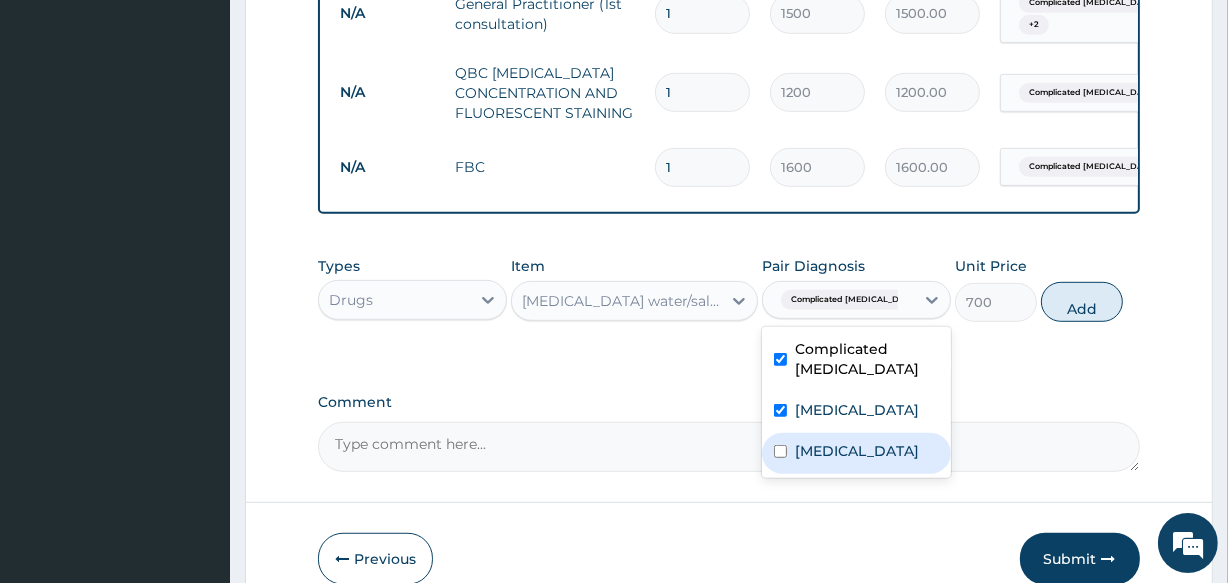 checkbox on "true" 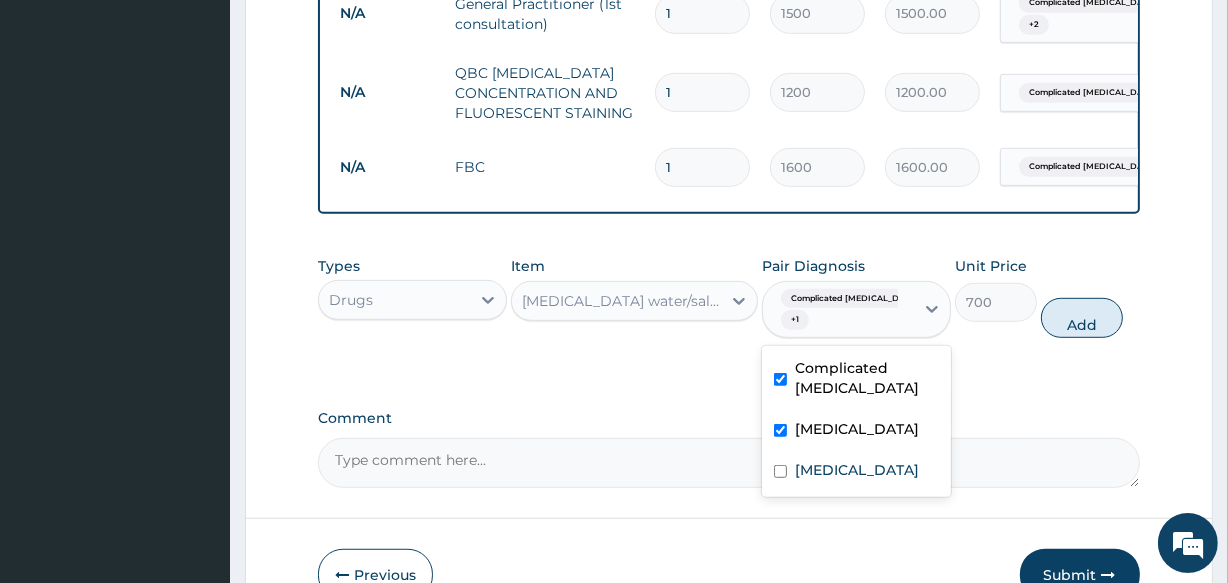 click on "Complicated malaria" at bounding box center [867, 378] 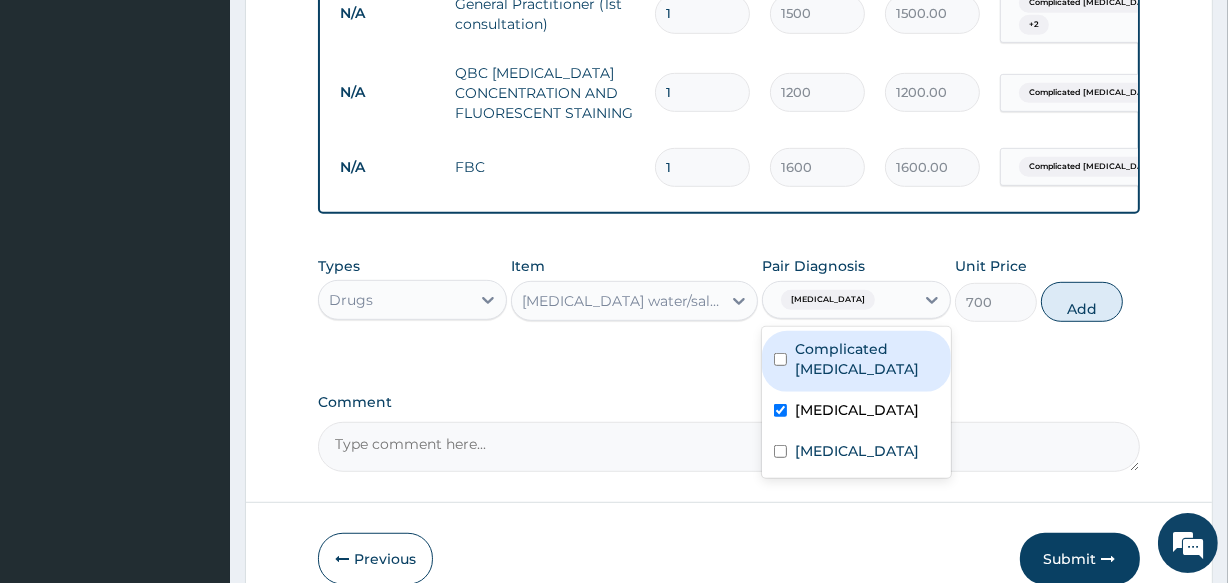 click on "Complicated malaria" at bounding box center [867, 359] 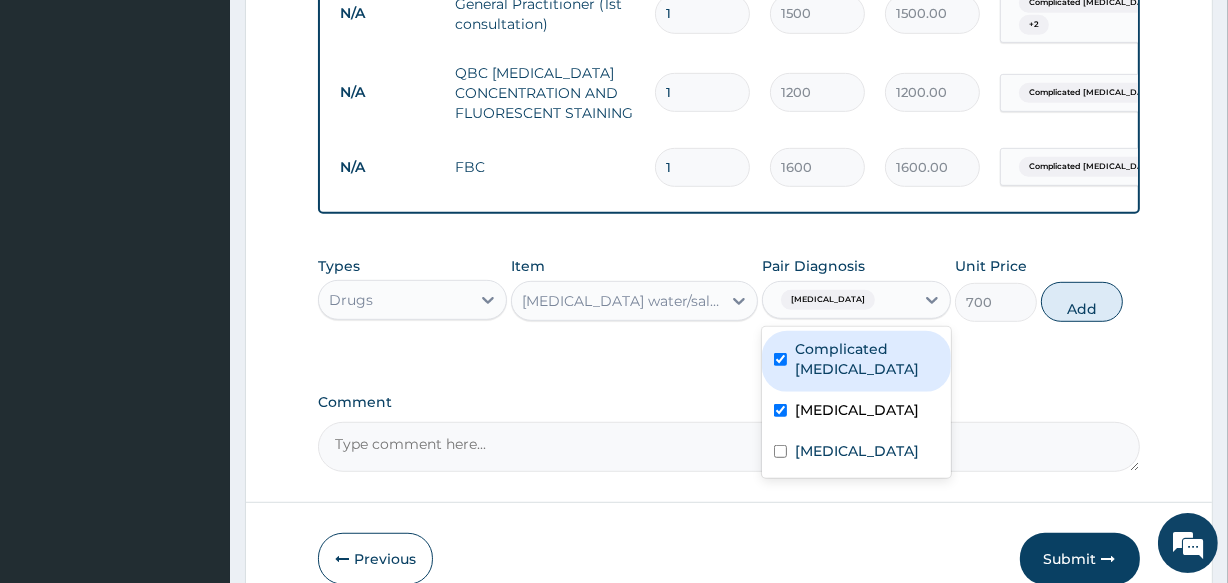checkbox on "true" 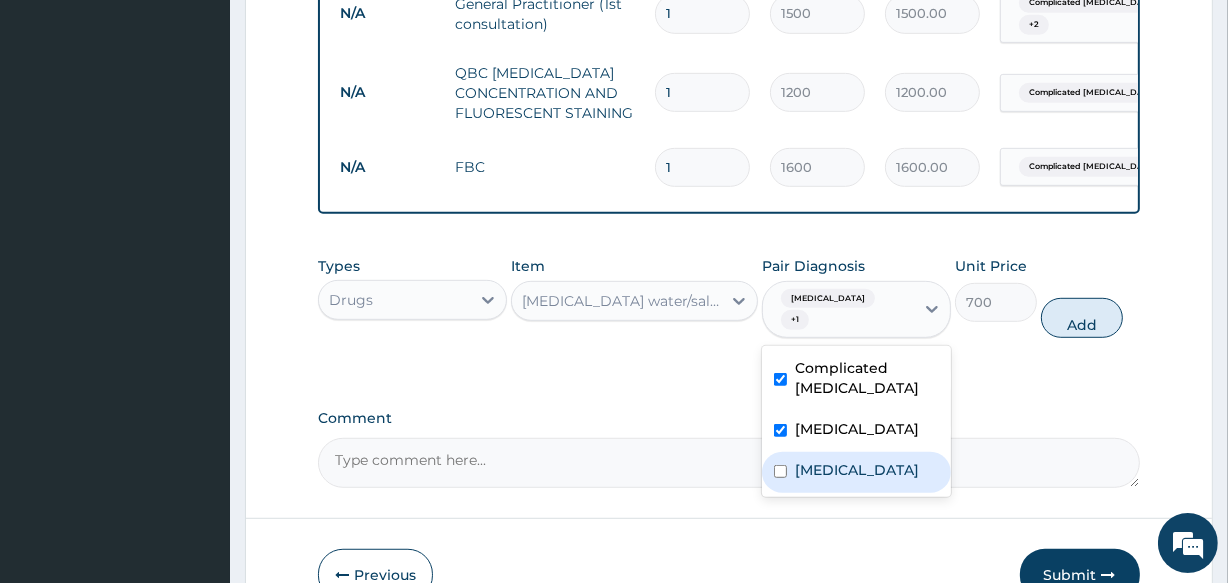 click on "Typhoid fever" at bounding box center [857, 470] 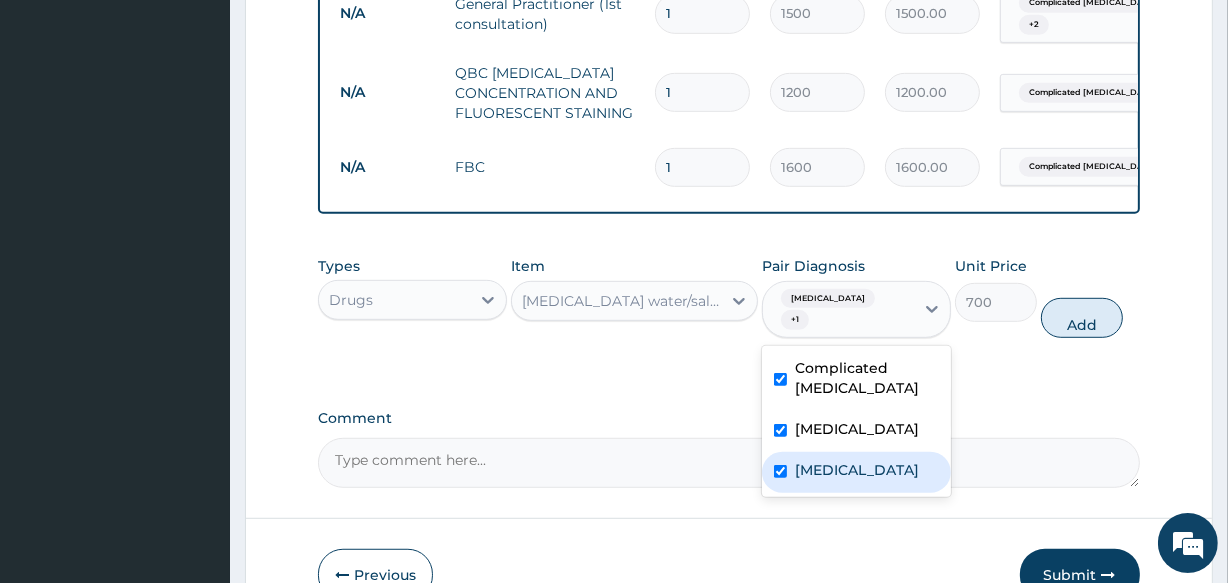 checkbox on "true" 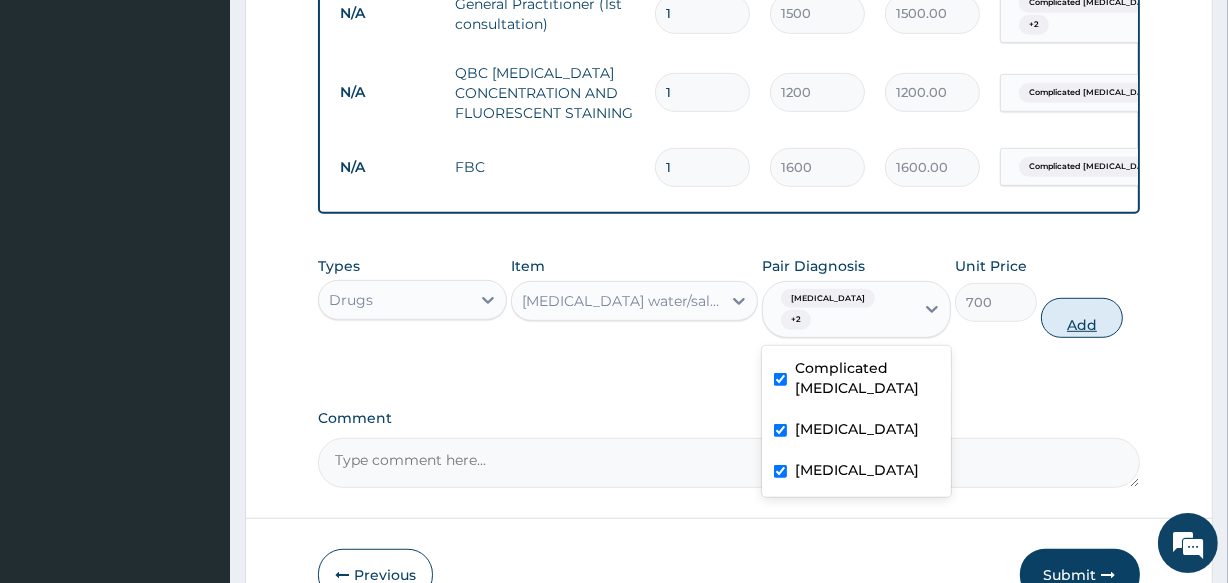 click on "Add" at bounding box center (1082, 318) 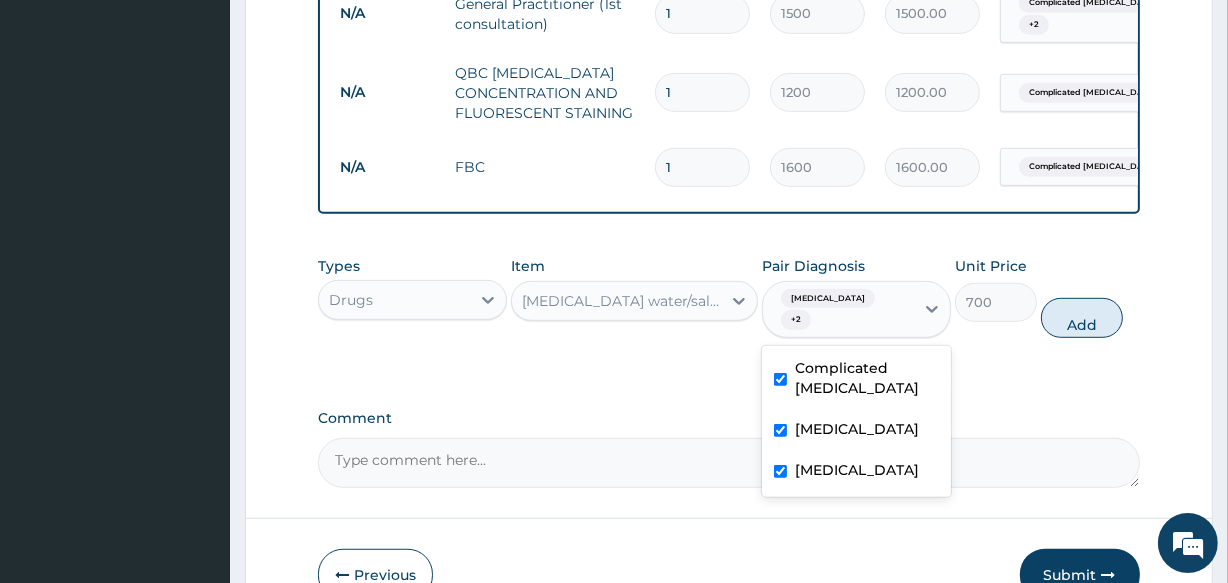 type on "0" 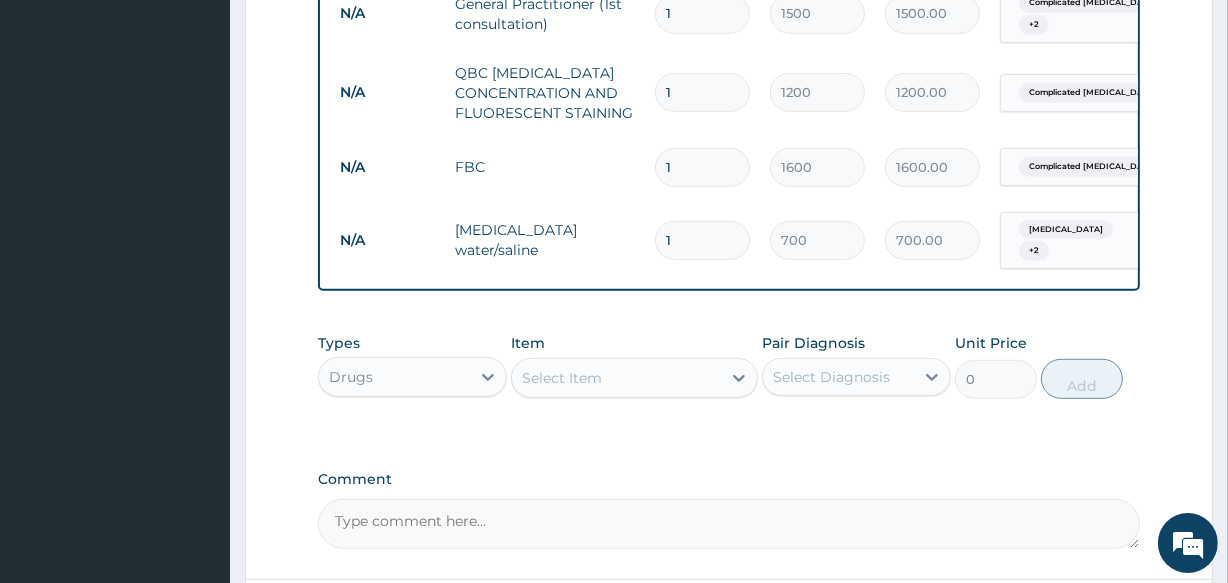 click on "Select Item" at bounding box center [562, 378] 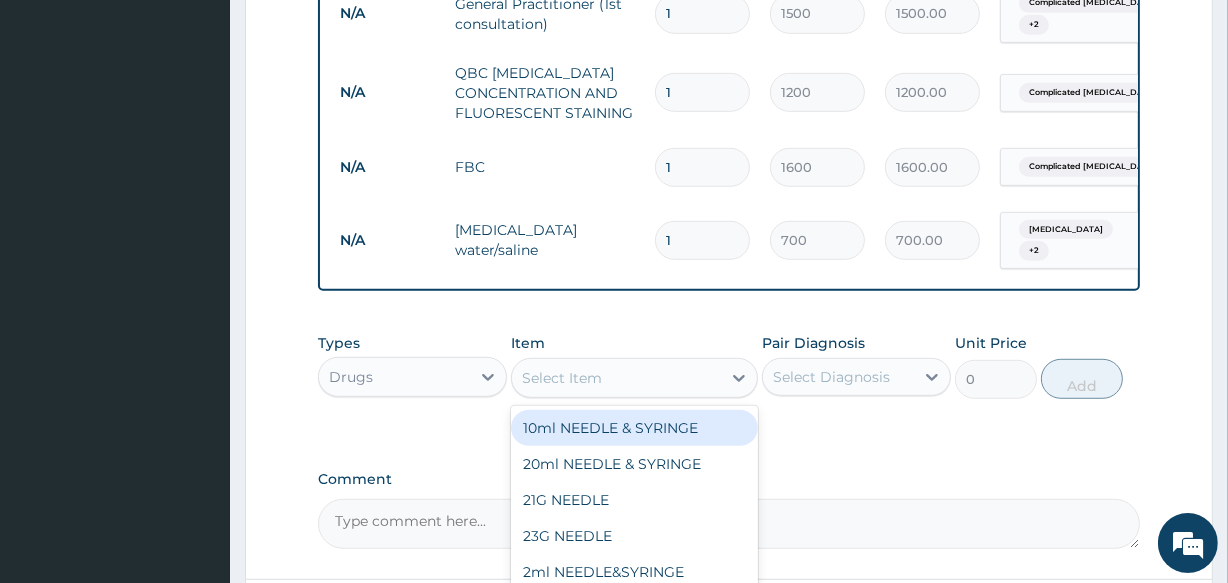 click on "Select Item" at bounding box center (562, 378) 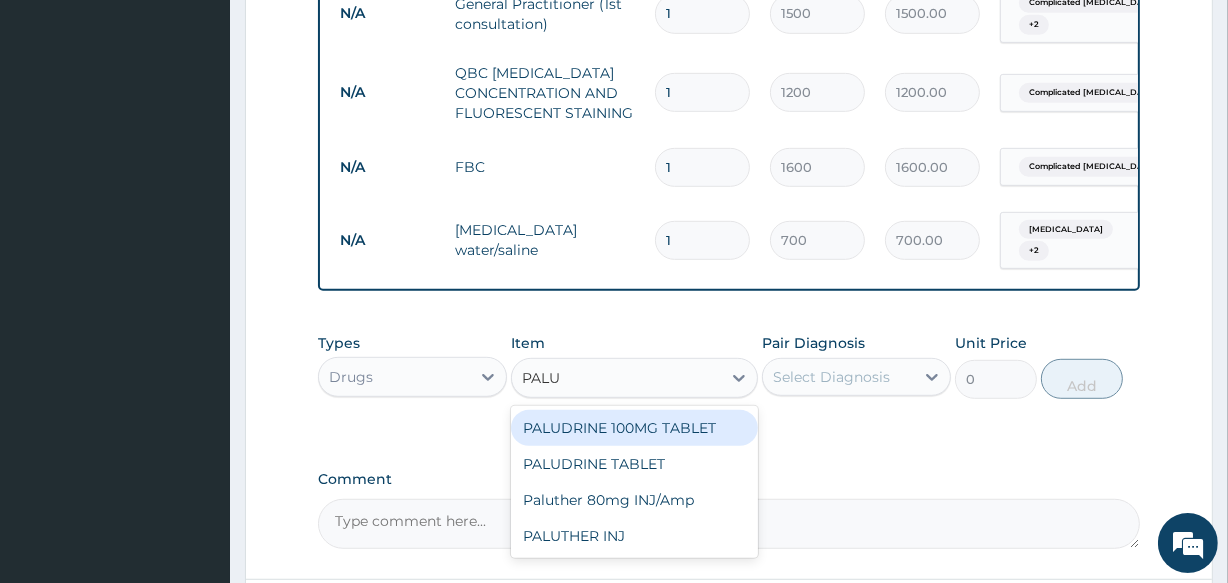 type on "PALUT" 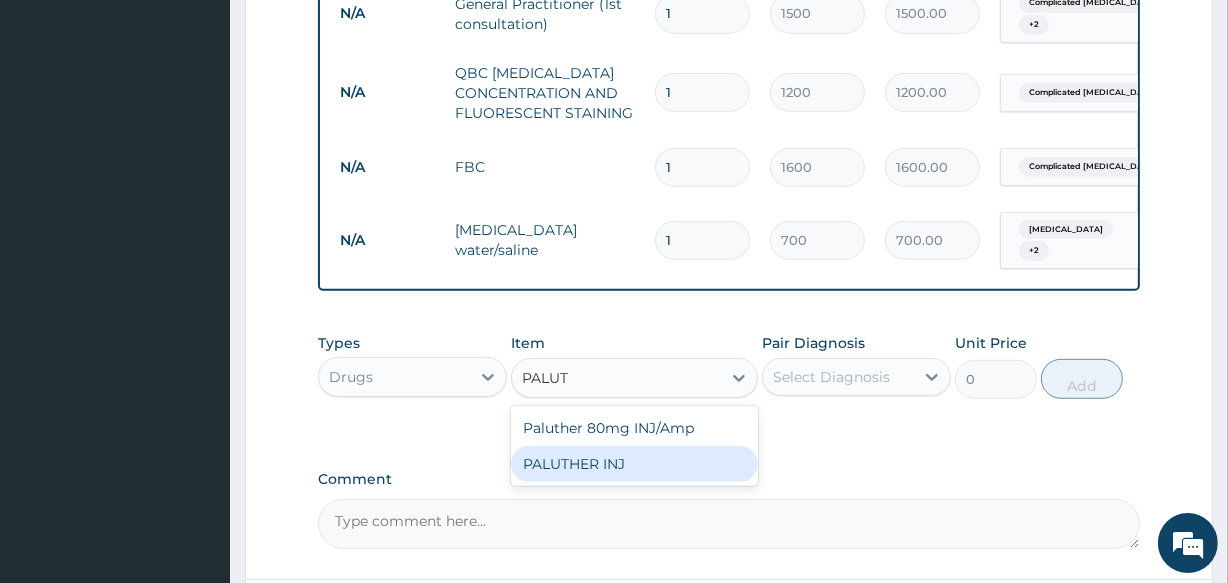 click on "PALUTHER INJ" at bounding box center [634, 464] 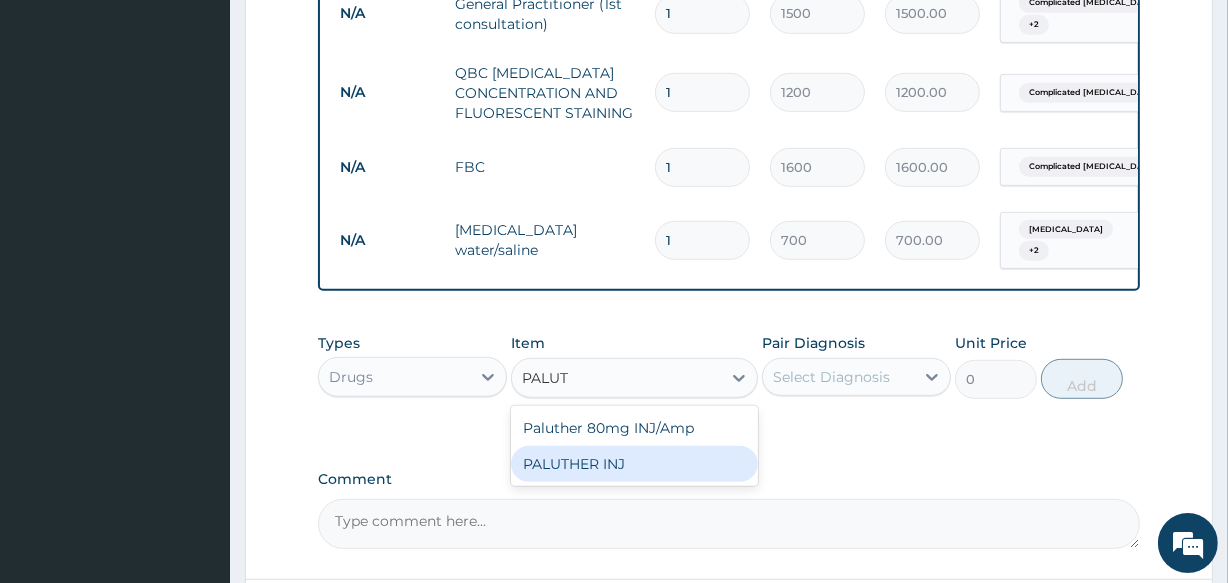 type 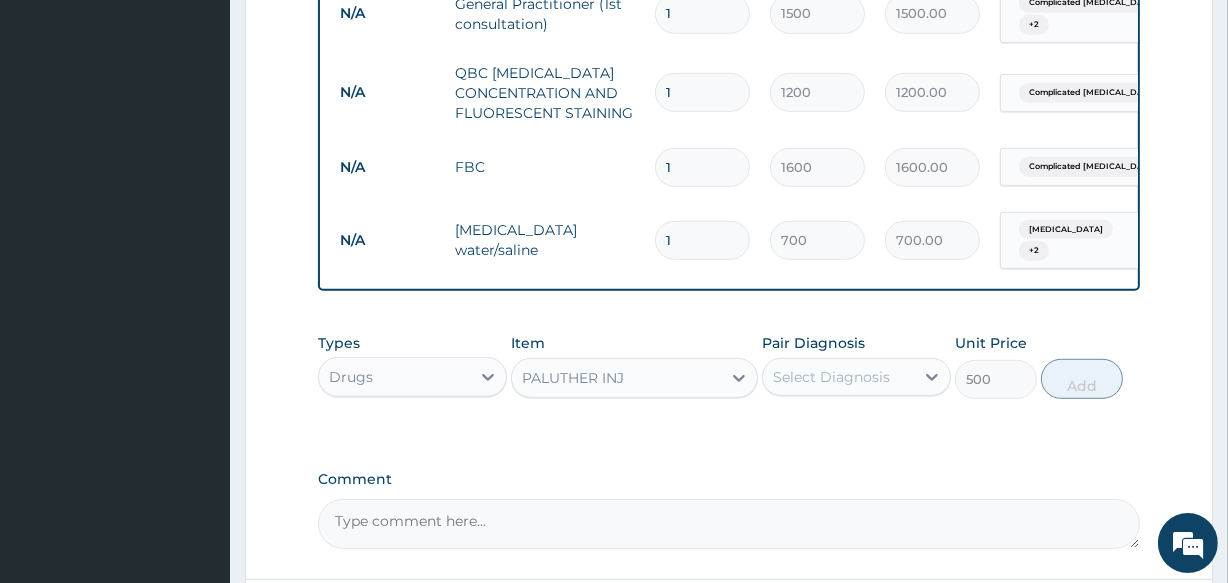 click on "Select Diagnosis" at bounding box center (838, 377) 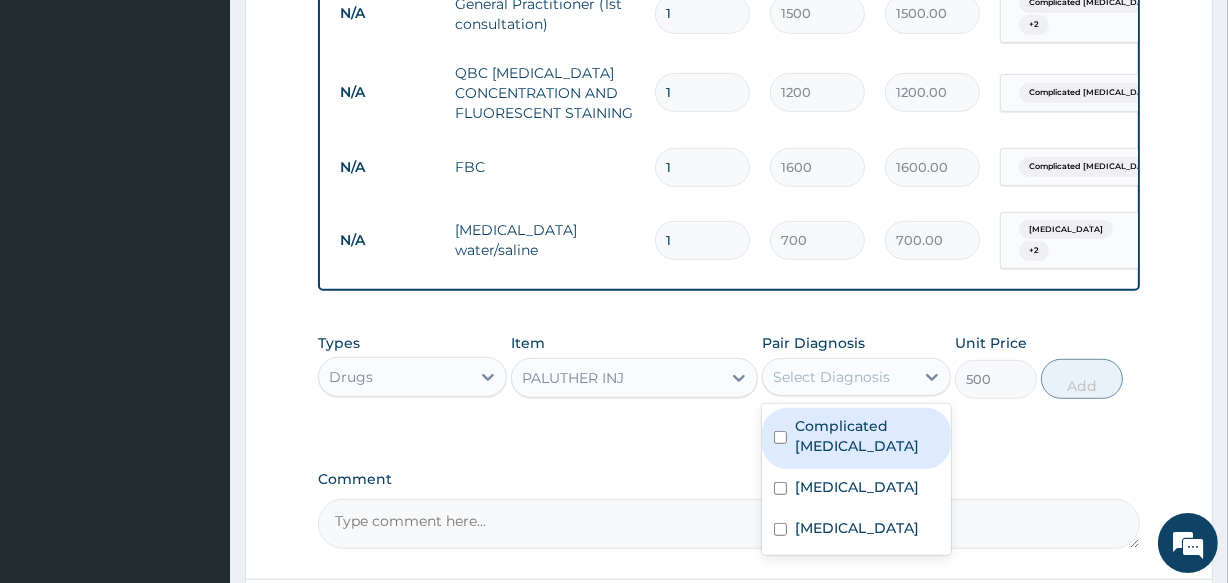 click on "Complicated malaria" at bounding box center (867, 436) 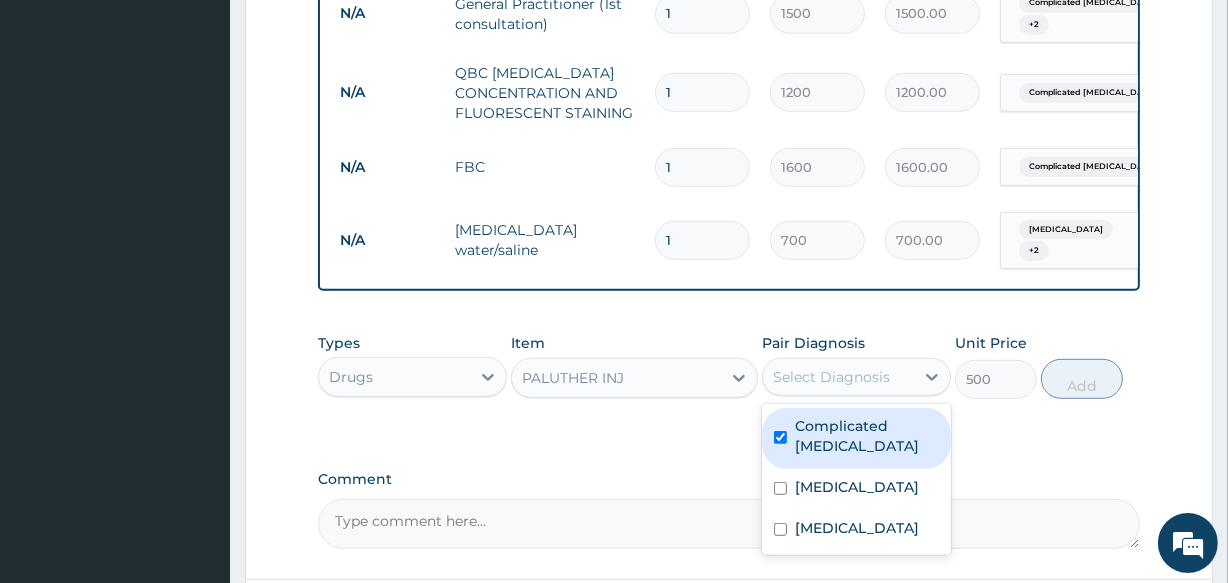 checkbox on "true" 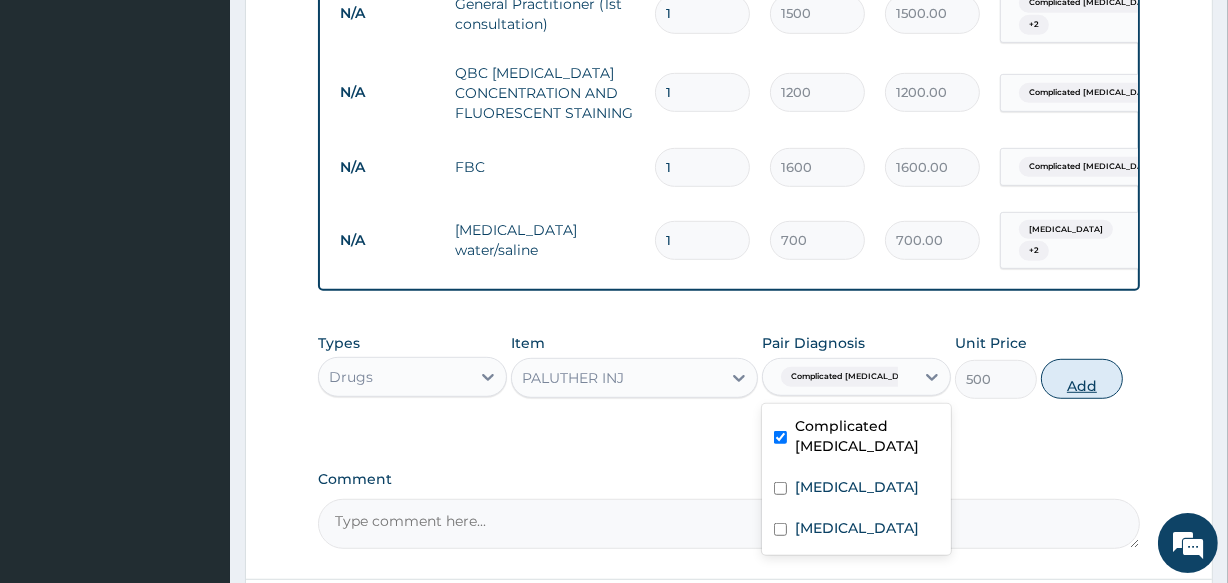 click on "Add" at bounding box center (1082, 379) 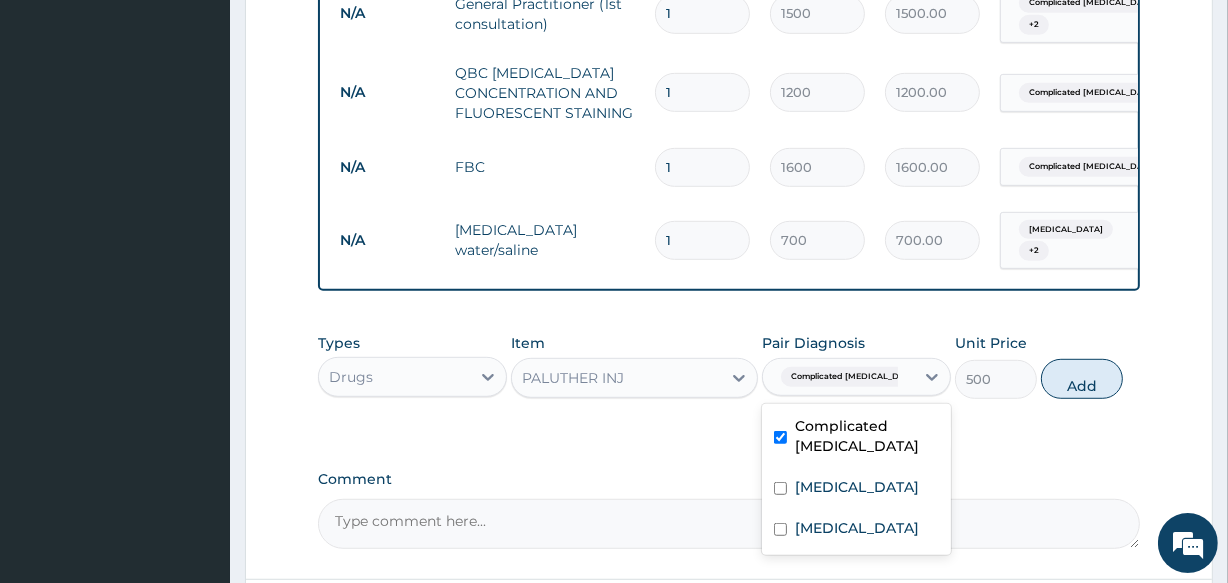 type on "0" 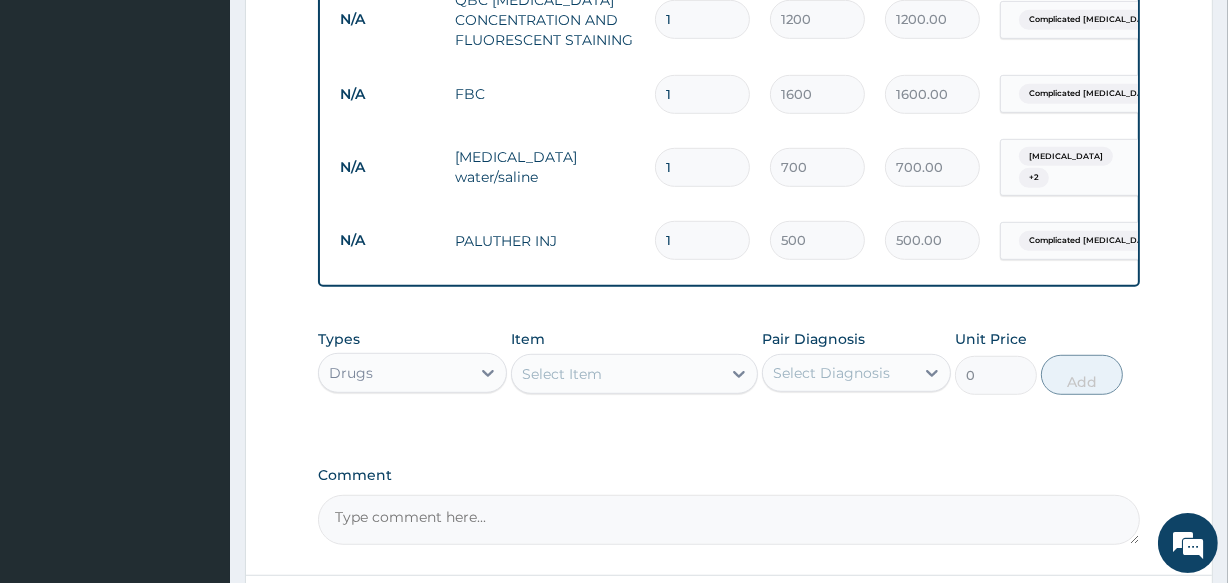 scroll, scrollTop: 1090, scrollLeft: 0, axis: vertical 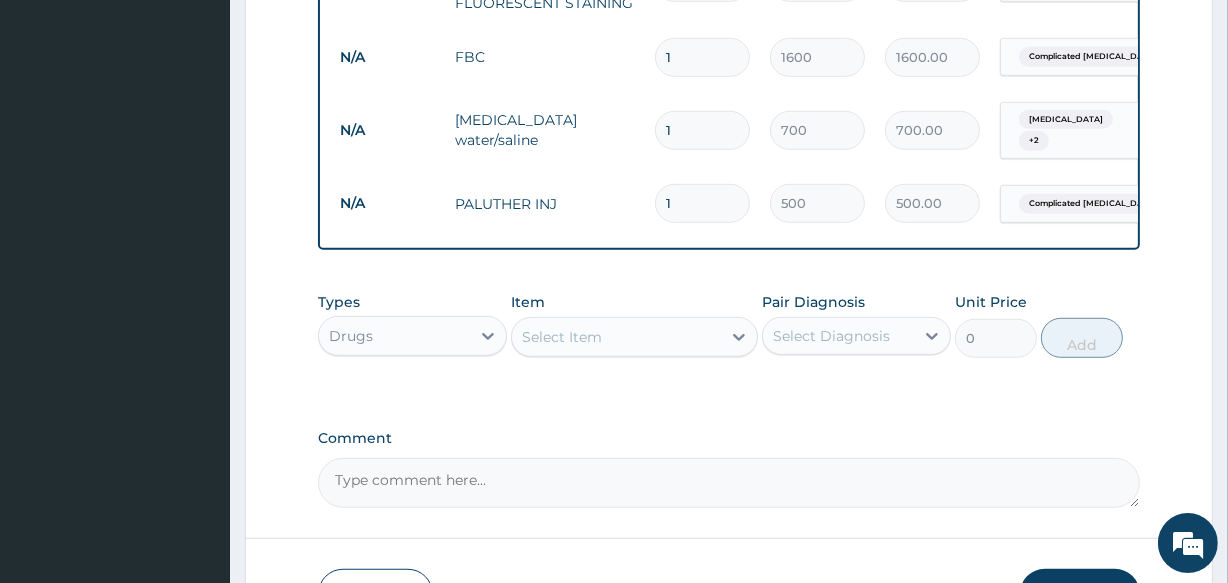 click on "Select Item" at bounding box center [616, 337] 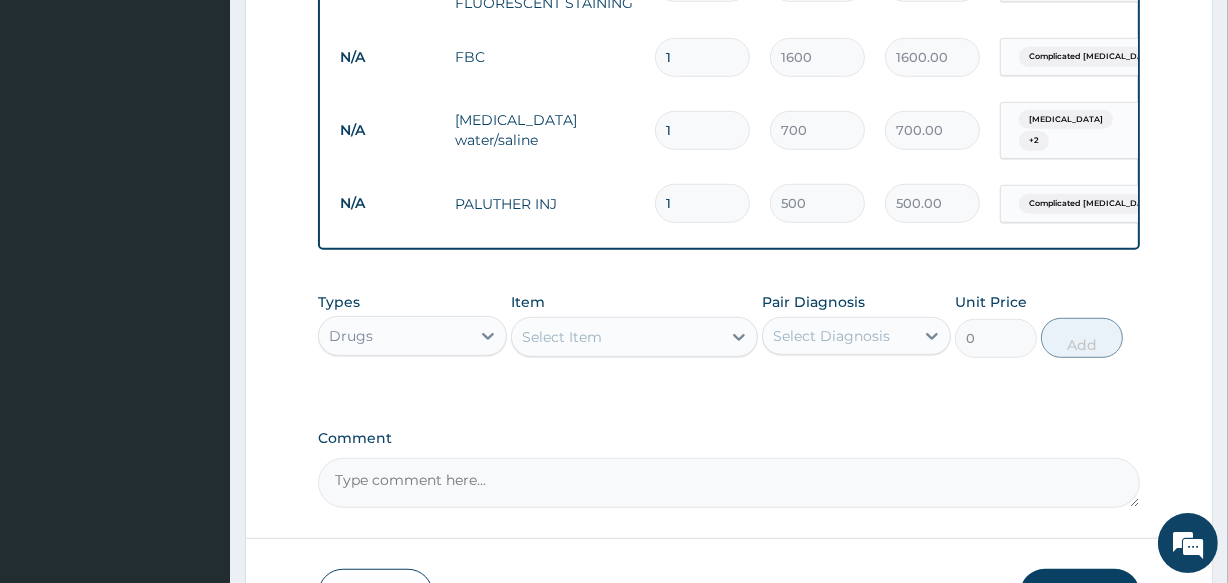 click on "Select Item" at bounding box center (616, 337) 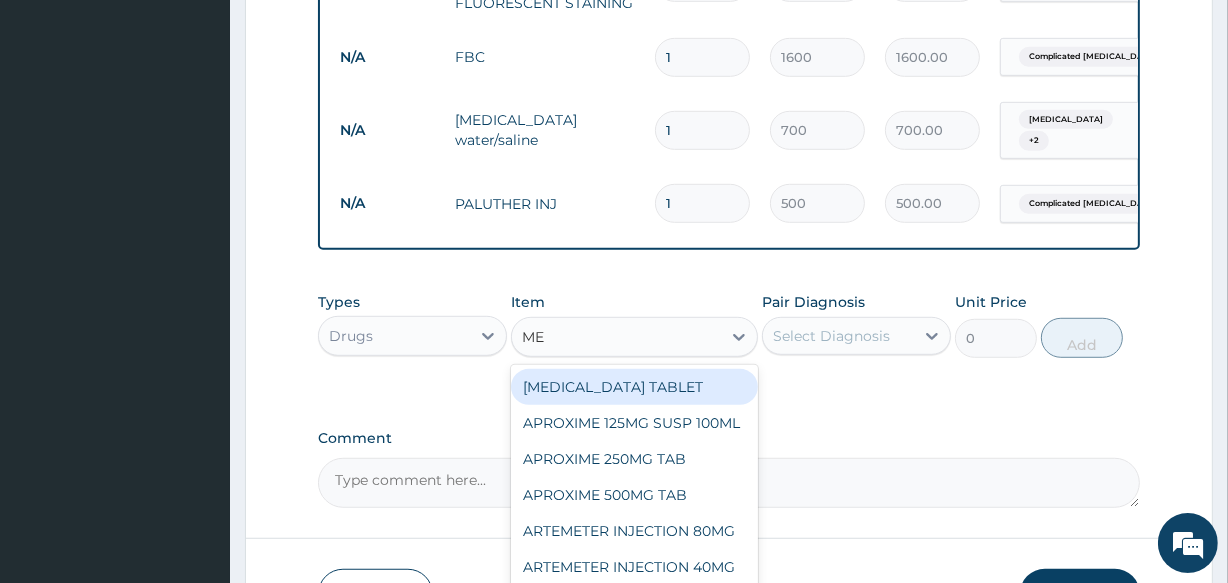 type on "M" 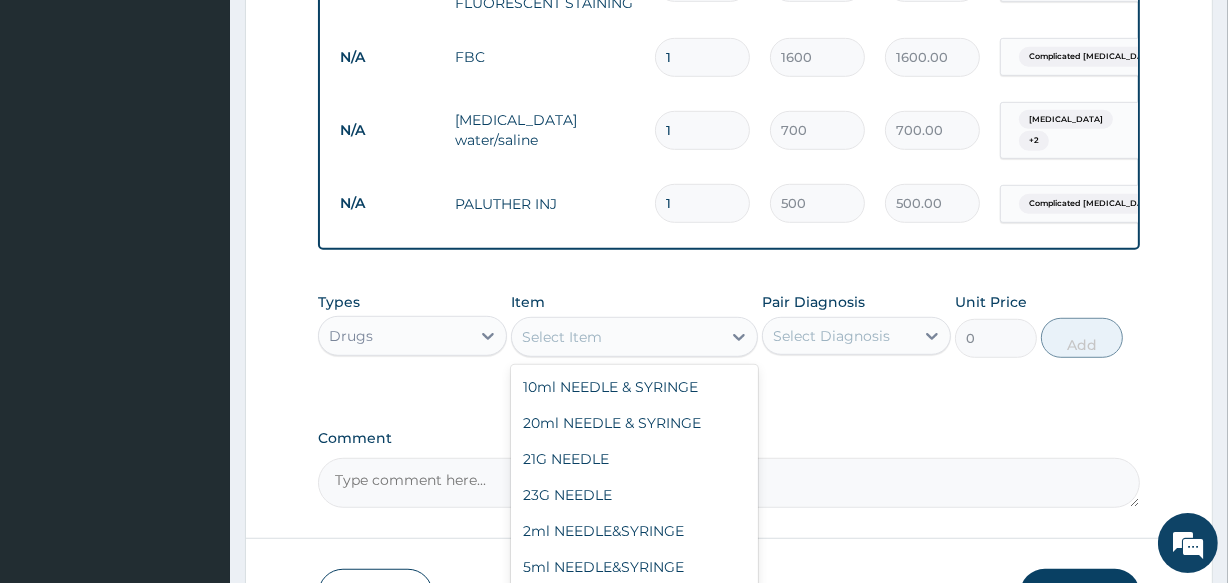 type on "F" 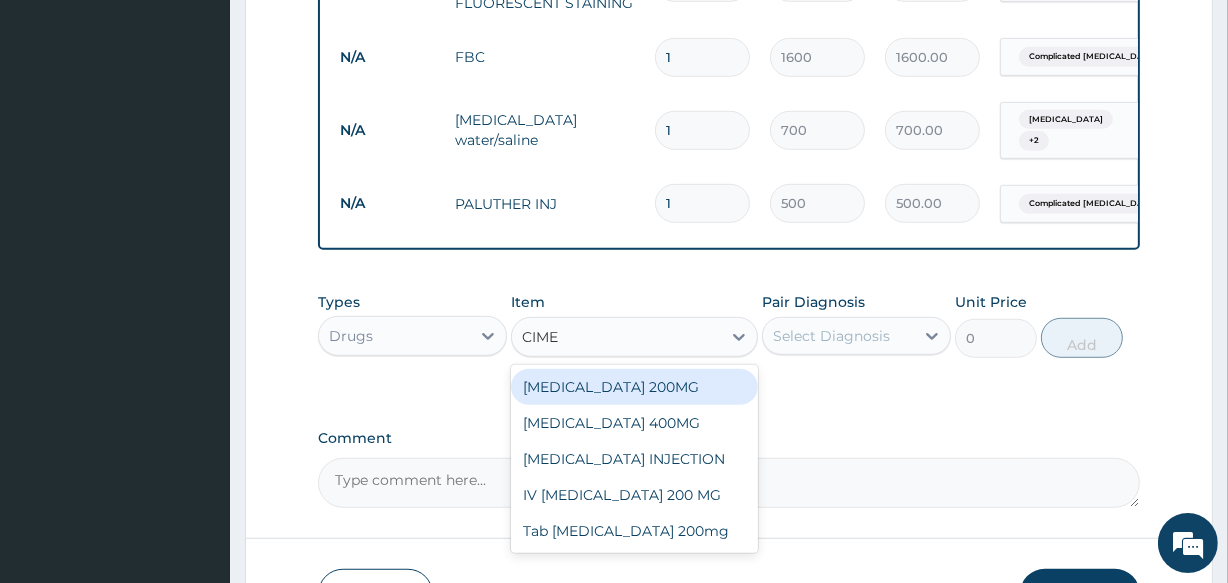type on "CIMET" 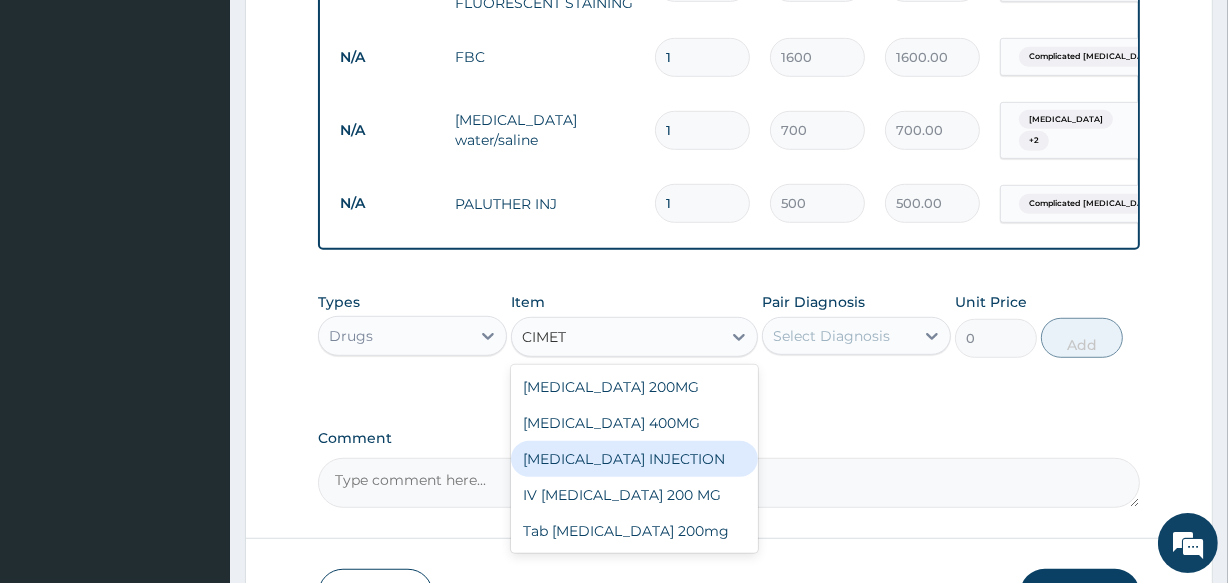 click on "CIMETIDINE INJECTION" at bounding box center [634, 459] 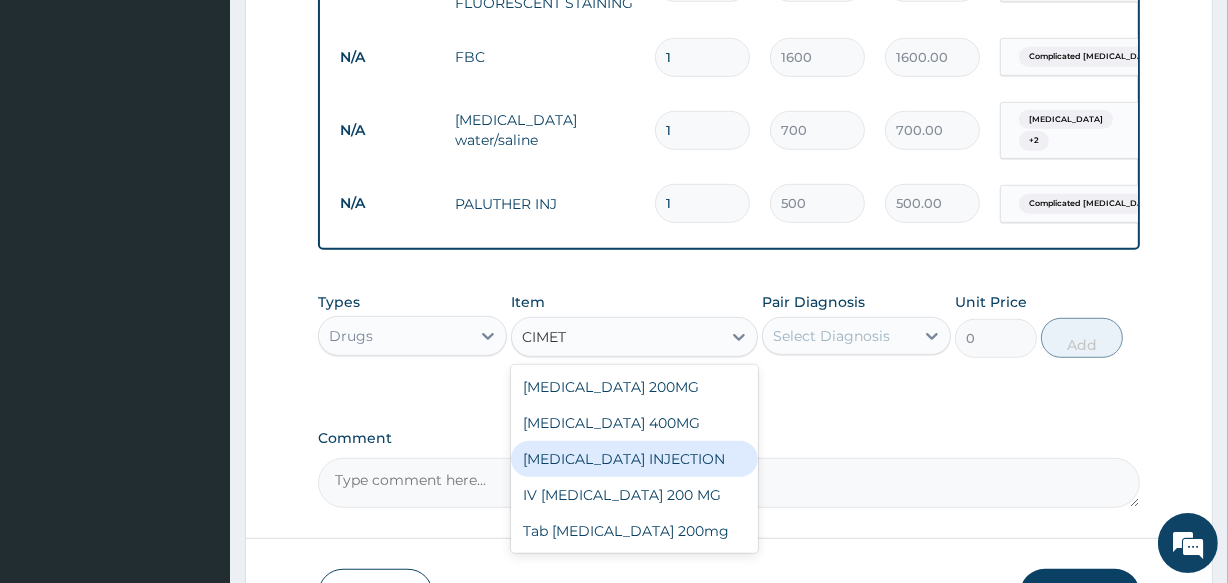 type 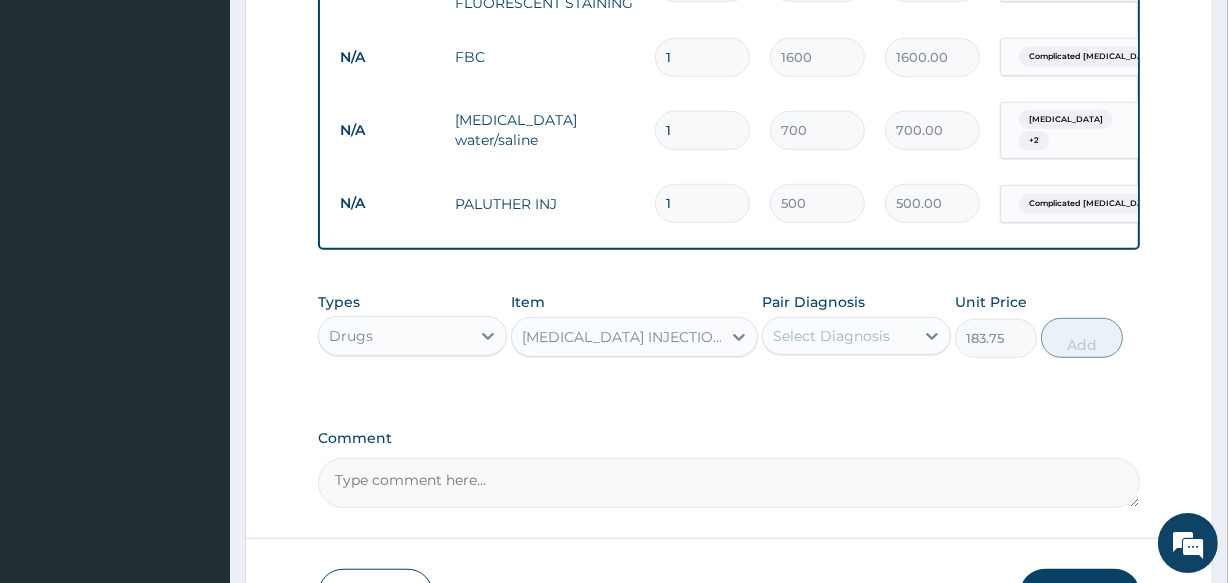 click on "CIMETIDINE INJECTION" at bounding box center (616, 337) 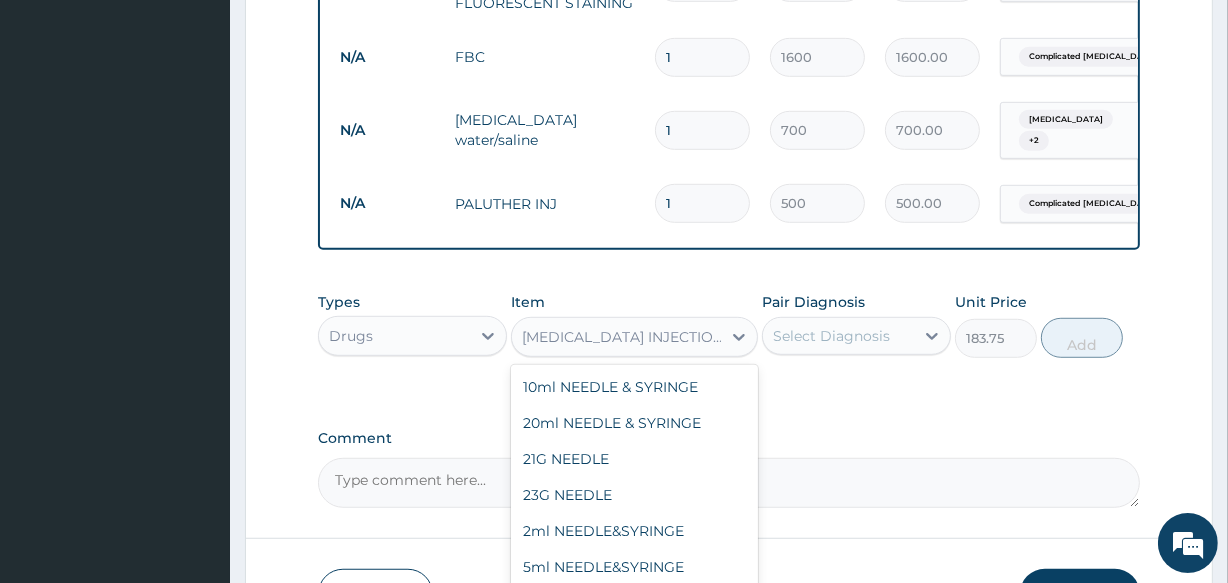 scroll, scrollTop: 18852, scrollLeft: 0, axis: vertical 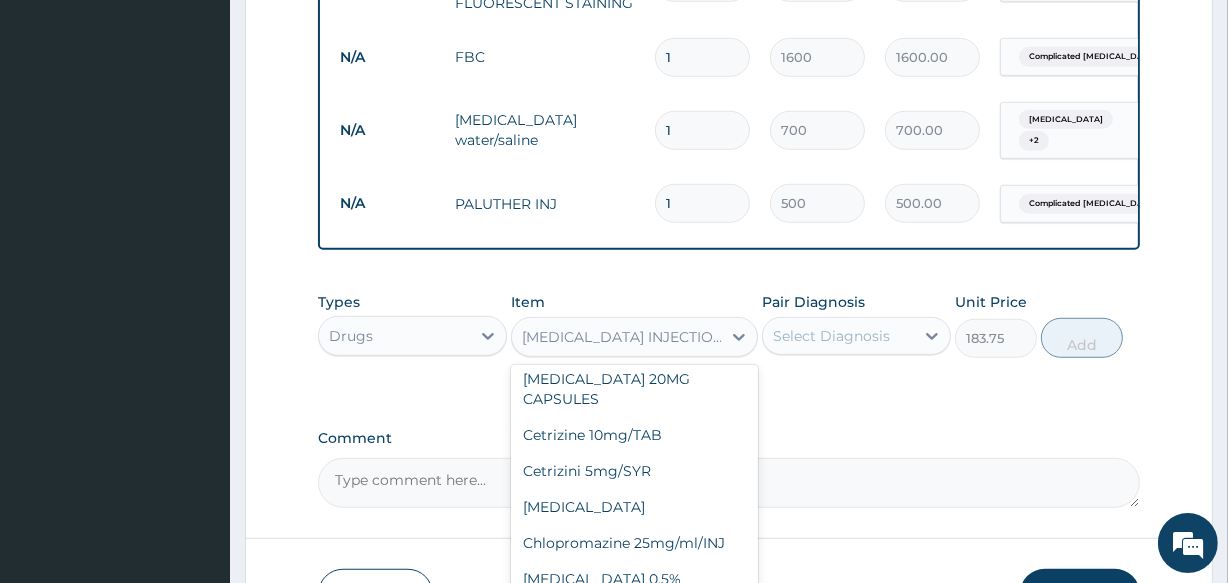 click on "CIMETIDINE INJECTION" at bounding box center [616, 337] 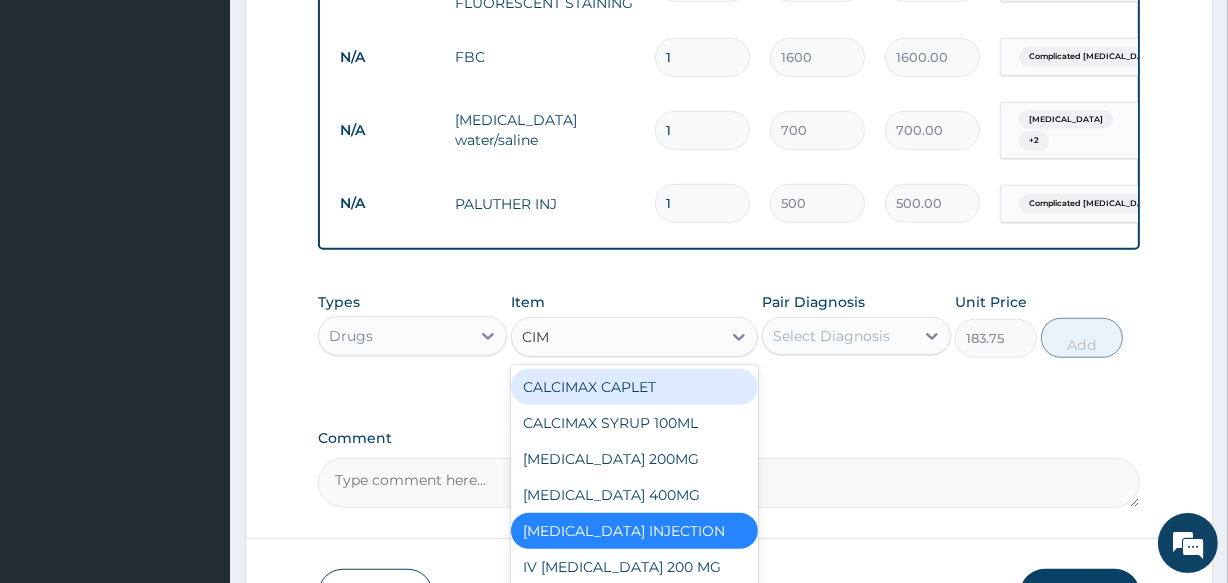 type on "CIME" 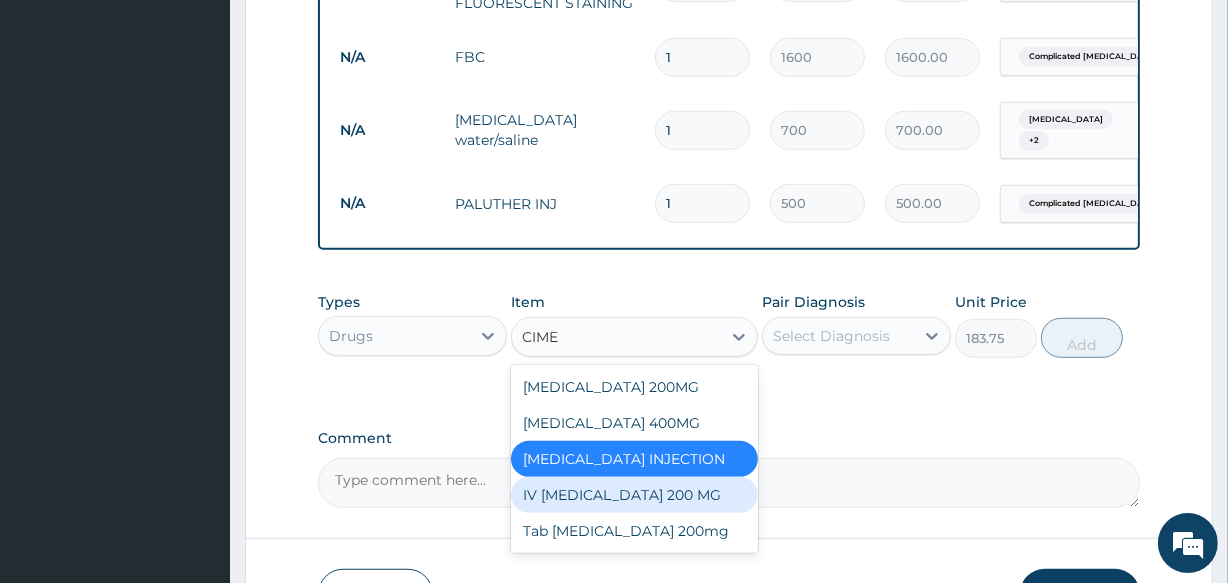 click on "IV CIMETIDINE 200 MG" at bounding box center [634, 495] 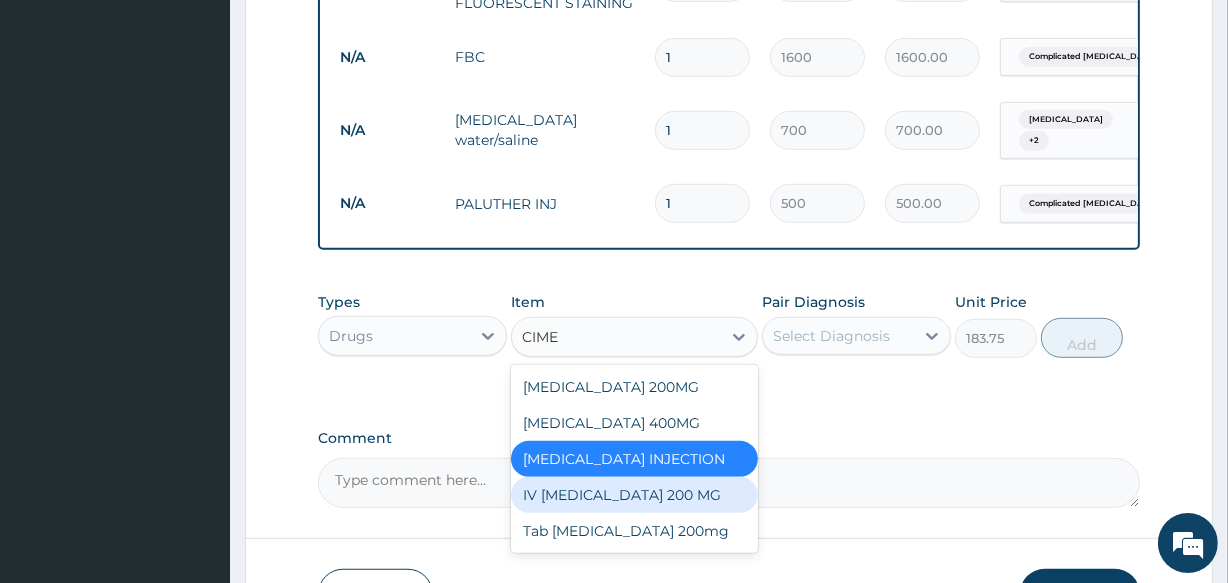 type 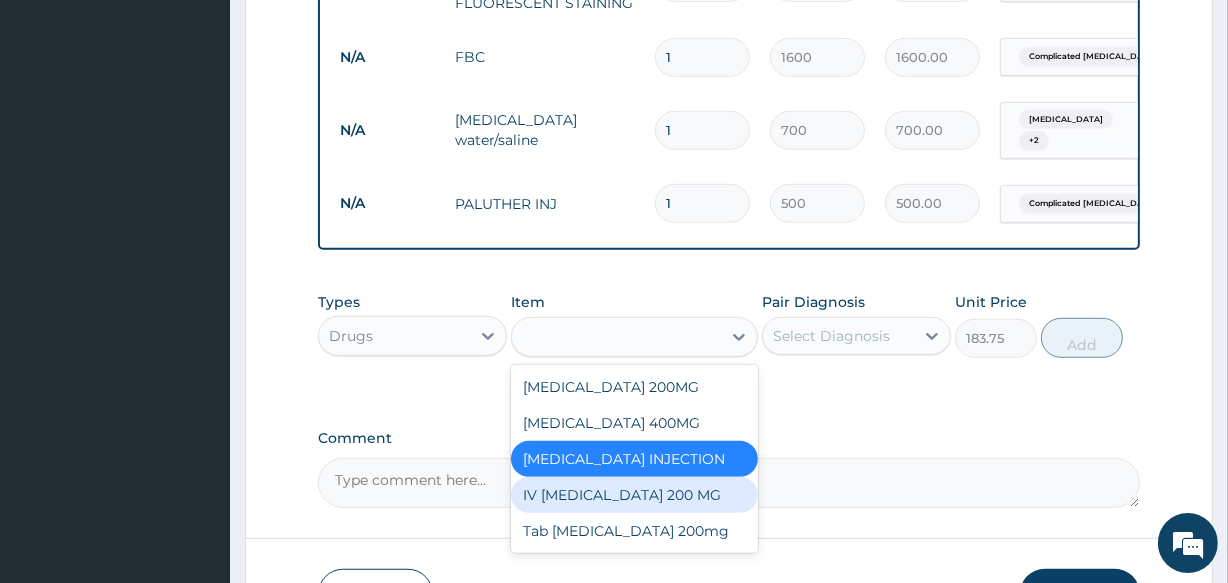 type on "230" 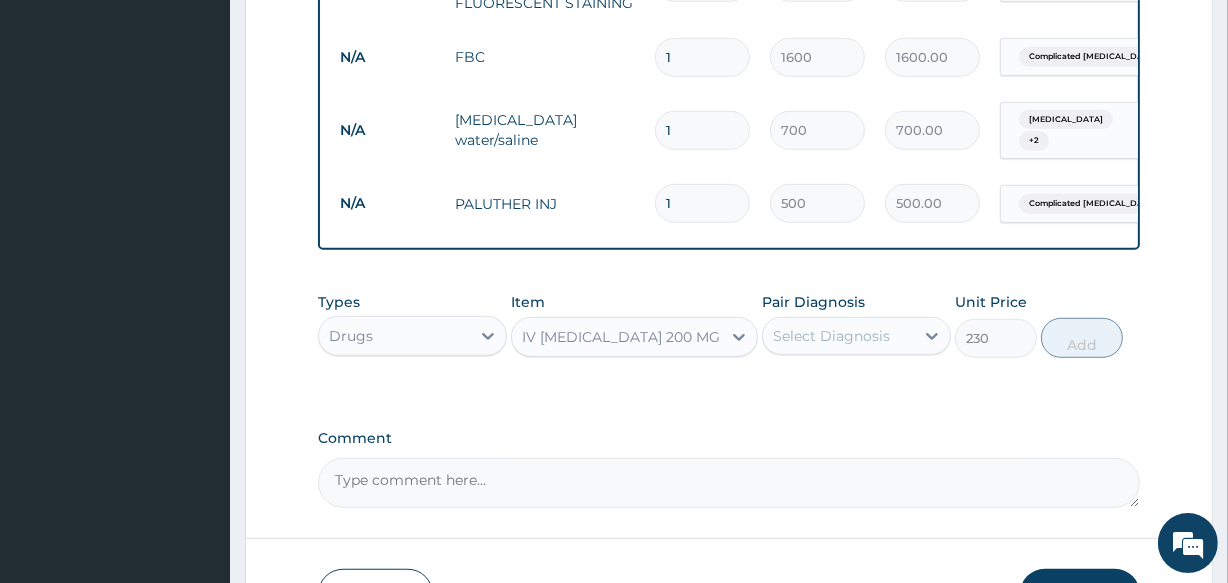 click on "Select Diagnosis" at bounding box center (831, 336) 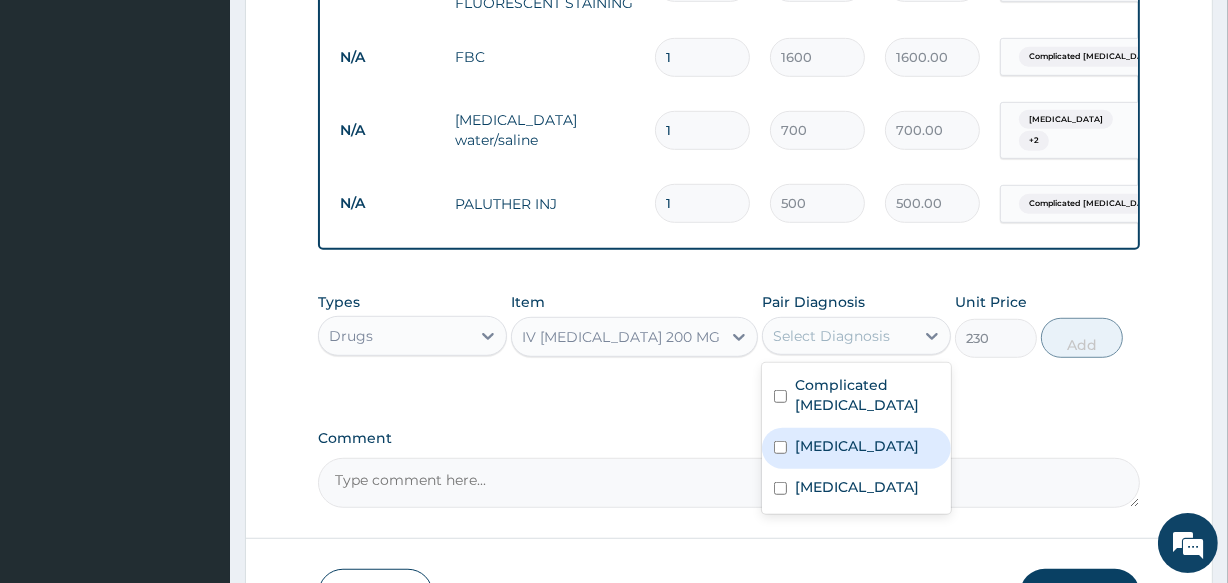 click on "Peptic ulcer" at bounding box center (857, 446) 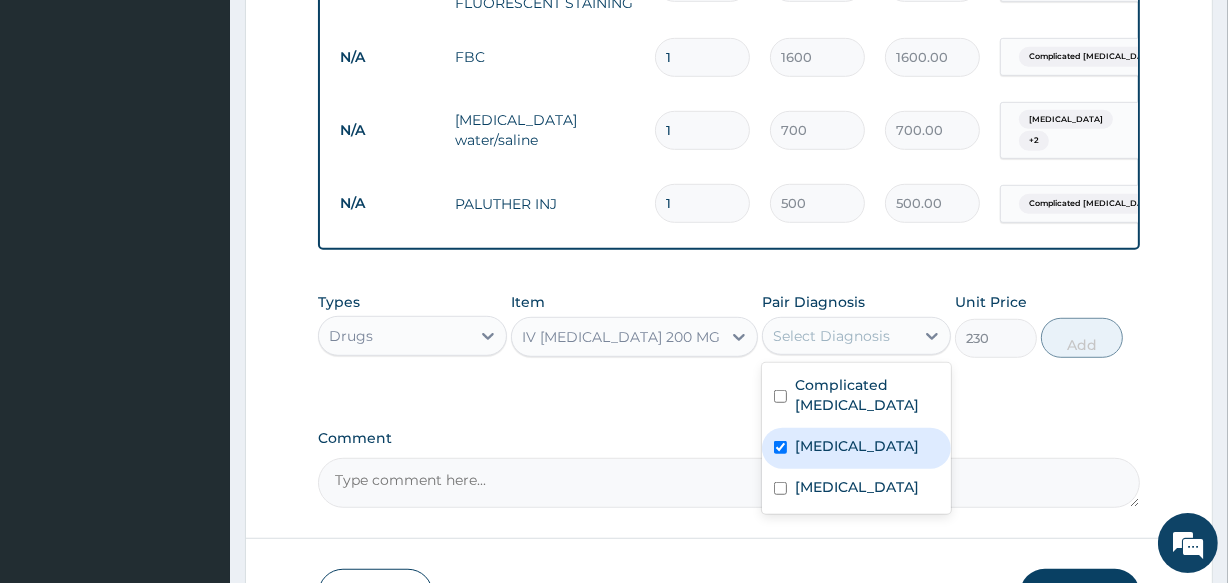 checkbox on "true" 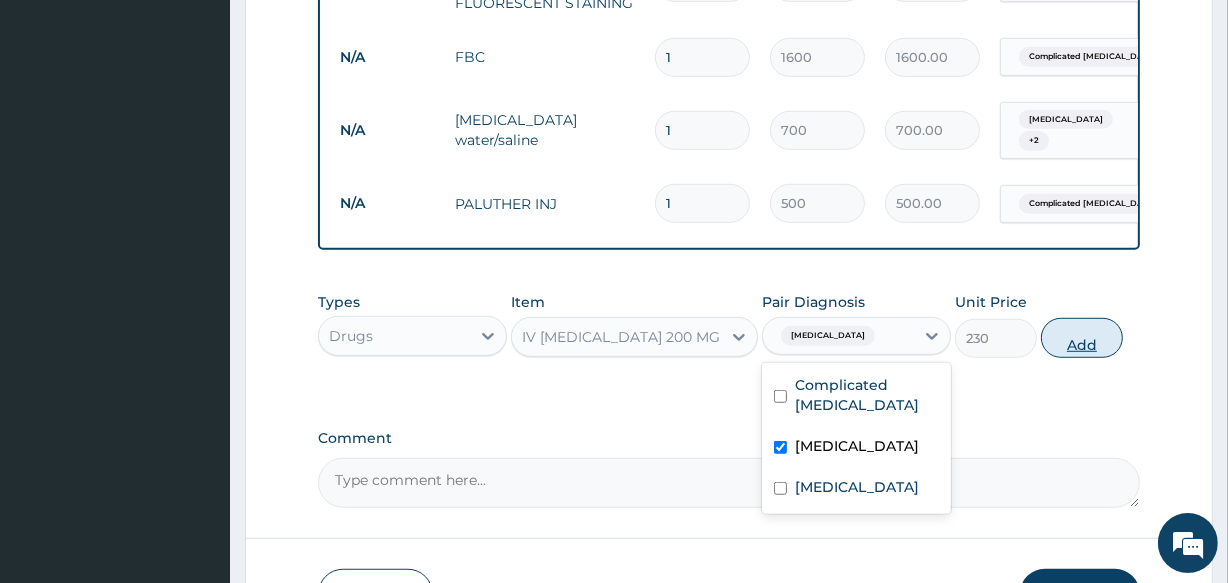 click on "Add" at bounding box center [1082, 338] 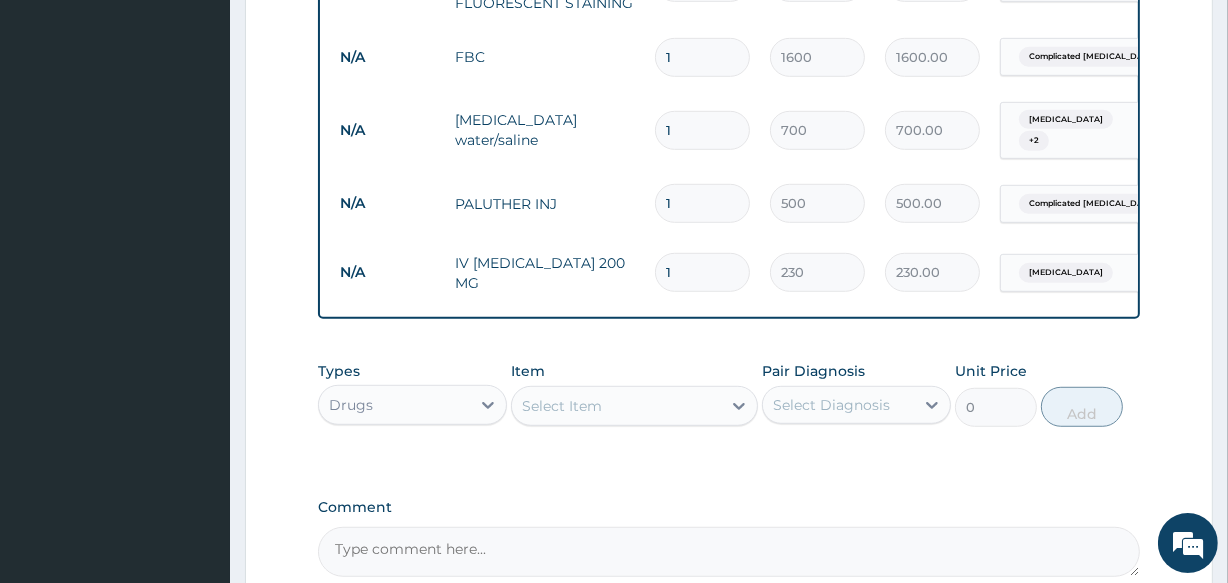 type 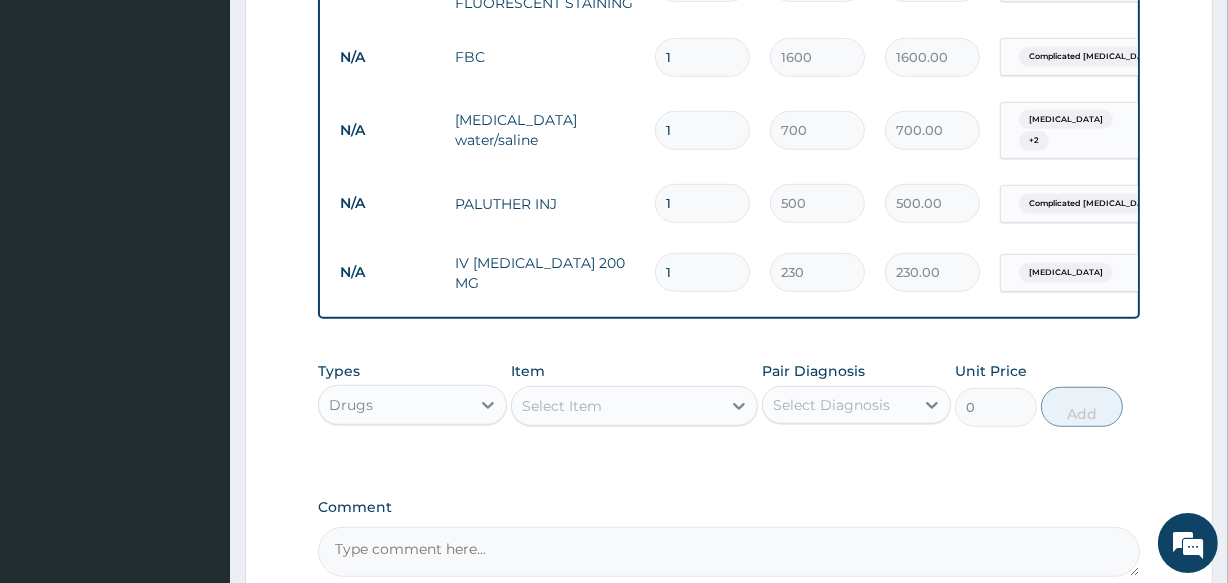 type on "0.00" 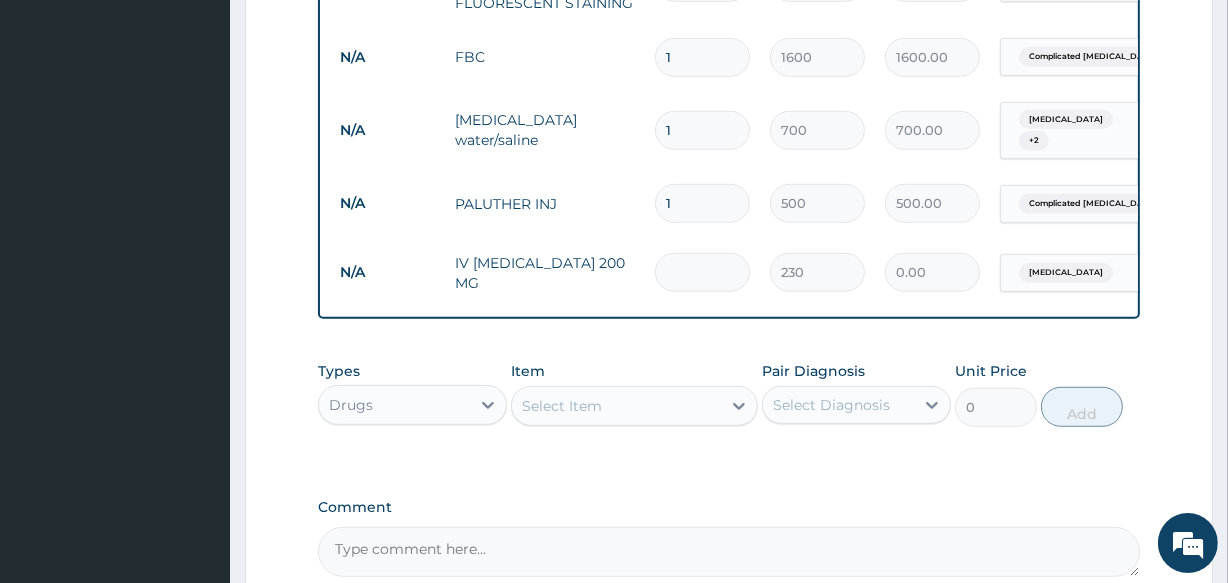 type on "6" 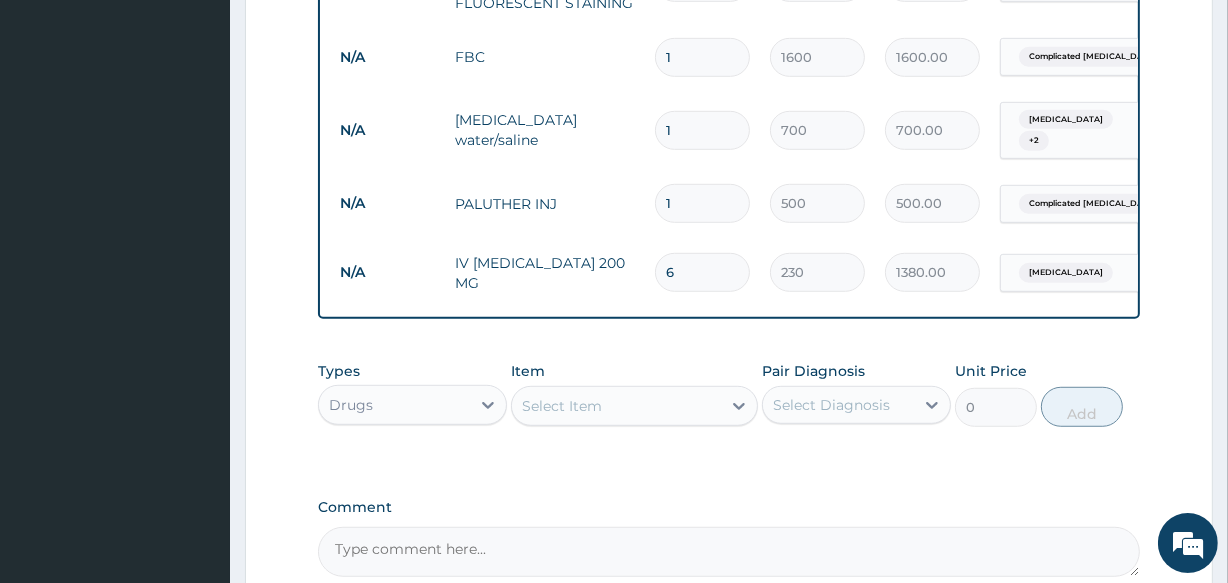 type on "6" 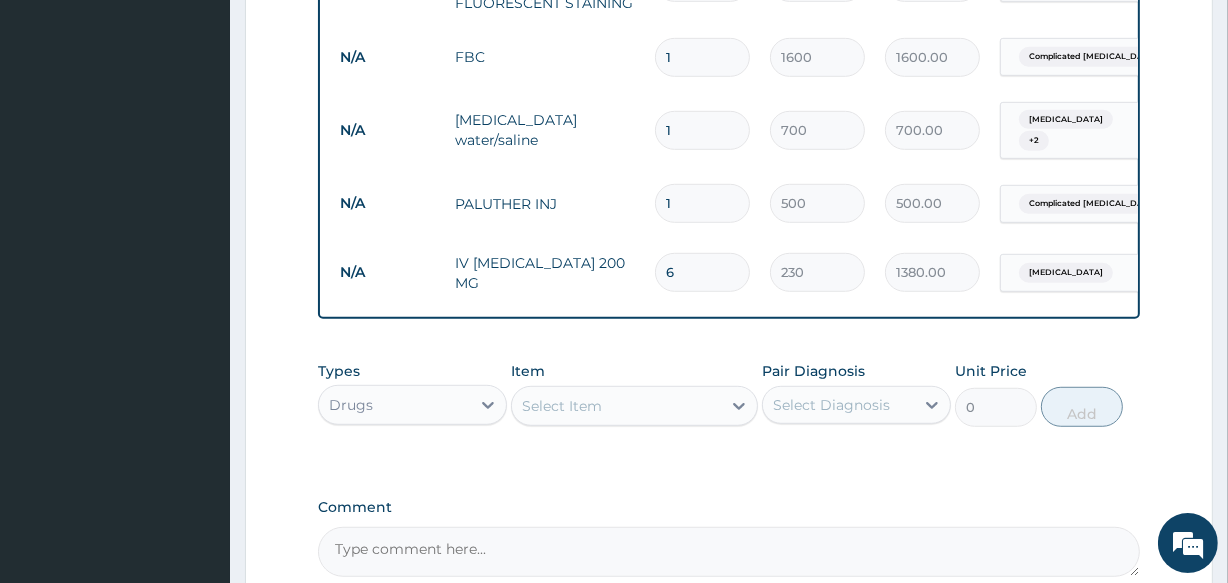 click on "Select Item" at bounding box center [616, 406] 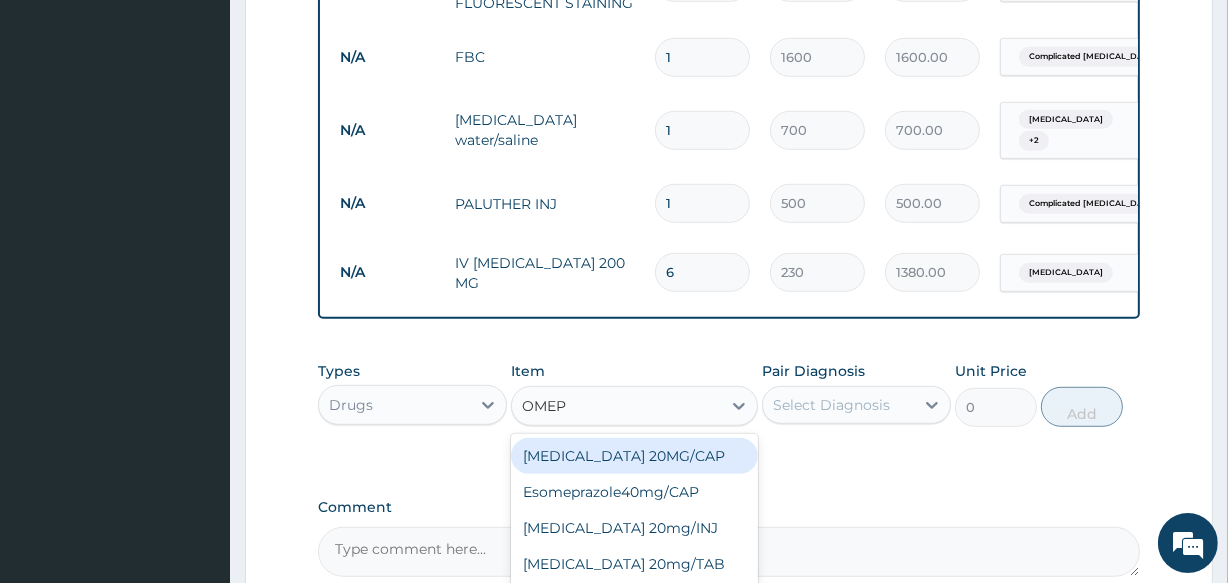 type on "OMEPR" 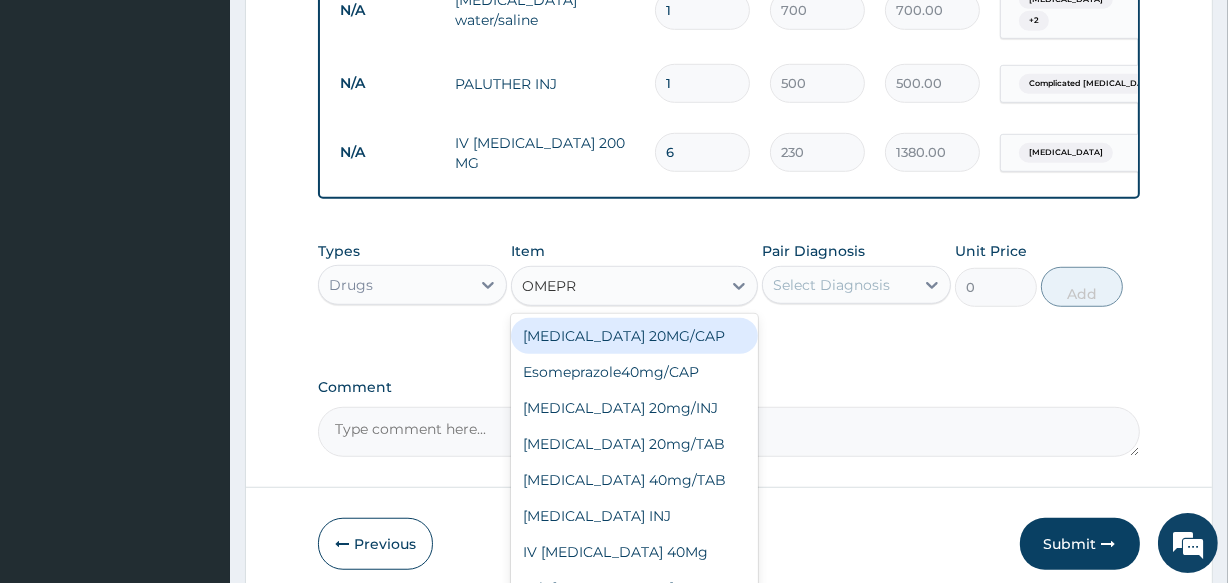 scroll, scrollTop: 1235, scrollLeft: 0, axis: vertical 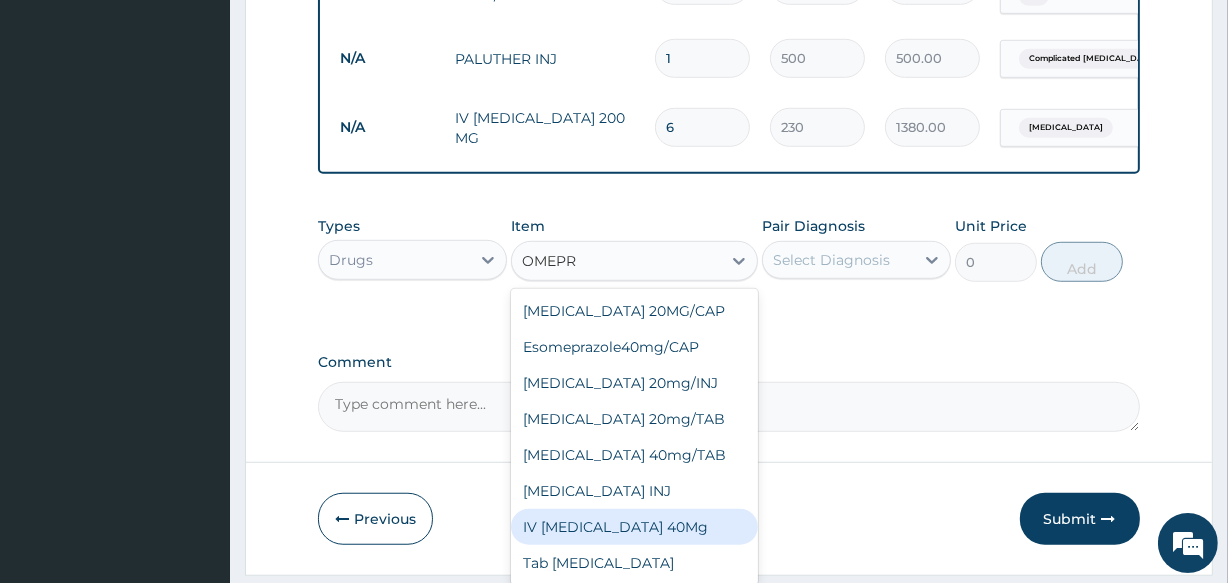 click on "IV [MEDICAL_DATA] 40Mg" at bounding box center (634, 527) 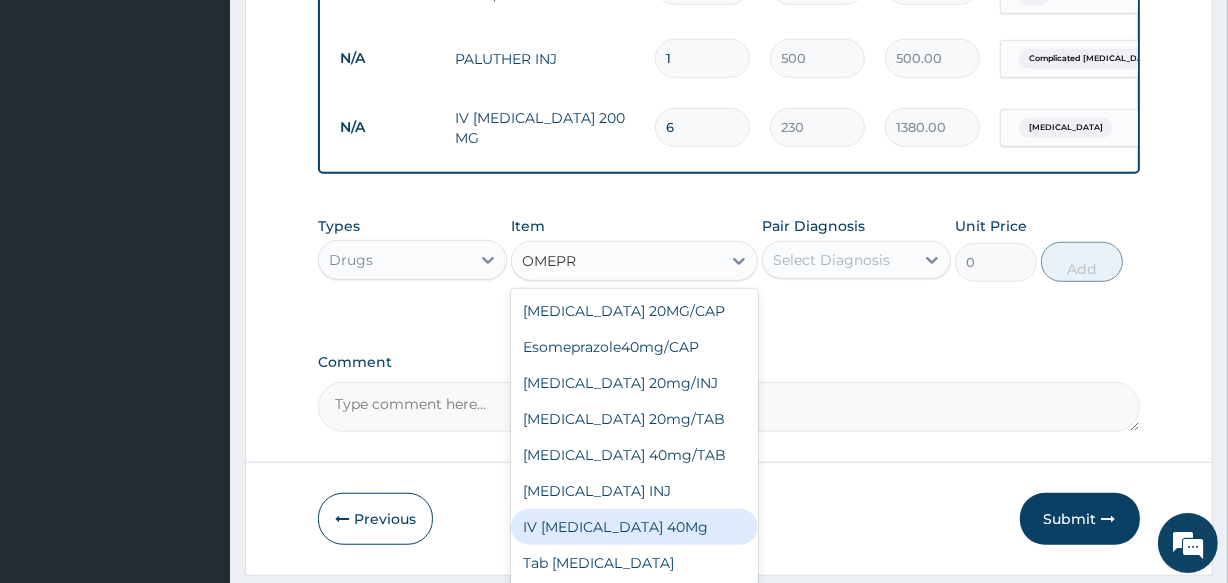 type 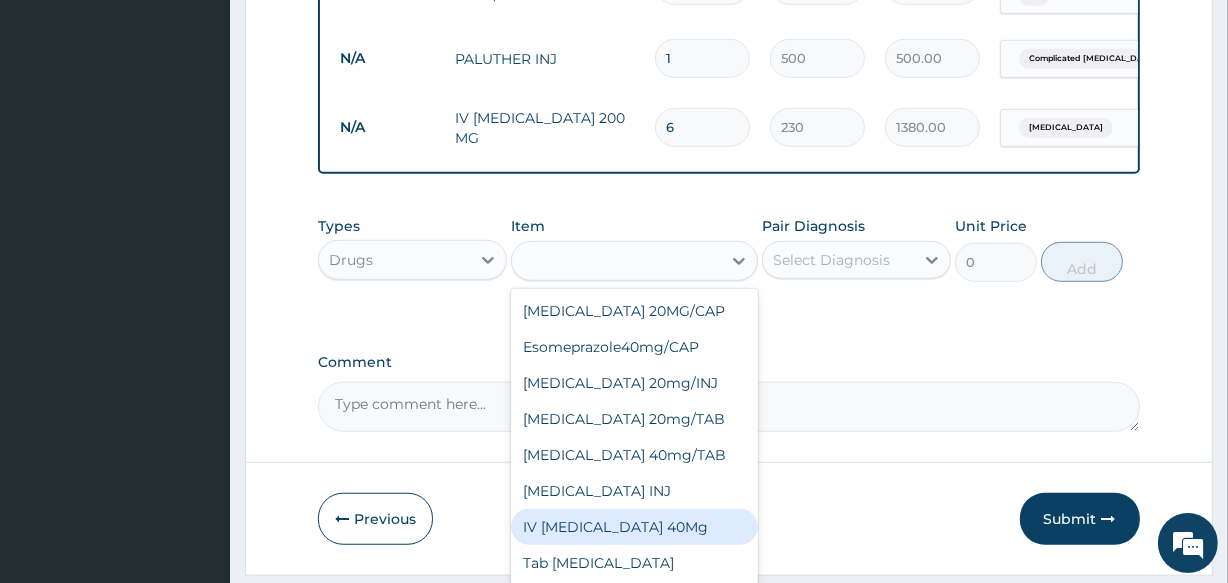 type on "1000" 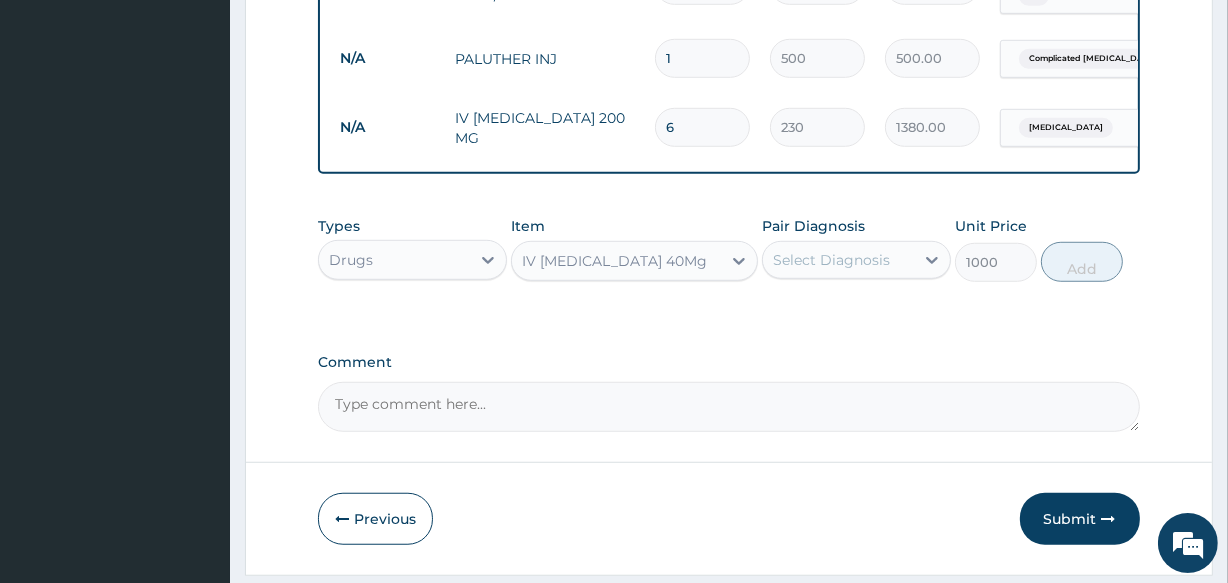 click on "Select Diagnosis" at bounding box center (838, 260) 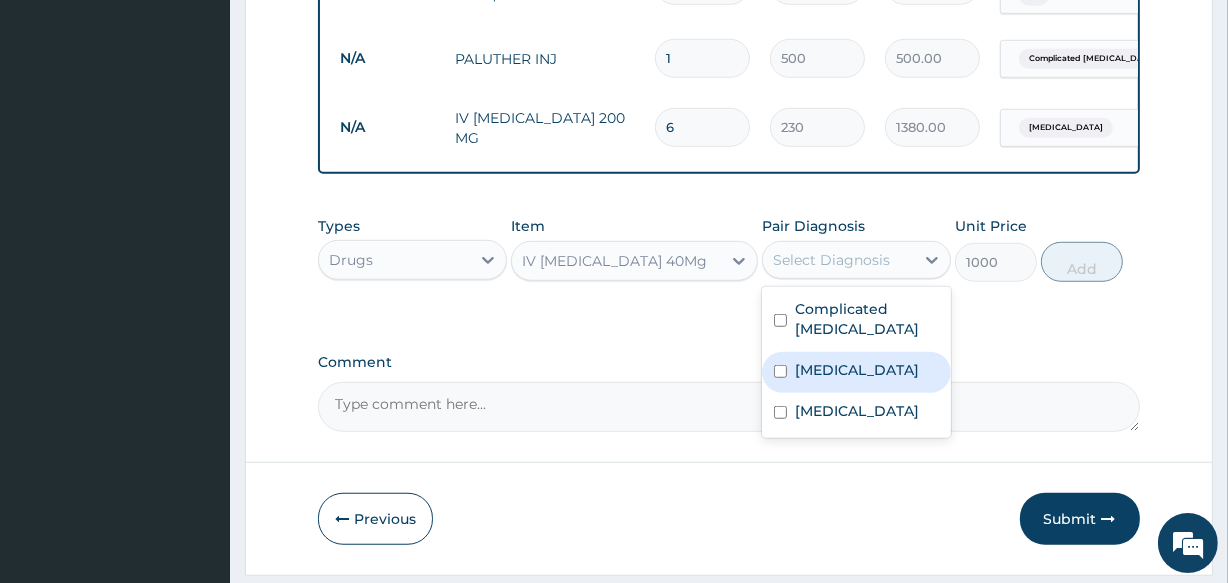 click on "Peptic ulcer" at bounding box center (857, 370) 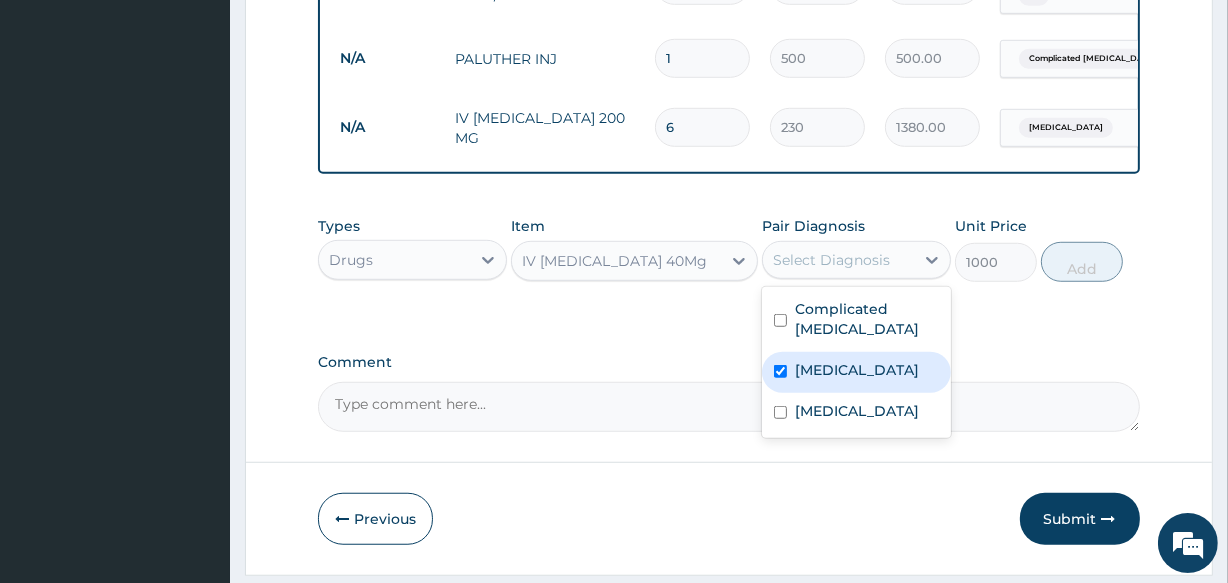 checkbox on "true" 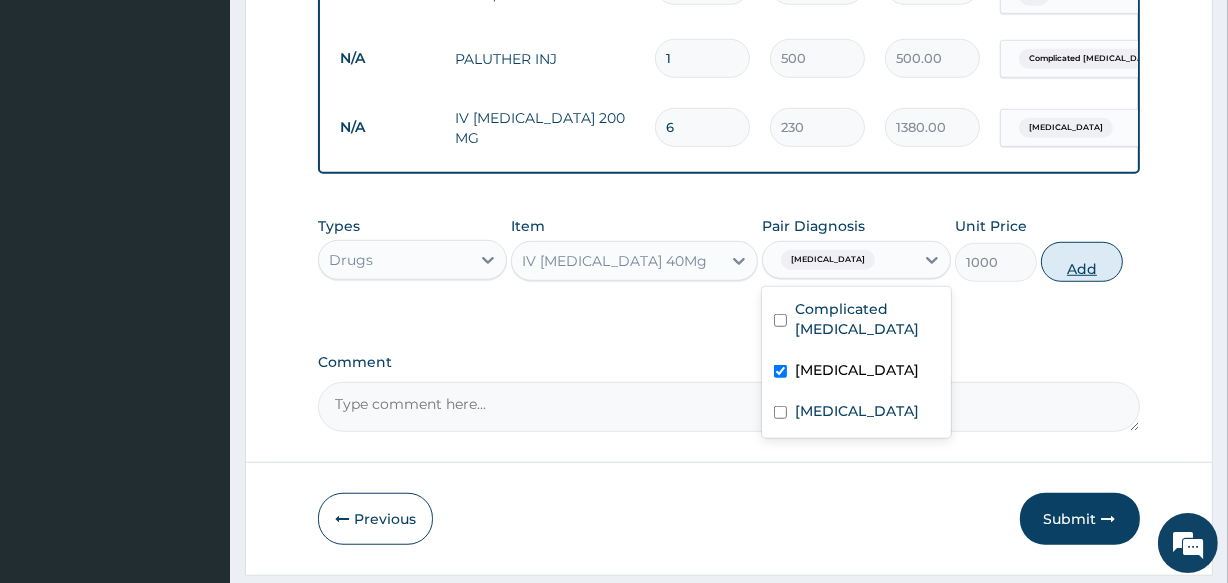 click on "Add" at bounding box center (1082, 262) 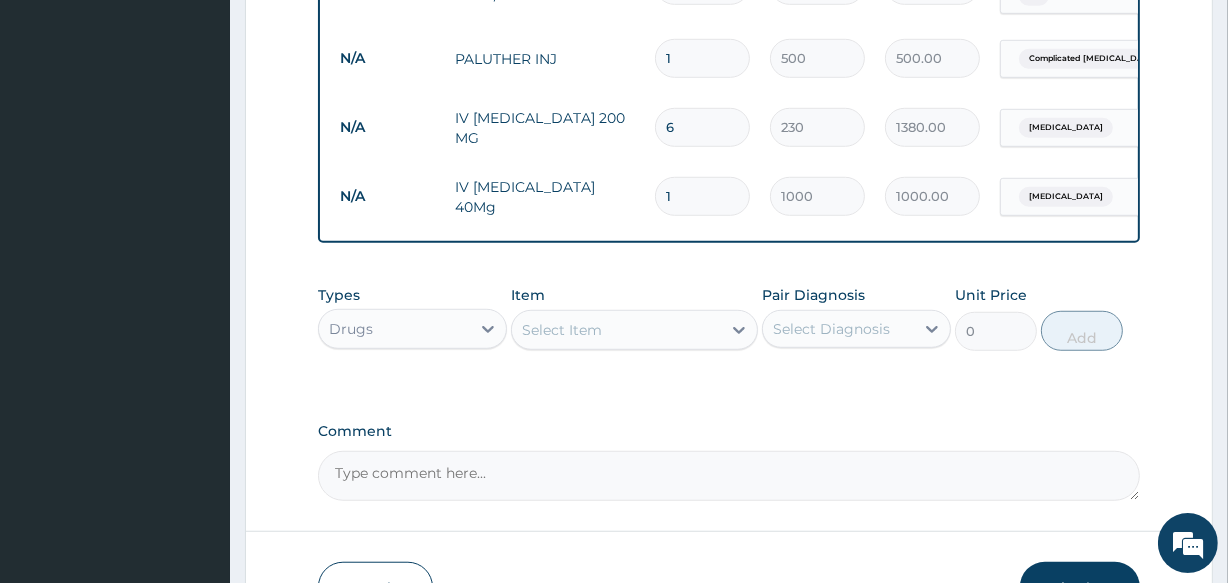type 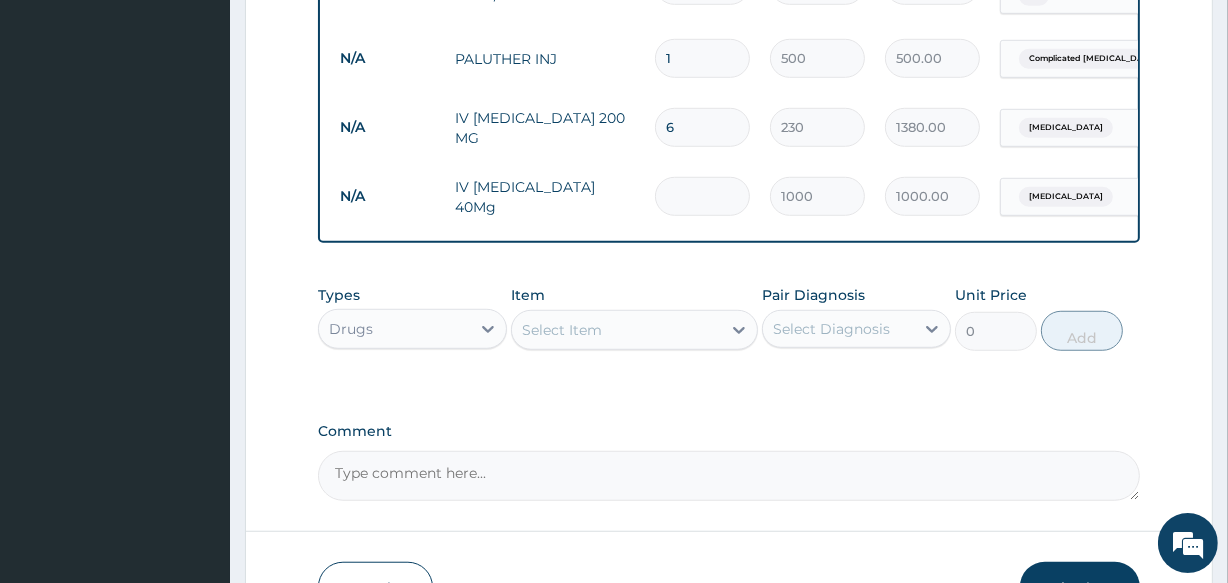 type on "0.00" 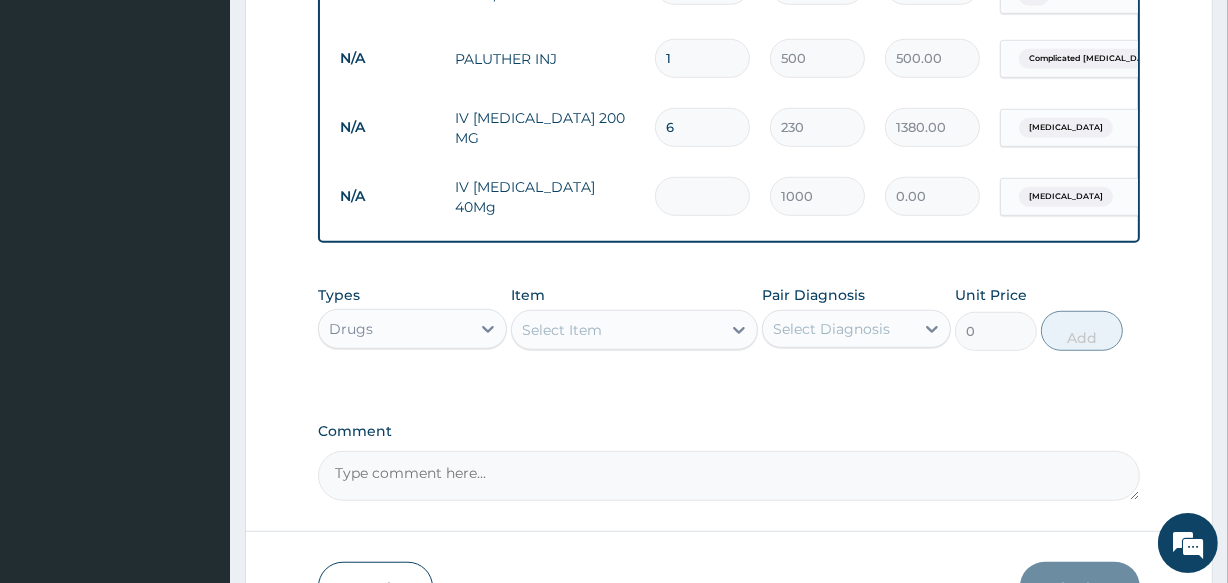 type on "4" 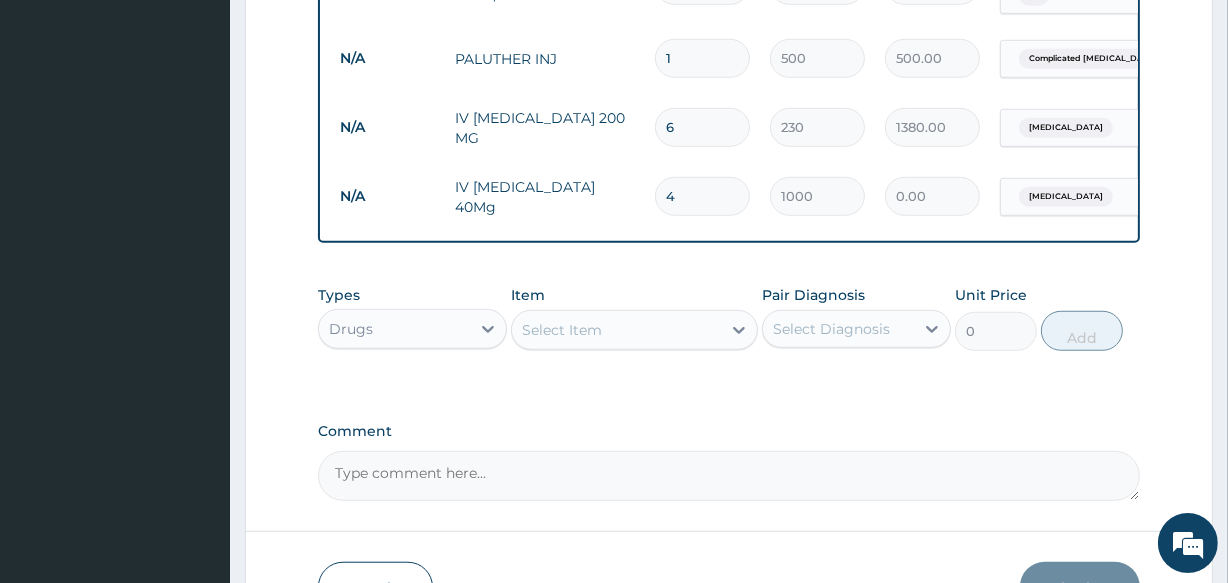 type on "4000.00" 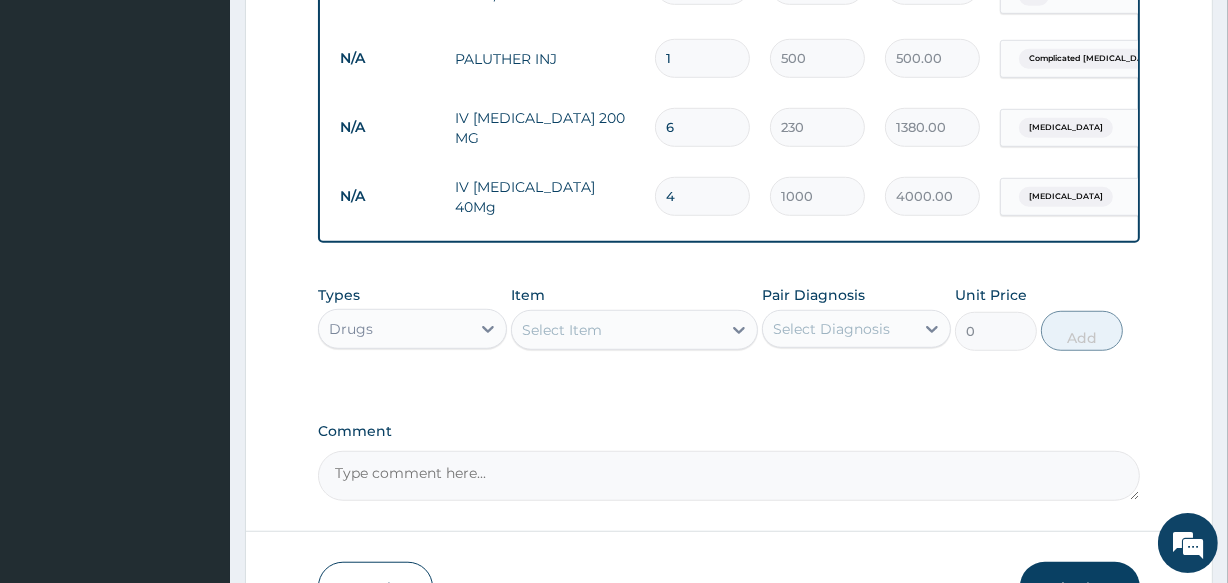 type on "4" 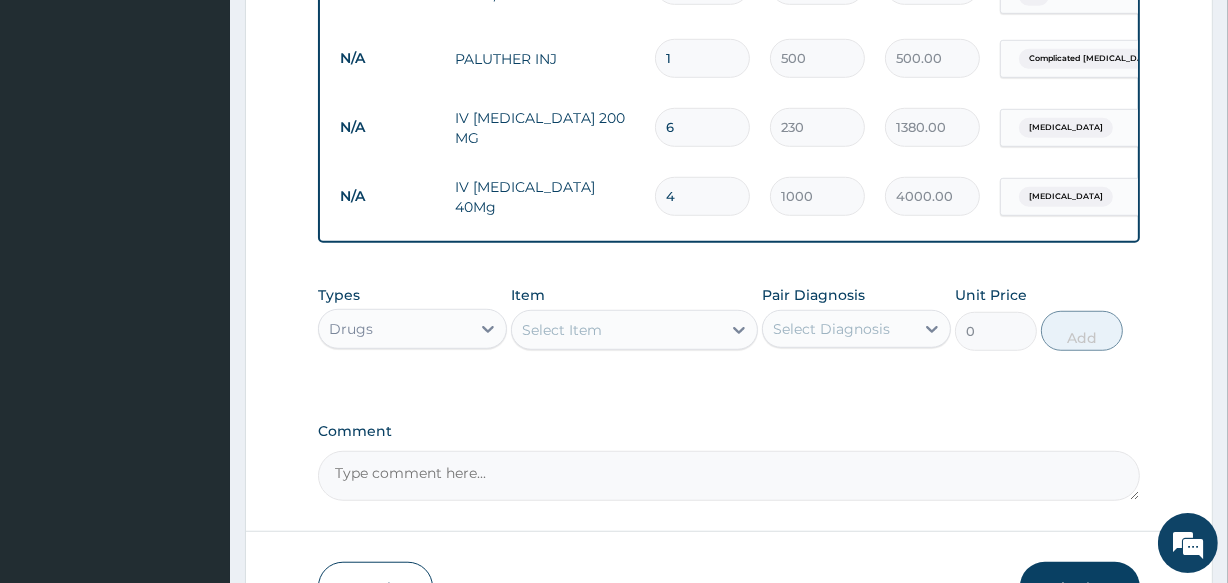 click on "Select Item" at bounding box center (562, 330) 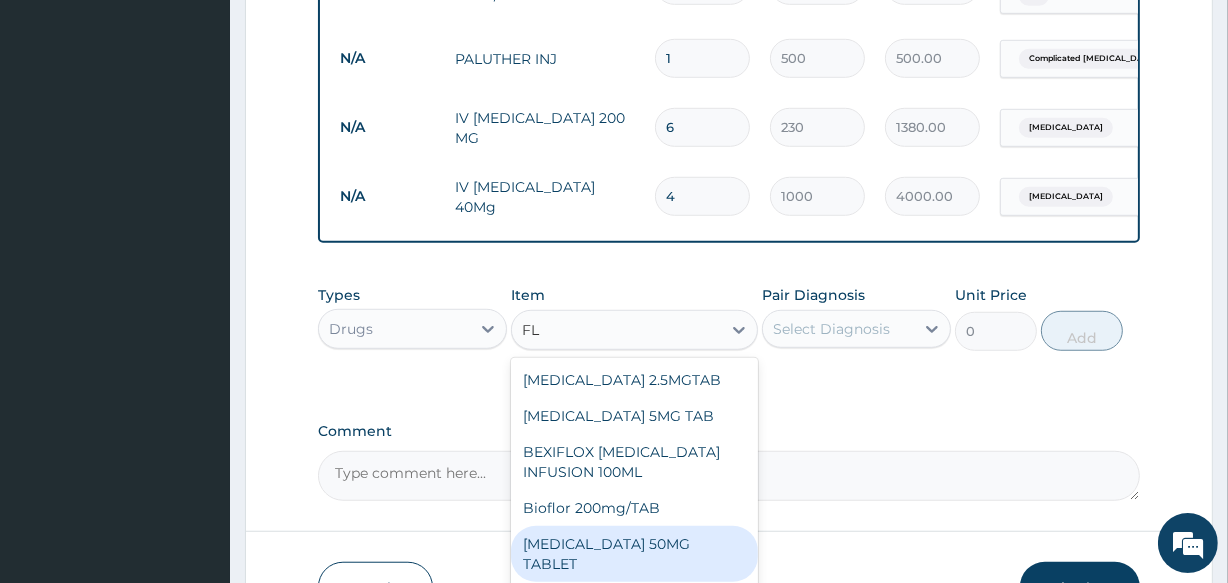 type on "F" 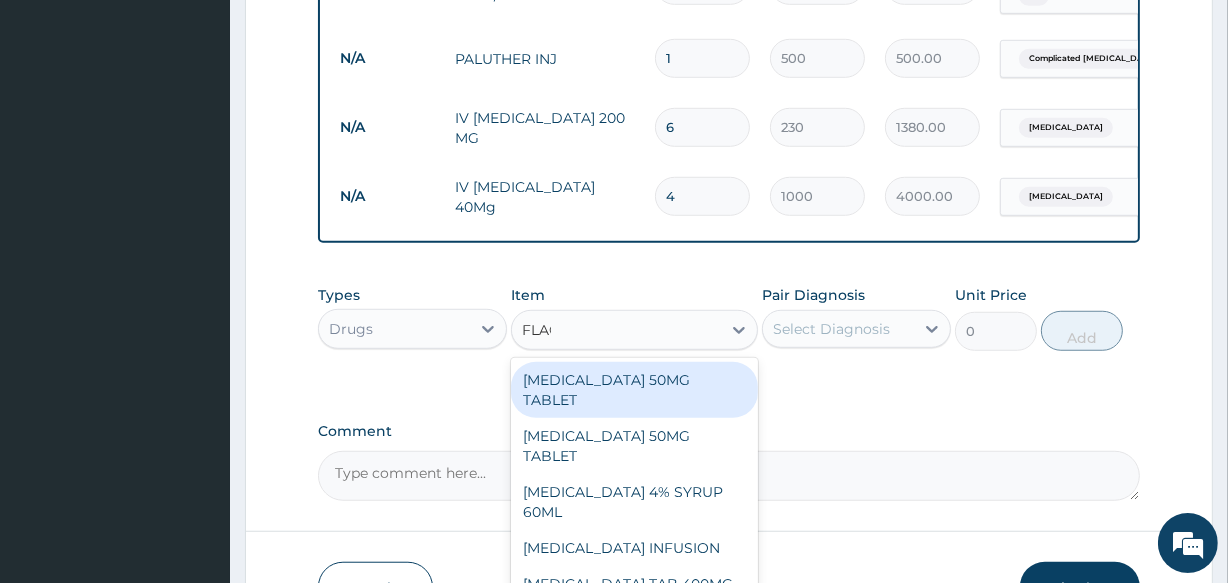 type on "FLAGY" 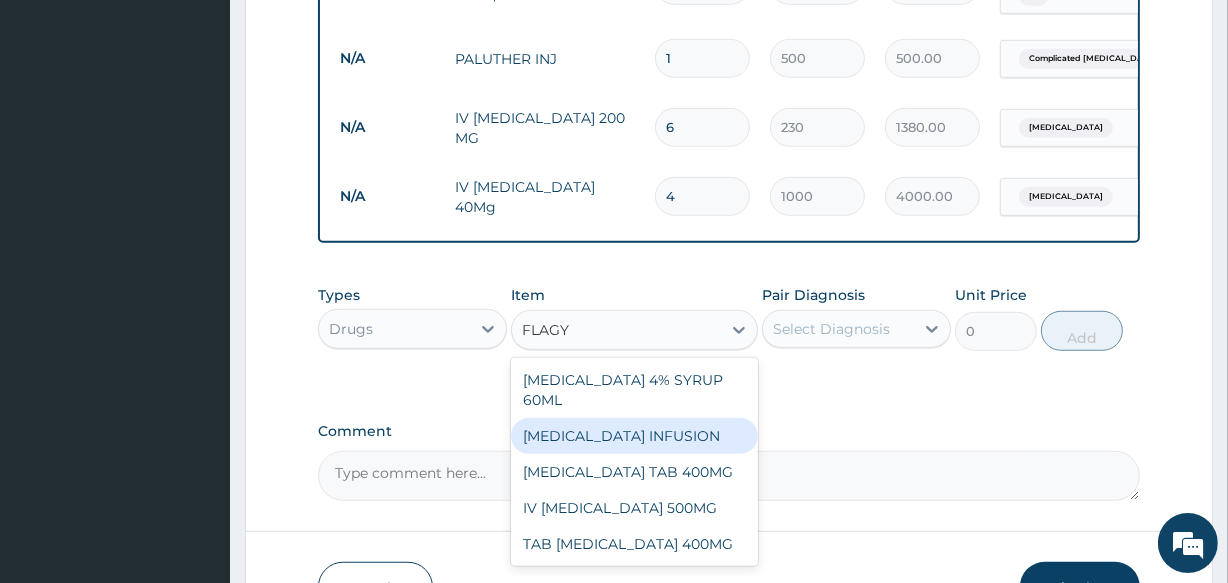 click on "[MEDICAL_DATA] INFUSION" at bounding box center [634, 436] 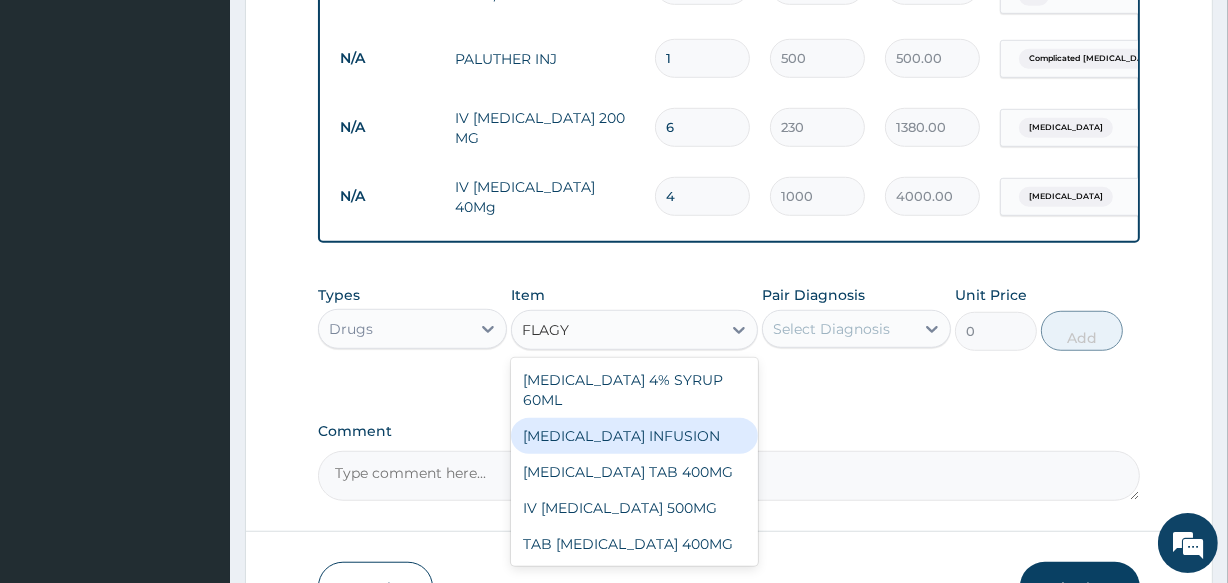 type 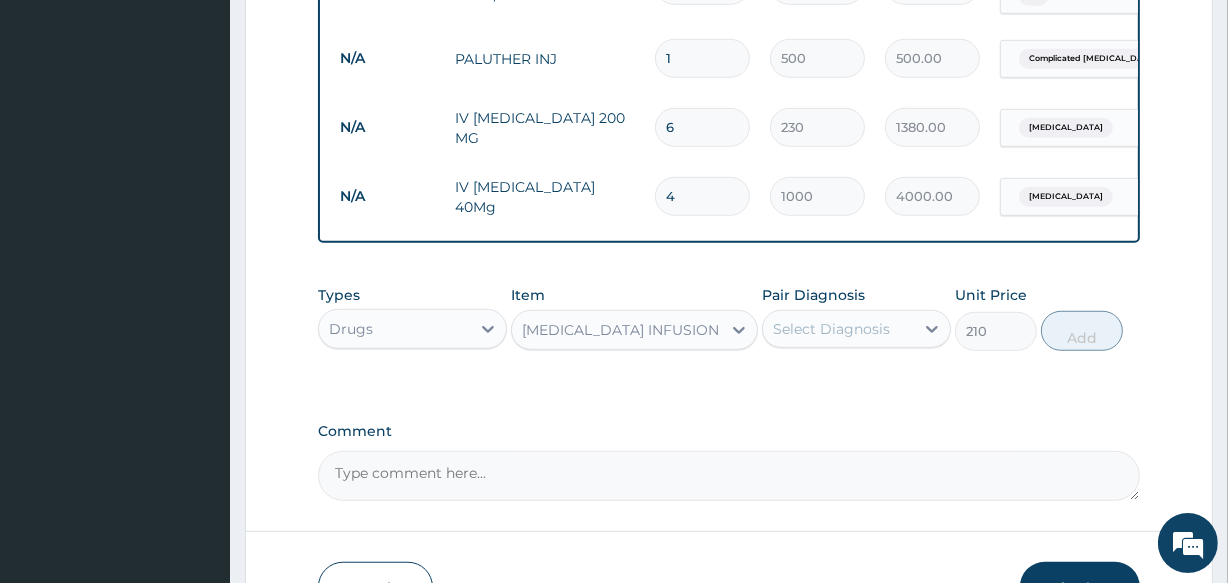 click on "[MEDICAL_DATA] INFUSION" at bounding box center [616, 330] 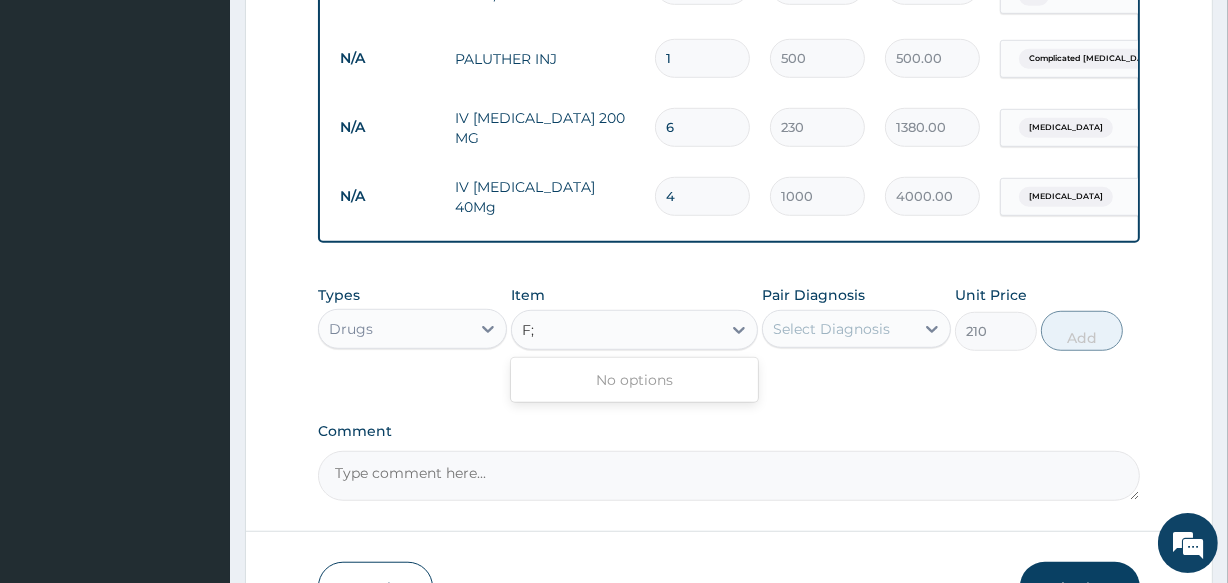 scroll, scrollTop: 0, scrollLeft: 0, axis: both 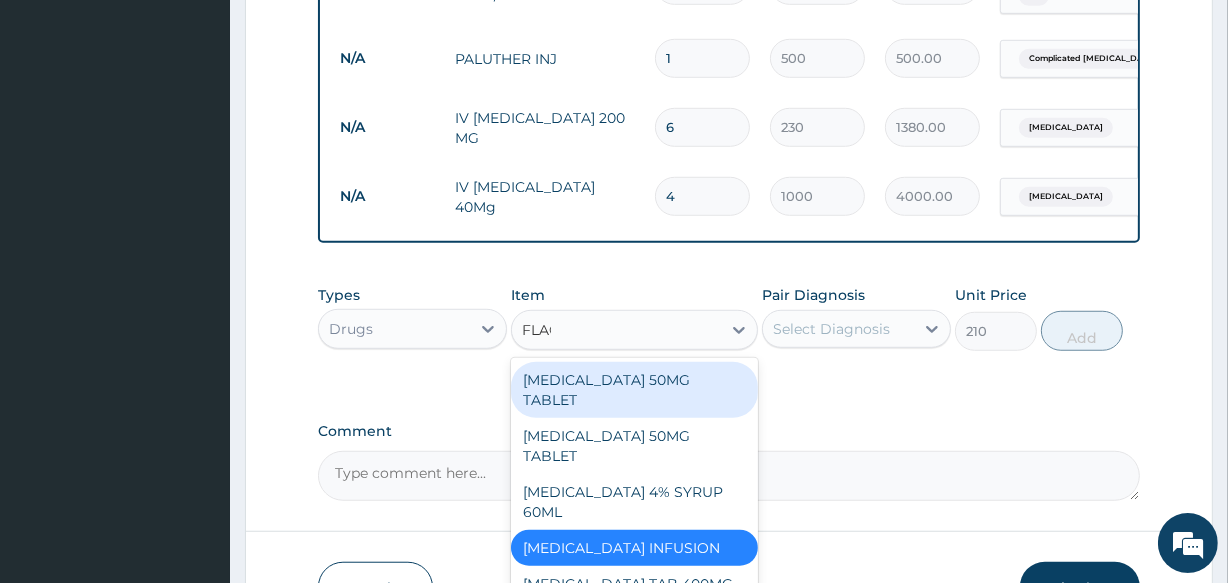 type on "FLAGY" 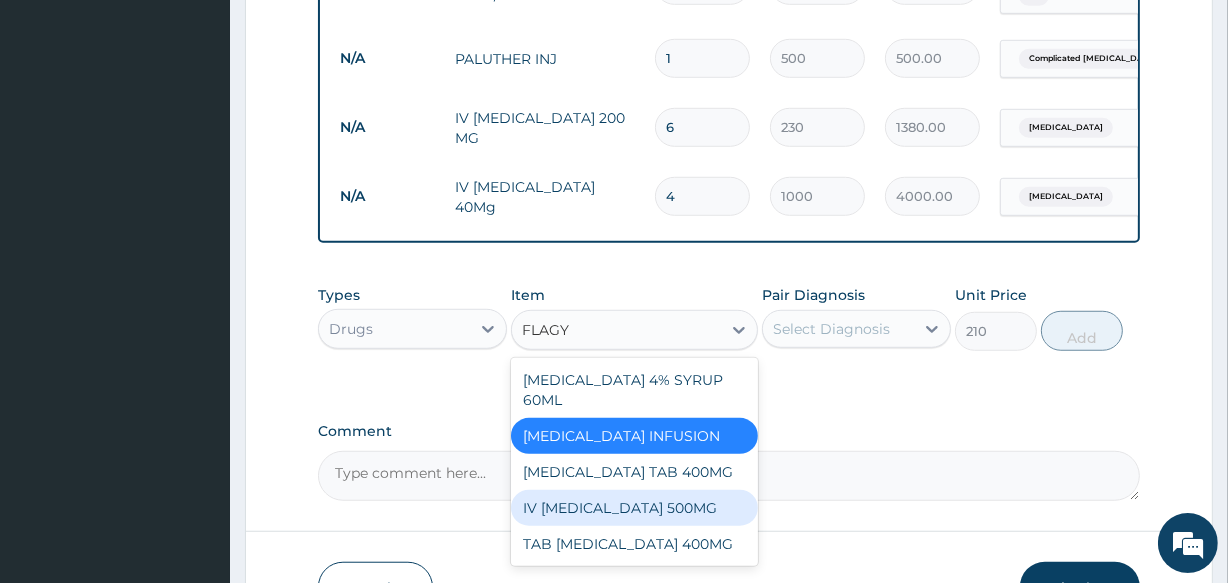 click on "IV [MEDICAL_DATA] 500MG" at bounding box center (634, 508) 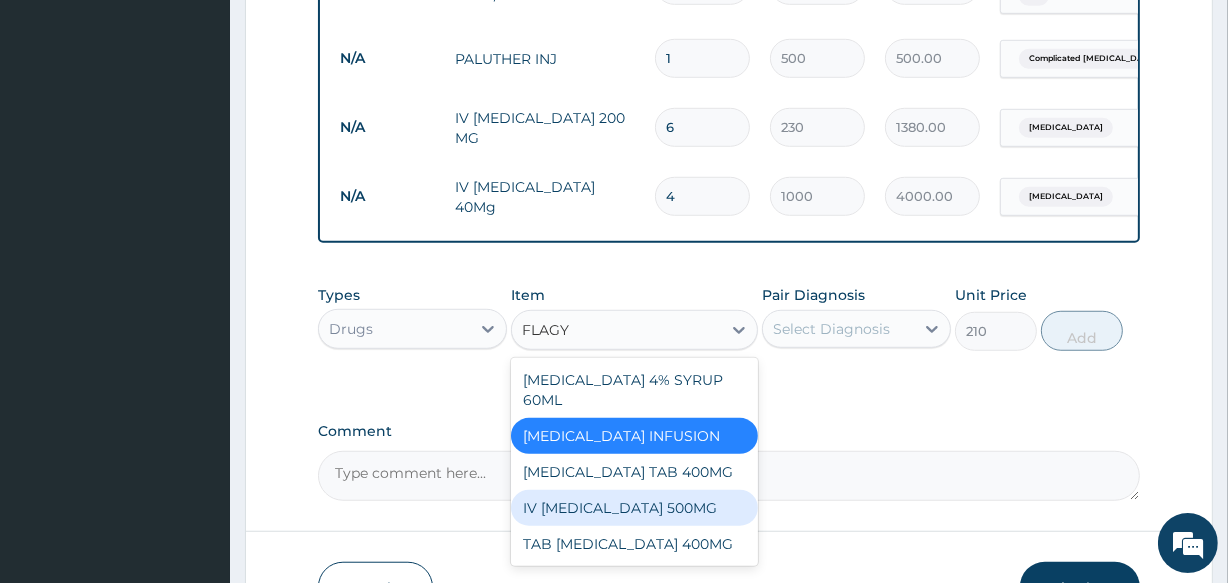 type 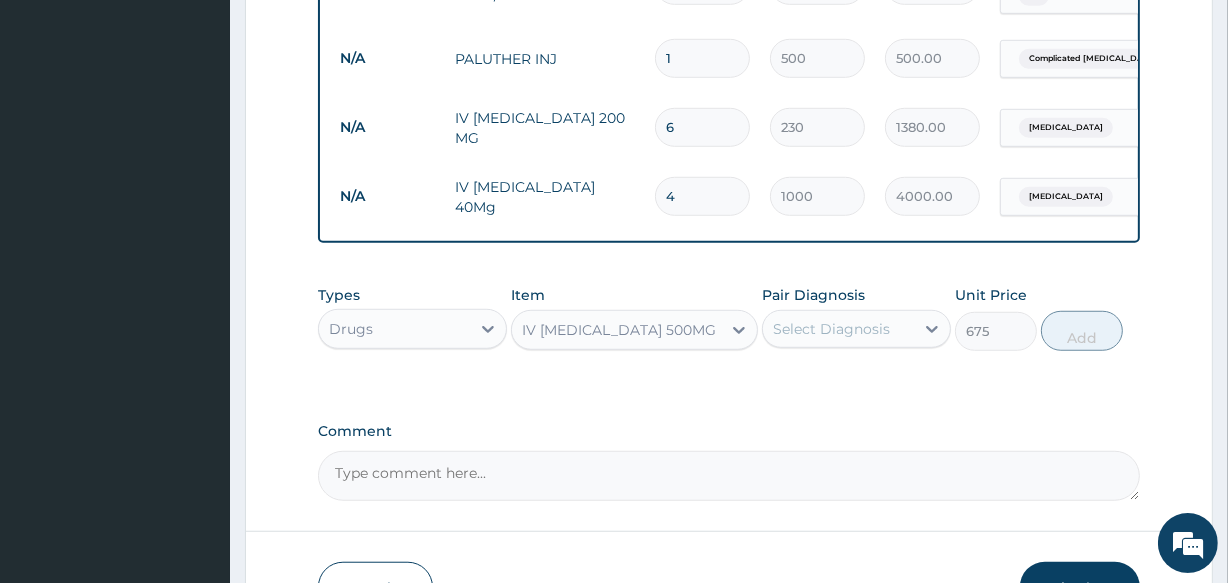 click on "Select Diagnosis" at bounding box center (856, 329) 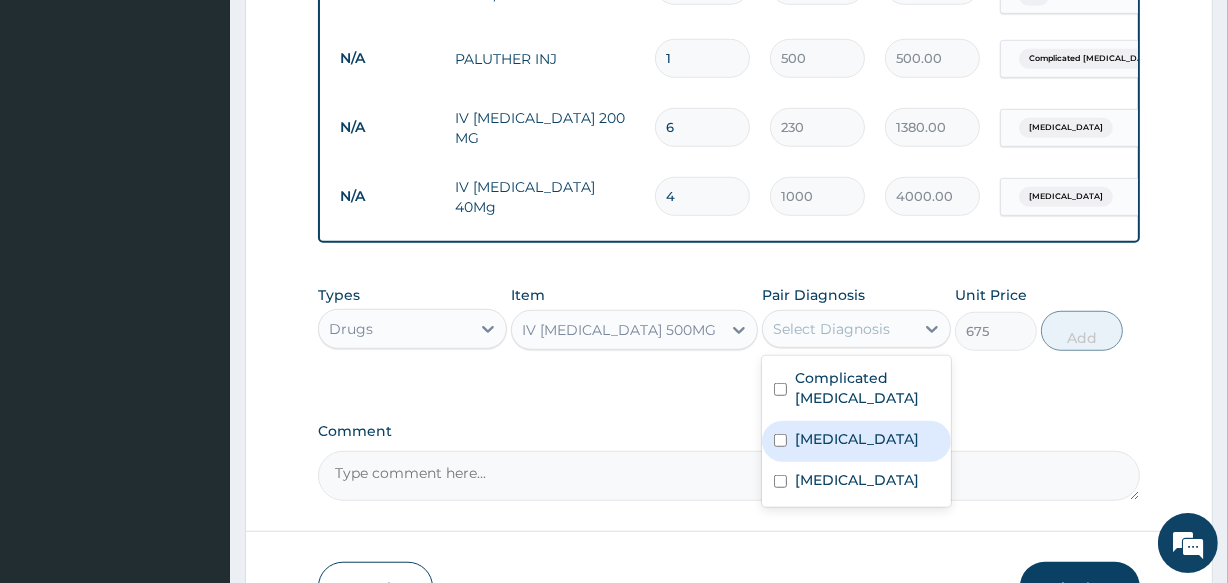 click on "Peptic ulcer" at bounding box center (857, 439) 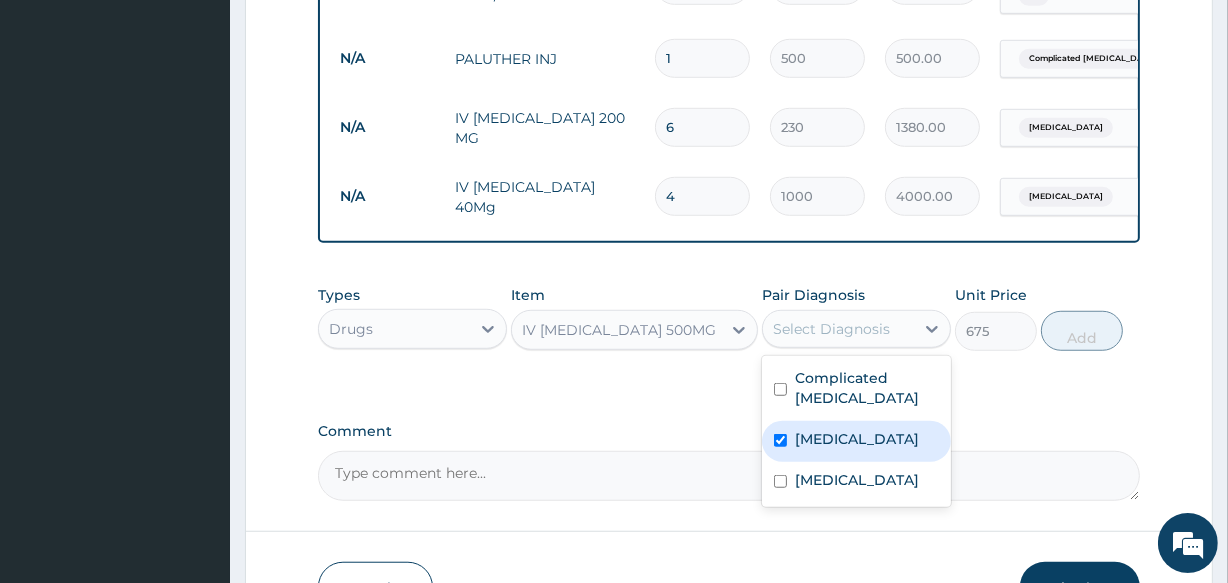 checkbox on "true" 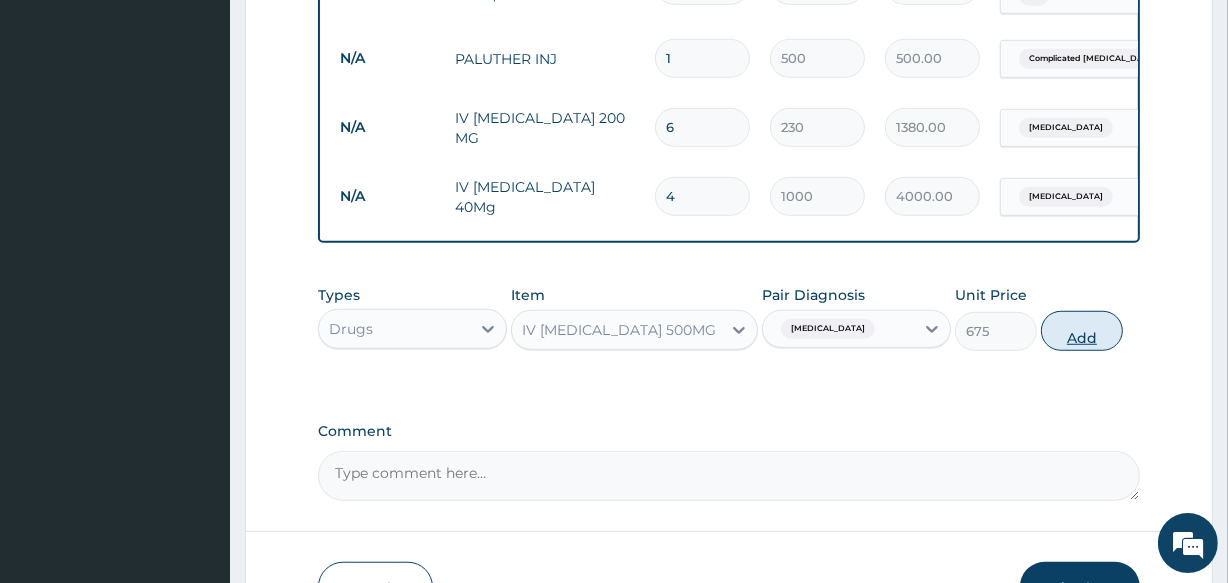 click on "Add" at bounding box center (1082, 331) 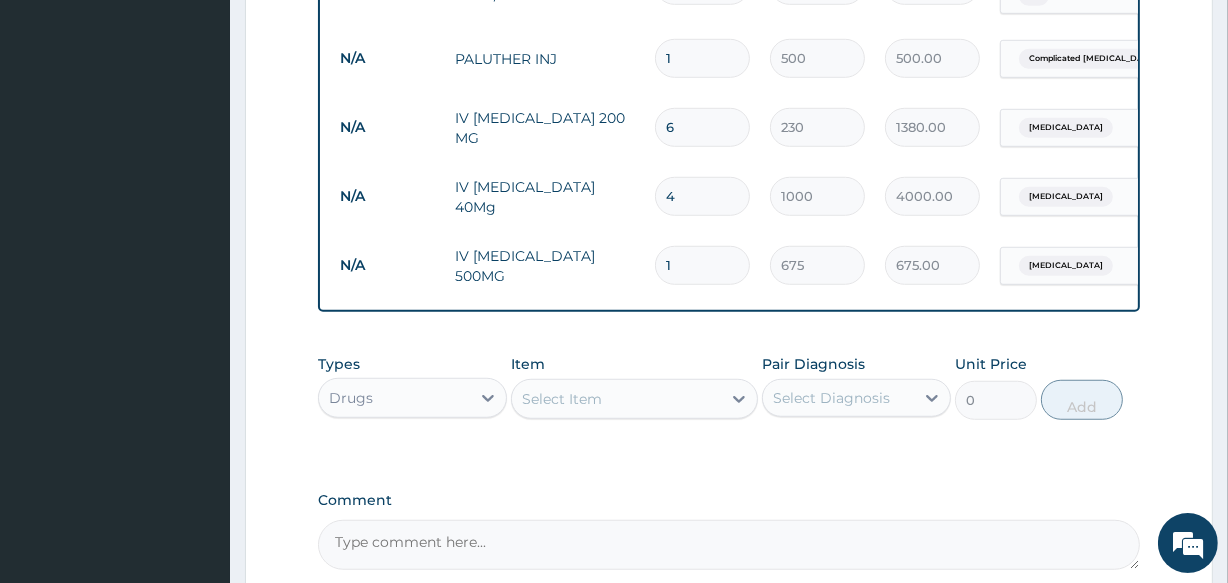 type 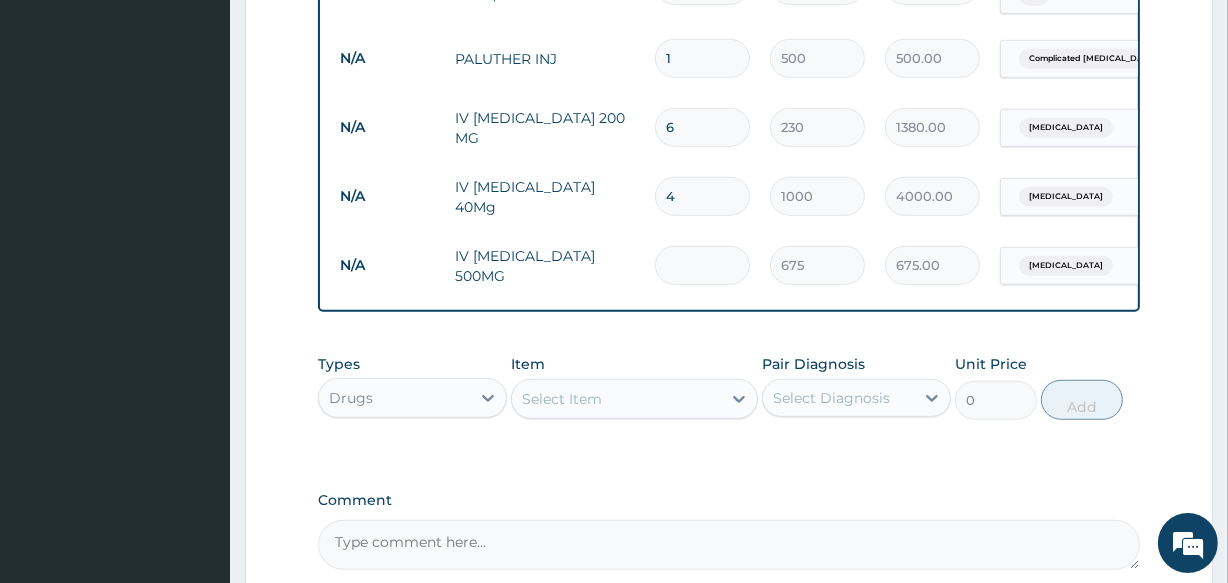 type on "0.00" 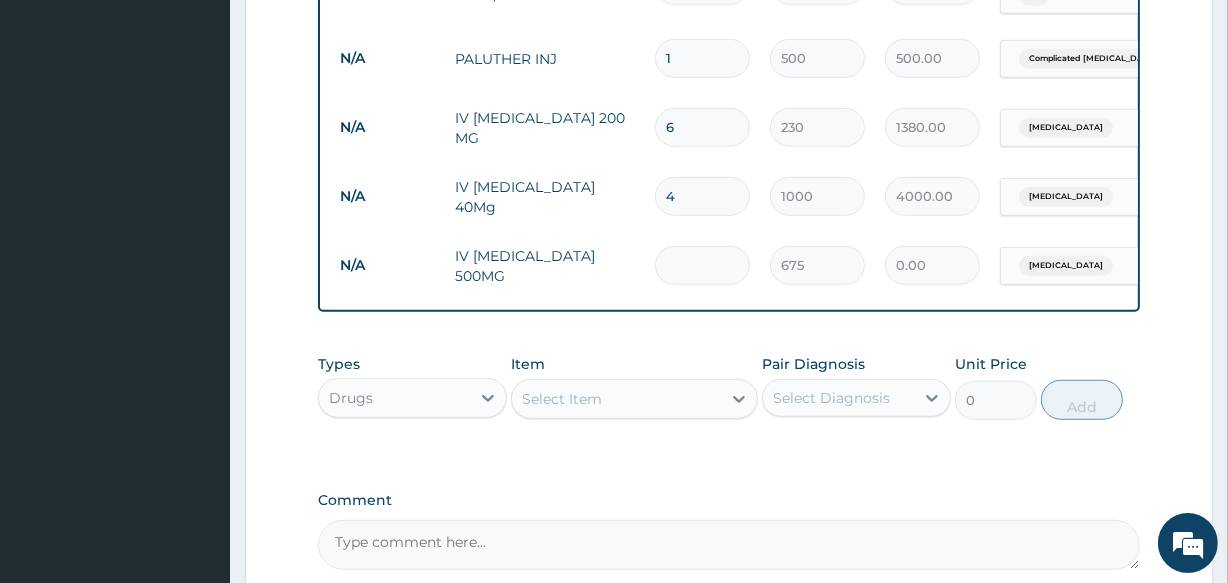 type on "6" 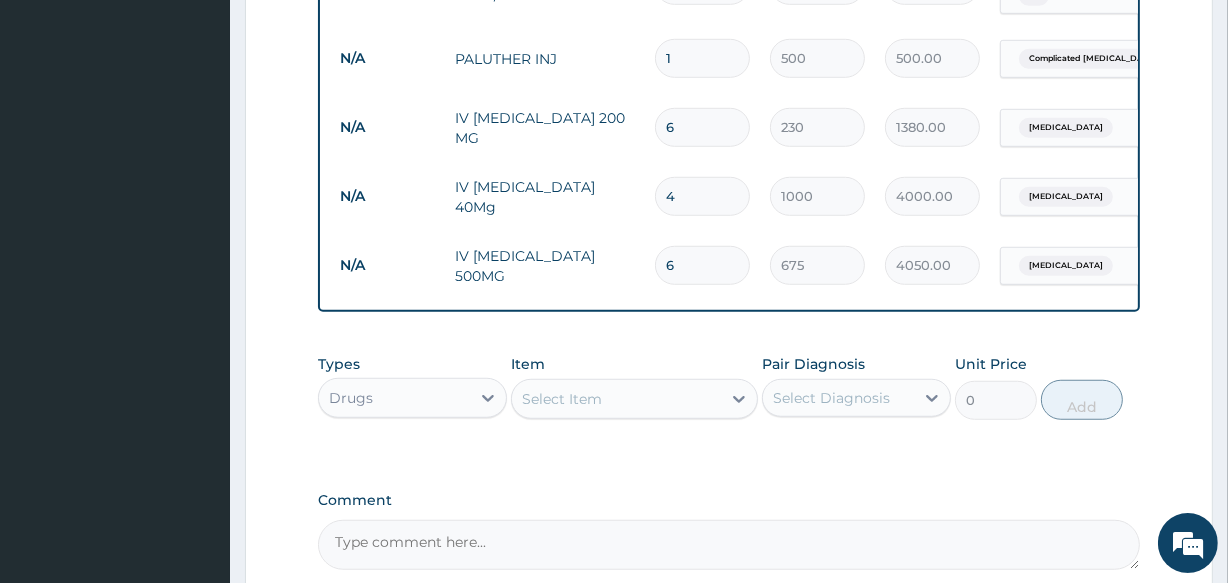 type on "6" 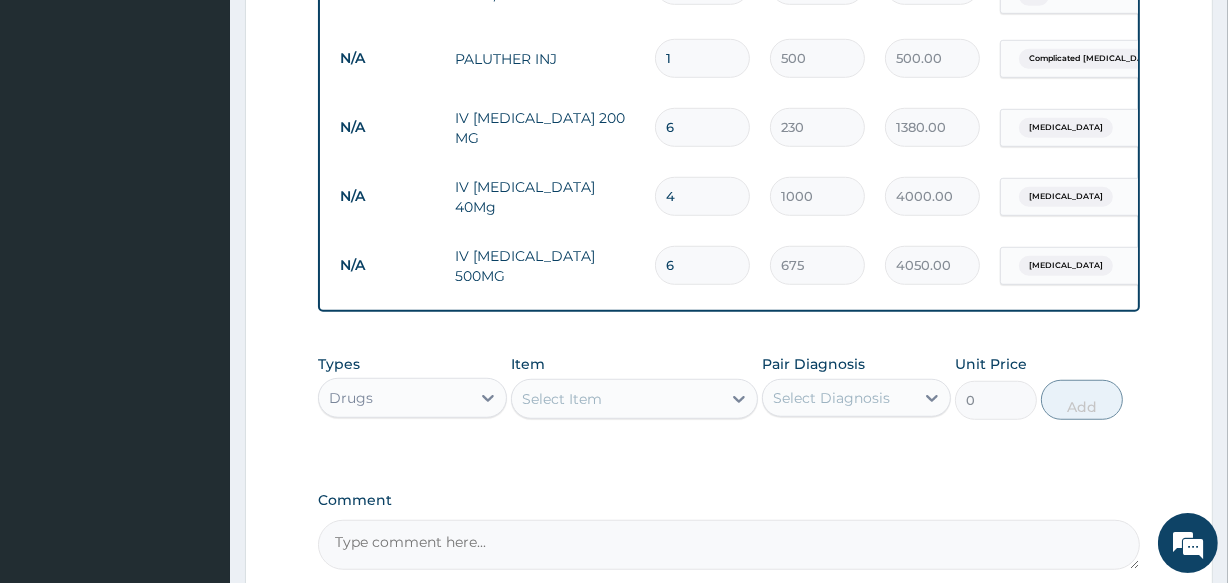 click on "Select Item" at bounding box center [562, 399] 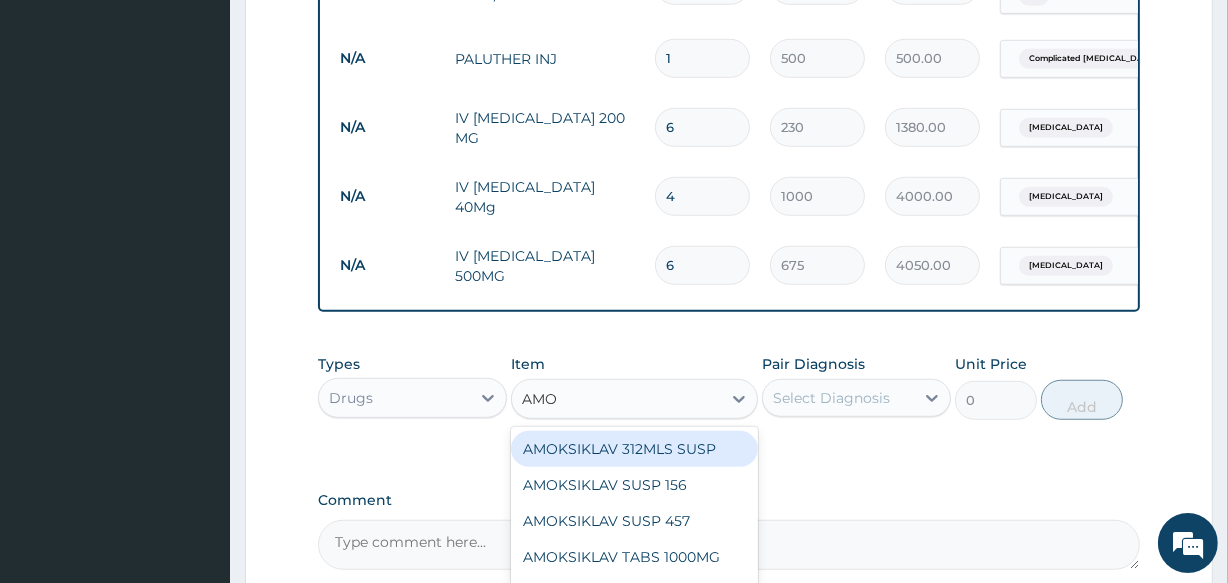 type on "AMOX" 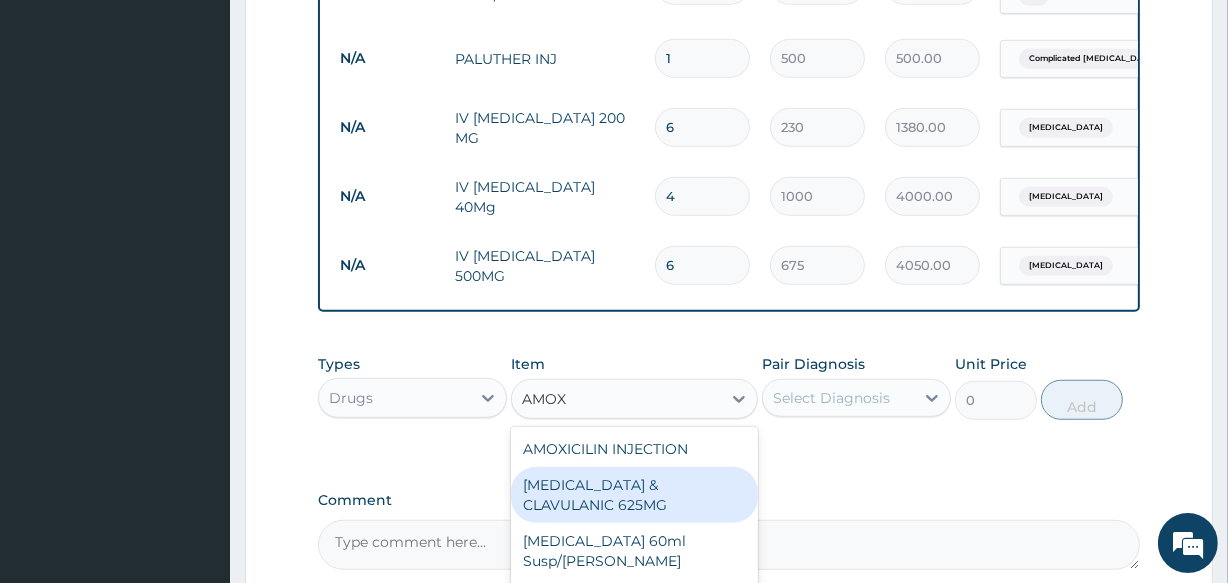 click on "[MEDICAL_DATA] & CLAVULANIC 625MG" at bounding box center (634, 495) 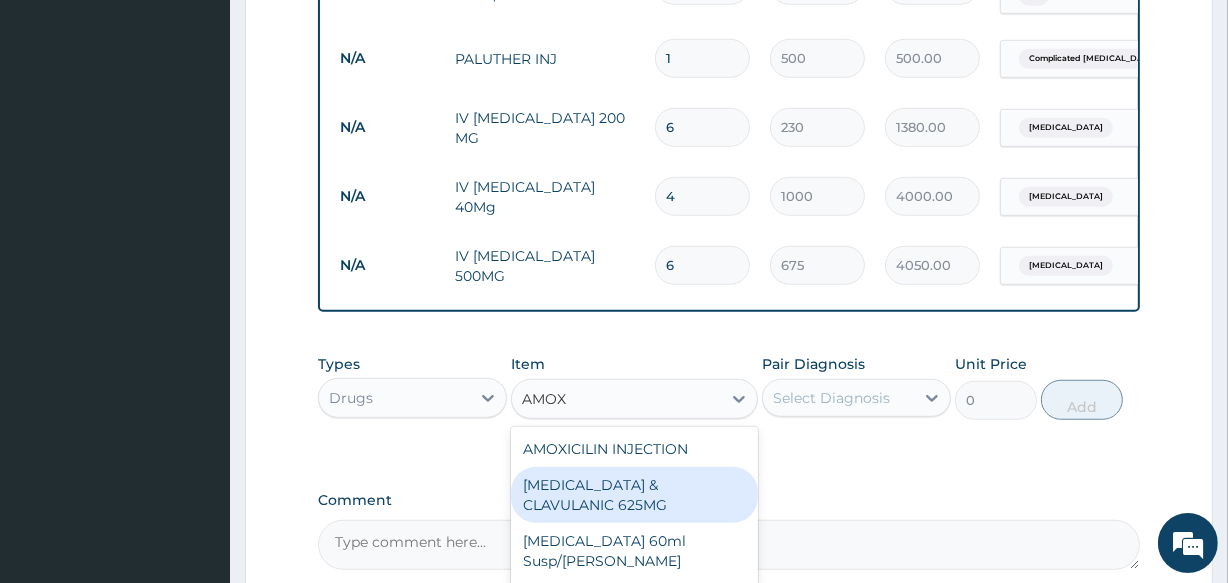 type 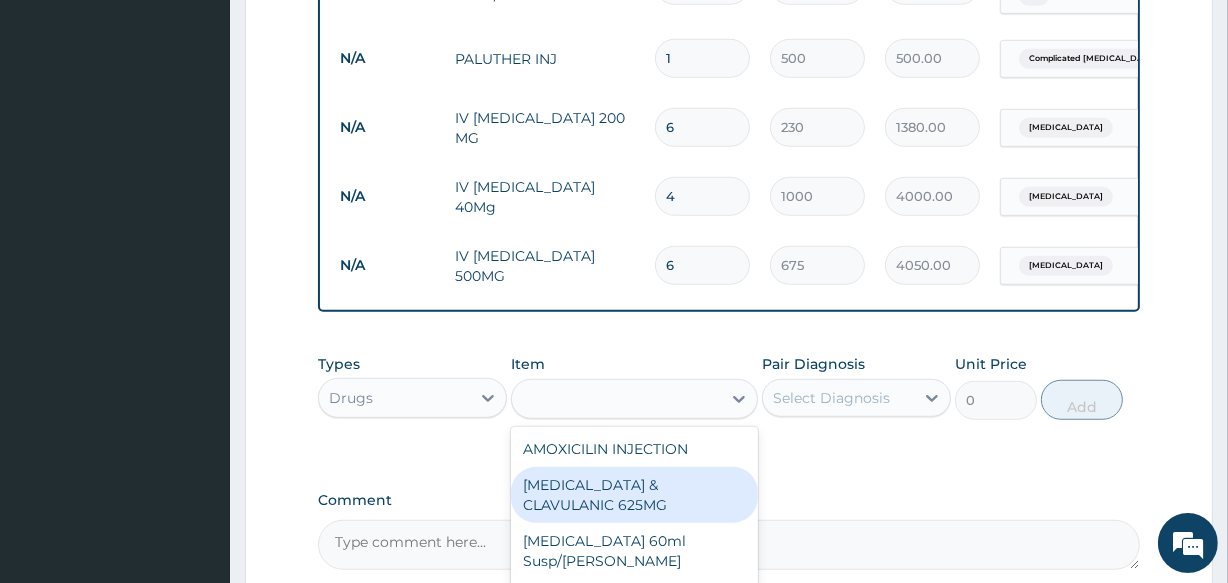 type on "105" 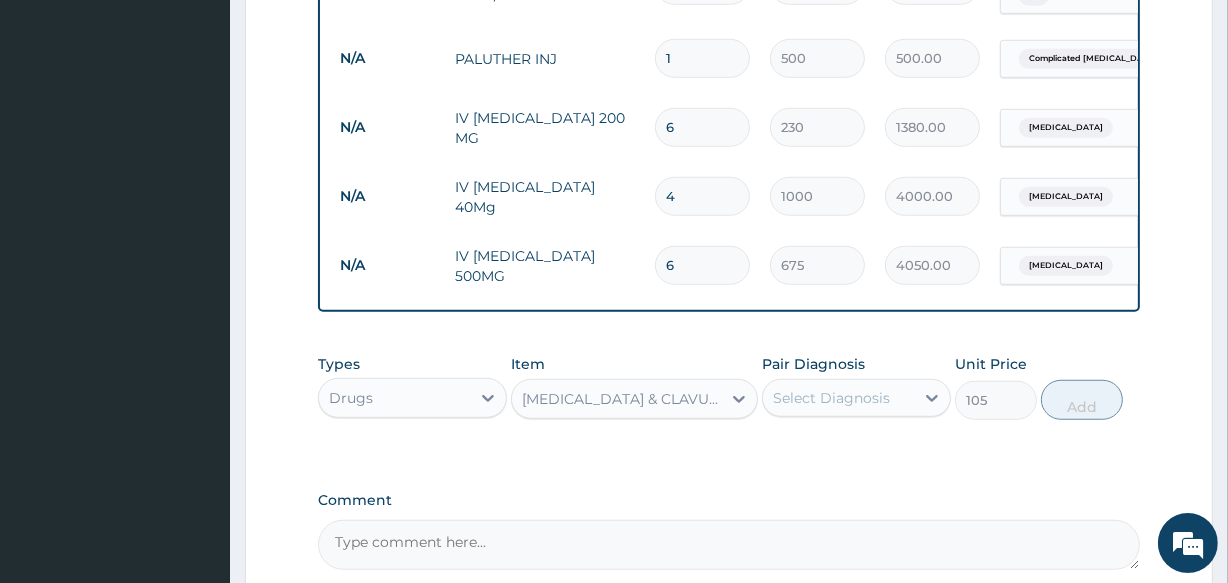 click on "Select Diagnosis" at bounding box center [838, 398] 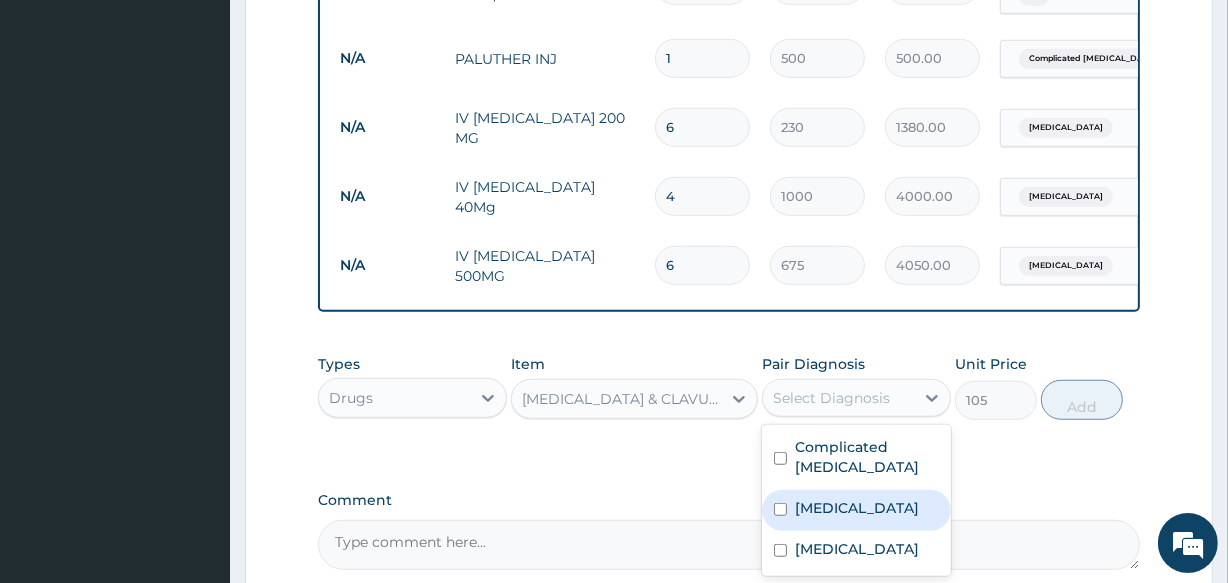 click on "Peptic ulcer" at bounding box center [857, 508] 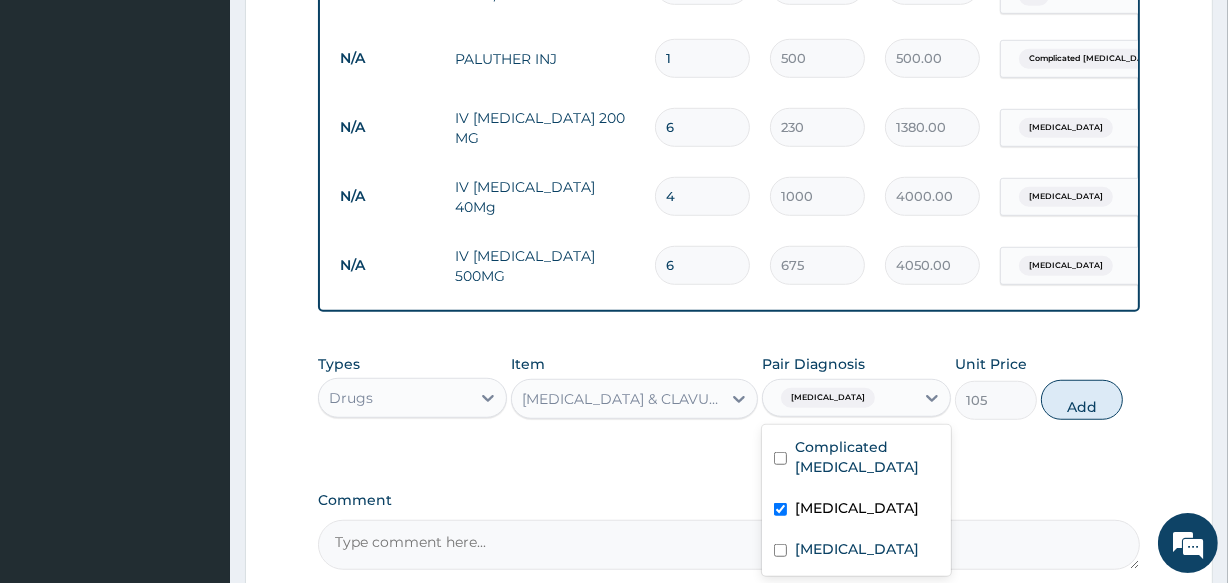 click on "Peptic ulcer" at bounding box center (857, 508) 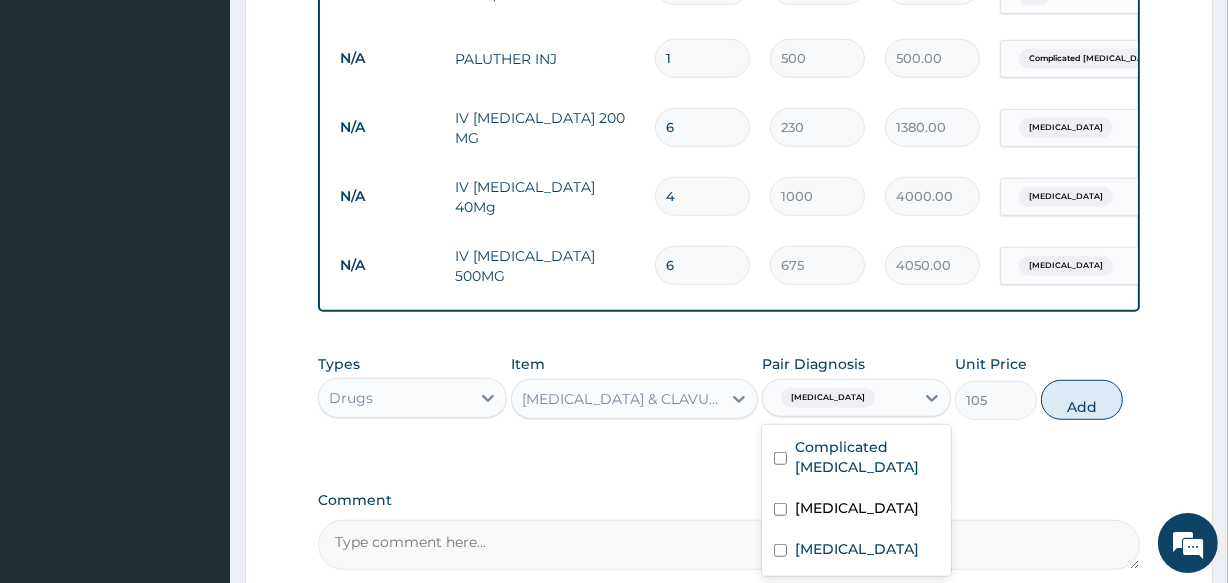 checkbox on "false" 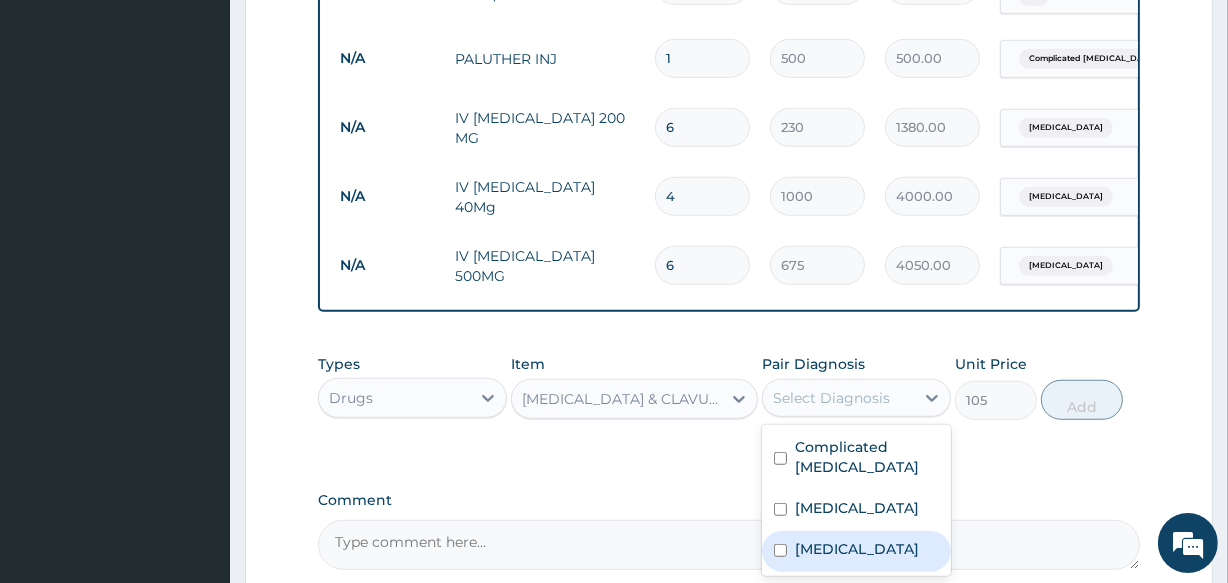 click on "Typhoid fever" at bounding box center (856, 551) 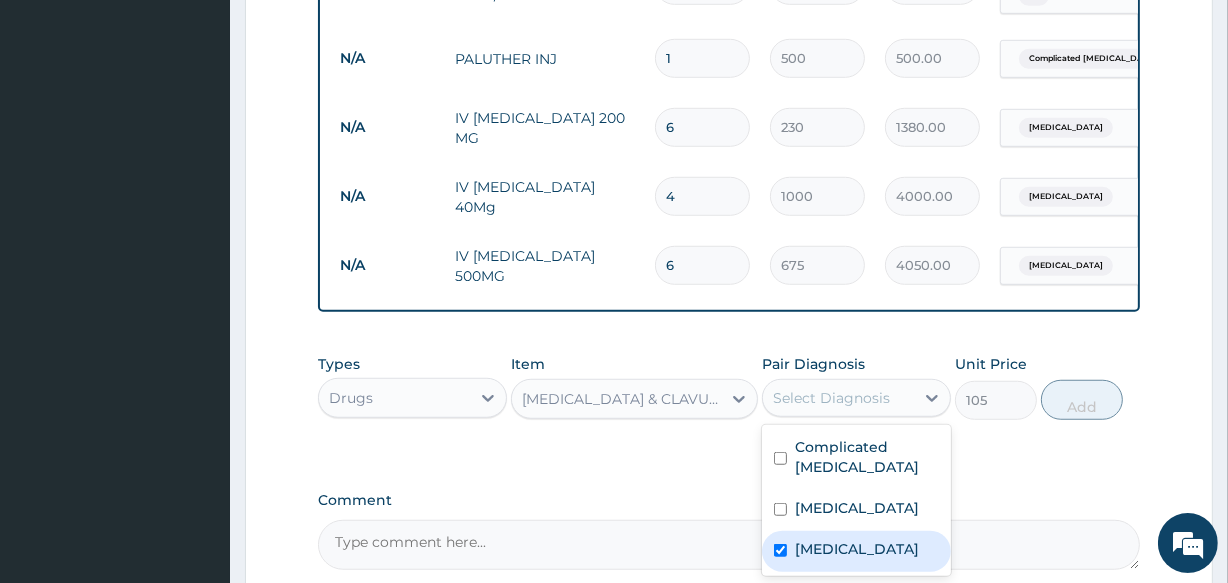 checkbox on "true" 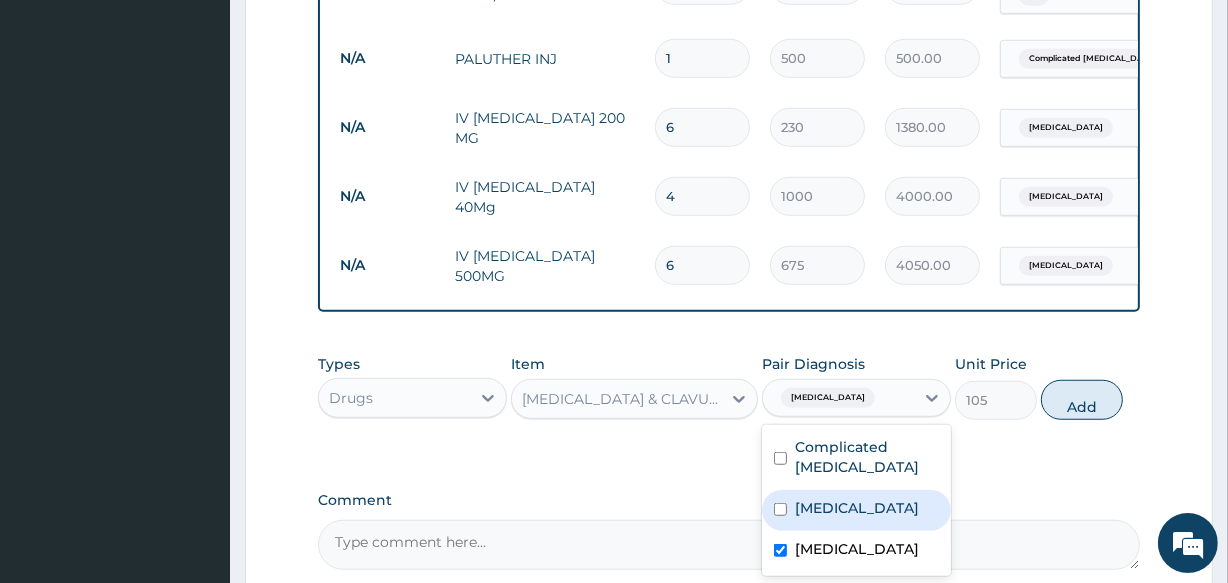 click on "Peptic ulcer" at bounding box center (857, 508) 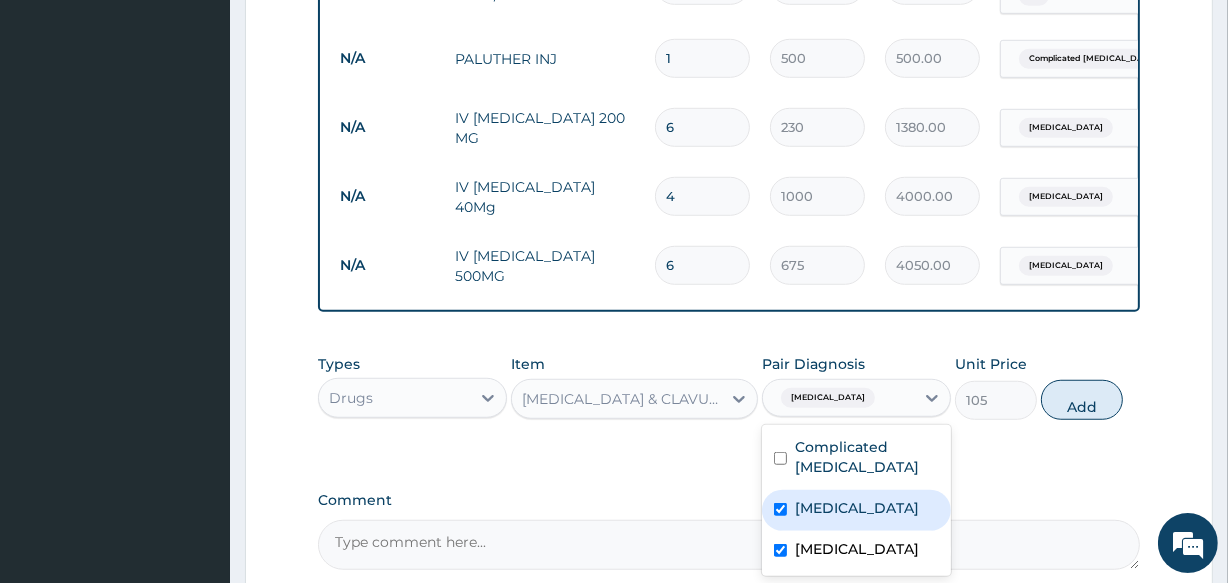 checkbox on "true" 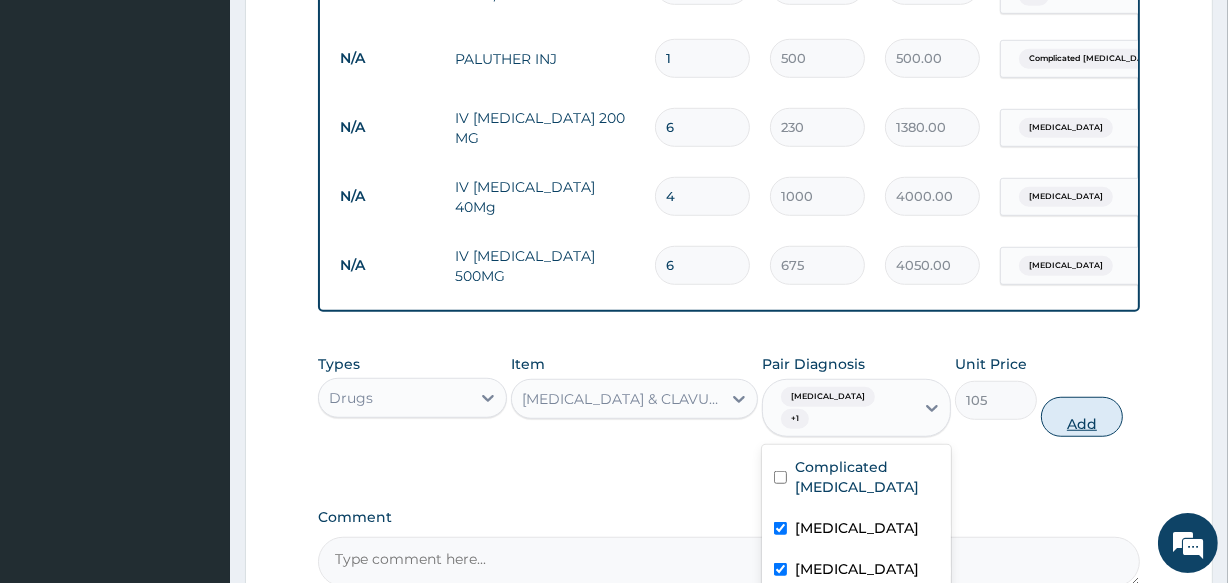 click on "Add" at bounding box center (1082, 417) 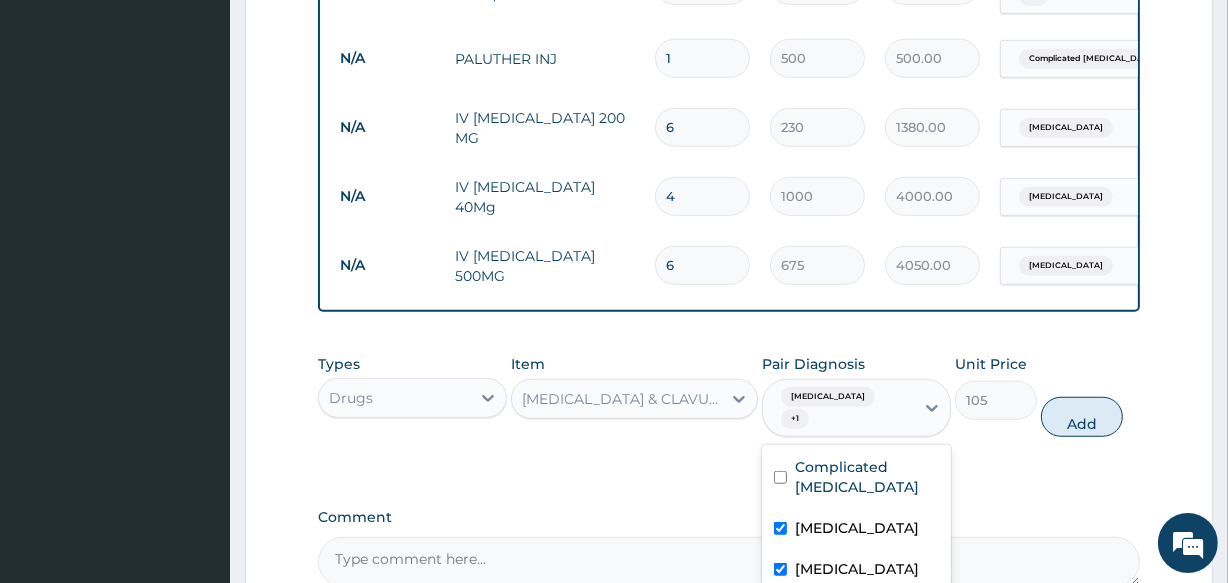 type on "0" 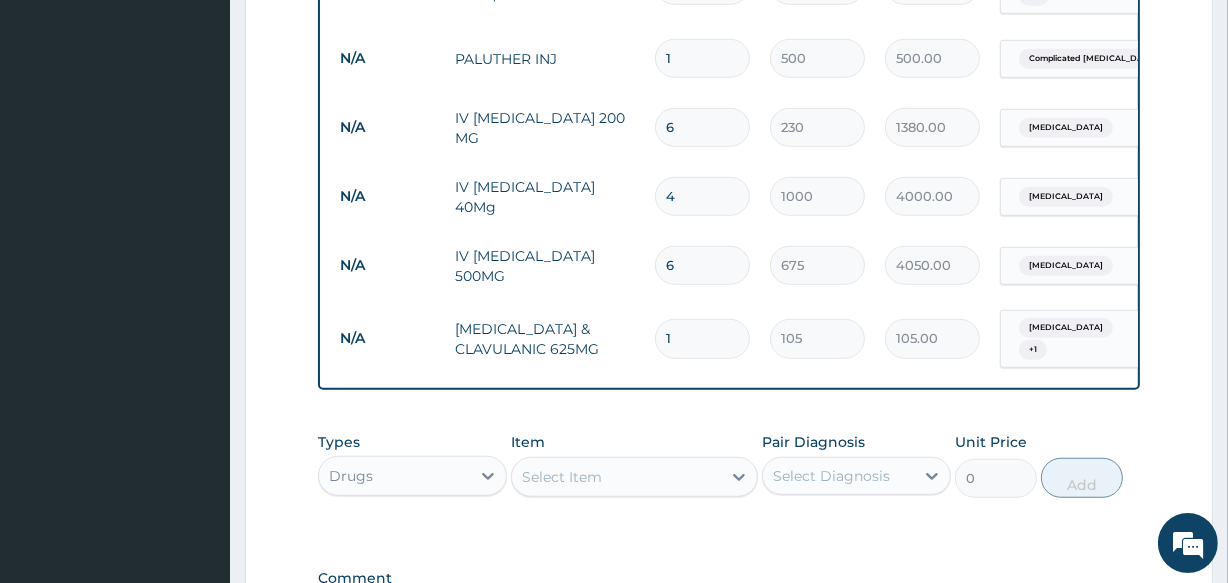 type on "14" 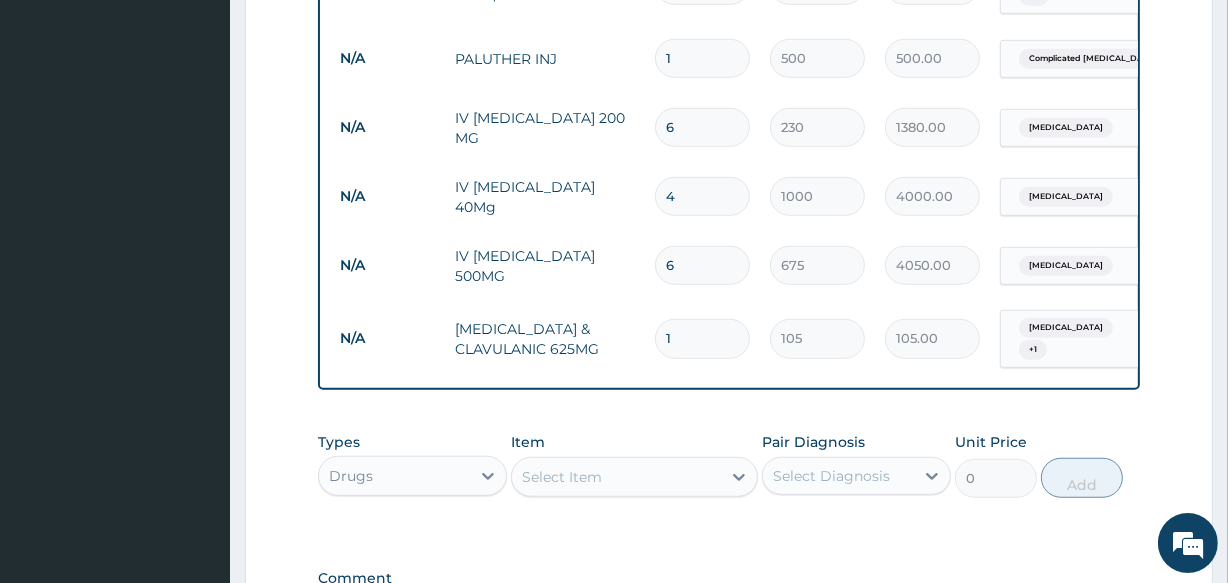 type on "1470.00" 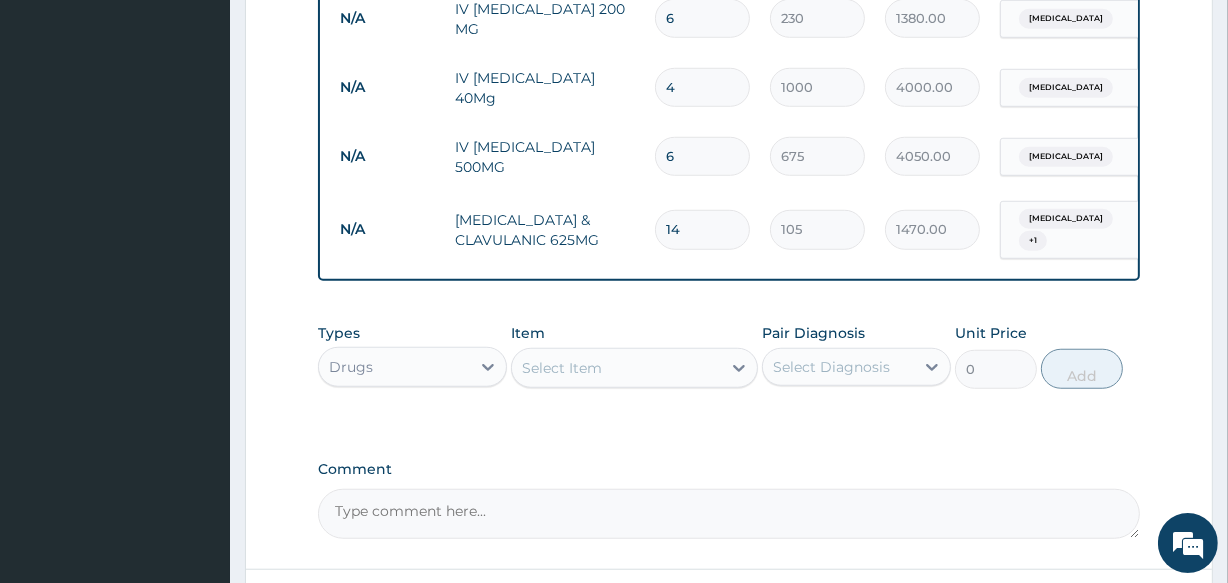 scroll, scrollTop: 1380, scrollLeft: 0, axis: vertical 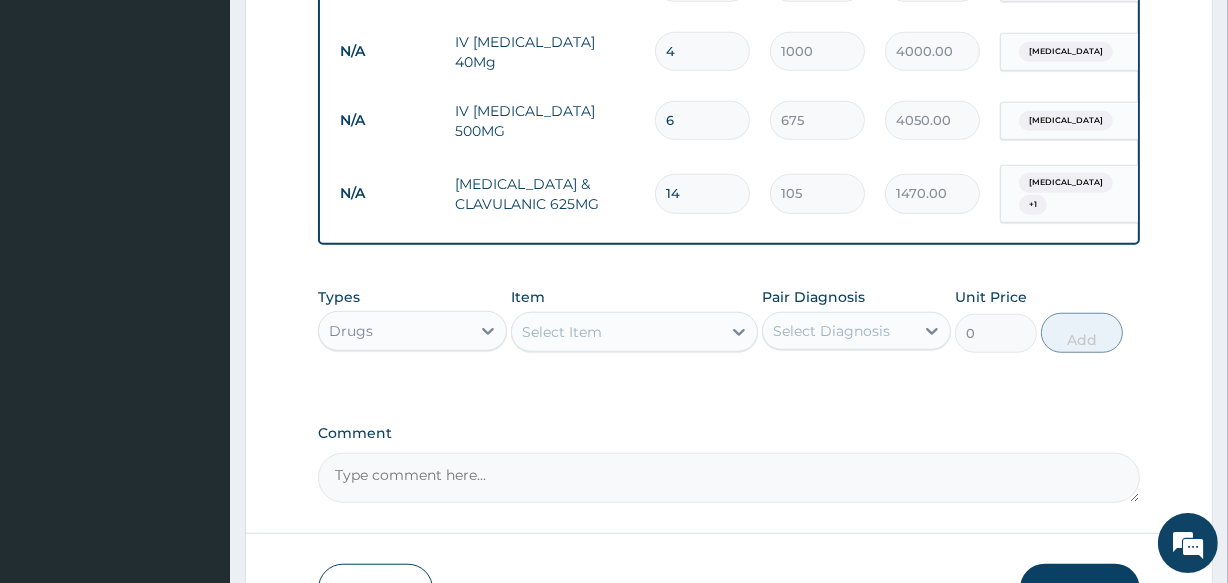 type on "14" 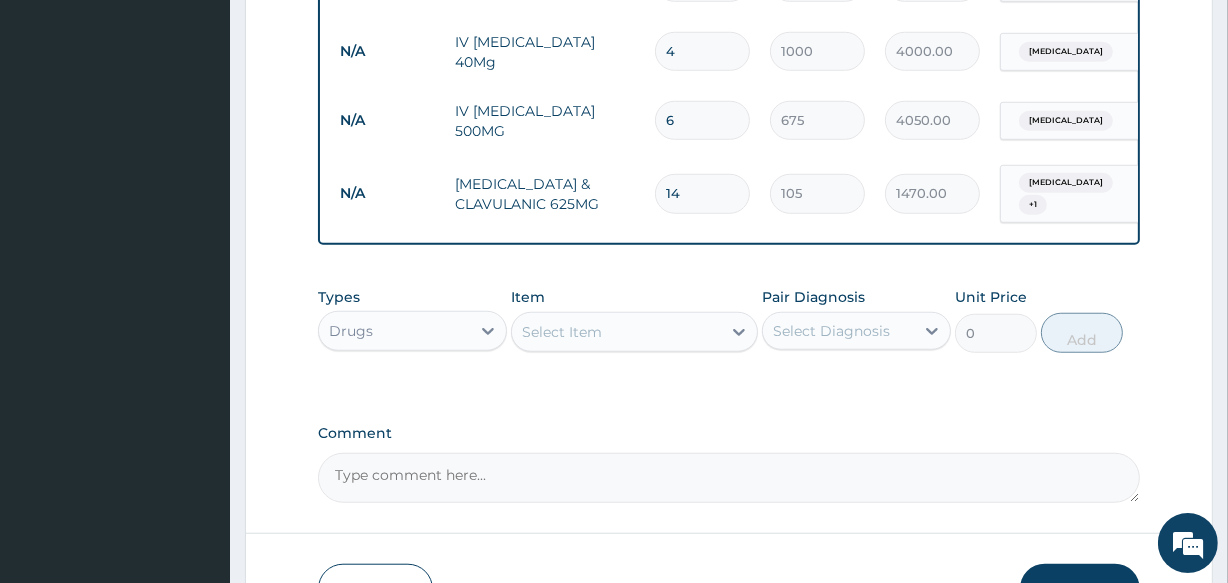 click on "Select Item" at bounding box center [562, 332] 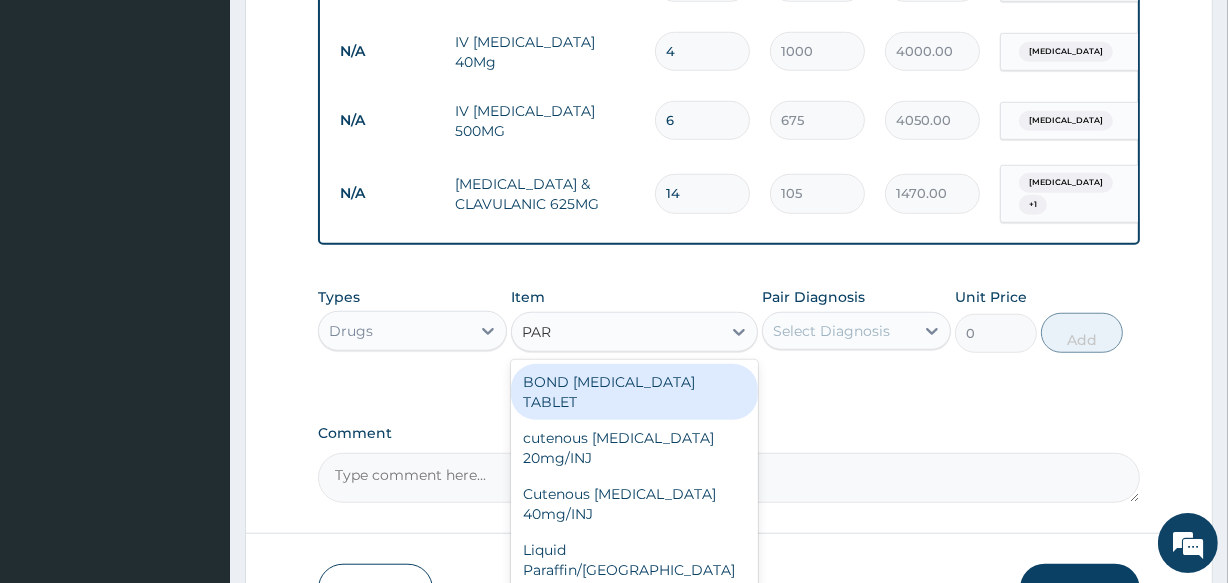 type on "PARA" 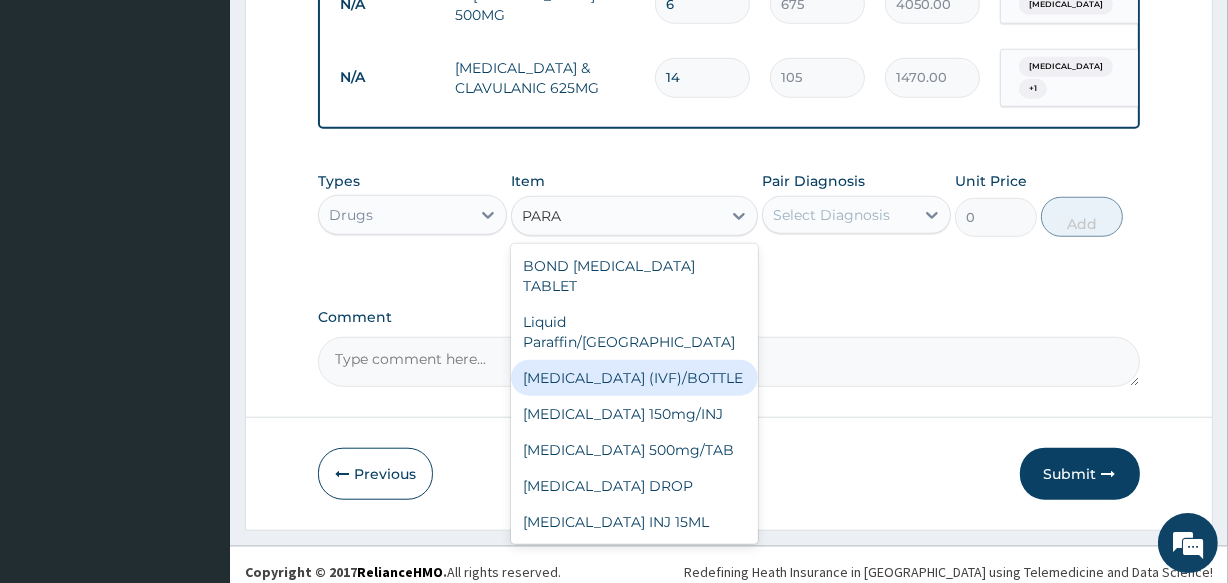 scroll, scrollTop: 1497, scrollLeft: 0, axis: vertical 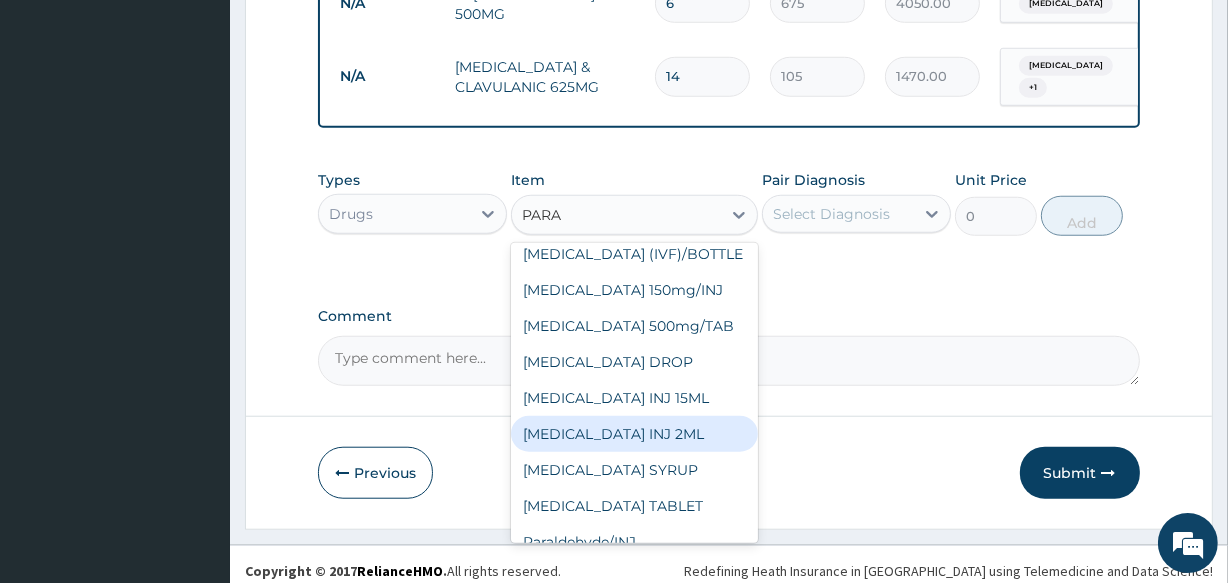 click on "[MEDICAL_DATA] INJ 2ML" at bounding box center [634, 434] 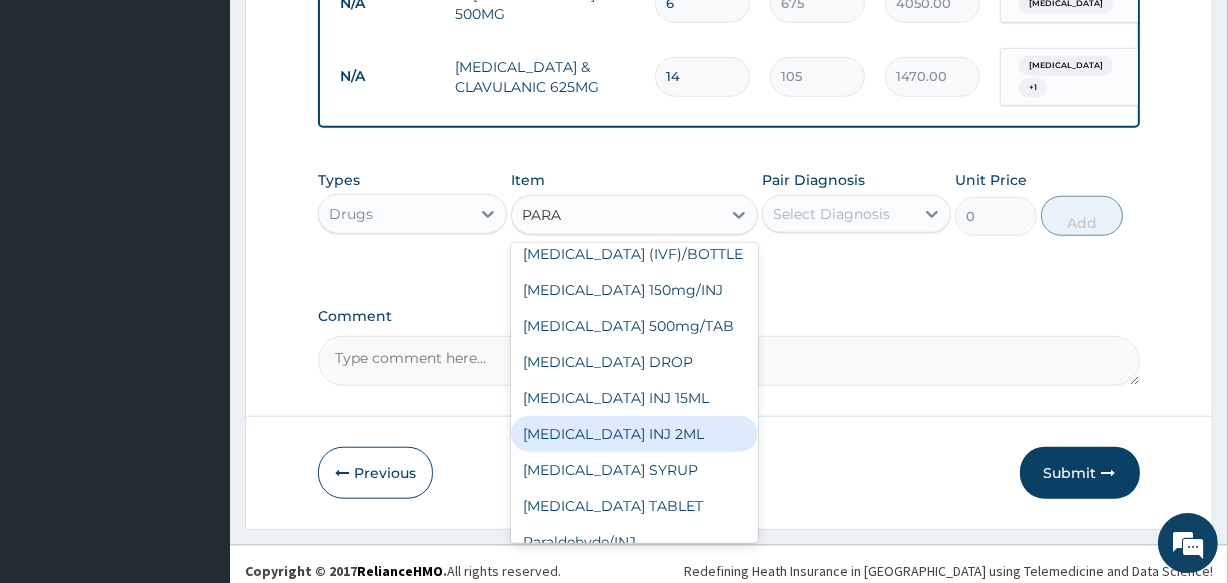 type 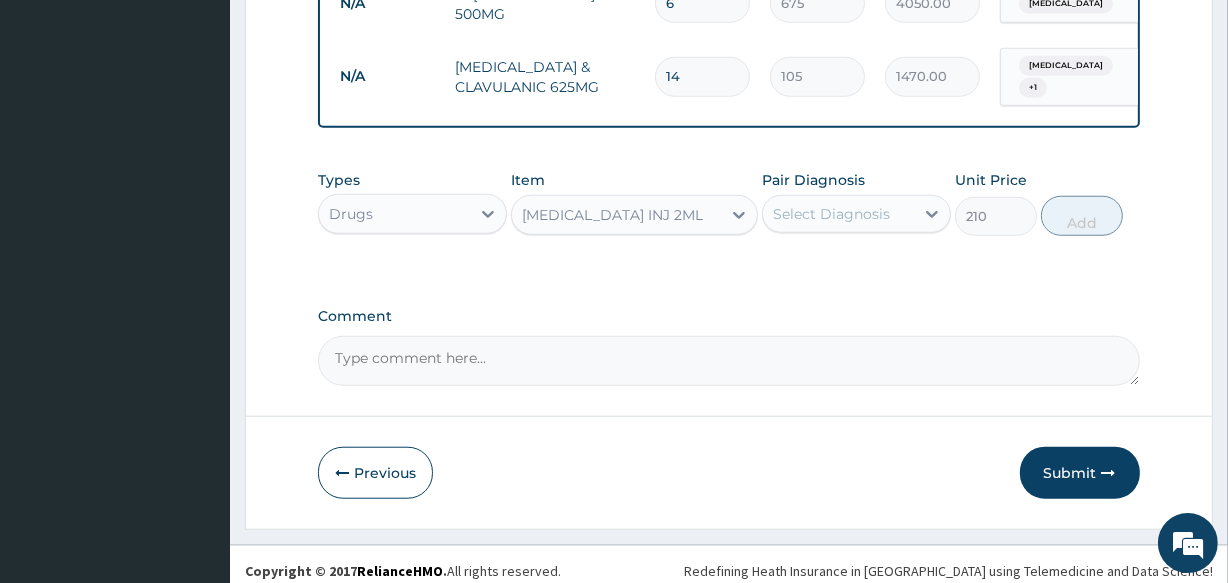 click on "Select Diagnosis" at bounding box center [831, 214] 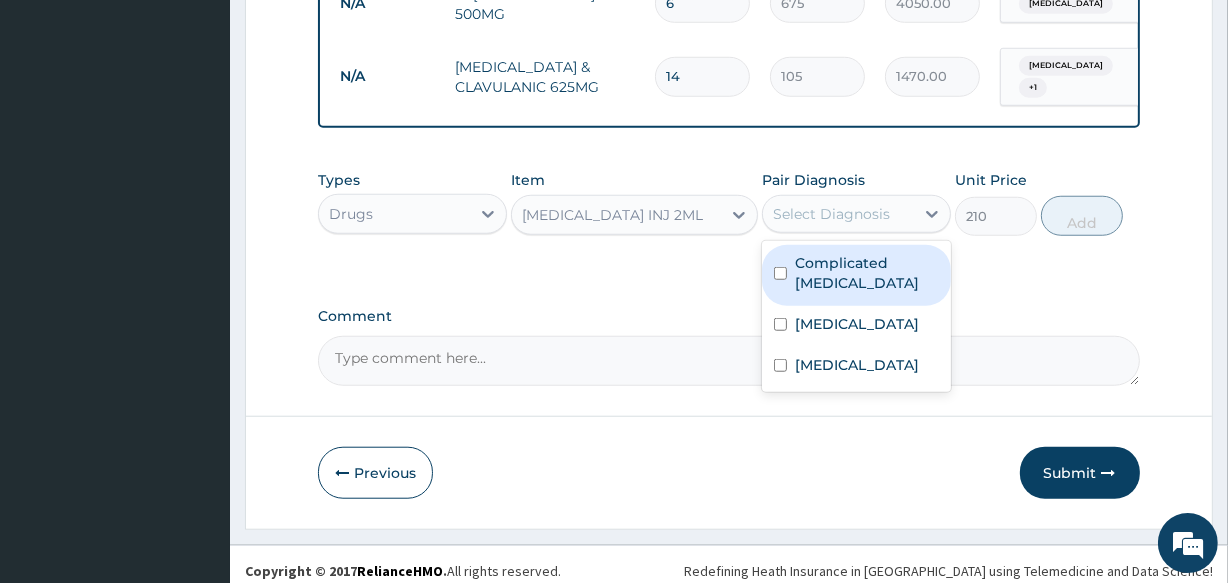 click on "Complicated [MEDICAL_DATA]" at bounding box center (867, 273) 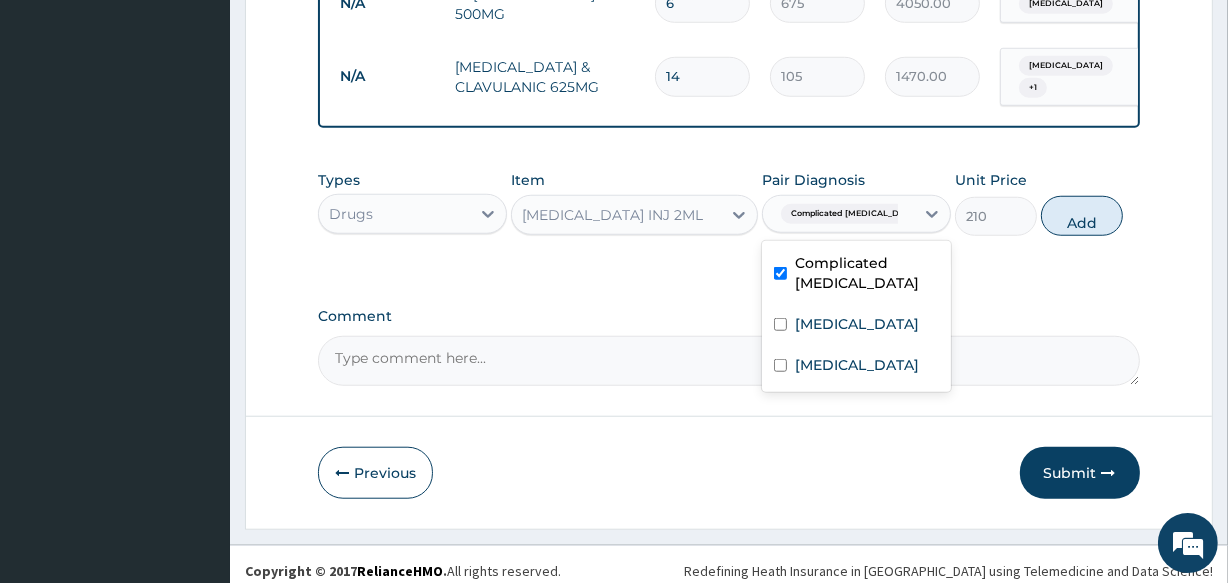 checkbox on "true" 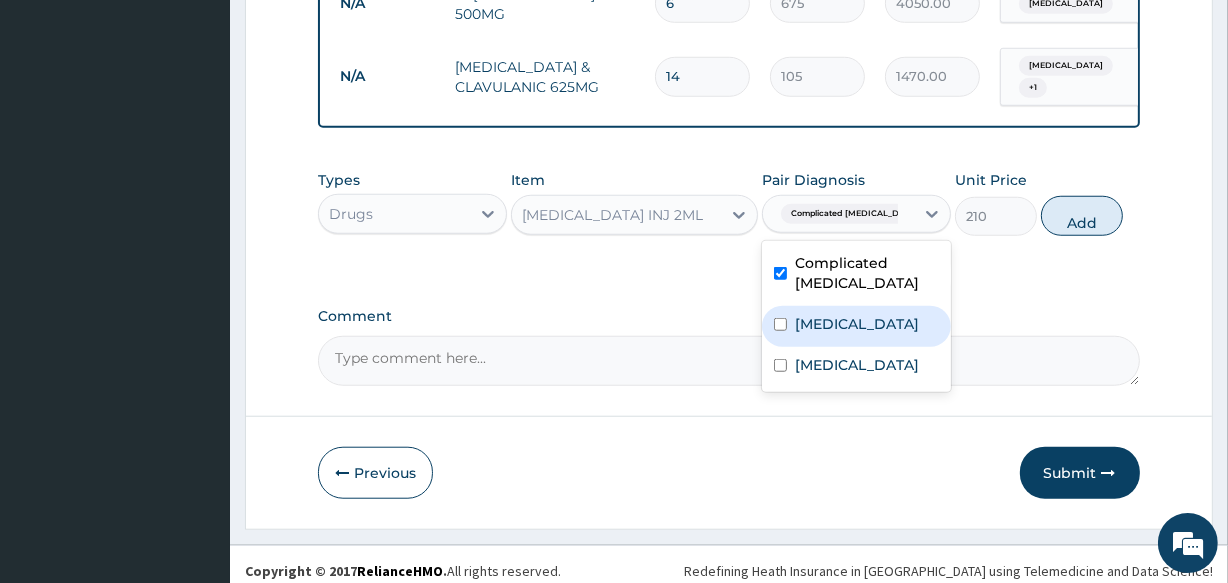 click on "Peptic ulcer" at bounding box center (857, 324) 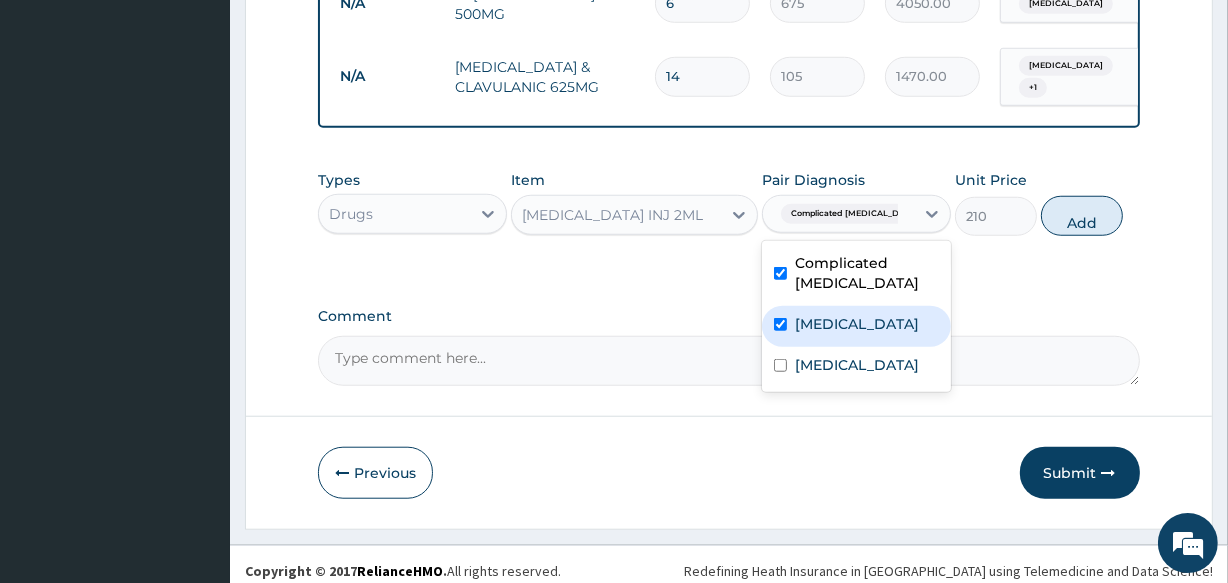 checkbox on "true" 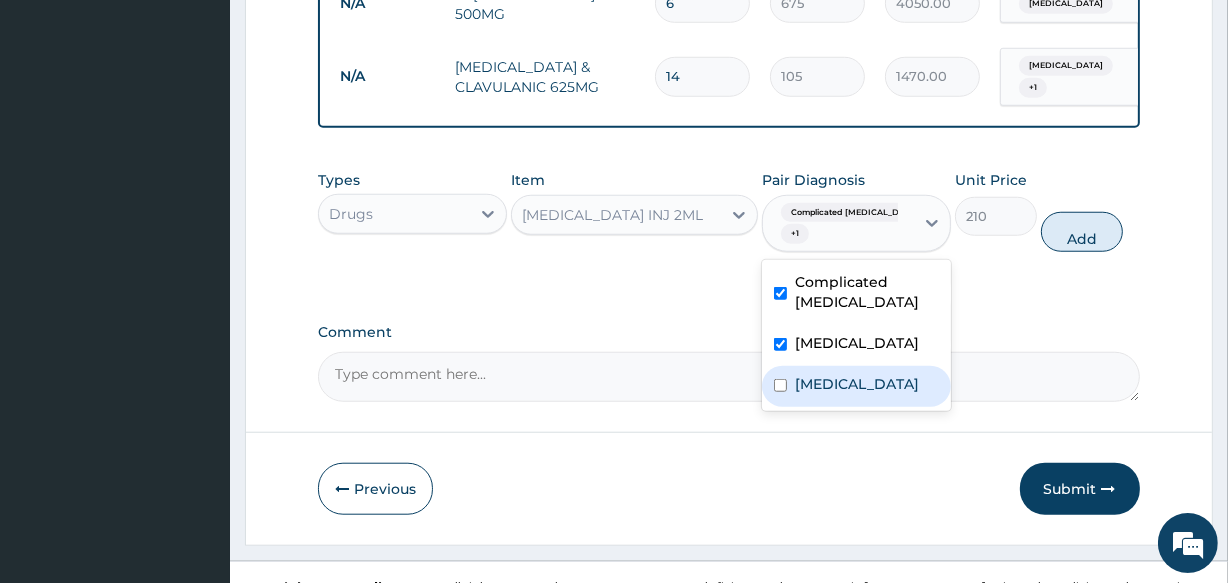 click on "Typhoid fever" at bounding box center (857, 384) 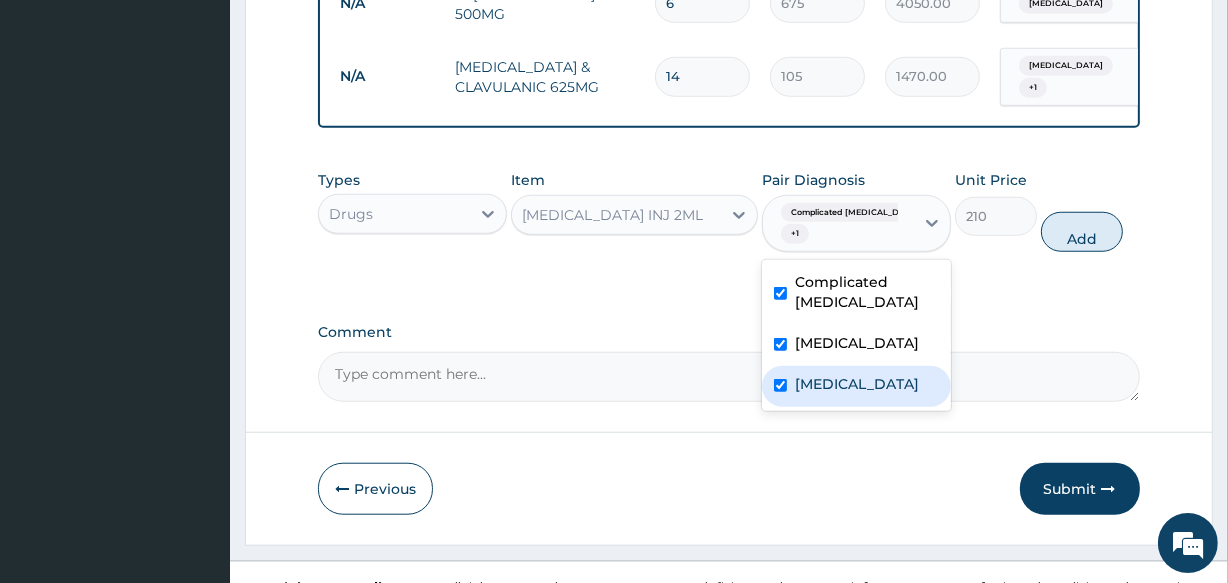 checkbox on "true" 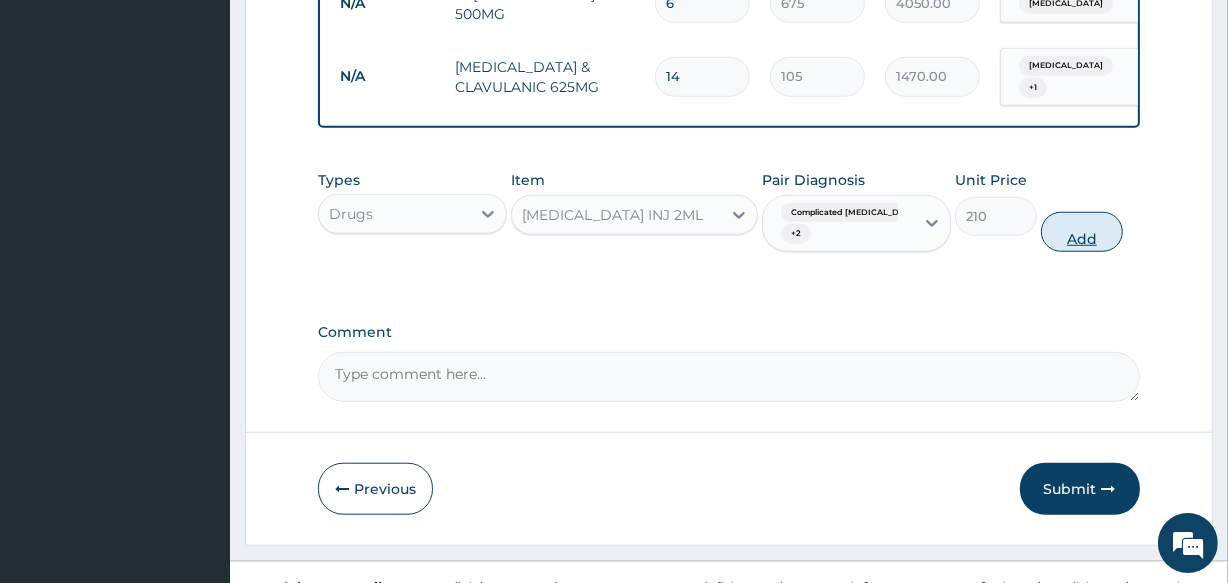 click on "Add" at bounding box center (1082, 232) 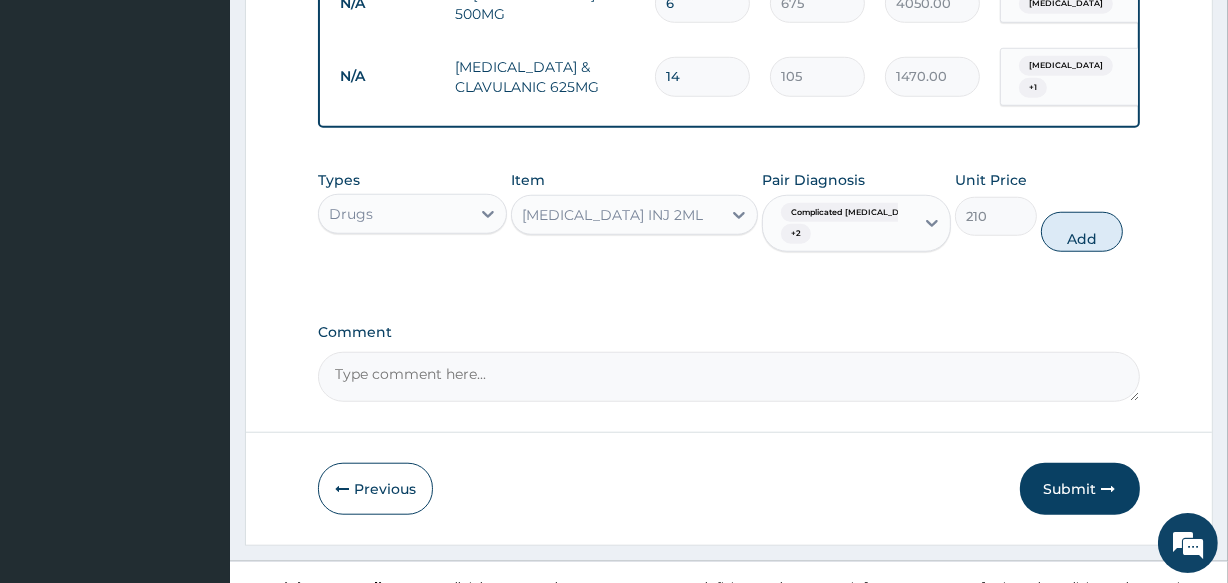 type on "0" 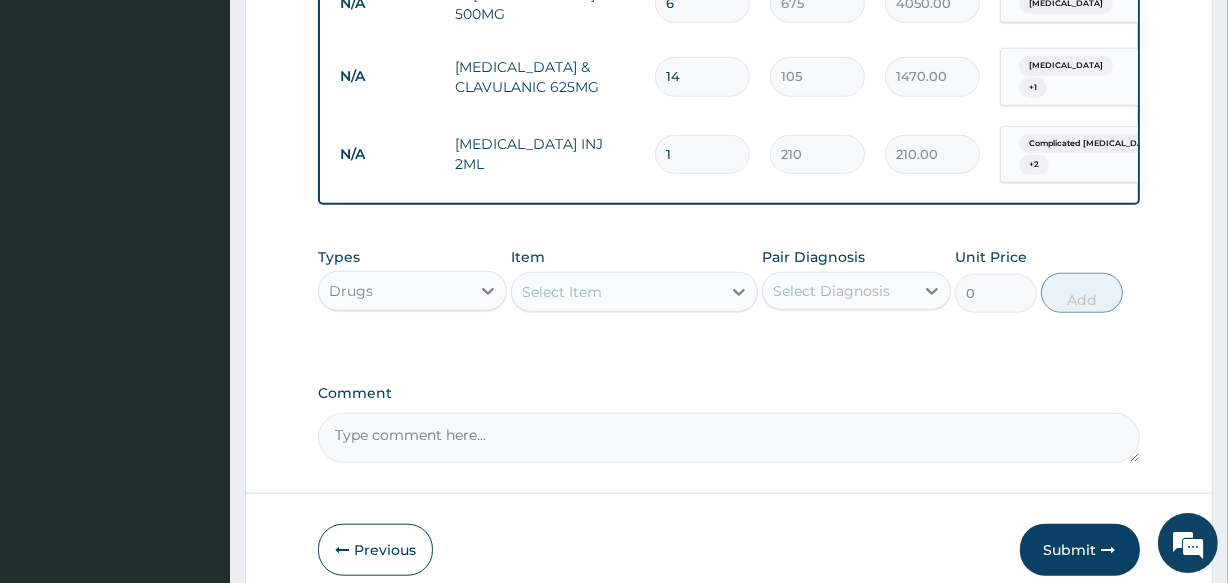 type 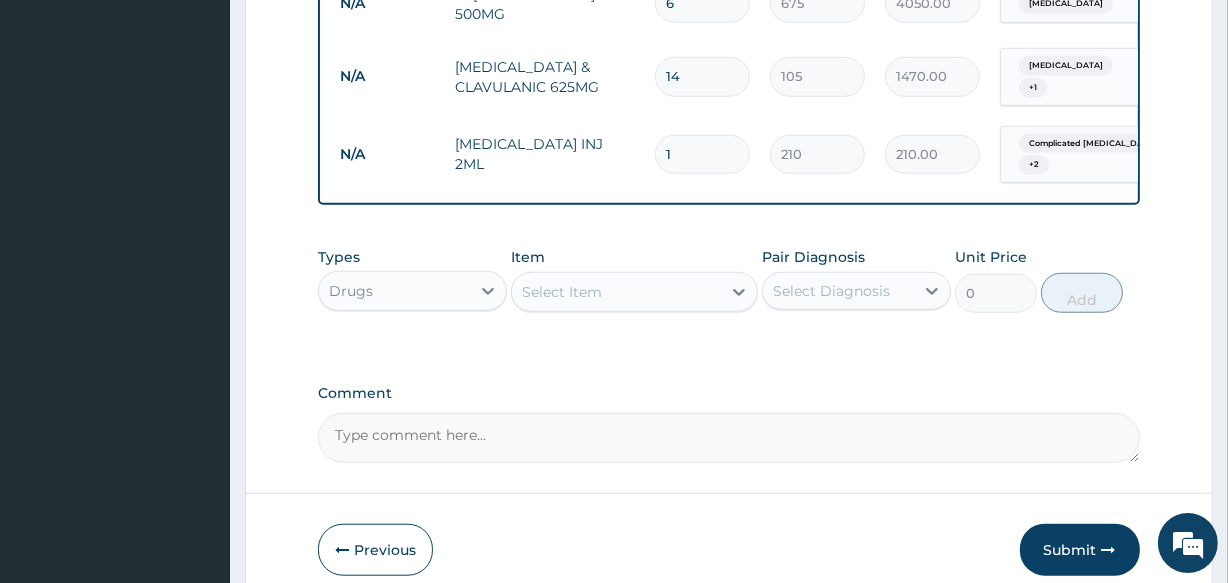 type on "0.00" 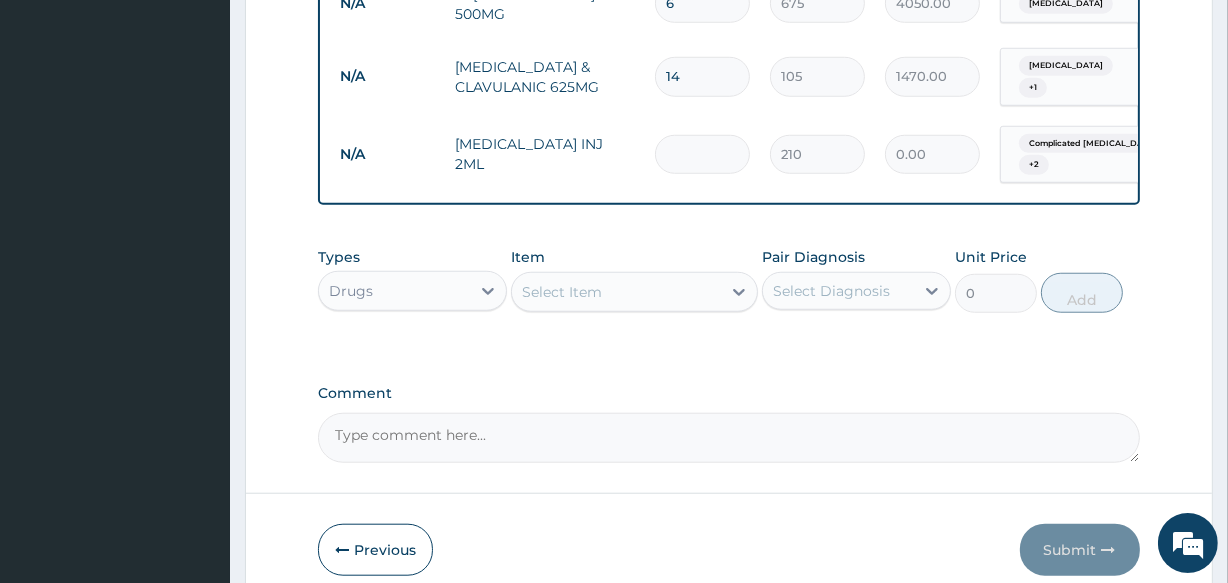 type on "6" 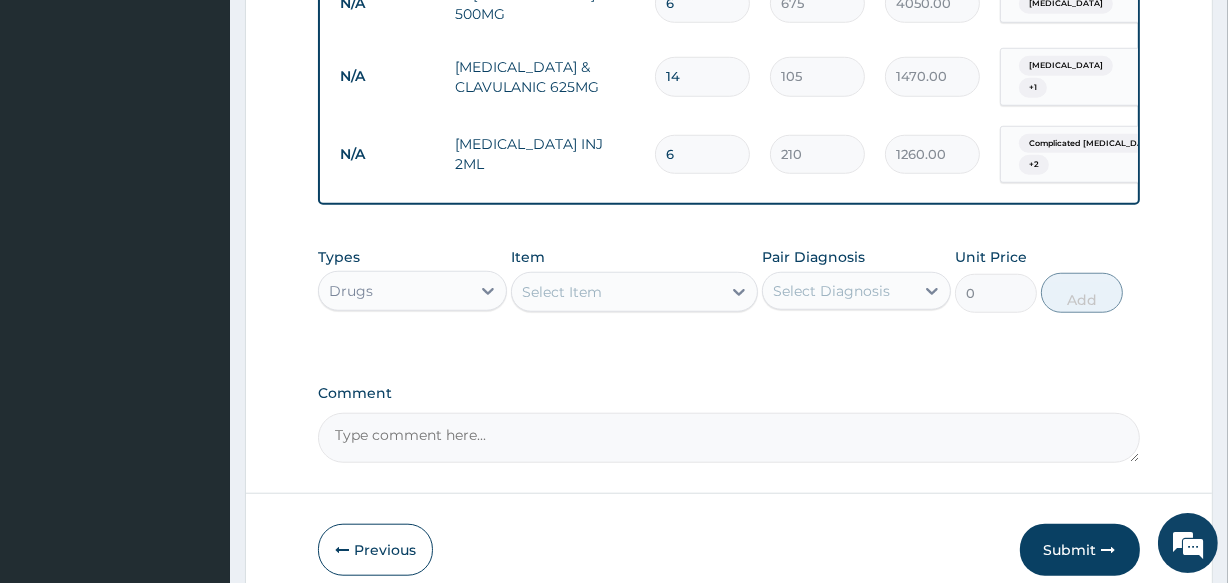 type on "6" 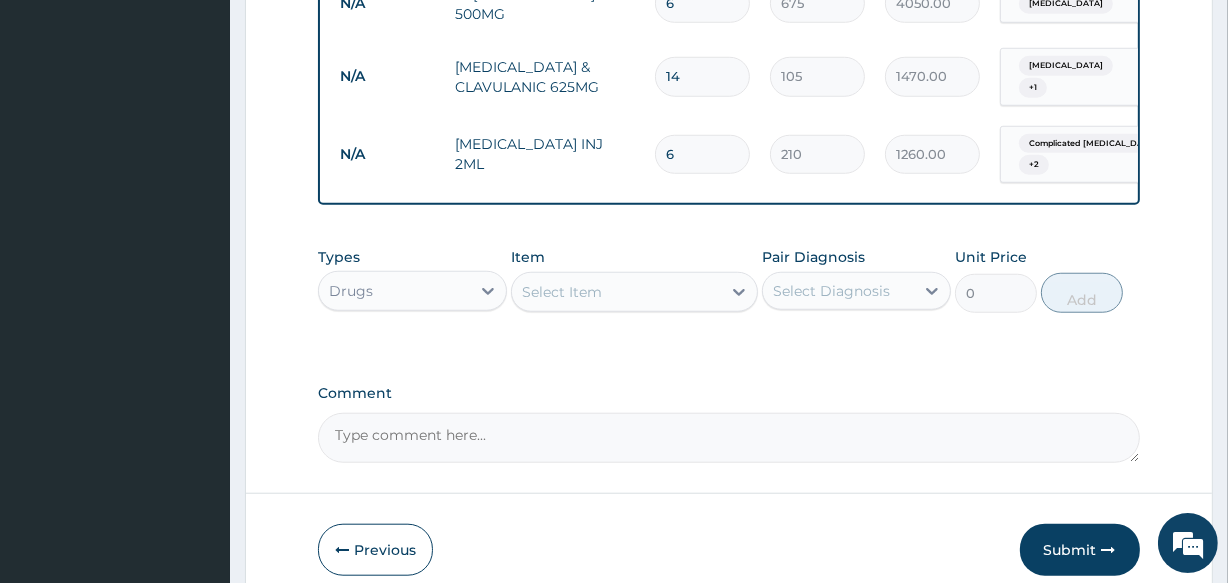 click on "Select Item" at bounding box center (616, 292) 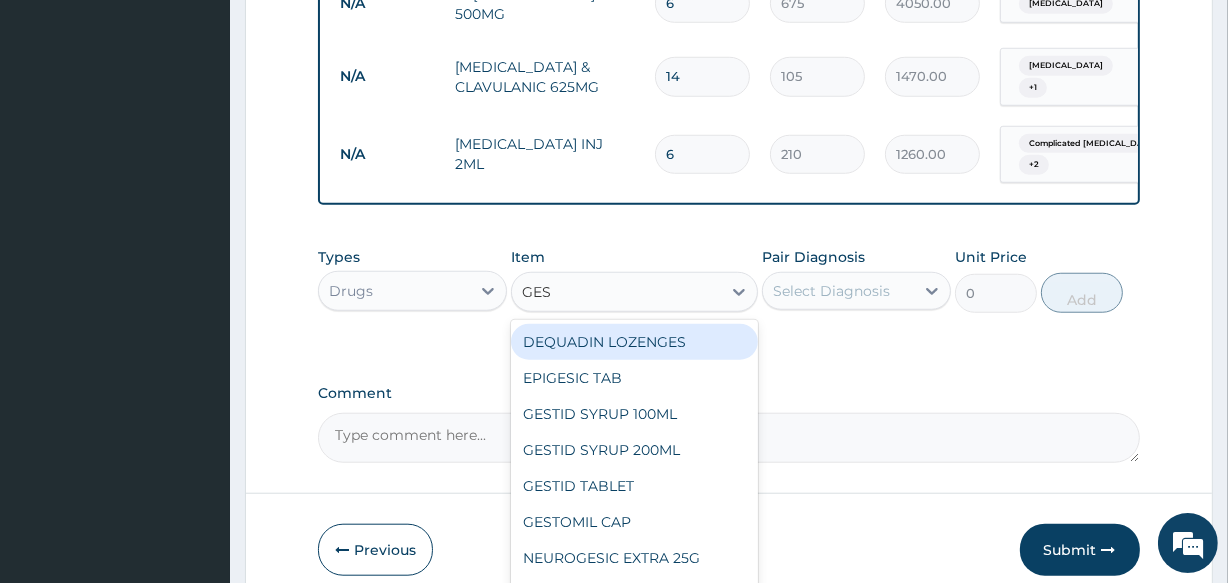 type on "GEST" 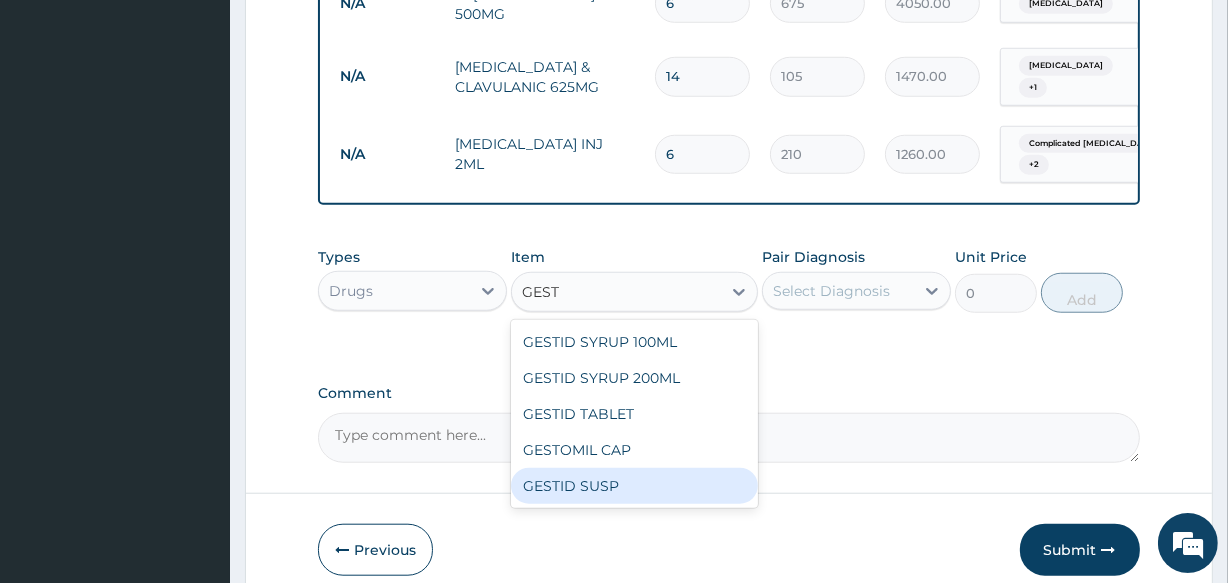 click on "GESTID SUSP" at bounding box center (634, 486) 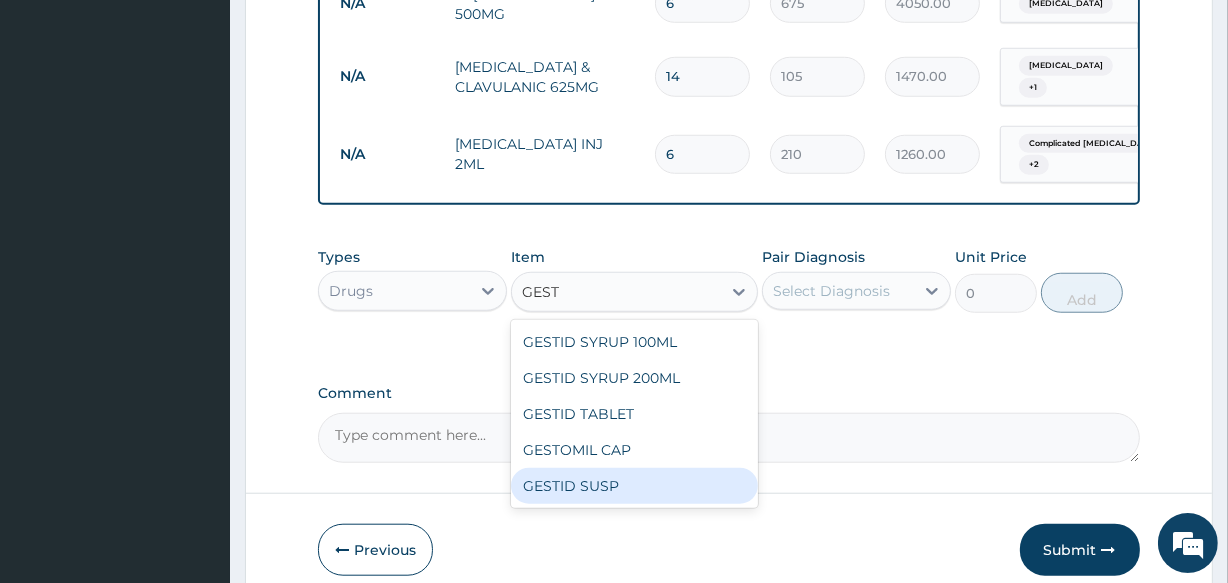 type 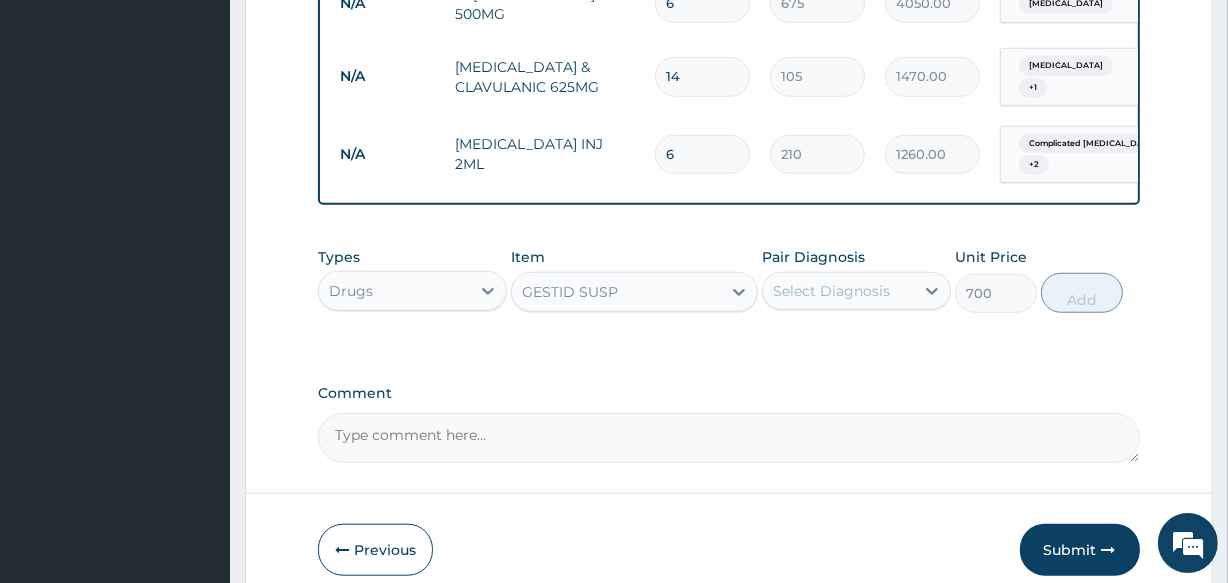 click on "Select Diagnosis" at bounding box center (838, 291) 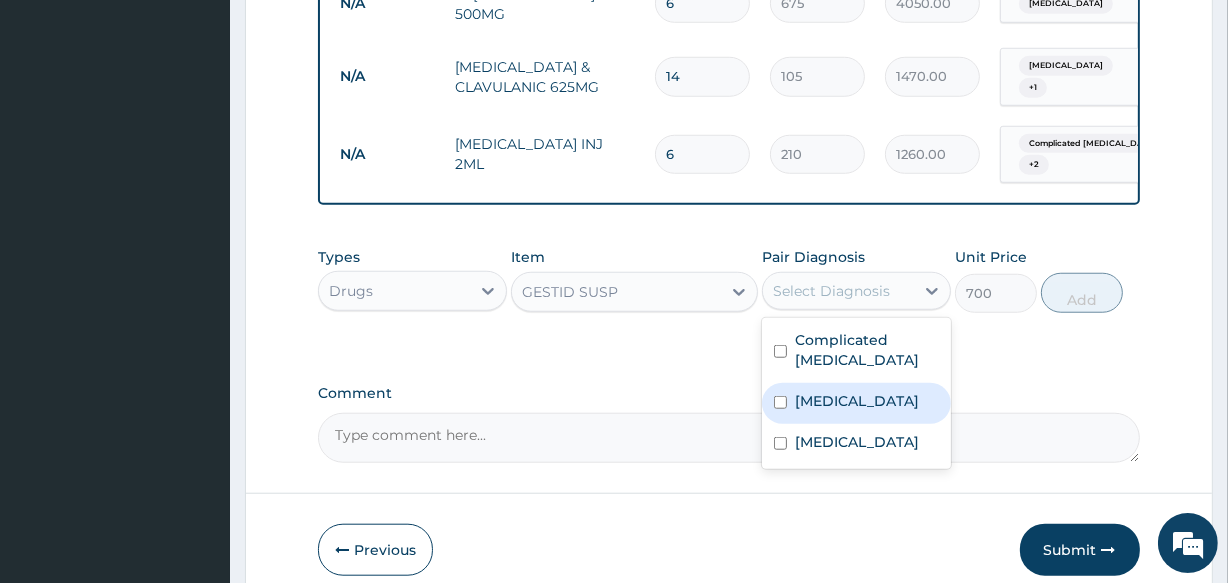 click on "Peptic ulcer" at bounding box center [857, 401] 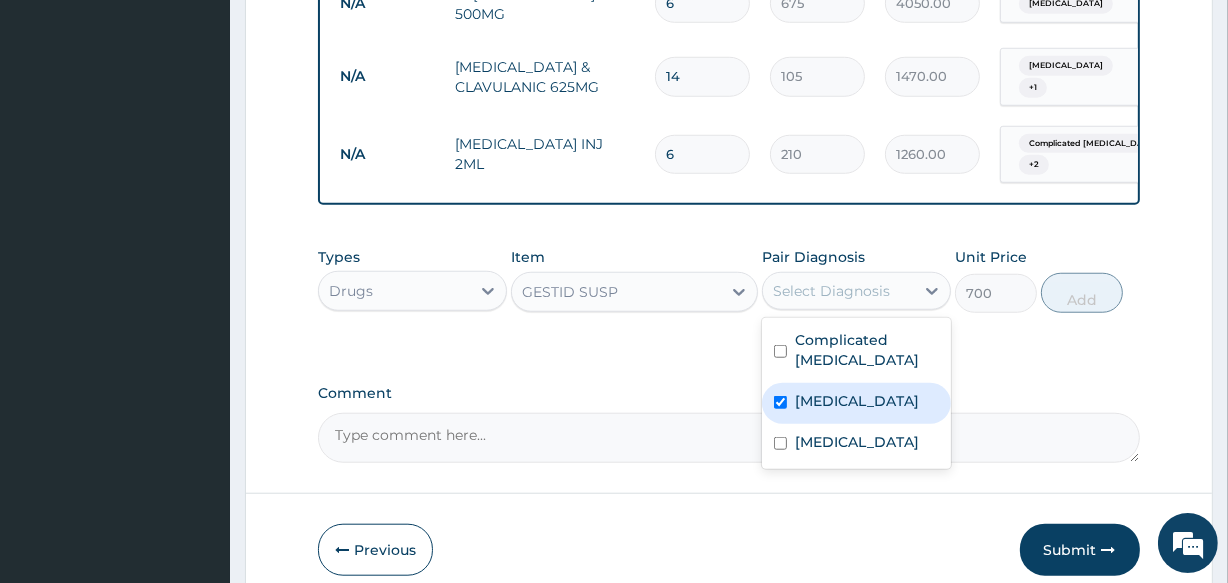 checkbox on "true" 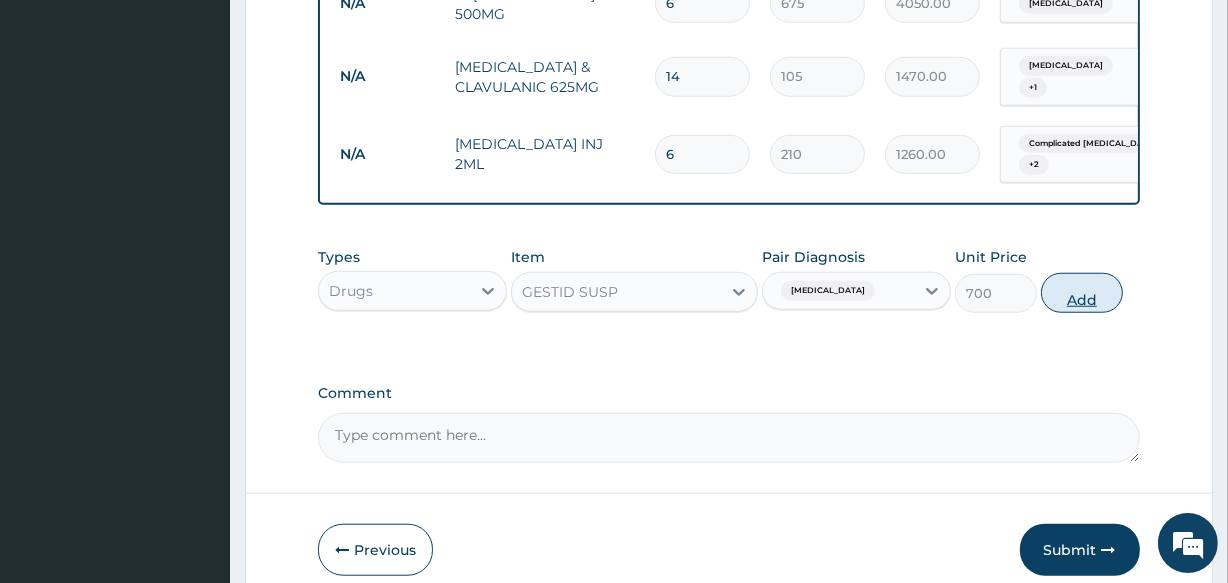 click on "Add" at bounding box center [1082, 293] 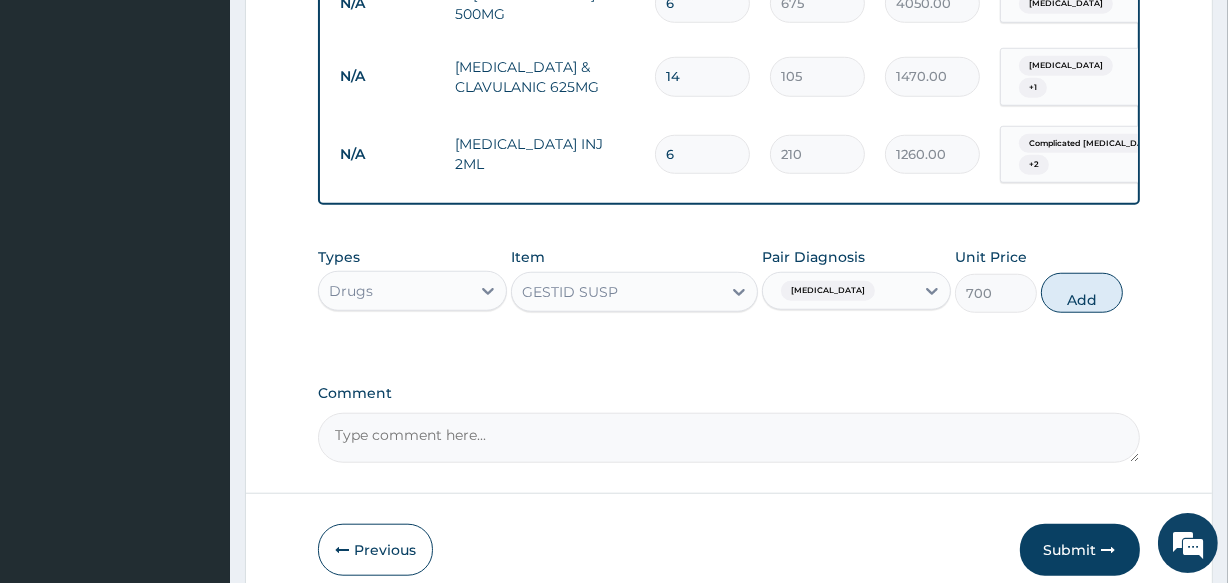 type on "0" 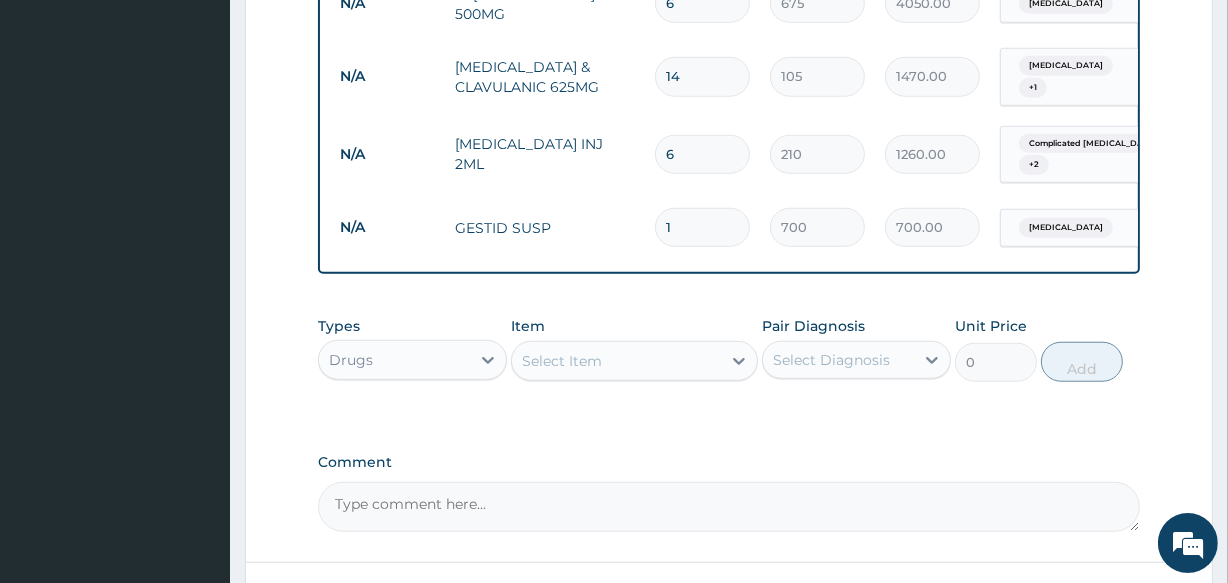 click on "Select Item" at bounding box center (562, 361) 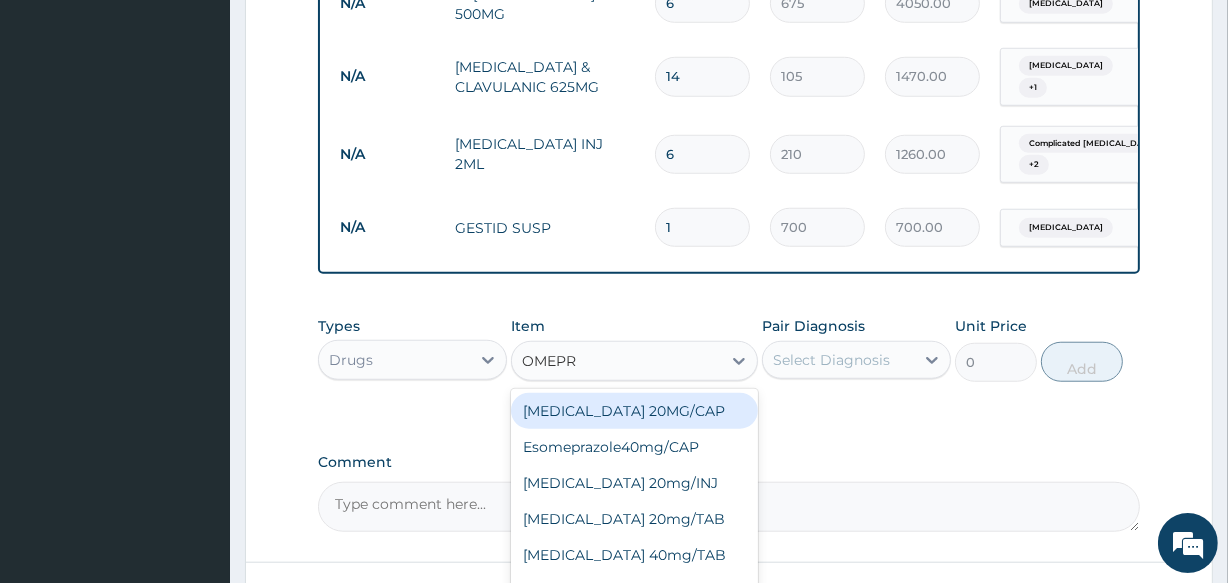 type on "OMEPRA" 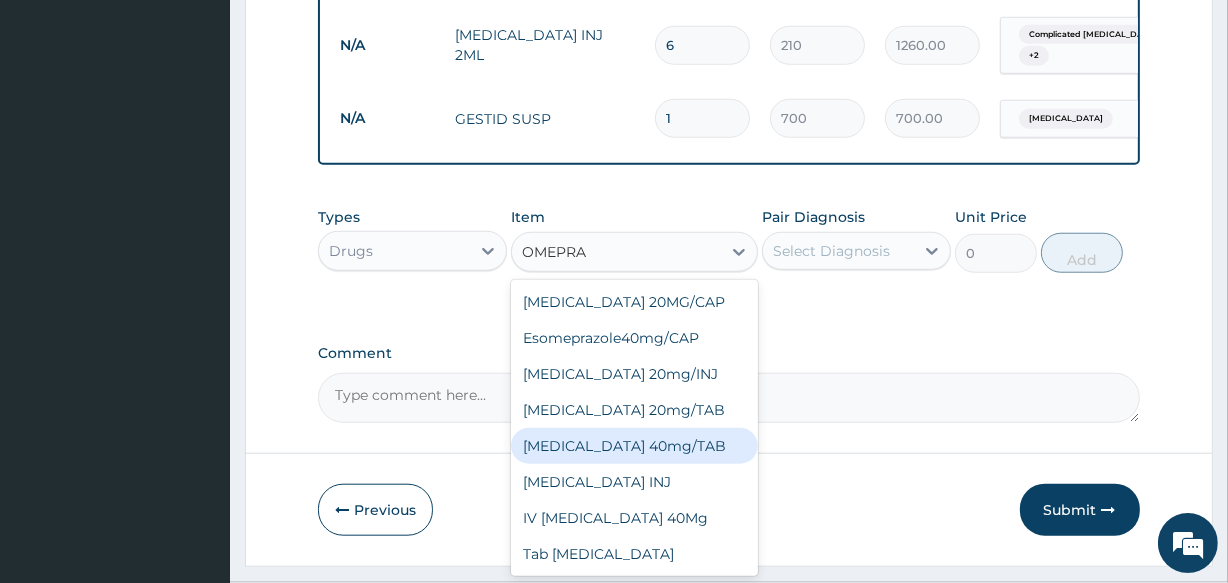 scroll, scrollTop: 1643, scrollLeft: 0, axis: vertical 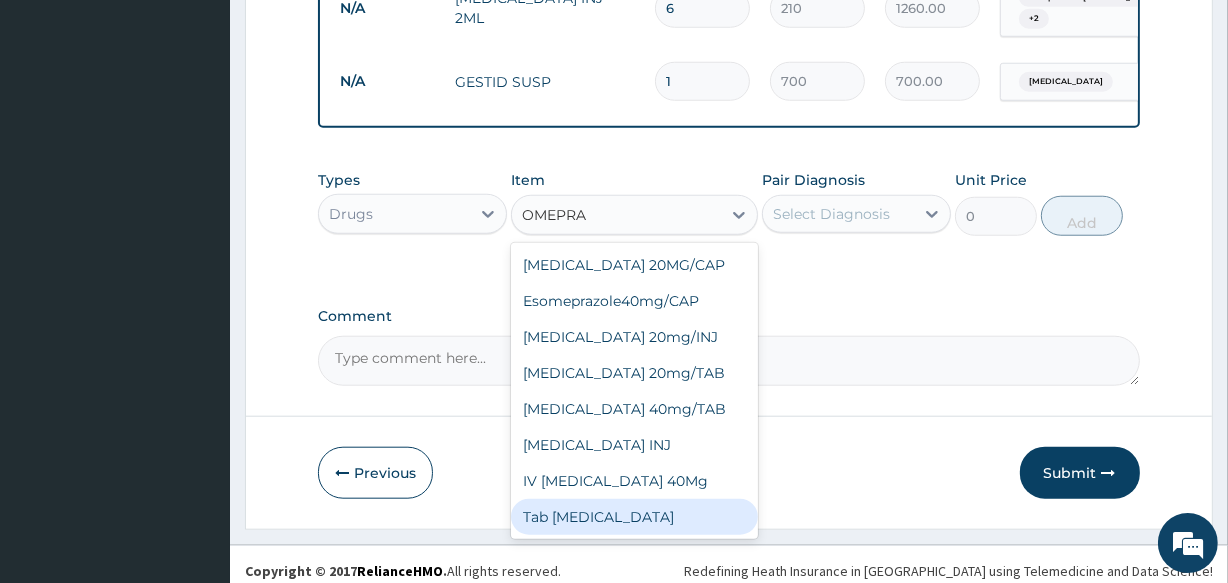 click on "Tab [MEDICAL_DATA]" at bounding box center (634, 517) 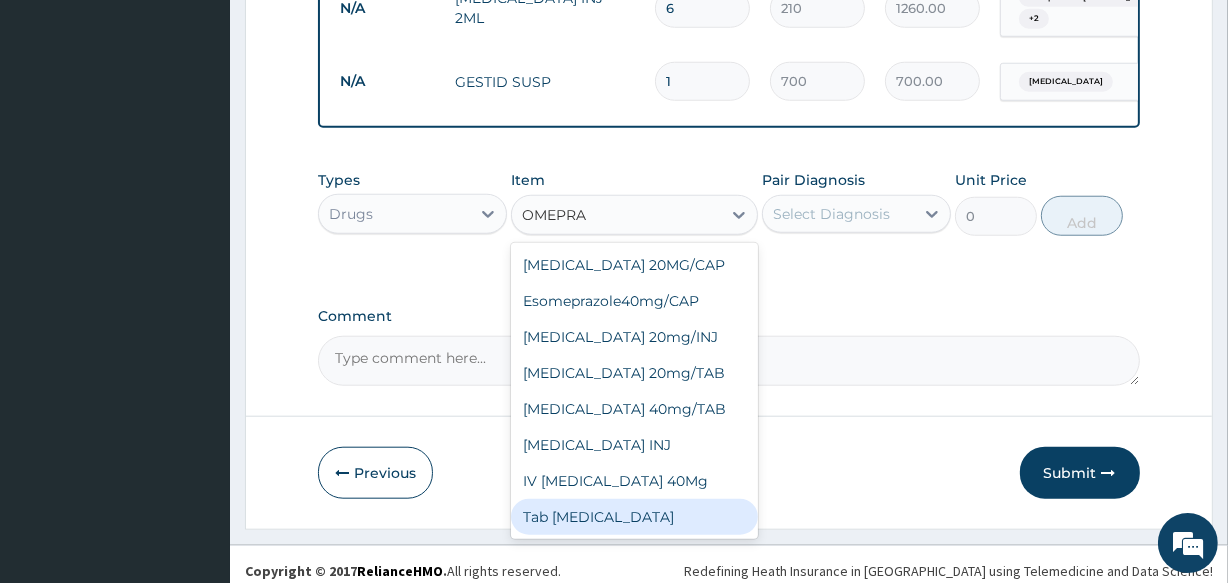 type 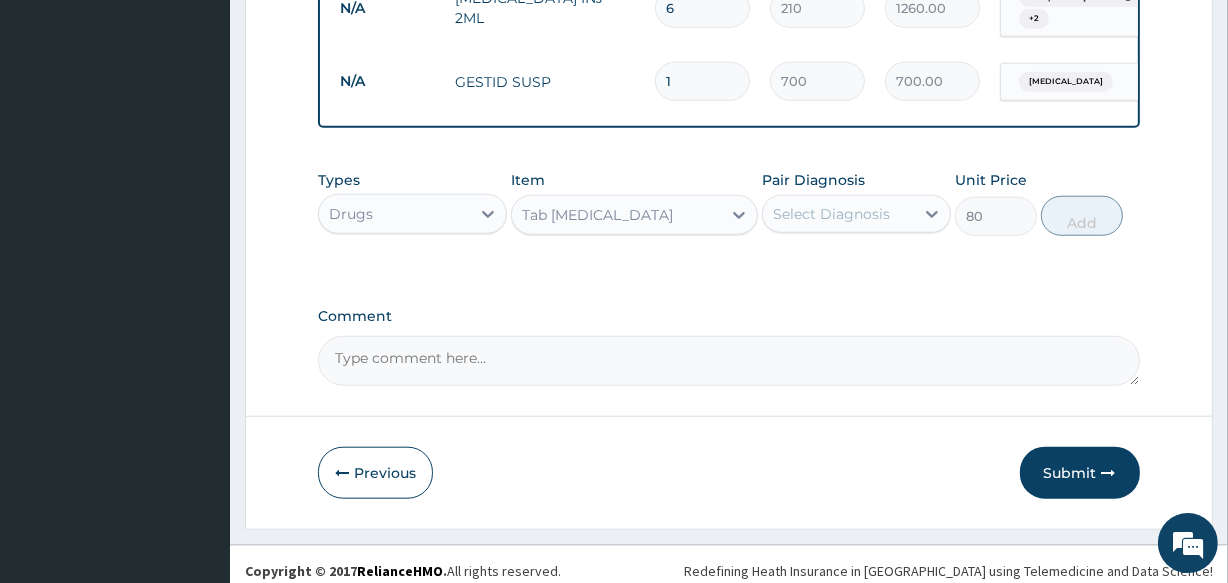 click on "Select Diagnosis" at bounding box center (831, 214) 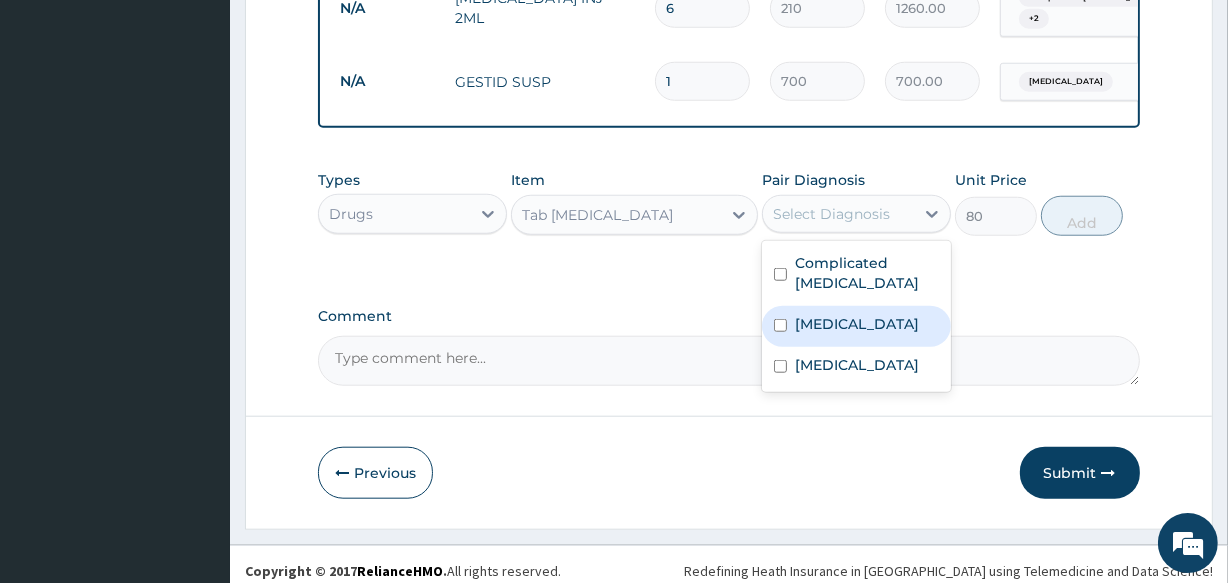 click on "Peptic ulcer" at bounding box center (857, 324) 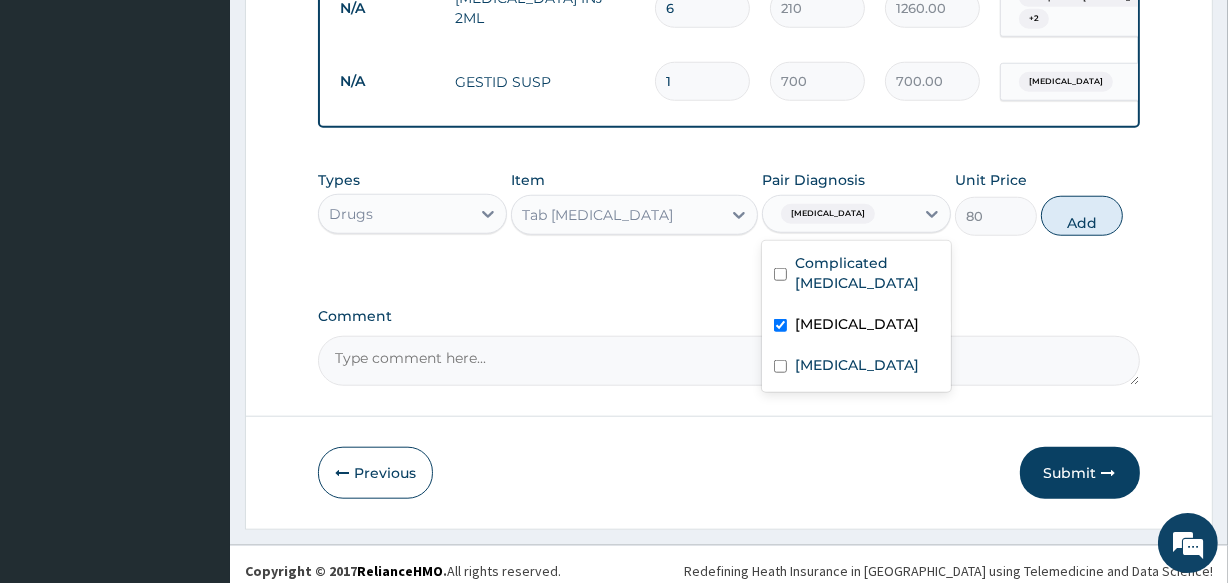 checkbox on "true" 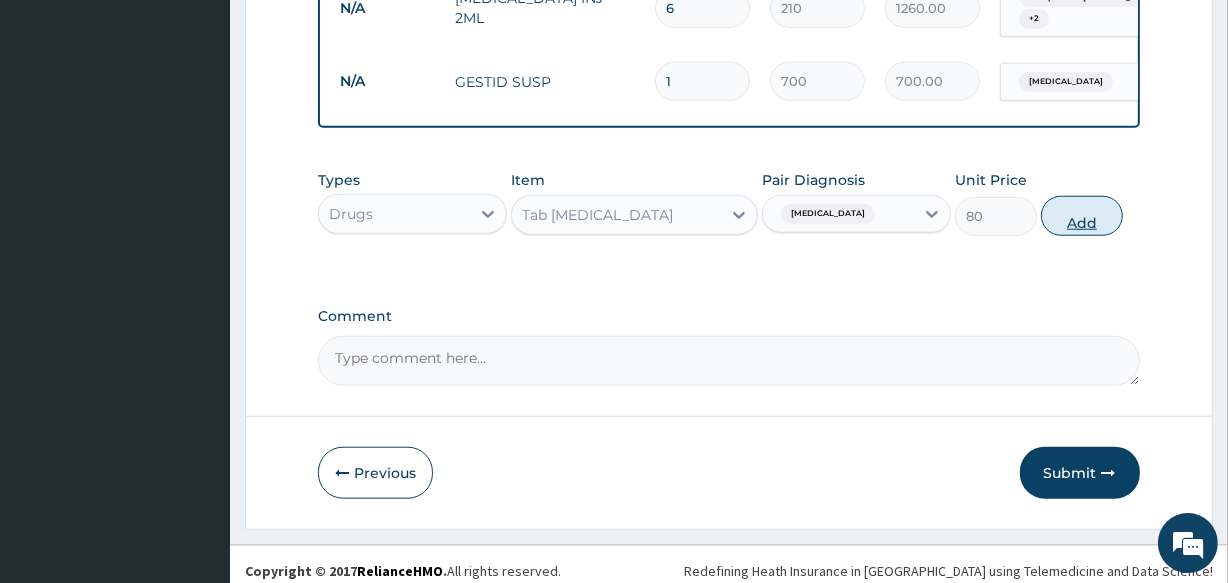 click on "Add" at bounding box center (1082, 216) 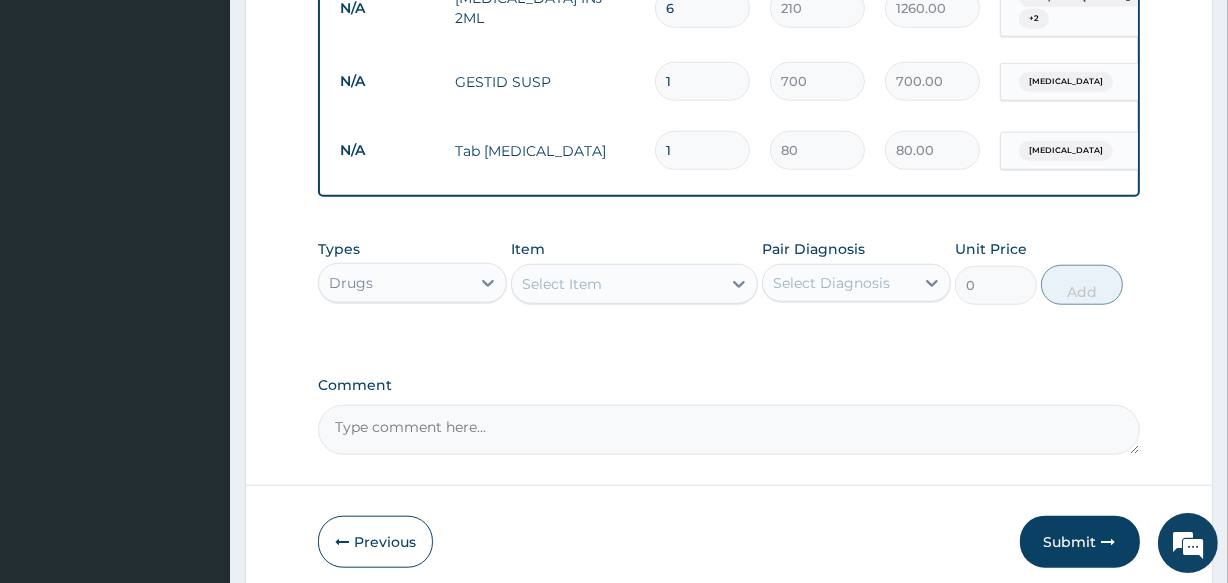 type on "14" 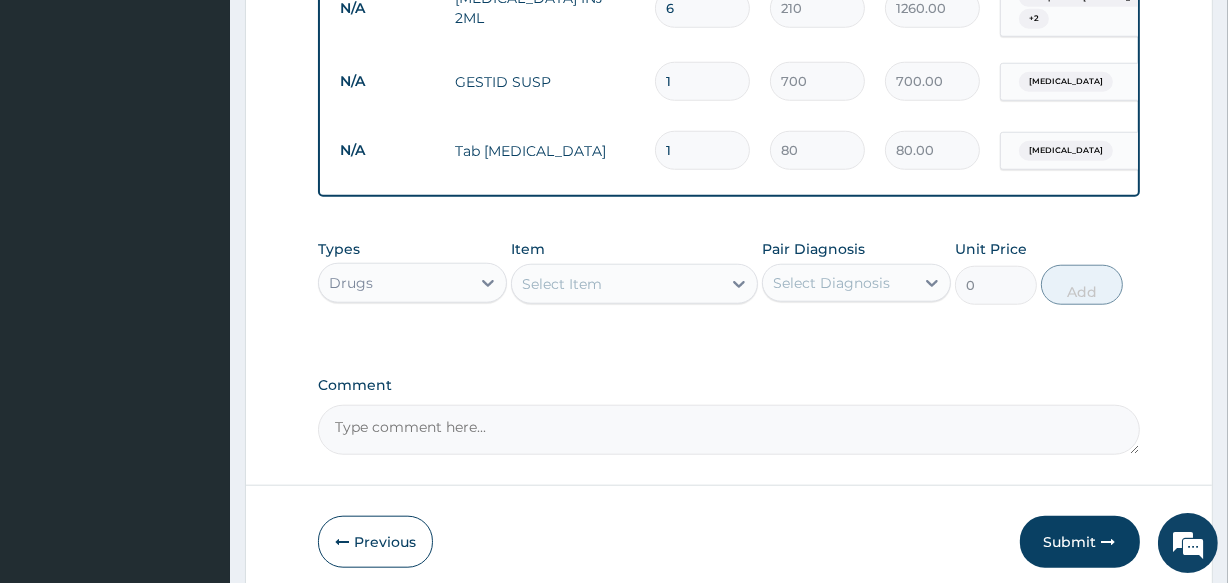 type on "1120.00" 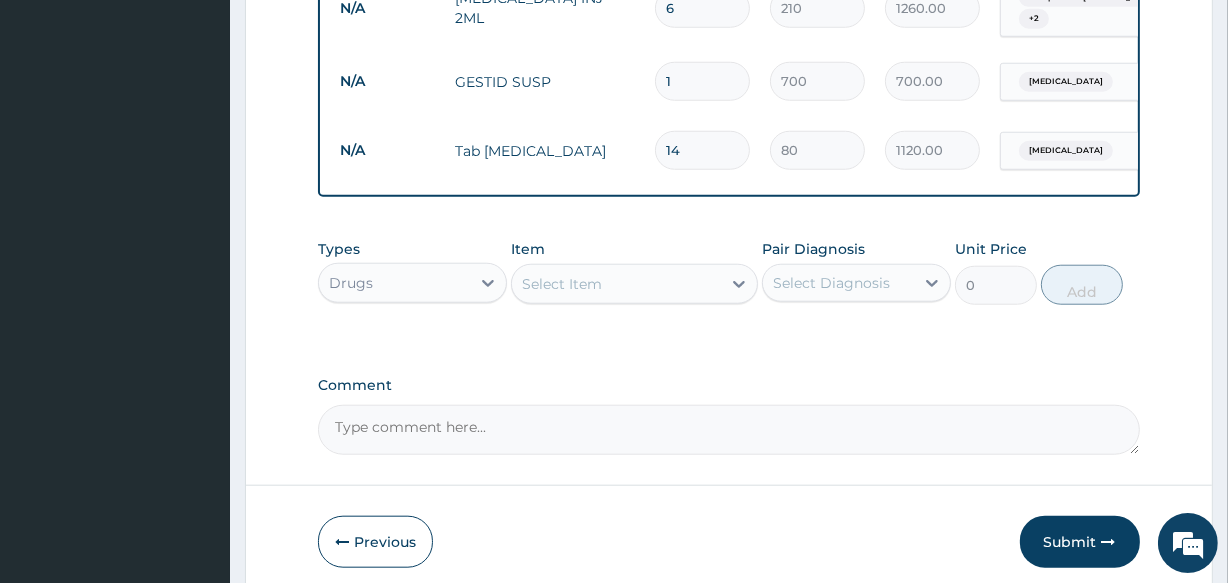 type on "14" 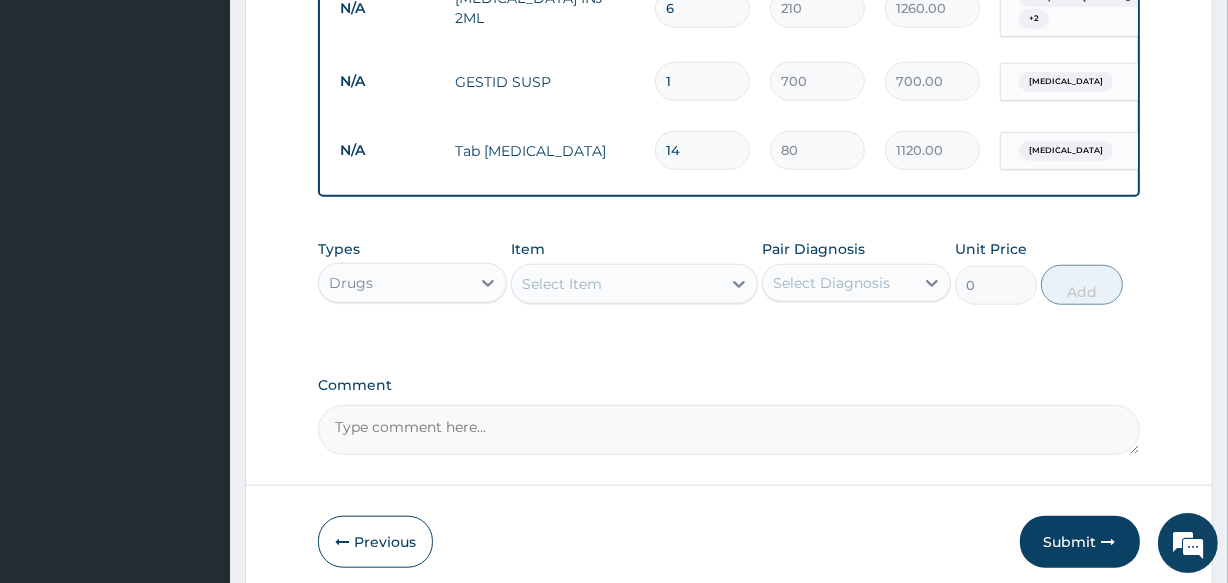 click on "Select Item" at bounding box center (616, 284) 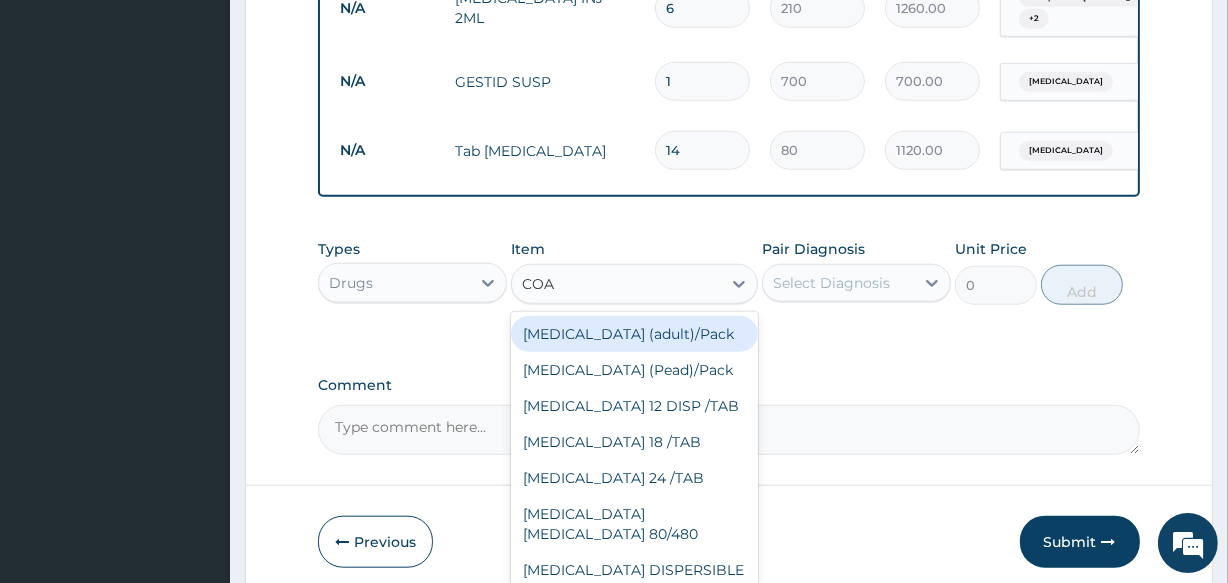 type on "COAR" 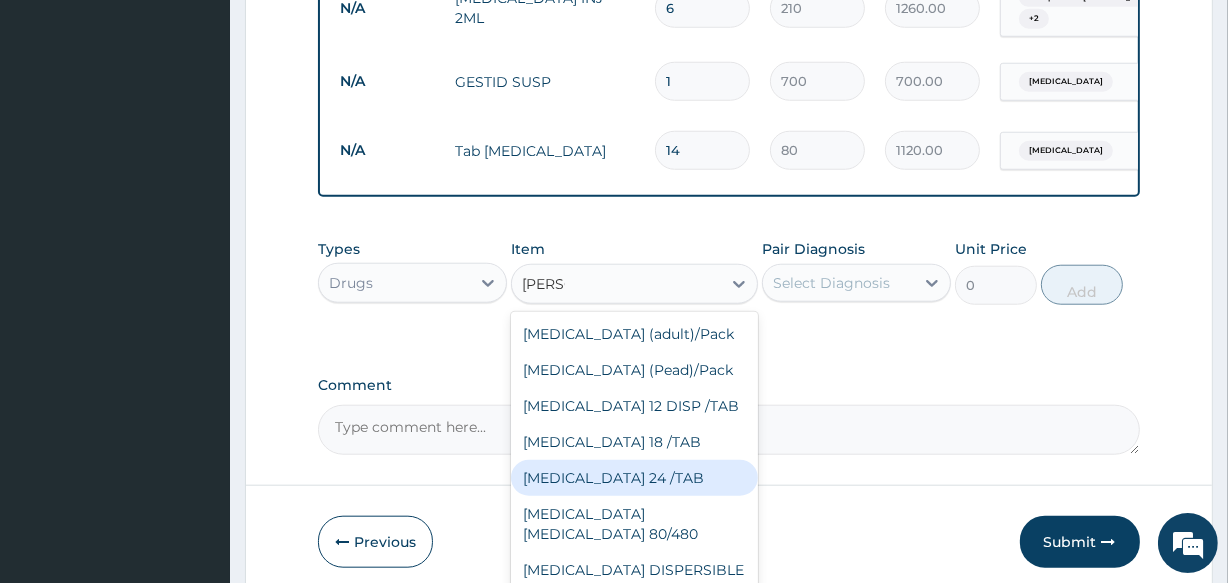 scroll, scrollTop: 35, scrollLeft: 0, axis: vertical 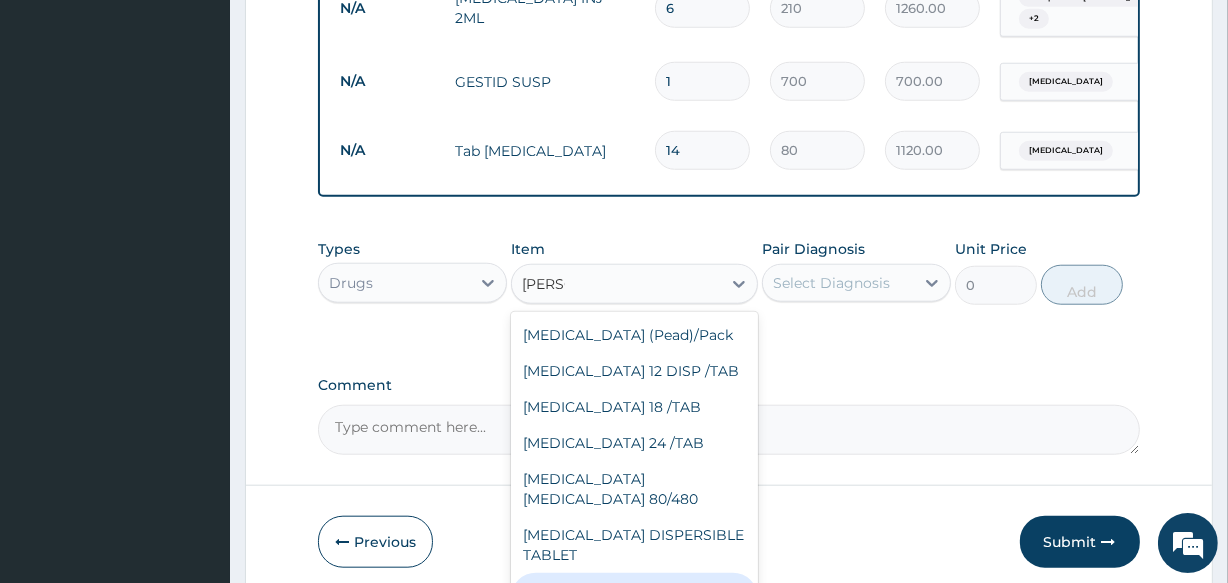 click on "TAB [MEDICAL_DATA] 80/480 per pack" at bounding box center [634, 601] 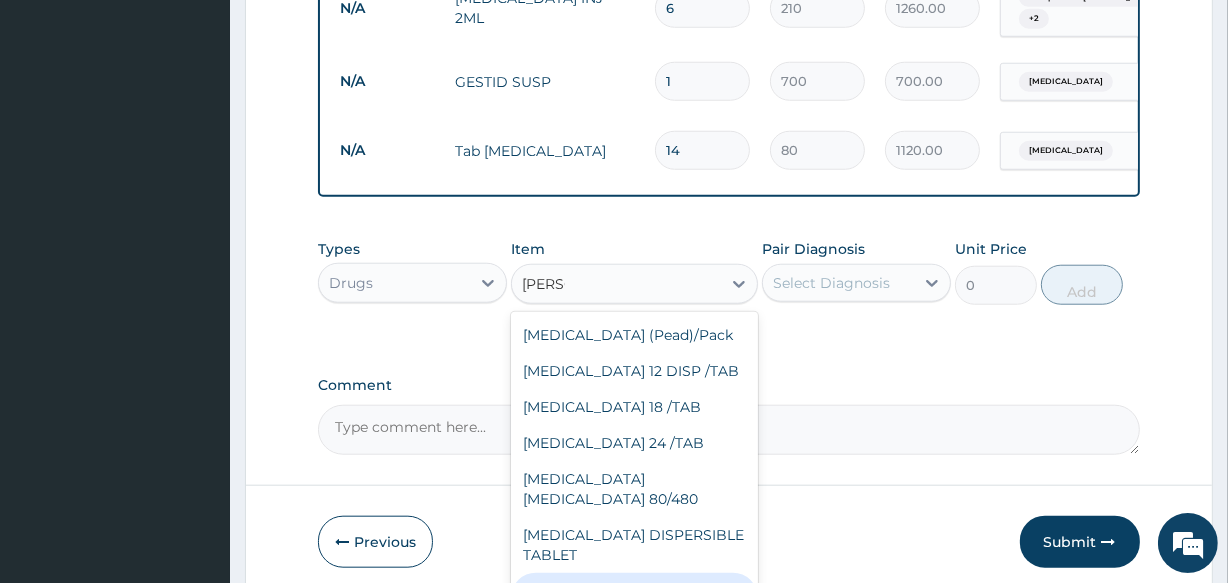 type 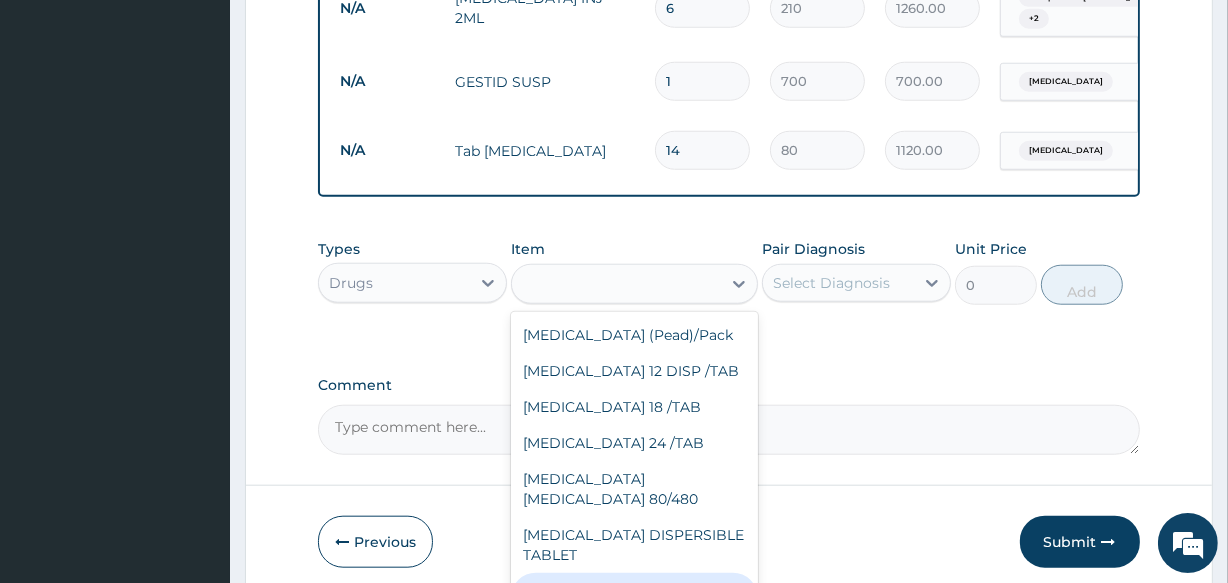 type on "1750" 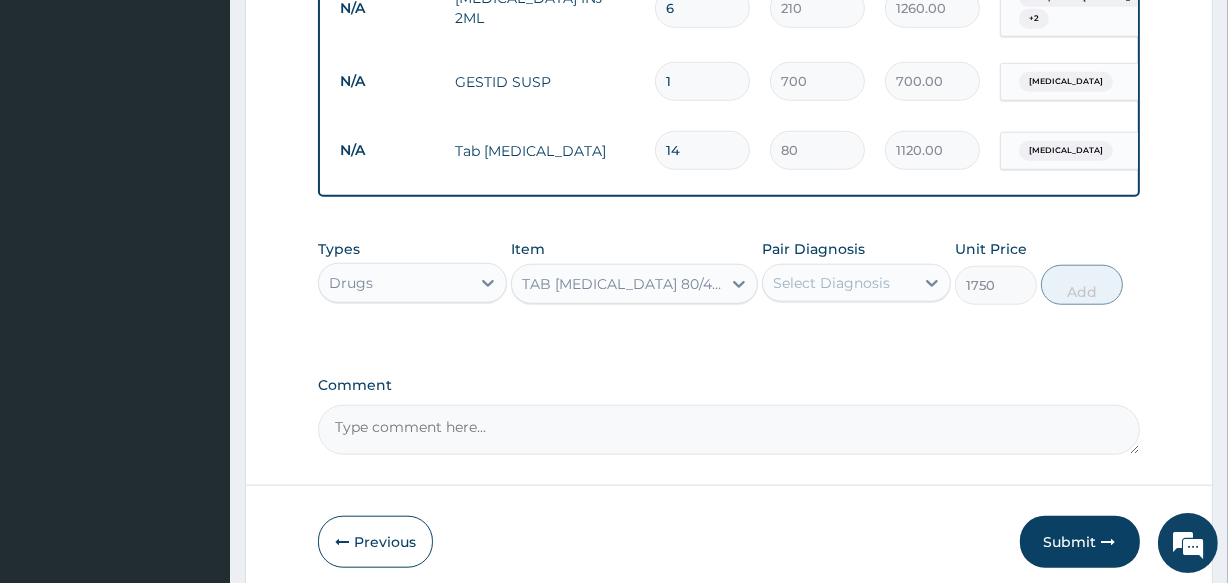 click on "Select Diagnosis" at bounding box center [838, 283] 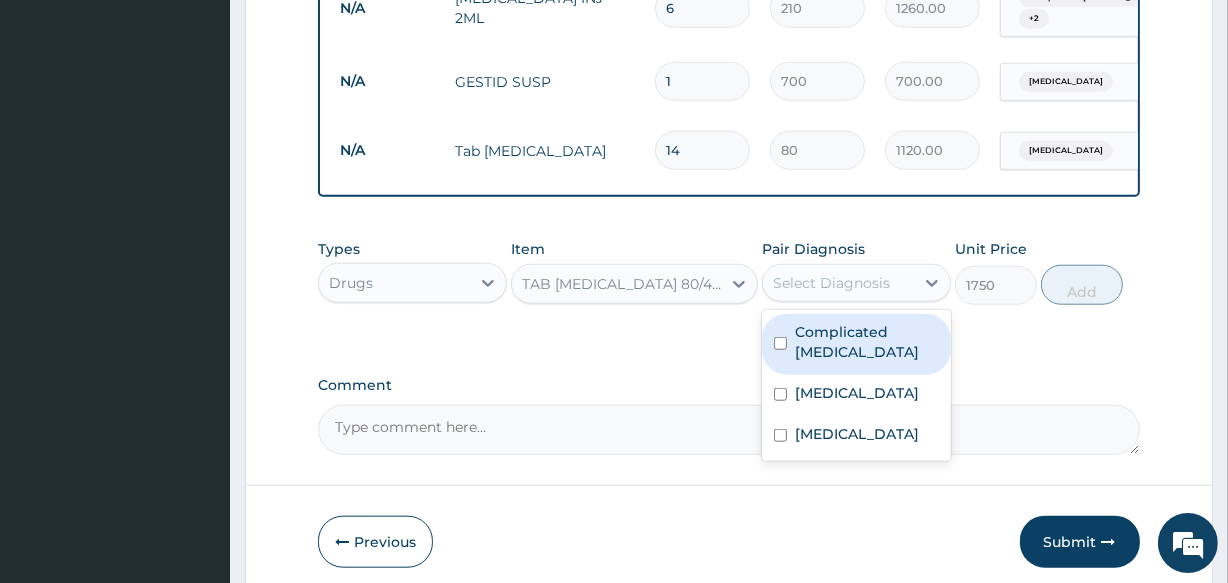 click on "Complicated malaria" at bounding box center [867, 342] 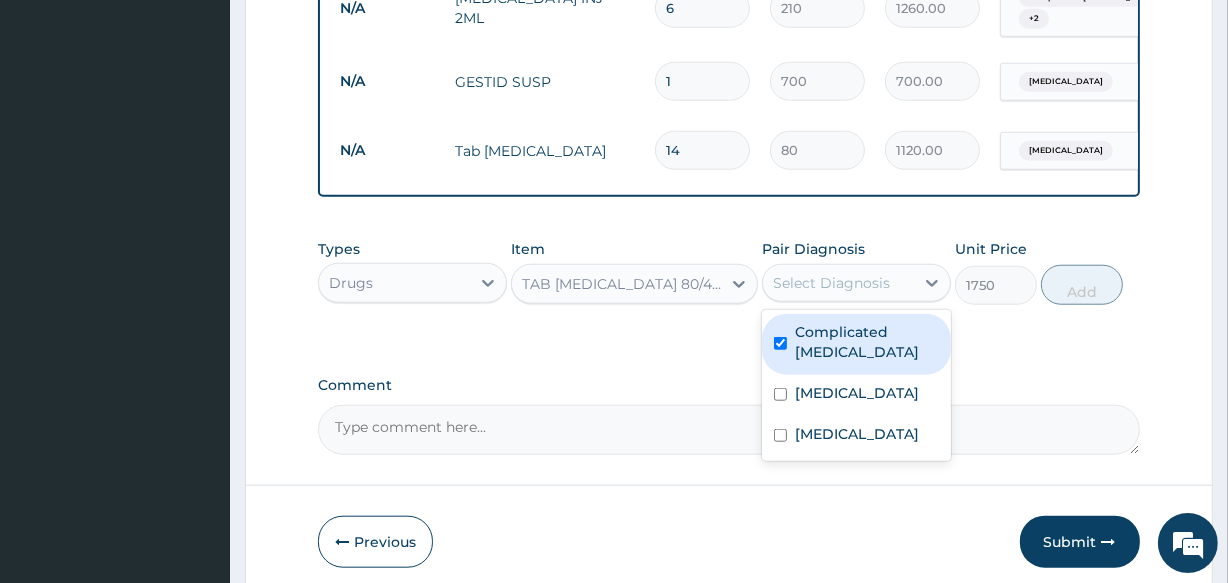 checkbox on "true" 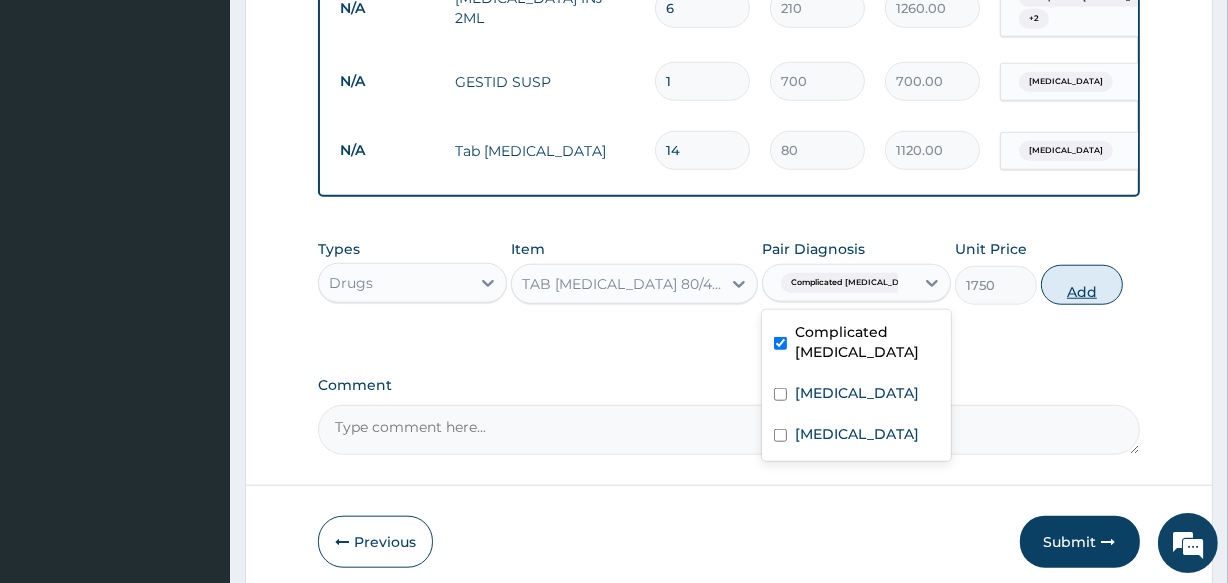 click on "Add" at bounding box center [1082, 285] 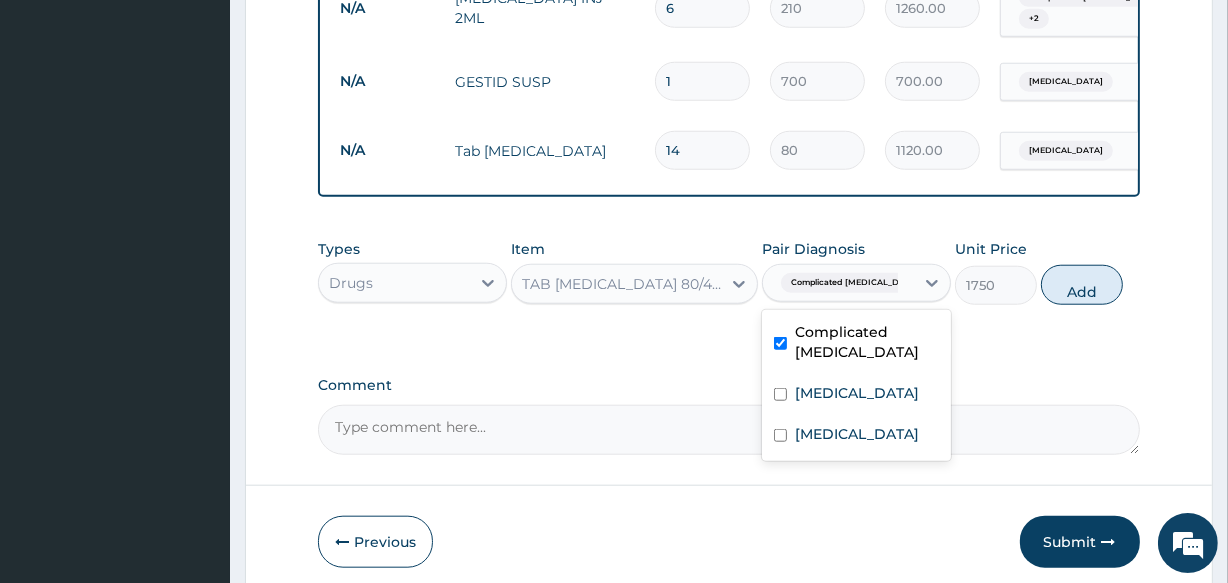 type on "0" 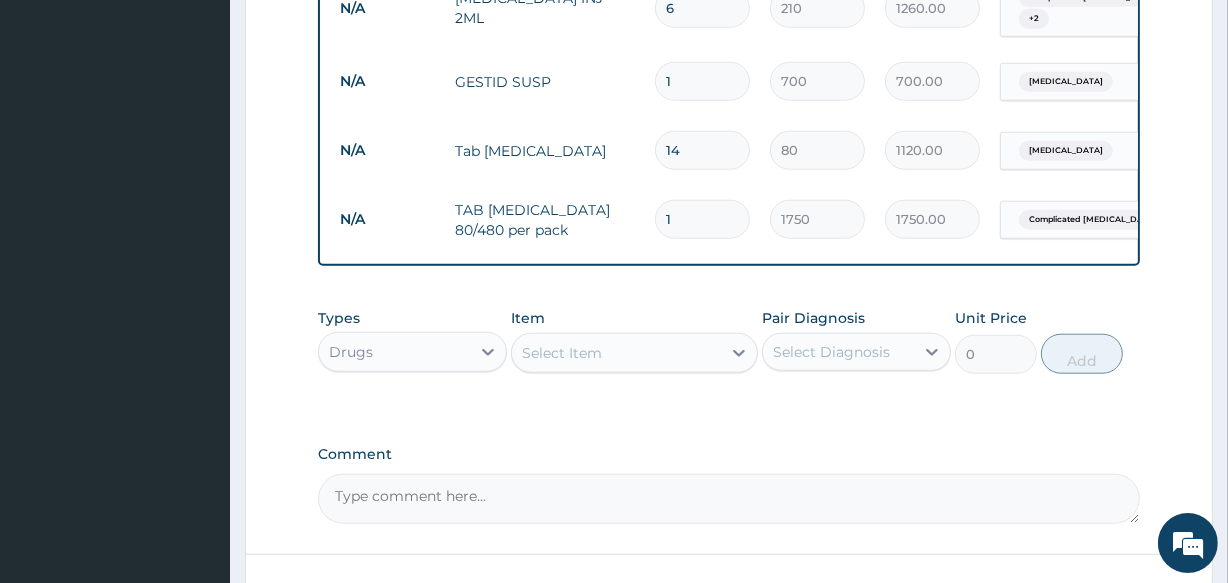 click on "Select Item" at bounding box center [616, 353] 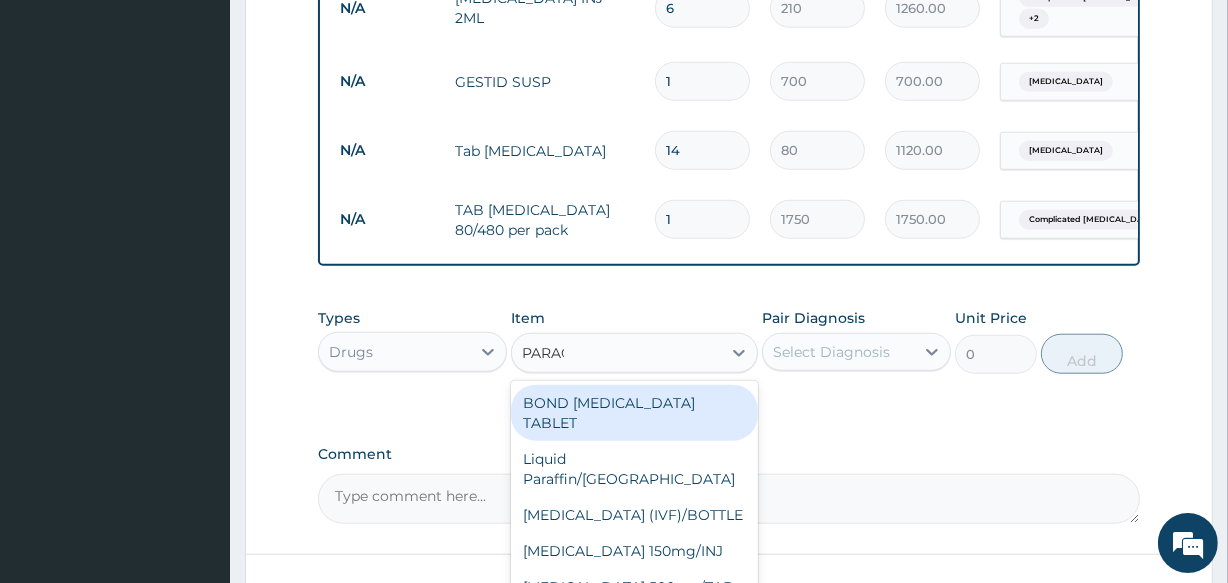 type on "PARACE" 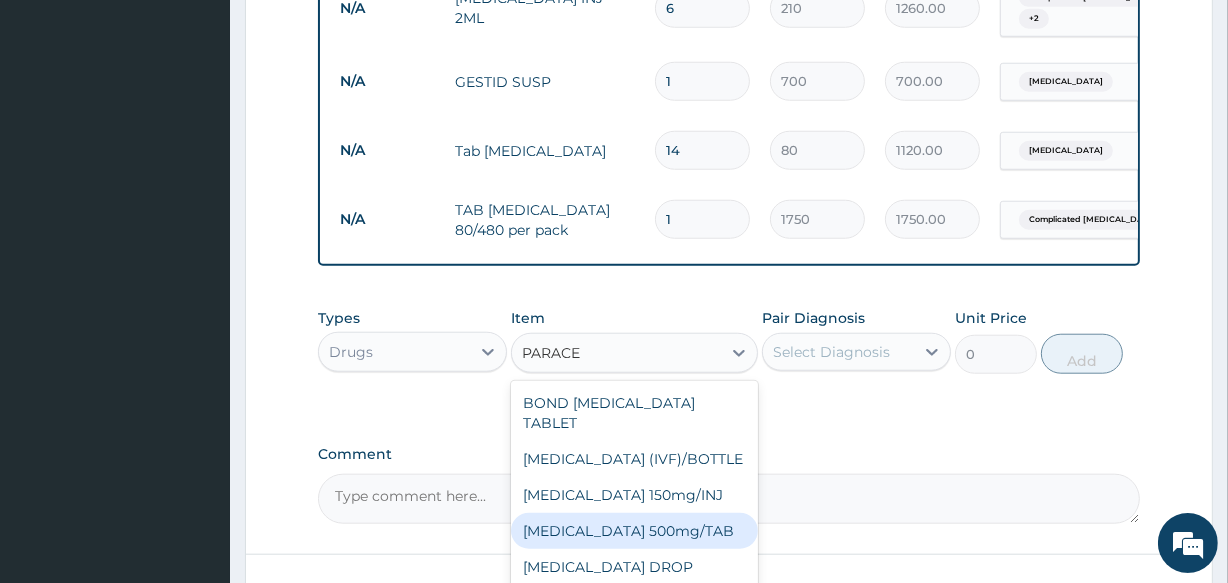 click on "PARACETAMOL 500mg/TAB" at bounding box center [634, 531] 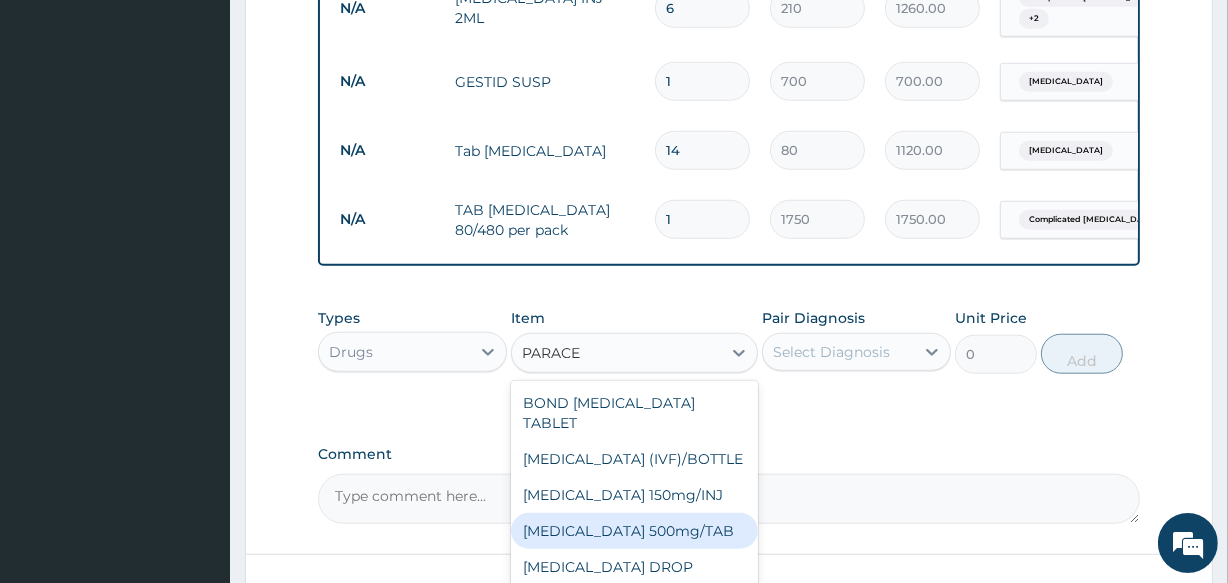 type 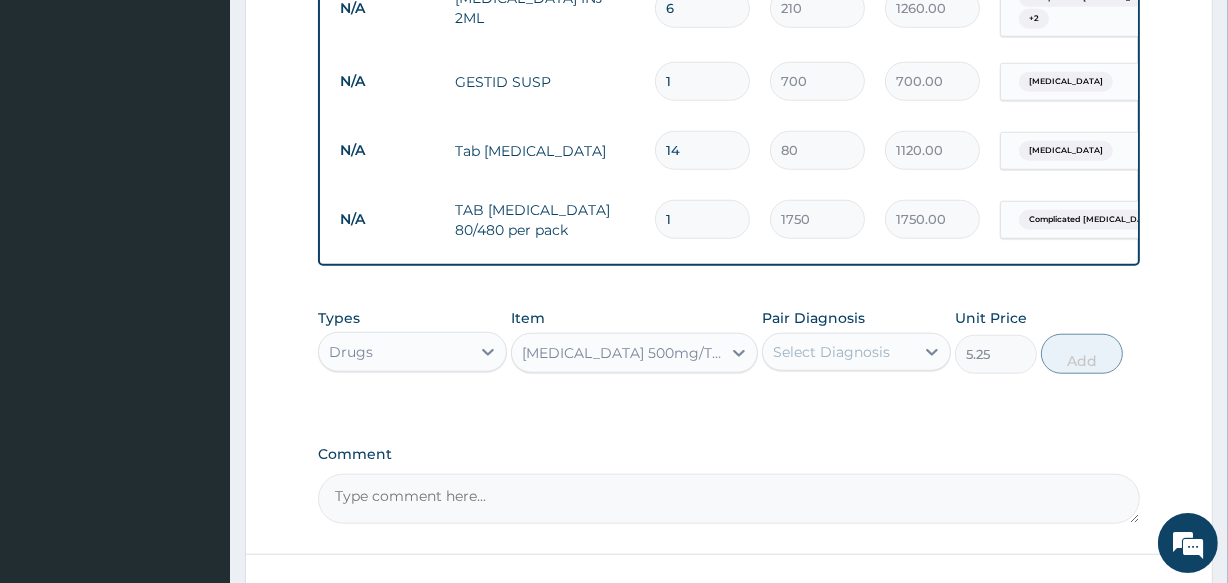 click on "Select Diagnosis" at bounding box center (831, 352) 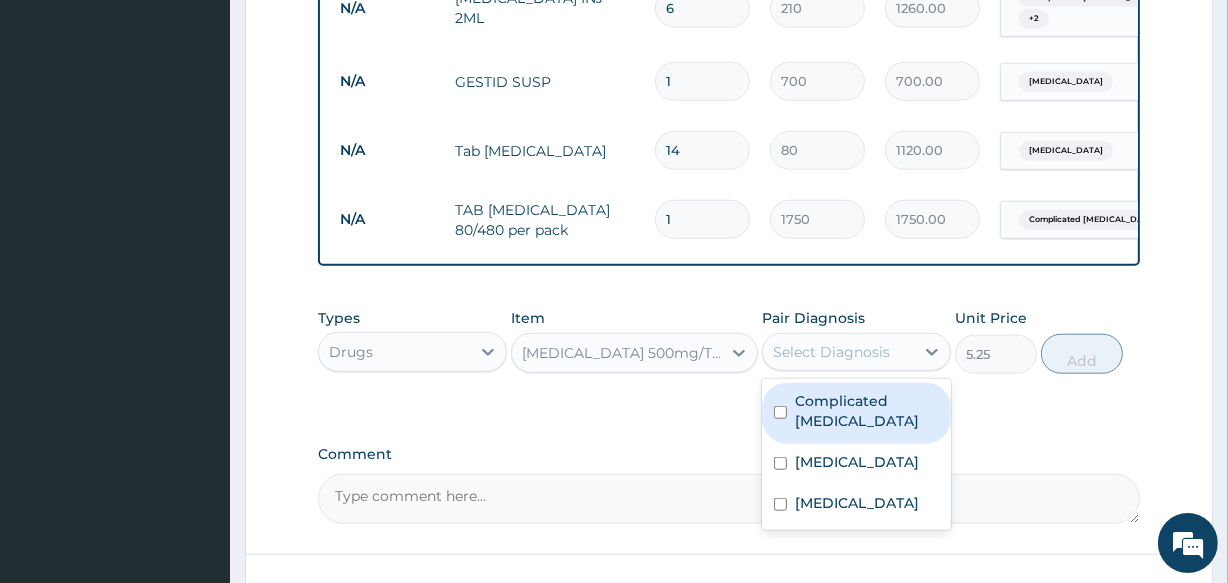 click on "Complicated malaria" at bounding box center [867, 411] 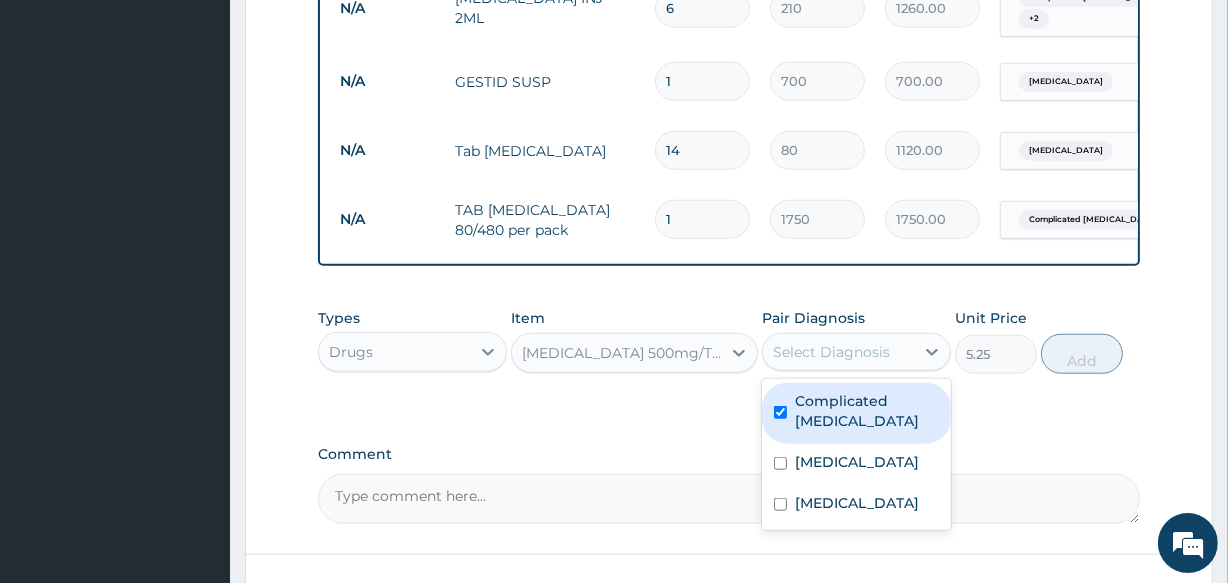 checkbox on "true" 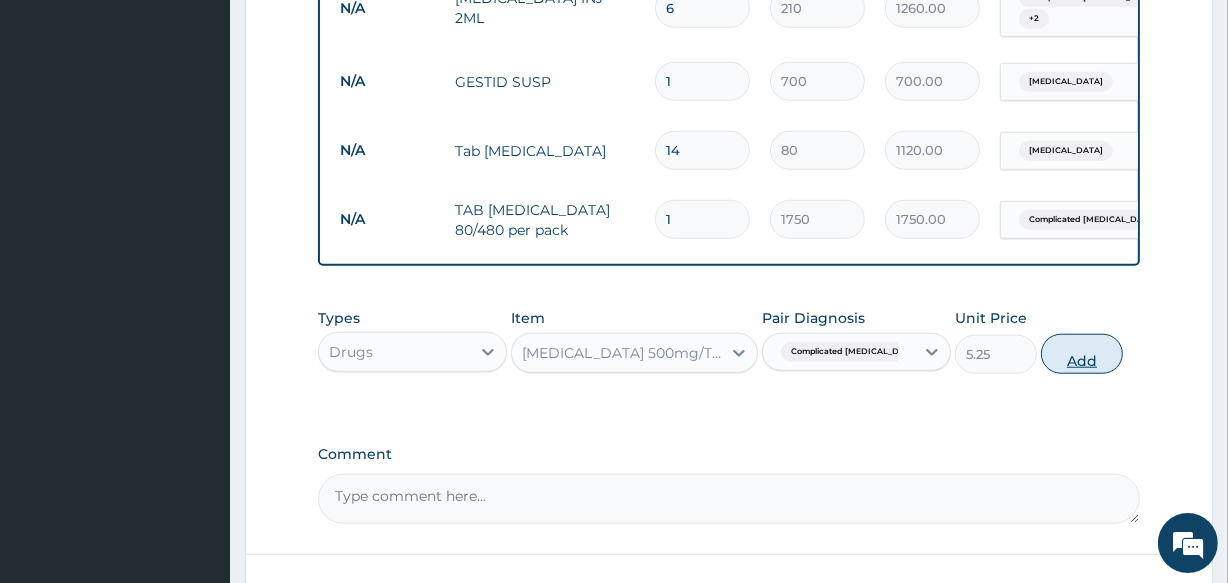 click on "Add" at bounding box center [1082, 354] 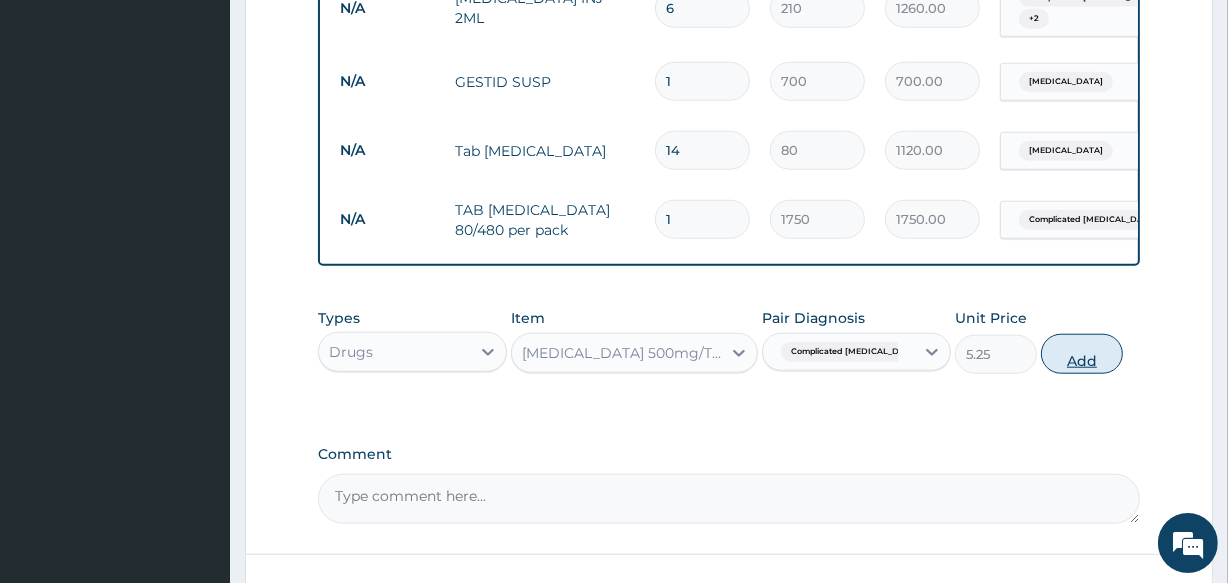 type on "0" 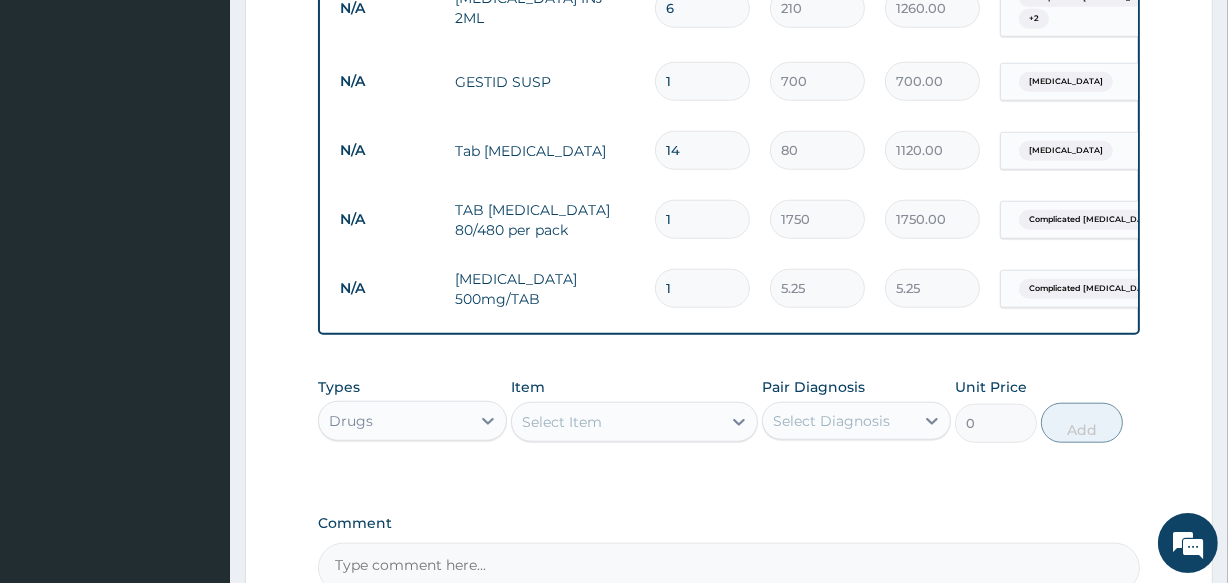 type on "18" 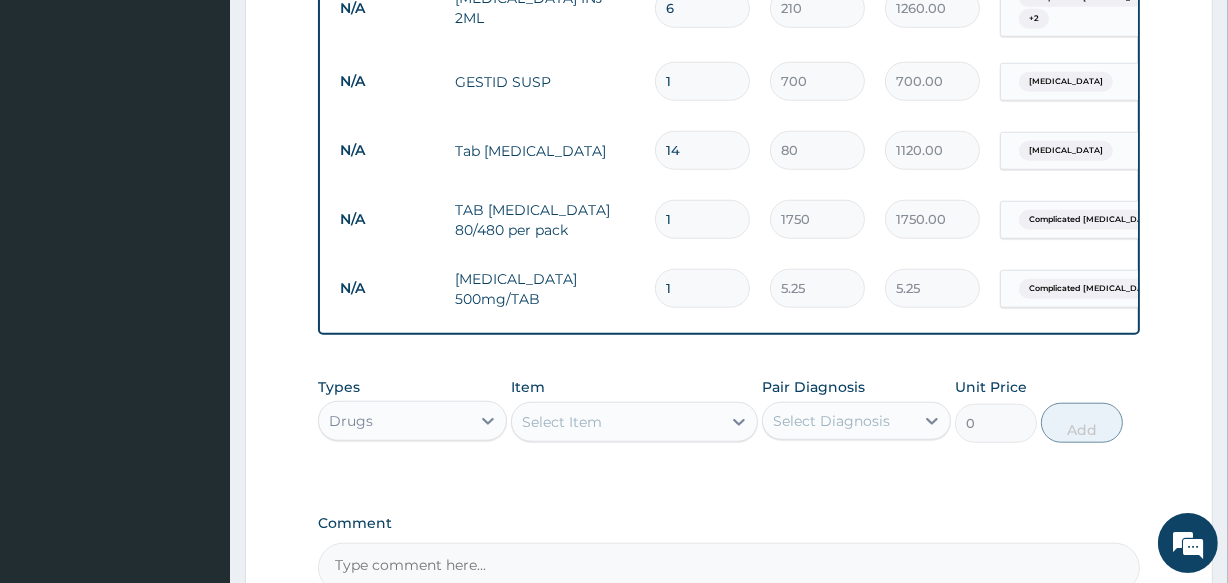 type on "94.50" 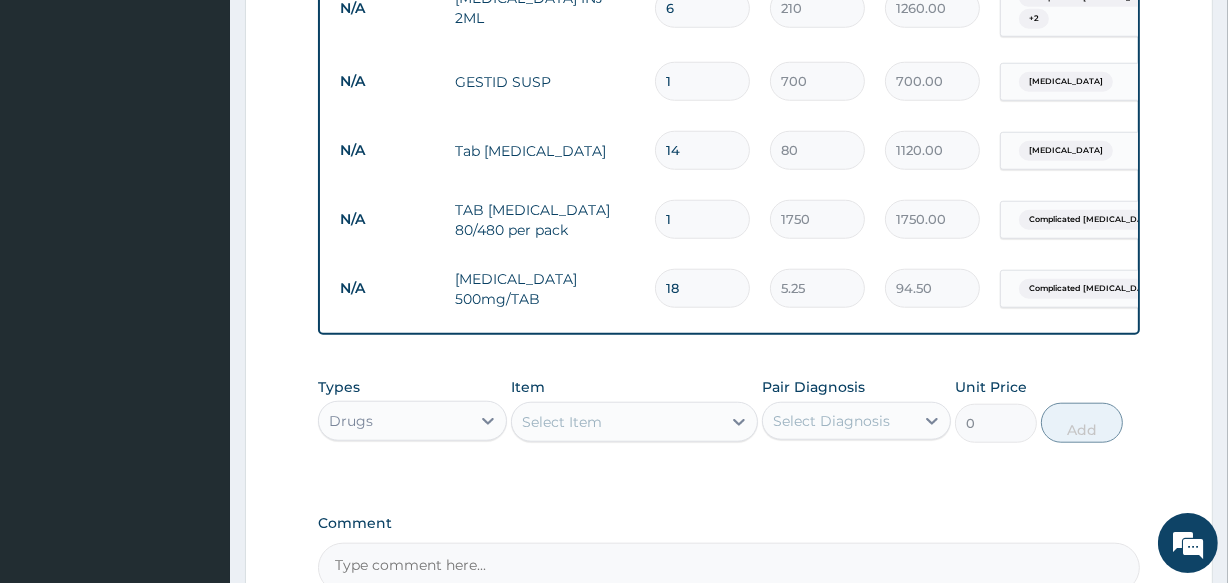 type on "18" 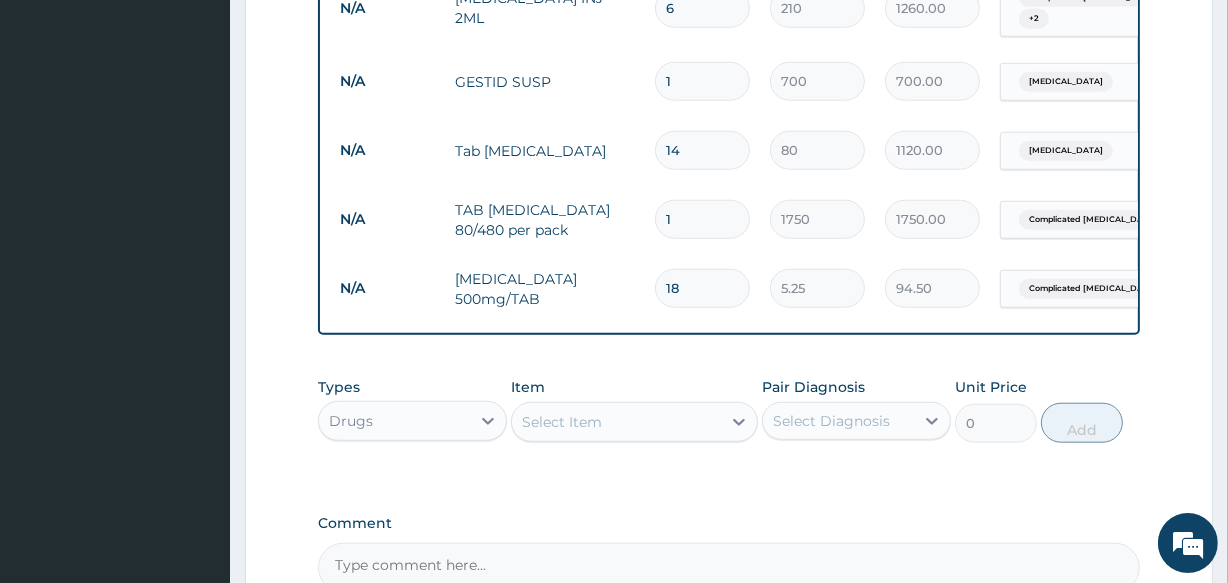click on "Select Item" at bounding box center [562, 422] 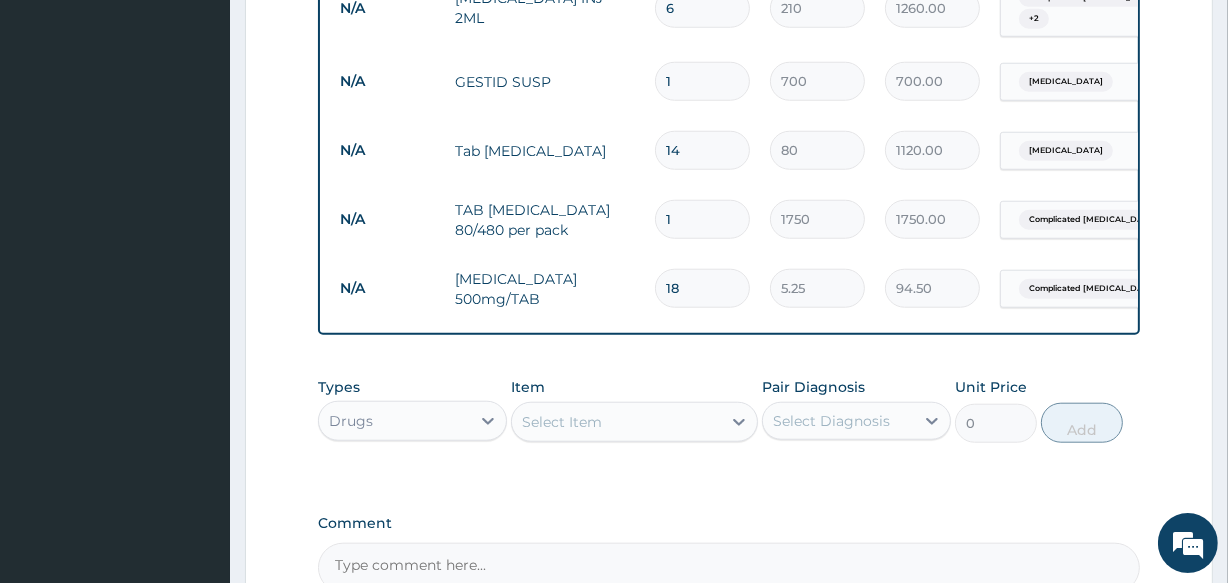 click on "Types Drugs Item Select Item Pair Diagnosis Select Diagnosis Unit Price 0 Add" at bounding box center (728, 425) 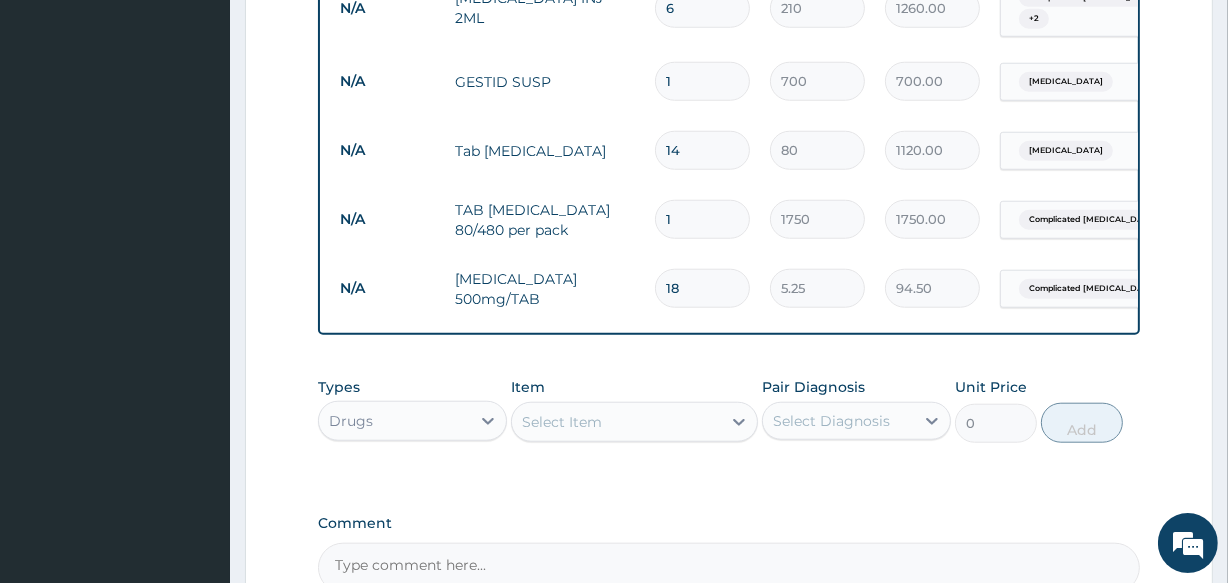 click on "Drugs" at bounding box center [394, 421] 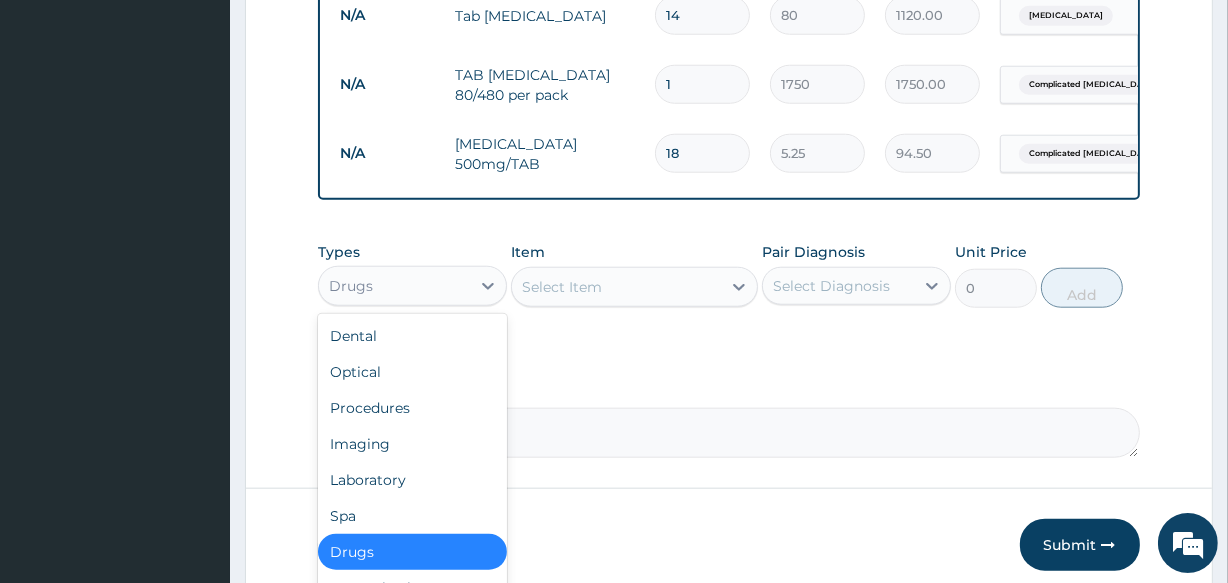 scroll, scrollTop: 1789, scrollLeft: 0, axis: vertical 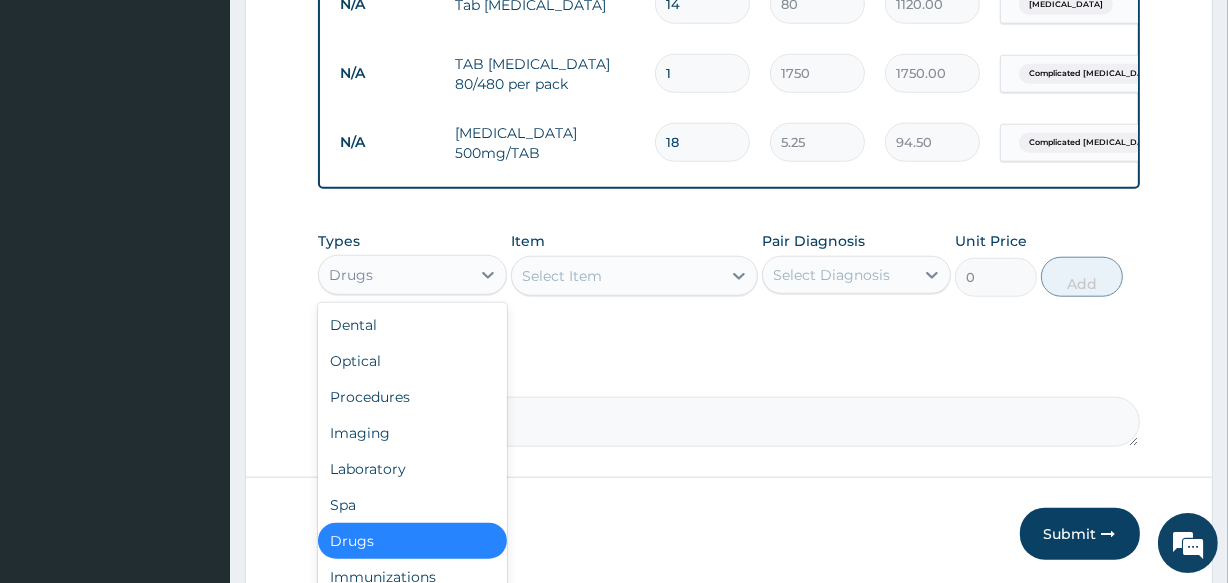 click on "Select Item" at bounding box center (616, 276) 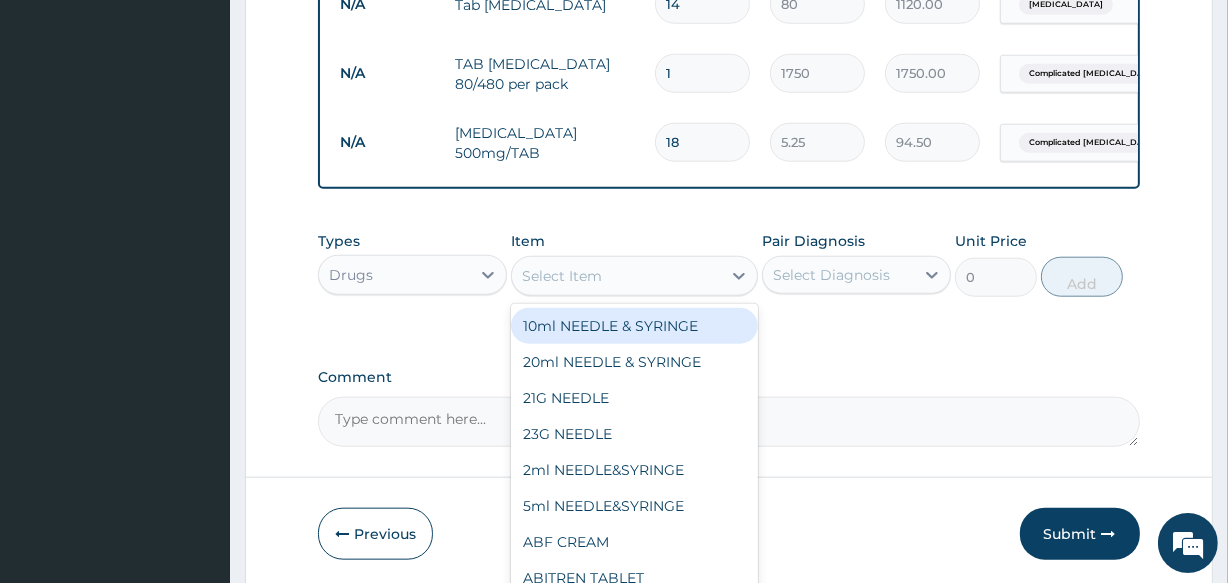 type on "C" 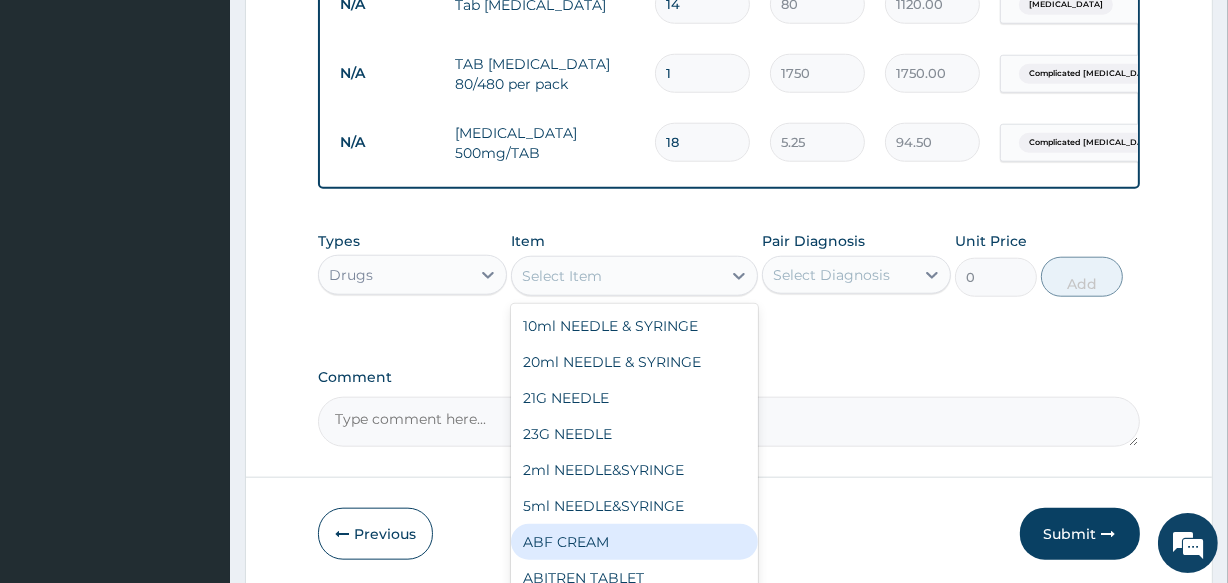 click on "Drugs" at bounding box center (394, 275) 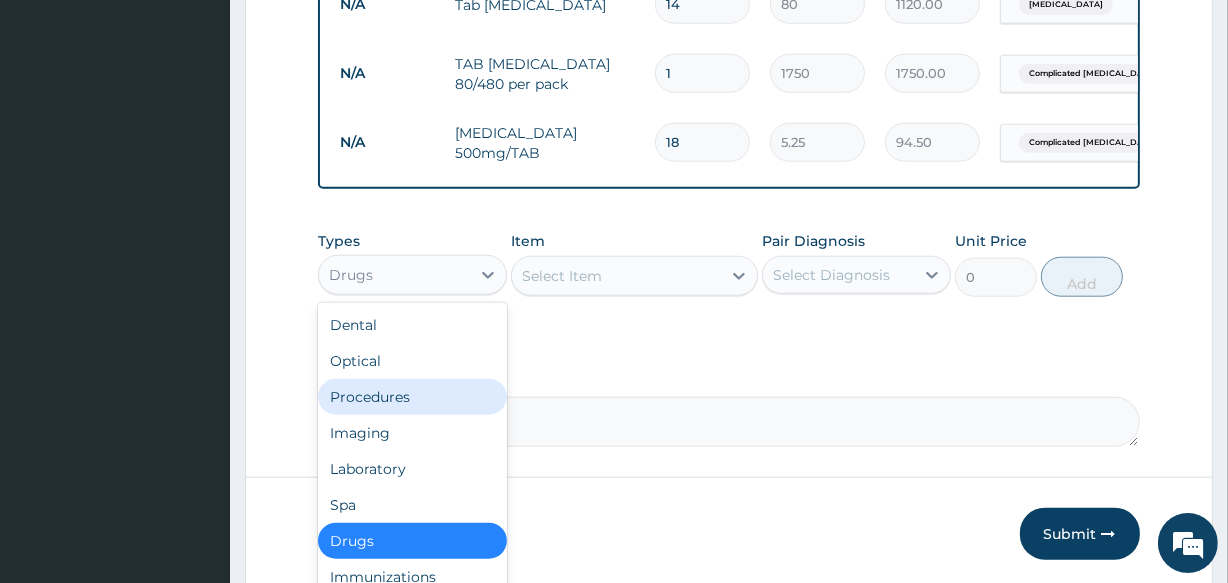click on "Procedures" at bounding box center [412, 397] 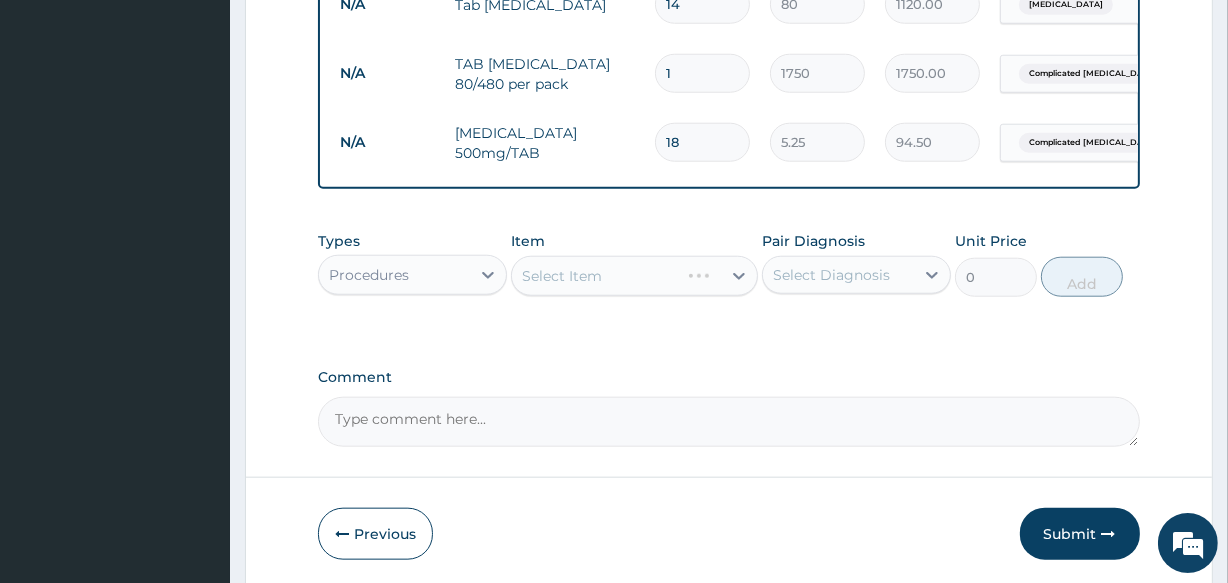 click on "Select Item" at bounding box center (634, 276) 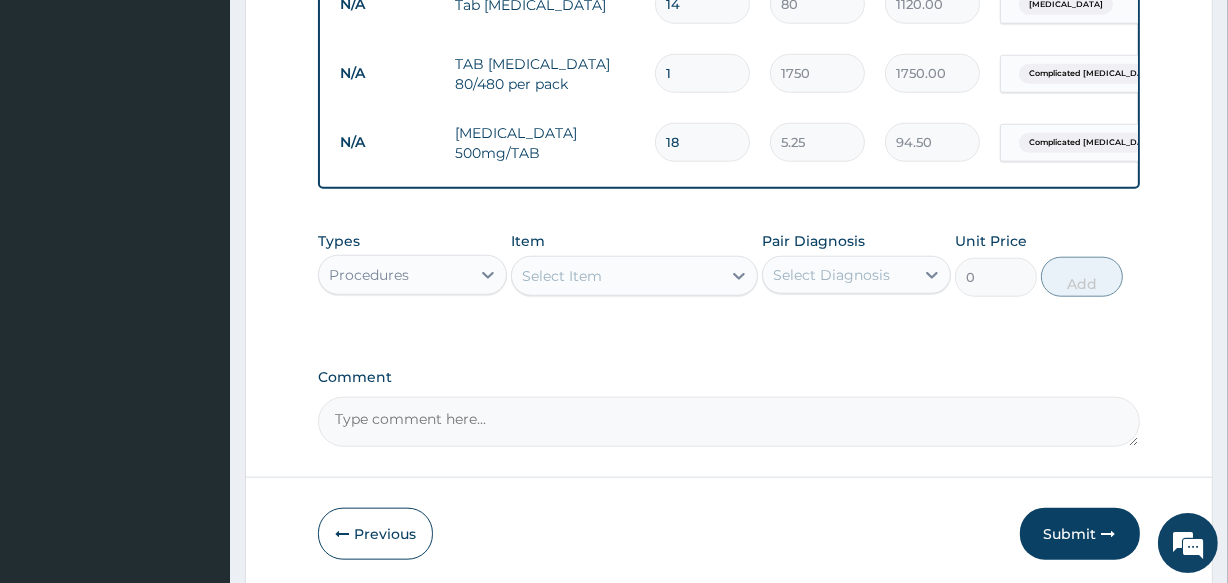 click on "Select Item" at bounding box center (616, 276) 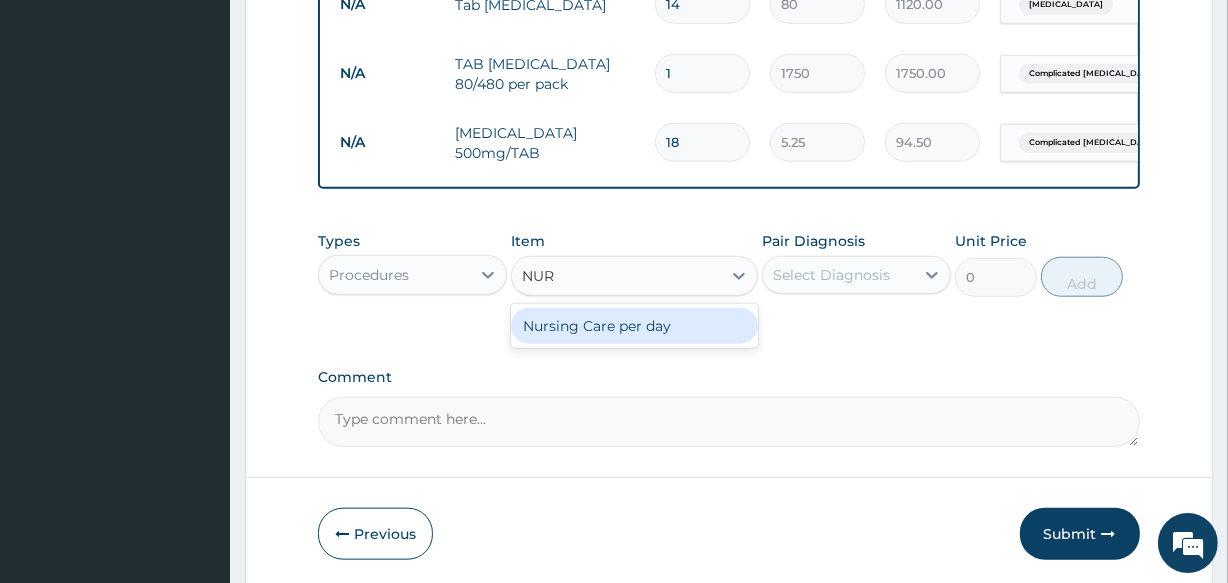type on "NURS" 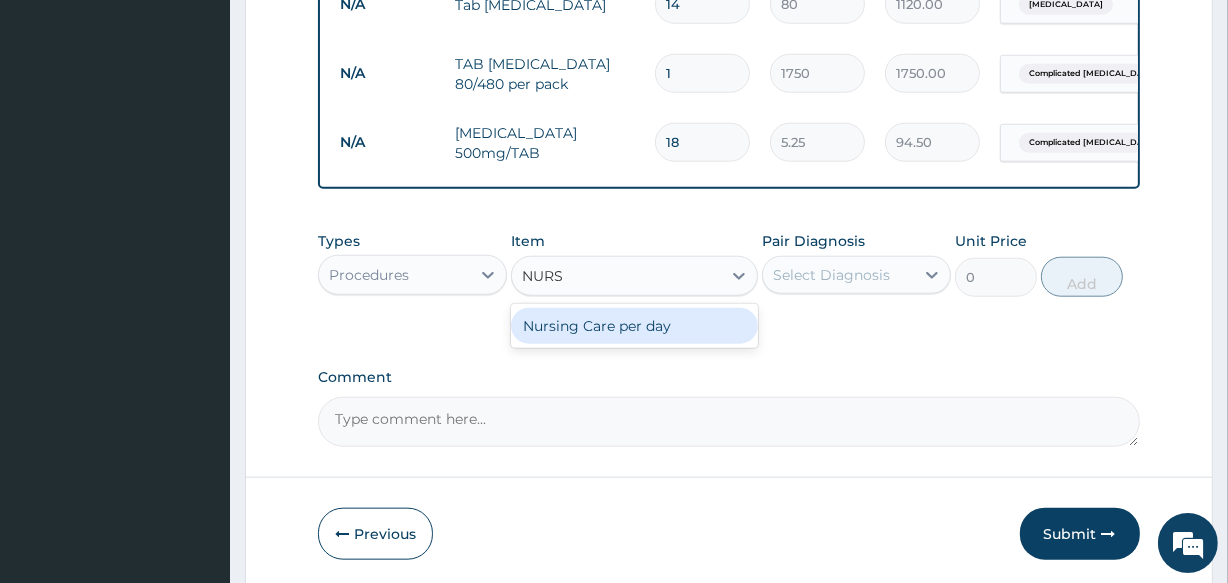click on "Nursing Care per day" at bounding box center (634, 326) 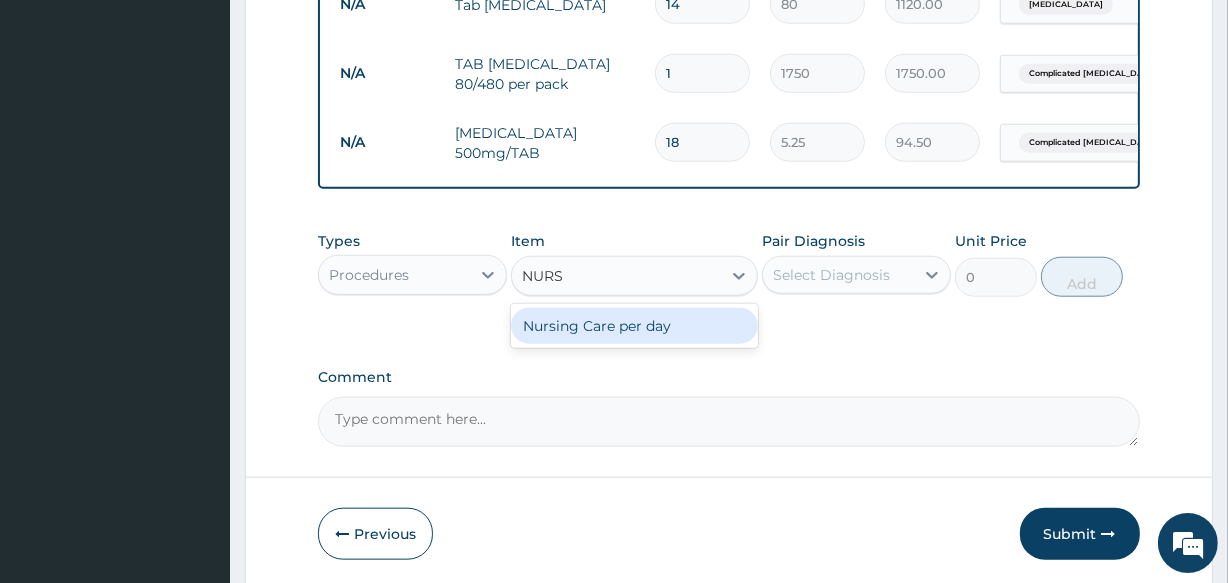 type 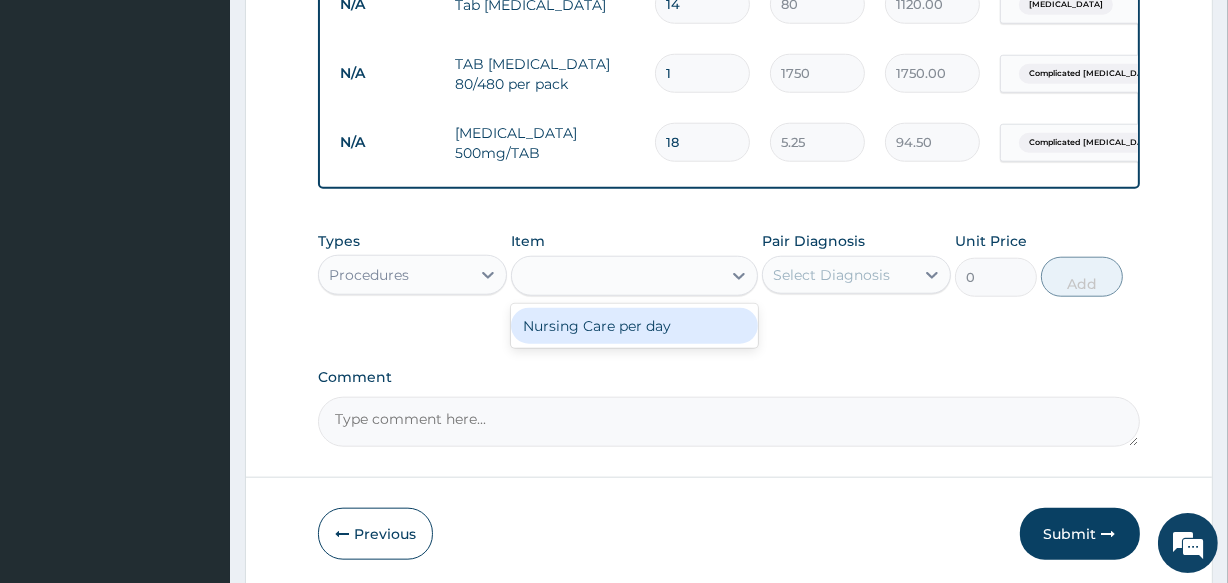 type on "1000" 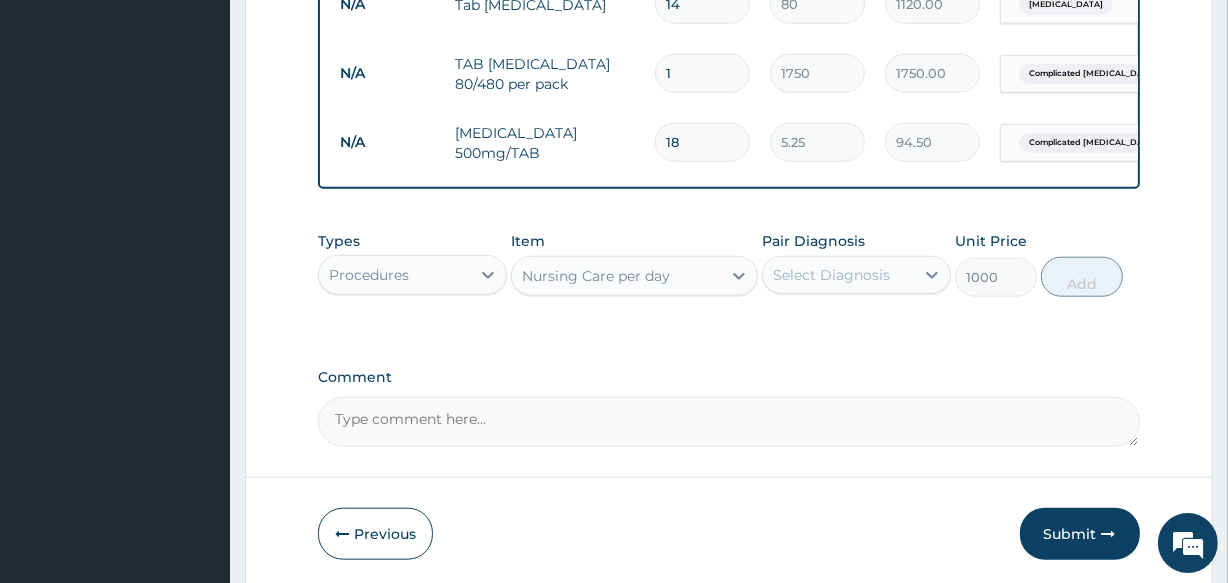 click on "Select Diagnosis" at bounding box center [838, 275] 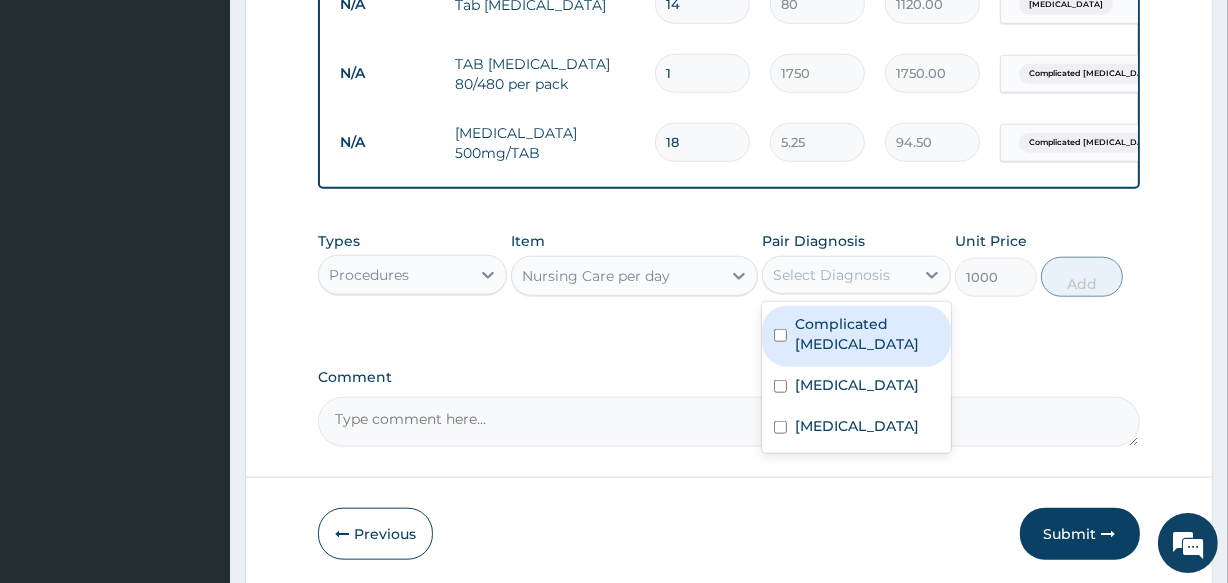 click on "Complicated [MEDICAL_DATA]" at bounding box center [867, 334] 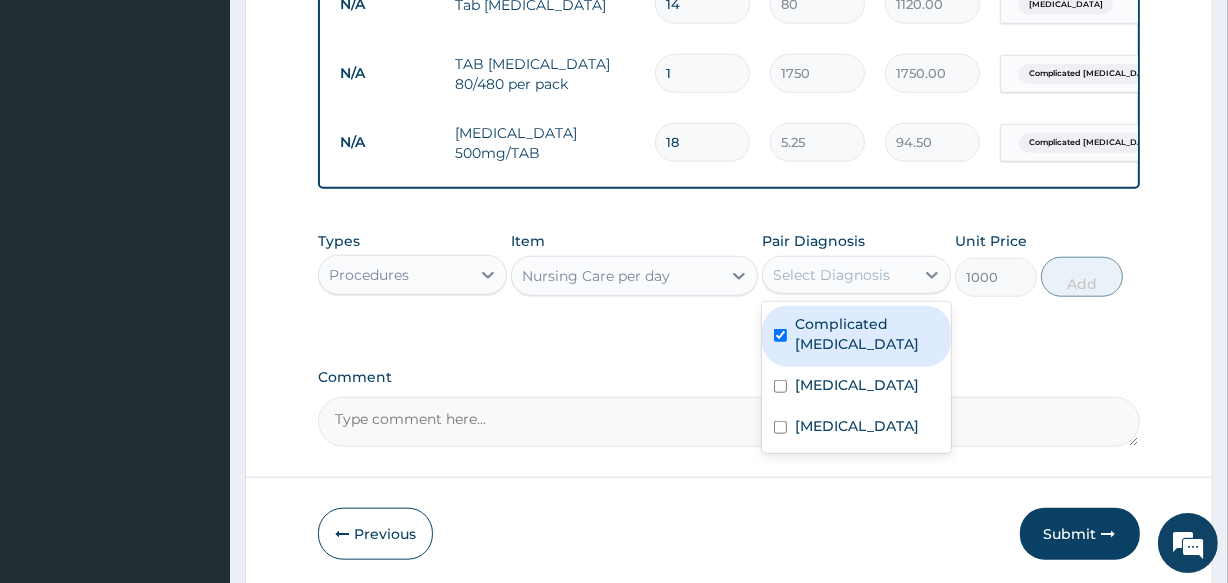 checkbox on "true" 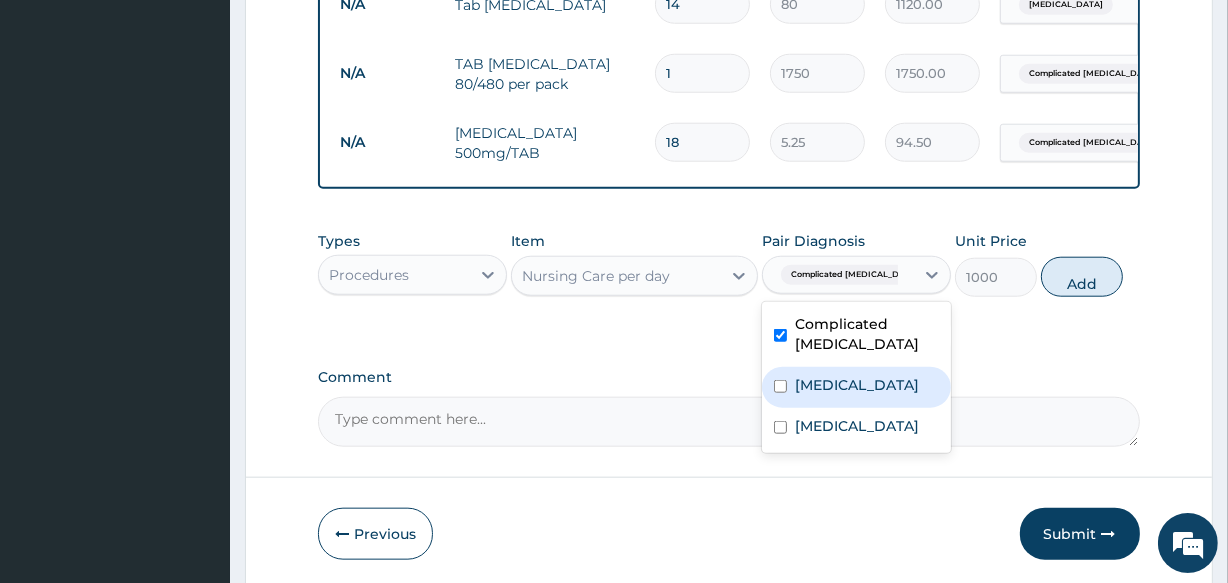 click on "Peptic ulcer" at bounding box center (857, 385) 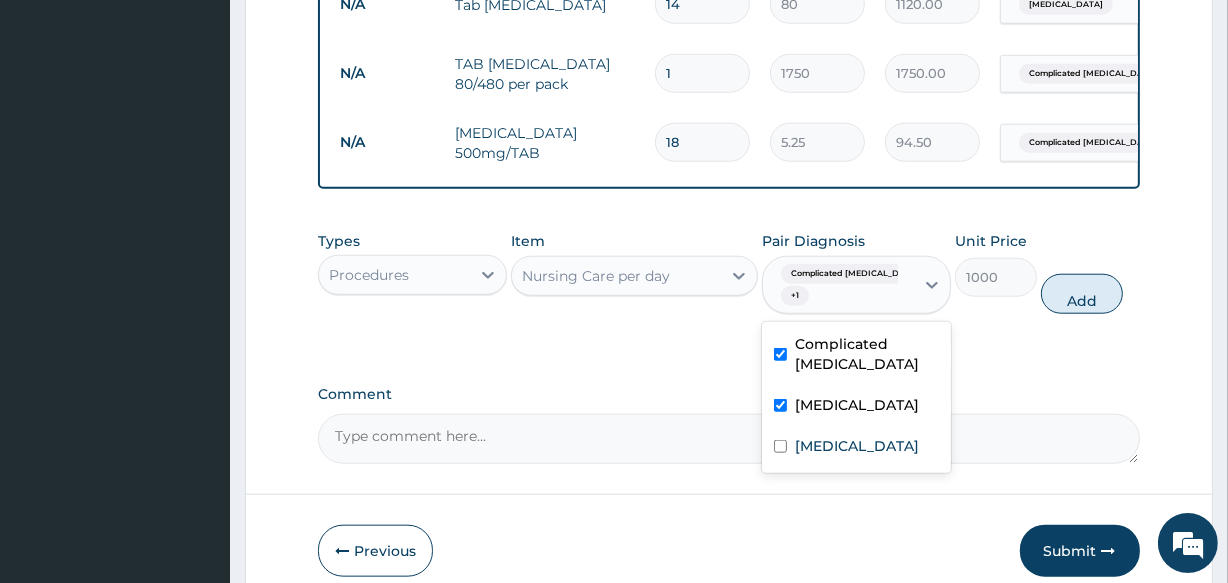 checkbox on "true" 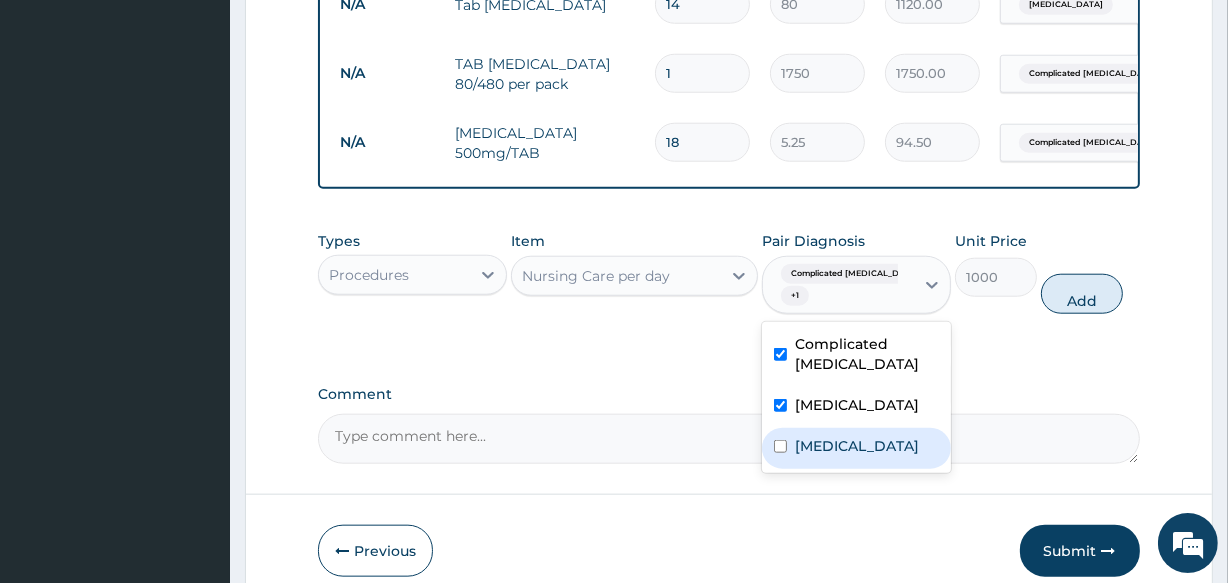 click on "[MEDICAL_DATA]" at bounding box center (857, 446) 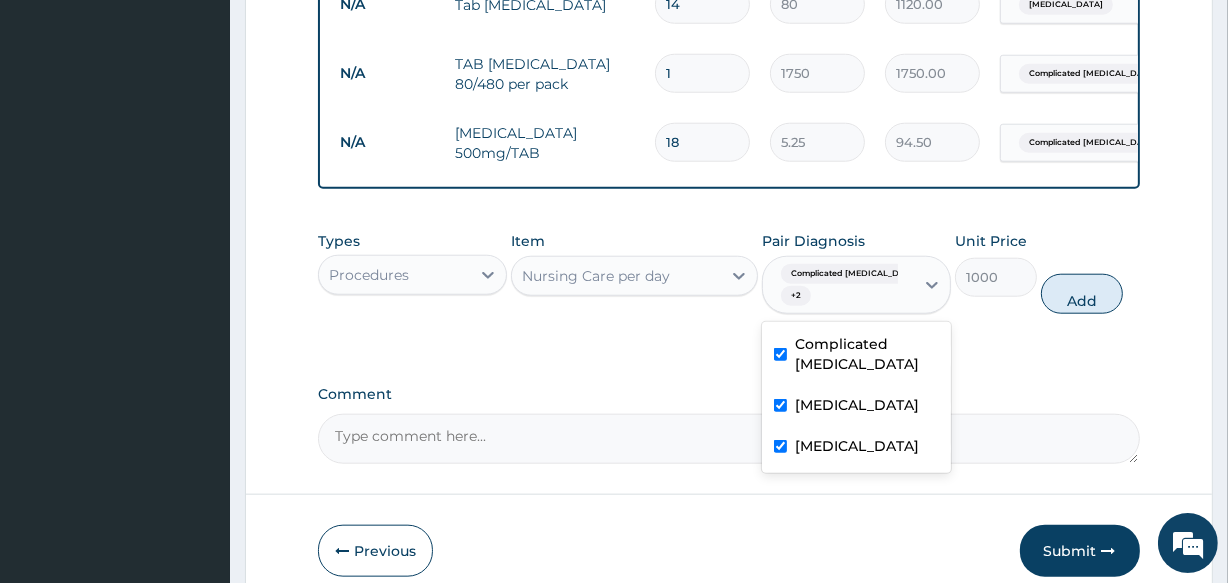 checkbox on "true" 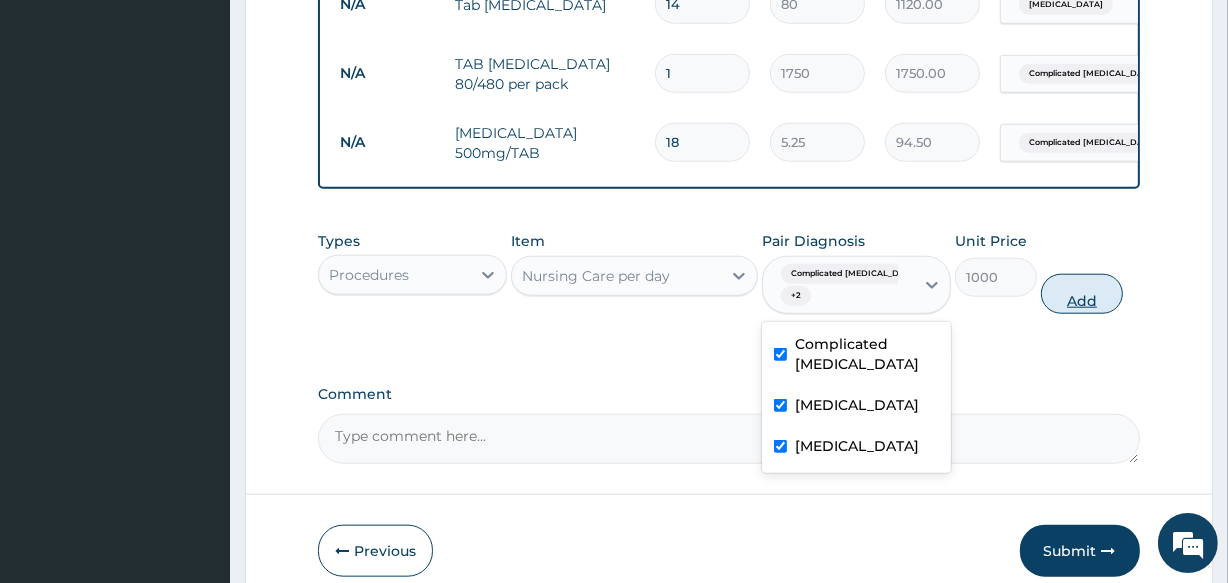 click on "Add" at bounding box center (1082, 294) 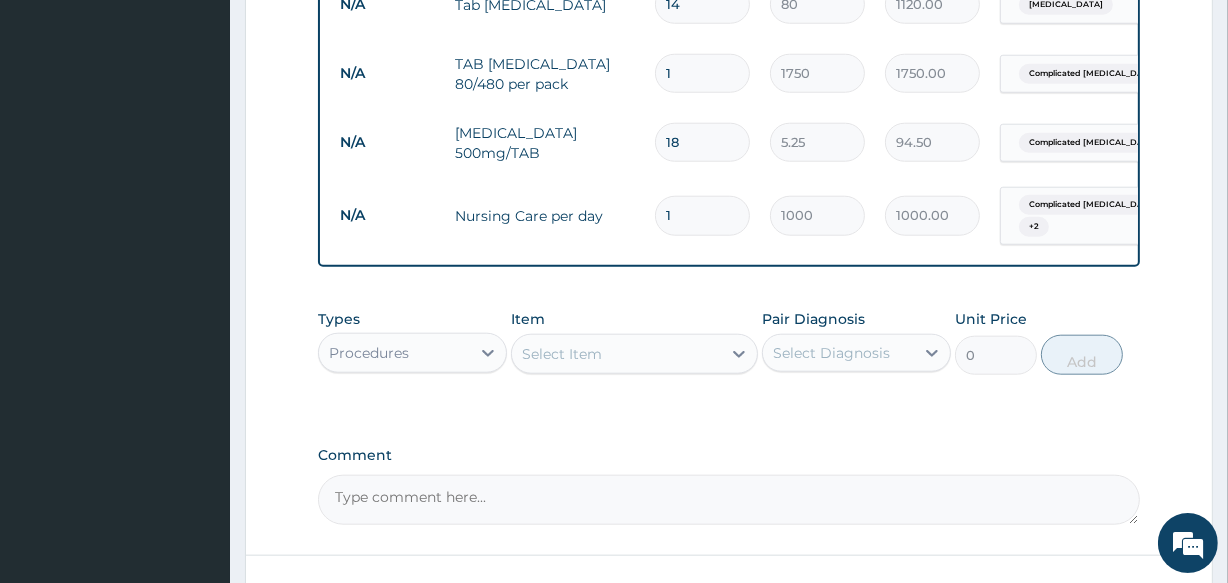 type 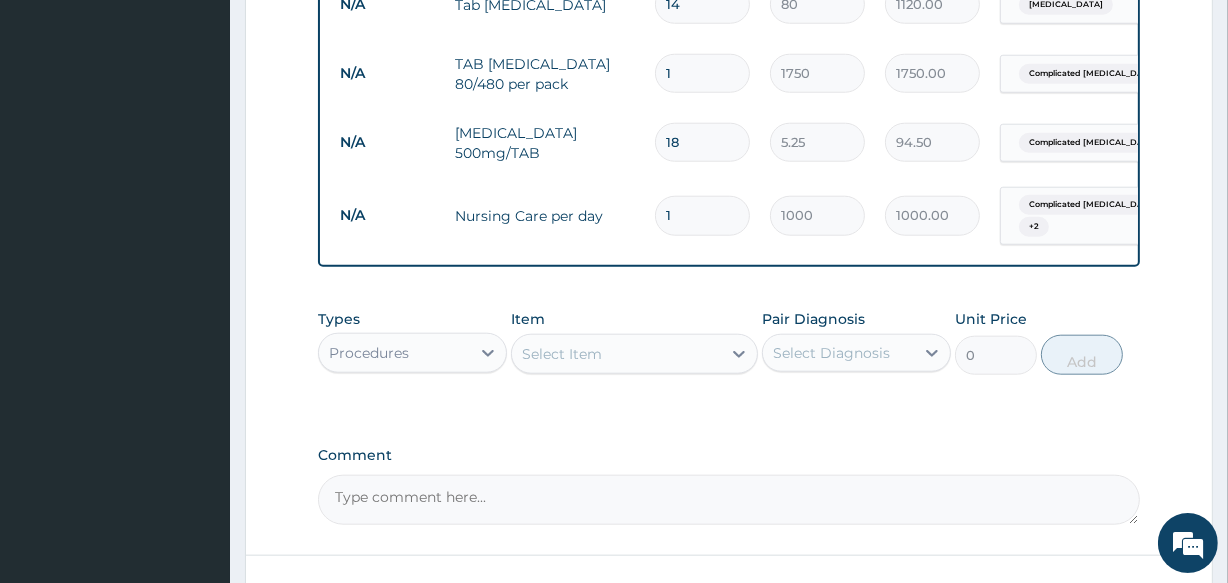 type on "0.00" 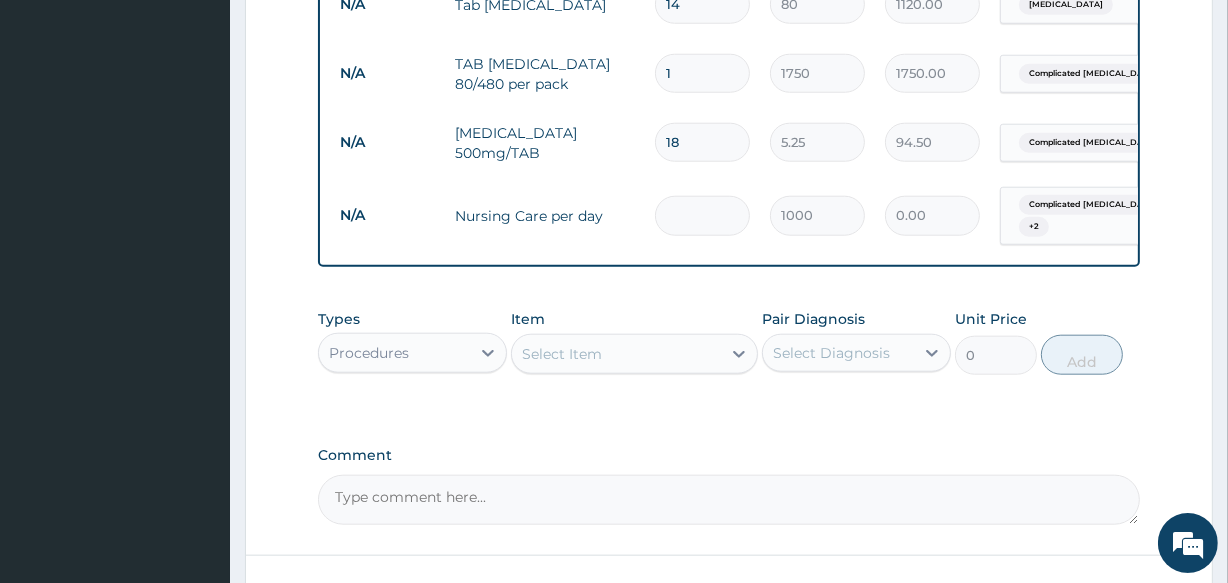 type on "2" 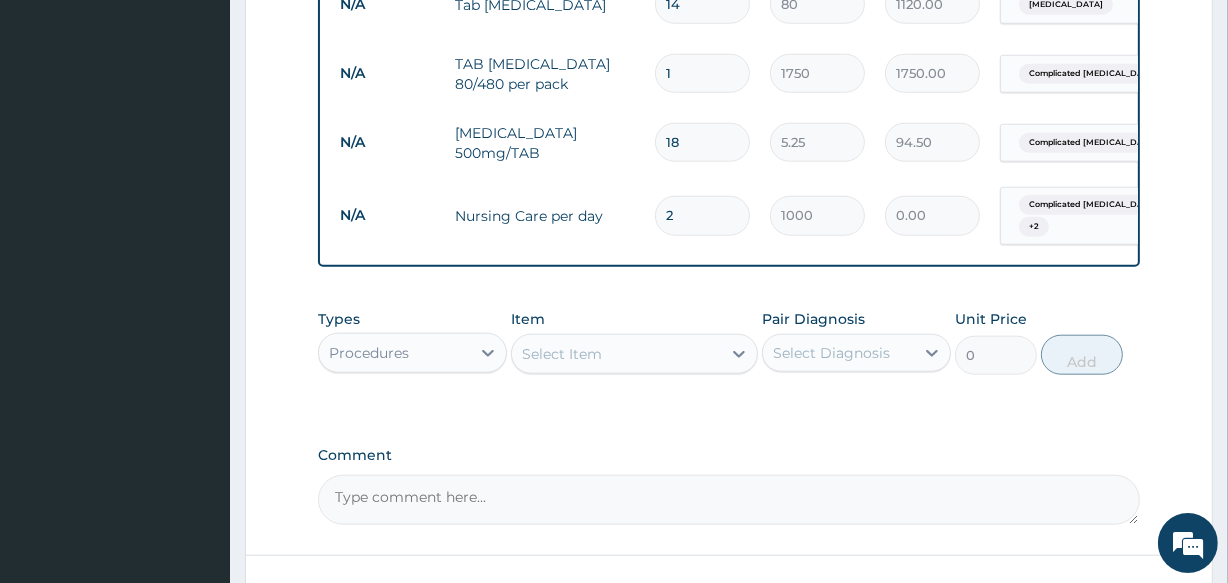 type on "2000.00" 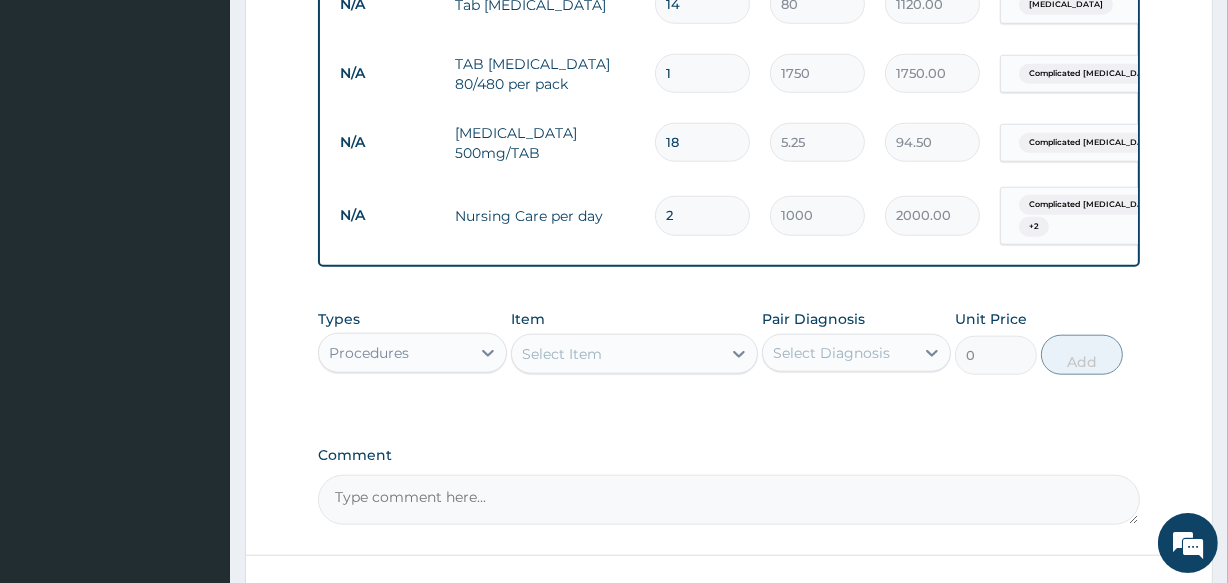 type on "2" 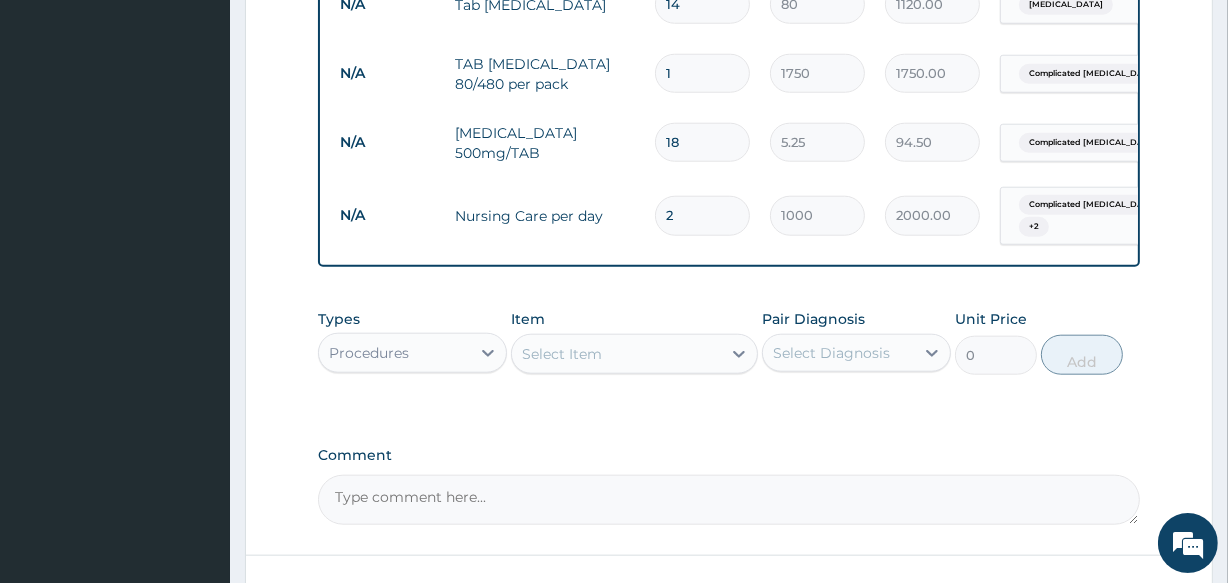 click on "Comment" at bounding box center [728, 455] 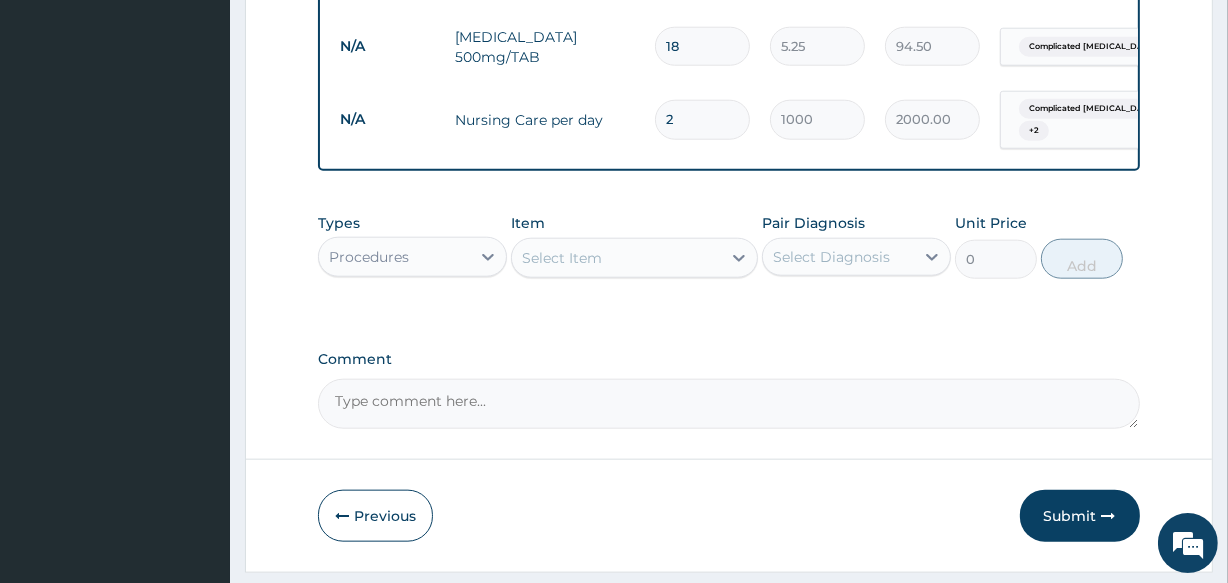 scroll, scrollTop: 1898, scrollLeft: 0, axis: vertical 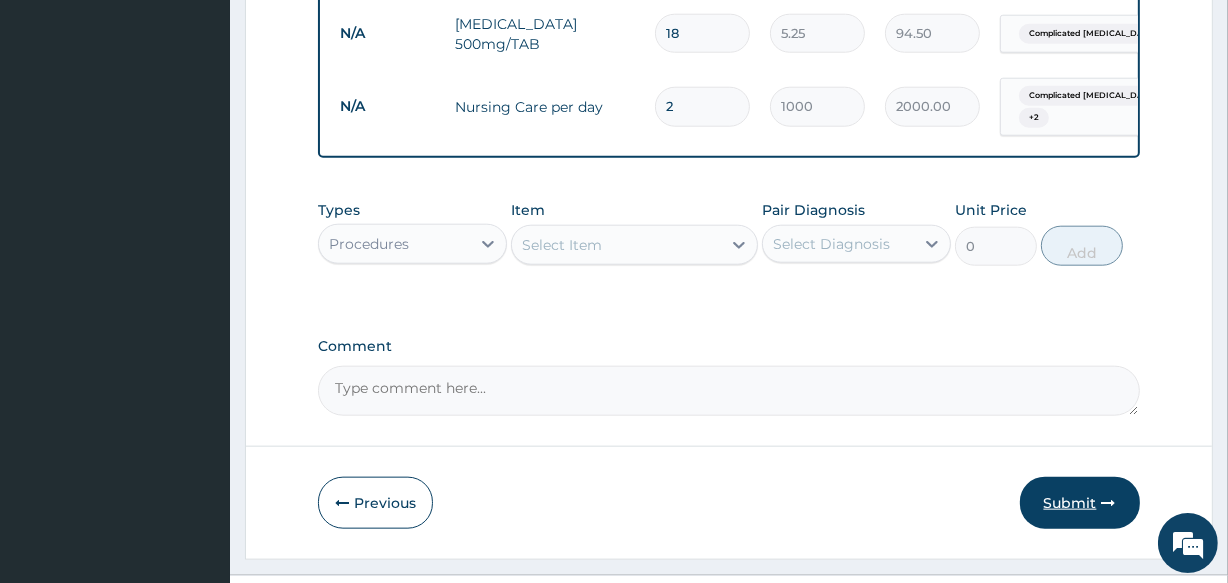click on "Submit" at bounding box center (1080, 503) 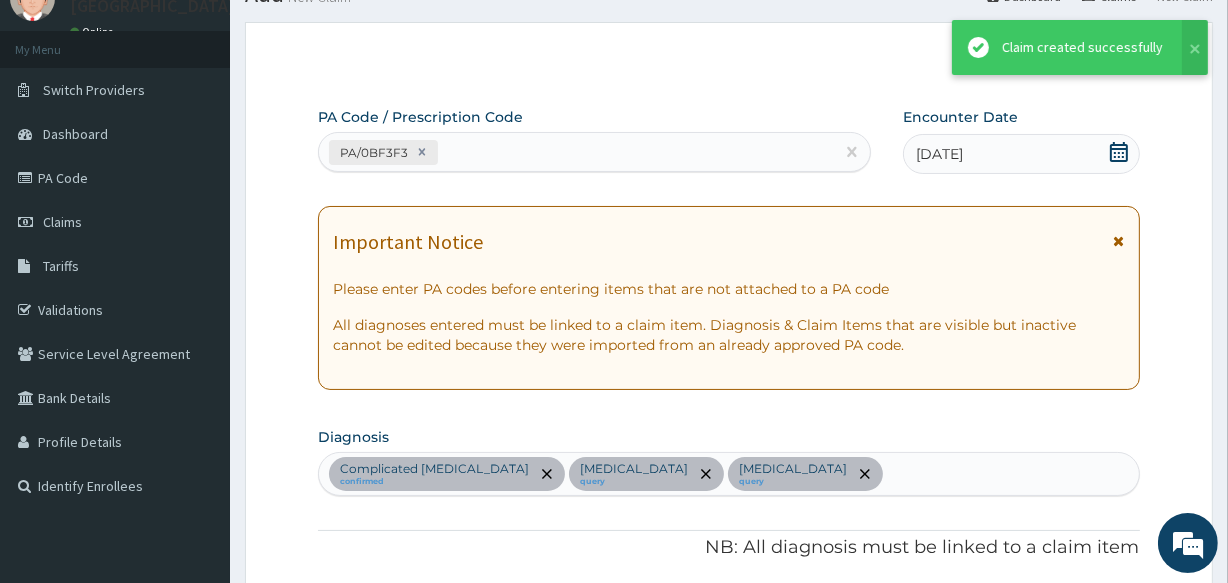 scroll, scrollTop: 1898, scrollLeft: 0, axis: vertical 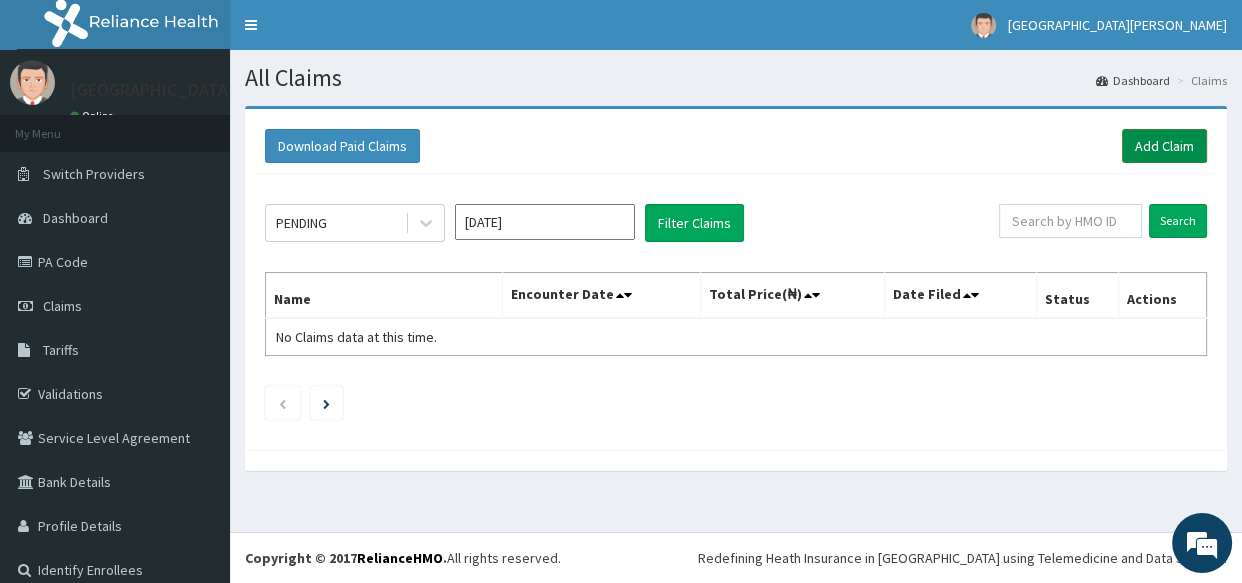 click on "Add Claim" at bounding box center [1164, 146] 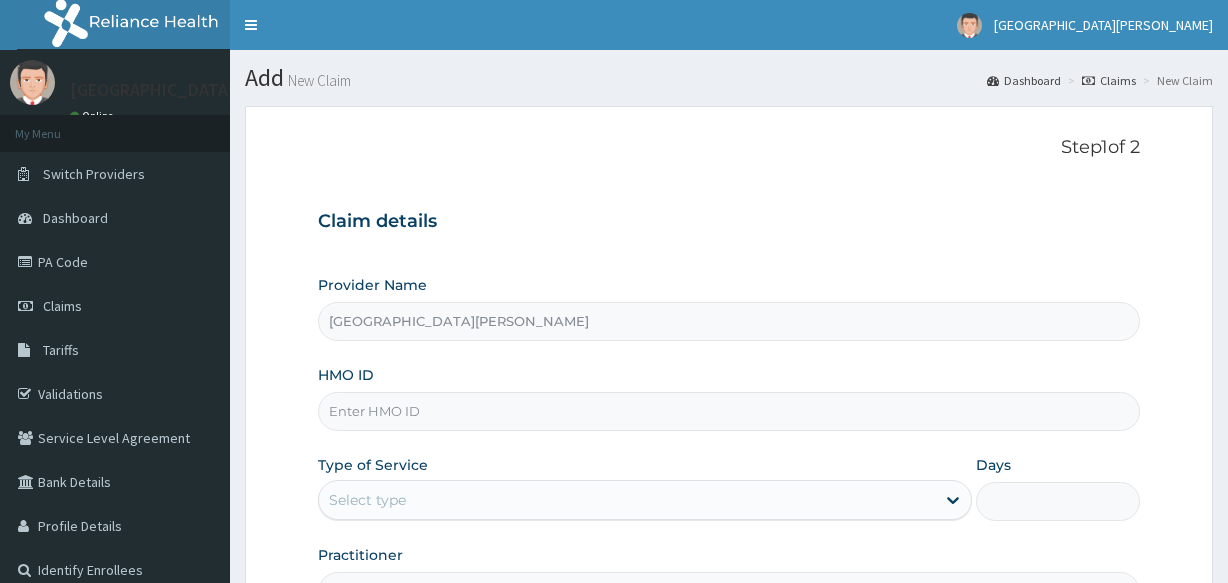 click on "HMO ID" at bounding box center [728, 411] 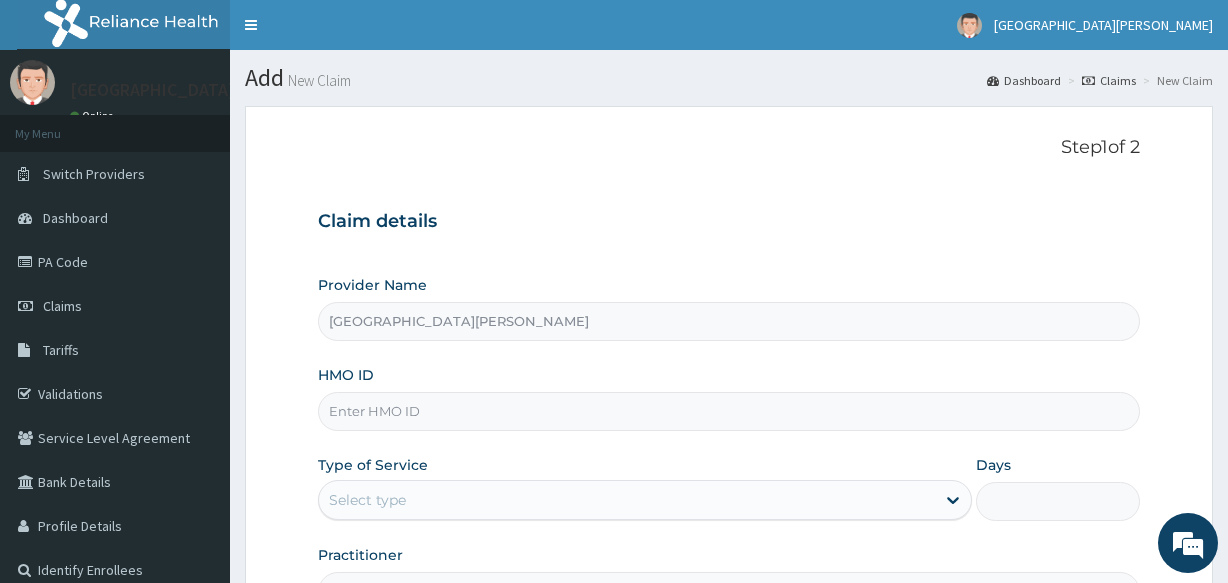 scroll, scrollTop: 0, scrollLeft: 0, axis: both 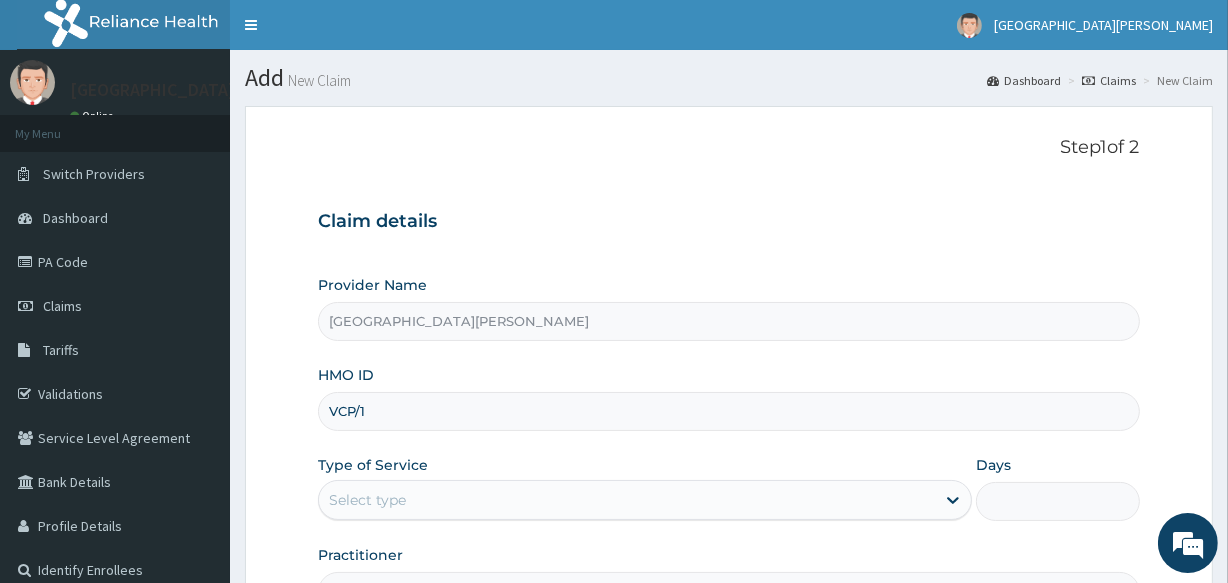 type on "VCP/10007/B" 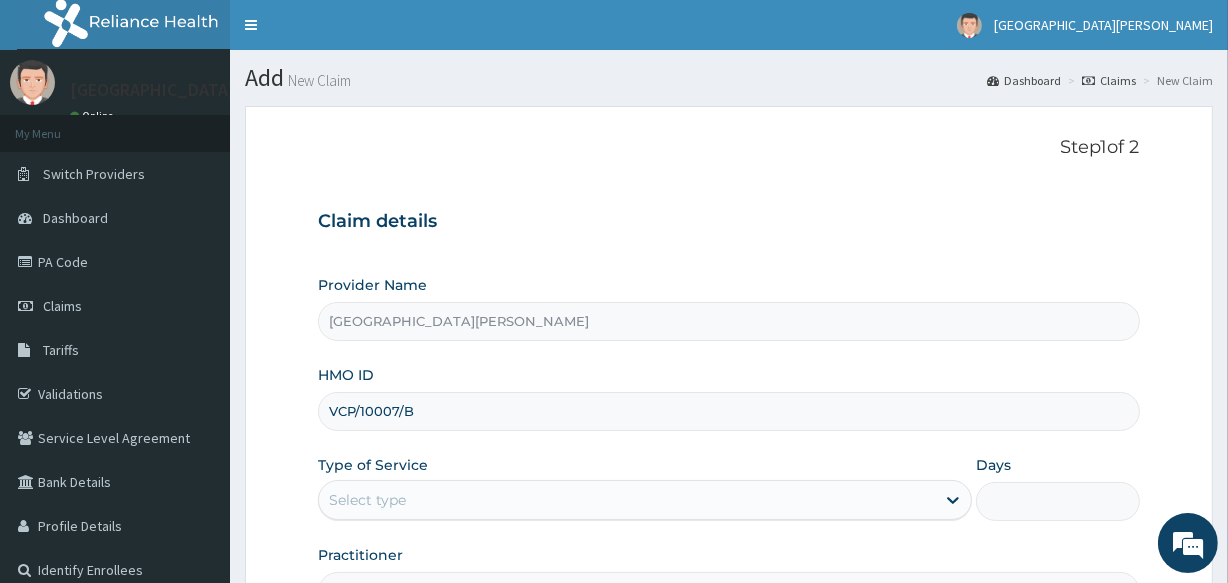 scroll, scrollTop: 0, scrollLeft: 0, axis: both 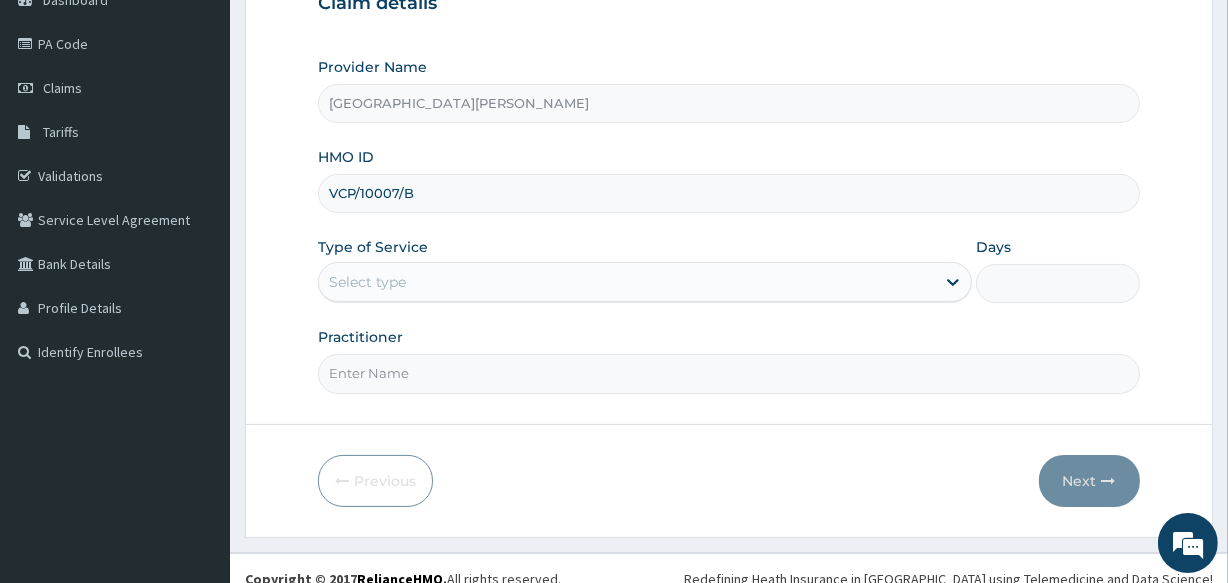 click on "Select type" at bounding box center [627, 282] 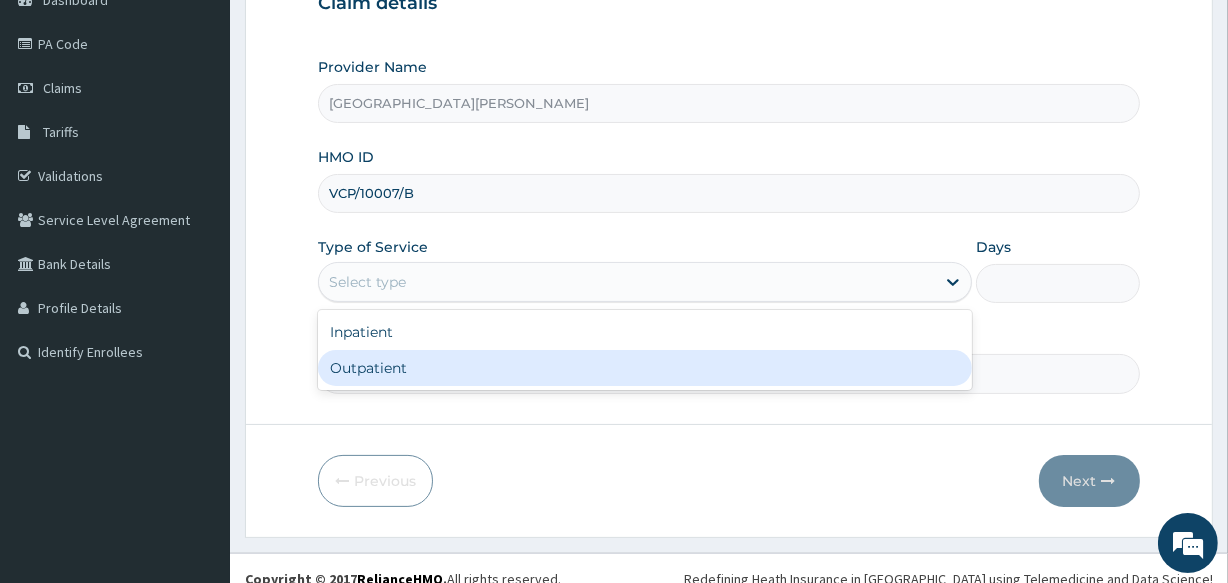click on "Outpatient" at bounding box center [645, 368] 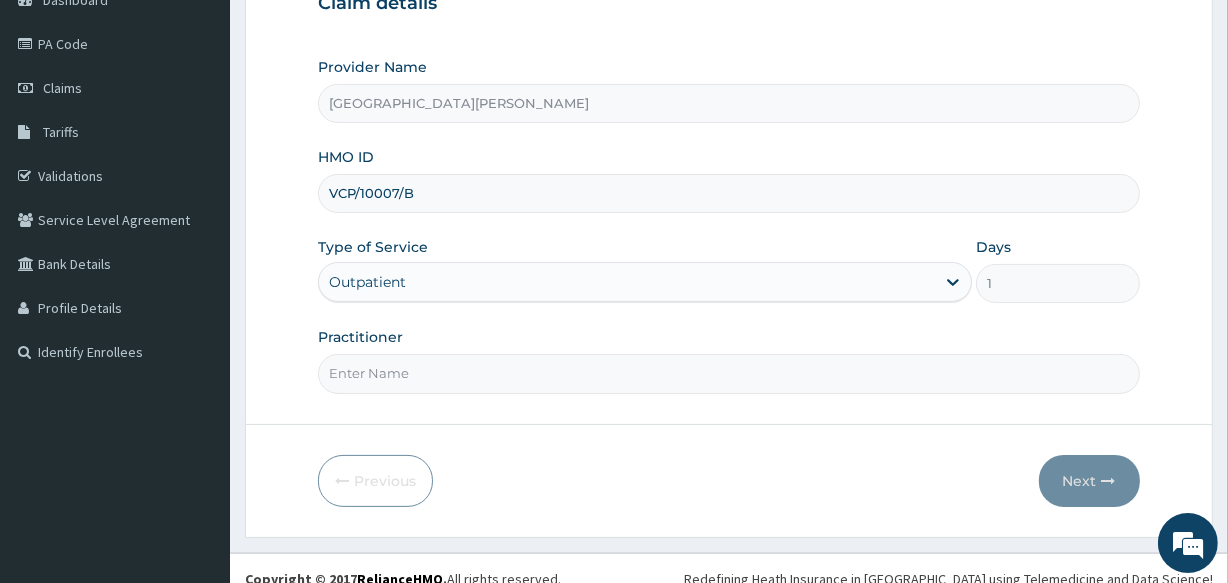 click on "Practitioner" at bounding box center (728, 373) 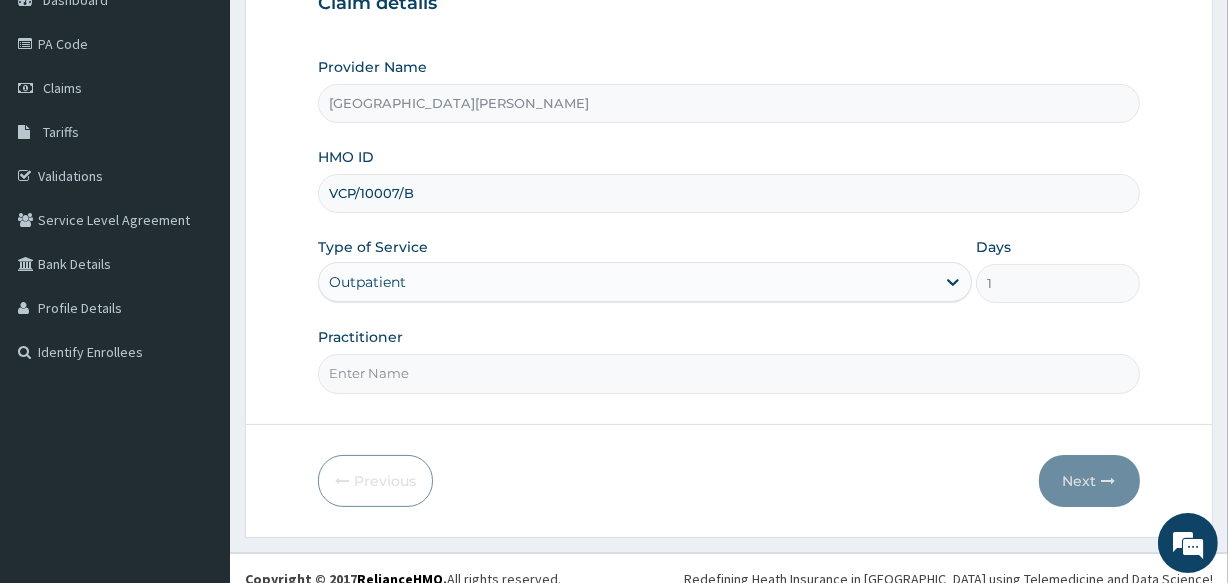 type on "DR BELUCHI" 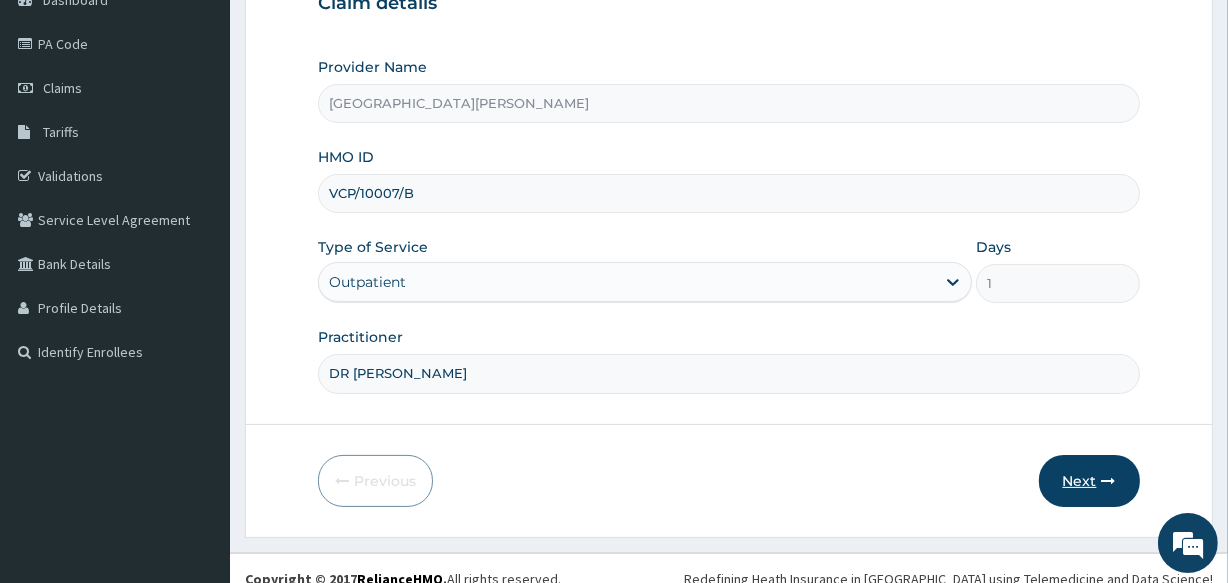 click at bounding box center [1109, 481] 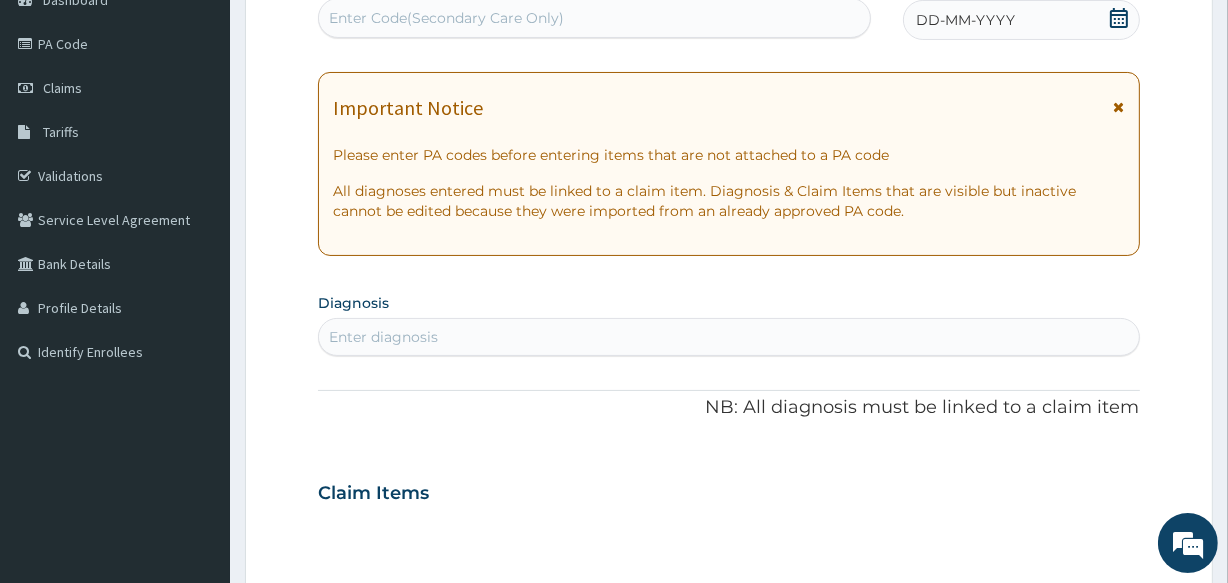 click 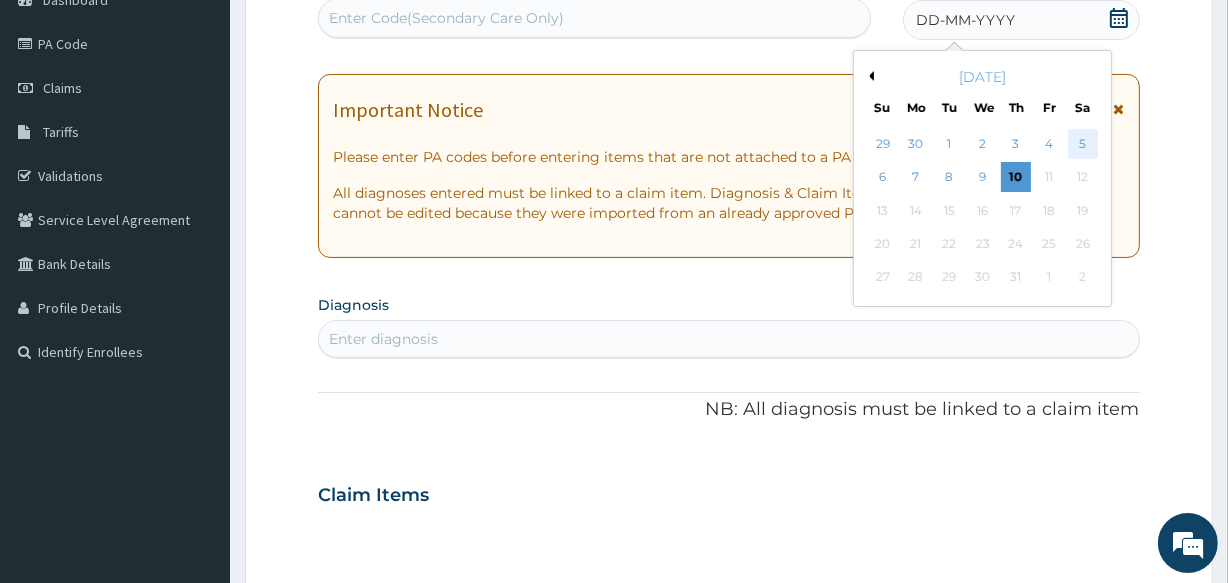 click on "5" at bounding box center [1082, 144] 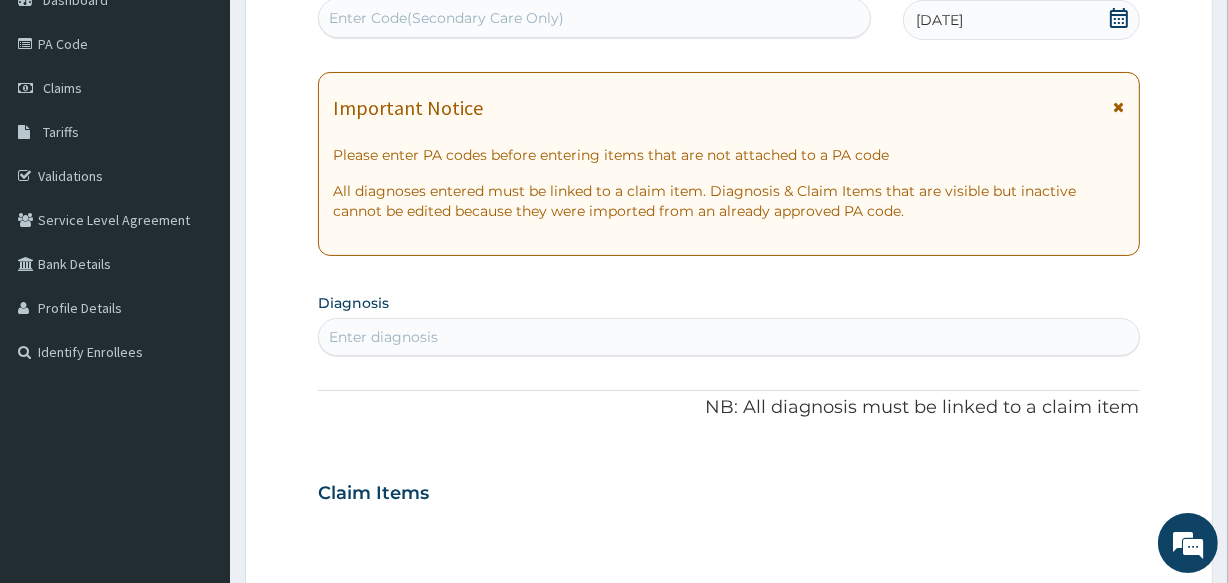 click on "PA Code / Prescription Code Enter Code(Secondary Care Only) Encounter Date 05-07-2025 Important Notice Please enter PA codes before entering items that are not attached to a PA code   All diagnoses entered must be linked to a claim item. Diagnosis & Claim Items that are visible but inactive cannot be edited because they were imported from an already approved PA code. Diagnosis Enter diagnosis NB: All diagnosis must be linked to a claim item Claim Items No claim item Types Select Type Item Select Item Pair Diagnosis Select Diagnosis Unit Price 0 Add Comment" at bounding box center [728, 490] 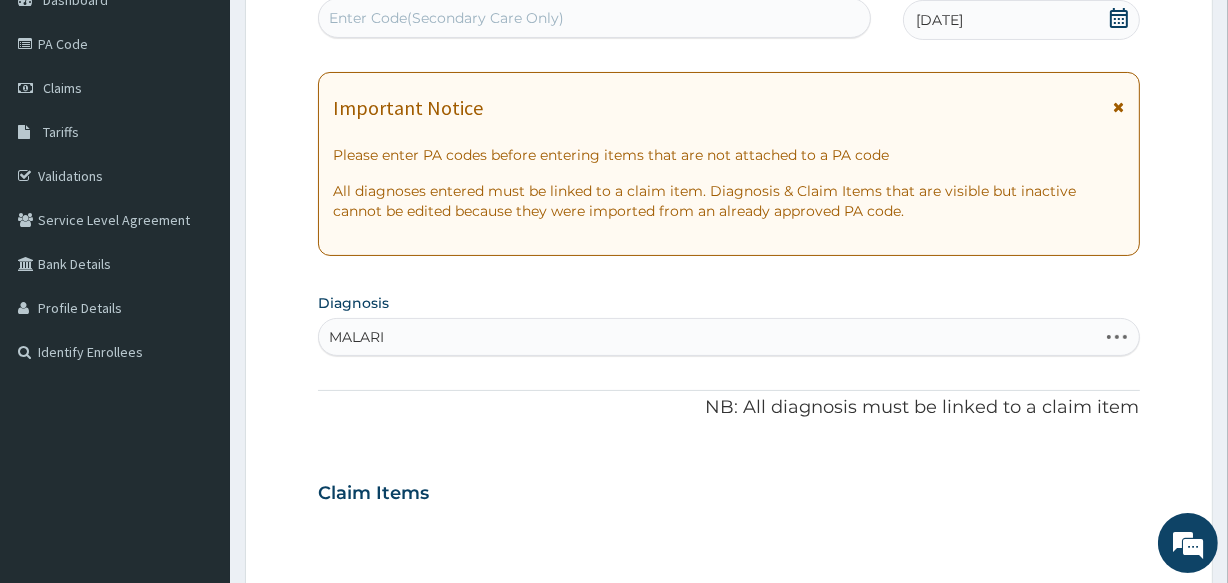type on "MALARIA" 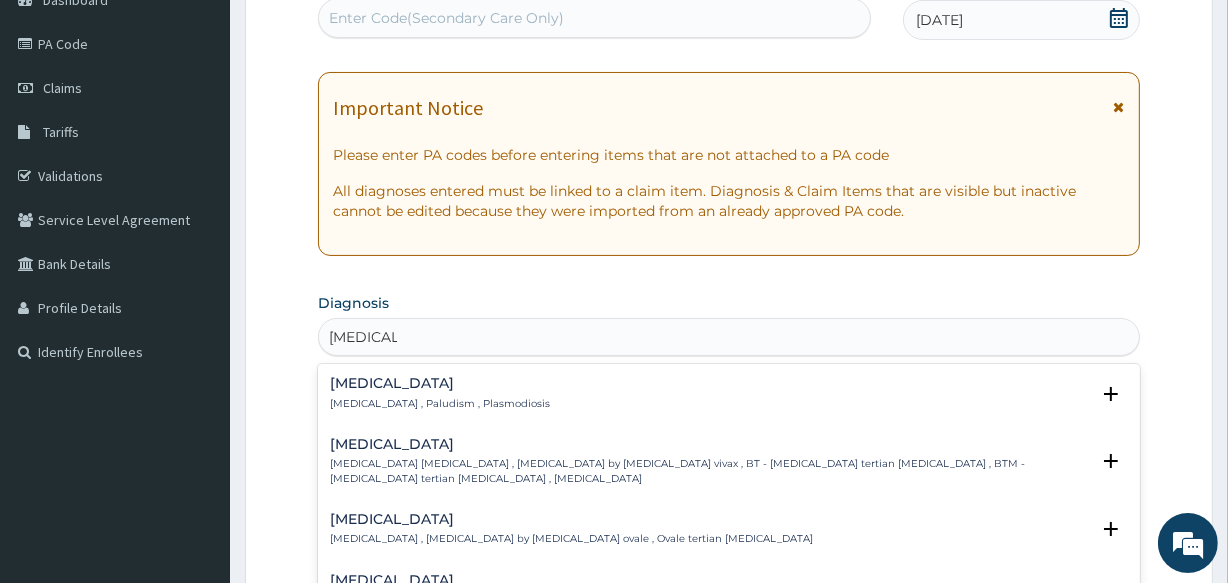 click on "Malaria" at bounding box center [440, 383] 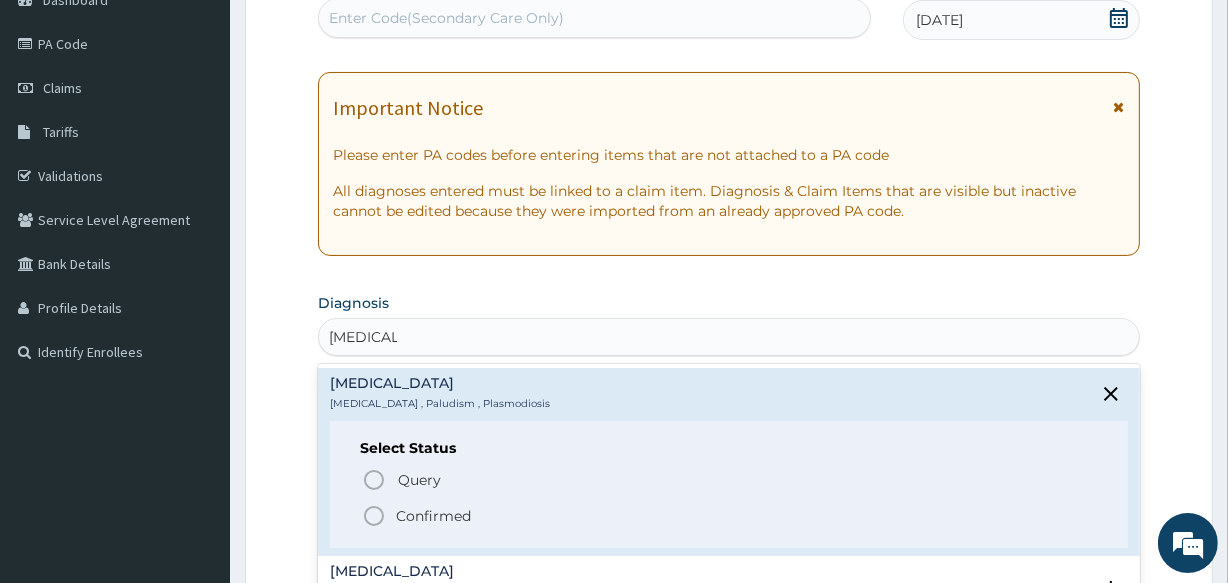click 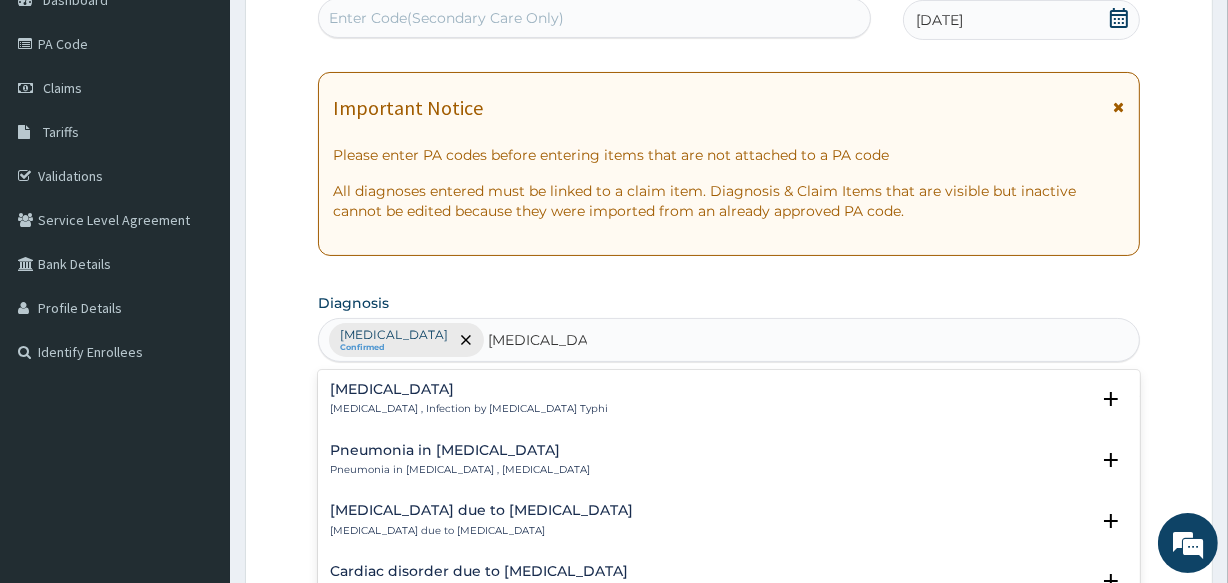 type on "TYPHOID FEVER" 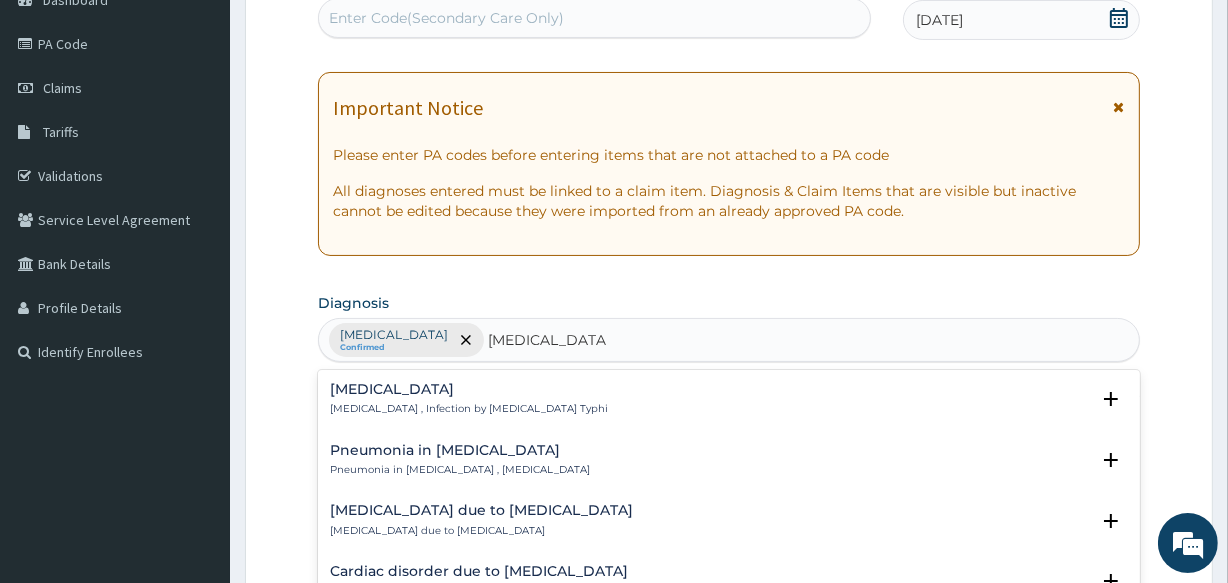 click on "Typhoid fever" at bounding box center (469, 389) 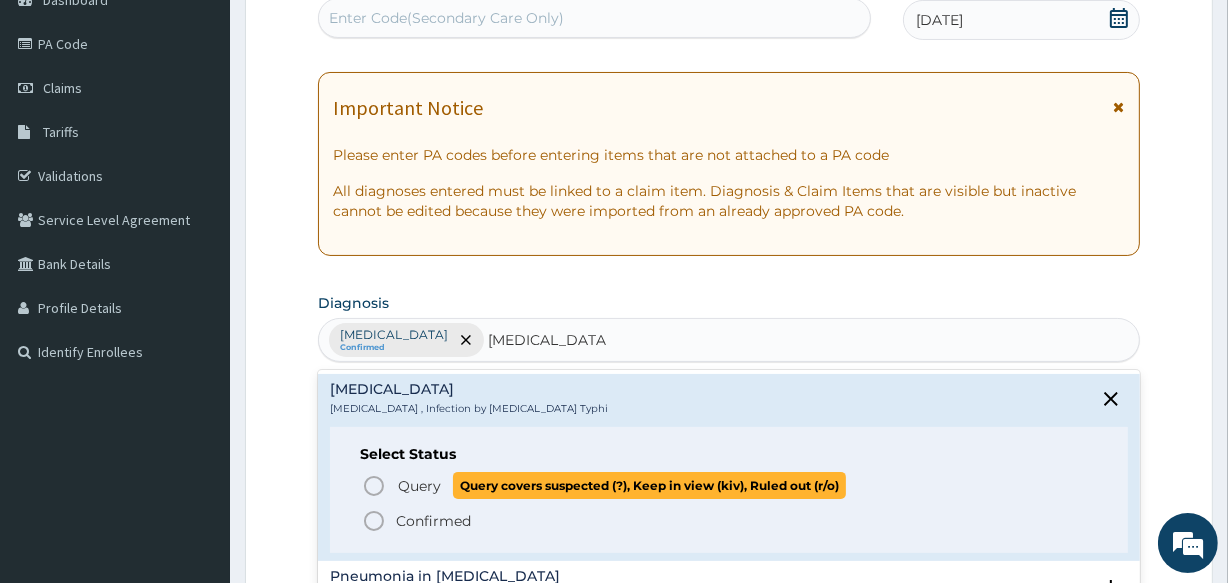 click 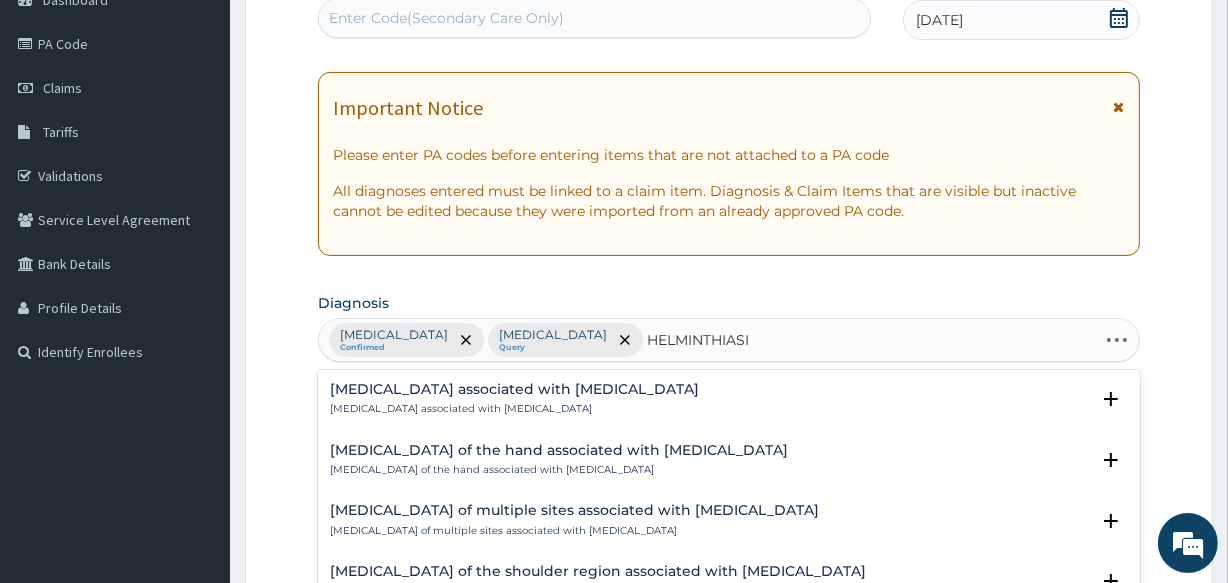 type on "HELMINTHIASIS" 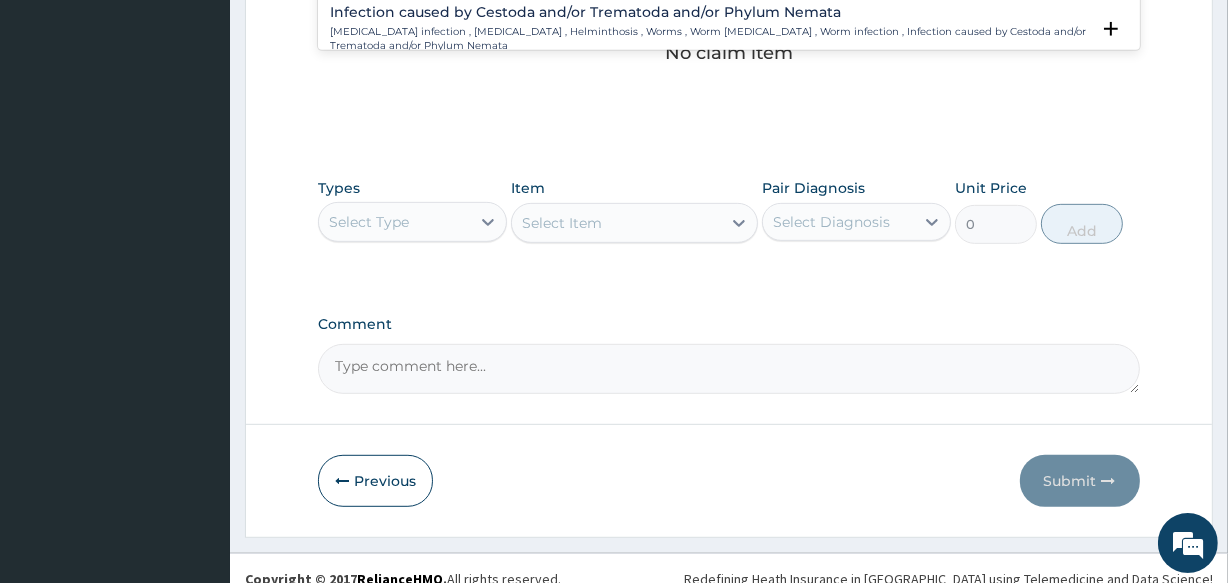 scroll, scrollTop: 858, scrollLeft: 0, axis: vertical 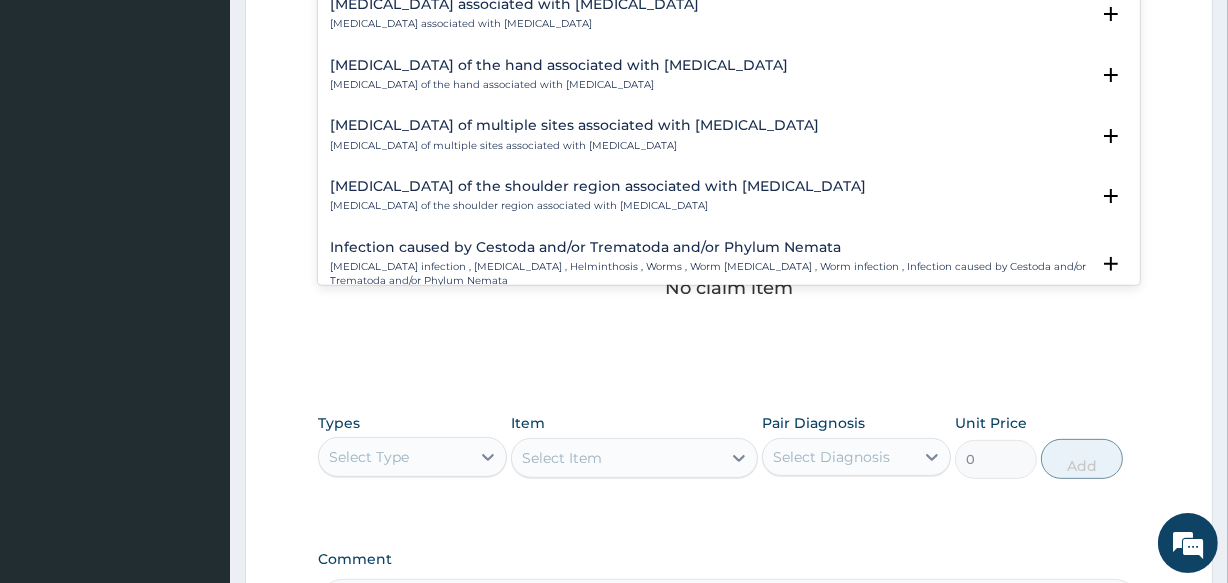 click on "Infection caused by Cestoda and/or Trematoda and/or Phylum Nemata Helminth infection , Helminthiasis , Helminthosis , Worms , Worm infestation , Worm infection , Infection caused by Cestoda and/or Trematoda and/or Phylum Nemata" at bounding box center (709, 264) 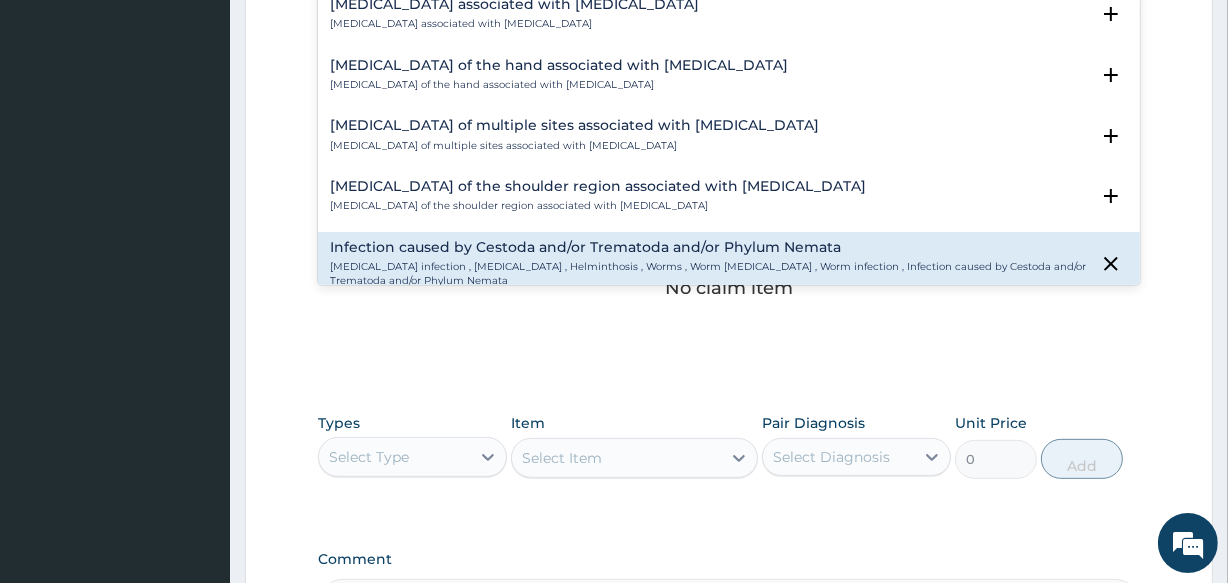 click on "Helminth infection , Helminthiasis , Helminthosis , Worms , Worm infestation , Worm infection , Infection caused by Cestoda and/or Trematoda and/or Phylum Nemata" at bounding box center (709, 274) 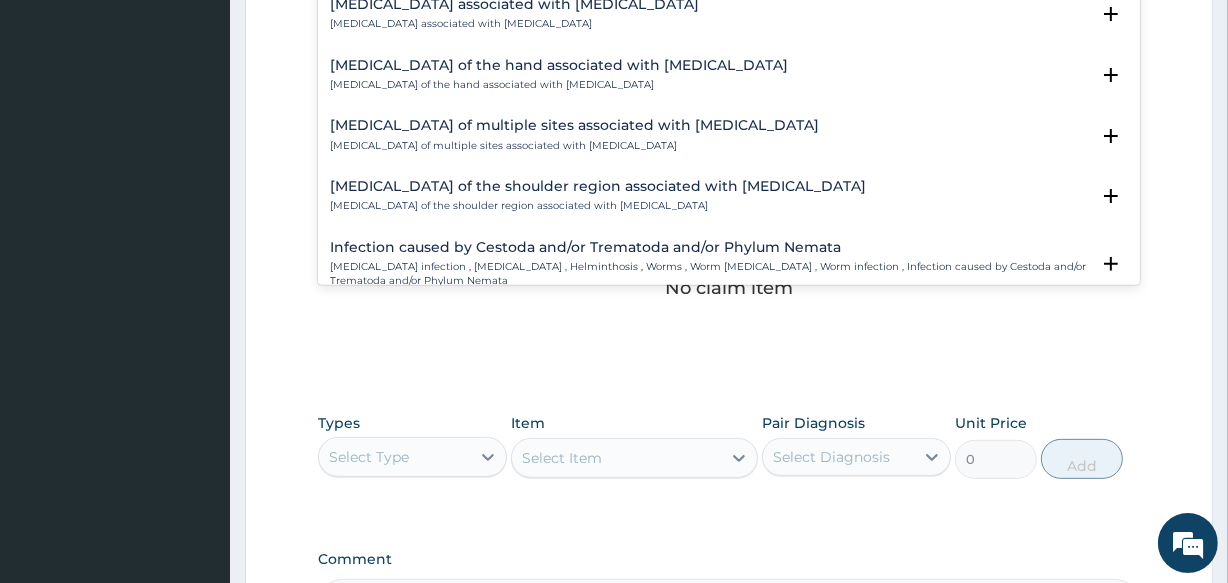 click on "Infection caused by Cestoda and/or Trematoda and/or Phylum Nemata" at bounding box center [709, 247] 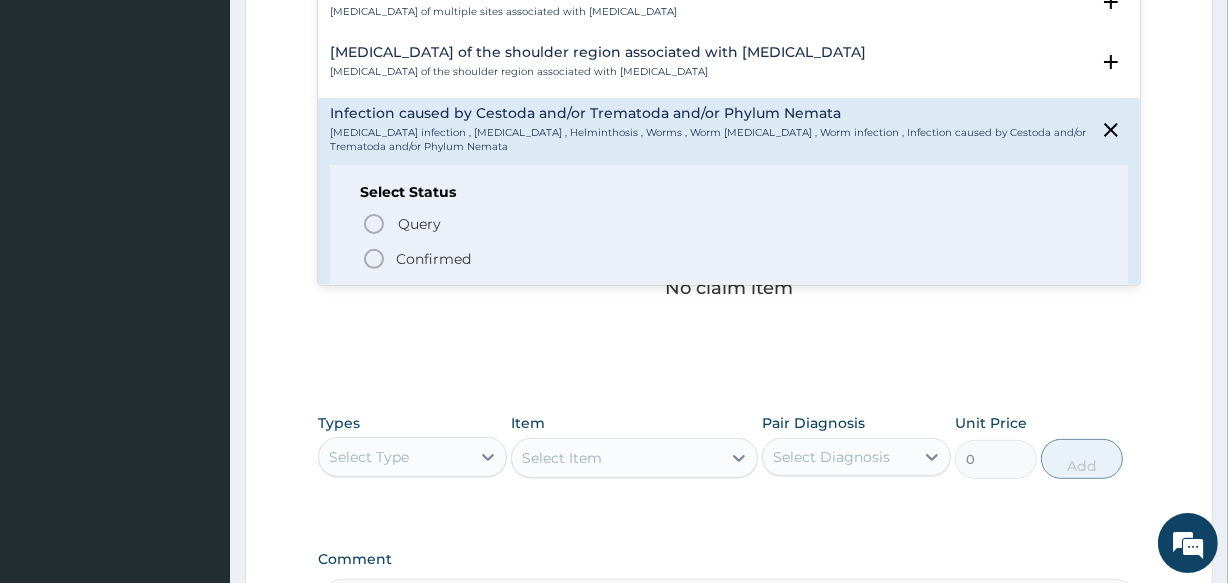 scroll, scrollTop: 145, scrollLeft: 0, axis: vertical 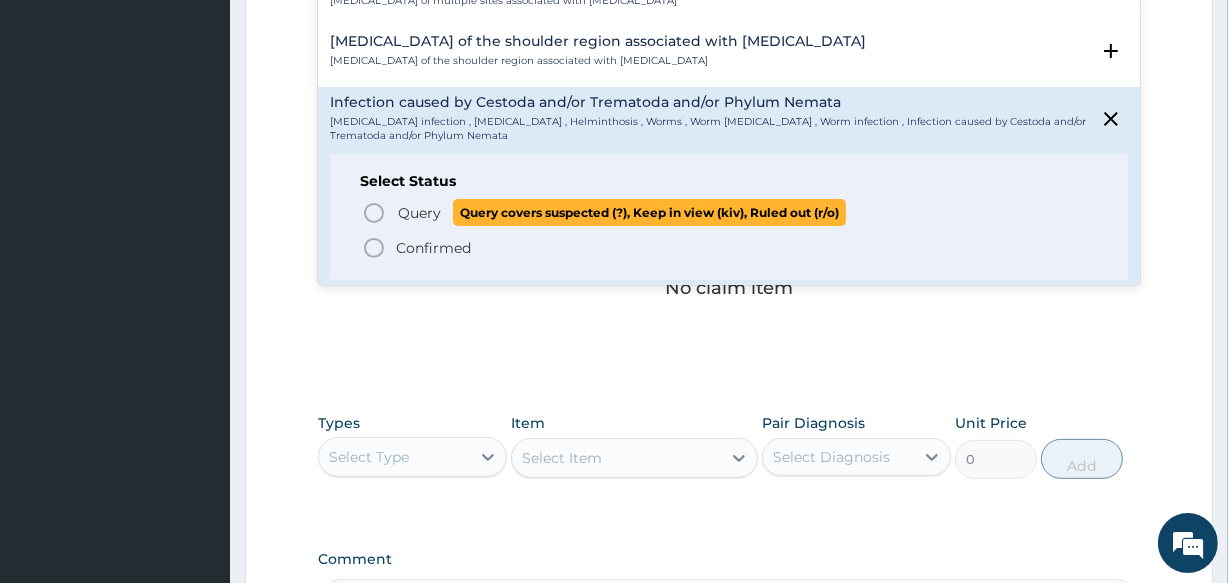click 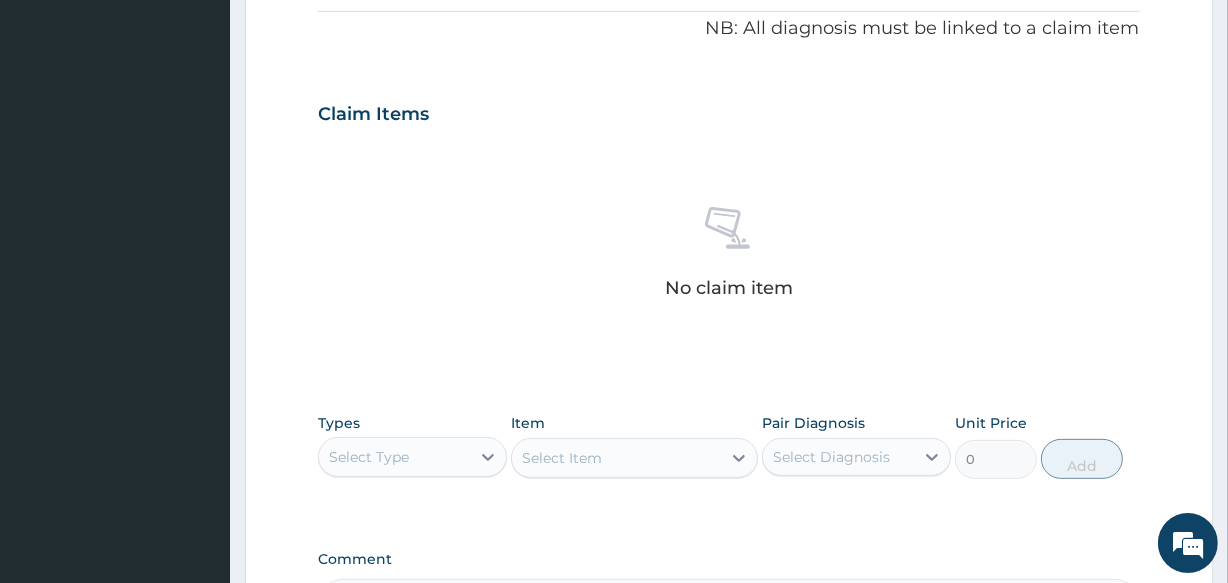 click on "No claim item" at bounding box center [728, 256] 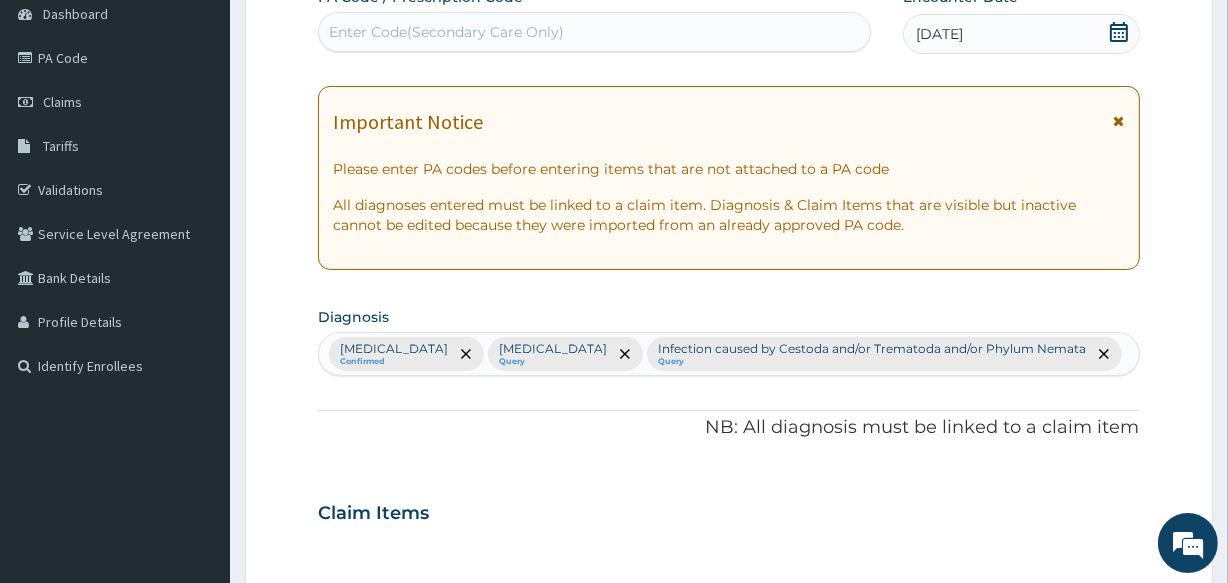 scroll, scrollTop: 240, scrollLeft: 0, axis: vertical 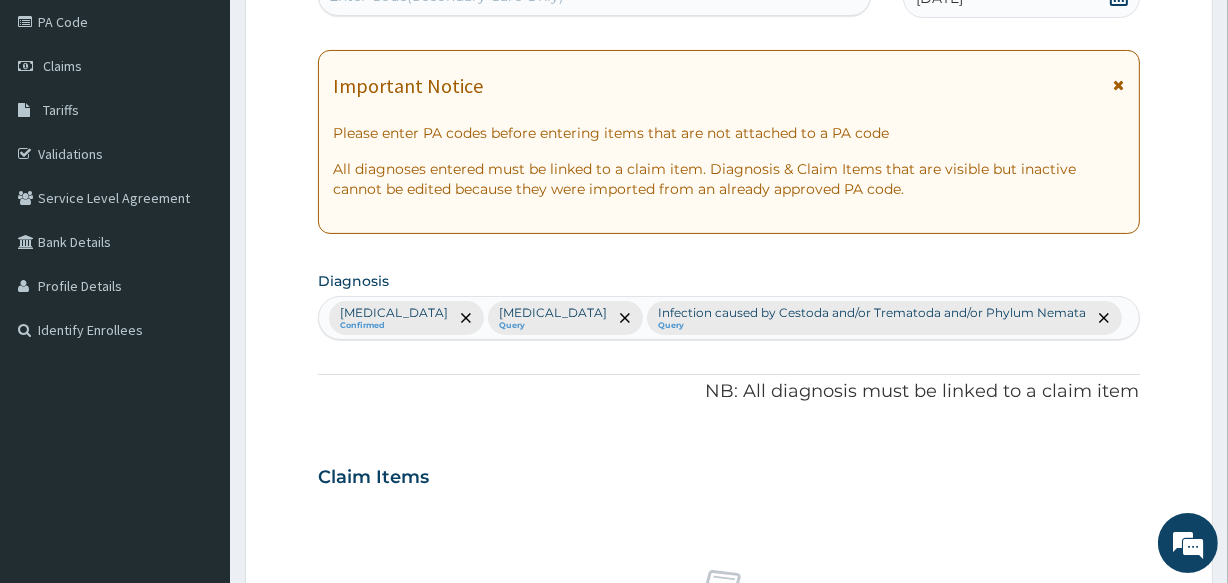 click on "Malaria Confirmed Typhoid fever Query Infection caused by Cestoda and/or Trematoda and/or Phylum Nemata Query" at bounding box center (728, 318) 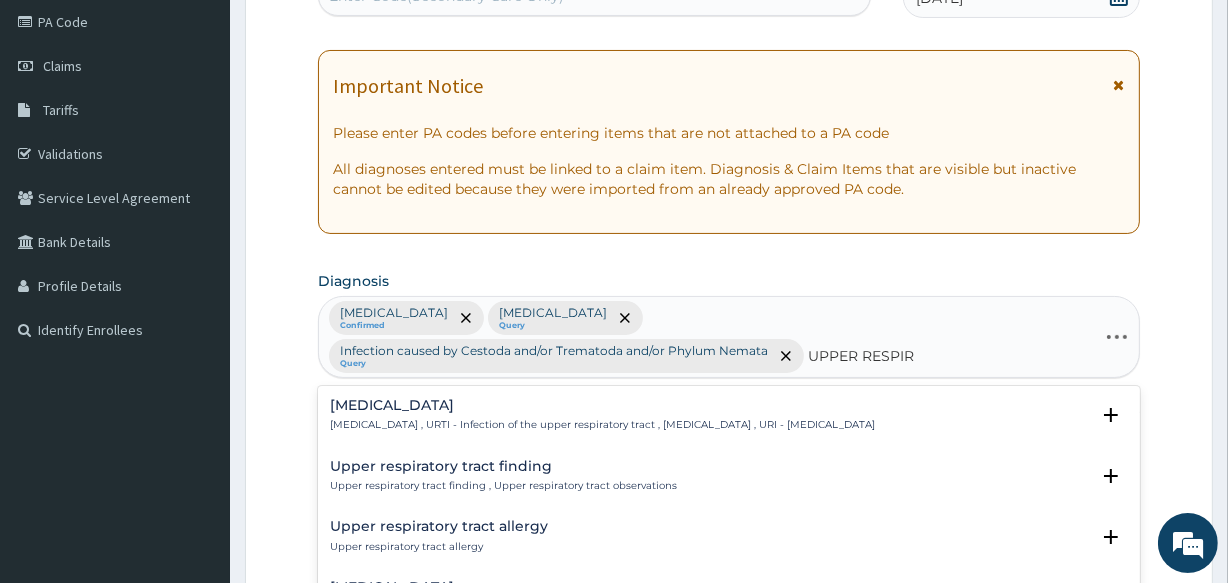 type on "UPPER RESPIRA" 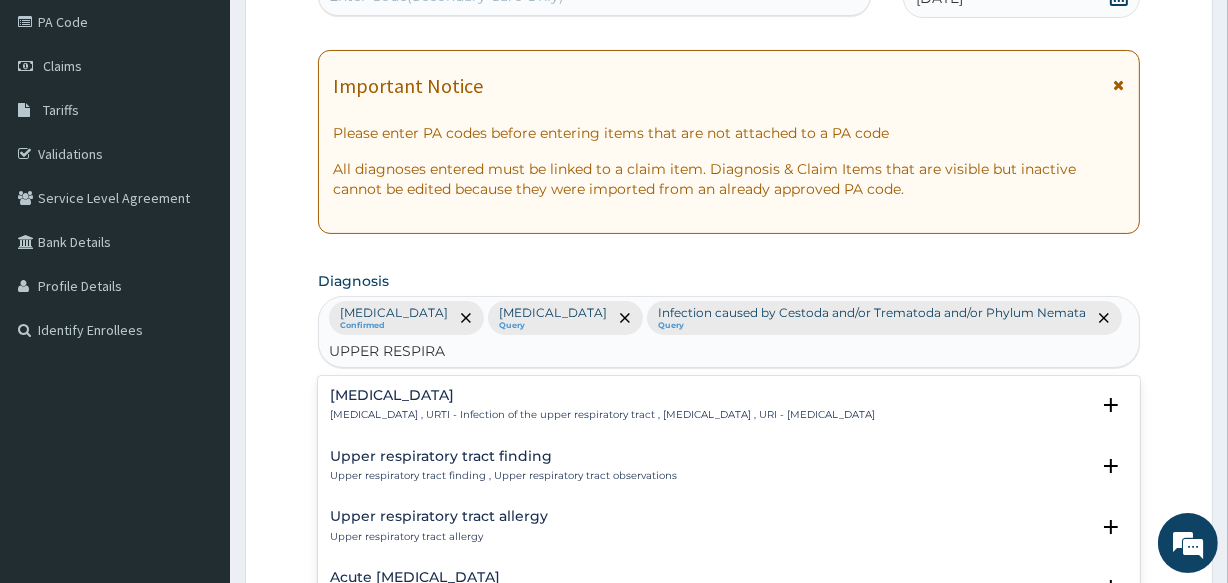 click on "Upper respiratory infection" at bounding box center (602, 395) 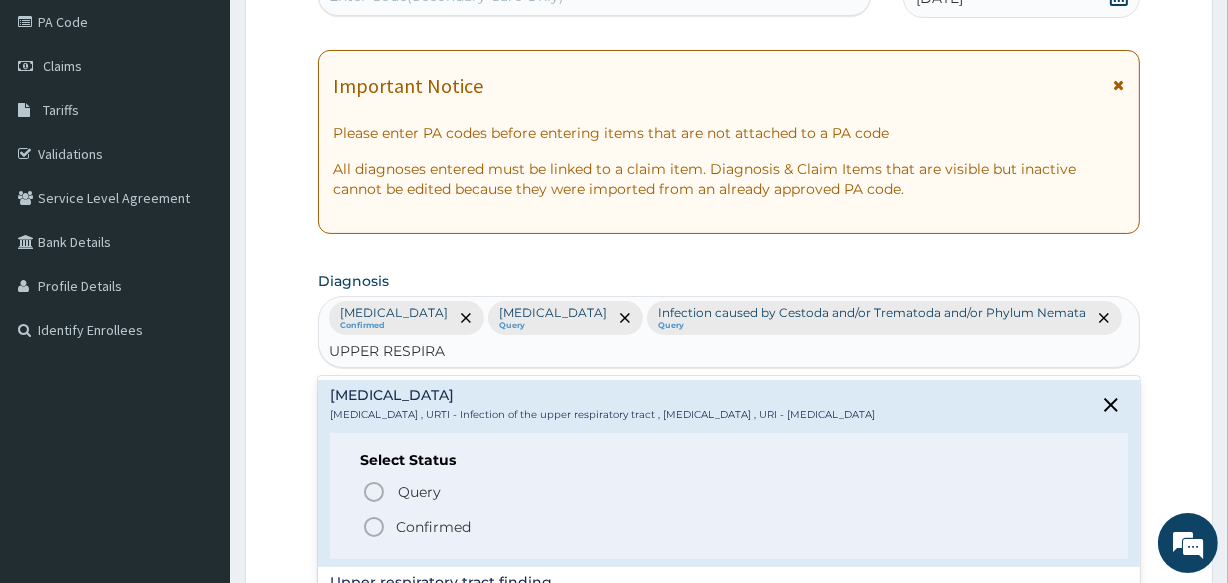click 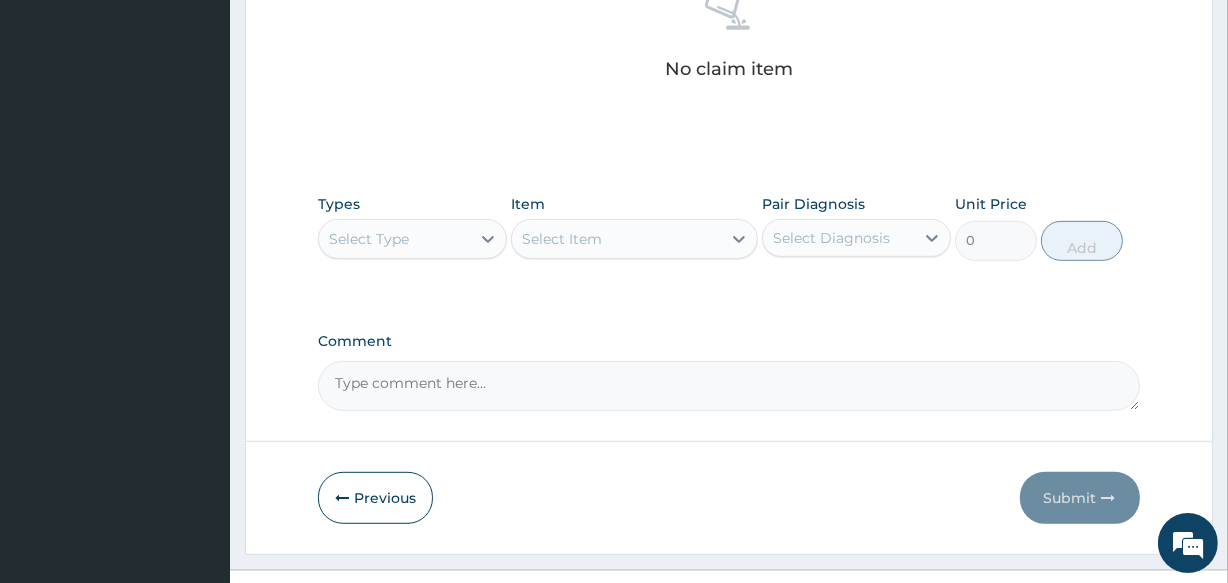 scroll, scrollTop: 895, scrollLeft: 0, axis: vertical 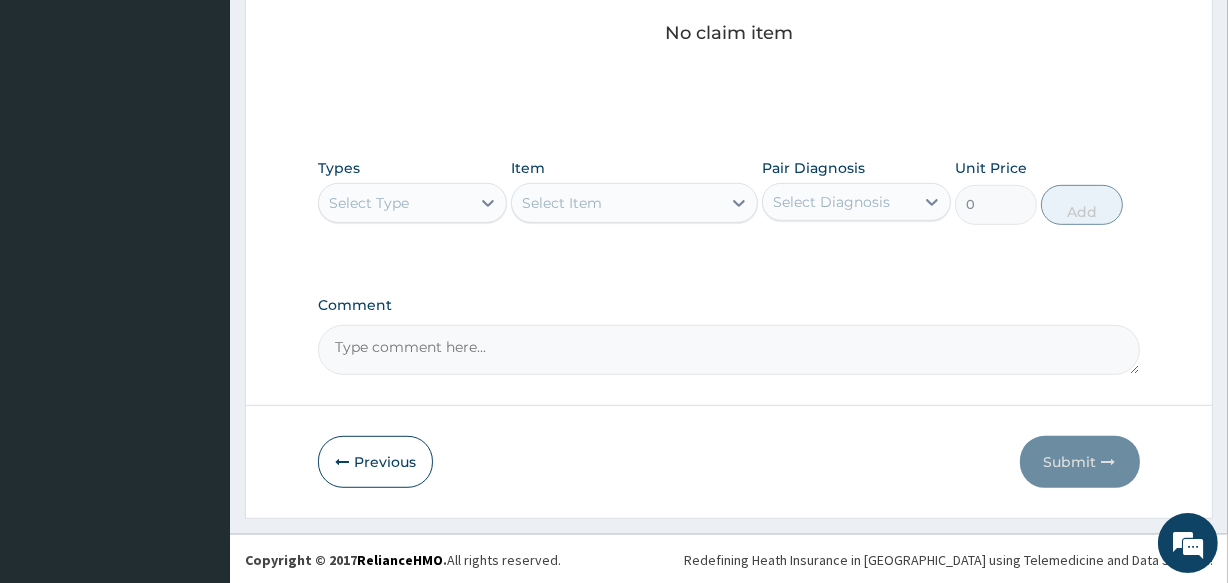 click on "Select Type" at bounding box center (394, 203) 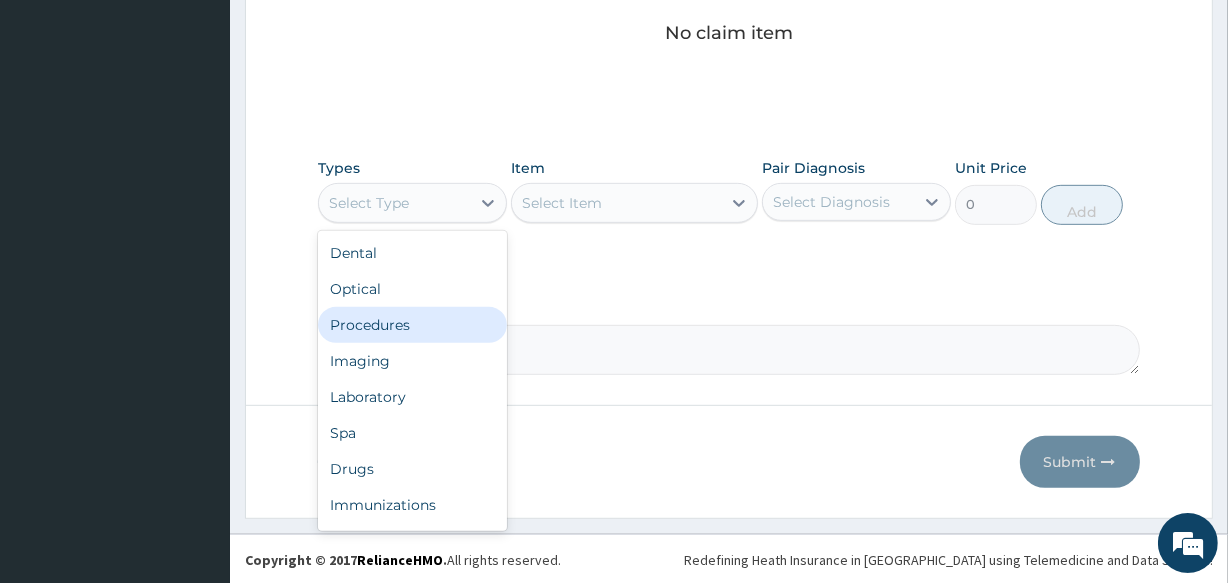 click on "Procedures" at bounding box center (412, 325) 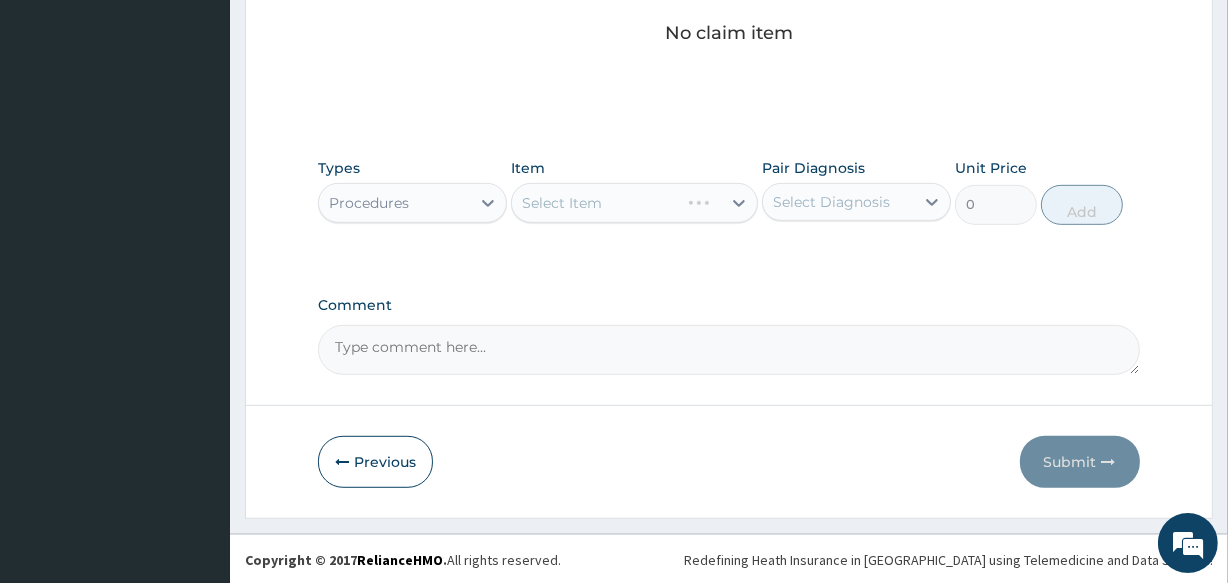 click on "Select Item" at bounding box center [634, 203] 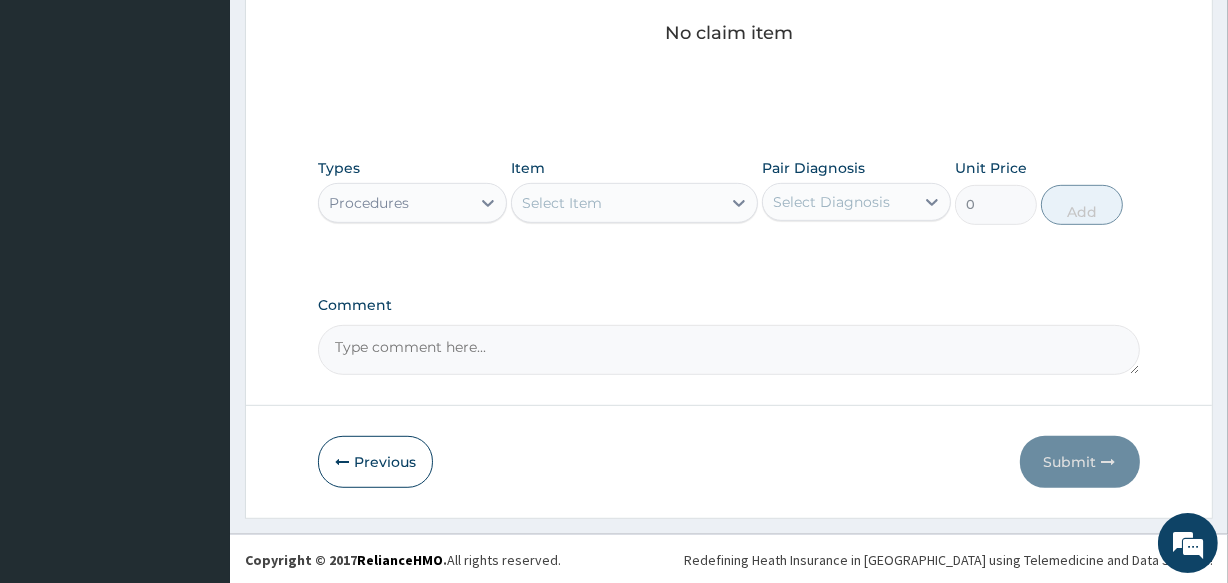 click on "Select Item" at bounding box center [616, 203] 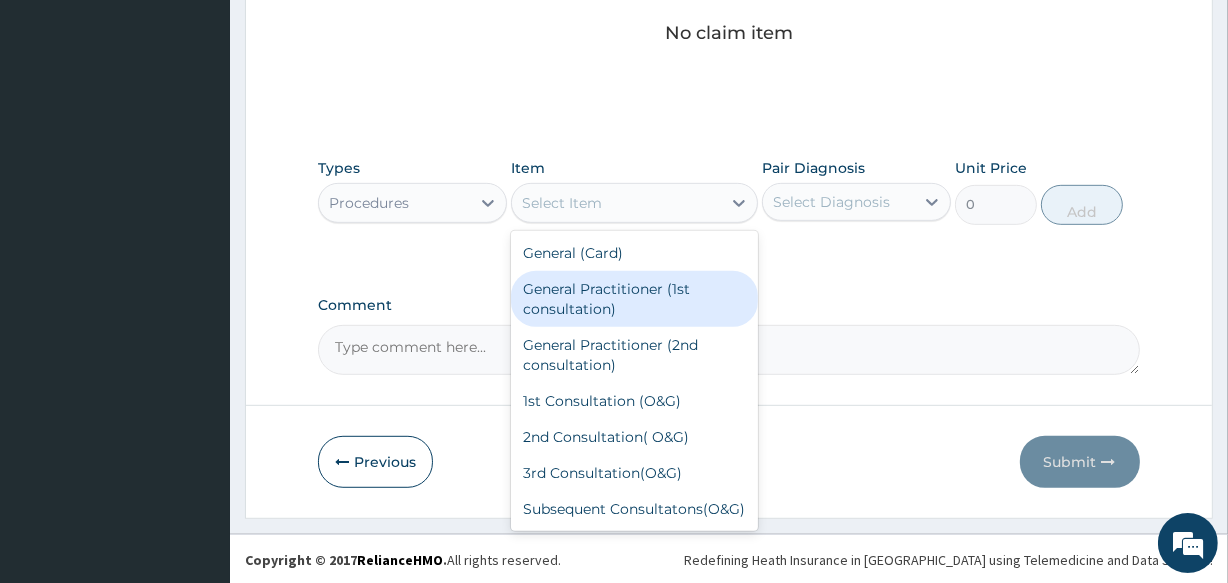 click on "General Practitioner (1st consultation)" at bounding box center [634, 299] 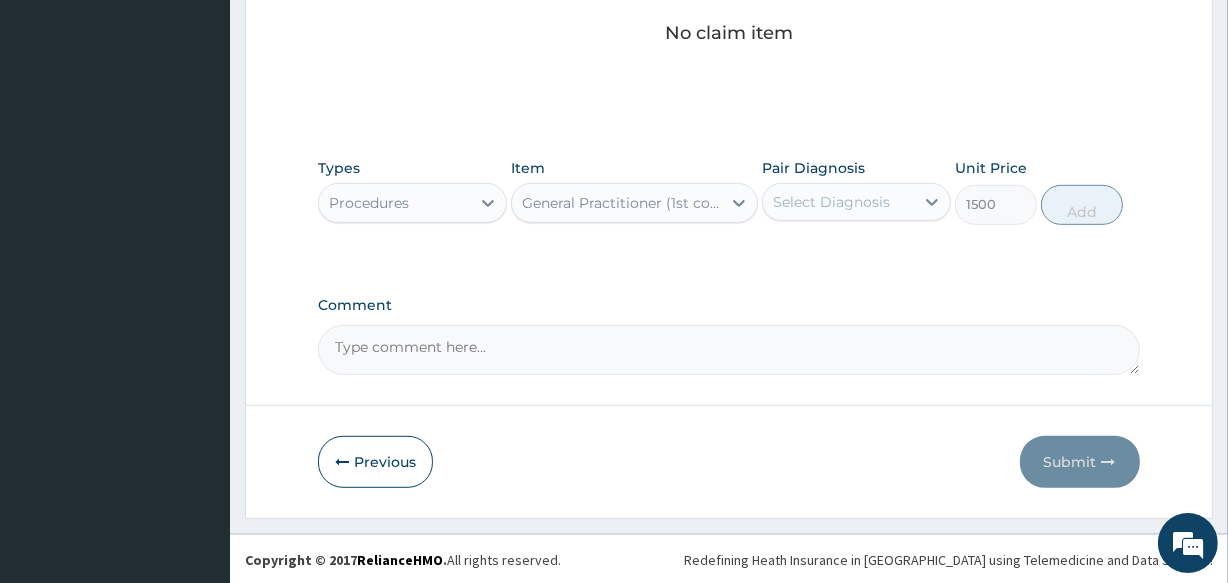click on "Select Diagnosis" at bounding box center (831, 202) 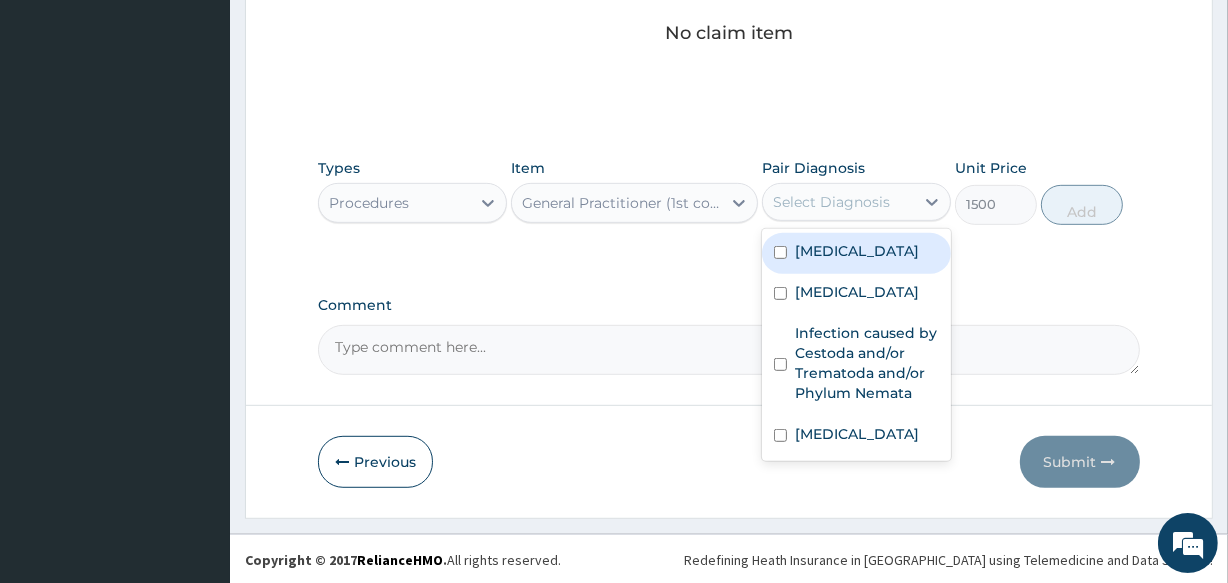 click on "[MEDICAL_DATA]" at bounding box center [857, 251] 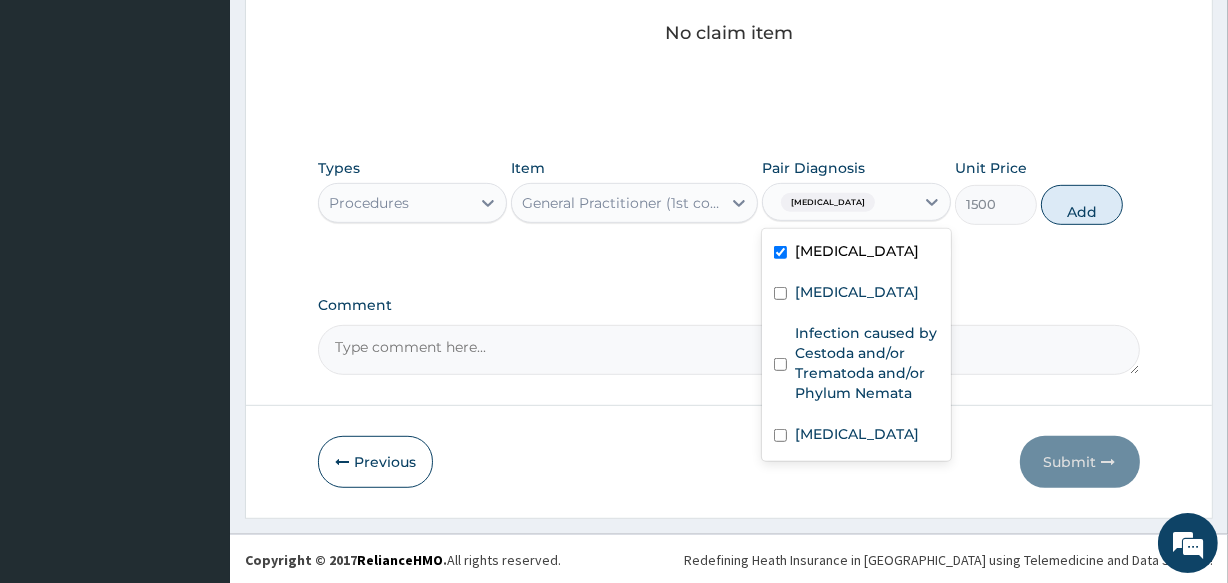 checkbox on "true" 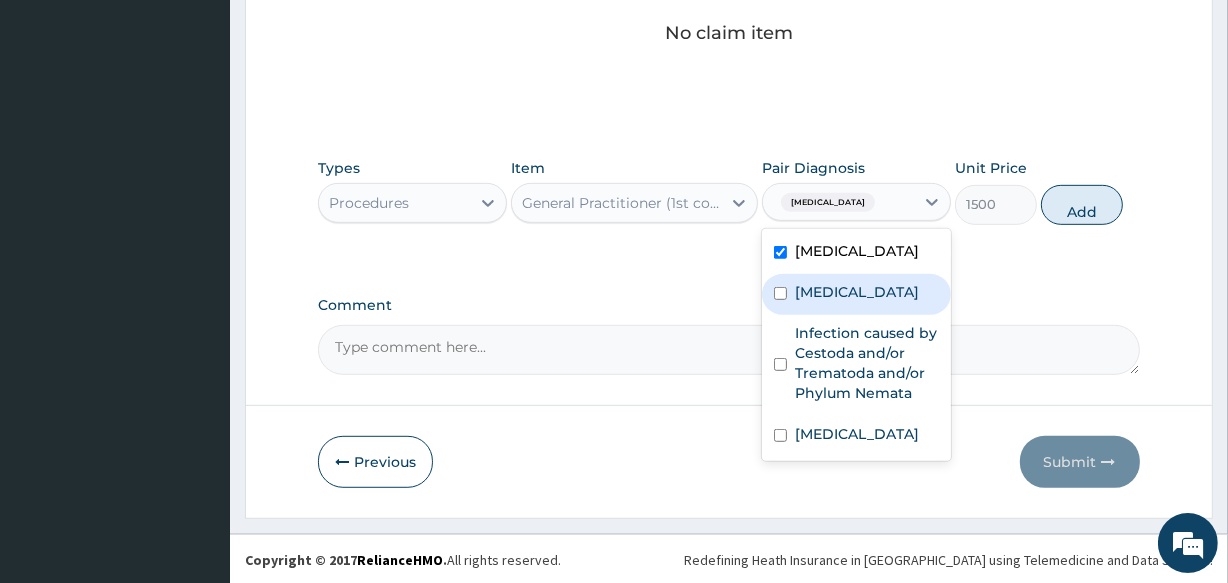 click on "Typhoid fever" at bounding box center [856, 294] 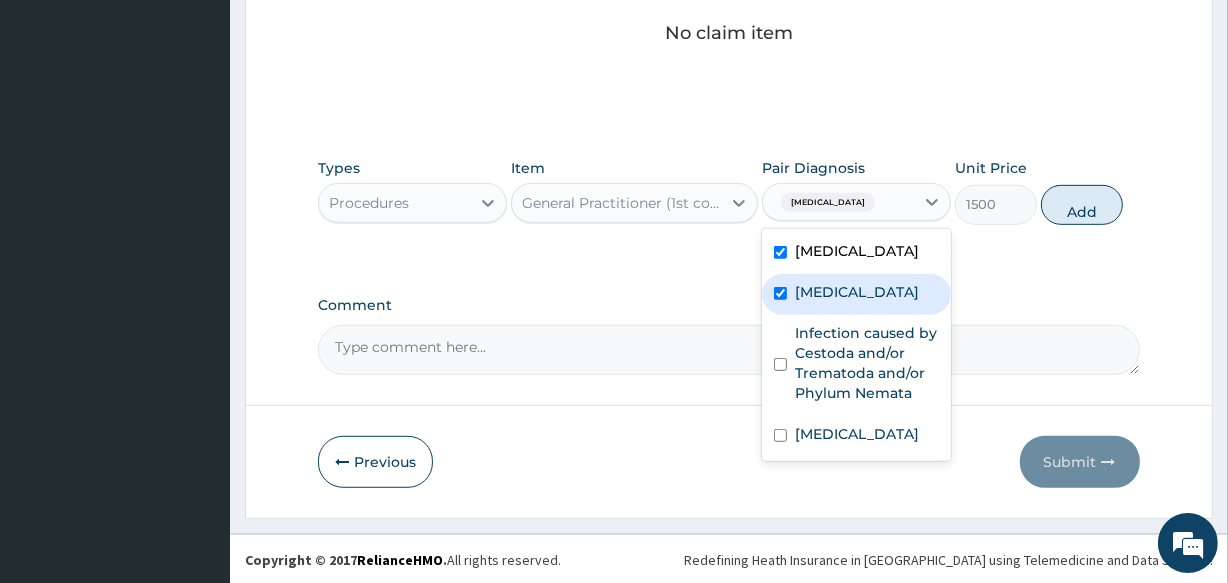 checkbox on "true" 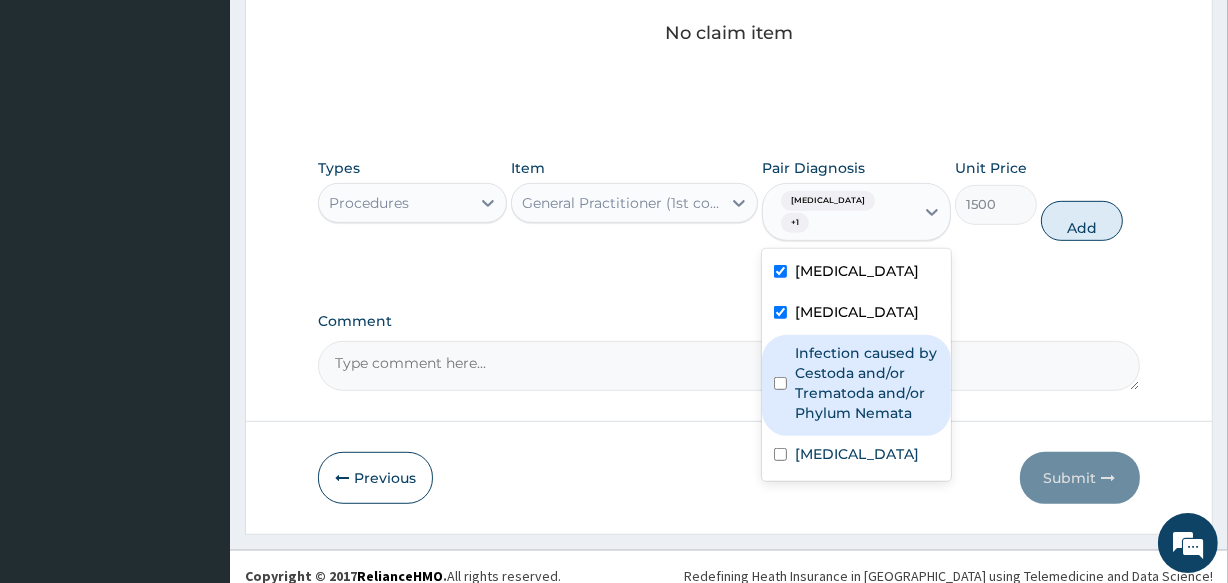 click on "Infection caused by Cestoda and/or Trematoda and/or Phylum Nemata" at bounding box center [867, 383] 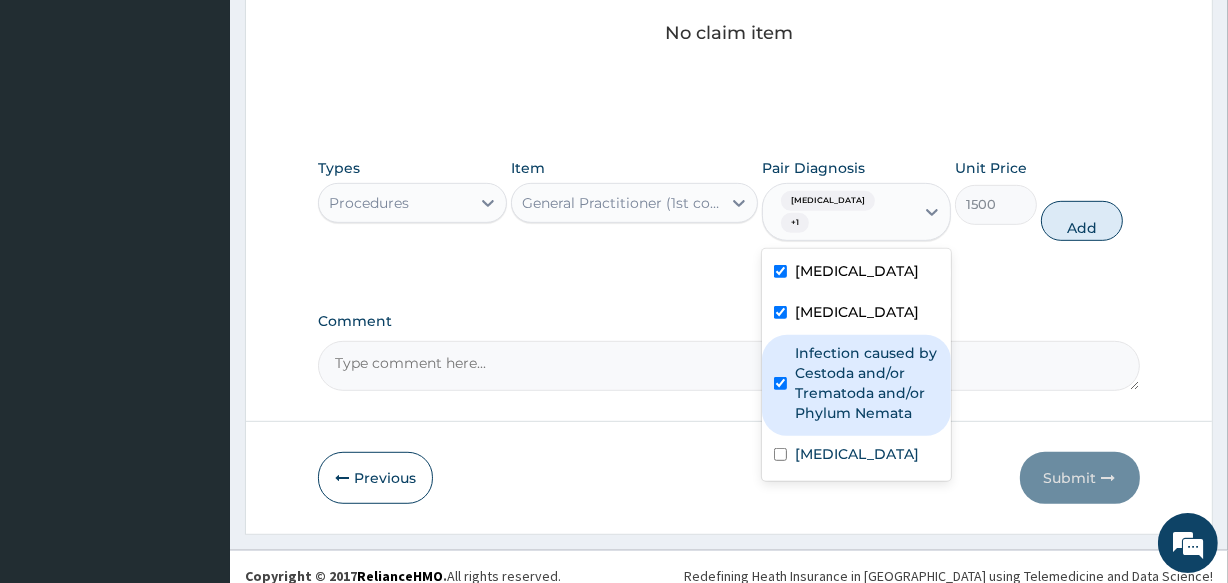 checkbox on "true" 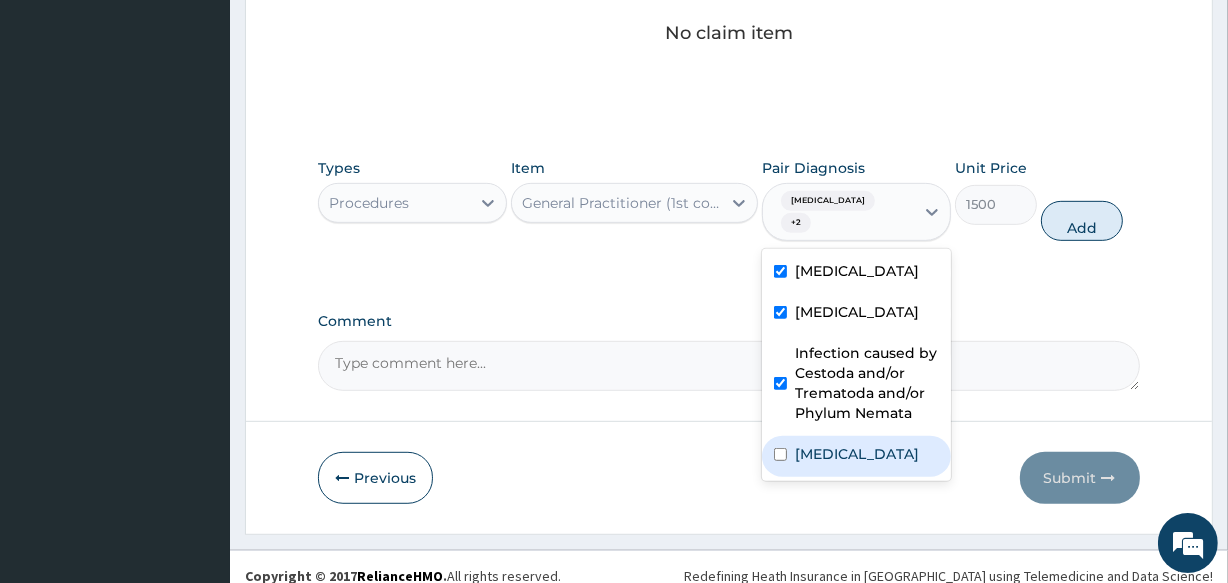 click on "Upper respiratory infection" at bounding box center (857, 454) 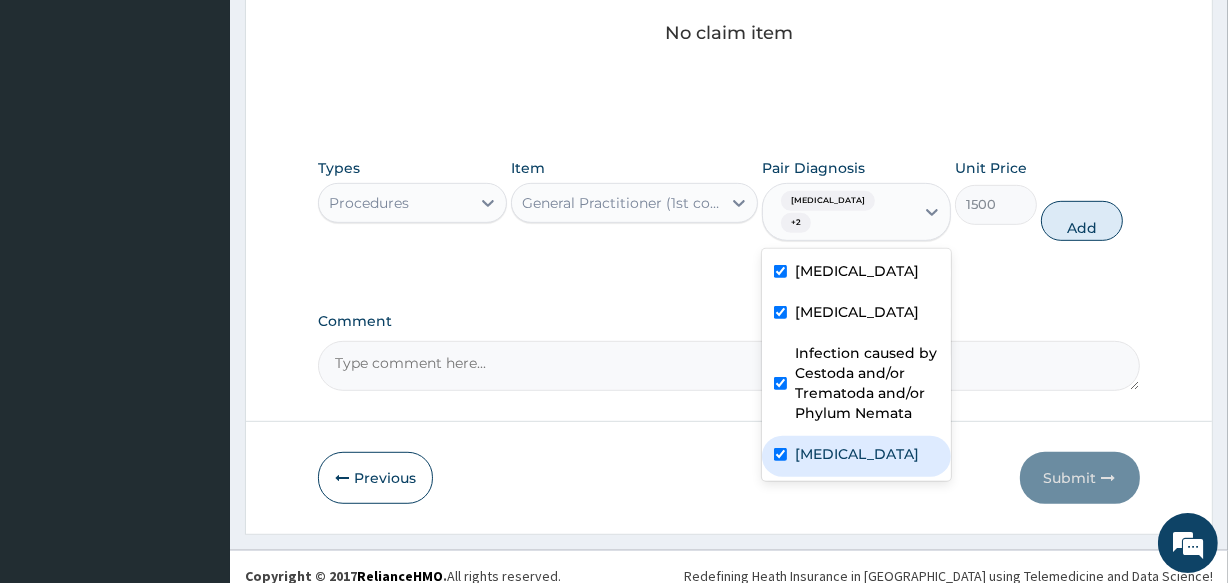 checkbox on "true" 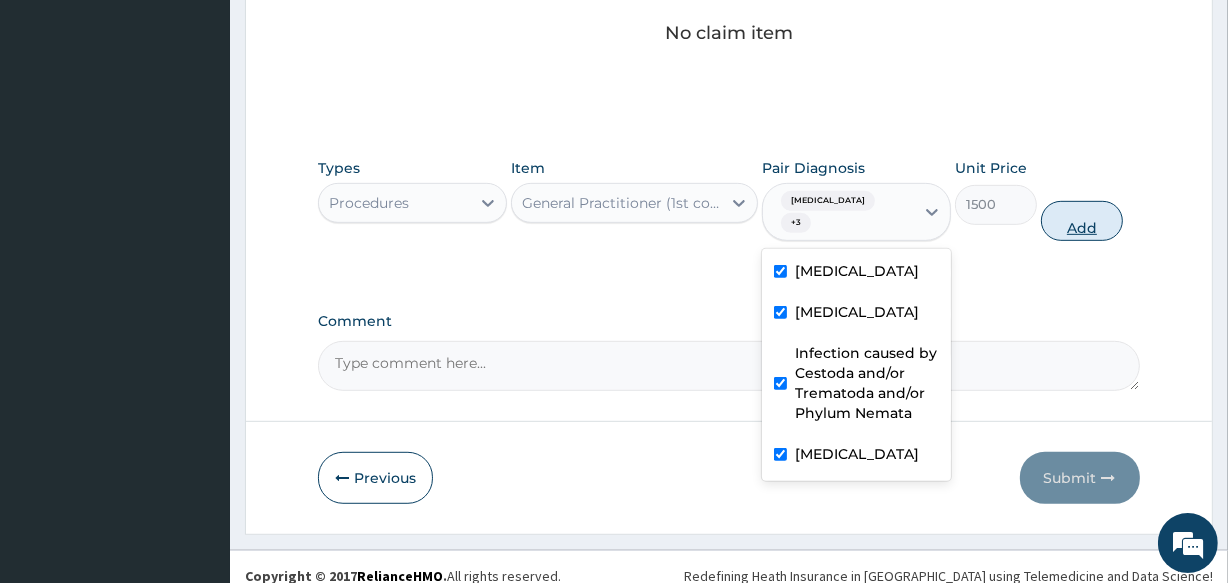 click on "Add" at bounding box center (1082, 221) 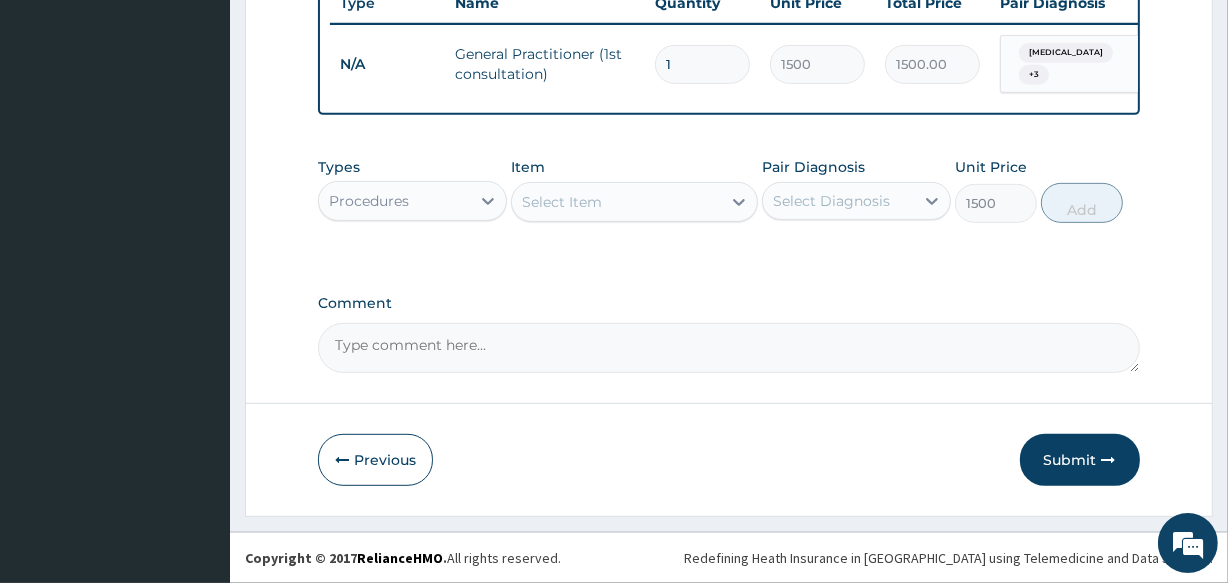 type on "0" 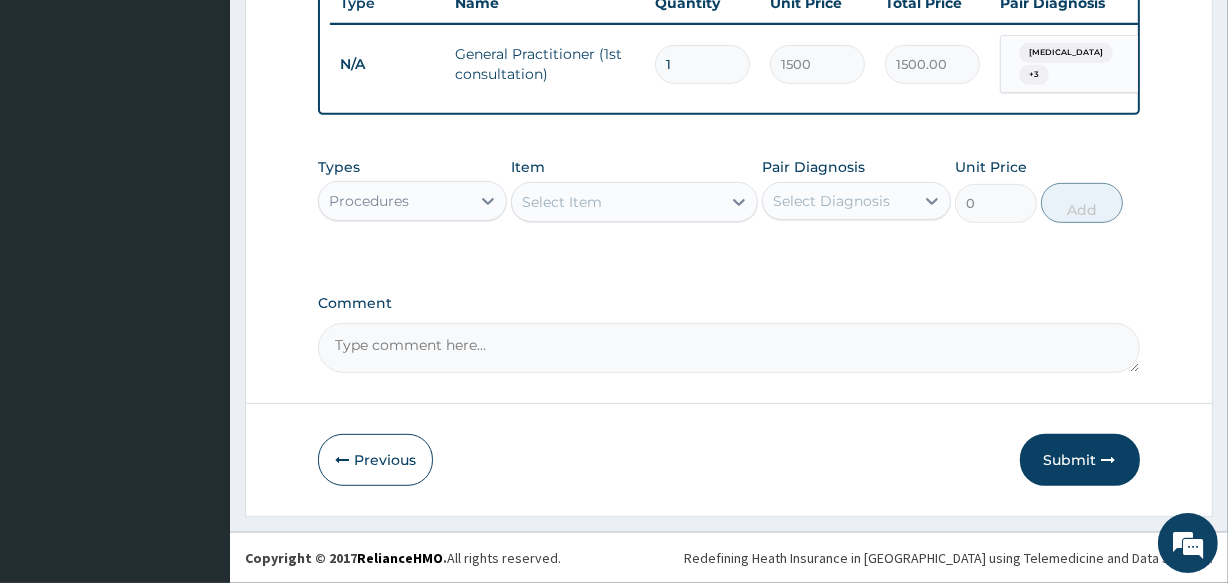 scroll, scrollTop: 814, scrollLeft: 0, axis: vertical 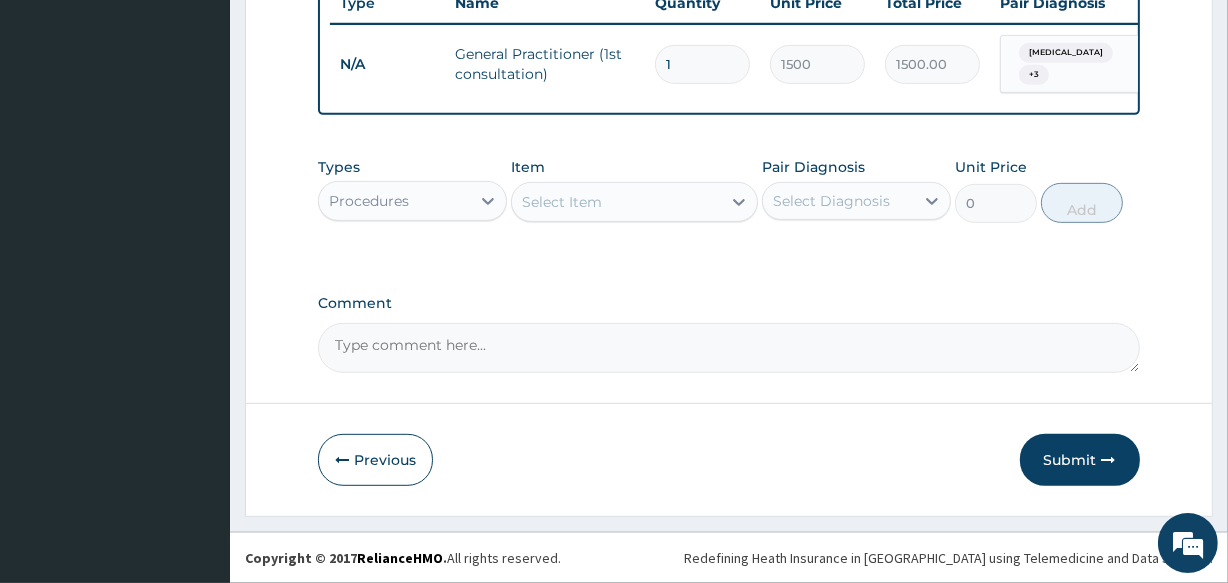 click on "Procedures" at bounding box center (394, 201) 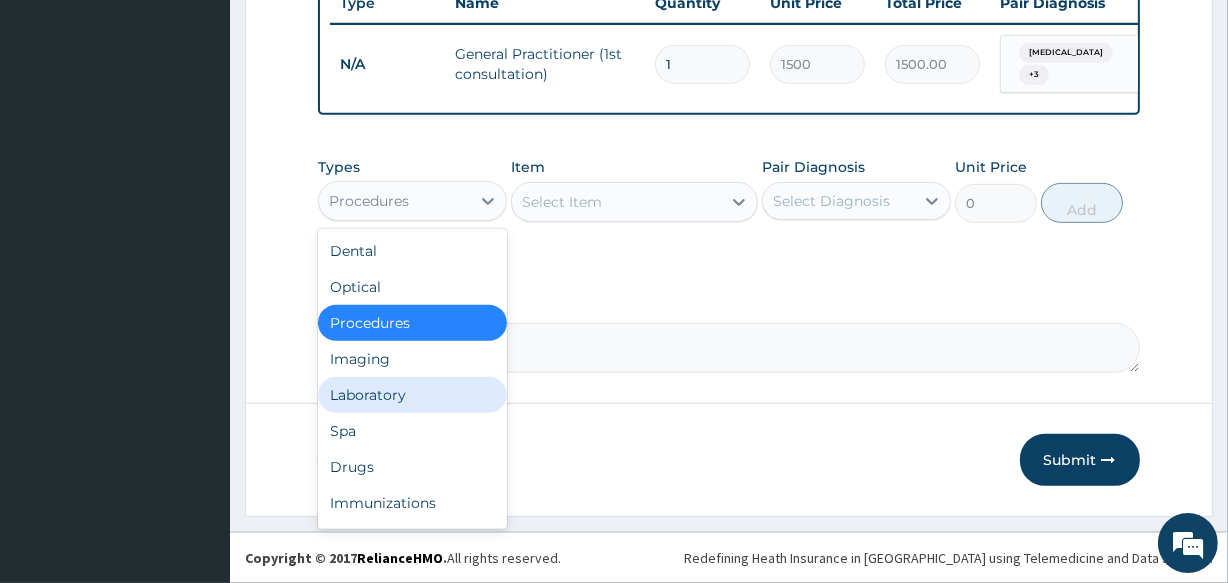 click on "Laboratory" at bounding box center (412, 395) 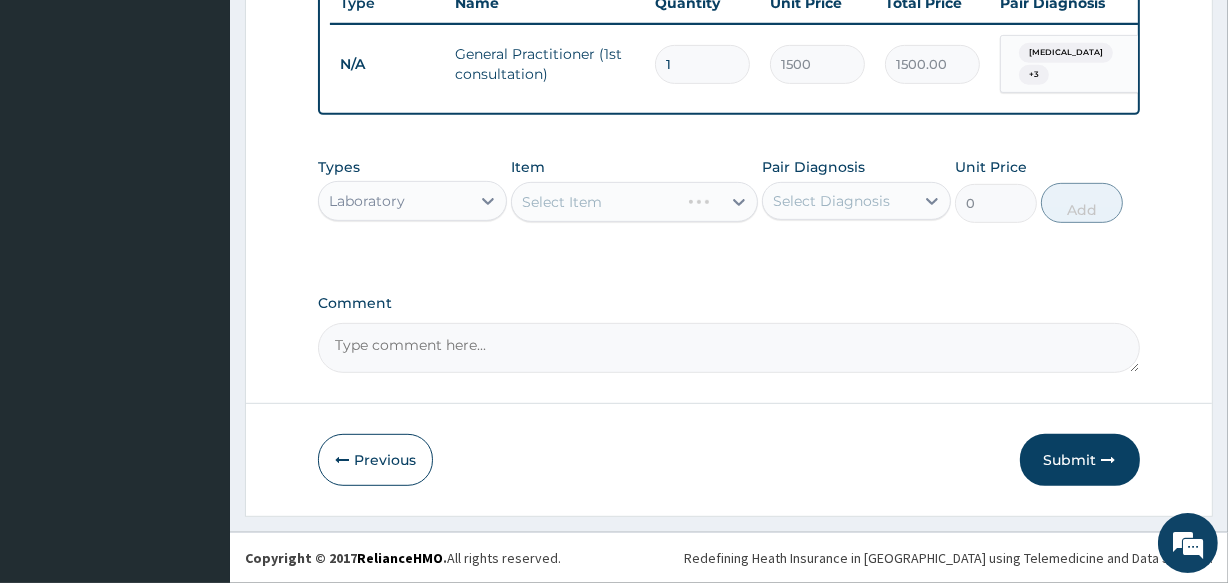 click on "Select Item" at bounding box center [634, 202] 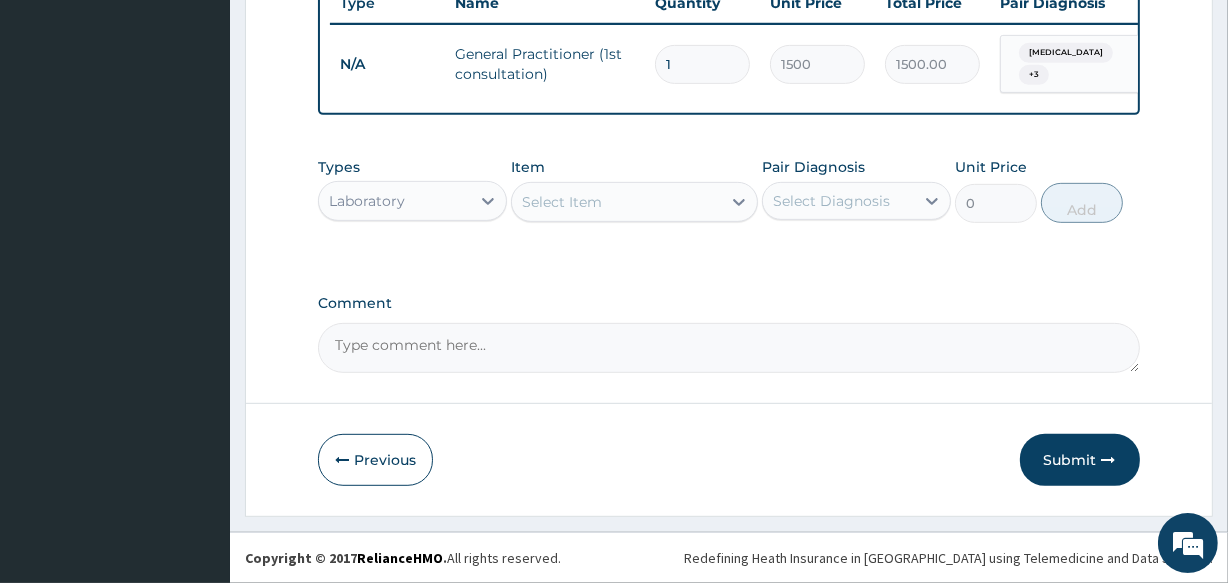 click on "Select Item" at bounding box center [562, 202] 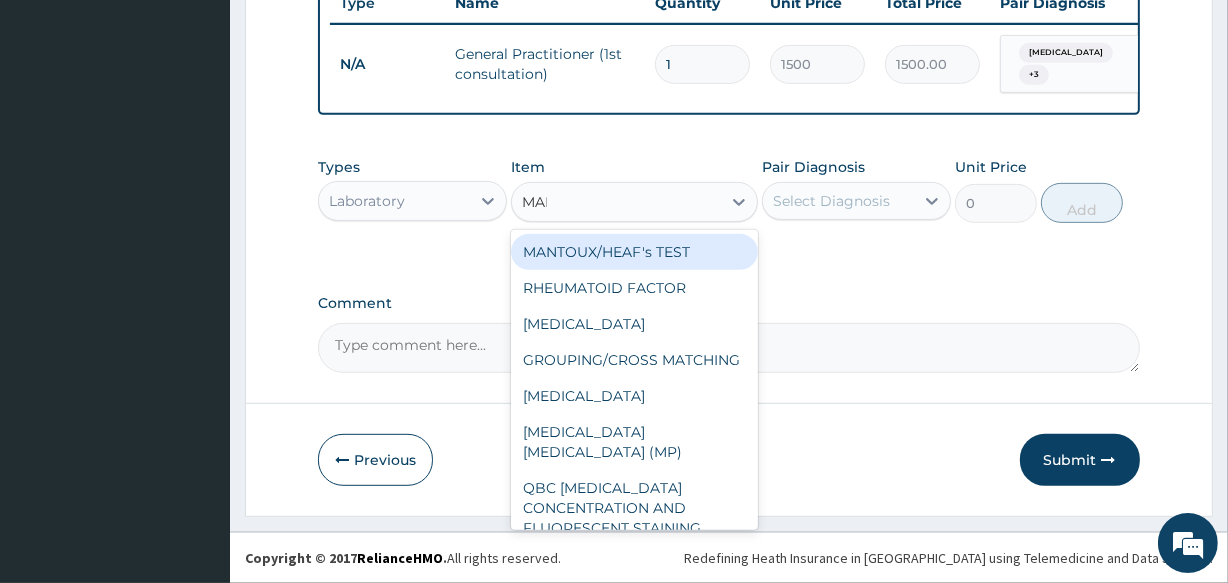 type on "MALA" 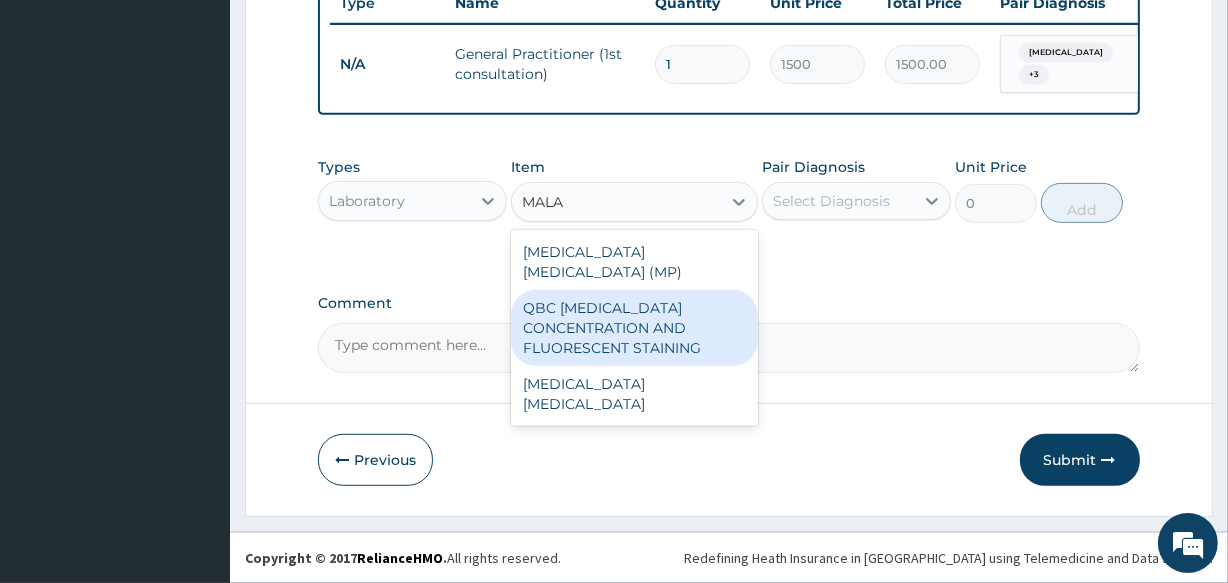 click on "QBC [MEDICAL_DATA] CONCENTRATION AND FLUORESCENT STAINING" at bounding box center [634, 328] 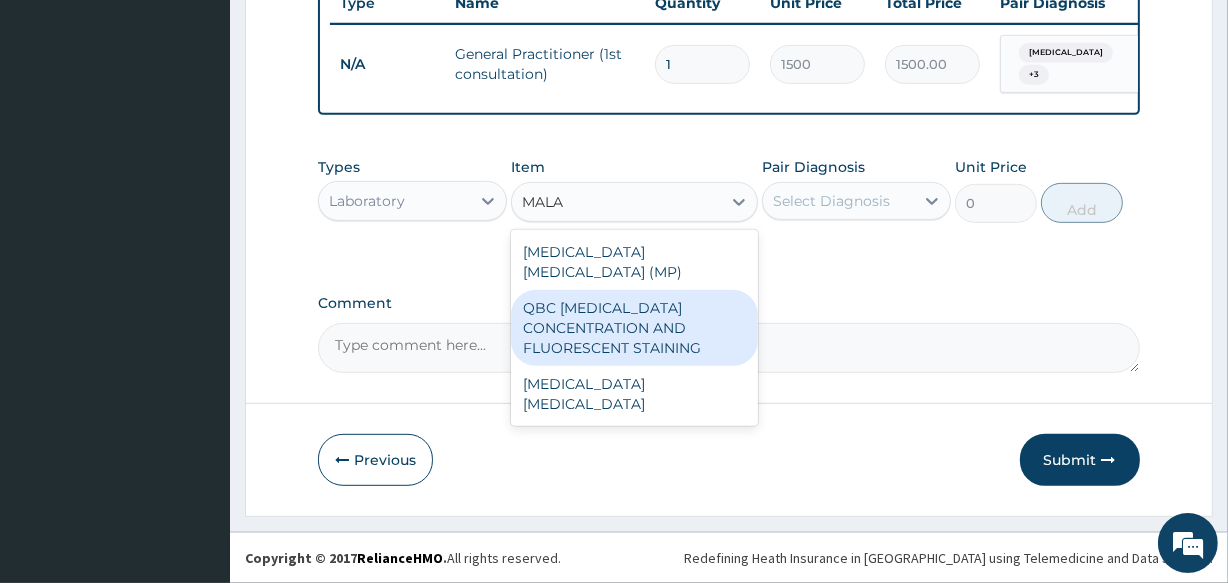 type 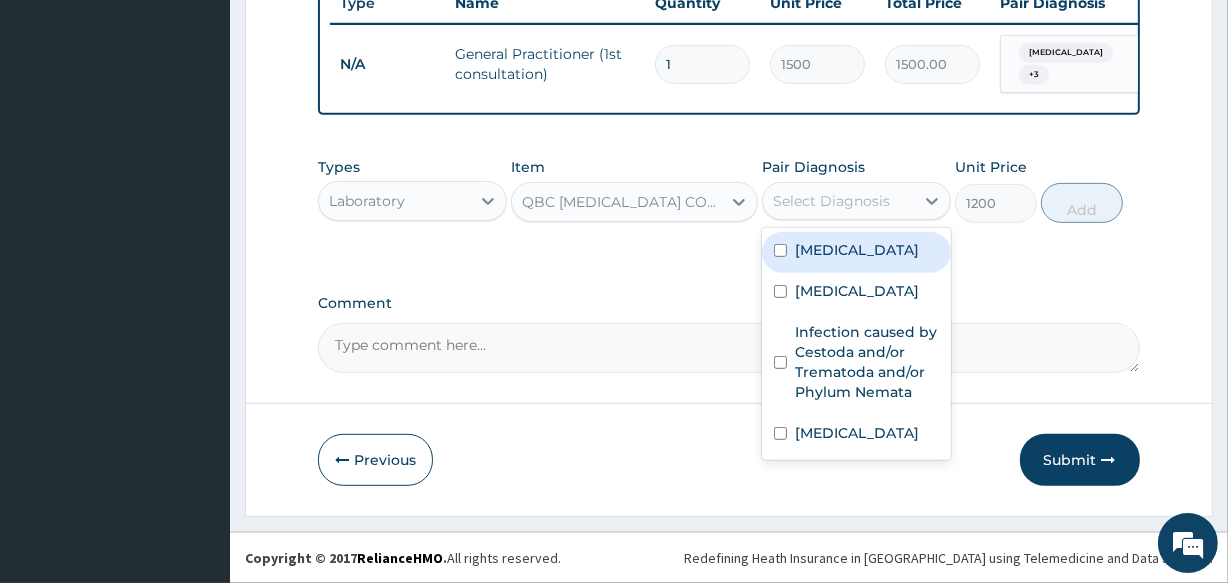 click on "Select Diagnosis" at bounding box center [831, 201] 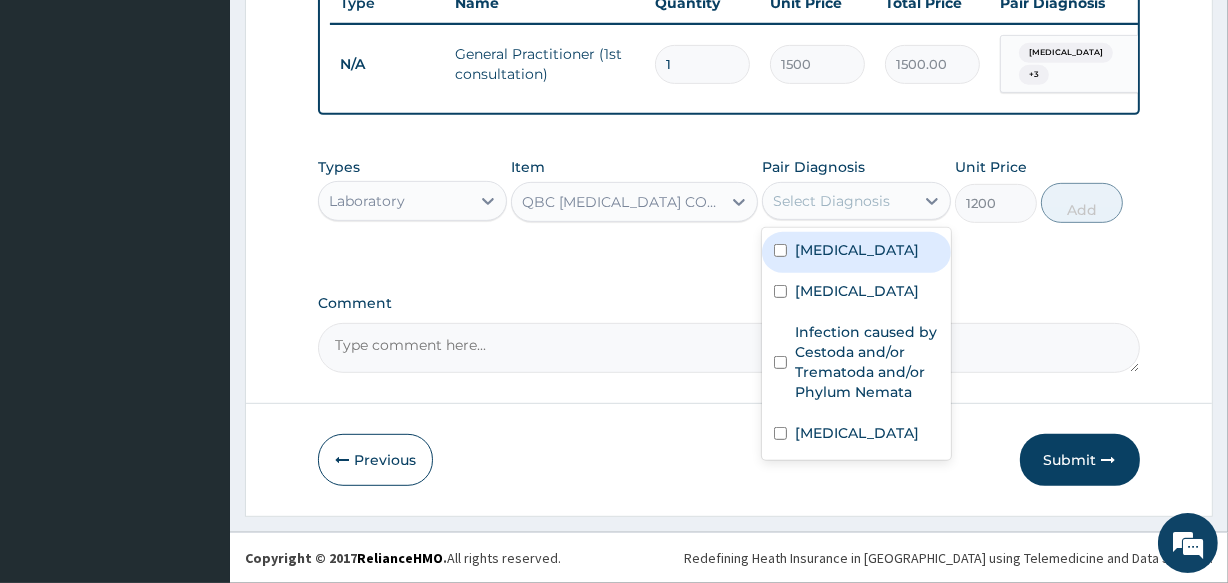 click on "[MEDICAL_DATA]" at bounding box center (856, 252) 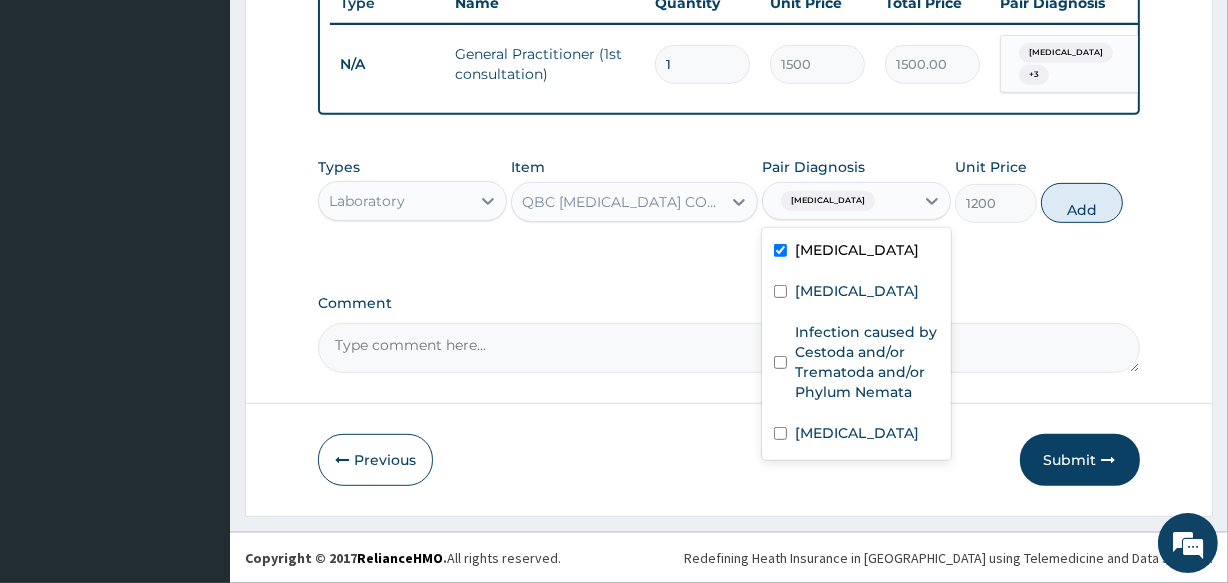 checkbox on "true" 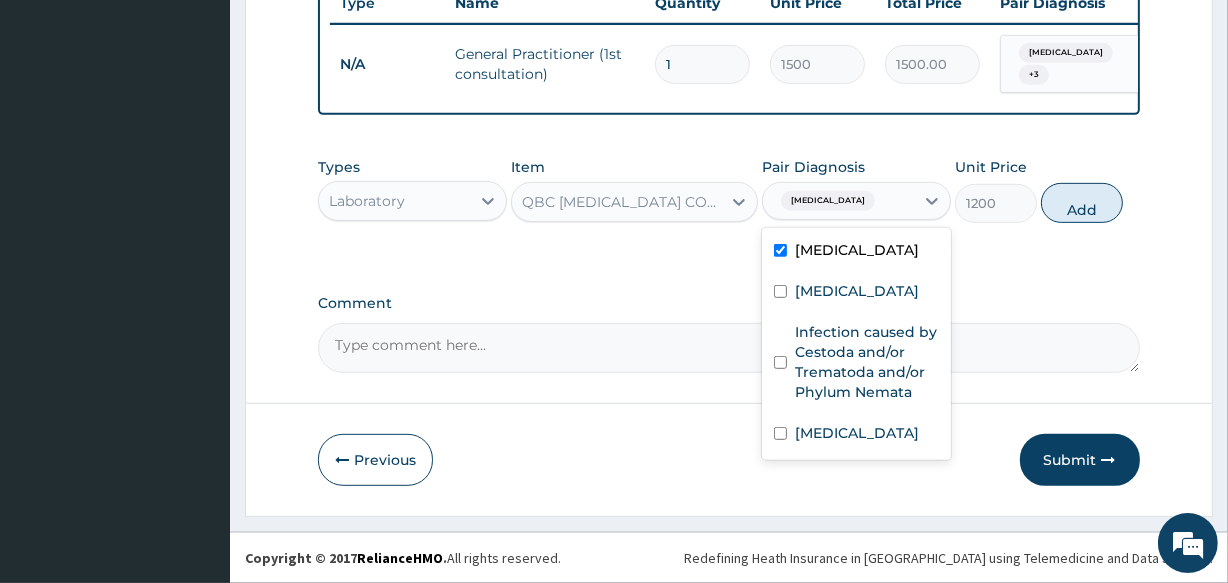 drag, startPoint x: 1076, startPoint y: 192, endPoint x: 740, endPoint y: 208, distance: 336.38074 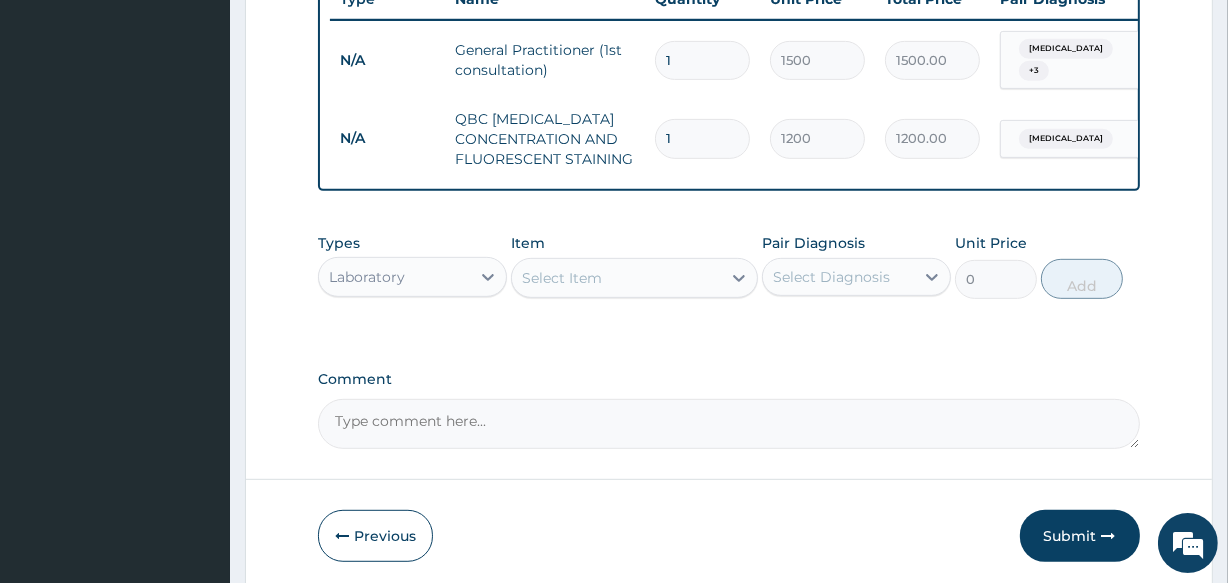 click on "Select Item" at bounding box center (616, 278) 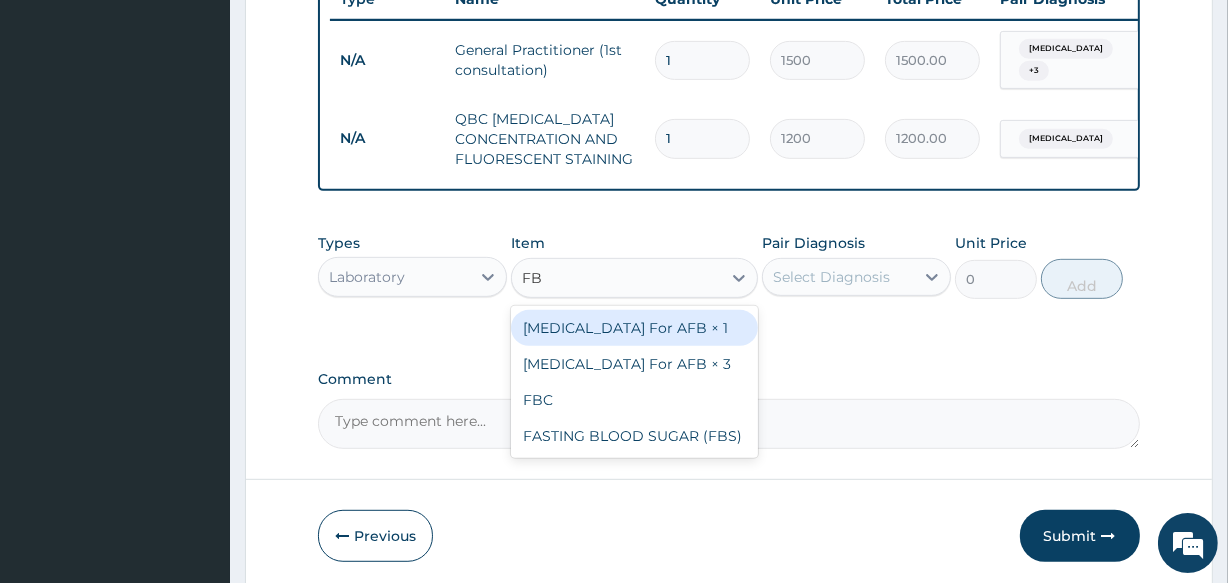 type on "FBC" 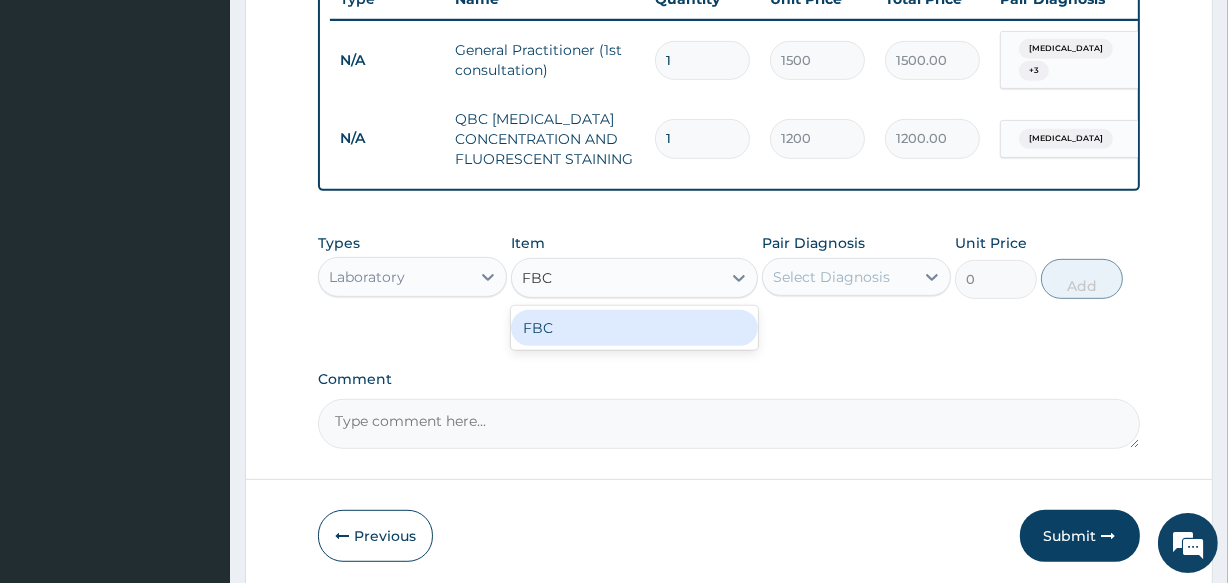 click on "FBC" at bounding box center [634, 328] 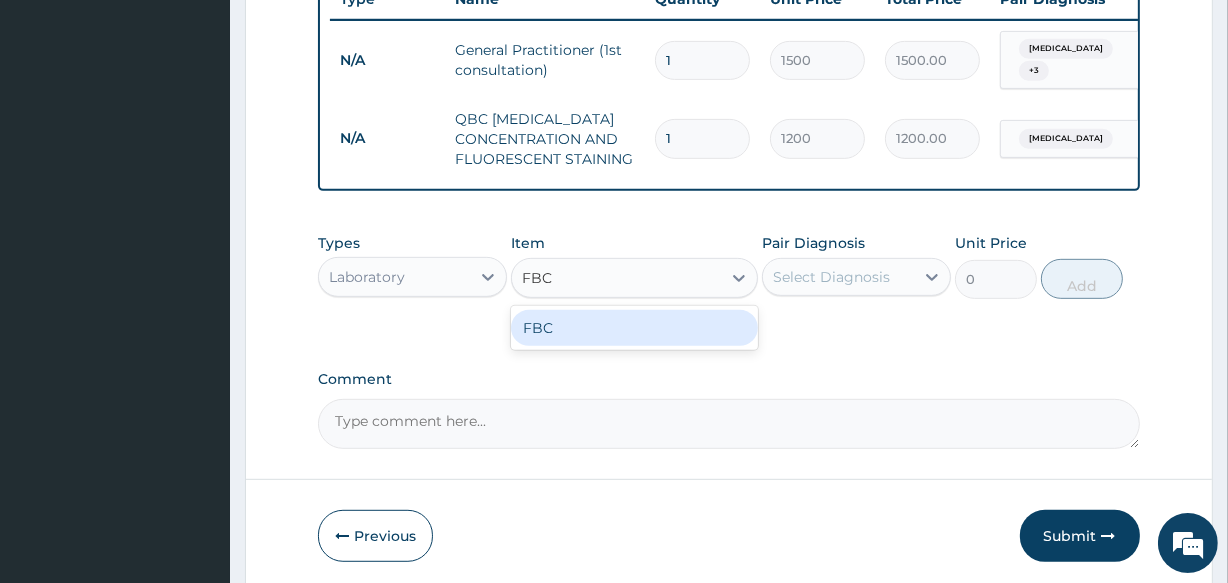 type 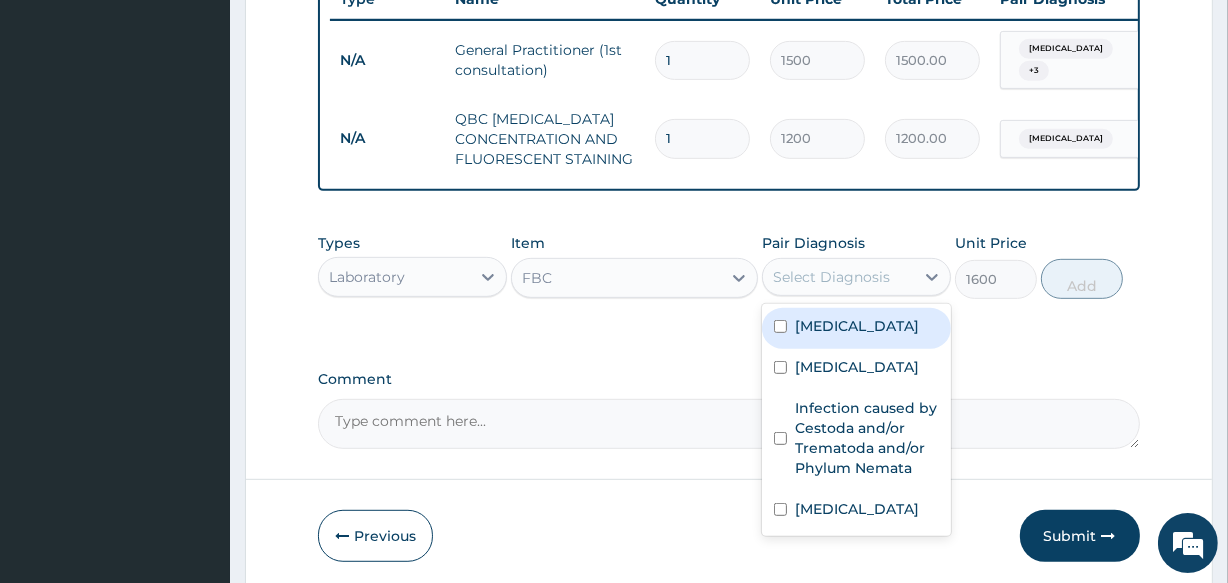 click on "Select Diagnosis" at bounding box center (838, 277) 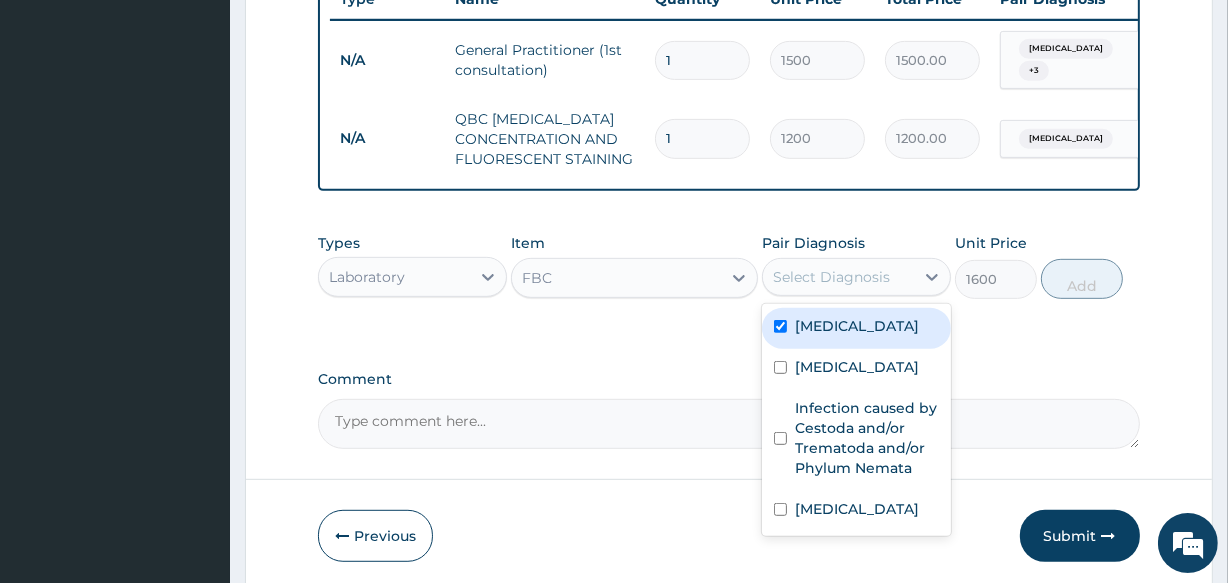 checkbox on "true" 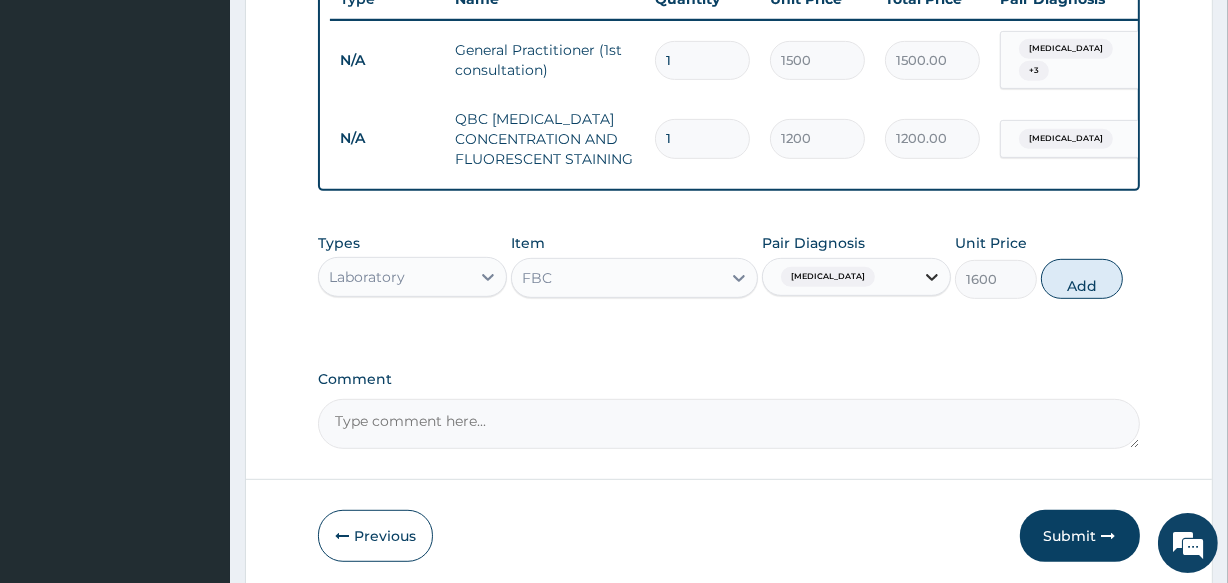 click 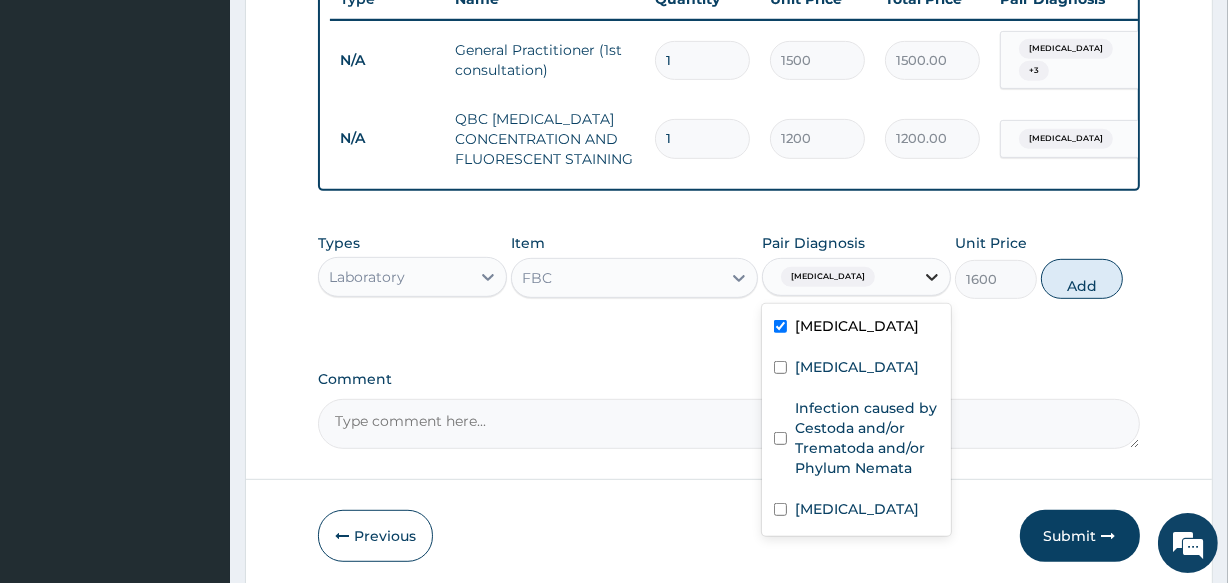 click 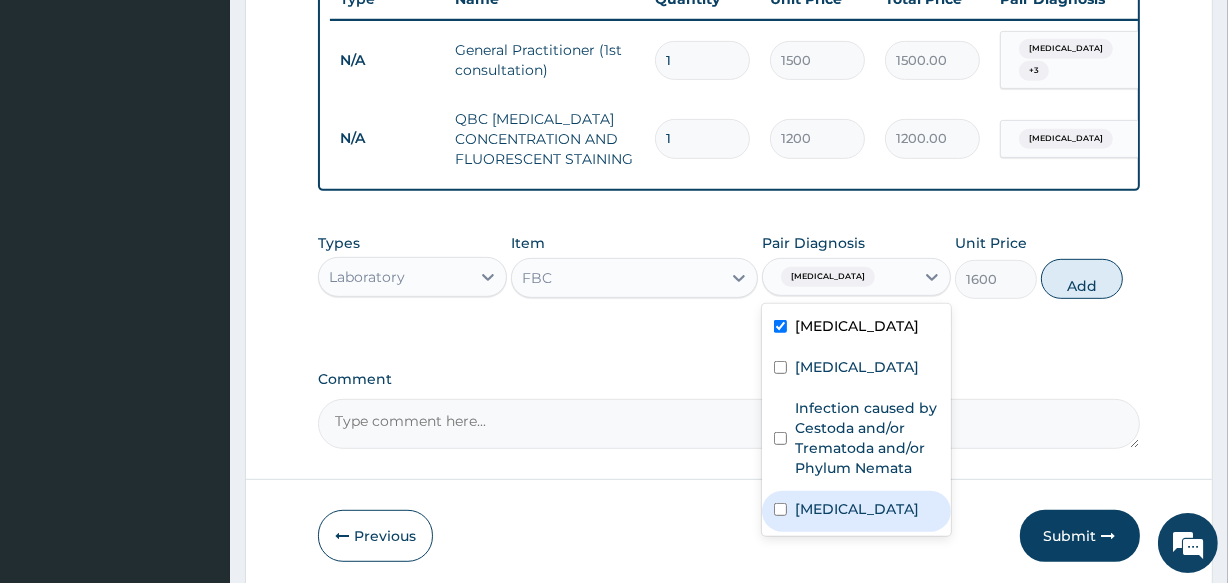 click on "Upper respiratory infection" at bounding box center [856, 511] 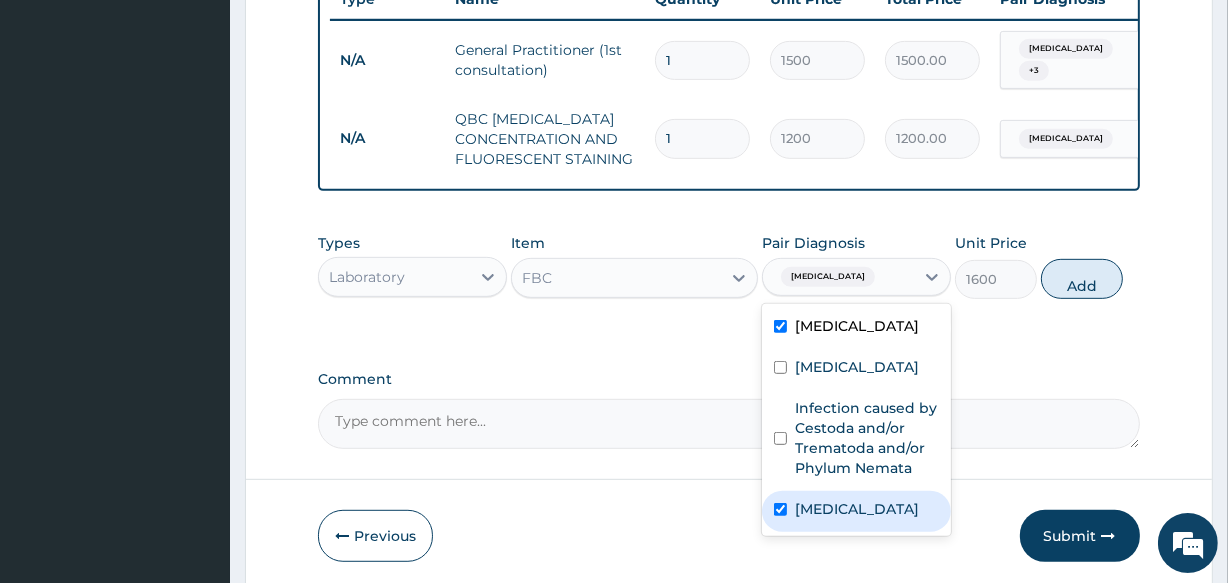 checkbox on "true" 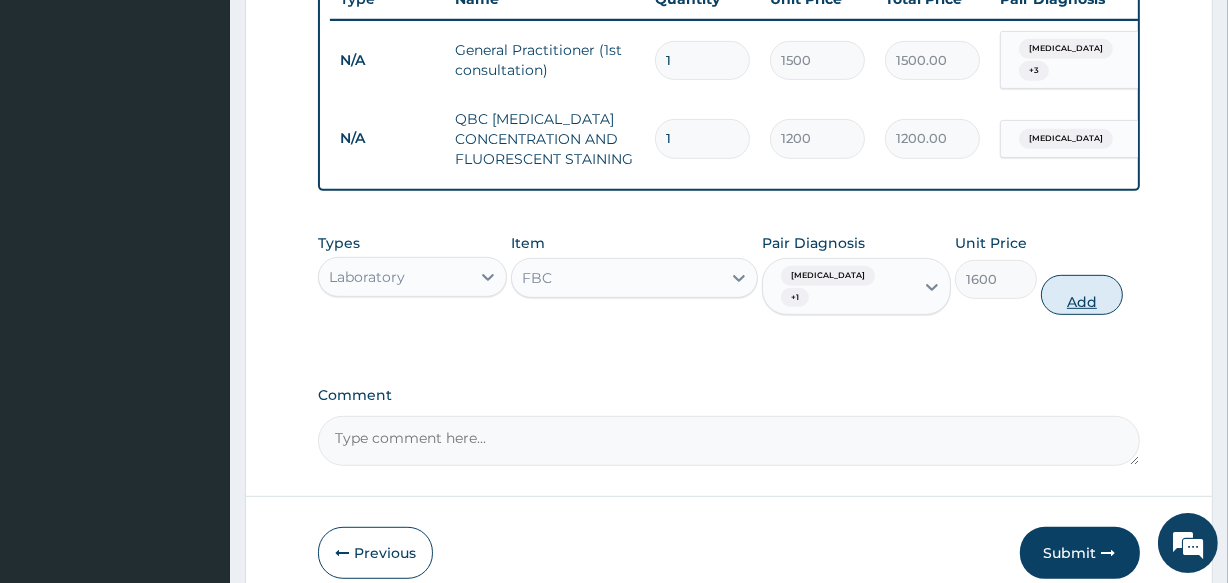 click on "Add" at bounding box center [1082, 295] 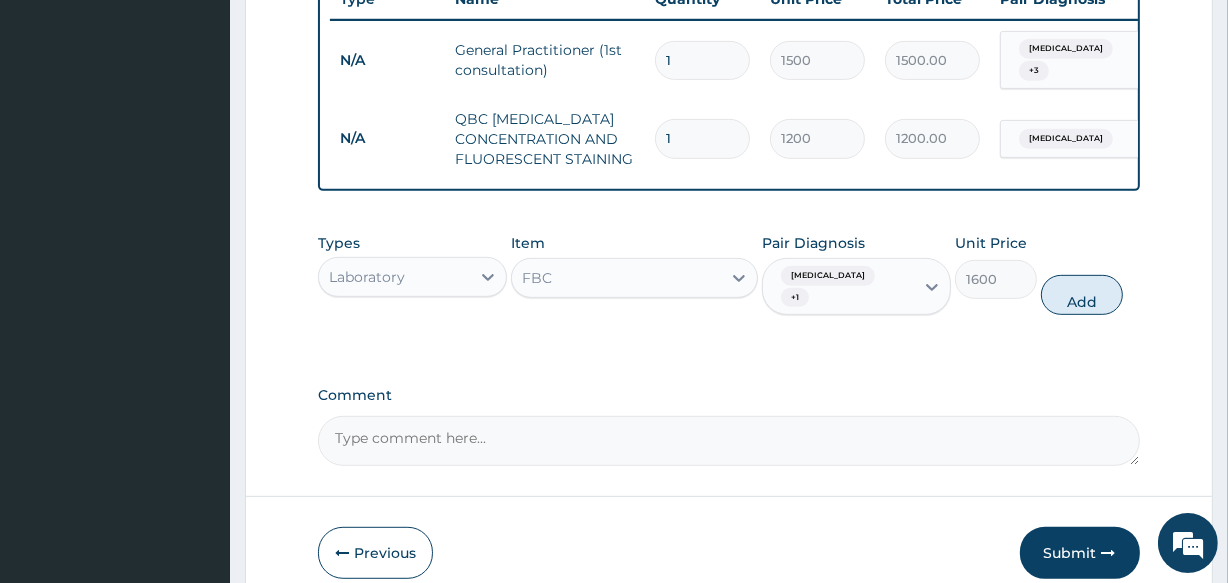type on "0" 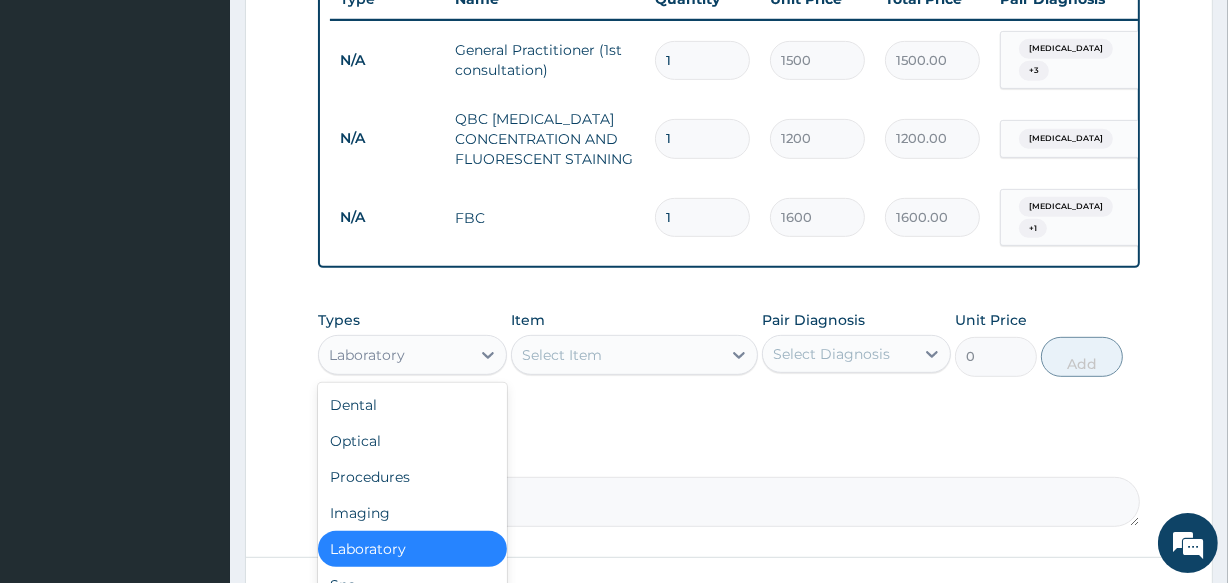 click on "Laboratory" at bounding box center (394, 355) 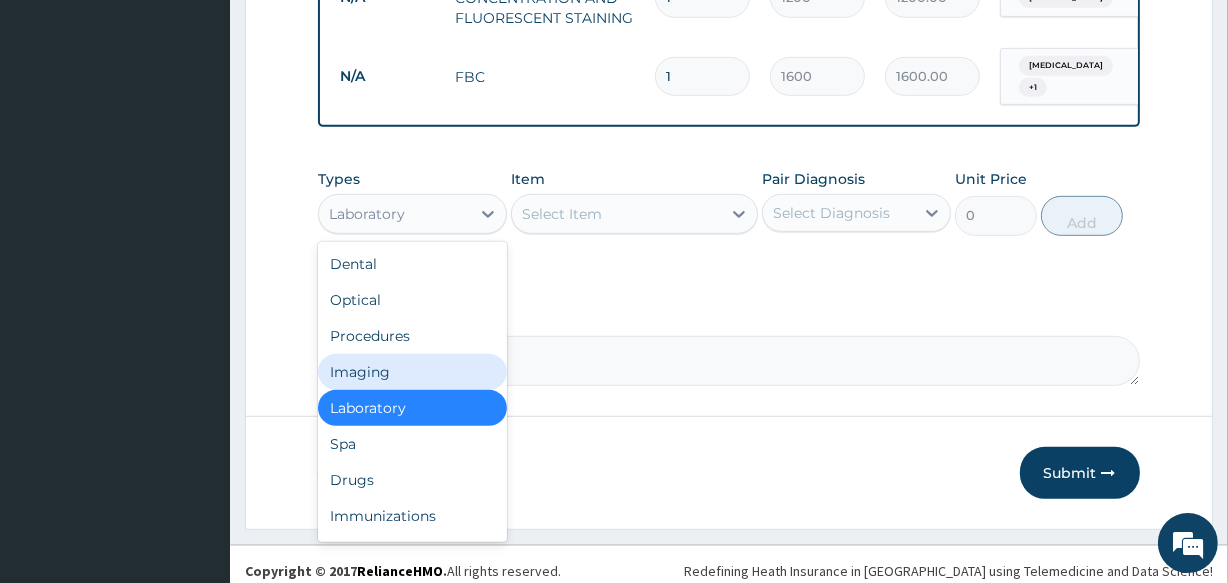 scroll, scrollTop: 960, scrollLeft: 0, axis: vertical 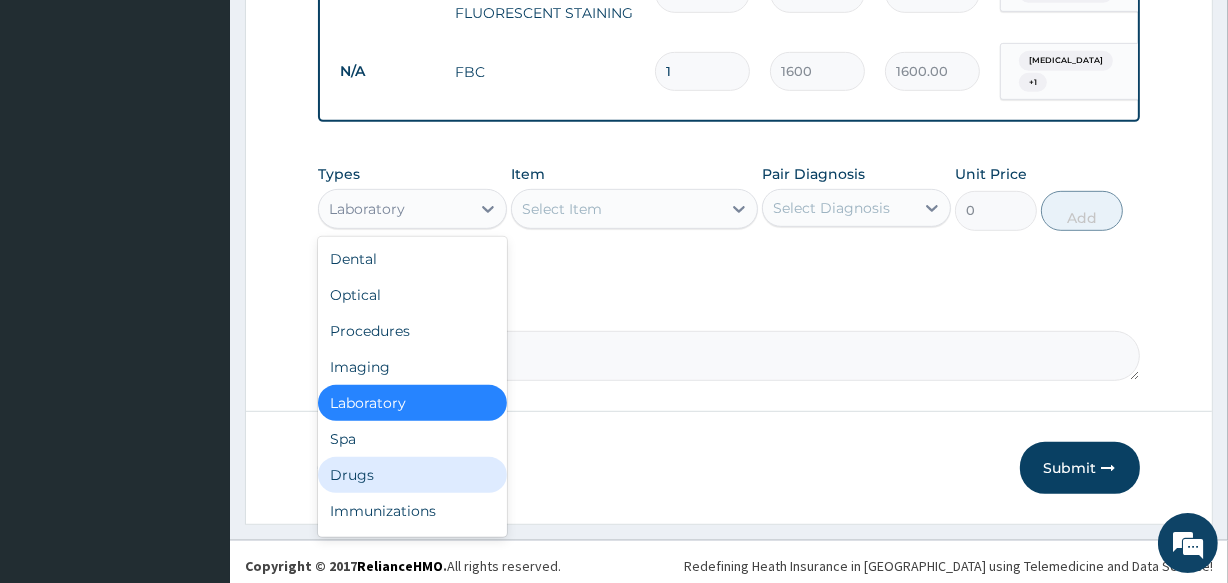 click on "Drugs" at bounding box center (412, 475) 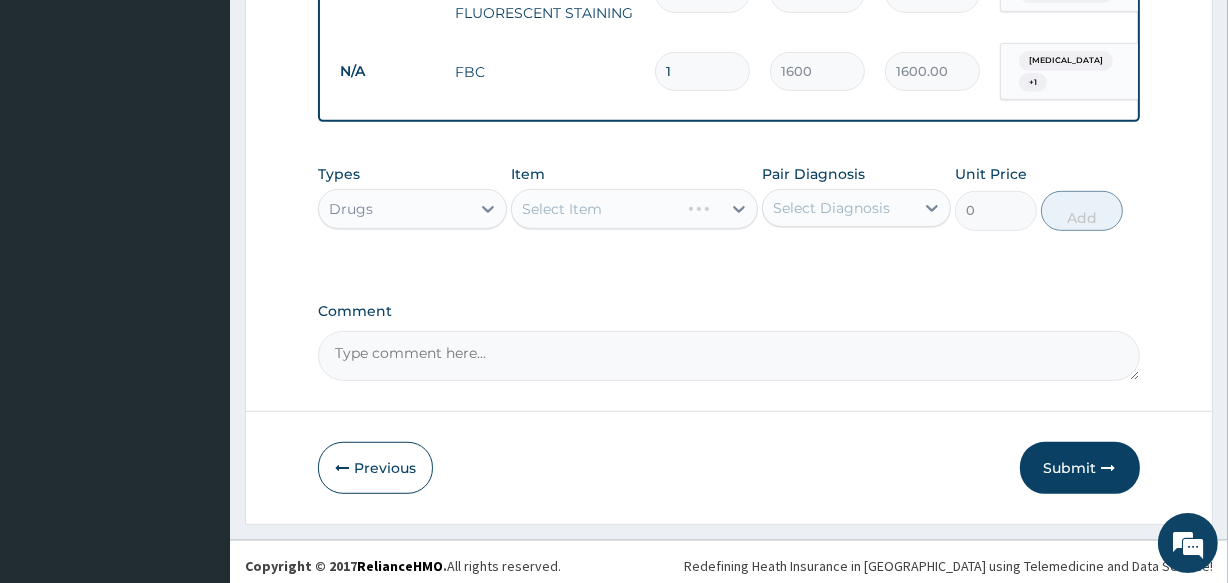 click on "Select Item" at bounding box center (634, 209) 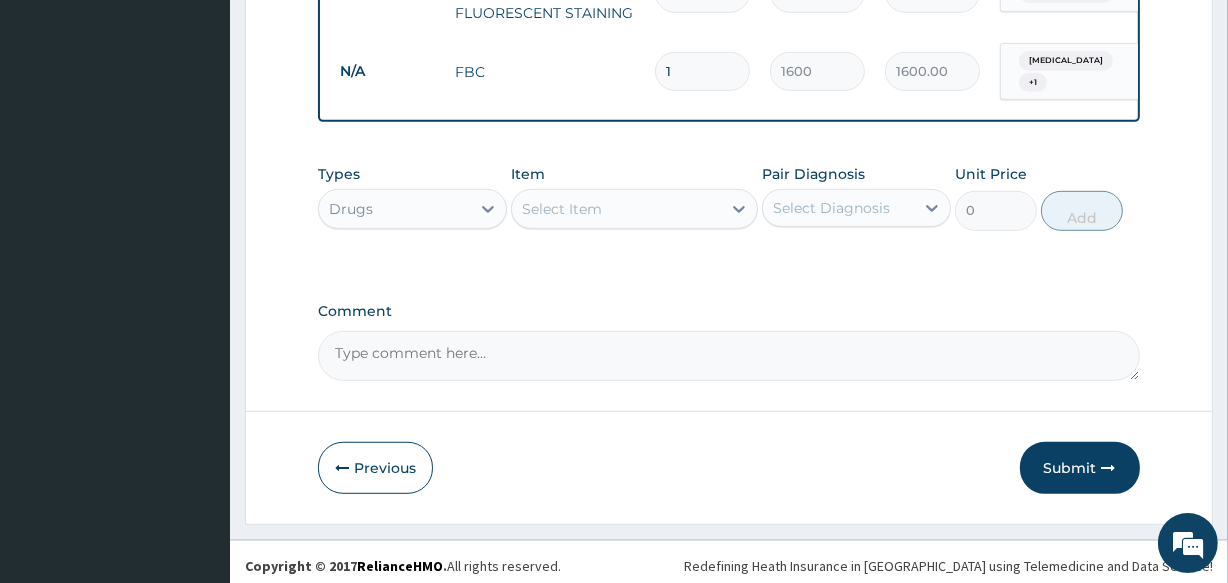 click on "Select Item" at bounding box center (562, 209) 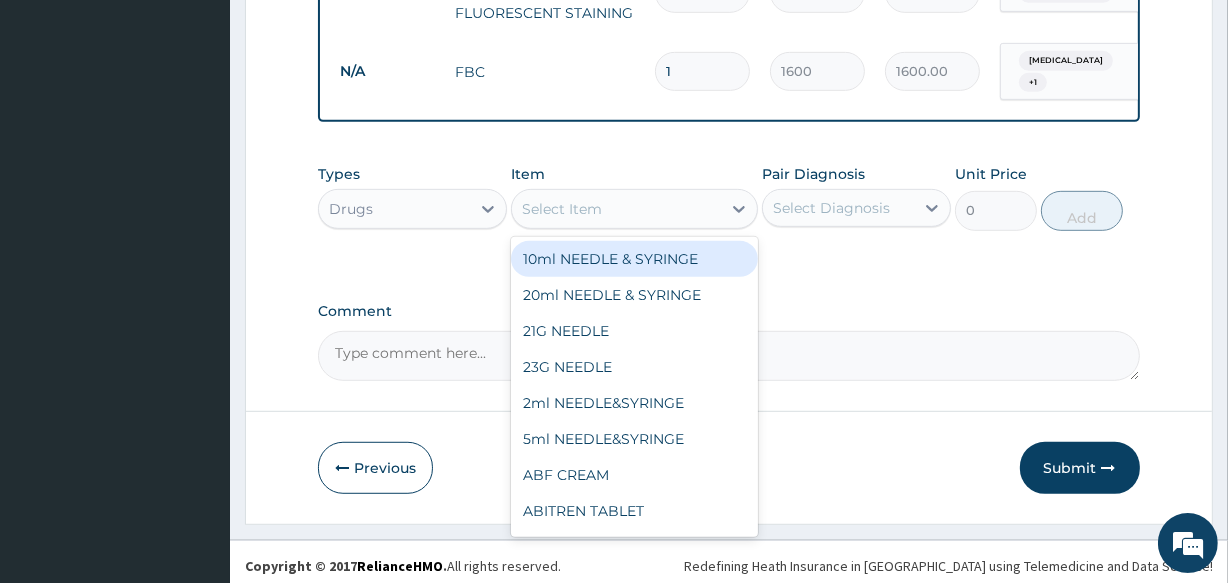 click on "Select Item" at bounding box center (562, 209) 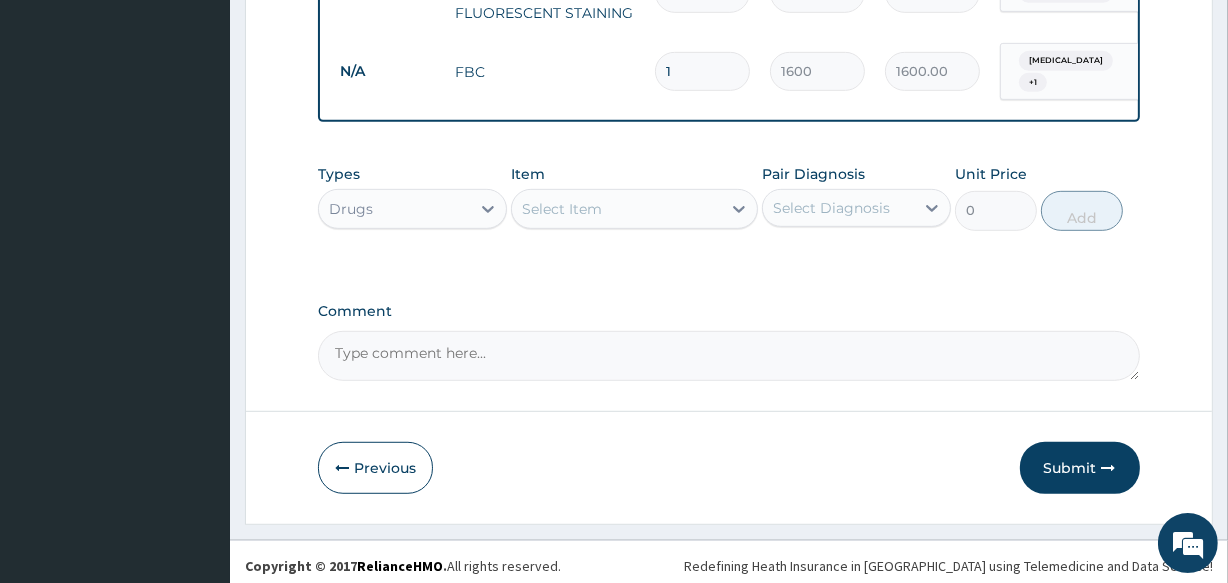 click on "Select Item" at bounding box center [562, 209] 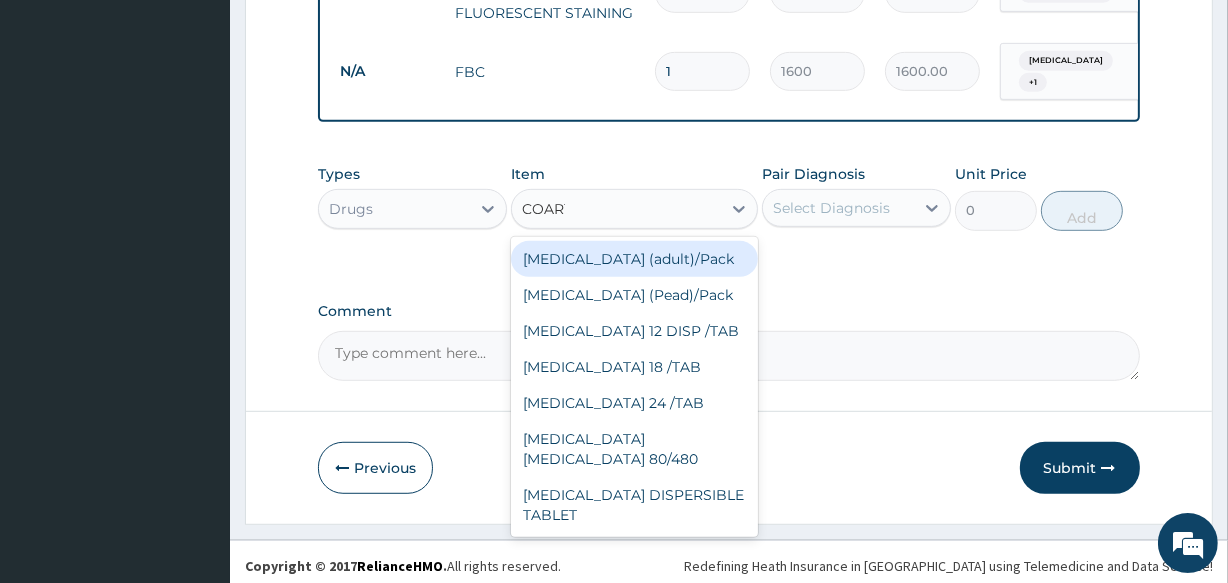 type on "COARTE" 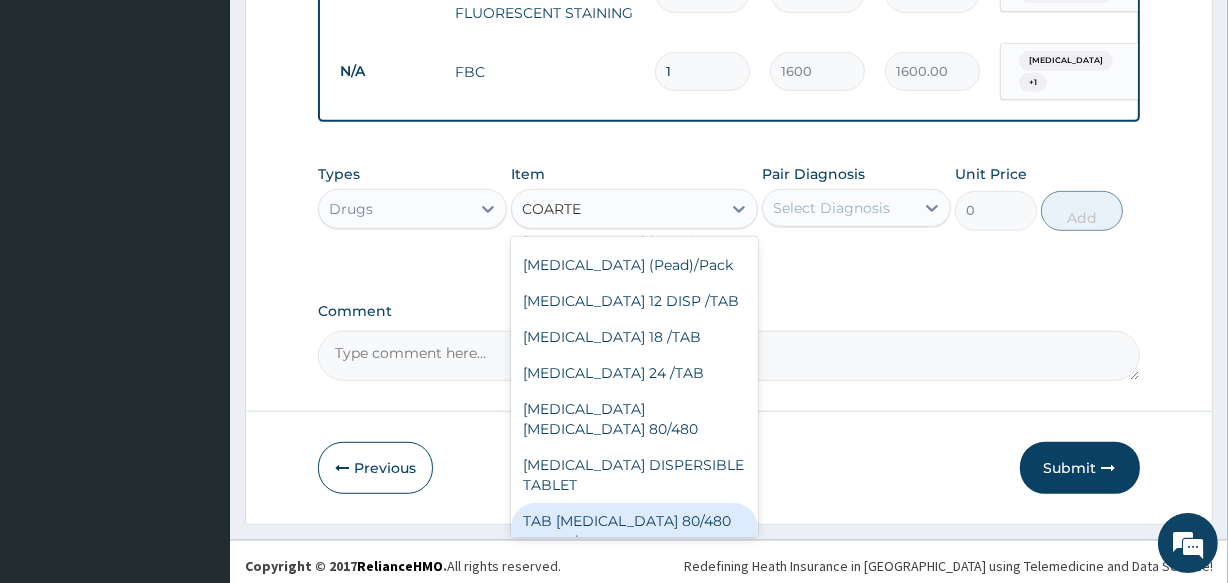 scroll, scrollTop: 36, scrollLeft: 0, axis: vertical 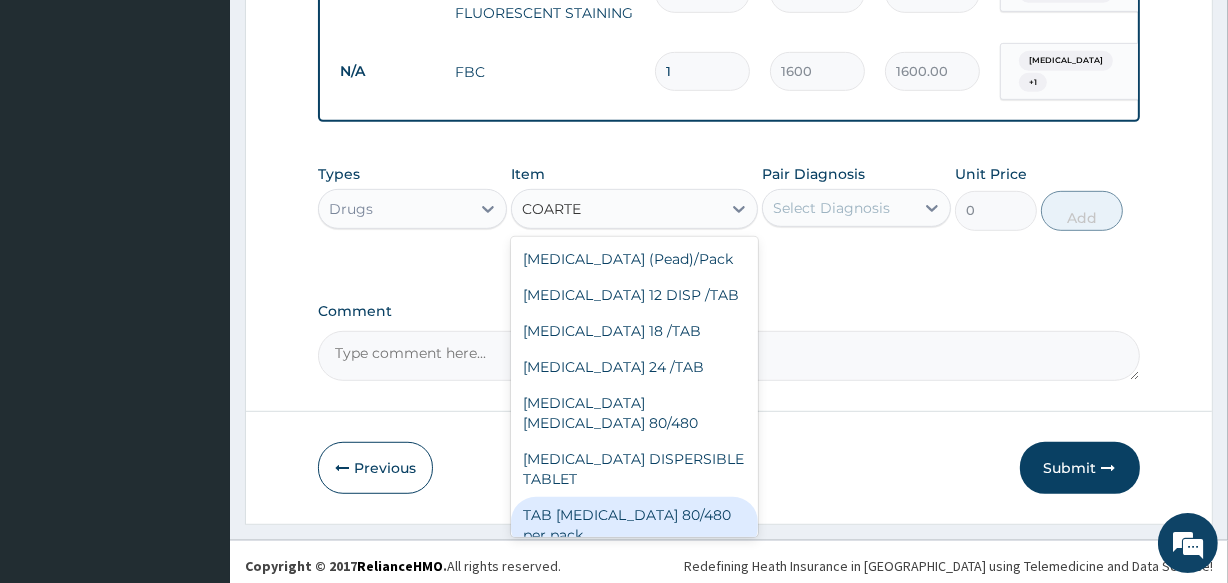 click on "TAB [MEDICAL_DATA] 80/480 per pack" at bounding box center [634, 525] 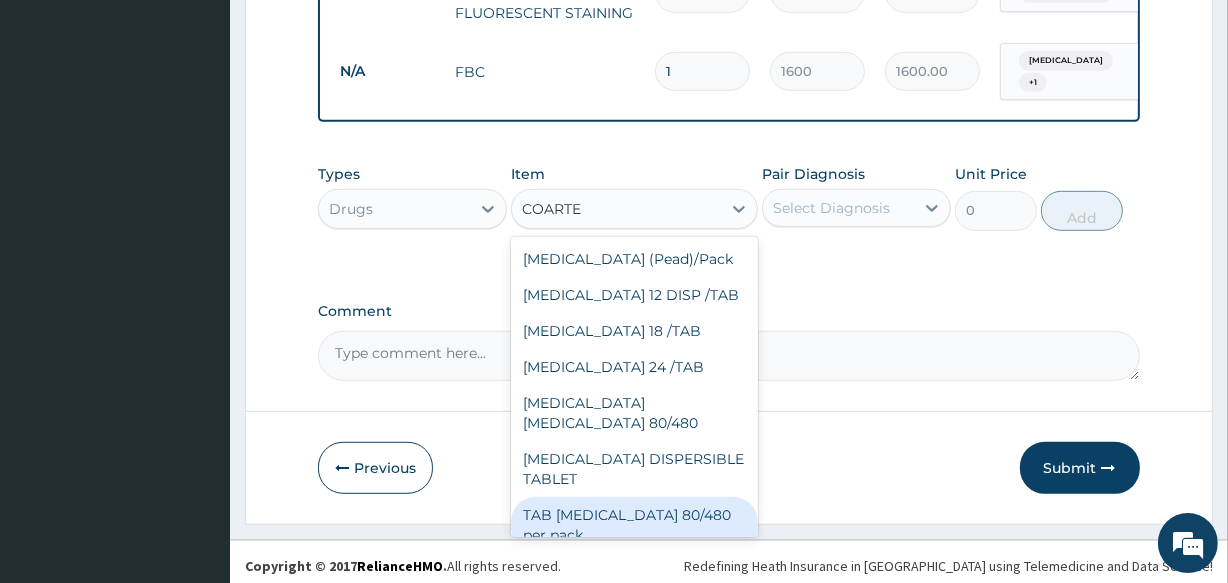 type 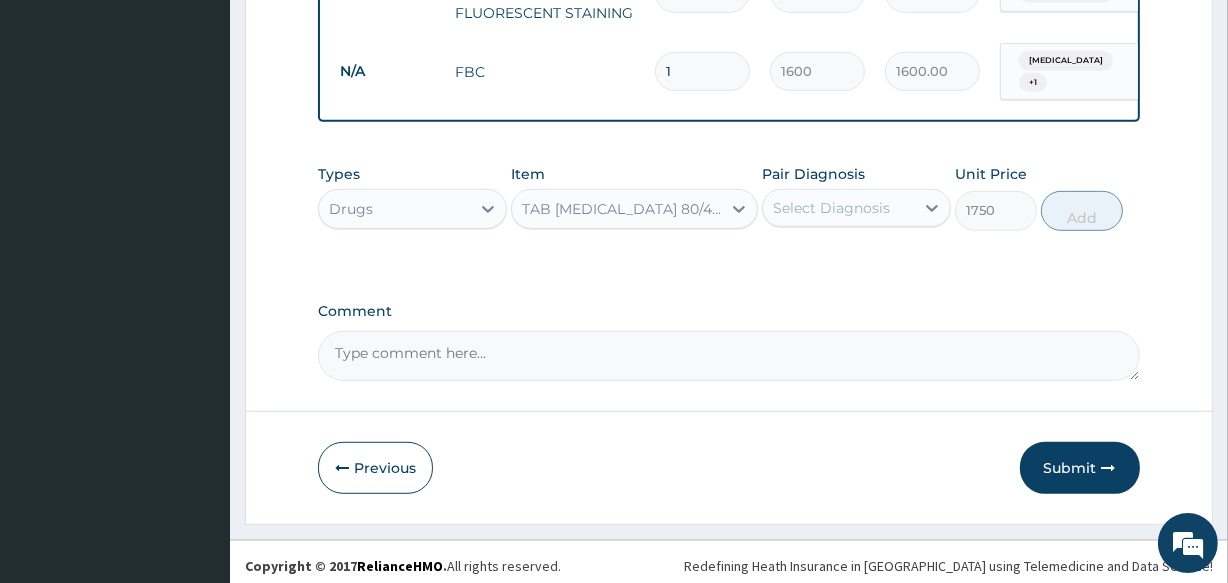 click on "Select Diagnosis" at bounding box center (838, 208) 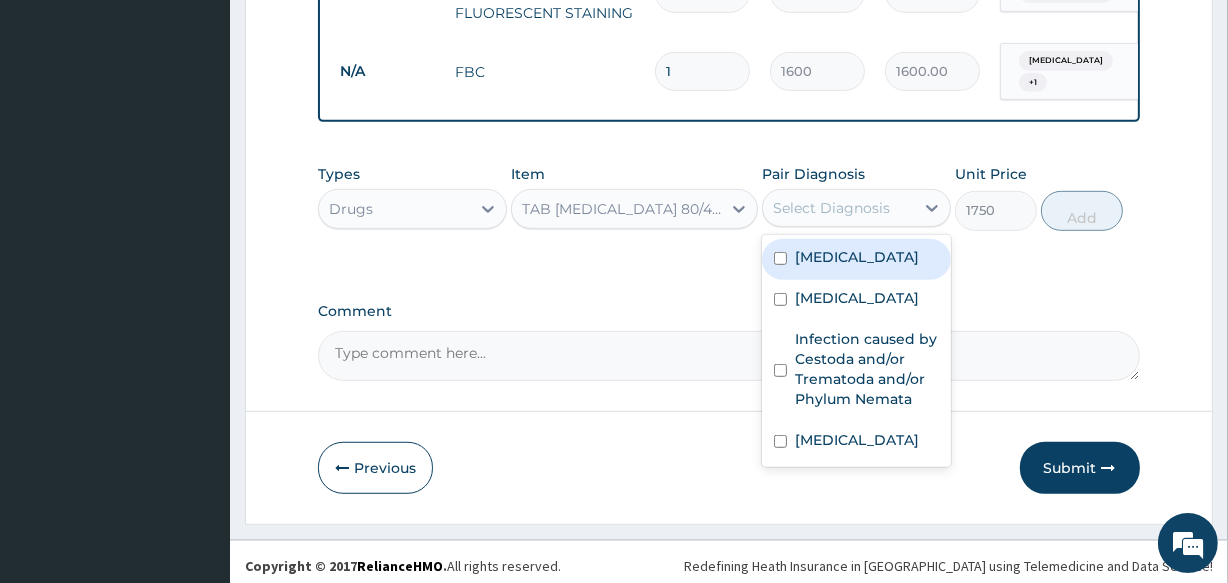 click on "[MEDICAL_DATA]" at bounding box center [857, 257] 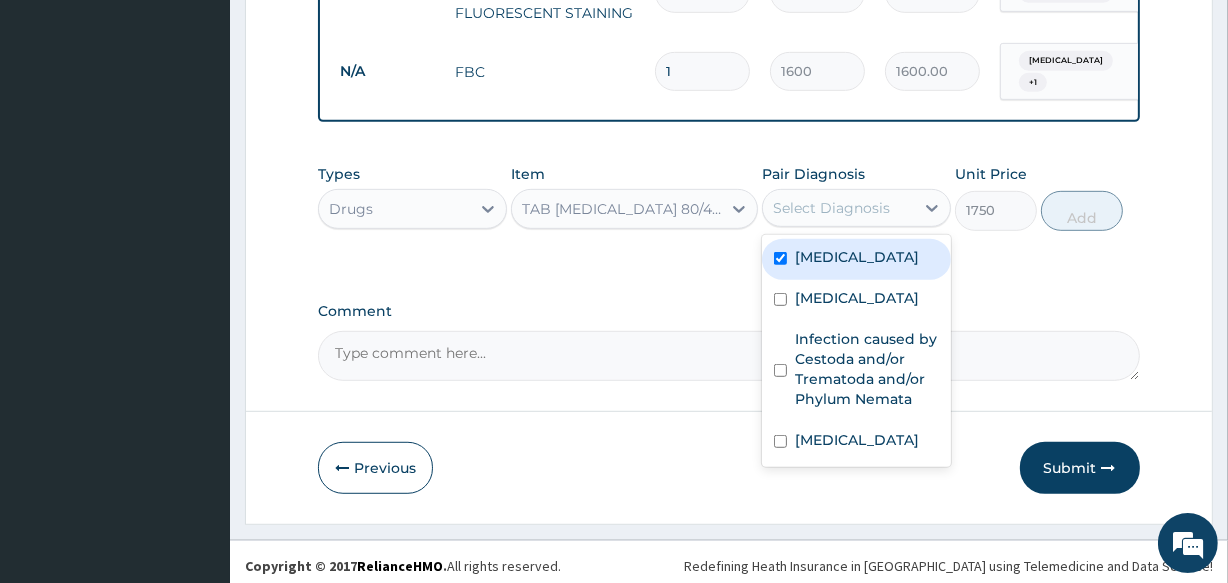 checkbox on "true" 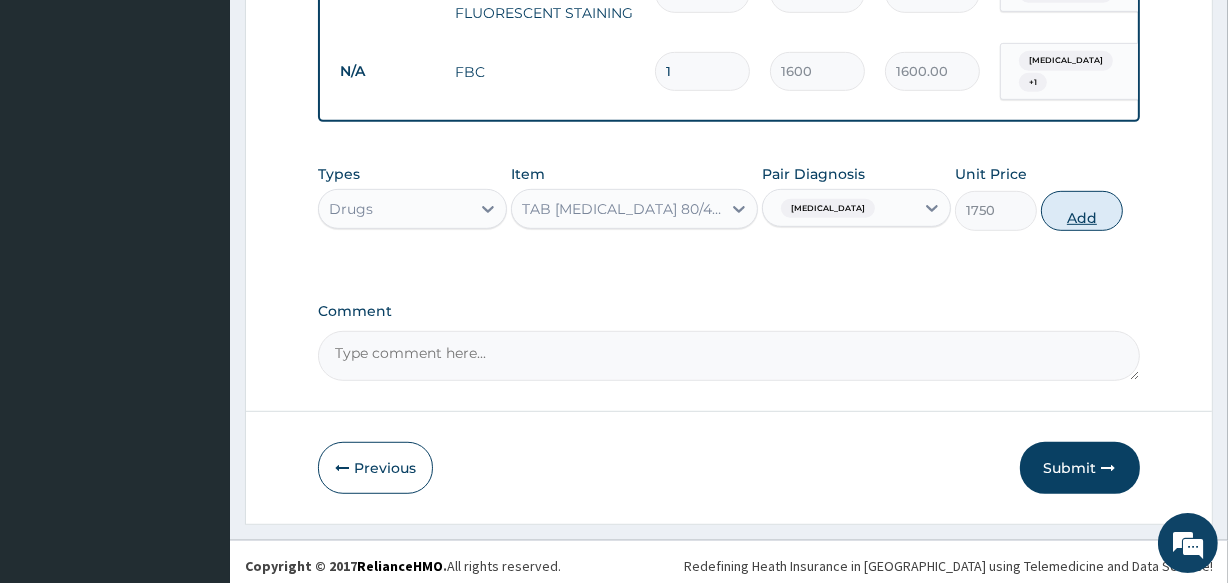 click on "Add" at bounding box center [1082, 211] 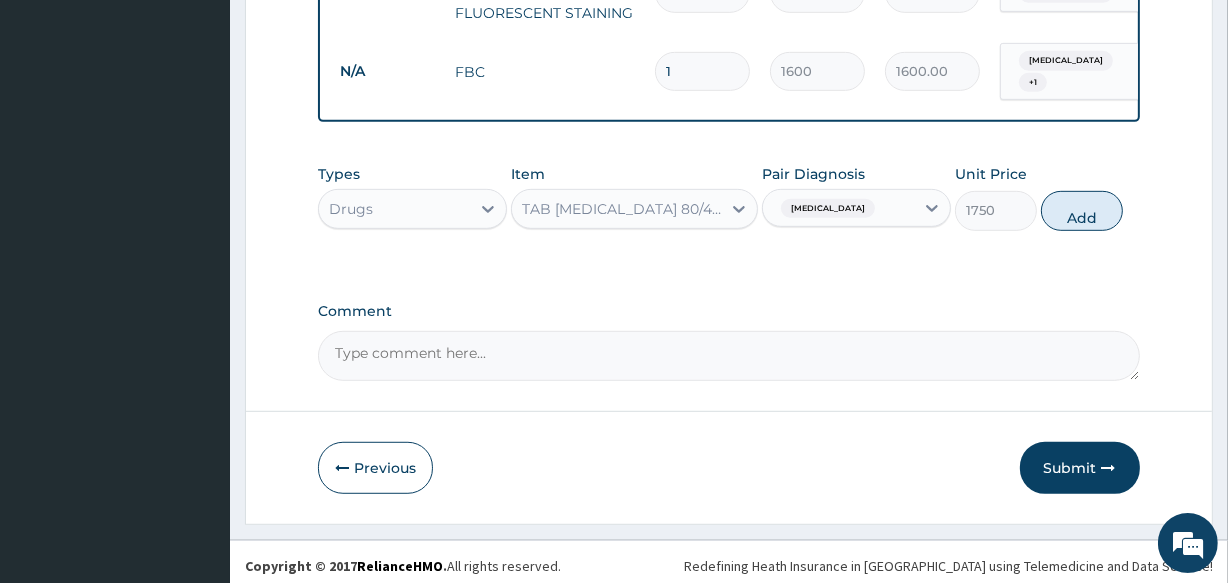 type on "0" 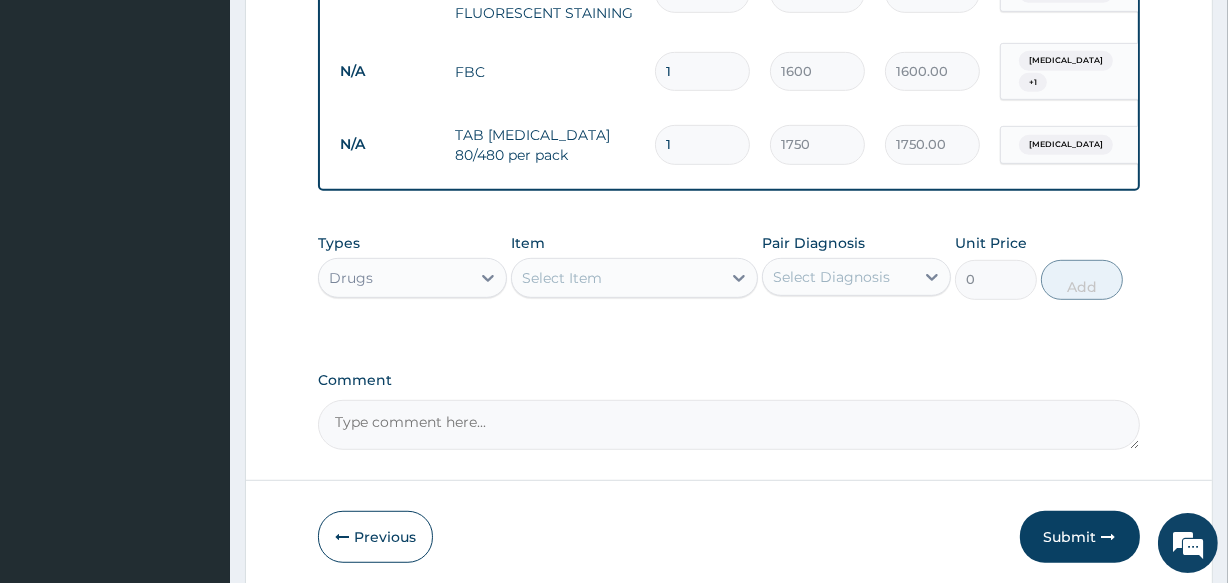 click on "Select Item" at bounding box center [616, 278] 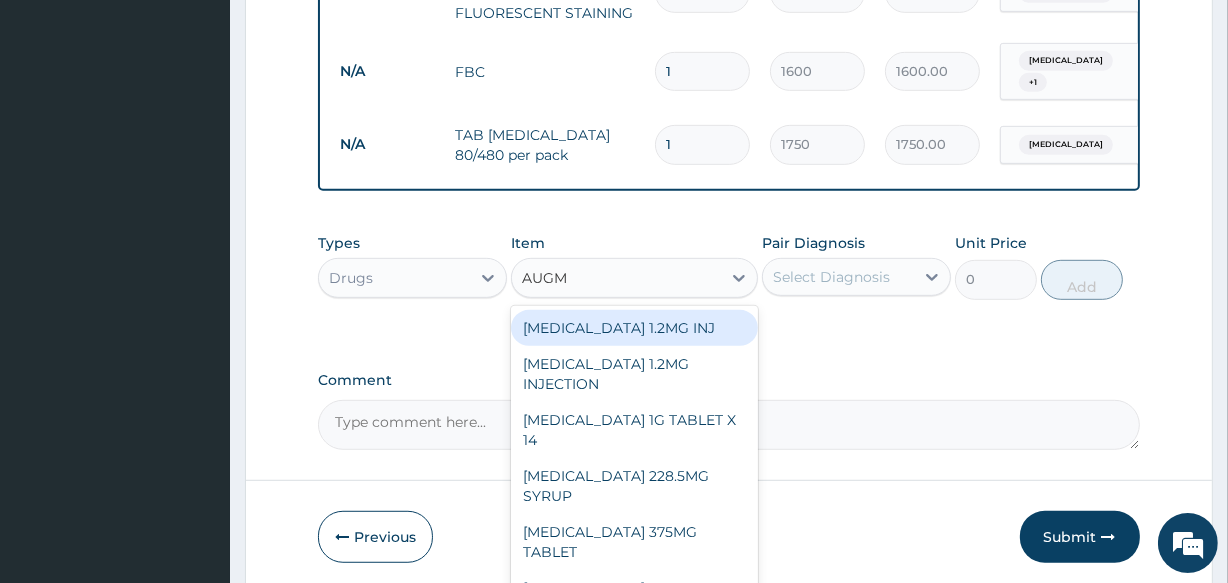 type on "AUGME" 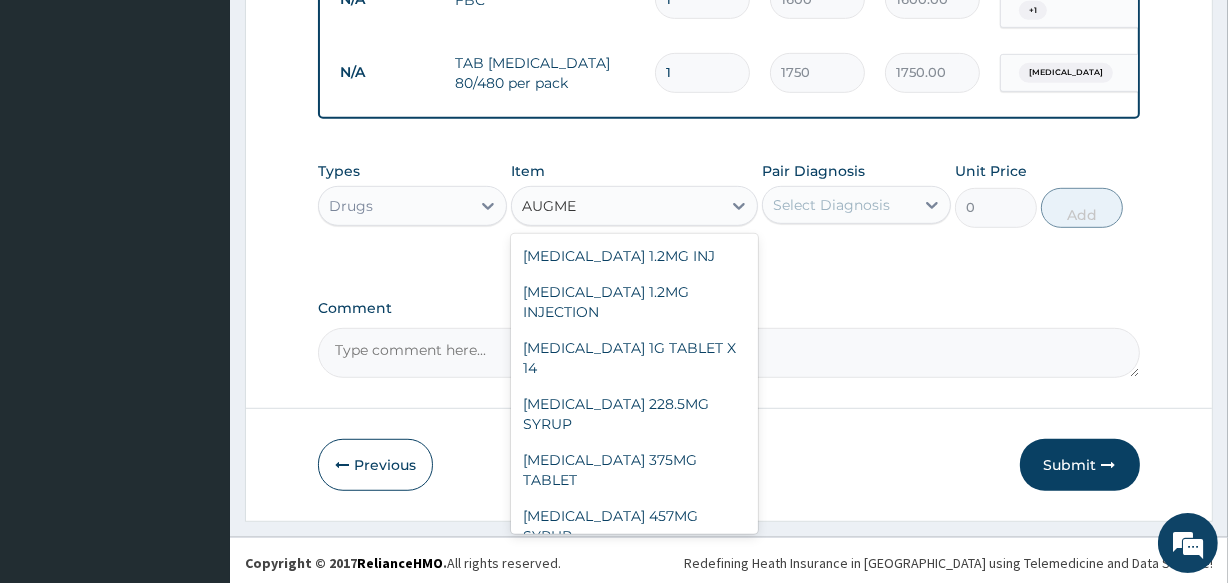 scroll, scrollTop: 1033, scrollLeft: 0, axis: vertical 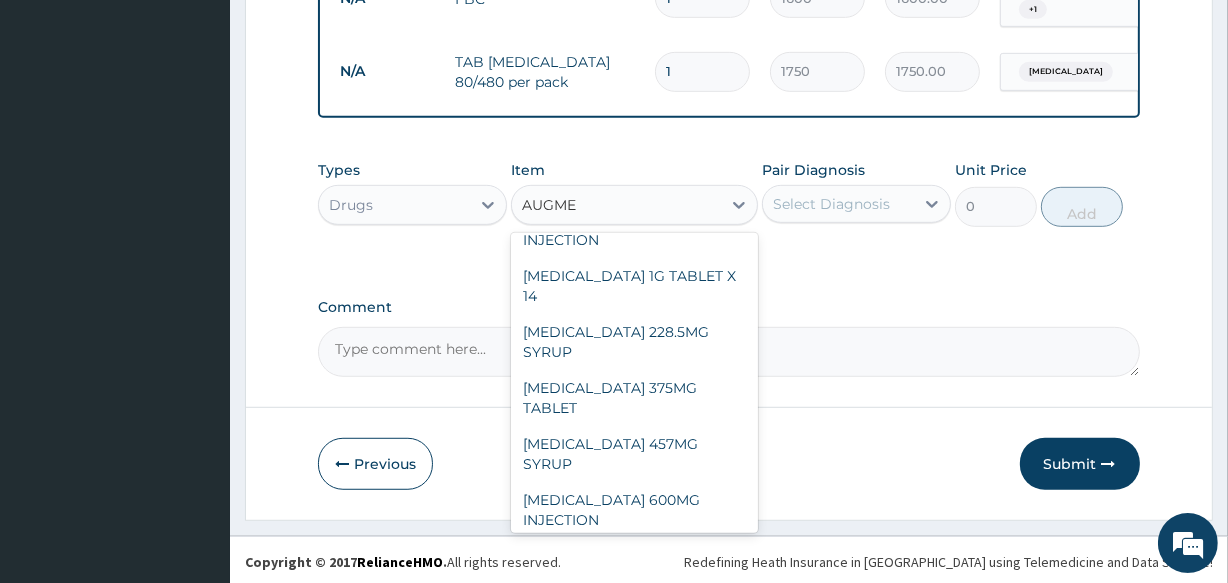 click on "[MEDICAL_DATA] 625MG TABLET" at bounding box center (634, 566) 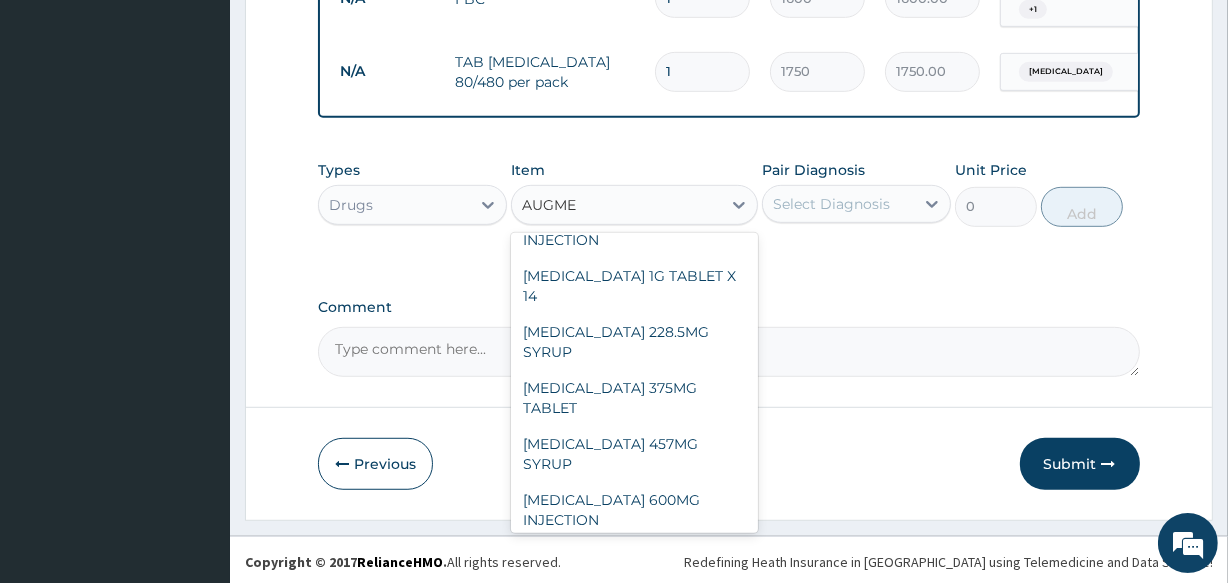 type 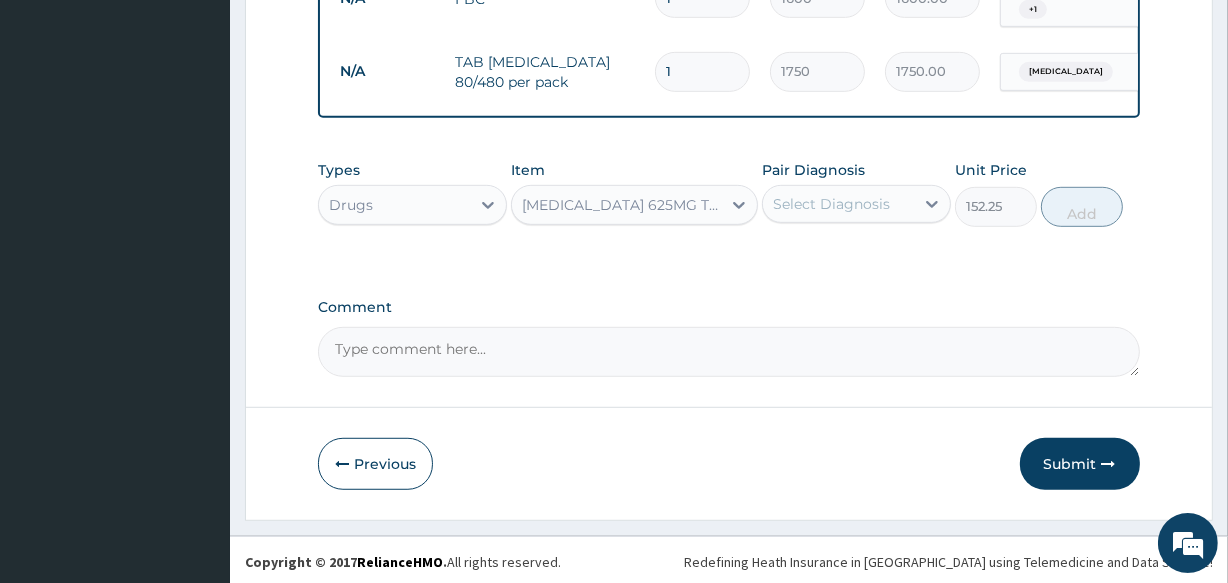 click on "Select Diagnosis" at bounding box center [838, 204] 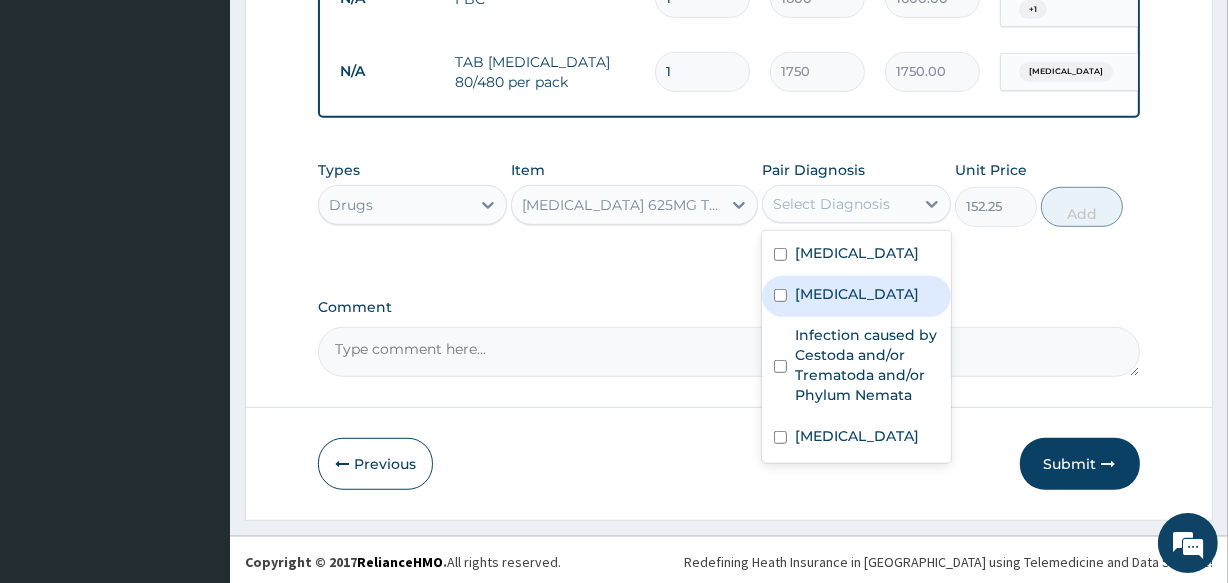 click on "Typhoid fever" at bounding box center (857, 294) 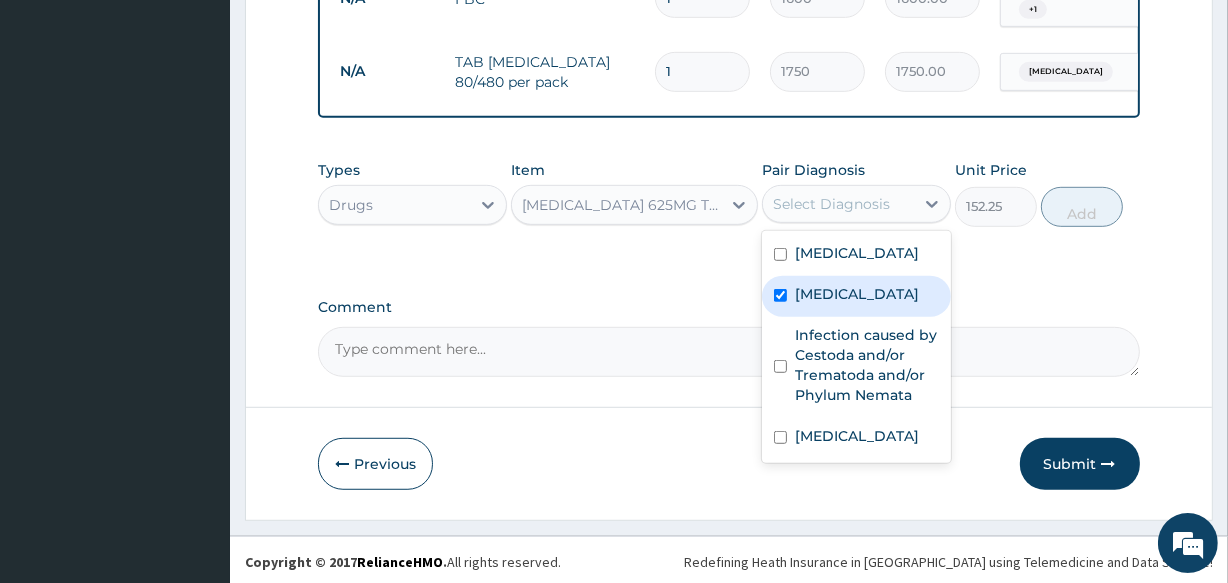 checkbox on "true" 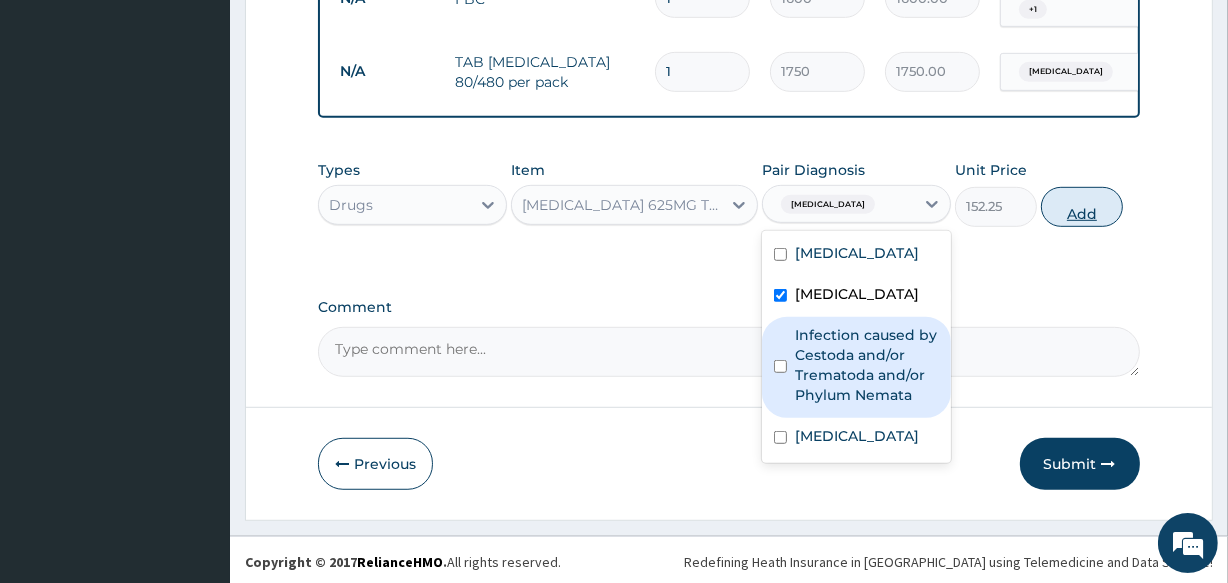 click on "Add" at bounding box center [1082, 207] 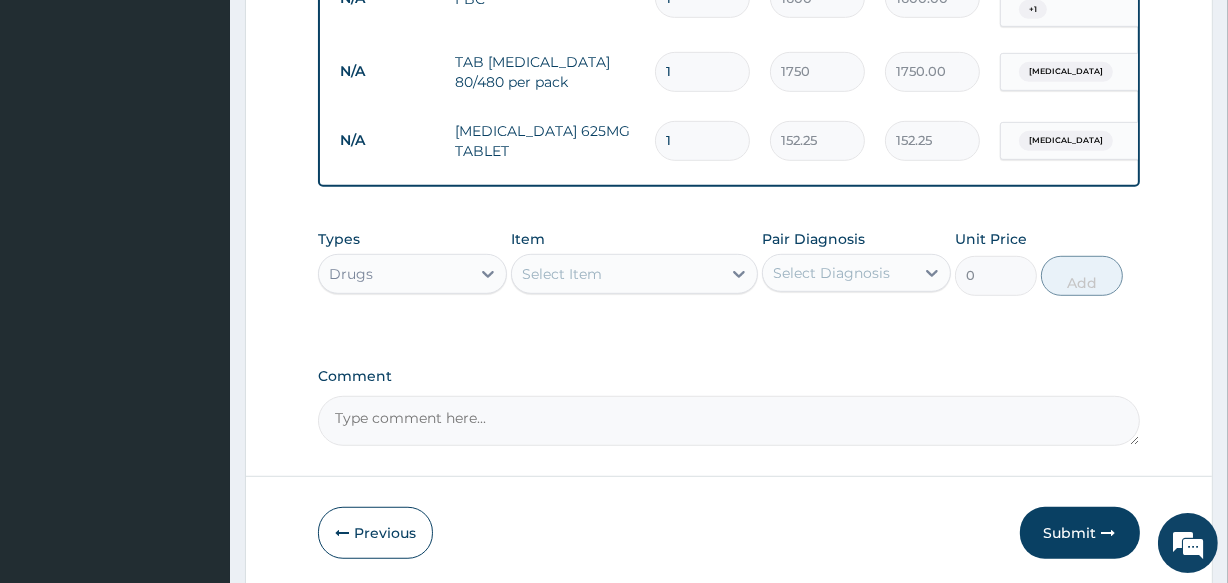 type on "14" 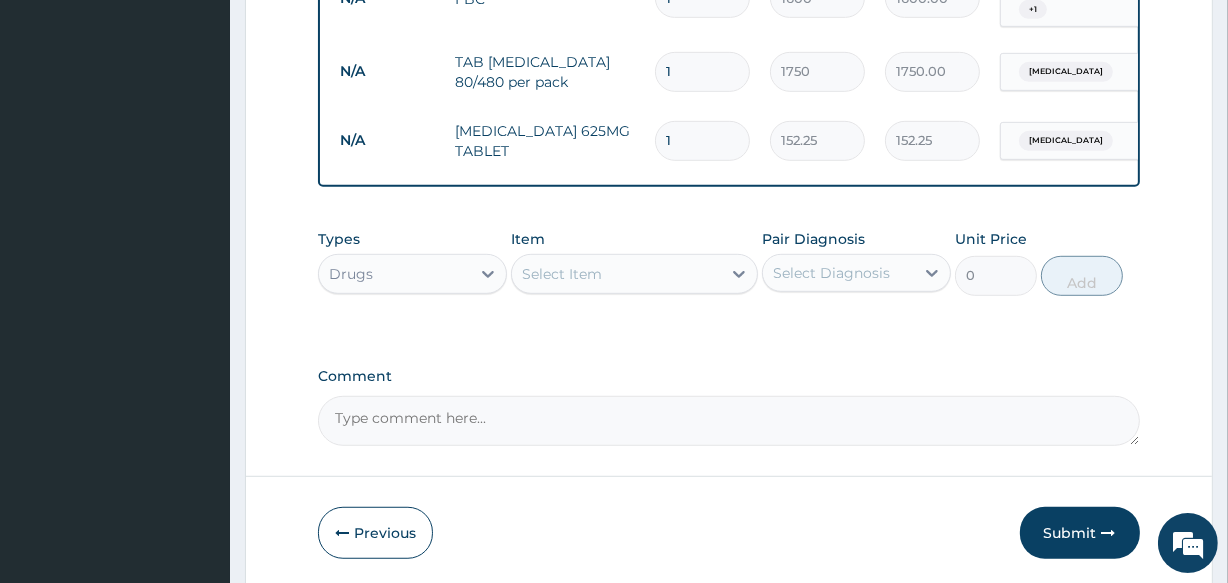 type on "2131.50" 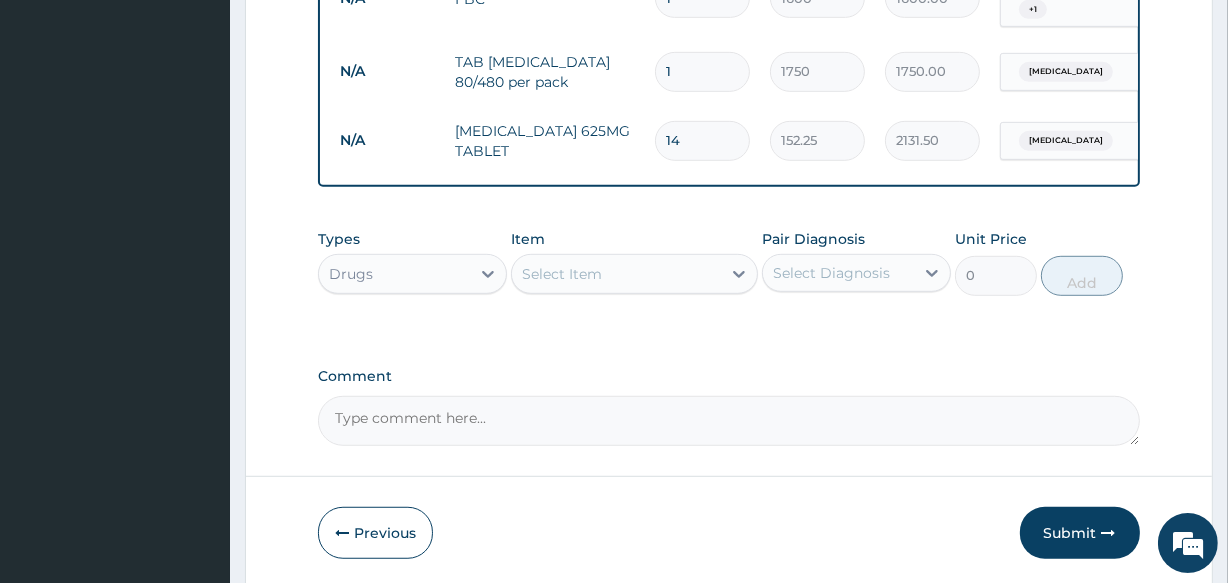 type on "14" 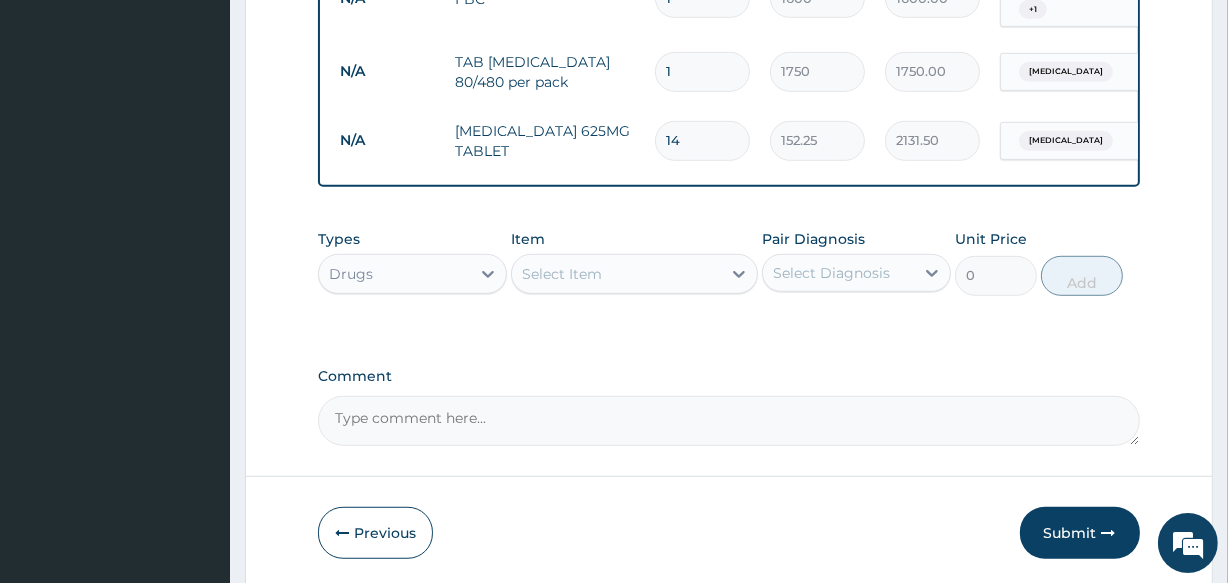 click on "Select Item" at bounding box center (616, 274) 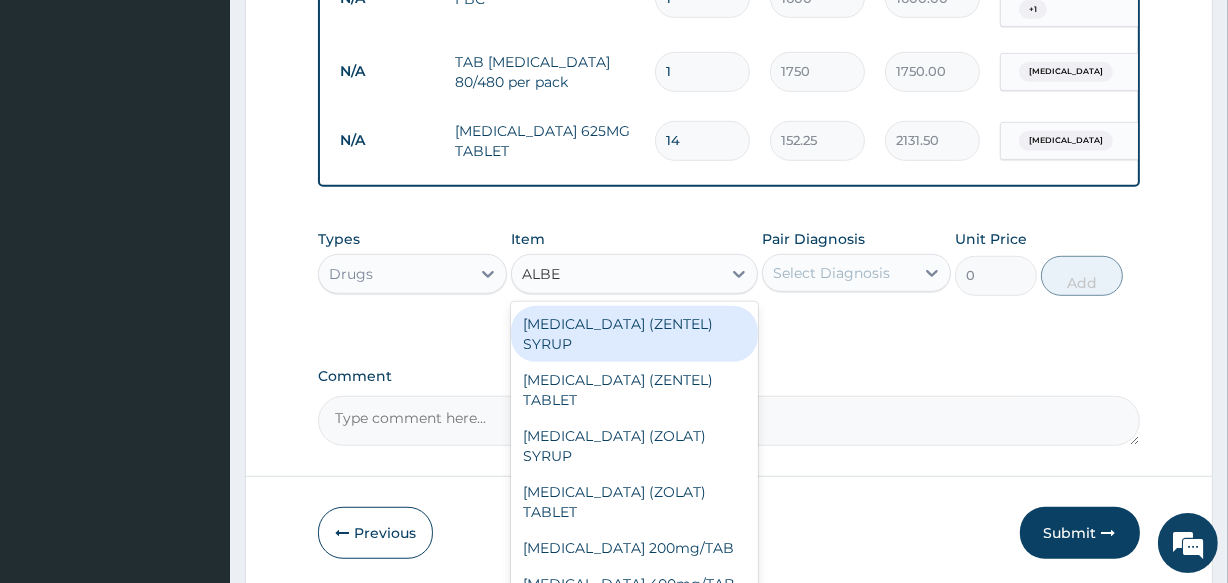 type on "ALBEN" 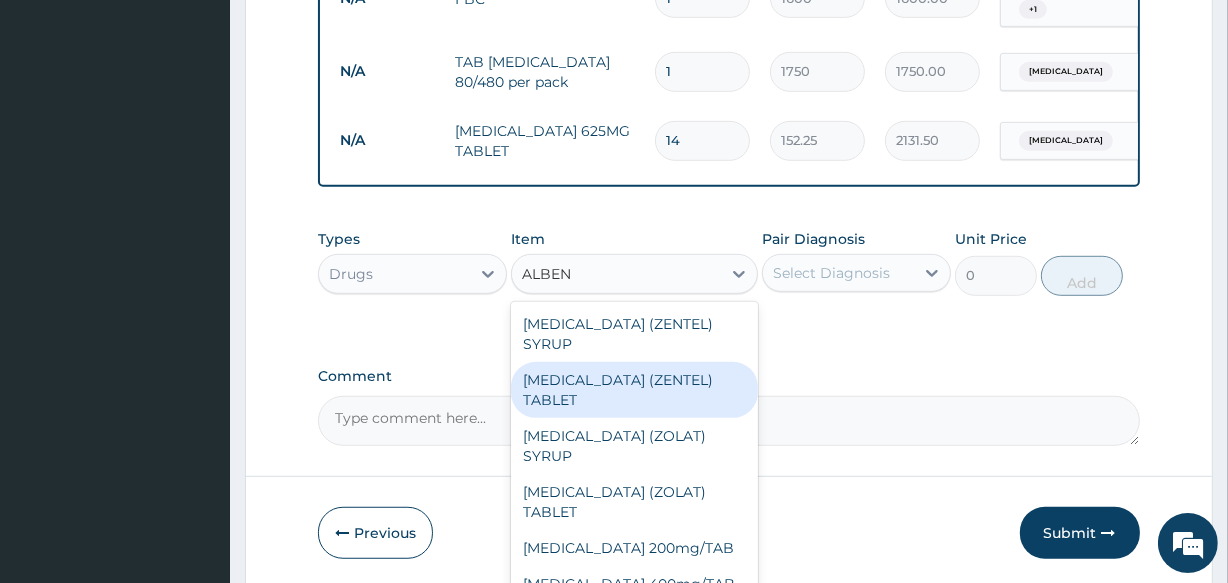 click on "[MEDICAL_DATA] (ZENTEL) TABLET" at bounding box center [634, 390] 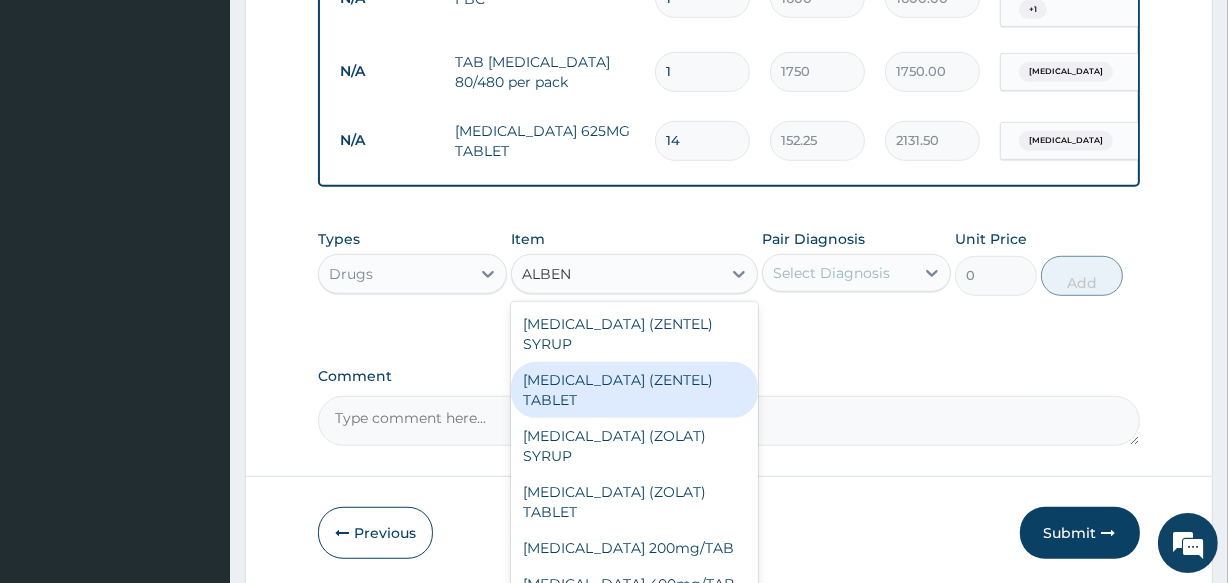 type 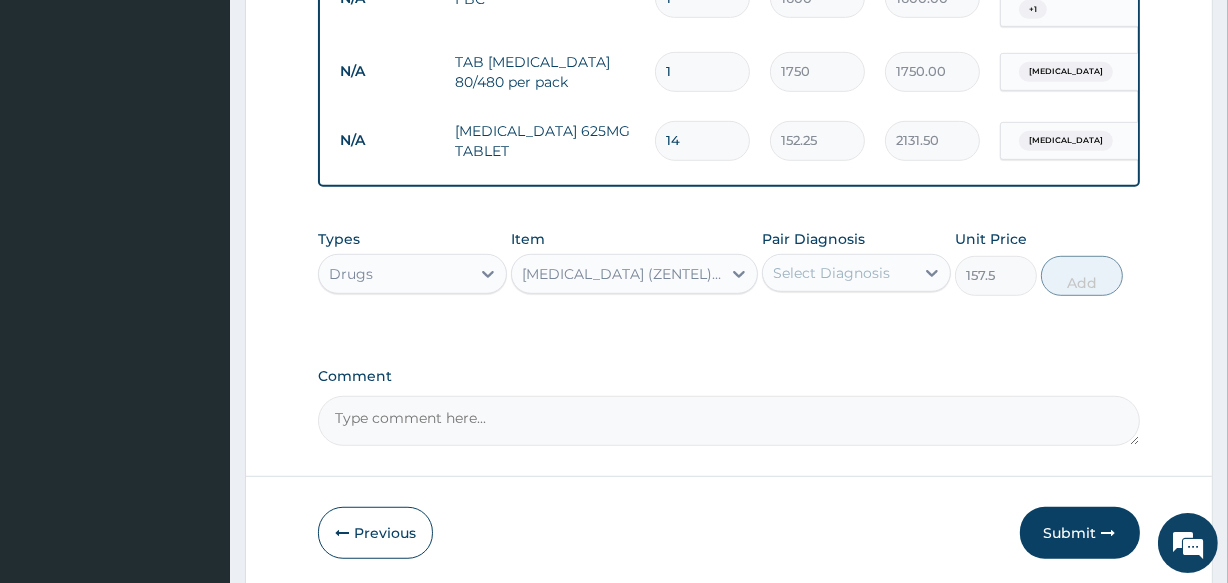 click on "Select Diagnosis" at bounding box center (831, 273) 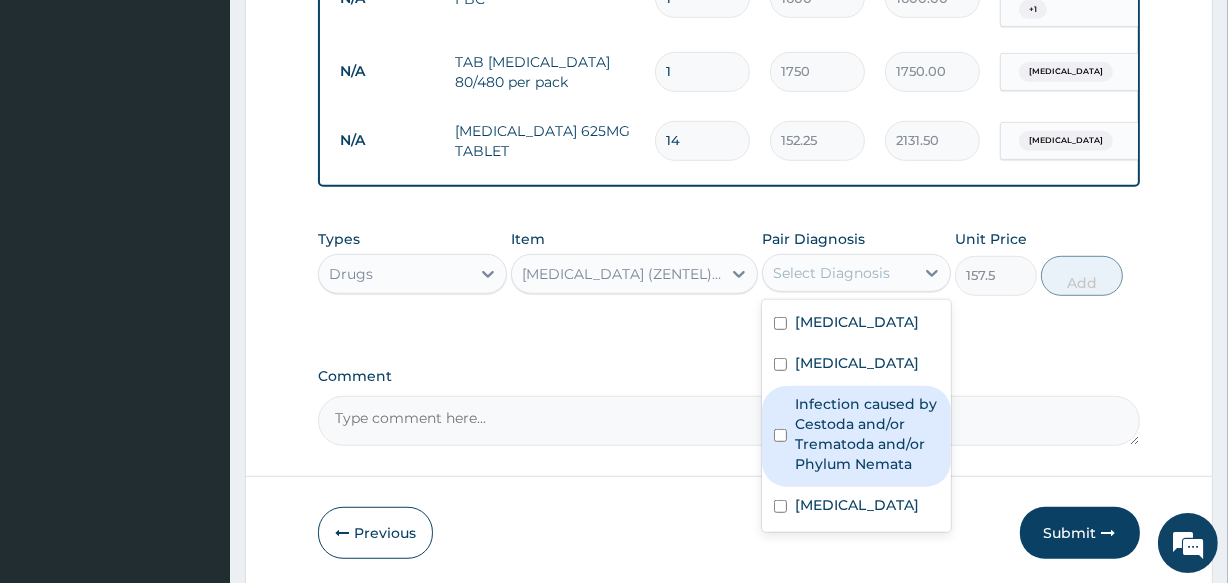 click on "Infection caused by Cestoda and/or Trematoda and/or Phylum Nemata" at bounding box center (867, 434) 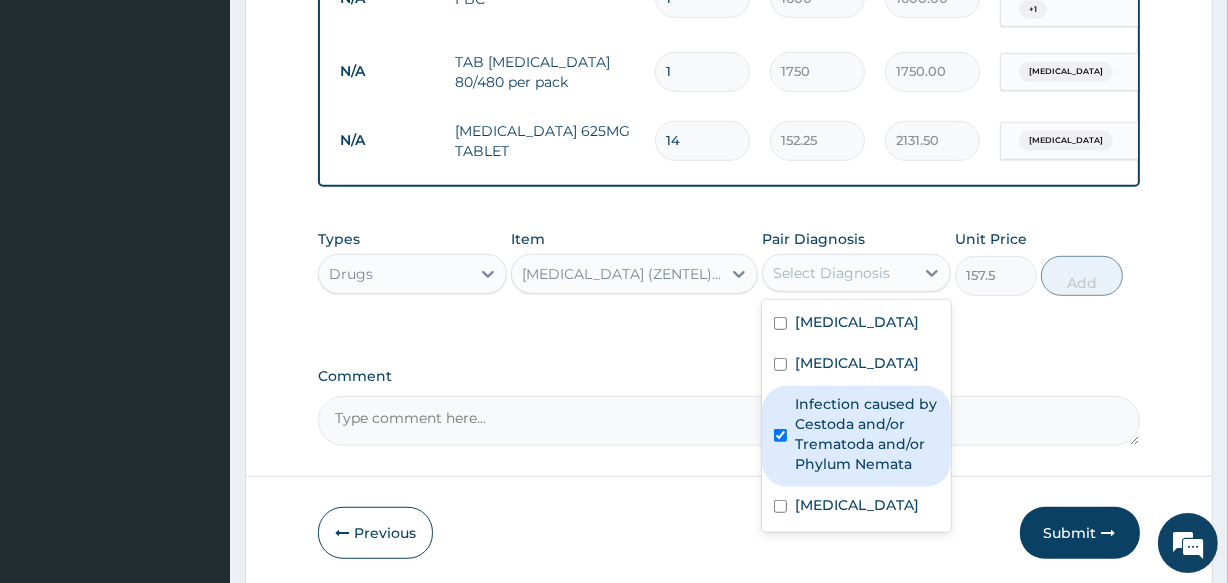 checkbox on "true" 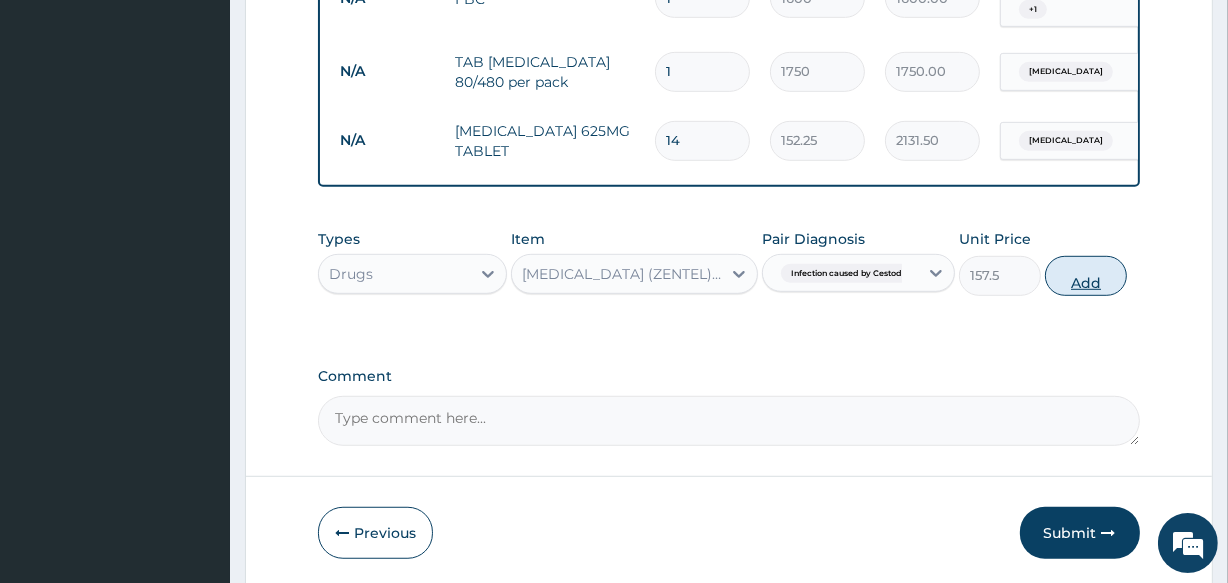 click on "Add" at bounding box center (1086, 276) 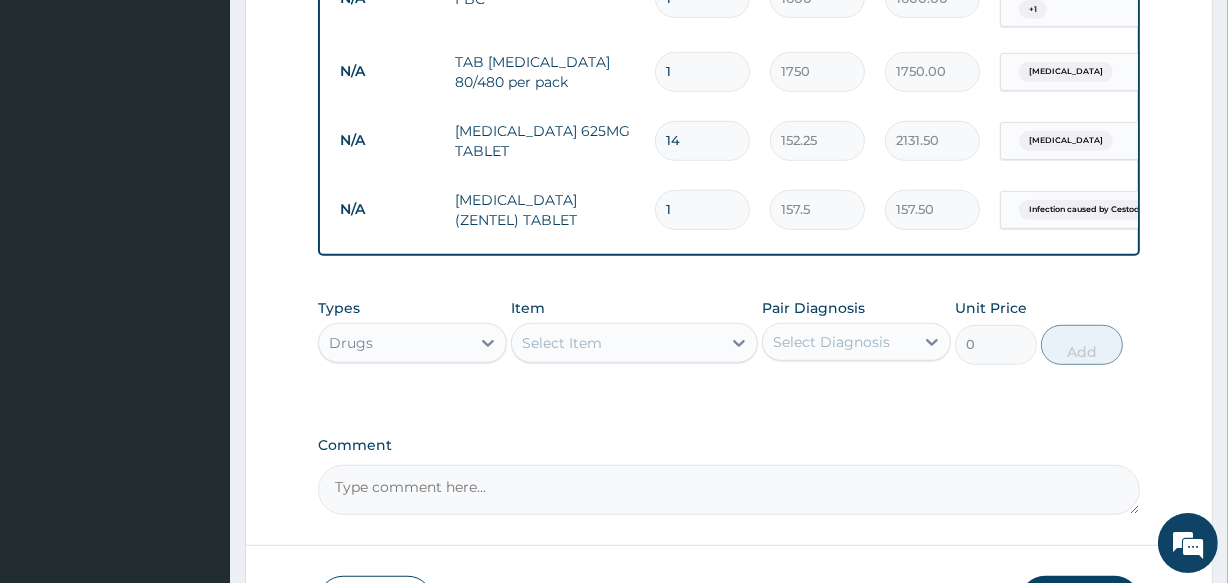 type 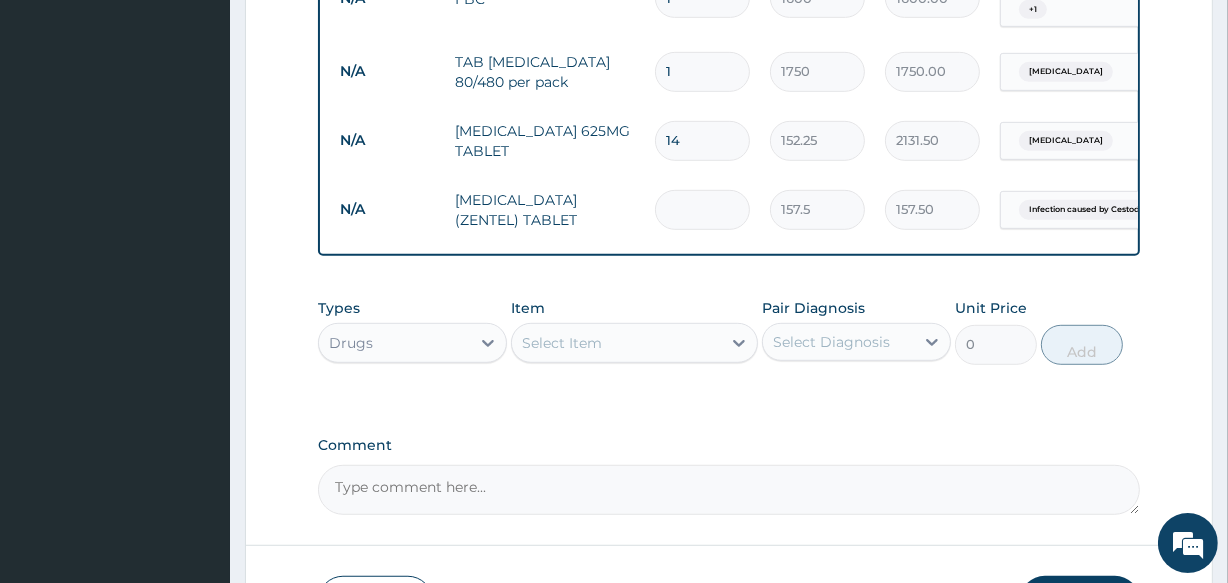 type on "0.00" 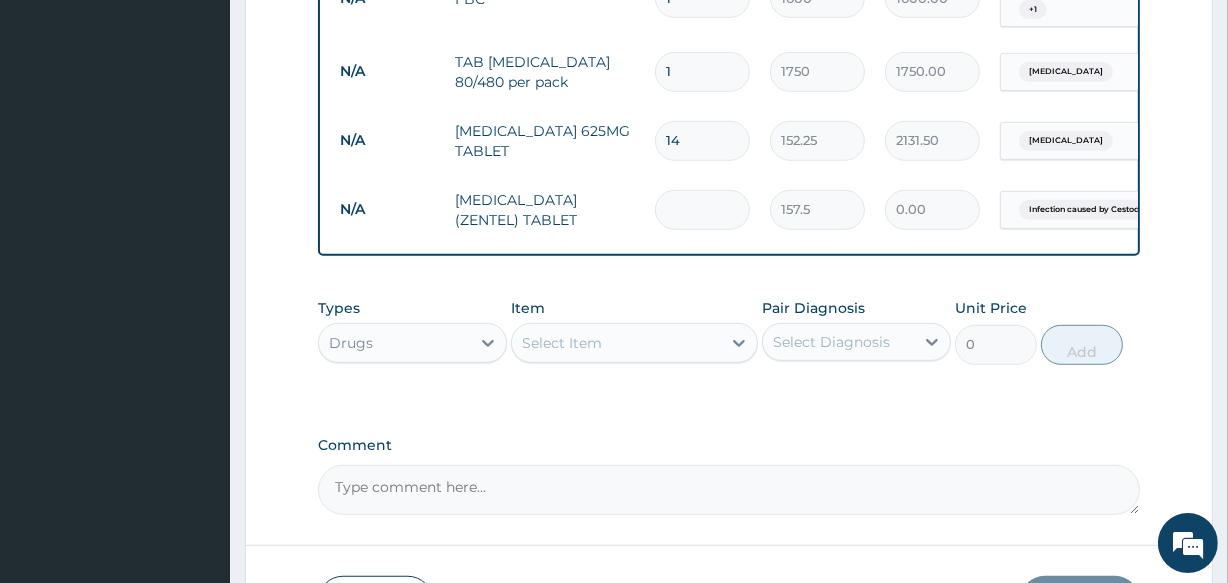 type on "2" 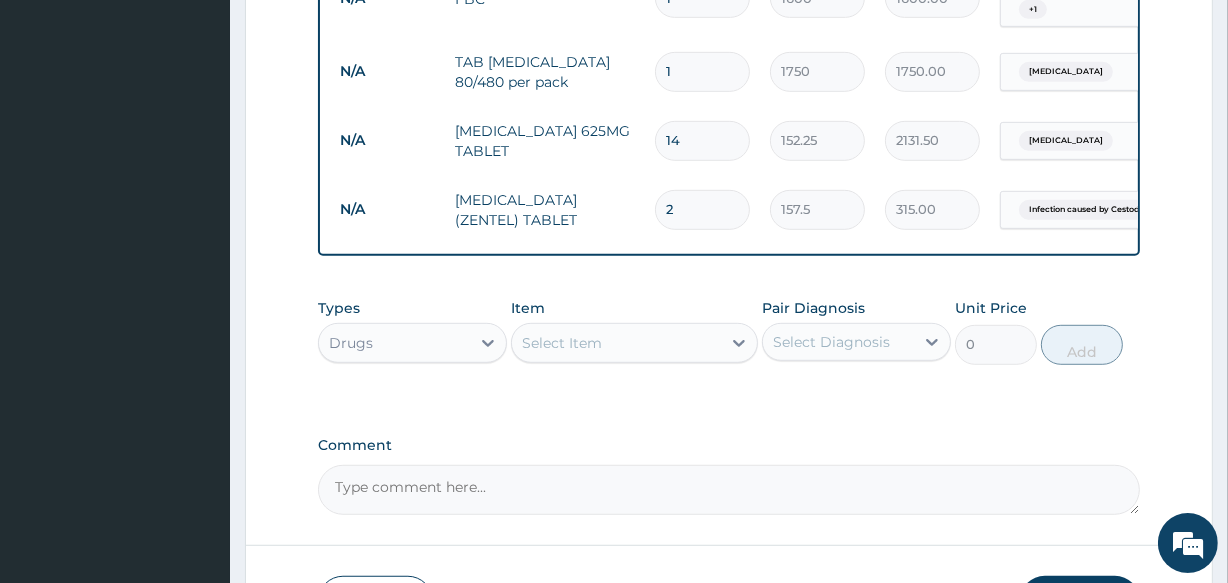 type on "2" 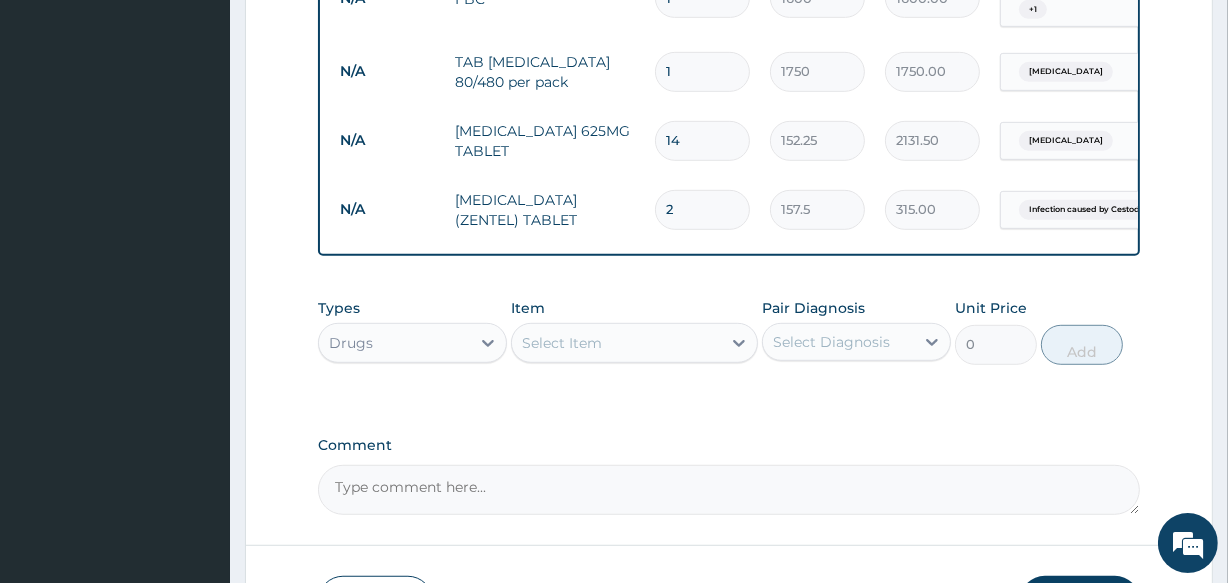click on "Select Item" at bounding box center [616, 343] 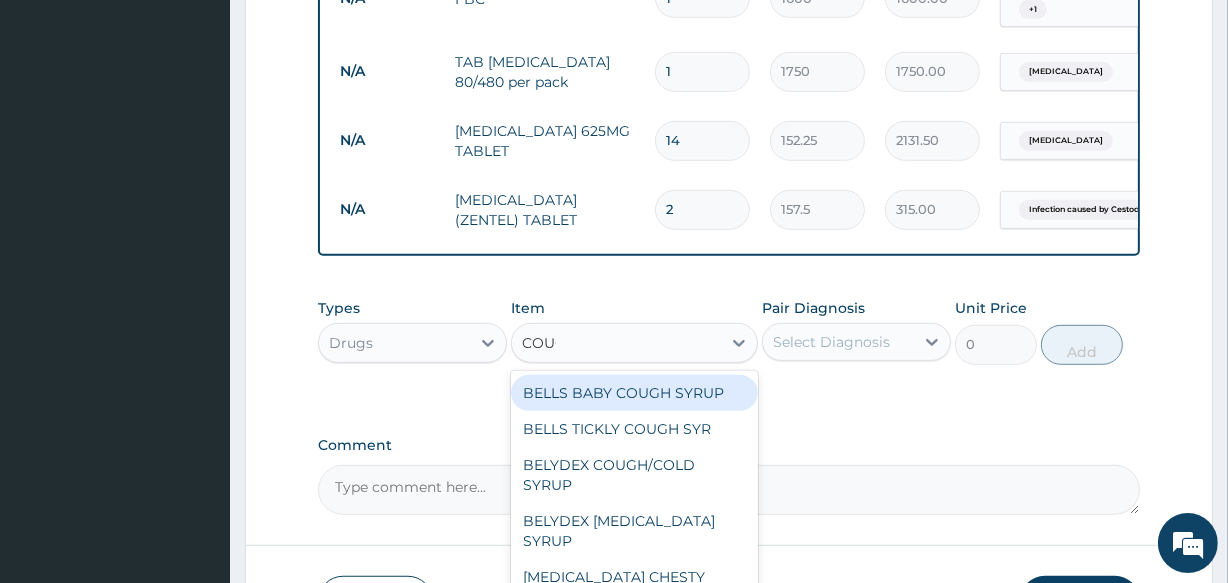 type on "COUGH" 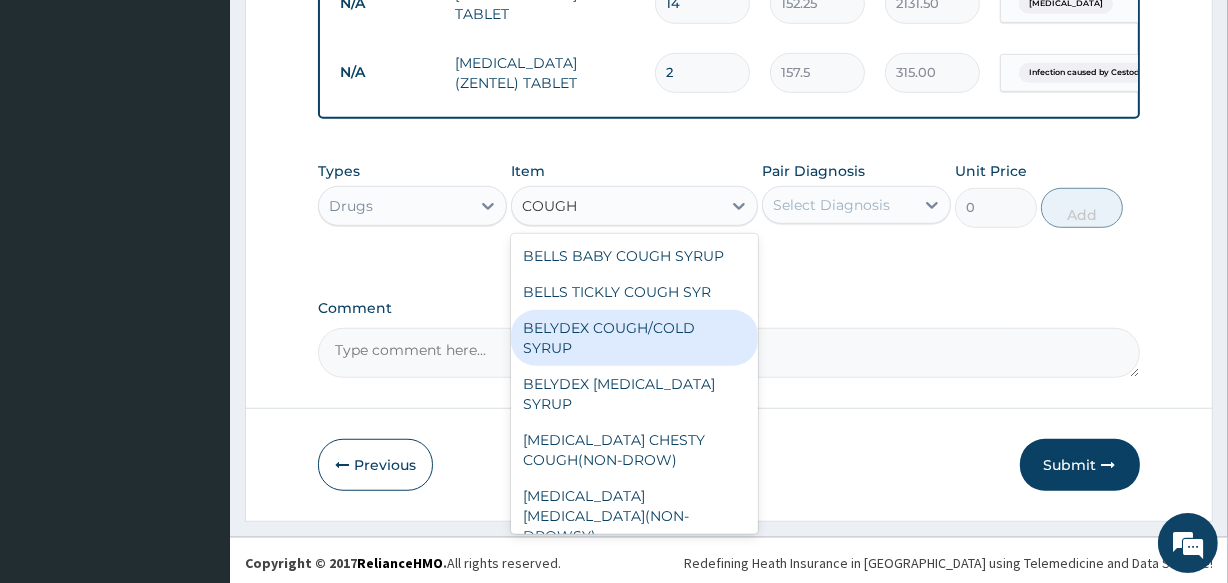 scroll, scrollTop: 1171, scrollLeft: 0, axis: vertical 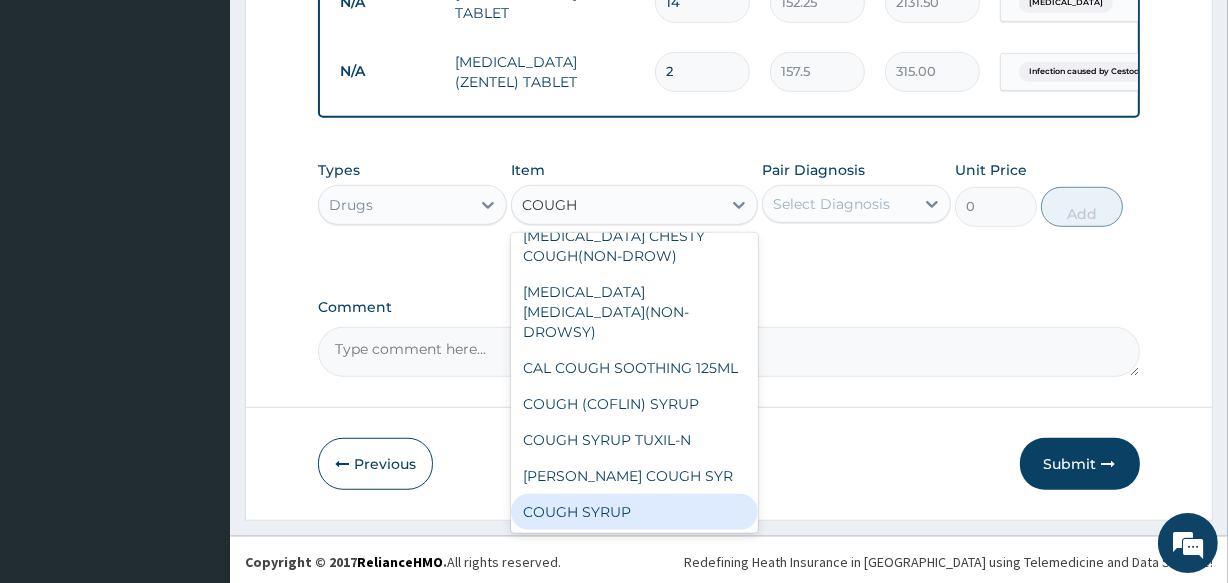 click on "COUGH SYRUP" at bounding box center (634, 512) 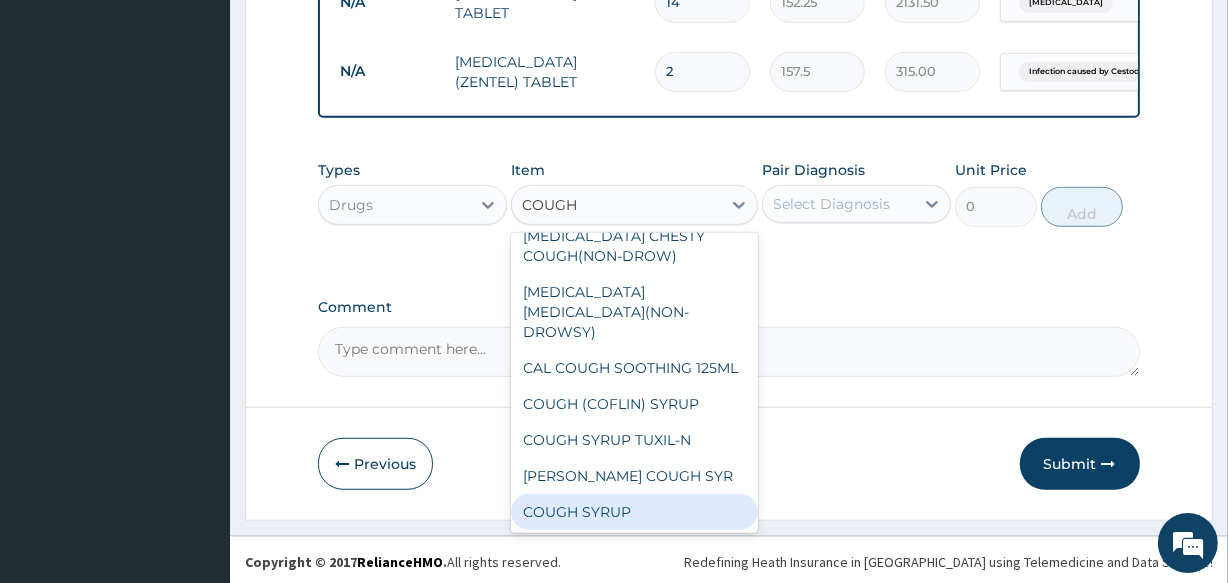 type 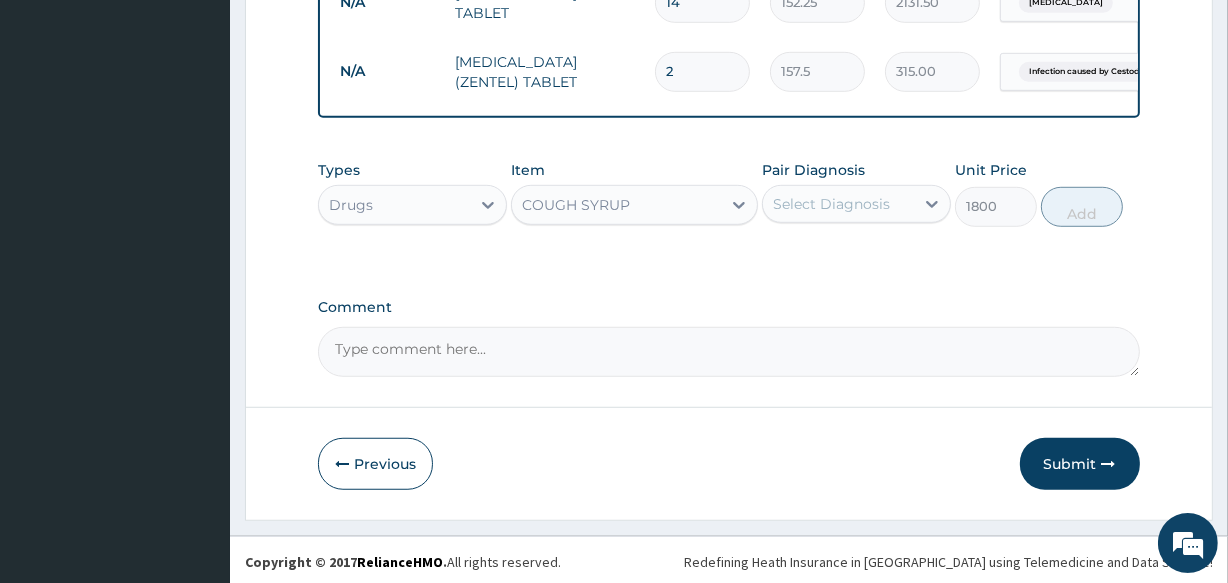 click on "Select Diagnosis" at bounding box center (831, 204) 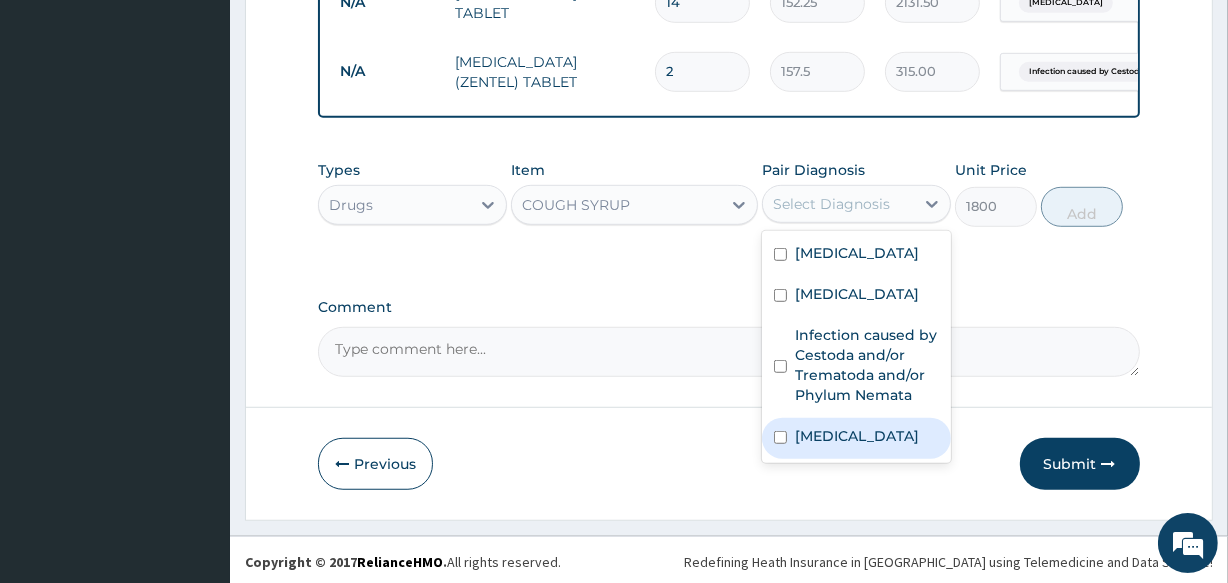 click on "Upper respiratory infection" at bounding box center (856, 438) 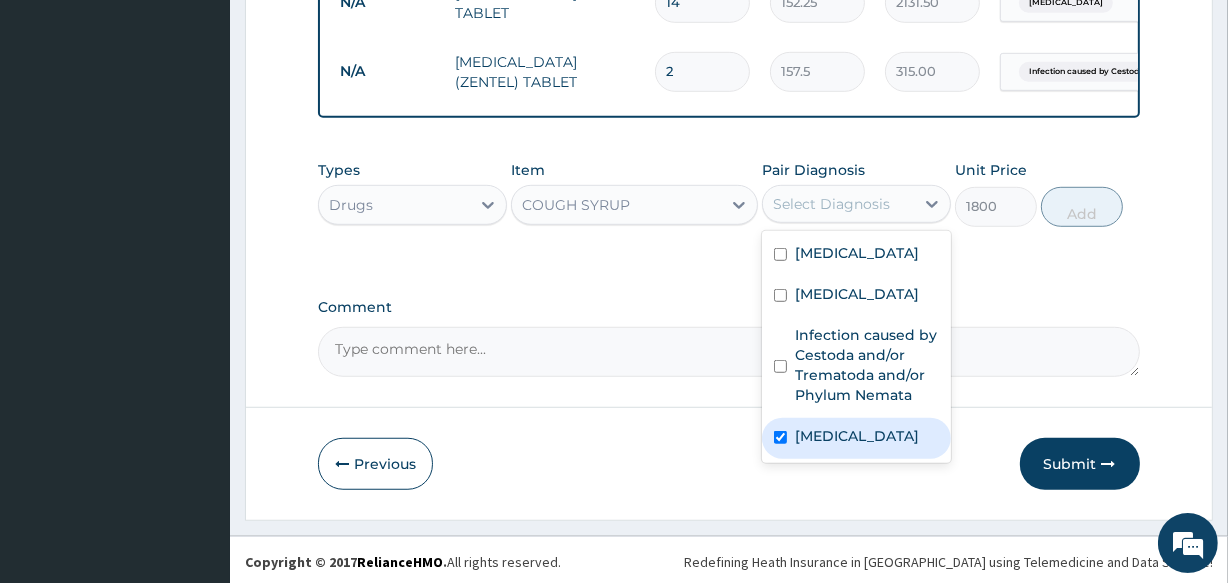checkbox on "true" 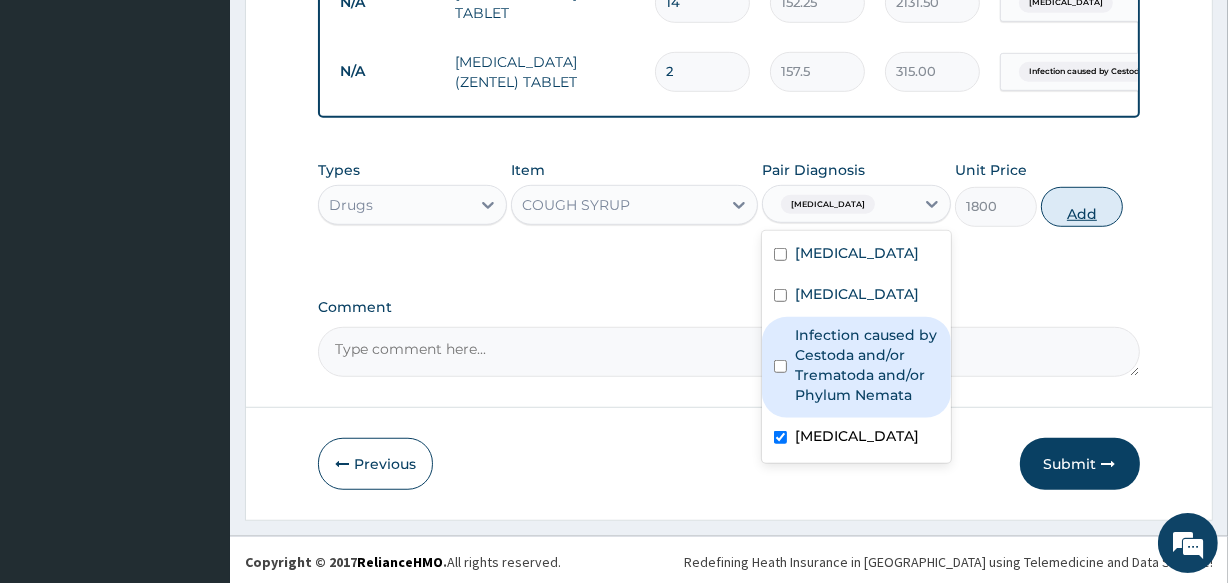click on "Add" at bounding box center (1082, 207) 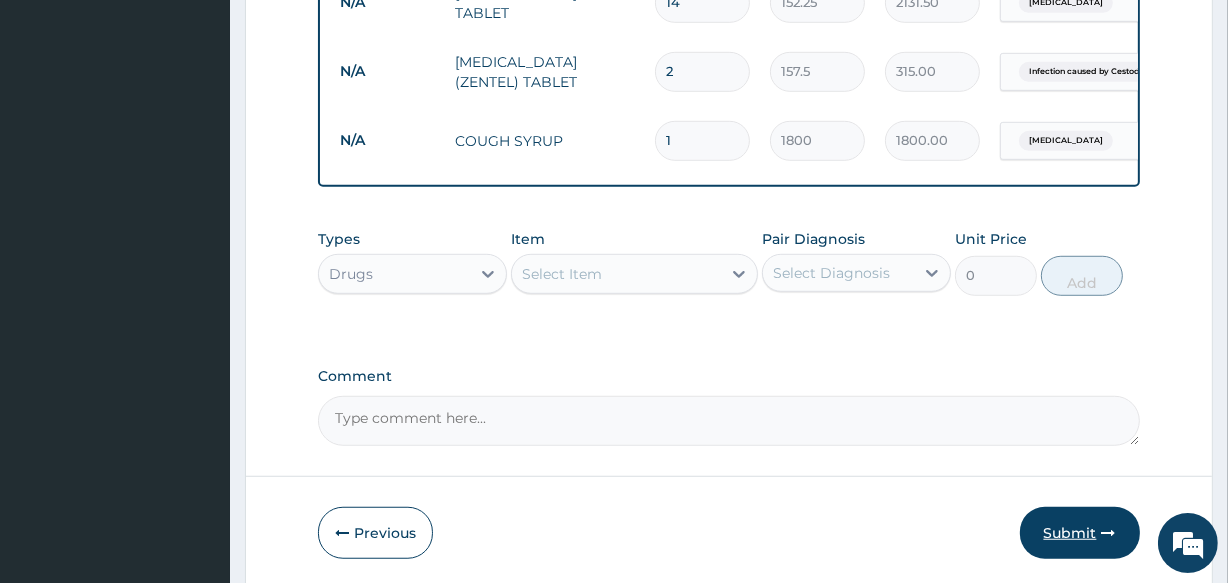 click on "Submit" at bounding box center [1080, 533] 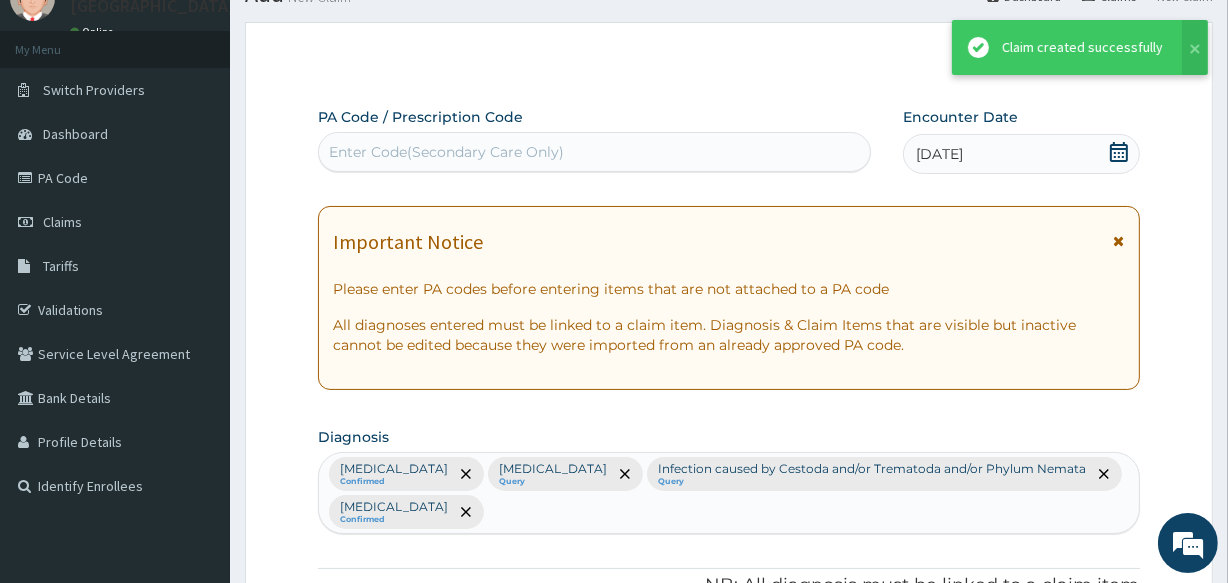 scroll, scrollTop: 1171, scrollLeft: 0, axis: vertical 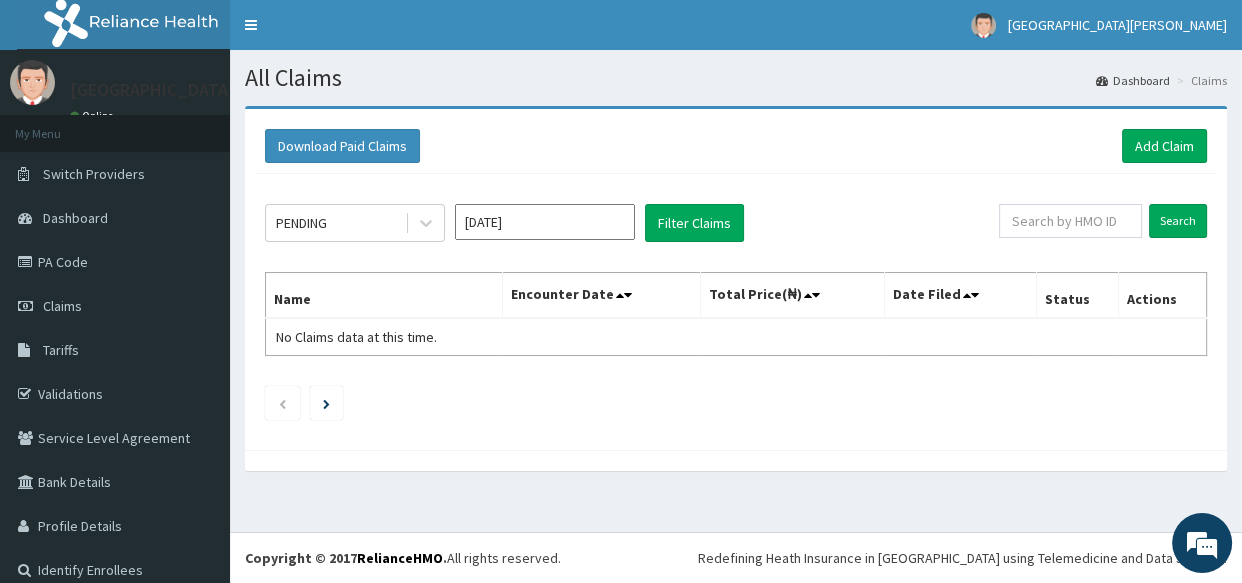 click on "All Claims
Dashboard
Claims
Download Paid Claims Add Claim × Note you can only download claims within a maximum of 1 year and the dates will auto-adjust when you select range that is greater than 1 year From [DATE] To [DATE] Close Download PENDING [DATE] Filter Claims Search Name Encounter Date Total Price(₦) Date Filed Status Actions No Claims data at this time." at bounding box center [736, 291] 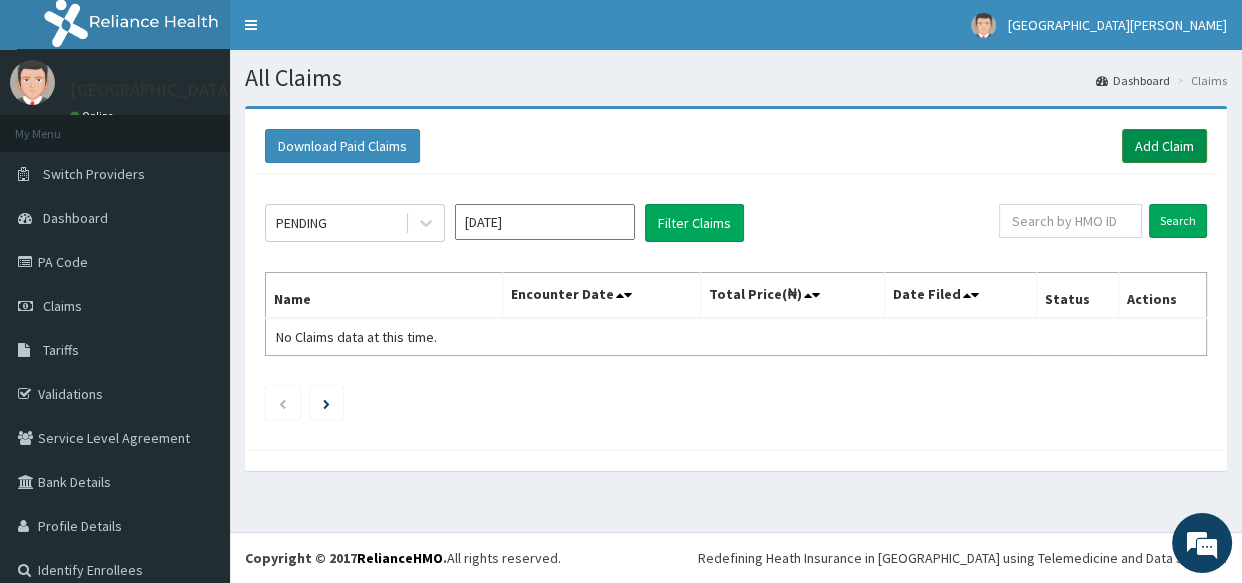 click on "Add Claim" at bounding box center (1164, 146) 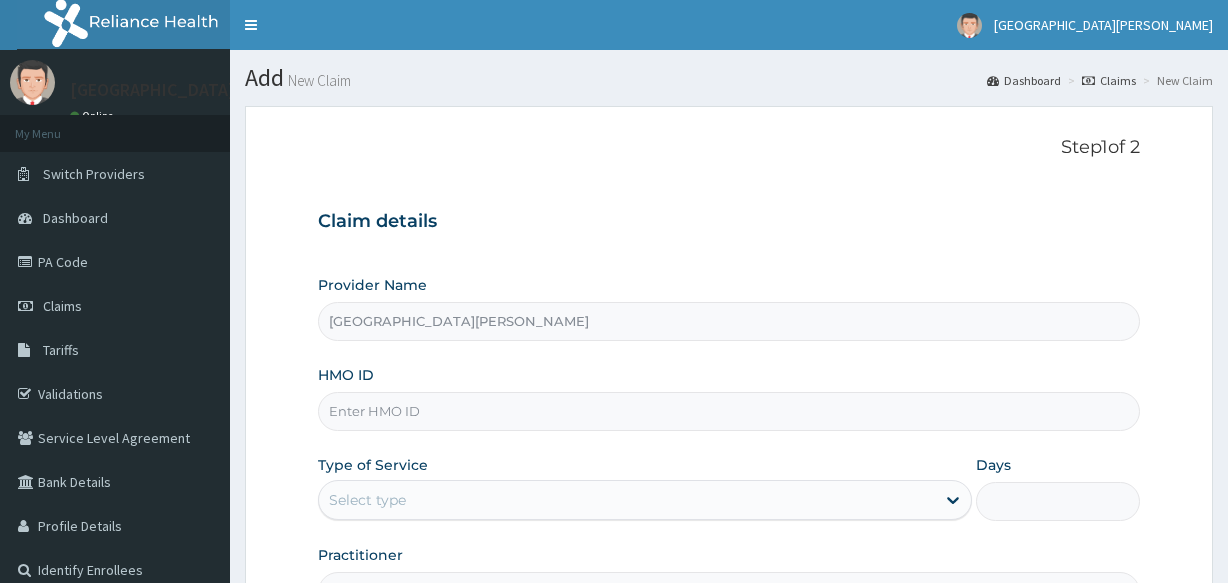 scroll, scrollTop: 0, scrollLeft: 0, axis: both 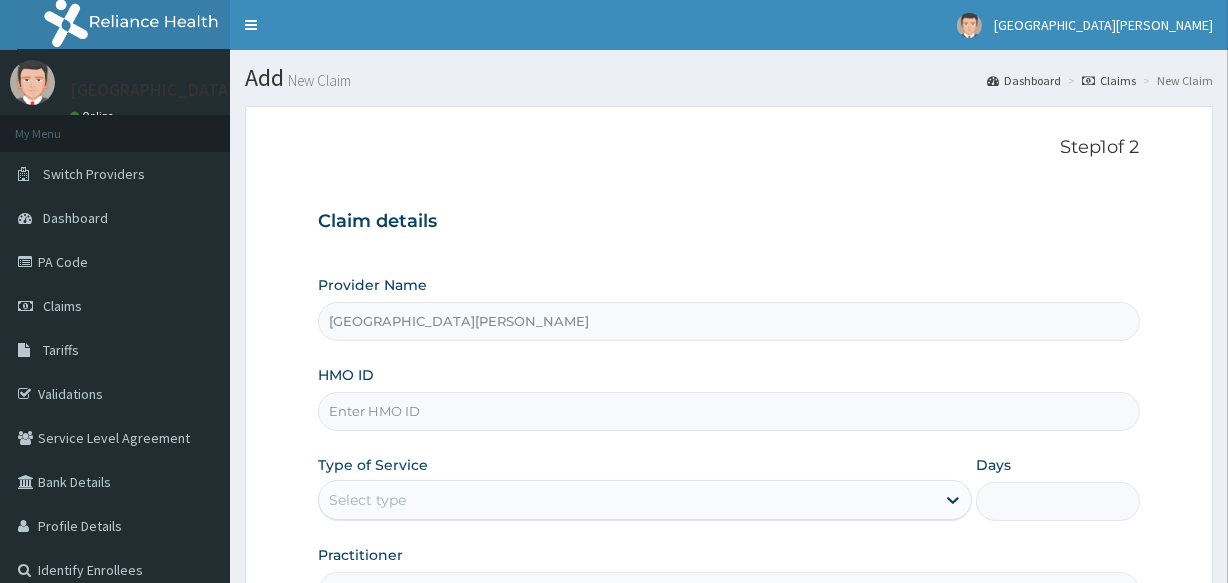 drag, startPoint x: 0, startPoint y: 0, endPoint x: 494, endPoint y: 419, distance: 647.76306 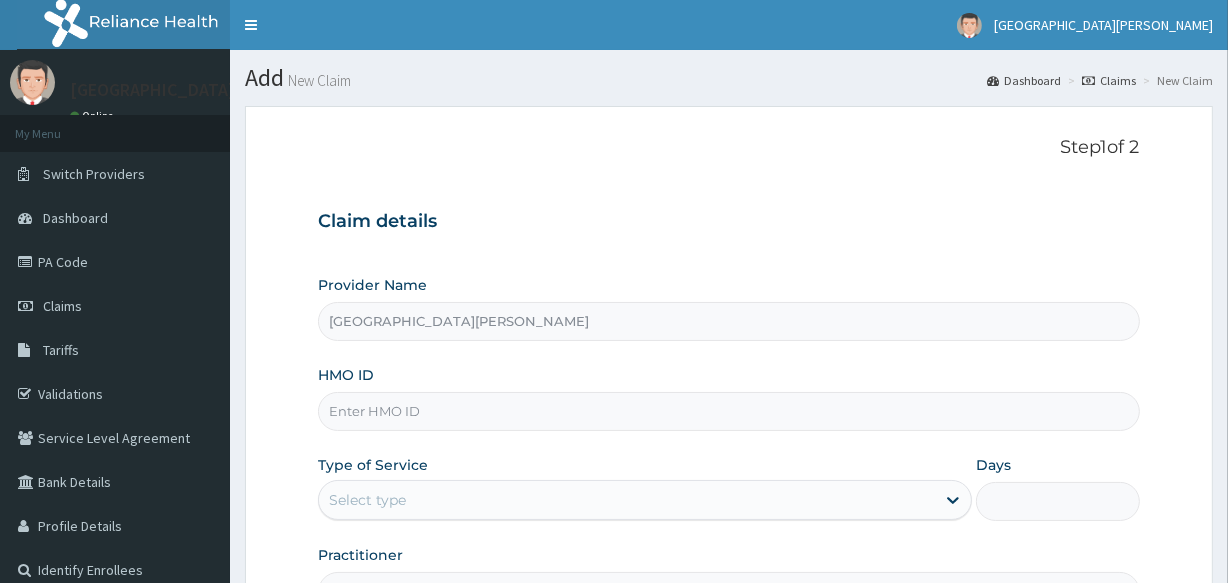 click on "HMO ID" at bounding box center [728, 411] 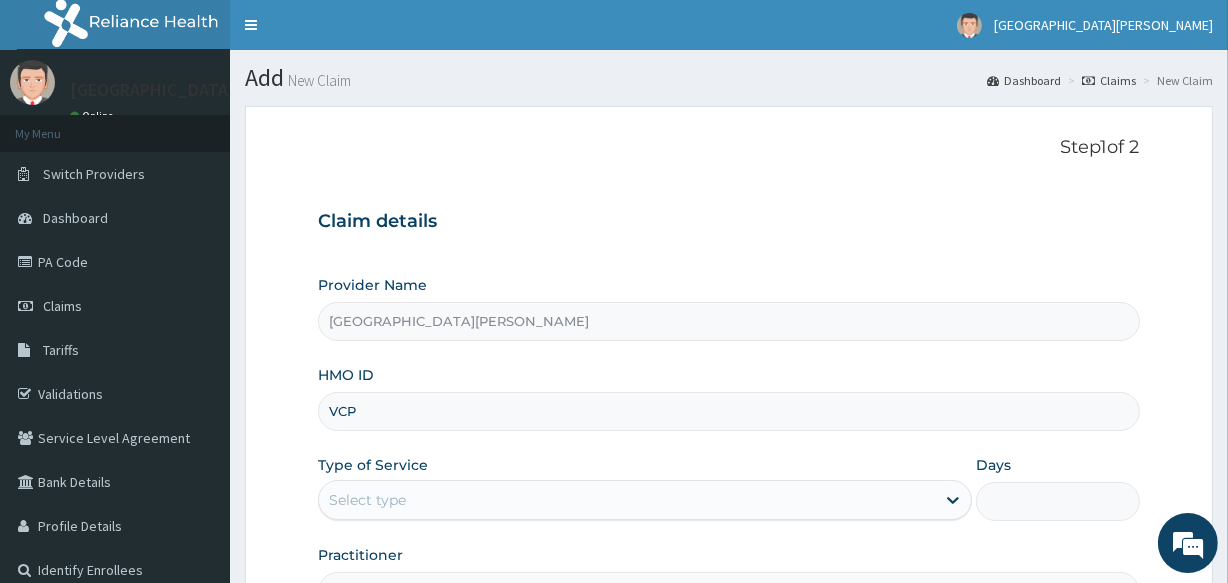 scroll, scrollTop: 0, scrollLeft: 0, axis: both 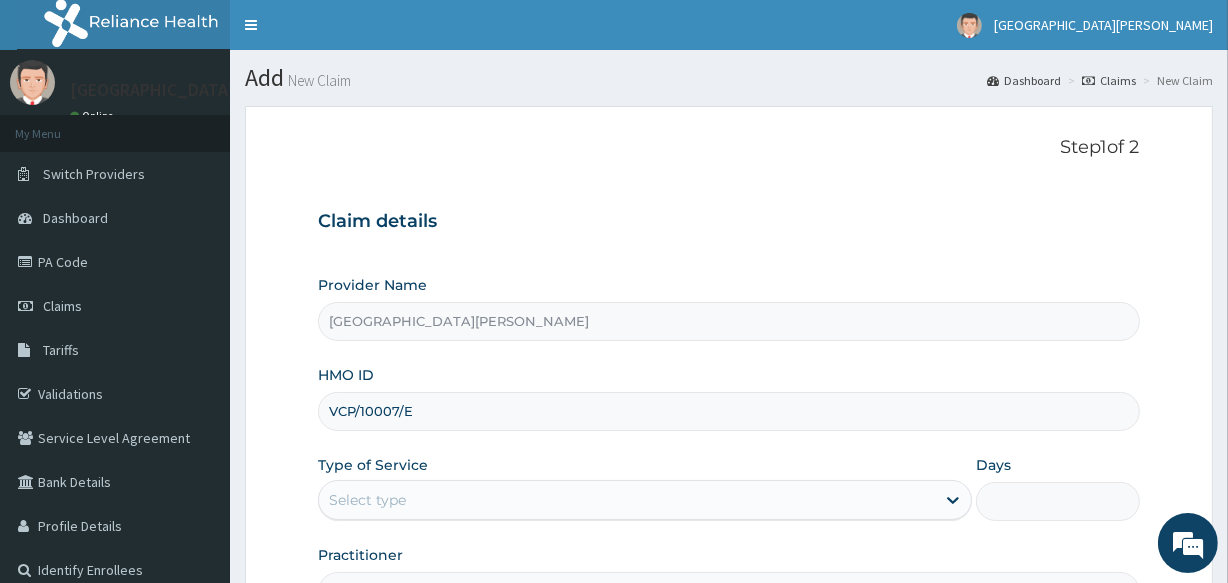type on "VCP/10007/E" 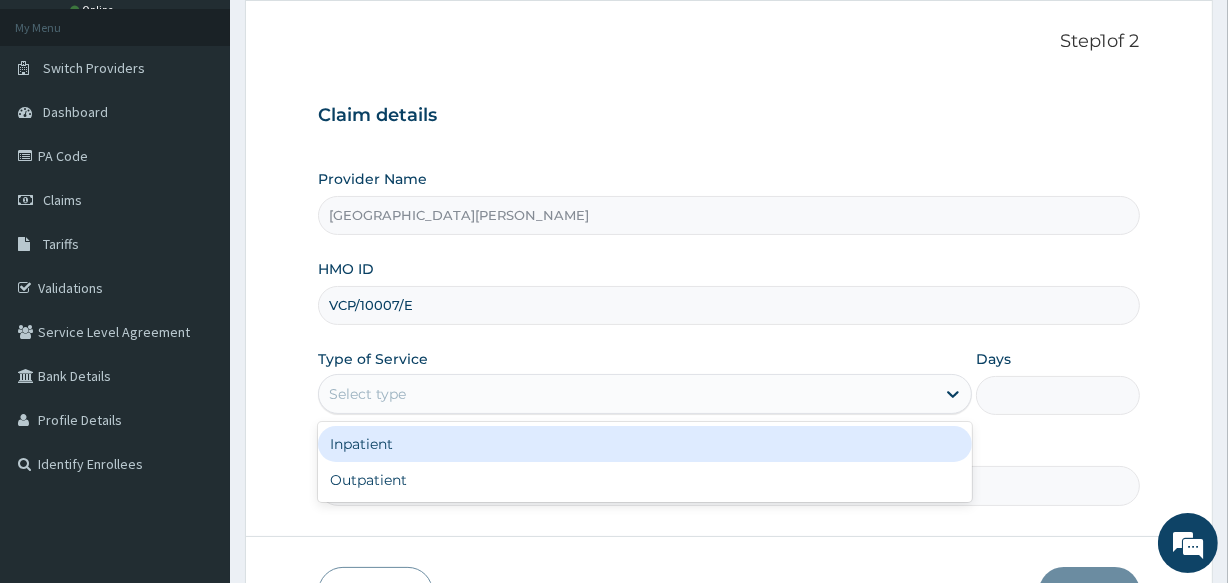 scroll, scrollTop: 109, scrollLeft: 0, axis: vertical 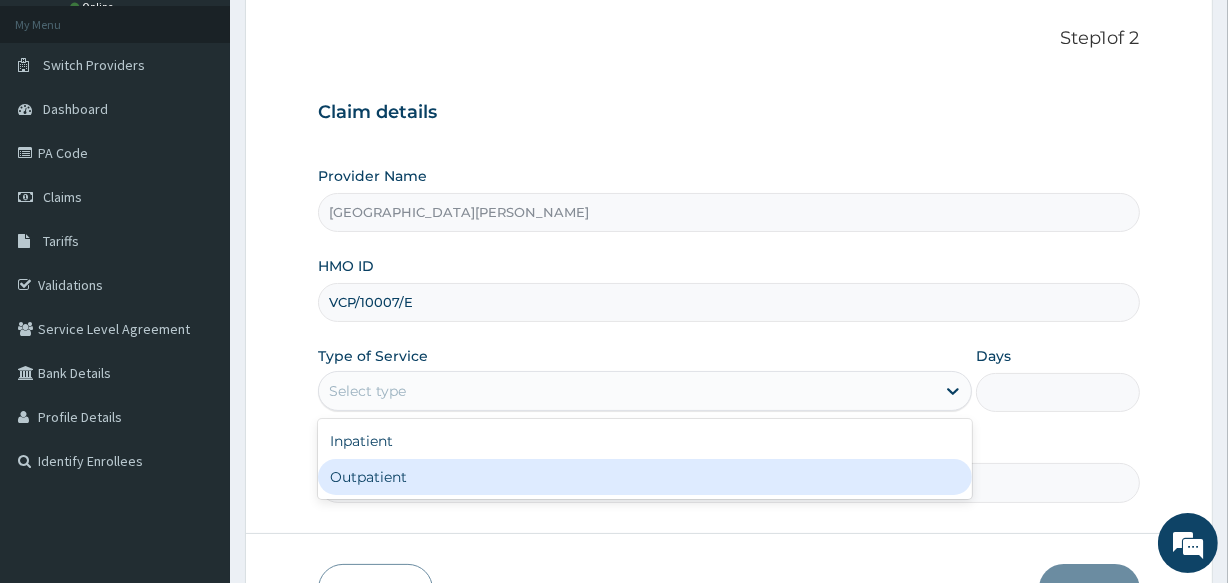 click on "Outpatient" at bounding box center [645, 477] 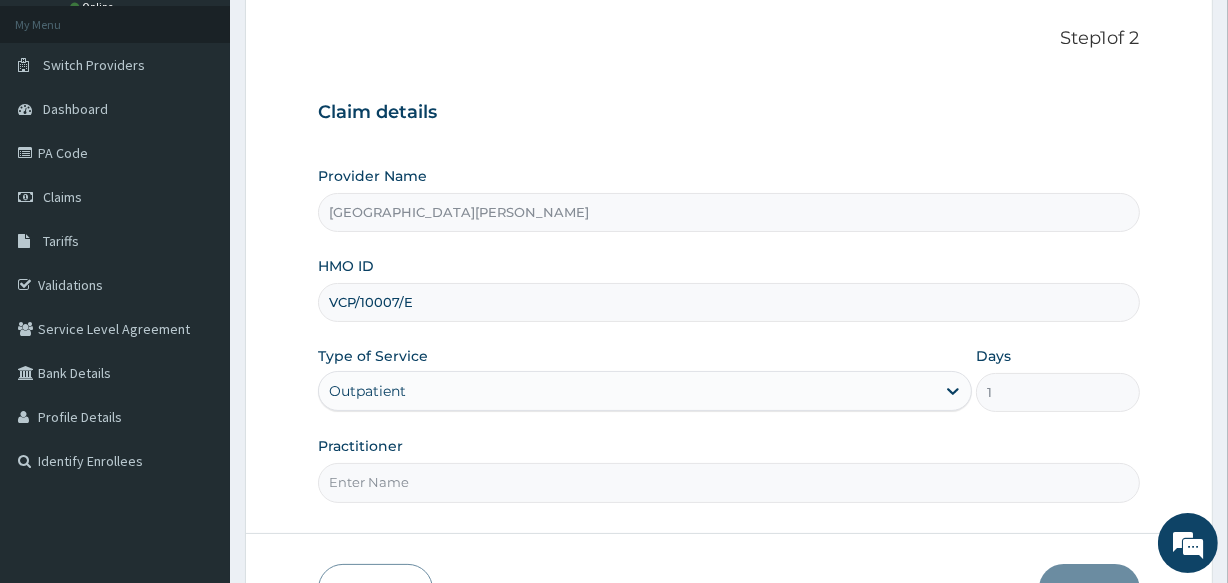 click on "Practitioner" at bounding box center [728, 482] 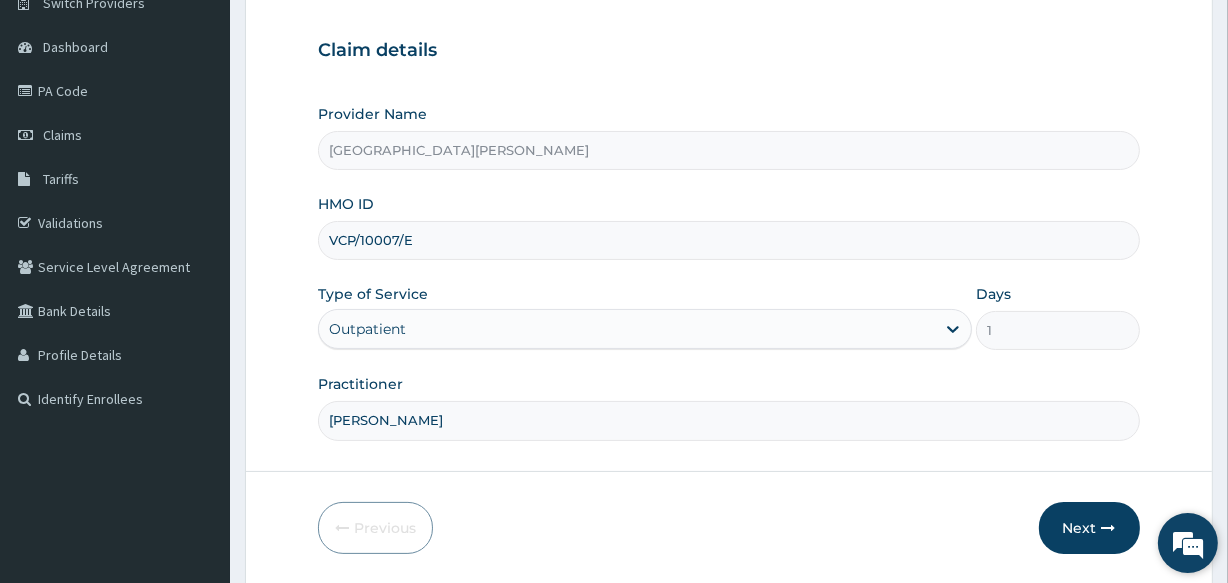 scroll, scrollTop: 181, scrollLeft: 0, axis: vertical 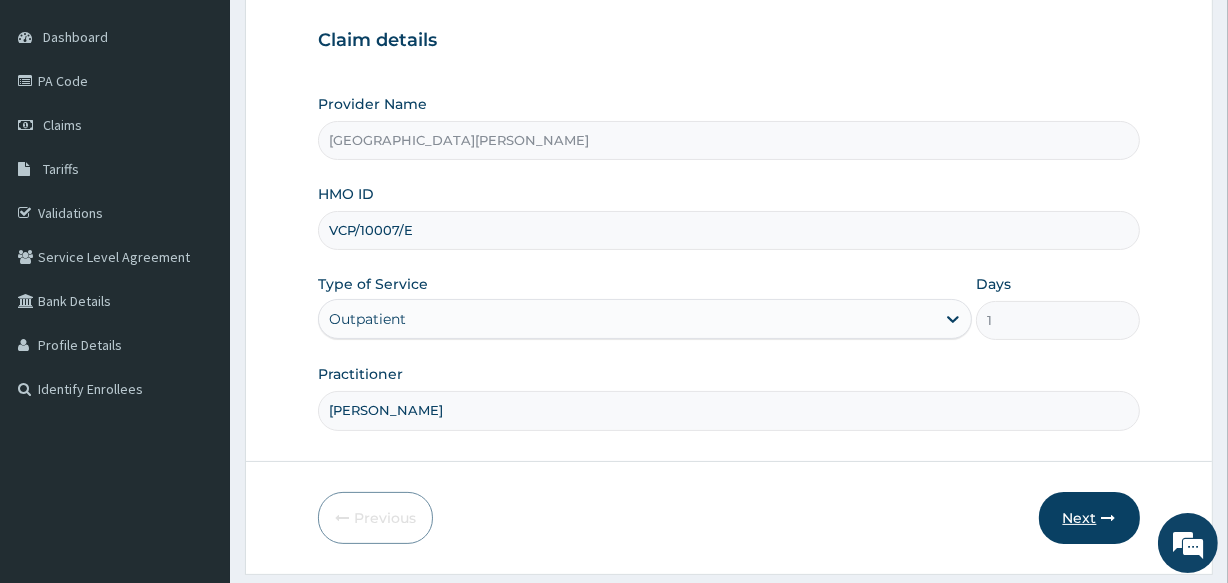 type on "DR M.C NWAGWU" 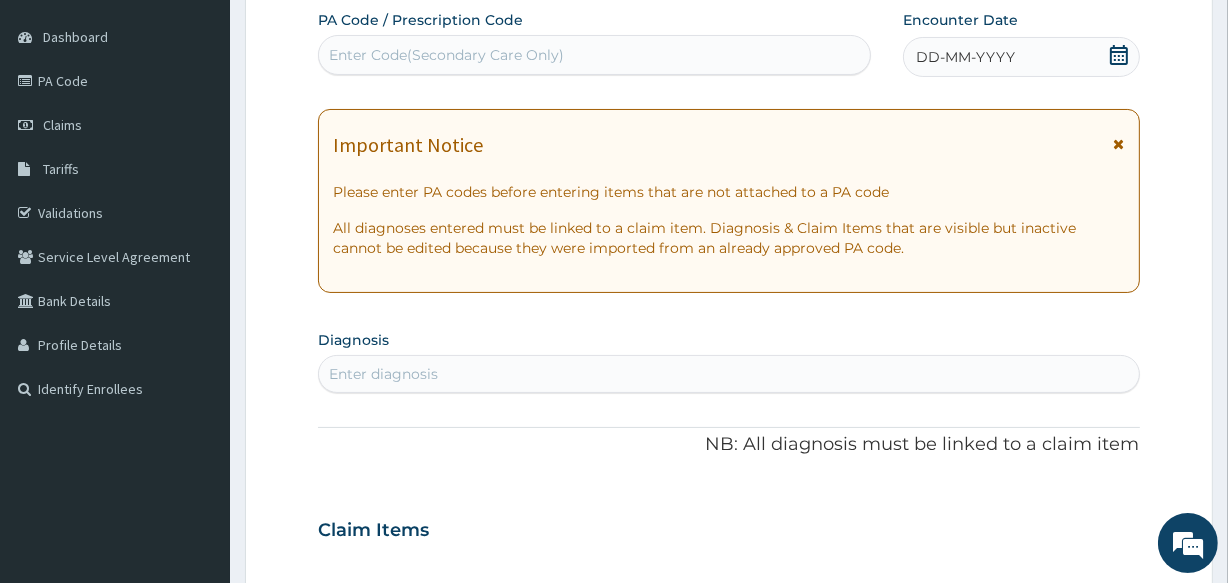 scroll, scrollTop: 7, scrollLeft: 0, axis: vertical 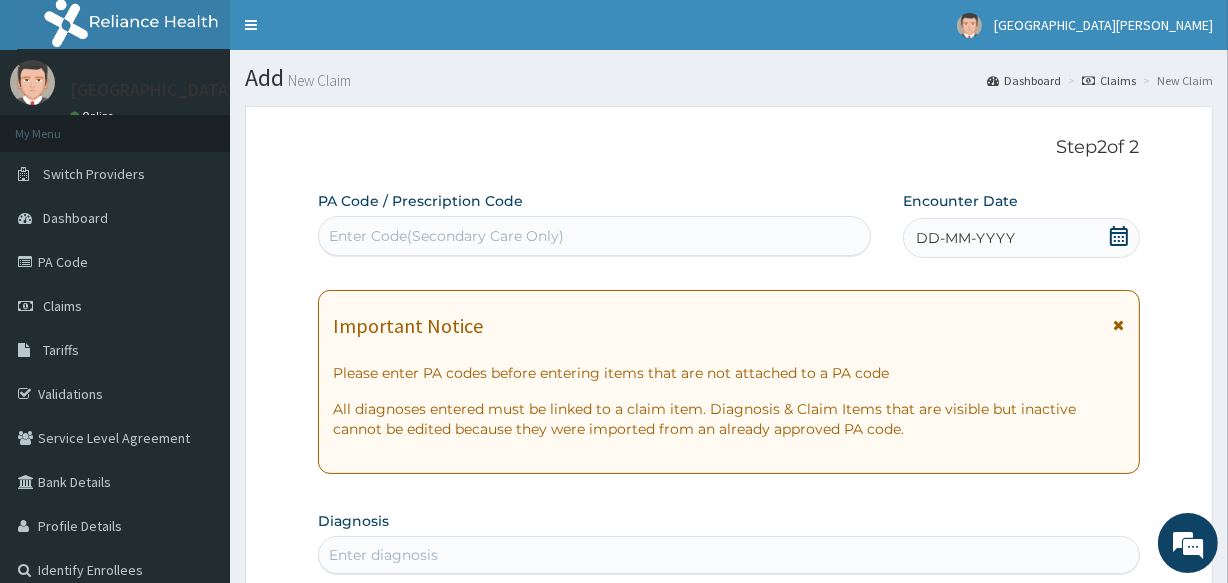 click 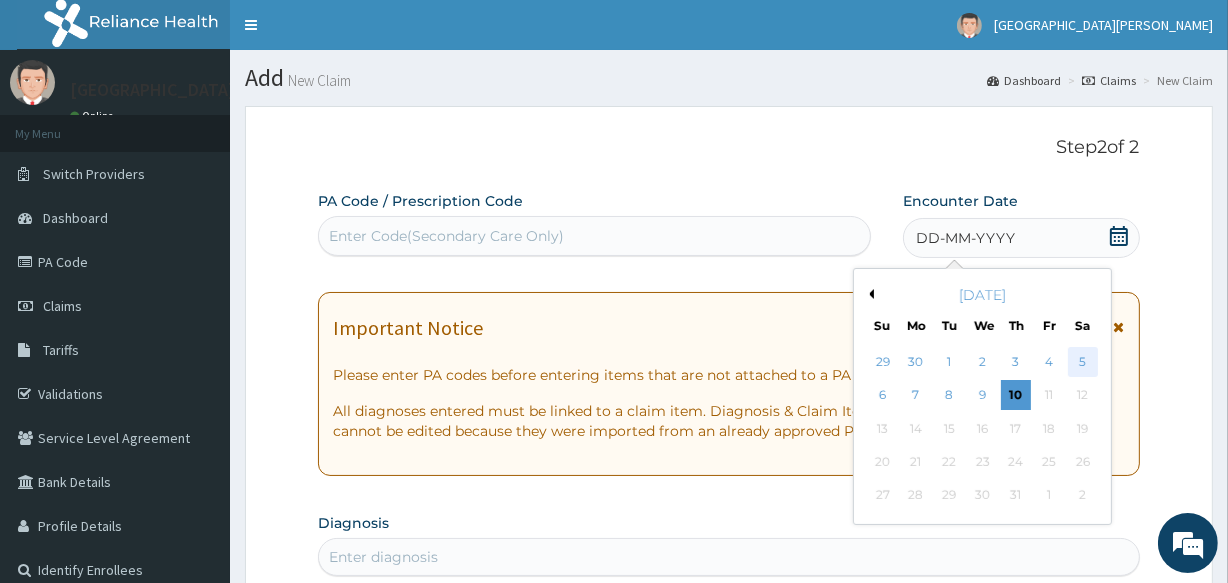 click on "5" at bounding box center [1082, 362] 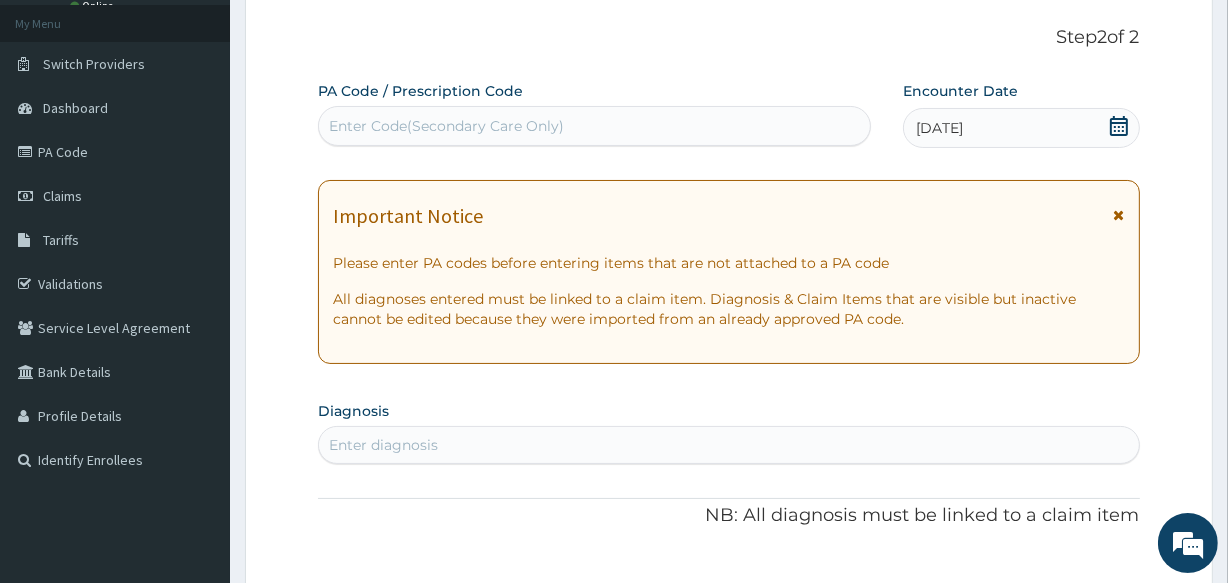 scroll, scrollTop: 145, scrollLeft: 0, axis: vertical 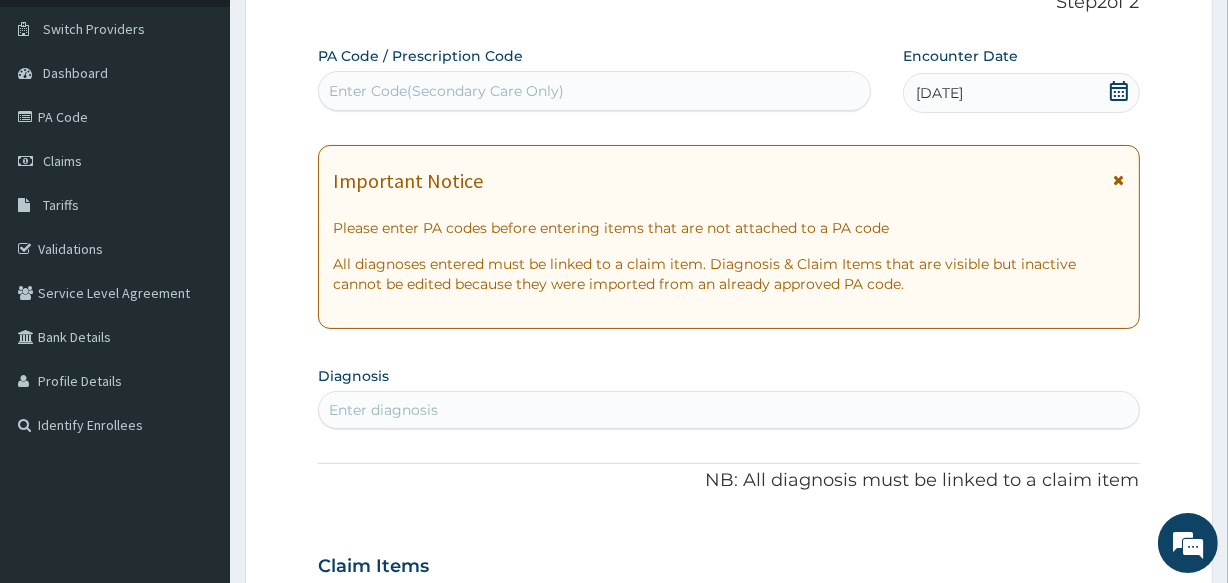click on "Enter diagnosis" at bounding box center (728, 410) 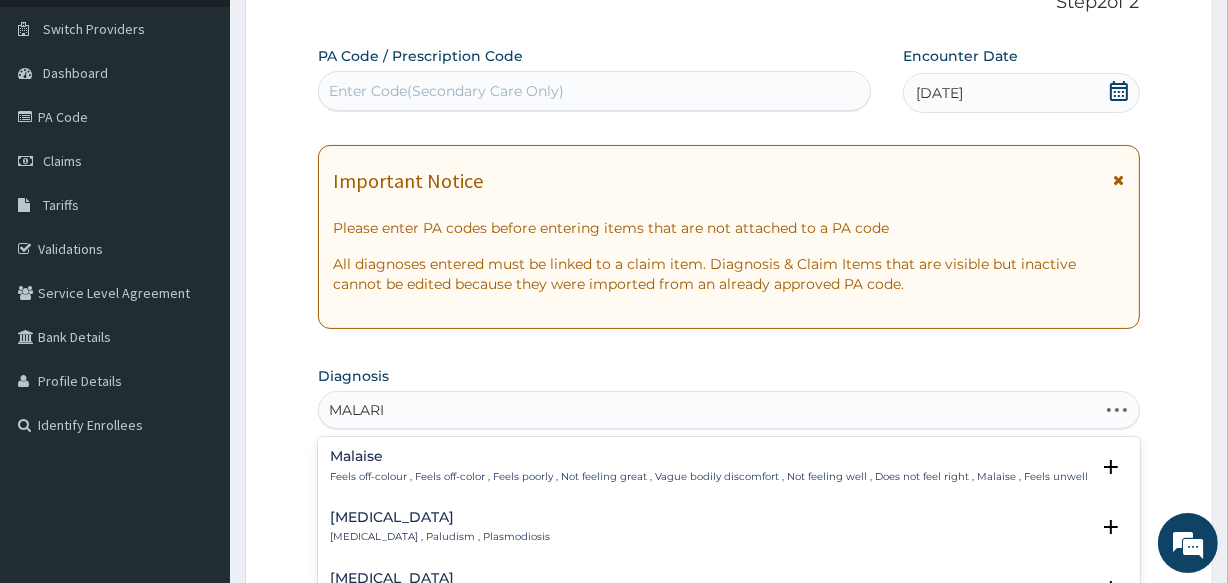 type on "[MEDICAL_DATA]" 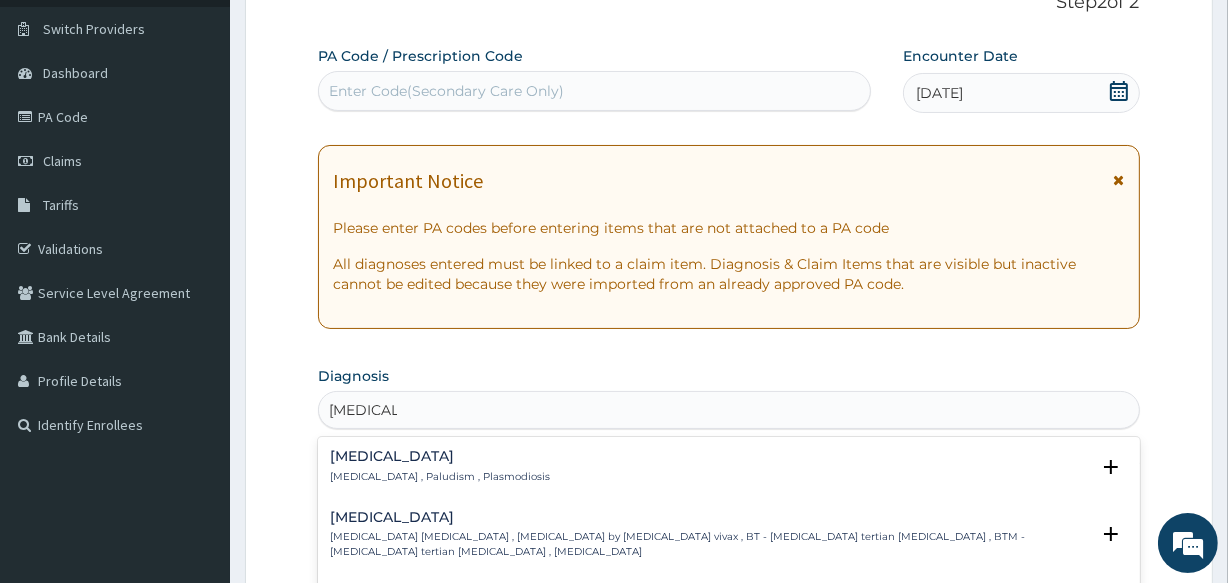 click on "[MEDICAL_DATA] , Paludism , Plasmodiosis" at bounding box center (440, 477) 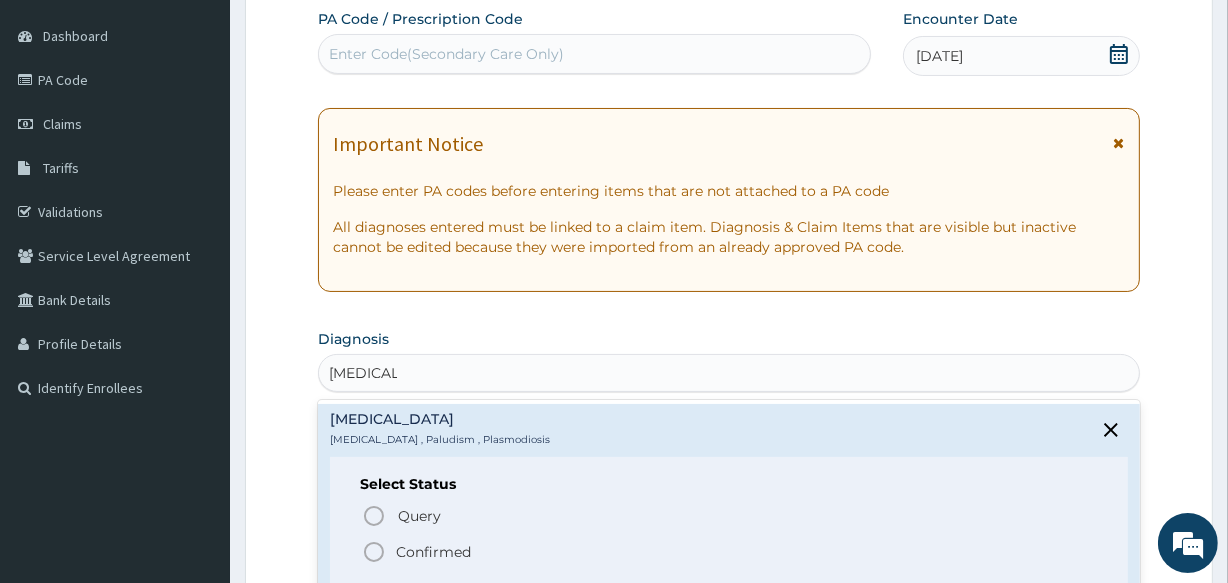 scroll, scrollTop: 218, scrollLeft: 0, axis: vertical 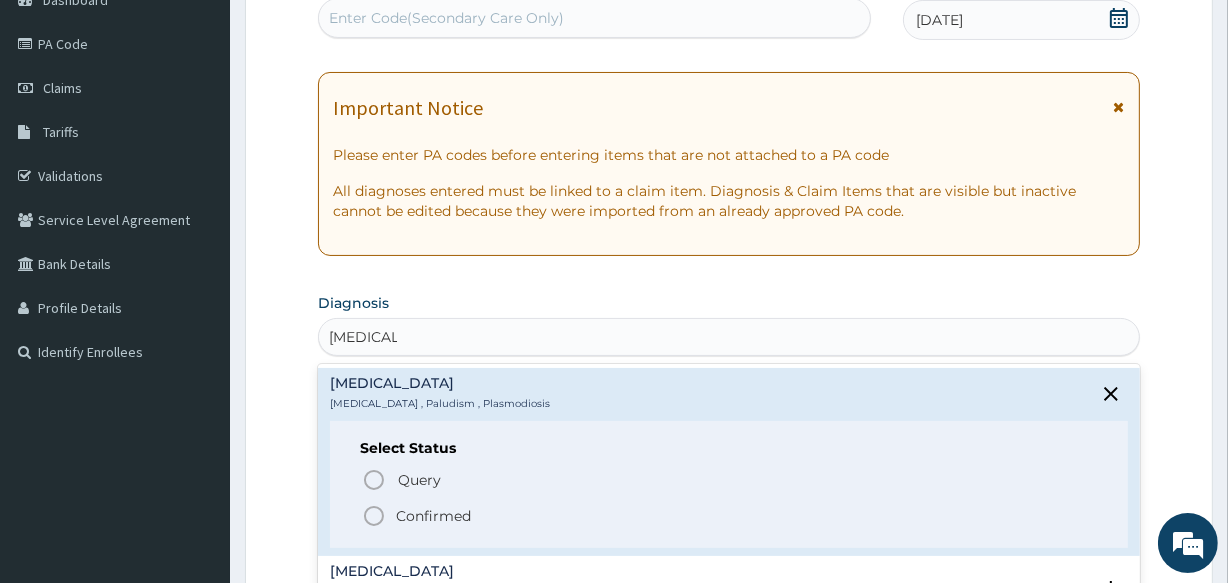 click 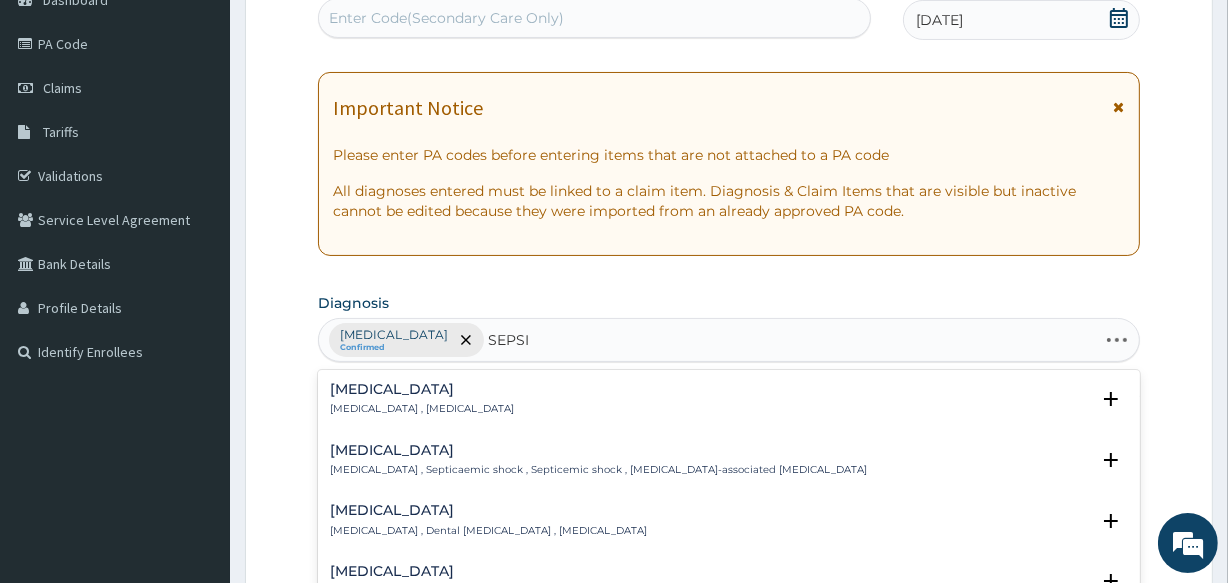 type on "[MEDICAL_DATA]" 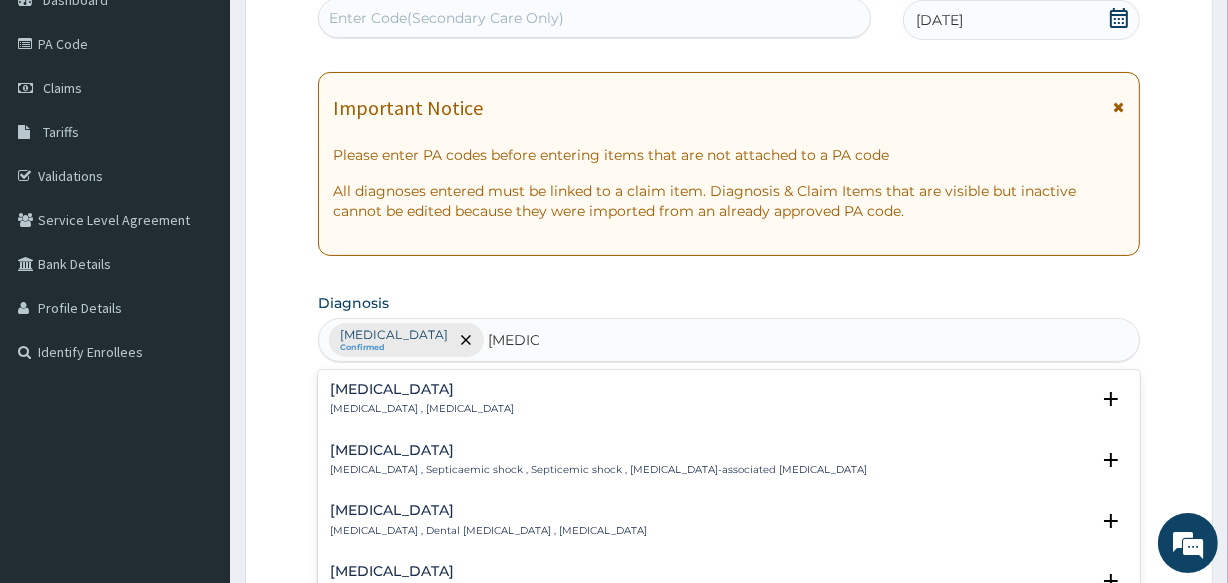 click on "[MEDICAL_DATA]" at bounding box center [422, 389] 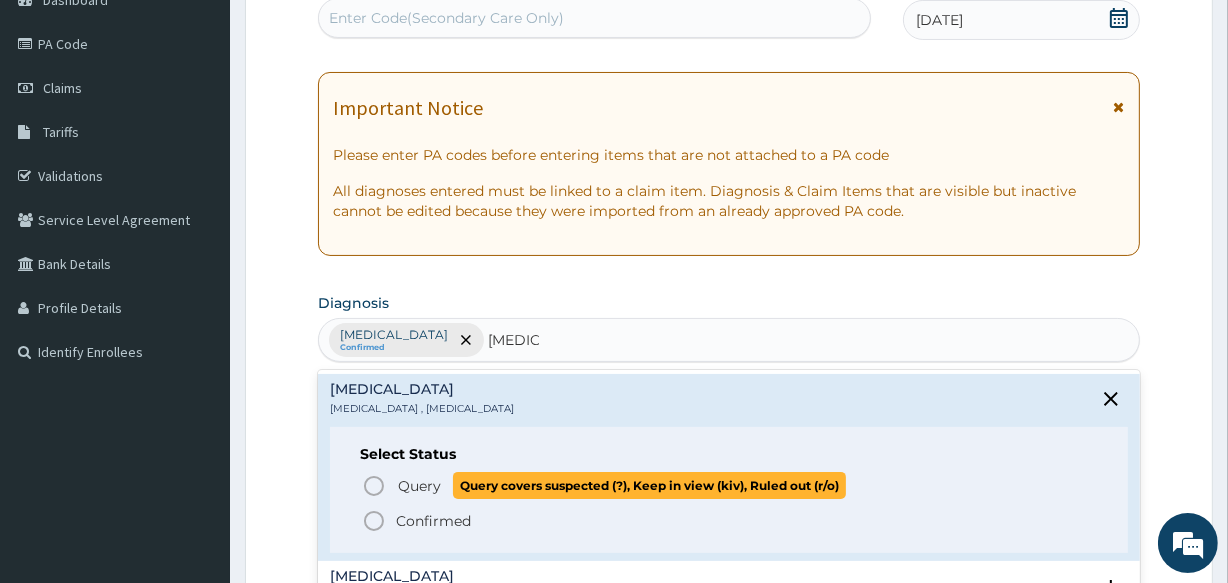 click 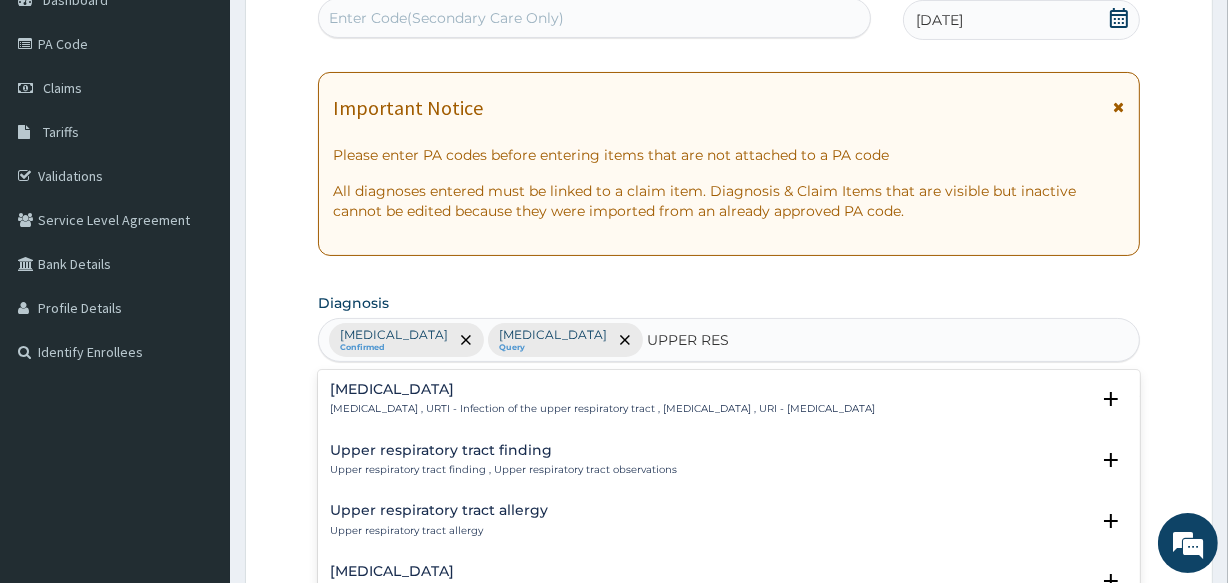 type on "UPPER RESP" 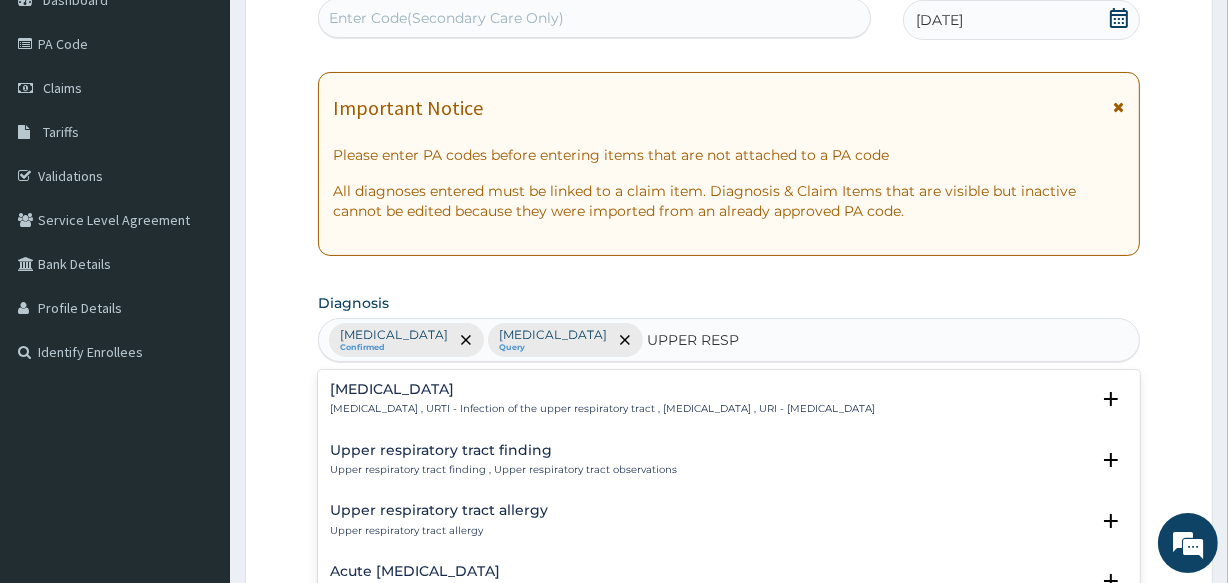 click on "Upper respiratory infection" at bounding box center (602, 389) 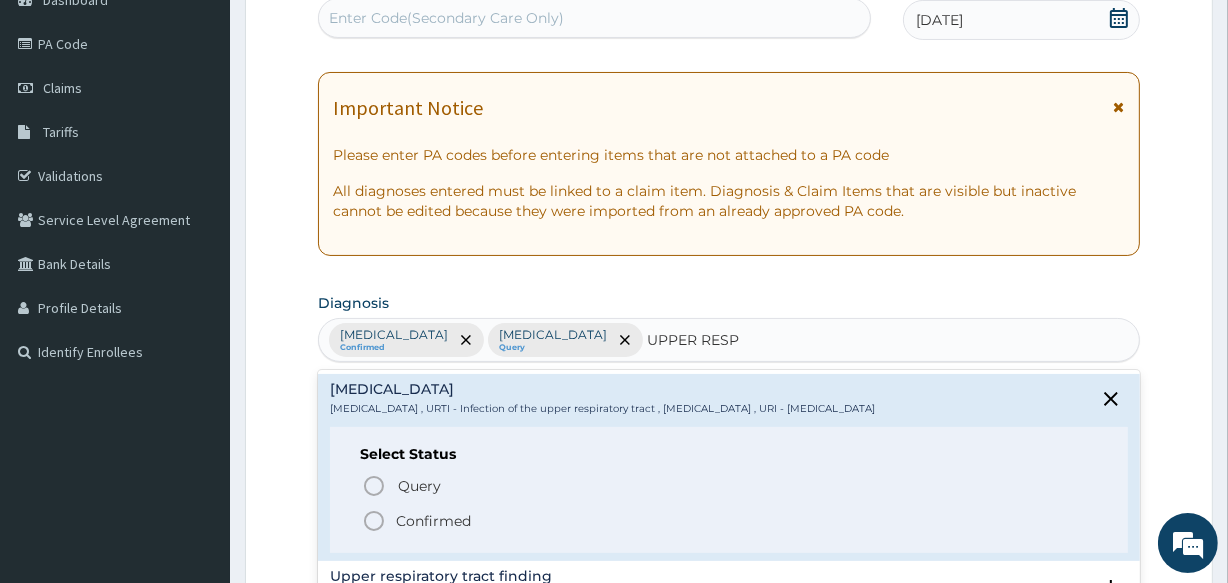 click 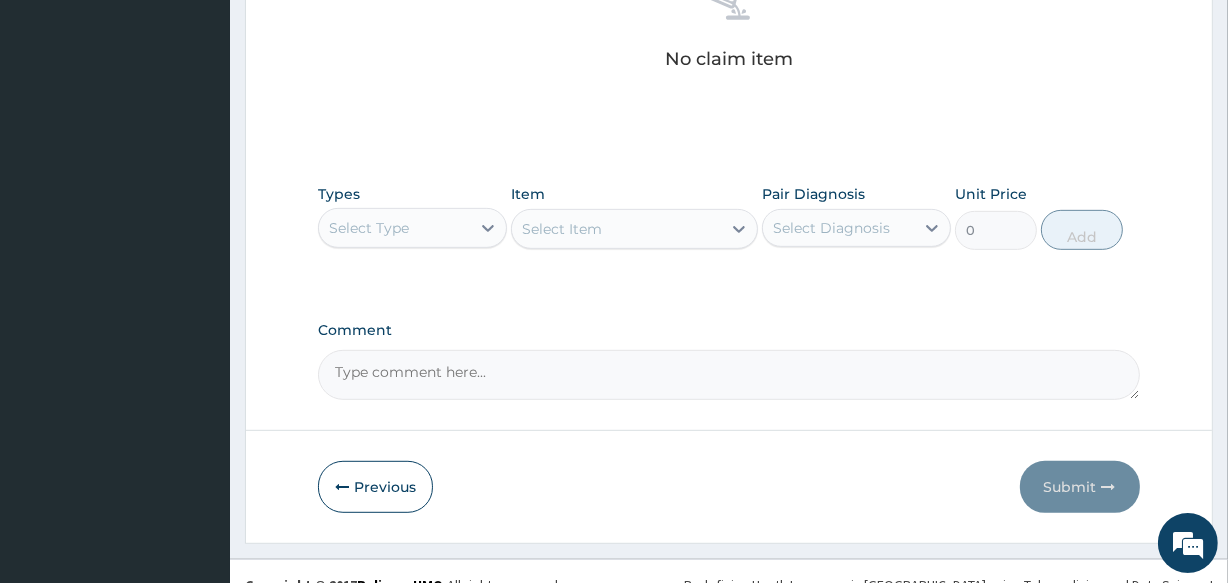 scroll, scrollTop: 858, scrollLeft: 0, axis: vertical 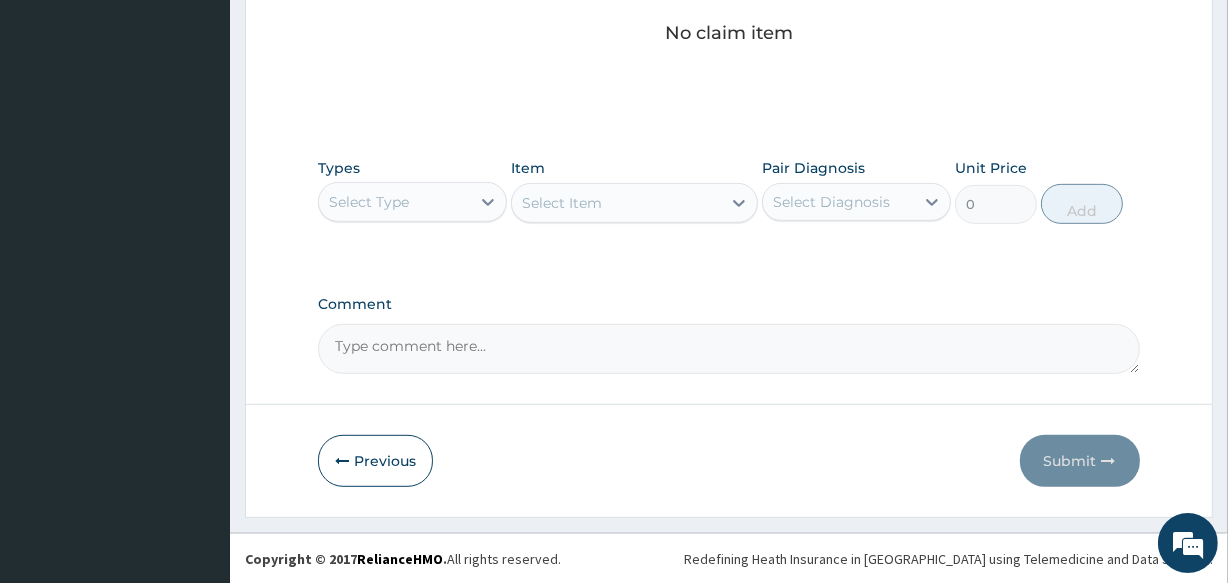 click on "Select Type" at bounding box center [394, 202] 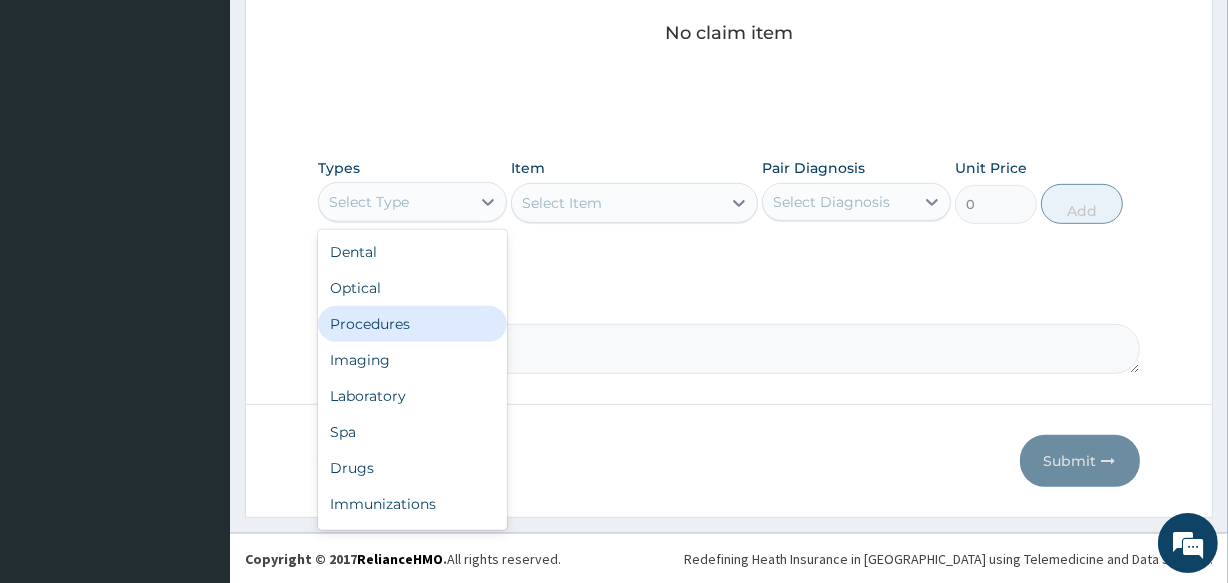 click on "Procedures" at bounding box center (412, 324) 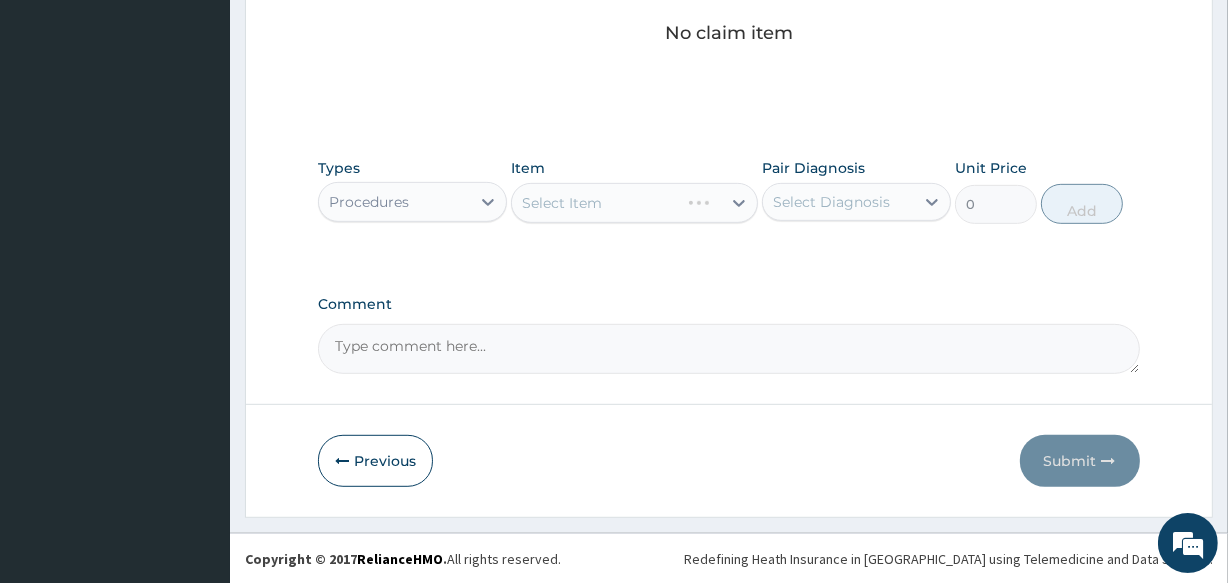 click on "Comment" at bounding box center [728, 335] 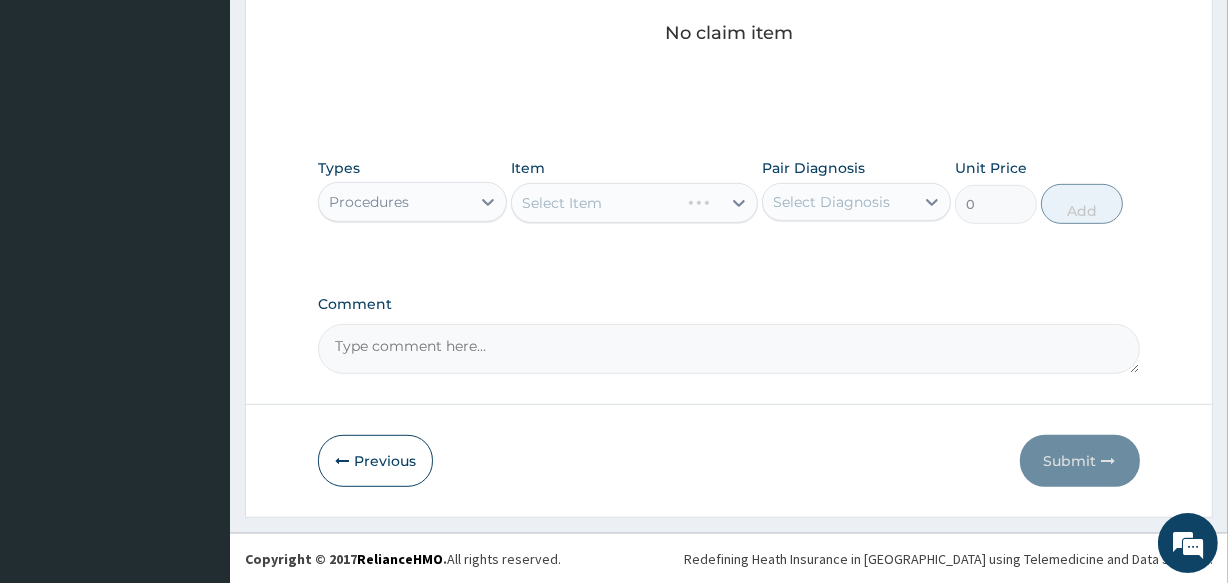 click on "Select Item" at bounding box center (634, 203) 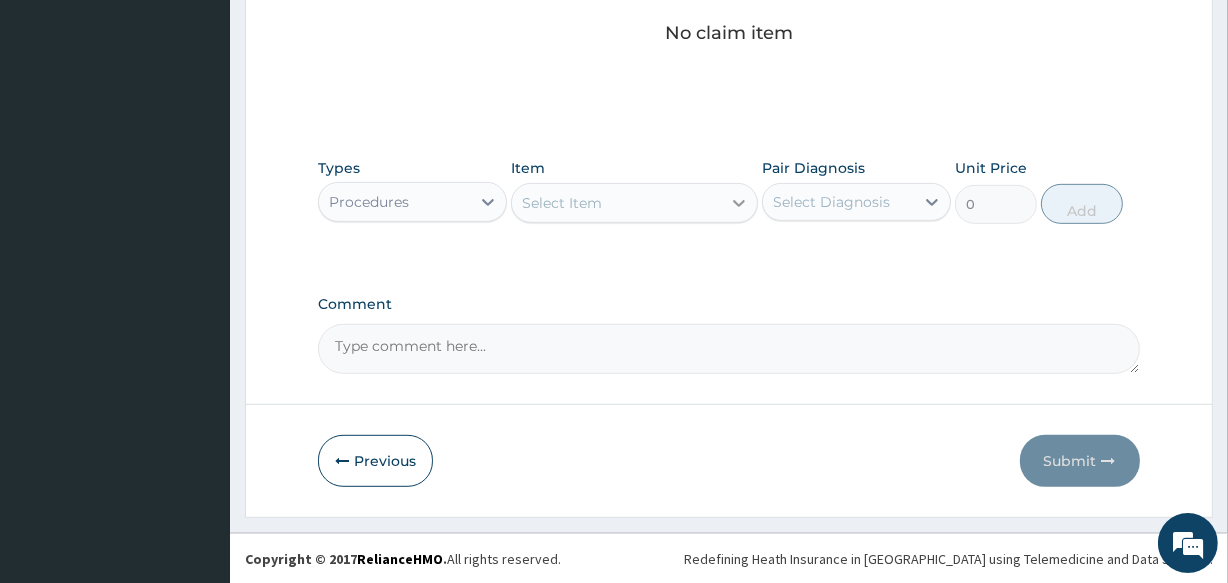click 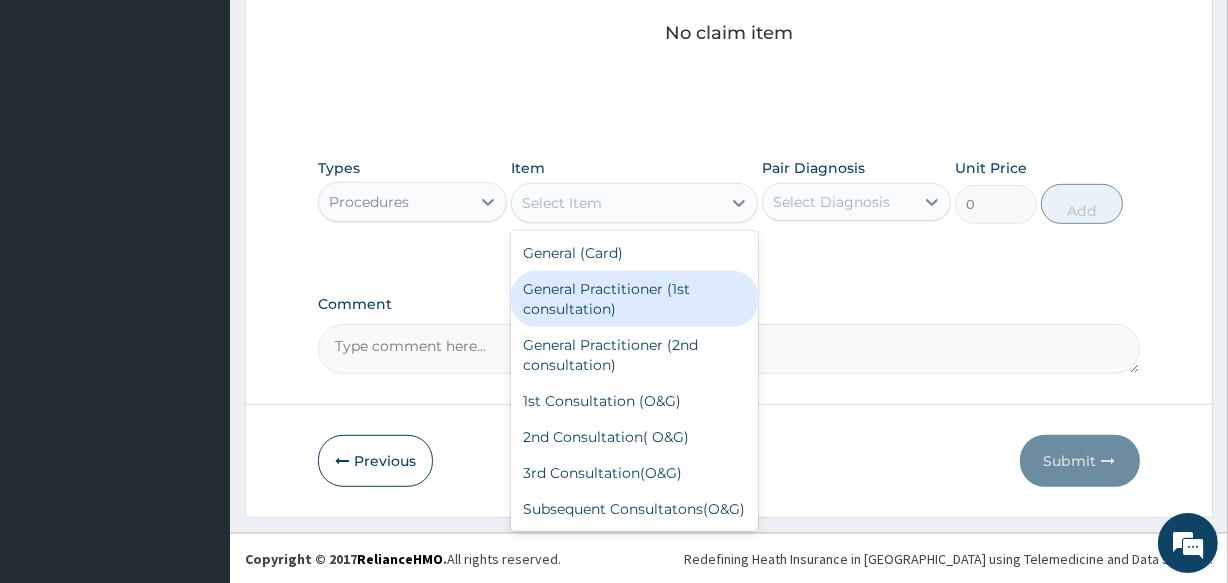 click on "General Practitioner (1st consultation)" at bounding box center (634, 299) 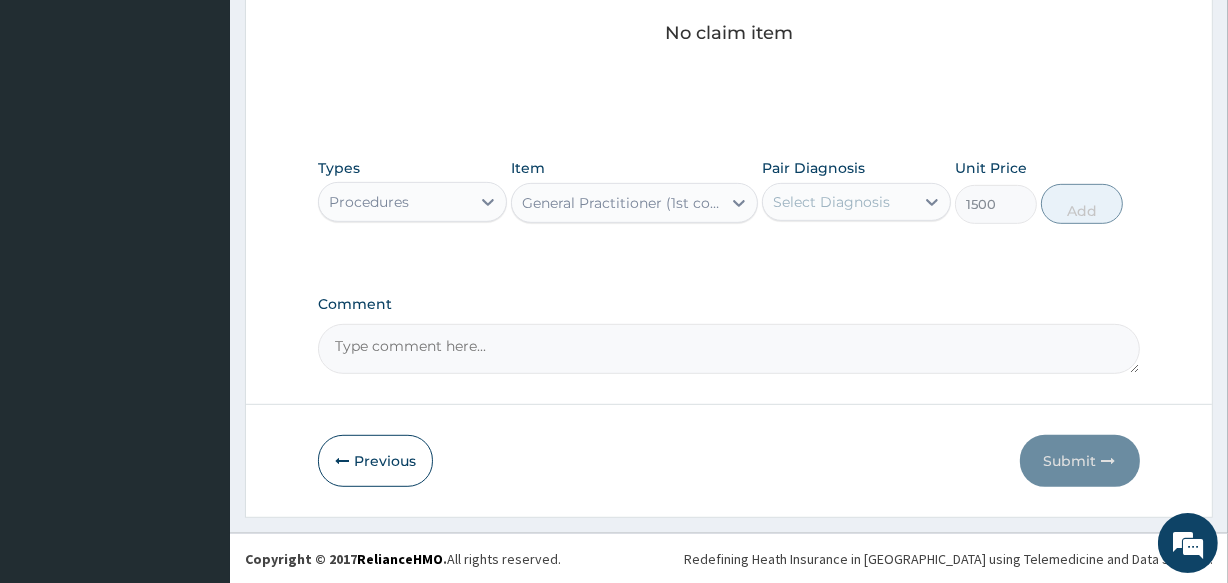 click on "Select Diagnosis" at bounding box center [838, 202] 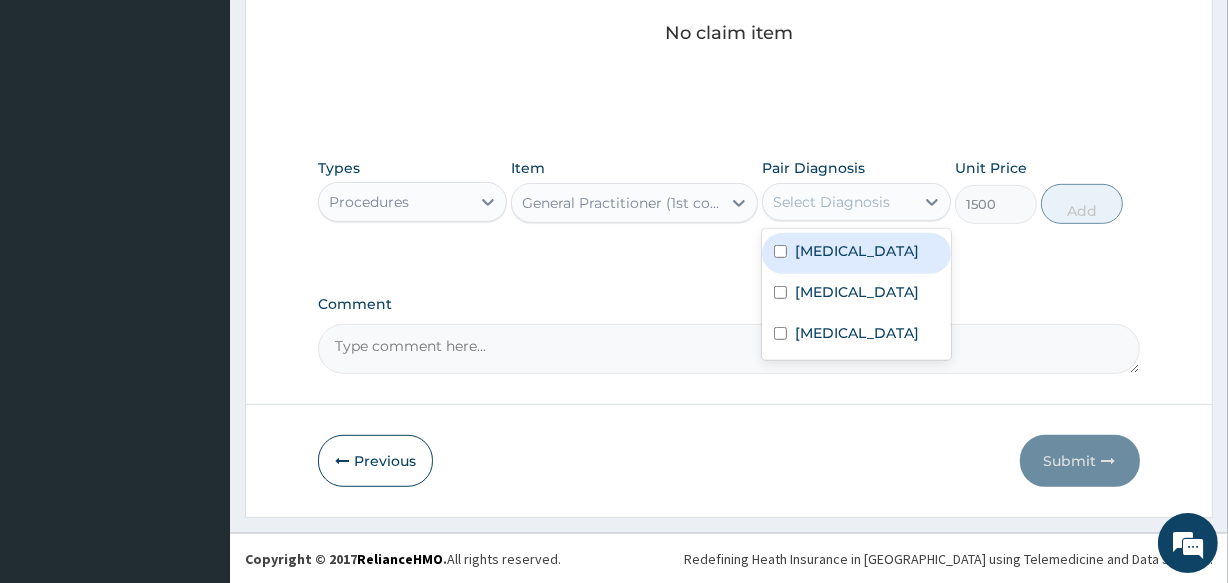 click on "[MEDICAL_DATA]" at bounding box center [856, 253] 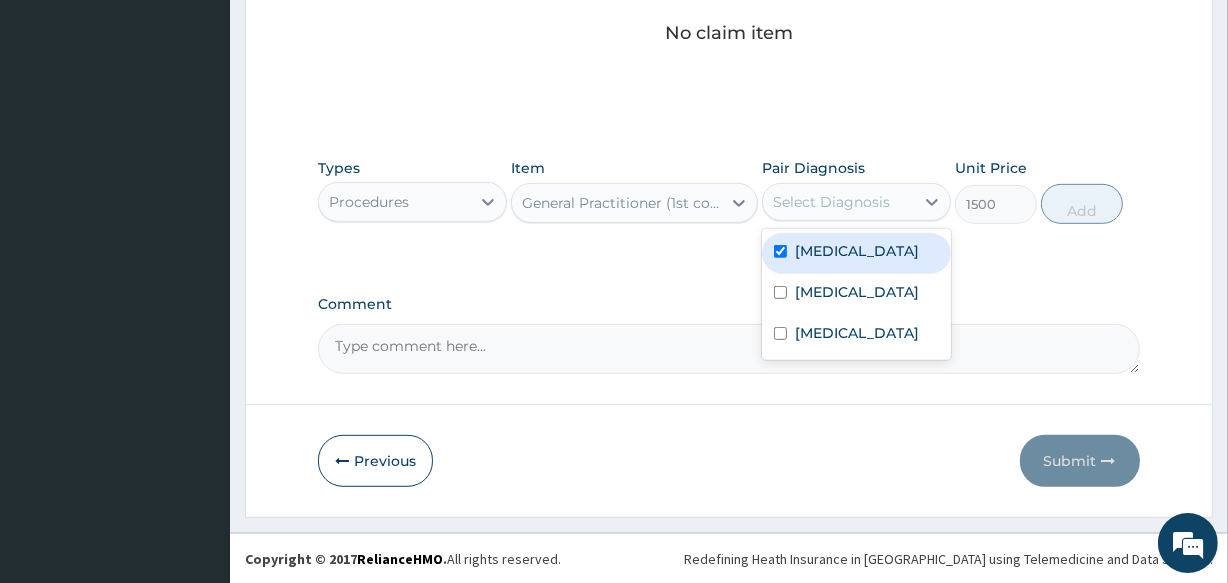 checkbox on "true" 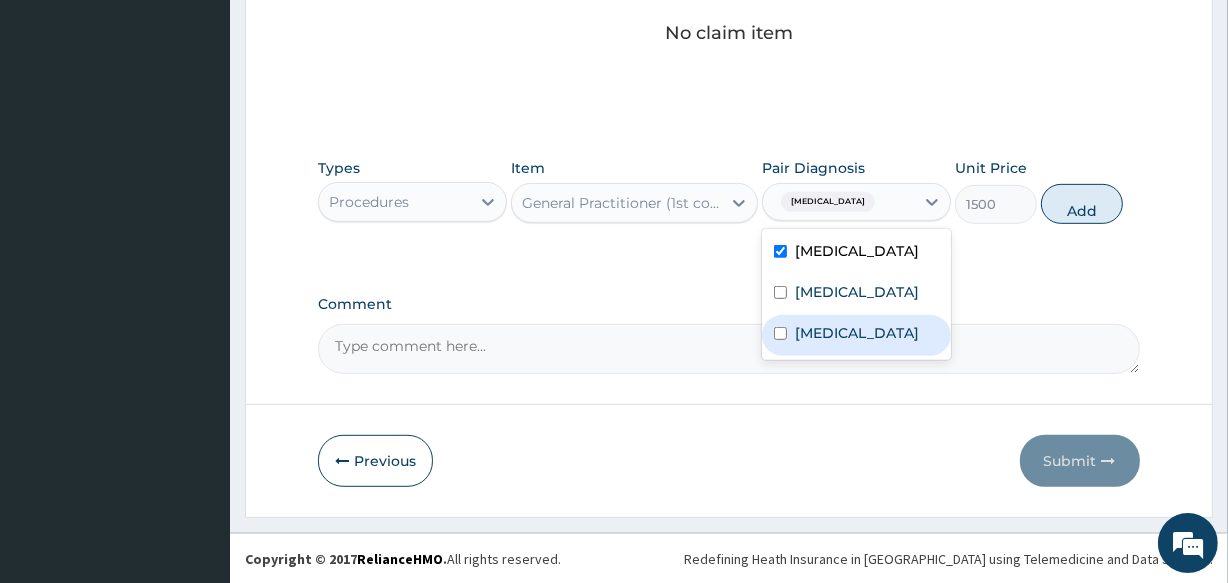 drag, startPoint x: 824, startPoint y: 286, endPoint x: 849, endPoint y: 345, distance: 64.07808 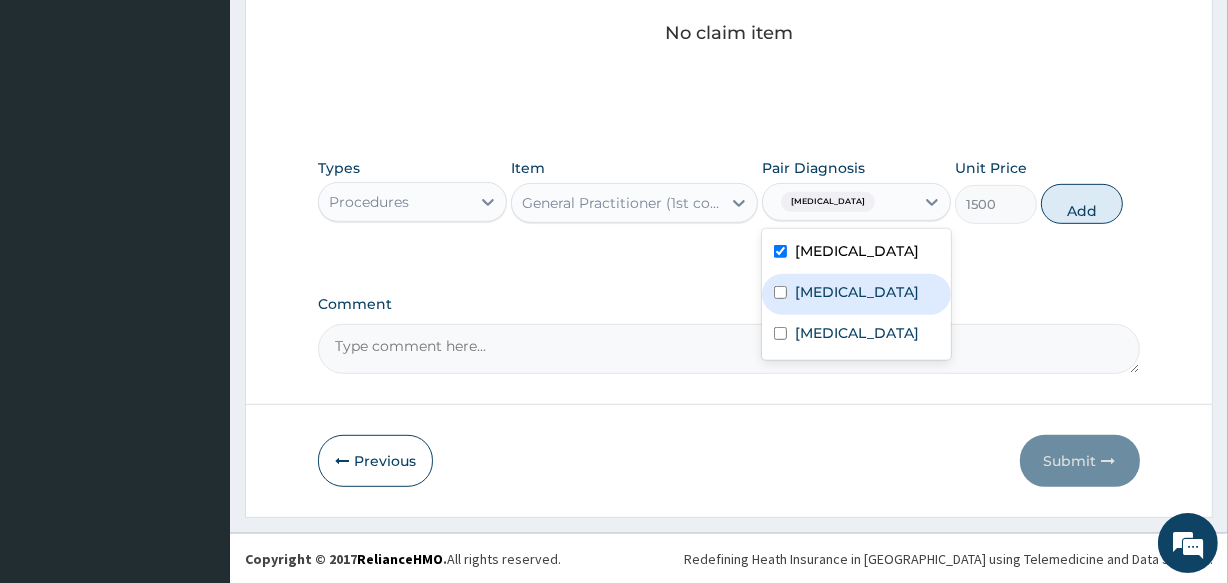 click on "[MEDICAL_DATA]" at bounding box center (857, 292) 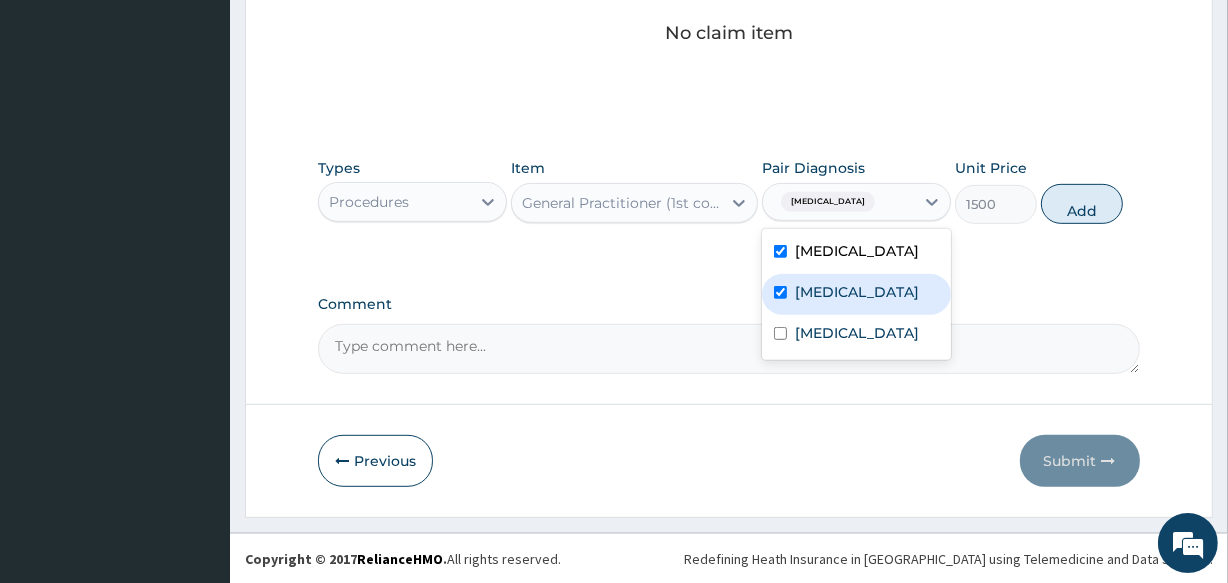 checkbox on "true" 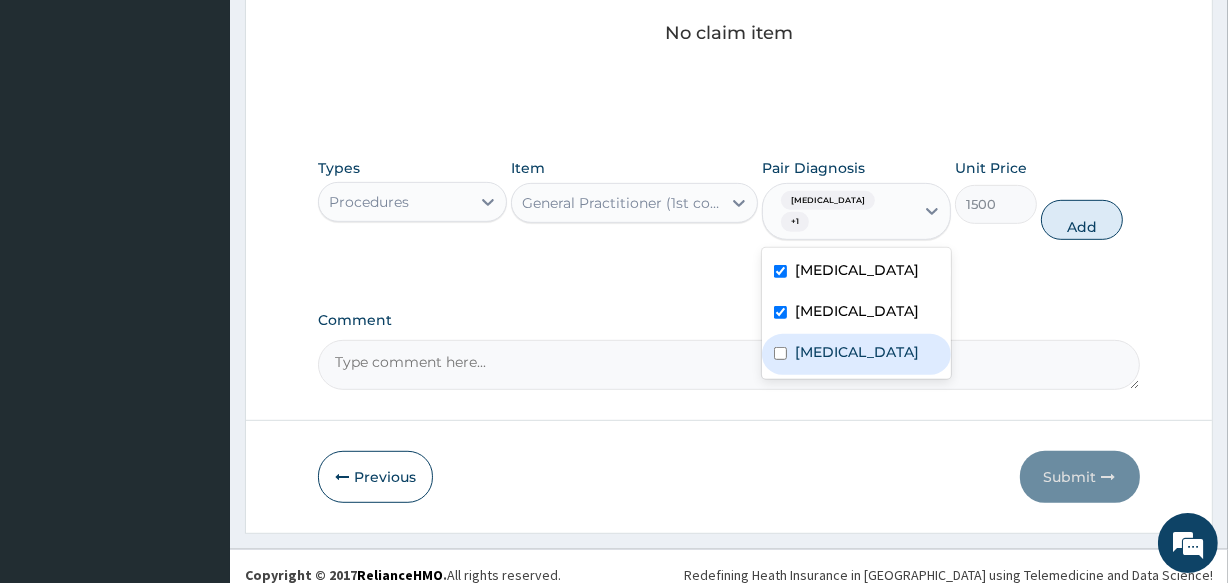 click on "Upper respiratory infection" at bounding box center (857, 352) 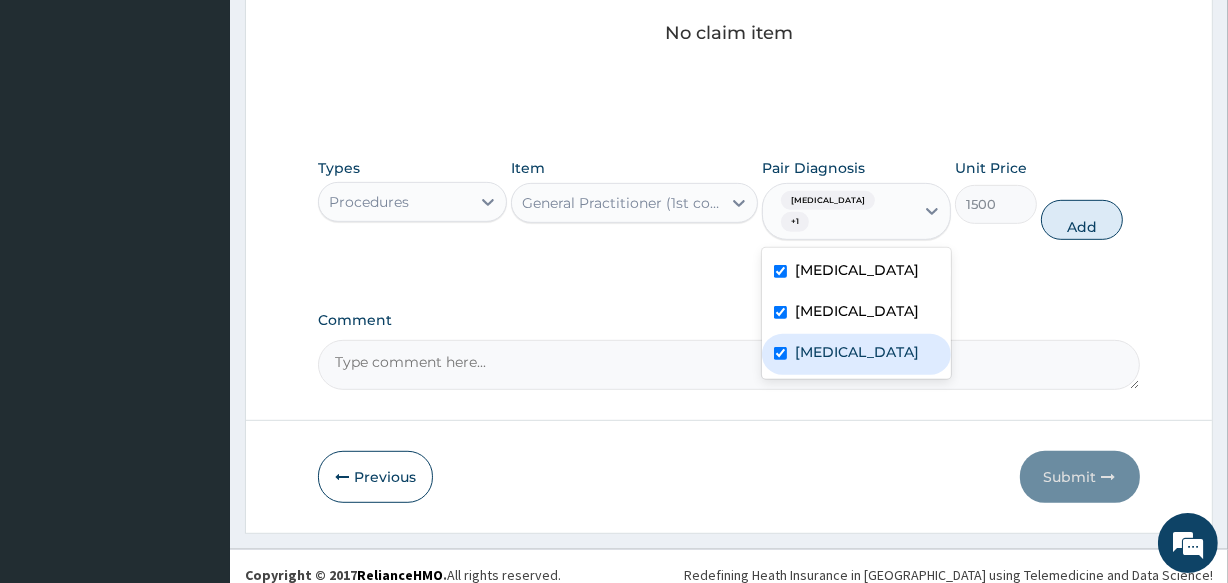 checkbox on "true" 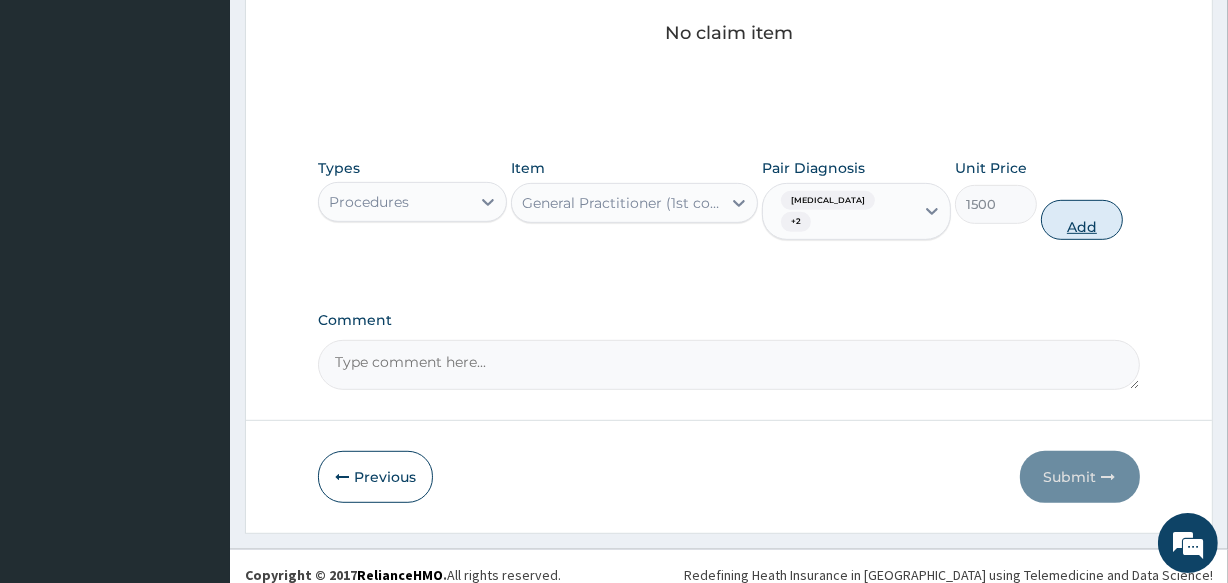 click on "Add" at bounding box center (1082, 220) 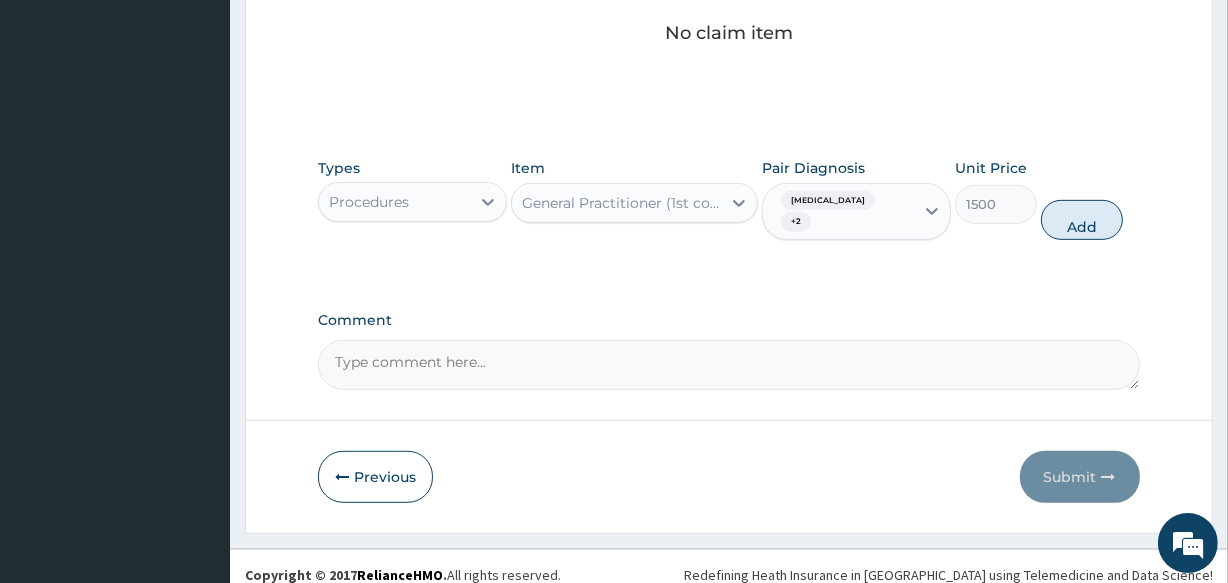 type on "0" 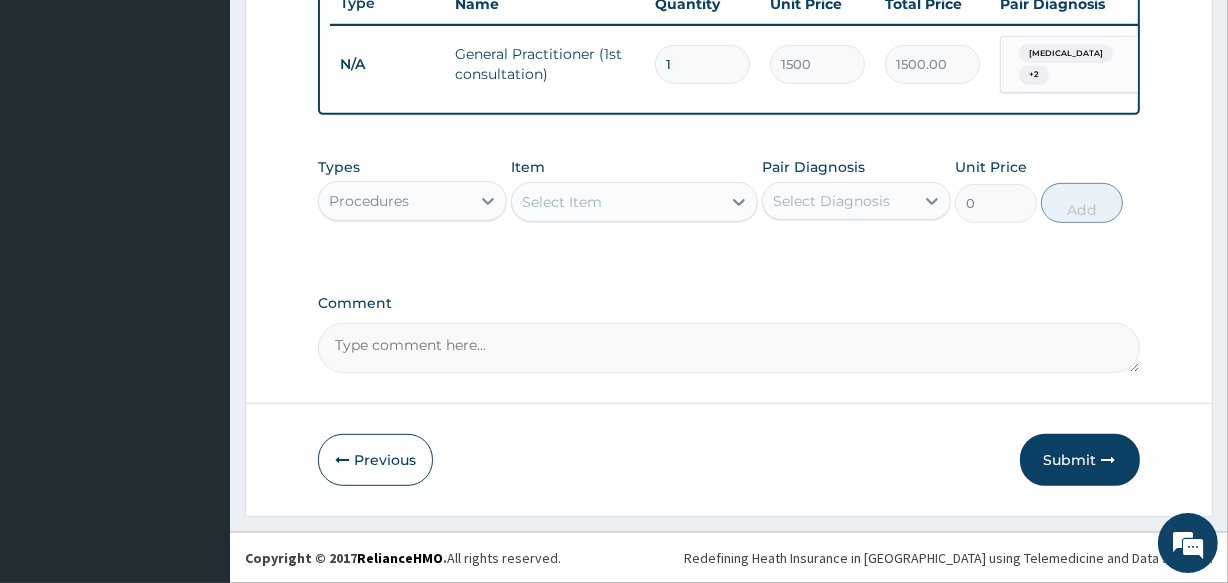 scroll, scrollTop: 776, scrollLeft: 0, axis: vertical 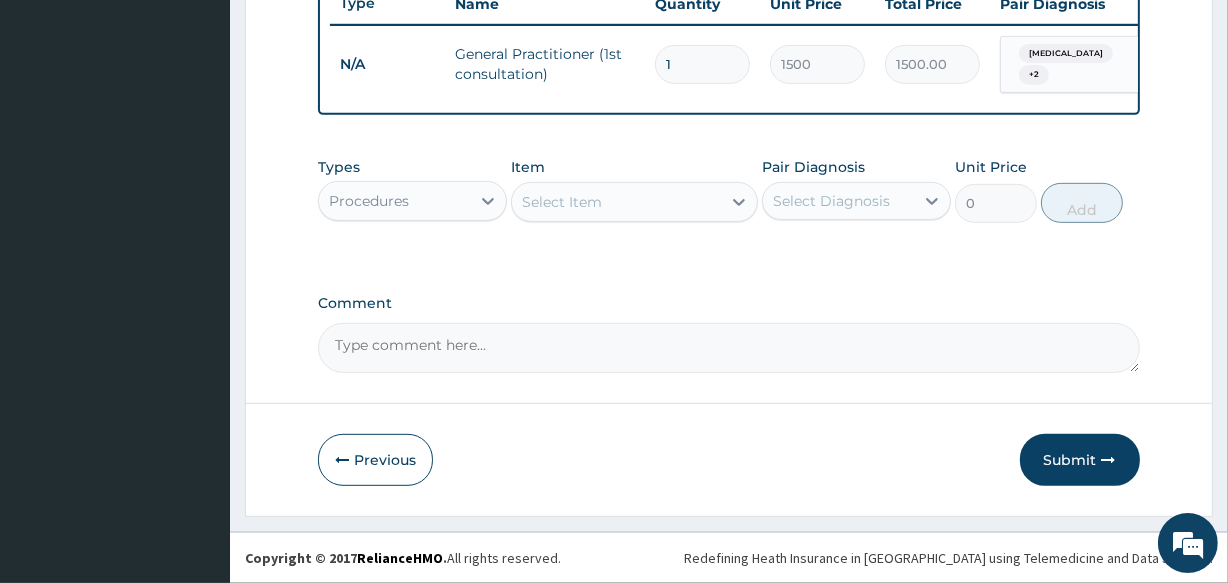 click on "Procedures" at bounding box center (394, 201) 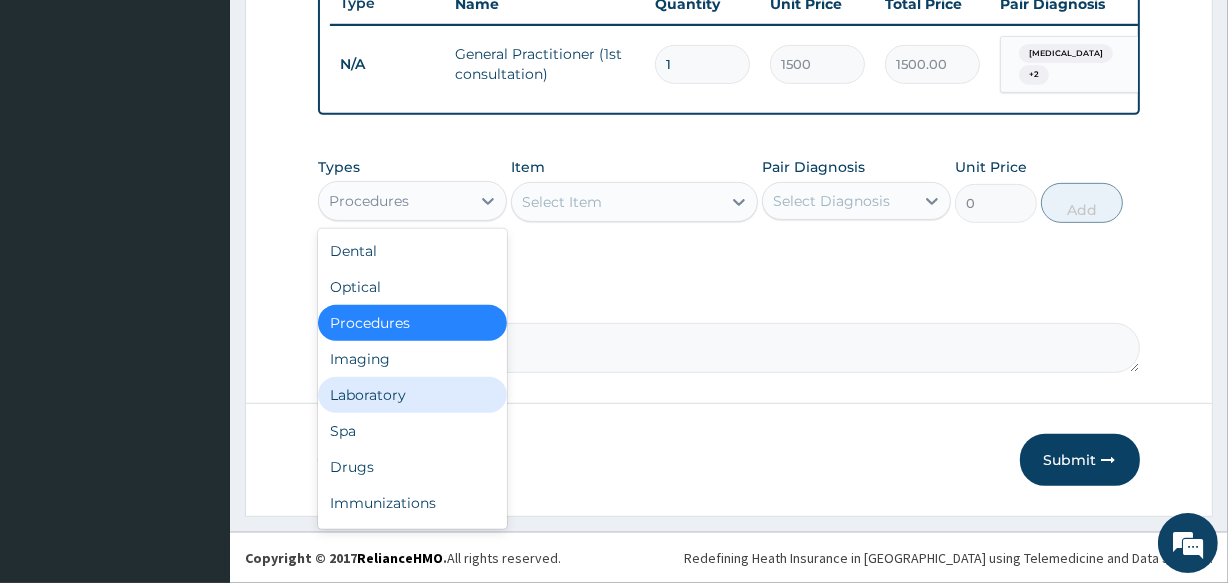click on "Laboratory" at bounding box center (412, 395) 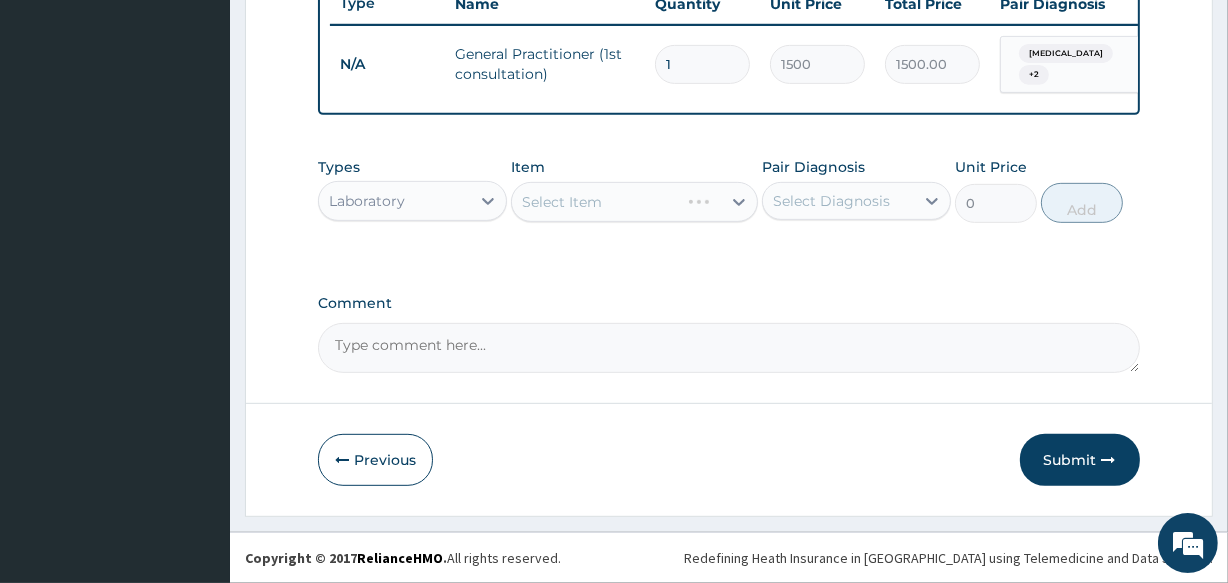 click on "Select Item" at bounding box center [634, 202] 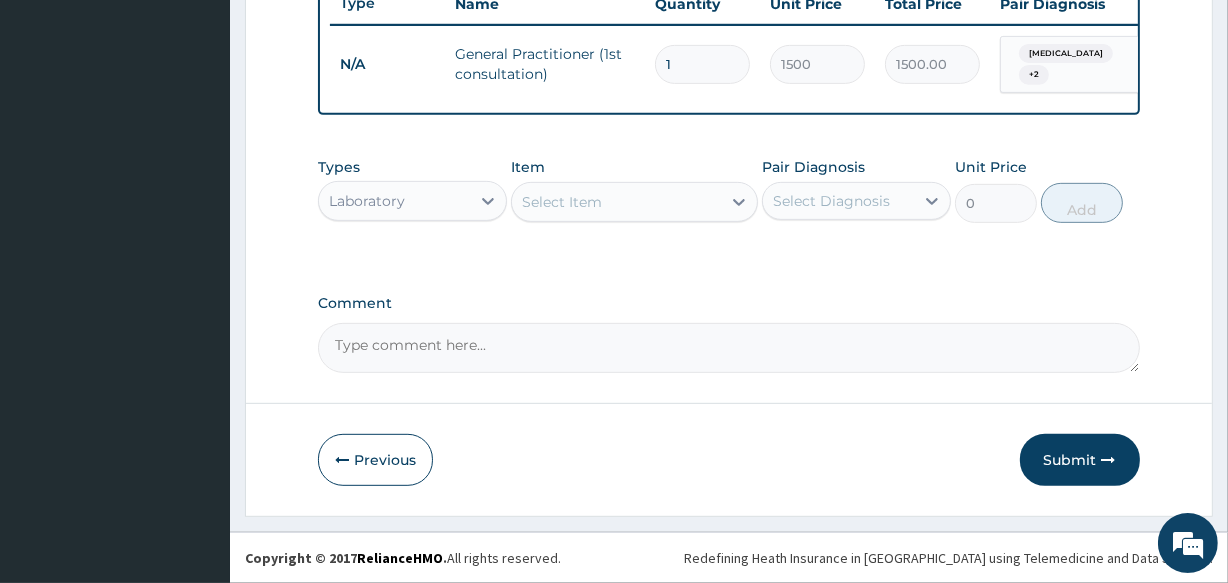 click on "Select Item" at bounding box center (562, 202) 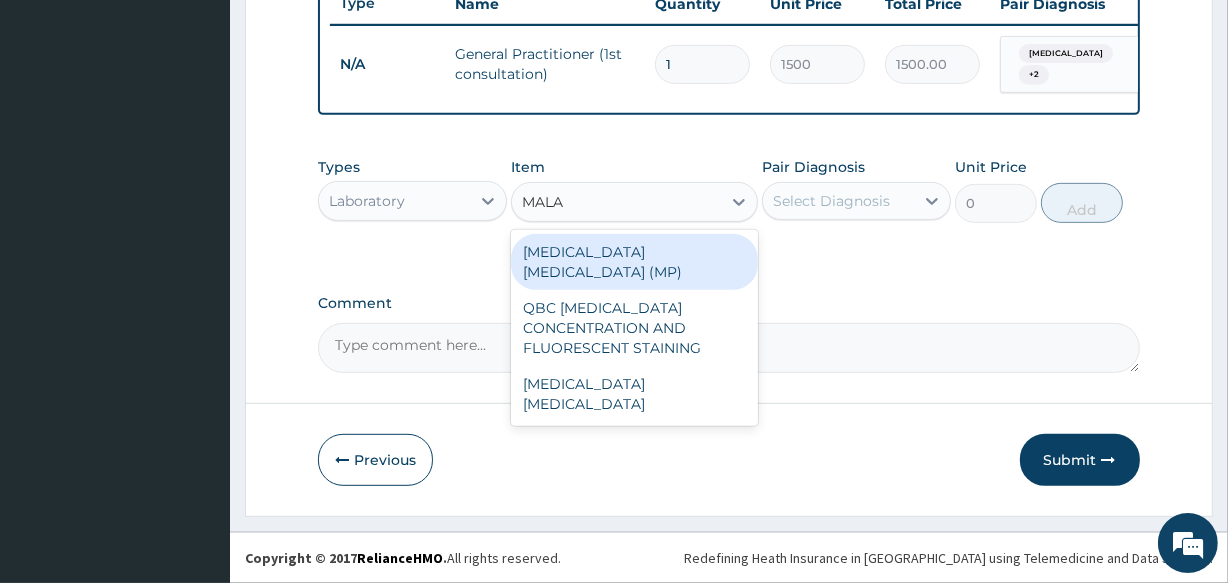 type on "MALAR" 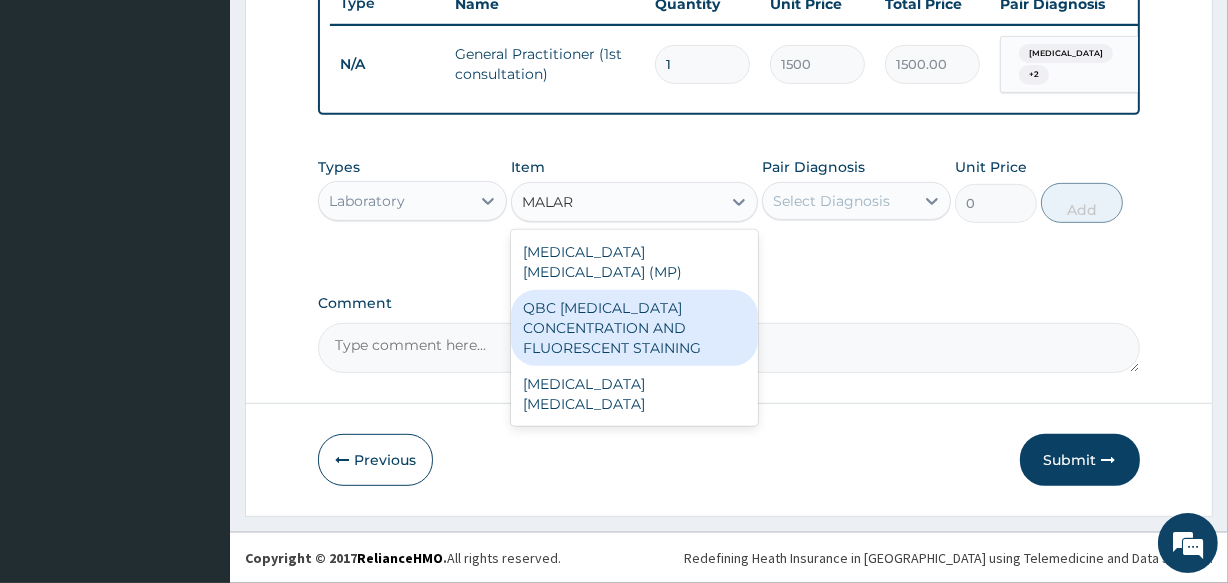click on "QBC [MEDICAL_DATA] CONCENTRATION AND FLUORESCENT STAINING" at bounding box center (634, 328) 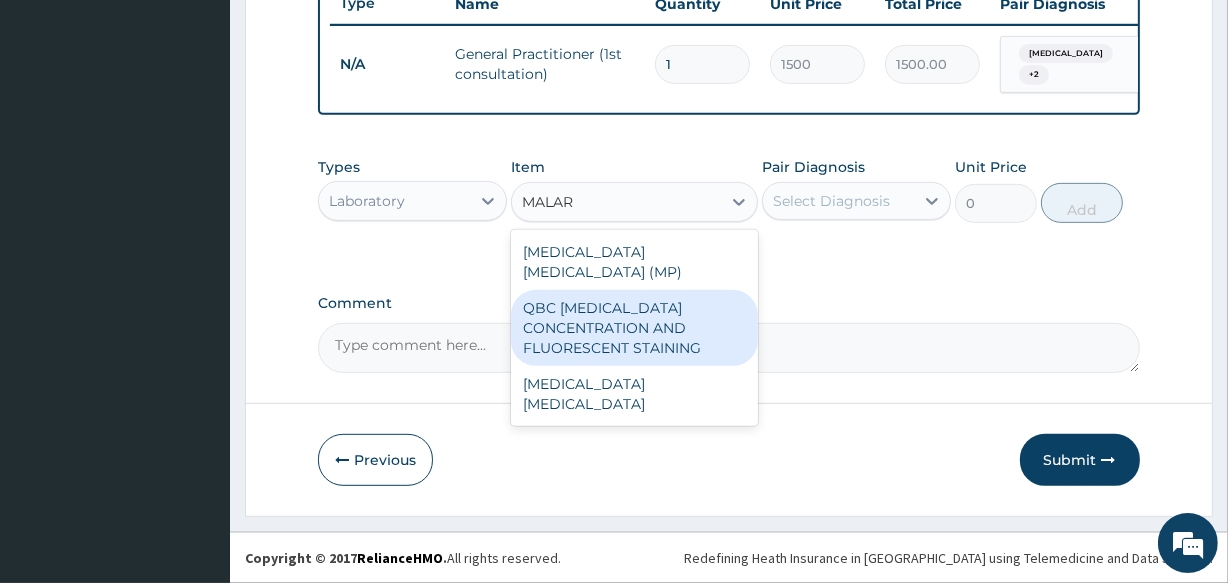 type 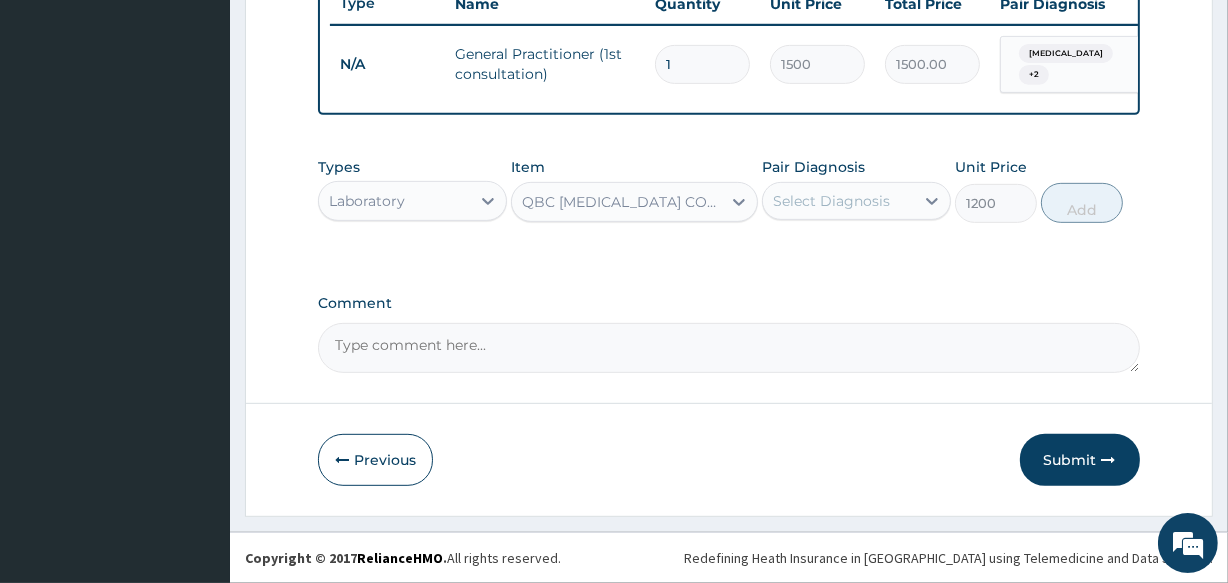 click on "Select Diagnosis" at bounding box center (831, 201) 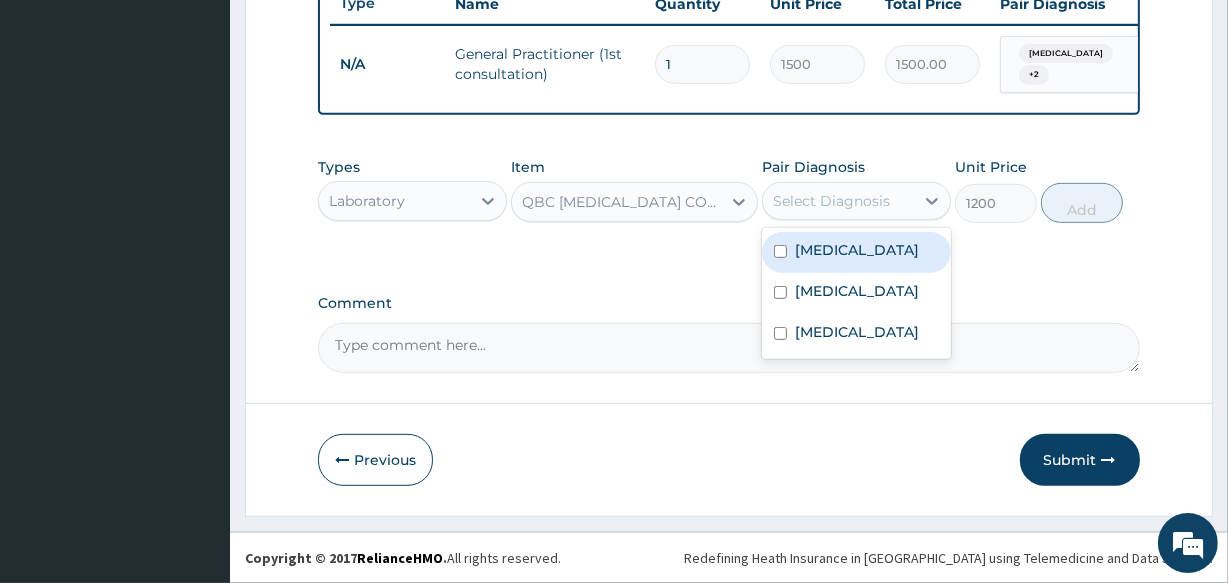 click on "[MEDICAL_DATA]" at bounding box center (856, 252) 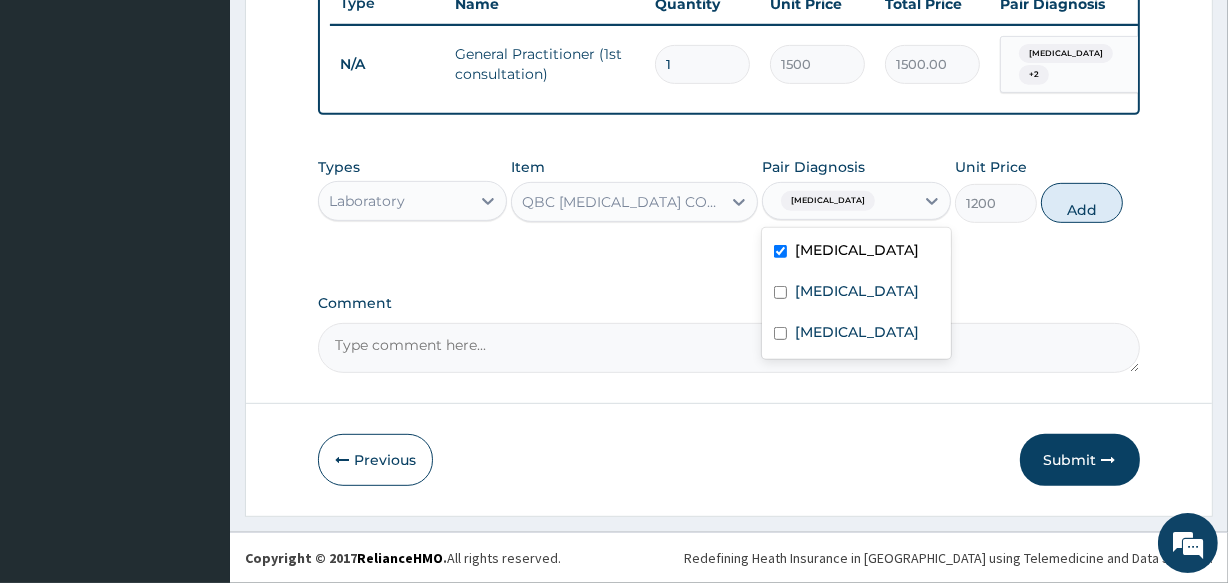 click on "[MEDICAL_DATA]" at bounding box center [856, 252] 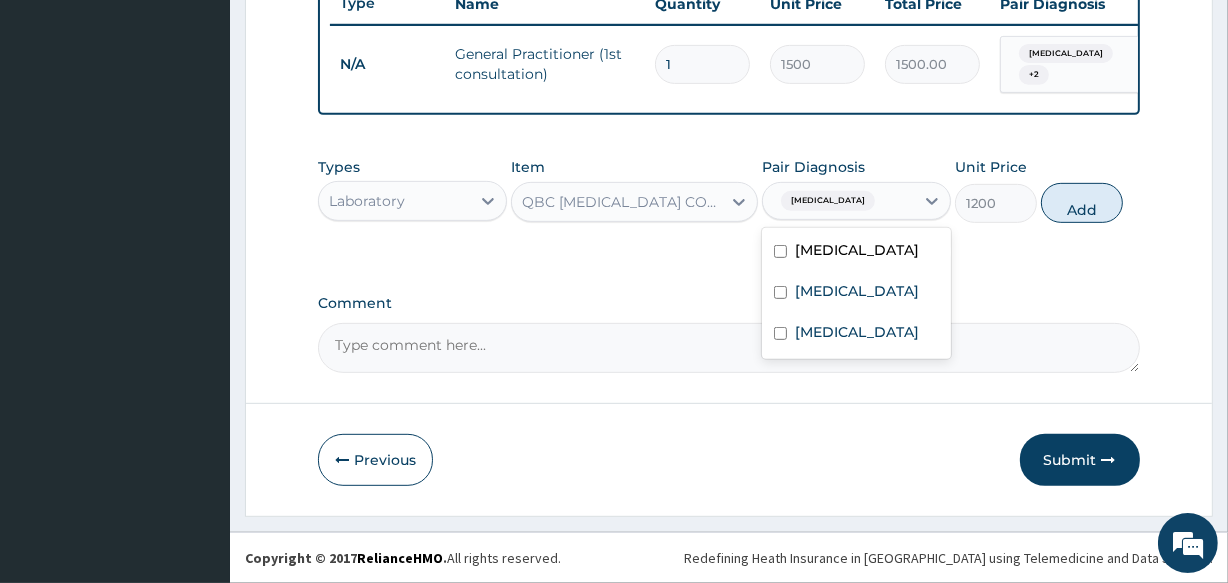 checkbox on "false" 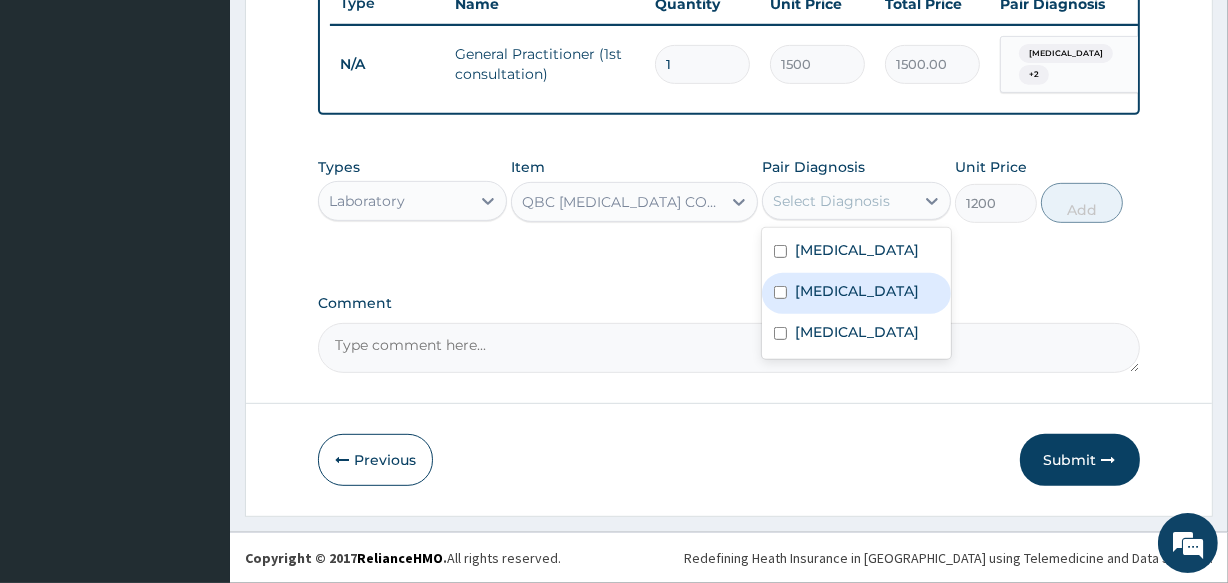 click on "[MEDICAL_DATA]" at bounding box center [856, 293] 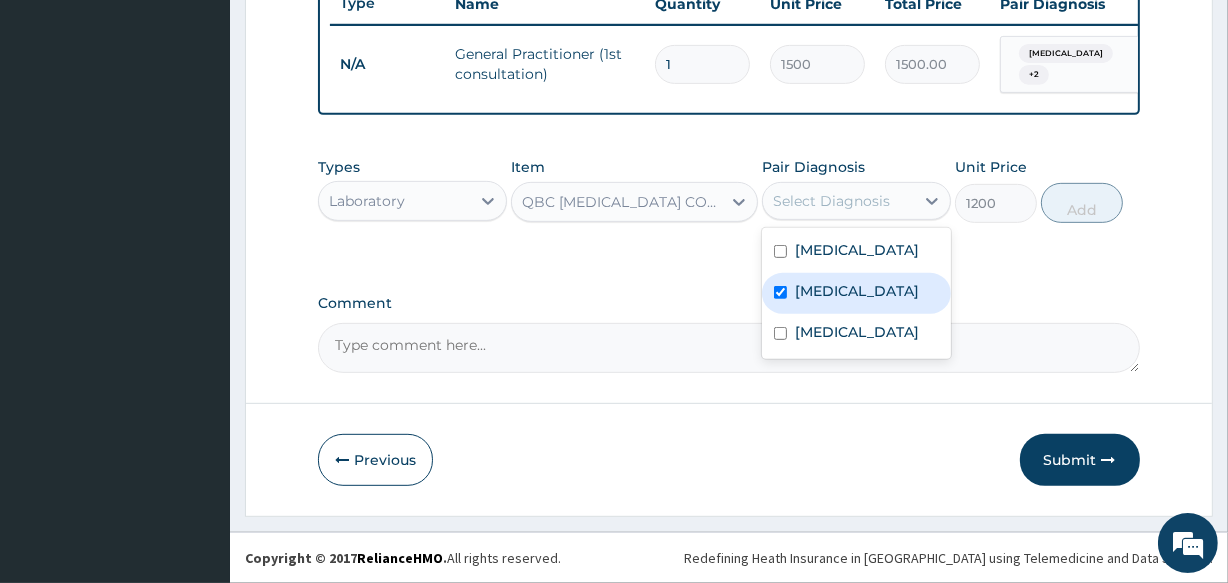 checkbox on "true" 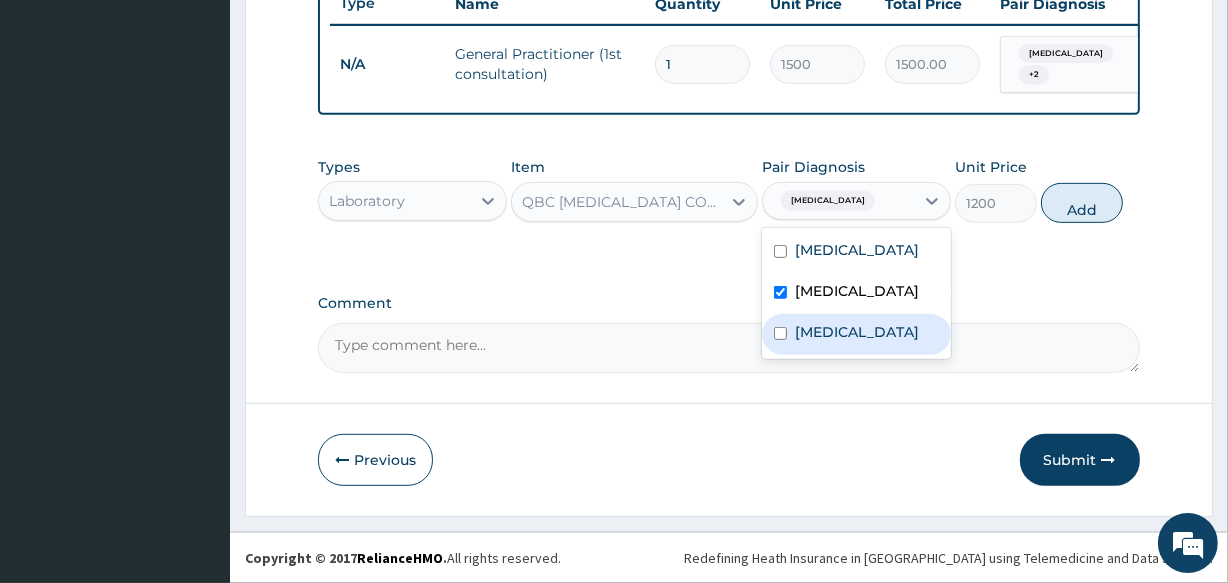 click on "Upper respiratory infection" at bounding box center [857, 332] 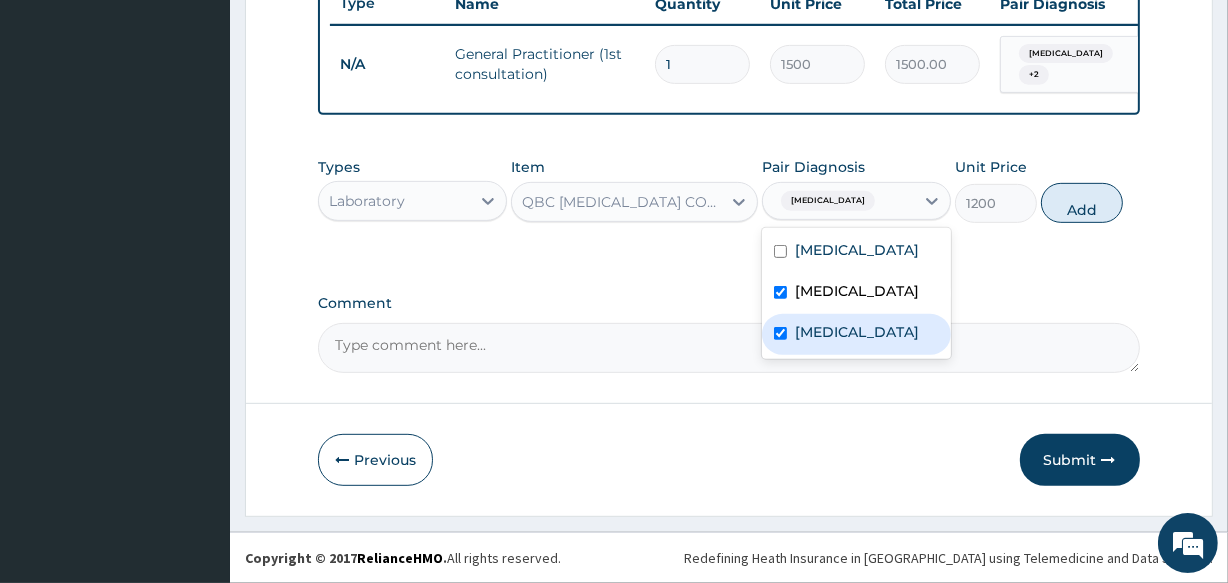 checkbox on "true" 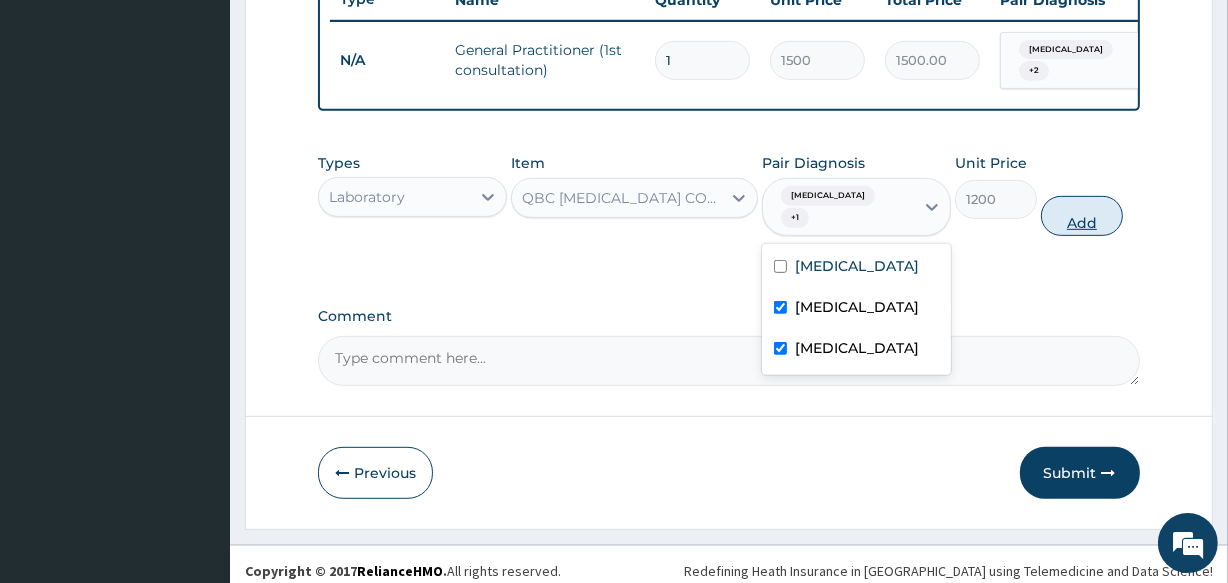 click on "Add" at bounding box center (1082, 216) 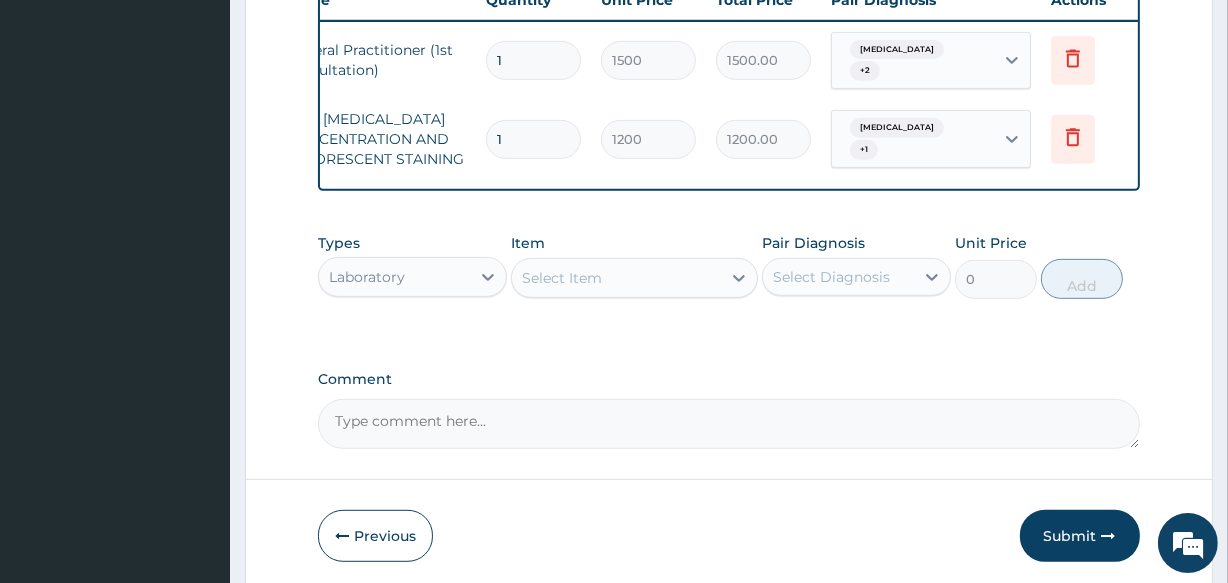 scroll, scrollTop: 0, scrollLeft: 181, axis: horizontal 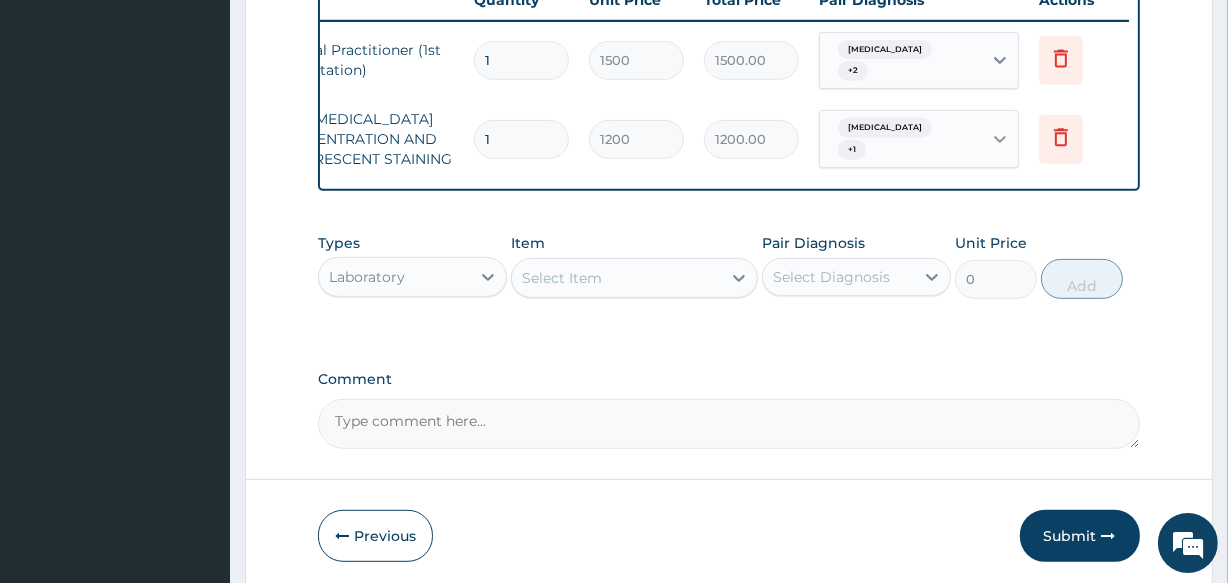 click 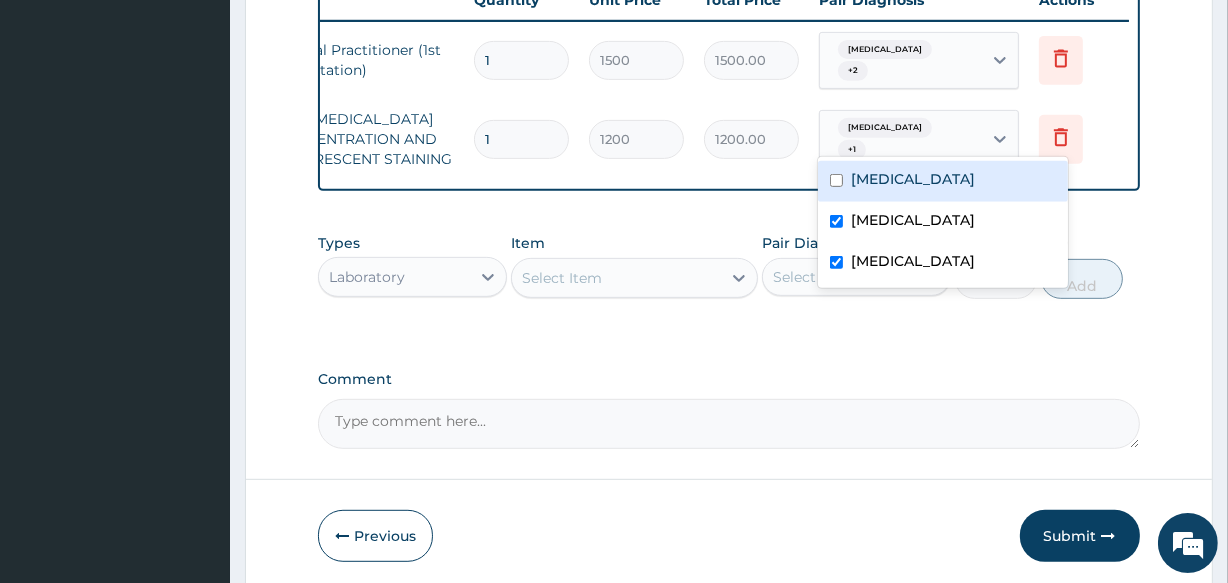 click on "[MEDICAL_DATA]" at bounding box center [913, 179] 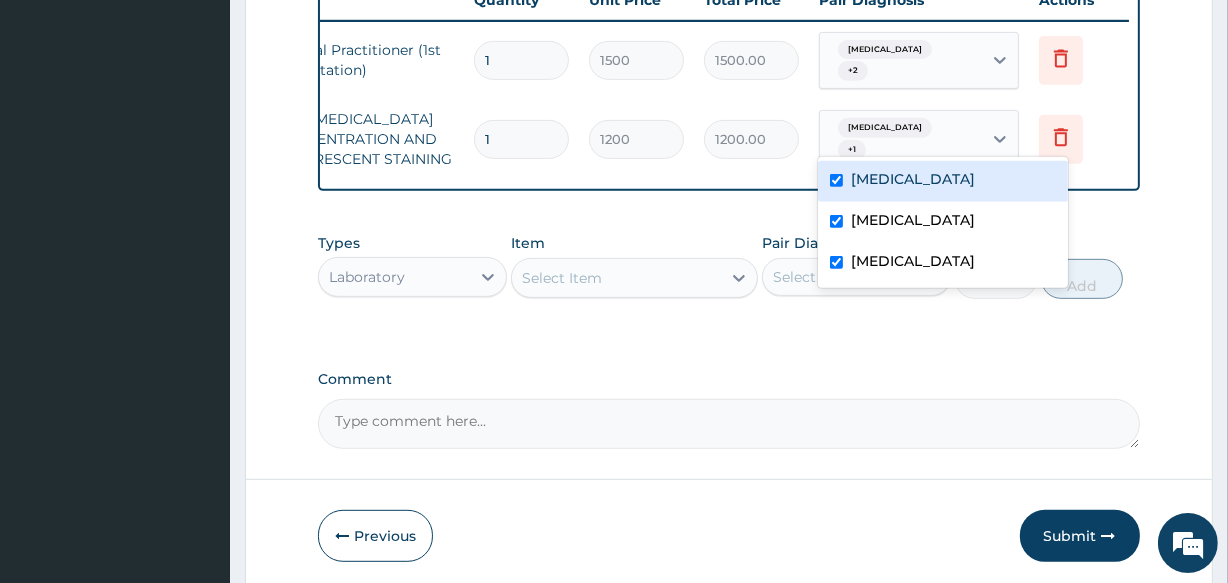 checkbox on "true" 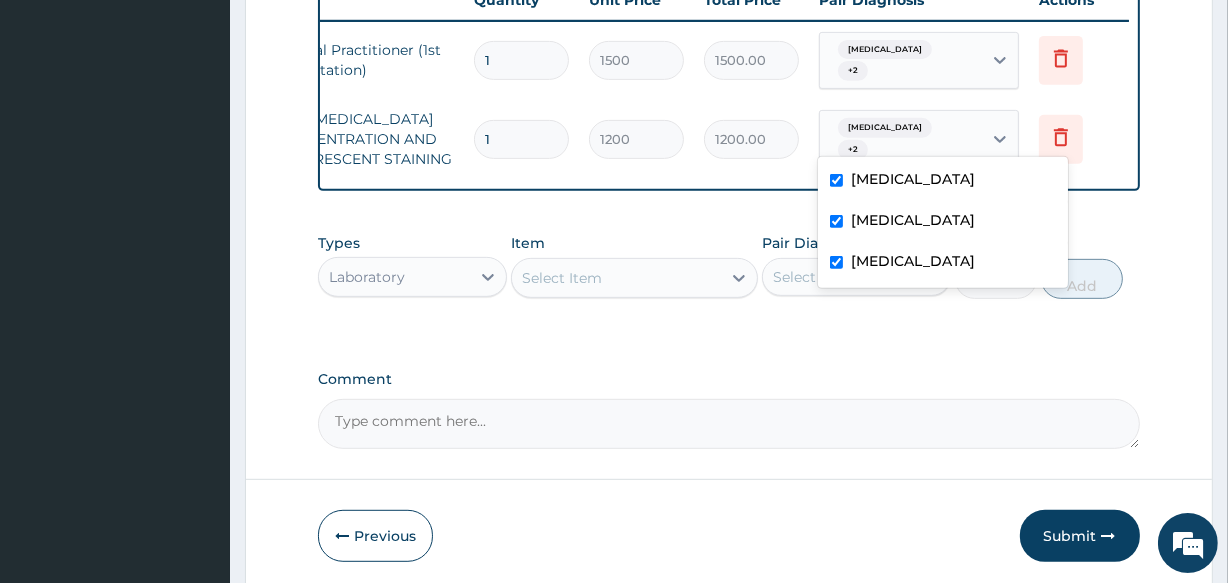click on "[MEDICAL_DATA]" at bounding box center [943, 222] 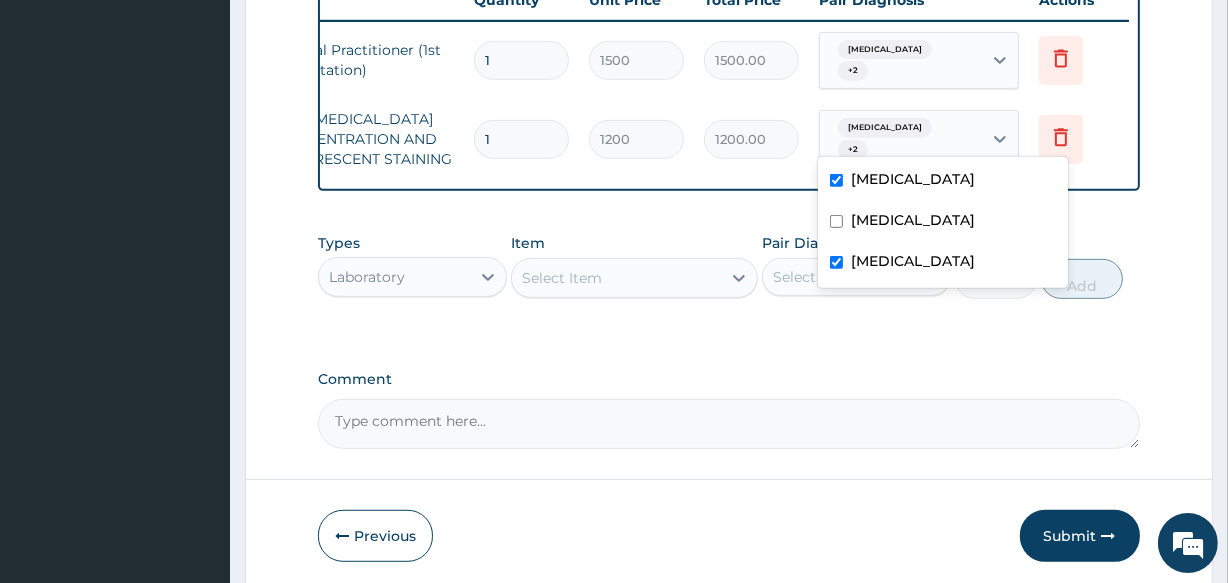 checkbox on "false" 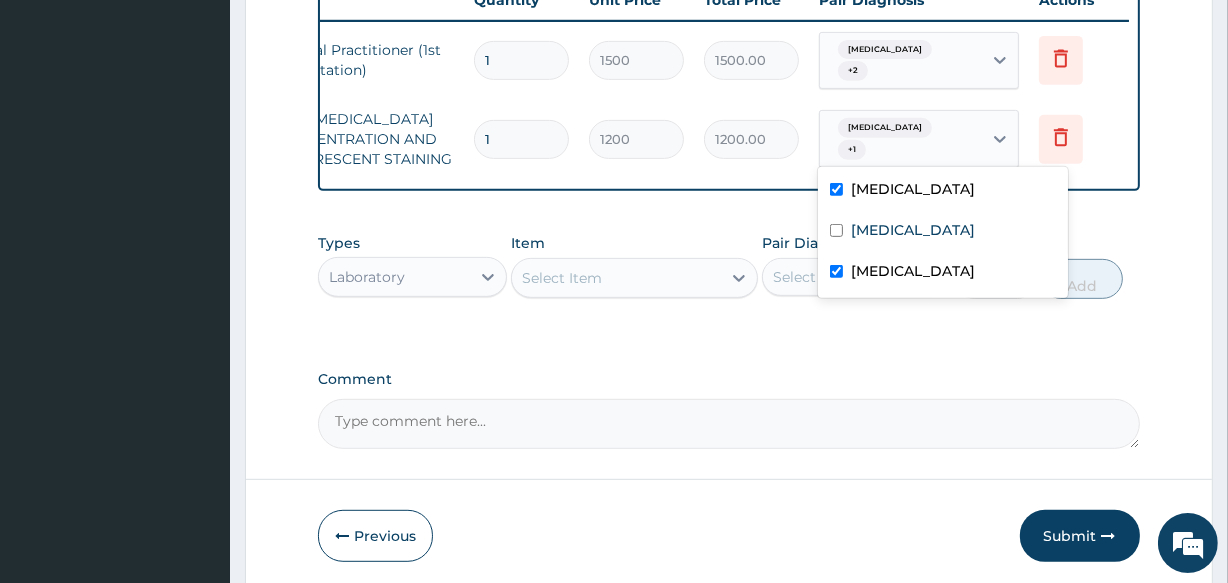 click on "Upper respiratory infection" at bounding box center [913, 271] 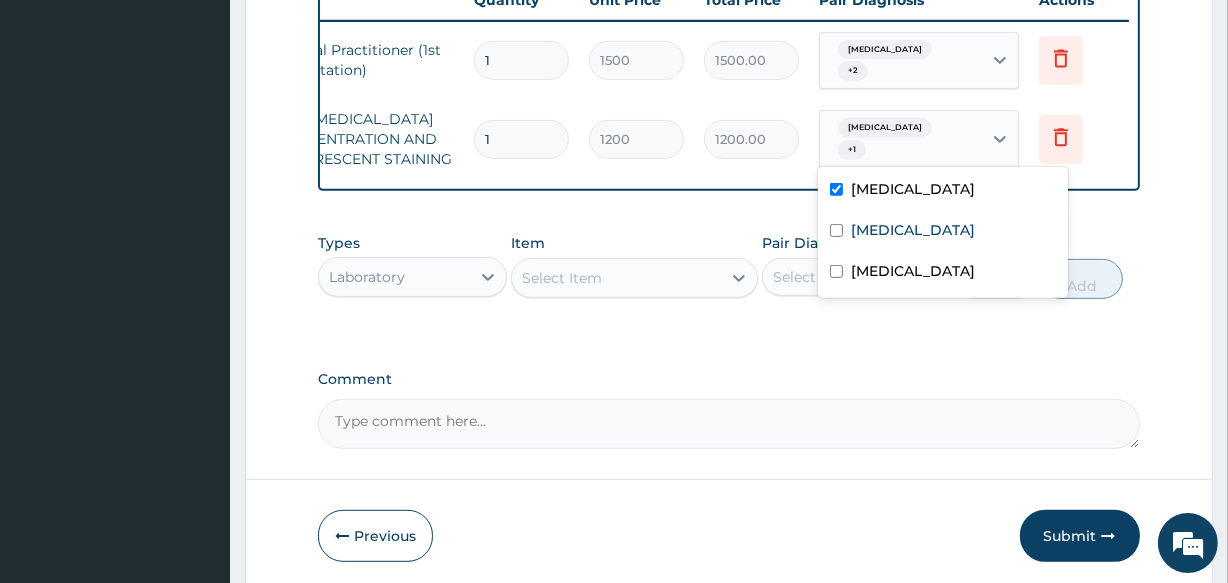 checkbox on "false" 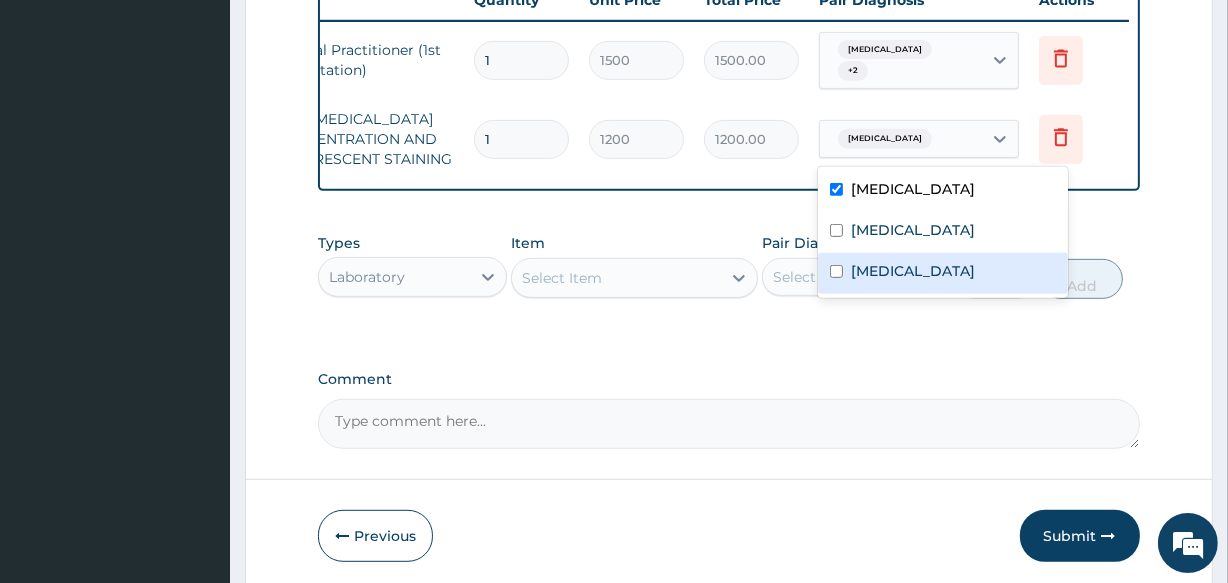click on "PA Code / Prescription Code Enter Code(Secondary Care Only) Encounter Date 05-07-2025 Important Notice Please enter PA codes before entering items that are not attached to a PA code   All diagnoses entered must be linked to a claim item. Diagnosis & Claim Items that are visible but inactive cannot be edited because they were imported from an already approved PA code. Diagnosis Malaria Confirmed Sepsis Query Upper respiratory infection Confirmed NB: All diagnosis must be linked to a claim item Claim Items Type Name Quantity Unit Price Total Price Pair Diagnosis Actions N/A General Practitioner (1st consultation) 1 1500 1500.00 Malaria  + 2 Delete N/A QBC MALARIA CONCENTRATION AND FLUORESCENT STAINING 1 1200 1200.00 option Upper respiratory infection, deselected. option Upper respiratory infection focused, 3 of 3. 3 results available. Use Up and Down to choose options, press Enter to select the currently focused option, press Escape to exit the menu, press Tab to select the option and exit the menu. Malaria 0" at bounding box center [728, -68] 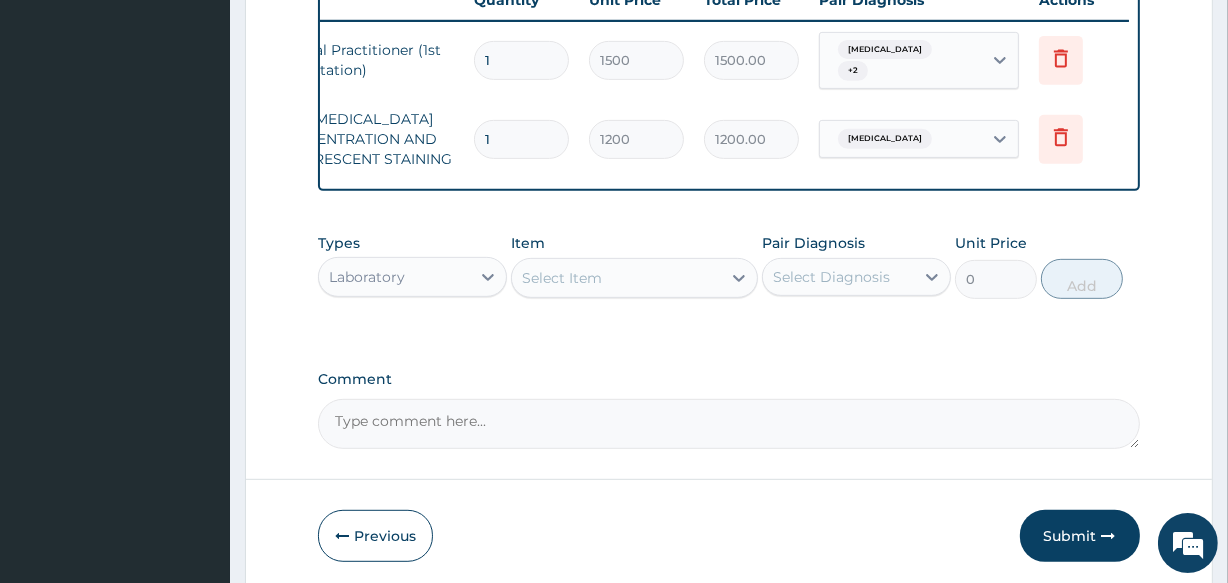 click on "Select Item" at bounding box center [562, 278] 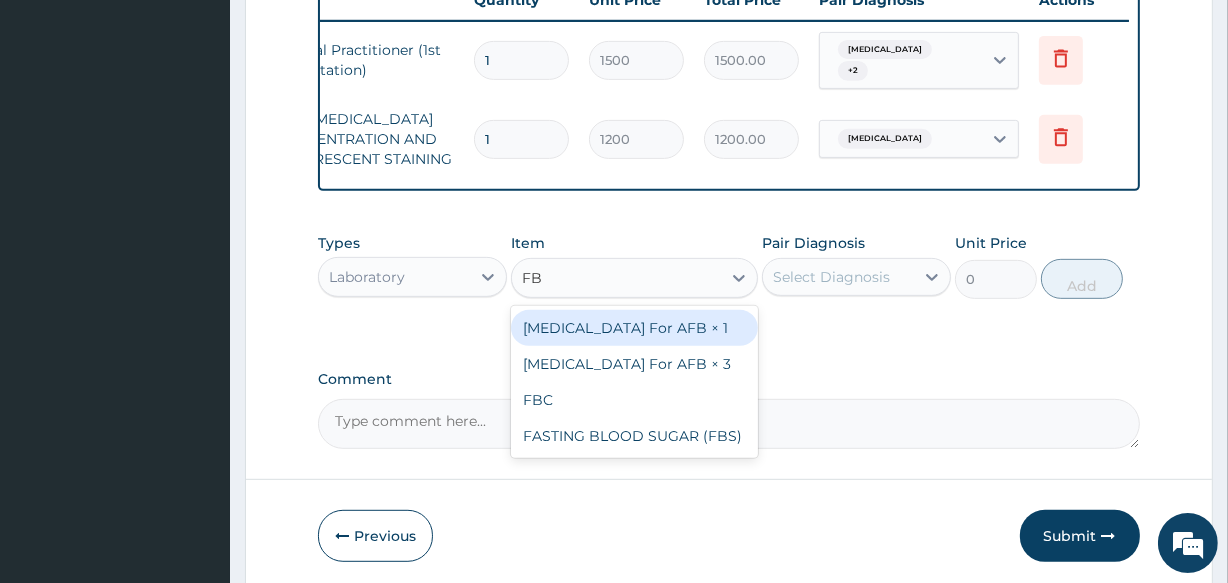 type on "FBC" 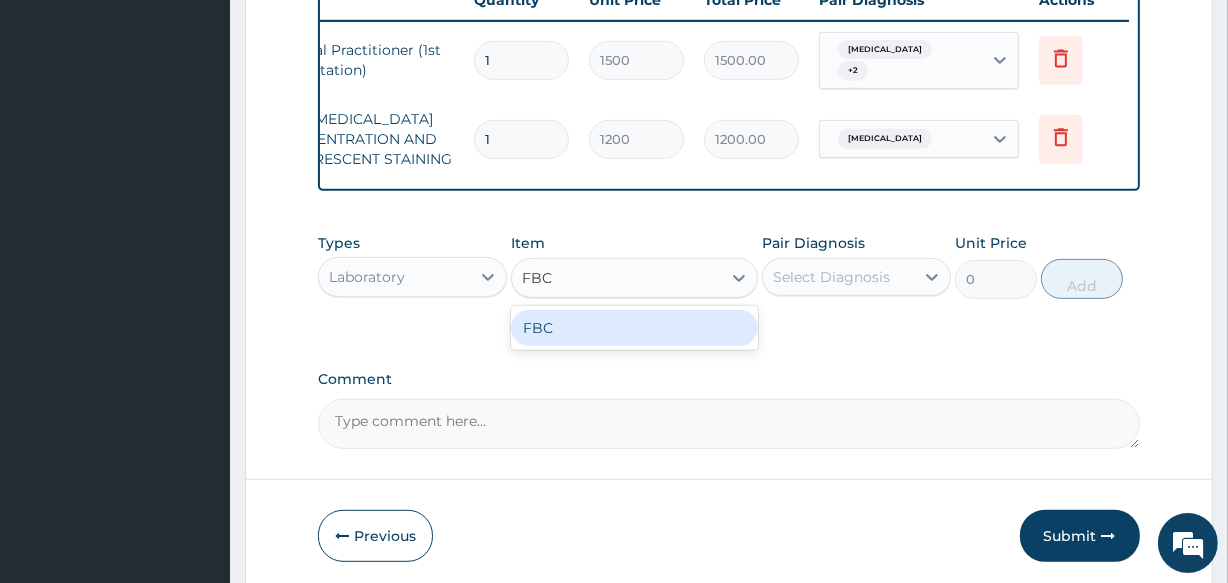 click on "FBC" at bounding box center [634, 328] 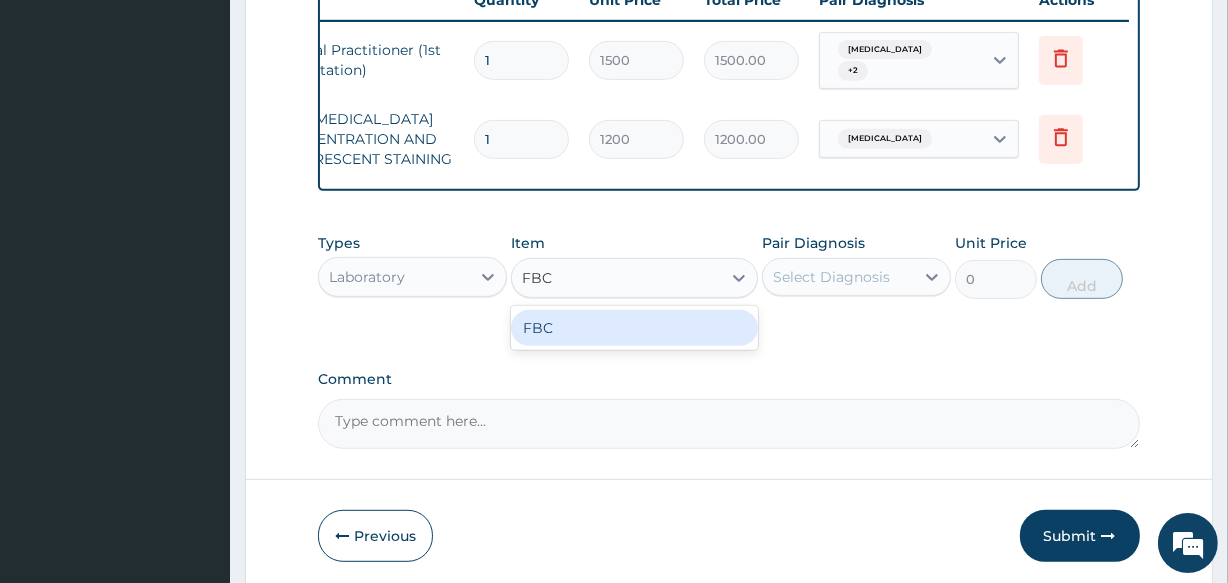 type 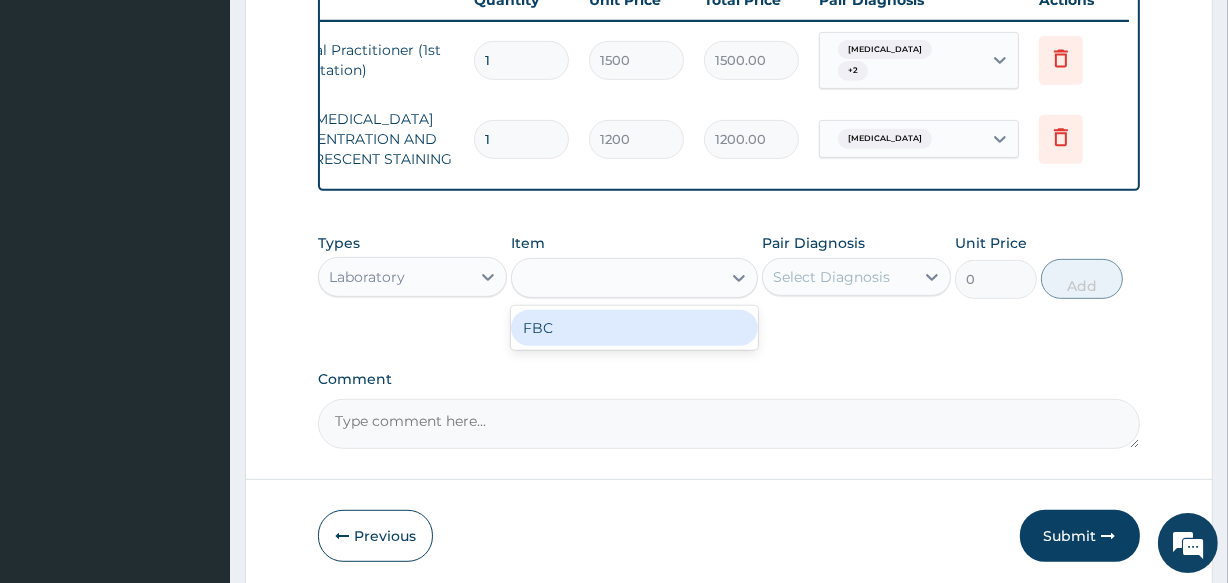 type on "1600" 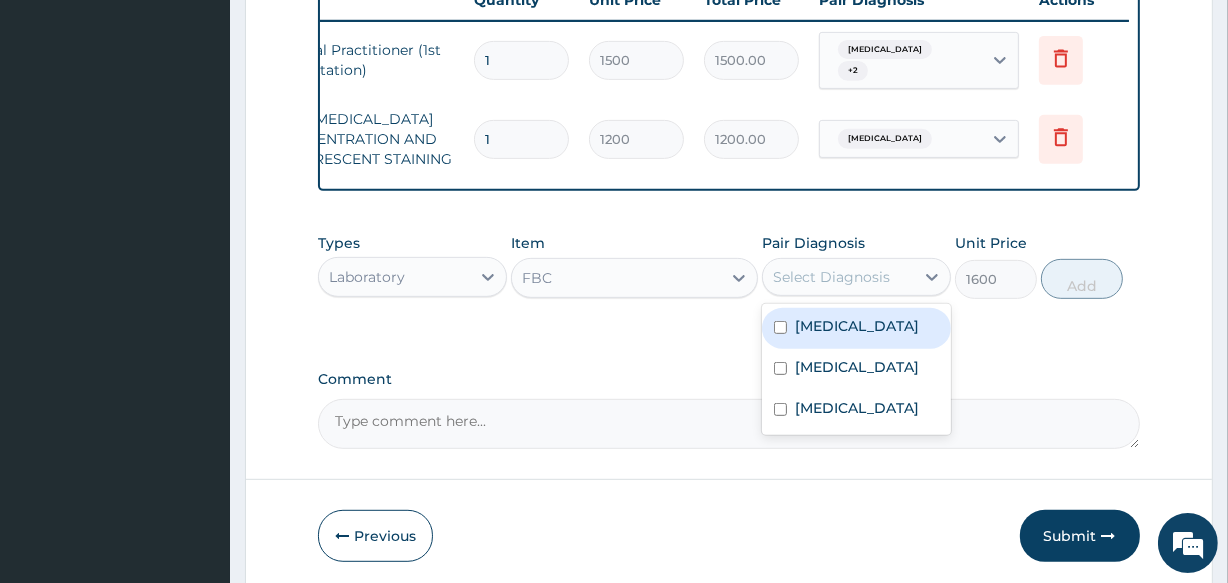 click on "Select Diagnosis" at bounding box center [838, 277] 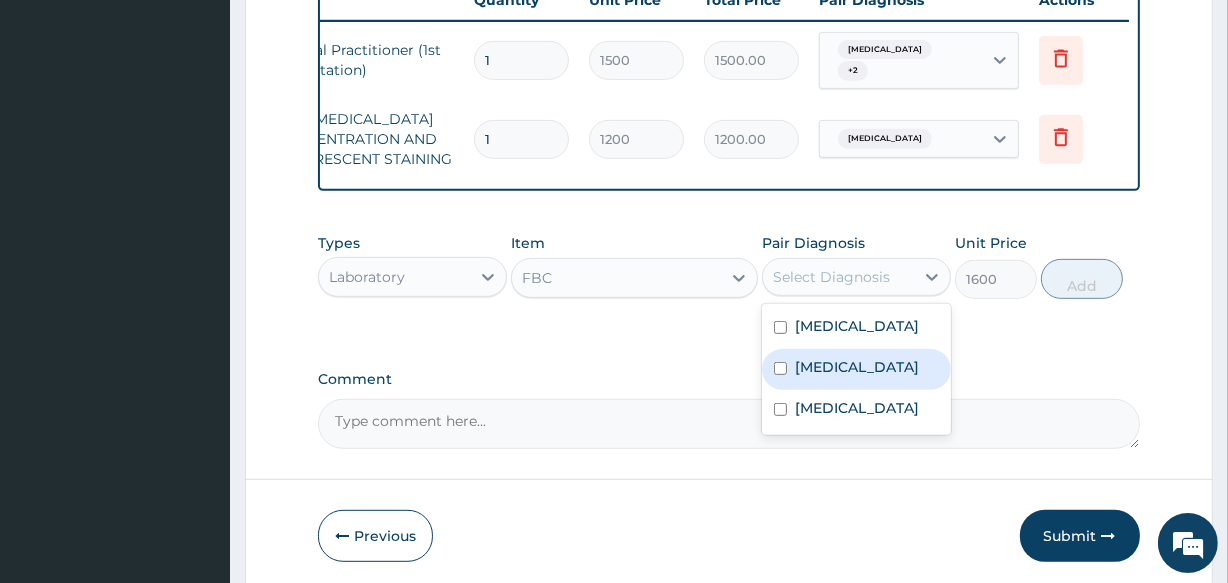 click on "[MEDICAL_DATA]" at bounding box center (857, 367) 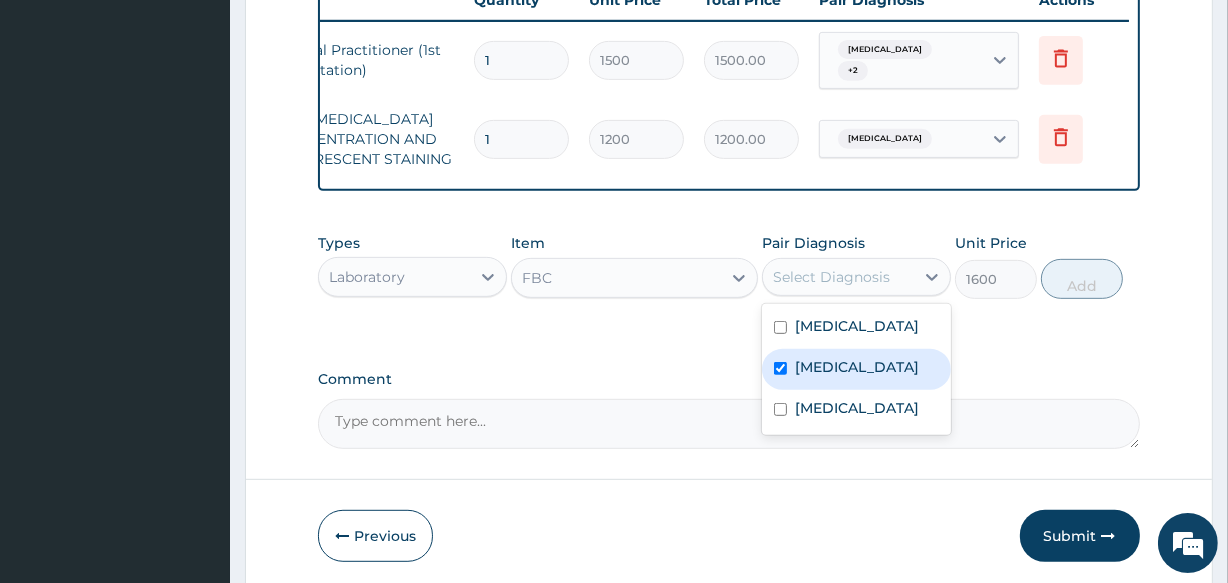 checkbox on "true" 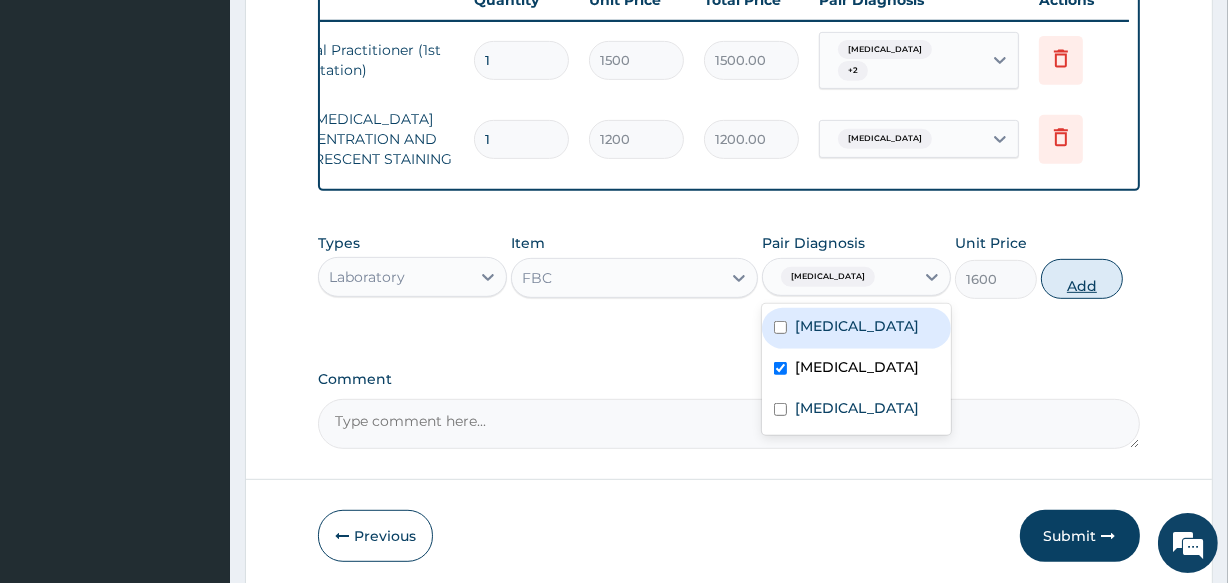 click on "Add" at bounding box center (1082, 279) 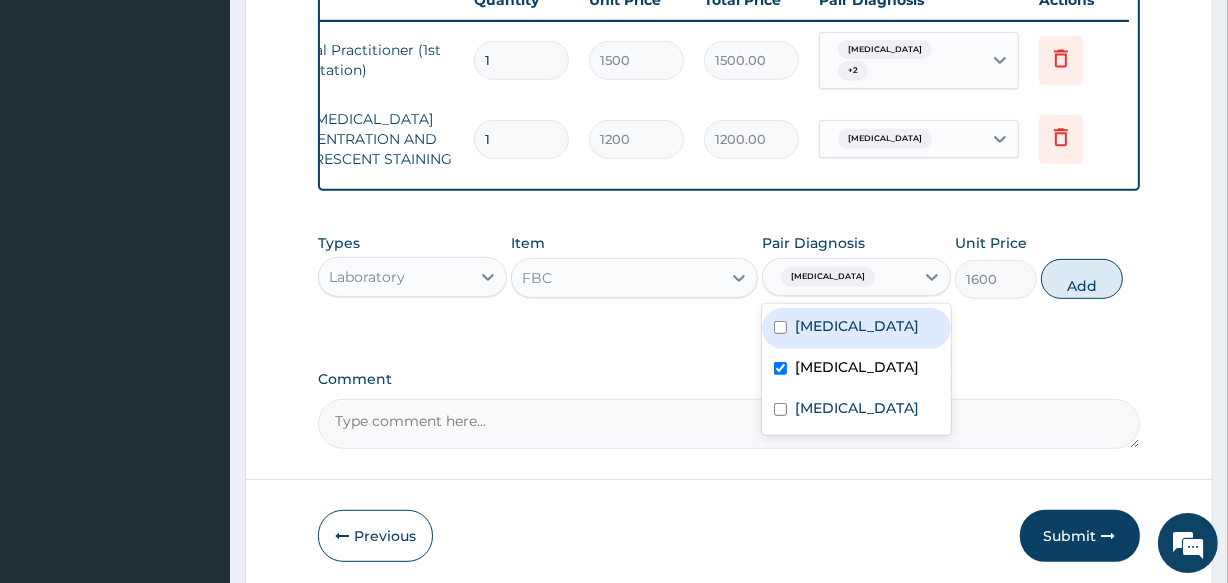 type on "0" 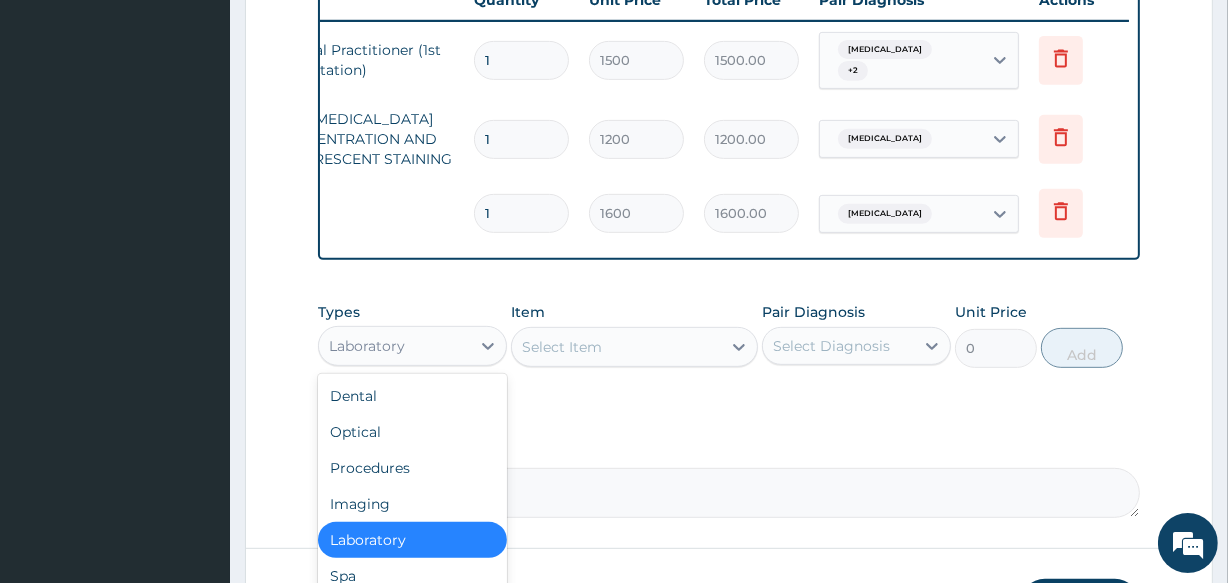 click on "Laboratory" at bounding box center [394, 346] 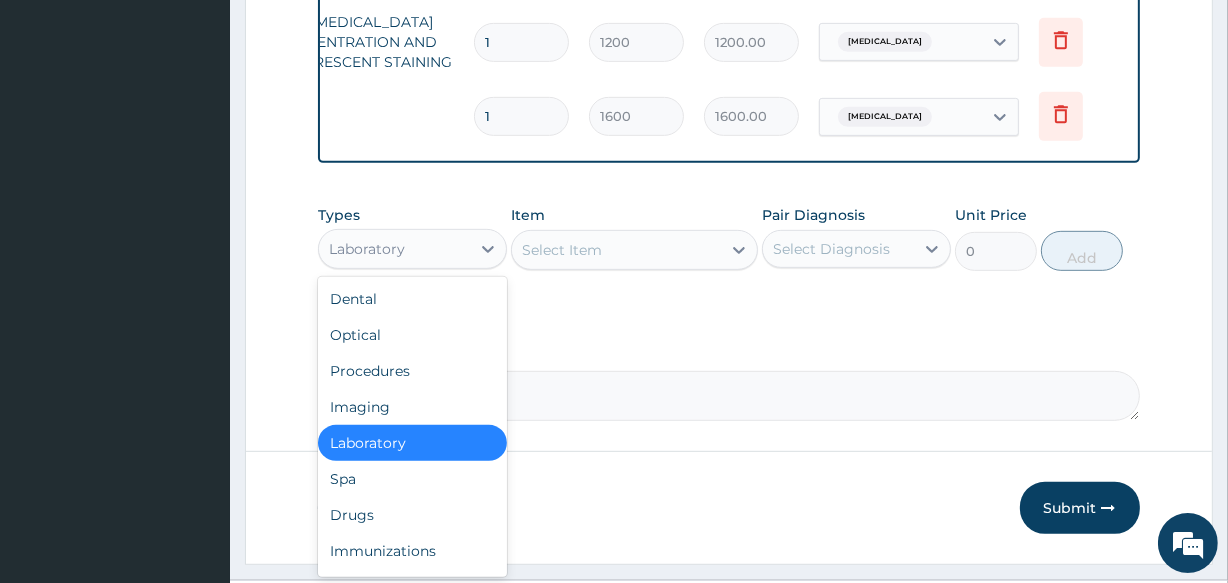 scroll, scrollTop: 885, scrollLeft: 0, axis: vertical 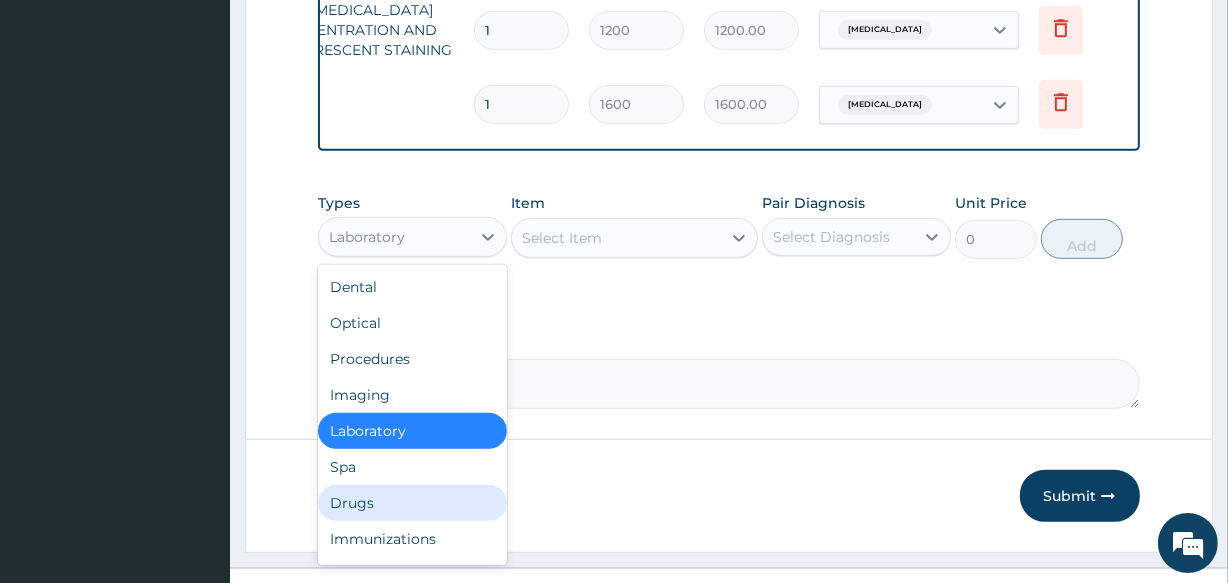click on "Drugs" at bounding box center (412, 503) 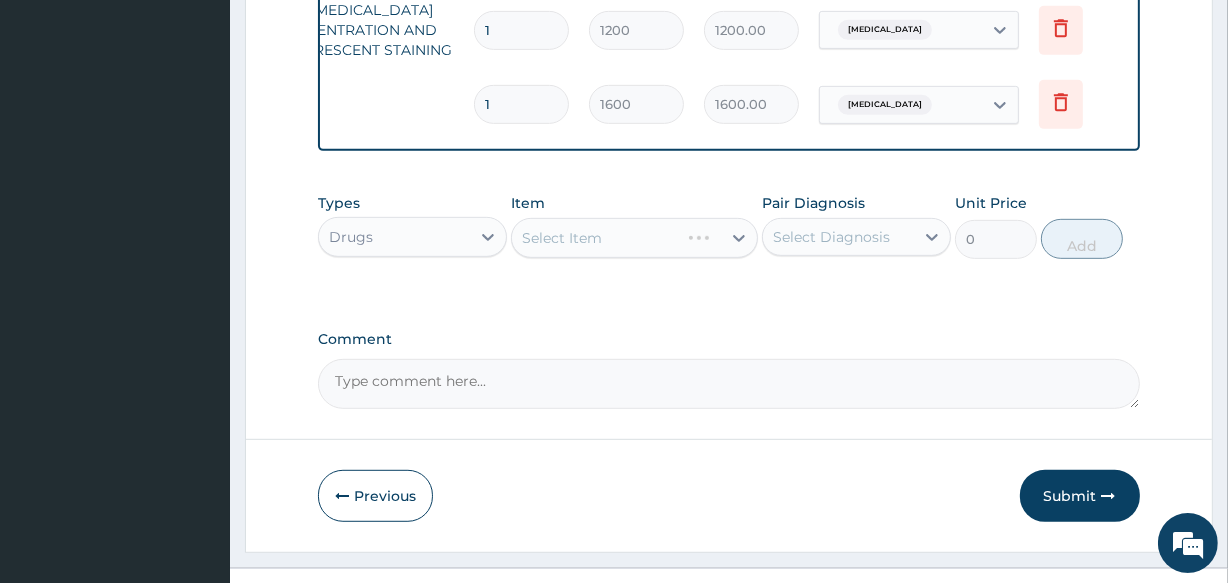 click on "Select Item" at bounding box center (634, 238) 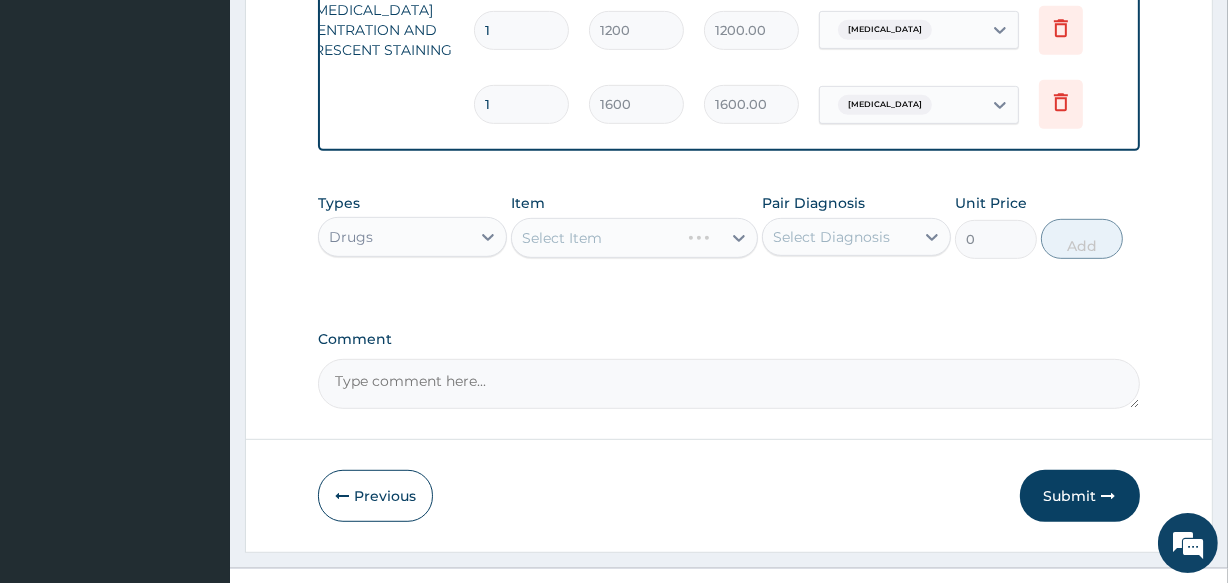 click on "Select Item" at bounding box center [595, 238] 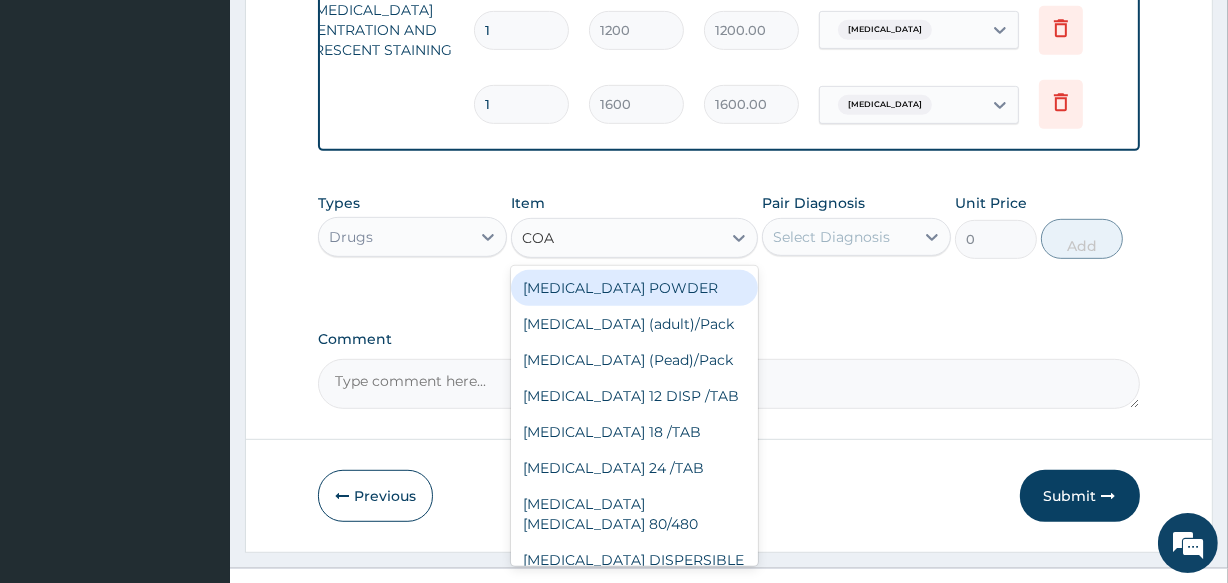type on "COAR" 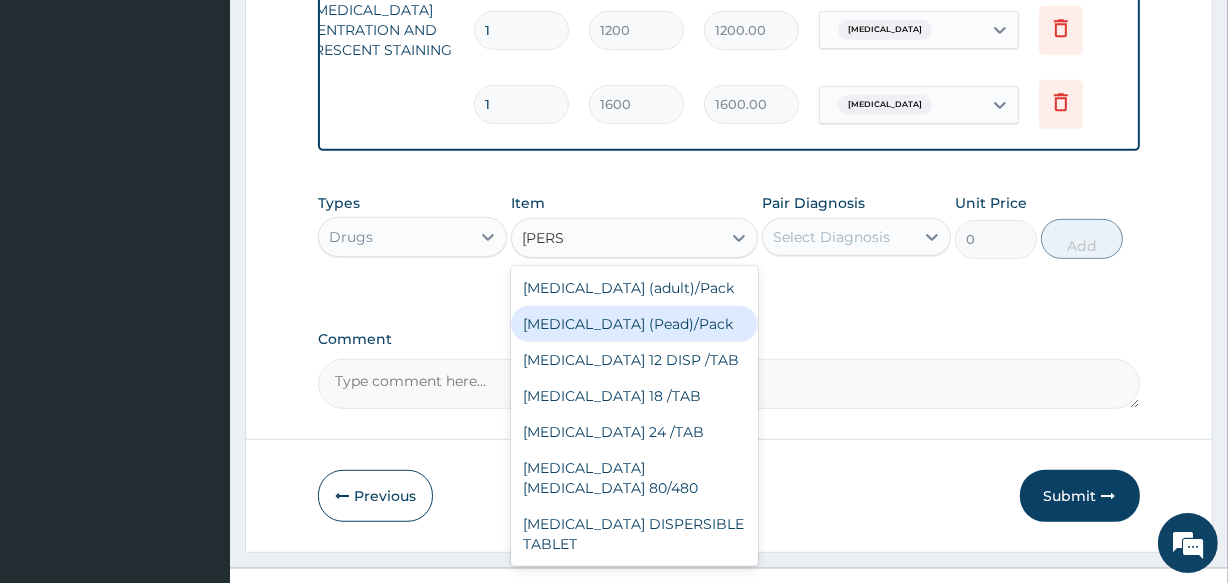 click on "[MEDICAL_DATA] (Pead)/Pack" at bounding box center (634, 324) 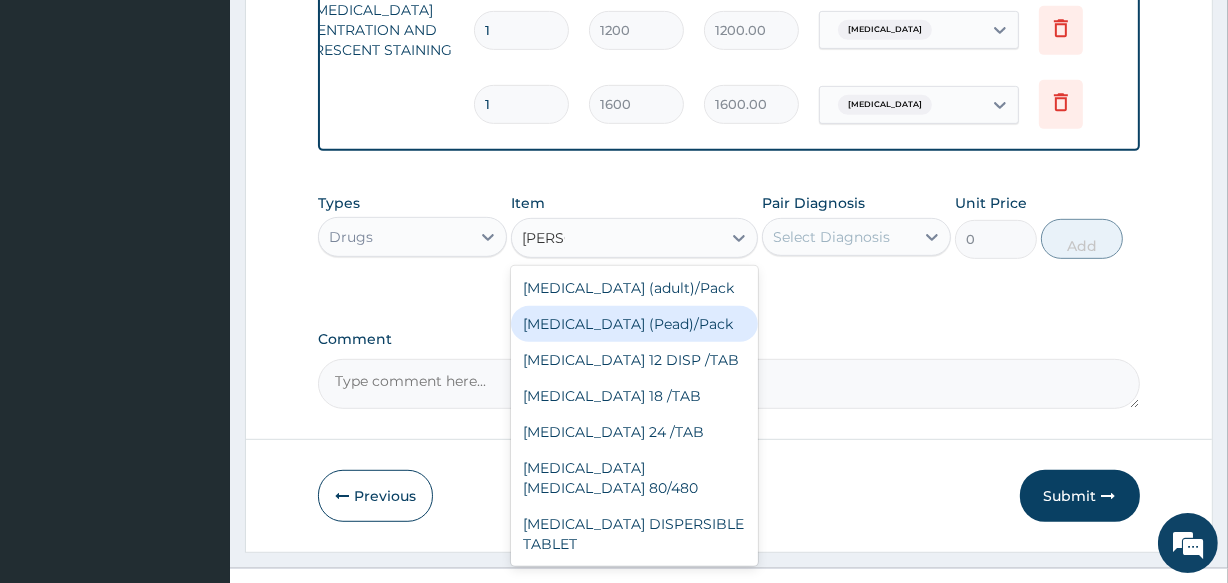 type 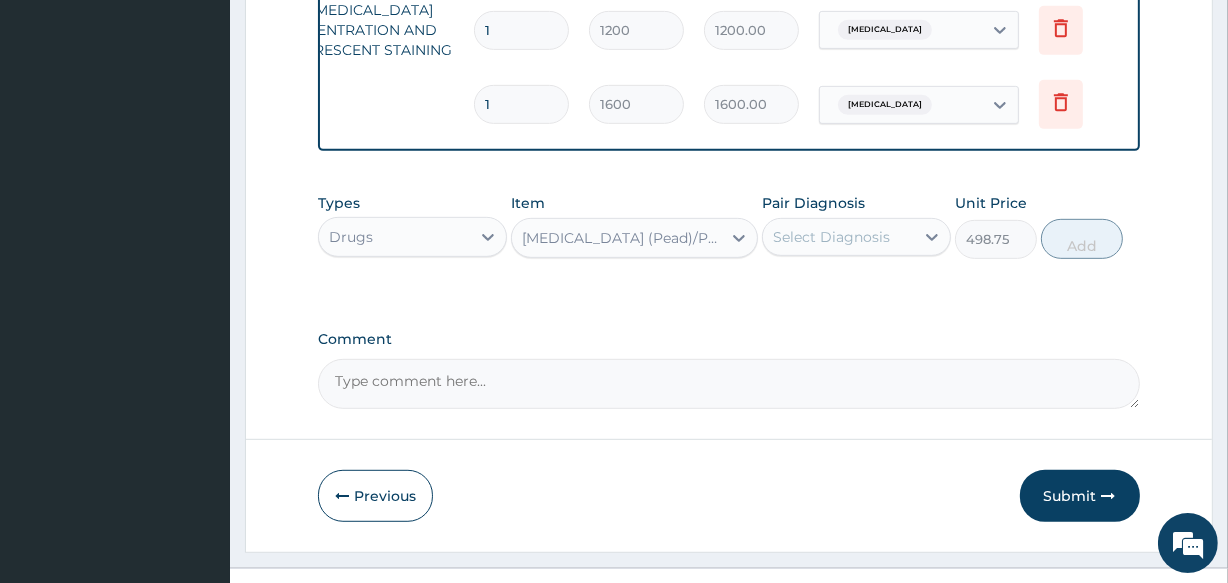 click on "Select Diagnosis" at bounding box center (838, 237) 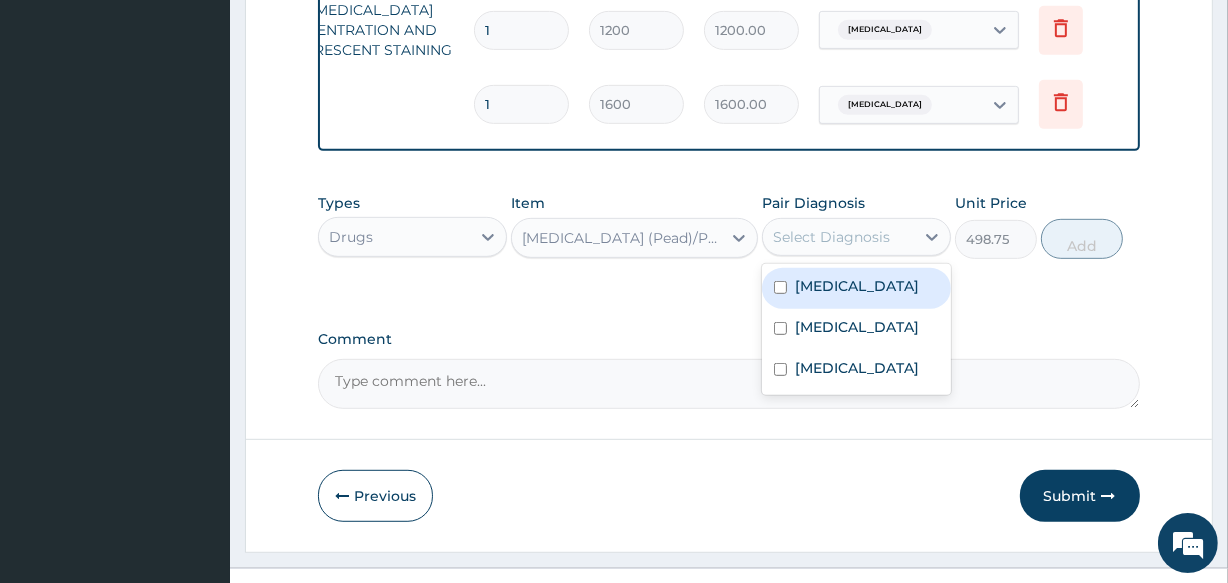 click on "[MEDICAL_DATA]" at bounding box center (857, 286) 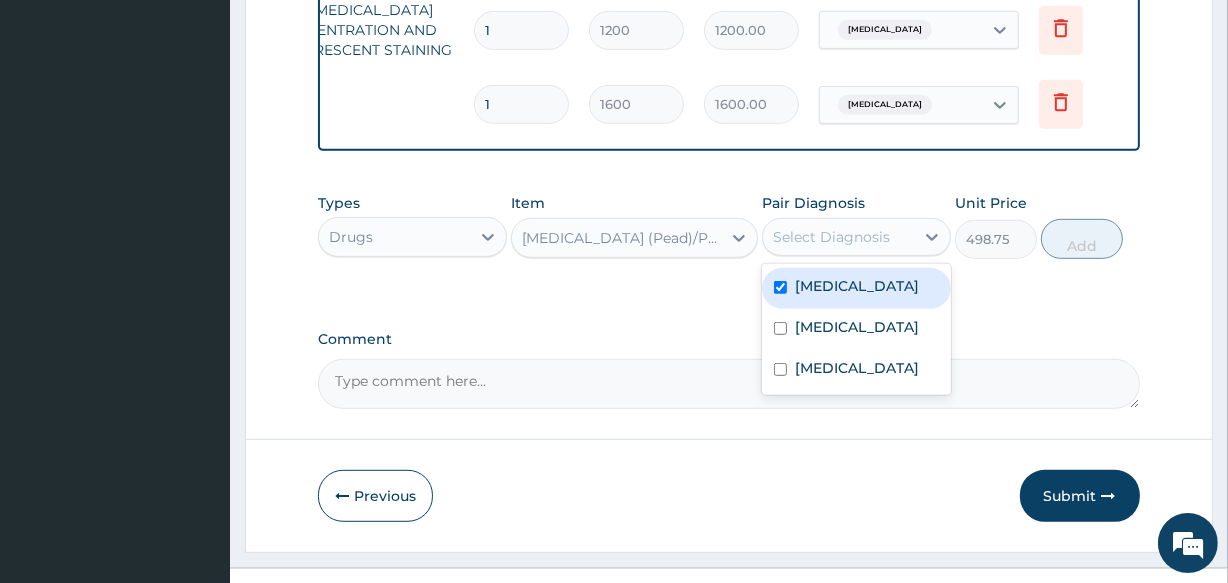 checkbox on "true" 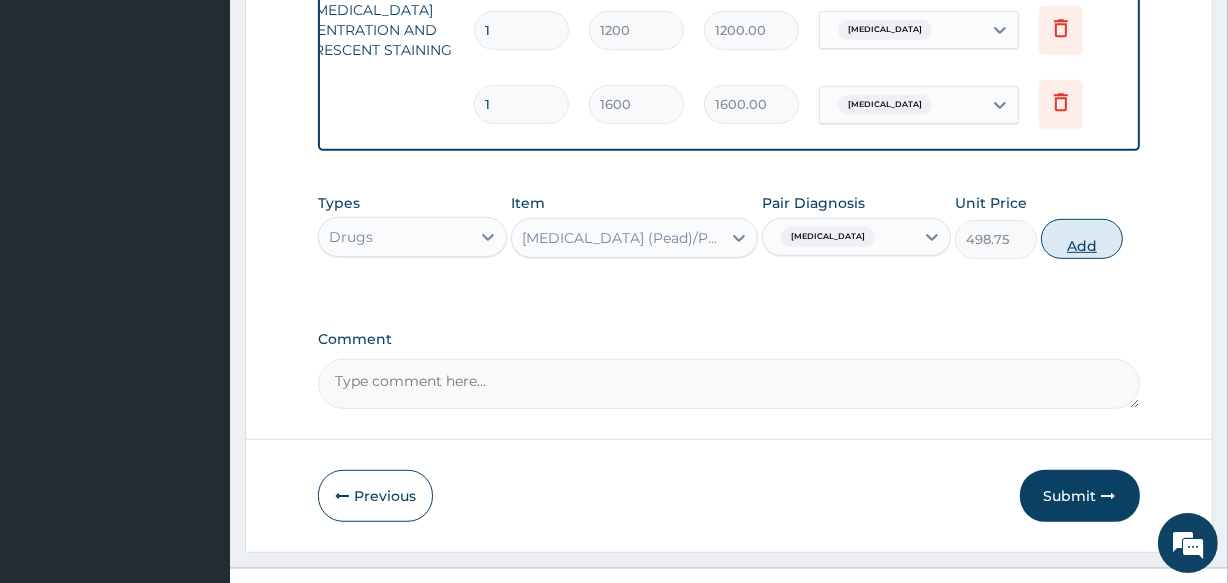 click on "Add" at bounding box center (1082, 239) 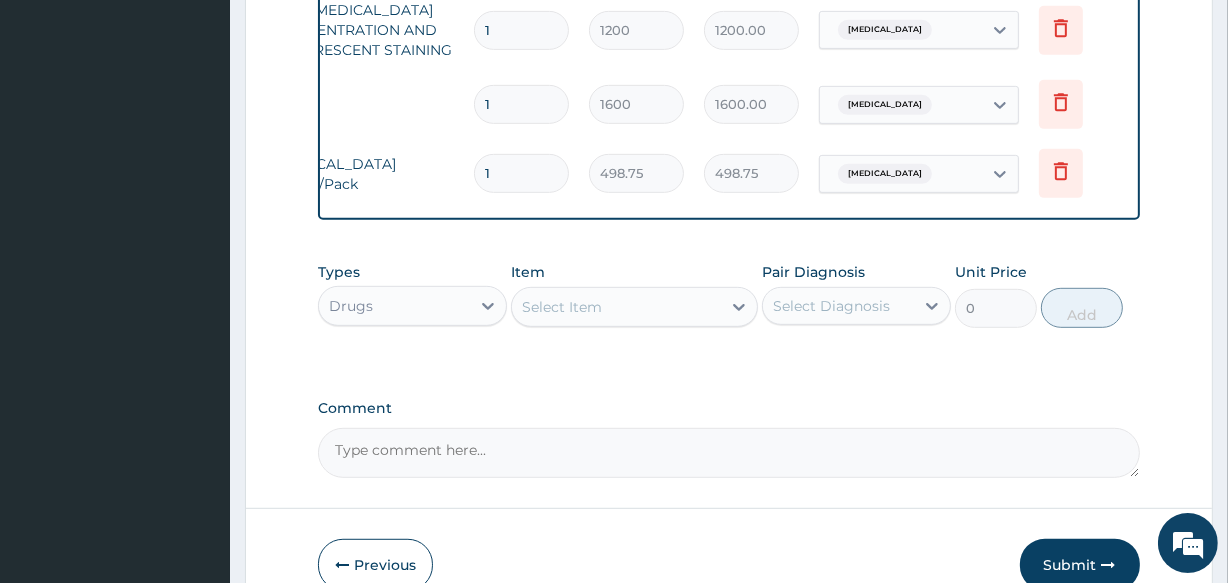 click on "Select Item" at bounding box center (616, 307) 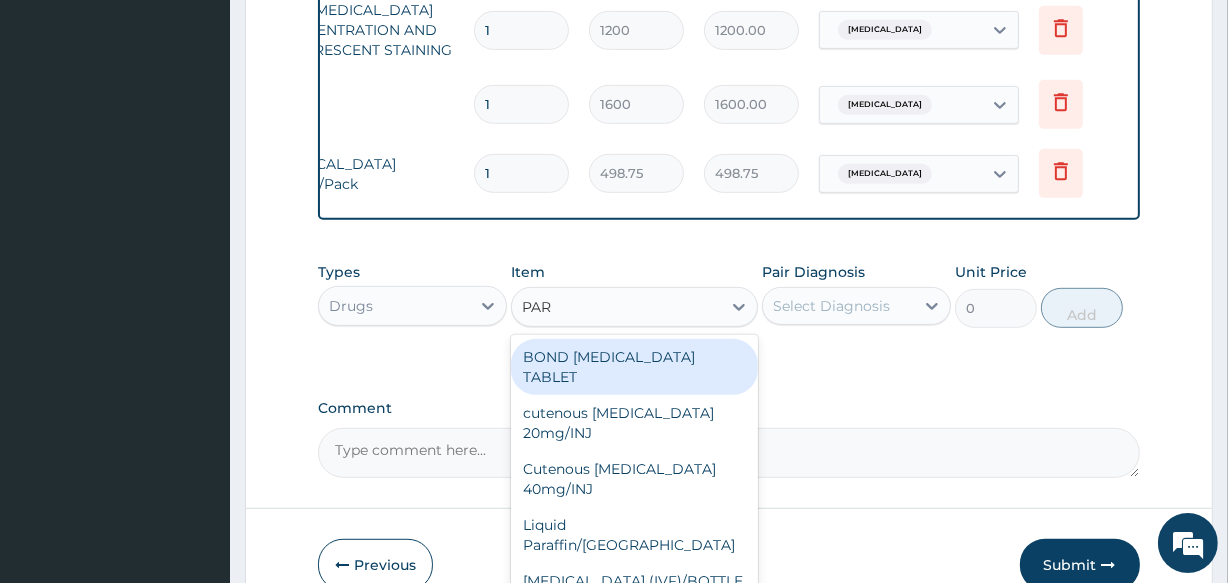 type on "PARA" 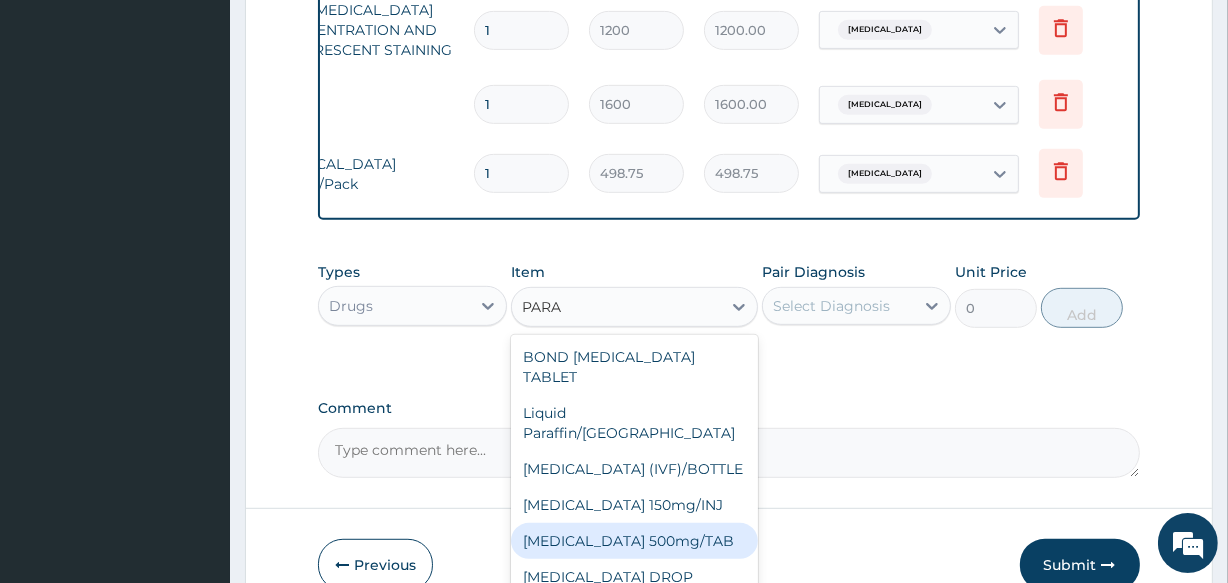 click on "[MEDICAL_DATA] 500mg/TAB" at bounding box center (634, 541) 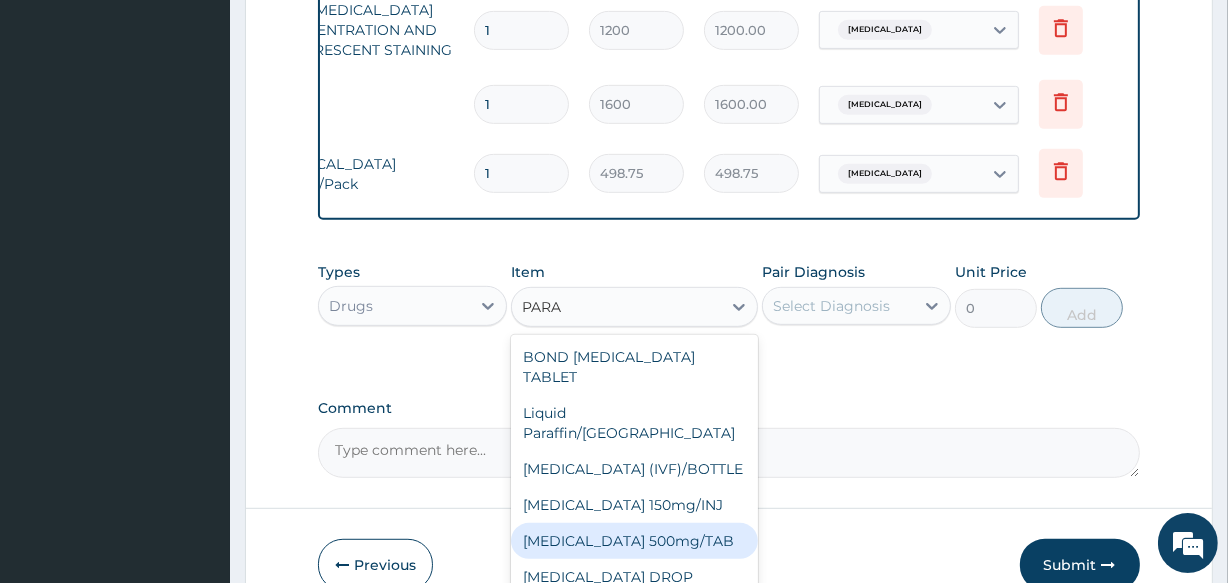 type 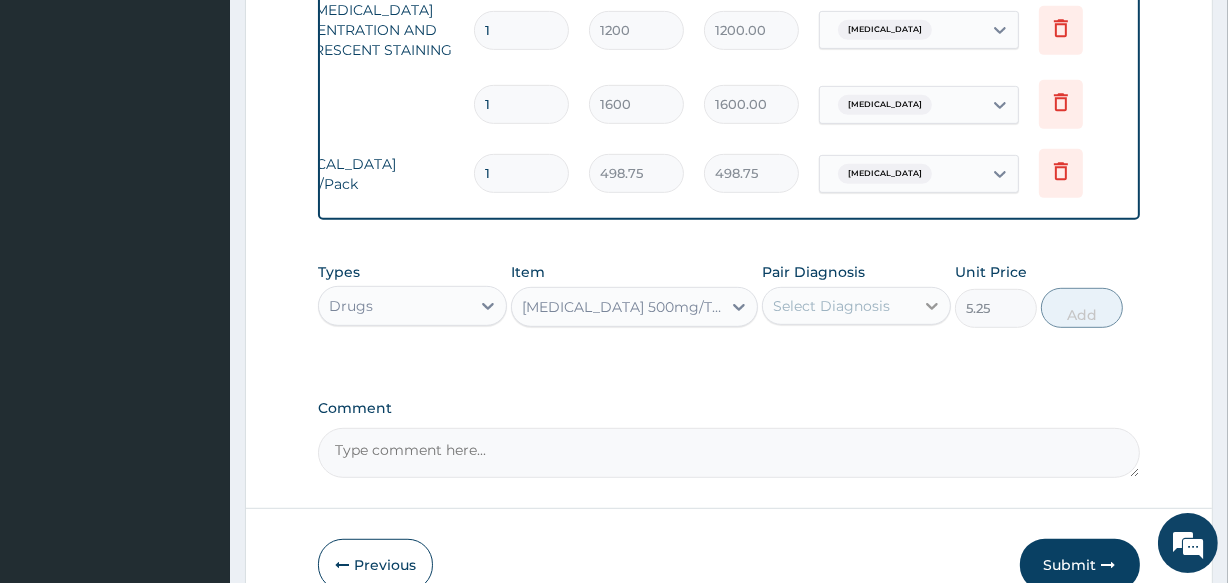 click 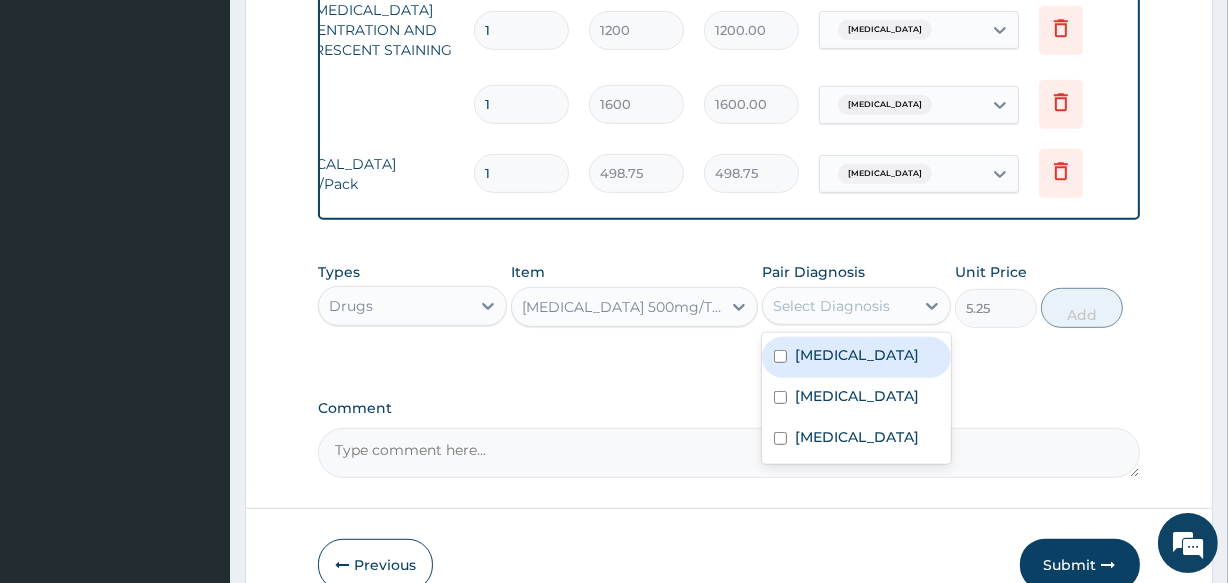 click on "[MEDICAL_DATA]" at bounding box center [857, 355] 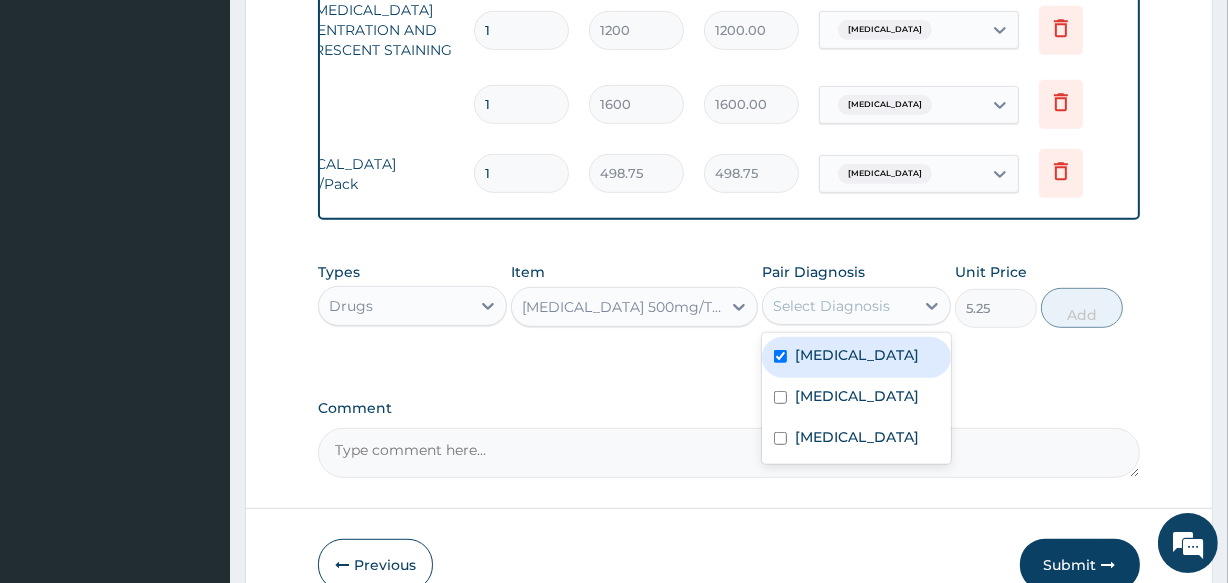 checkbox on "true" 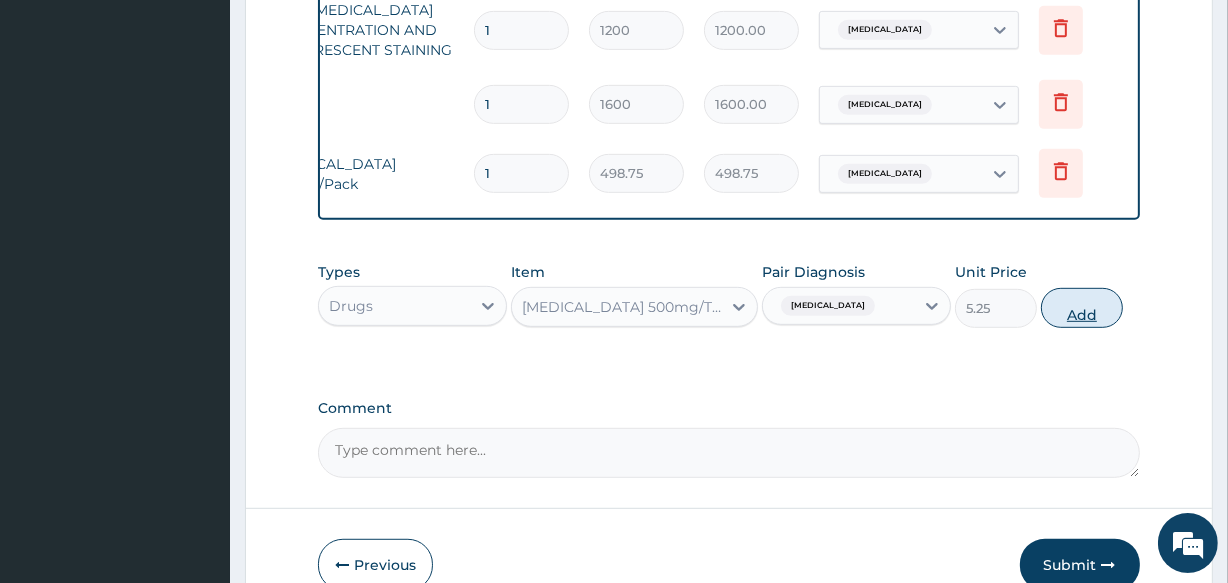 click on "Add" at bounding box center (1082, 308) 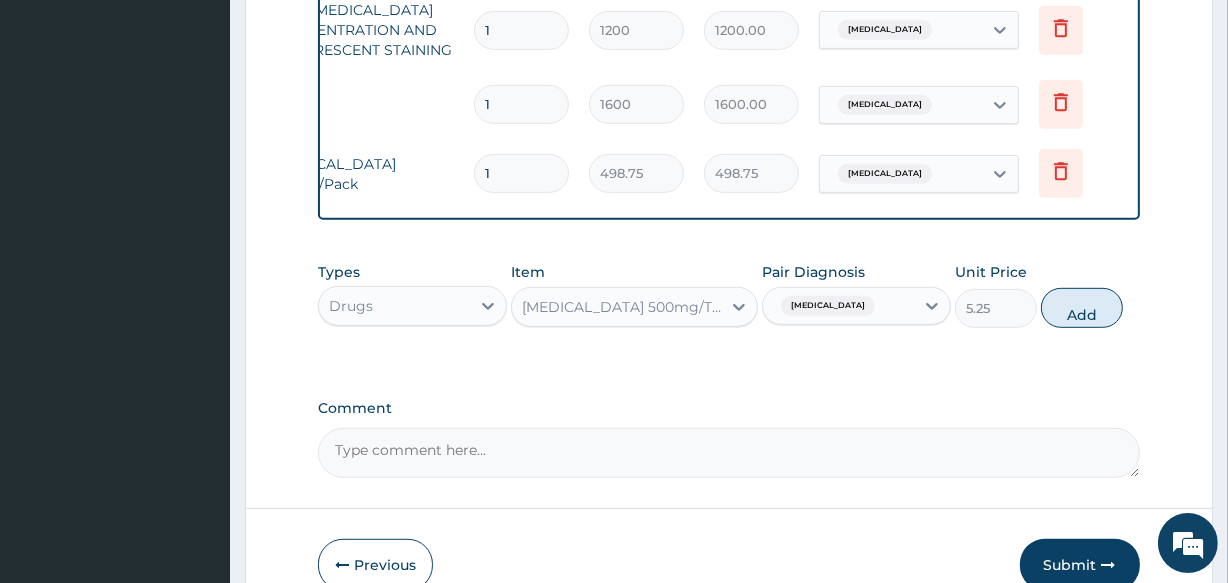 type on "0" 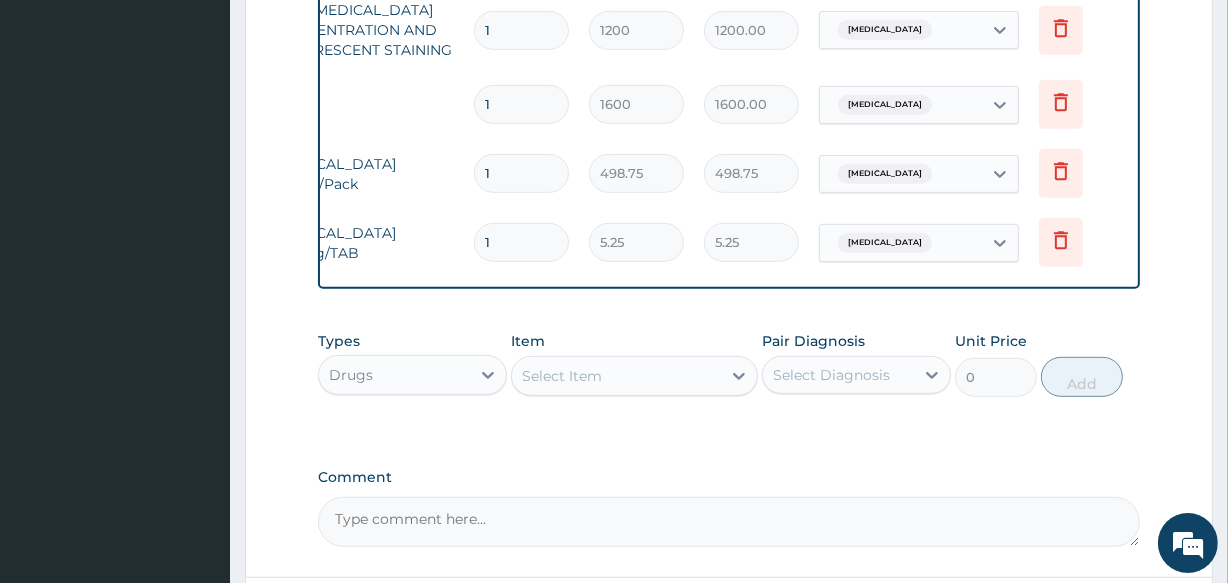 type 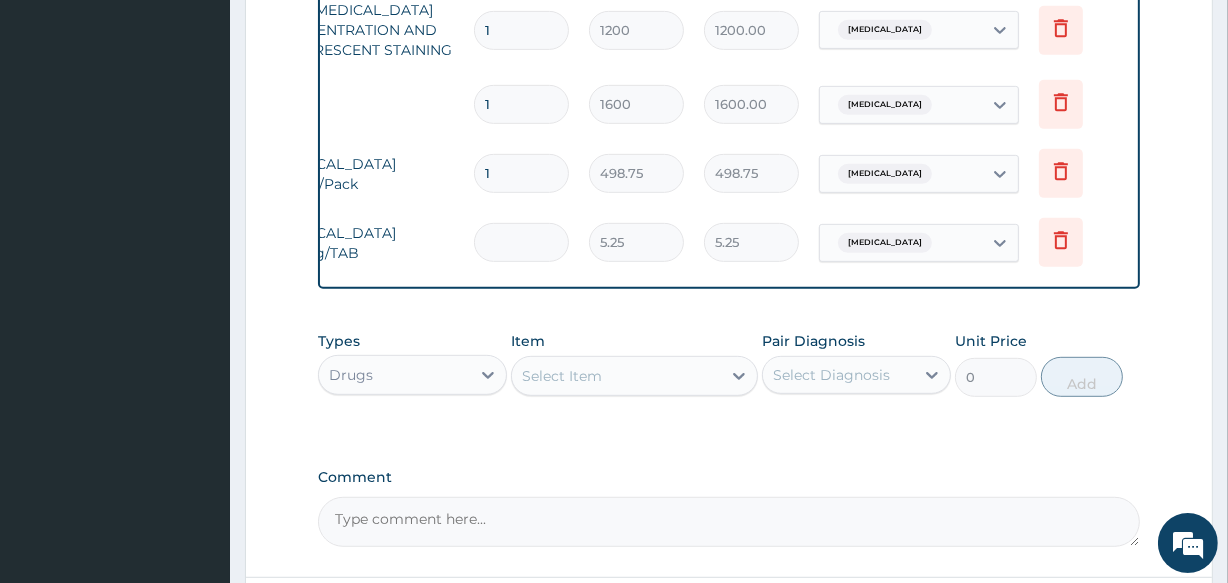 type on "0.00" 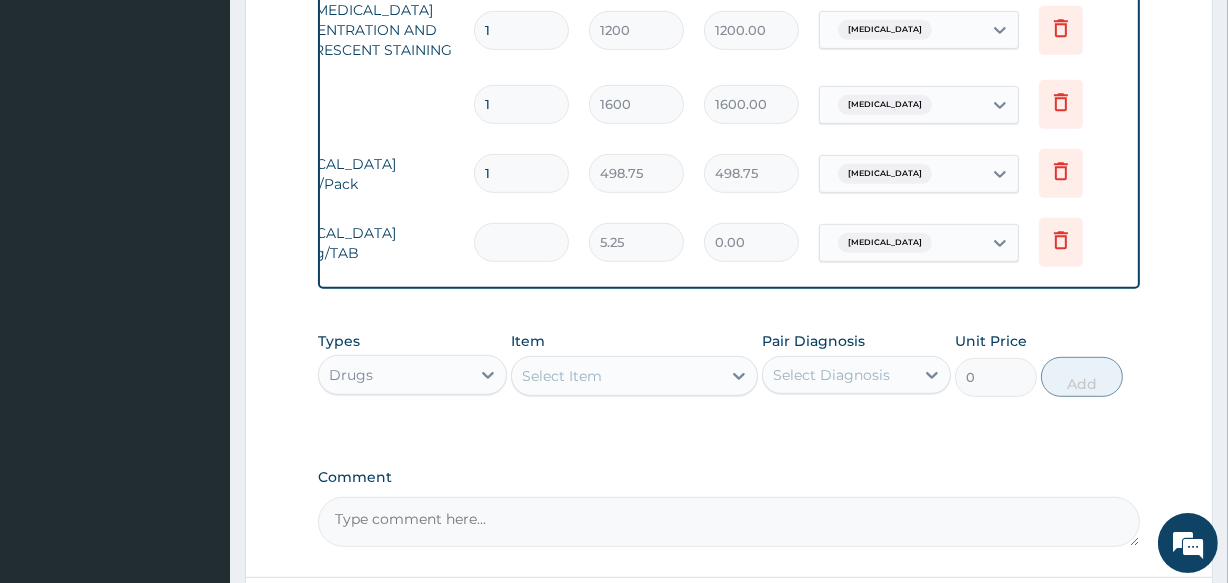 type on "5" 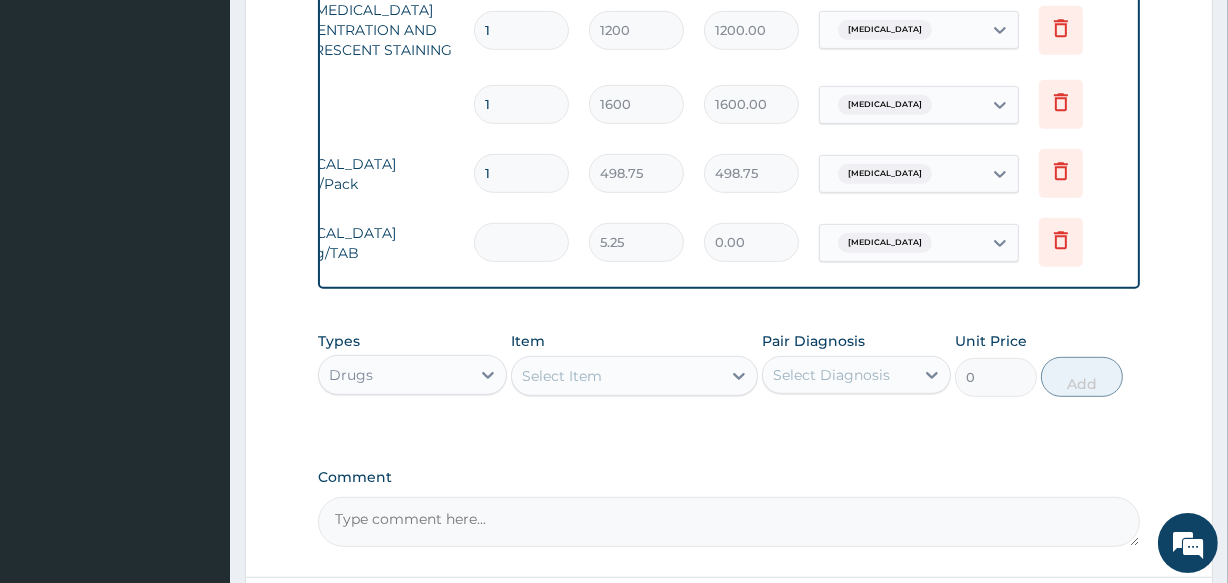 type on "26.25" 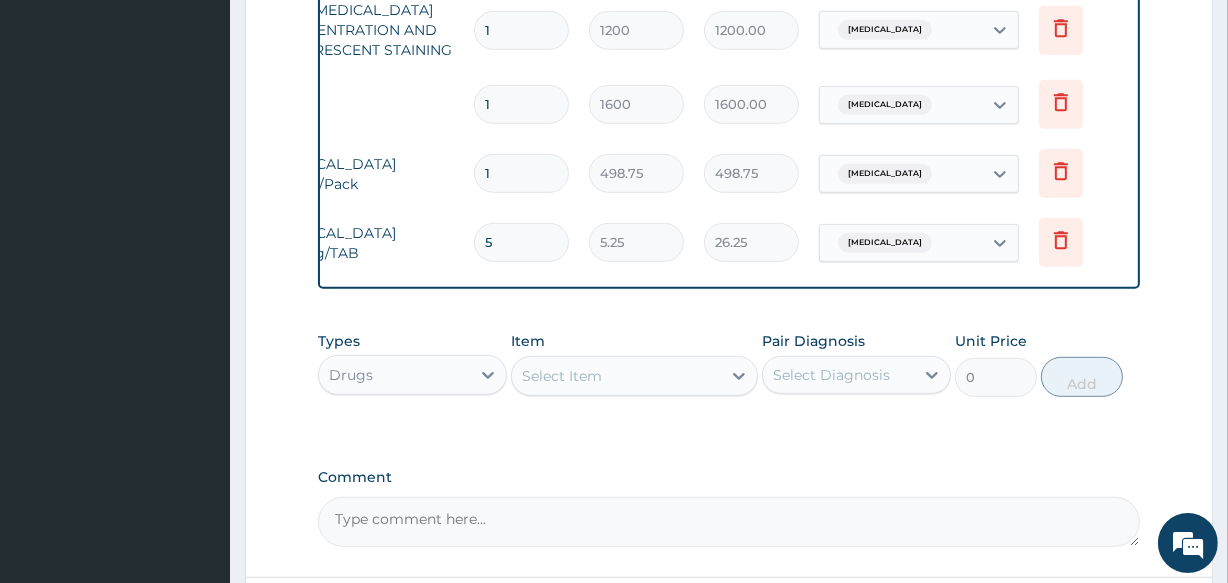 type on "5" 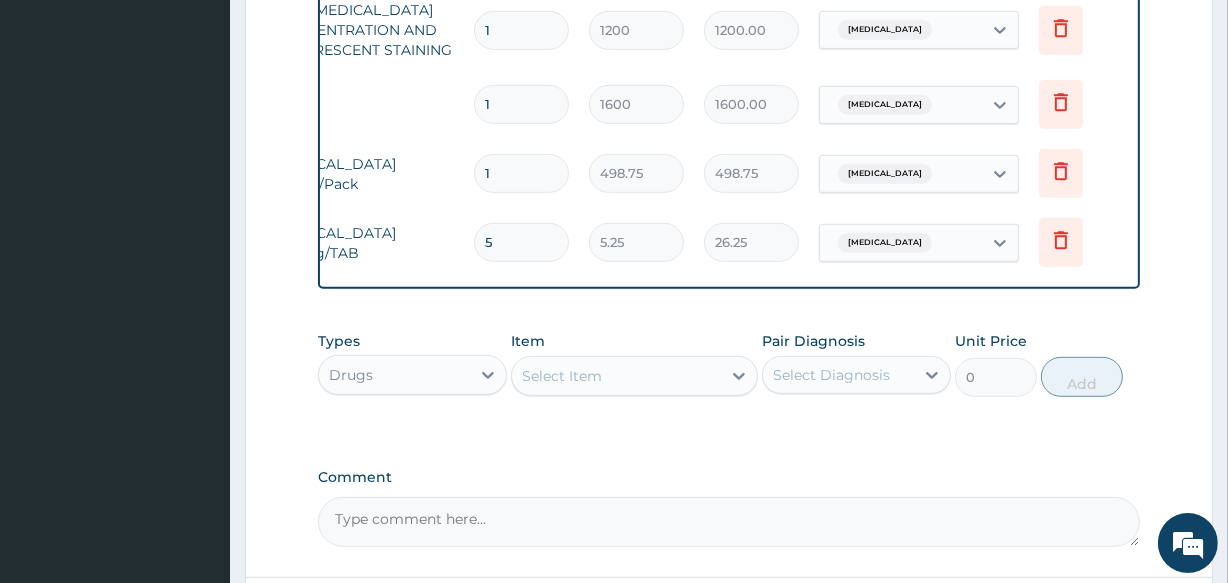 click on "Select Item" at bounding box center [562, 376] 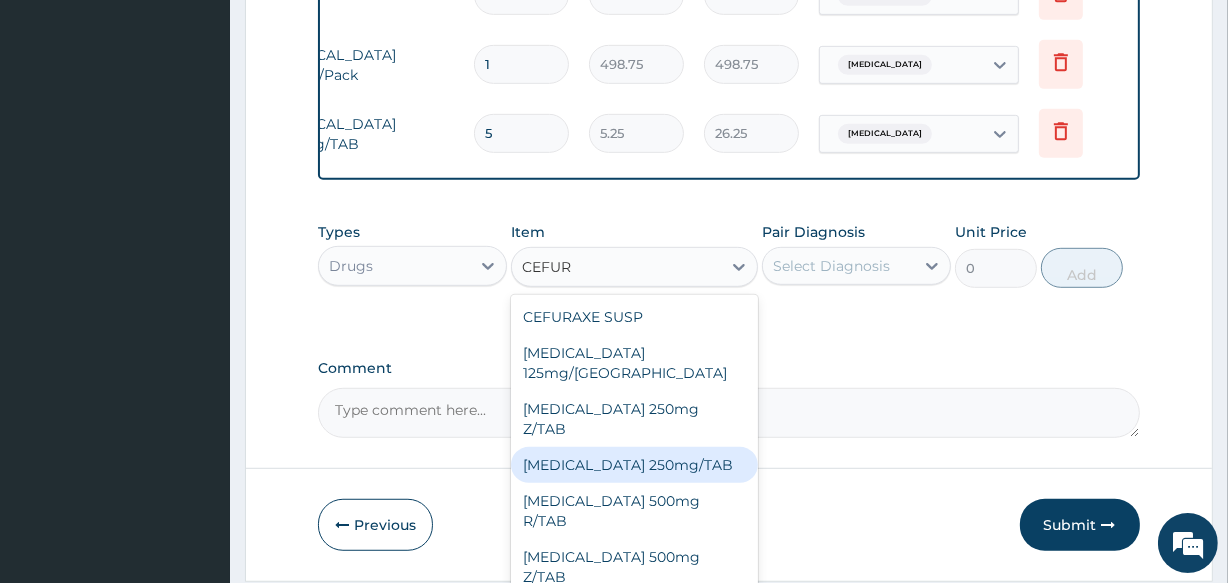 scroll, scrollTop: 1030, scrollLeft: 0, axis: vertical 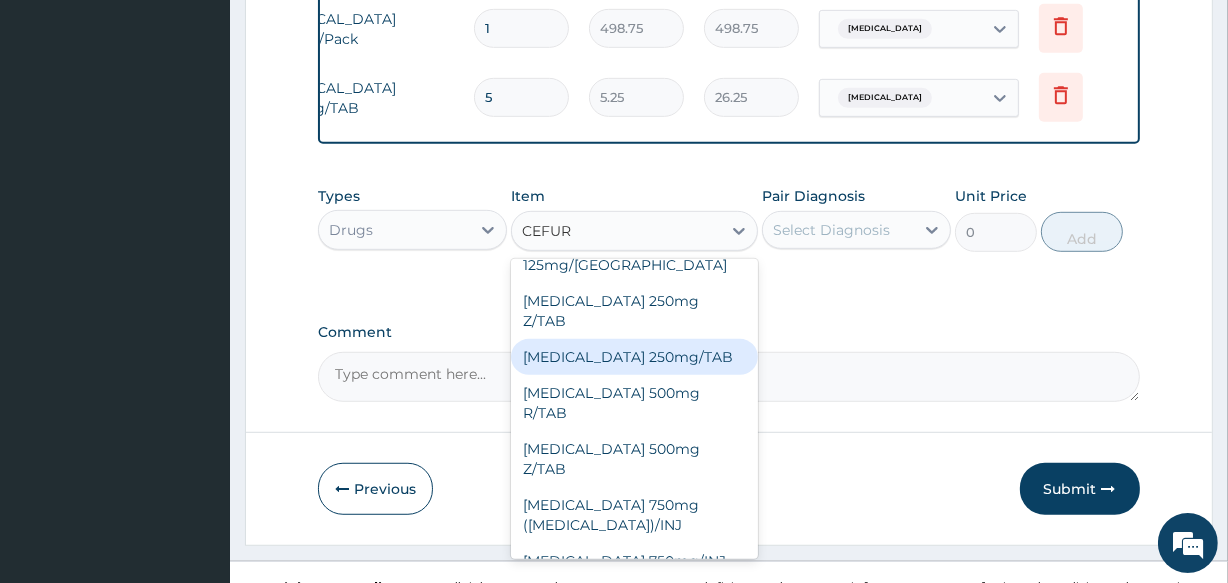 type on "CEFUR" 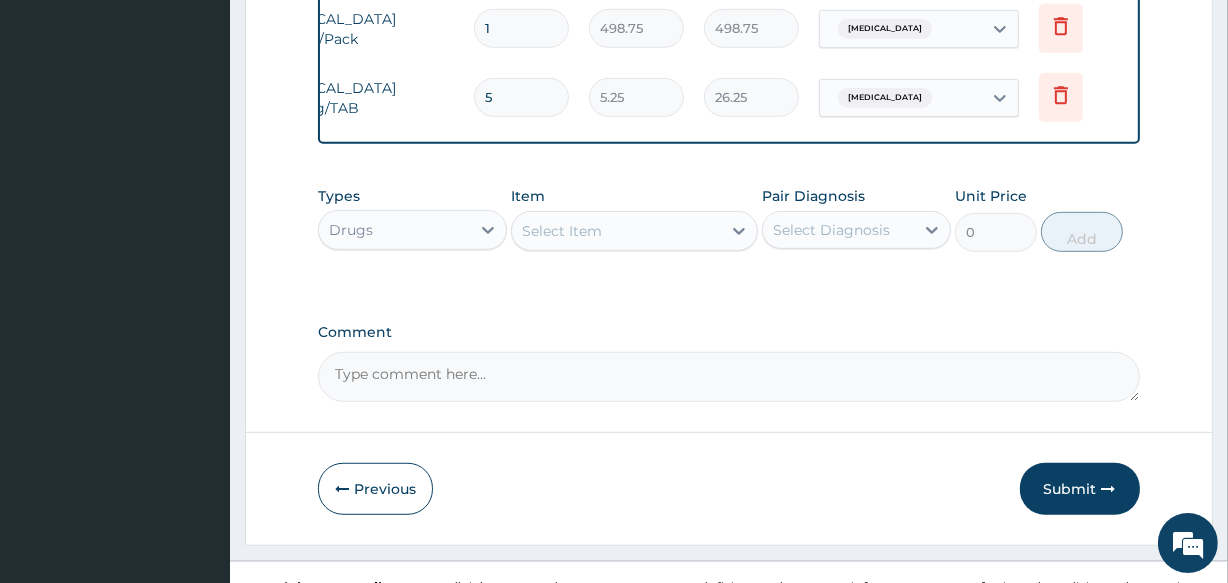 click on "Types Drugs Item Select Item Pair Diagnosis Select Diagnosis Unit Price 0 Add" at bounding box center (728, 219) 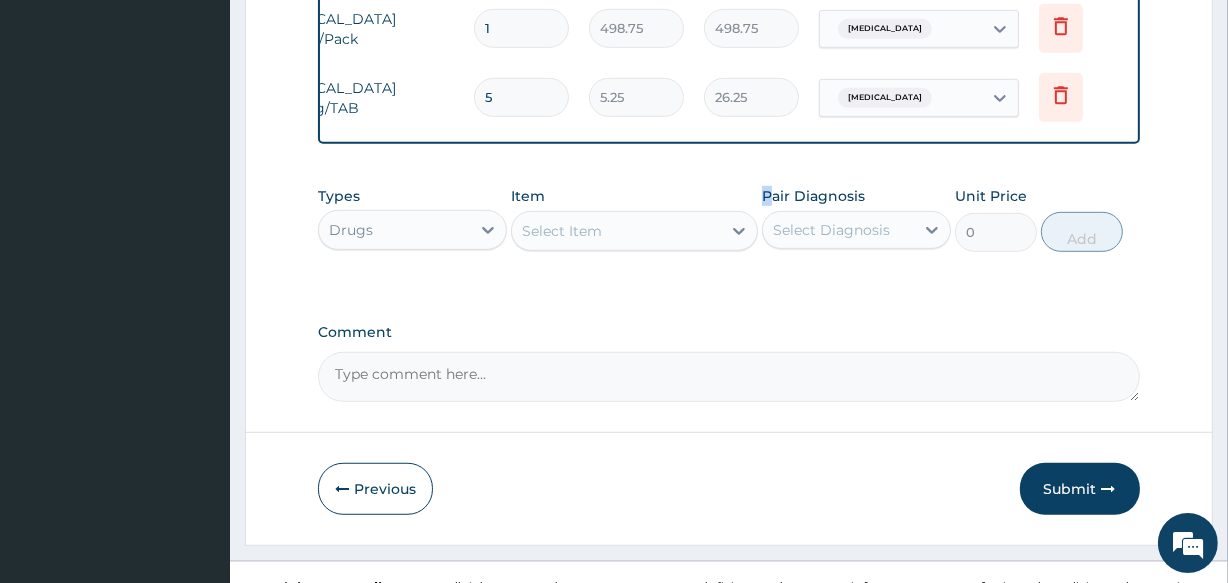 click on "Types Drugs Item Select Item Pair Diagnosis Select Diagnosis Unit Price 0 Add" at bounding box center (728, 219) 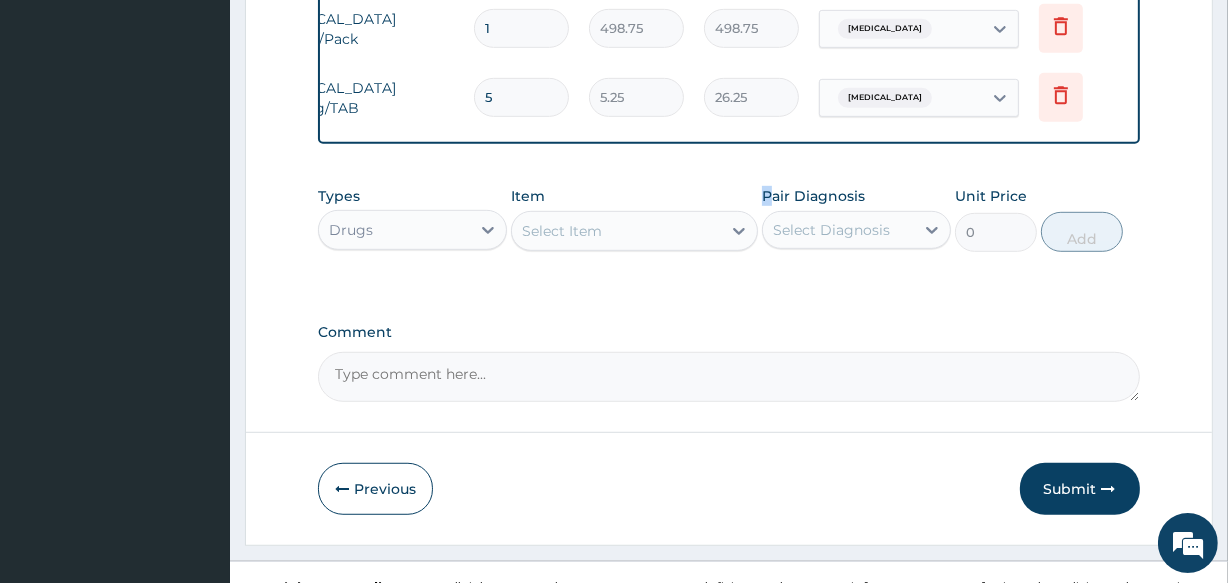 click on "Select Item" at bounding box center (616, 231) 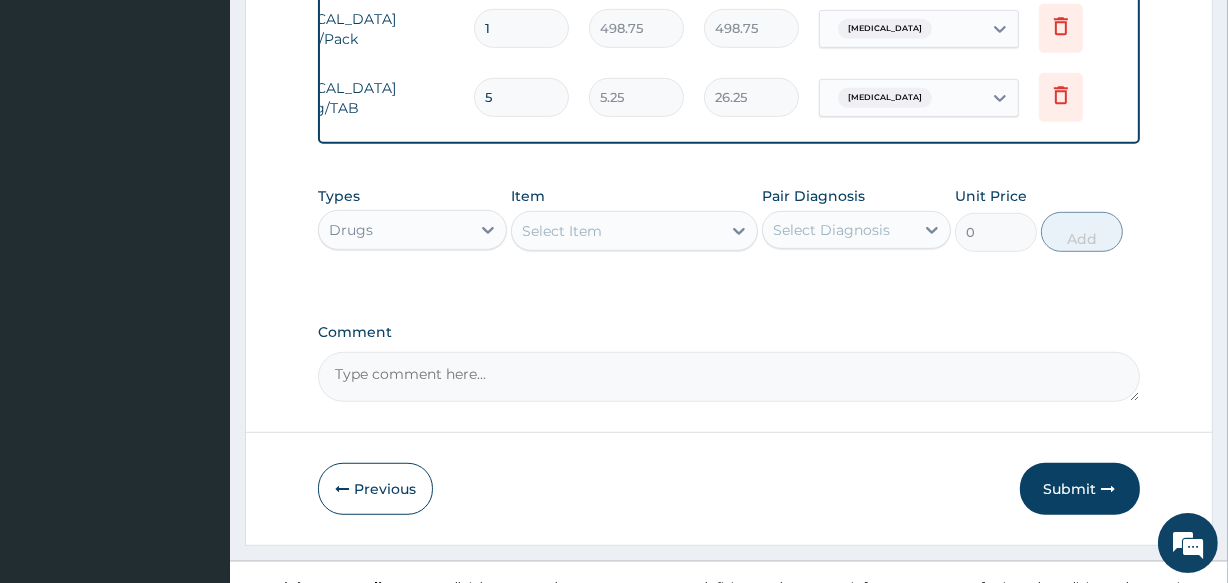click on "Select Item" at bounding box center [616, 231] 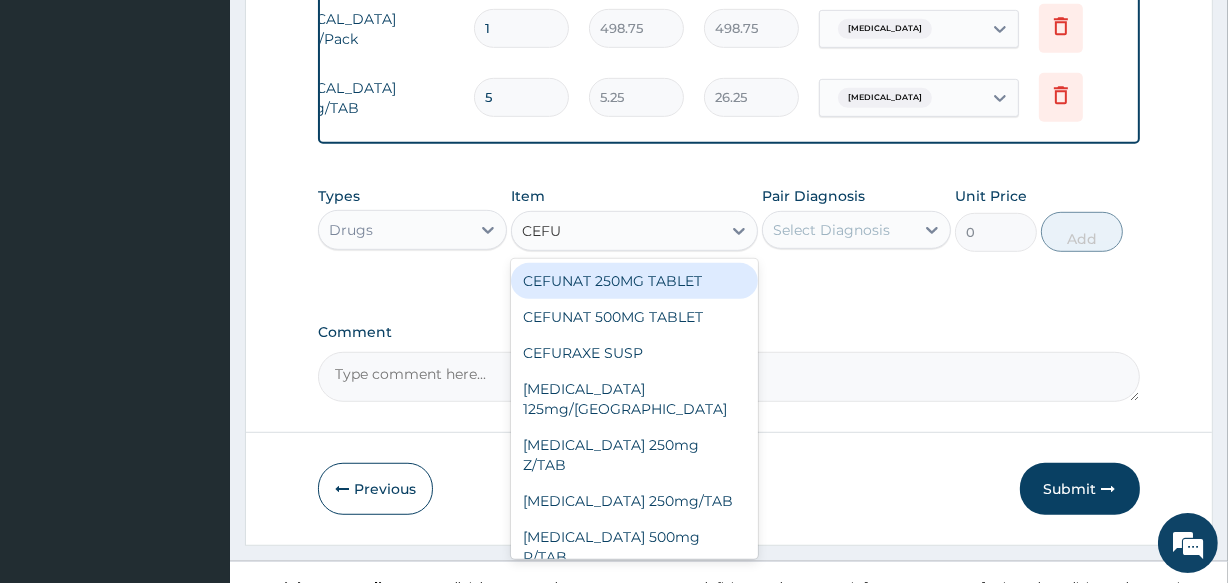 type on "CEFUR" 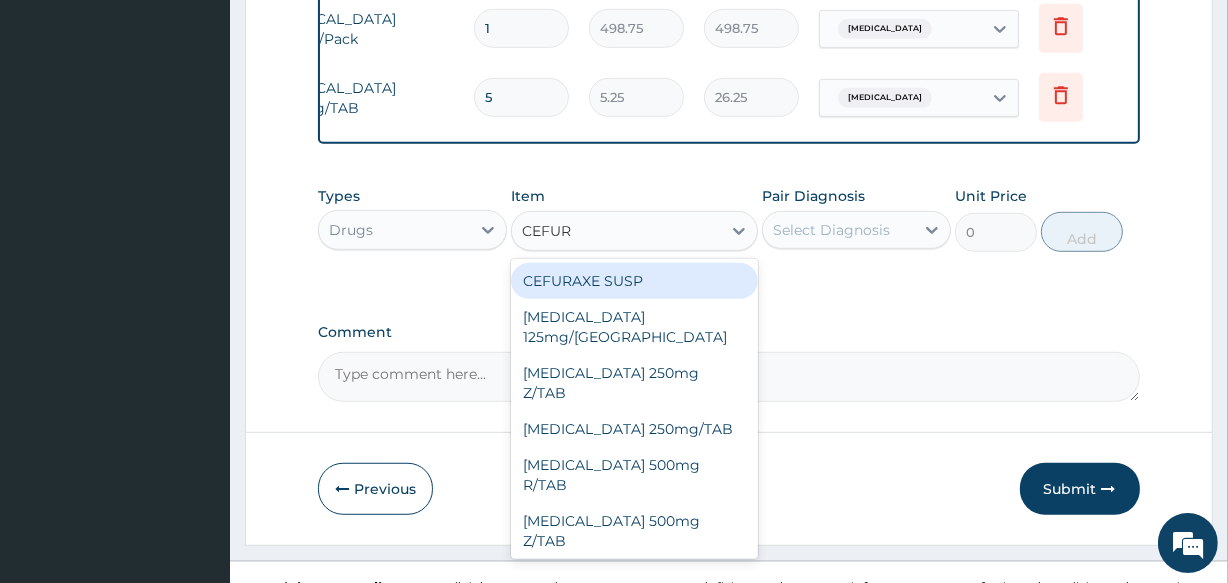 click on "CEFURAXE SUSP" at bounding box center [634, 281] 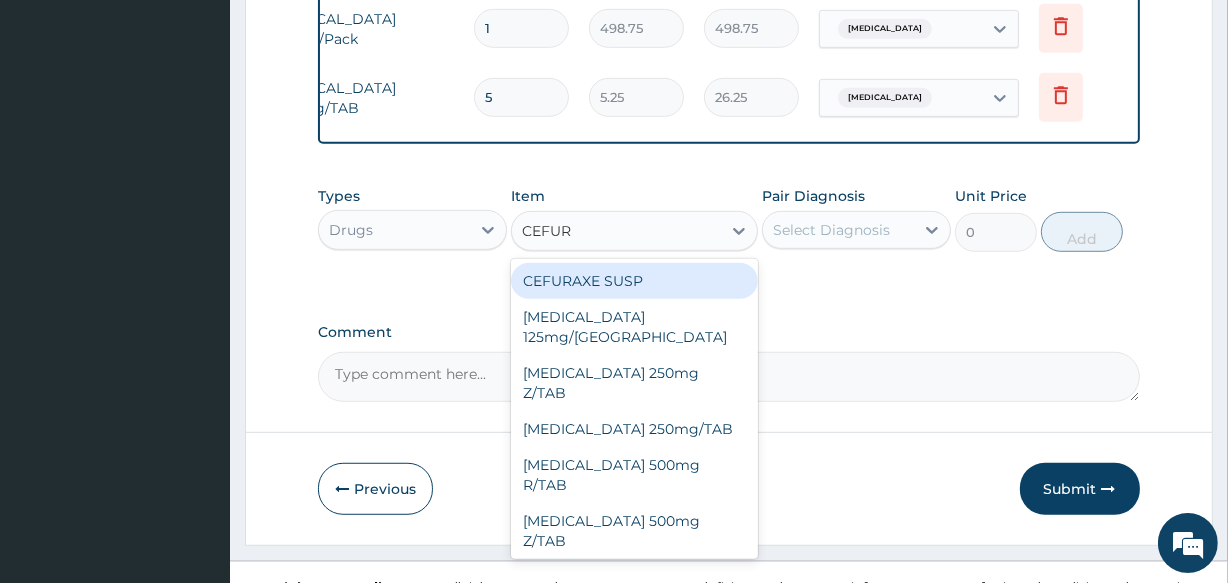 type 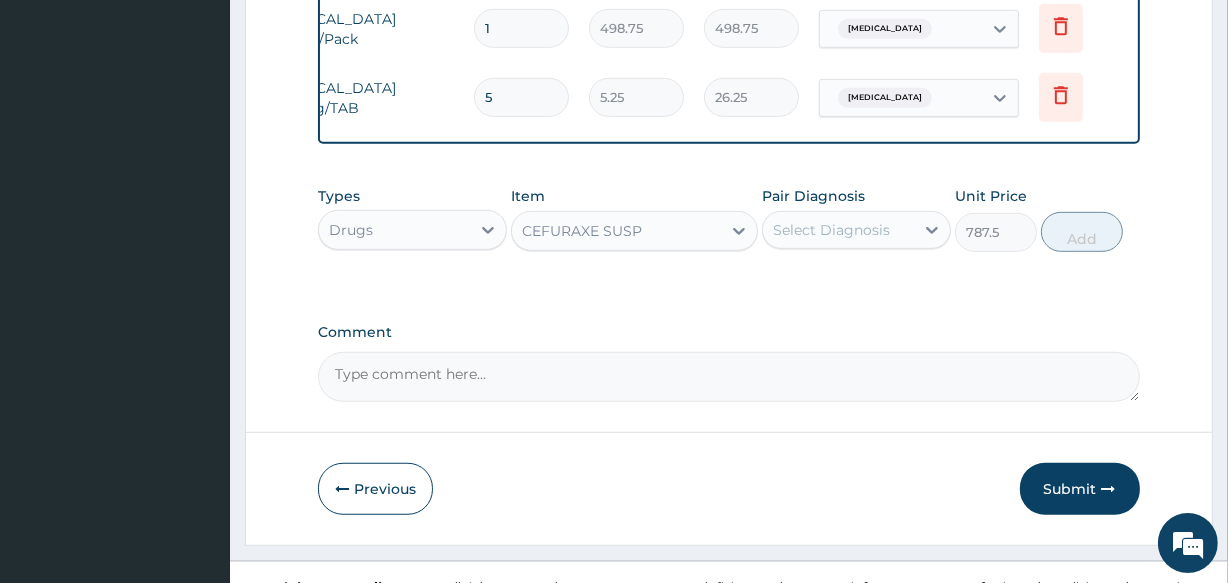 click on "CEFURAXE SUSP" at bounding box center [616, 231] 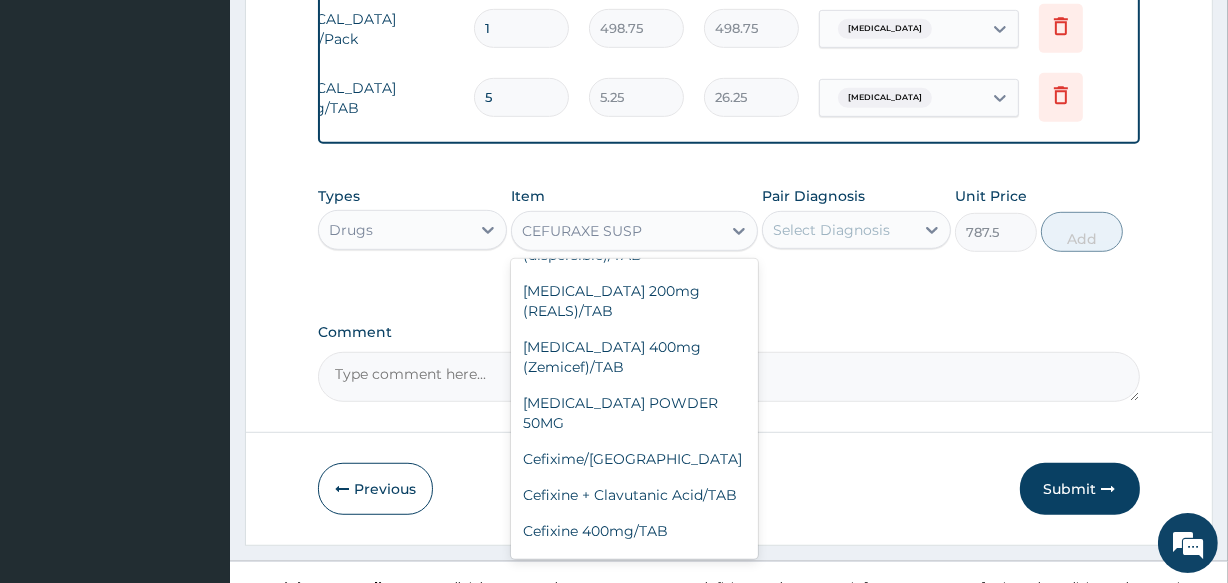 click on "Cefuroxime 125mg/SYR" at bounding box center (634, 977) 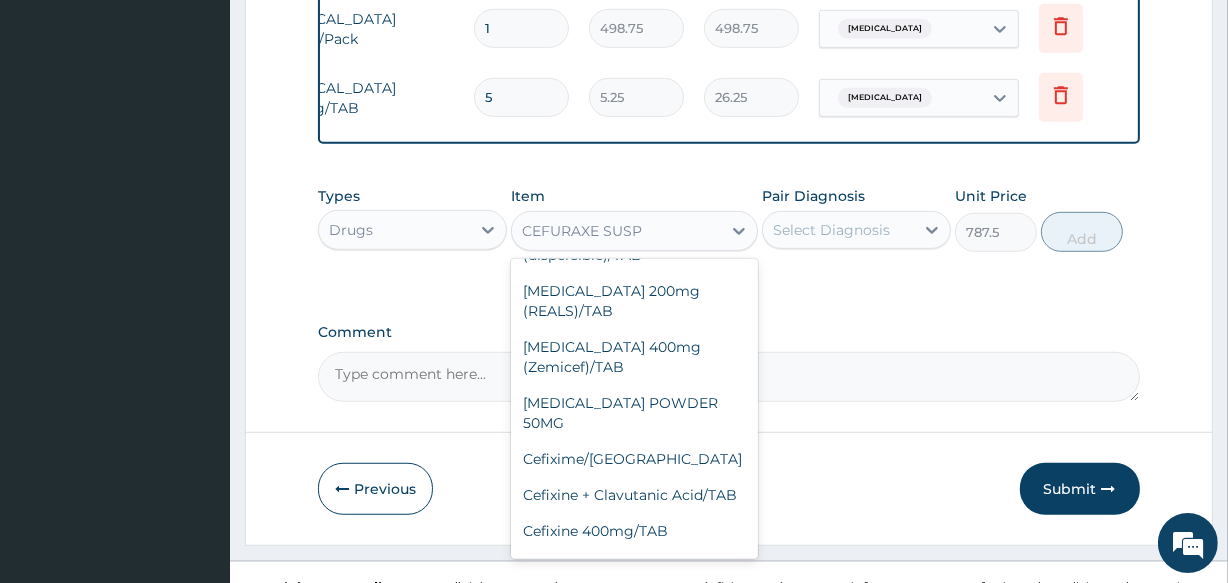 type on "1450" 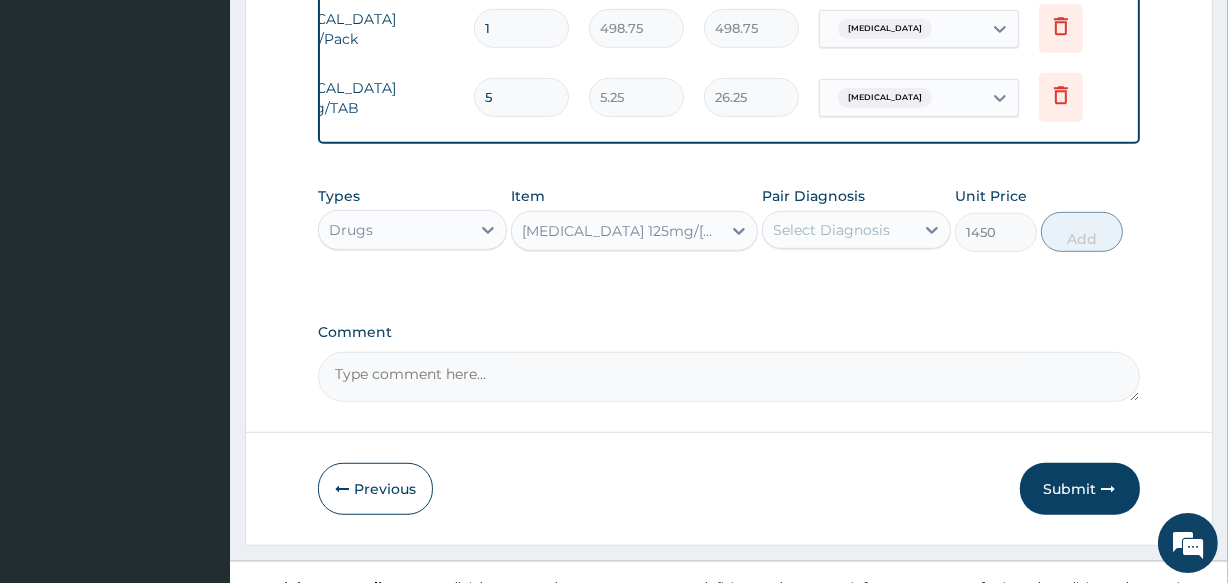 click on "Select Diagnosis" at bounding box center (831, 230) 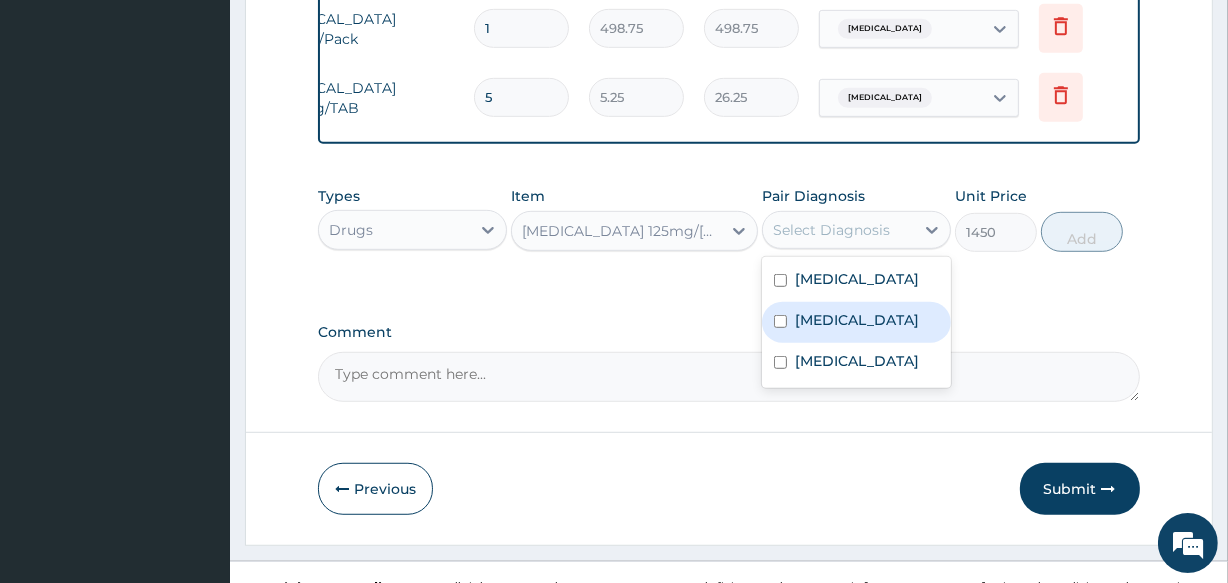 drag, startPoint x: 852, startPoint y: 297, endPoint x: 848, endPoint y: 316, distance: 19.416489 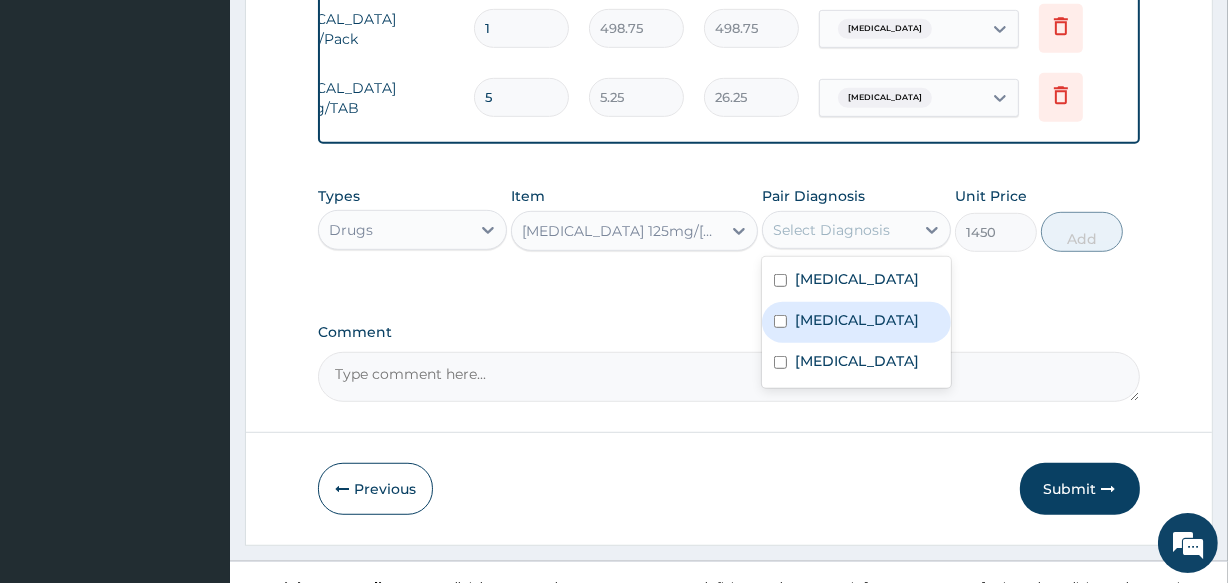 click on "Malaria Sepsis Upper respiratory infection" at bounding box center (856, 322) 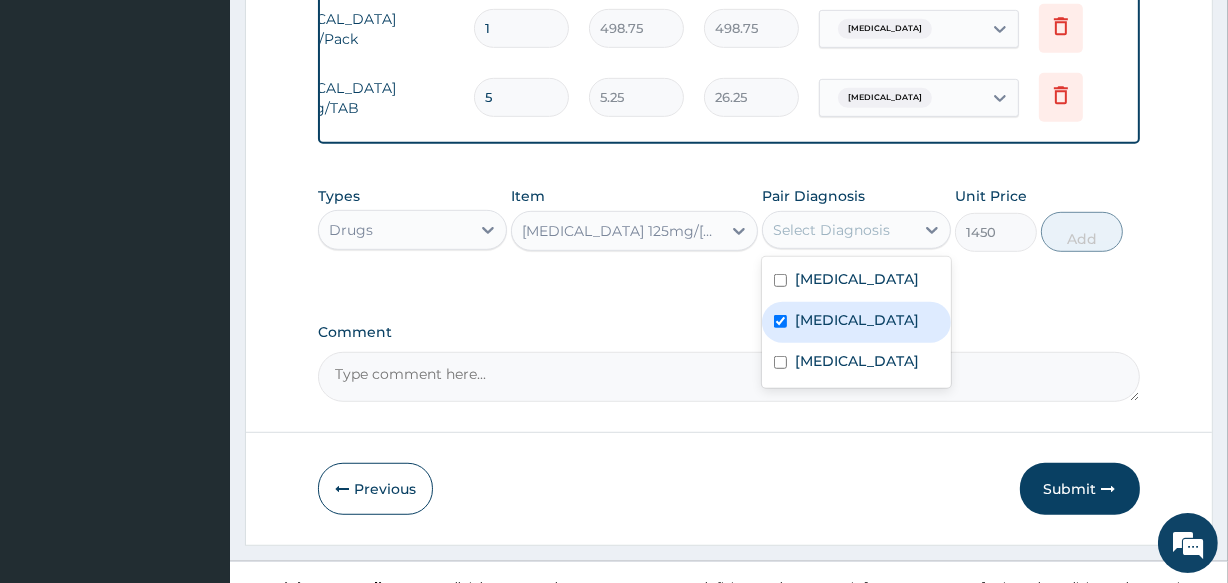 checkbox on "true" 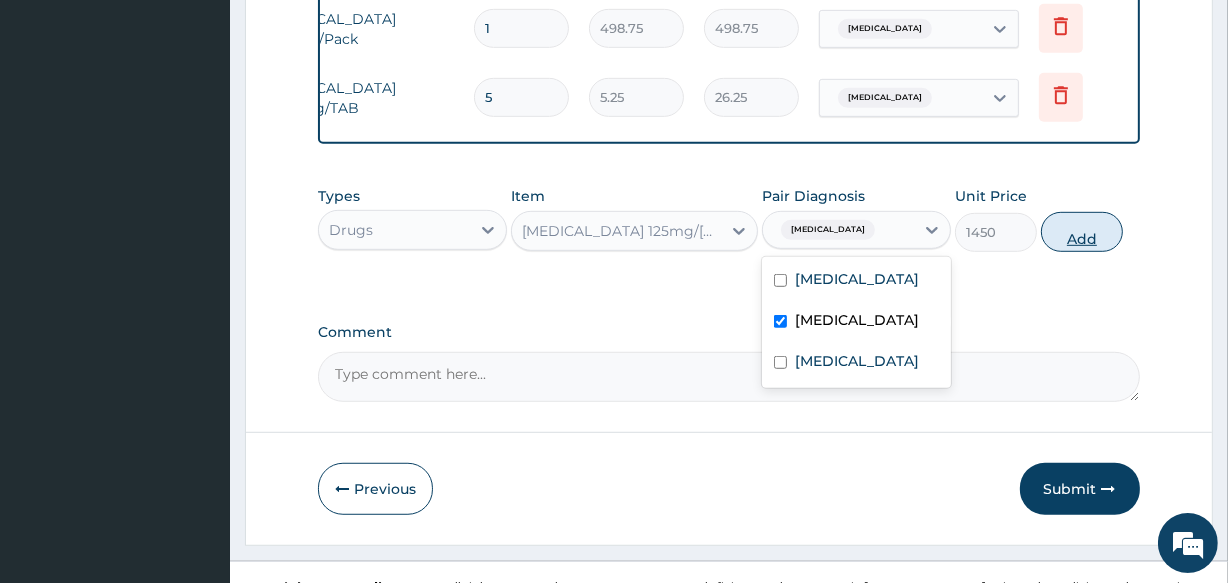 click on "Add" at bounding box center [1082, 232] 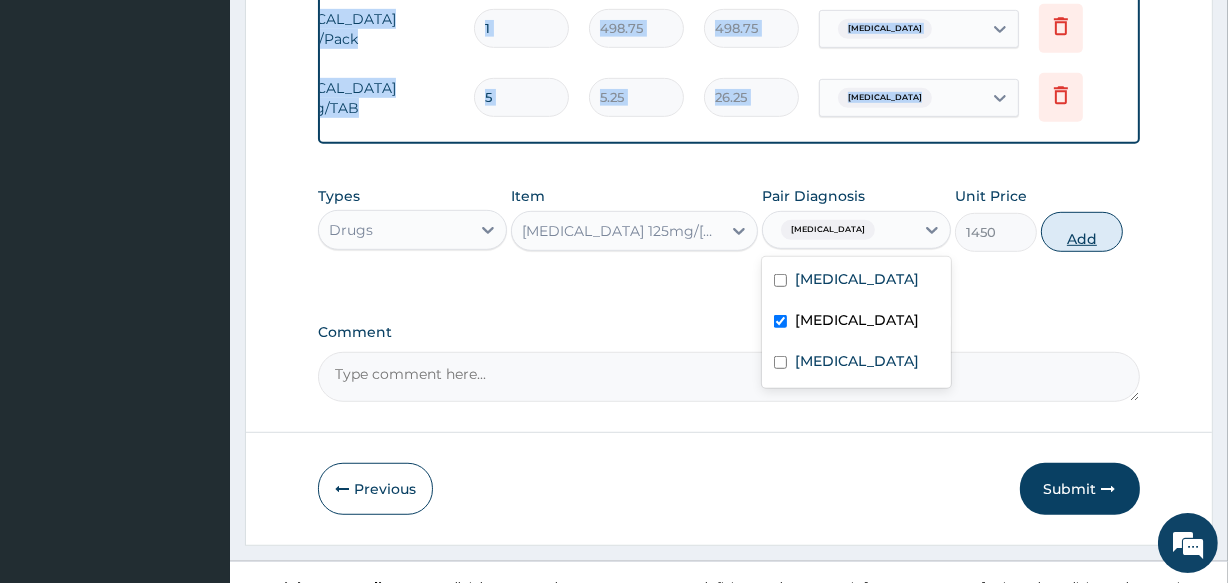 type on "0" 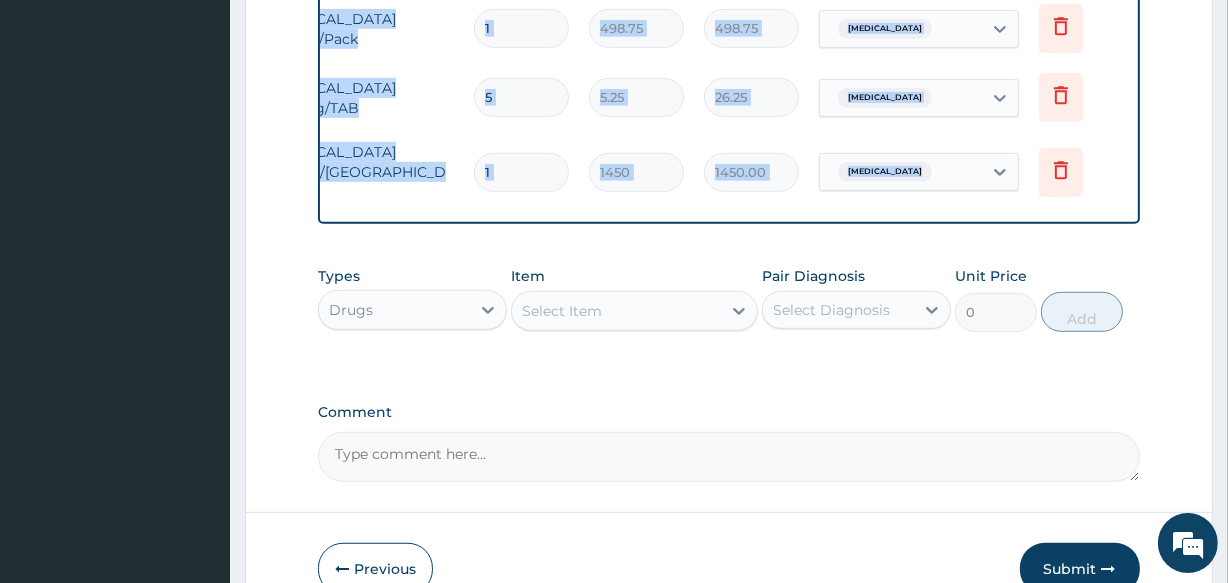 click on "Select Item" at bounding box center (616, 311) 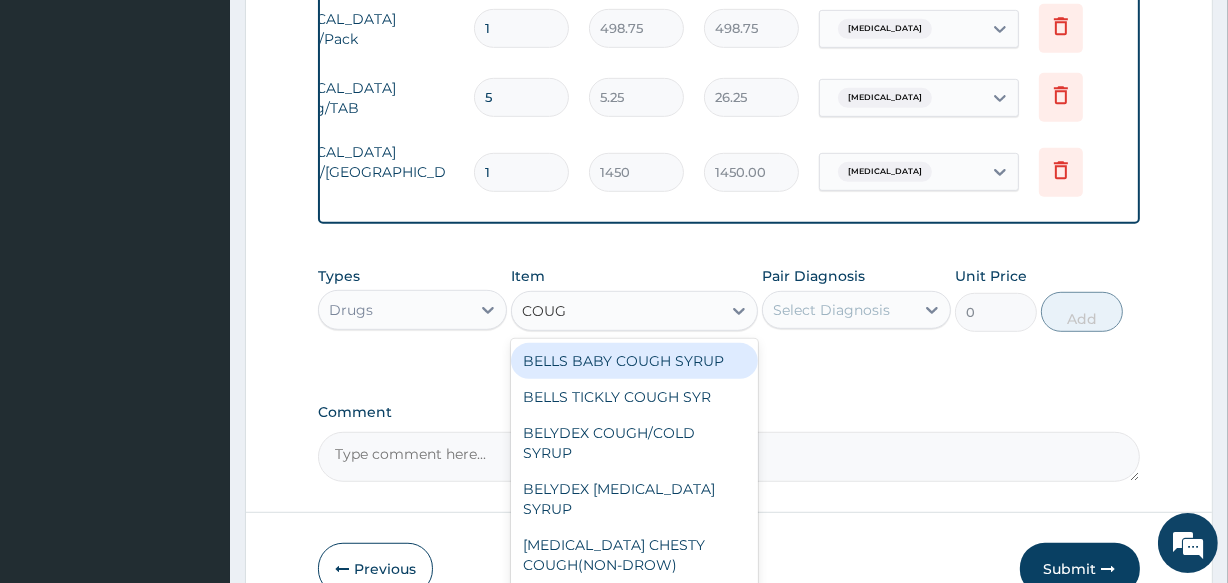 type on "COUGH" 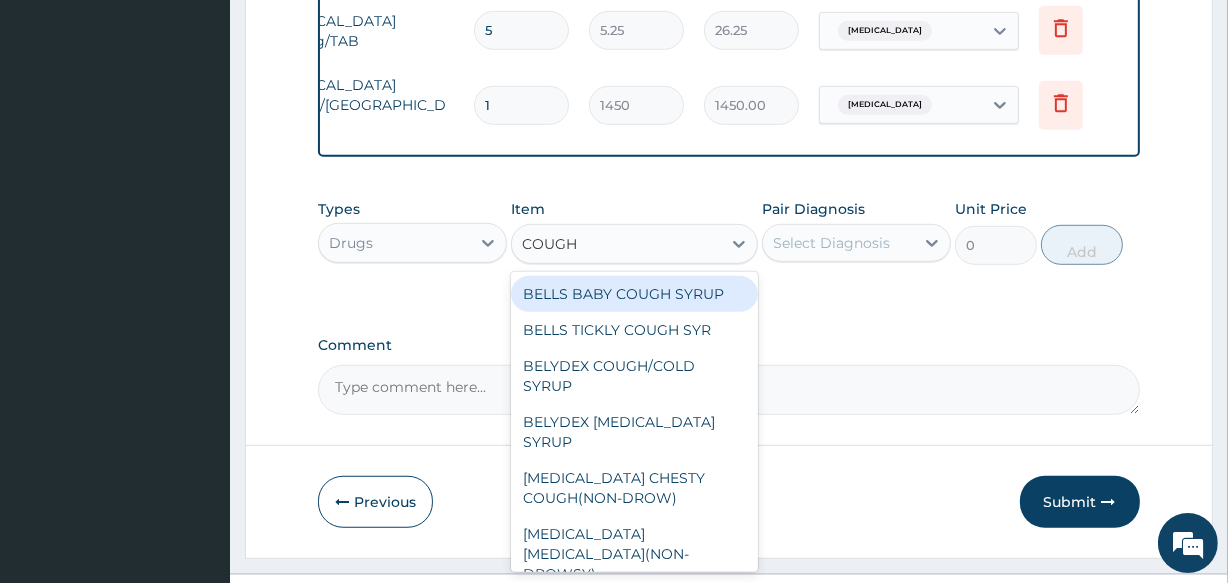 scroll, scrollTop: 1134, scrollLeft: 0, axis: vertical 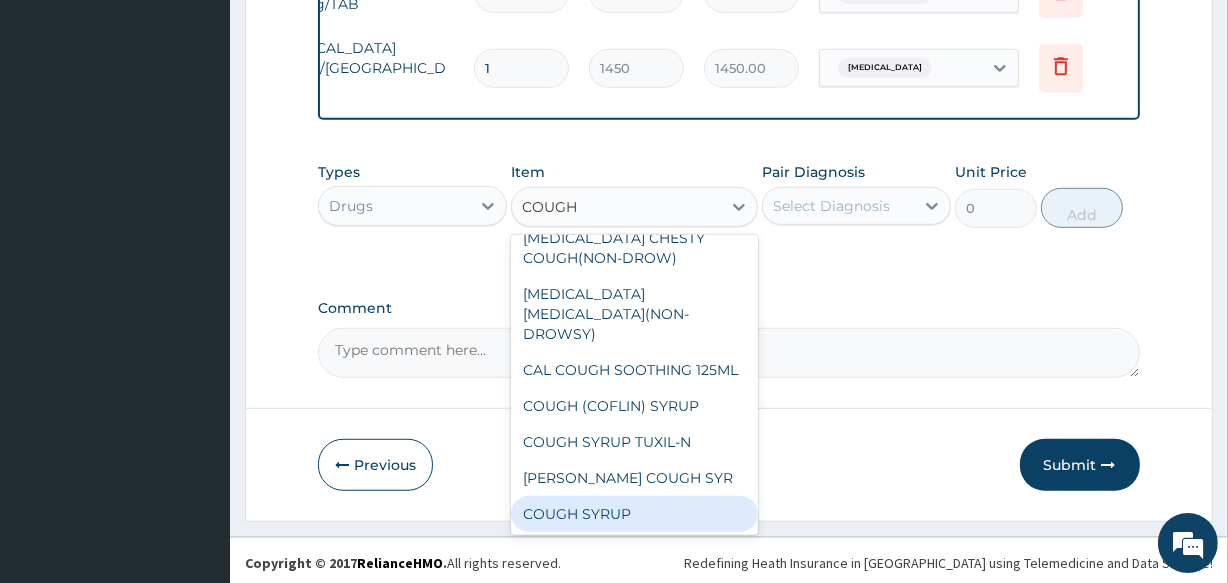 click on "COUGH SYRUP" at bounding box center (634, 514) 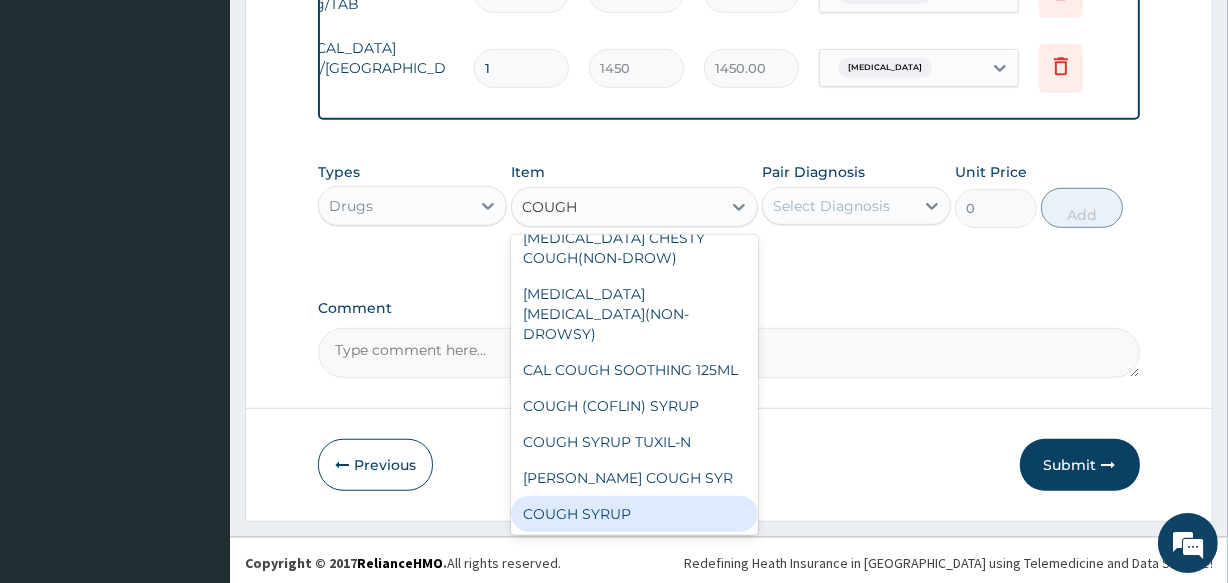 type 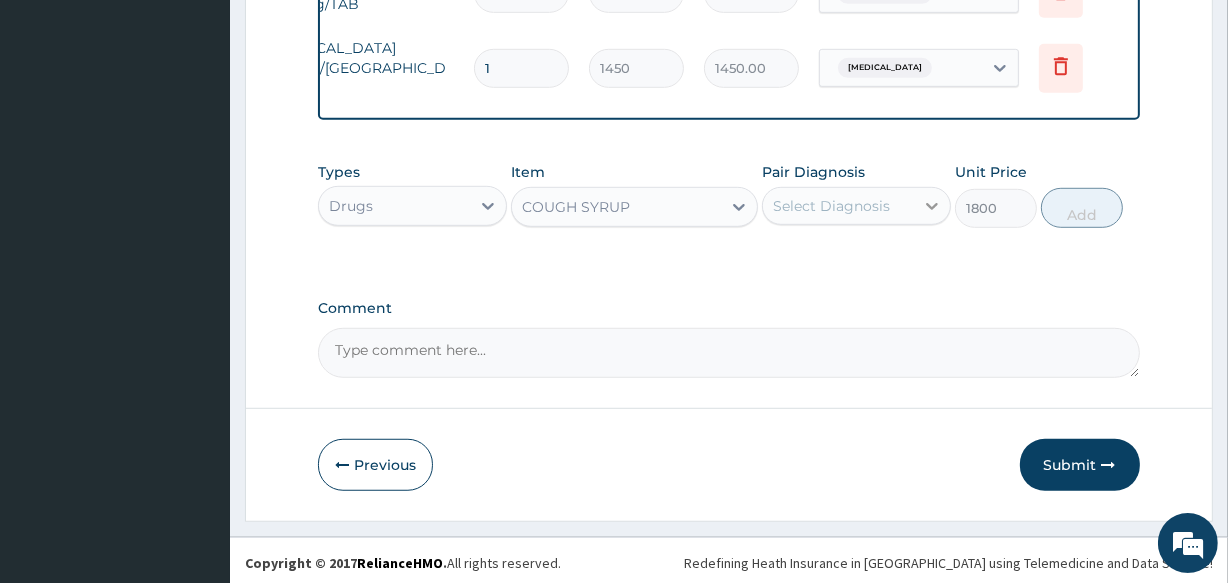 click at bounding box center [932, 206] 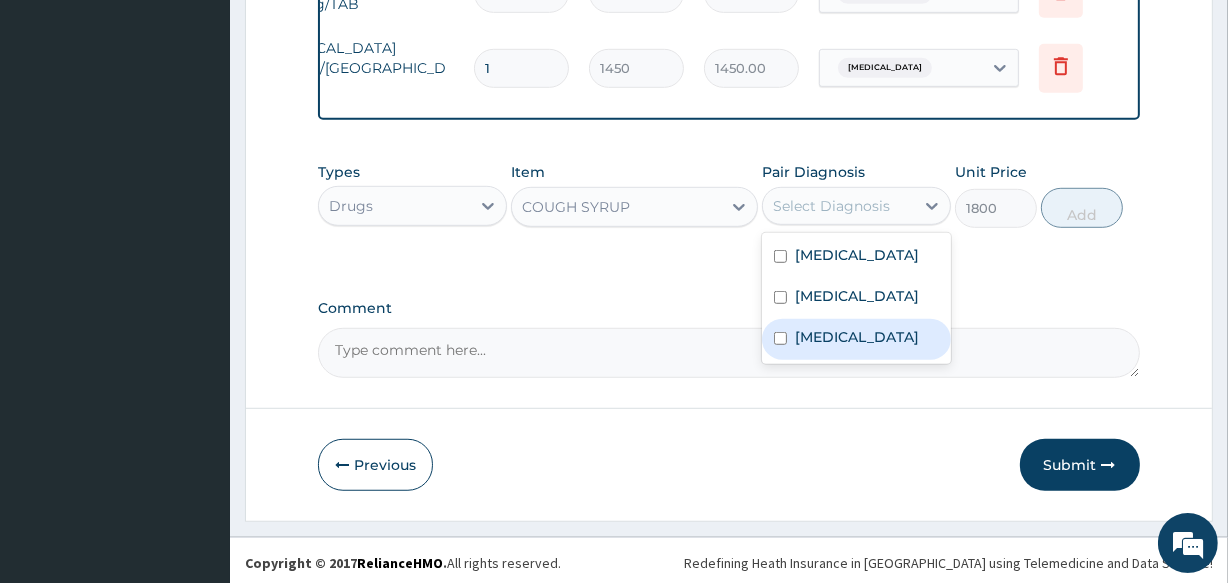click on "Upper respiratory infection" at bounding box center (857, 337) 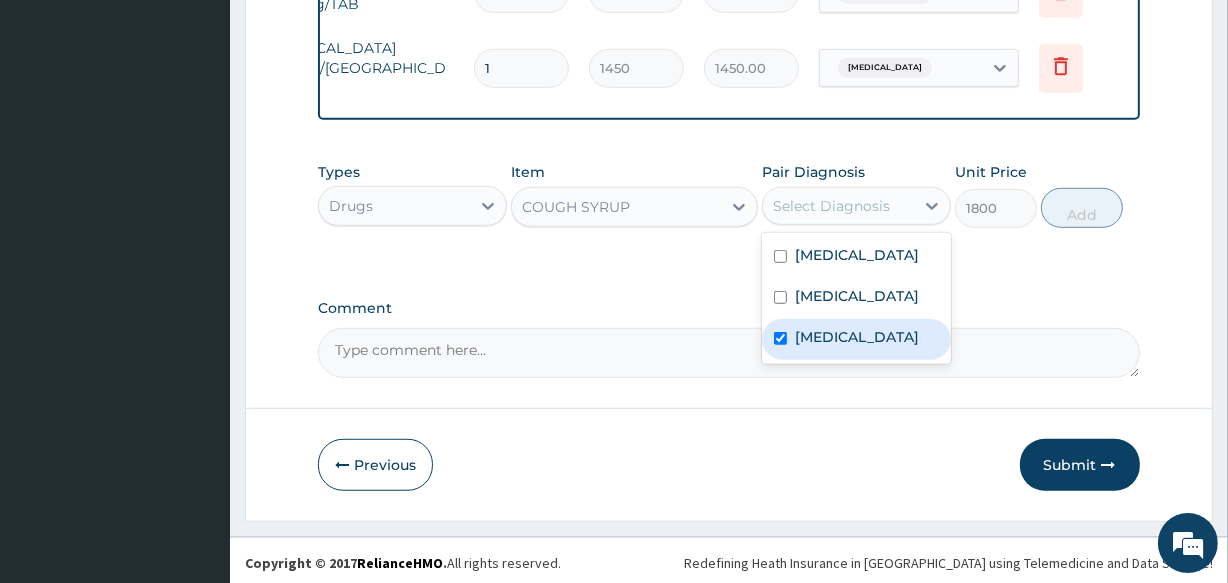 checkbox on "true" 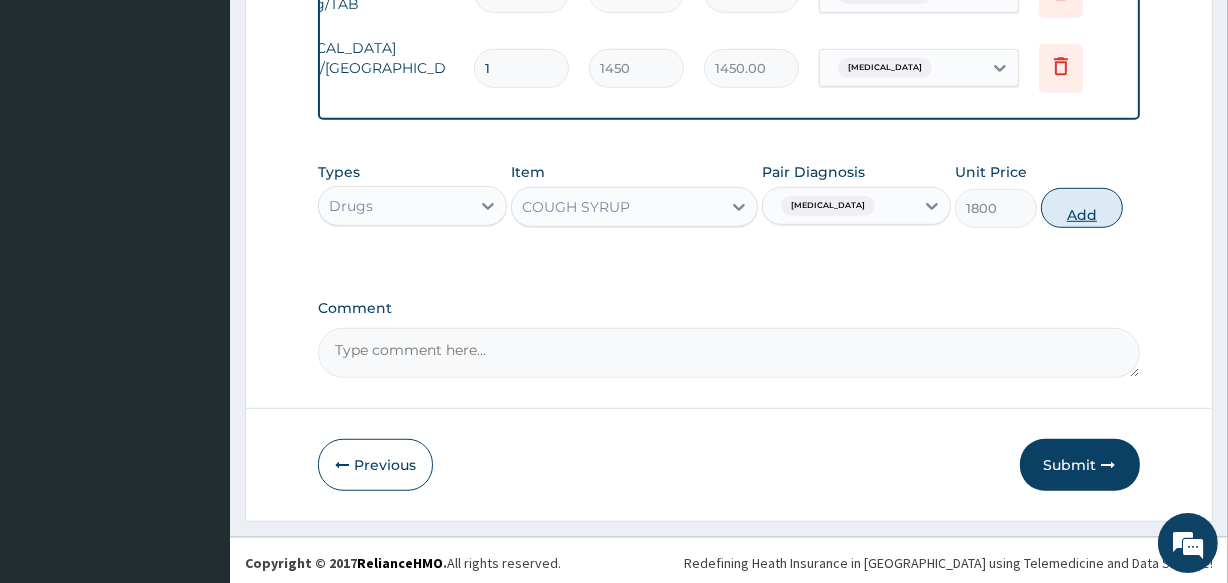 click on "Add" at bounding box center (1082, 208) 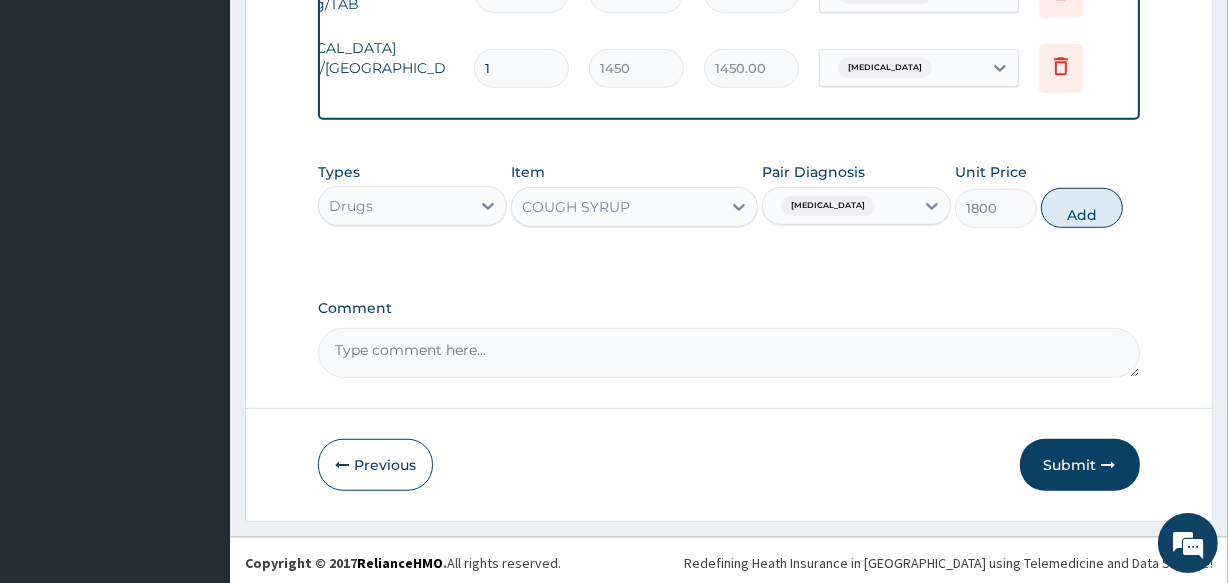 type on "0" 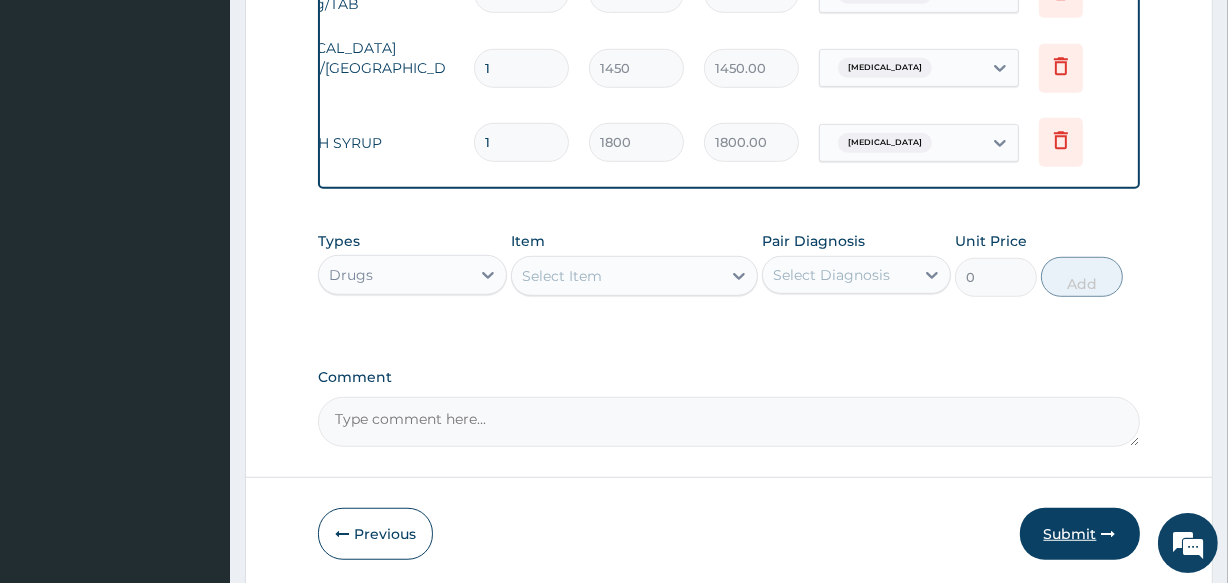 click on "Submit" at bounding box center [1080, 534] 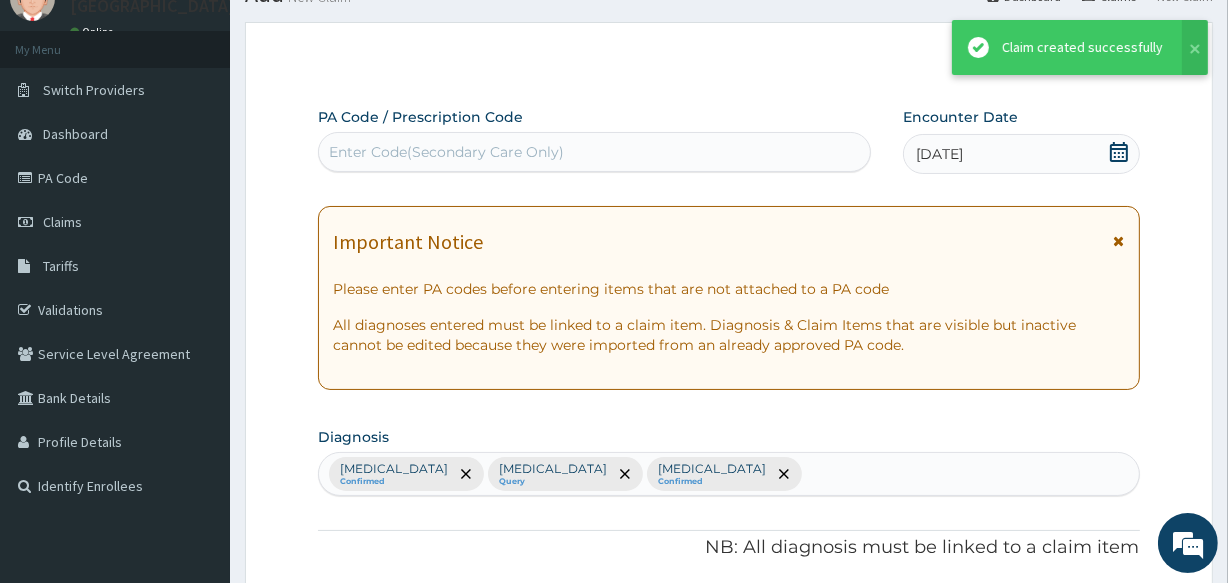 scroll, scrollTop: 1134, scrollLeft: 0, axis: vertical 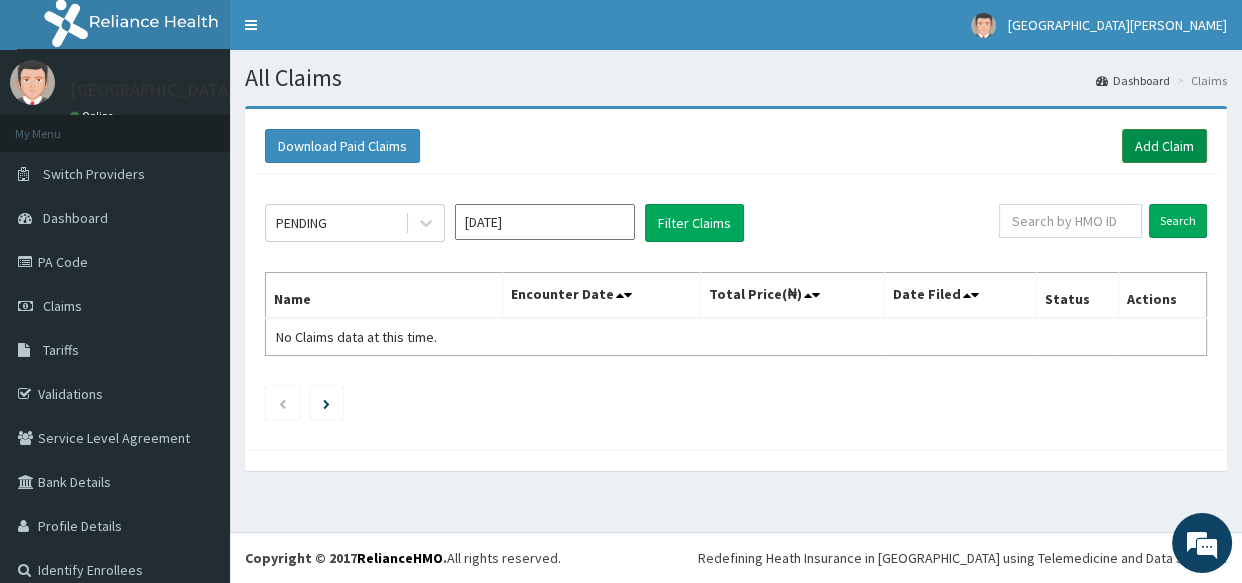 click on "Add Claim" at bounding box center (1164, 146) 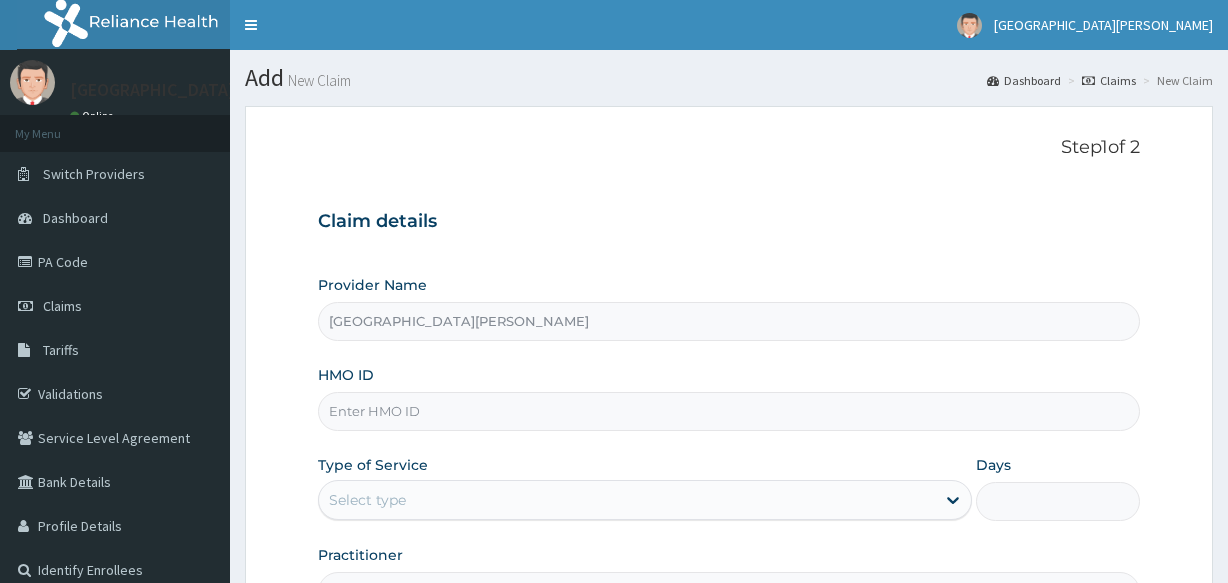 scroll, scrollTop: 0, scrollLeft: 0, axis: both 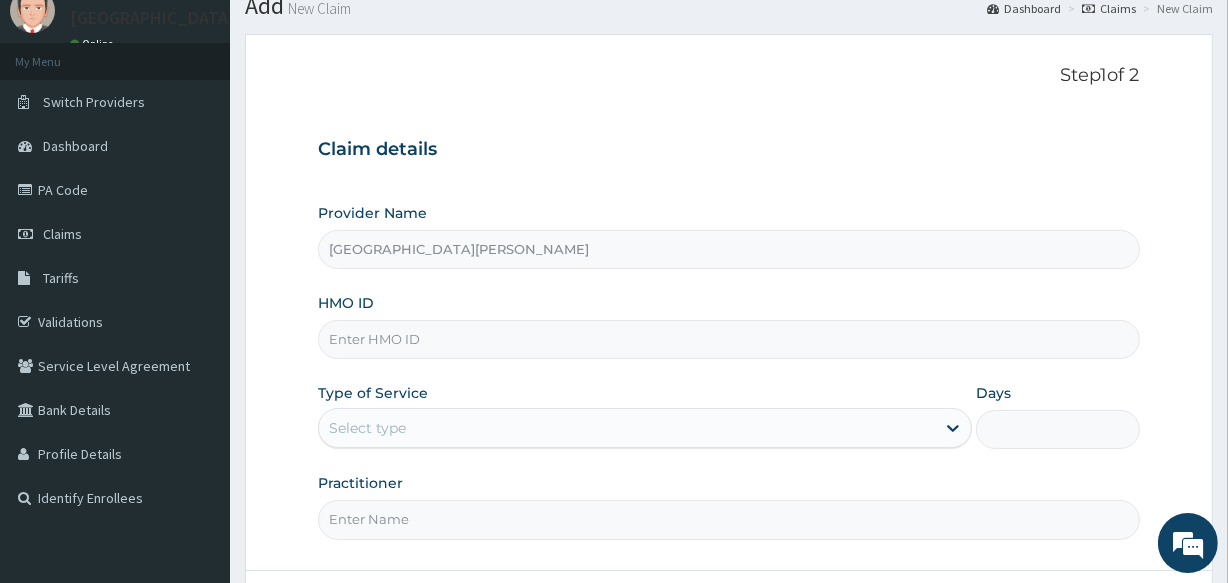 click on "HMO ID" at bounding box center (728, 339) 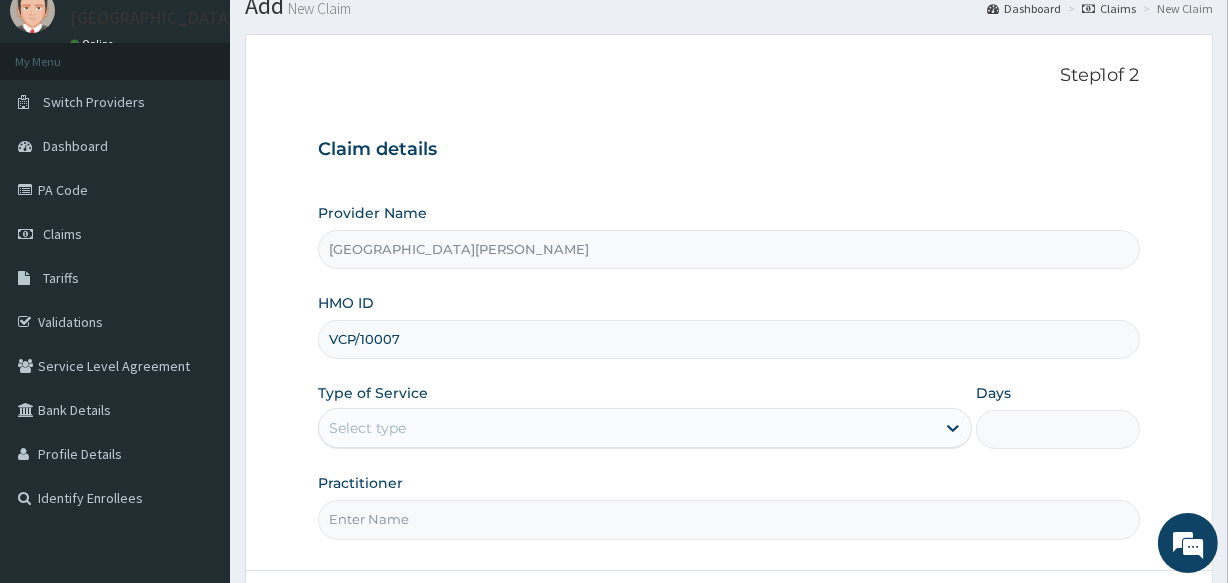 scroll, scrollTop: 0, scrollLeft: 0, axis: both 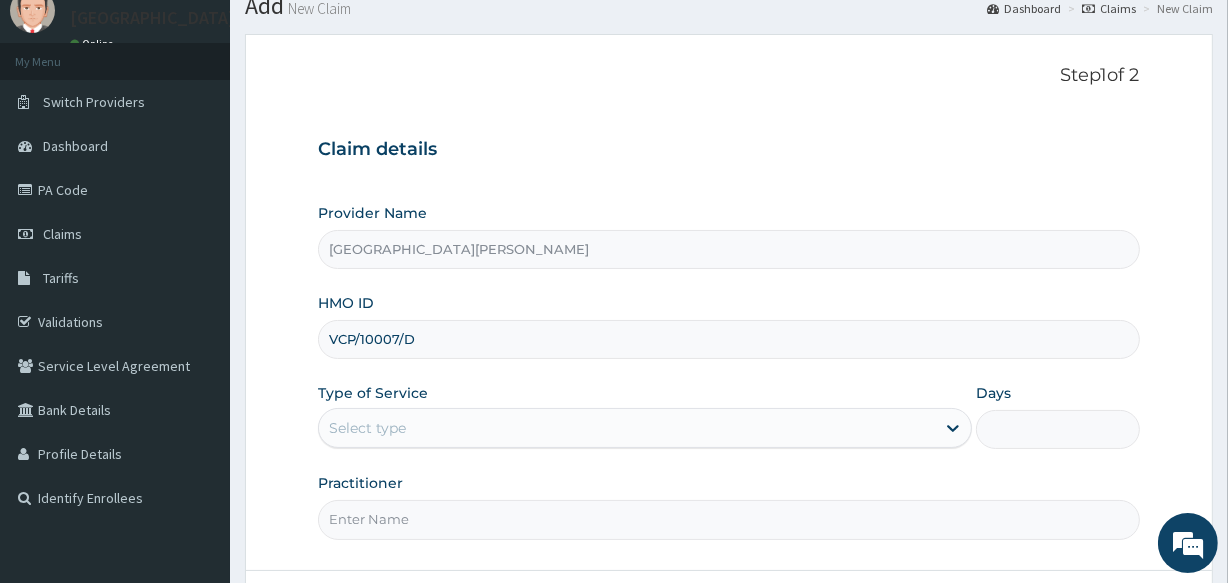 type on "VCP/10007/D" 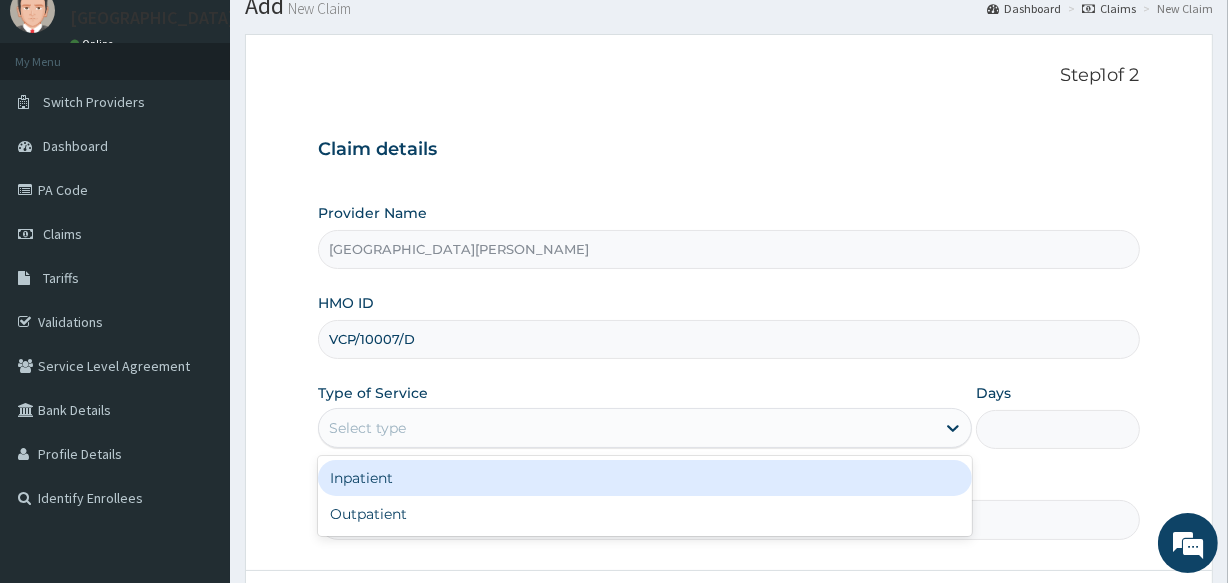 click on "Select type" at bounding box center [627, 428] 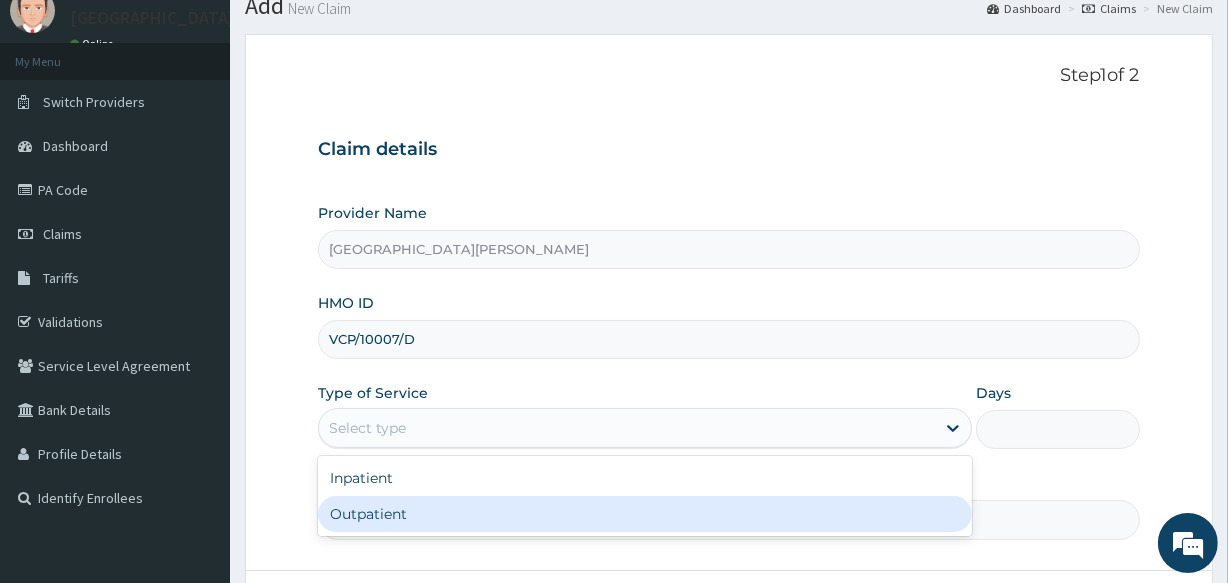 click on "Outpatient" at bounding box center (645, 514) 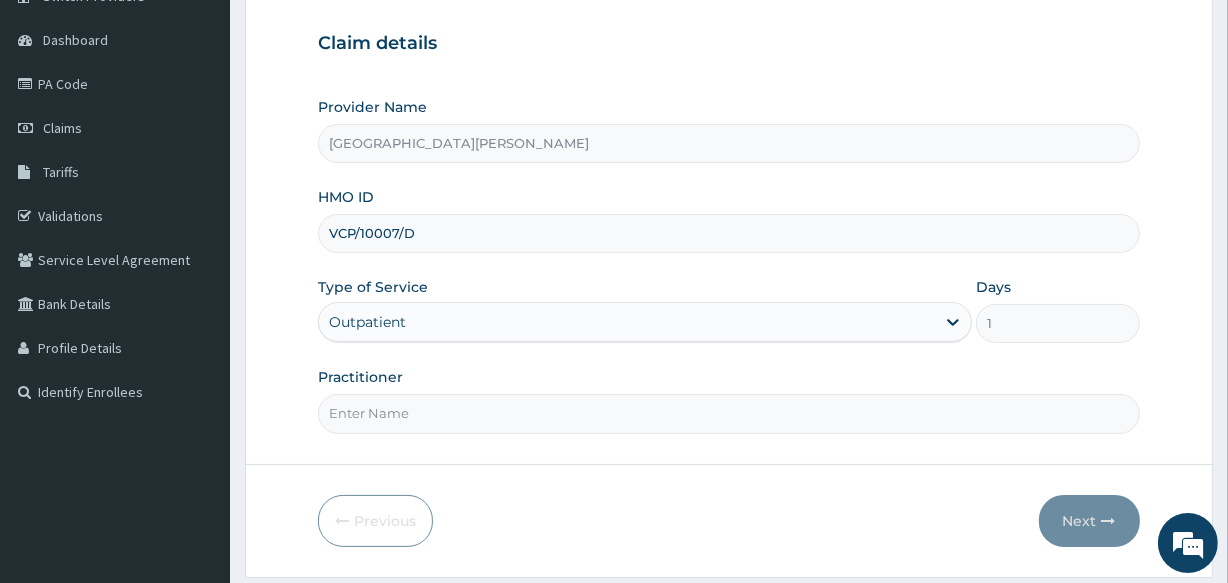scroll, scrollTop: 181, scrollLeft: 0, axis: vertical 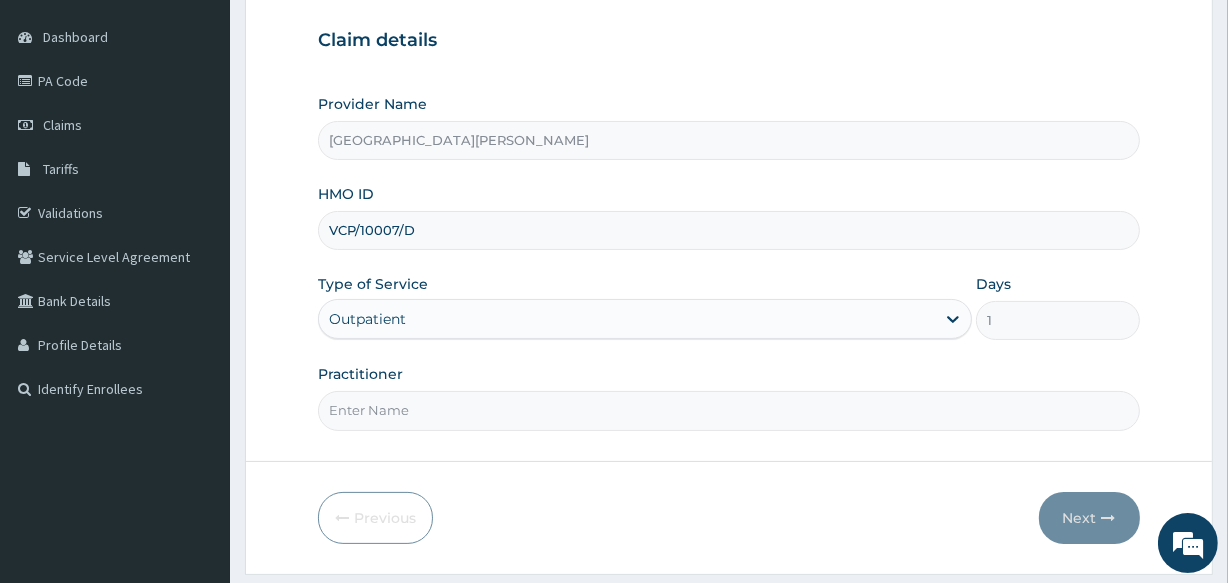 click on "Practitioner" at bounding box center (728, 410) 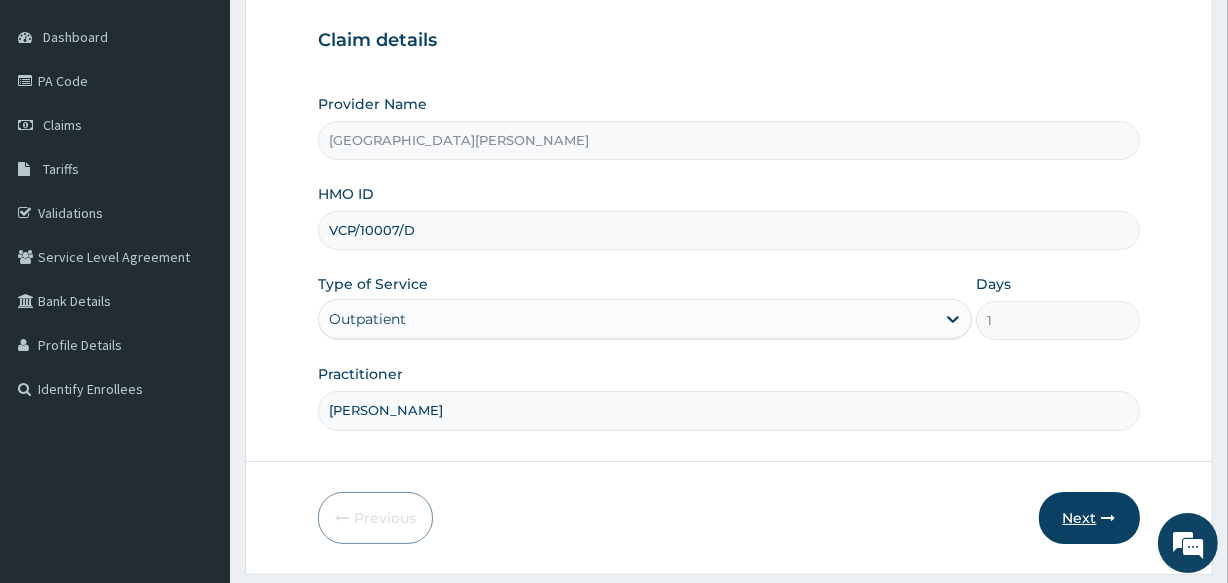 type on "[PERSON_NAME]" 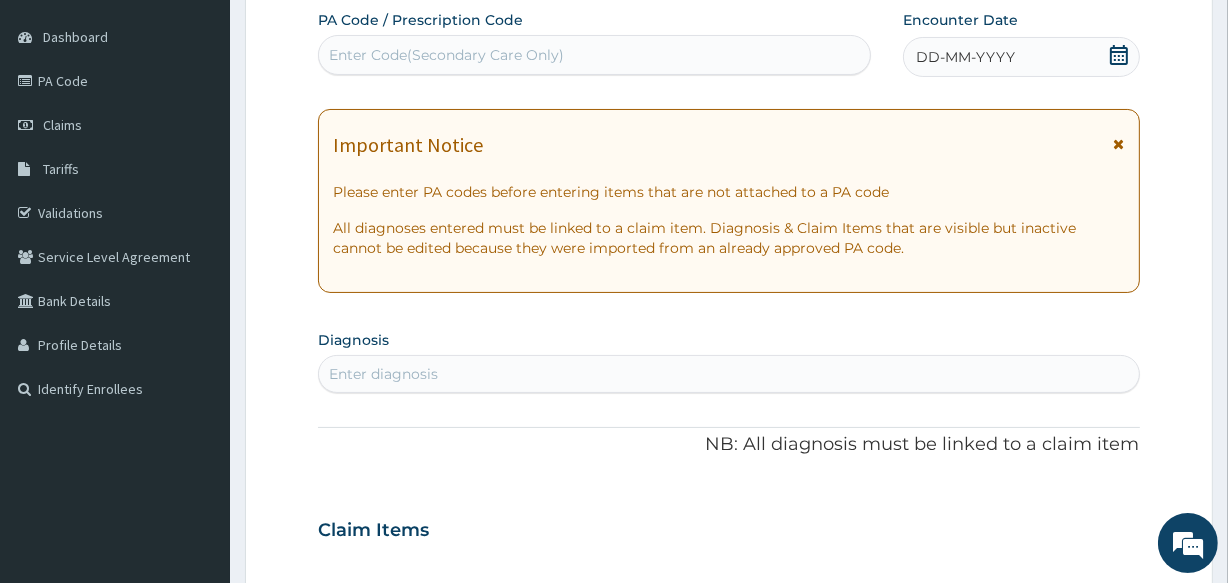 click on "DD-MM-YYYY" at bounding box center (1021, 57) 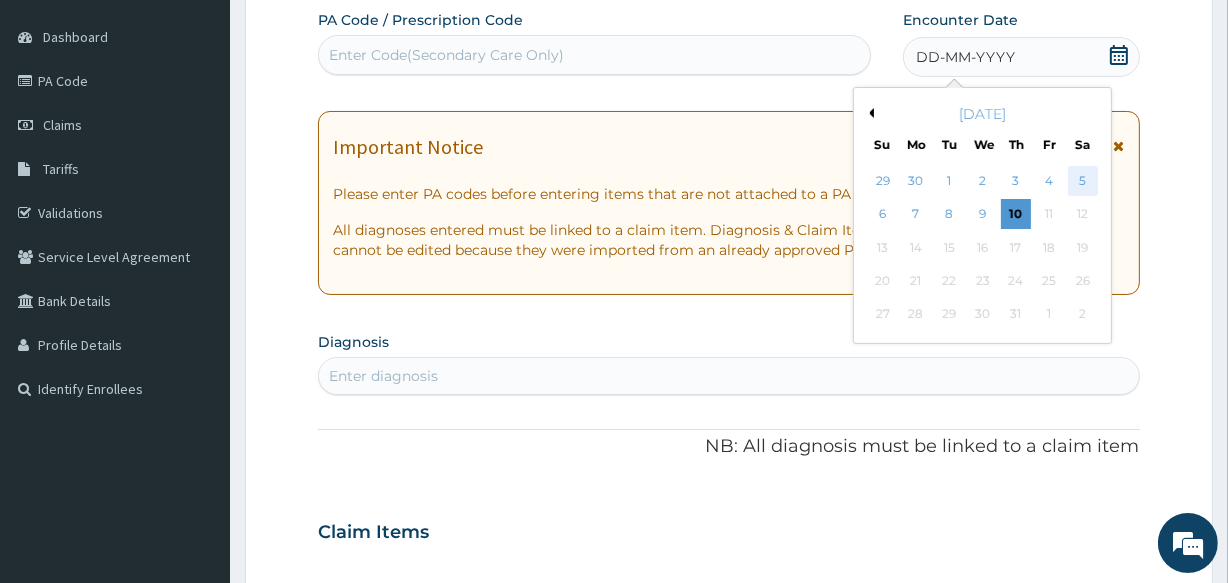 click on "5" at bounding box center [1082, 181] 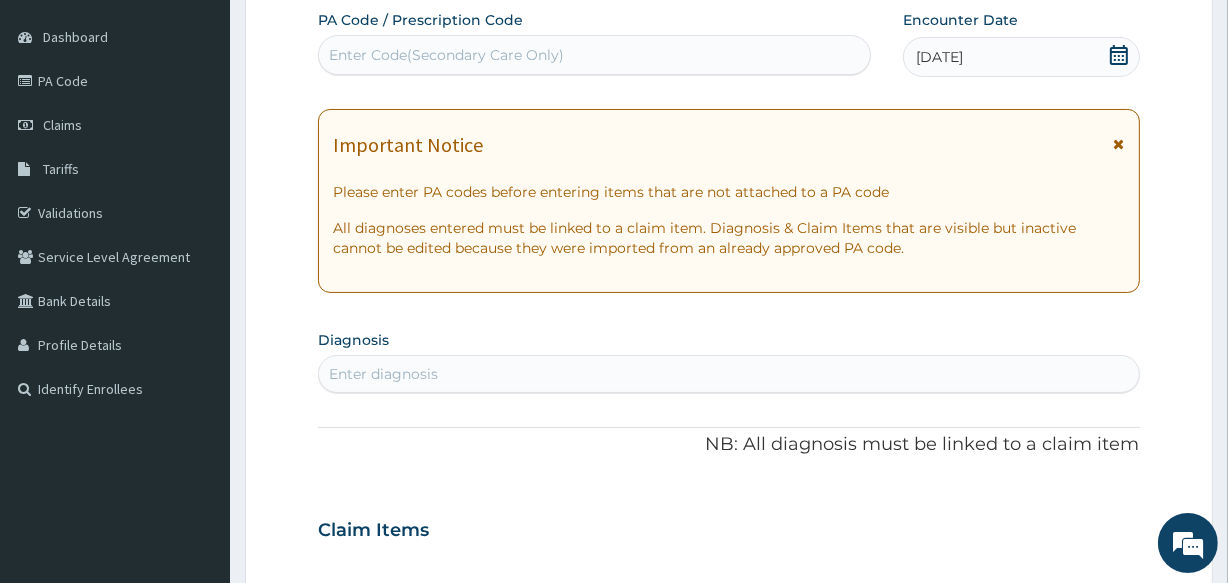 click on "PA Code / Prescription Code Enter Code(Secondary Care Only) Encounter Date [DATE] Important Notice Please enter PA codes before entering items that are not attached to a PA code   All diagnoses entered must be linked to a claim item. Diagnosis & Claim Items that are visible but inactive cannot be edited because they were imported from an already approved PA code. Diagnosis Enter diagnosis NB: All diagnosis must be linked to a claim item Claim Items No claim item Types Select Type Item Select Item Pair Diagnosis Select Diagnosis Unit Price 0 Add Comment" at bounding box center [728, 527] 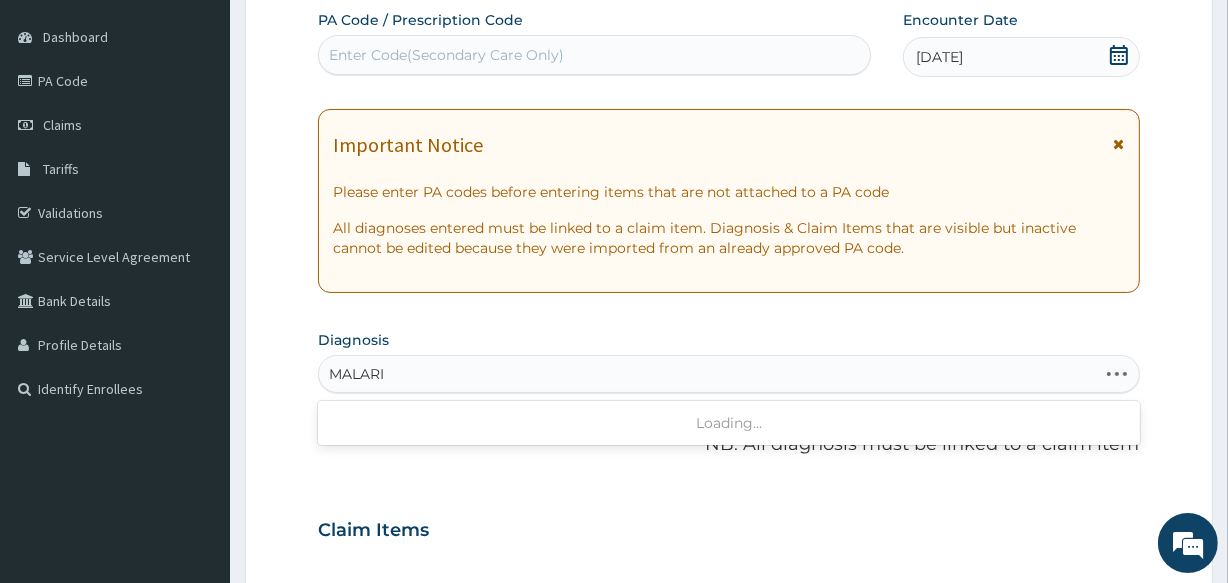 type on "[MEDICAL_DATA]" 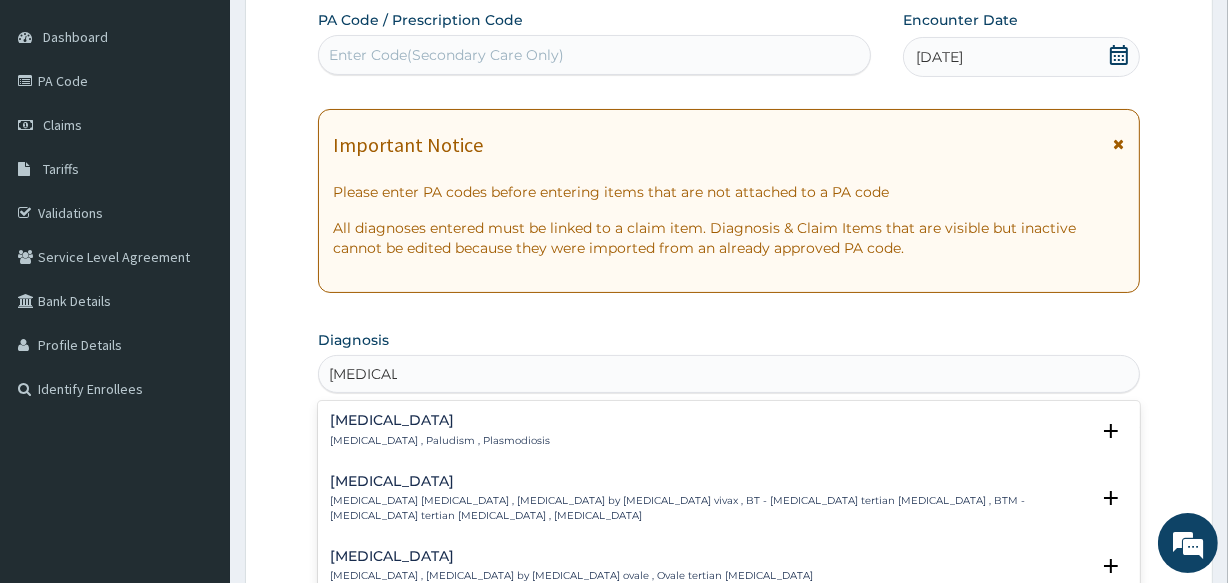 click on "[MEDICAL_DATA] , Paludism , Plasmodiosis" at bounding box center [440, 441] 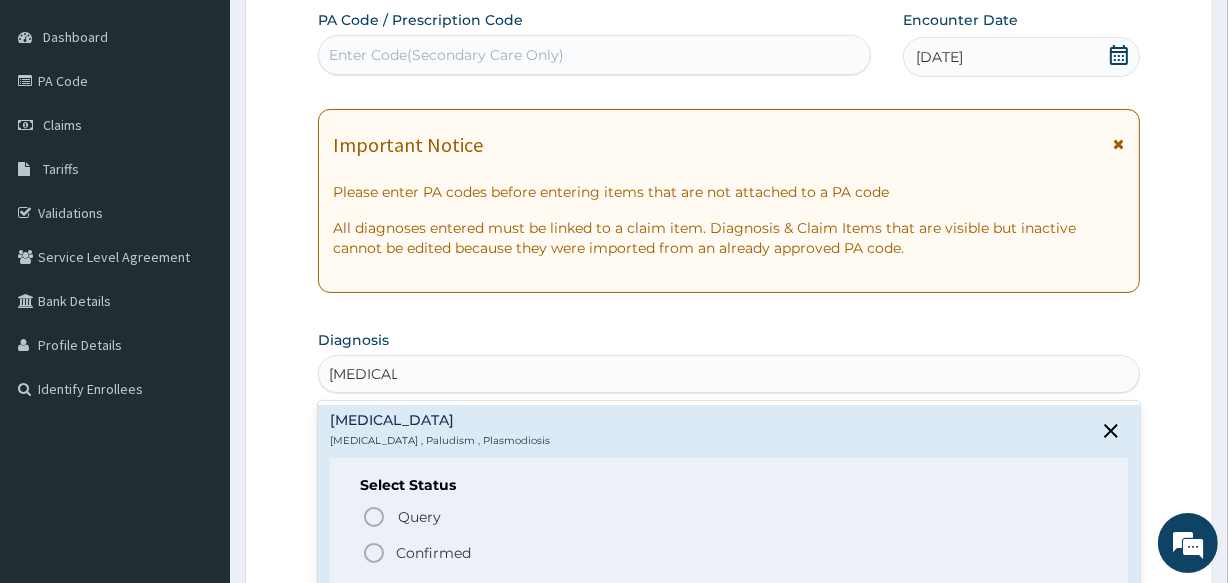click 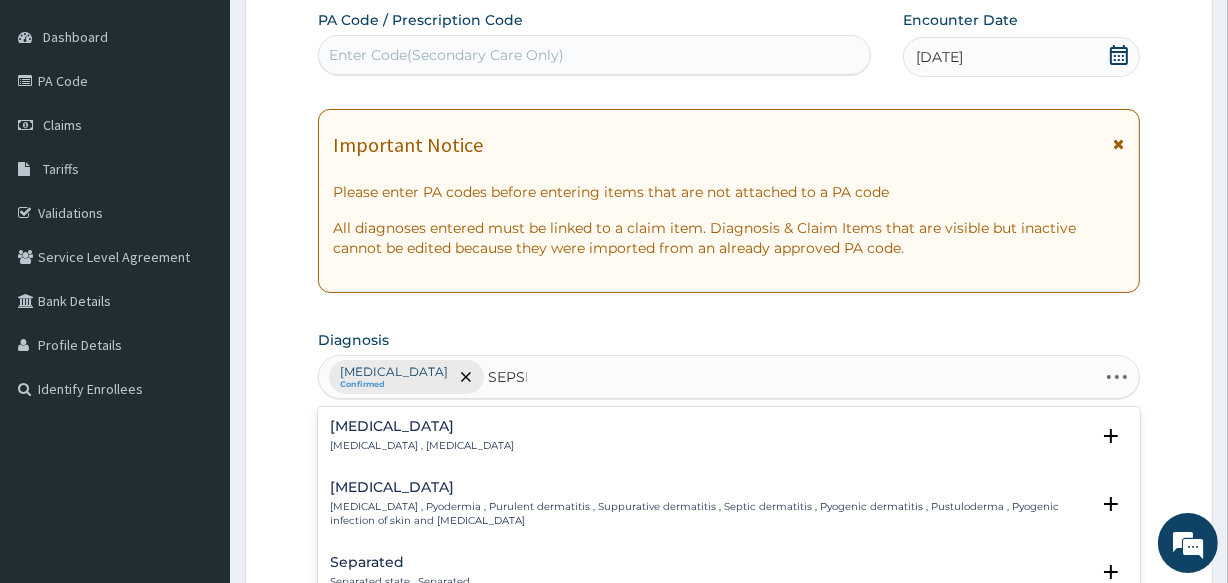 type on "[MEDICAL_DATA]" 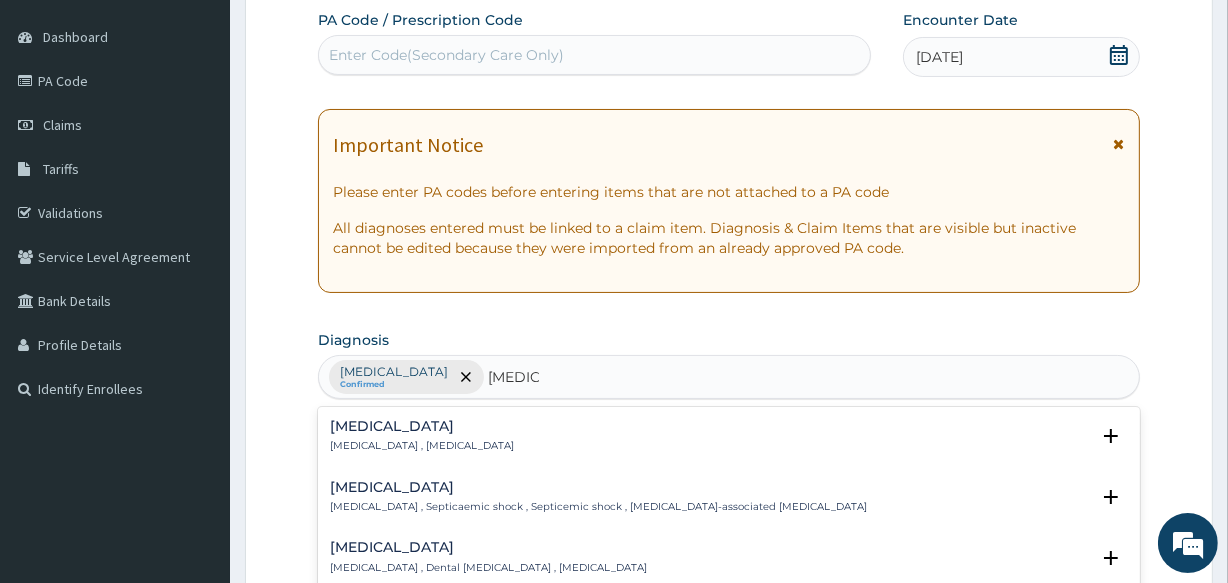 click on "[MEDICAL_DATA]" at bounding box center [422, 426] 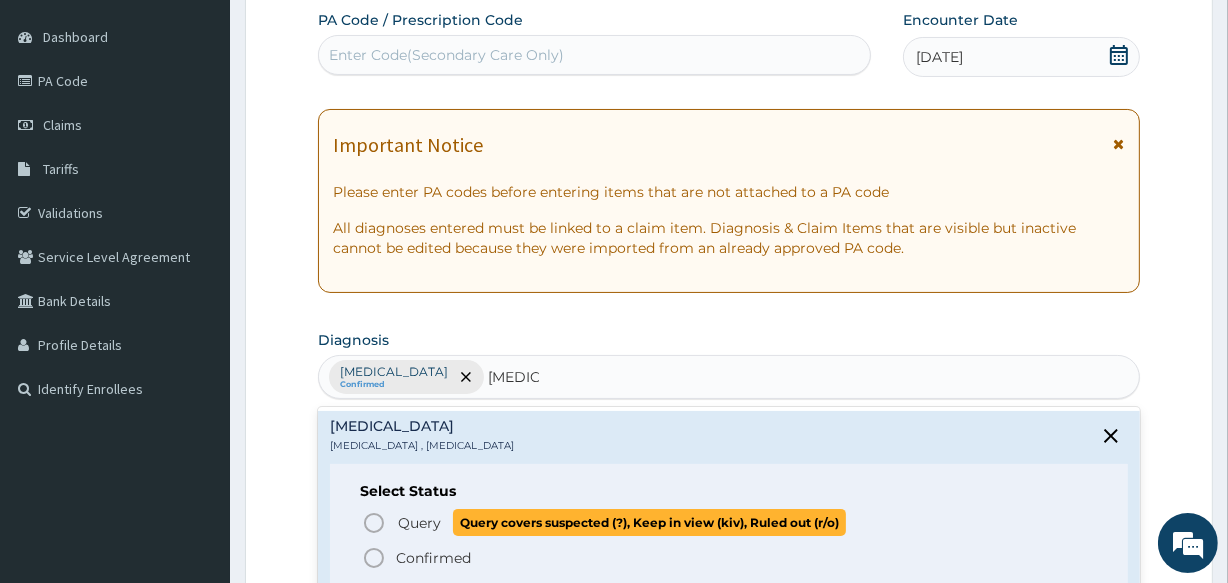 click 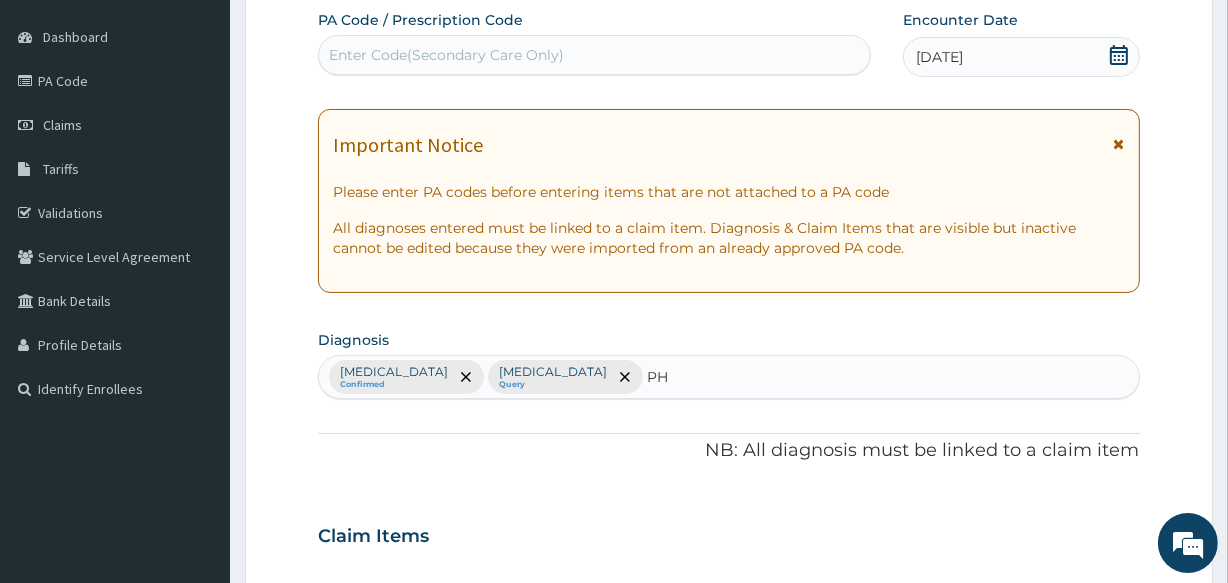 type on "P" 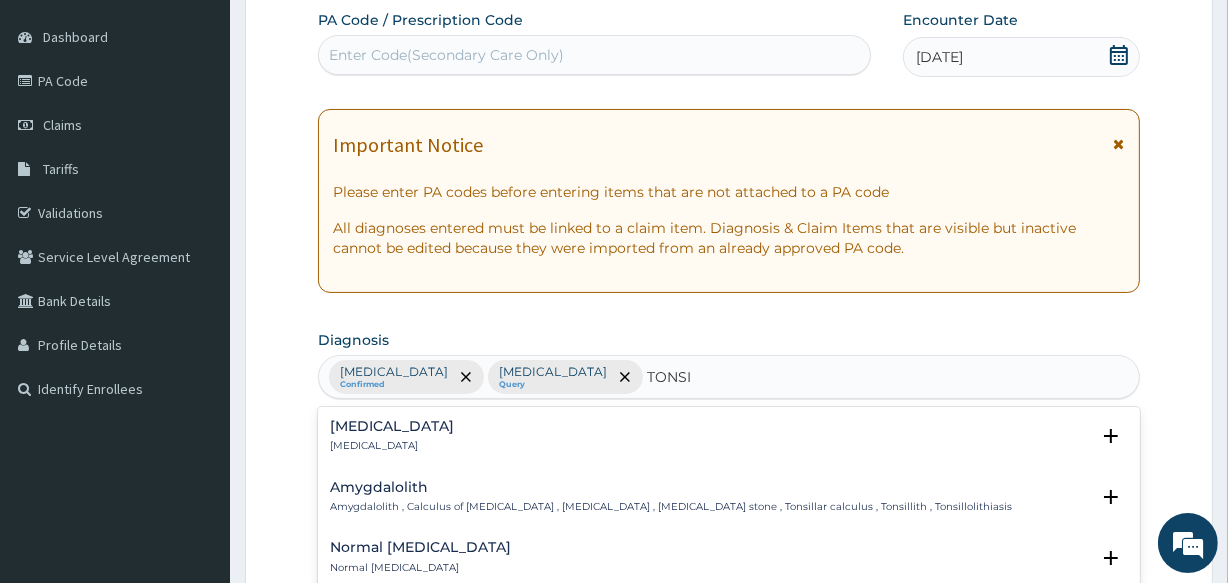 type on "[MEDICAL_DATA]" 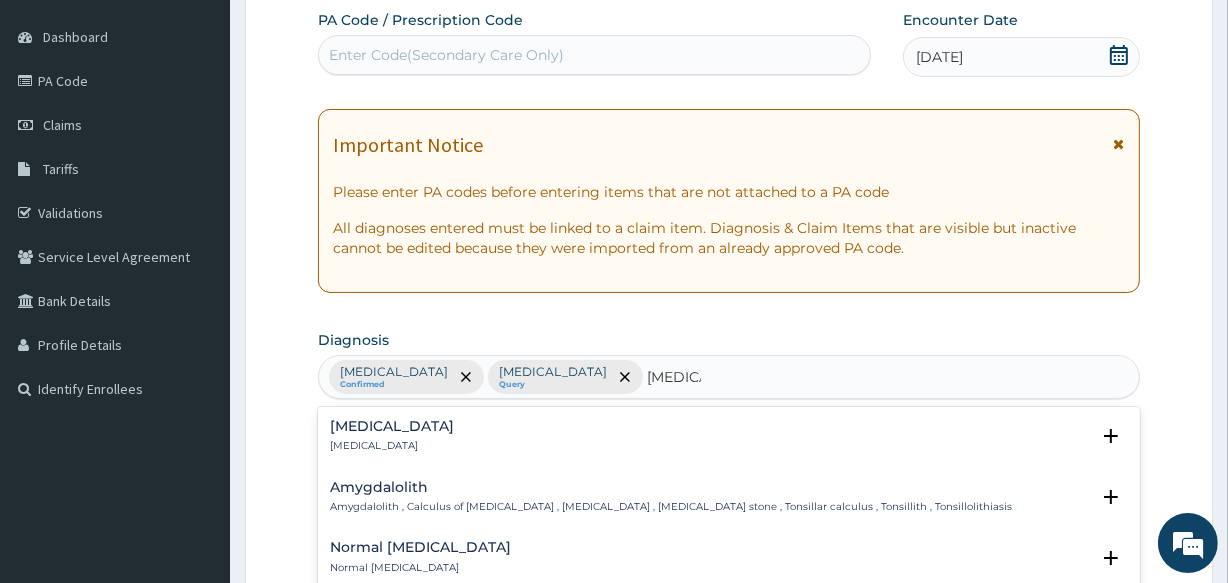 click on "[MEDICAL_DATA] [MEDICAL_DATA]" at bounding box center (392, 436) 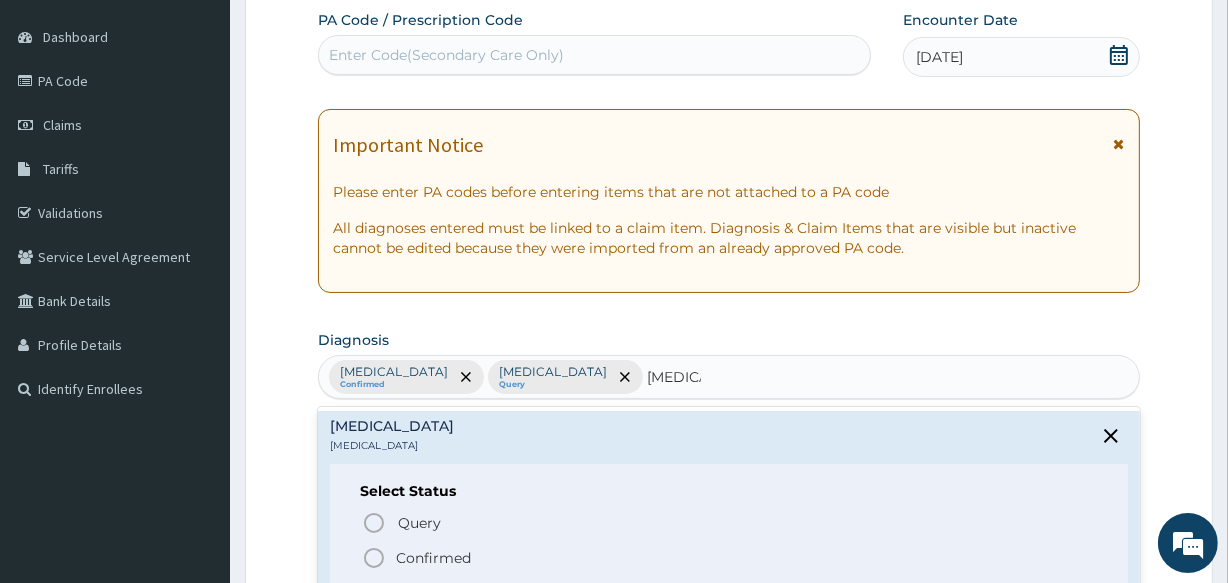 click 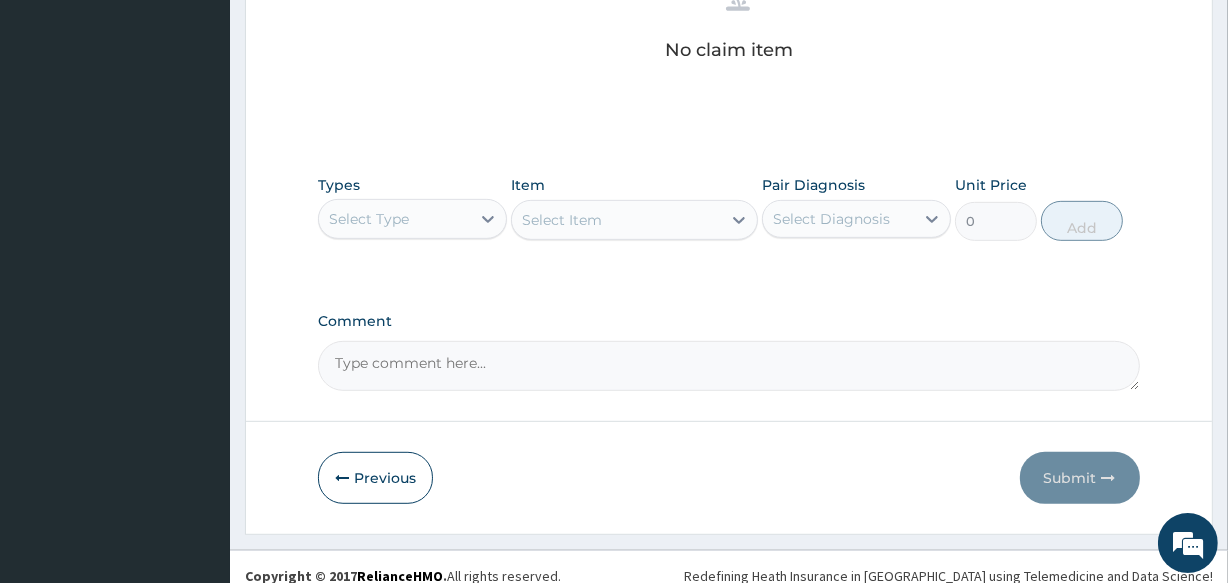 scroll, scrollTop: 858, scrollLeft: 0, axis: vertical 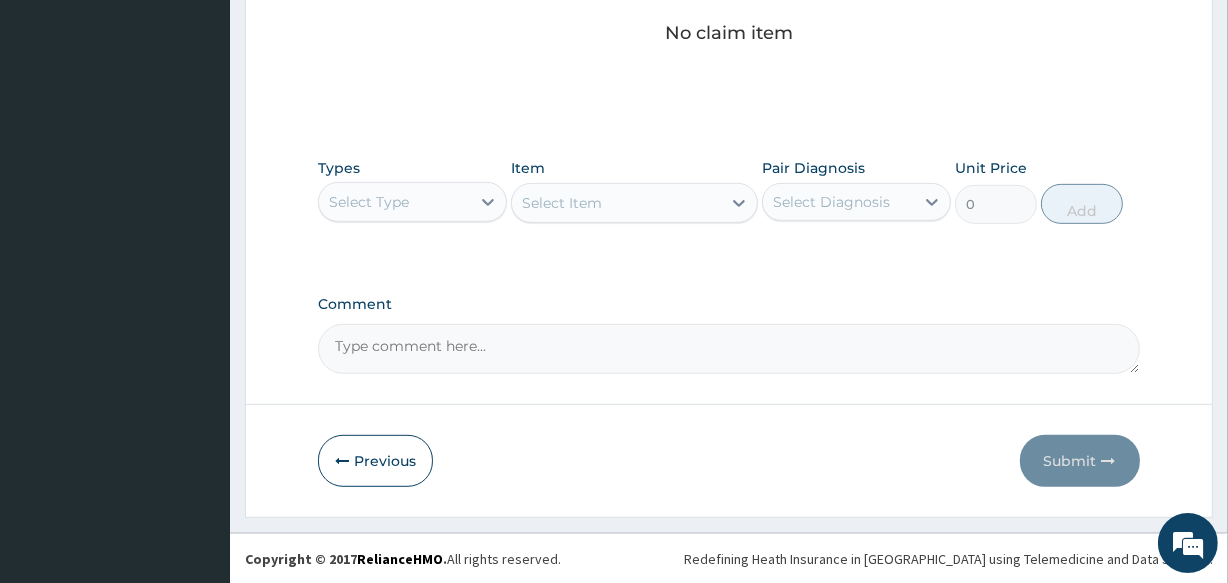 click on "Select Type" at bounding box center [394, 202] 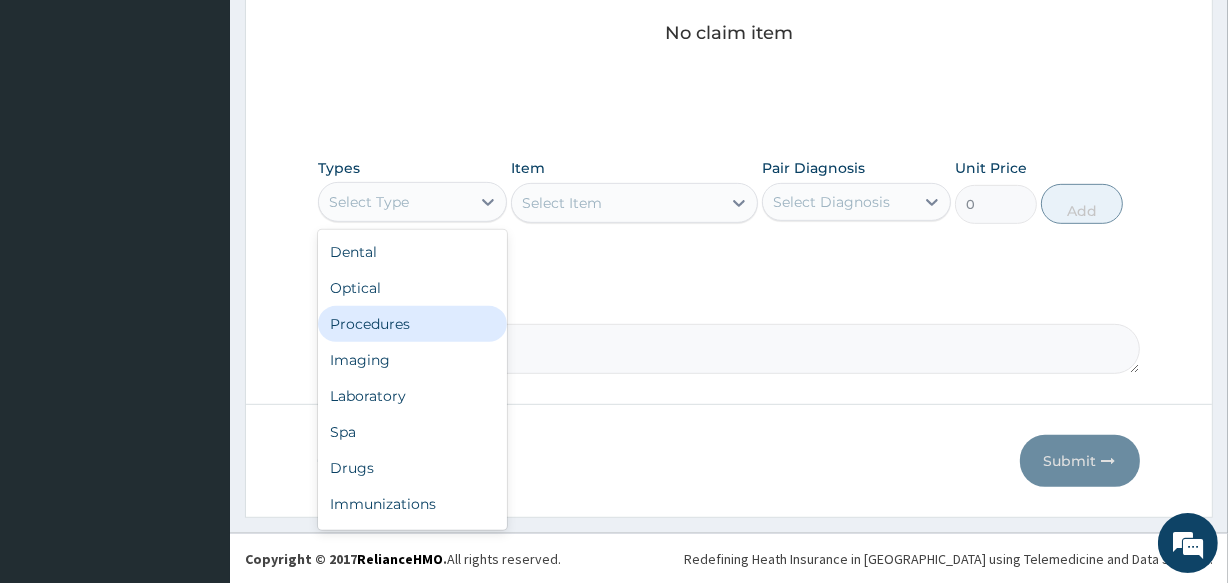 click on "Procedures" at bounding box center [412, 324] 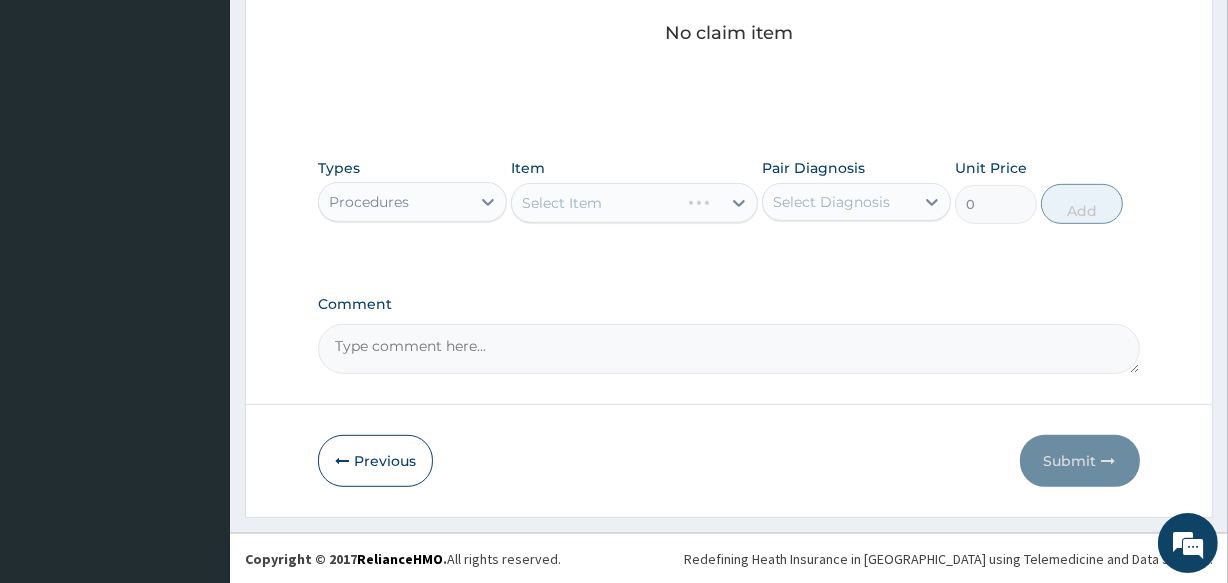 click on "Select Item" at bounding box center (634, 203) 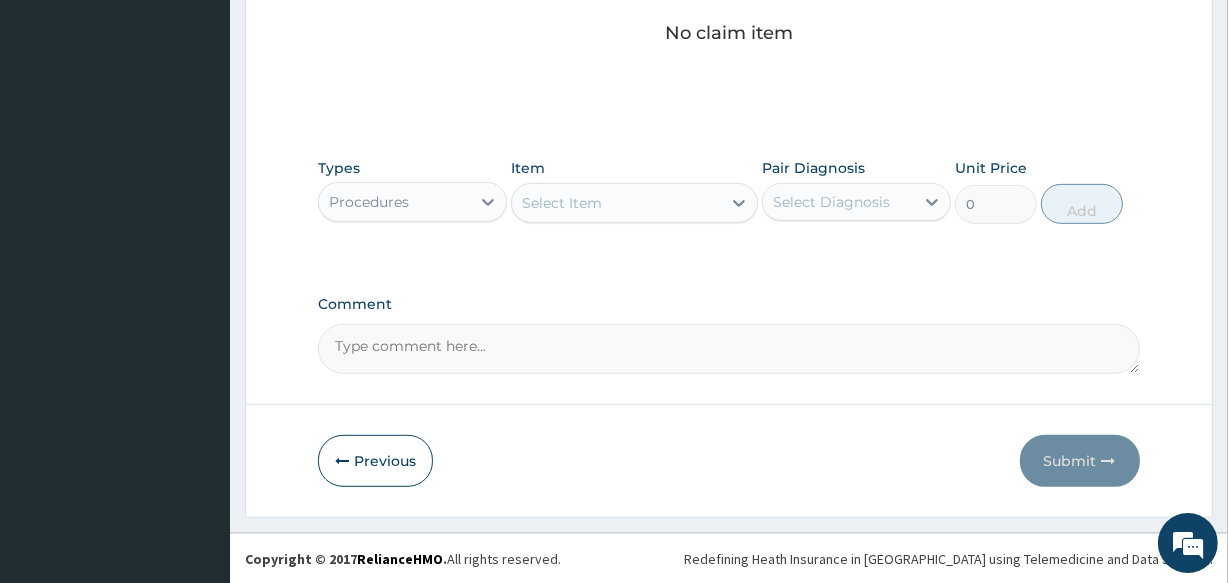 click on "Select Item" at bounding box center (562, 203) 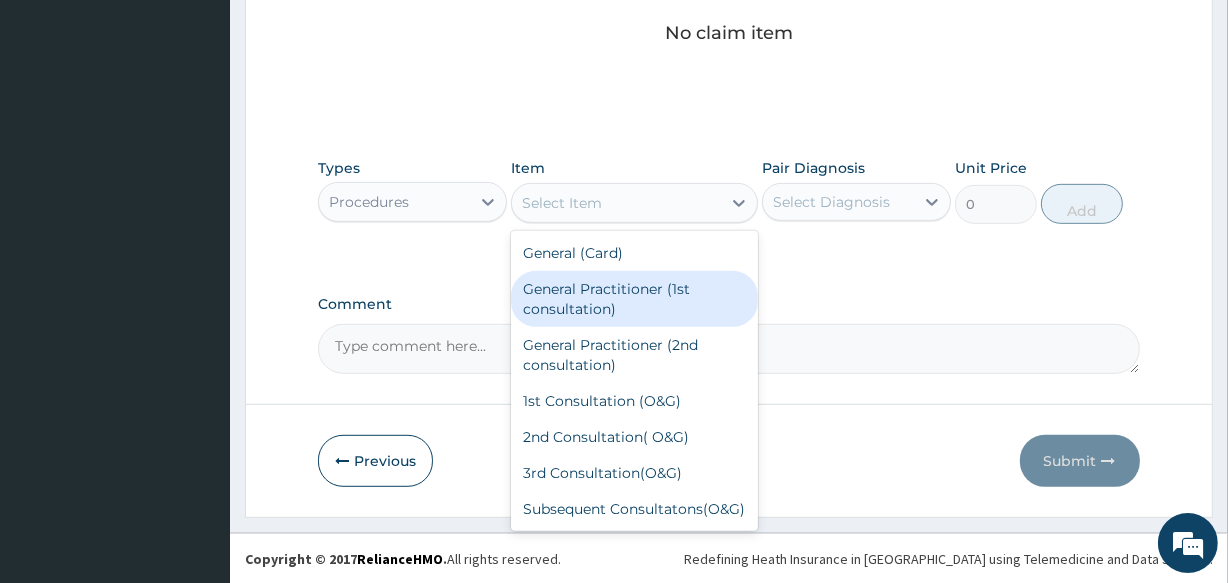 click on "General Practitioner (1st consultation)" at bounding box center [634, 299] 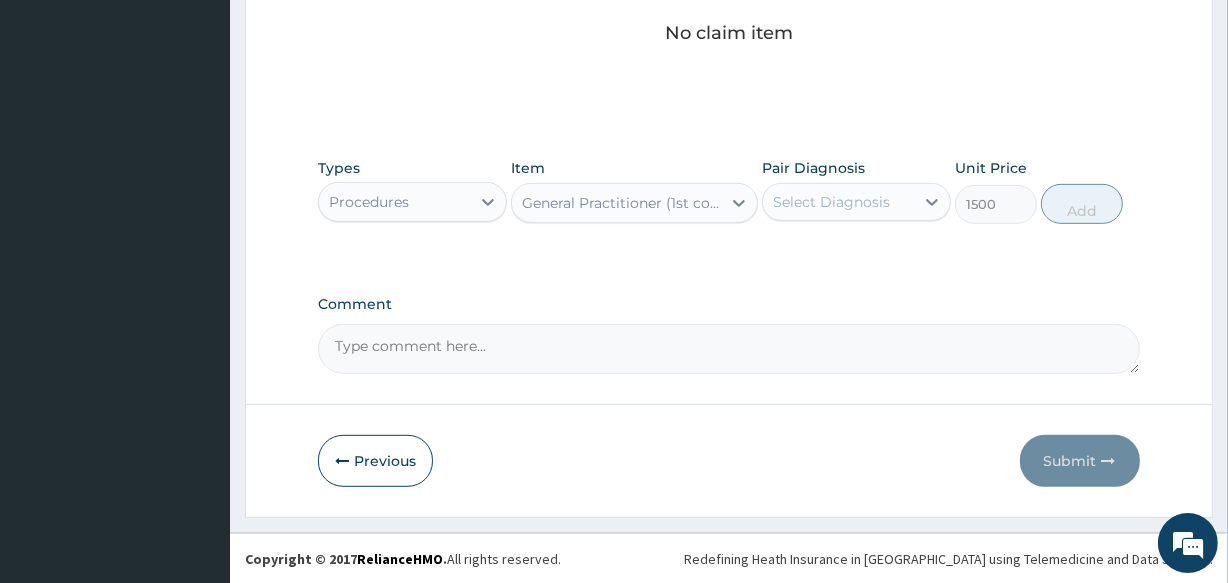 click on "Select Diagnosis" at bounding box center (831, 202) 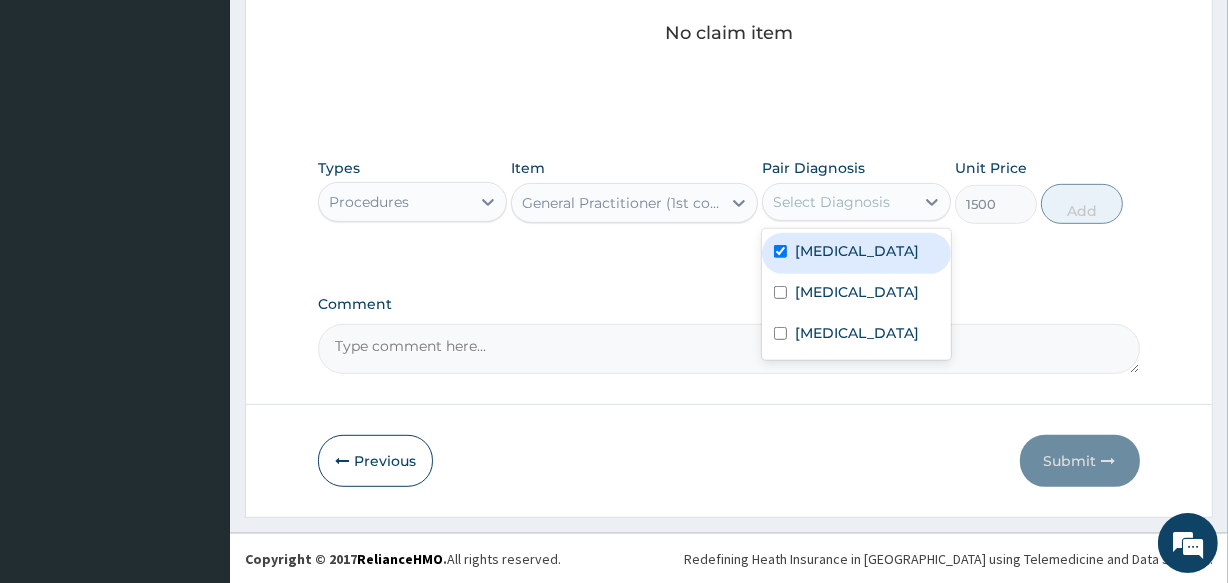 checkbox on "true" 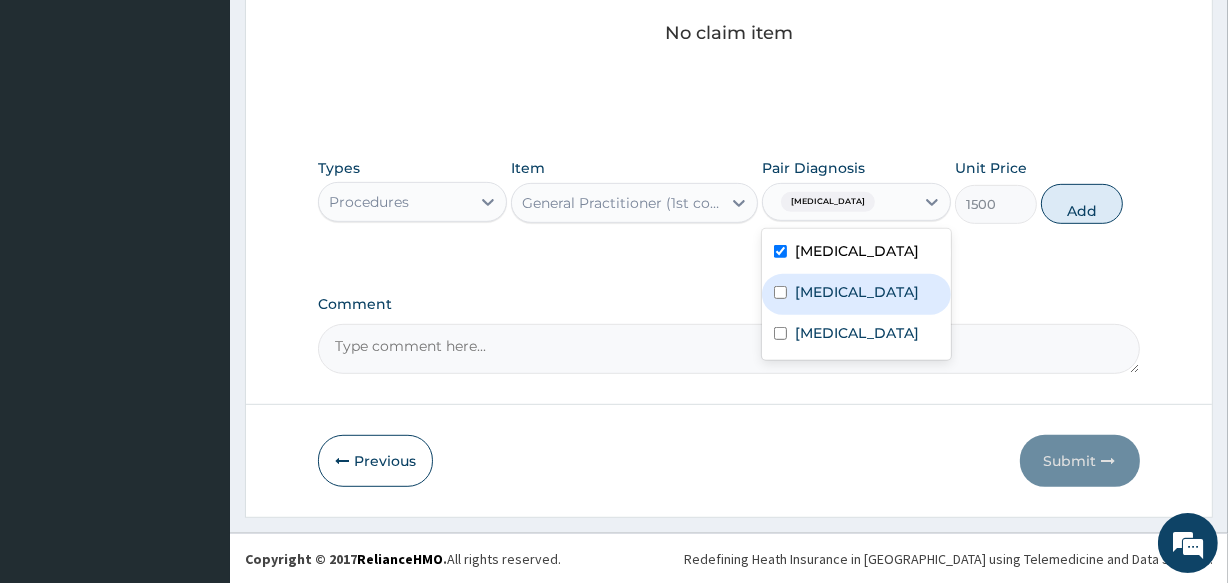 click on "Sepsis" at bounding box center (857, 292) 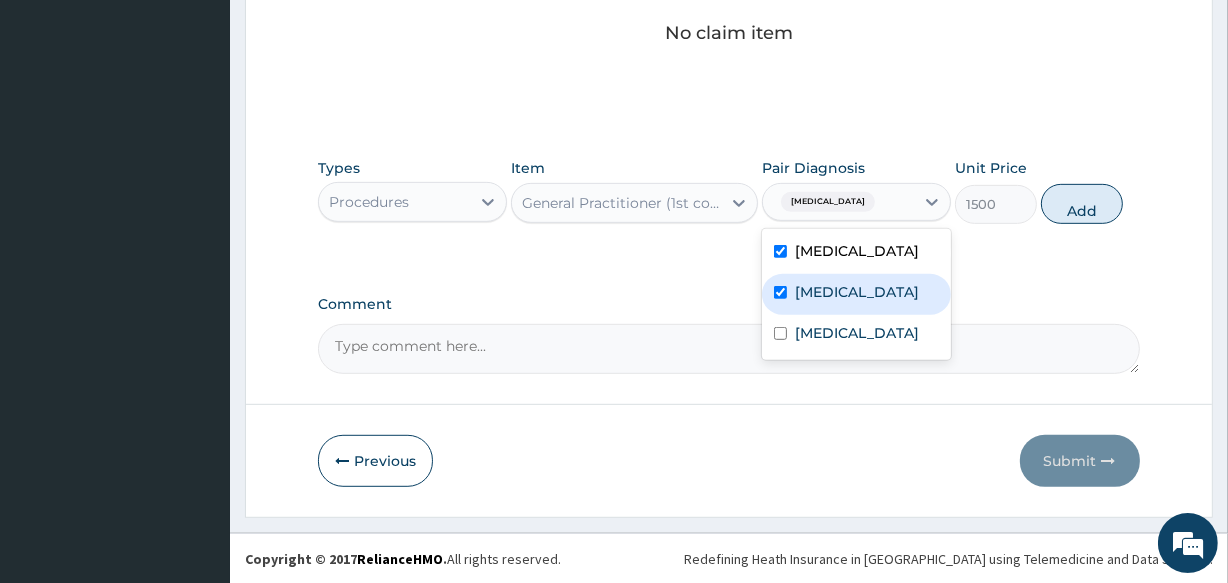 checkbox on "true" 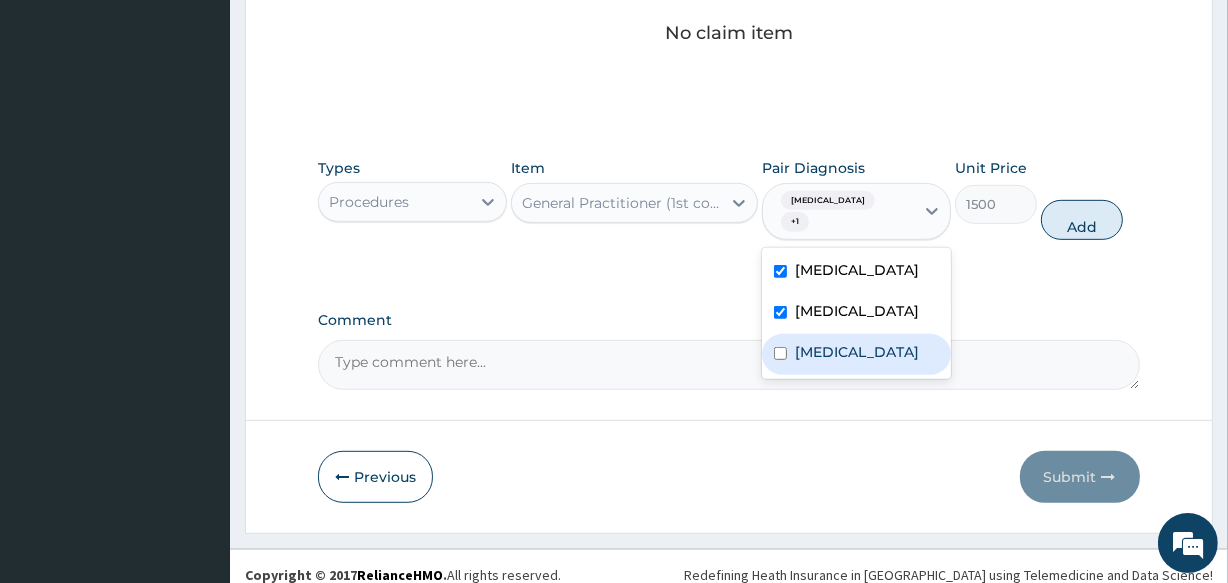 click on "Tonsillitis" at bounding box center [857, 352] 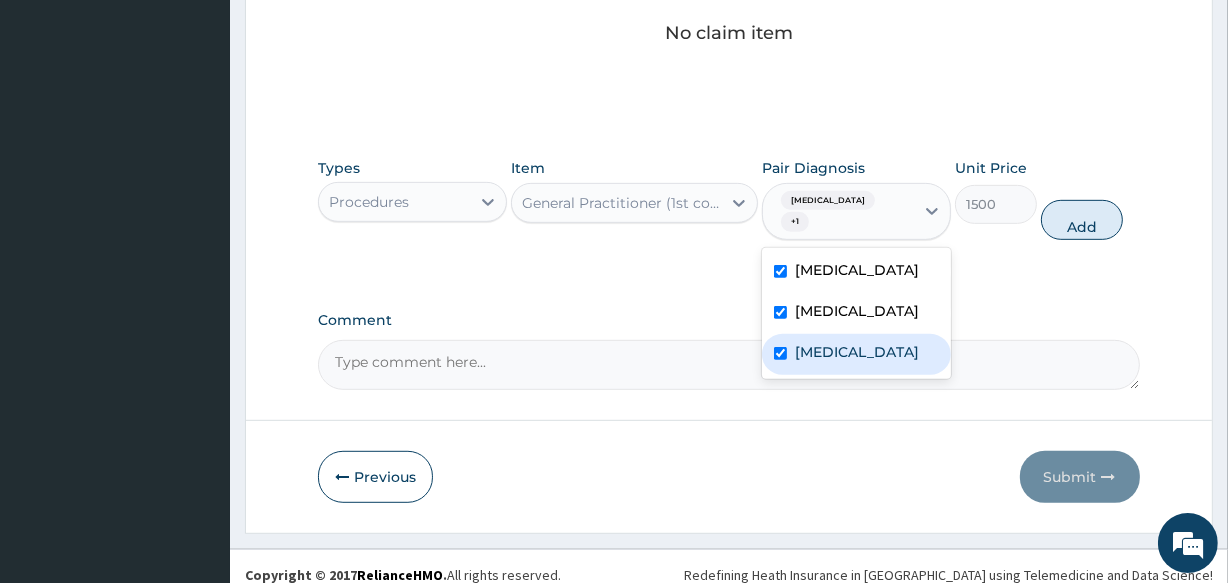 checkbox on "true" 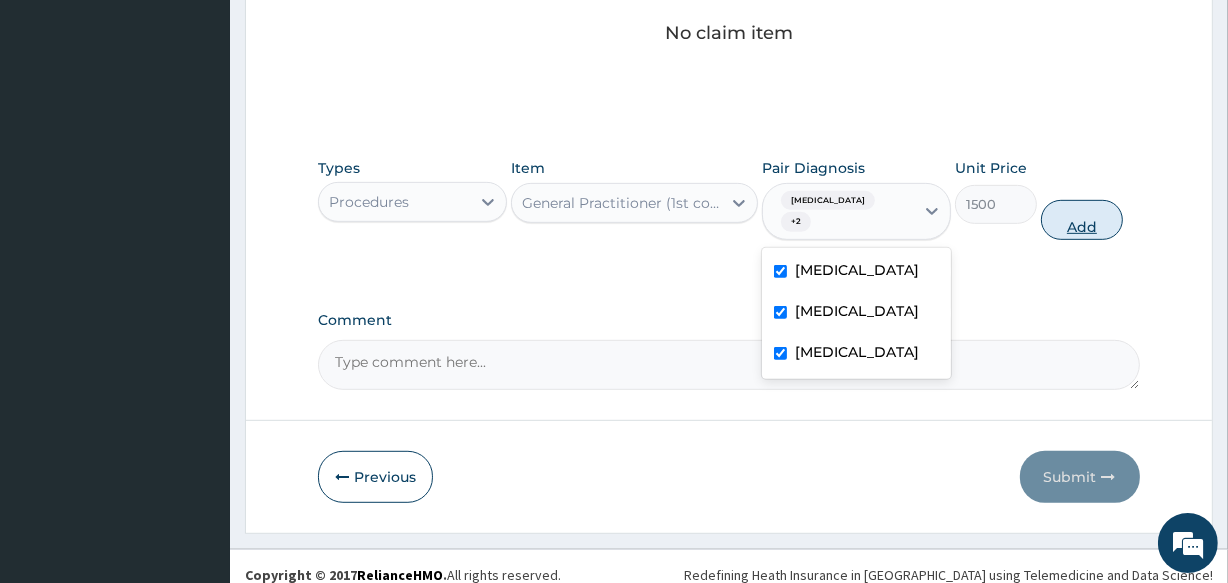 click on "Add" at bounding box center (1082, 220) 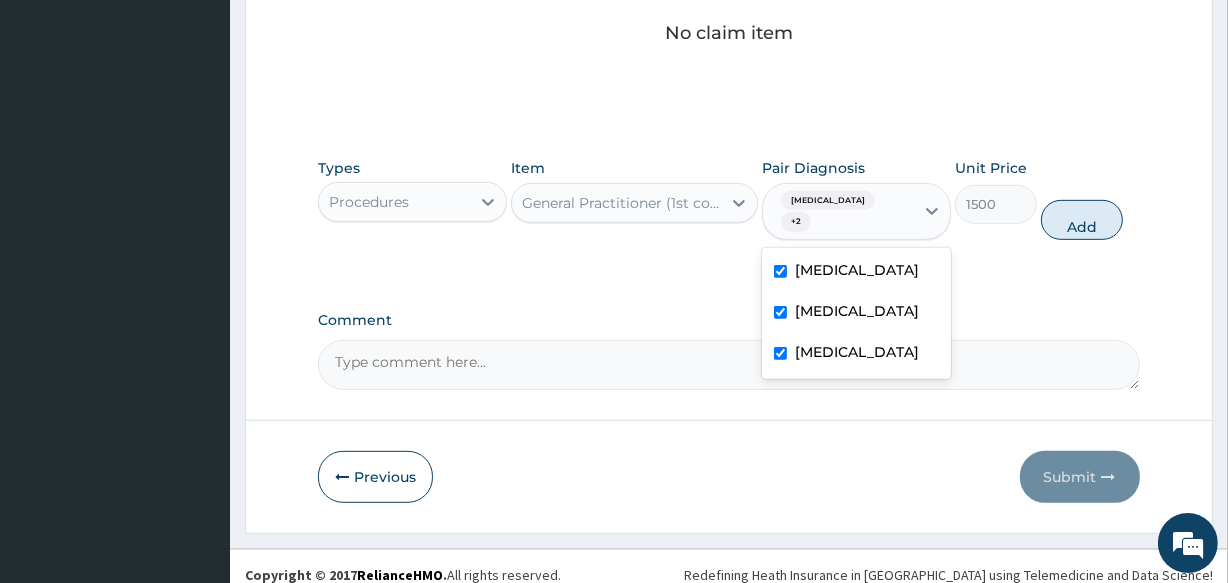 type on "0" 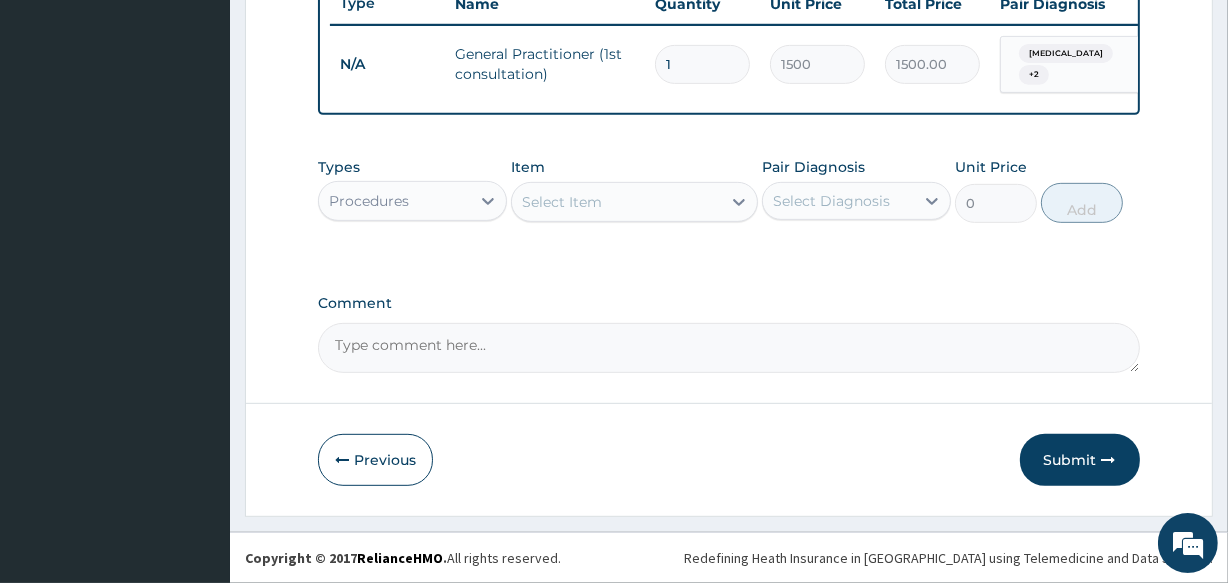 scroll, scrollTop: 776, scrollLeft: 0, axis: vertical 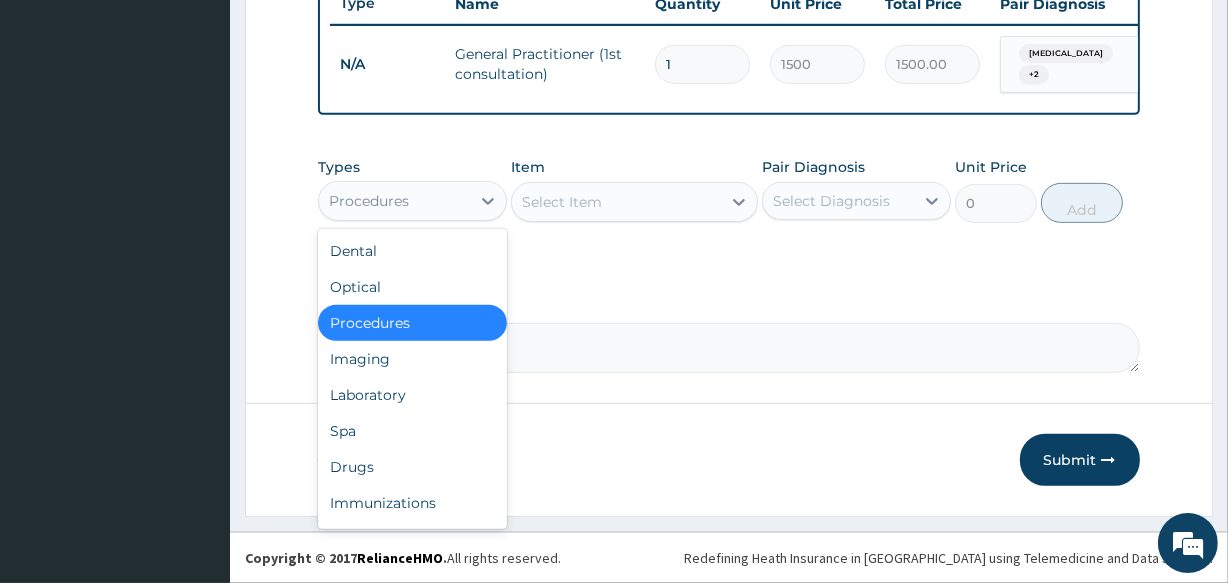 click on "Procedures" at bounding box center (394, 201) 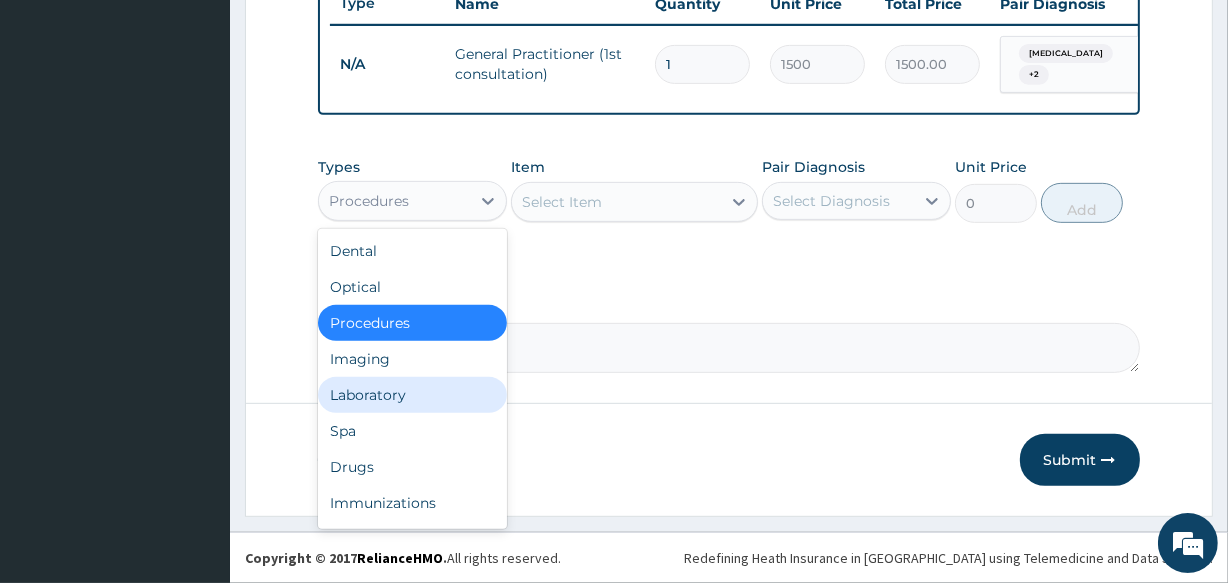 click on "Laboratory" at bounding box center (412, 395) 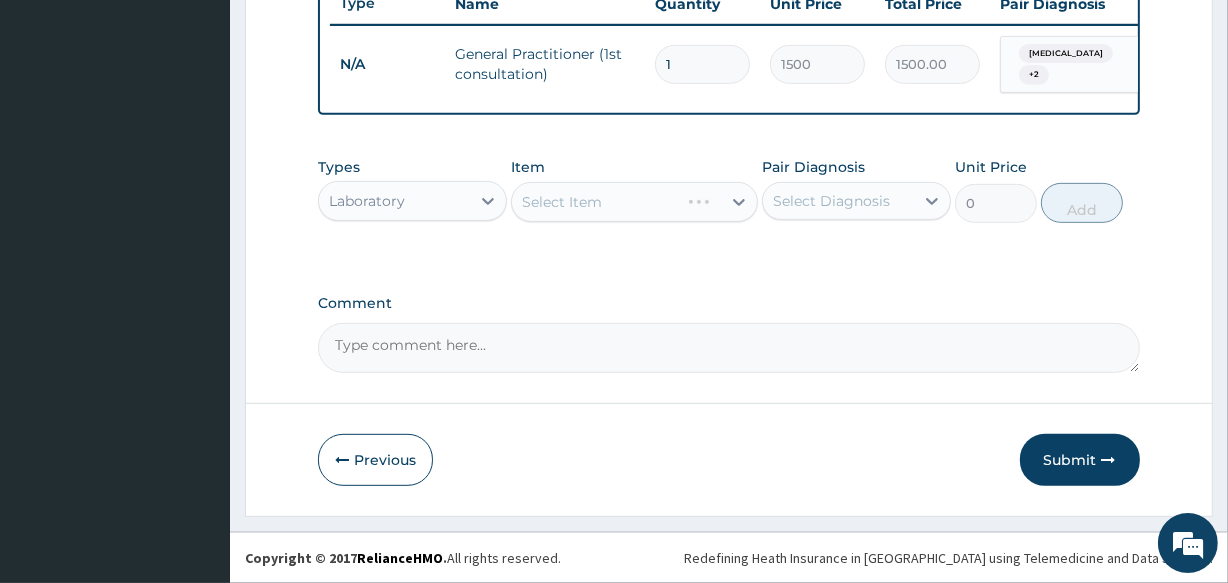 click on "Select Item" at bounding box center (634, 202) 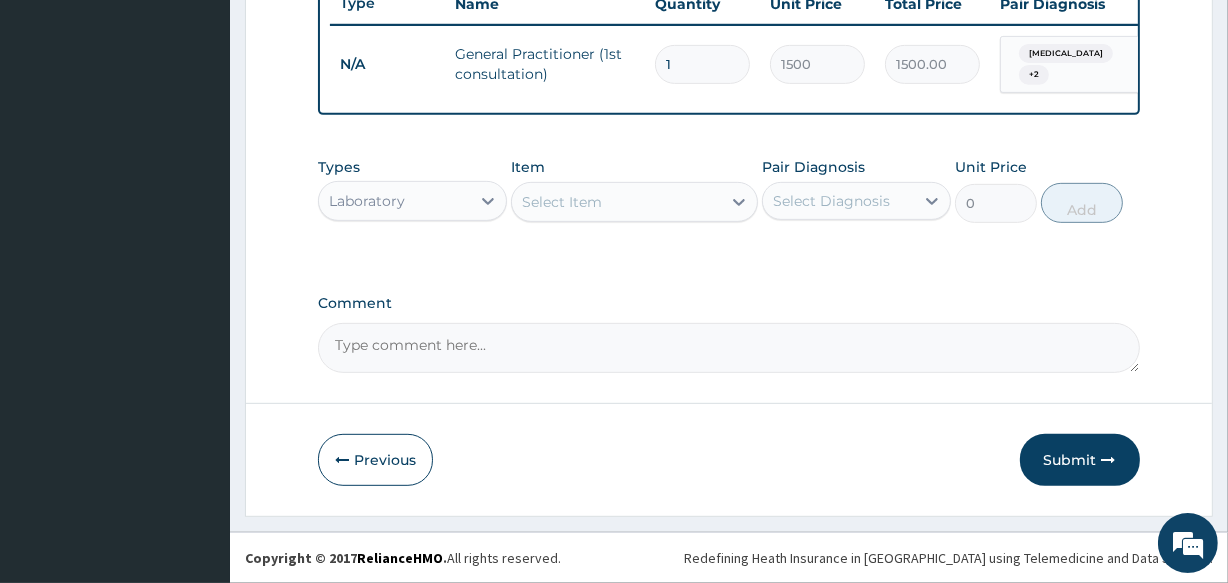 click on "Select Item" at bounding box center (562, 202) 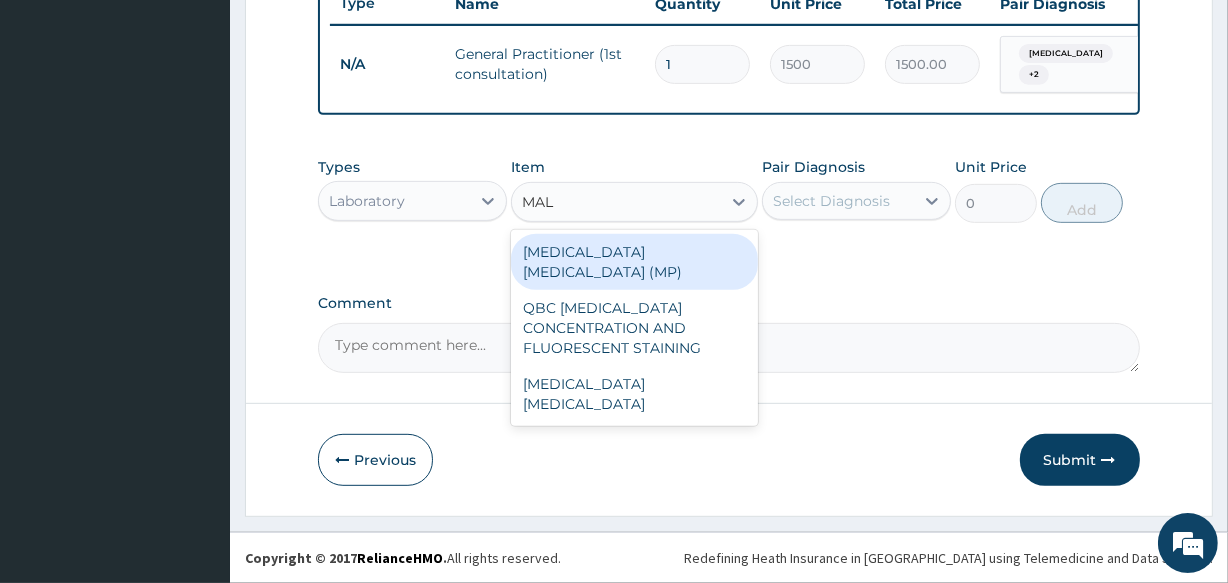 type on "MALA" 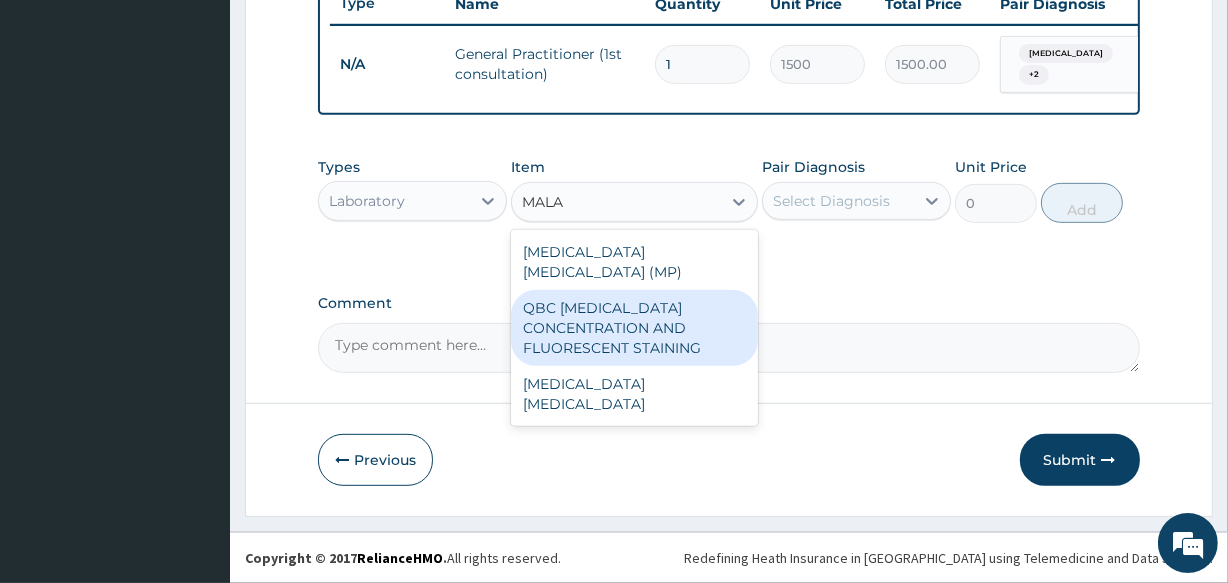 click on "QBC MALARIA CONCENTRATION AND FLUORESCENT STAINING" at bounding box center [634, 328] 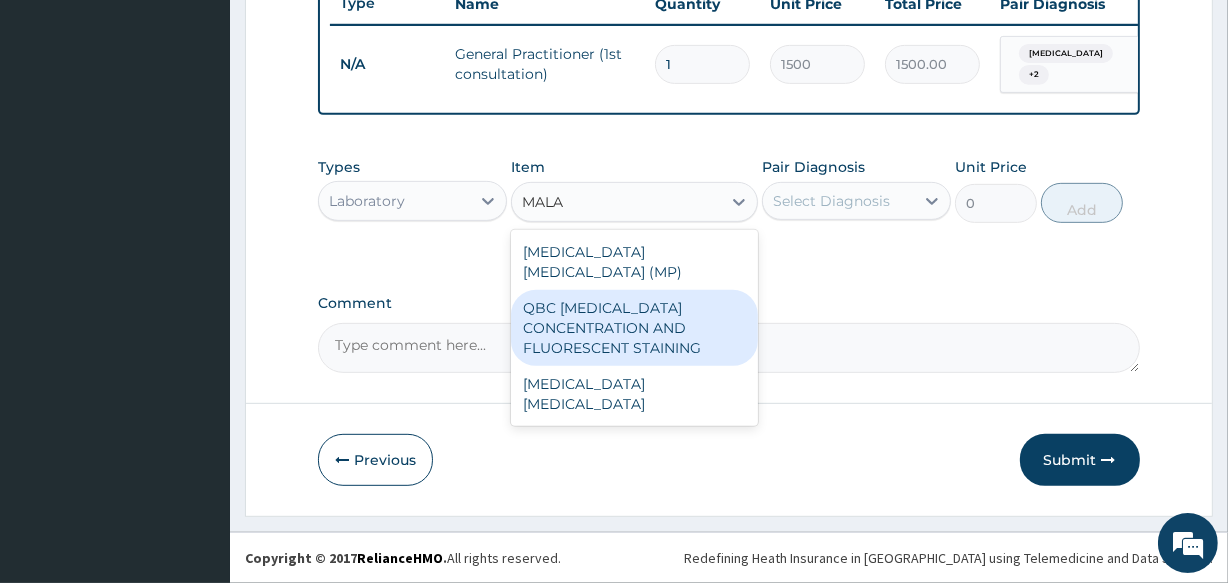 type 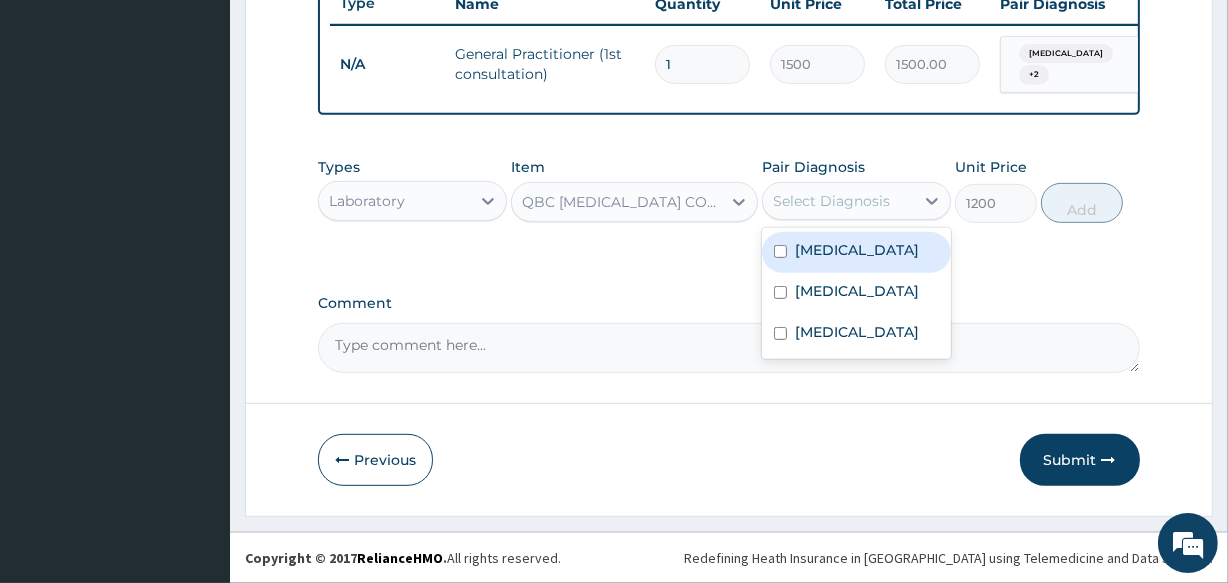 click on "Select Diagnosis" at bounding box center [831, 201] 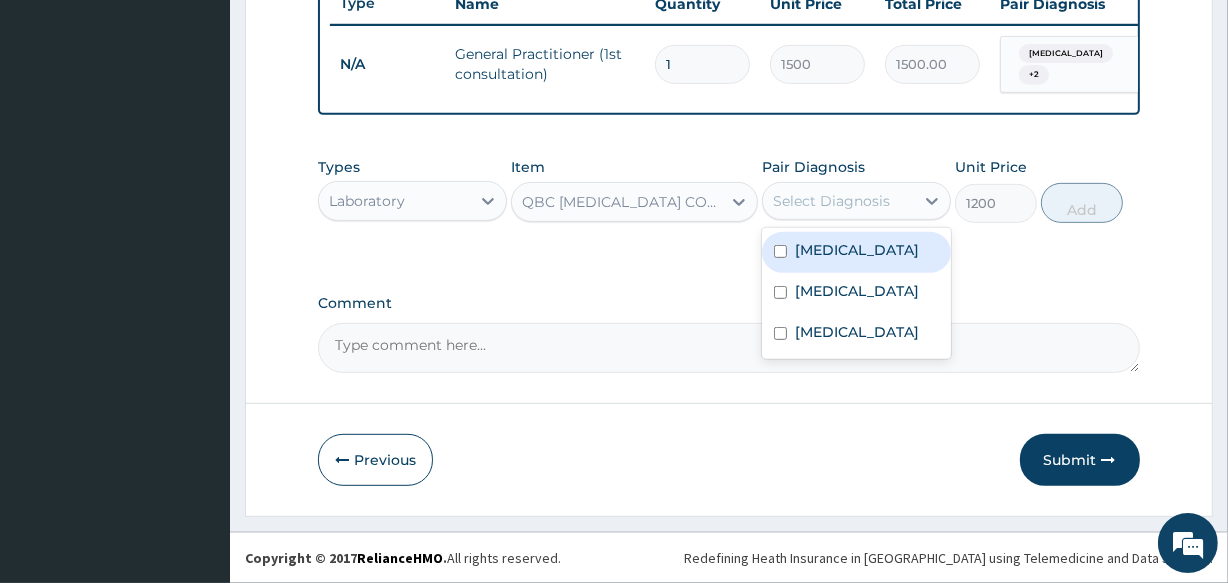 click on "Malaria" at bounding box center [856, 252] 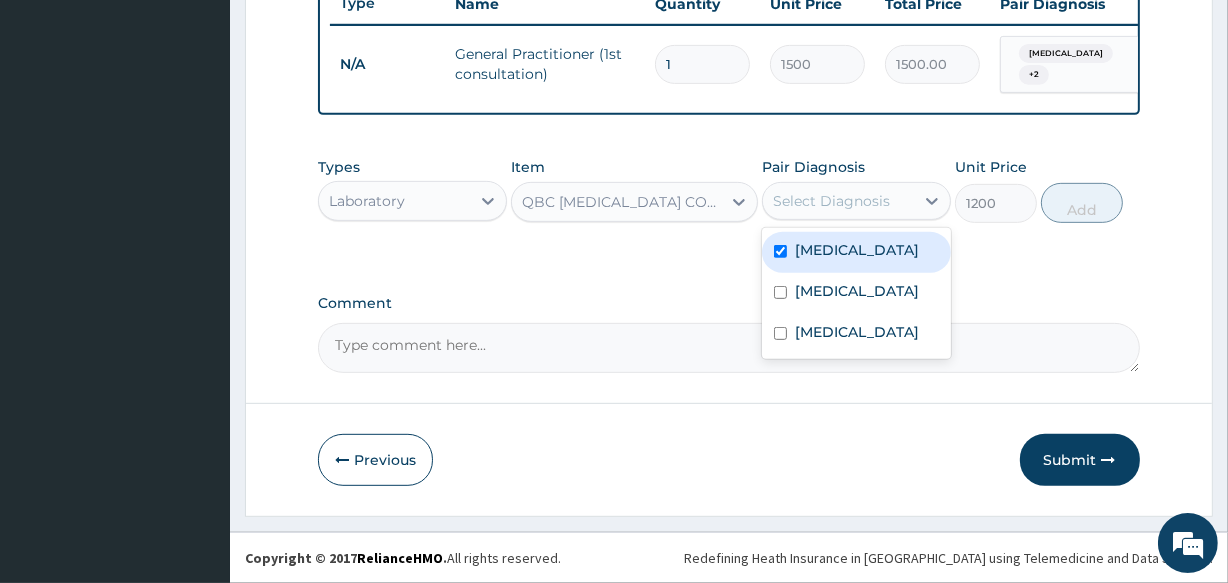 checkbox on "true" 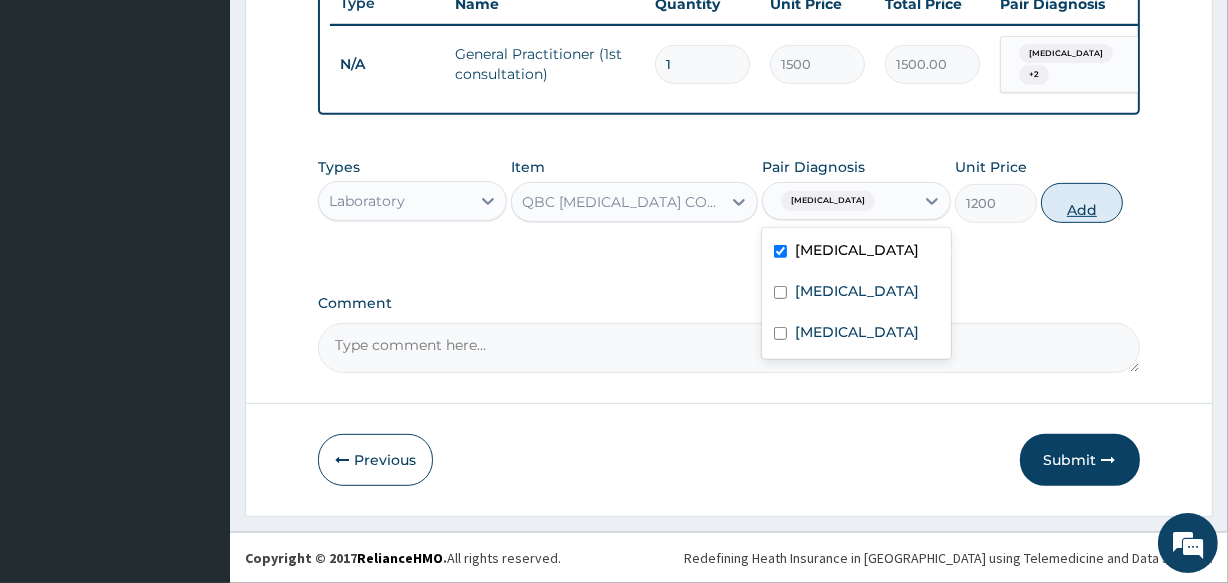 click on "Add" at bounding box center (1082, 203) 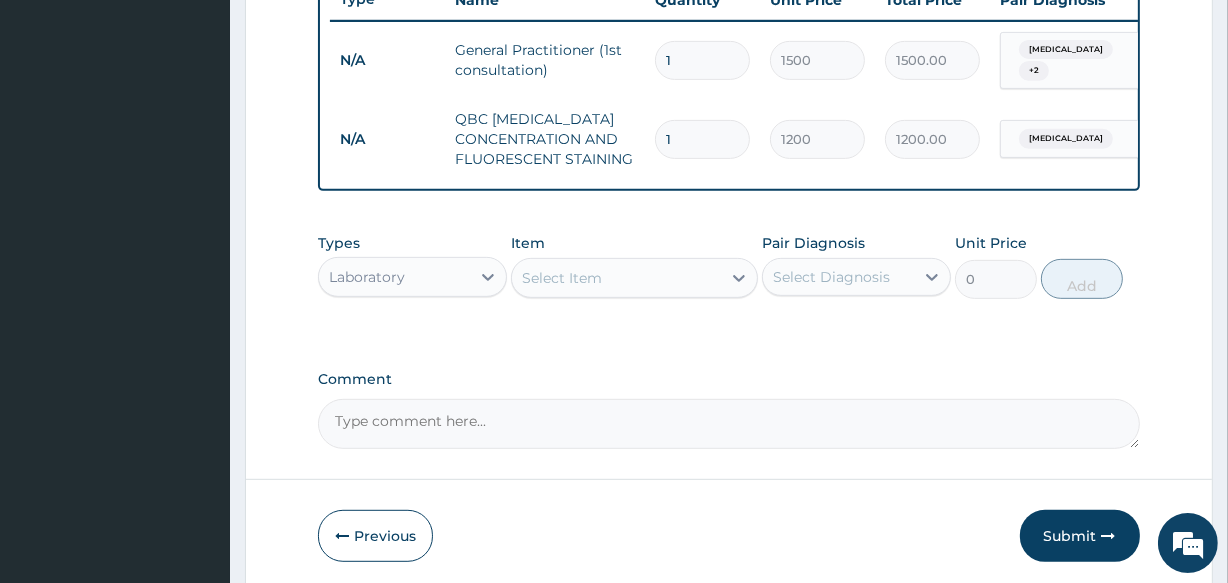 click on "Select Item" at bounding box center [562, 278] 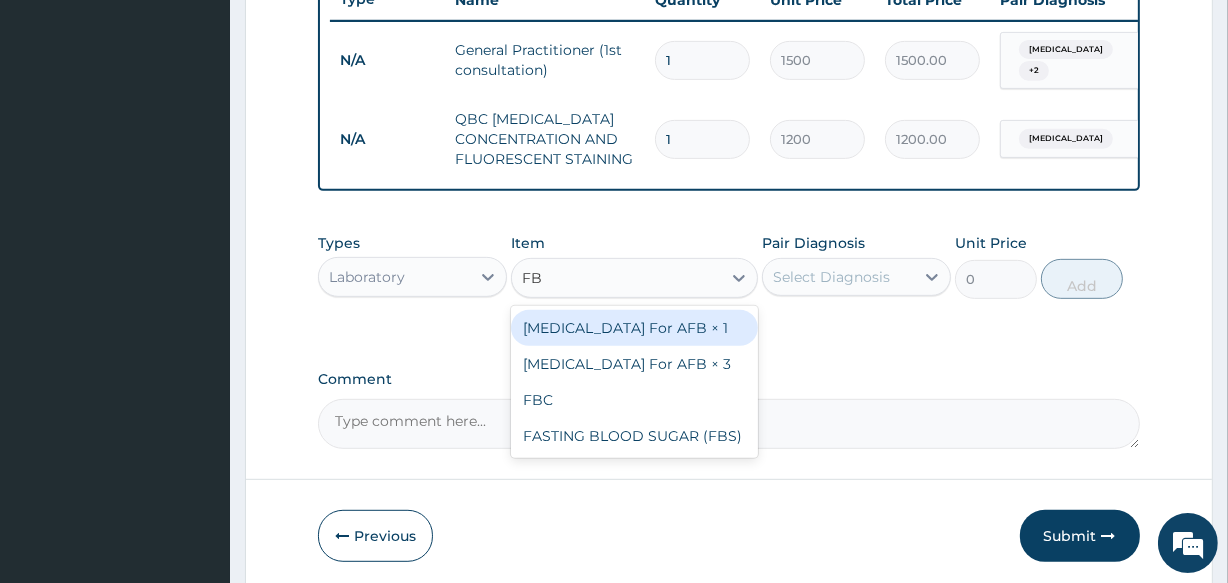 type on "FBC" 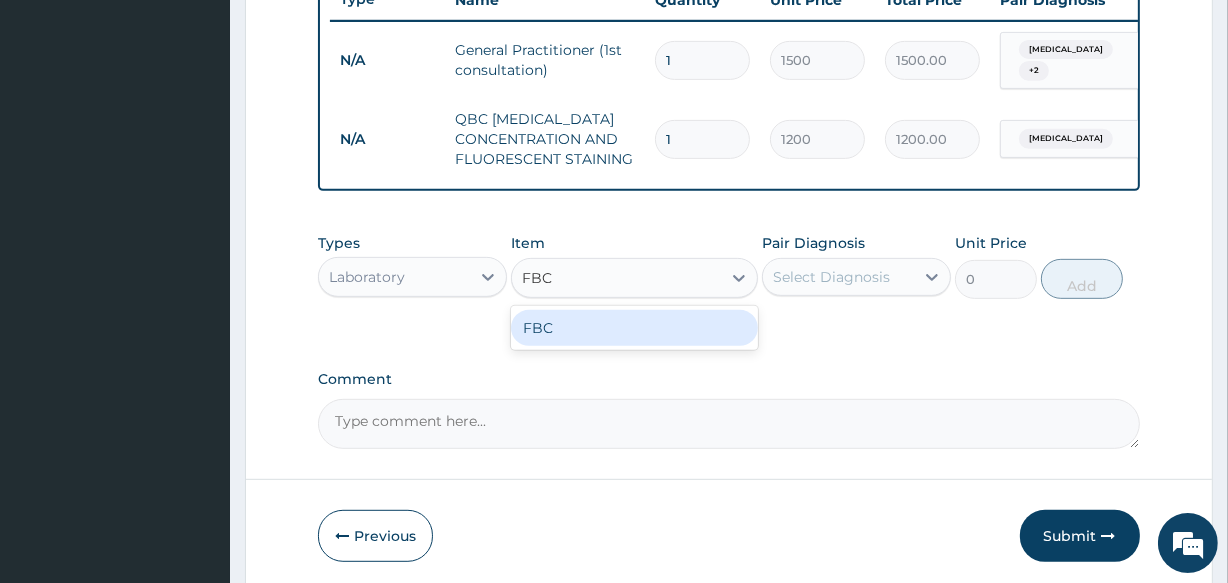 click on "FBC" at bounding box center (634, 328) 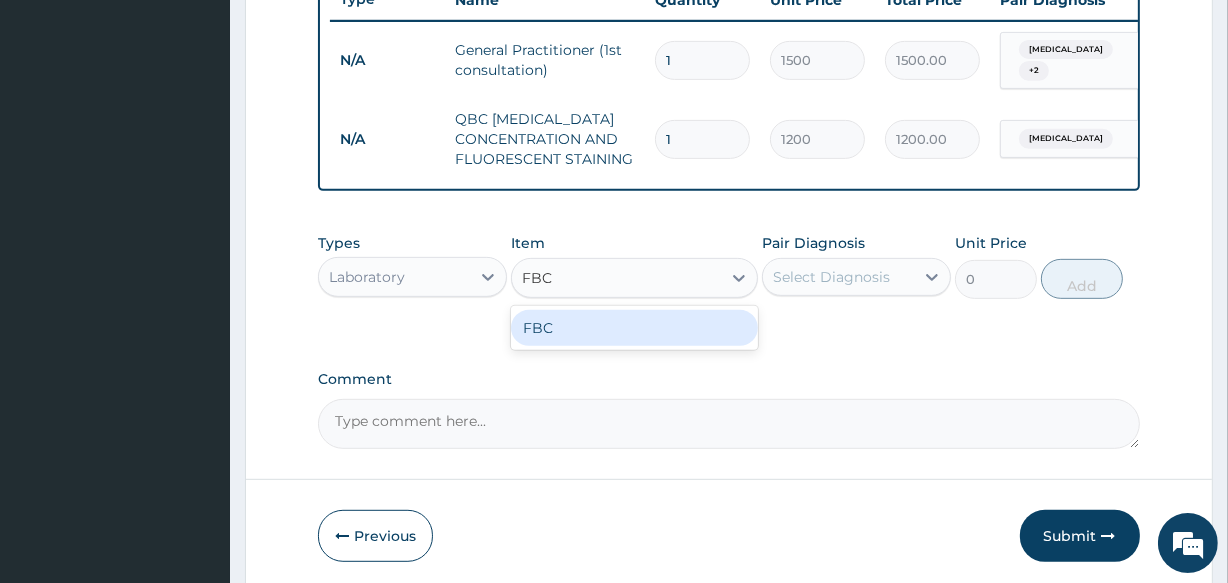 type 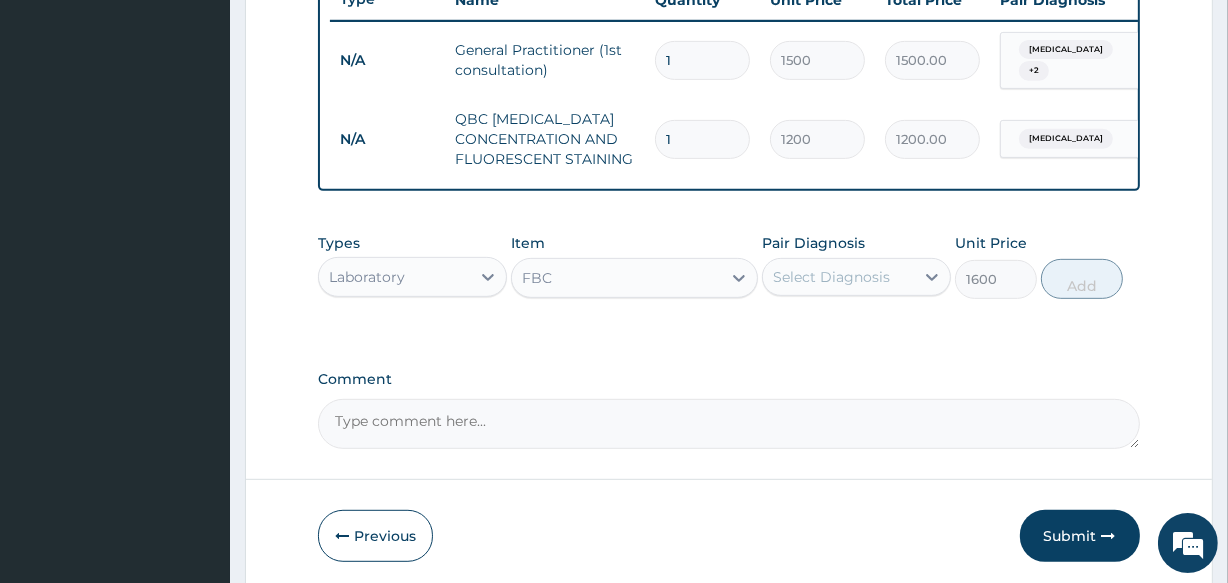 click on "Select Diagnosis" at bounding box center (831, 277) 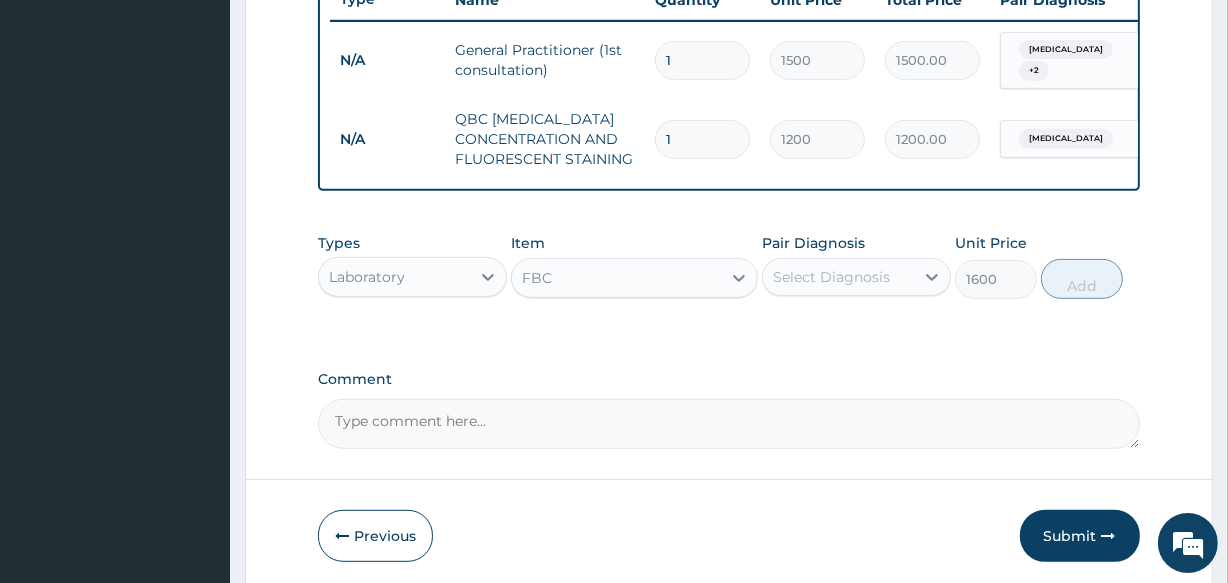 click on "Select Diagnosis" at bounding box center (831, 277) 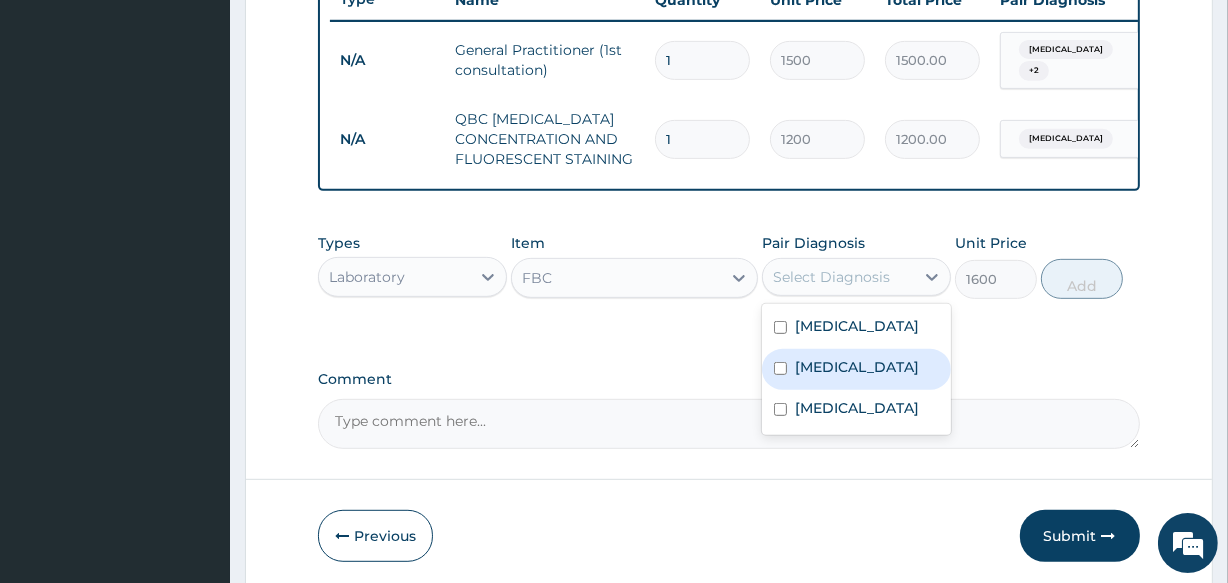 click on "Sepsis" at bounding box center [856, 369] 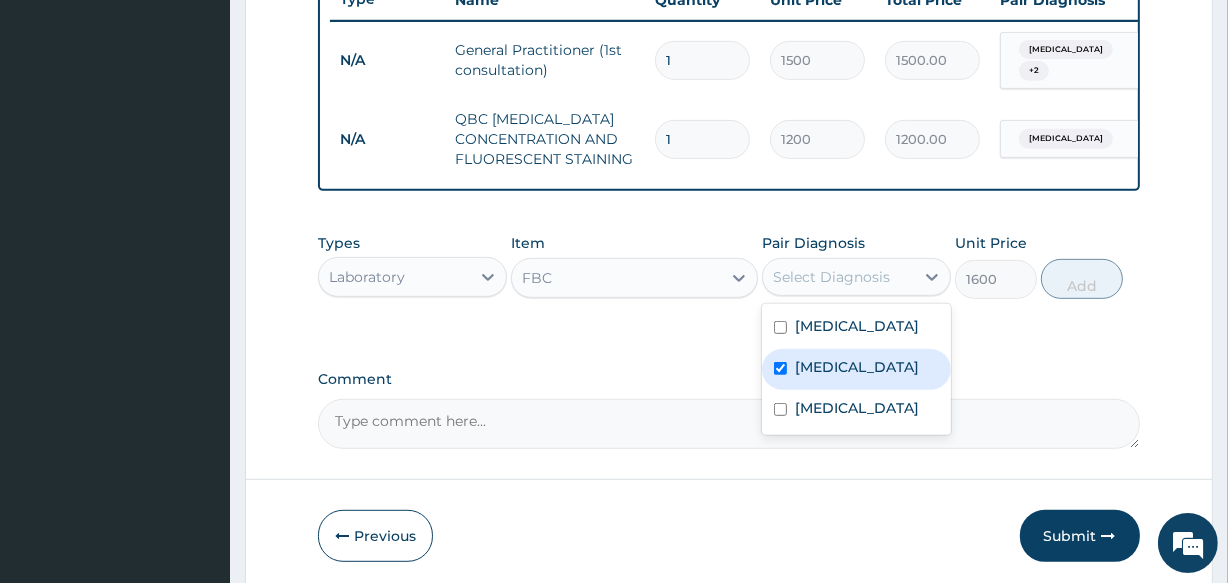 checkbox on "true" 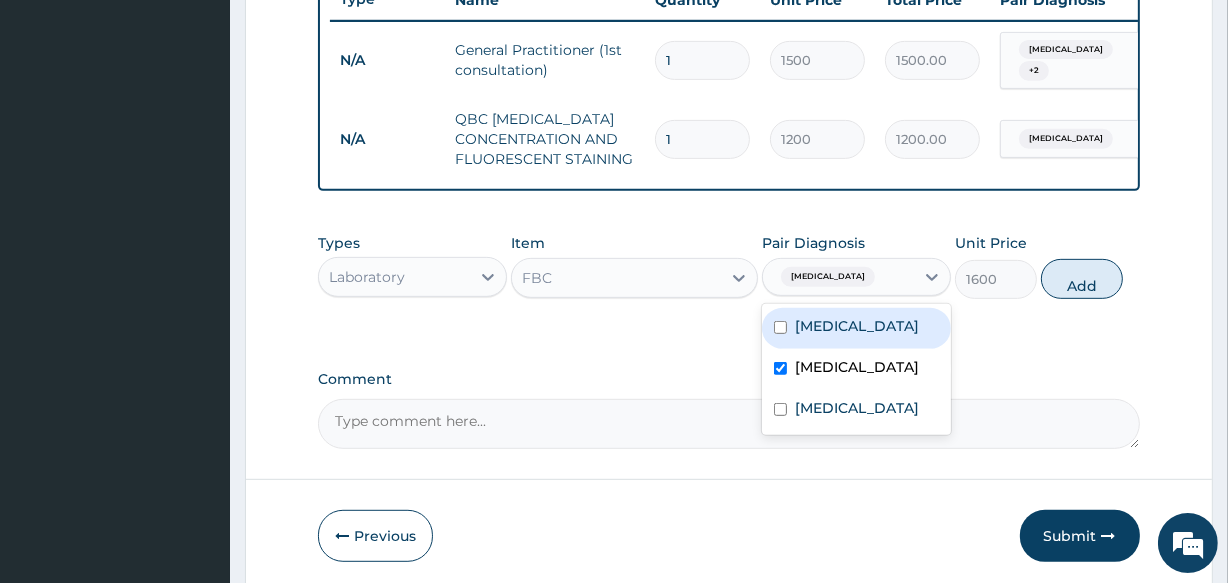 click on "Malaria" at bounding box center (857, 326) 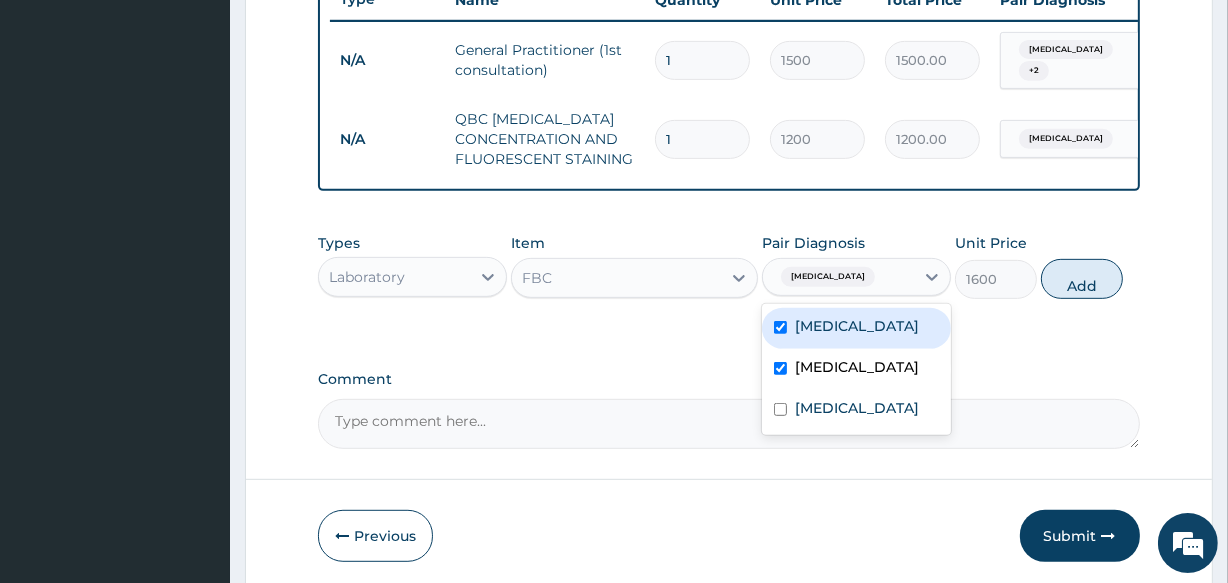 checkbox on "true" 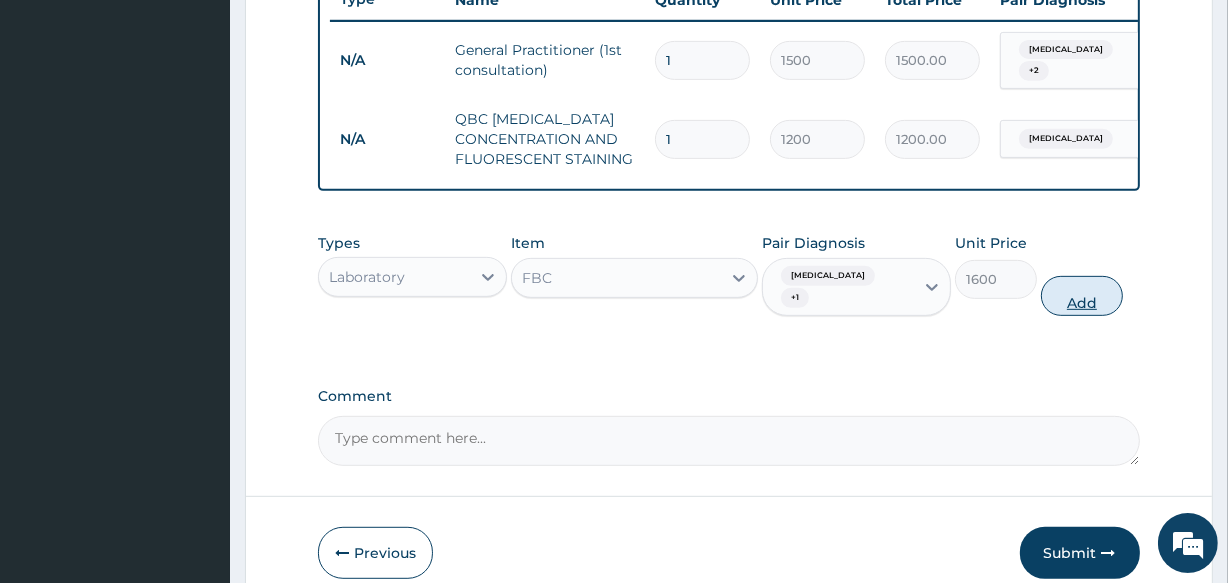 click on "Add" at bounding box center [1082, 296] 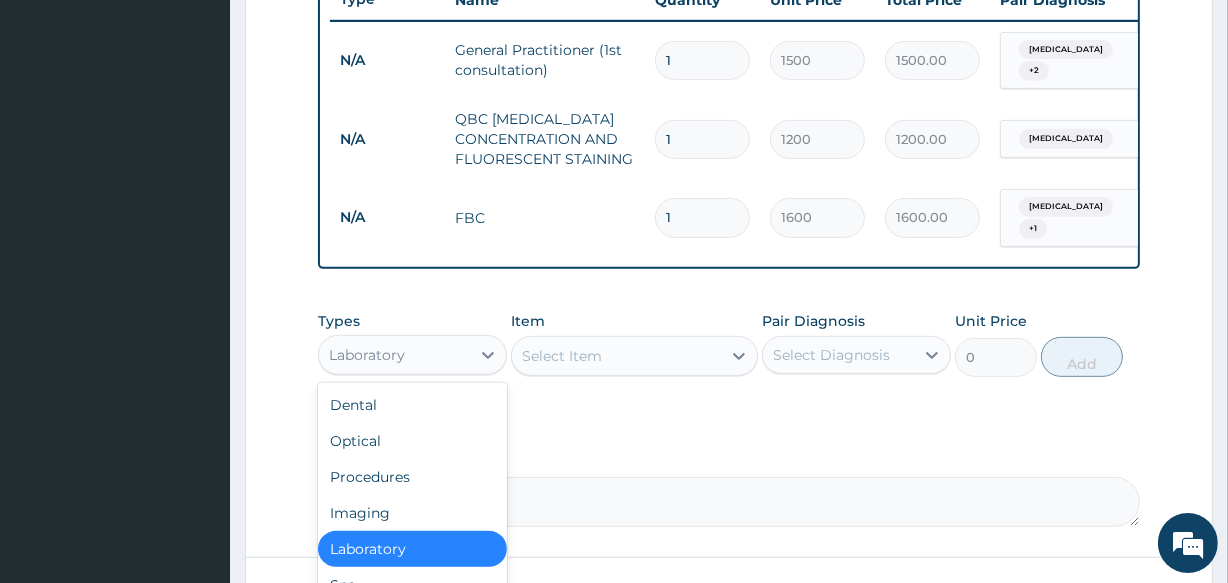click on "Laboratory" at bounding box center [367, 355] 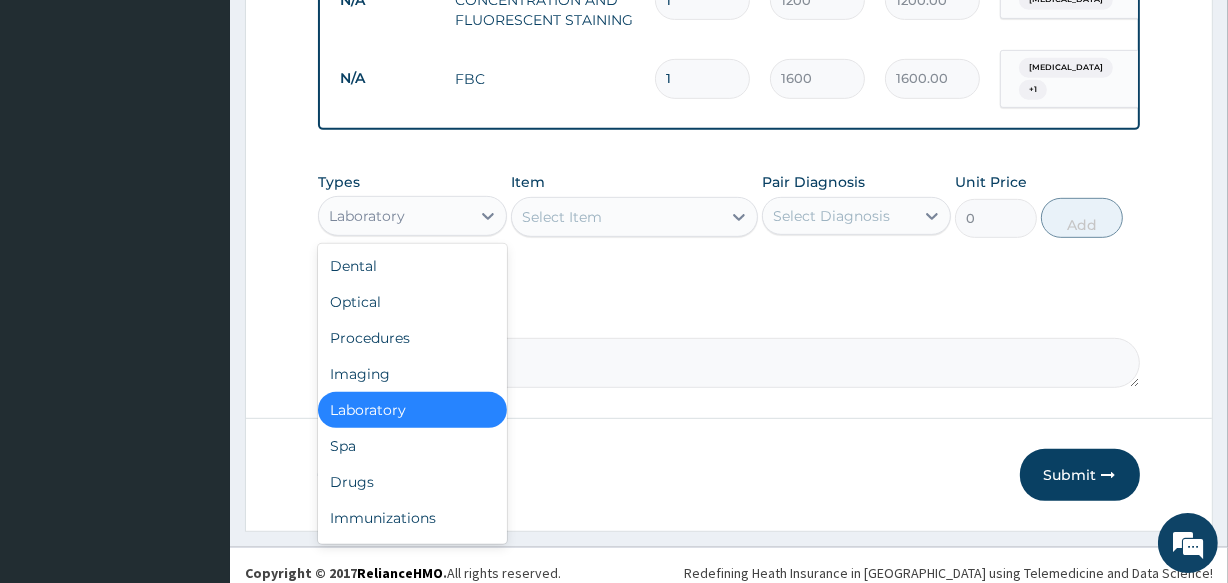 scroll, scrollTop: 921, scrollLeft: 0, axis: vertical 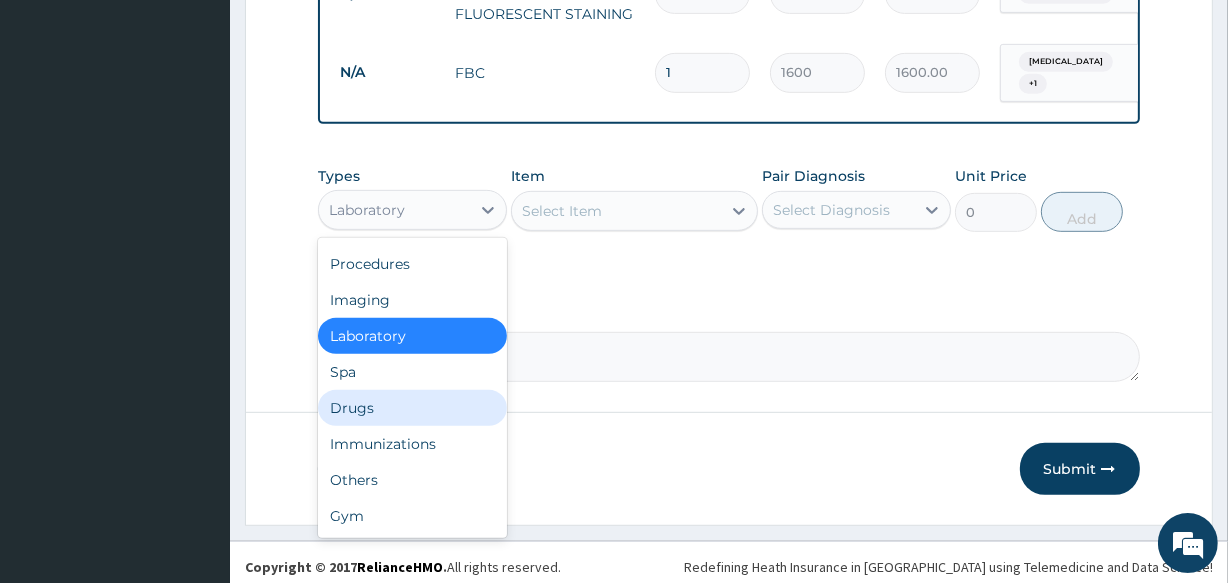 click on "Drugs" at bounding box center [412, 408] 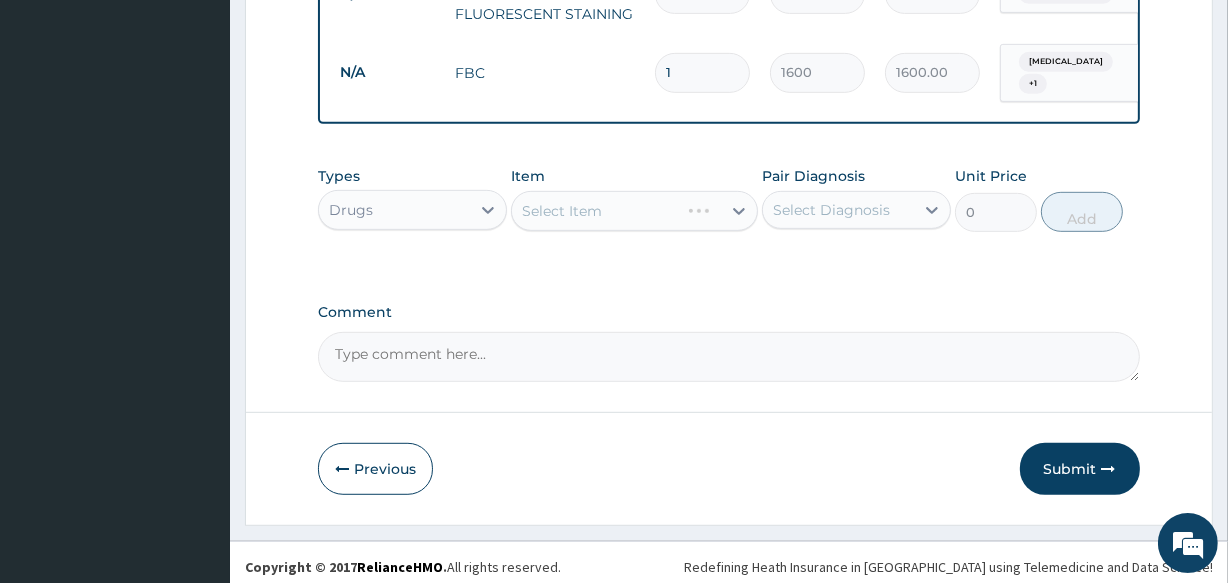 click on "Select Item" at bounding box center (634, 211) 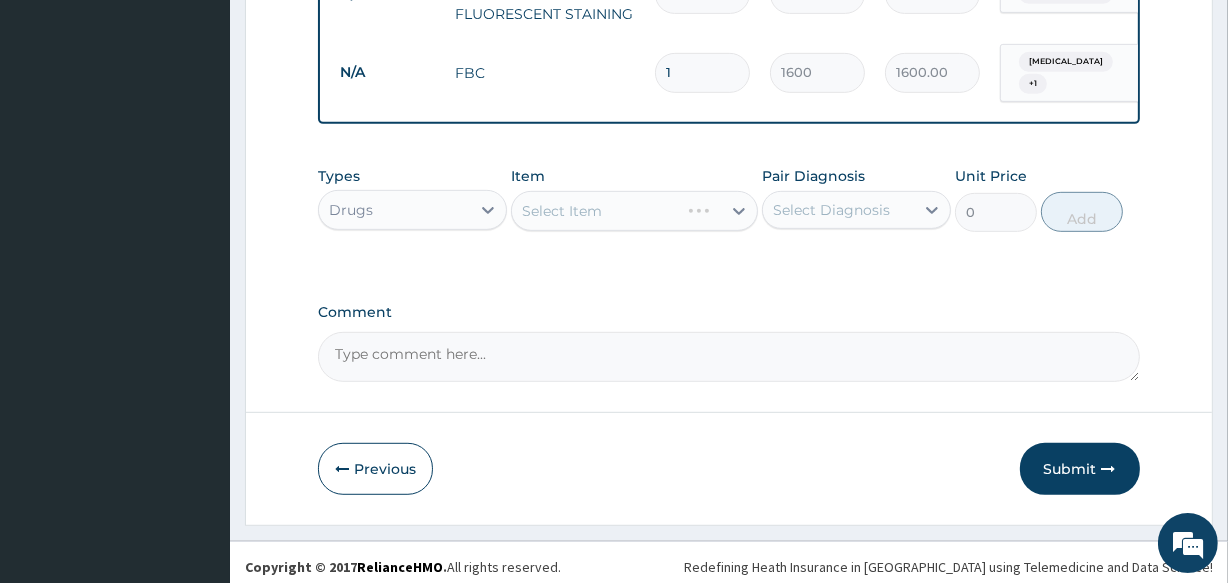 click on "Select Item" at bounding box center (634, 211) 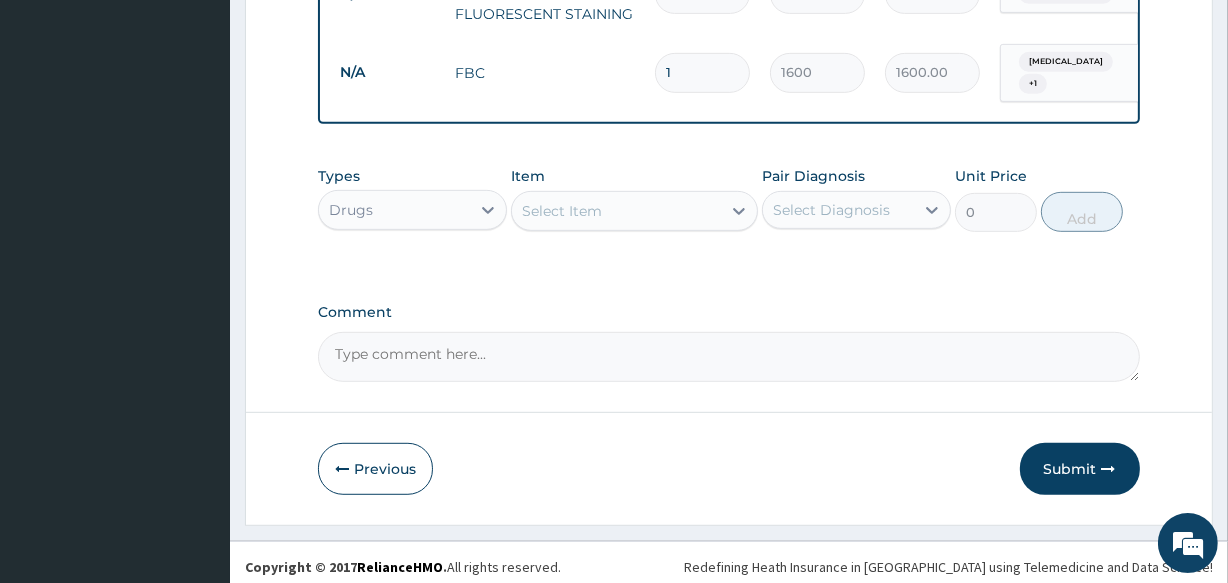 click on "Select Item" at bounding box center [616, 211] 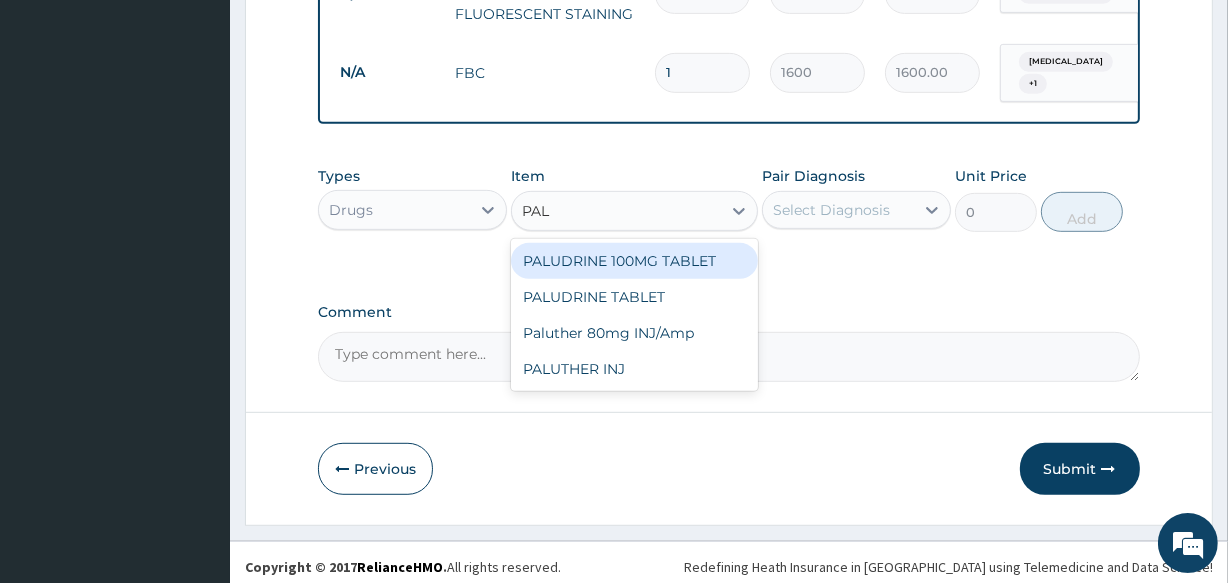 type on "PALU" 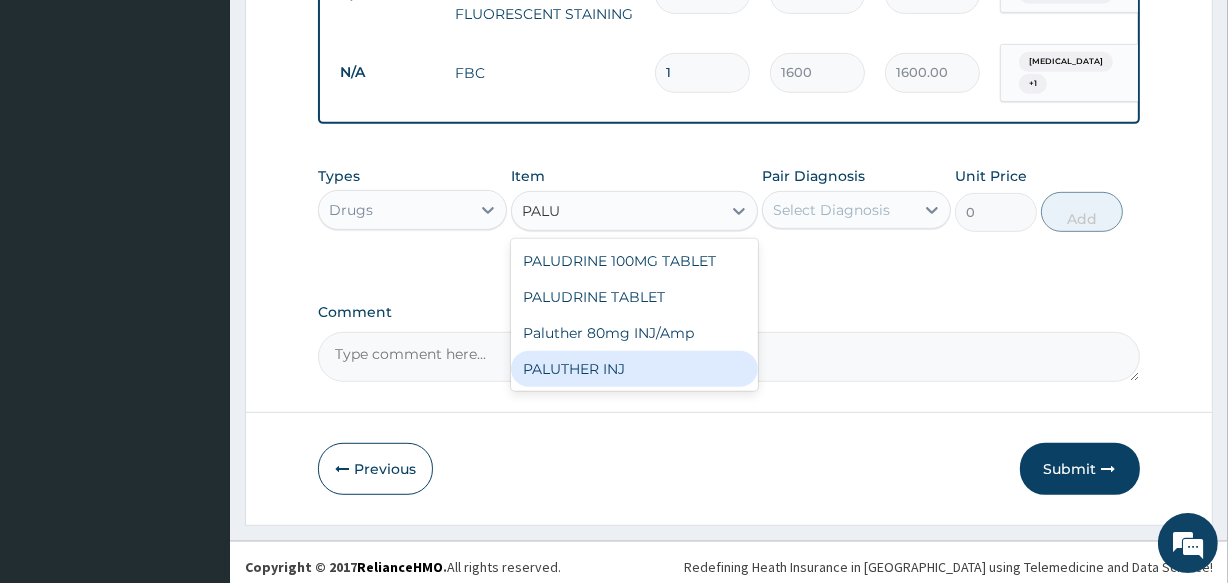 click on "PALUTHER INJ" at bounding box center [634, 369] 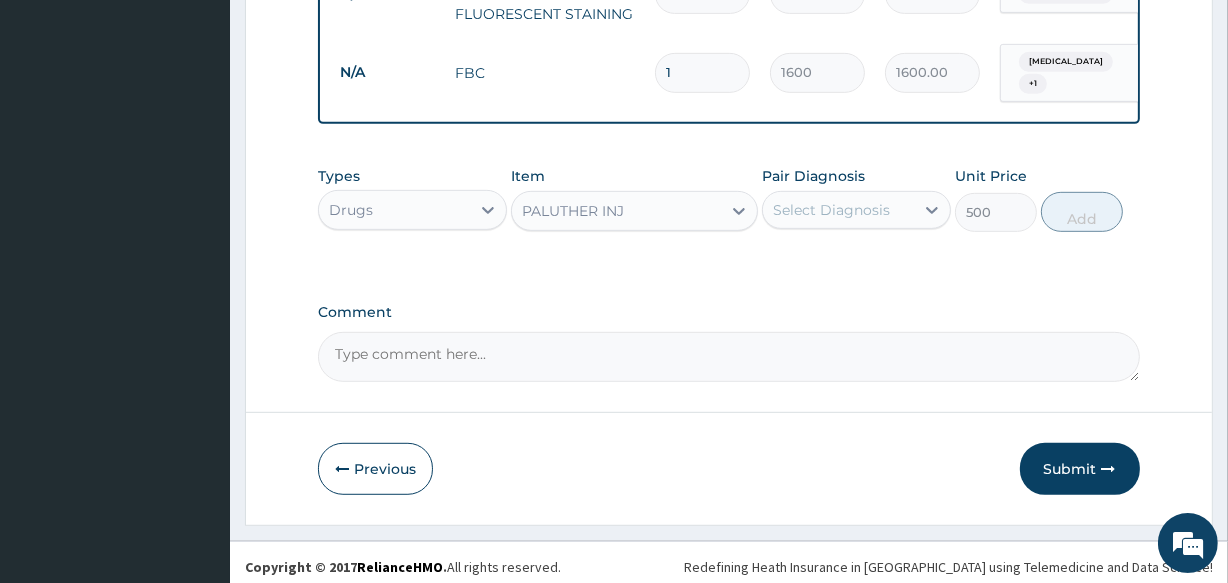 click on "Select Diagnosis" at bounding box center [831, 210] 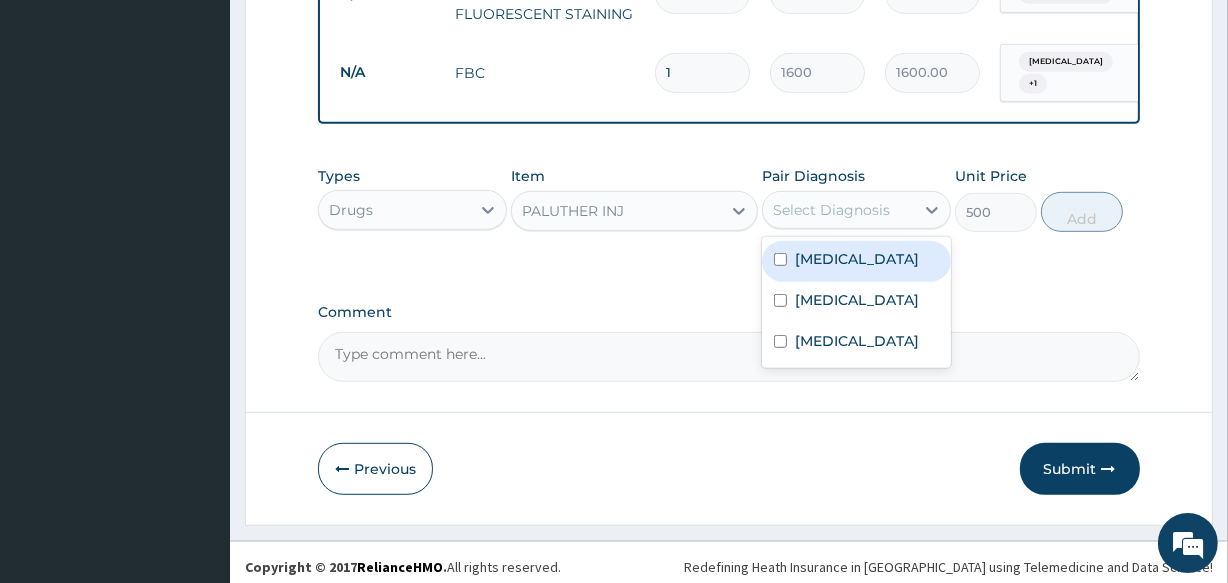 click on "[MEDICAL_DATA]" at bounding box center [856, 261] 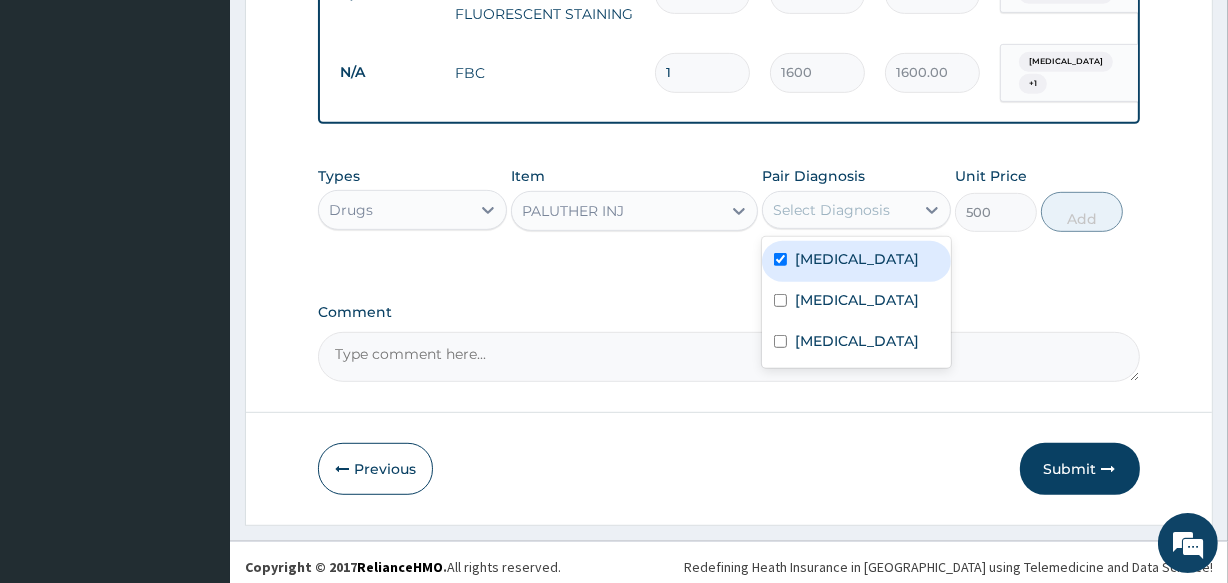 checkbox on "true" 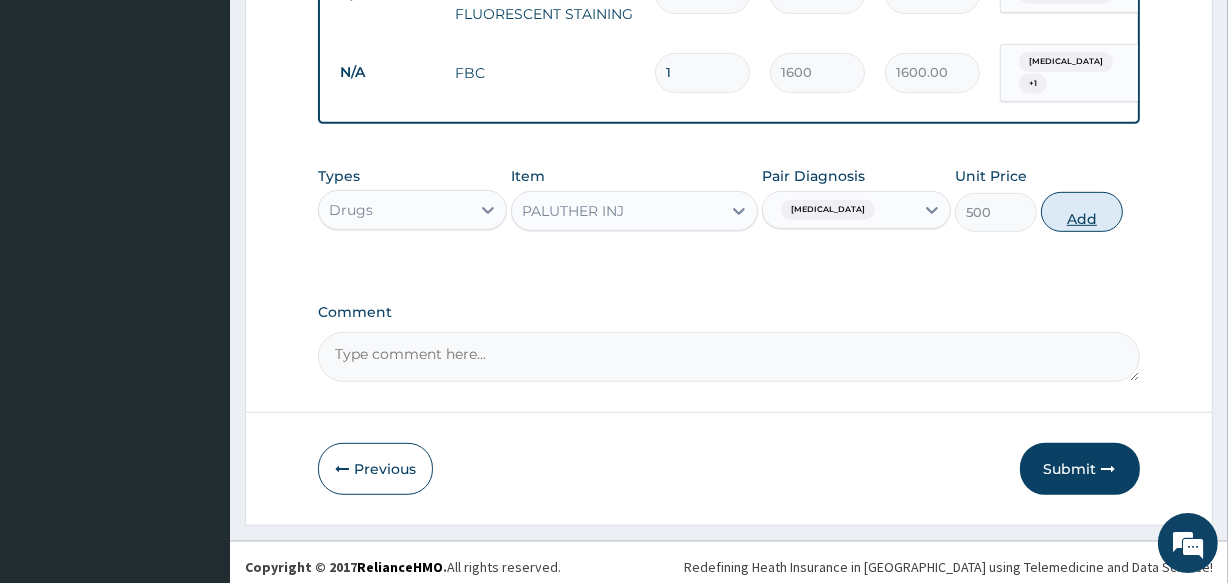 click on "Add" at bounding box center (1082, 212) 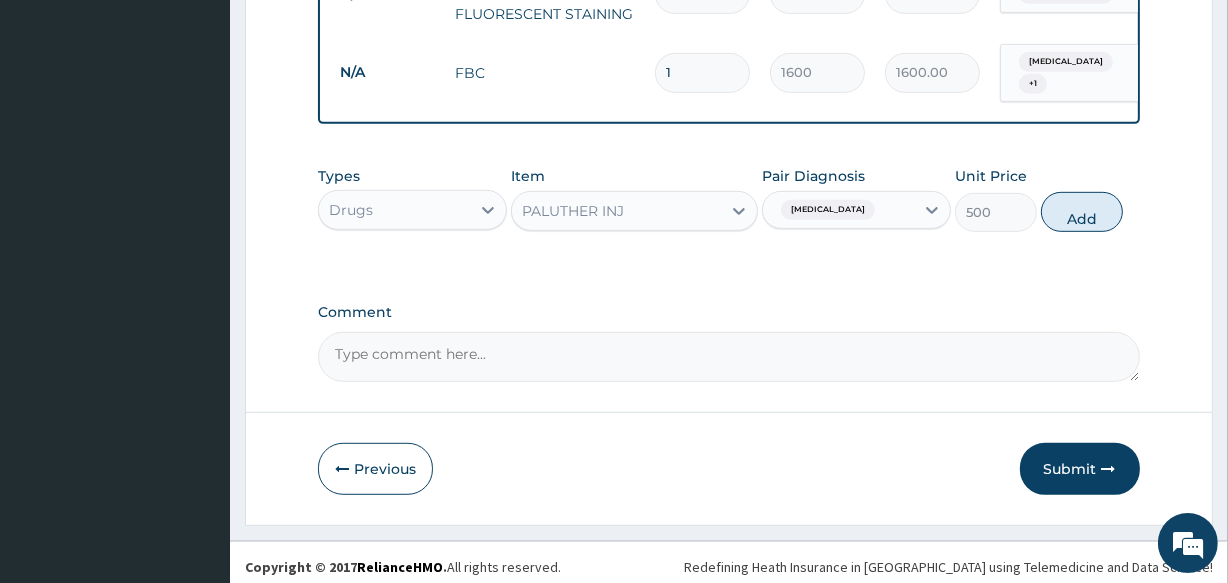 type on "0" 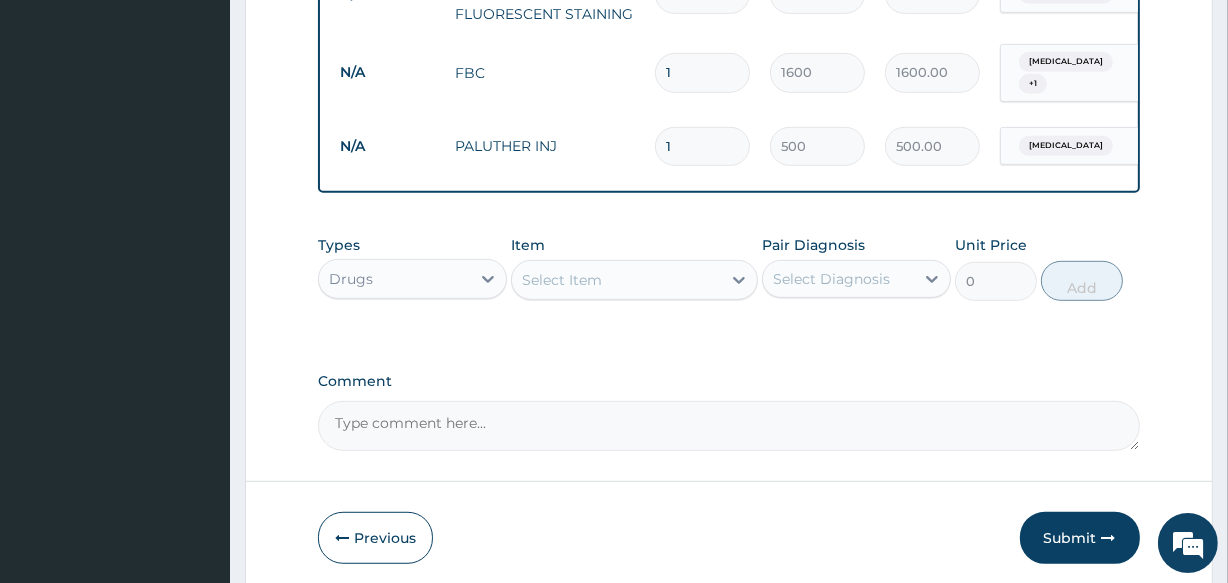 type 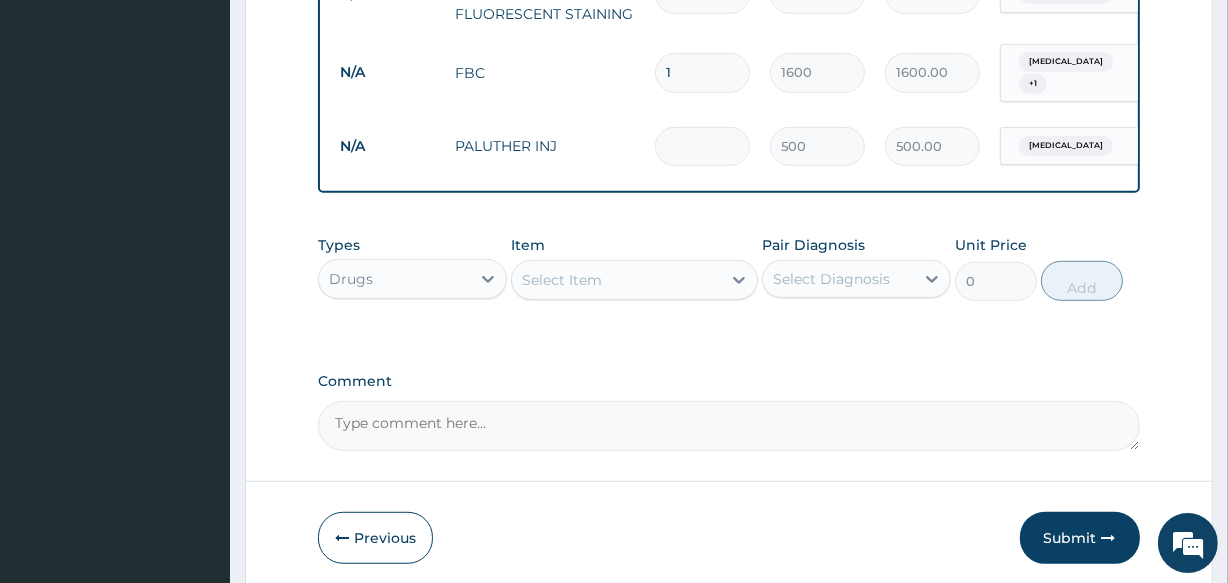 type on "0.00" 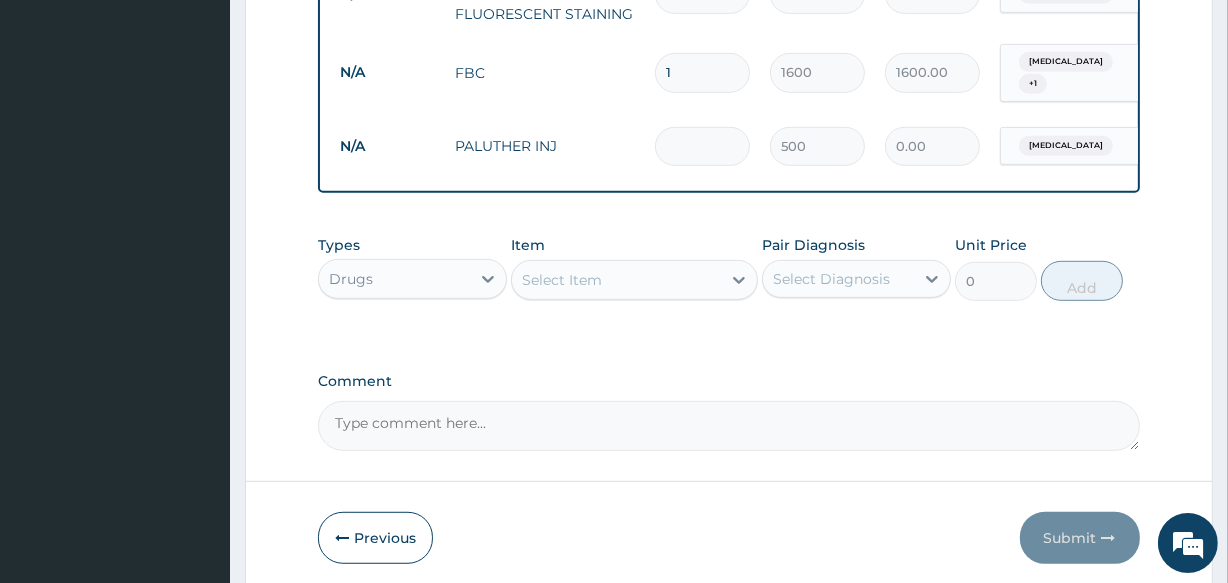 type on "3" 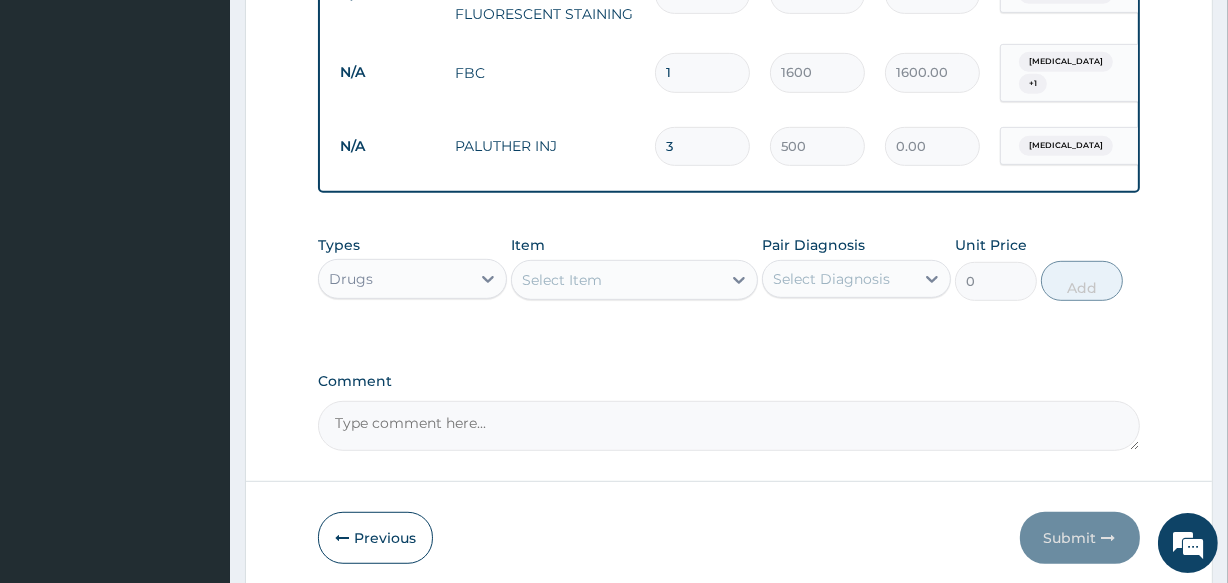 type on "1500.00" 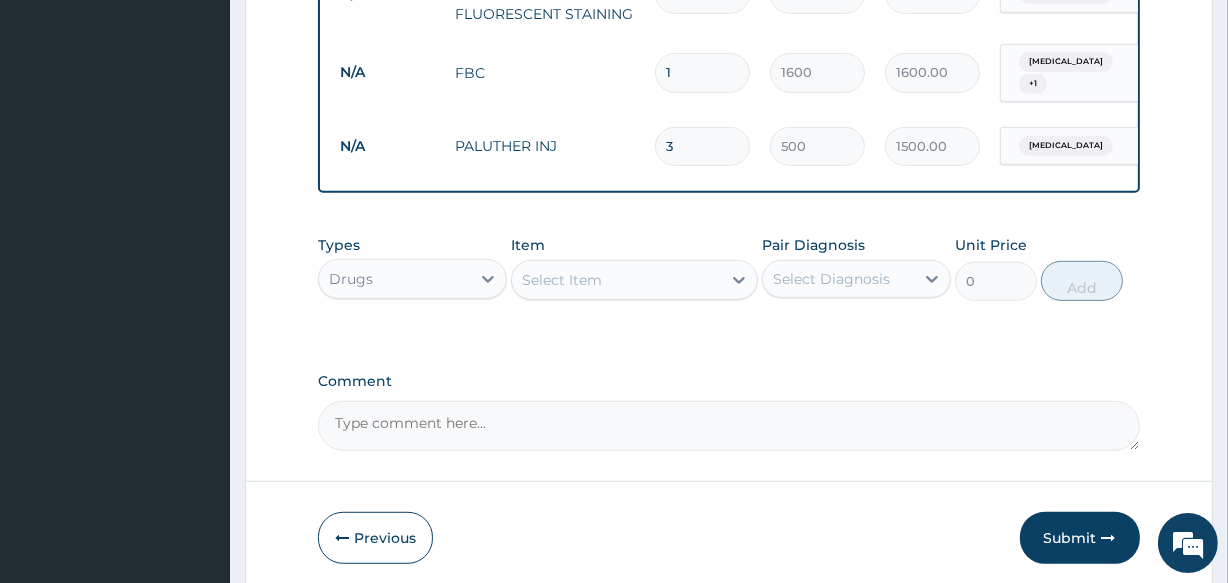type on "3" 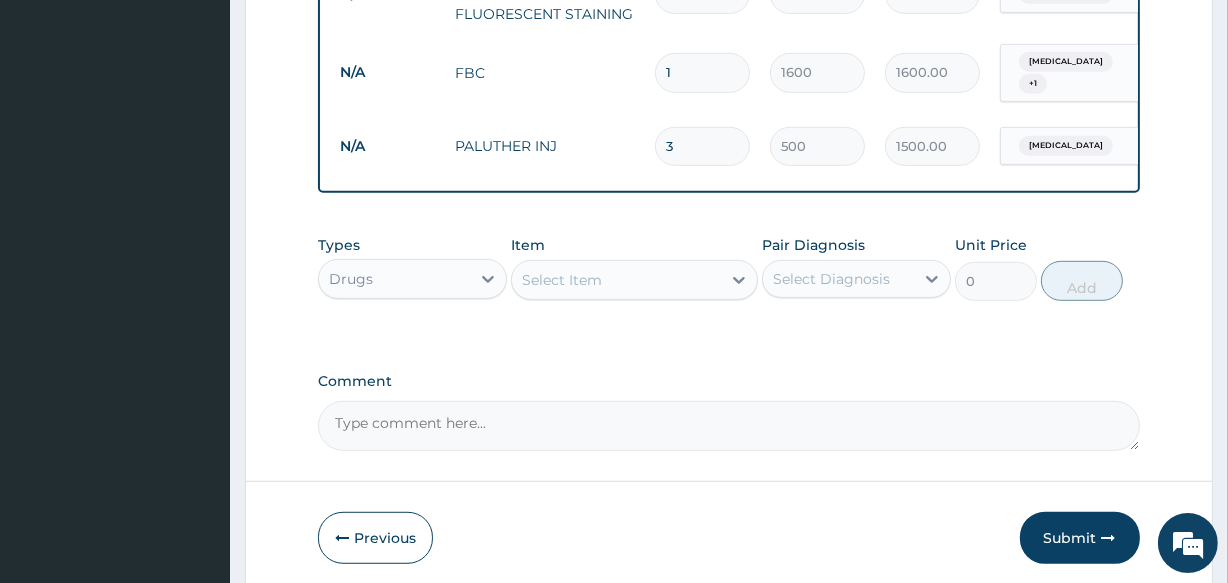 click on "Select Item" at bounding box center (616, 280) 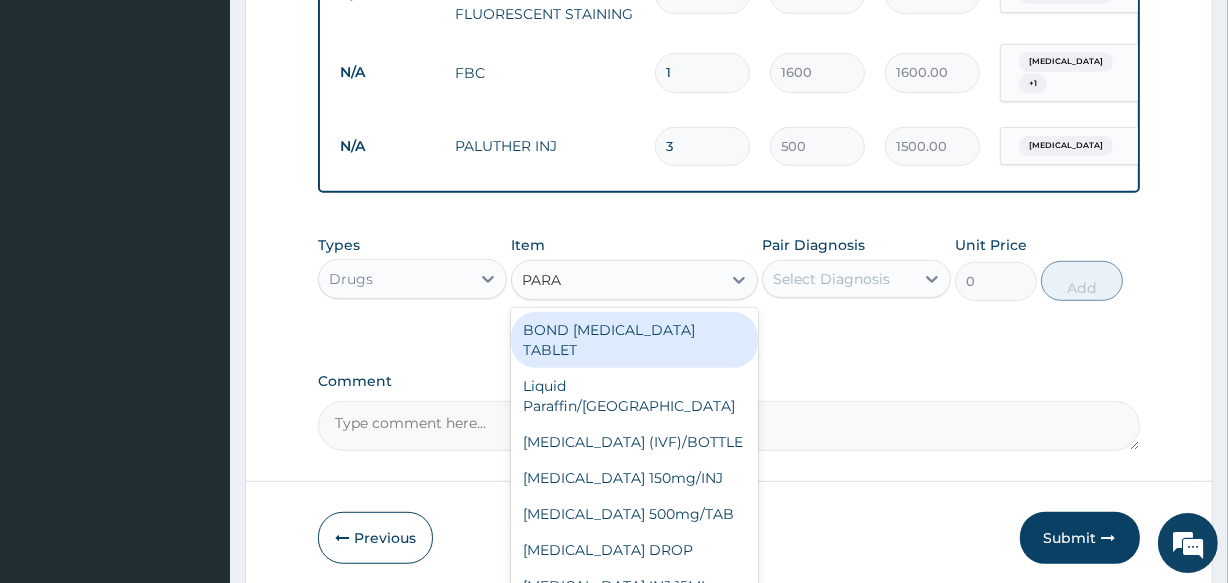 type on "PARAC" 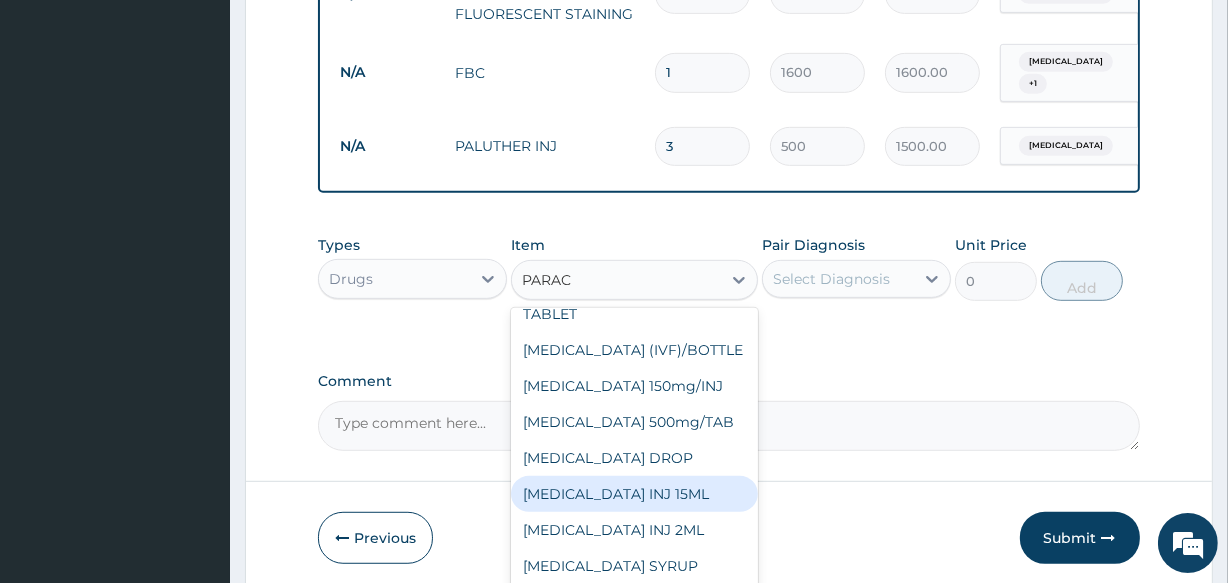 scroll, scrollTop: 51, scrollLeft: 0, axis: vertical 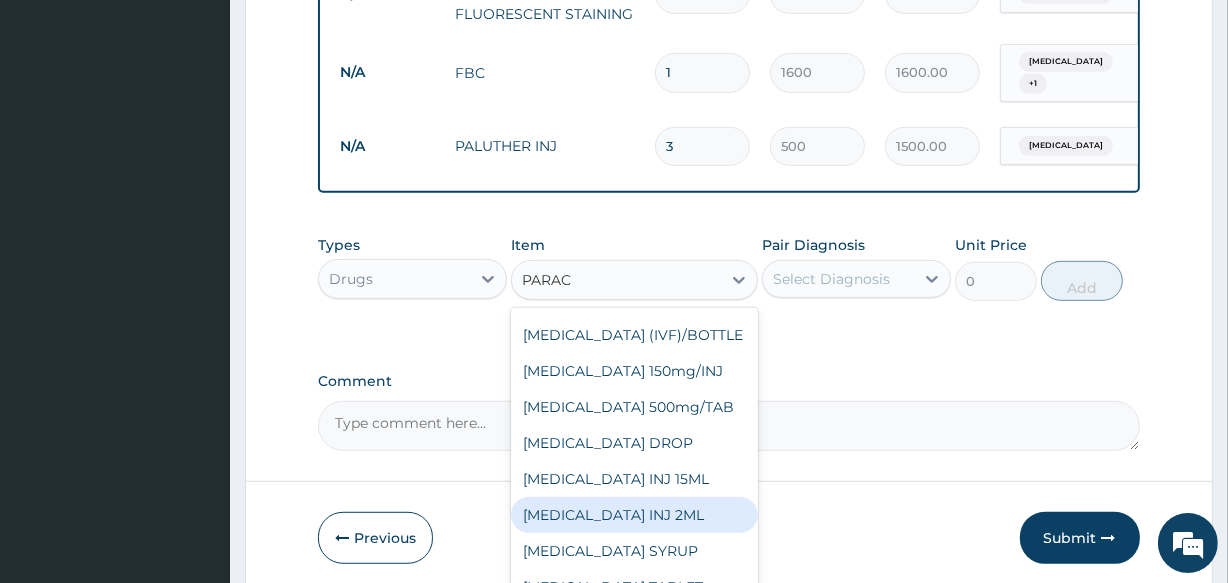 click on "[MEDICAL_DATA] INJ 2ML" at bounding box center [634, 515] 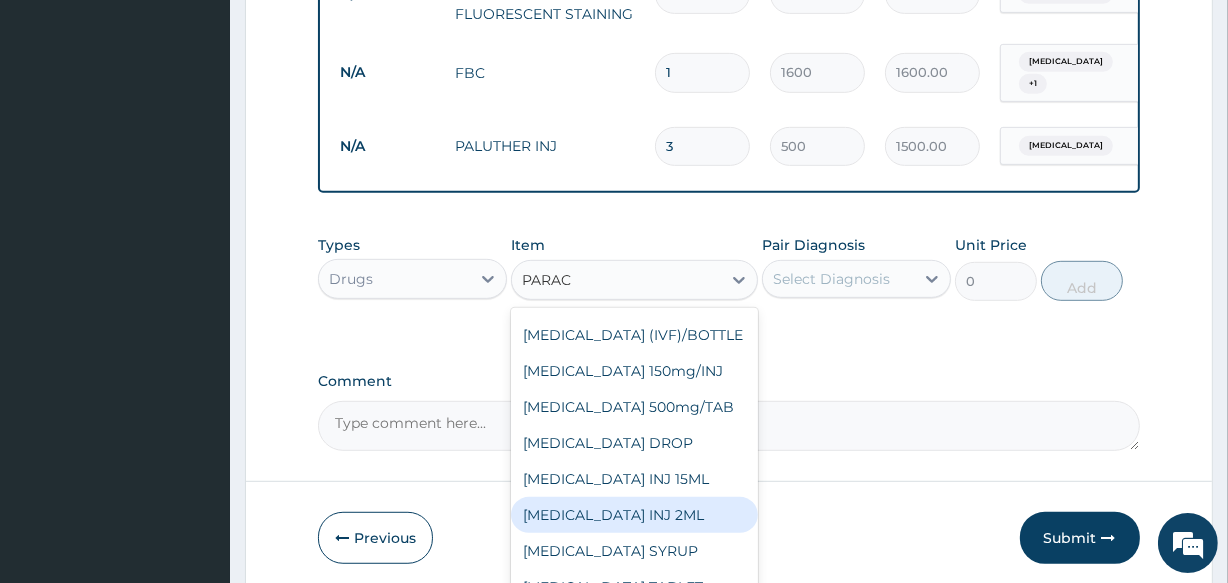 type 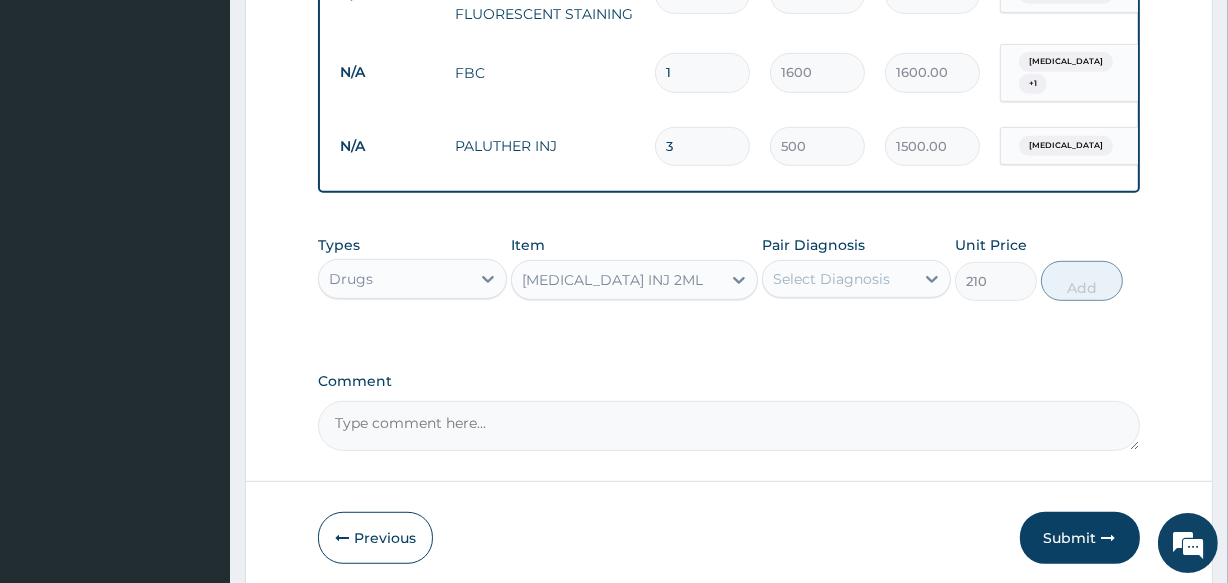 click on "Select Diagnosis" at bounding box center [838, 279] 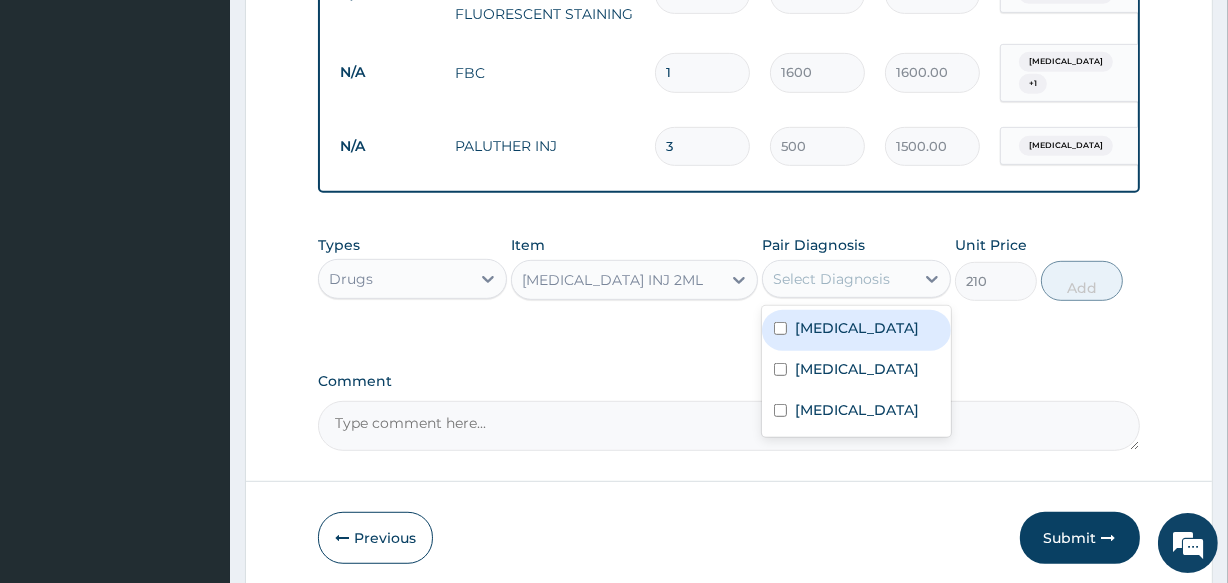 click on "[MEDICAL_DATA]" at bounding box center (857, 328) 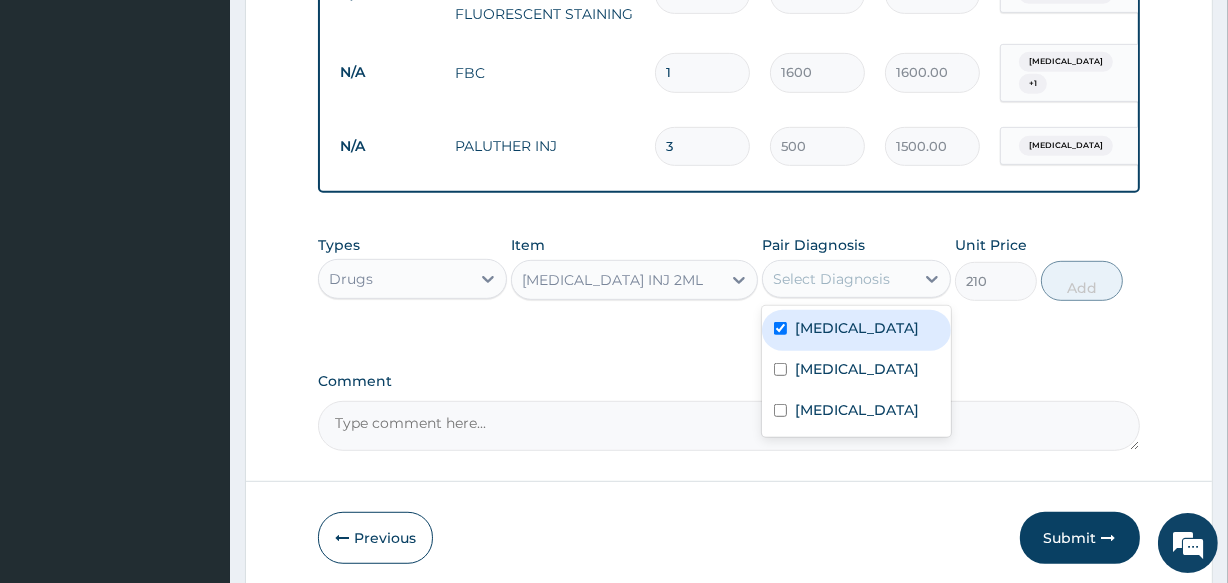 checkbox on "true" 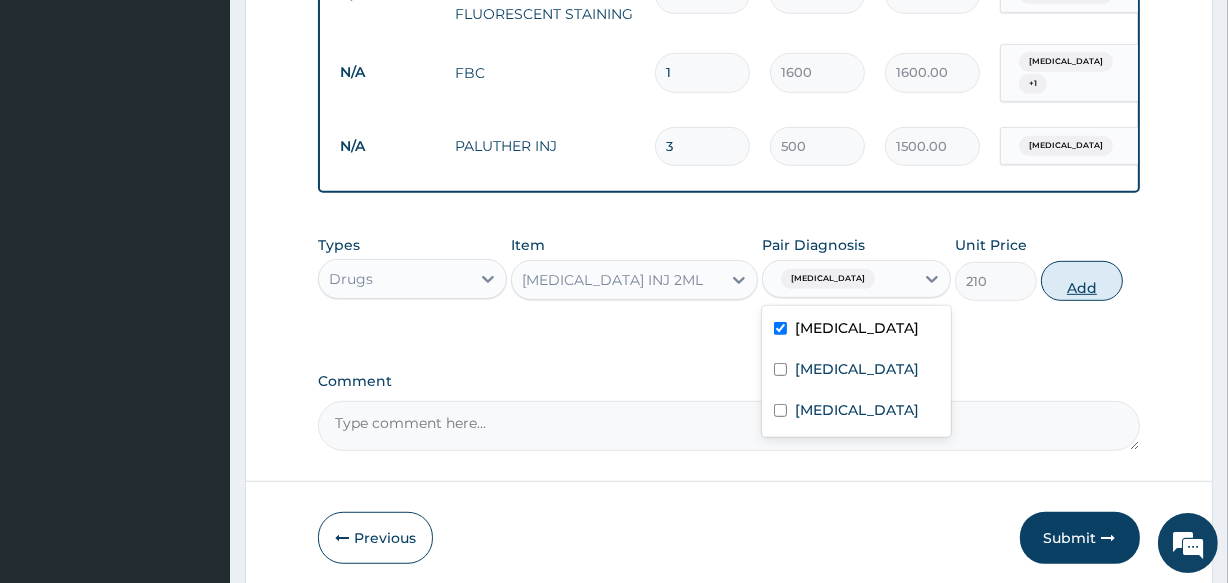 click on "Add" at bounding box center (1082, 281) 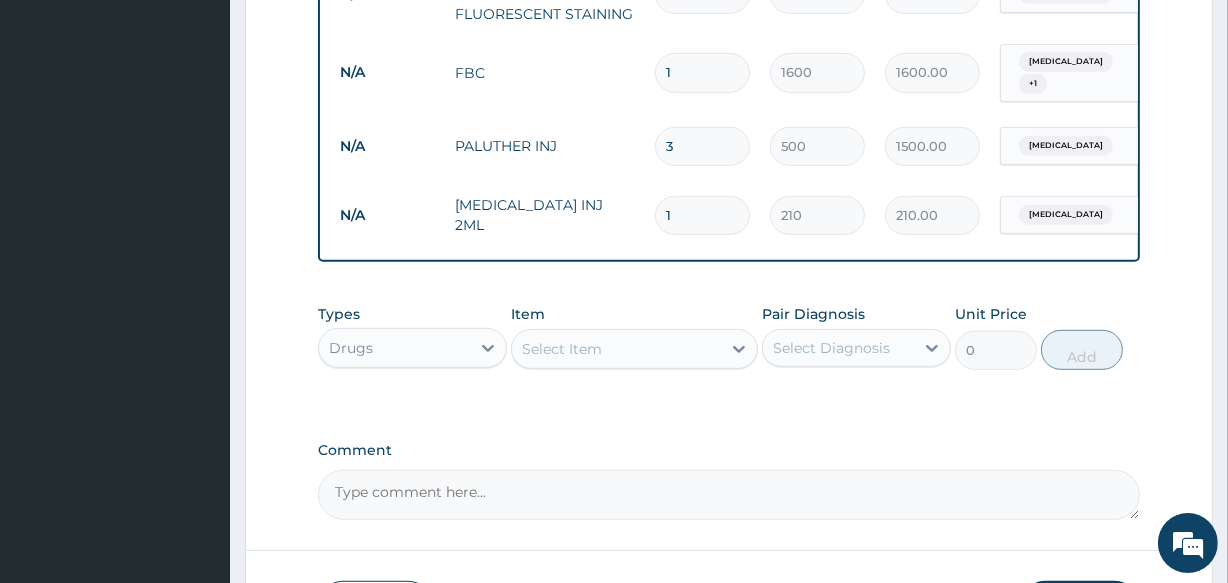 click on "Select Item" at bounding box center (562, 349) 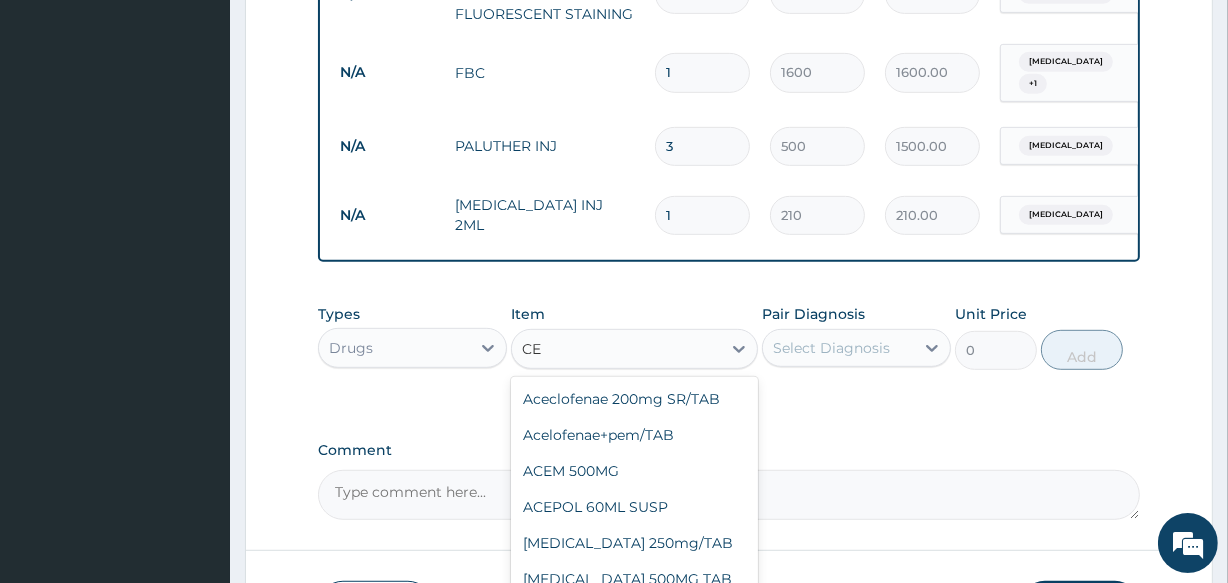 type on "C" 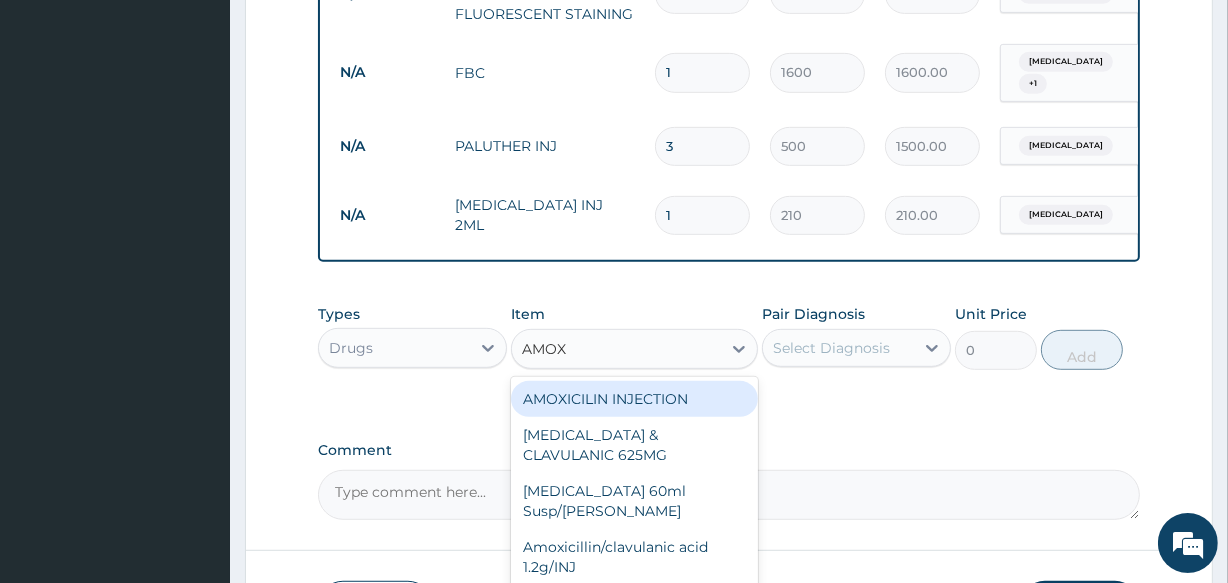 type on "AMOXI" 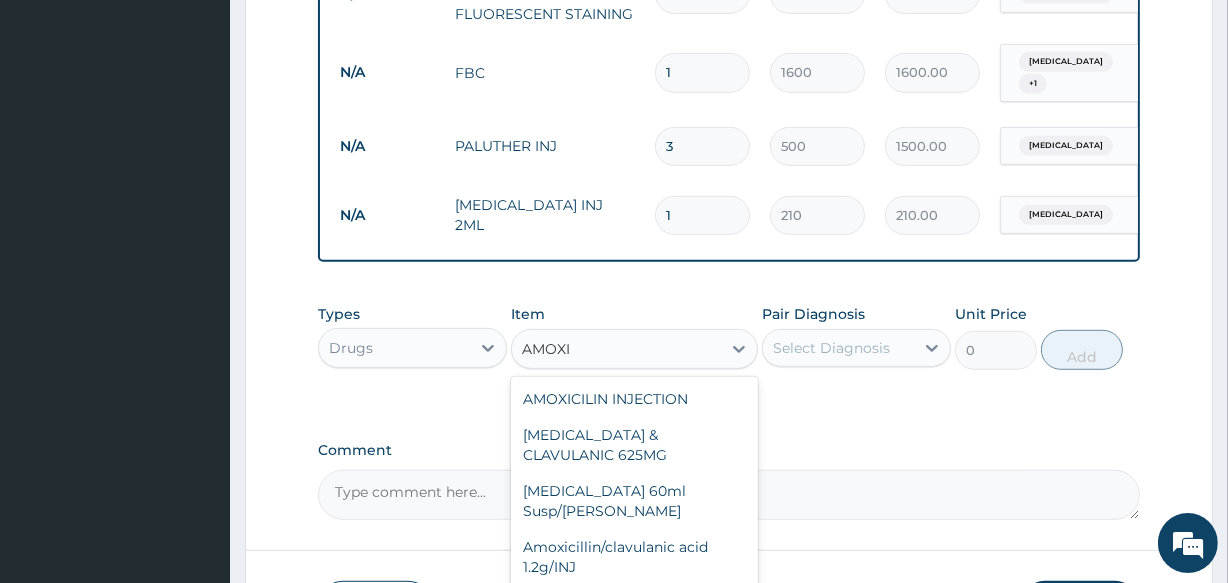 scroll, scrollTop: 261, scrollLeft: 0, axis: vertical 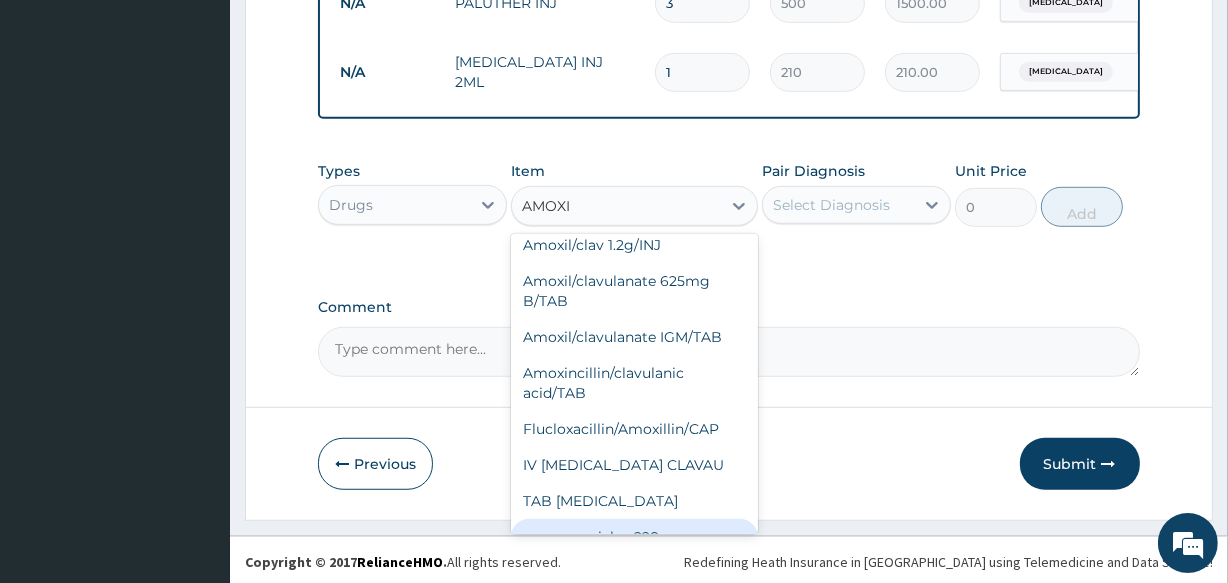 click on "susp amoxiclav 228mg" at bounding box center (634, 537) 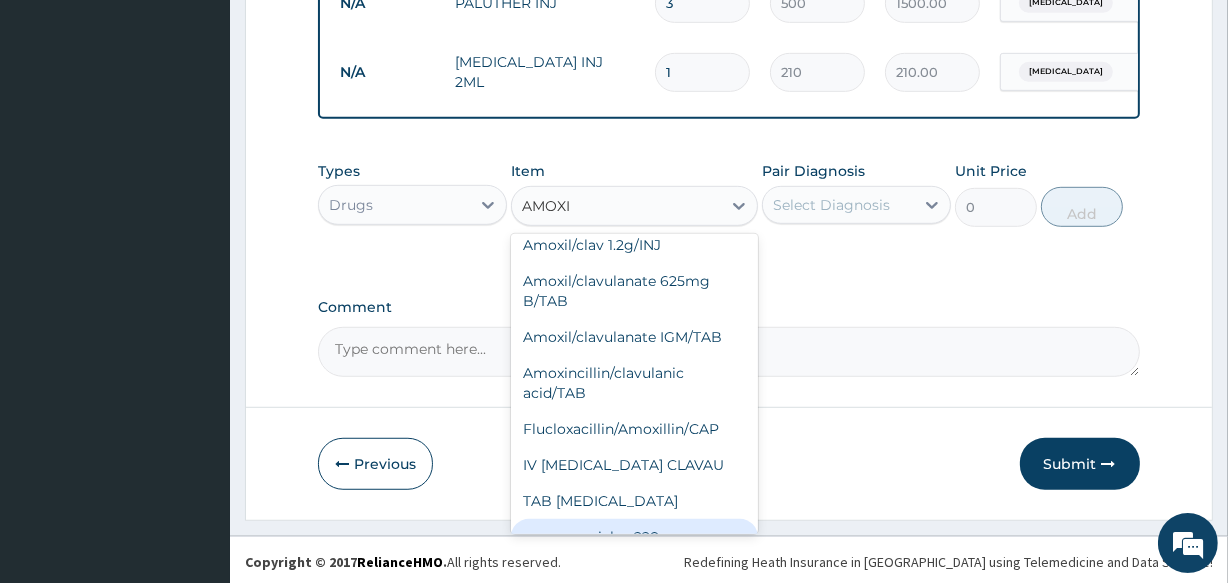 type 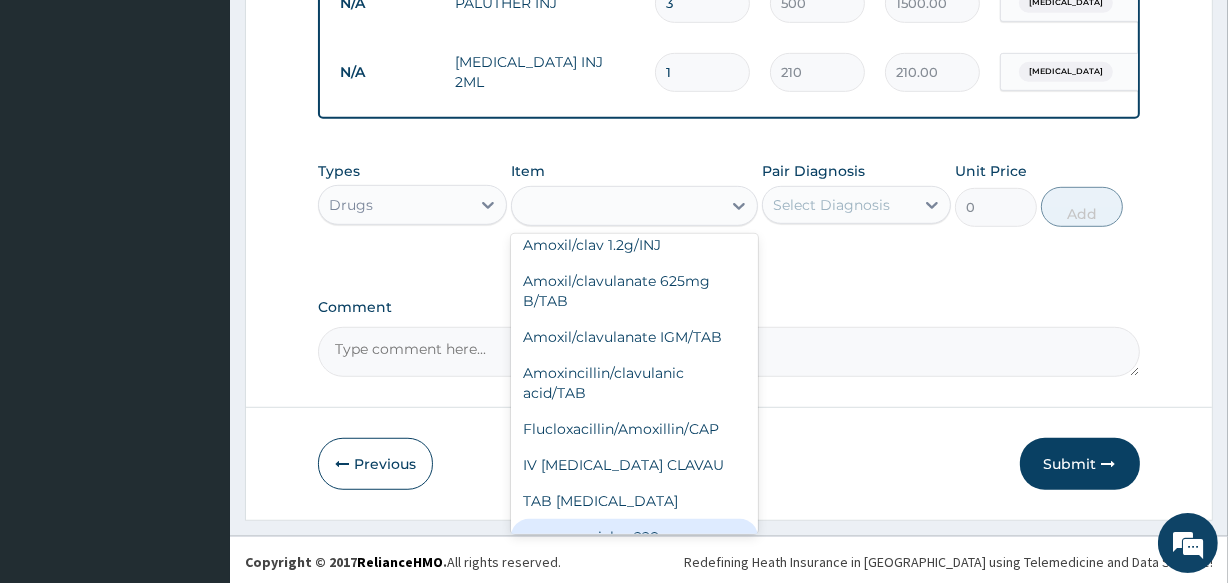 type on "1620" 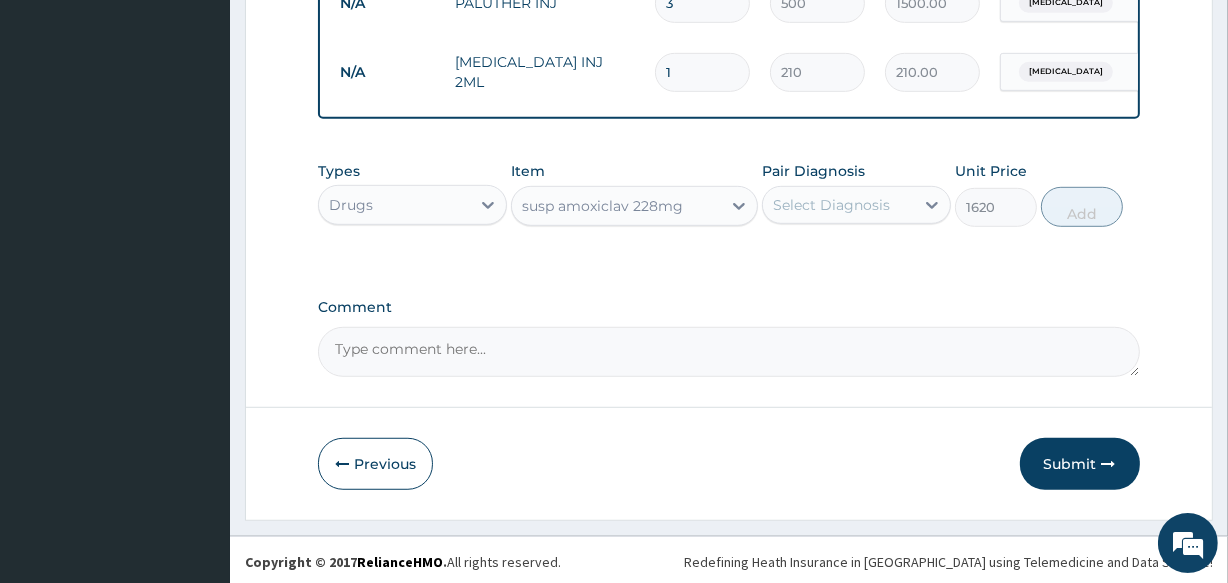click on "Select Diagnosis" at bounding box center [838, 205] 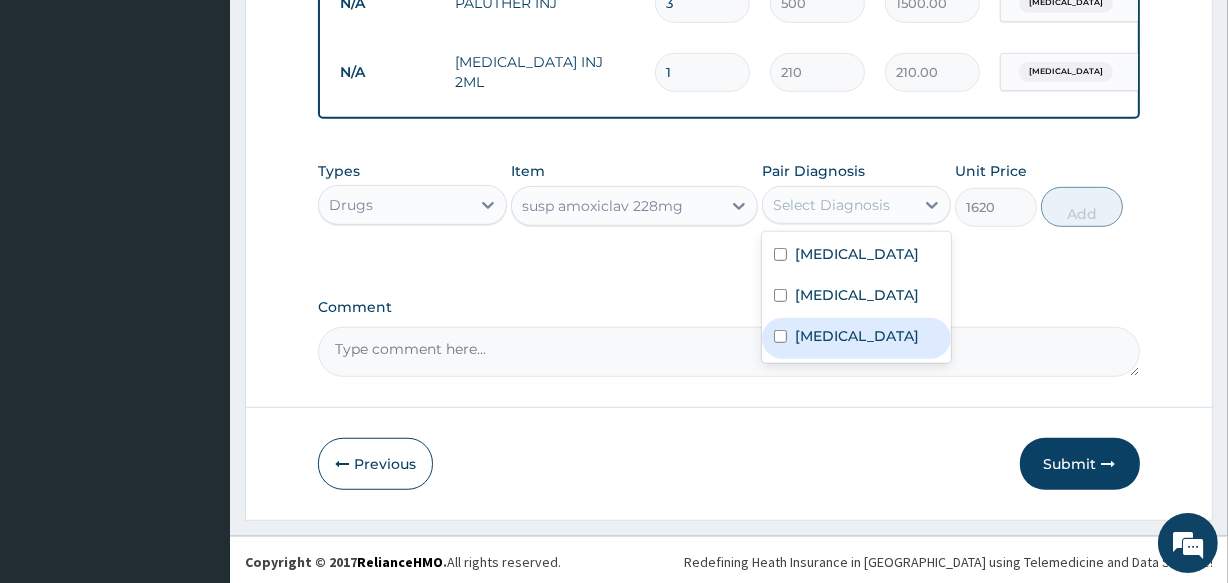 click on "Tonsillitis" at bounding box center (857, 336) 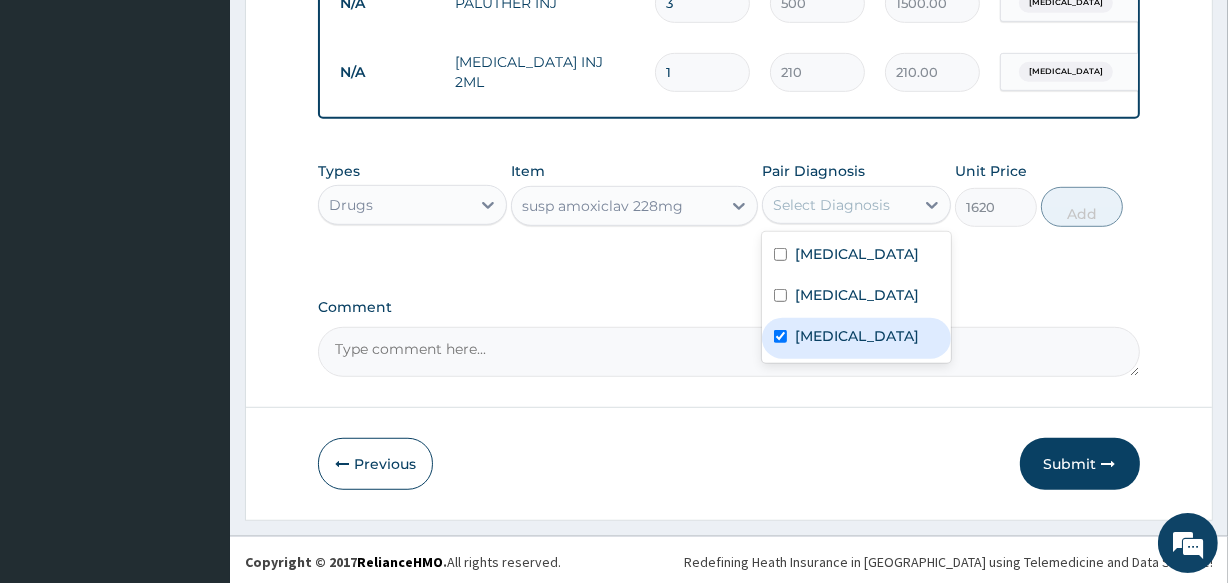 checkbox on "true" 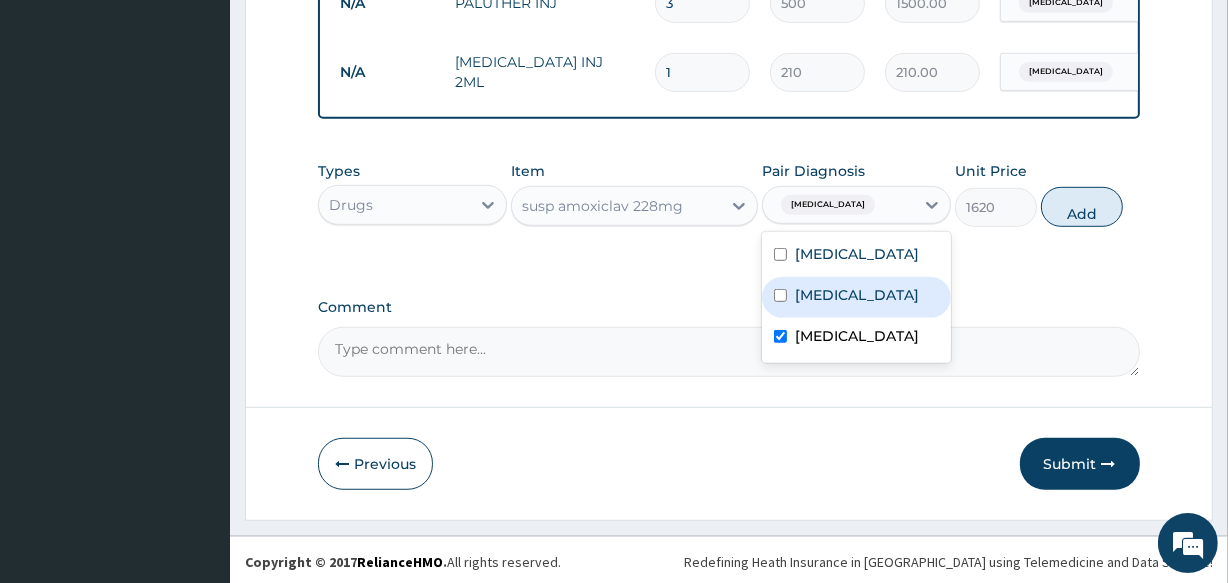 drag, startPoint x: 830, startPoint y: 295, endPoint x: 1012, endPoint y: 255, distance: 186.34377 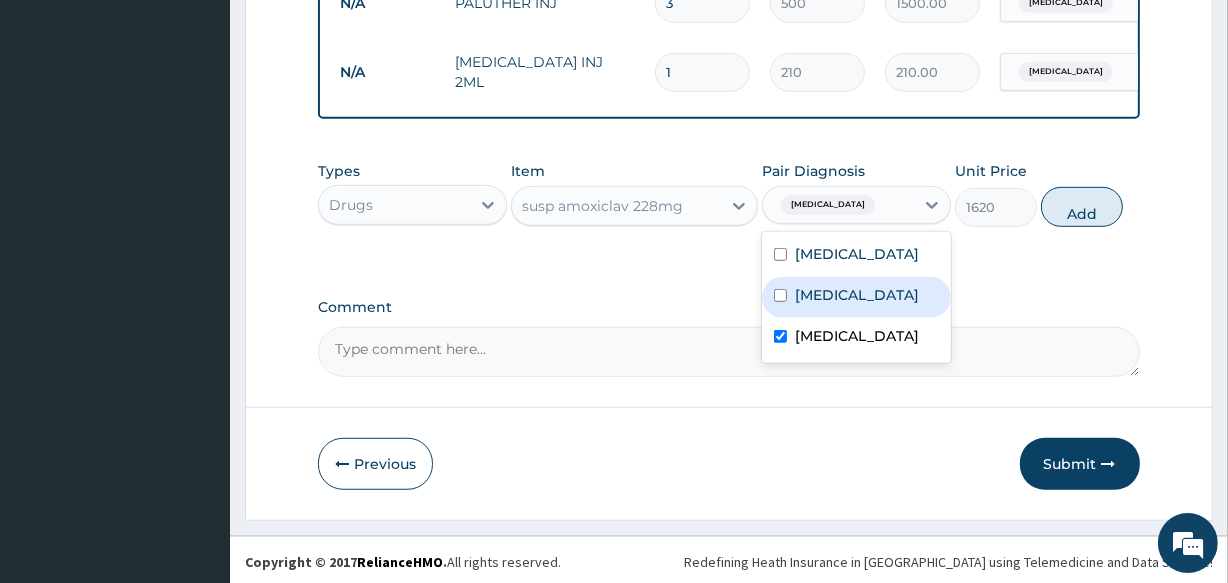click on "Types Drugs Item susp amoxiclav 228mg Pair Diagnosis option Tonsillitis, selected. option Sepsis focused, 2 of 3. 3 results available. Use Up and Down to choose options, press Enter to select the currently focused option, press Escape to exit the menu, press Tab to select the option and exit the menu. Tonsillitis Malaria Sepsis Tonsillitis Unit Price 1620 Add" at bounding box center [728, 209] 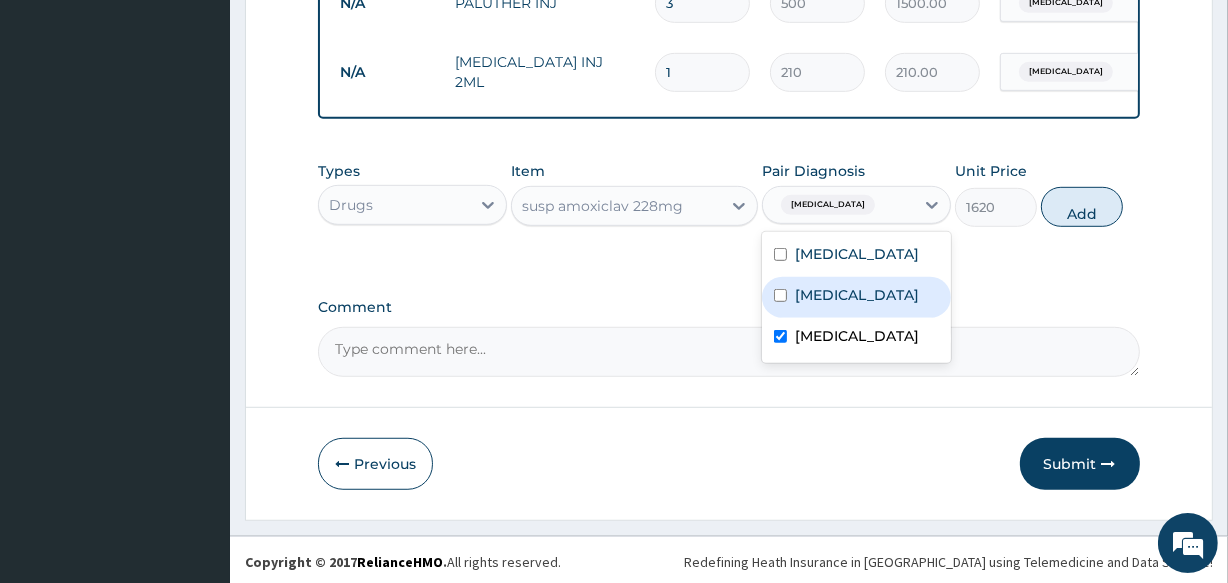 click on "[MEDICAL_DATA]" at bounding box center [856, 297] 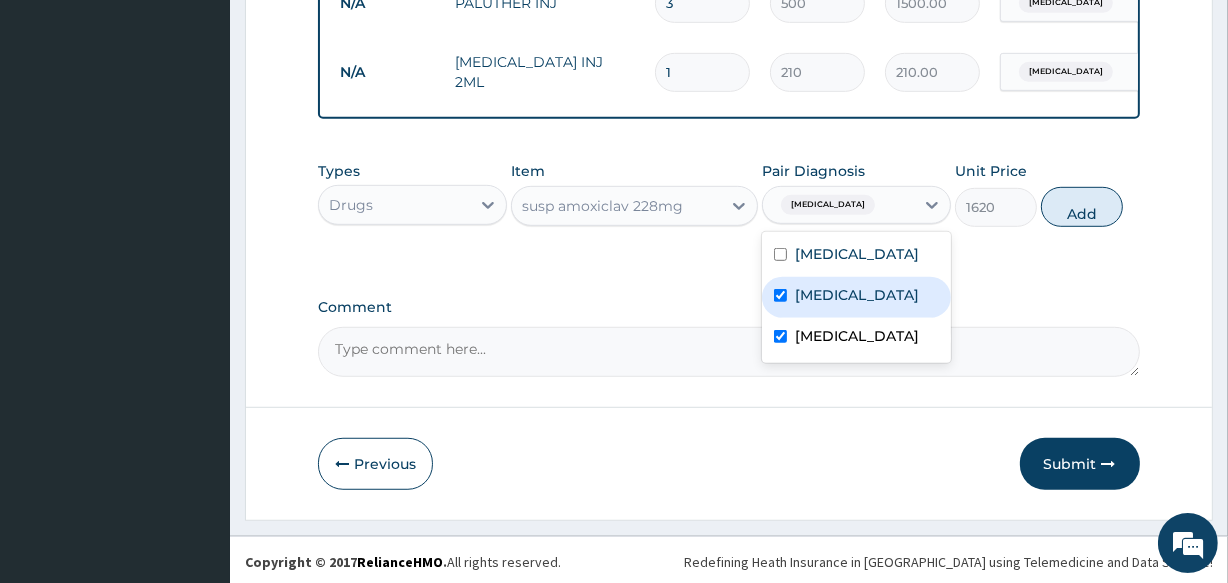 checkbox on "true" 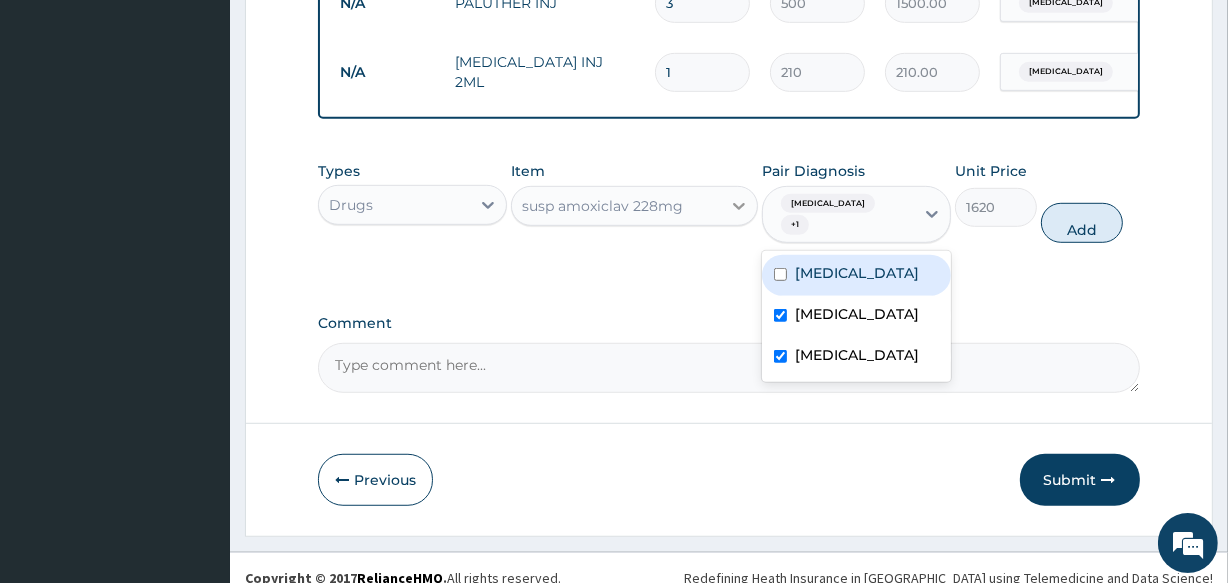 click 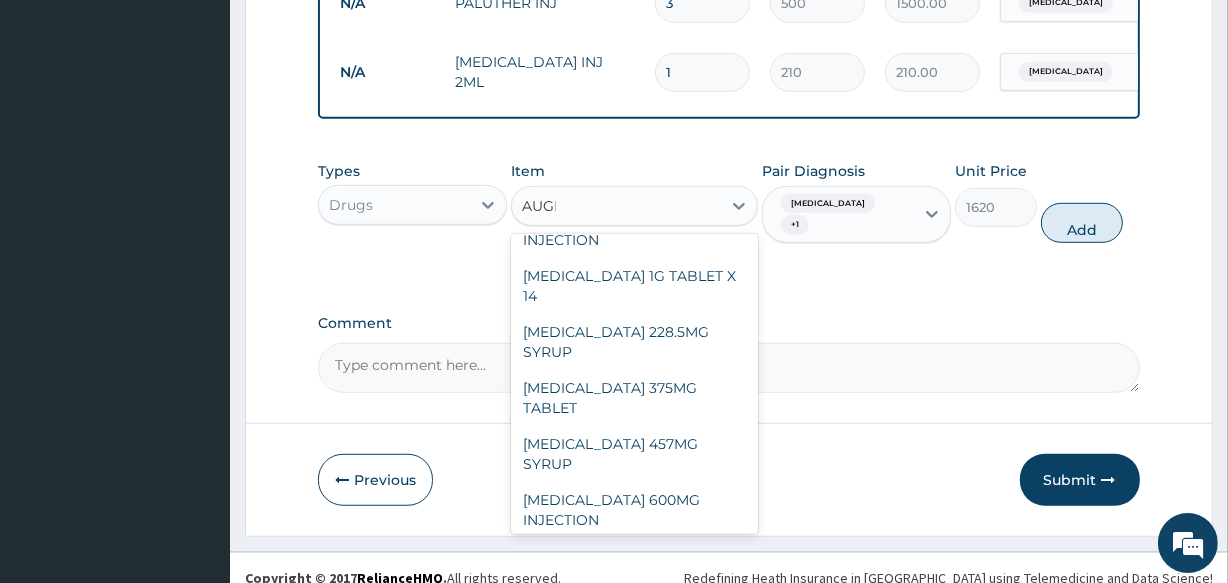 scroll, scrollTop: 71, scrollLeft: 0, axis: vertical 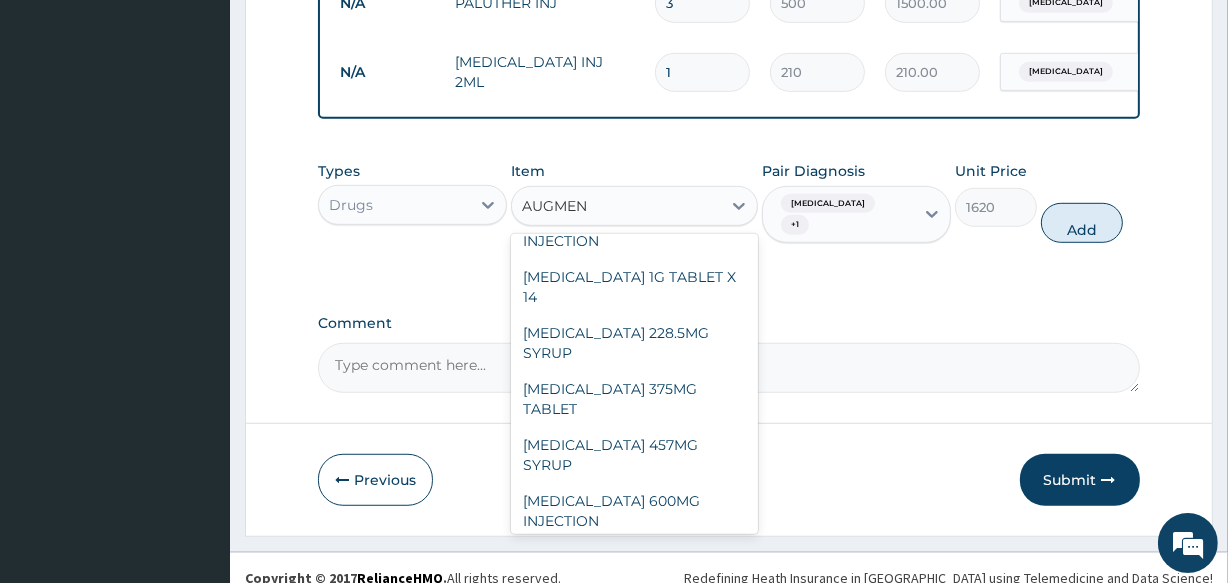 type on "AUGMENT" 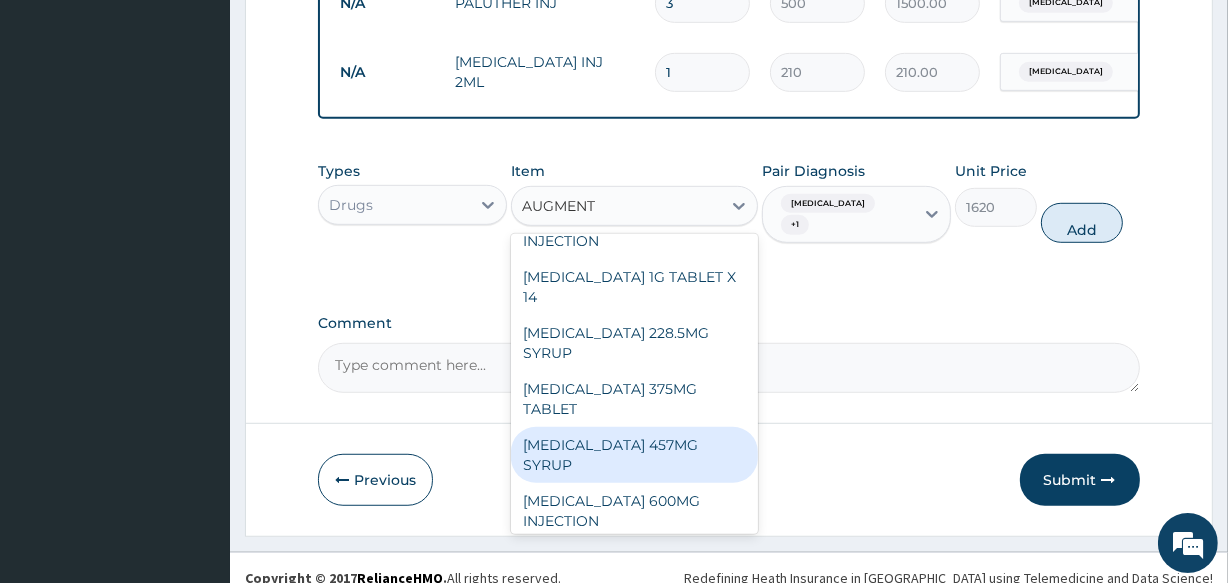 click on "[MEDICAL_DATA] 457MG SYRUP" at bounding box center [634, 455] 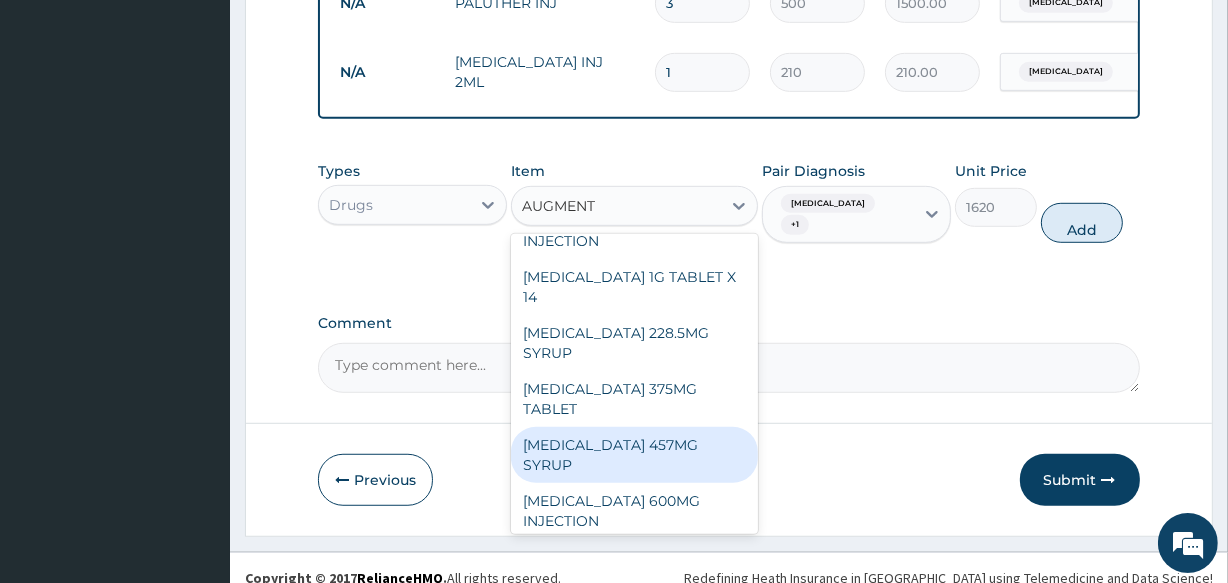 type 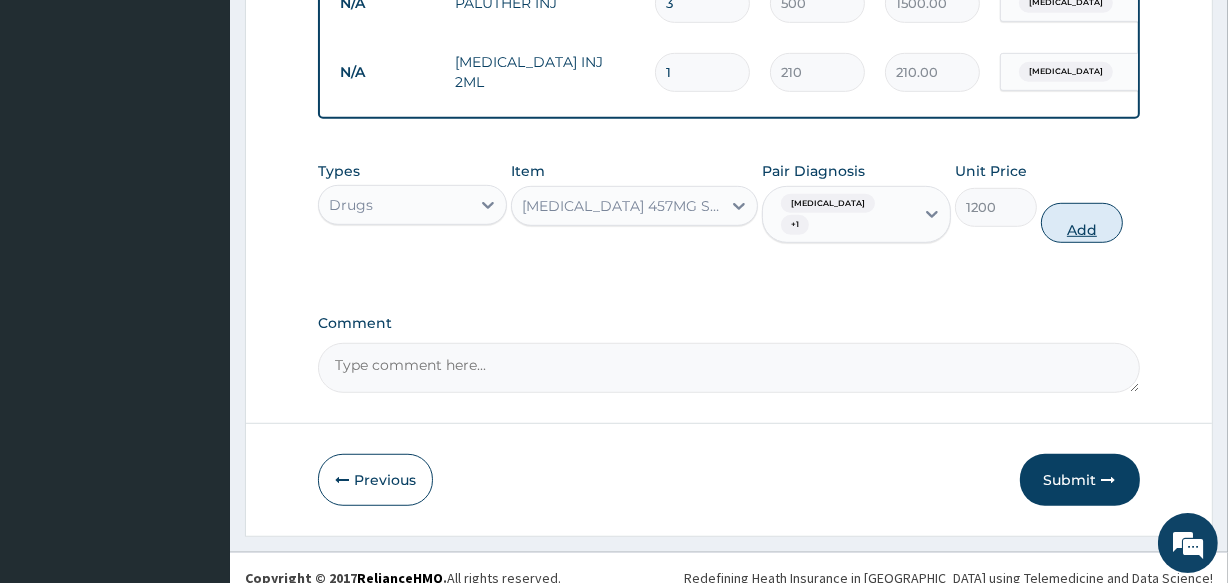 click on "Add" at bounding box center (1082, 223) 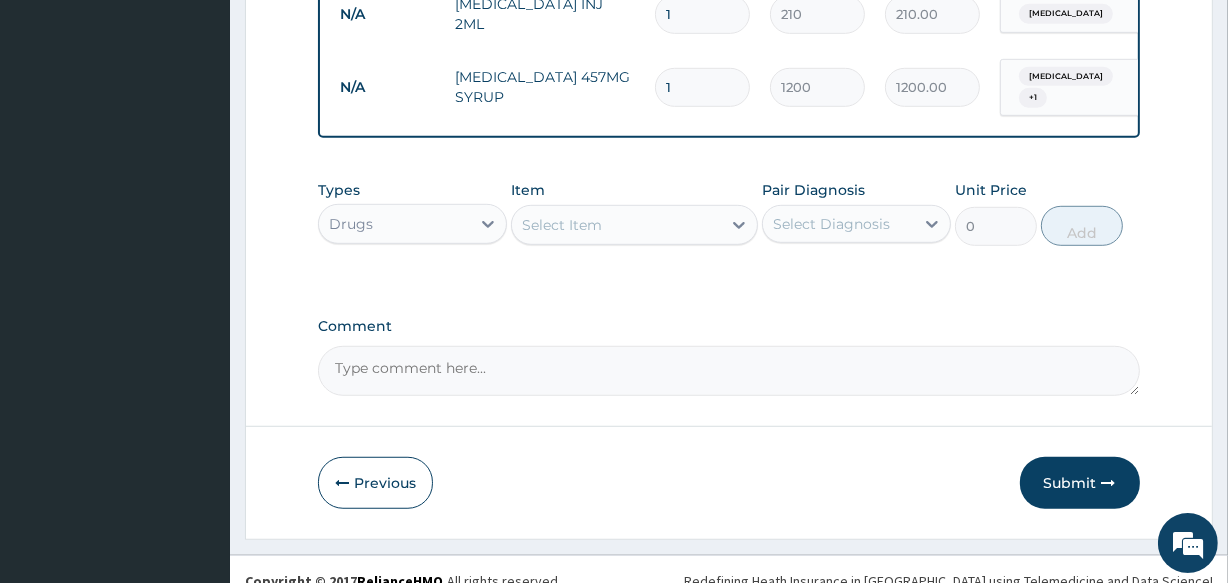 scroll, scrollTop: 1134, scrollLeft: 0, axis: vertical 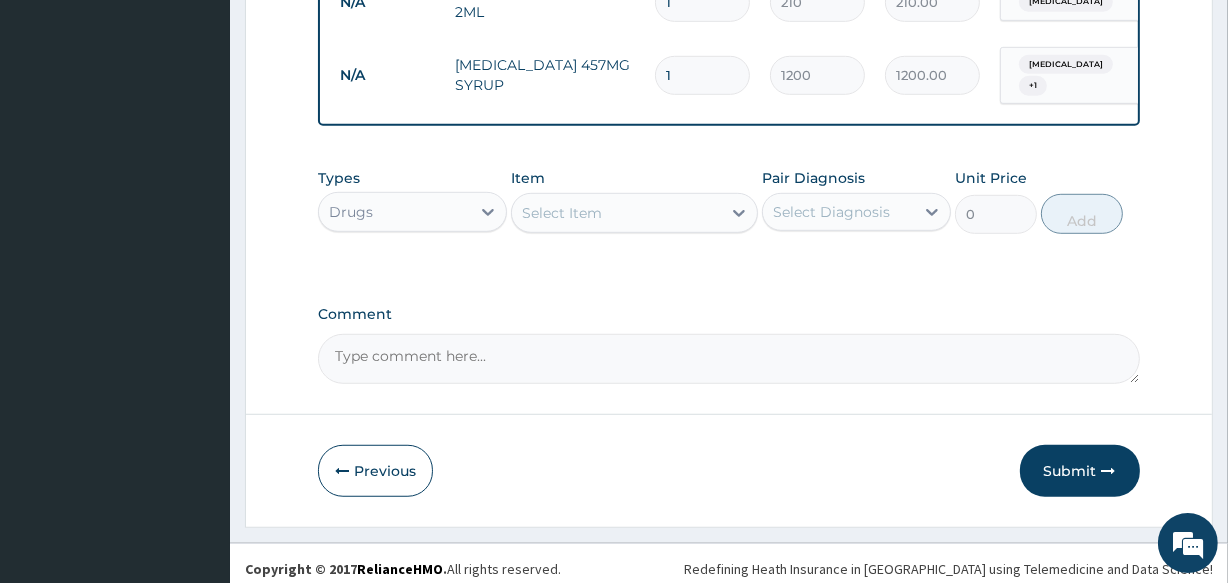 click on "Select Item" at bounding box center [616, 213] 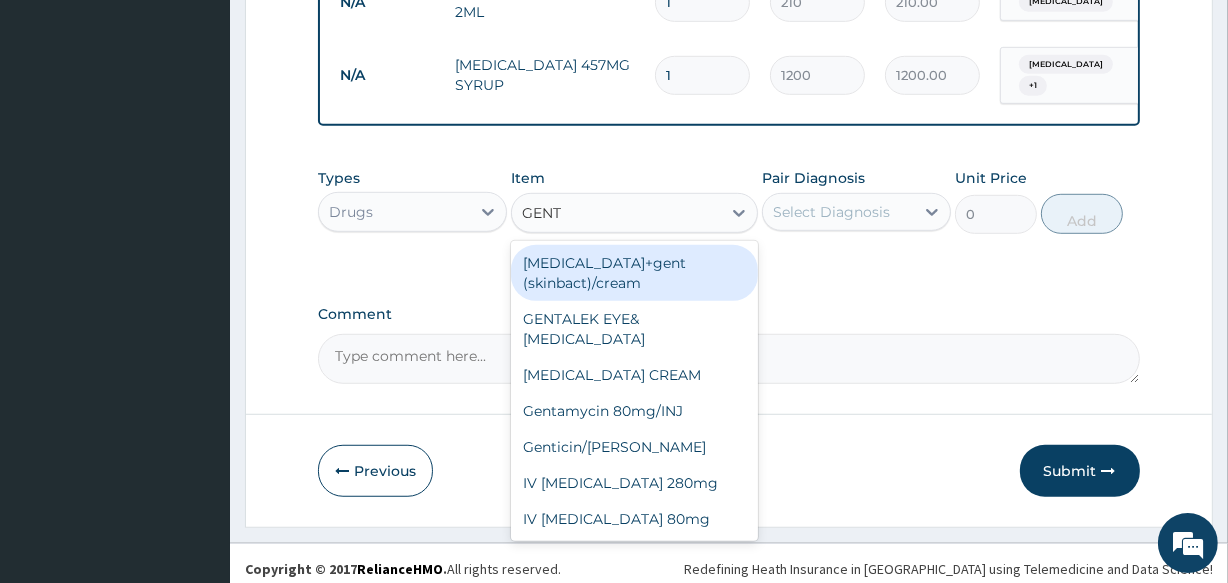 type on "GENTA" 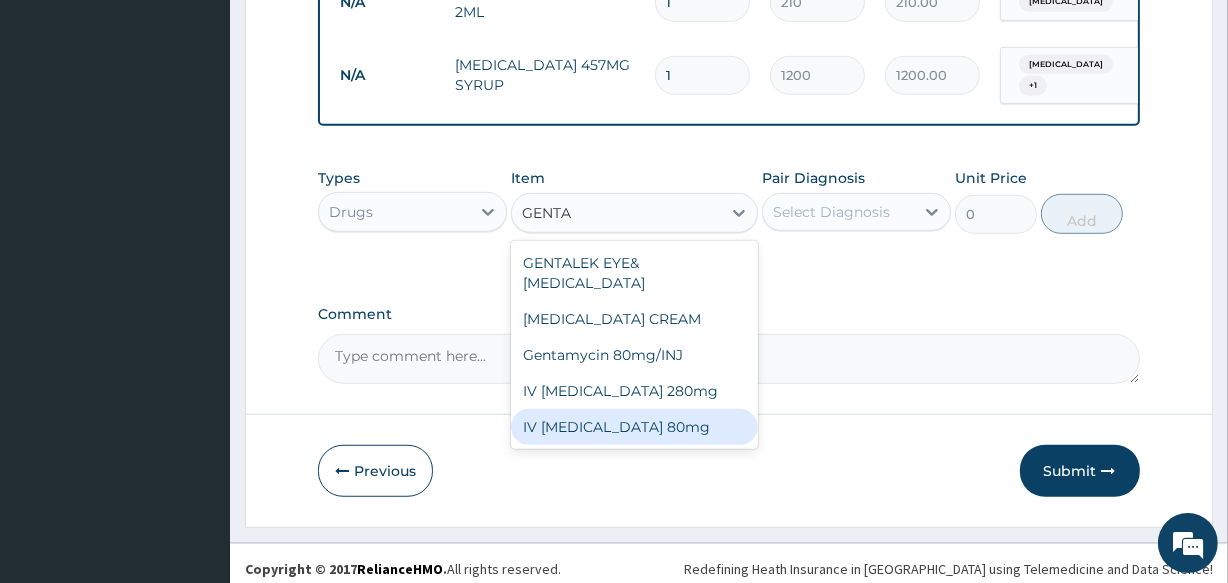 click on "IV [MEDICAL_DATA] 80mg" at bounding box center (634, 427) 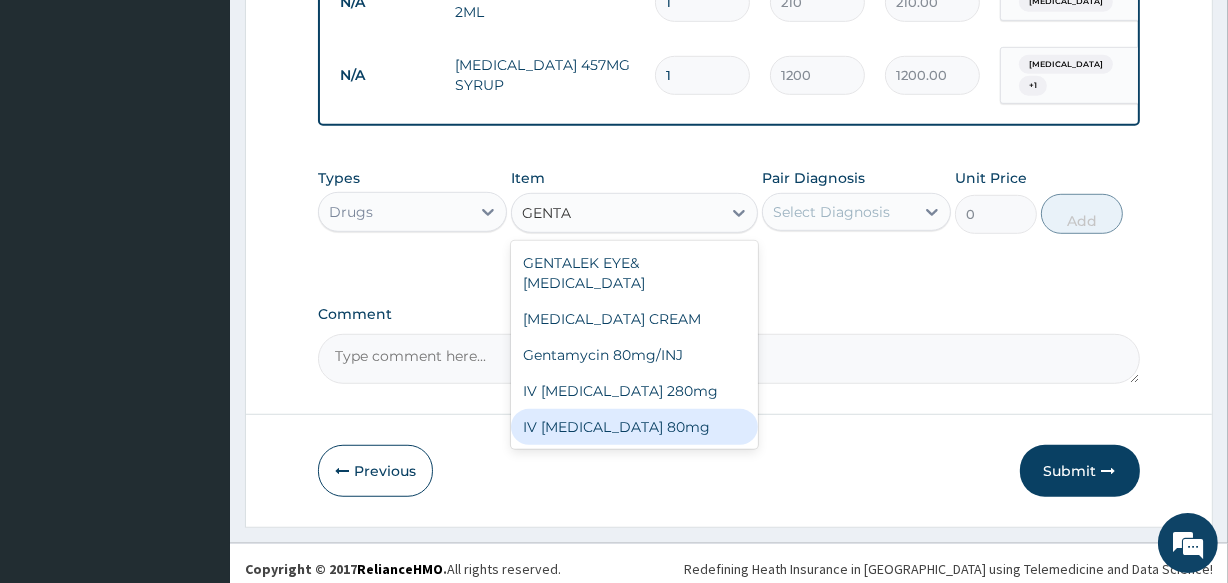 type 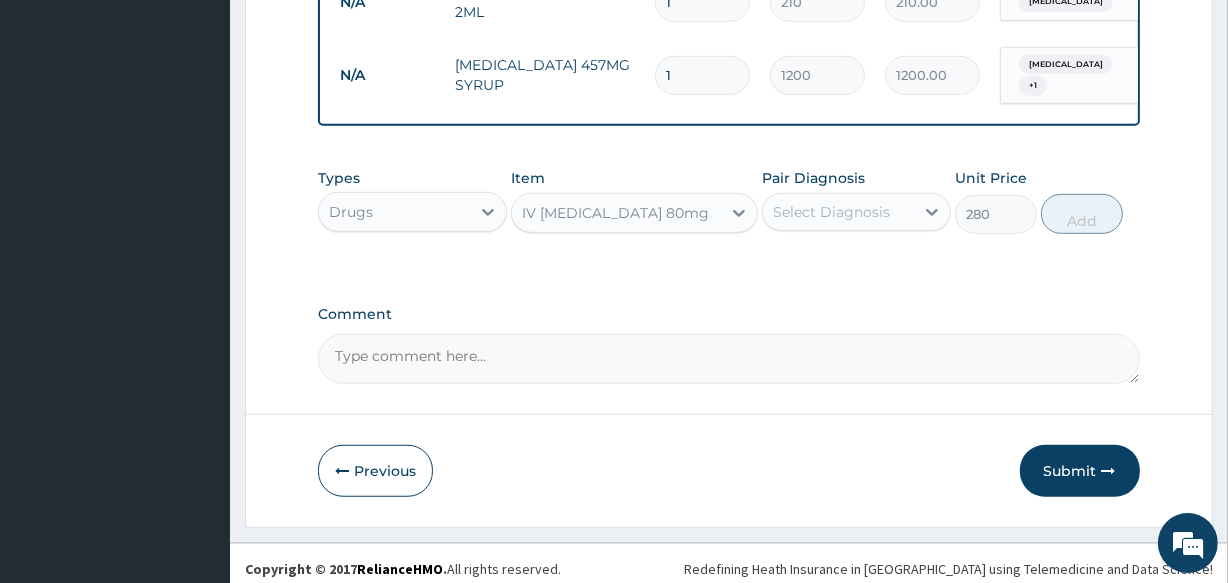 click on "Select Diagnosis" at bounding box center [838, 212] 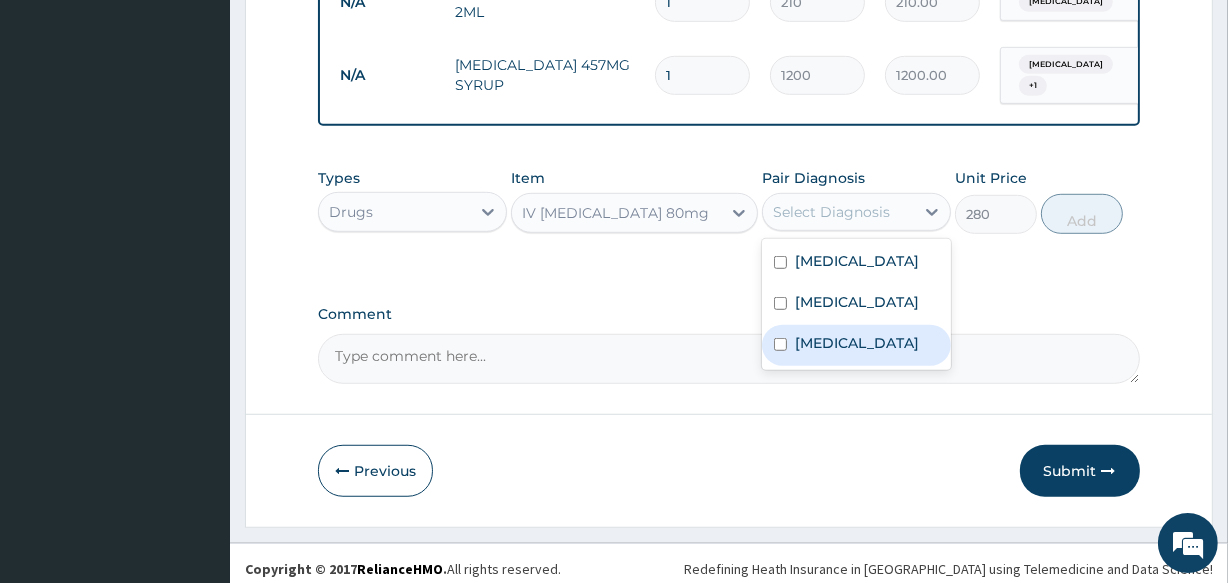 click on "Tonsillitis" at bounding box center [857, 343] 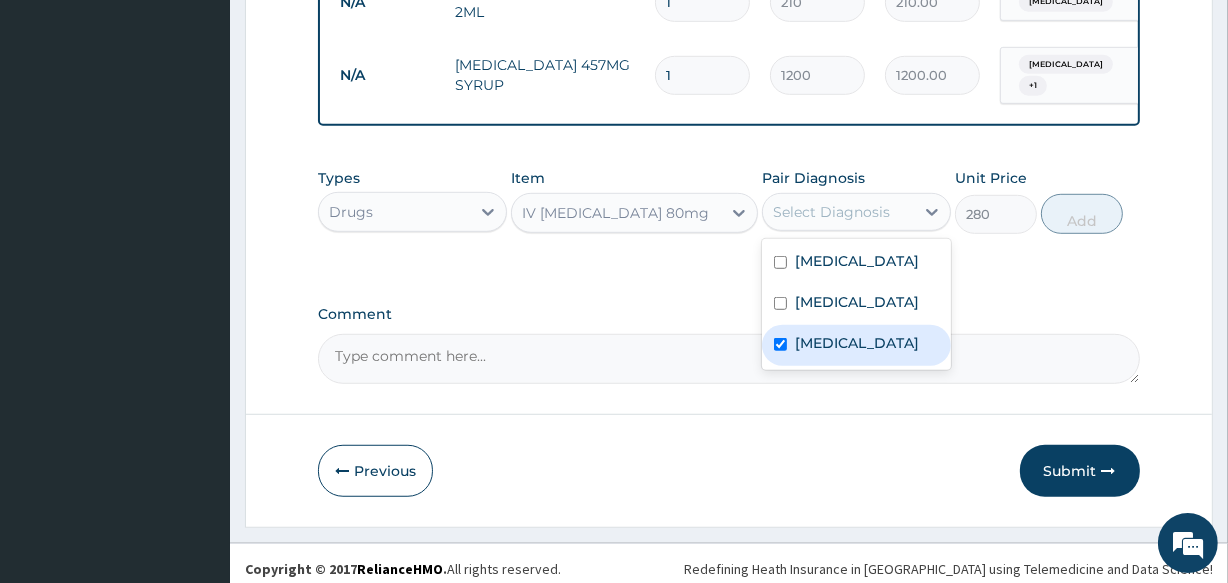 checkbox on "true" 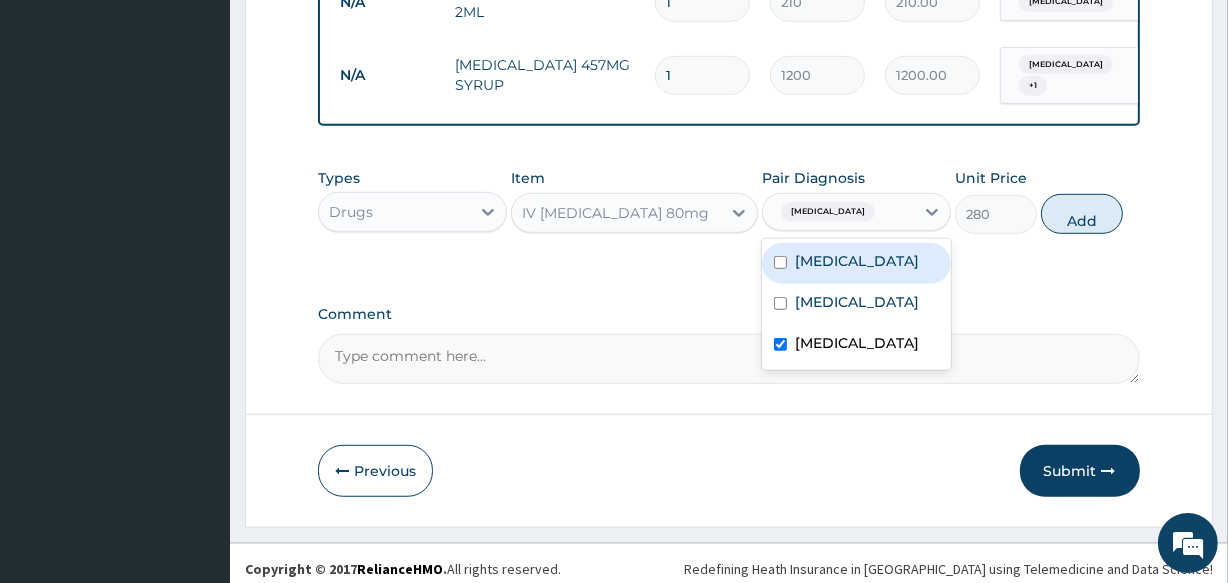 drag, startPoint x: 821, startPoint y: 294, endPoint x: 1016, endPoint y: 254, distance: 199.06029 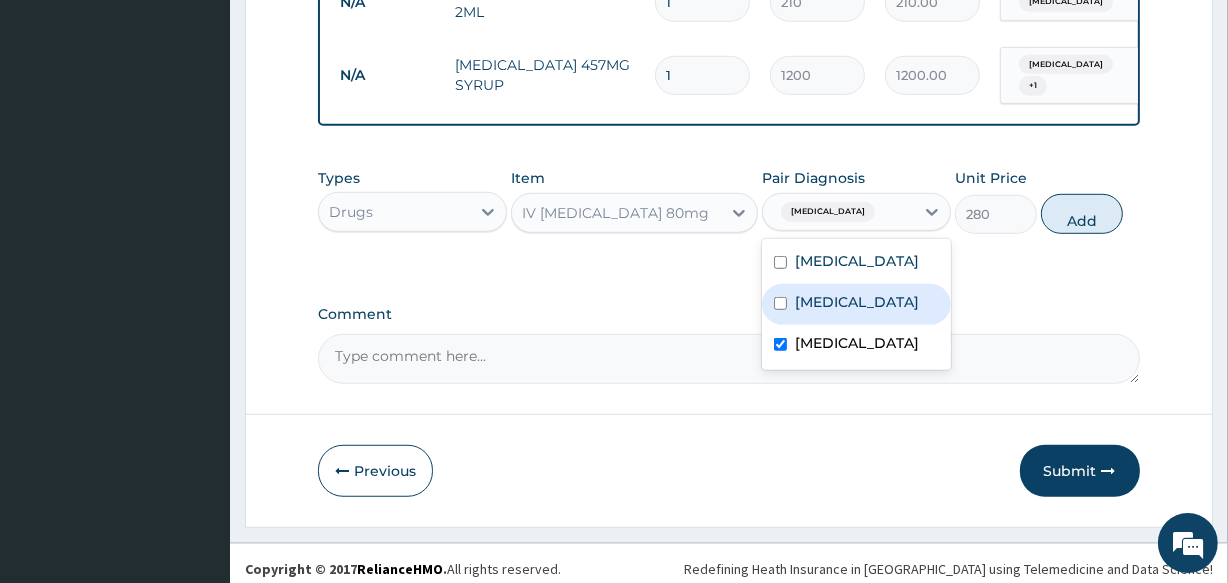 click on "[MEDICAL_DATA]" at bounding box center (856, 304) 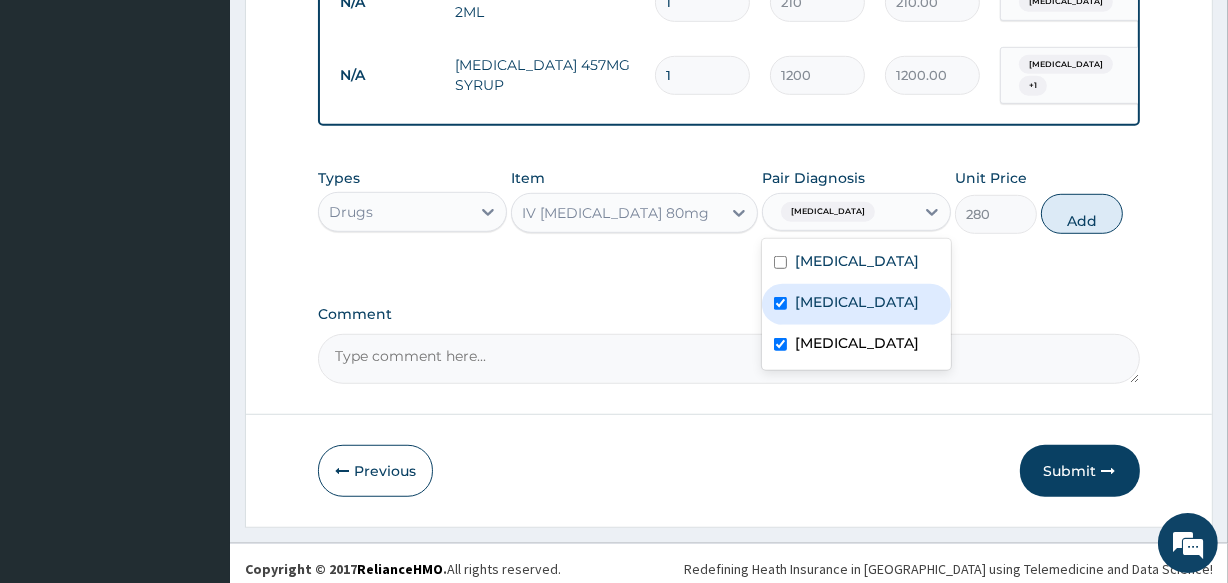 checkbox on "true" 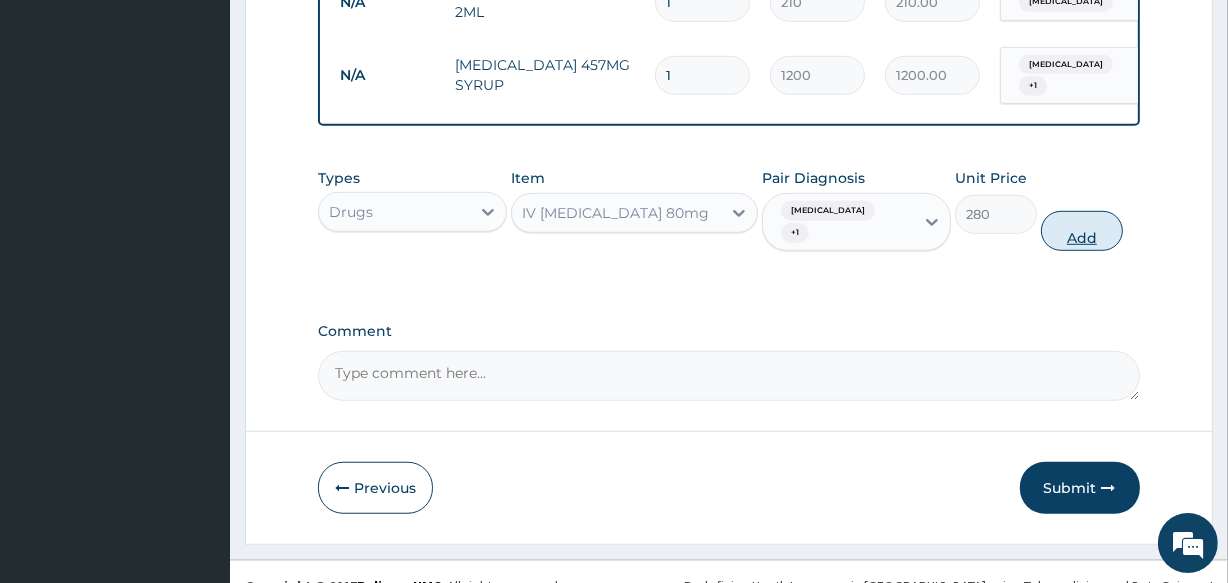 click on "Add" at bounding box center (1082, 231) 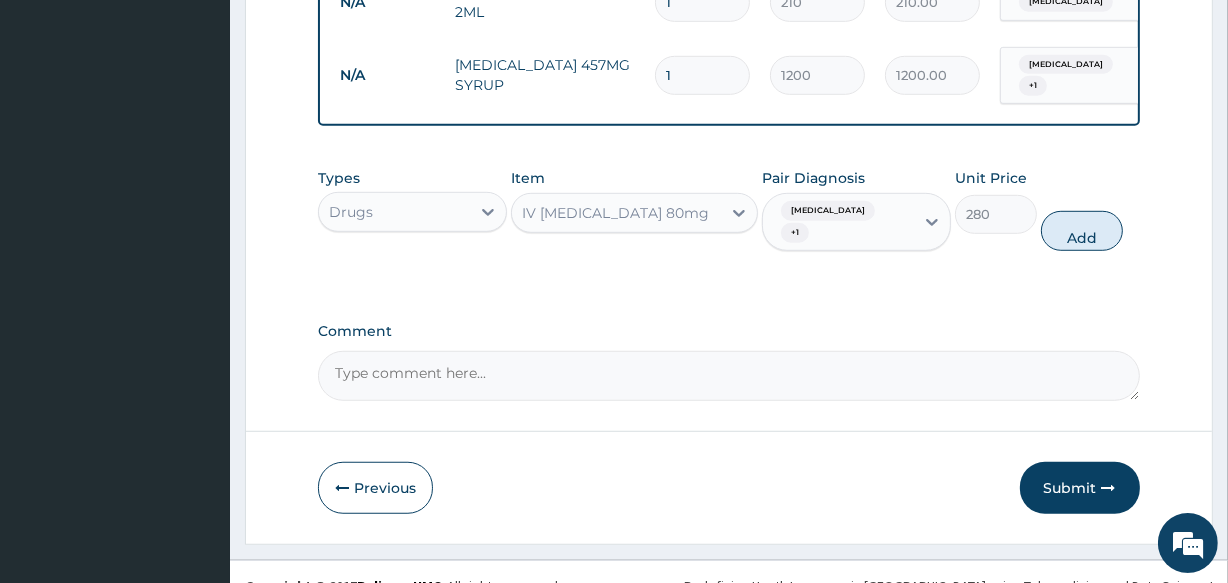 type on "0" 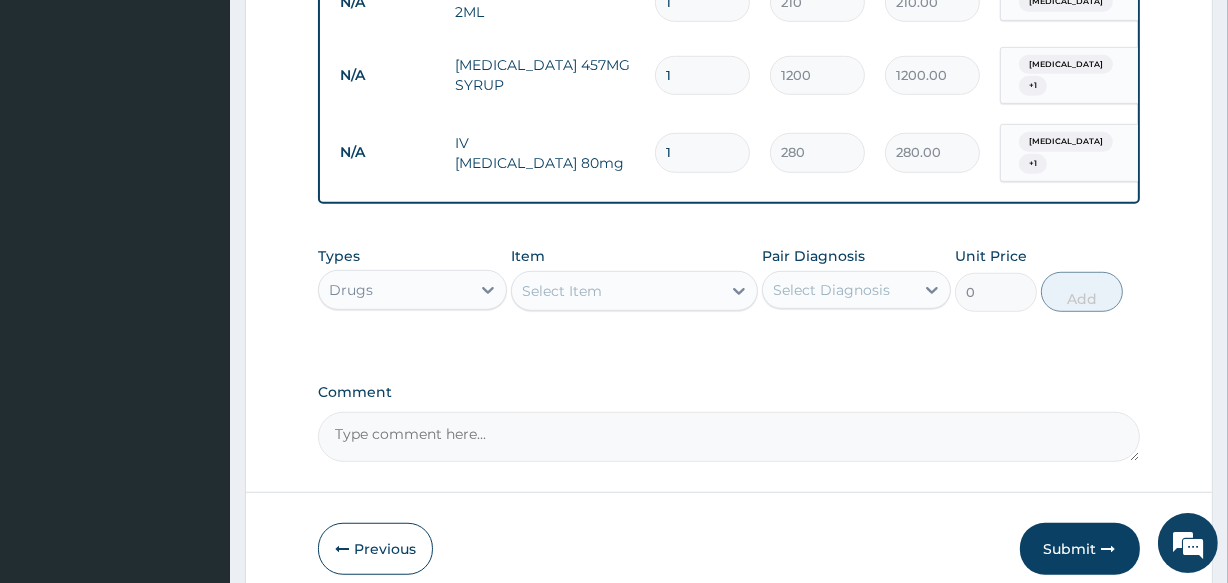 type 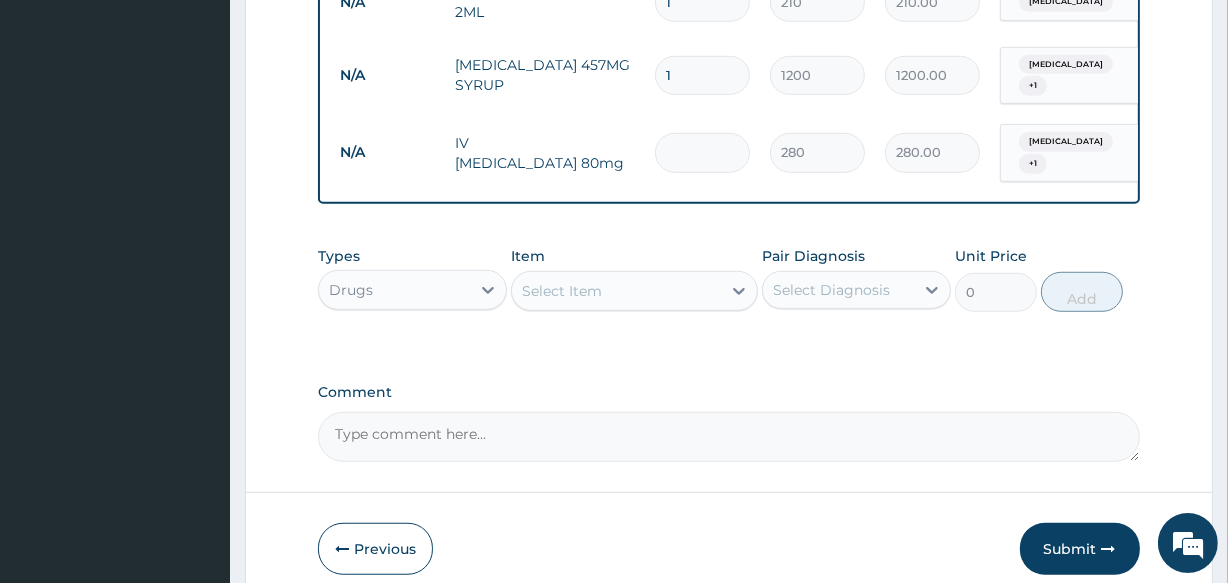 type on "0.00" 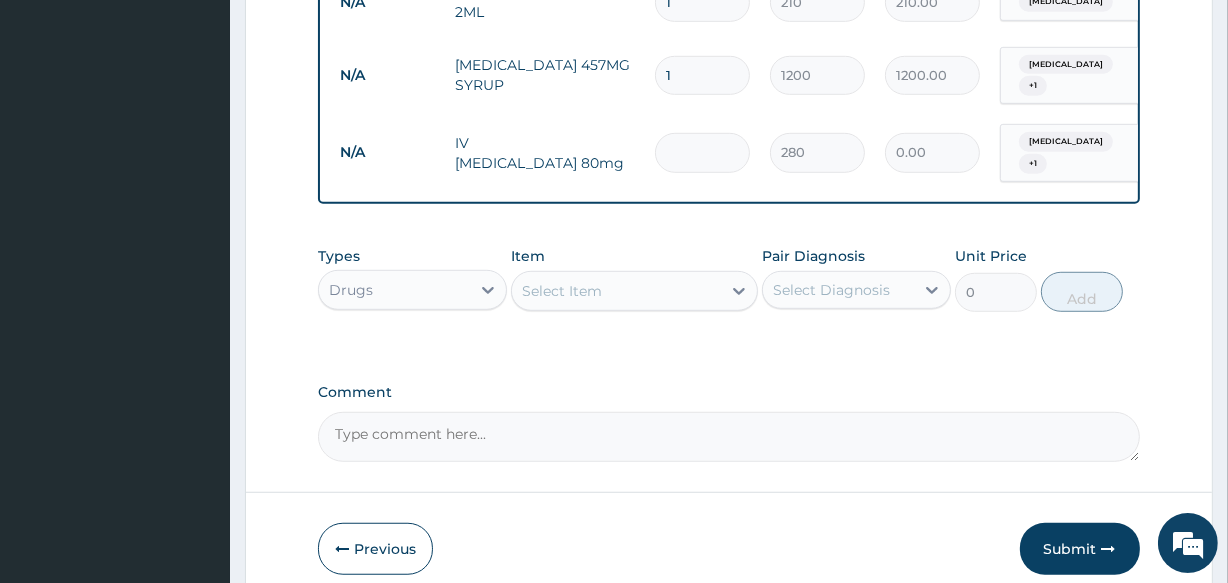 type on "3" 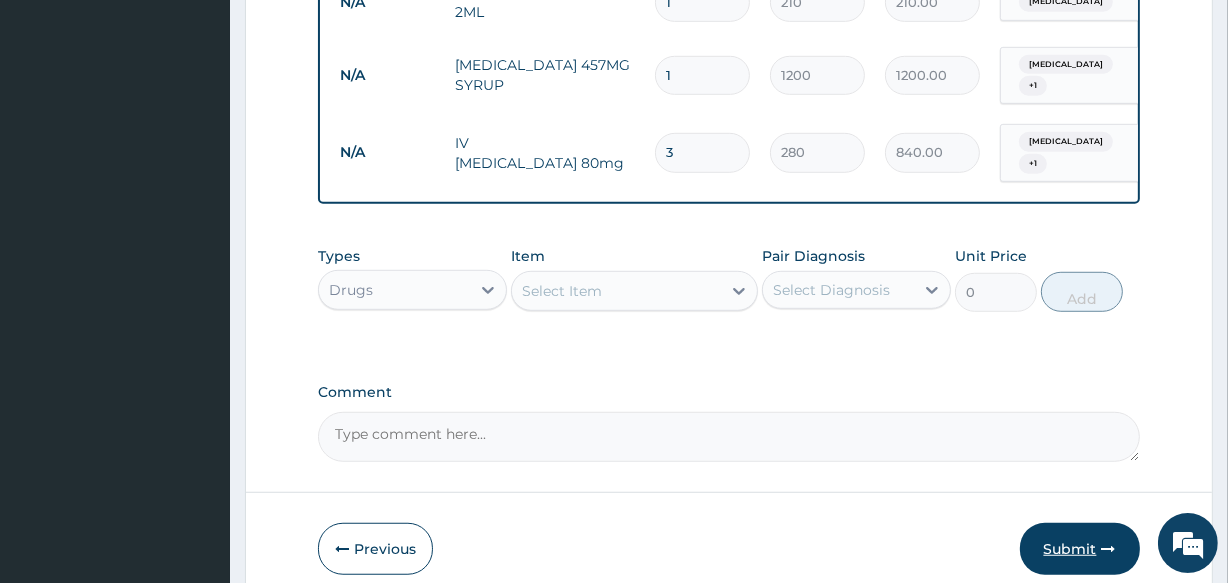 type on "3" 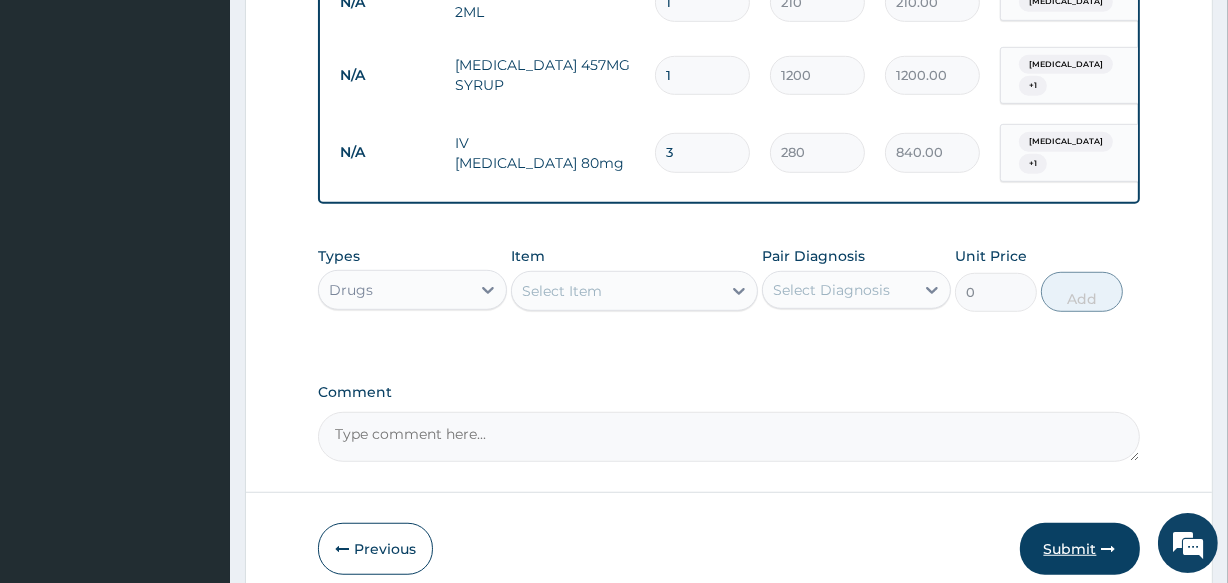 click on "Submit" at bounding box center [1080, 549] 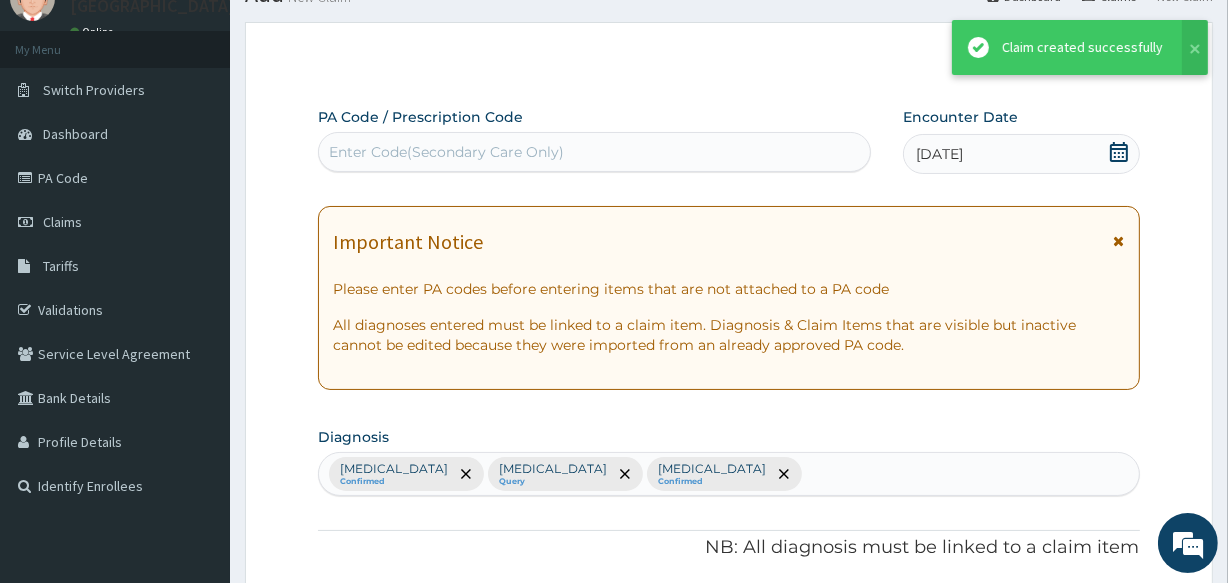 scroll, scrollTop: 1134, scrollLeft: 0, axis: vertical 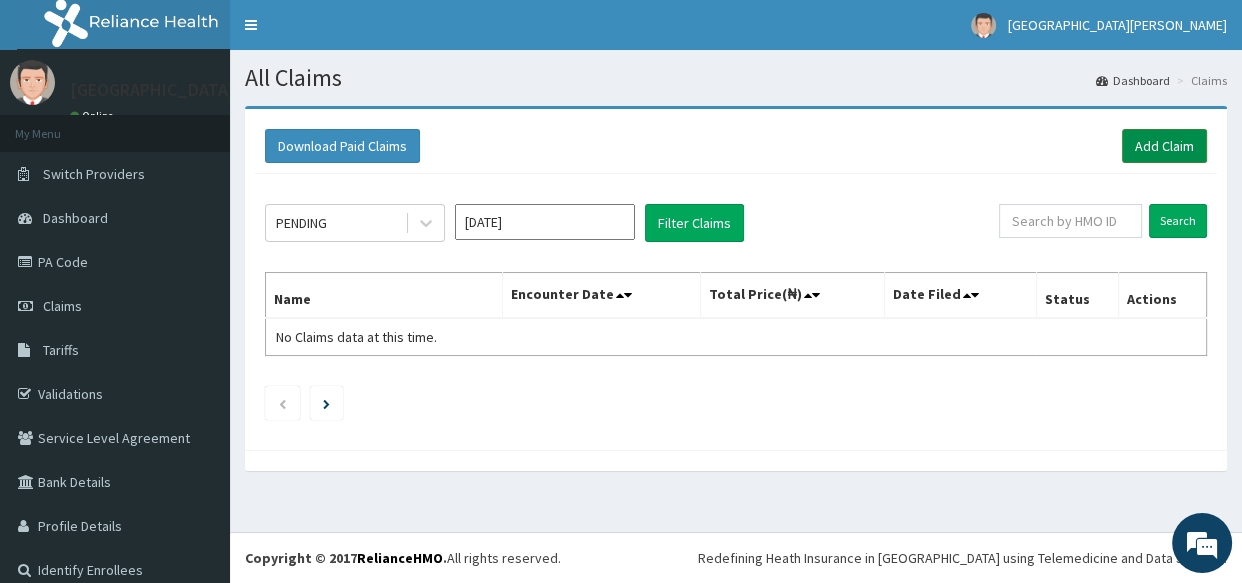 click on "Add Claim" at bounding box center (1164, 146) 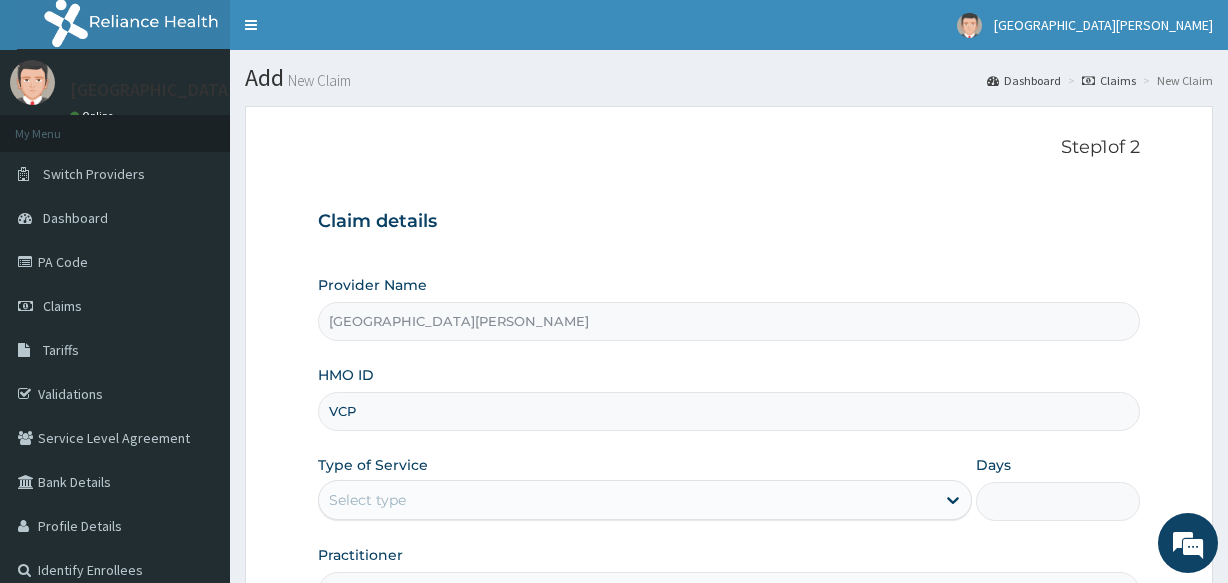 scroll, scrollTop: 0, scrollLeft: 0, axis: both 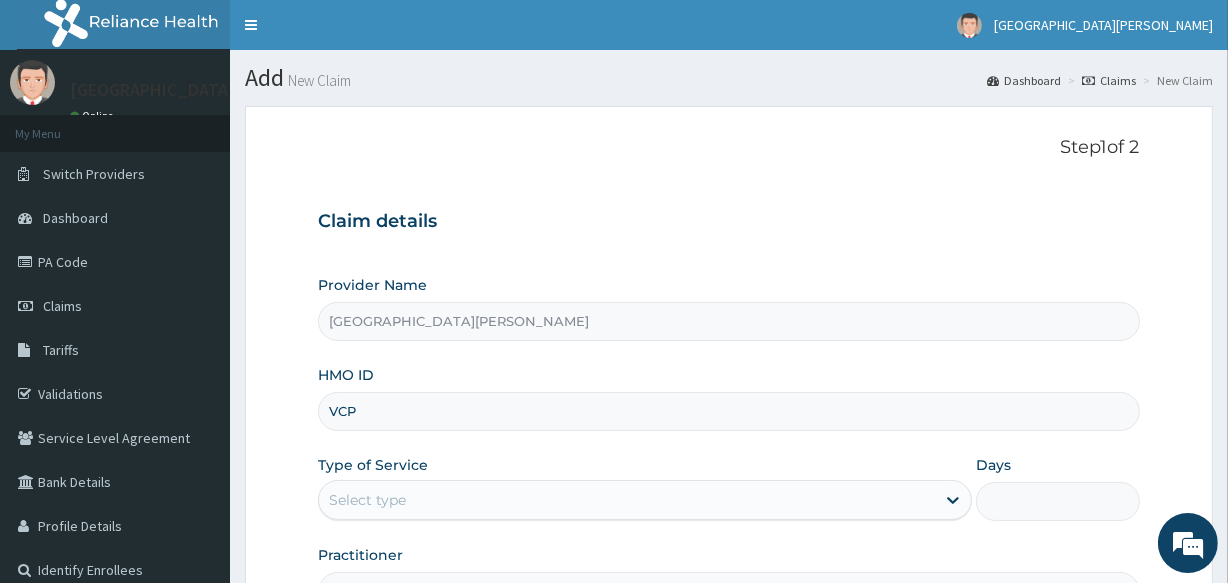type on "VCP/10007/C" 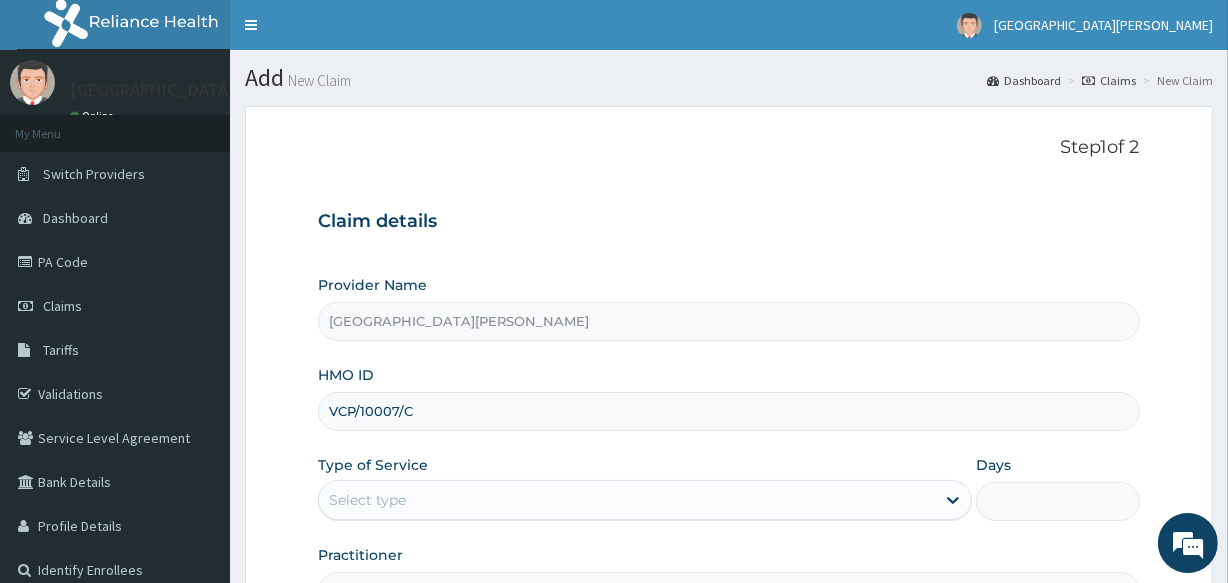 click on "Select type" at bounding box center (627, 500) 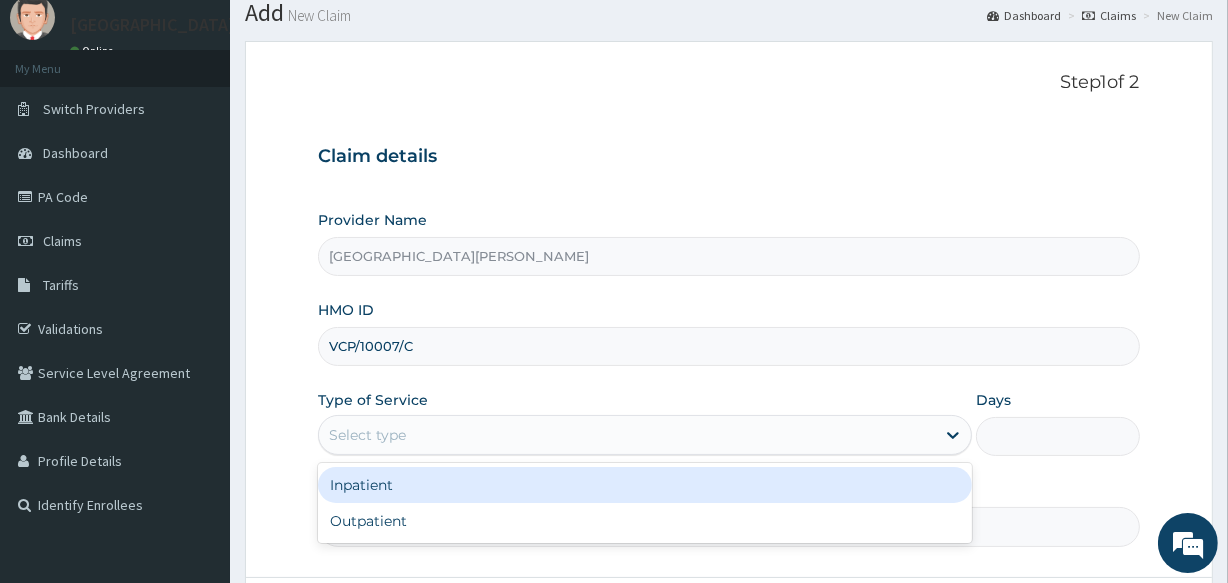 scroll, scrollTop: 72, scrollLeft: 0, axis: vertical 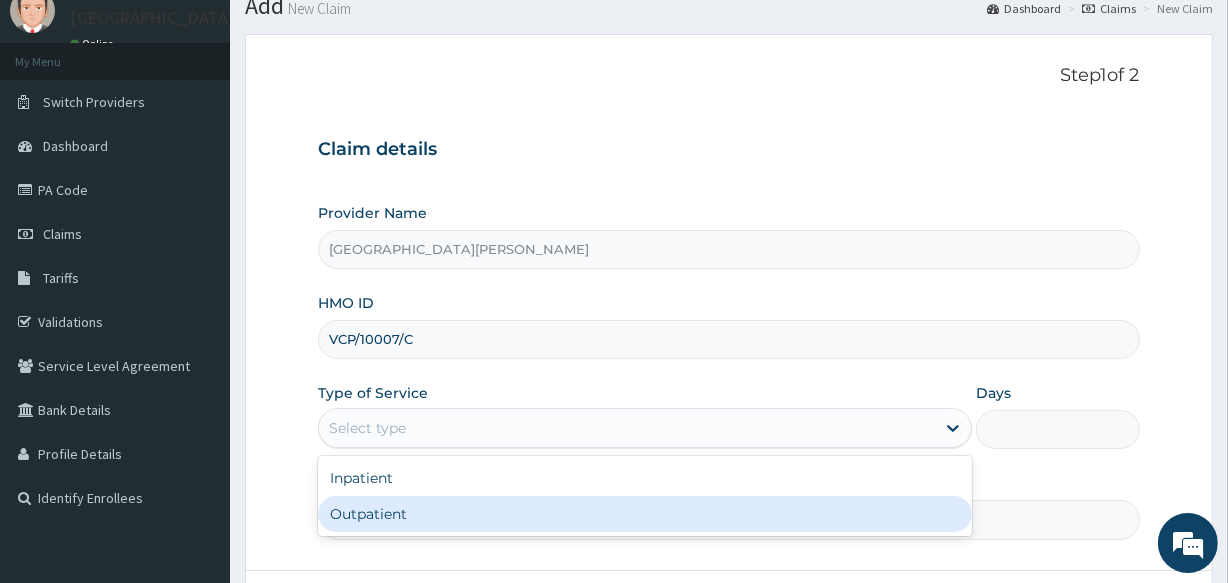 click on "Outpatient" at bounding box center [645, 514] 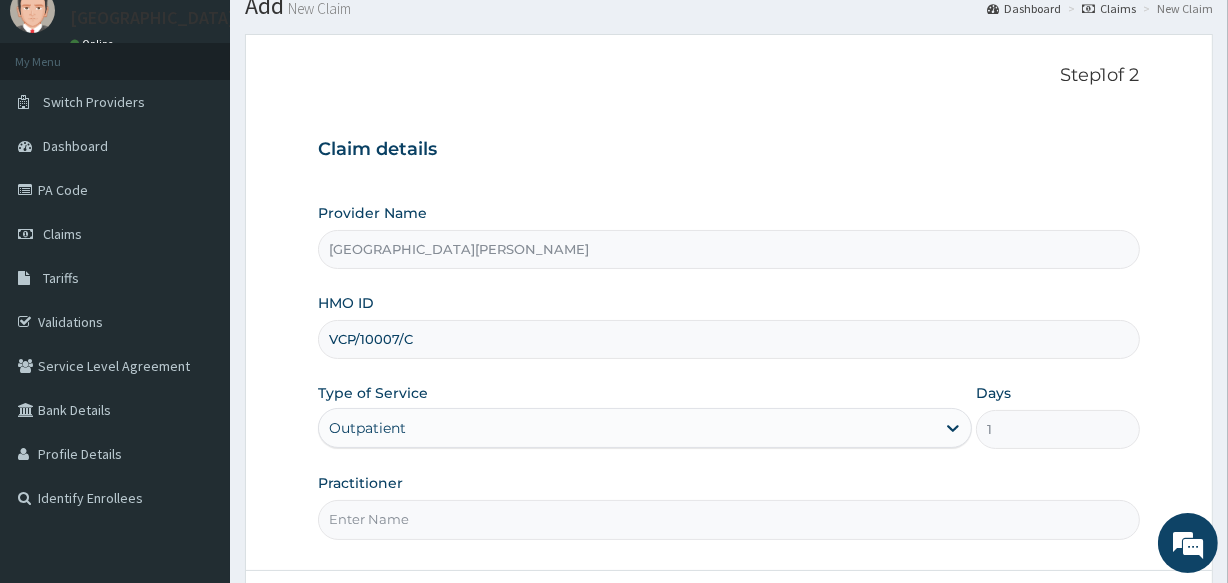 scroll, scrollTop: 0, scrollLeft: 0, axis: both 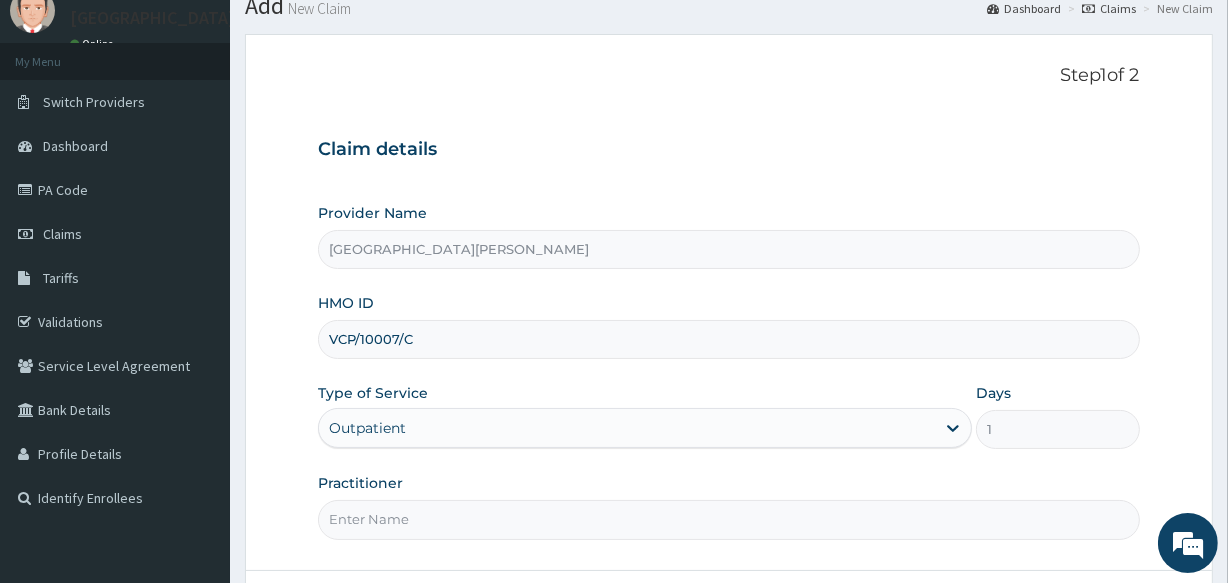 click on "Practitioner" at bounding box center (728, 519) 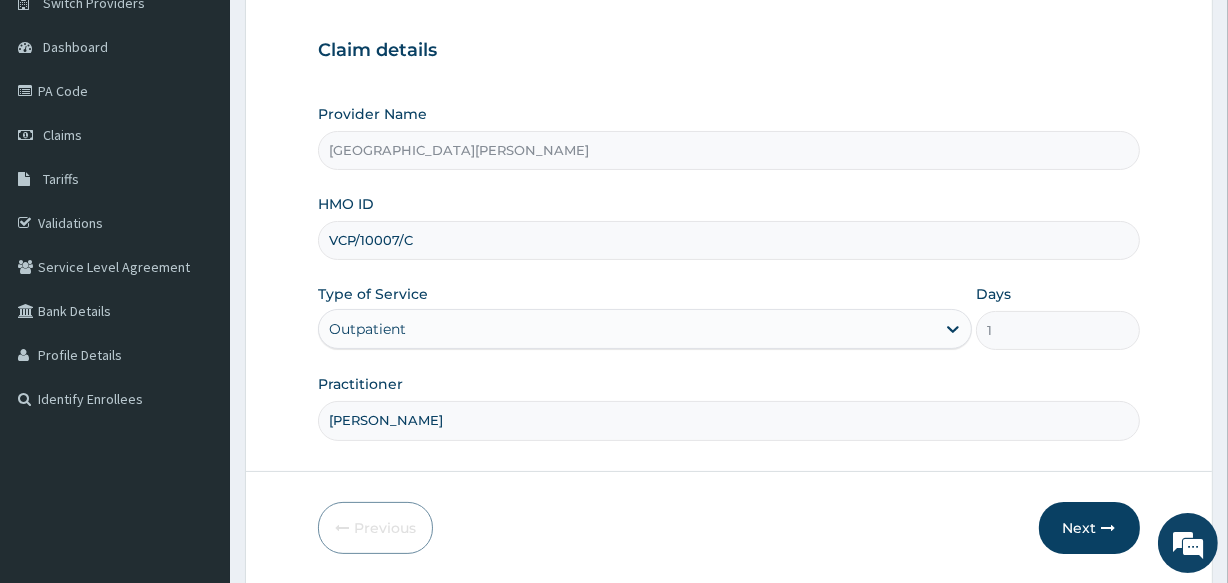 scroll, scrollTop: 181, scrollLeft: 0, axis: vertical 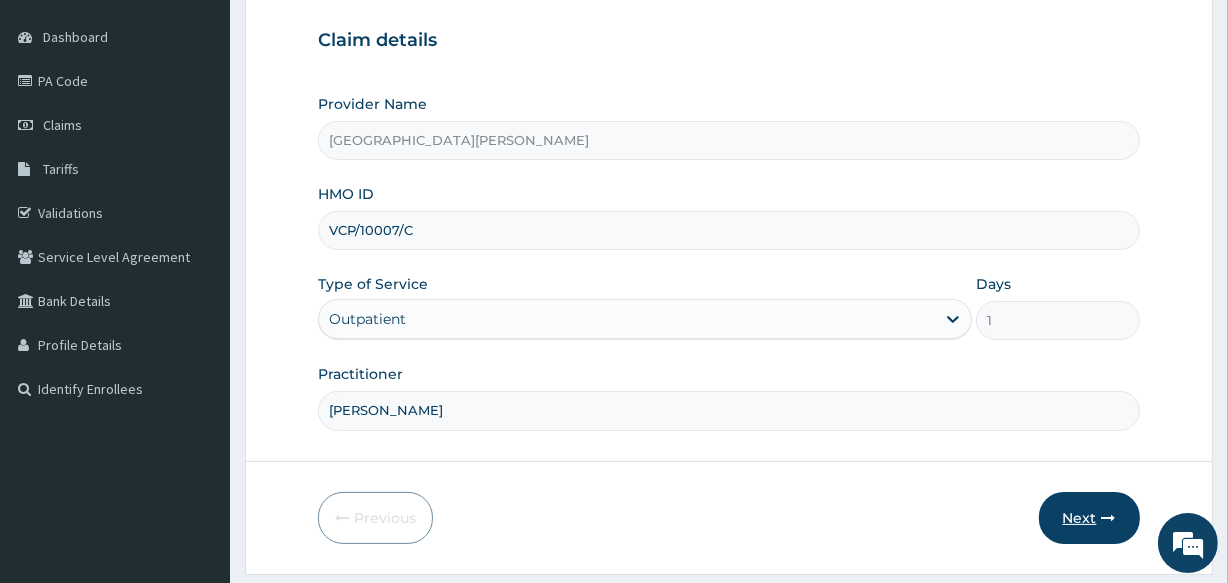 type on "[PERSON_NAME]" 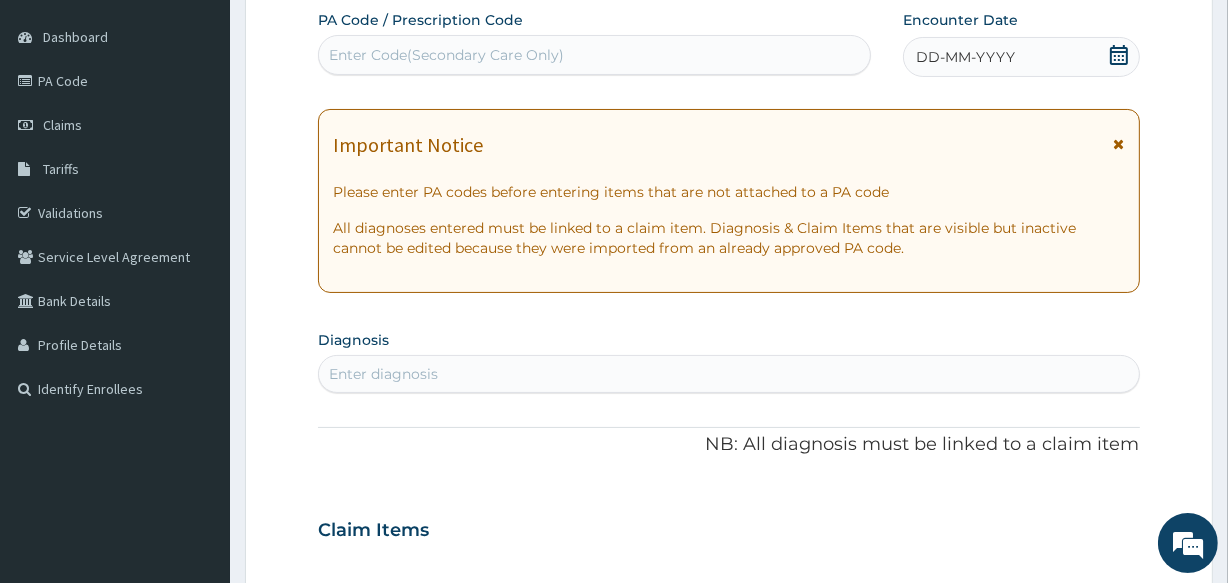 click 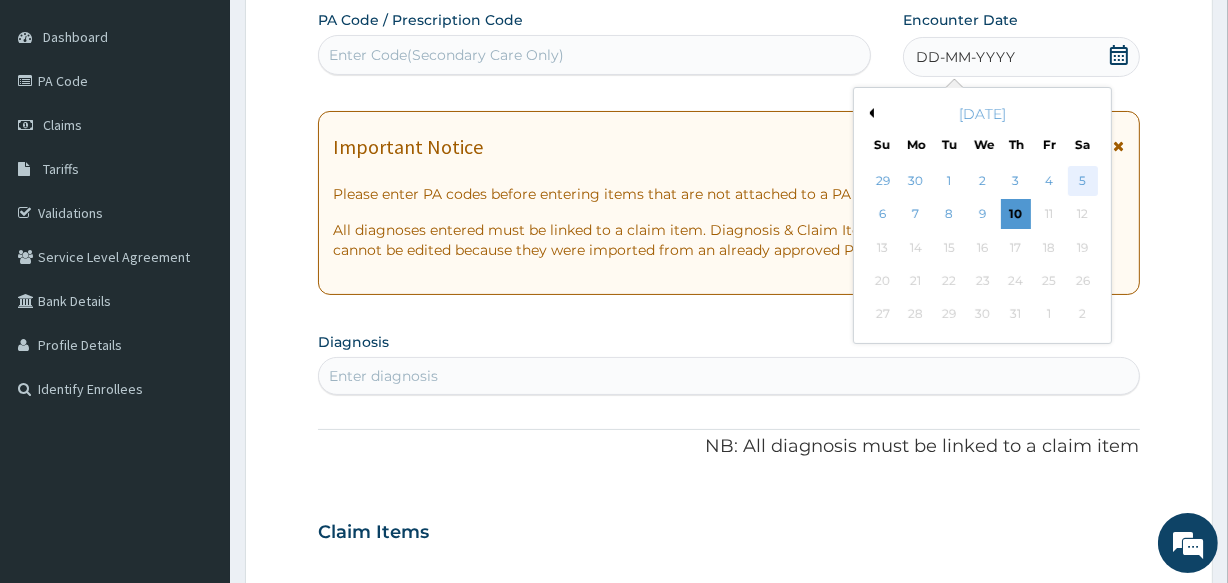 click on "5" at bounding box center [1082, 181] 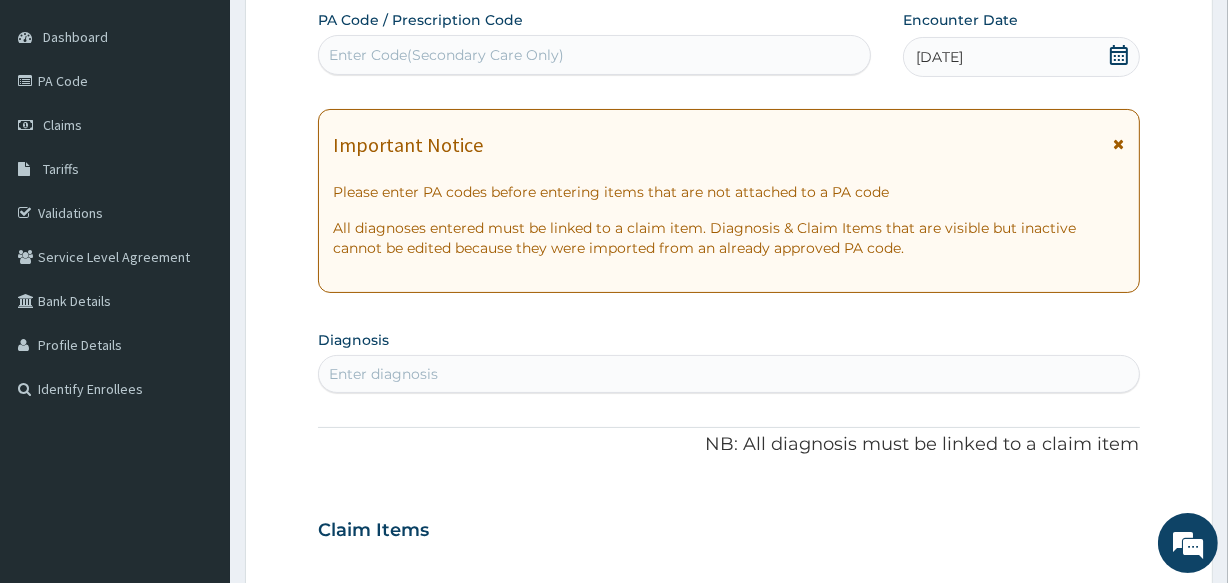 click on "Enter diagnosis" at bounding box center (728, 374) 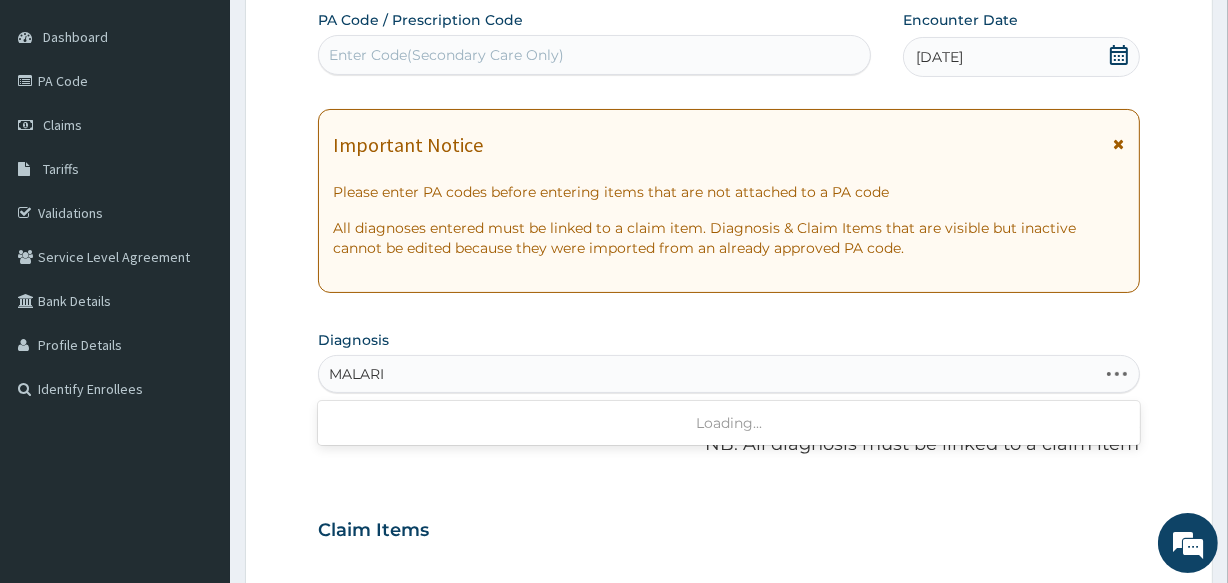 type on "[MEDICAL_DATA]" 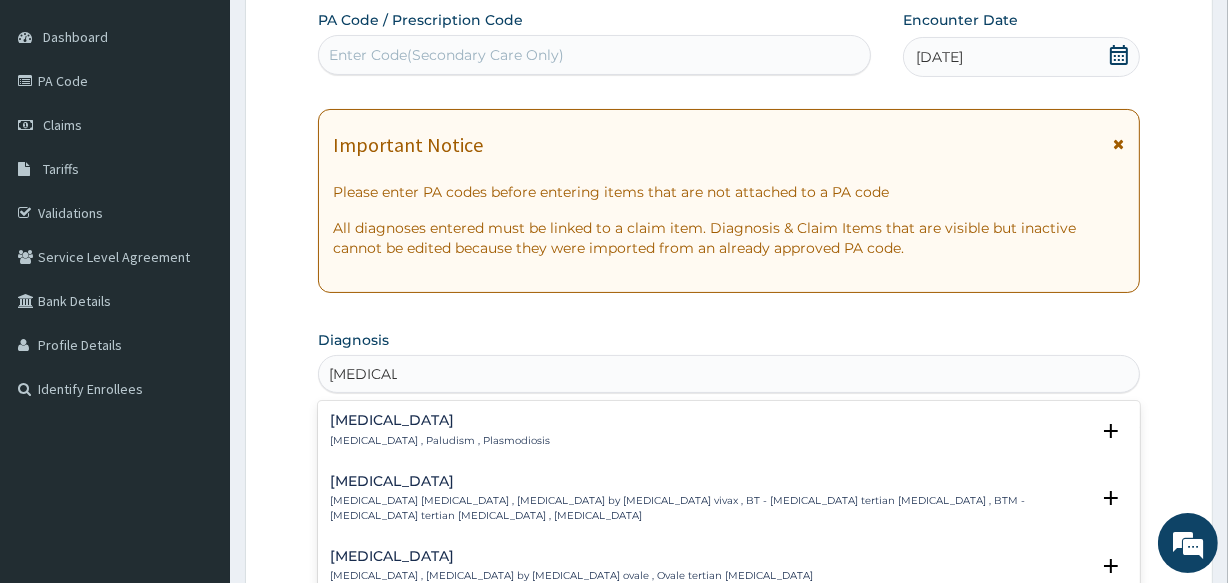 click on "[MEDICAL_DATA]" at bounding box center (440, 420) 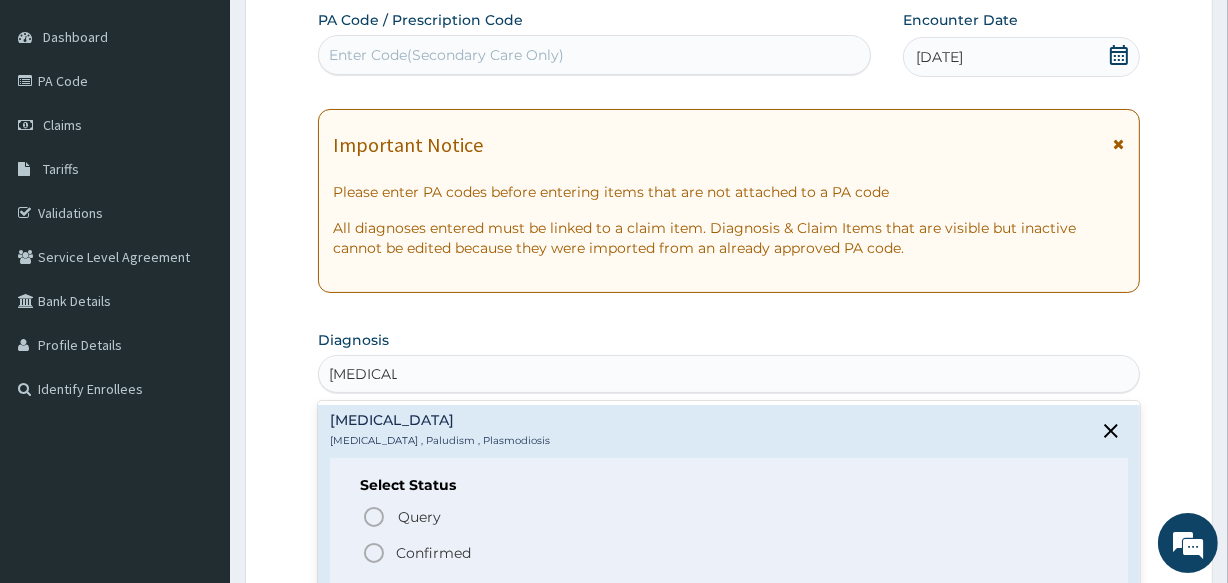 drag, startPoint x: 374, startPoint y: 540, endPoint x: 552, endPoint y: 425, distance: 211.91743 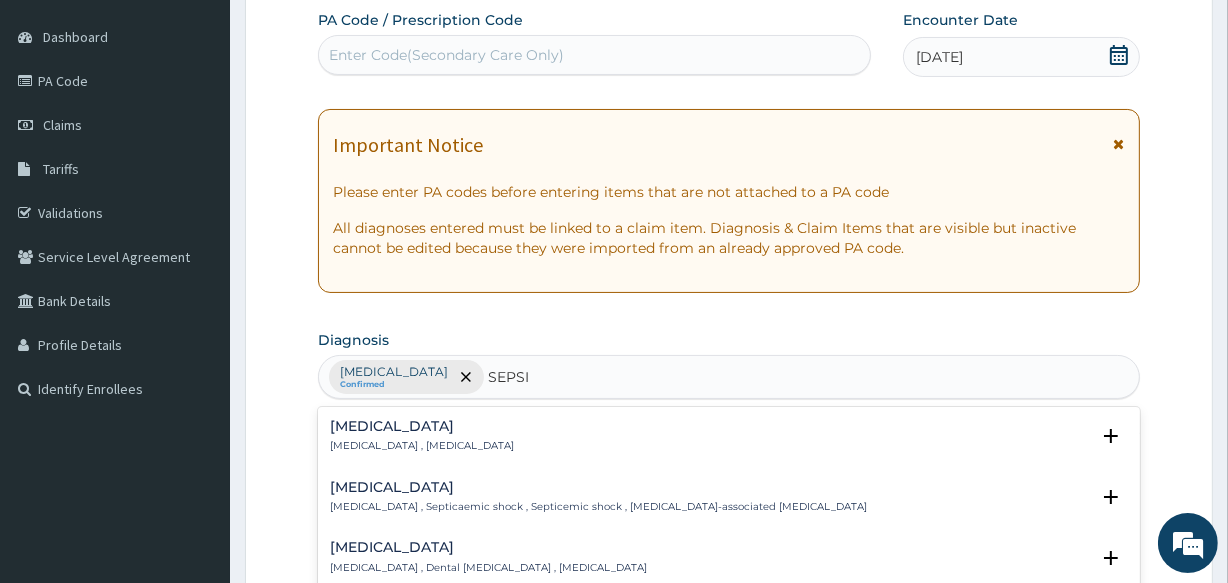type on "[MEDICAL_DATA]" 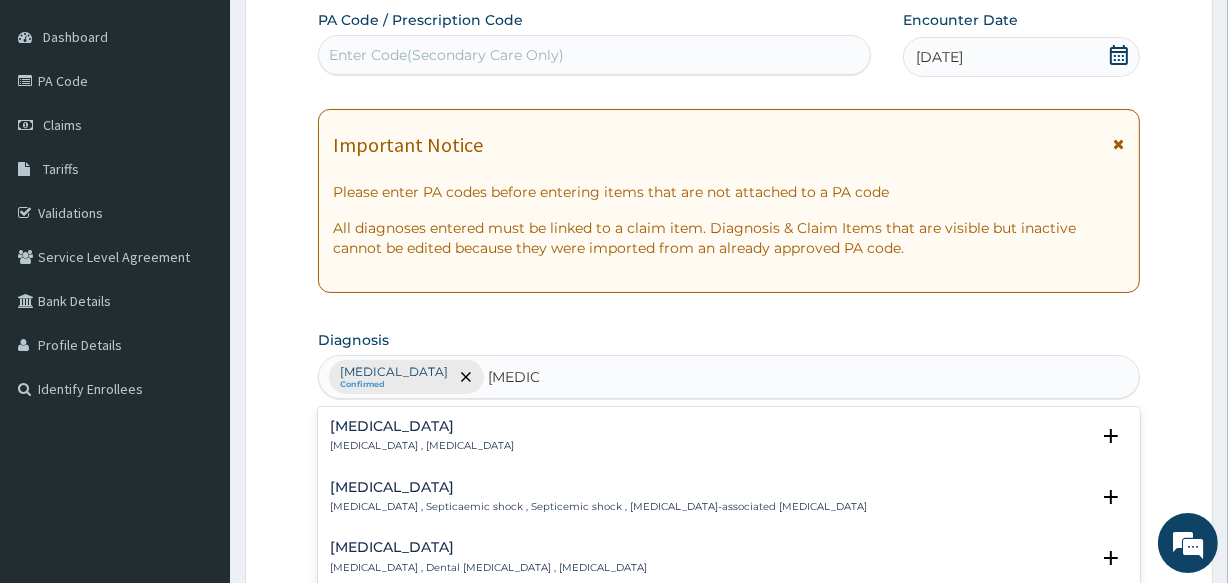 click on "Sepsis Systemic infection , Sepsis" at bounding box center (422, 436) 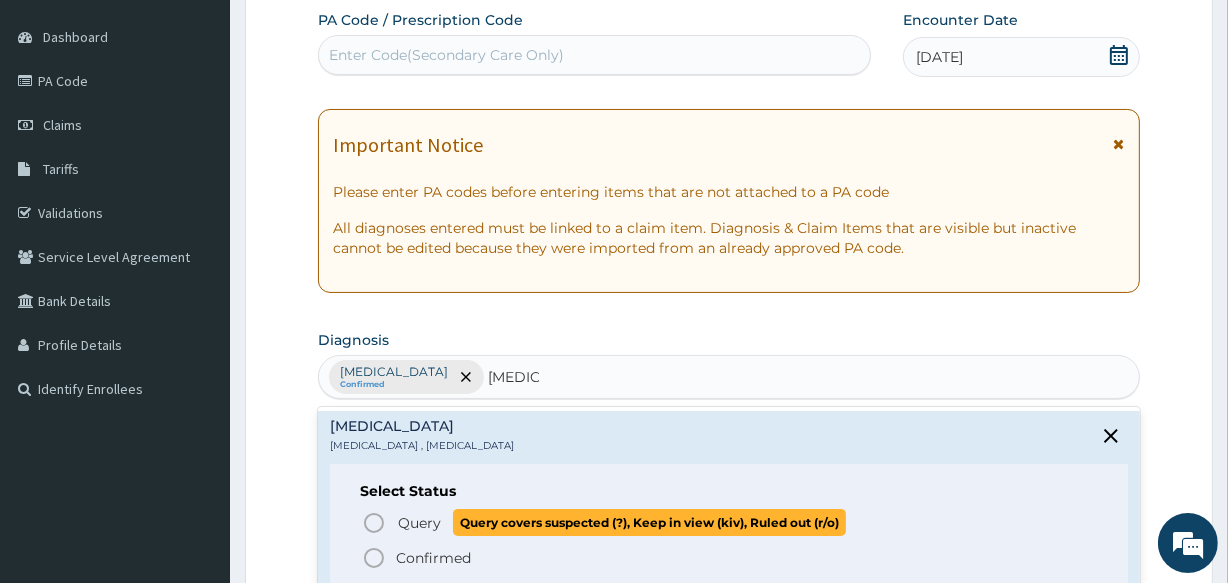 click 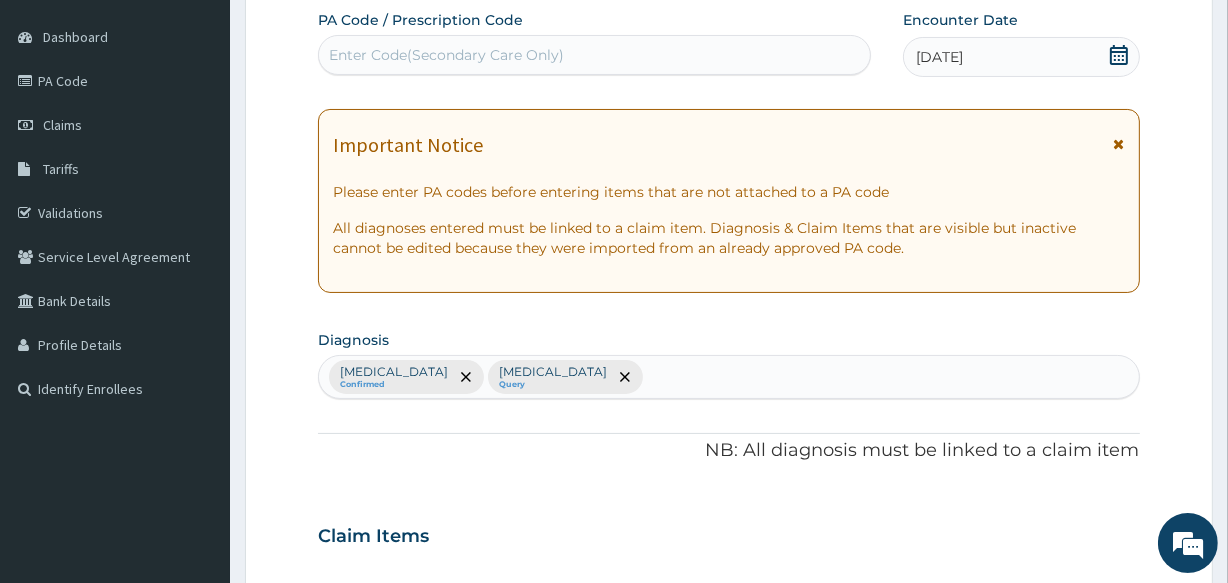 click on "[MEDICAL_DATA] Confirmed [MEDICAL_DATA] Query" at bounding box center (728, 377) 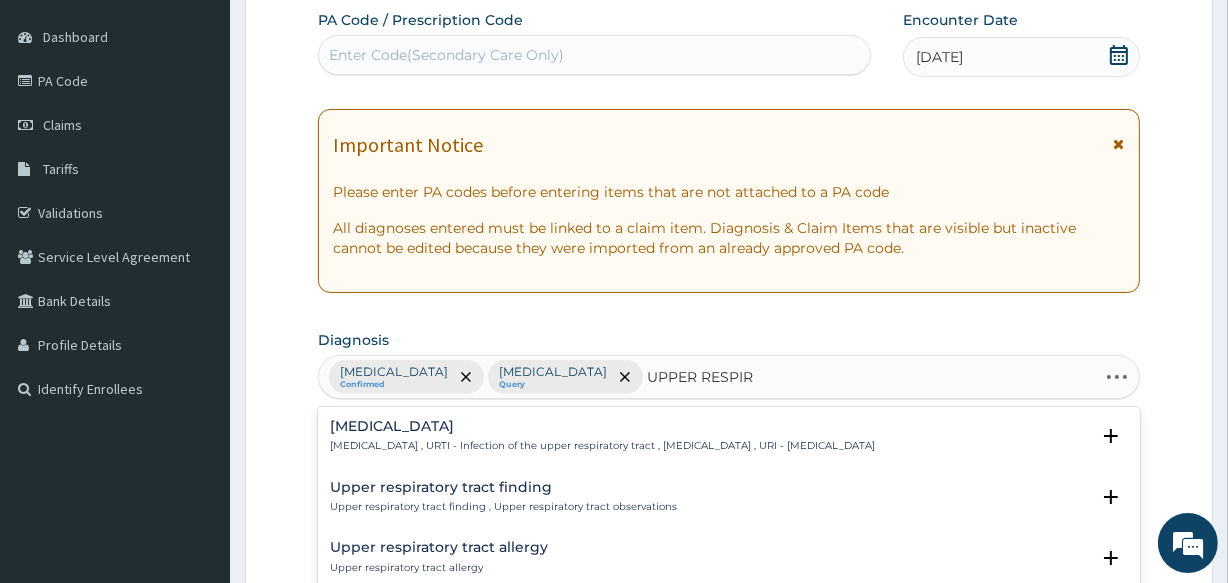 type on "UPPER RESPIRA" 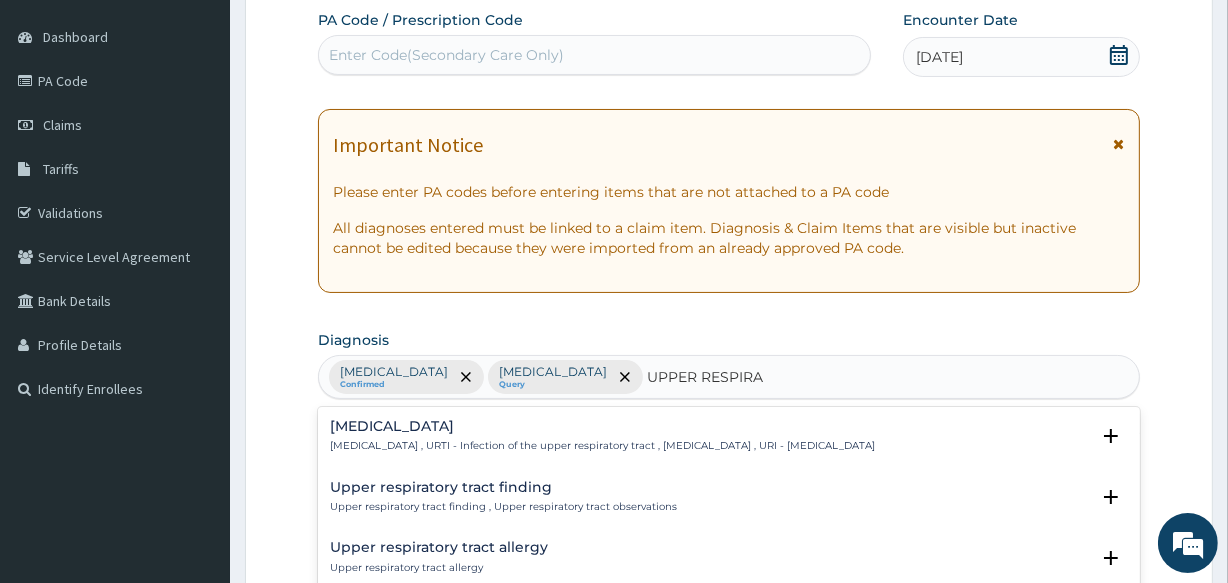 click on "[MEDICAL_DATA] , URTI - Infection of the upper respiratory tract , [MEDICAL_DATA] , URI - [MEDICAL_DATA]" at bounding box center (602, 446) 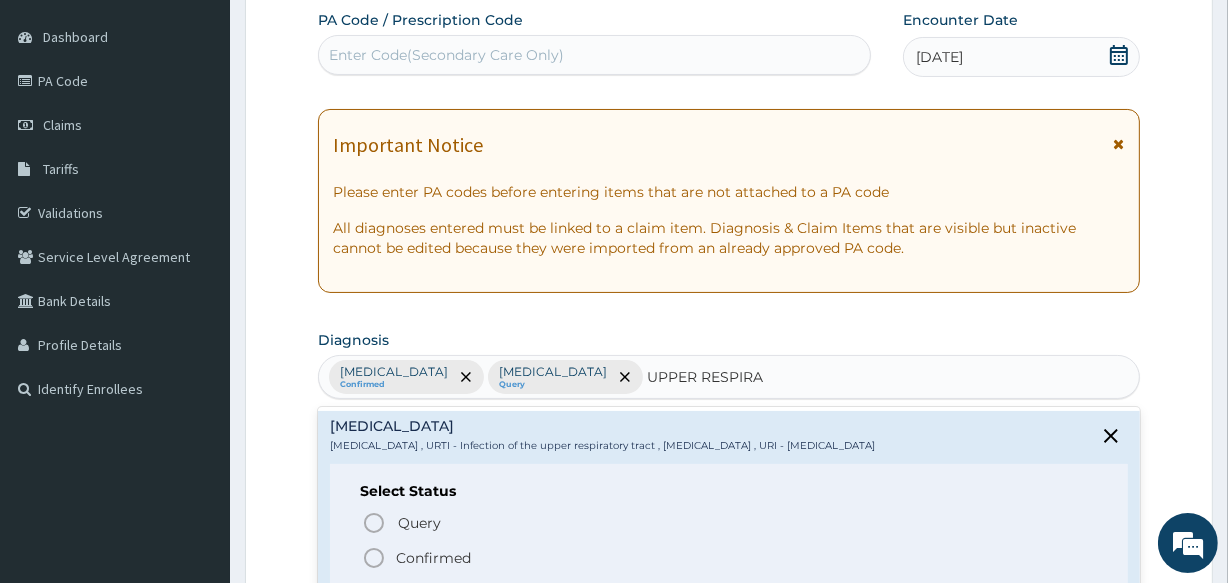 click 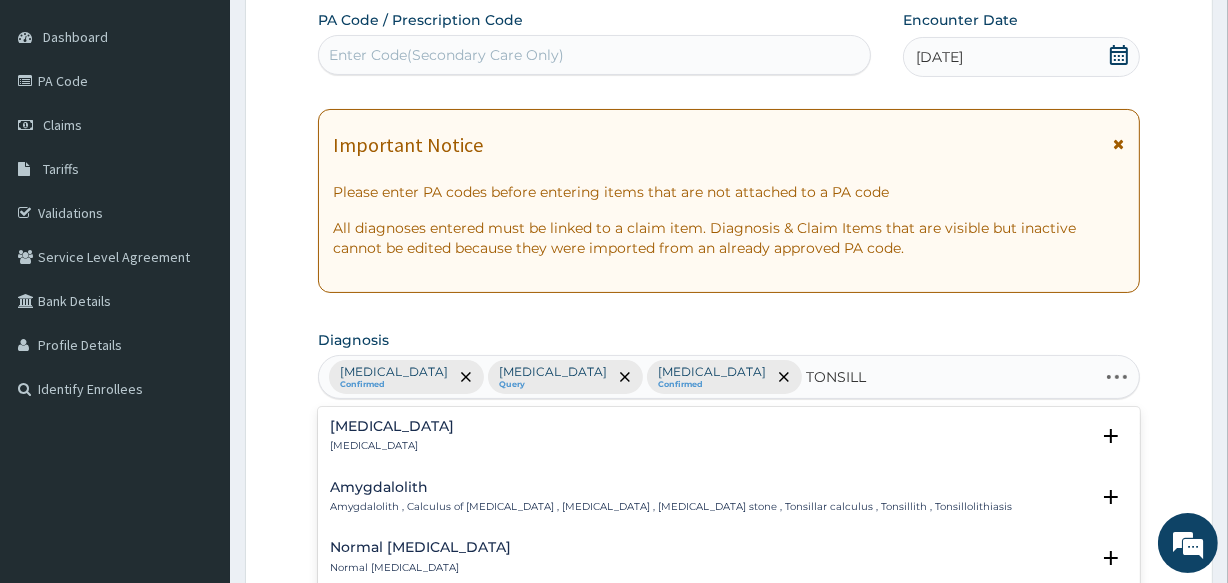 type on "TONSILLI" 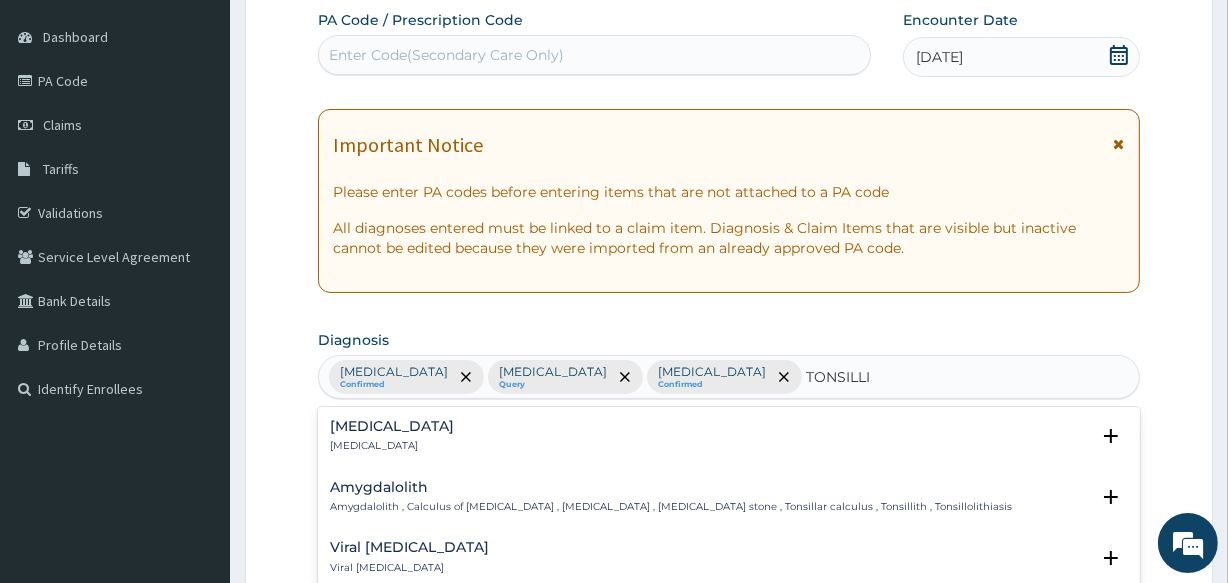 click on "Tonsillitis" at bounding box center [392, 426] 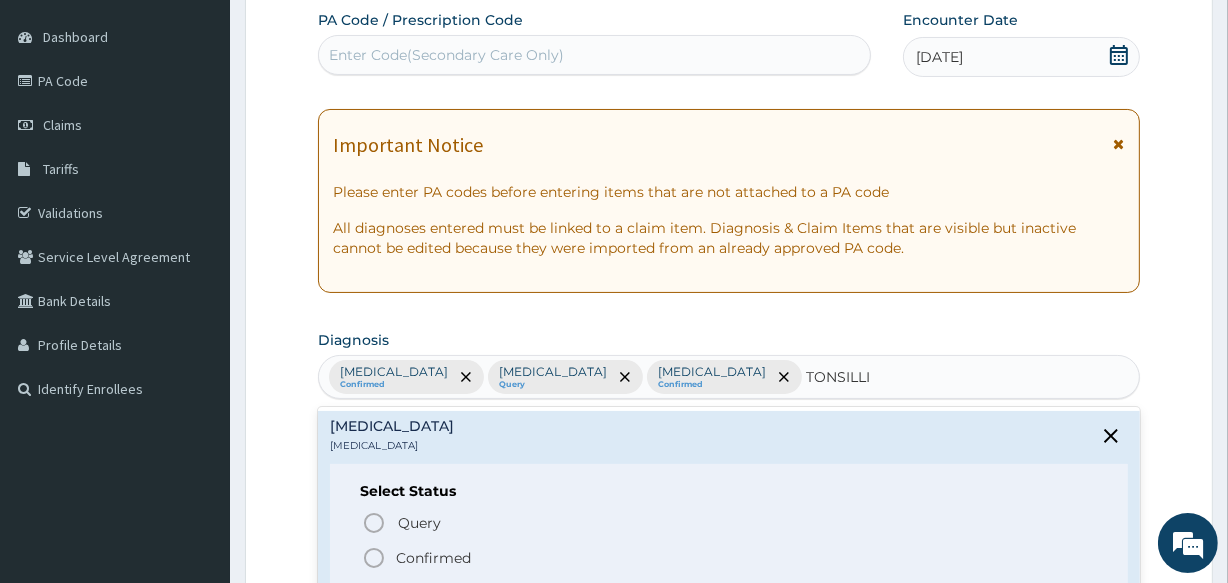 drag, startPoint x: 380, startPoint y: 555, endPoint x: 809, endPoint y: 550, distance: 429.02914 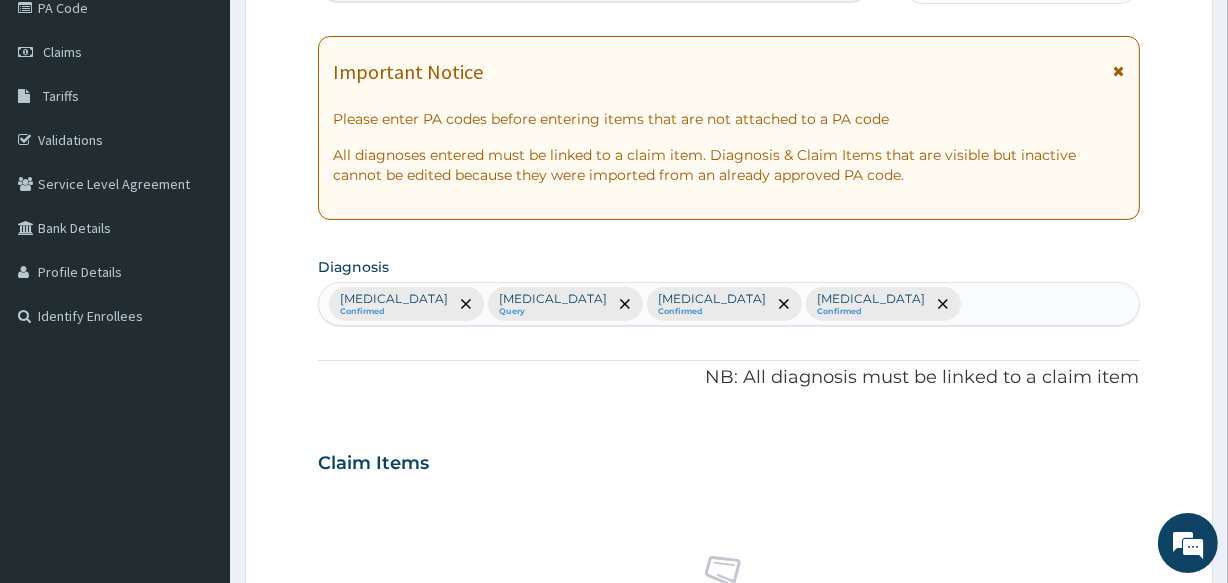scroll, scrollTop: 290, scrollLeft: 0, axis: vertical 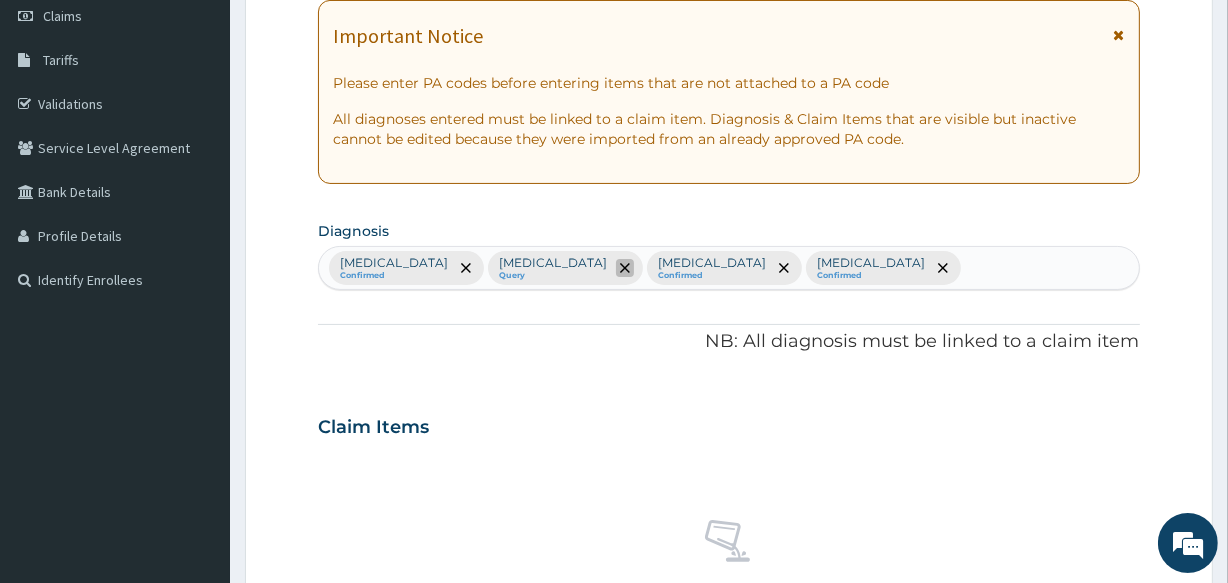 click 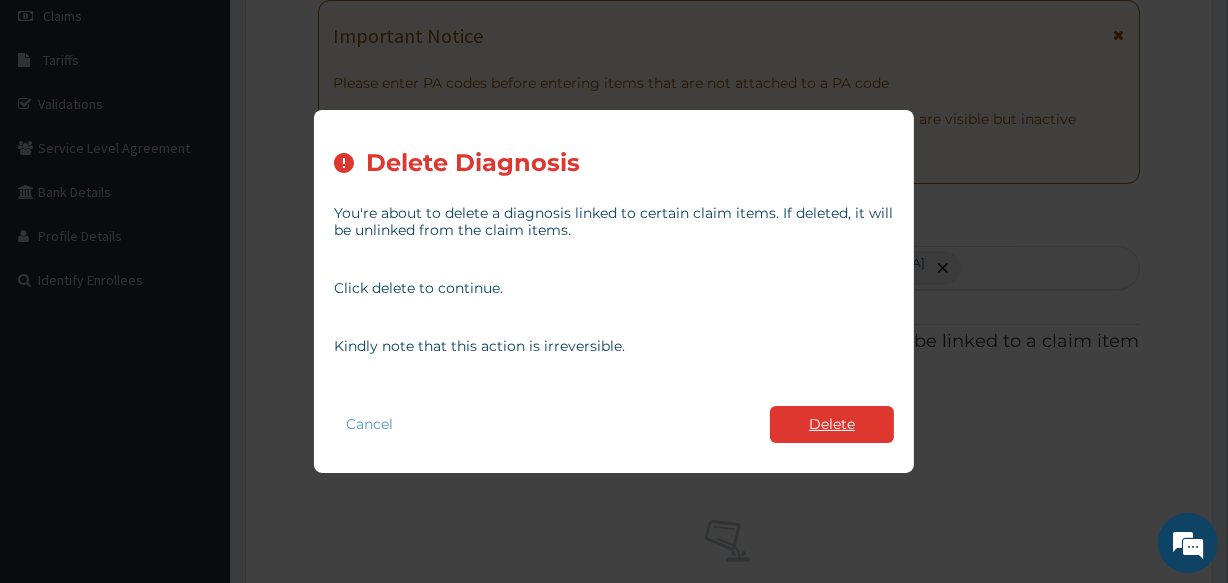 click on "Delete" at bounding box center (832, 424) 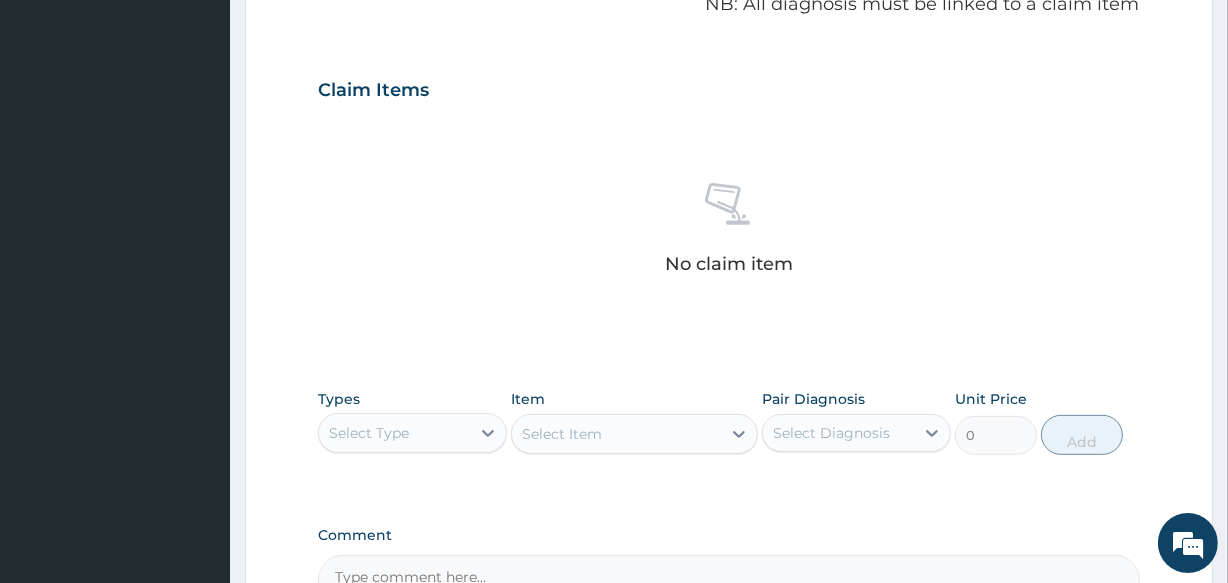 scroll, scrollTop: 654, scrollLeft: 0, axis: vertical 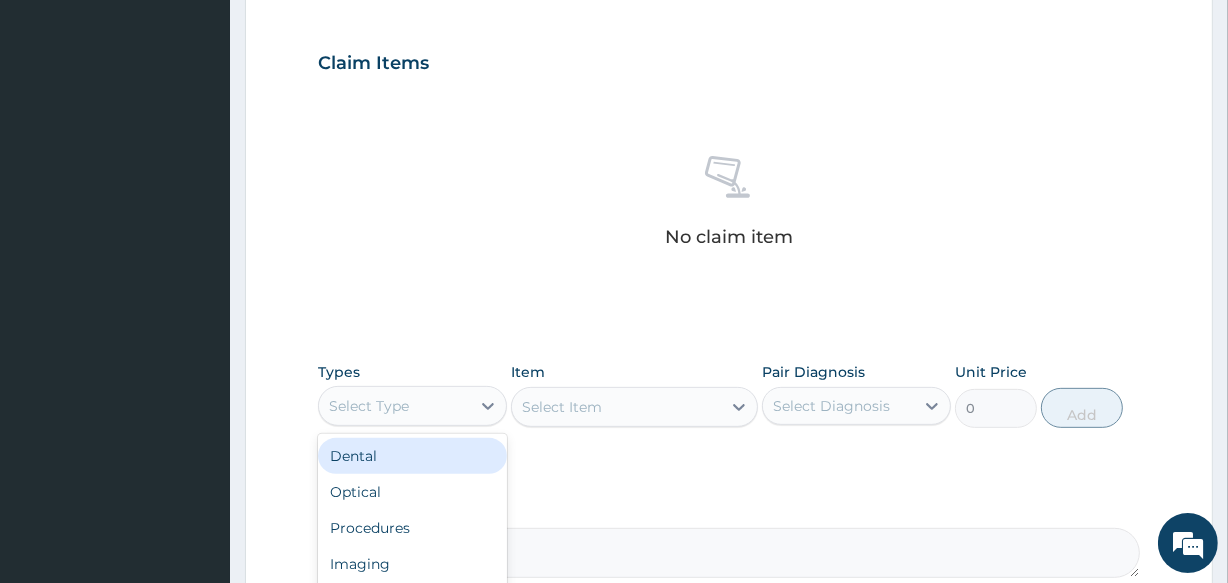 click on "Select Type" at bounding box center [394, 406] 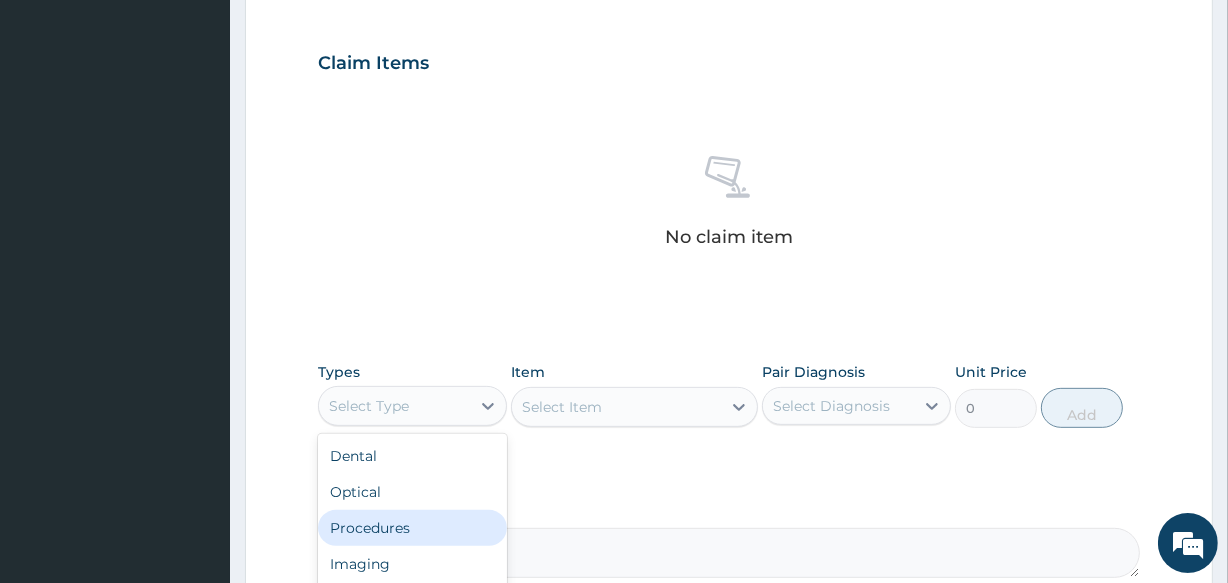 click on "Procedures" at bounding box center [412, 528] 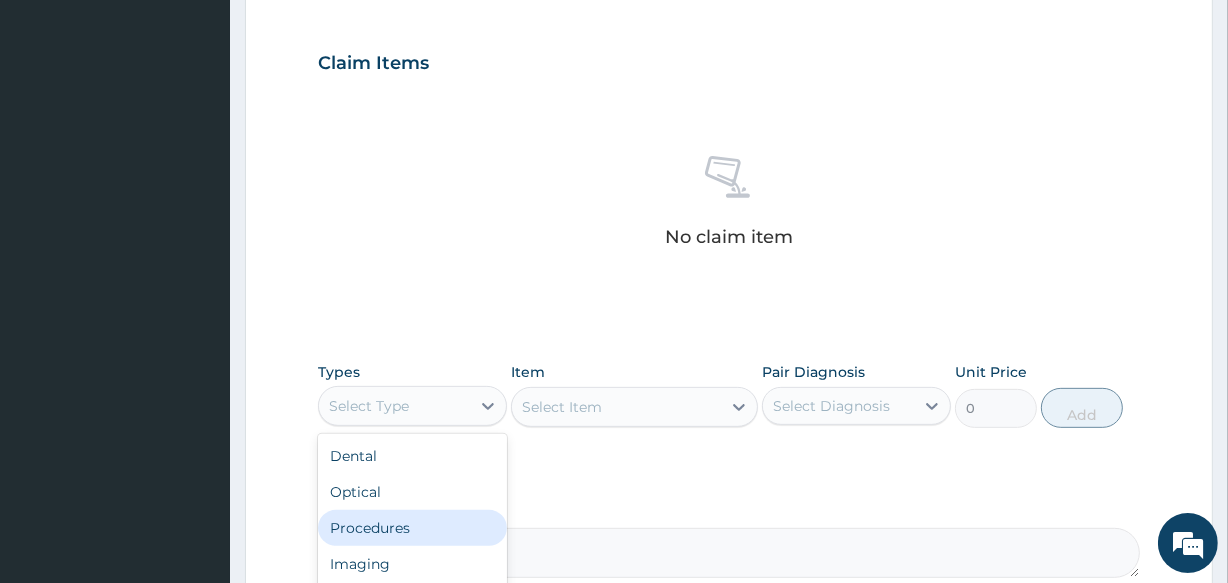 click on "Comment" at bounding box center [728, 539] 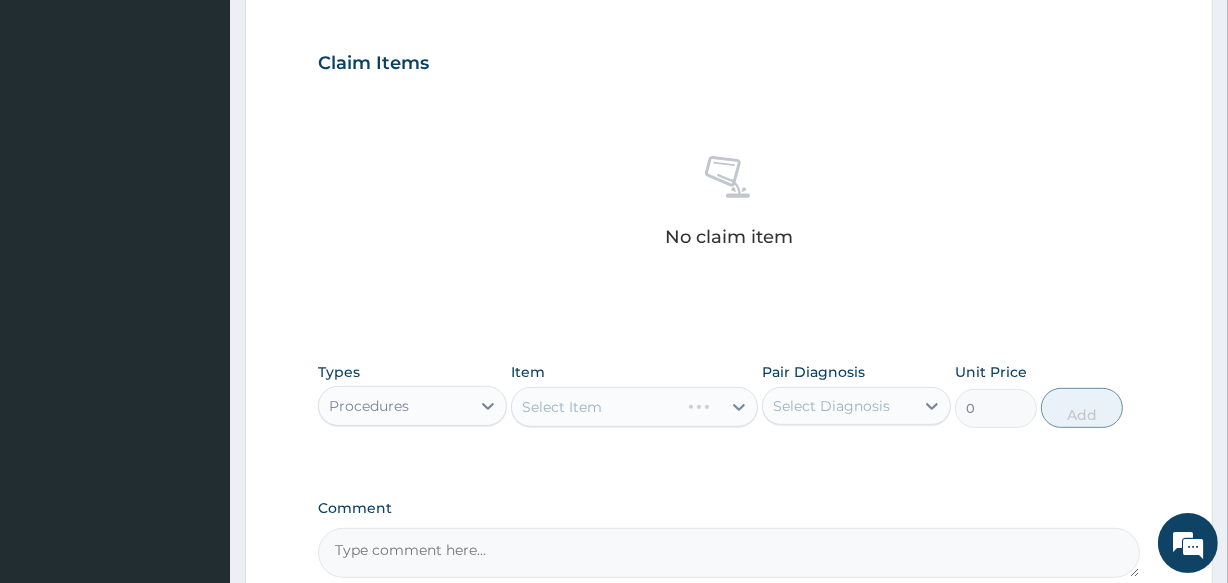 click on "Select Item" at bounding box center [634, 407] 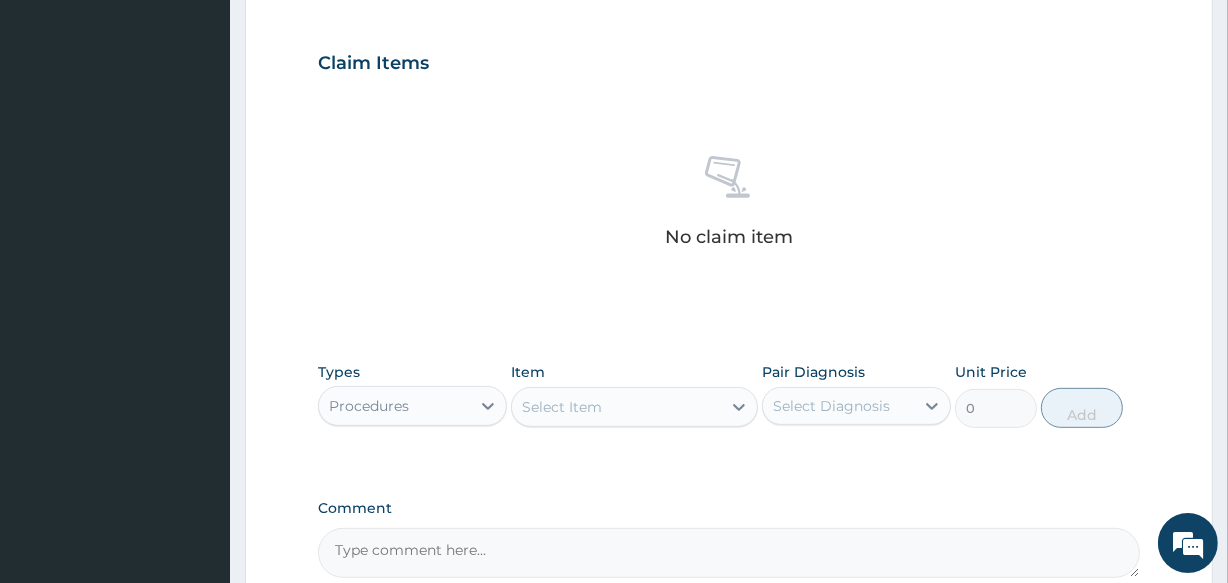 click on "Select Item" at bounding box center [616, 407] 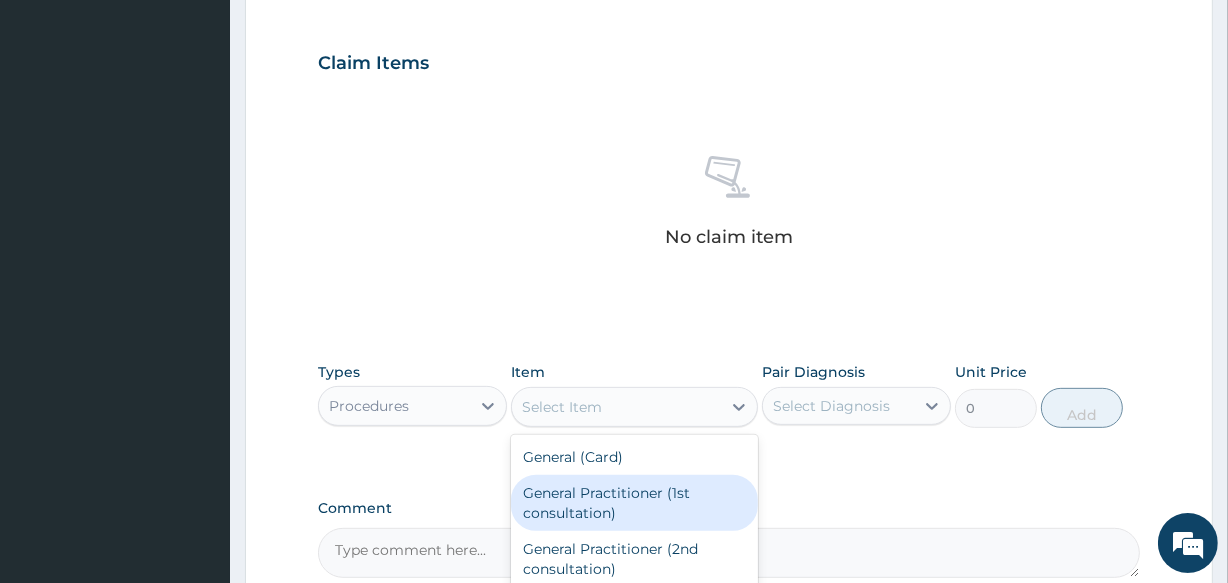 drag, startPoint x: 659, startPoint y: 491, endPoint x: 826, endPoint y: 426, distance: 179.2038 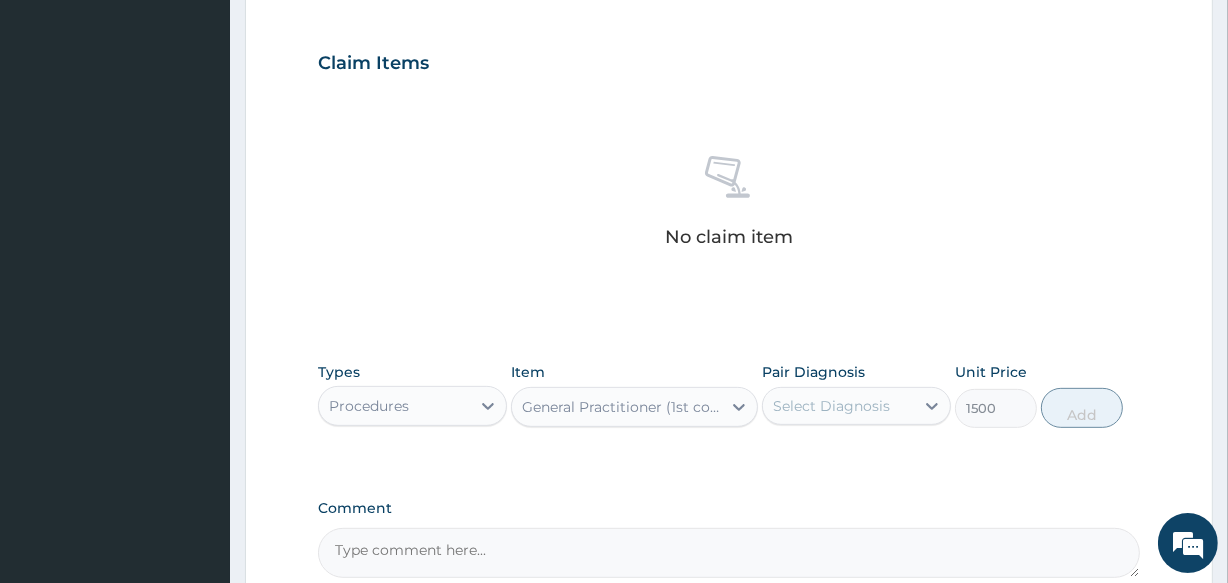 click on "Select Diagnosis" at bounding box center [838, 406] 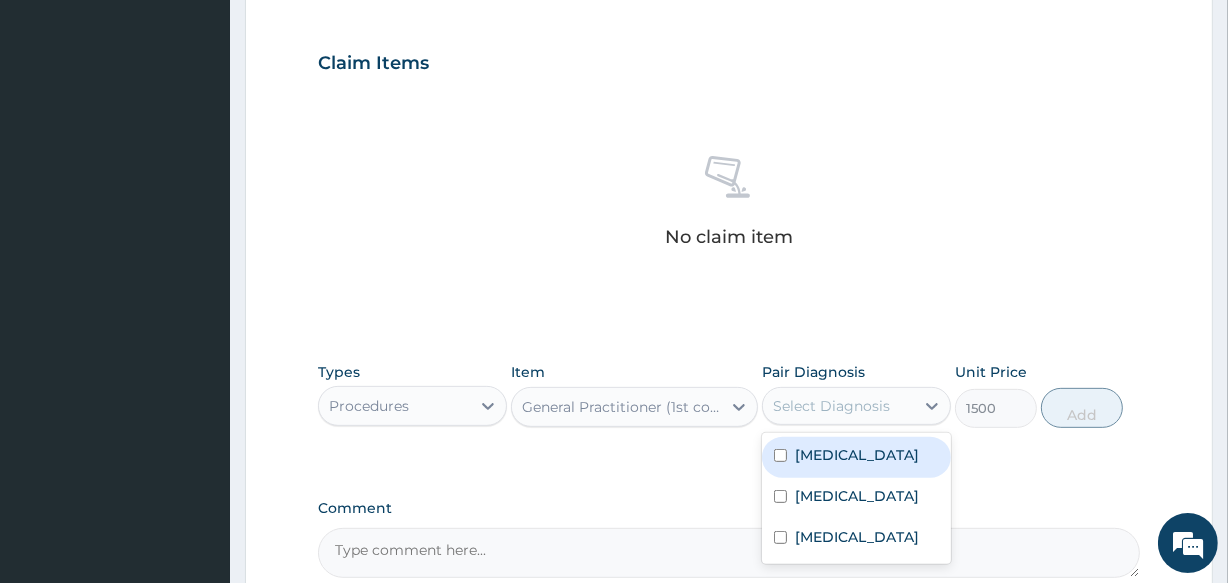 click on "[MEDICAL_DATA]" at bounding box center (856, 457) 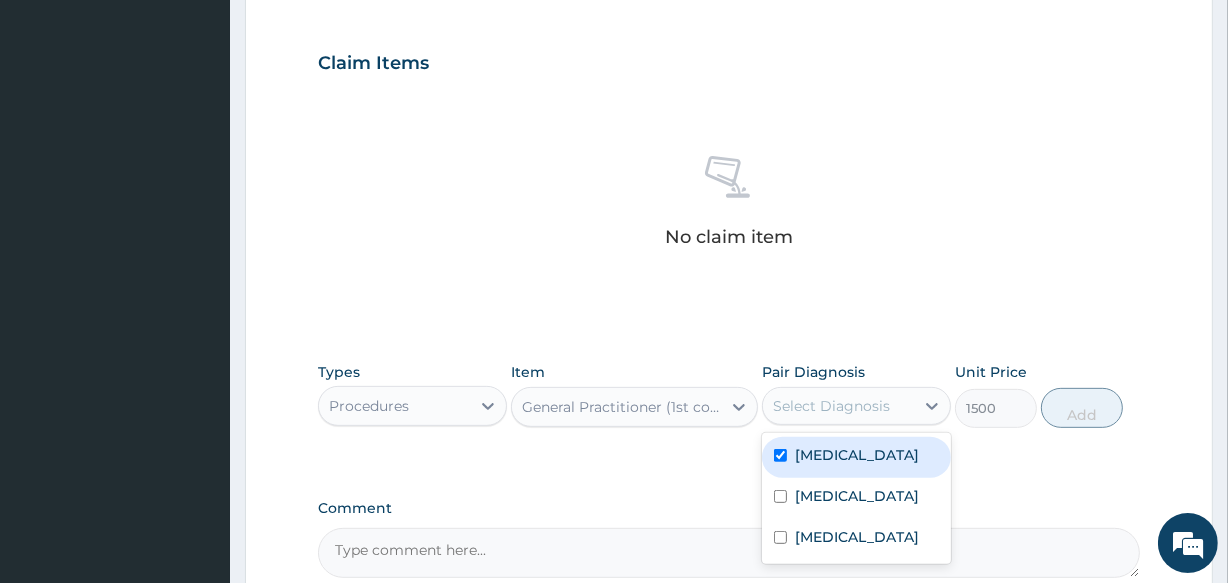 checkbox on "true" 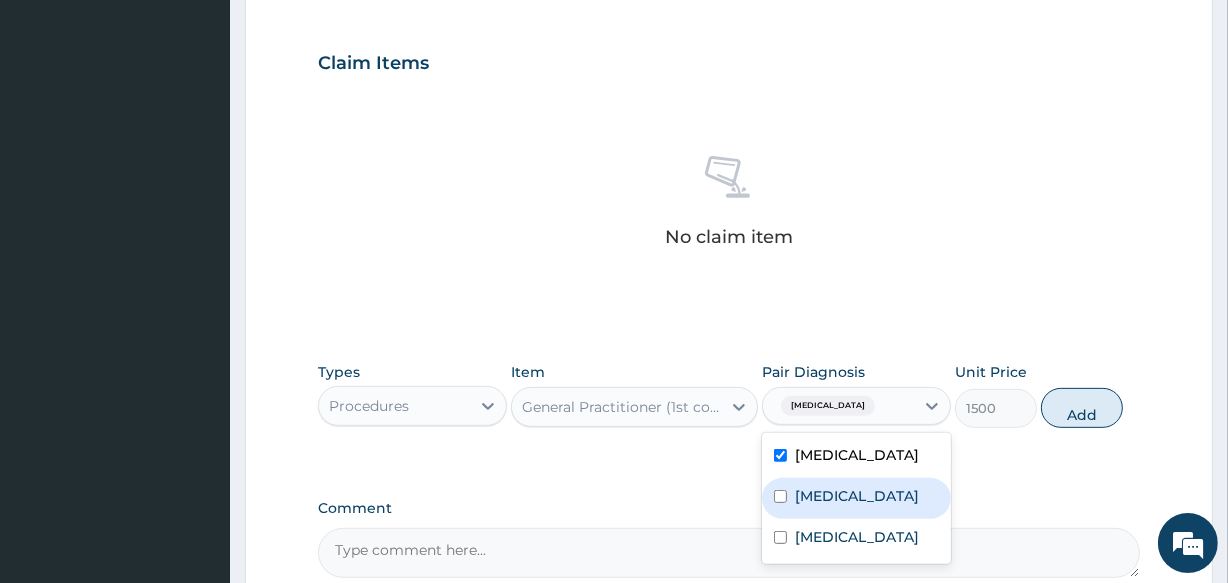 click on "[MEDICAL_DATA]" at bounding box center (857, 496) 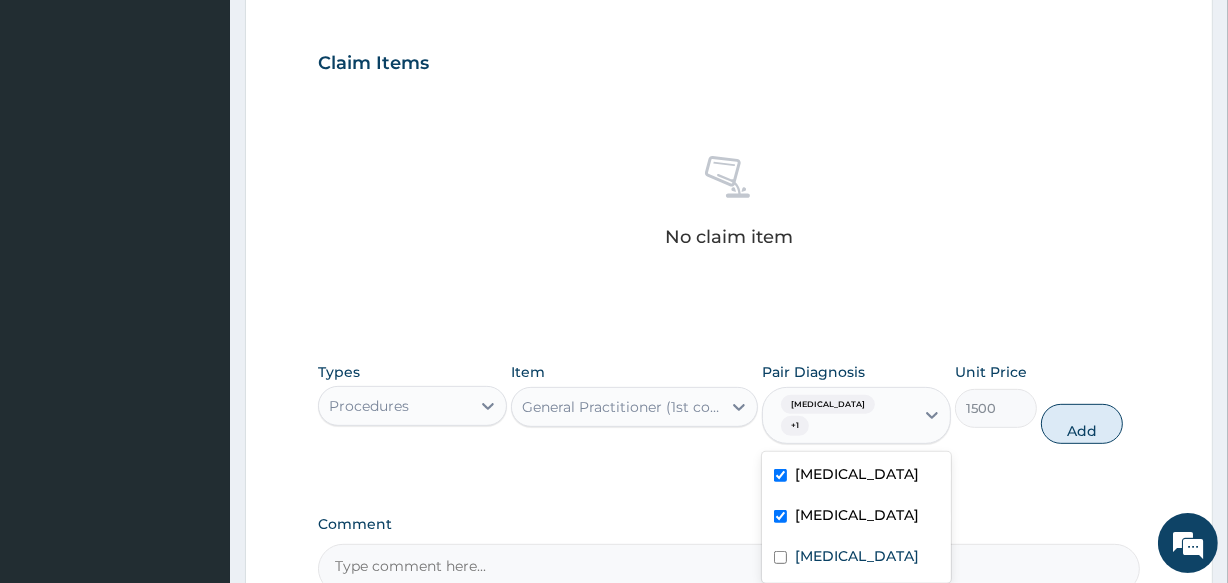 click on "[MEDICAL_DATA]" at bounding box center [856, 517] 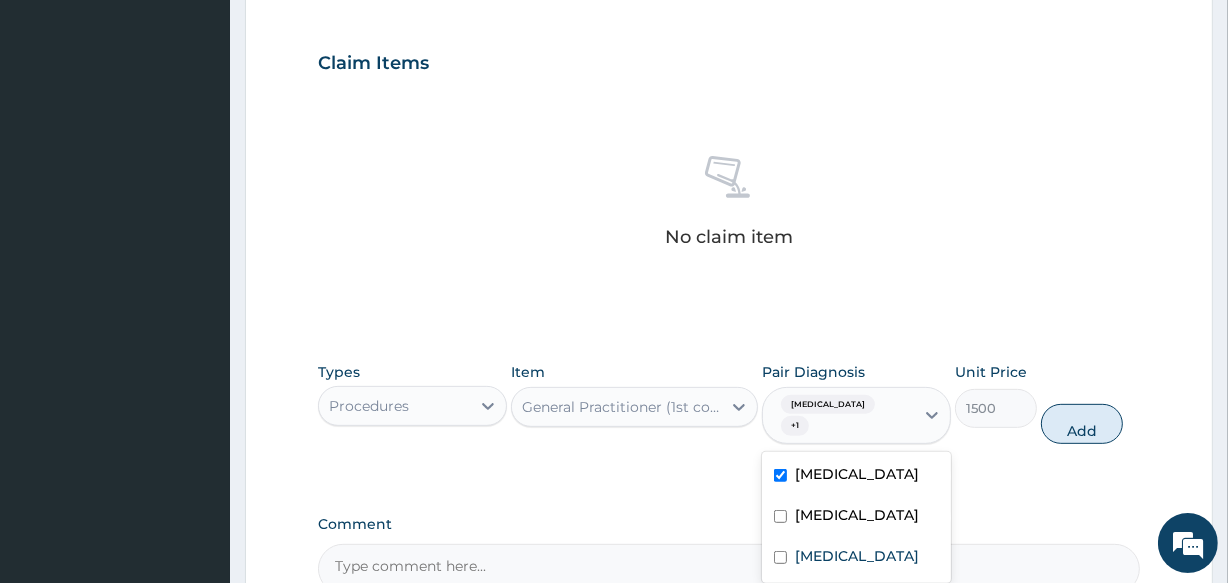 checkbox on "false" 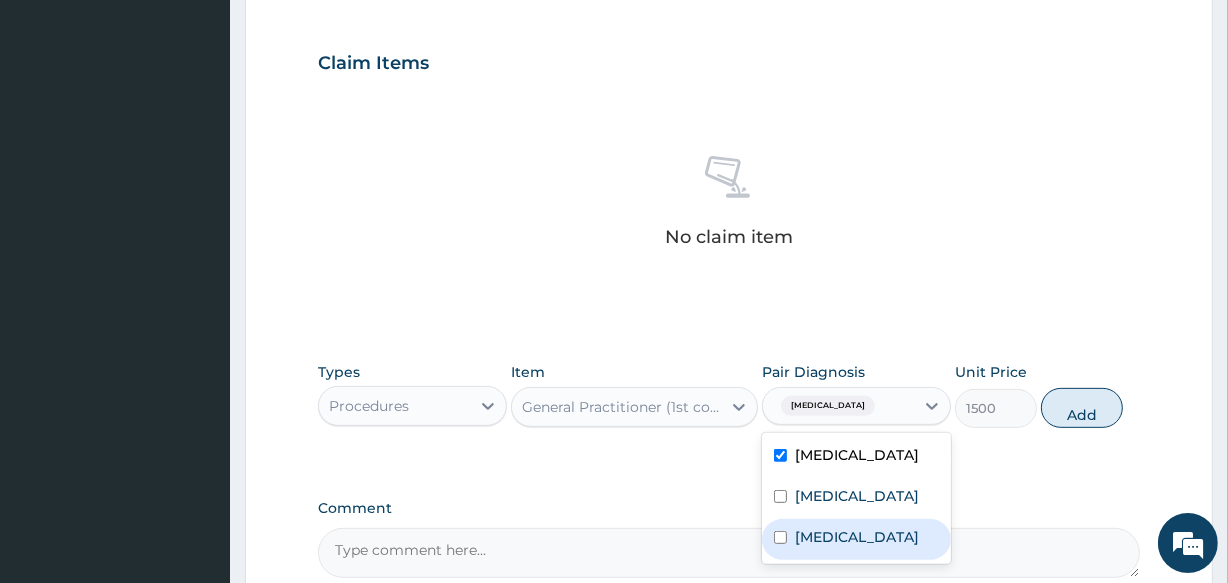 click on "Tonsillitis" at bounding box center (857, 537) 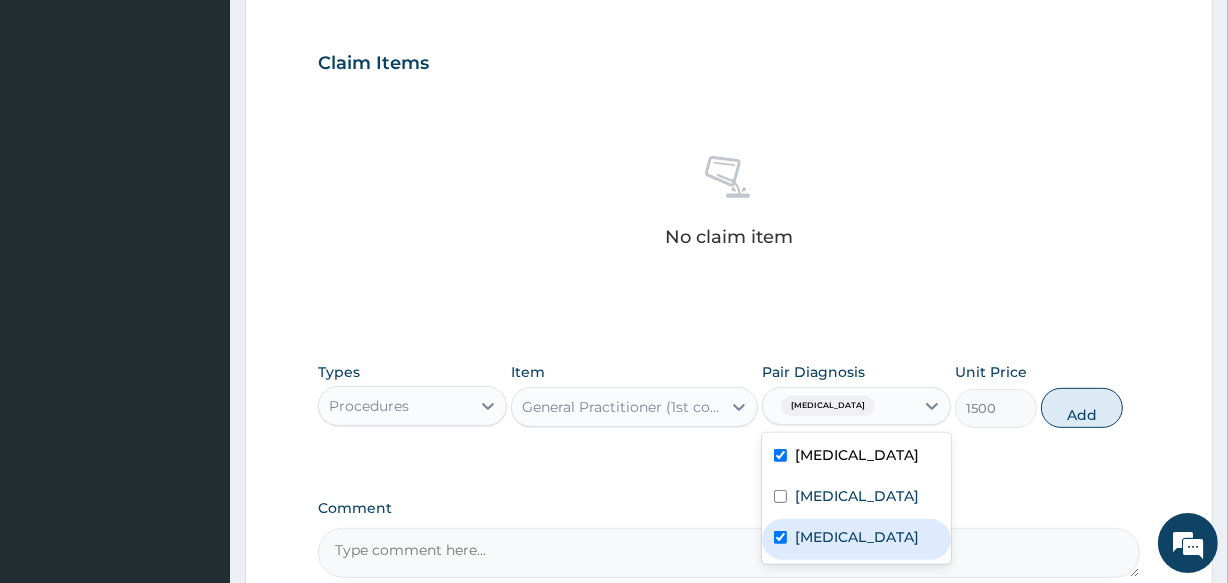 checkbox on "true" 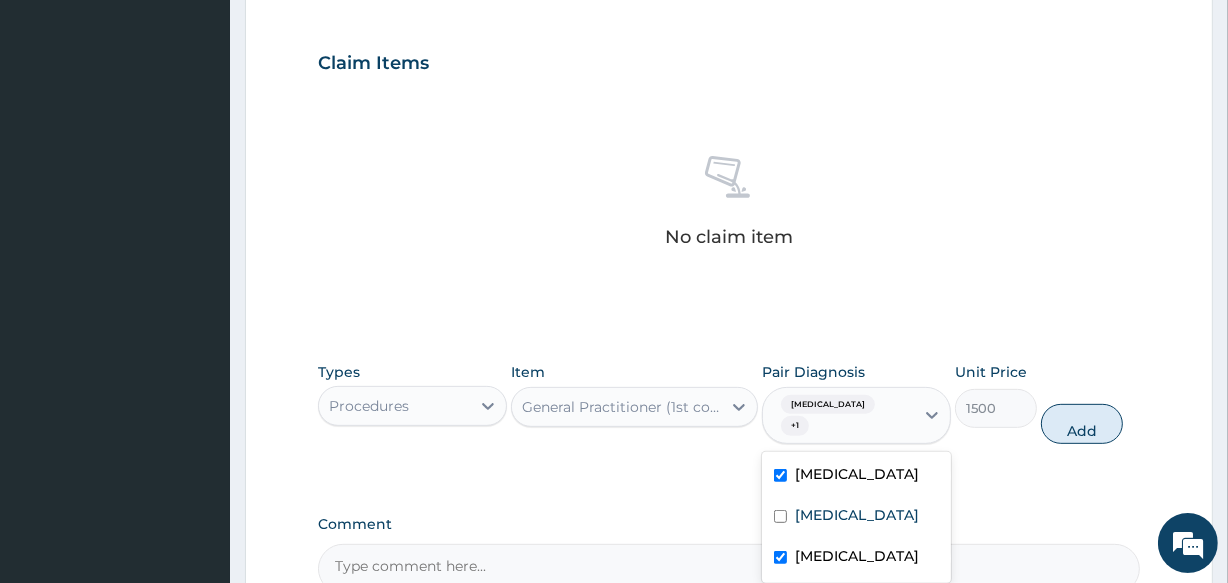 drag, startPoint x: 797, startPoint y: 499, endPoint x: 1031, endPoint y: 429, distance: 244.24577 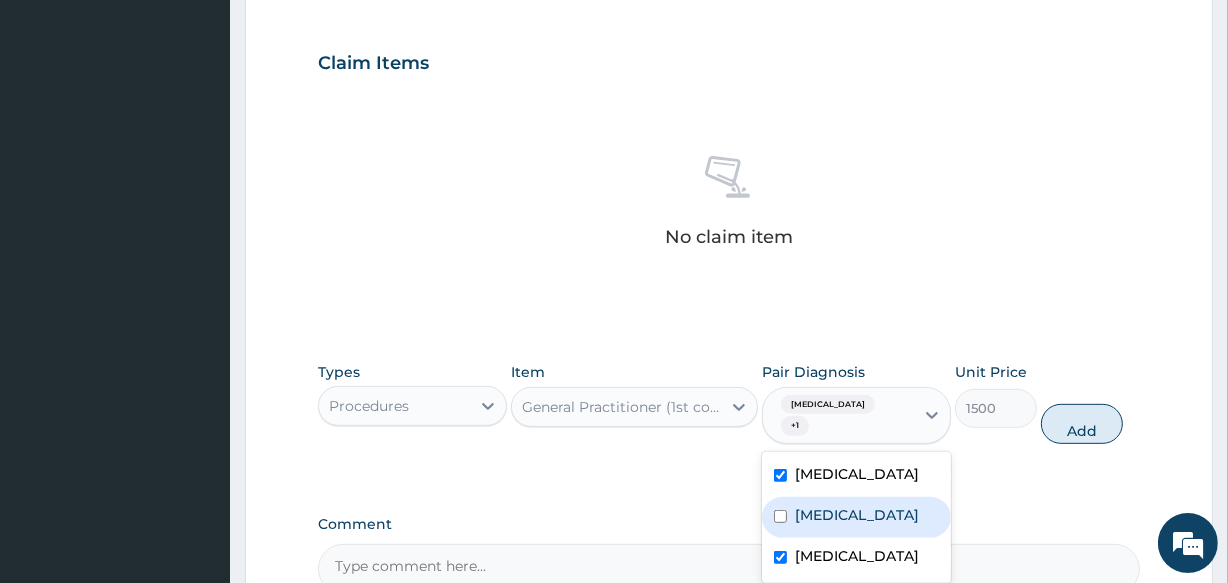 click on "[MEDICAL_DATA]" at bounding box center (856, 517) 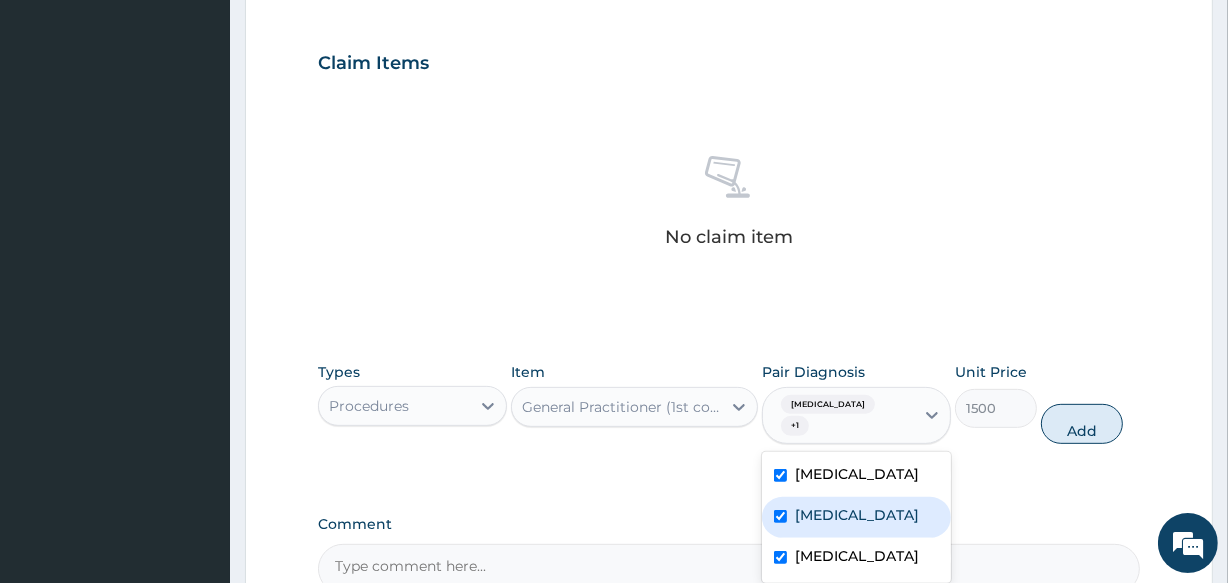 checkbox on "true" 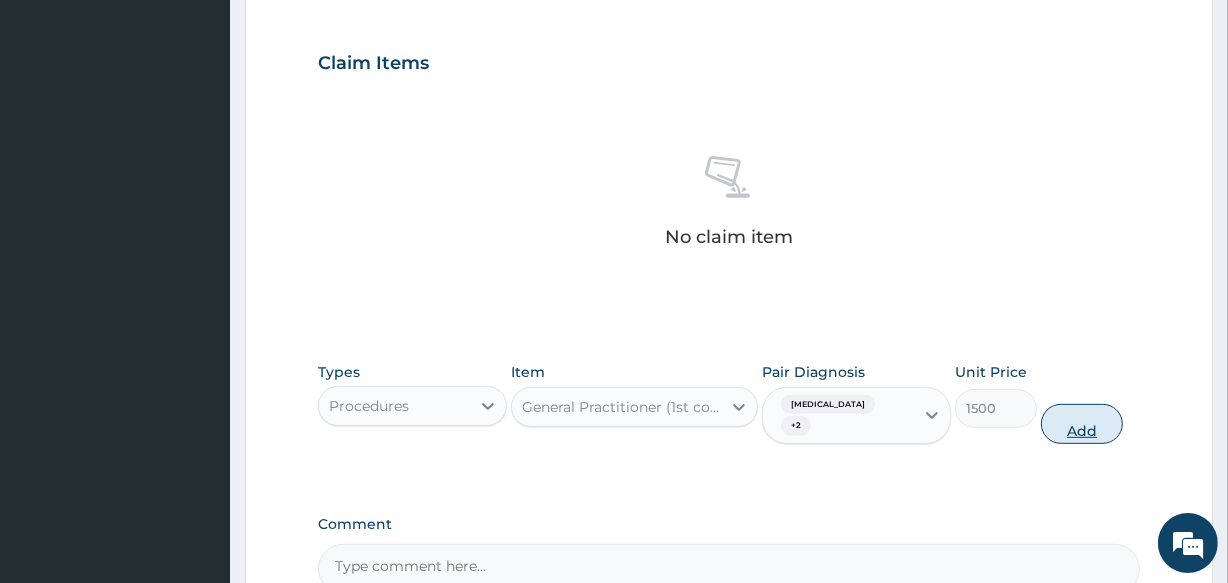 click on "Add" at bounding box center (1082, 424) 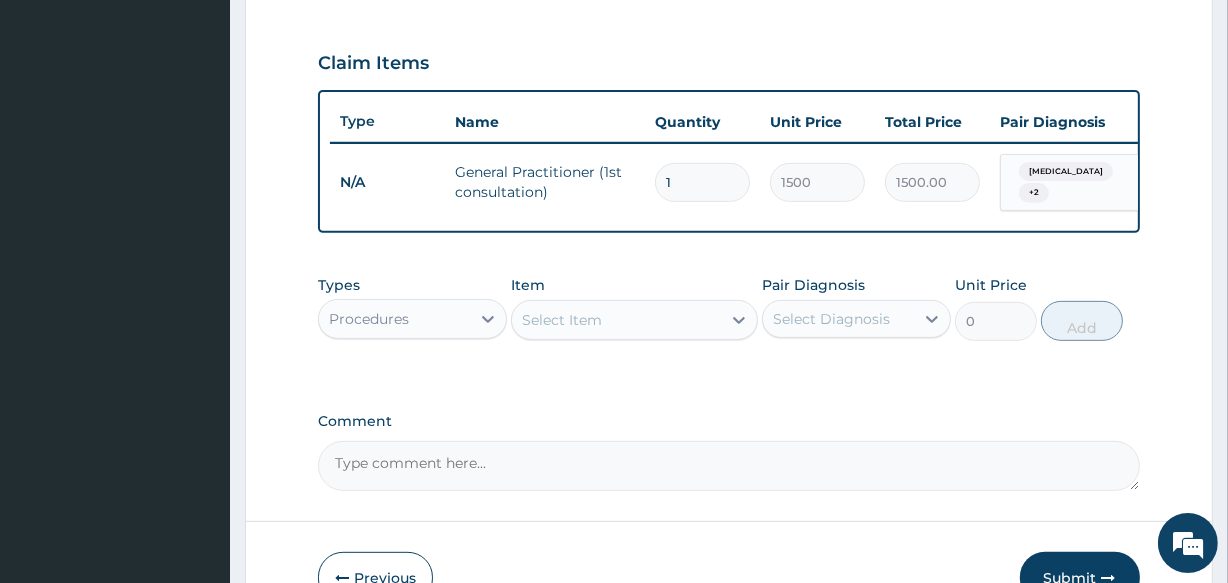 click on "Select Item" at bounding box center [562, 320] 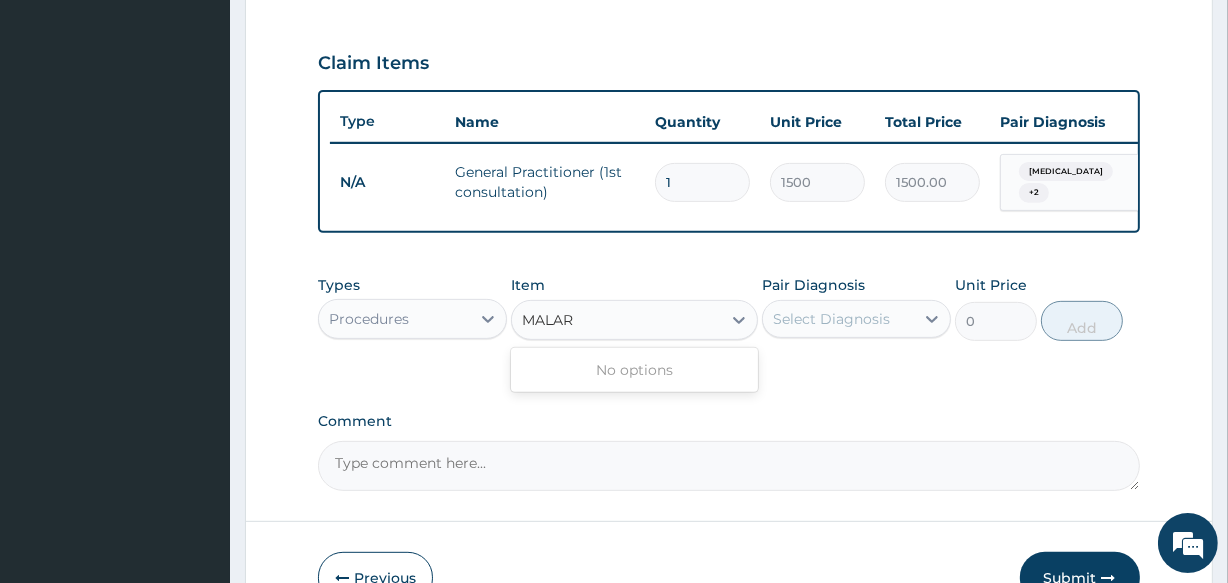 type on "MALAR" 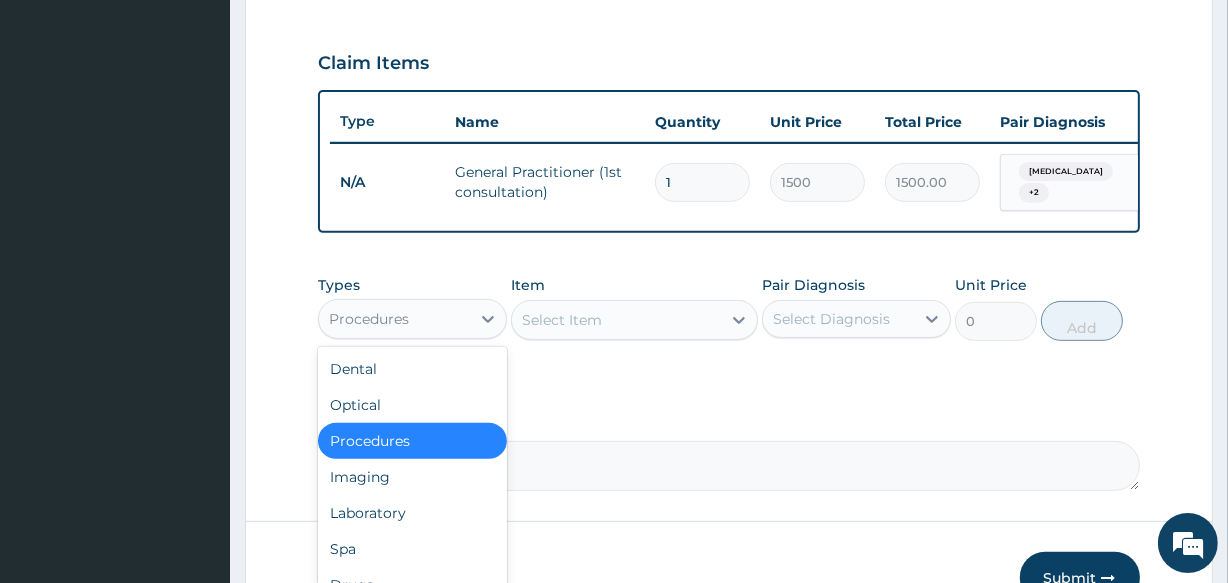 click on "Procedures" at bounding box center [394, 319] 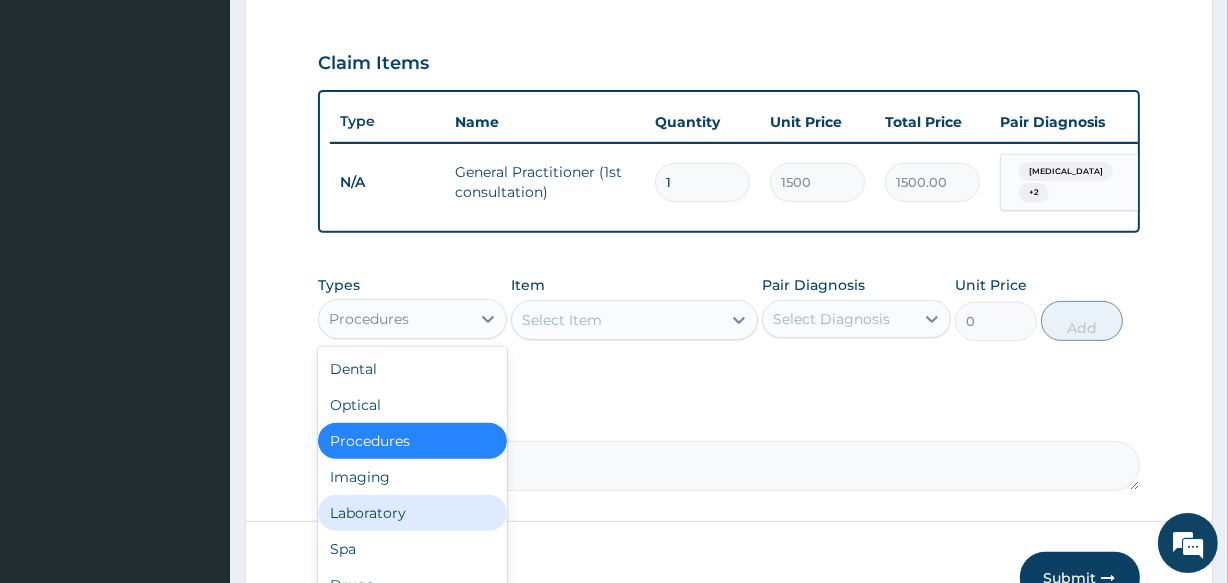 click on "Laboratory" at bounding box center [412, 513] 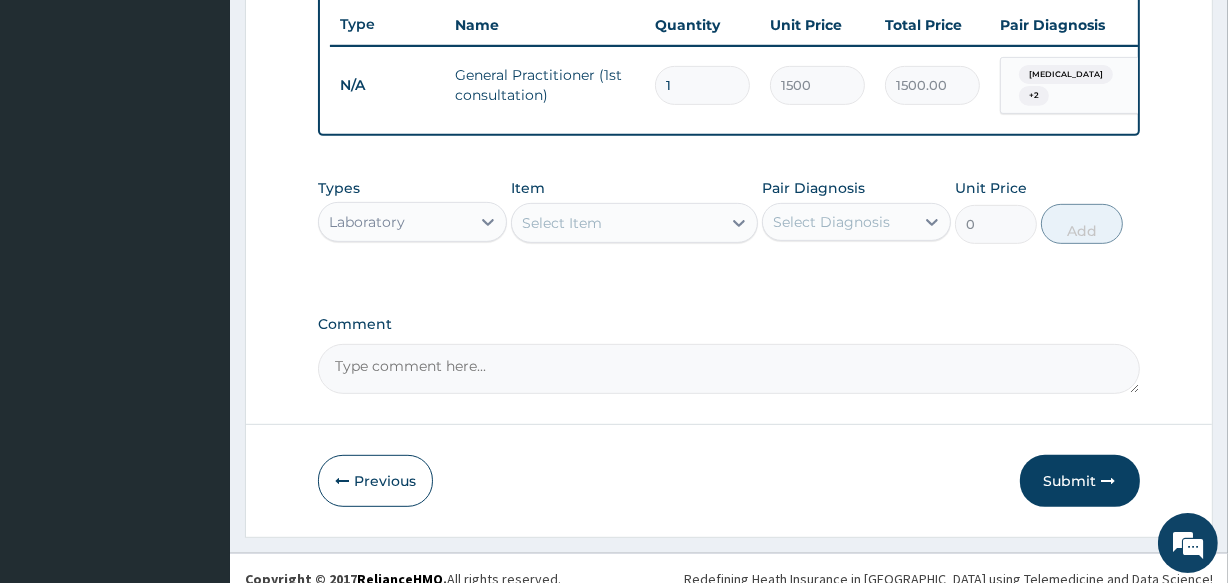 scroll, scrollTop: 776, scrollLeft: 0, axis: vertical 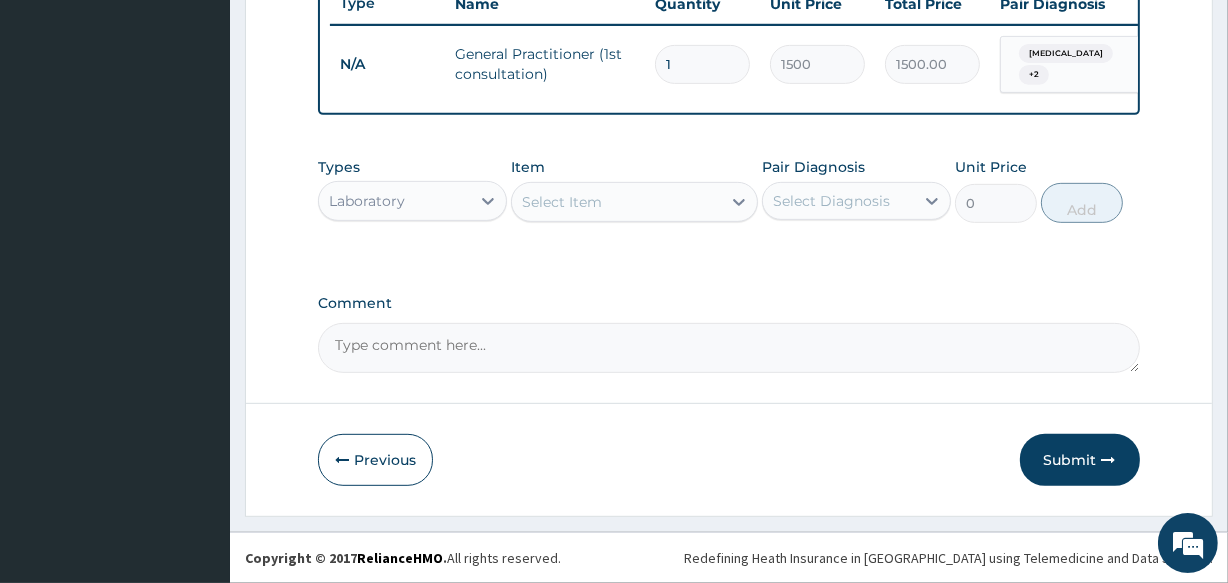 click on "Select Item" at bounding box center [616, 202] 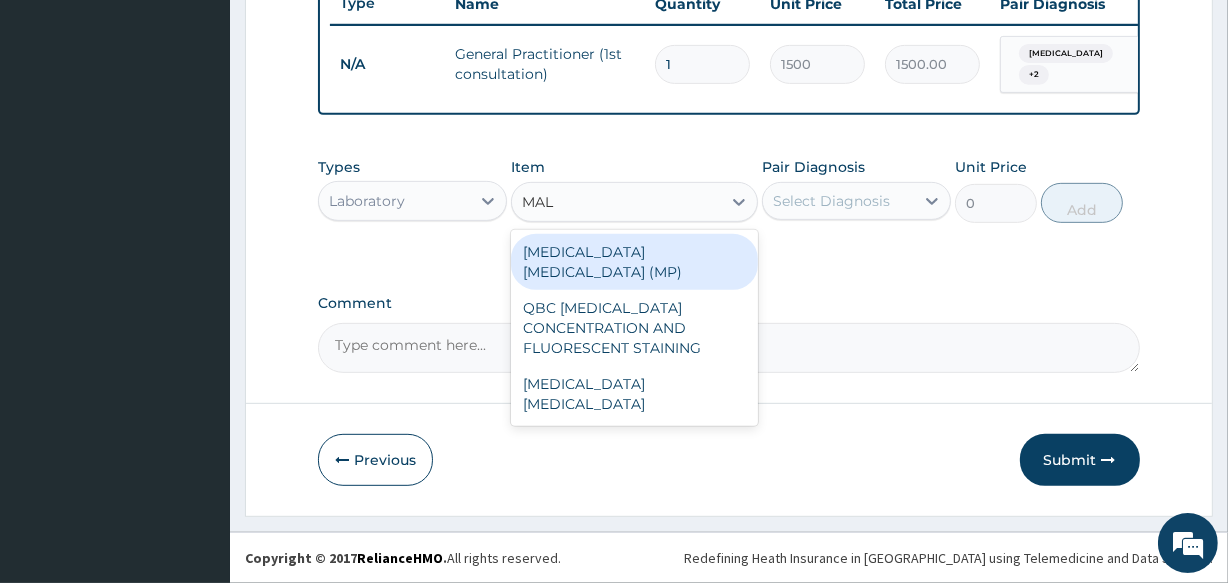 type on "MALA" 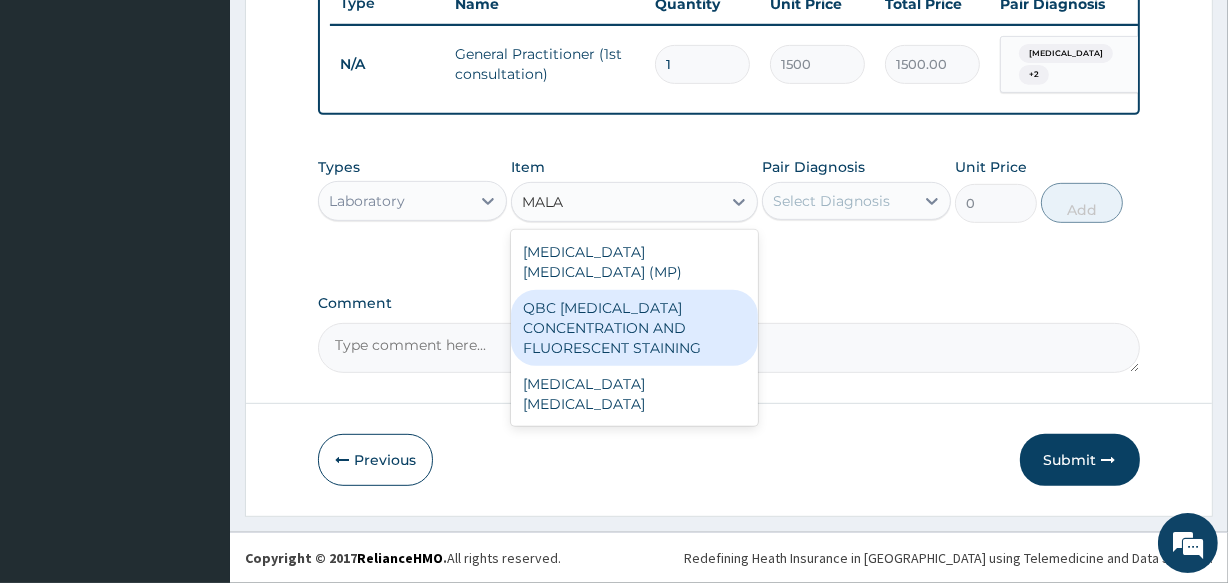 drag, startPoint x: 640, startPoint y: 305, endPoint x: 832, endPoint y: 243, distance: 201.76224 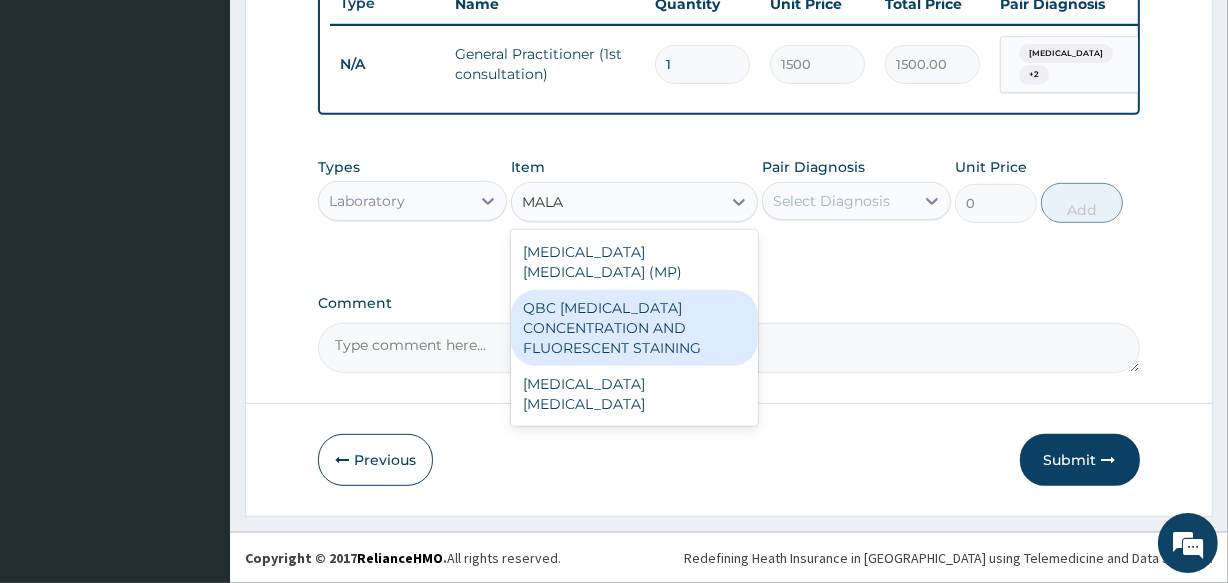 click on "Types Laboratory Item option General Practitioner (1st consultation), selected. option QBC MALARIA CONCENTRATION AND FLUORESCENT STAINING focused, 72 of 209. 3 results available for search term MALA. Use Up and Down to choose options, press Enter to select the currently focused option, press Escape to exit the menu, press Tab to select the option and exit the menu. MALA MALA MALARIA PARASITE (MP) QBC MALARIA CONCENTRATION AND FLUORESCENT STAINING malaria parasite Pair Diagnosis Select Diagnosis Unit Price 0 Add" at bounding box center [728, 205] 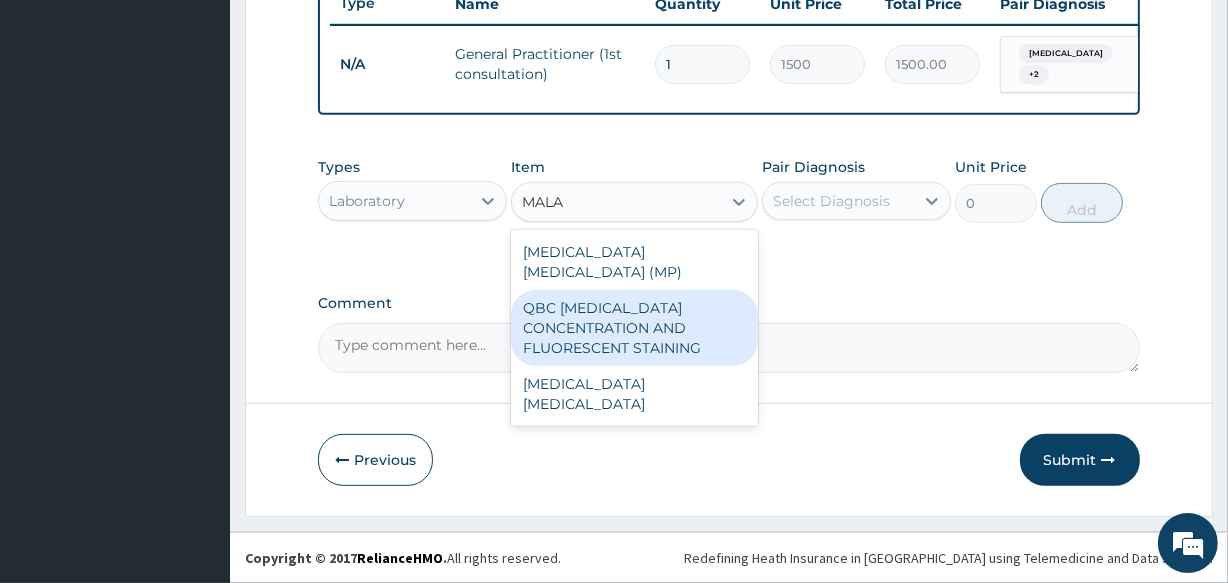 click on "QBC MALARIA CONCENTRATION AND FLUORESCENT STAINING" at bounding box center (634, 328) 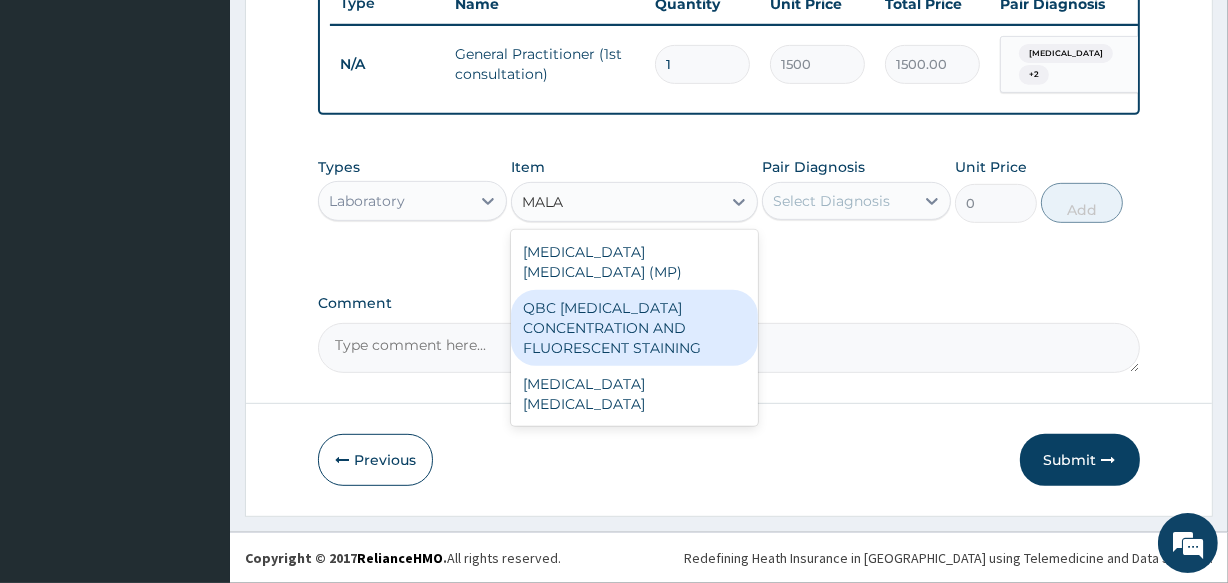 type 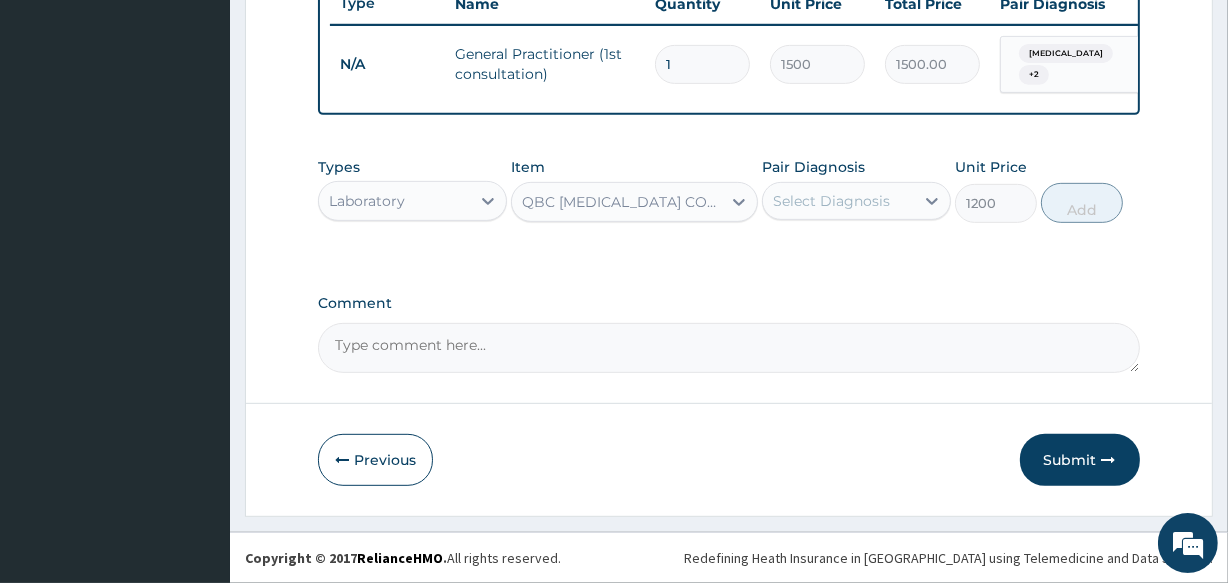 click on "Select Diagnosis" at bounding box center [831, 201] 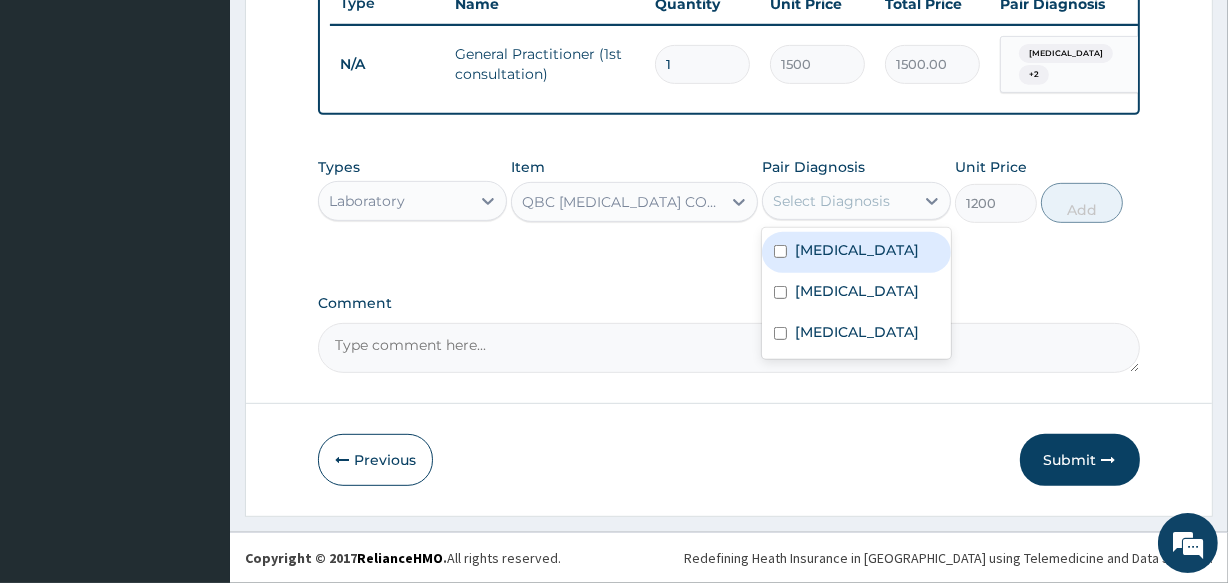 click on "Malaria" at bounding box center [856, 252] 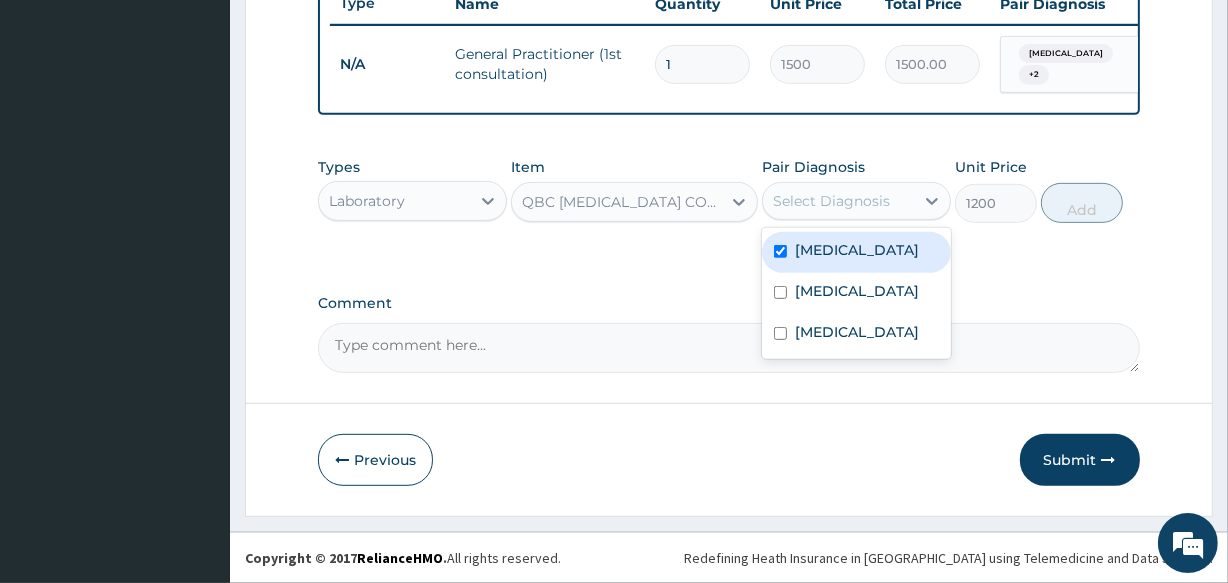 checkbox on "true" 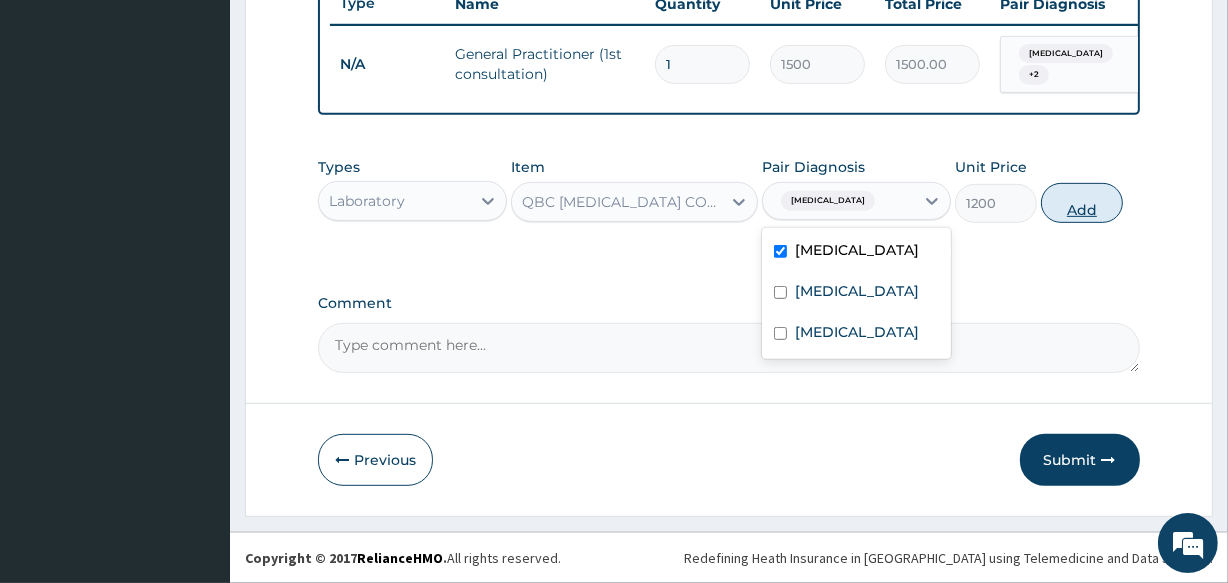 click on "Add" at bounding box center [1082, 203] 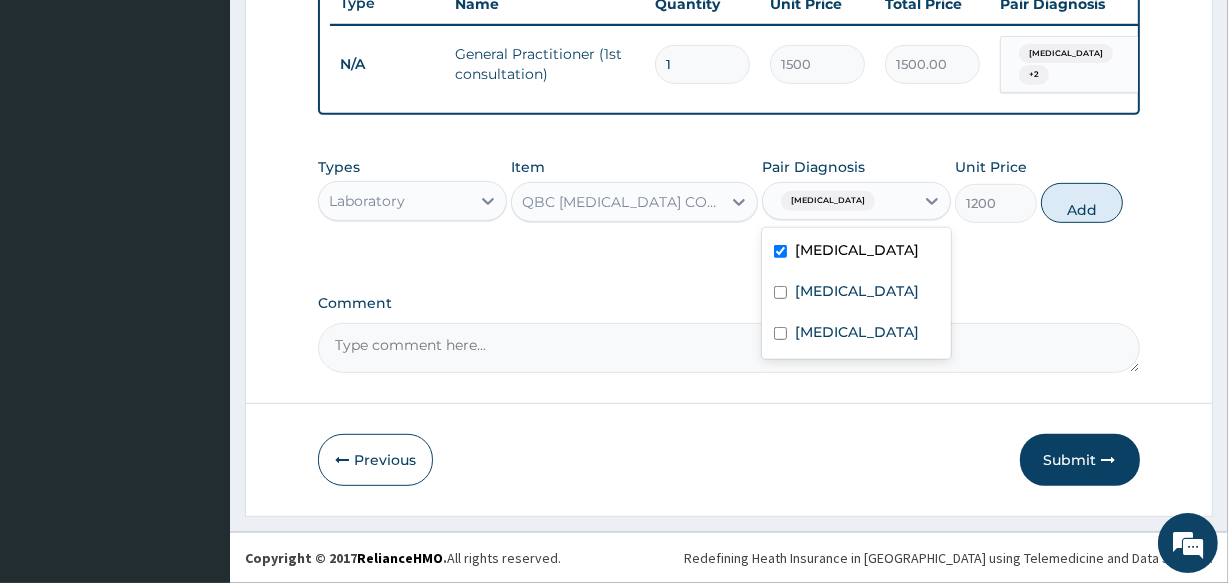 type on "0" 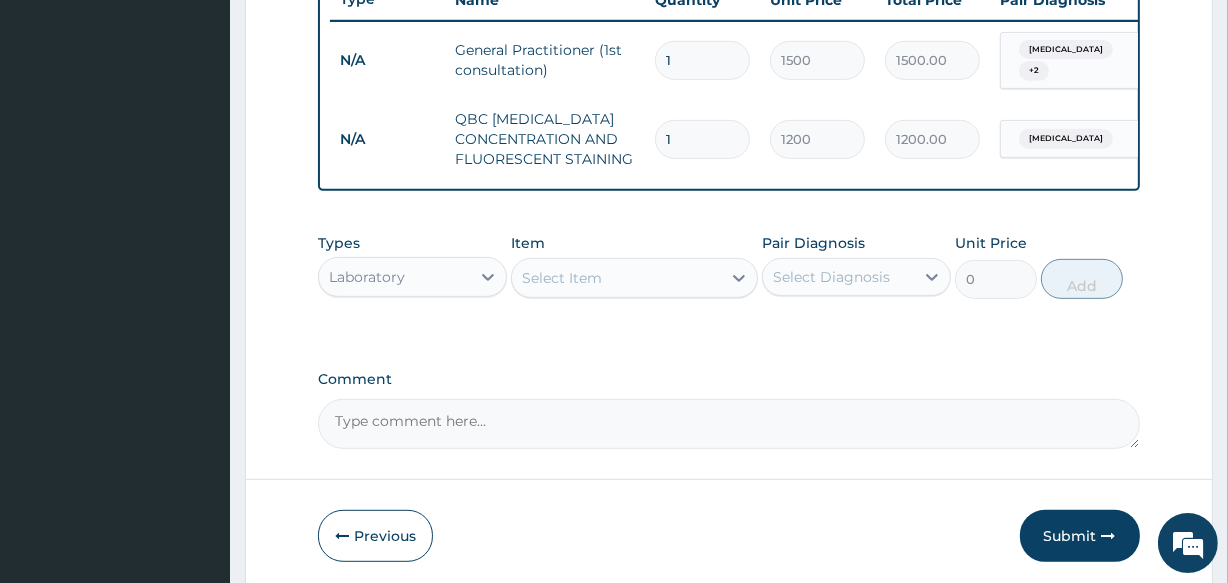 click on "Select Item" at bounding box center (616, 278) 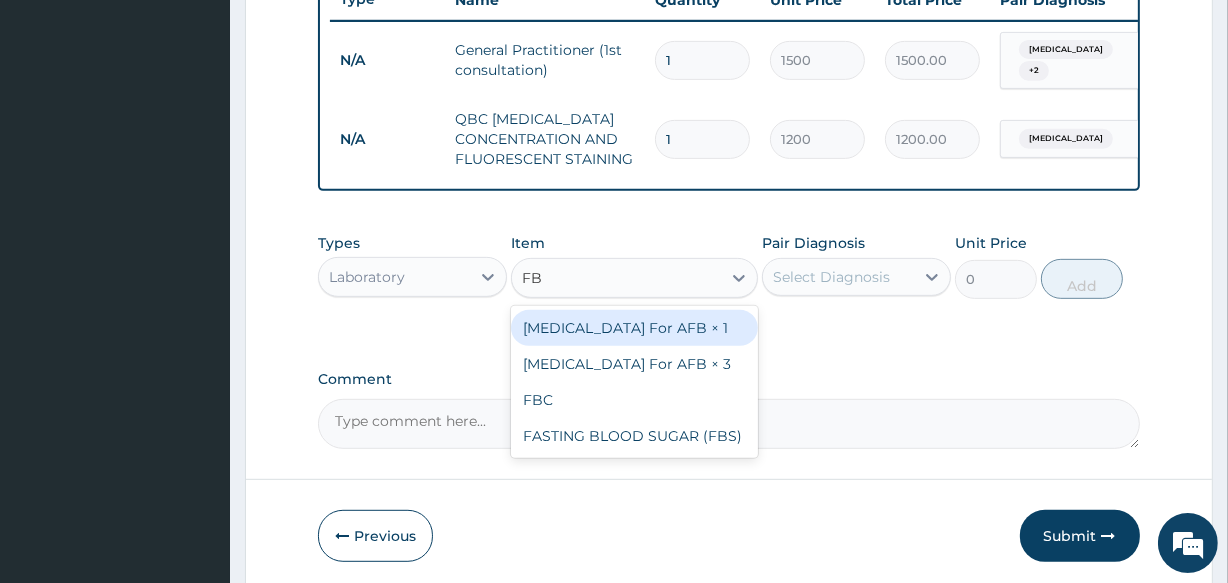 type on "FBC" 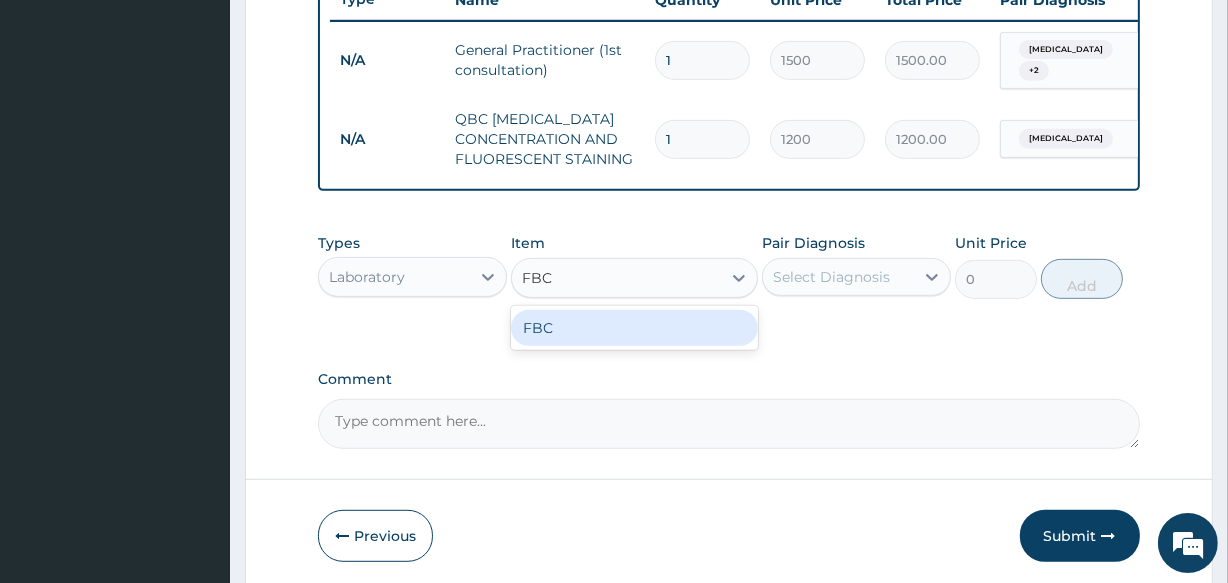 click on "FBC" at bounding box center (634, 328) 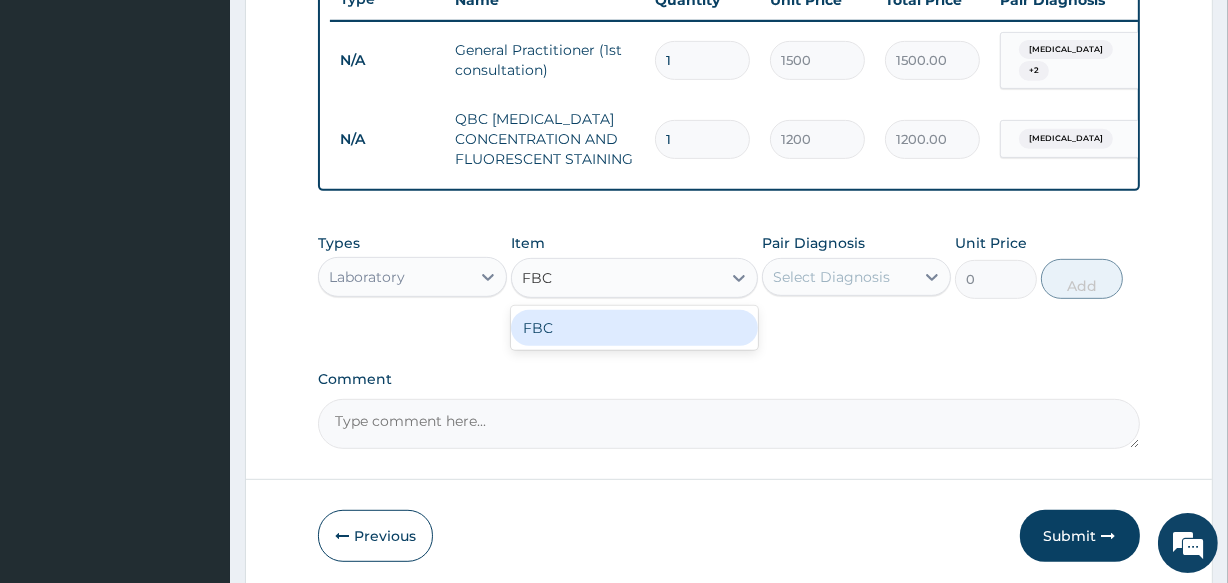 type 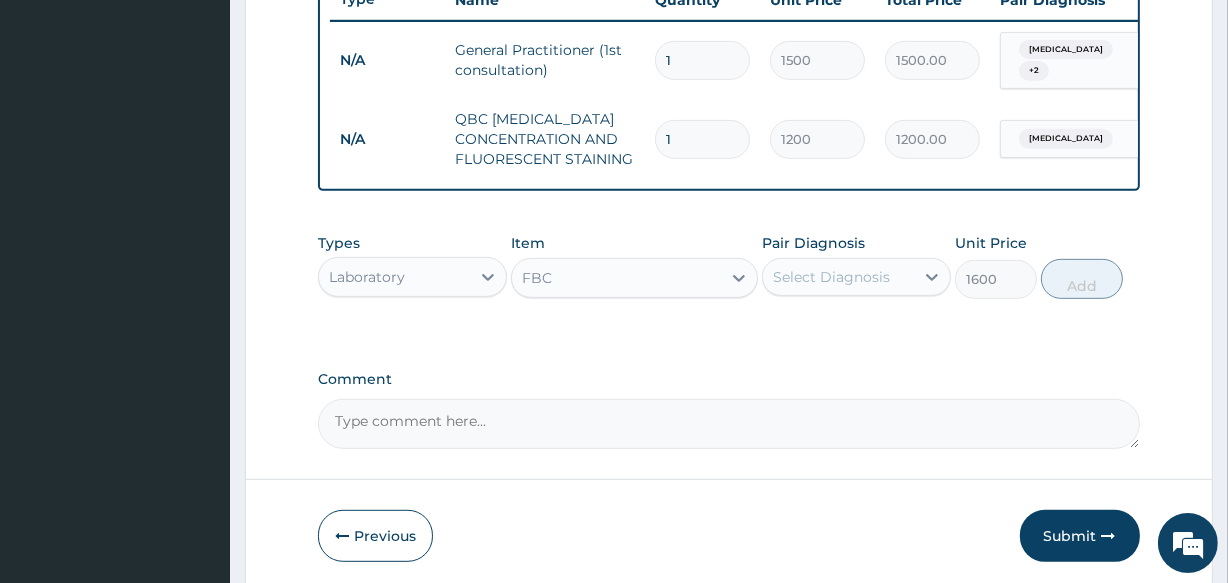 click on "Select Diagnosis" at bounding box center (831, 277) 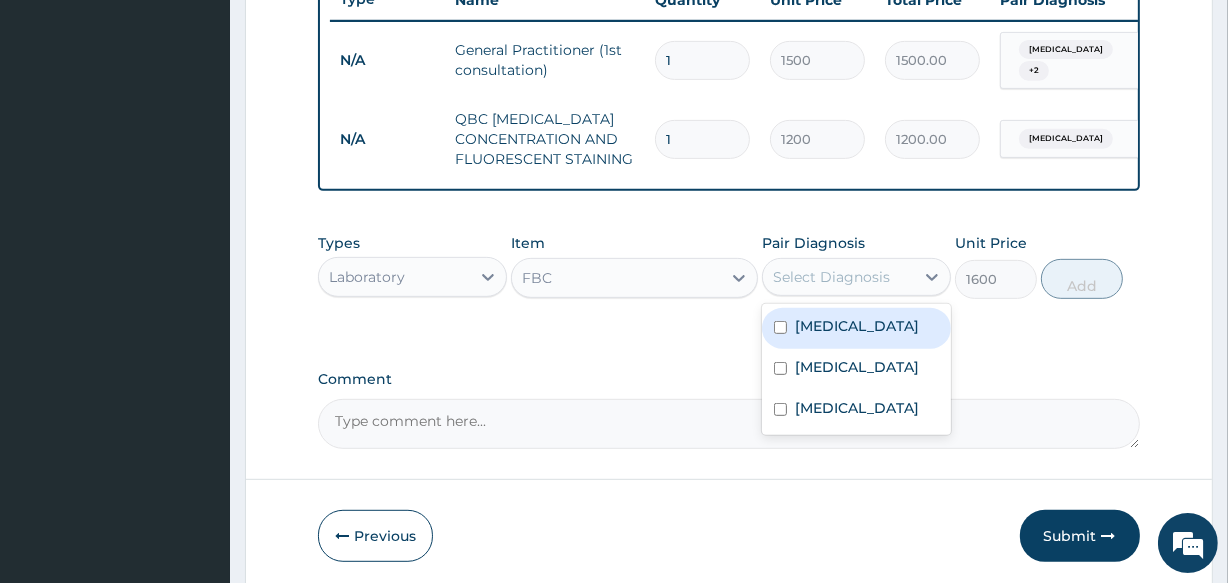 click on "Malaria" at bounding box center (856, 328) 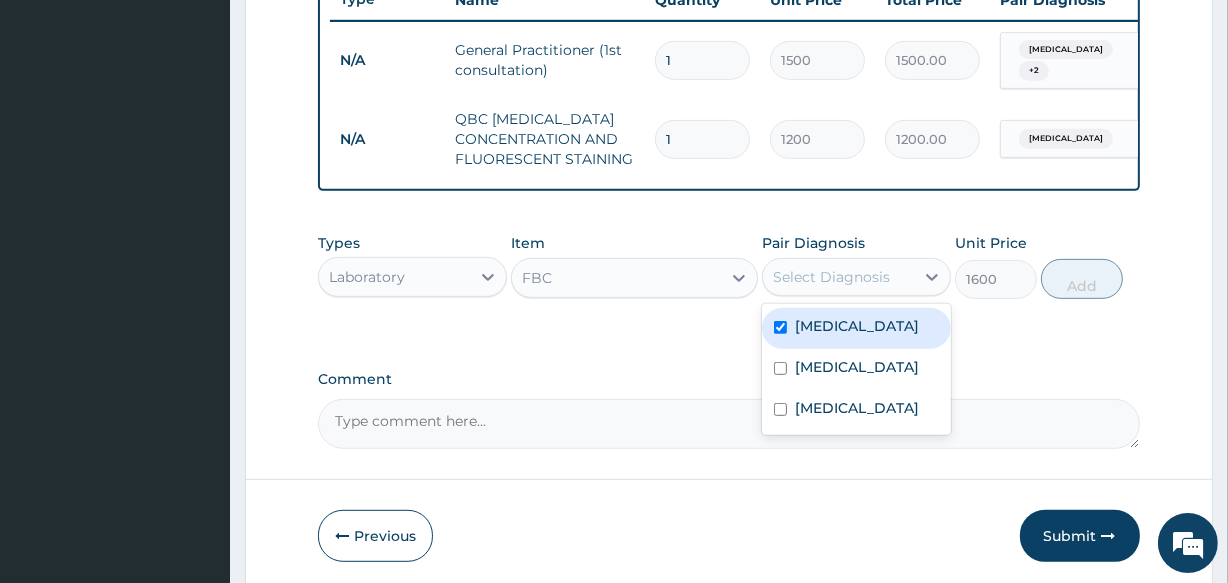 checkbox on "true" 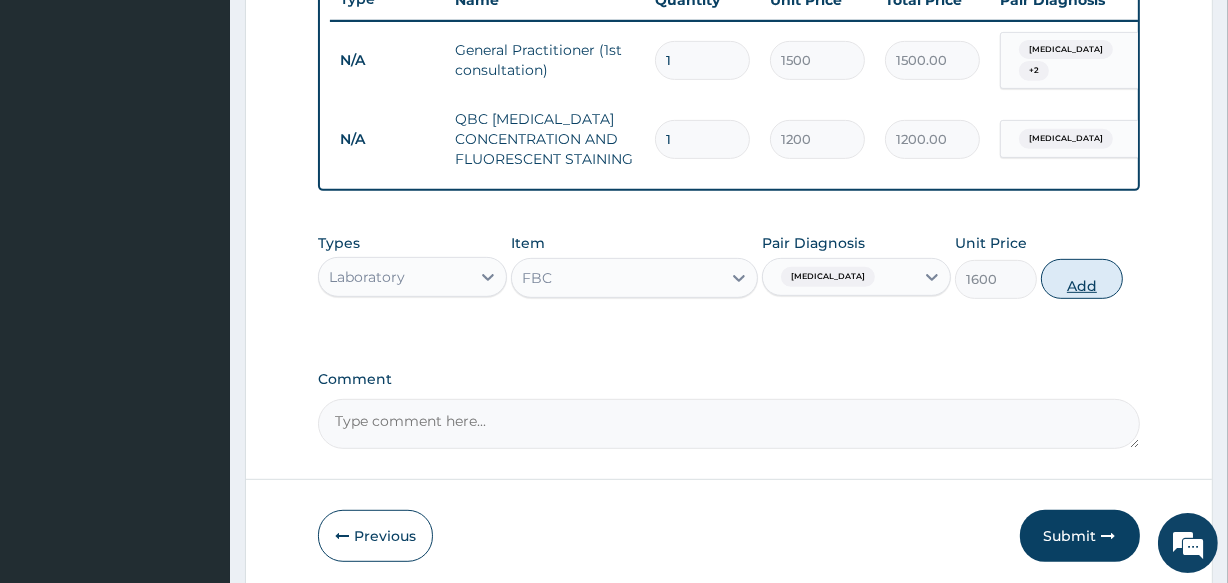 click on "Add" at bounding box center (1082, 279) 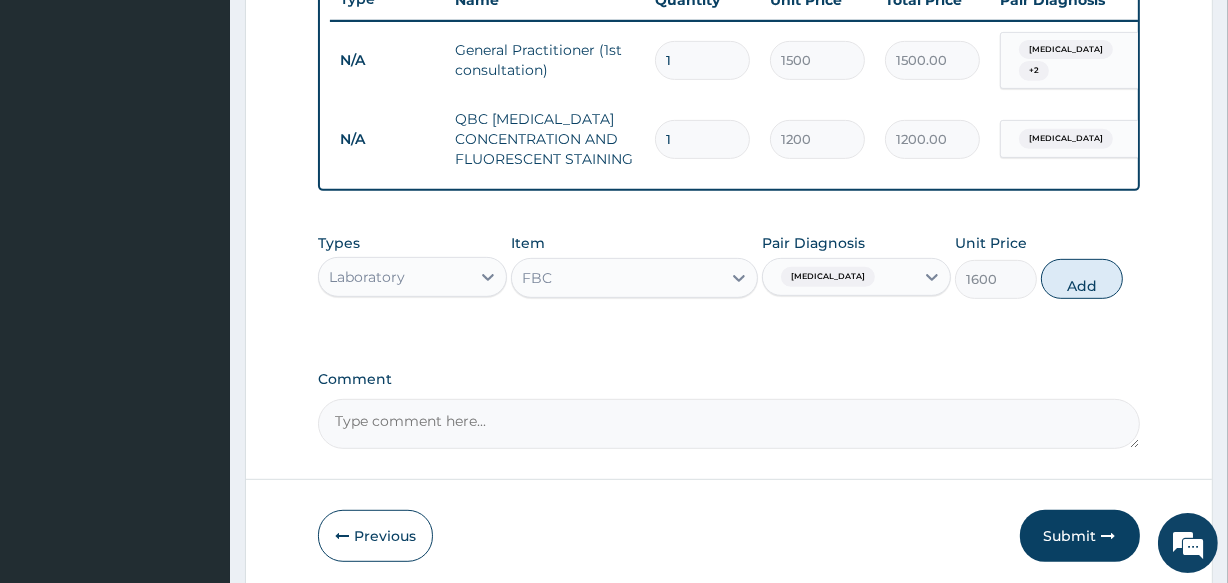 type on "0" 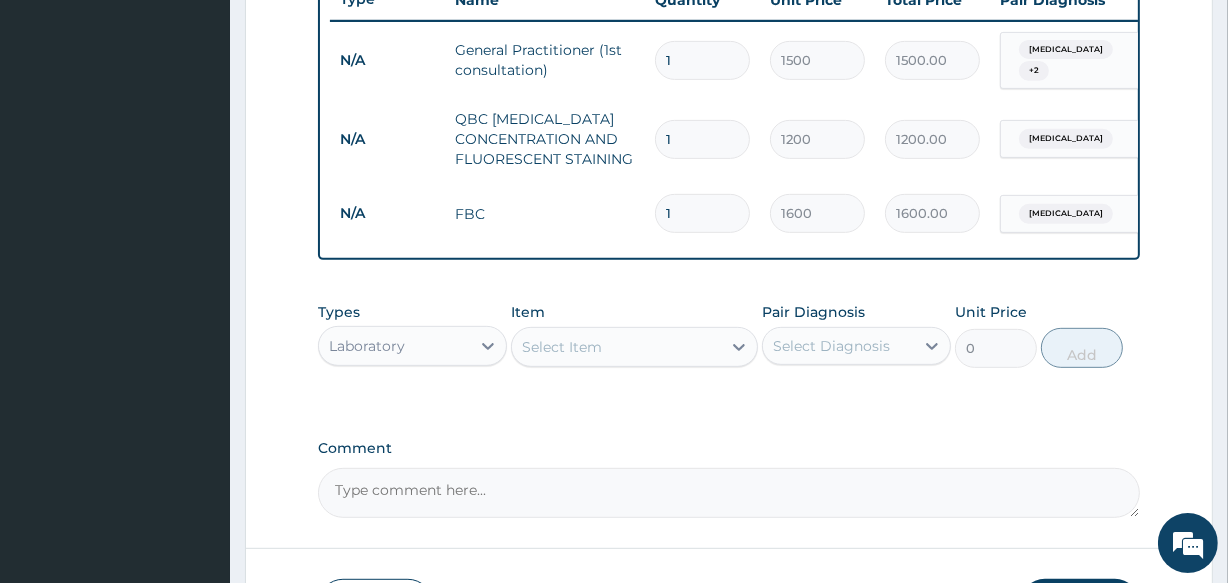 click on "Laboratory" at bounding box center (394, 346) 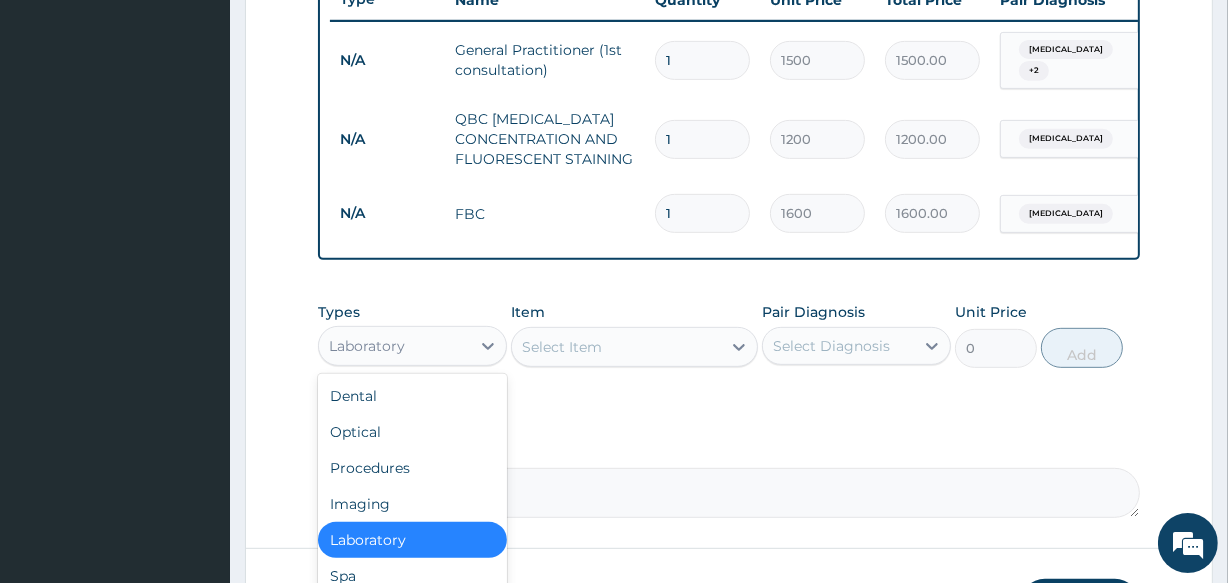 click on "Laboratory" at bounding box center (394, 346) 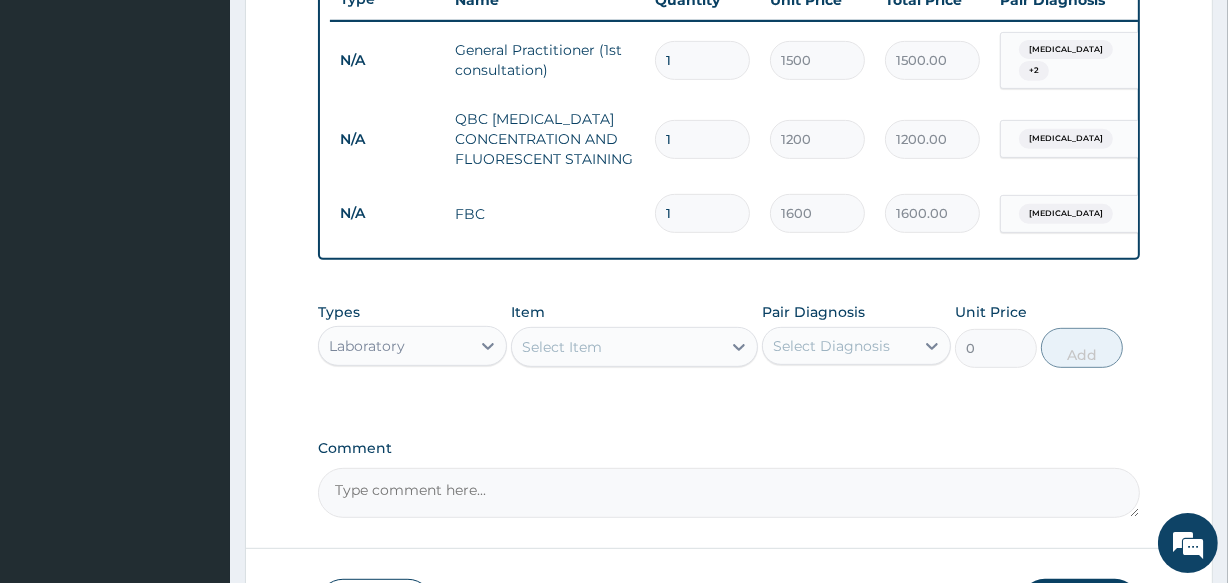 click on "Laboratory" at bounding box center [394, 346] 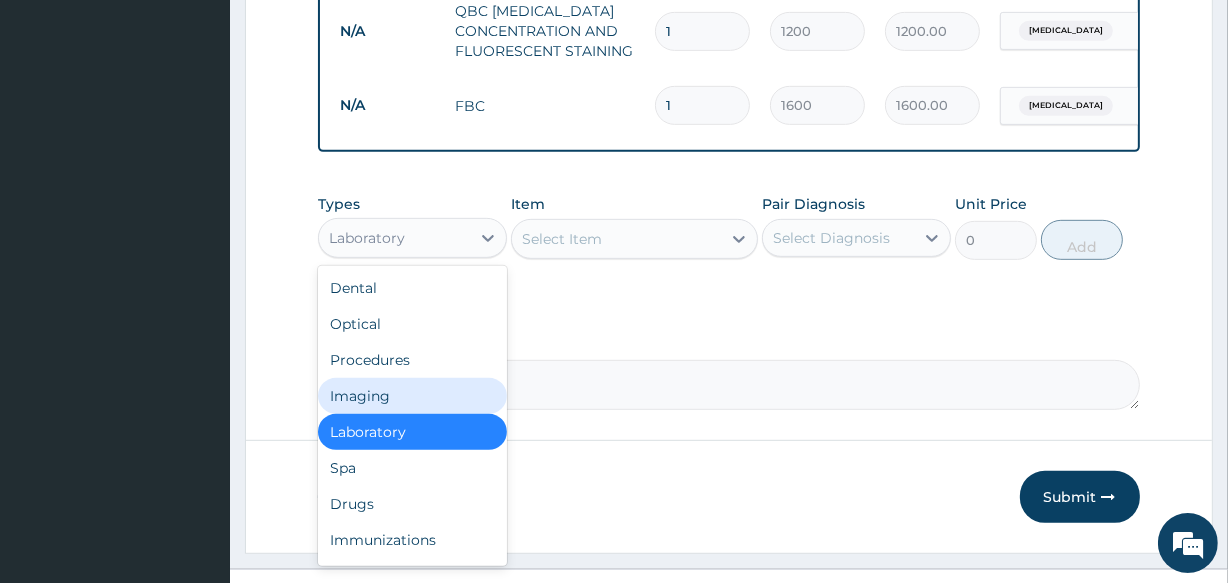 scroll, scrollTop: 885, scrollLeft: 0, axis: vertical 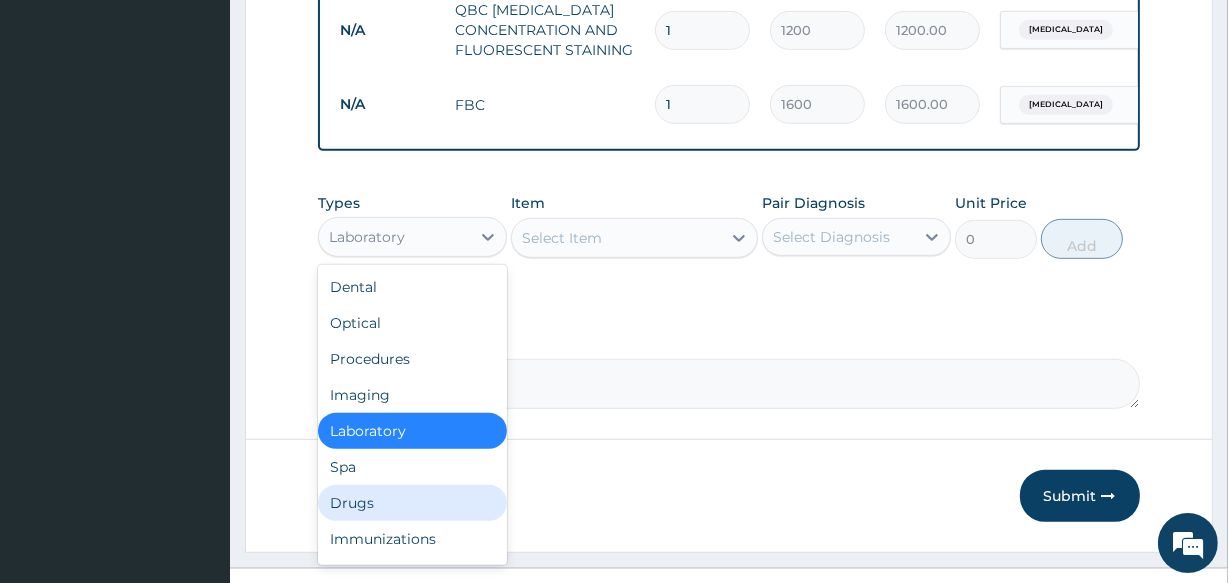 click on "Drugs" at bounding box center [412, 503] 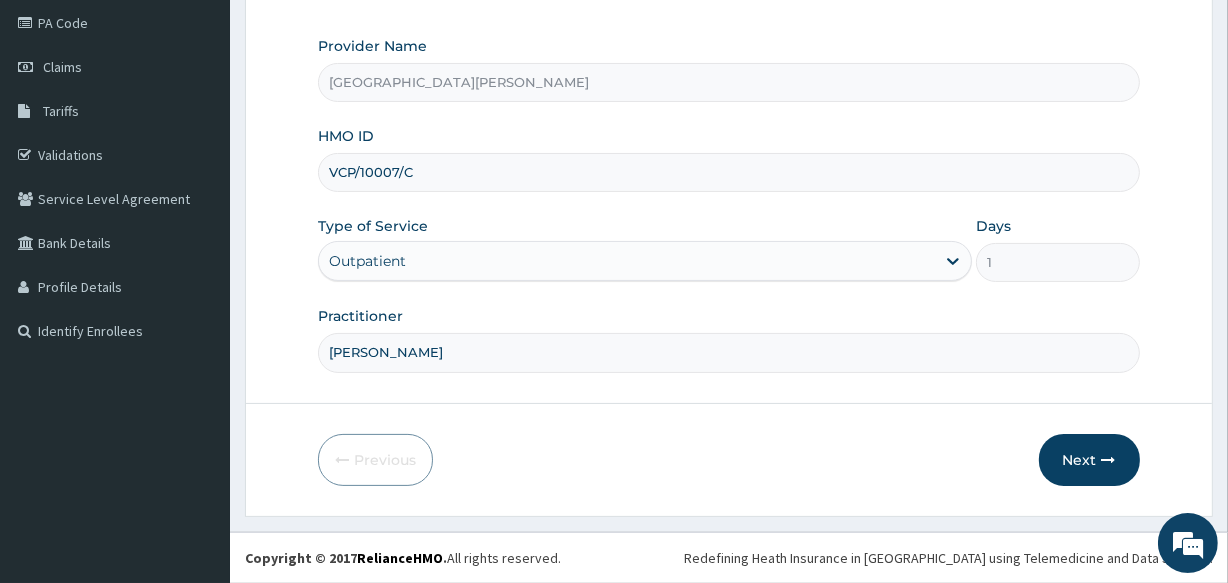 scroll, scrollTop: 237, scrollLeft: 0, axis: vertical 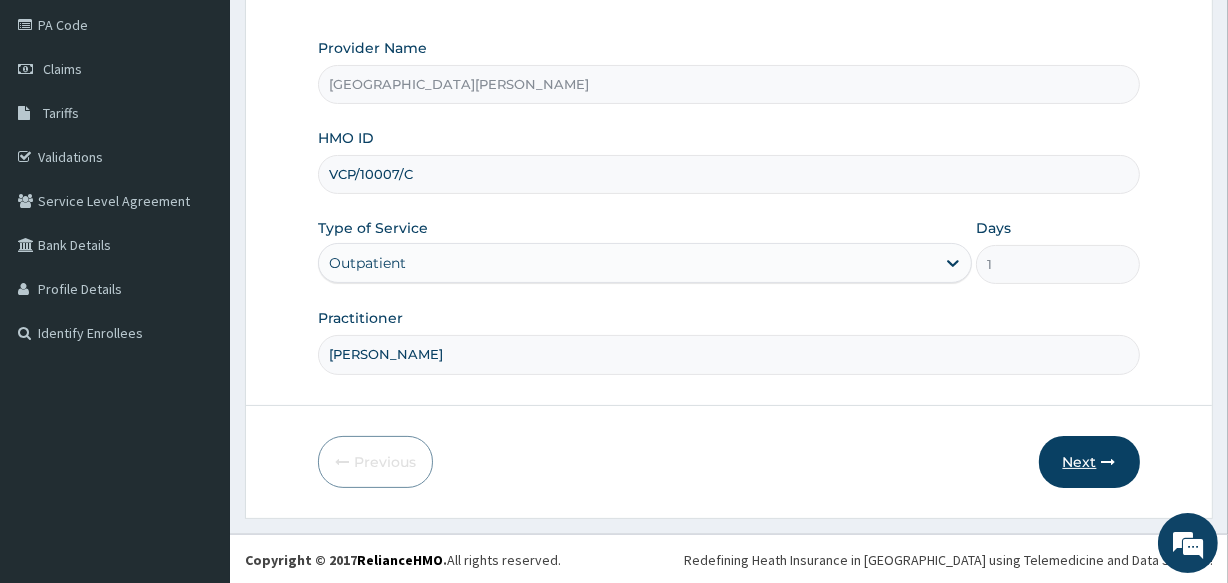 click on "Next" at bounding box center (1089, 462) 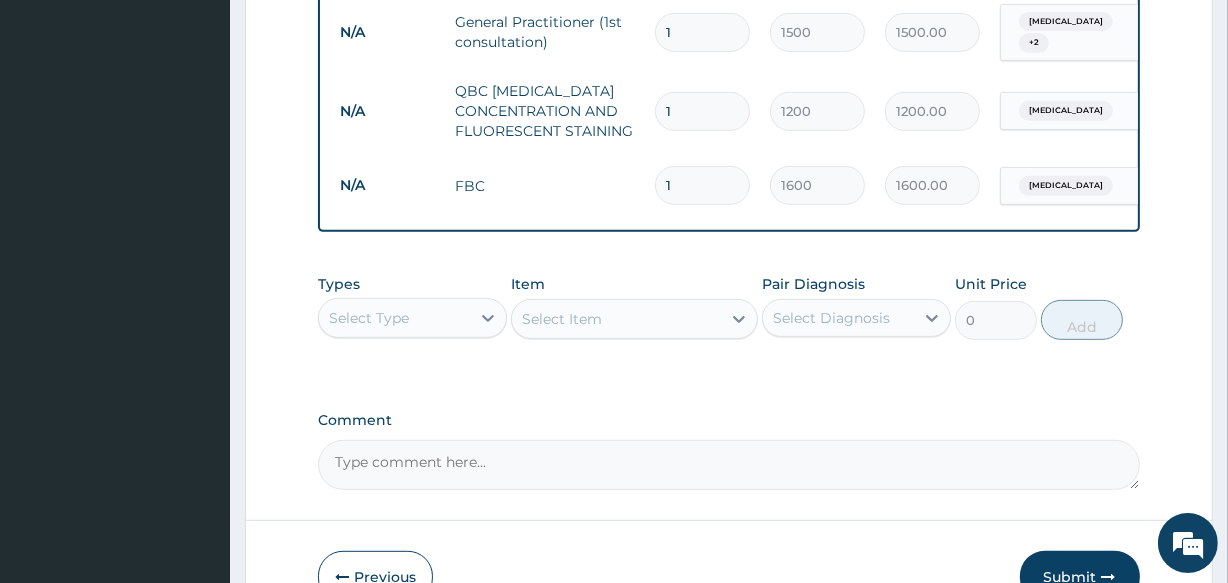 scroll, scrollTop: 830, scrollLeft: 0, axis: vertical 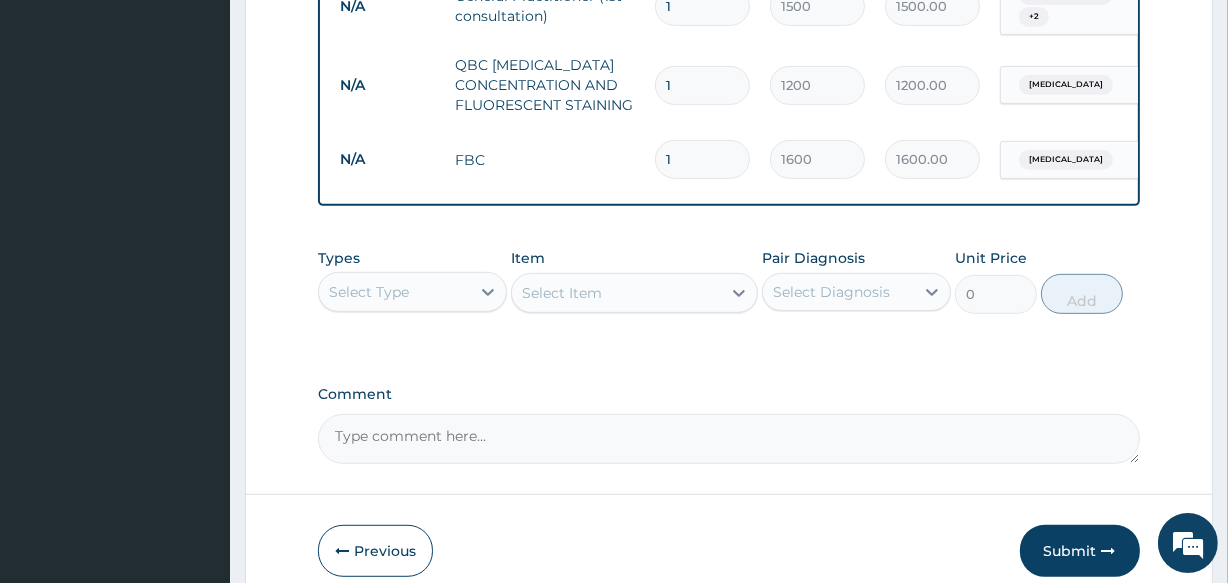 click on "Select Type" at bounding box center [394, 292] 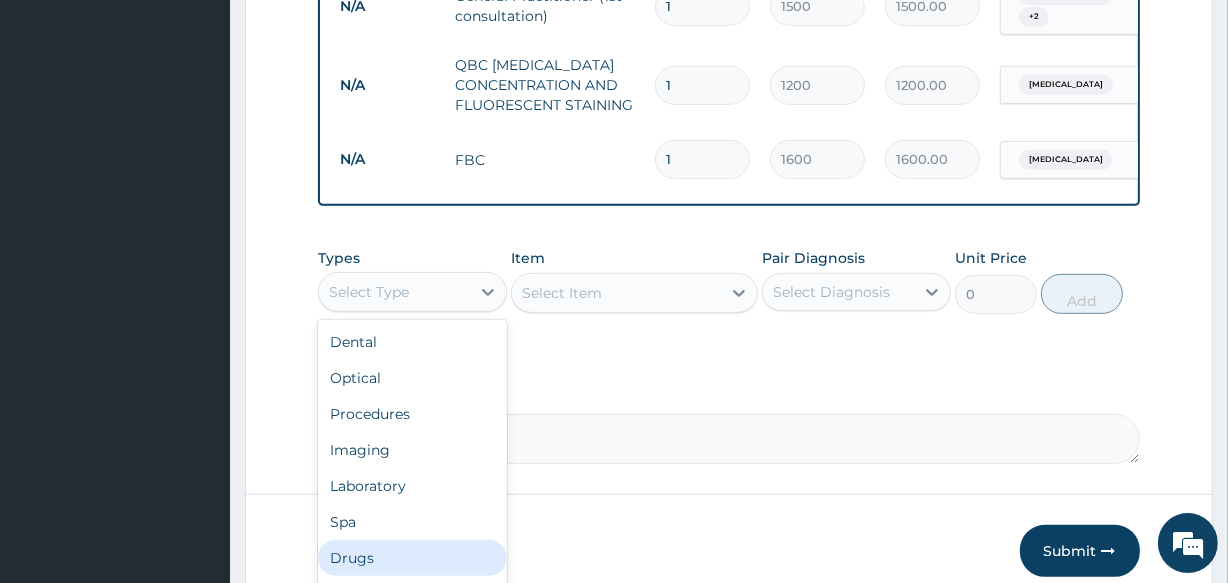 click on "Drugs" at bounding box center (412, 558) 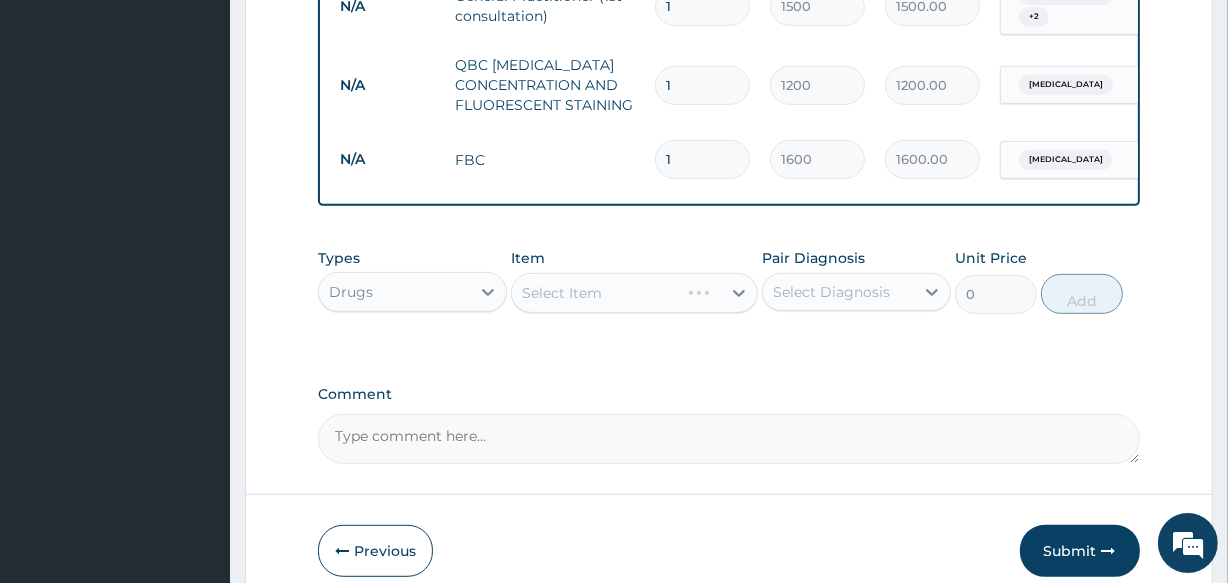 click on "Select Item" at bounding box center (634, 293) 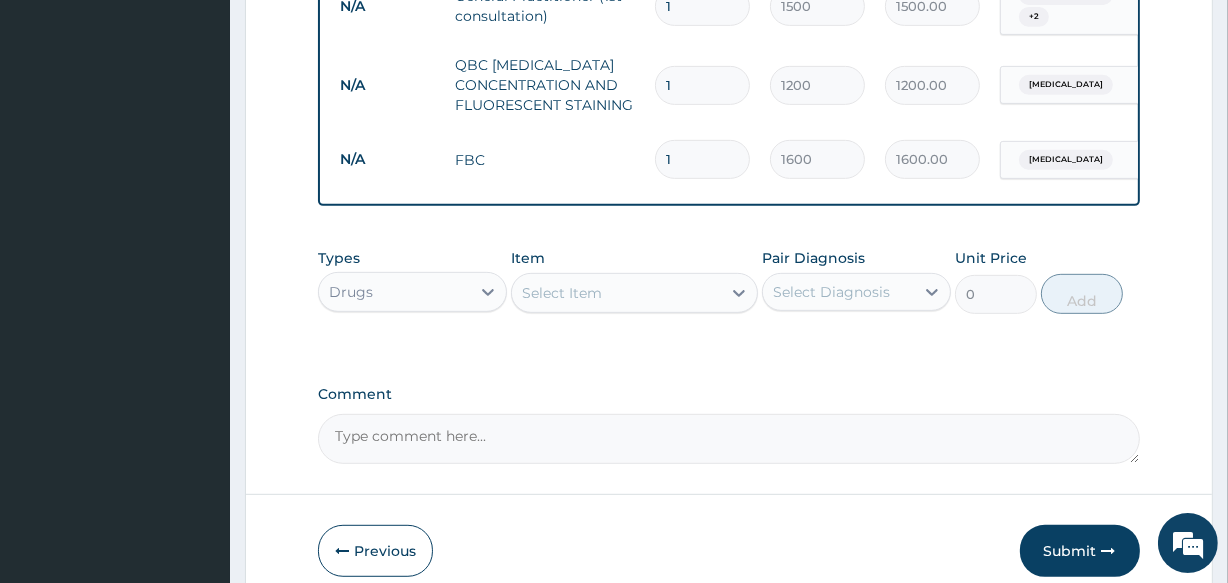 click on "Select Item" at bounding box center (616, 293) 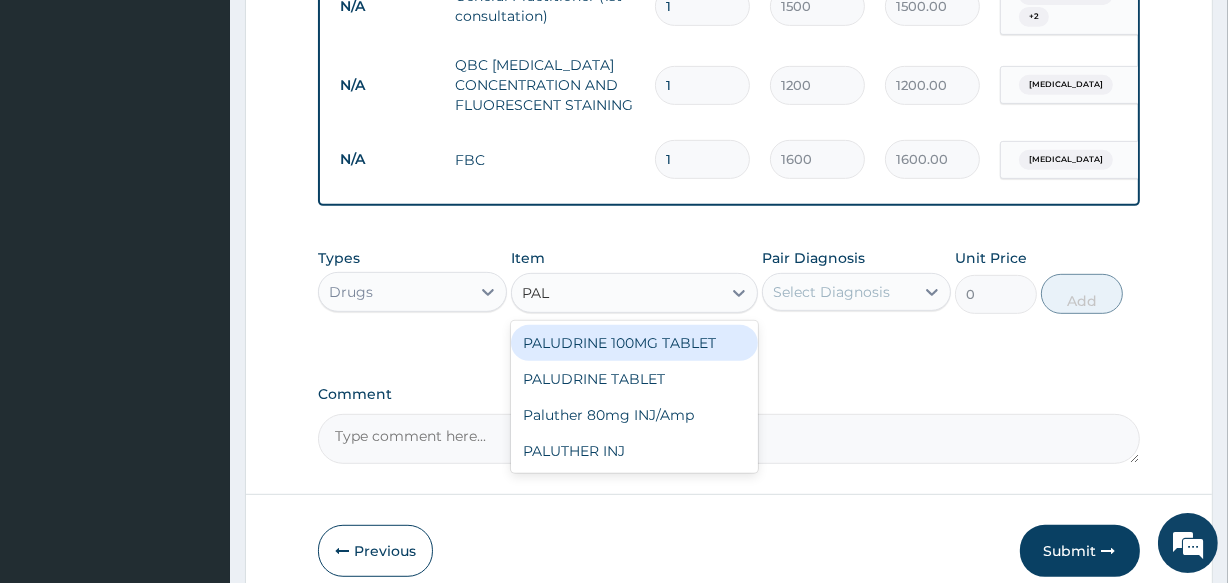 type on "PALU" 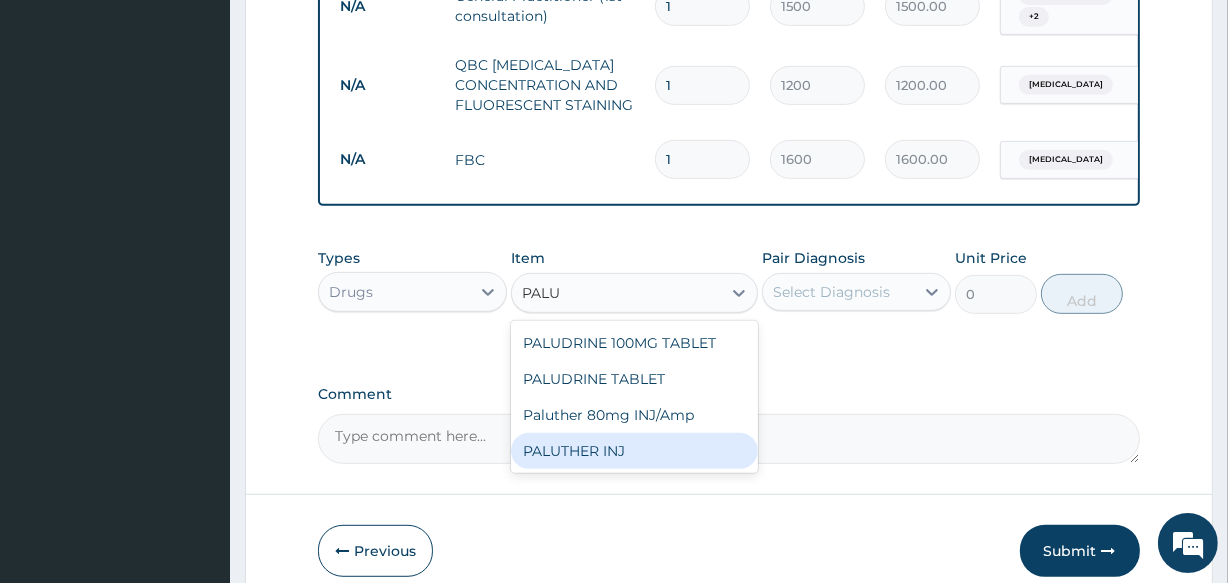click on "PALUTHER INJ" at bounding box center [634, 451] 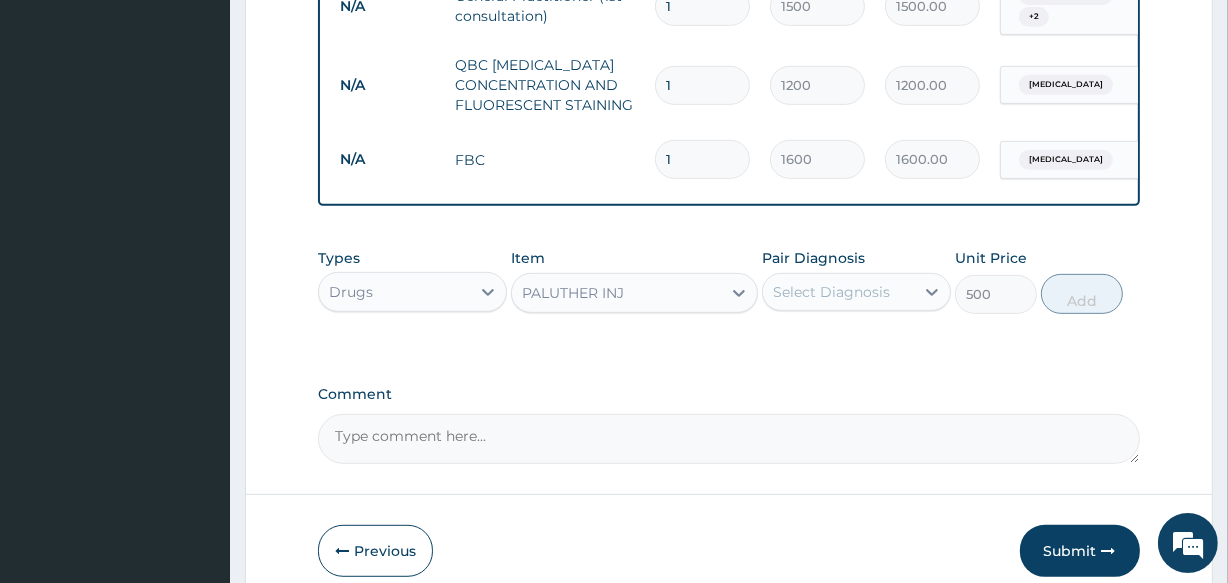 click on "Select Diagnosis" at bounding box center (831, 292) 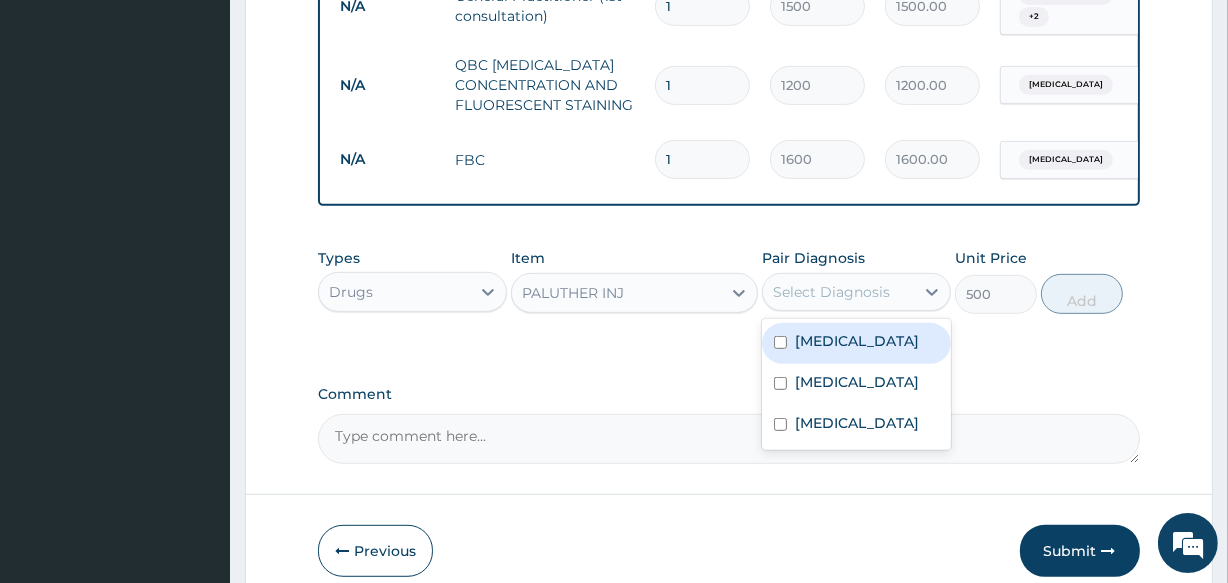 click on "Malaria" at bounding box center (856, 343) 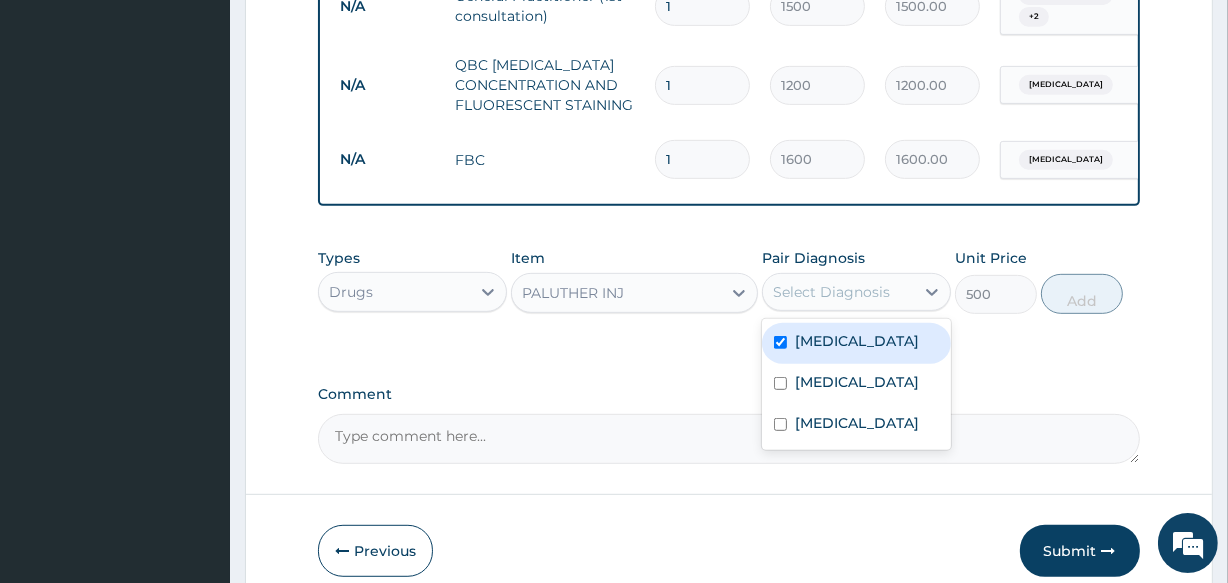 checkbox on "true" 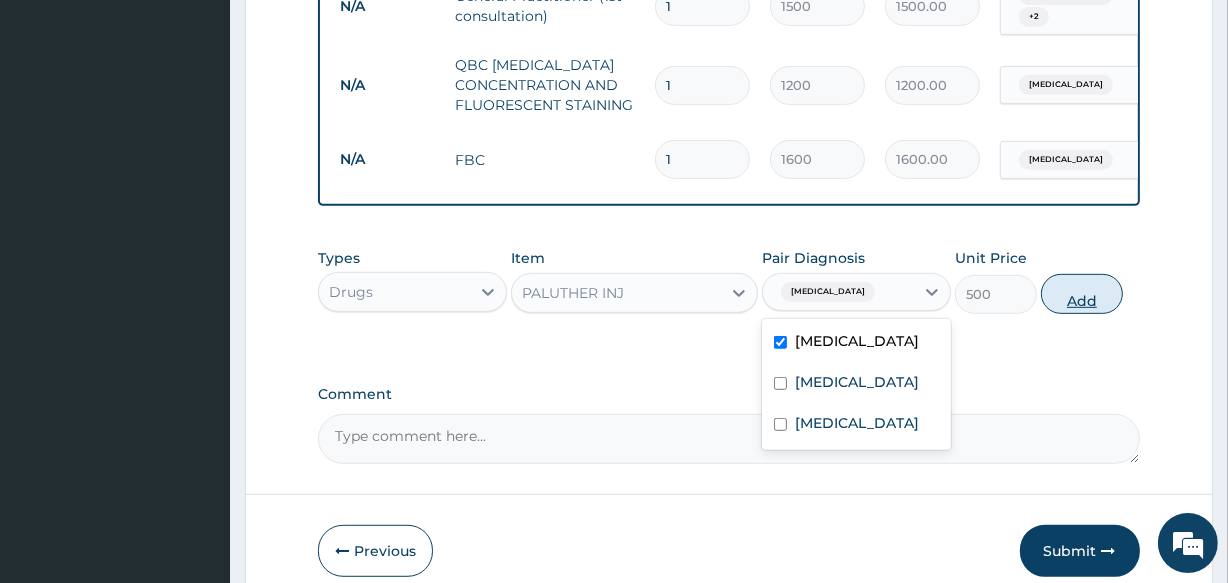 click on "Add" at bounding box center [1082, 294] 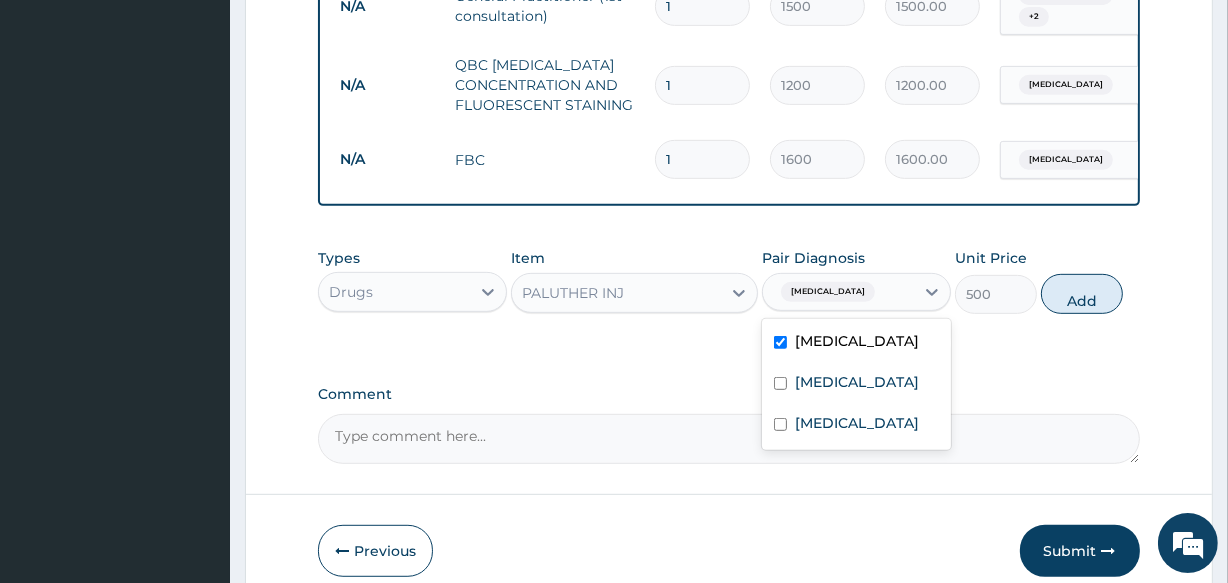 type on "0" 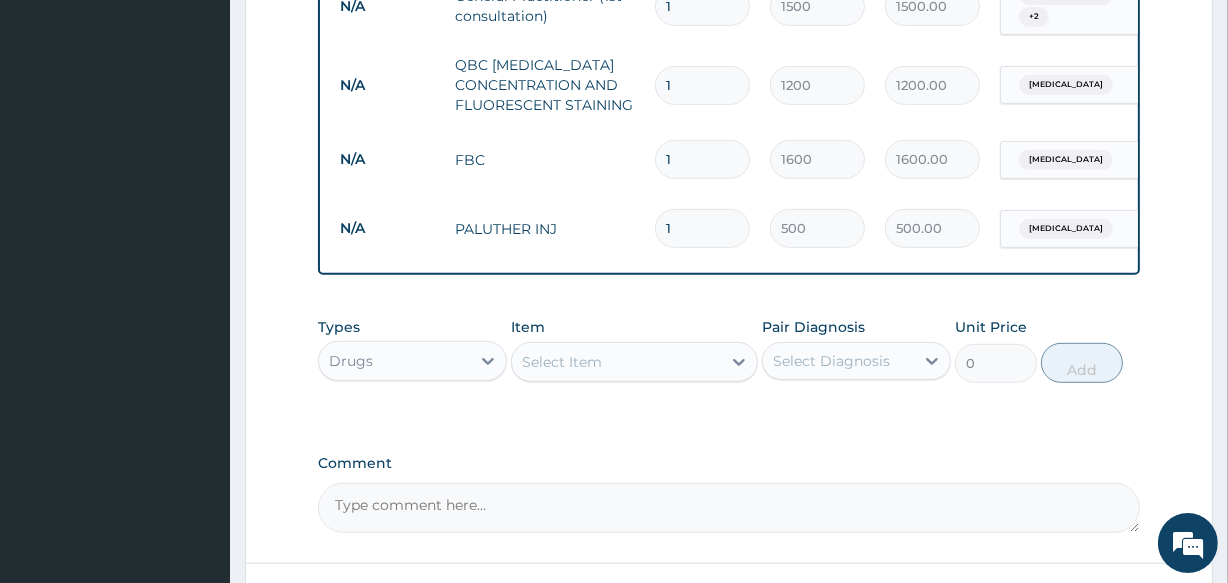 type 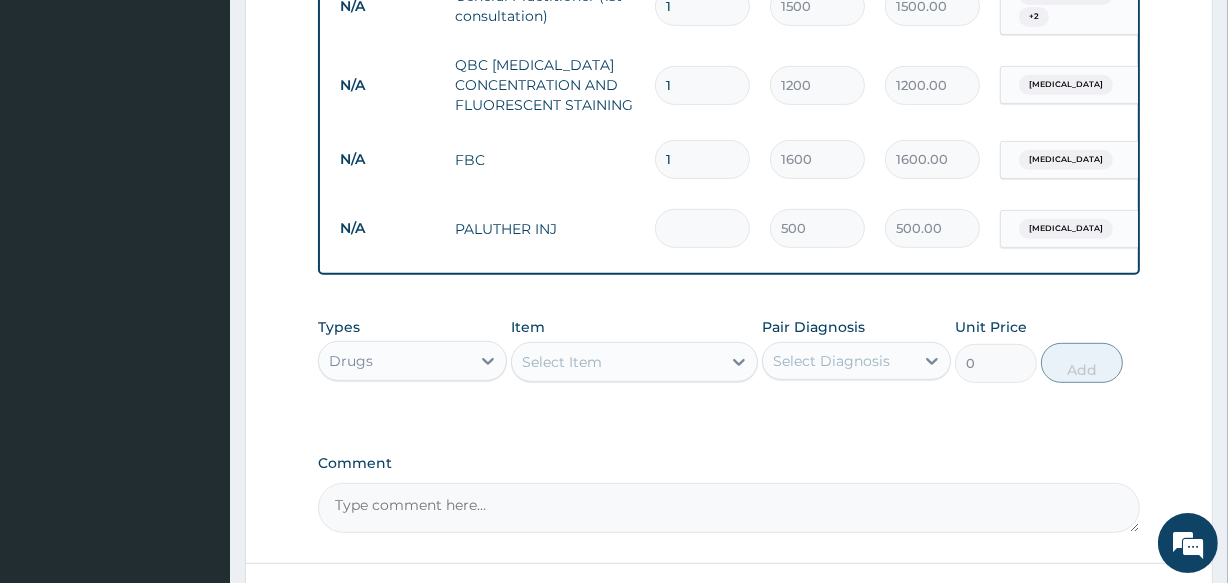 type on "0.00" 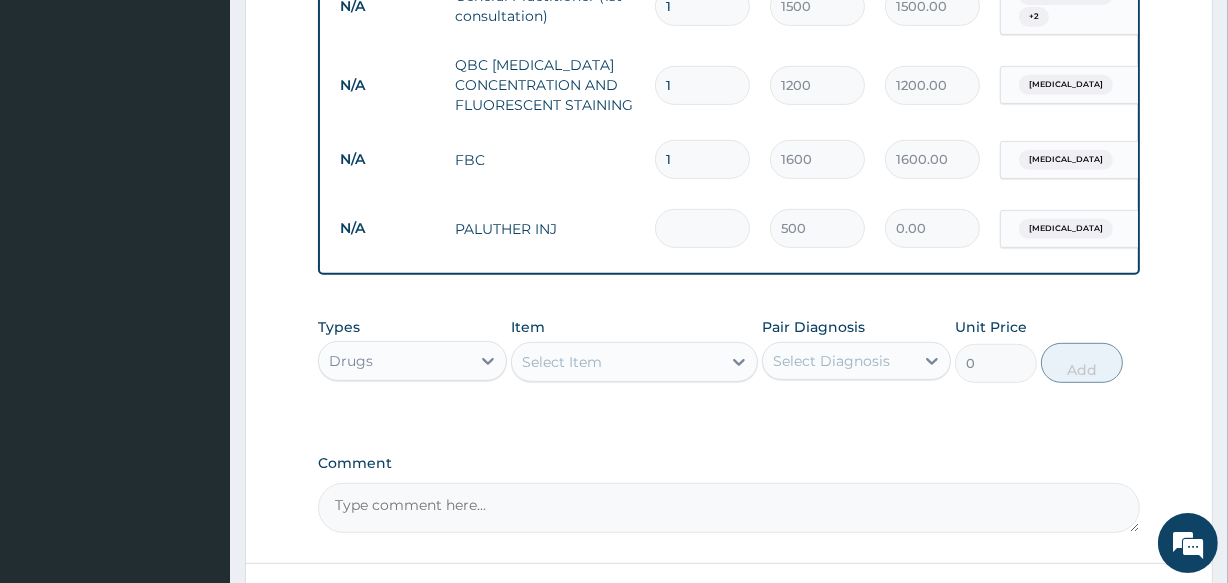 type on "3" 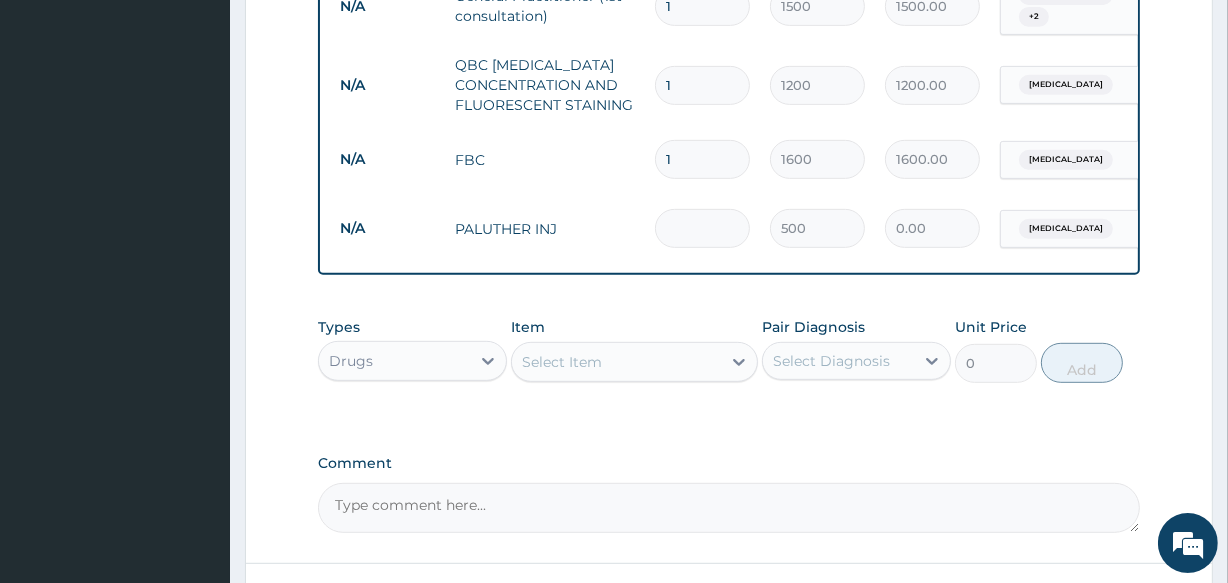 type on "1500.00" 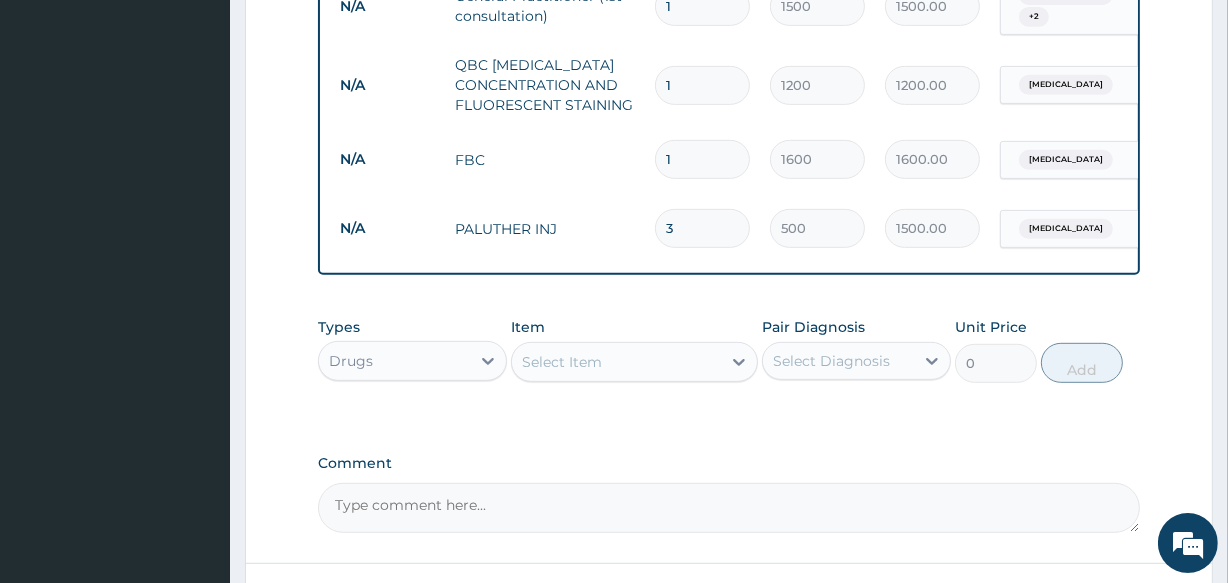 type on "3" 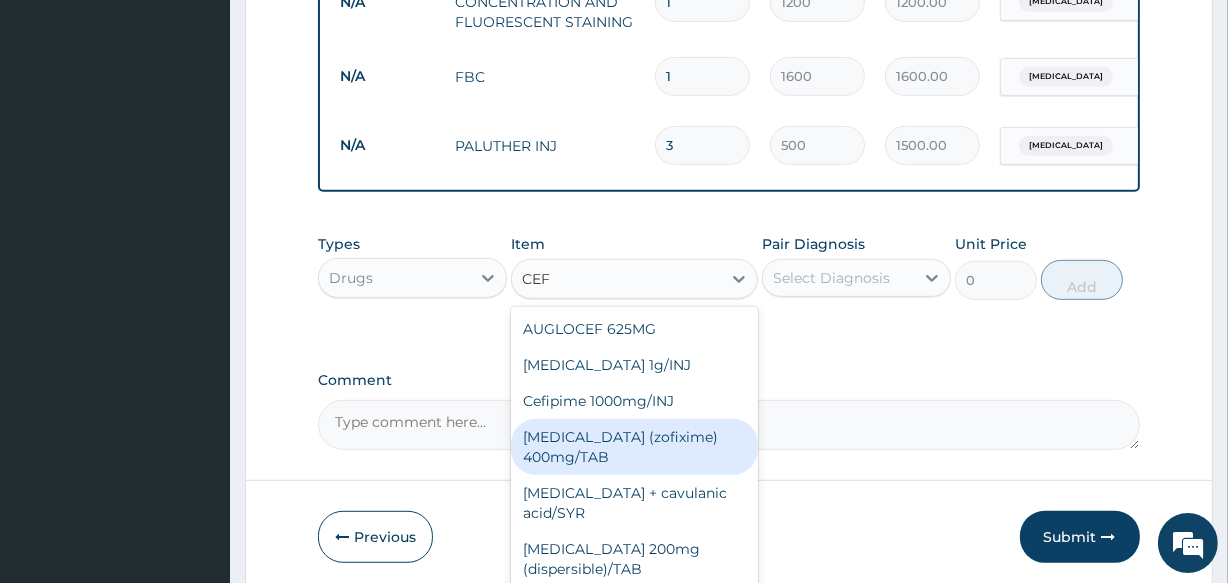 scroll, scrollTop: 940, scrollLeft: 0, axis: vertical 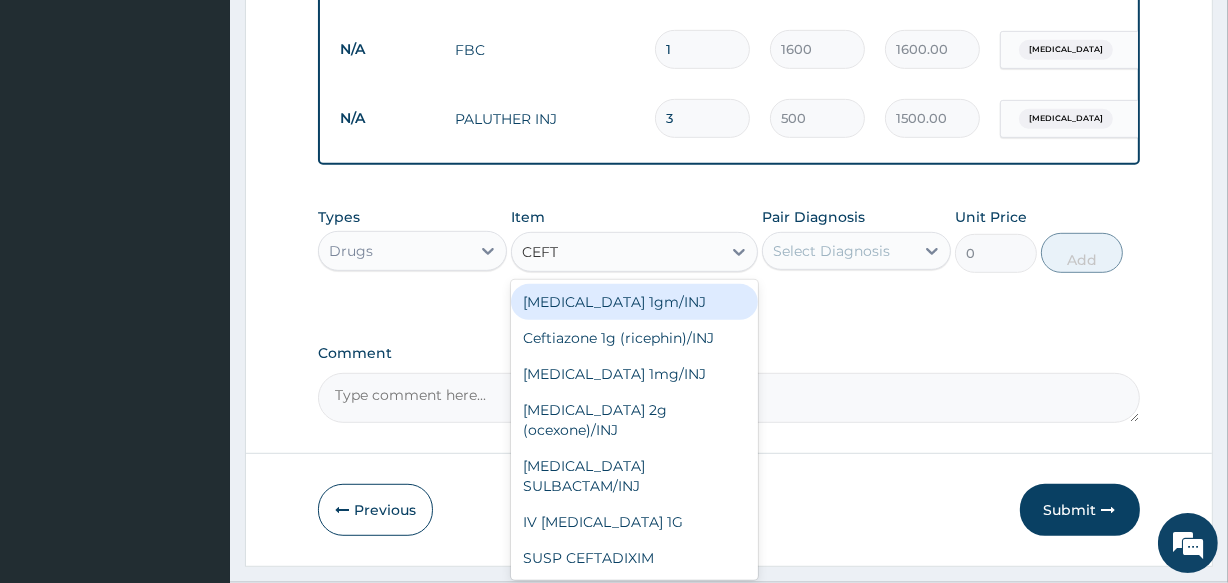 type on "CEFTR" 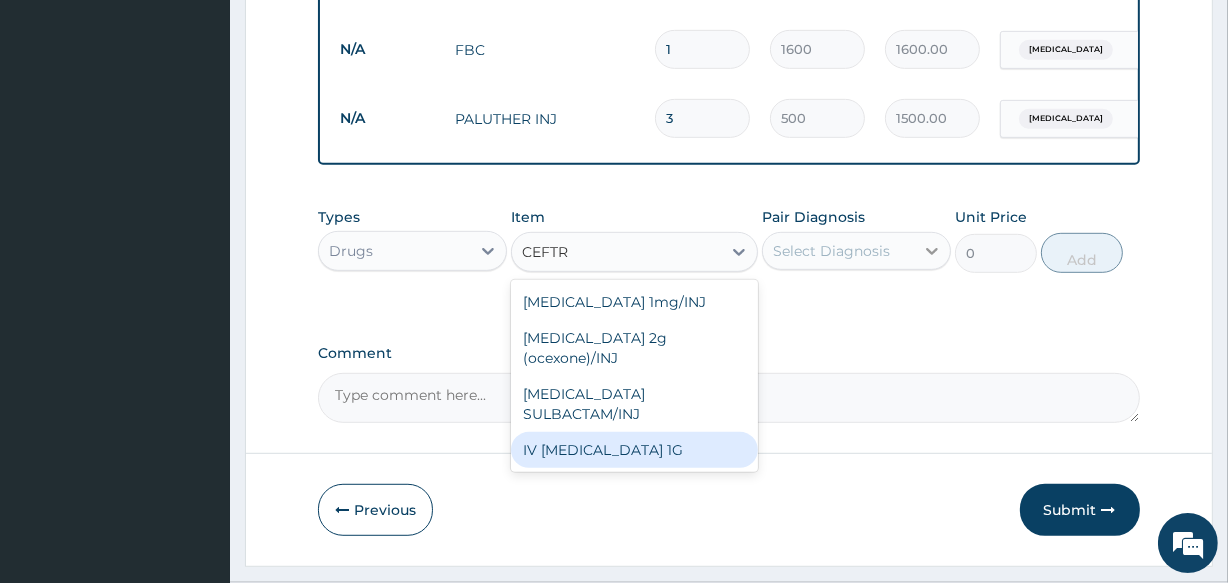 drag, startPoint x: 612, startPoint y: 419, endPoint x: 932, endPoint y: 263, distance: 356 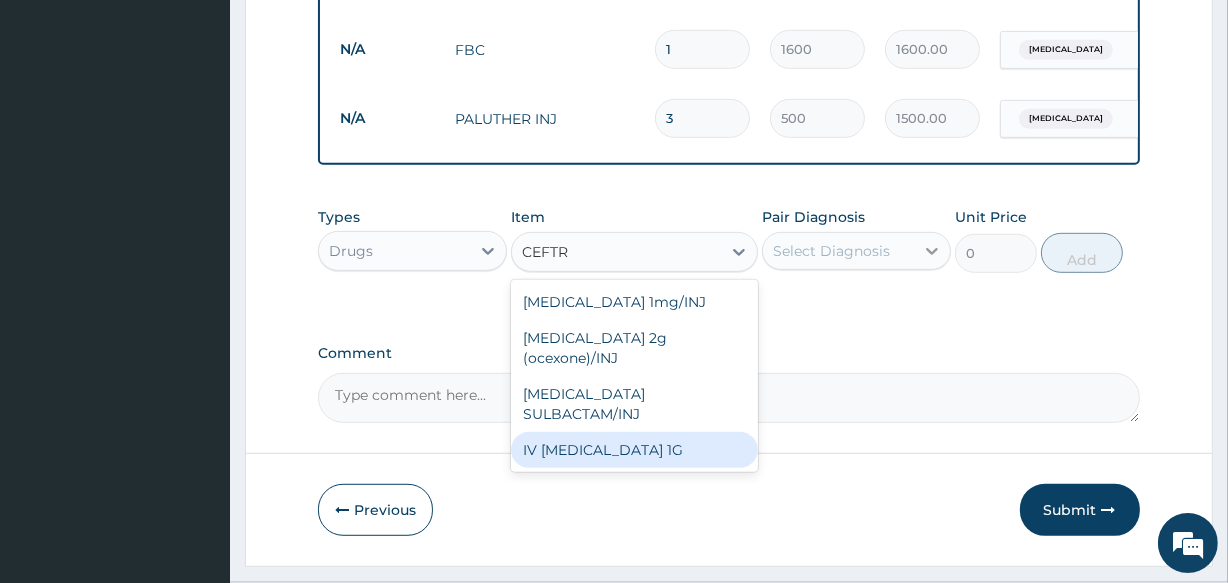 click on "Types Drugs Item option PALUTHER INJ, selected. option IV CEFTRIAXONE 1G focused, 1061 of 1108. 4 results available for search term CEFTR. Use Up and Down to choose options, press Enter to select the currently focused option, press Escape to exit the menu, press Tab to select the option and exit the menu. CEFTR CEFTR Ceftriaxone 1mg/INJ Ceftriaxone 2g (ocexone)/INJ CEFTRIAXONE SULBACTAM/INJ IV CEFTRIAXONE 1G Pair Diagnosis Select Diagnosis Unit Price 0 Add" at bounding box center [728, 240] 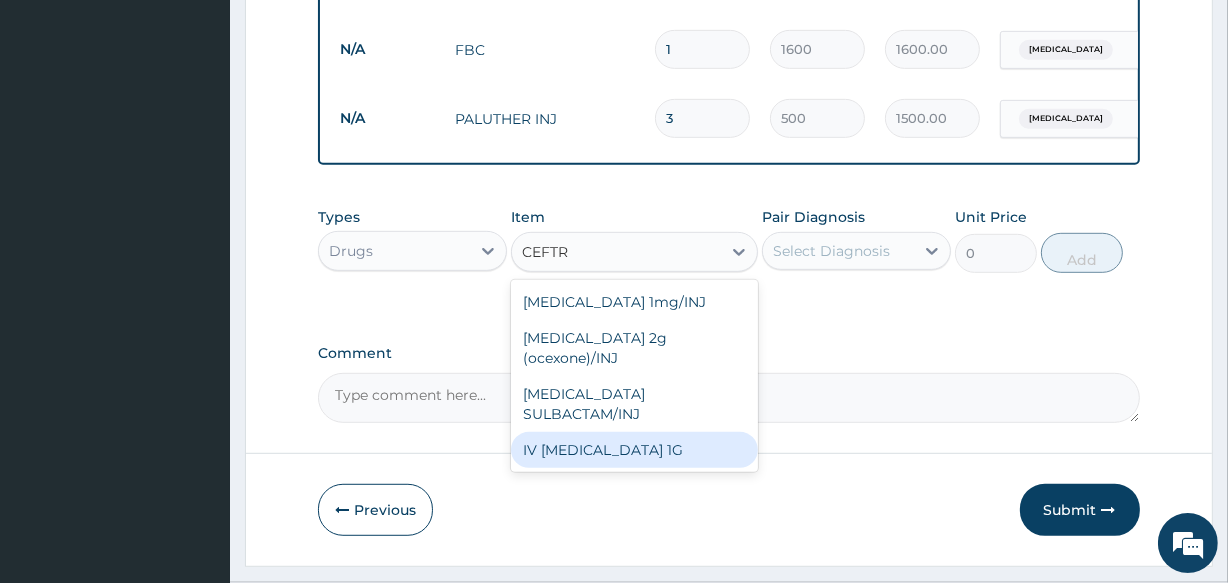 click on "IV CEFTRIAXONE 1G" at bounding box center (634, 450) 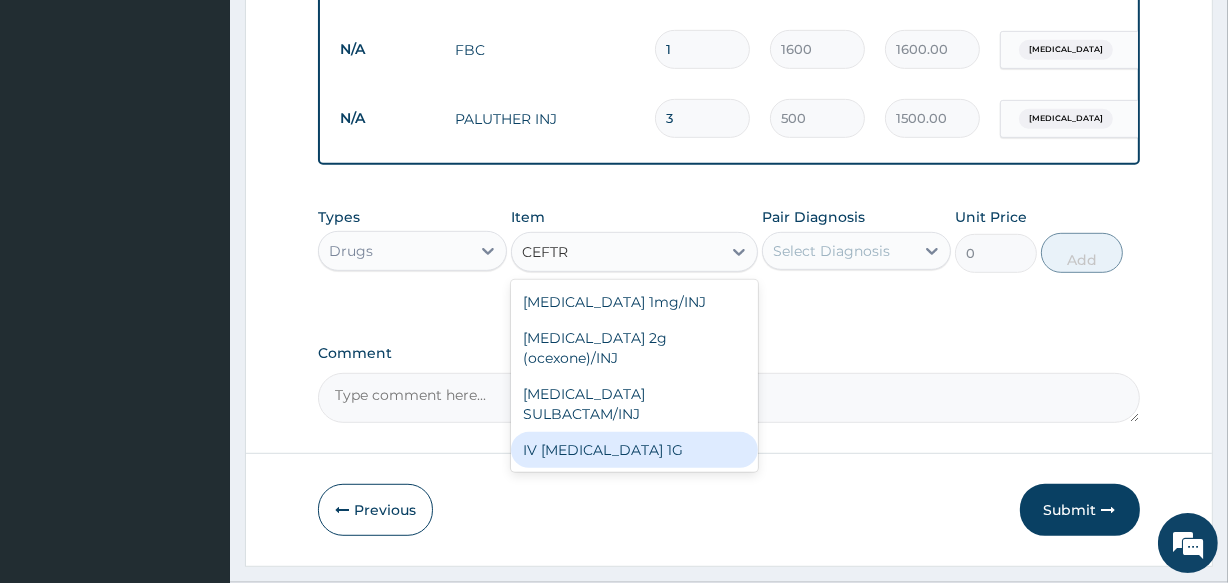 type 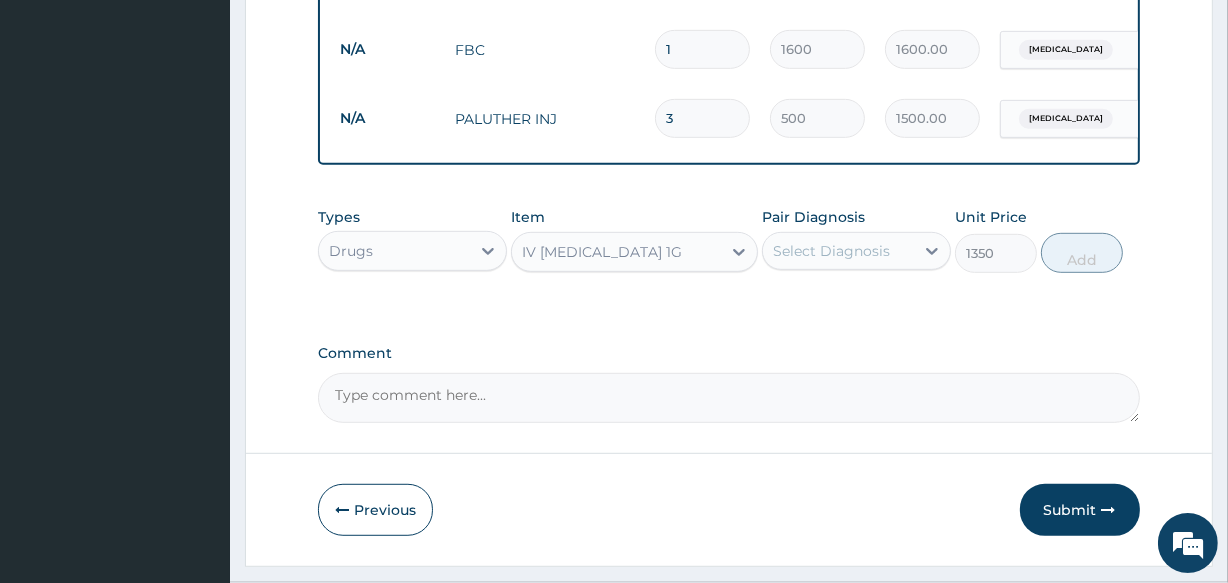 click on "Select Diagnosis" at bounding box center [831, 251] 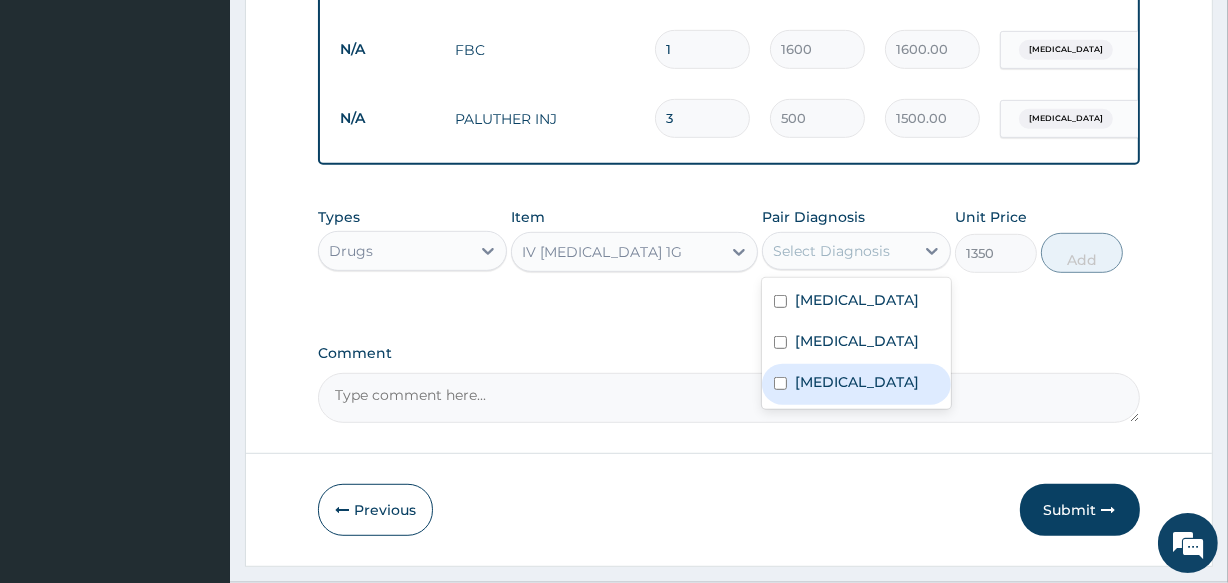 click on "Tonsillitis" at bounding box center (856, 384) 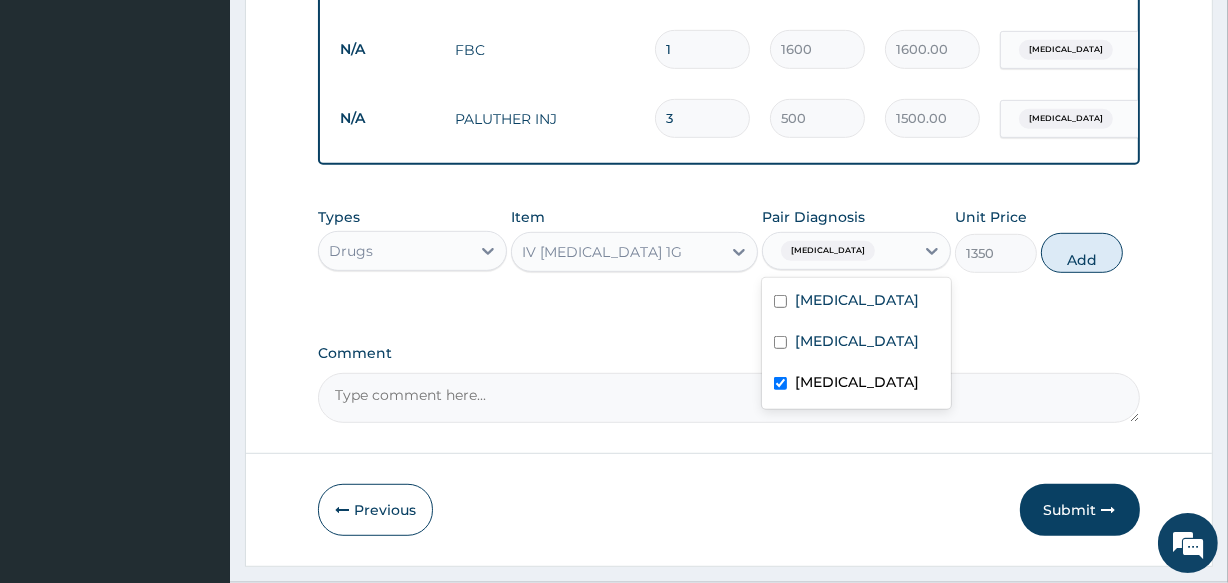 click on "Tonsillitis" at bounding box center (856, 384) 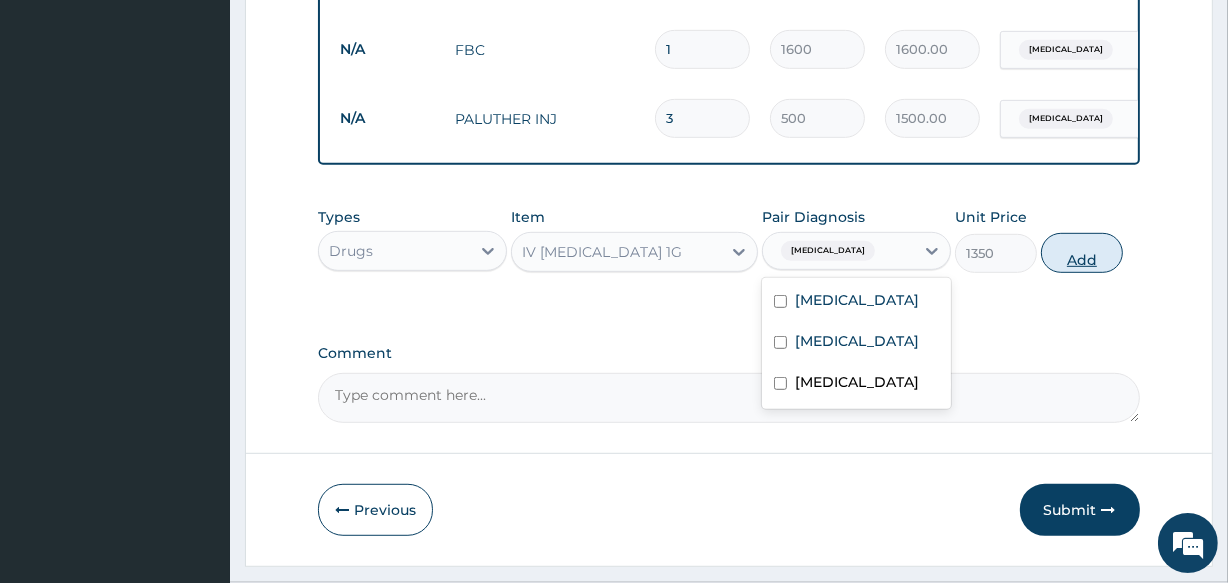 checkbox on "false" 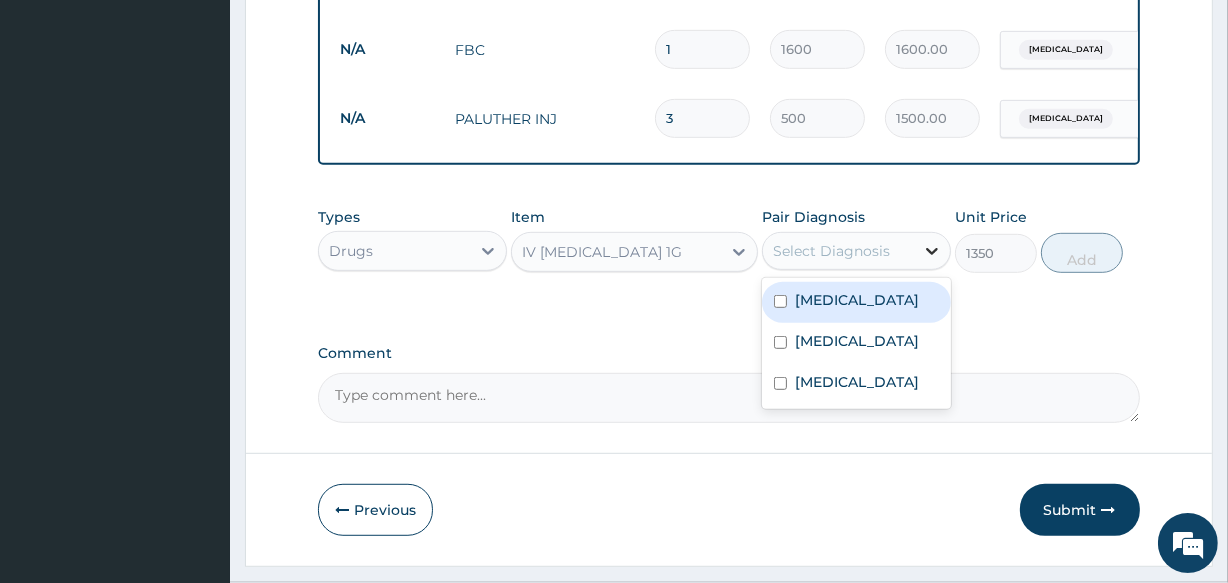 click 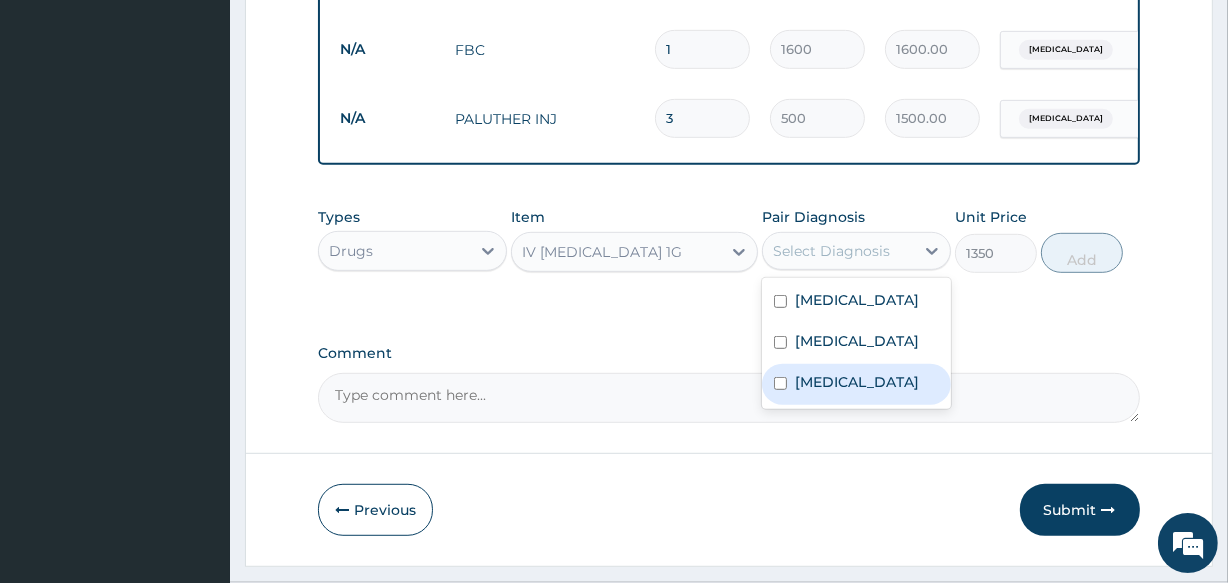 click on "Tonsillitis" at bounding box center (857, 382) 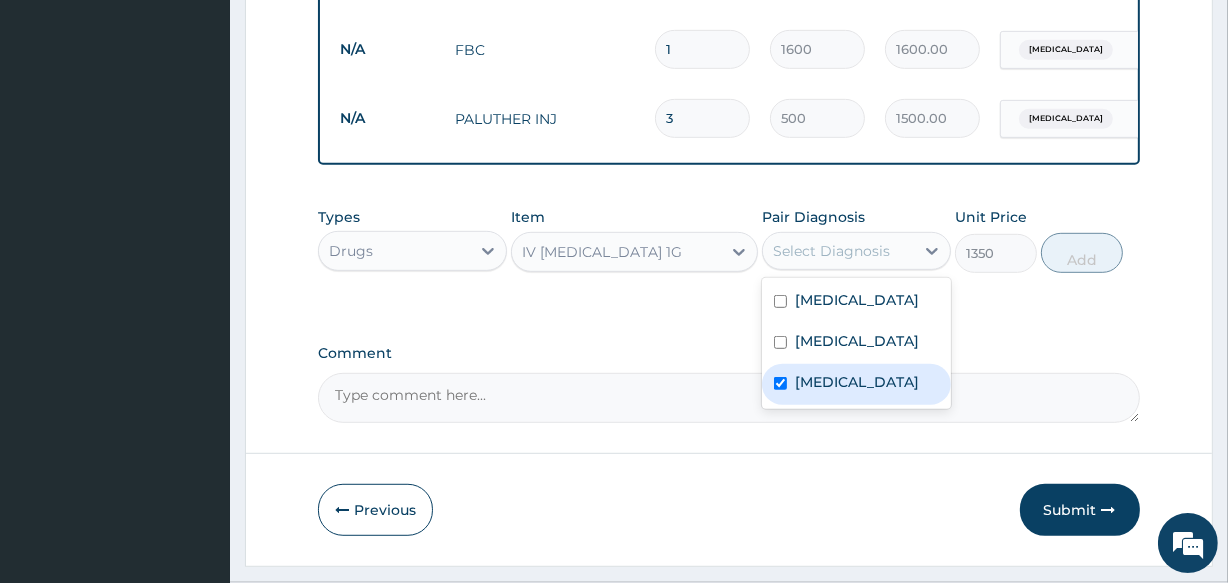 checkbox on "true" 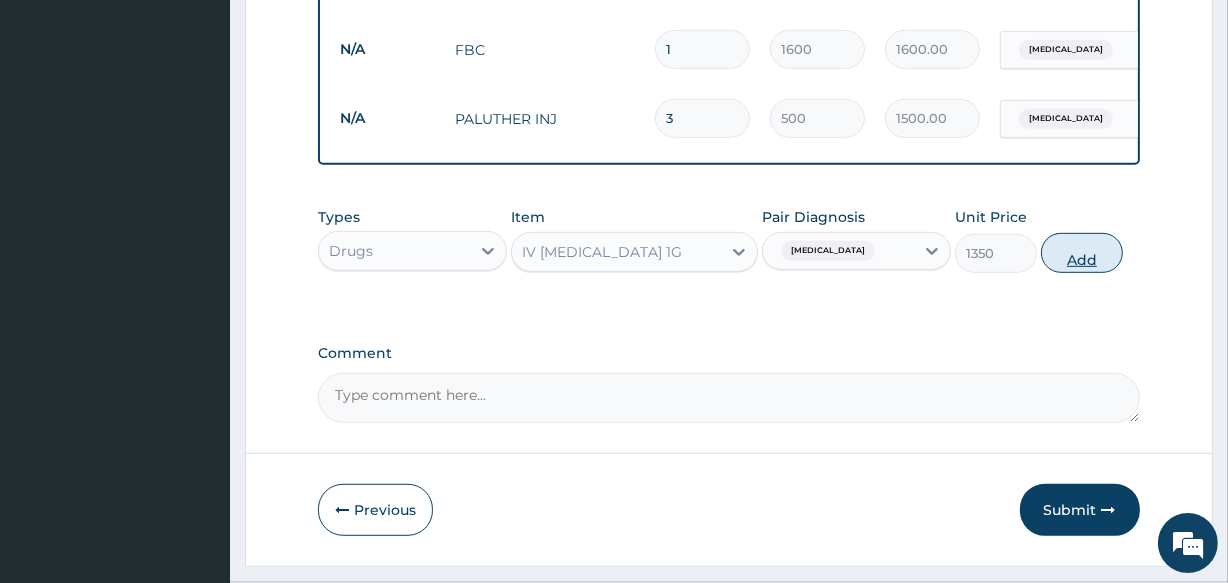 click on "Add" at bounding box center [1082, 253] 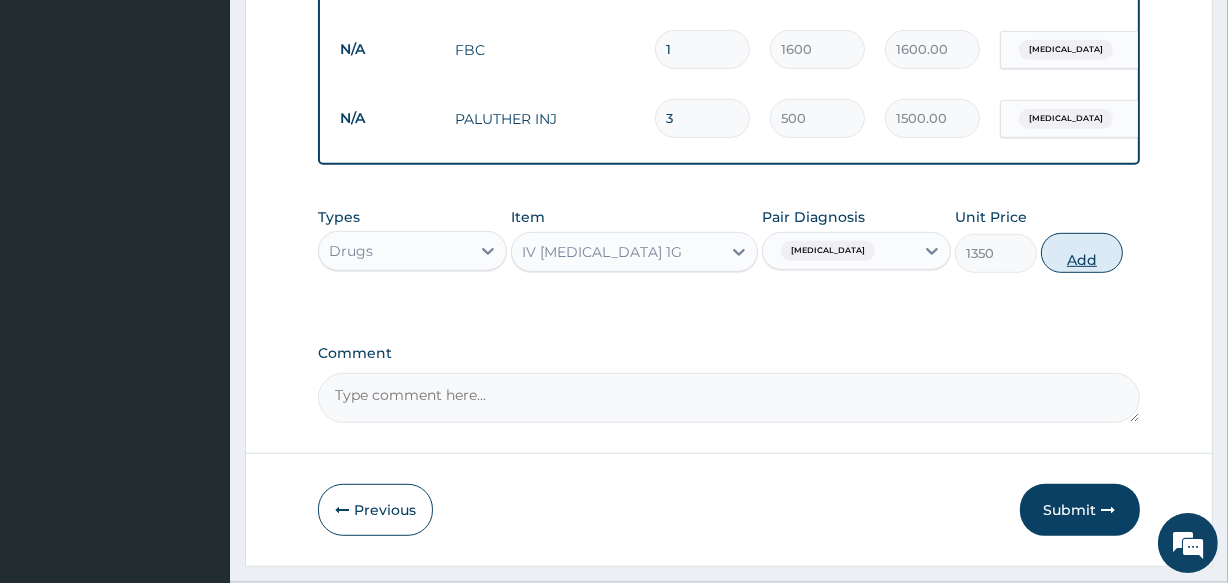 type on "0" 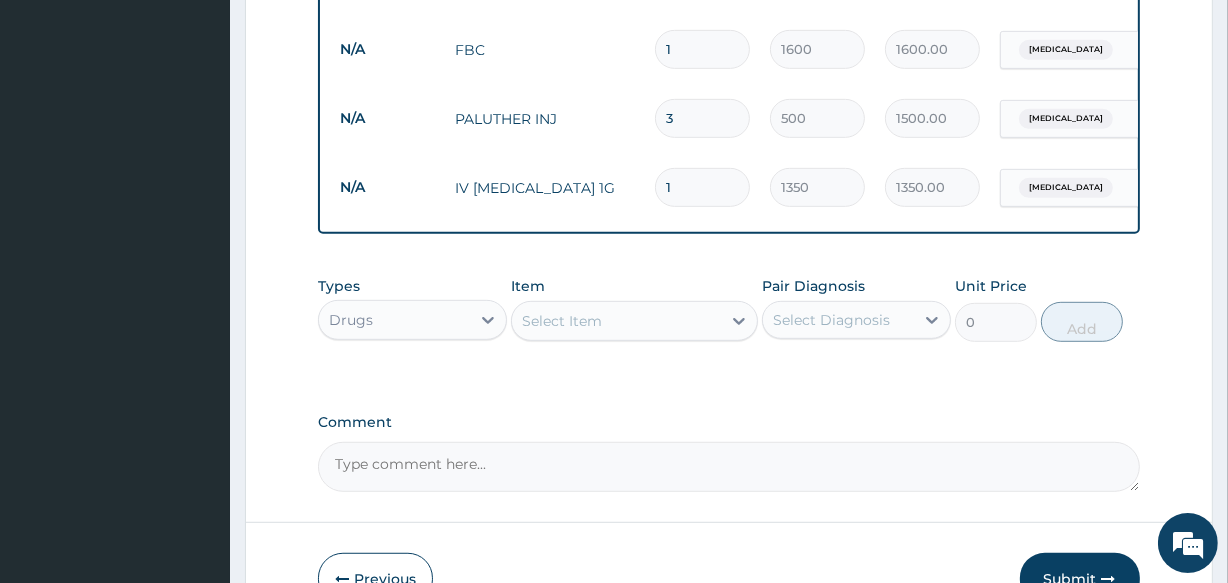 type 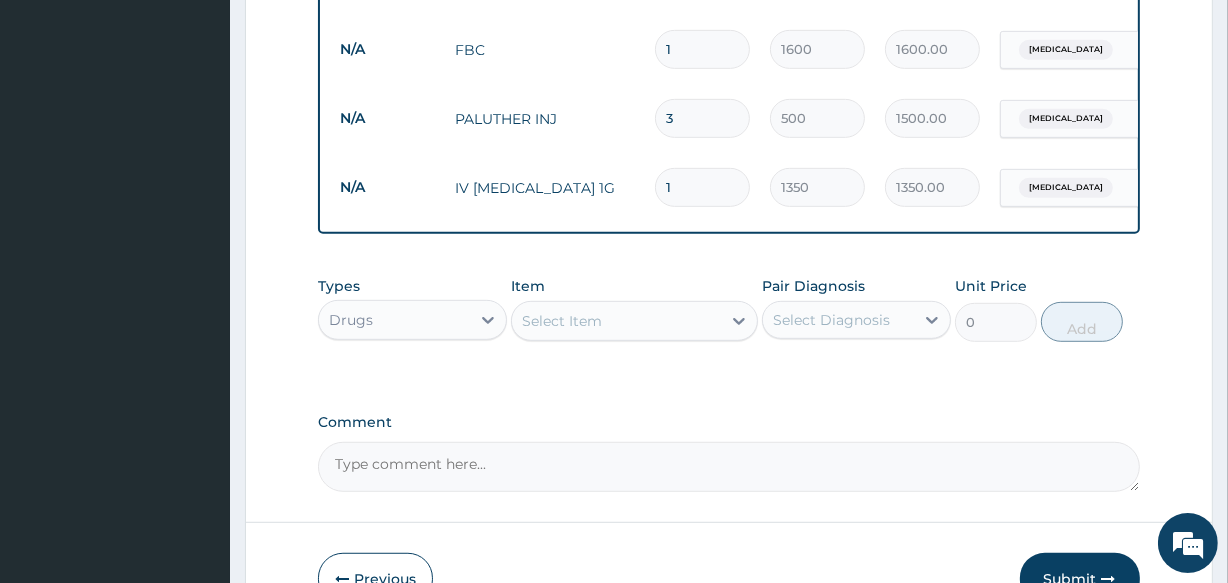 type on "0.00" 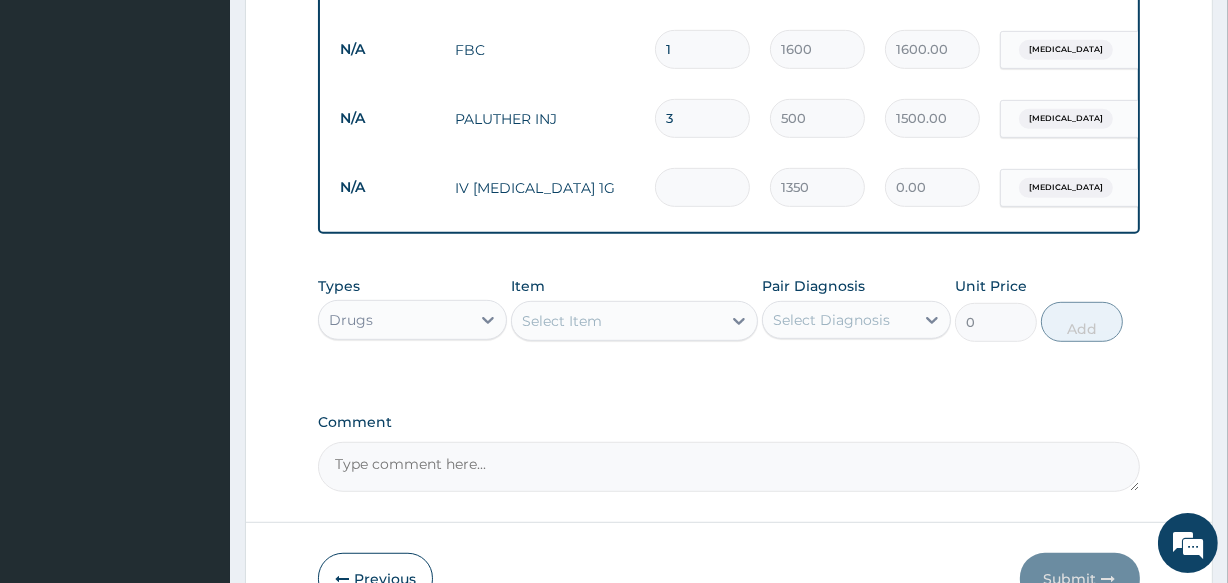 type on "3" 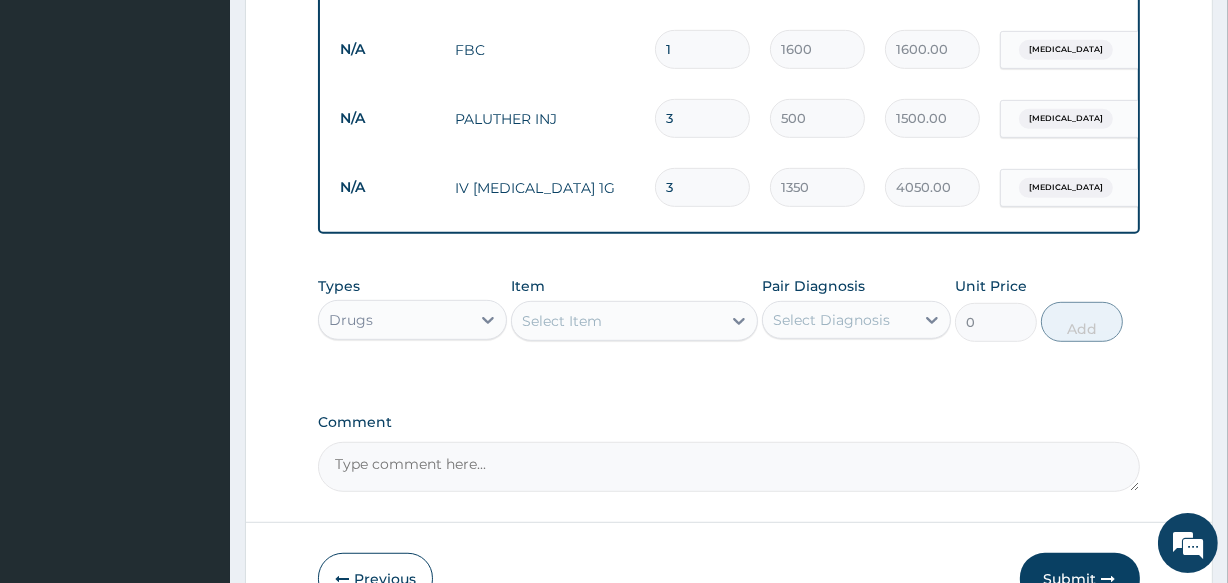 type on "3" 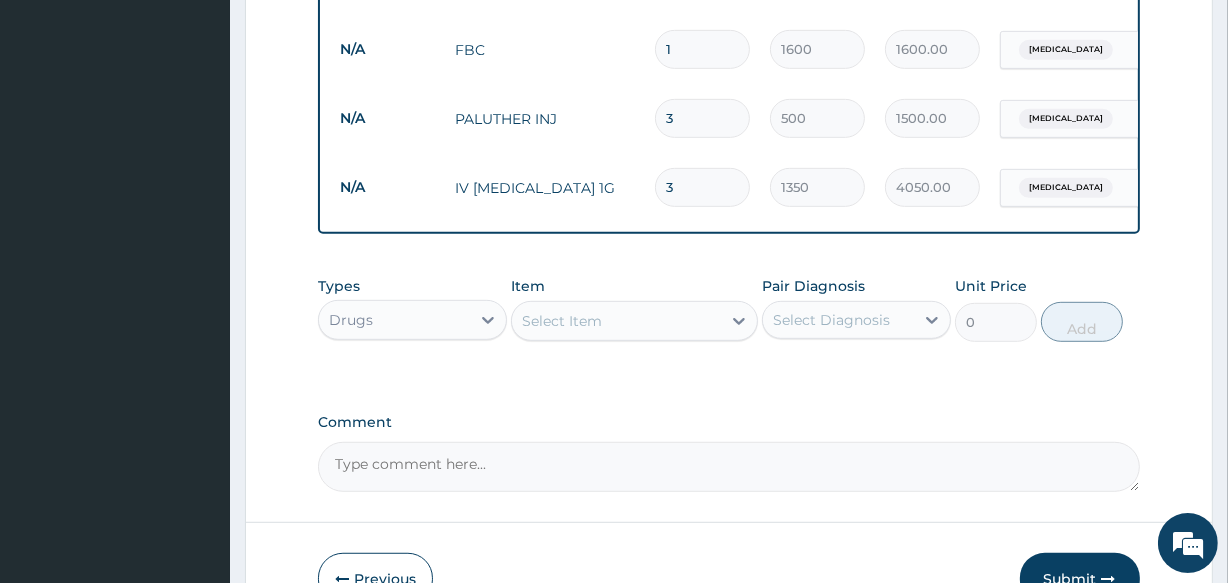 click on "Select Item" at bounding box center [616, 321] 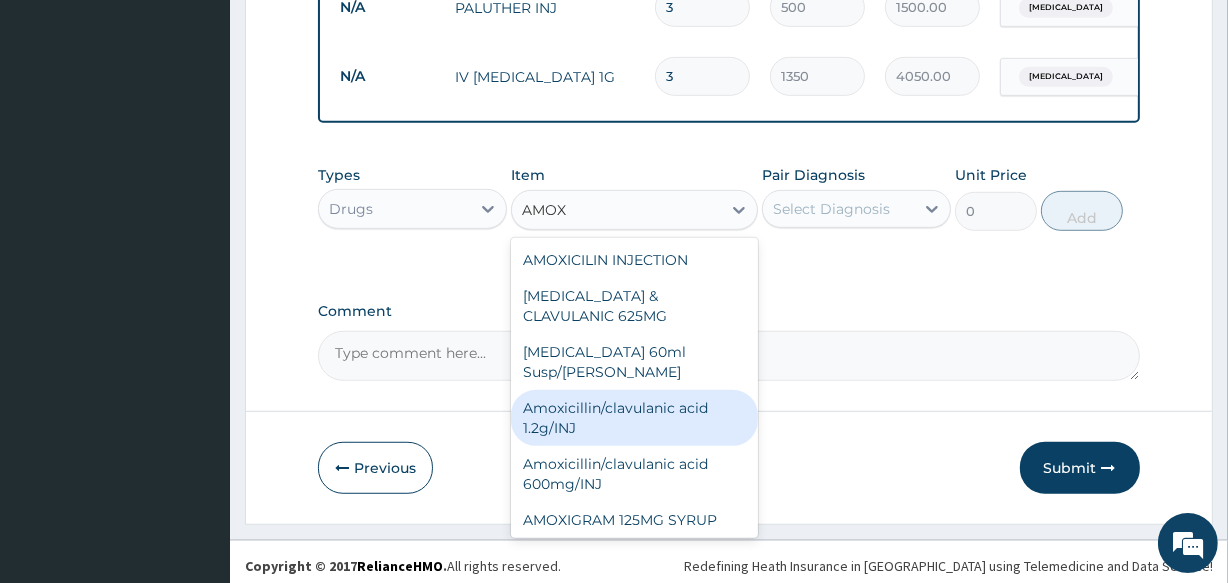 scroll, scrollTop: 1064, scrollLeft: 0, axis: vertical 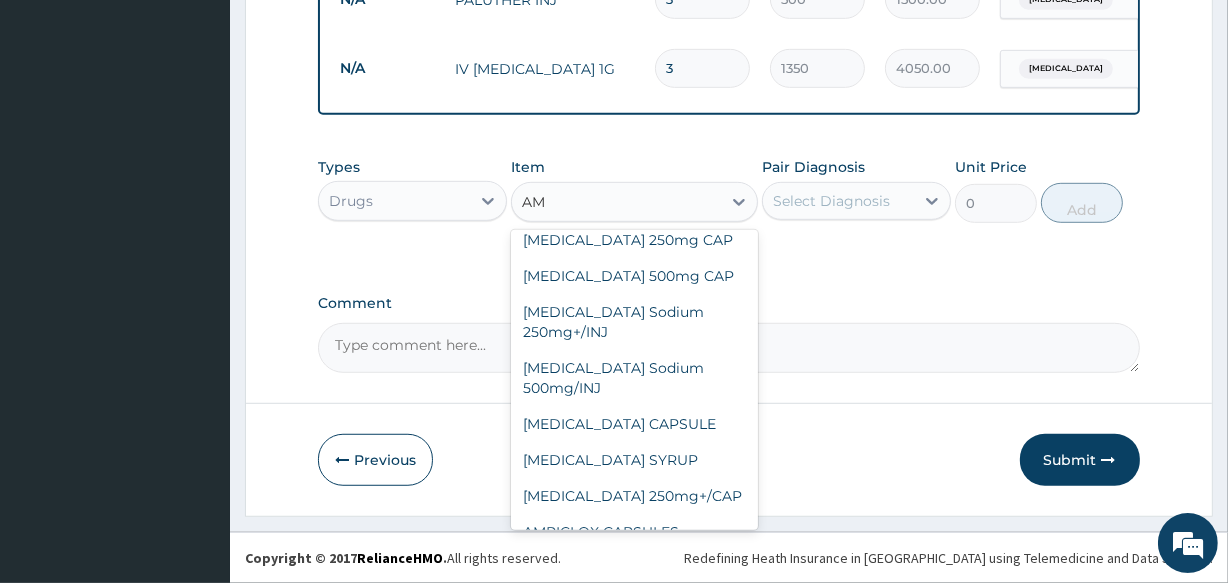 type on "A" 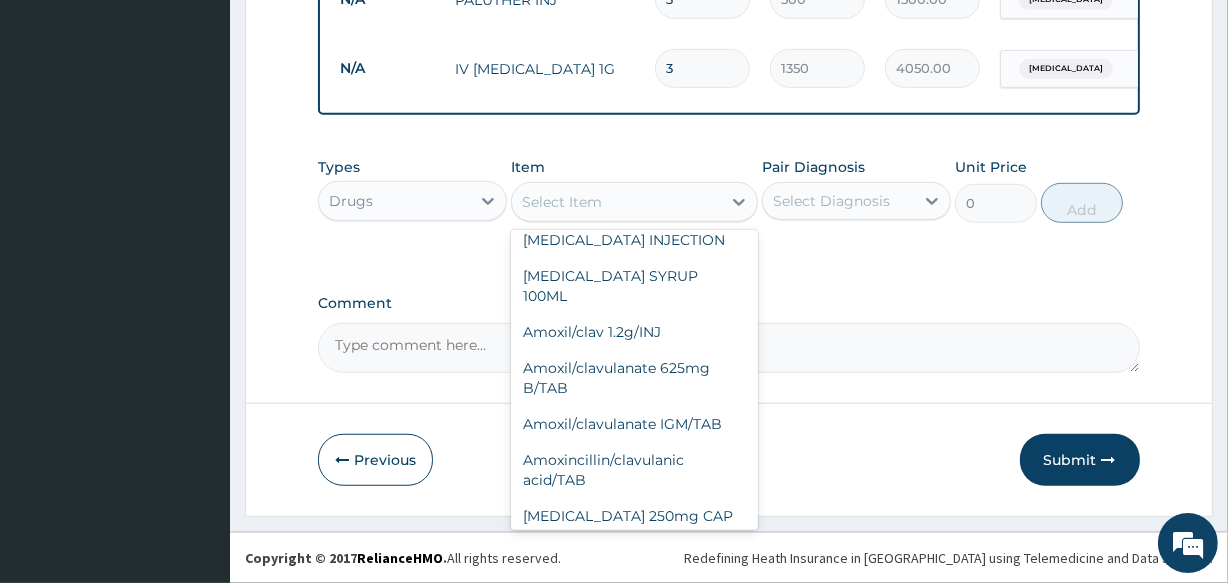 scroll, scrollTop: 3500, scrollLeft: 0, axis: vertical 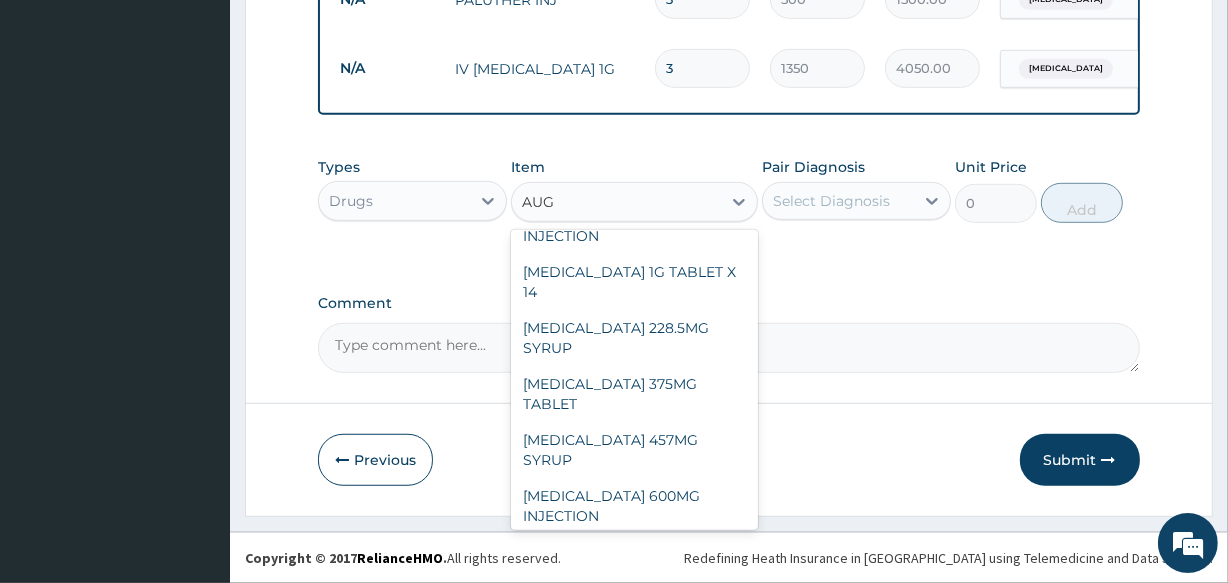 type on "AUGM" 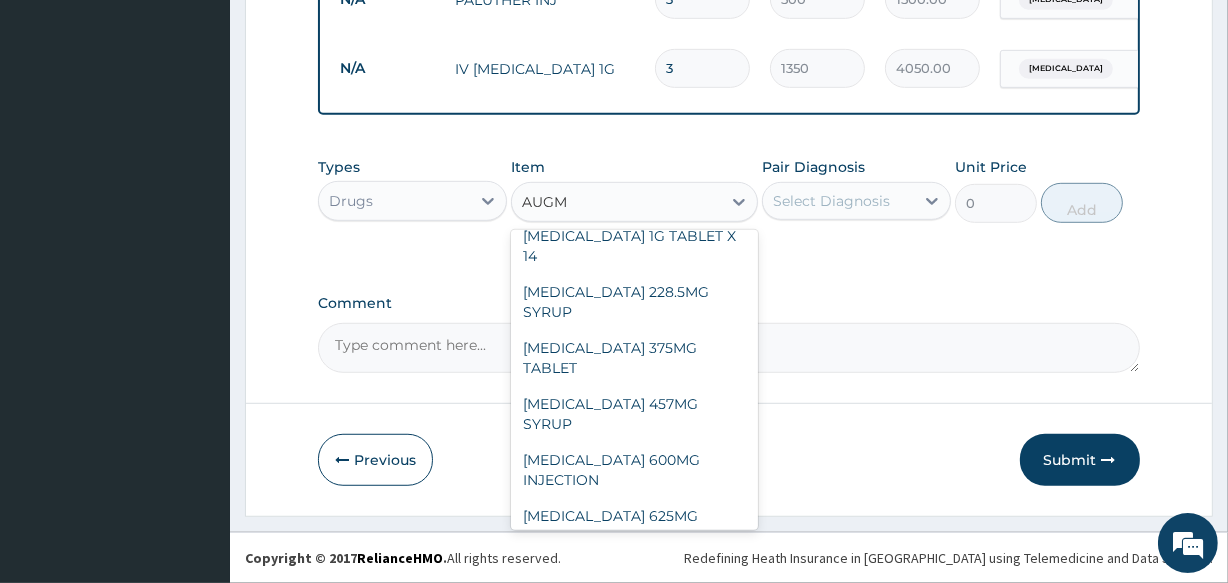 scroll, scrollTop: 71, scrollLeft: 0, axis: vertical 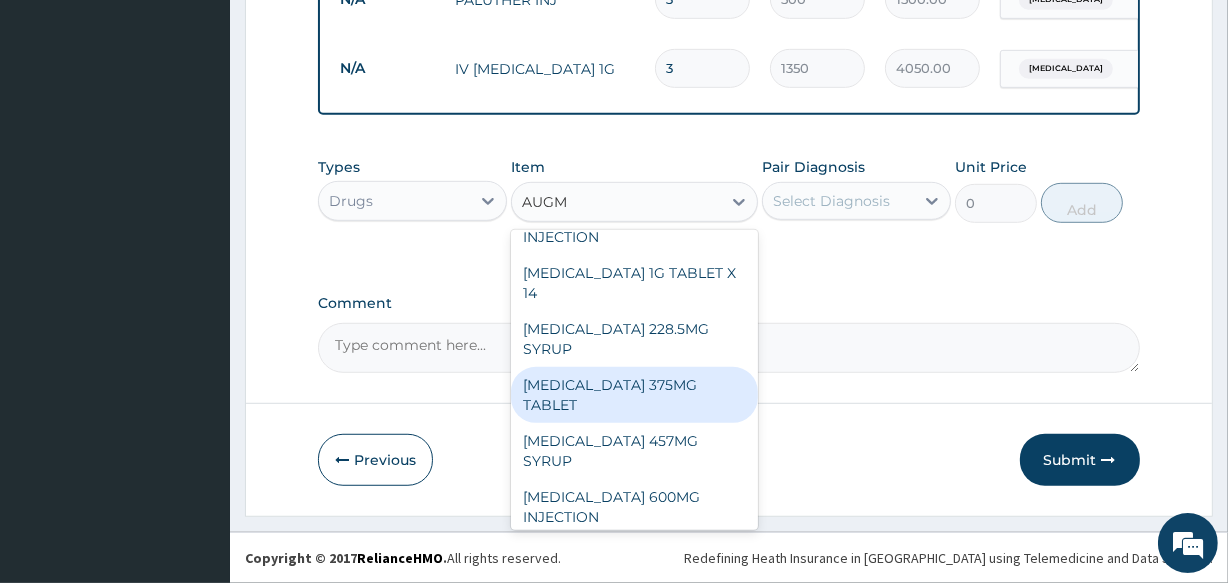 click on "AUGMENTIN 375MG TABLET" at bounding box center (634, 395) 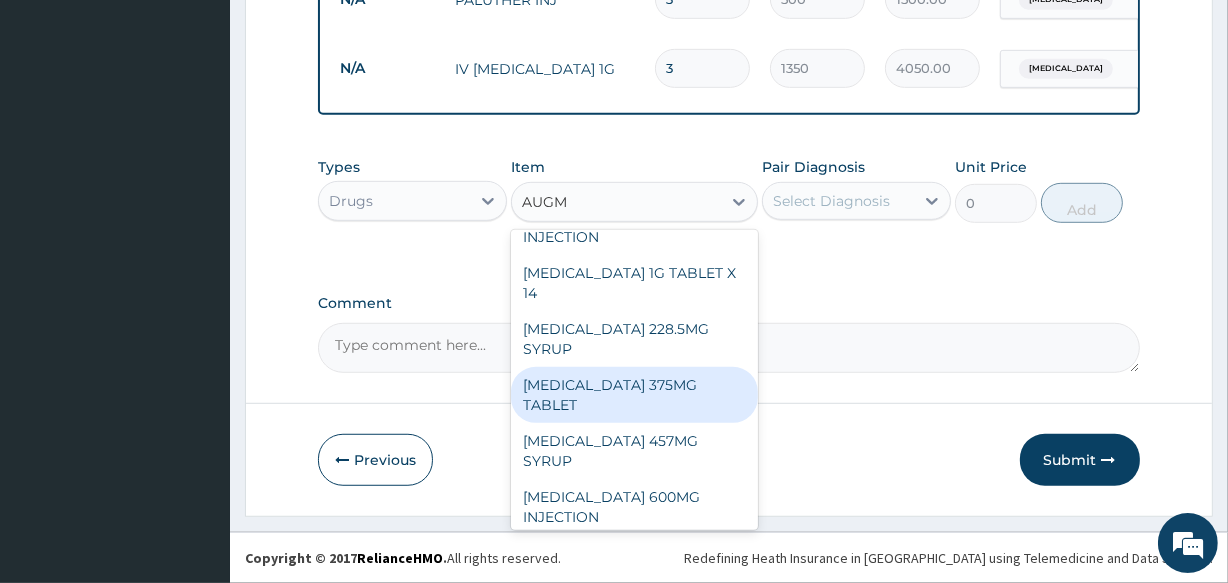 type 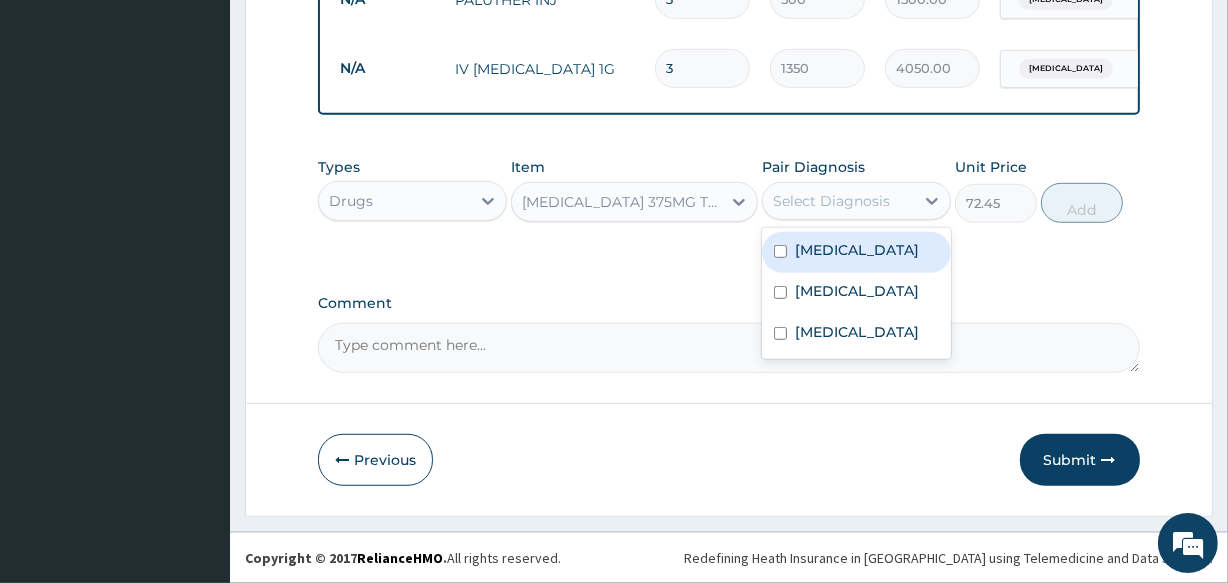 click on "Select Diagnosis" at bounding box center [831, 201] 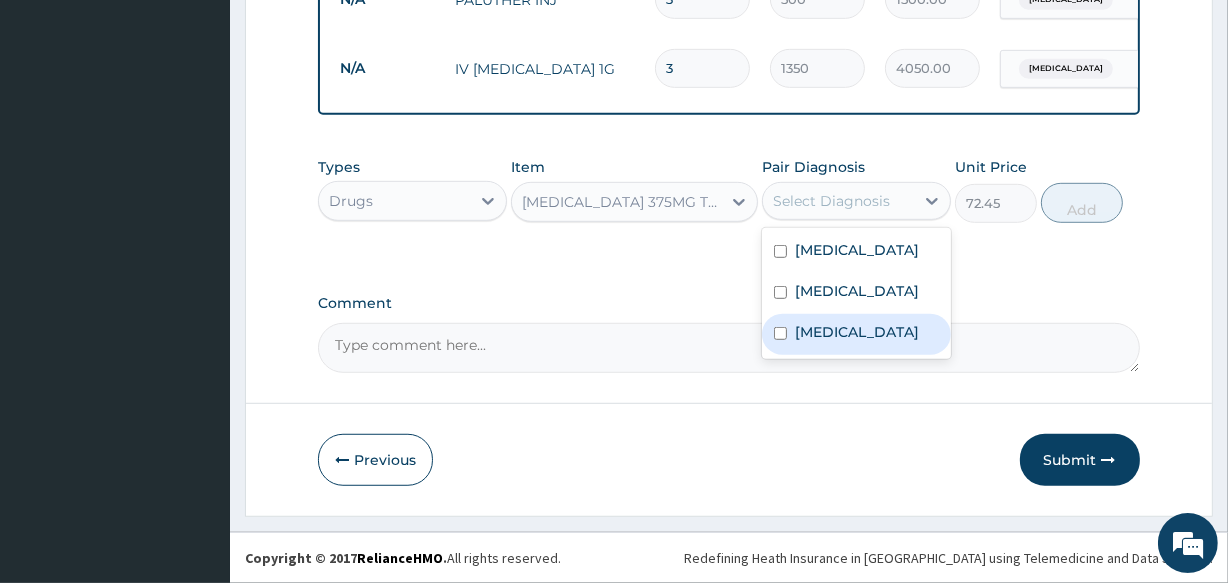click on "Tonsillitis" at bounding box center (856, 334) 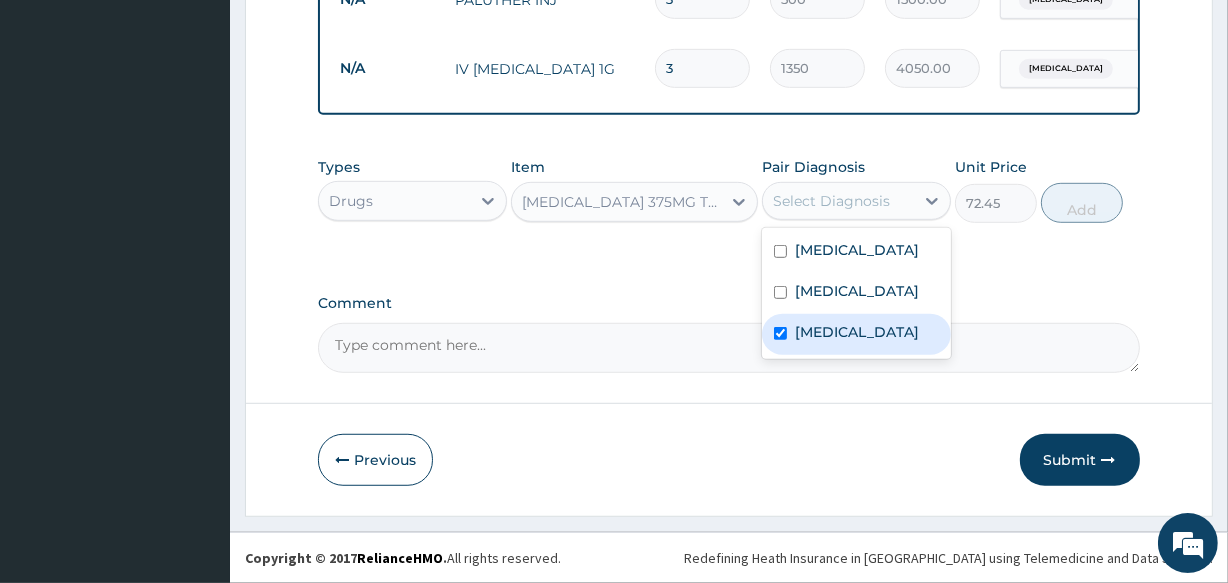 checkbox on "true" 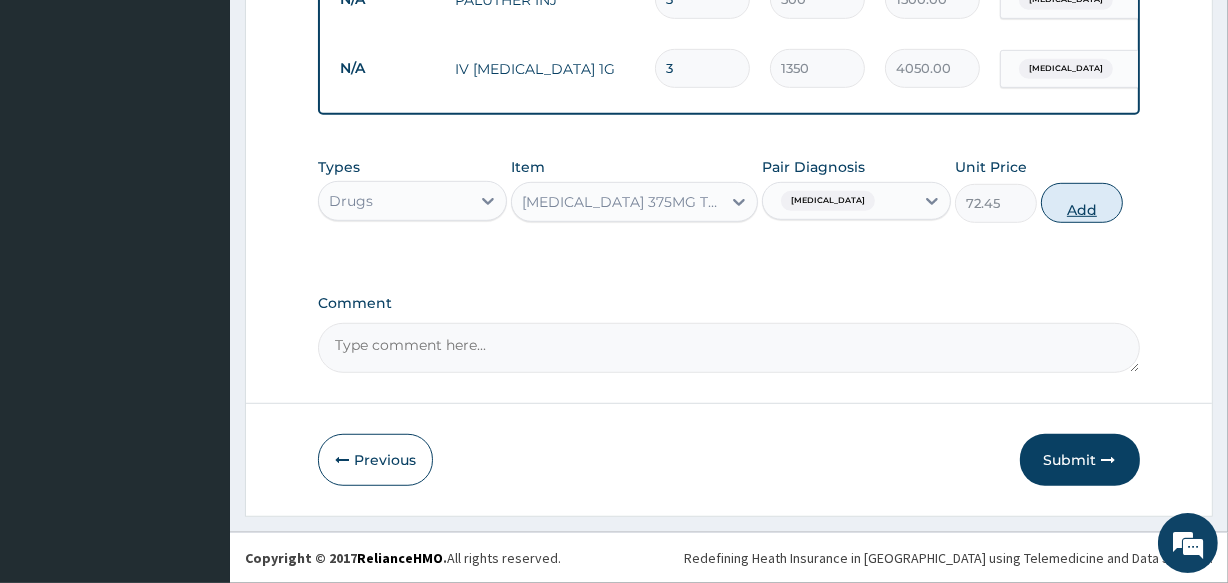 click on "Add" at bounding box center (1082, 203) 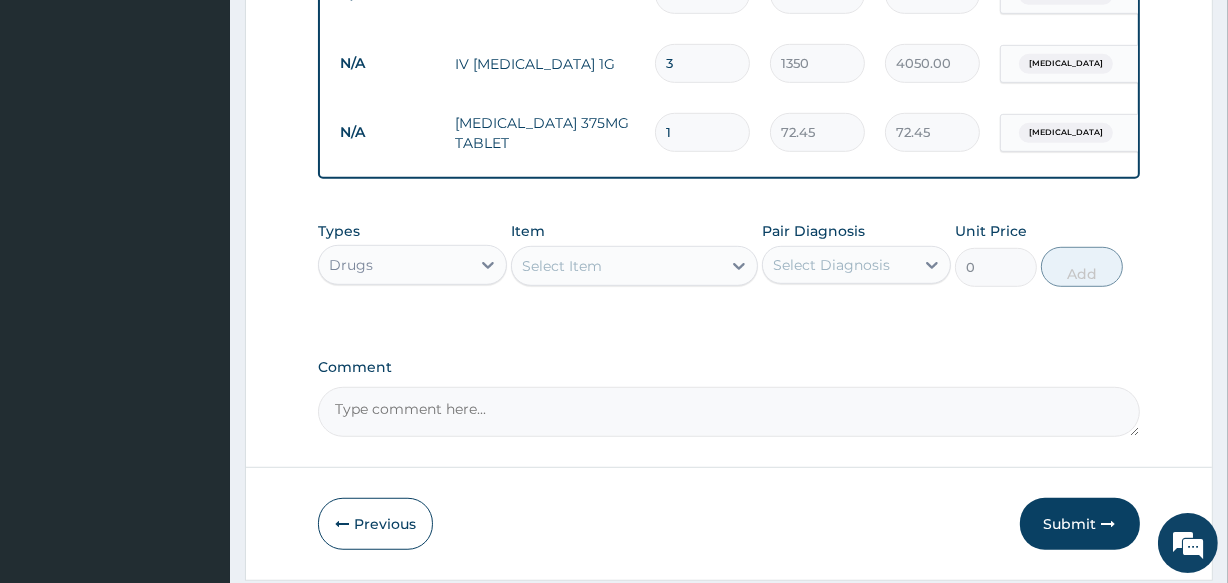 type on "14" 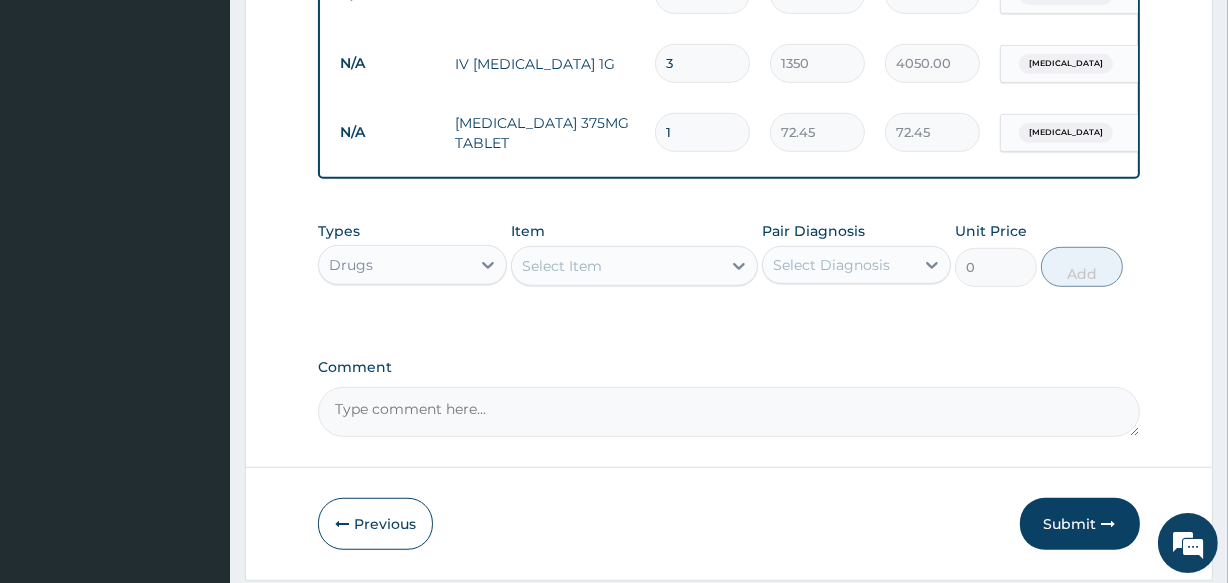 type on "1014.30" 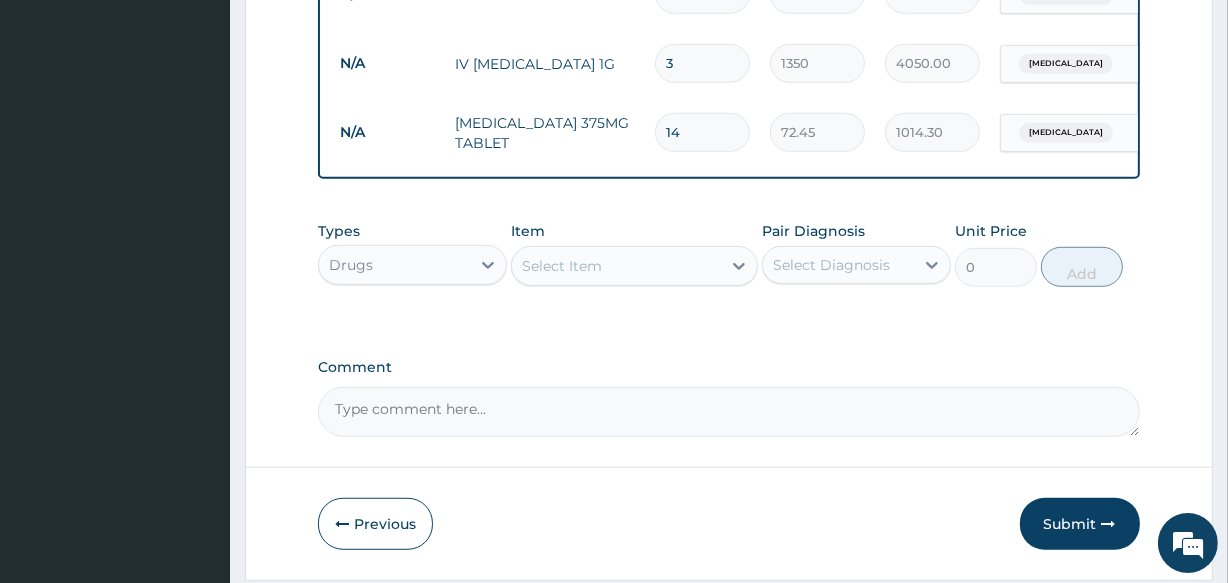 type on "14" 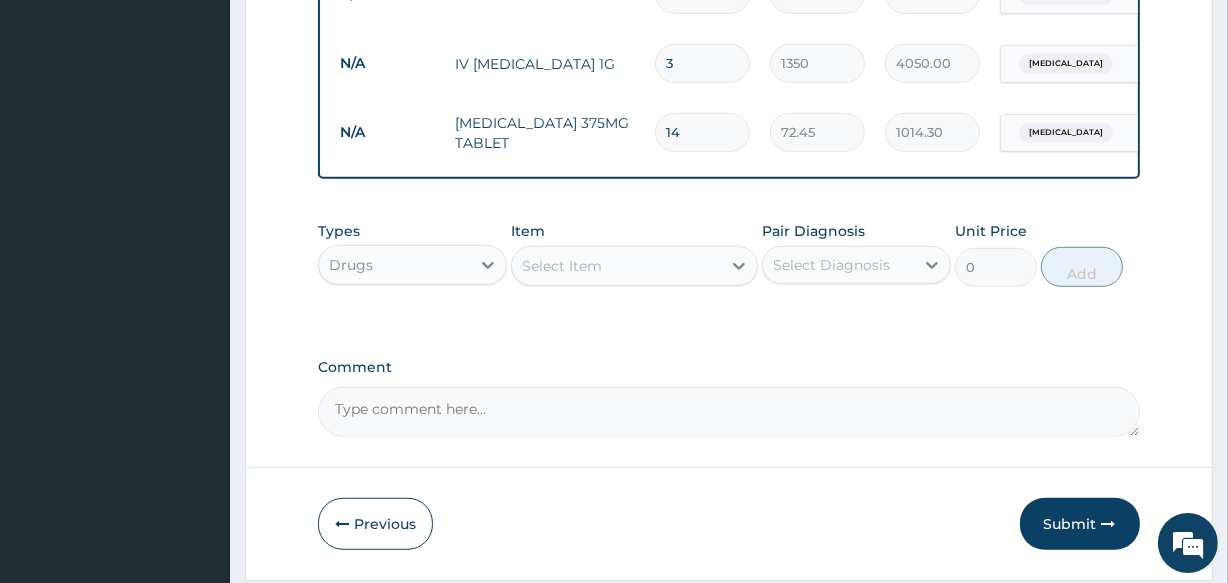 click on "Select Item" at bounding box center (616, 266) 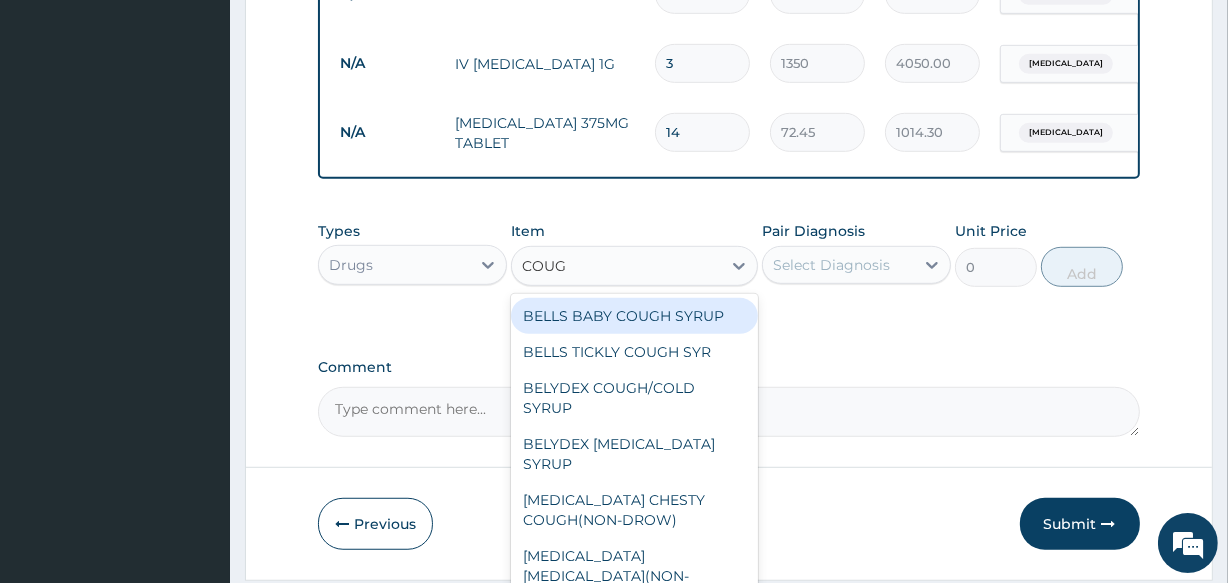 type on "COUGH" 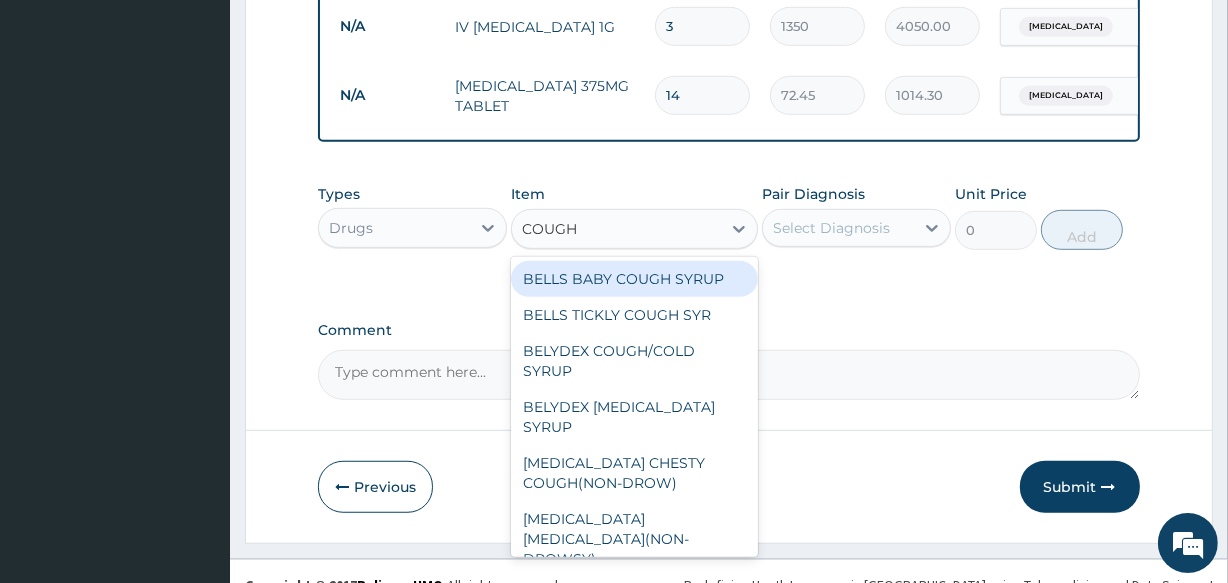 scroll, scrollTop: 1134, scrollLeft: 0, axis: vertical 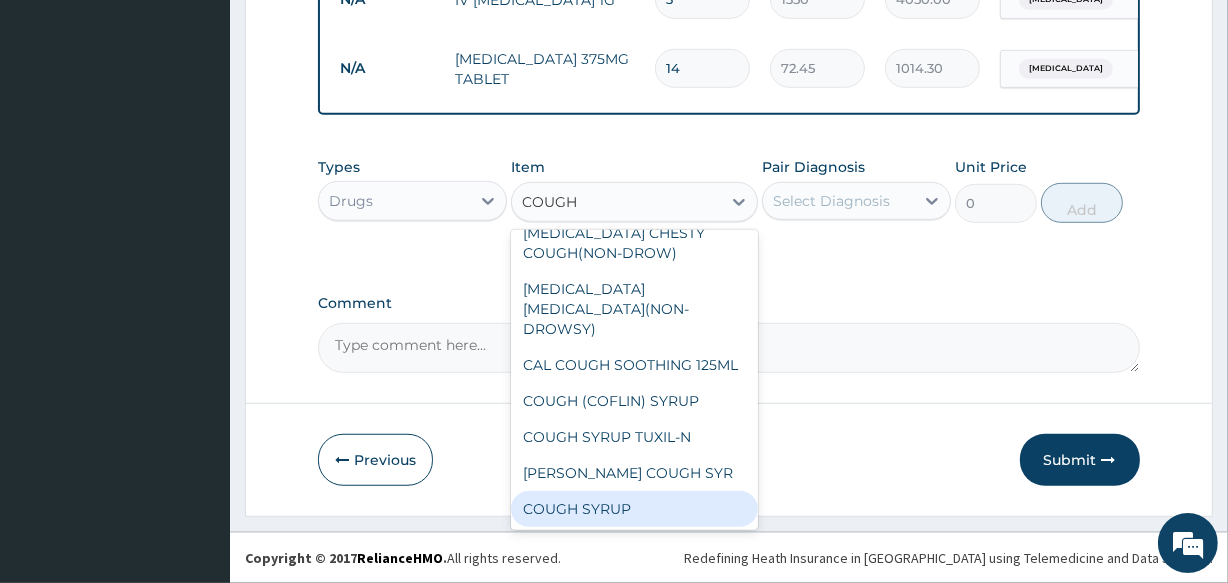 click on "COUGH SYRUP" at bounding box center [634, 509] 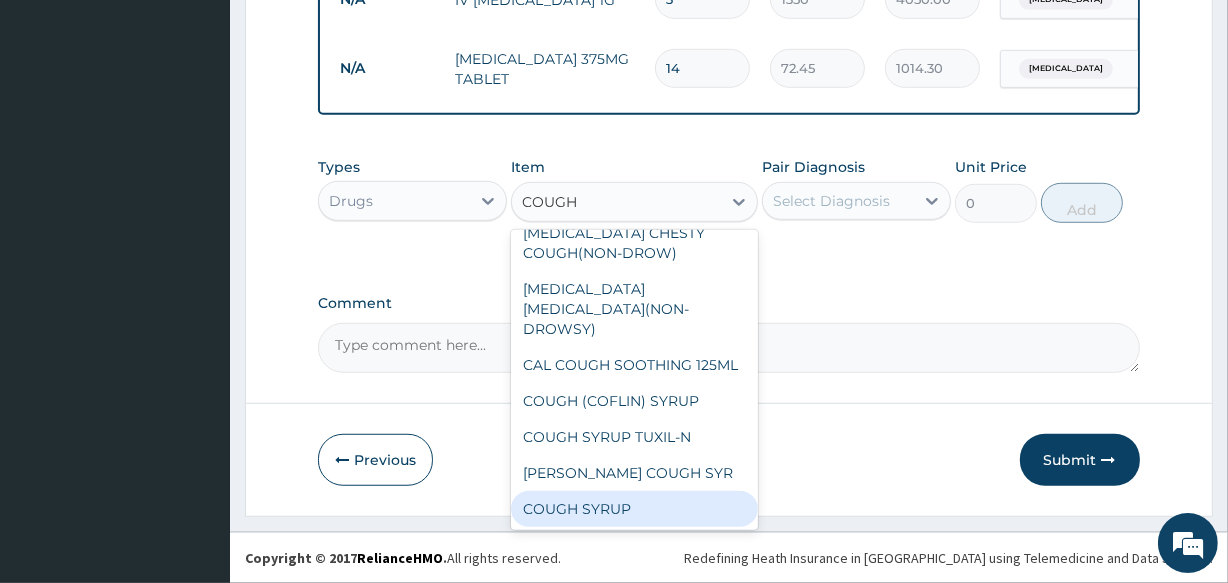 type 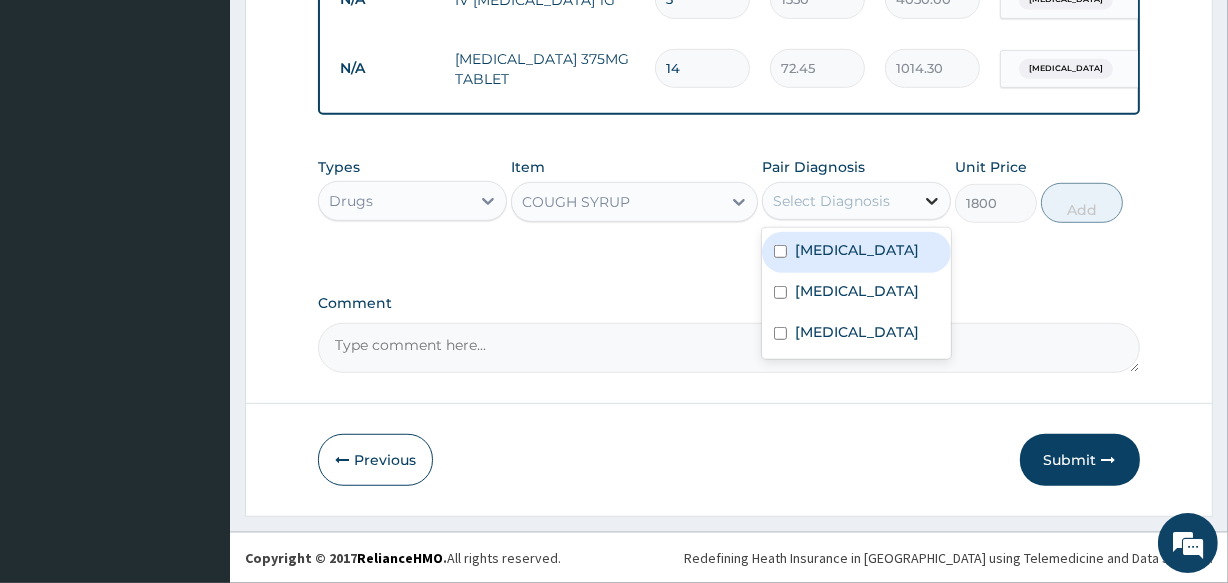 click 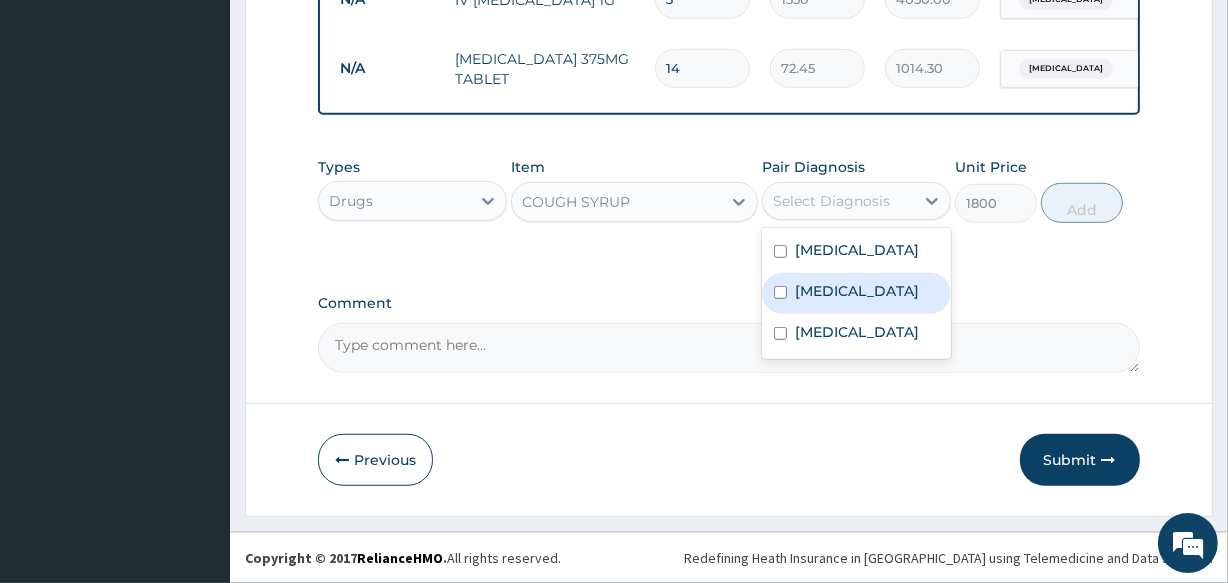 click on "Upper respiratory infection" at bounding box center [857, 291] 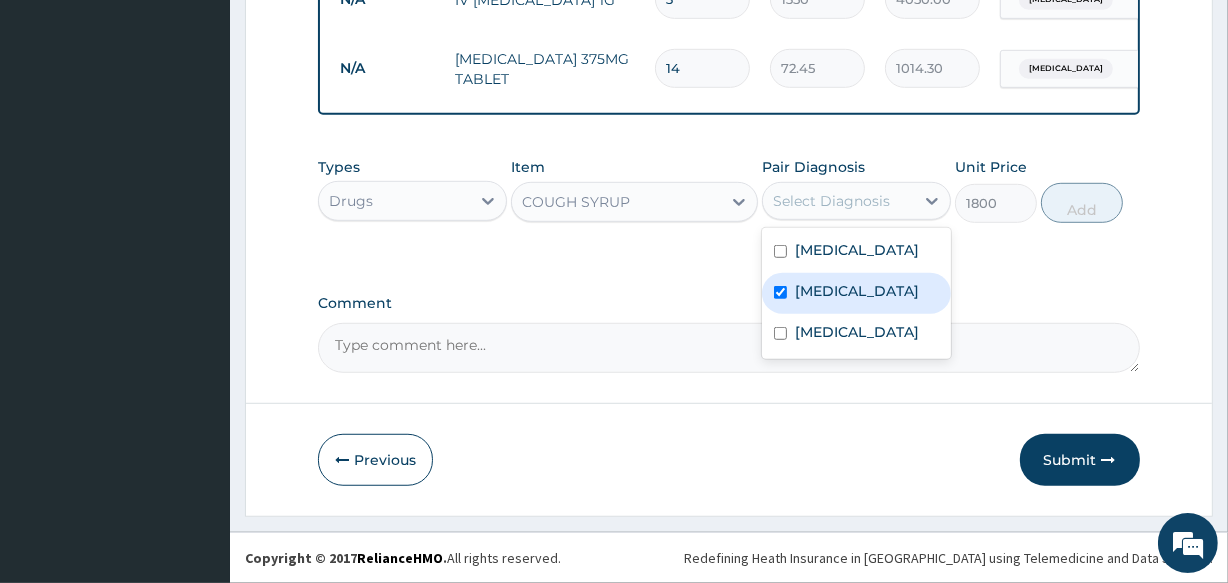 checkbox on "true" 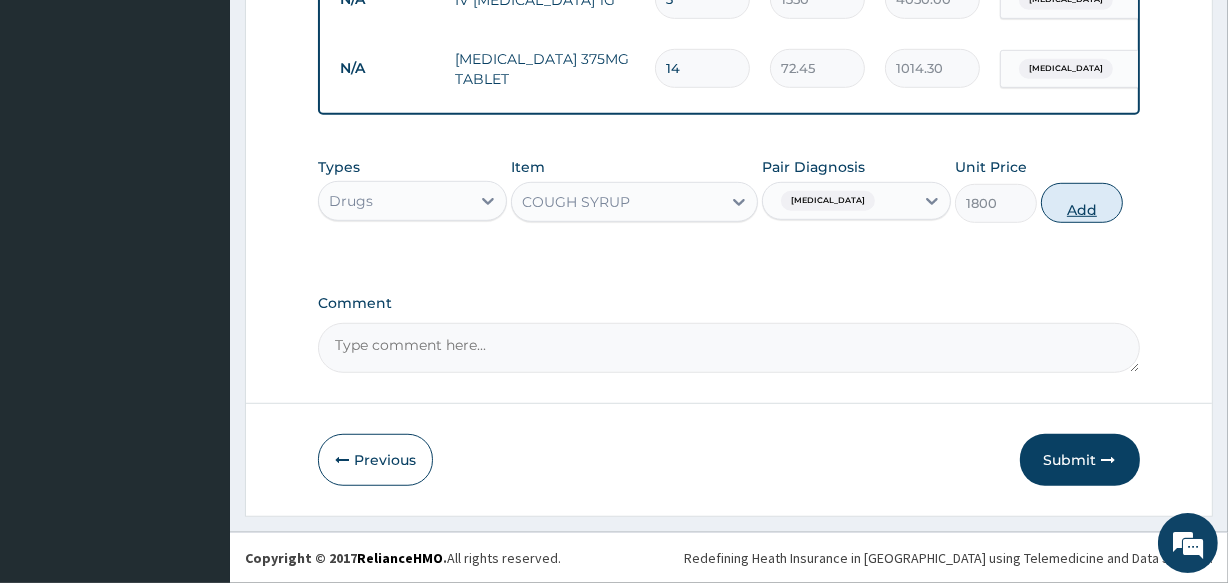click on "Add" at bounding box center [1082, 203] 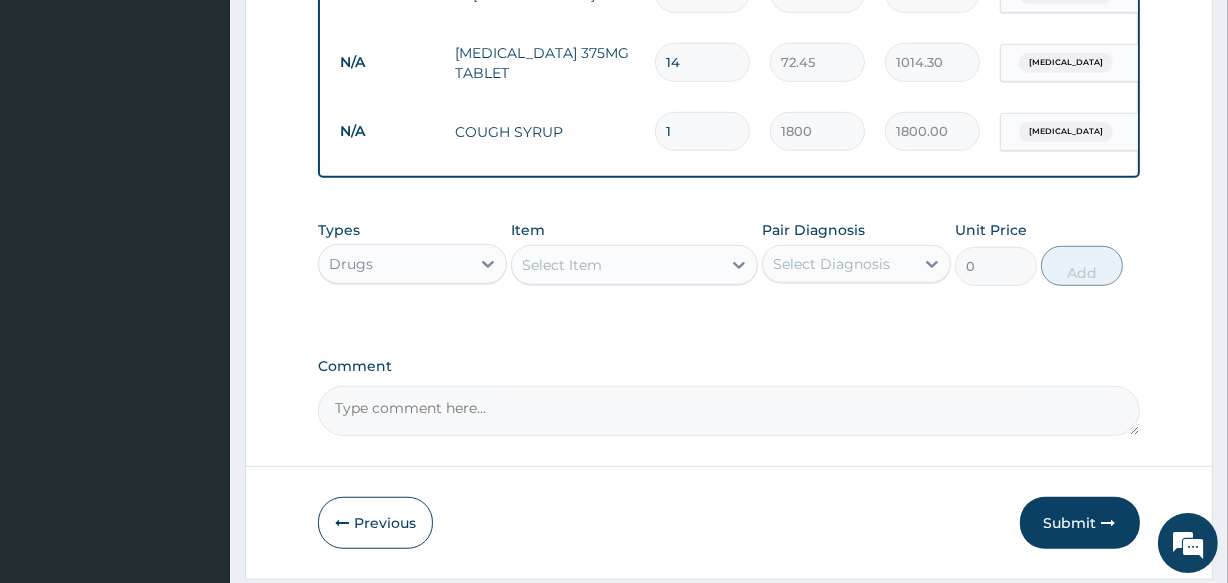 click on "Select Item" at bounding box center [616, 265] 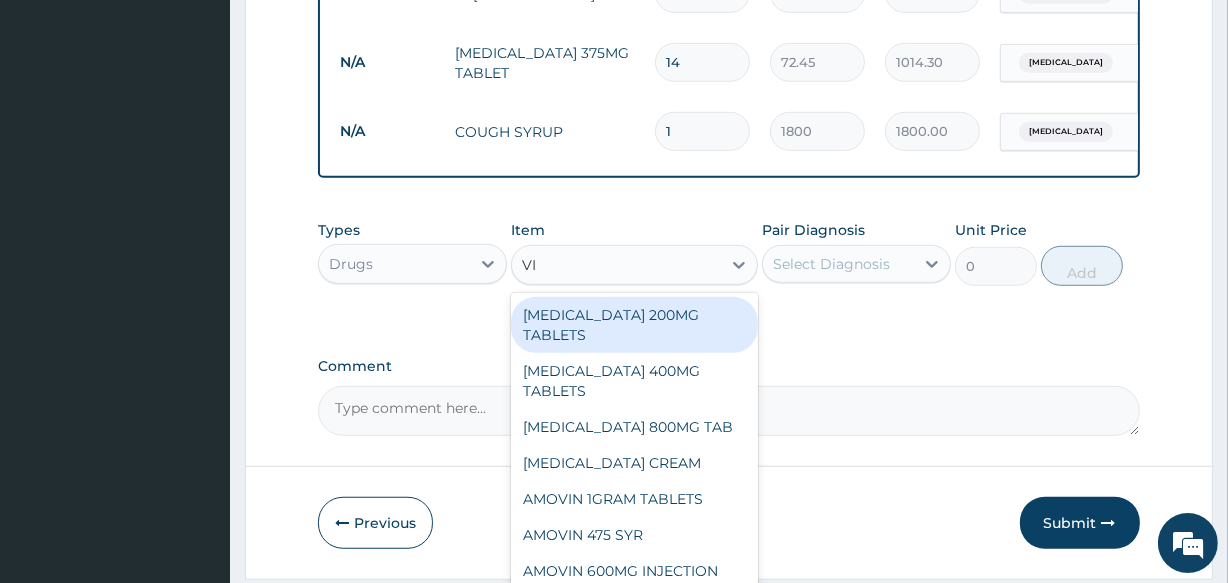 type on "VIT" 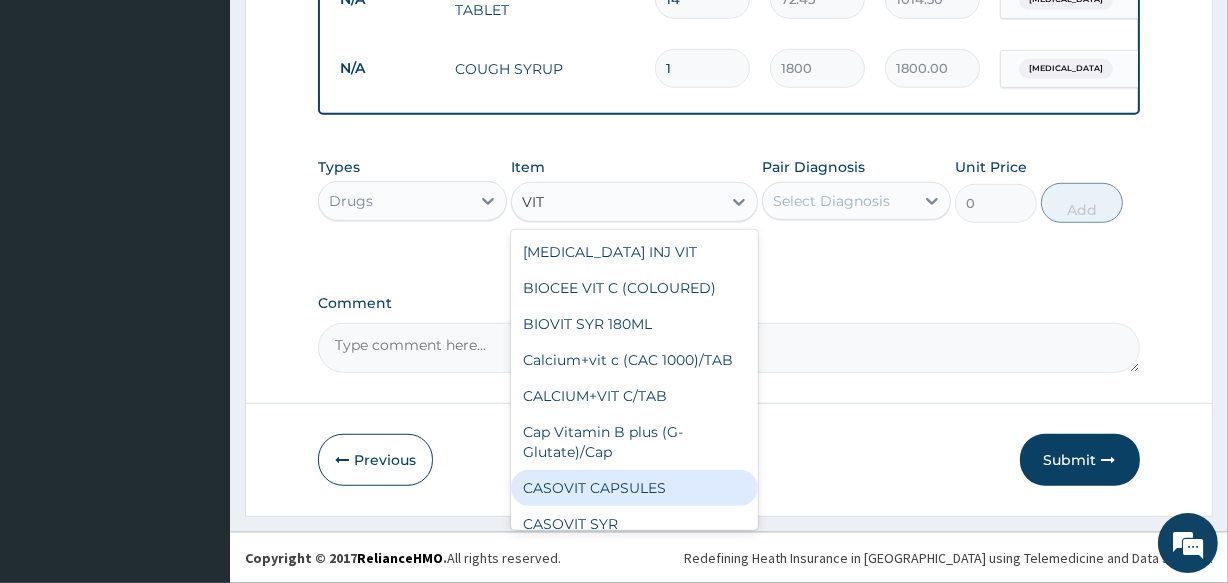 scroll, scrollTop: 1203, scrollLeft: 0, axis: vertical 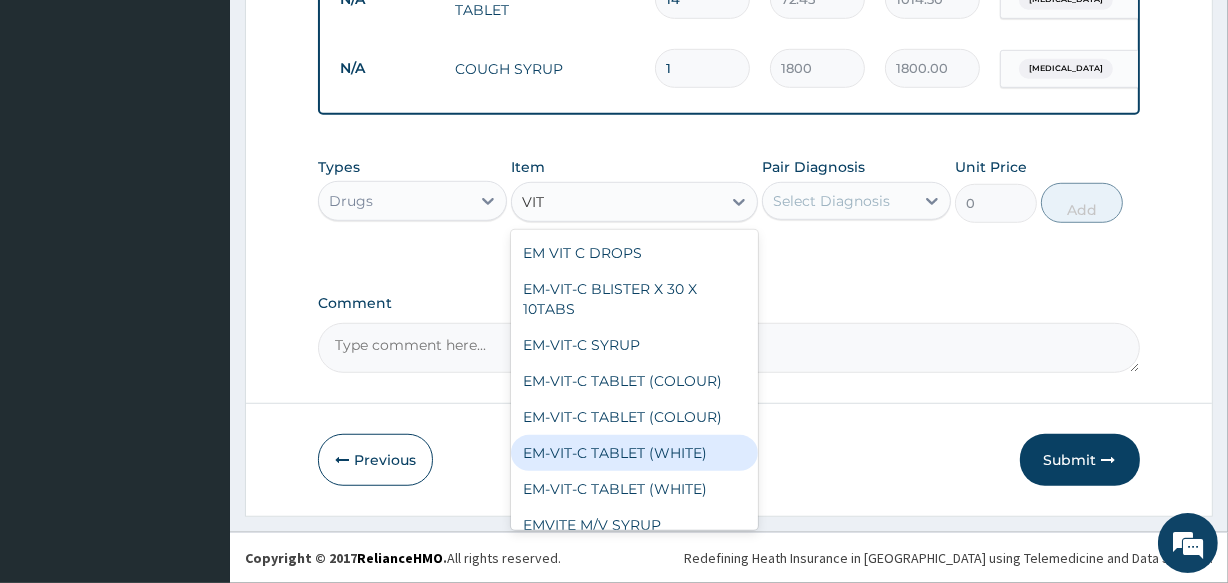 click on "EM-VIT-C TABLET (WHITE)" at bounding box center (634, 453) 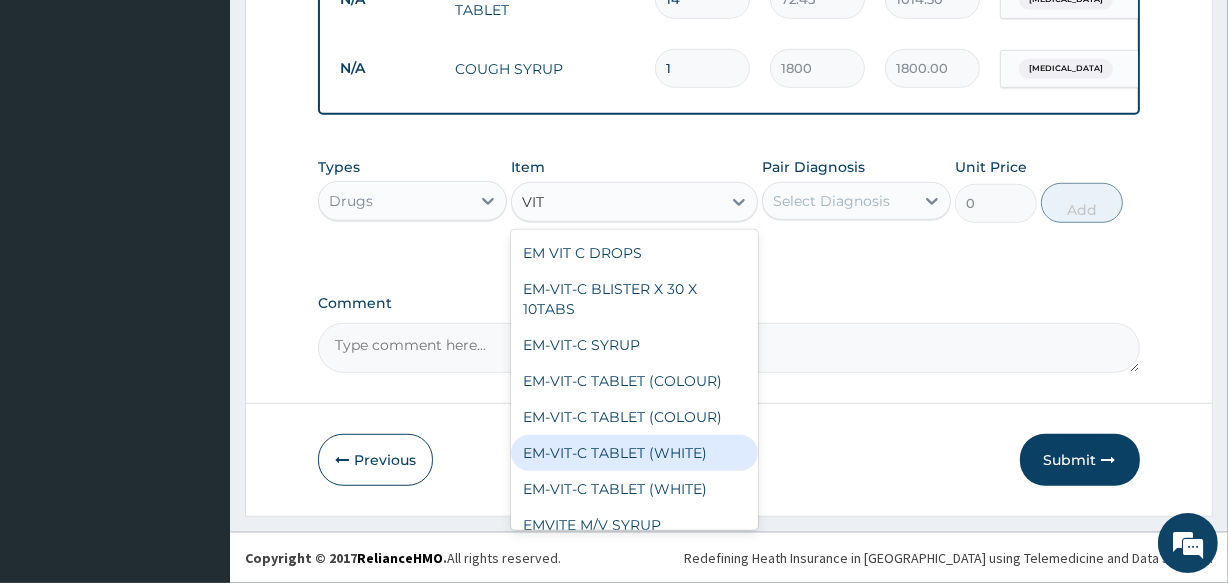 type 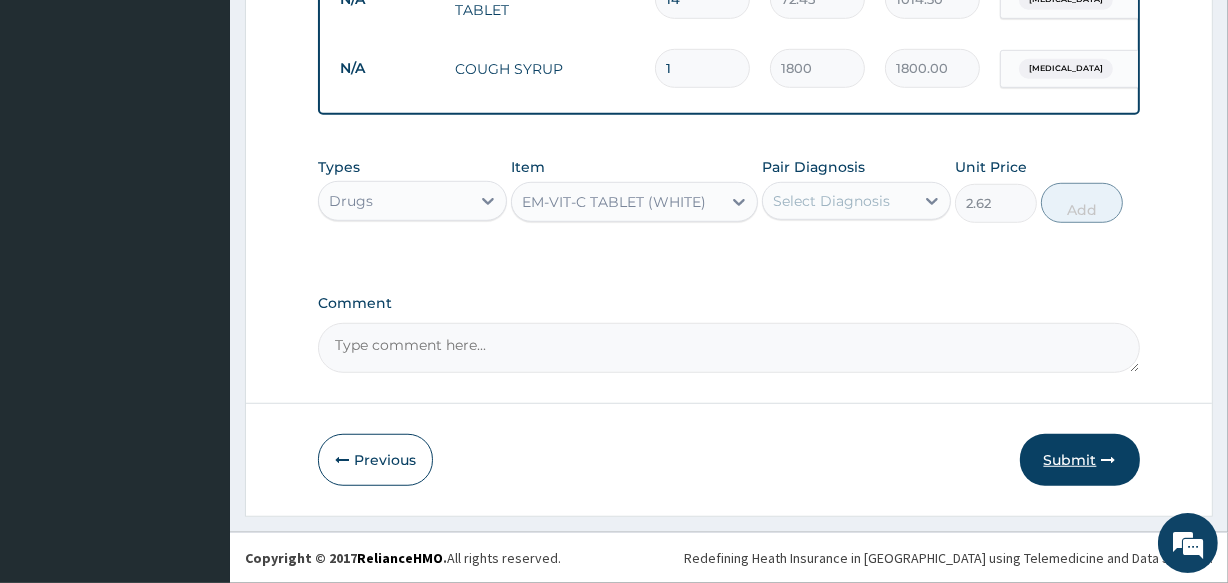 click on "Submit" at bounding box center [1080, 460] 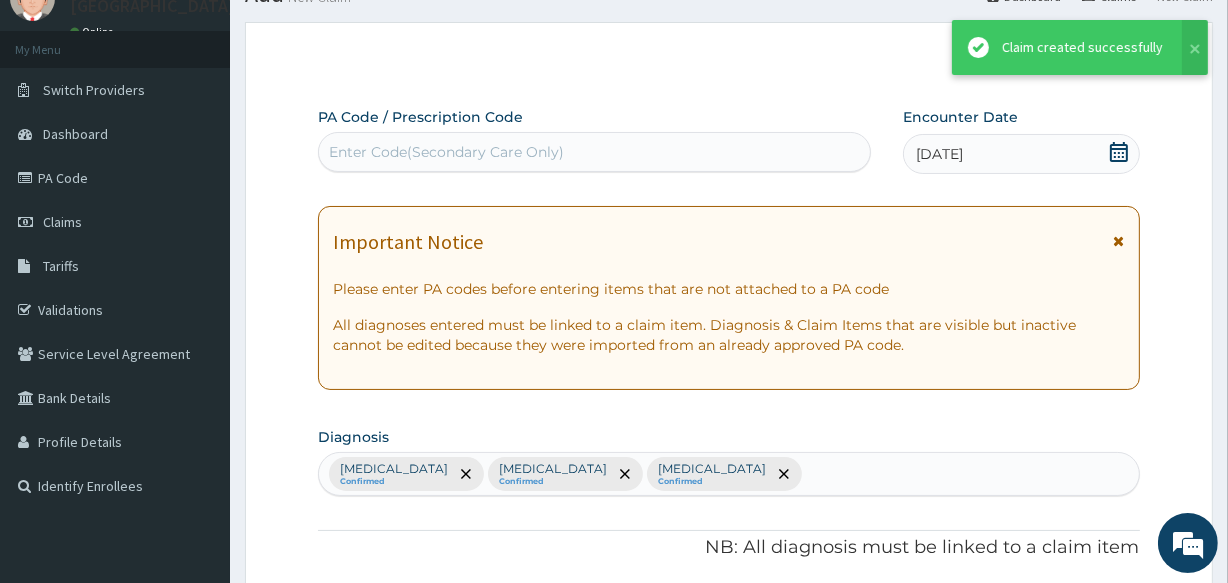 scroll, scrollTop: 1203, scrollLeft: 0, axis: vertical 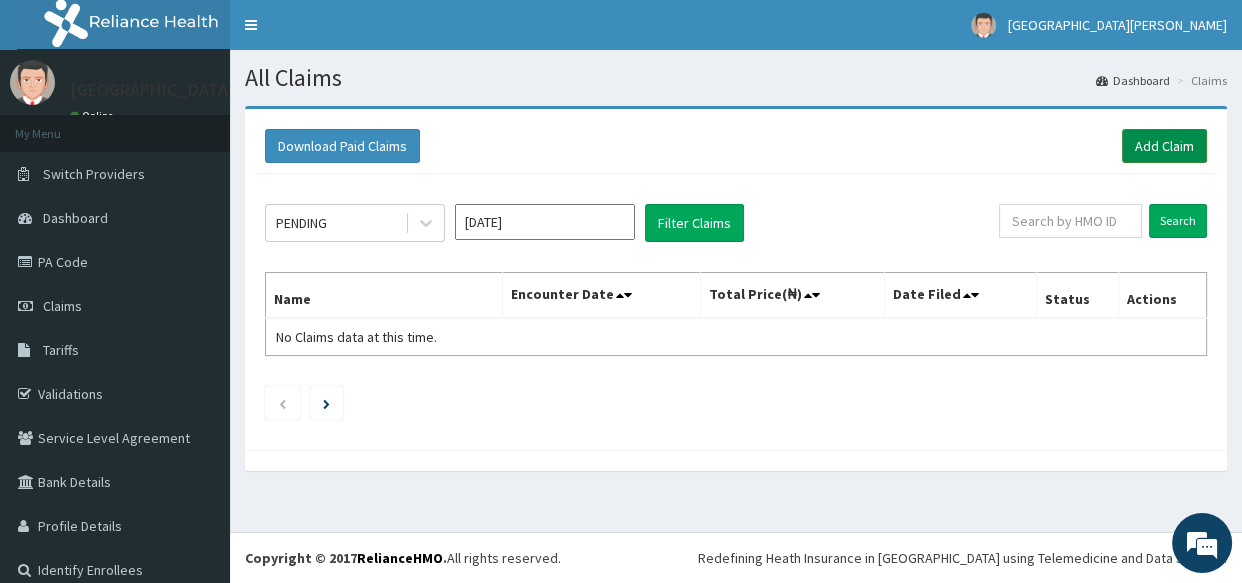 click on "Add Claim" at bounding box center (1164, 146) 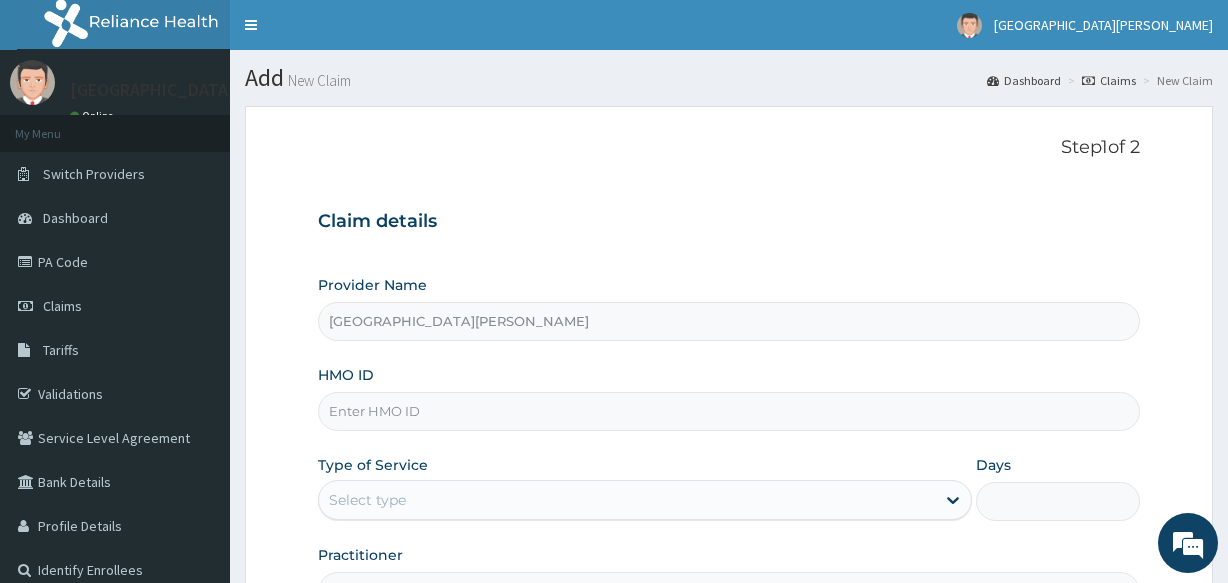 scroll, scrollTop: 0, scrollLeft: 0, axis: both 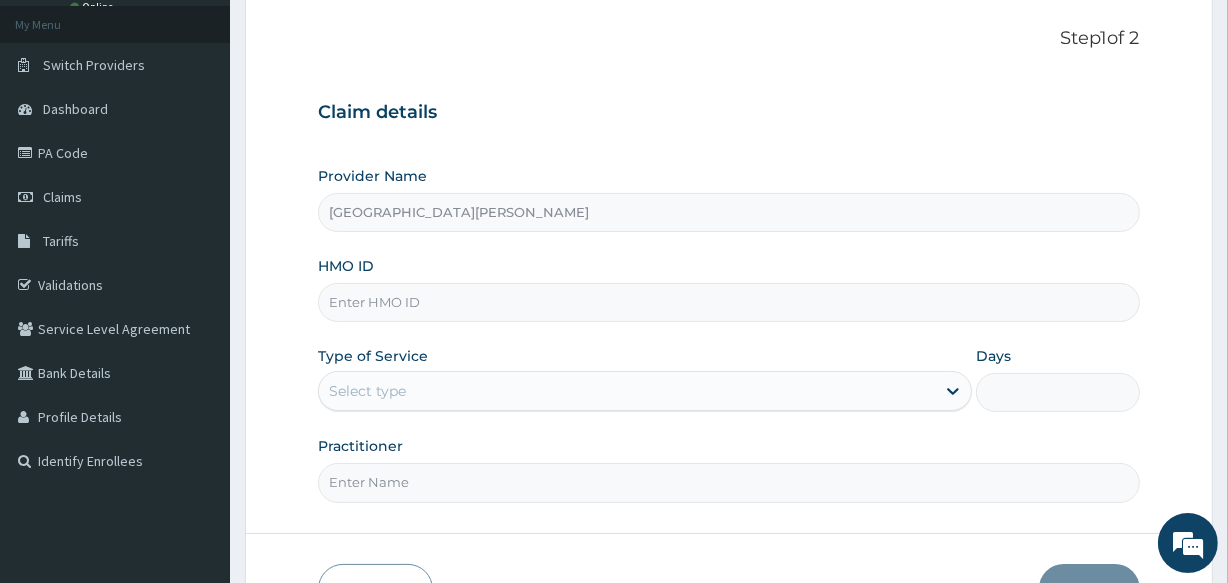 click on "Type of Service Select type" at bounding box center (645, 379) 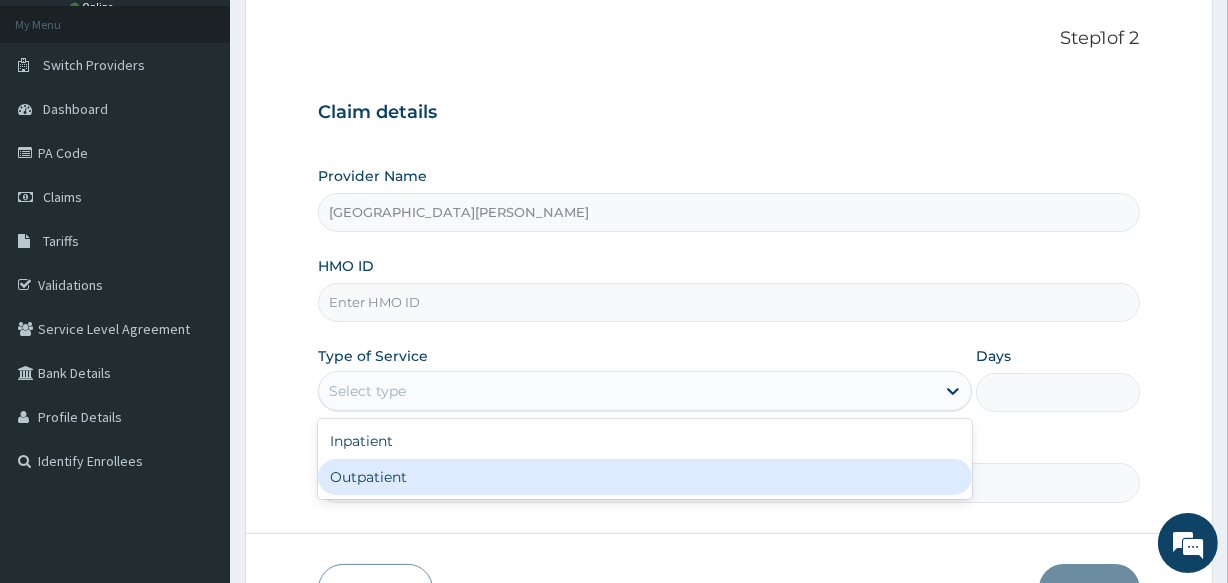 click on "Outpatient" at bounding box center (645, 477) 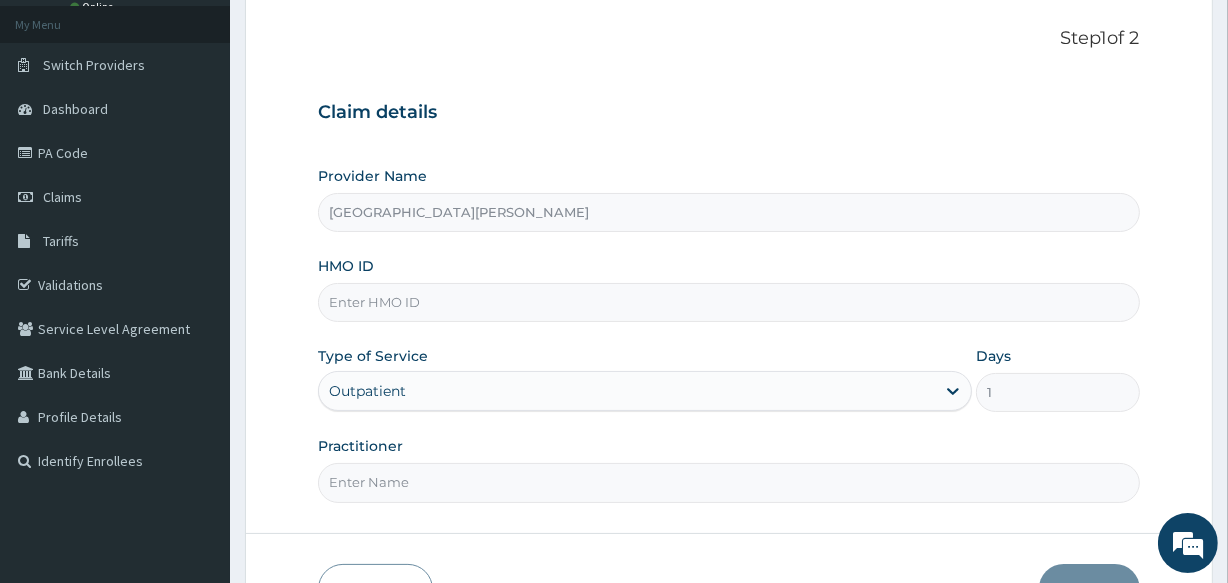 click on "HMO ID" at bounding box center (728, 302) 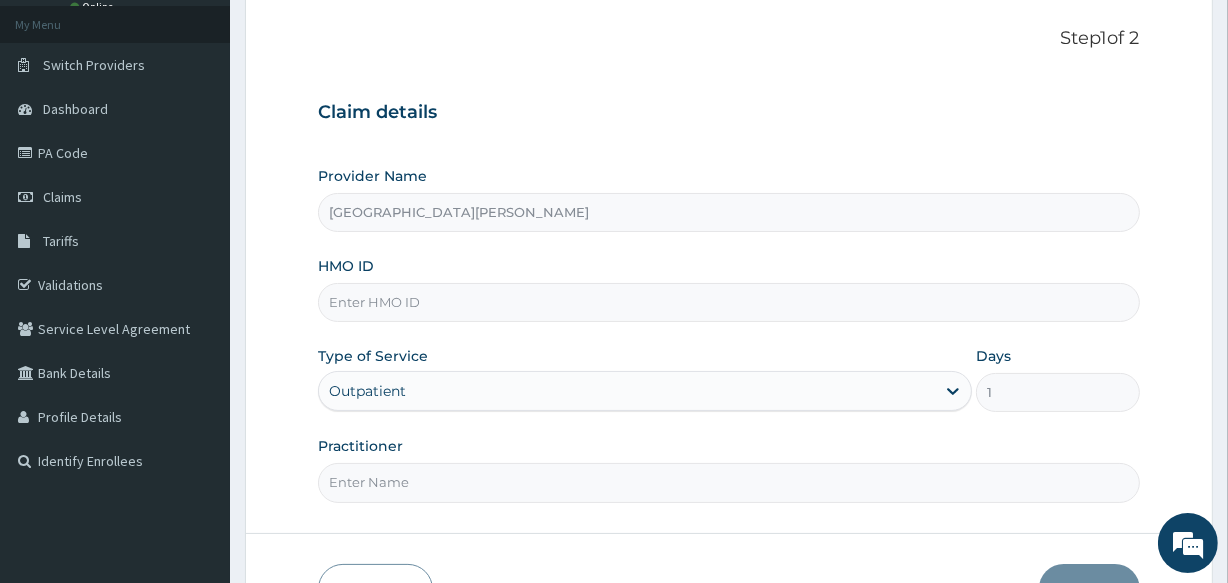 scroll, scrollTop: 0, scrollLeft: 0, axis: both 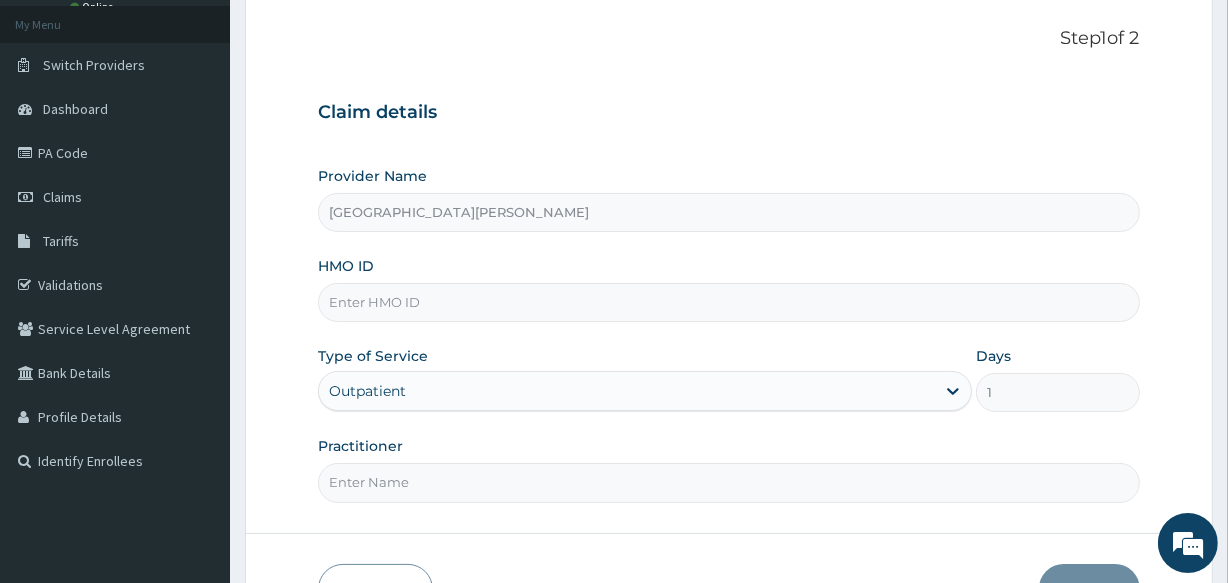 click on "HMO ID" at bounding box center (728, 302) 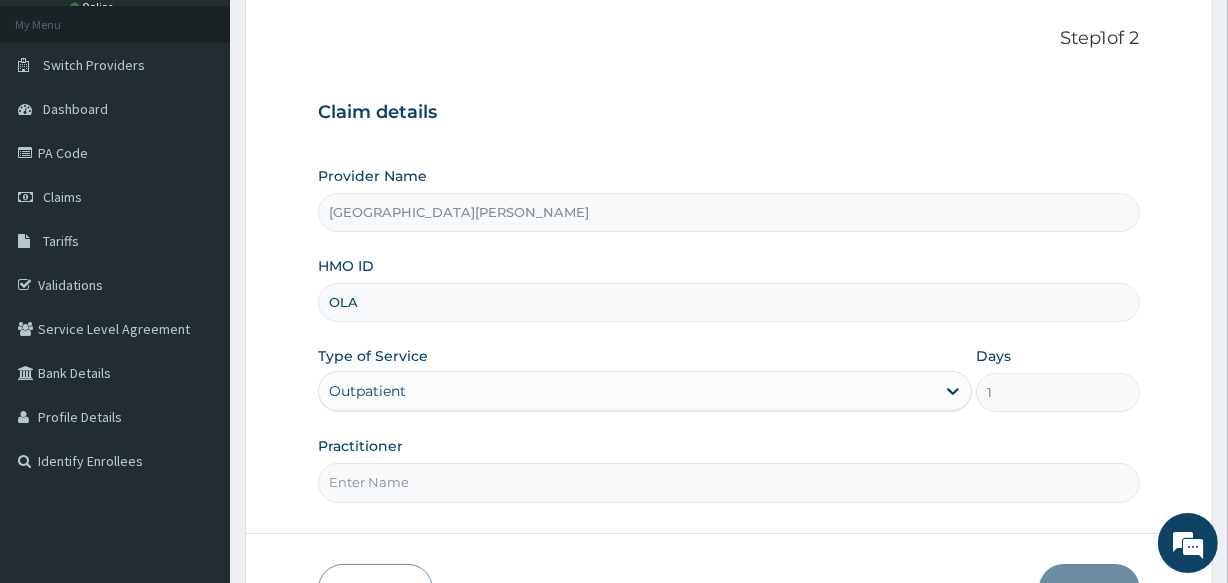 type on "OLA/10163/D" 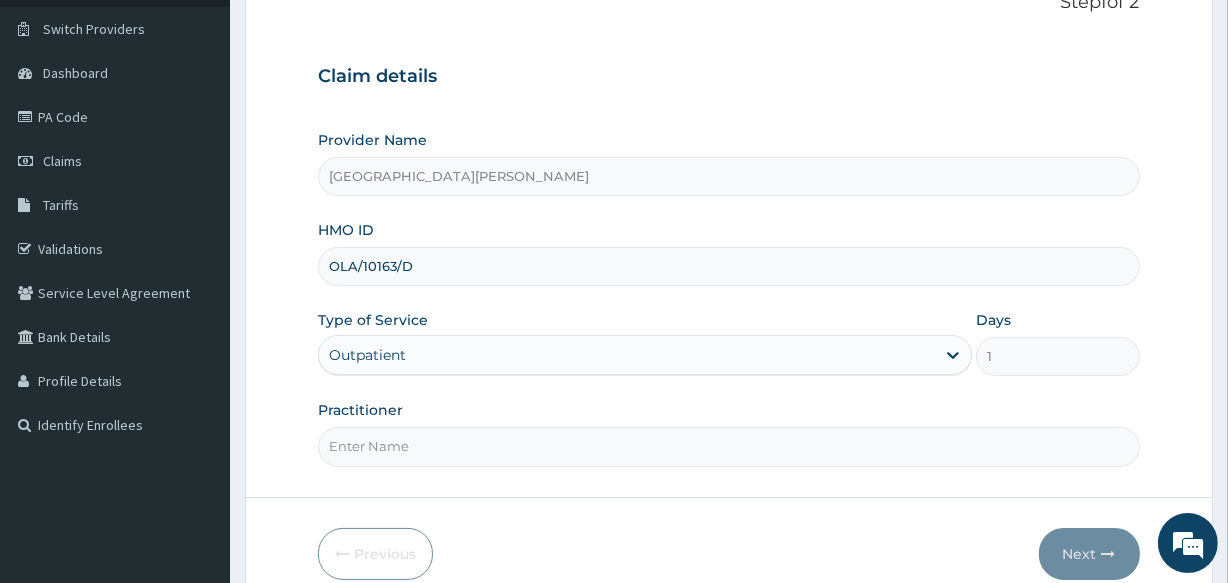 scroll, scrollTop: 181, scrollLeft: 0, axis: vertical 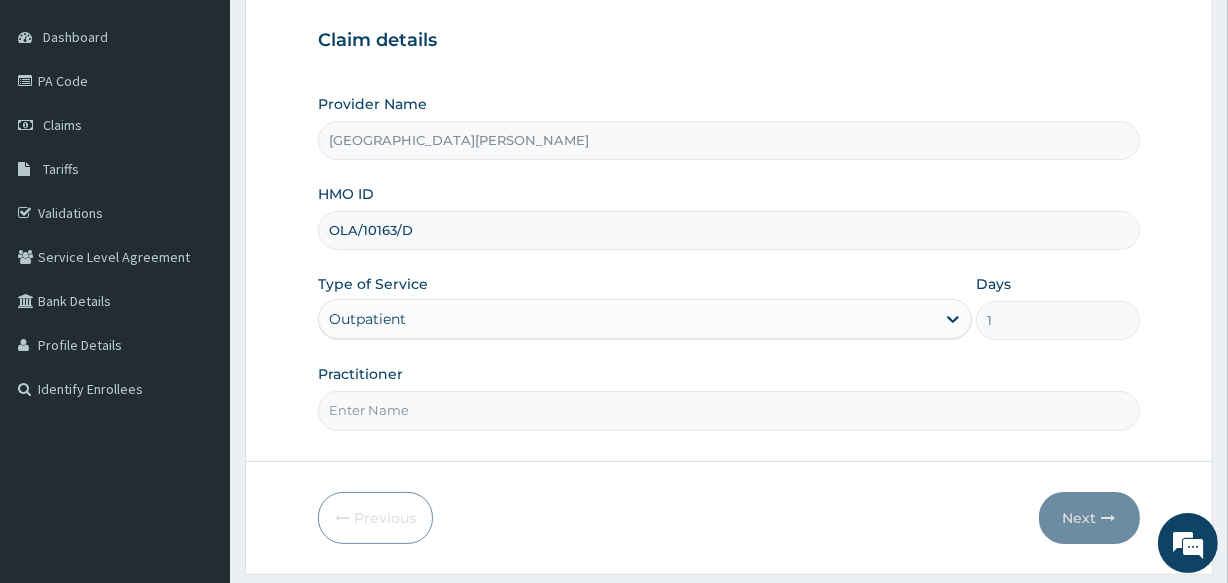 click on "Practitioner" at bounding box center [728, 410] 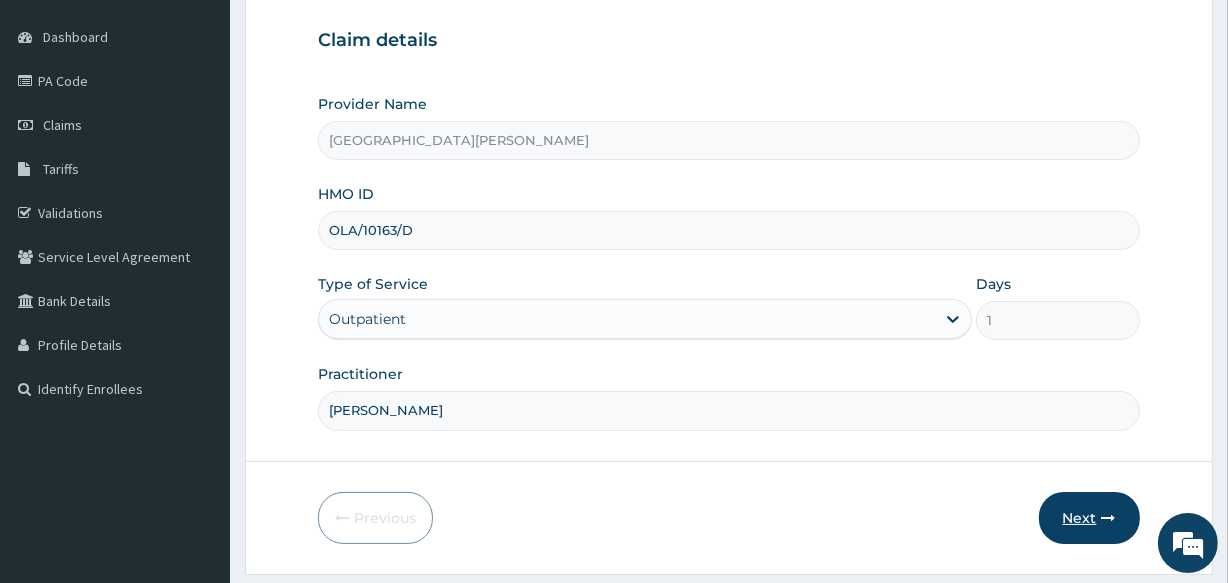 type on "[PERSON_NAME]" 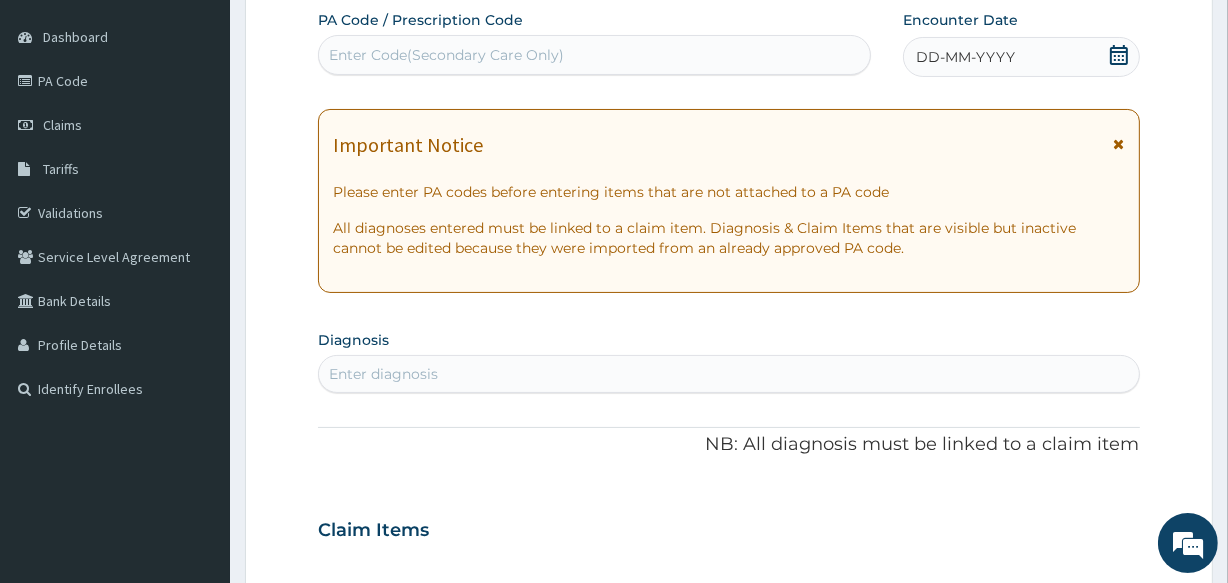 click 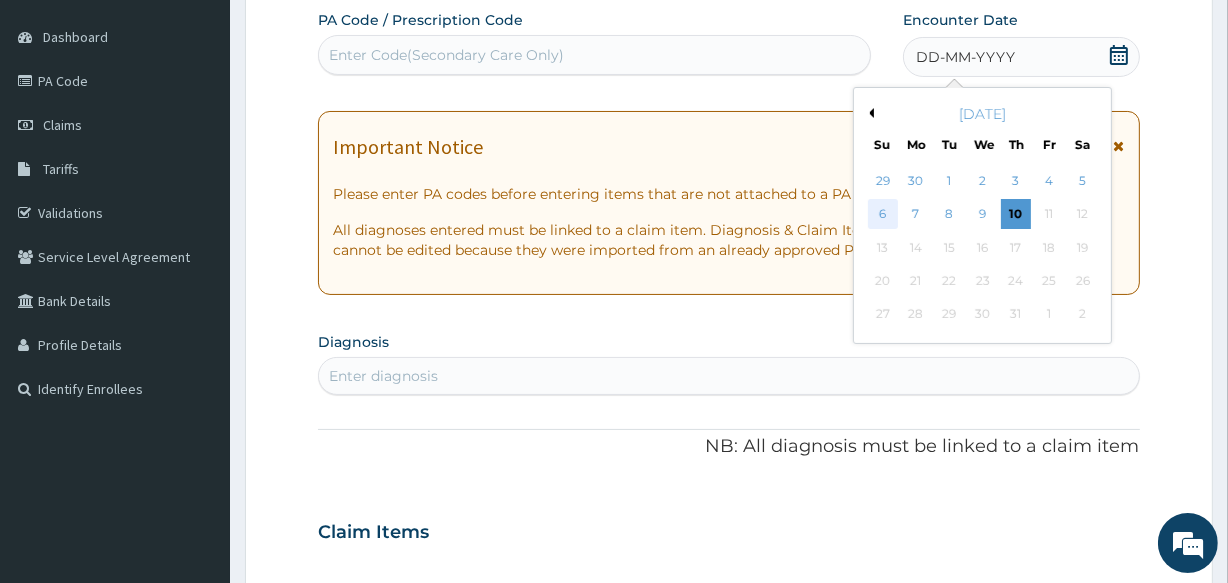 click on "6" at bounding box center (882, 215) 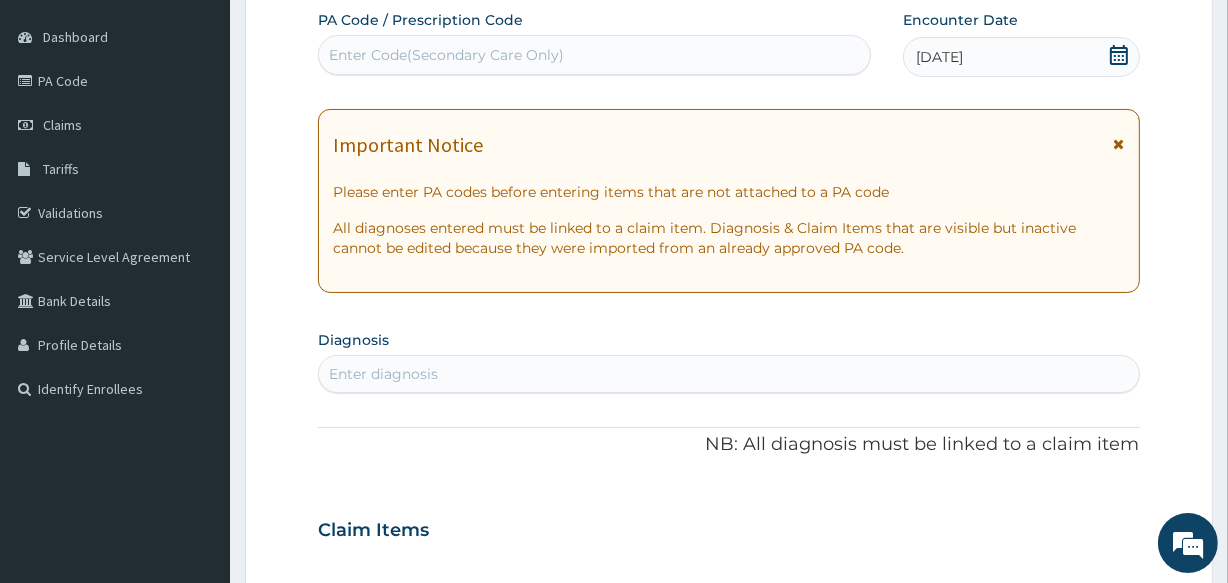 click on "Enter diagnosis" at bounding box center (728, 374) 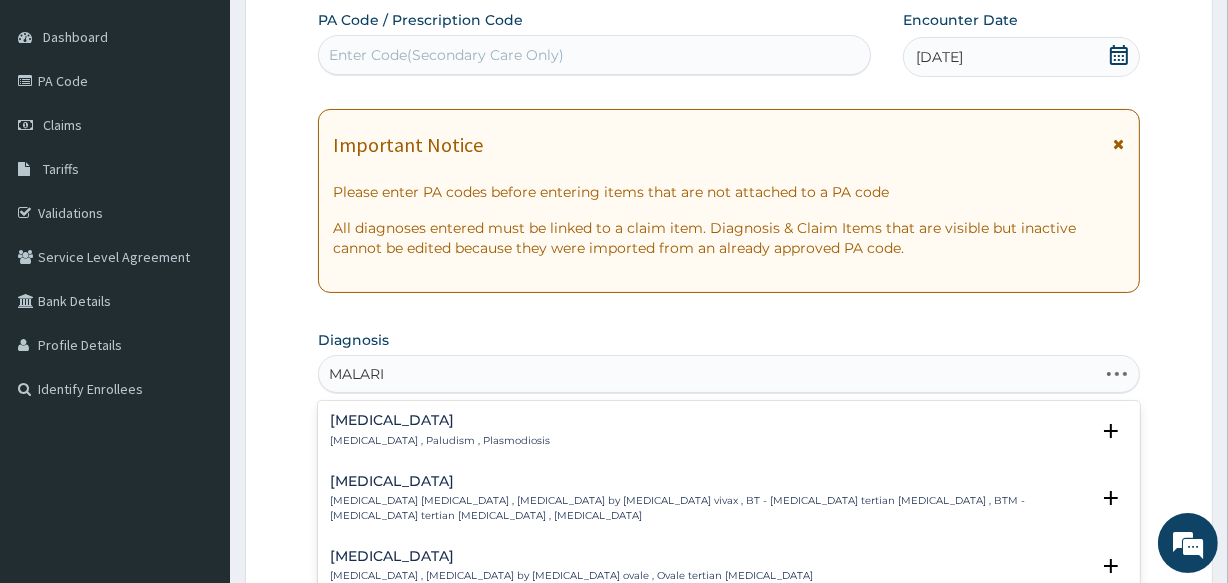 type on "[MEDICAL_DATA]" 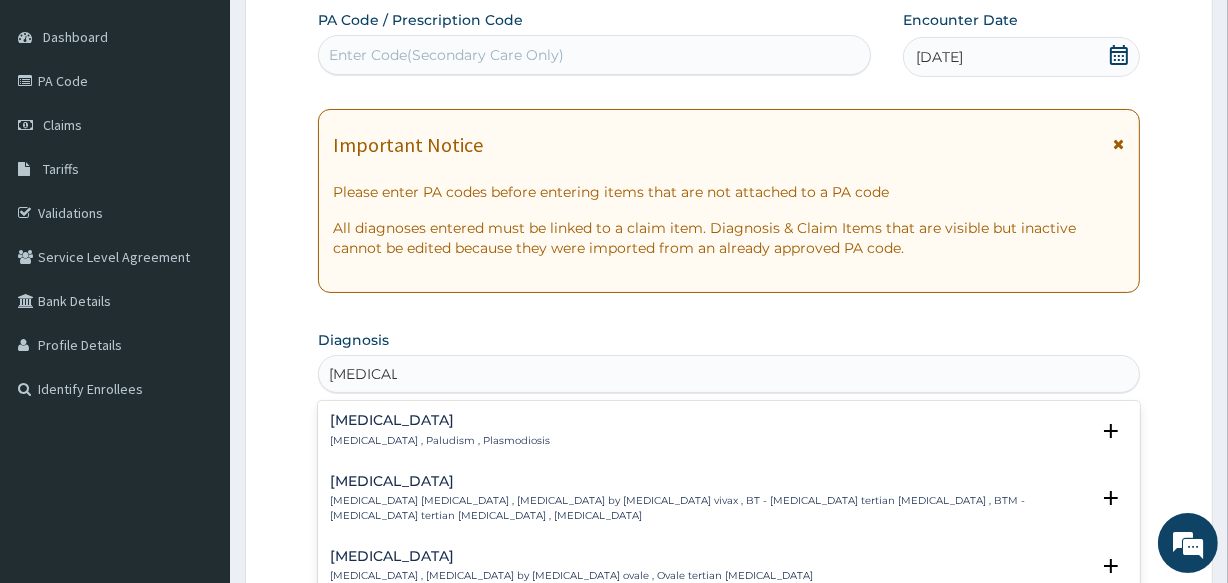 click on "[MEDICAL_DATA] [MEDICAL_DATA] , Paludism , Plasmodiosis" at bounding box center [440, 430] 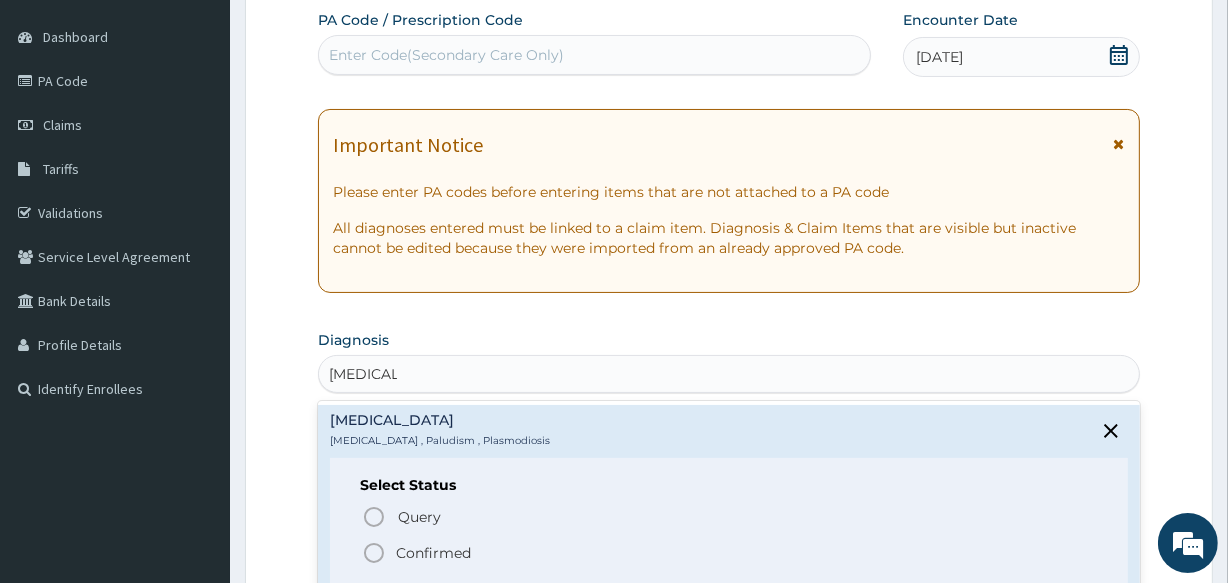 click 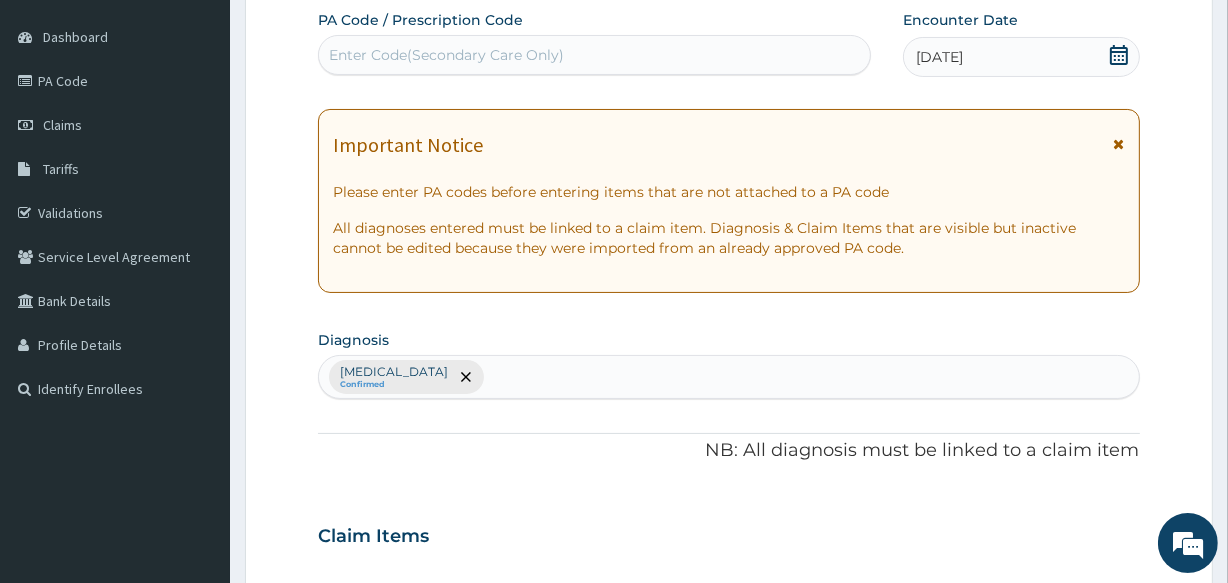 click on "[MEDICAL_DATA] Confirmed" at bounding box center (728, 377) 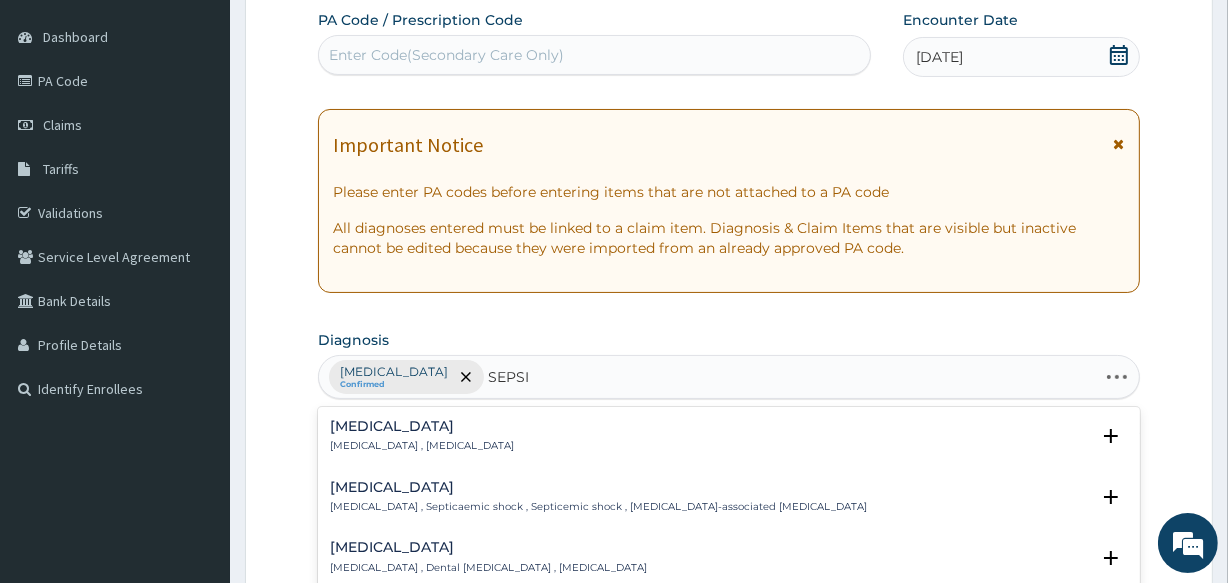 type on "[MEDICAL_DATA]" 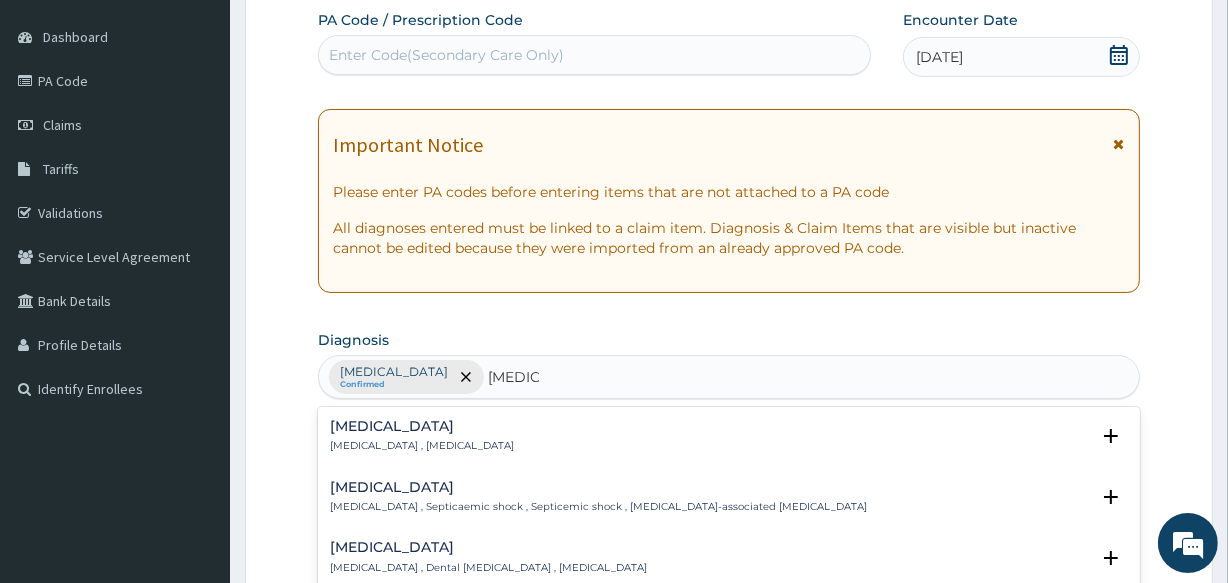 click on "[MEDICAL_DATA] , [MEDICAL_DATA]" at bounding box center (422, 446) 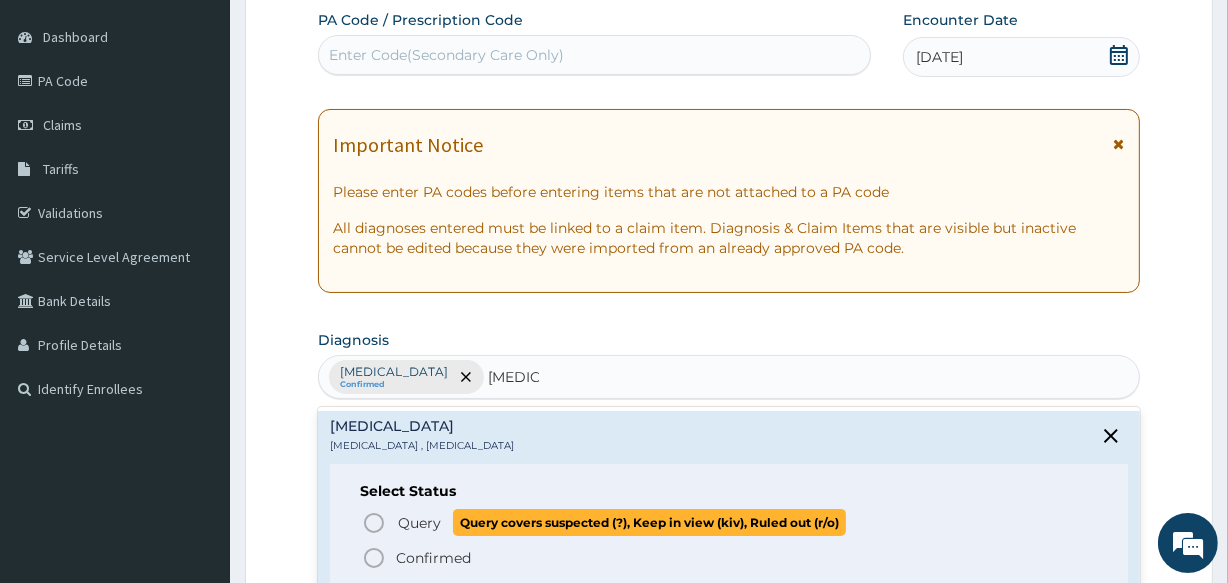 click 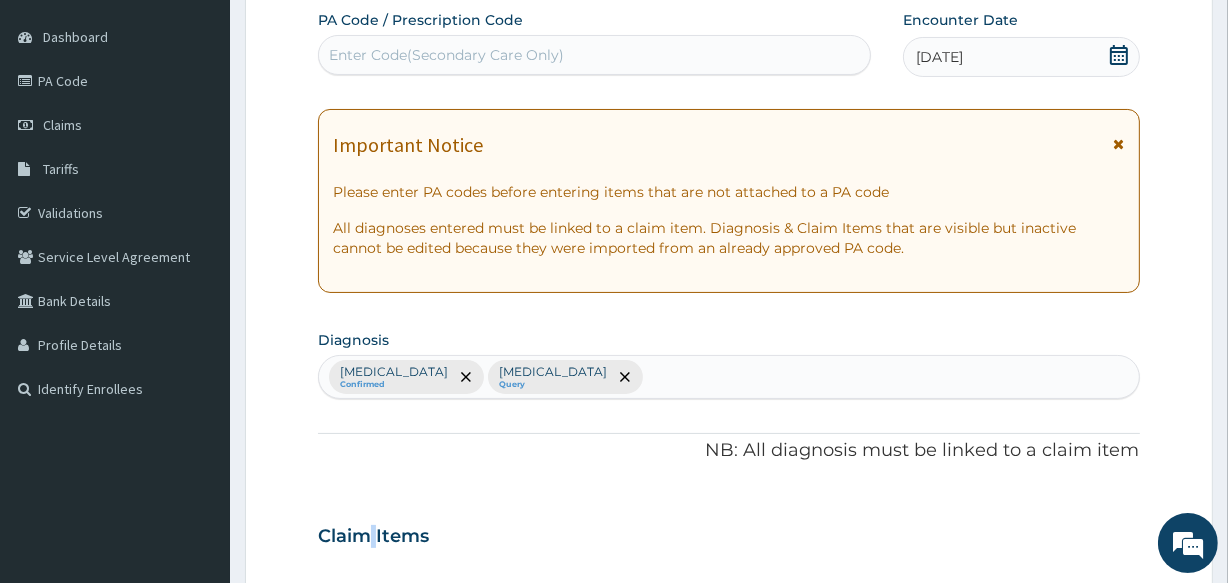 click on "[MEDICAL_DATA] Confirmed [MEDICAL_DATA] Query" at bounding box center [728, 377] 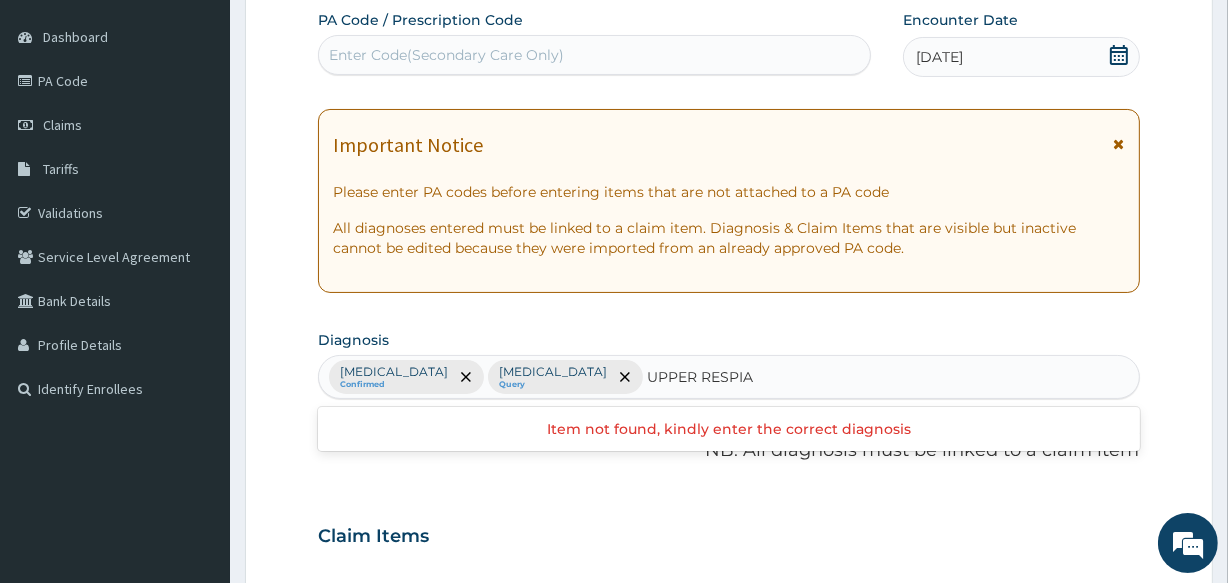click on "UPPER RESPIA" at bounding box center [701, 377] 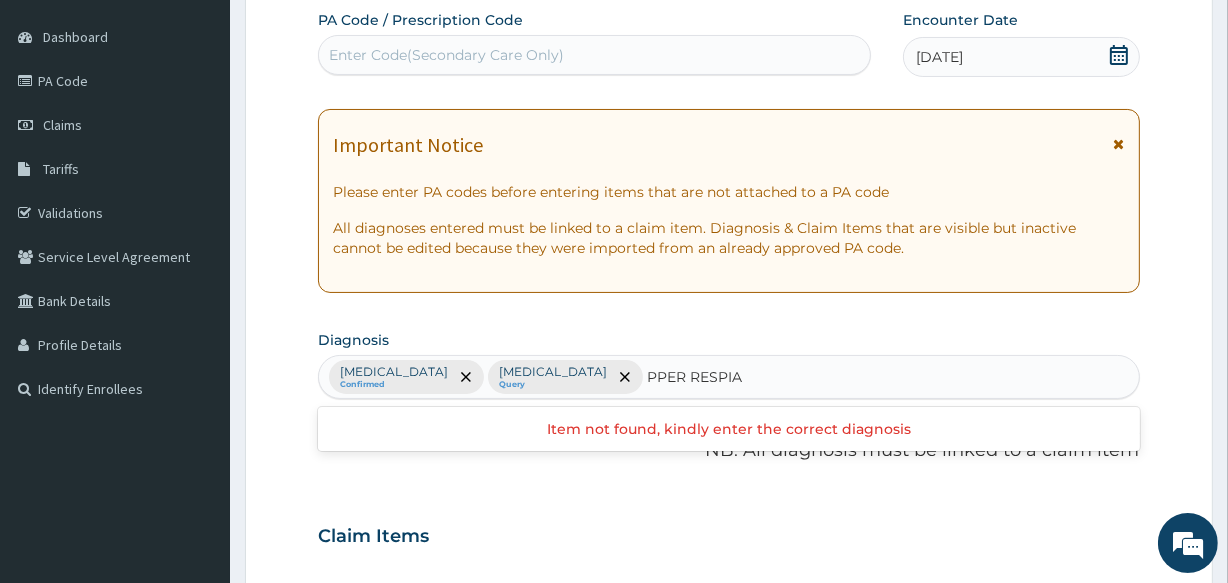 type on "UPPER RESPIA" 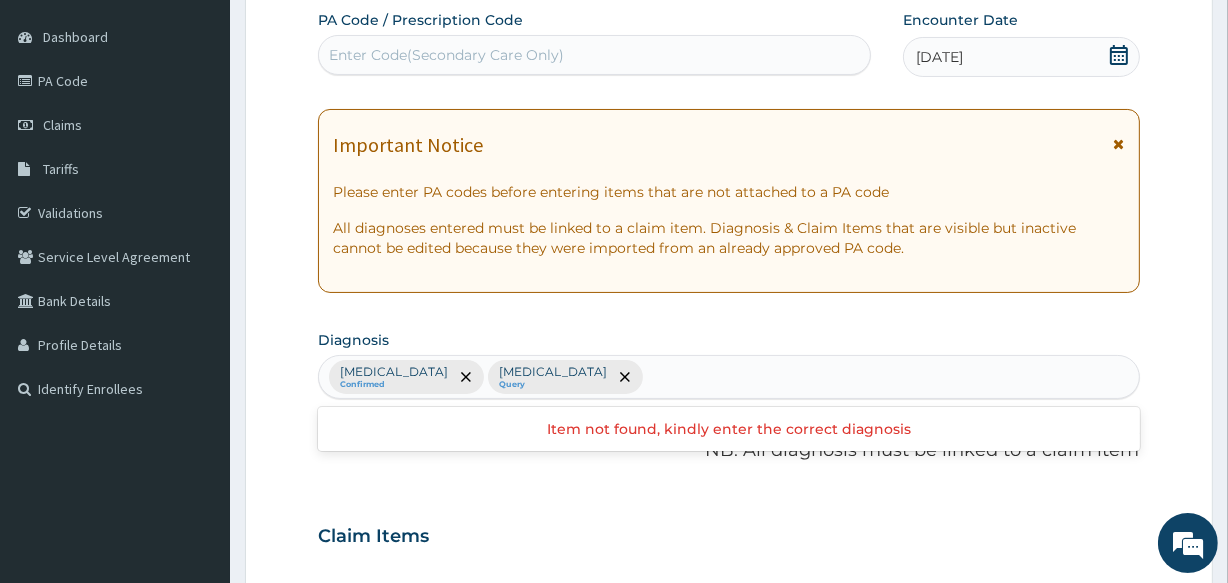 drag, startPoint x: 660, startPoint y: 363, endPoint x: 630, endPoint y: 372, distance: 31.320919 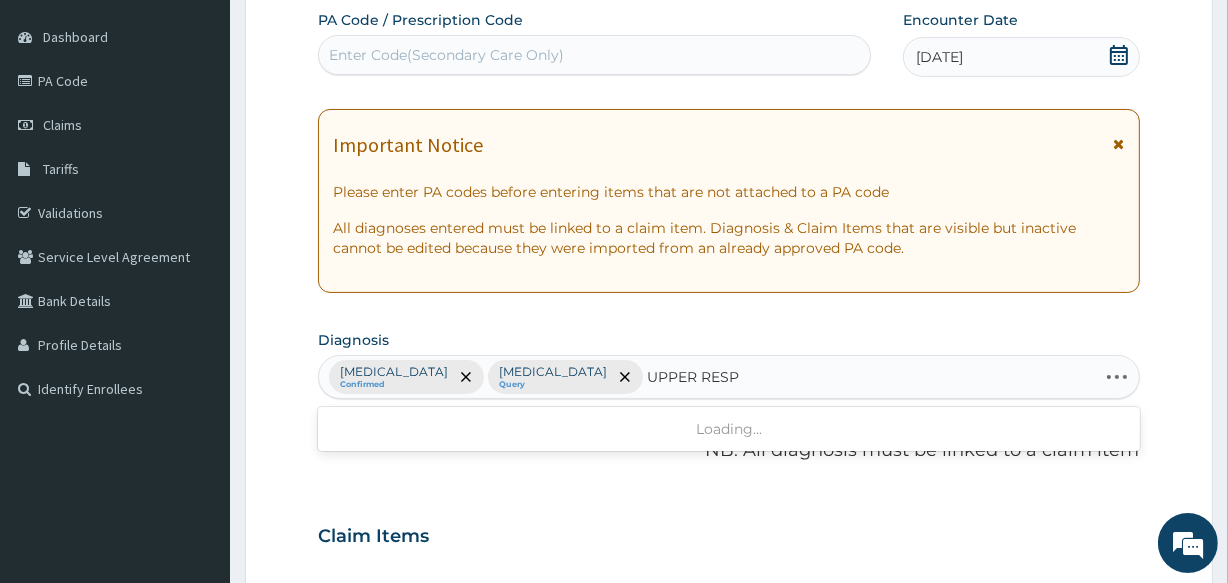 type on "UPPER RESPI" 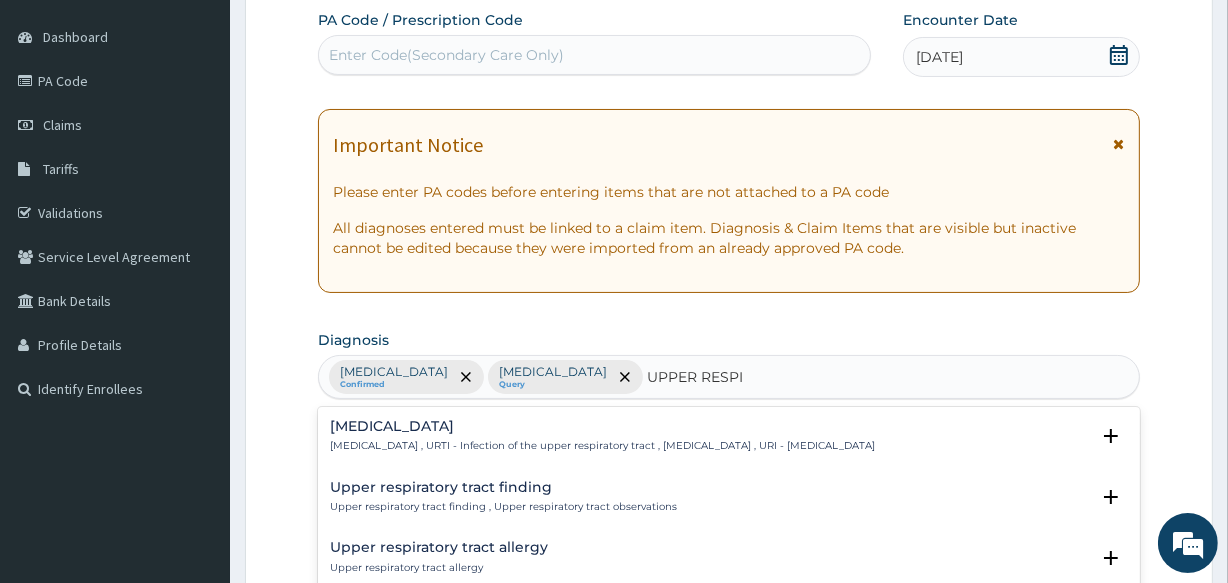 click on "[MEDICAL_DATA]" at bounding box center (602, 426) 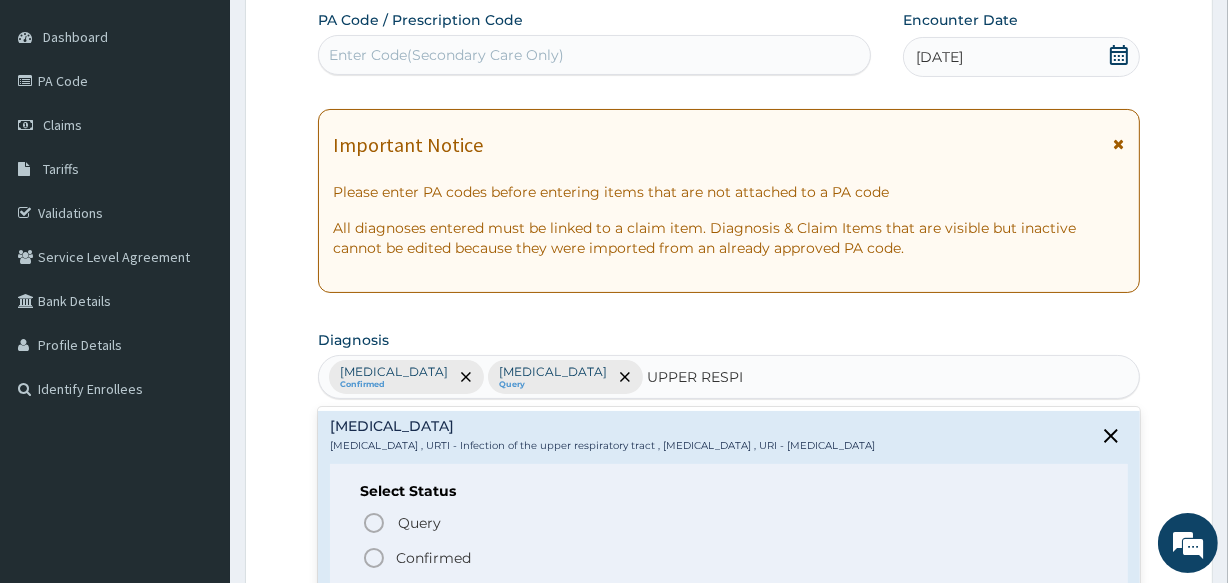 click 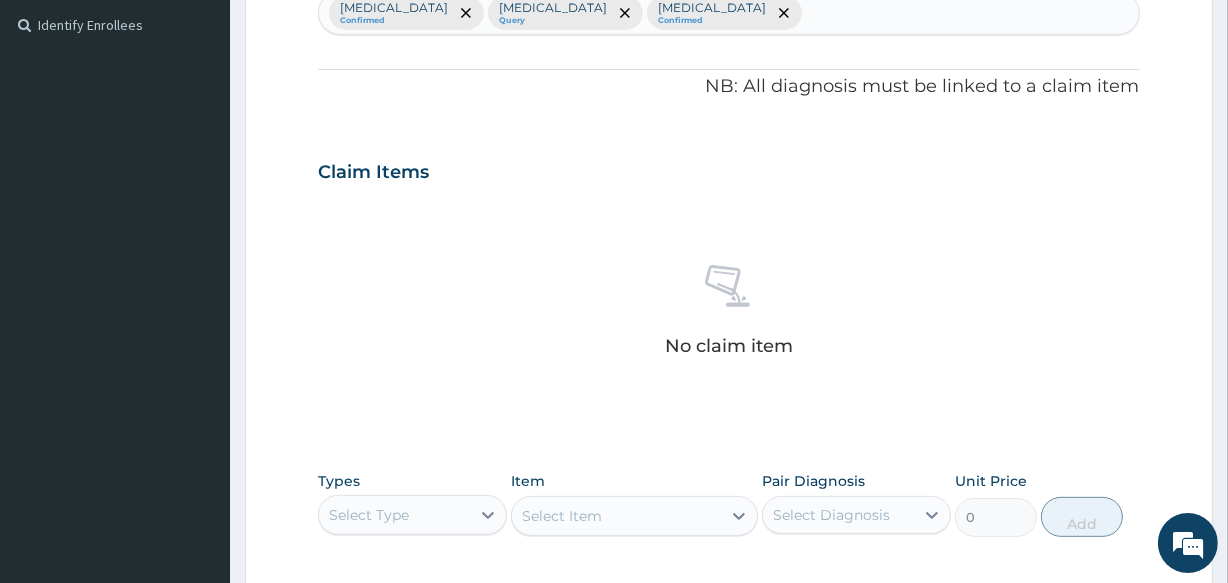 scroll, scrollTop: 581, scrollLeft: 0, axis: vertical 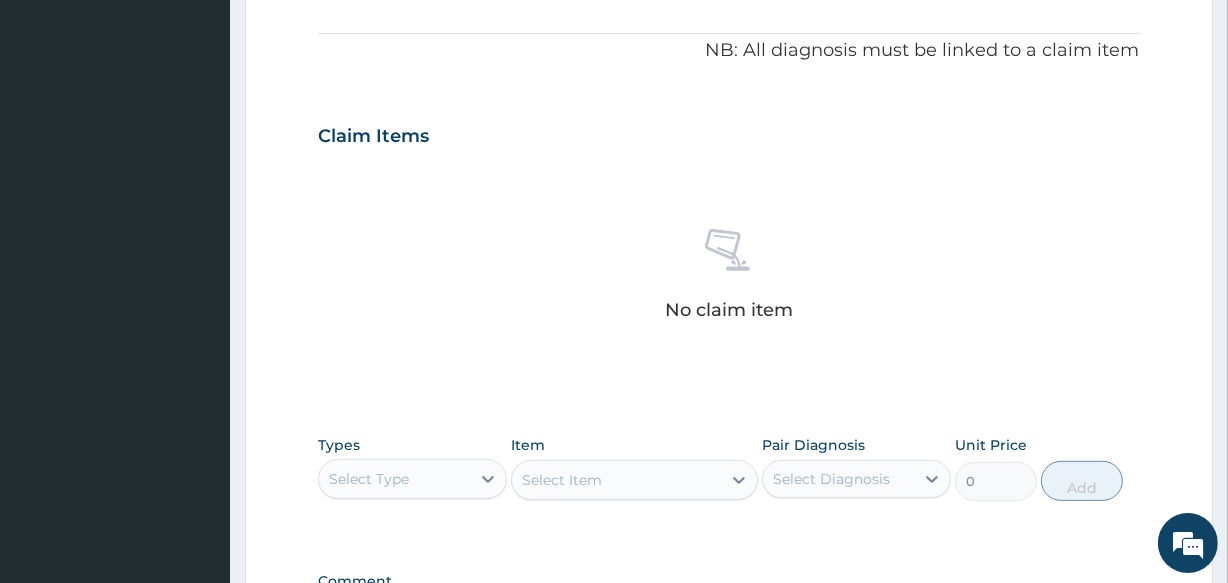 click on "Select Type" at bounding box center [394, 479] 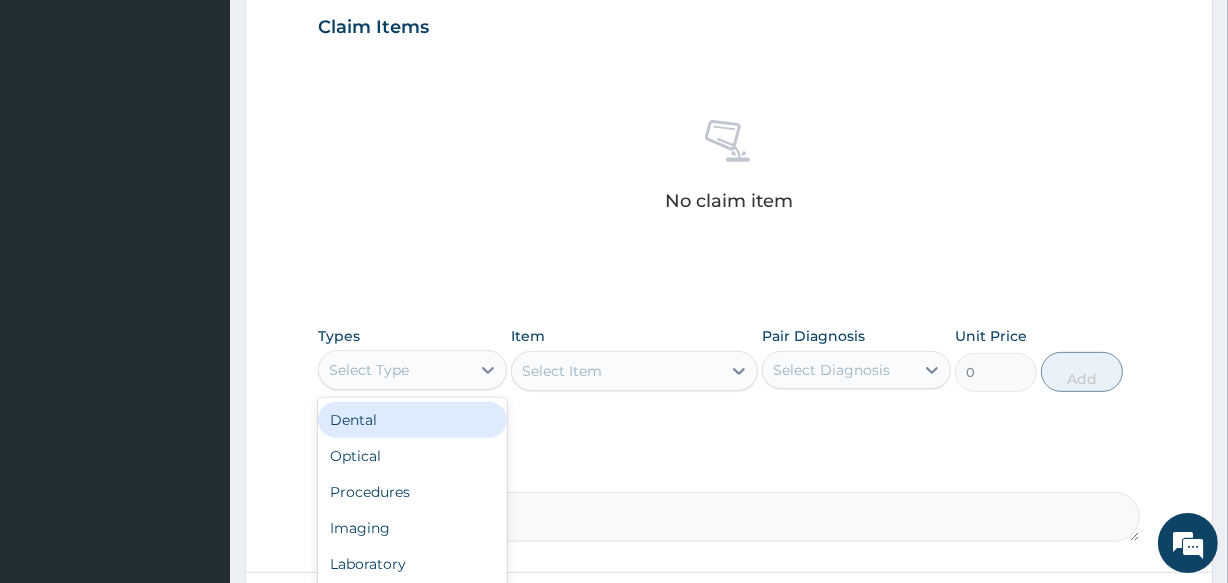 scroll, scrollTop: 727, scrollLeft: 0, axis: vertical 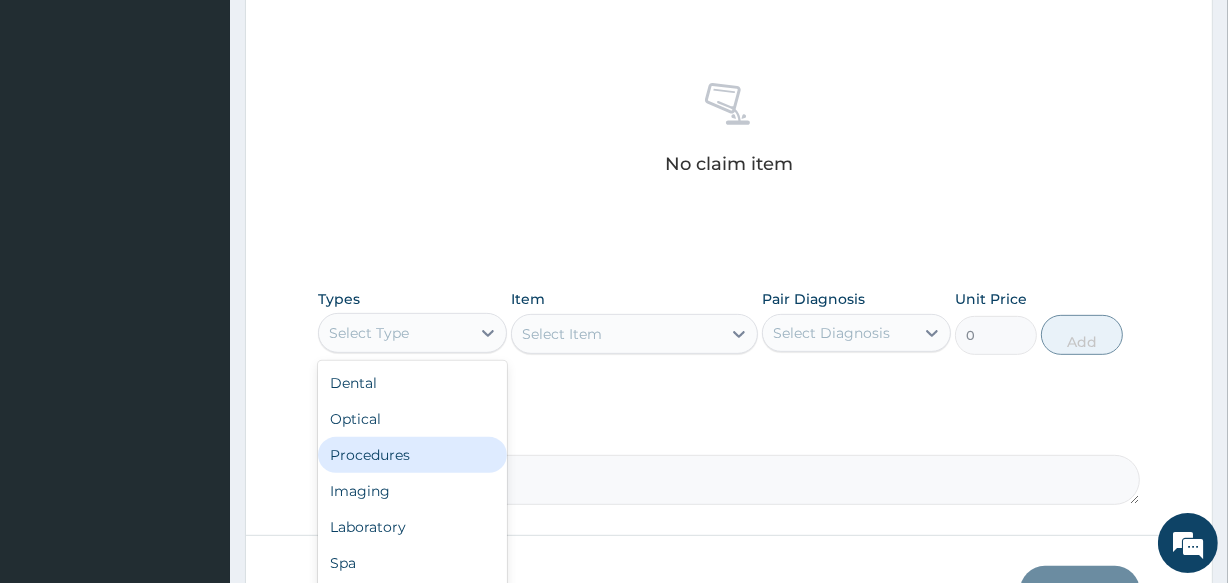 click on "Procedures" at bounding box center [412, 455] 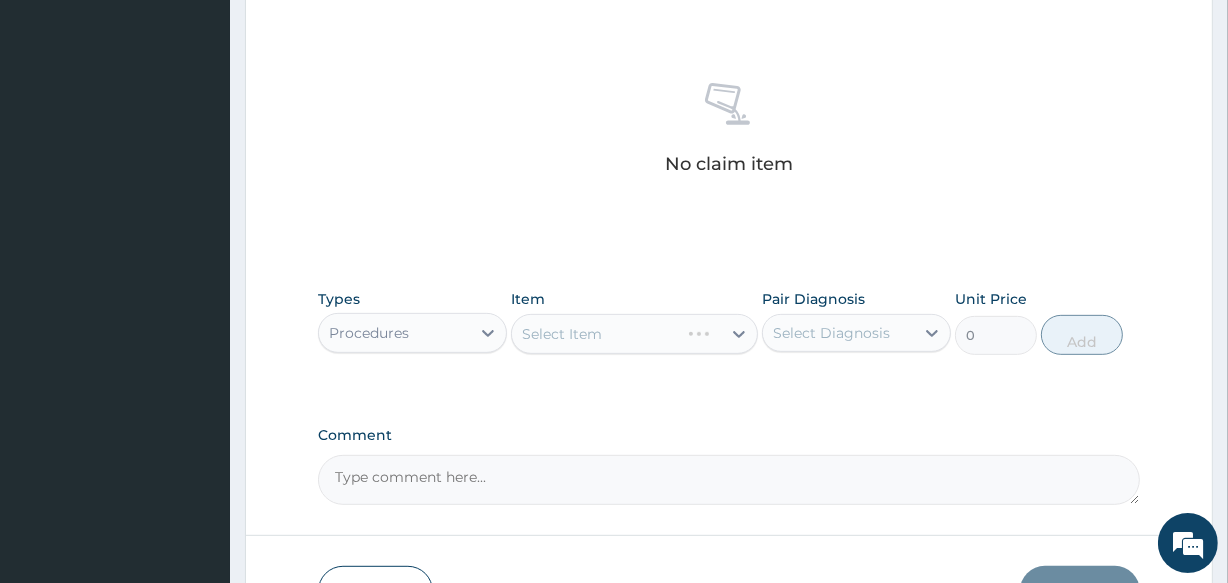 click on "Select Item" at bounding box center [634, 334] 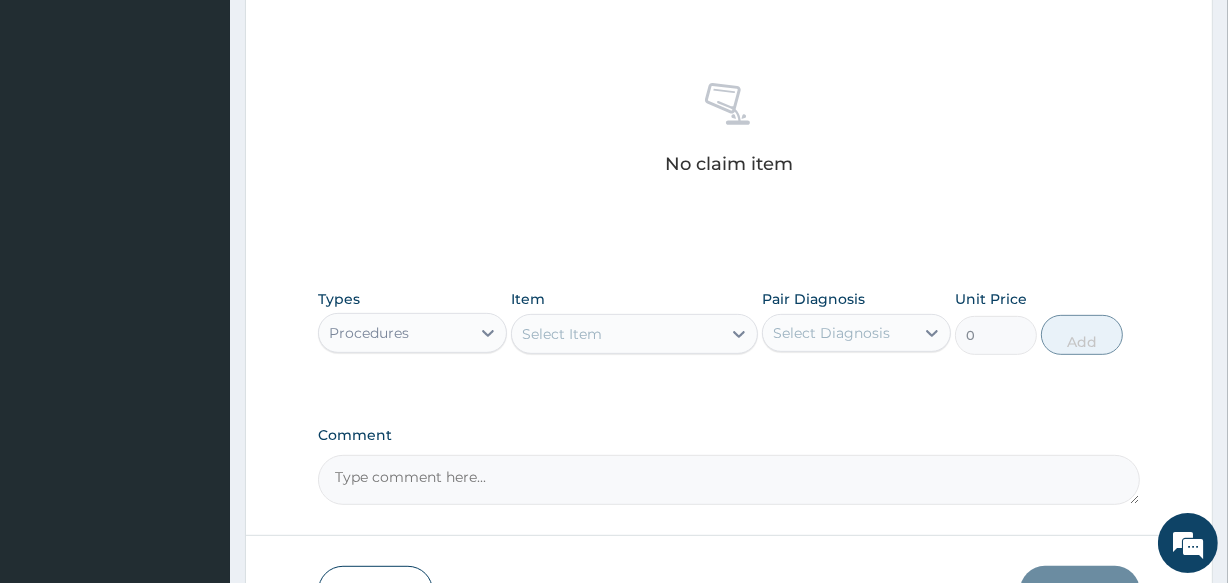 click on "Select Item" at bounding box center (616, 334) 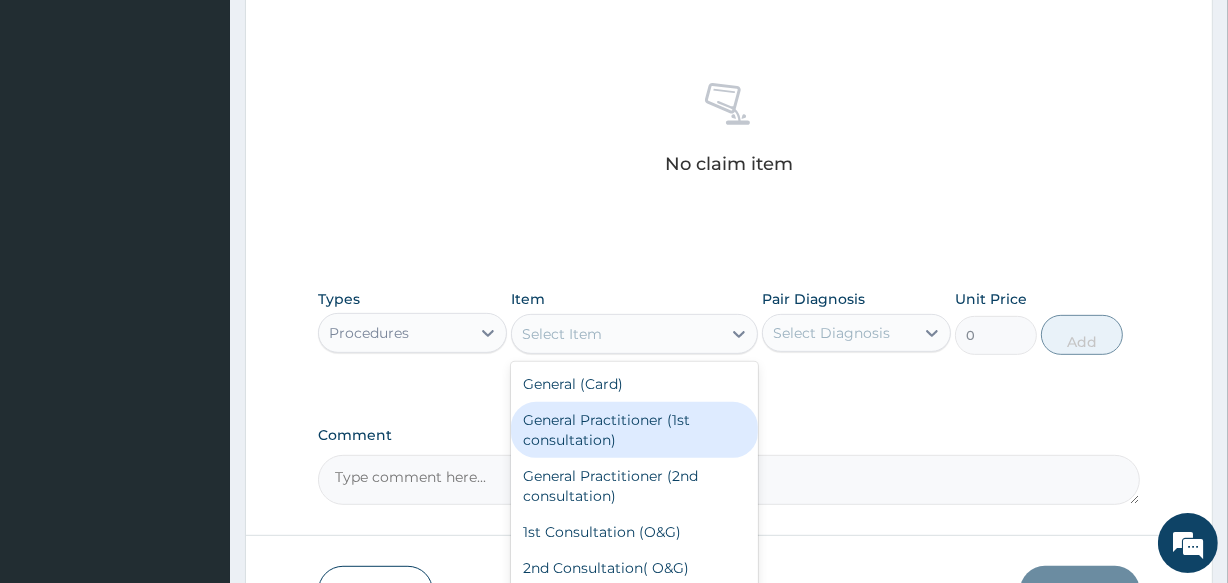 click on "General Practitioner (1st consultation)" at bounding box center (634, 430) 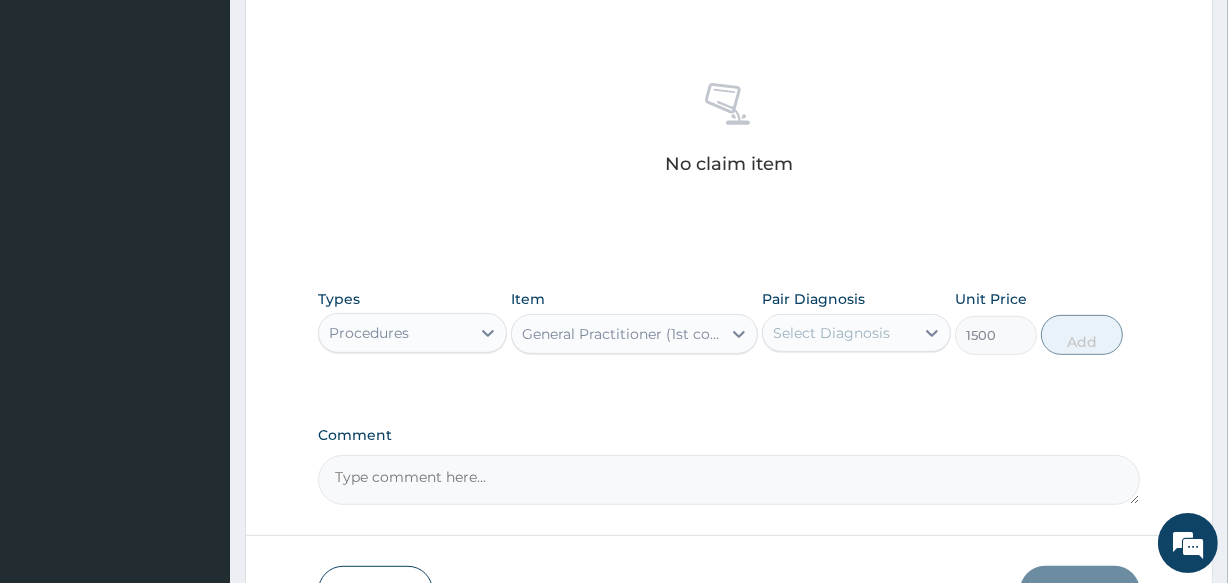 click on "Select Diagnosis" at bounding box center (831, 333) 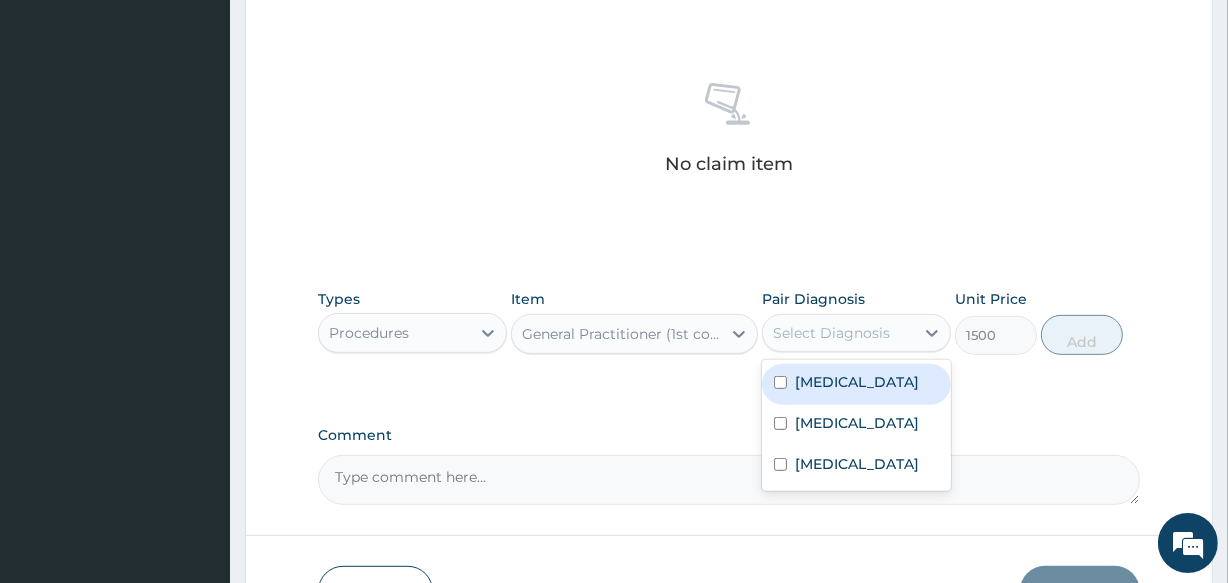 click on "[MEDICAL_DATA]" at bounding box center [856, 384] 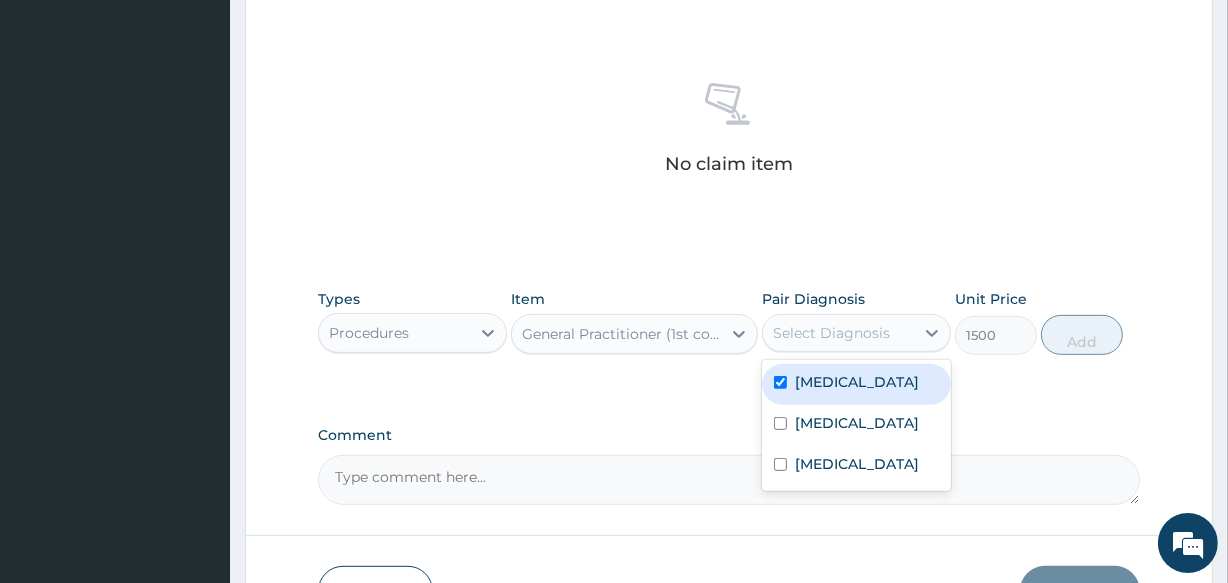 checkbox on "true" 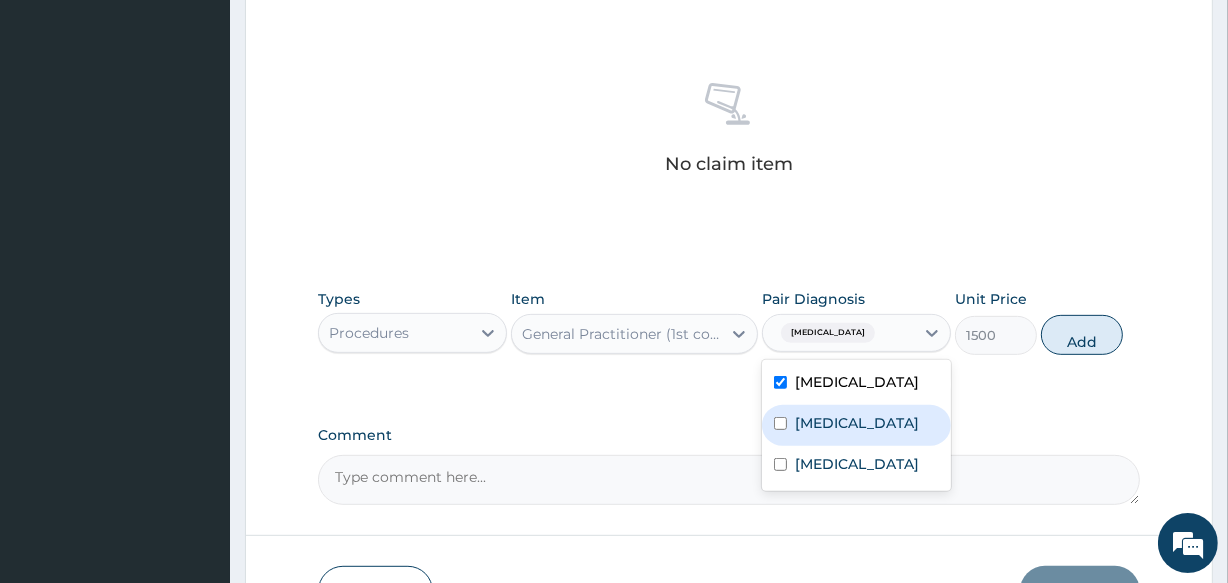 click on "[MEDICAL_DATA]" at bounding box center [857, 423] 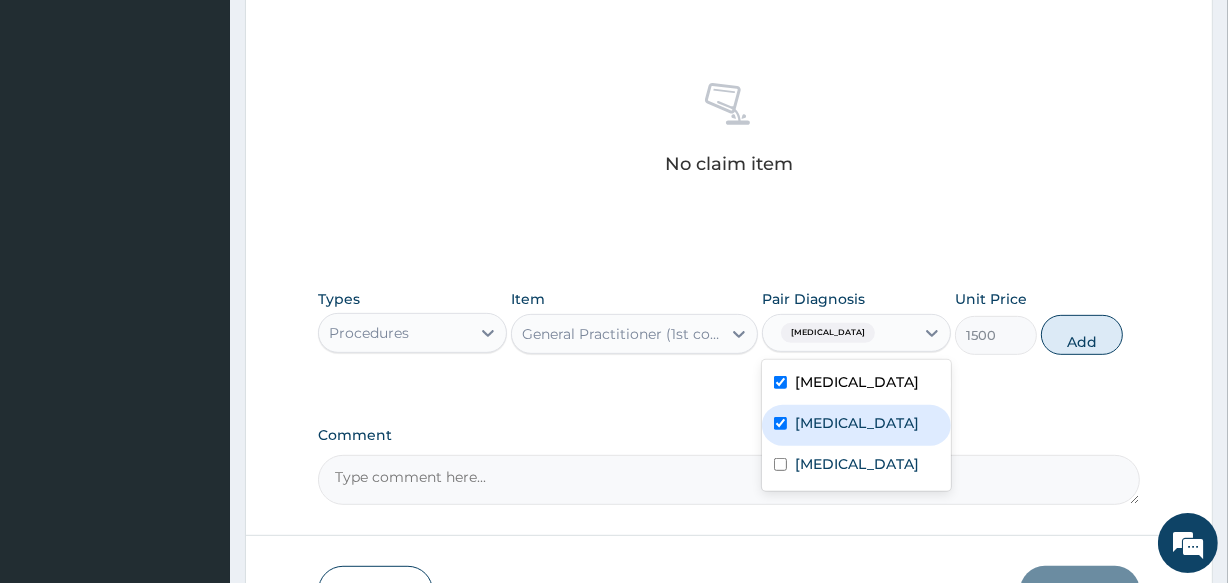 checkbox on "true" 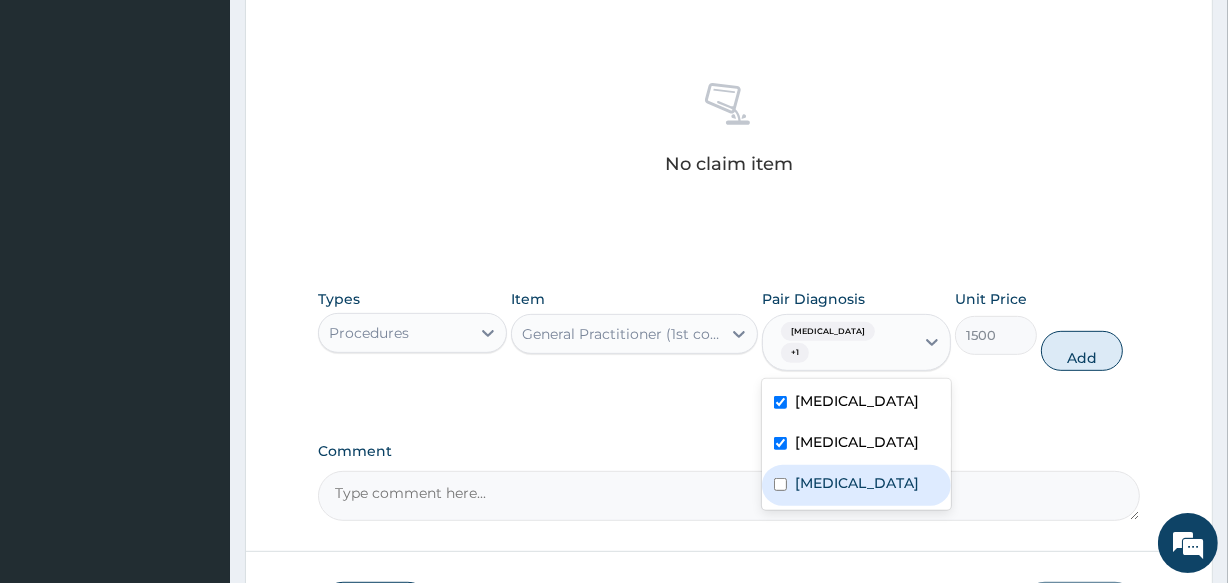 click on "[MEDICAL_DATA]" at bounding box center [857, 483] 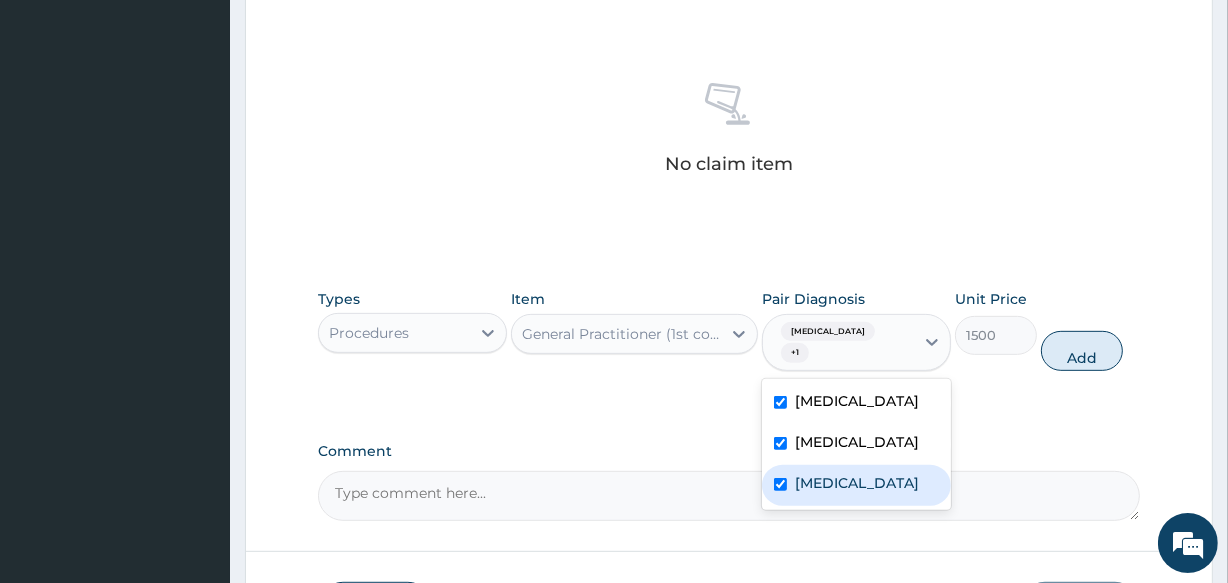 checkbox on "true" 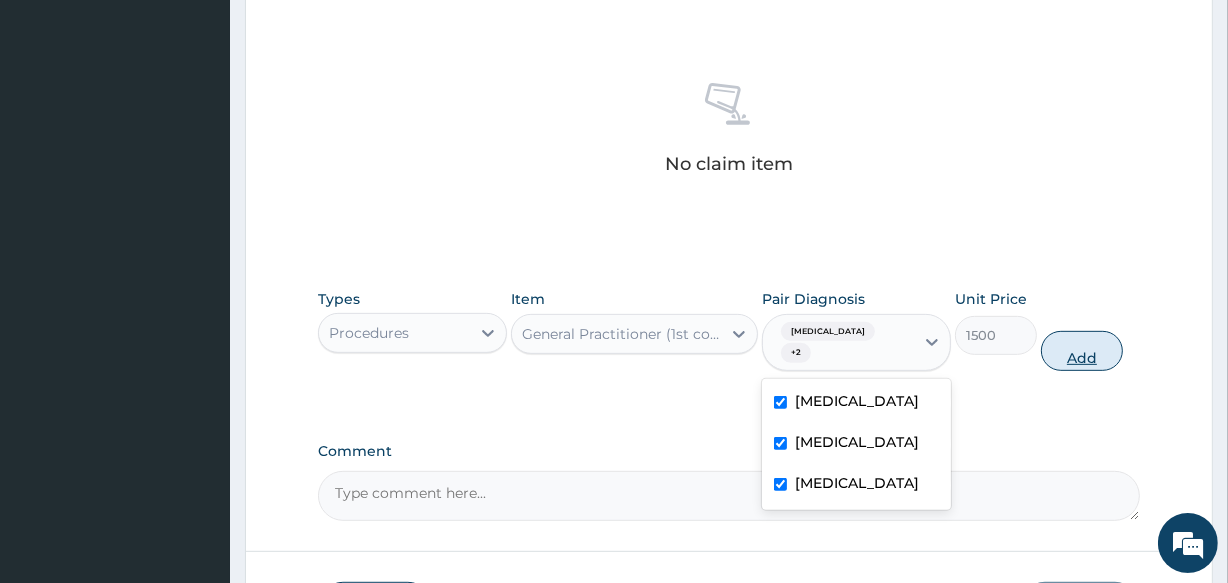 click on "Add" at bounding box center (1082, 351) 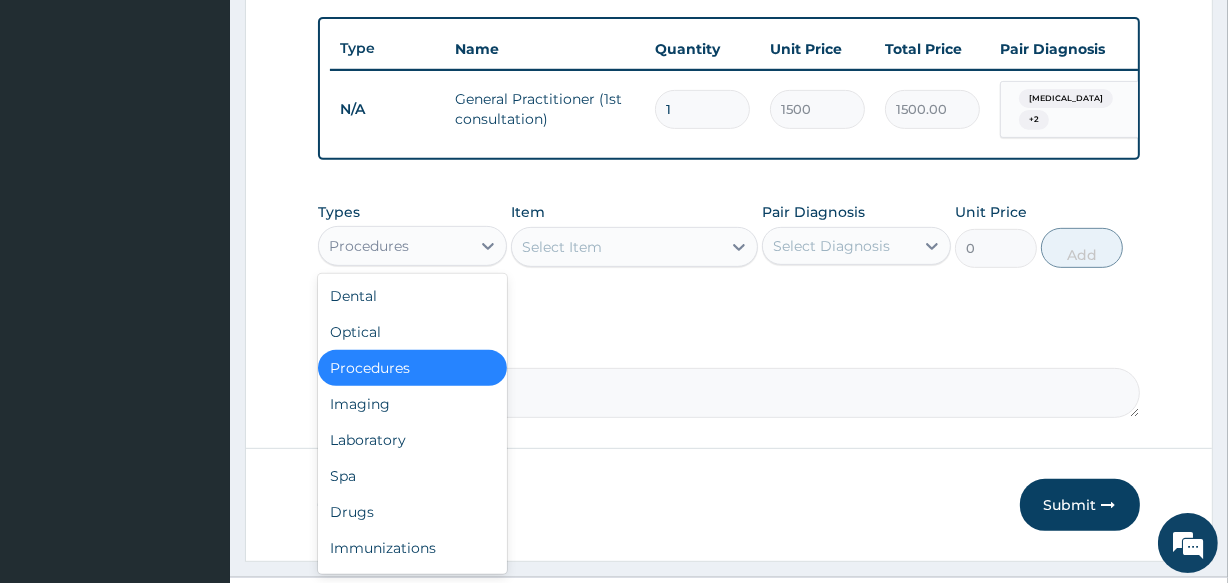 click on "Procedures" at bounding box center (394, 246) 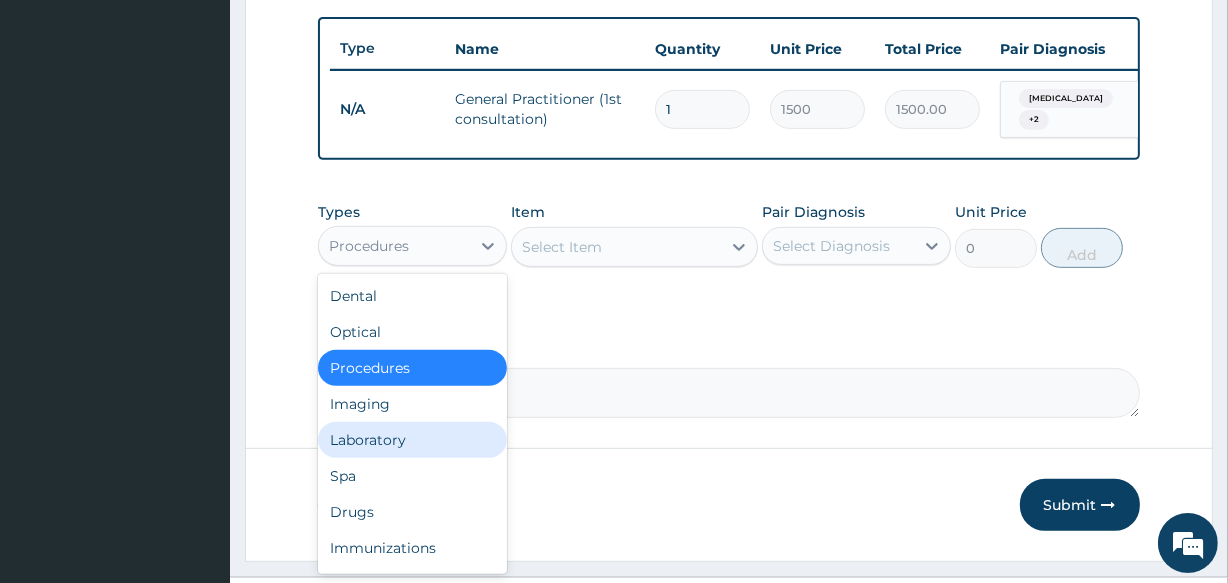 click on "Laboratory" at bounding box center [412, 440] 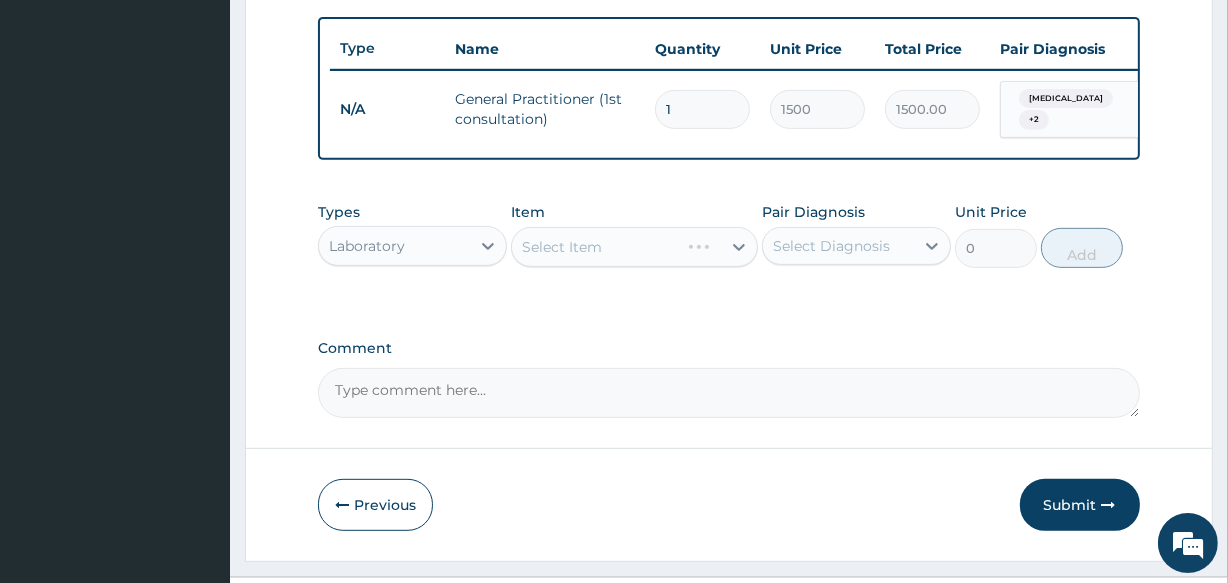 click on "Select Item" at bounding box center [634, 247] 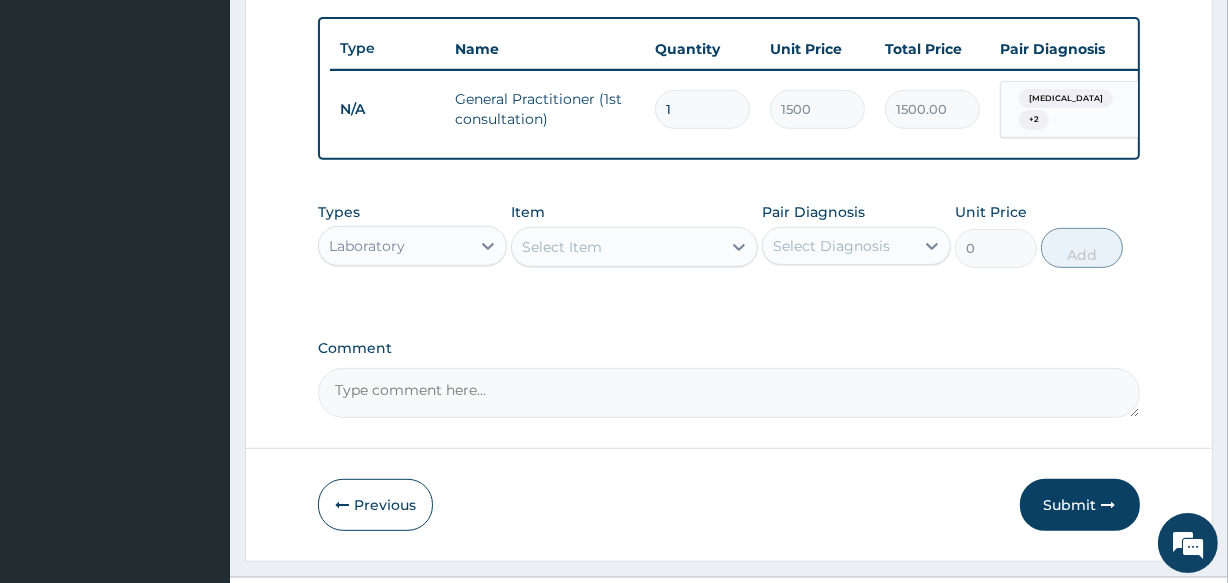 click on "Select Item" at bounding box center (616, 247) 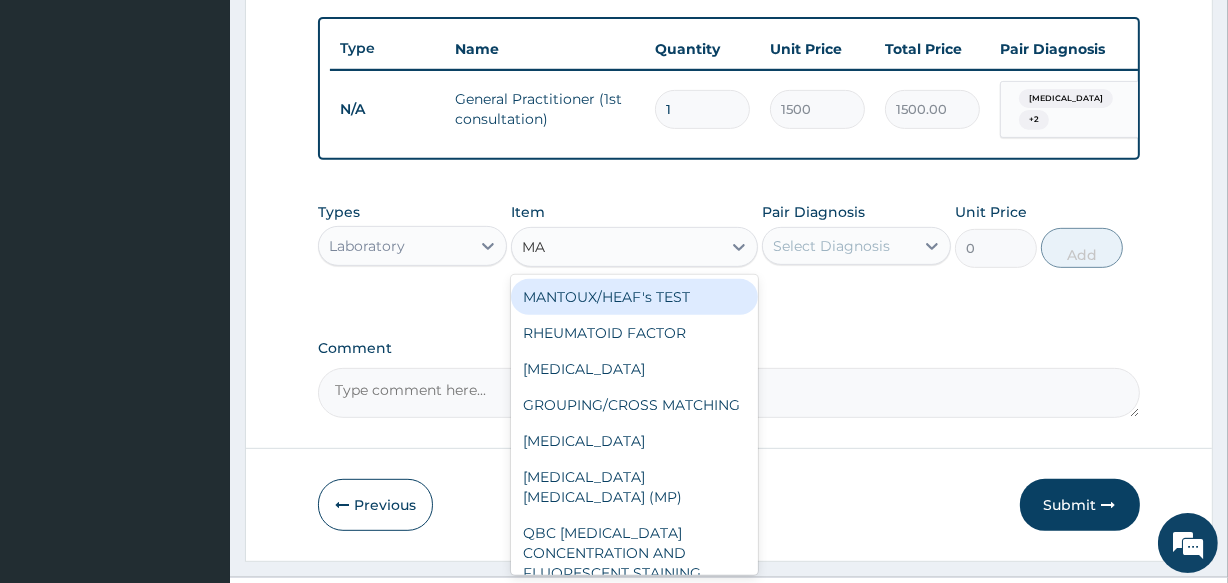type on "MAL" 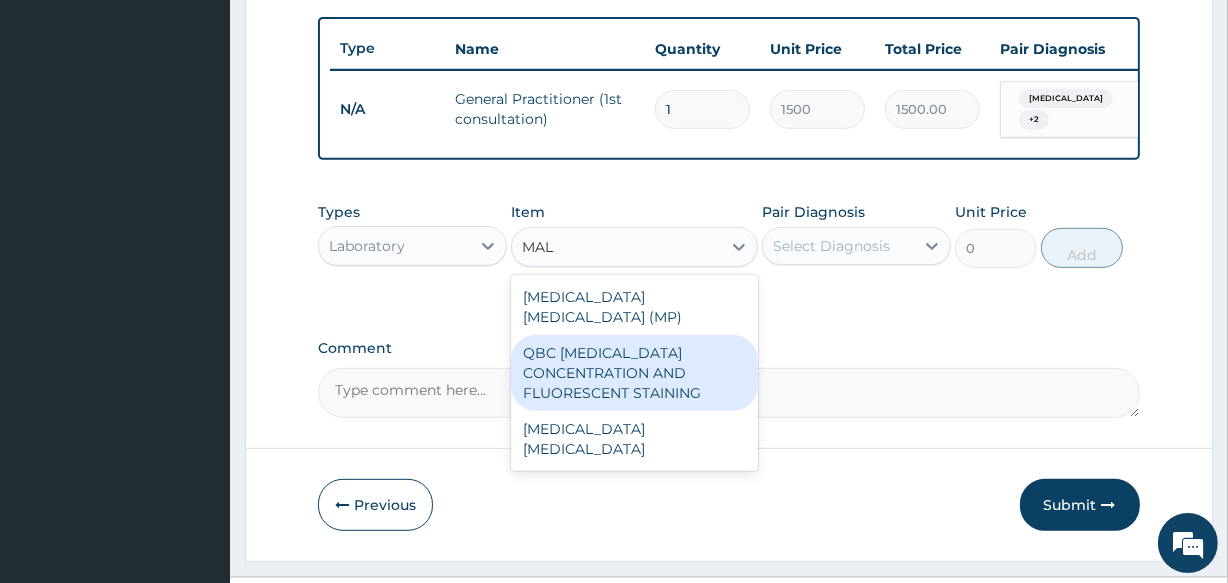 click on "QBC [MEDICAL_DATA] CONCENTRATION AND FLUORESCENT STAINING" at bounding box center [634, 373] 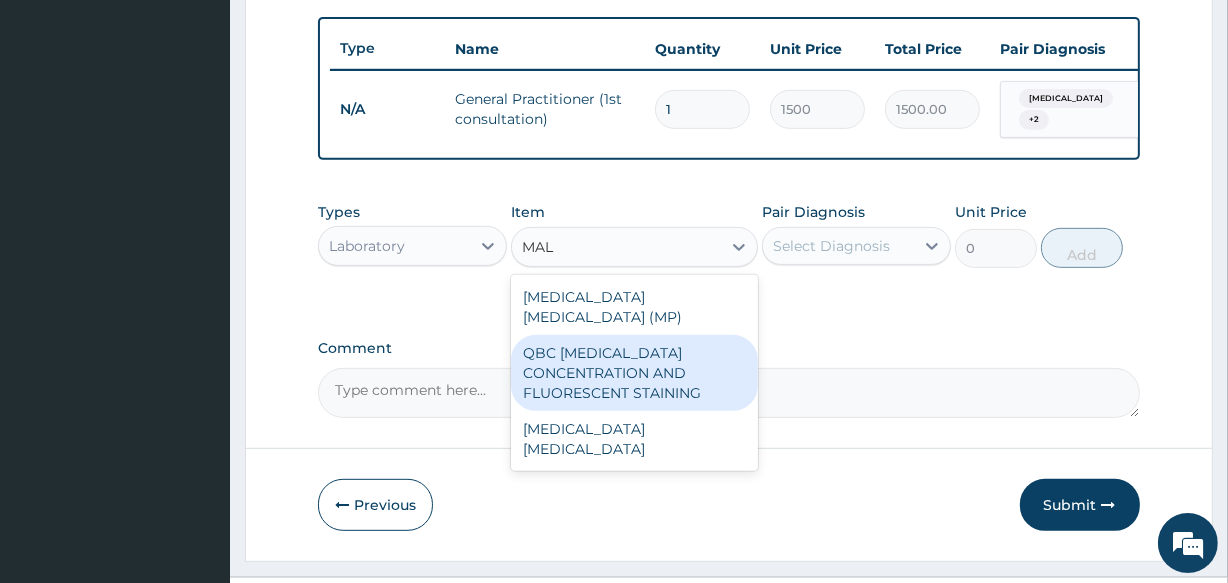 type 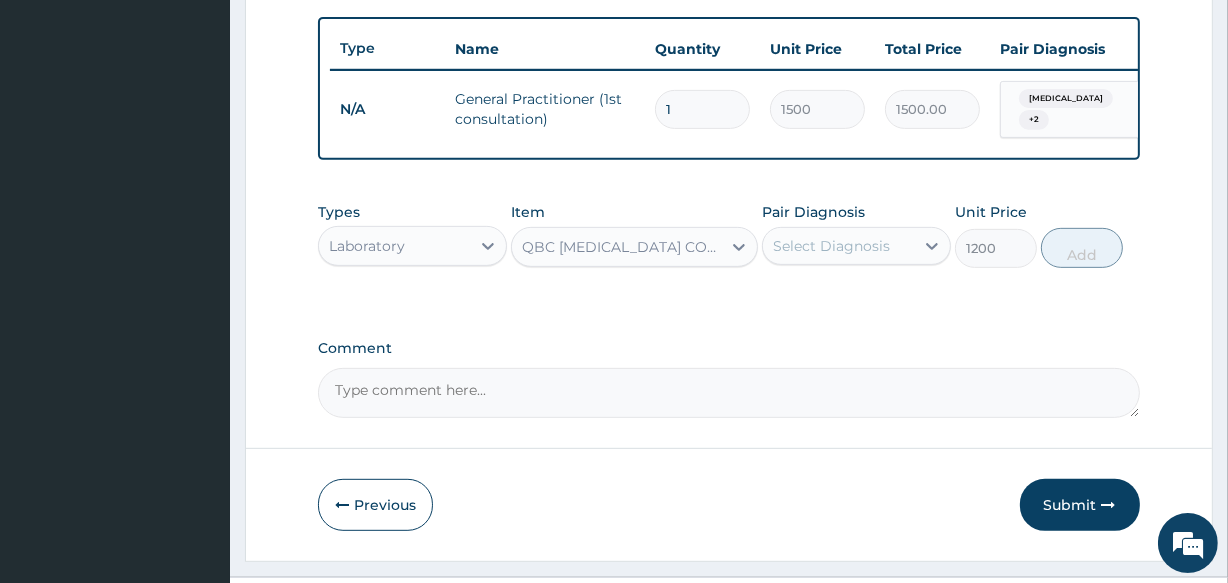 click on "Select Diagnosis" at bounding box center [831, 246] 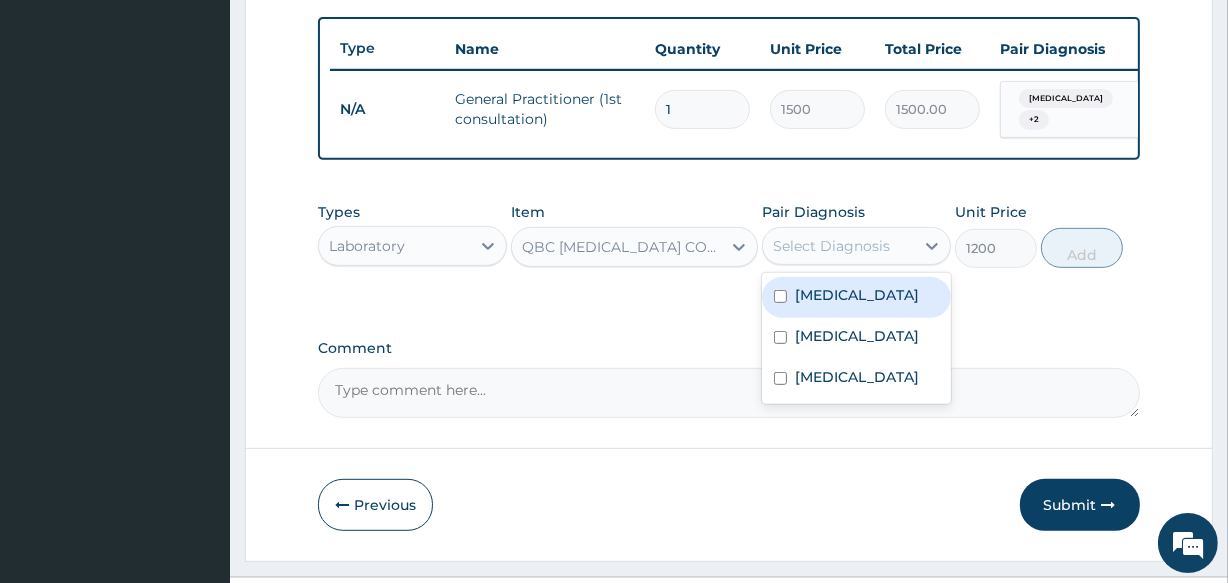 click on "[MEDICAL_DATA]" at bounding box center [857, 295] 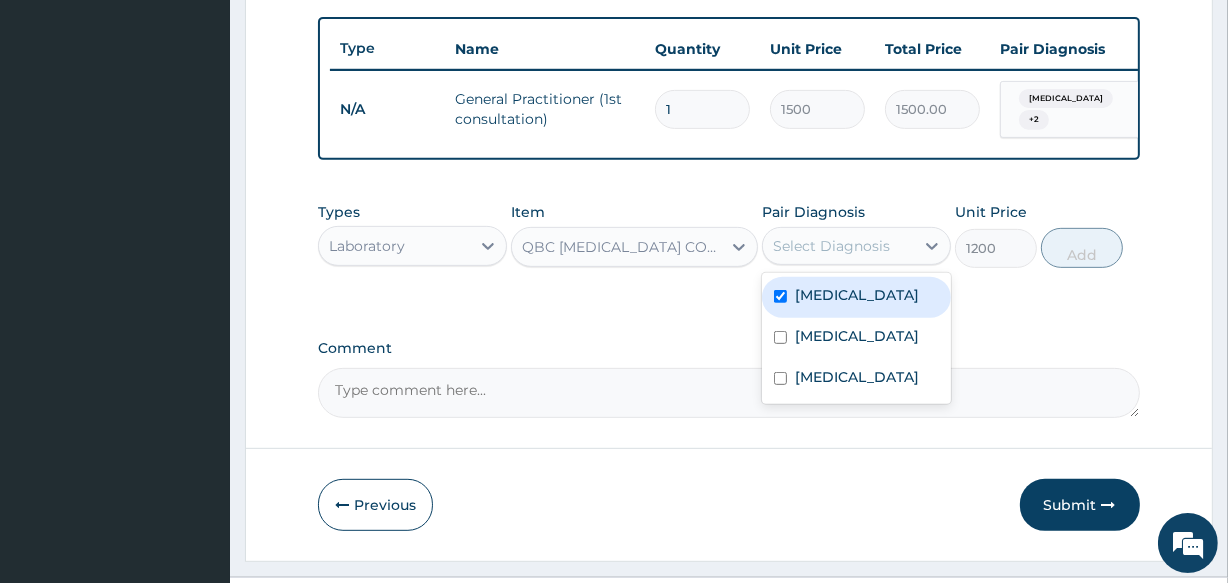 checkbox on "true" 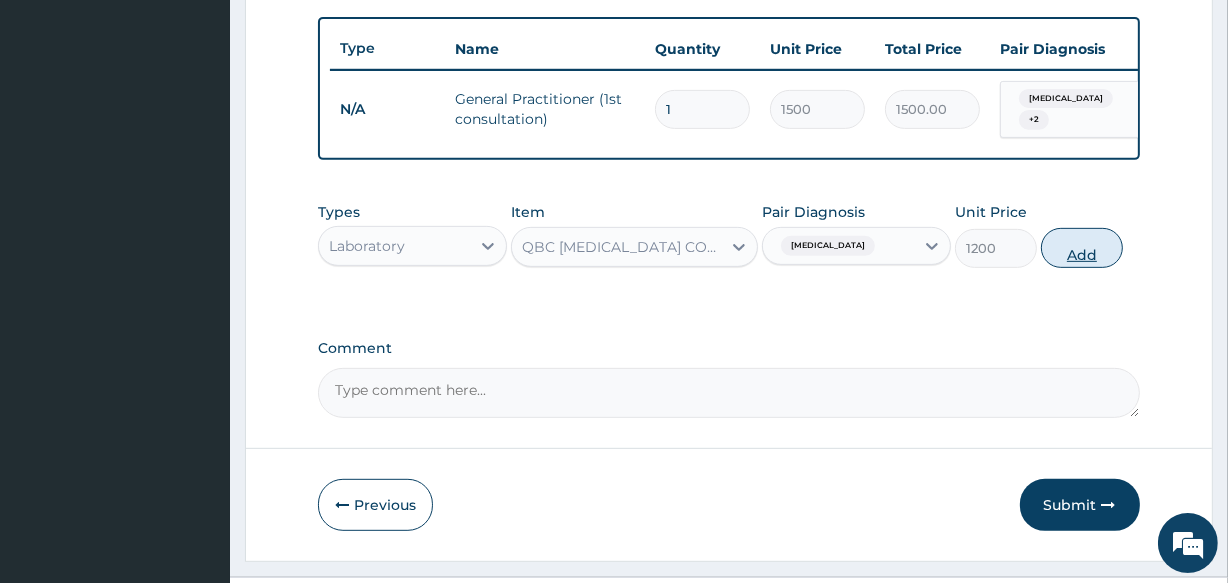 click on "Add" at bounding box center [1082, 248] 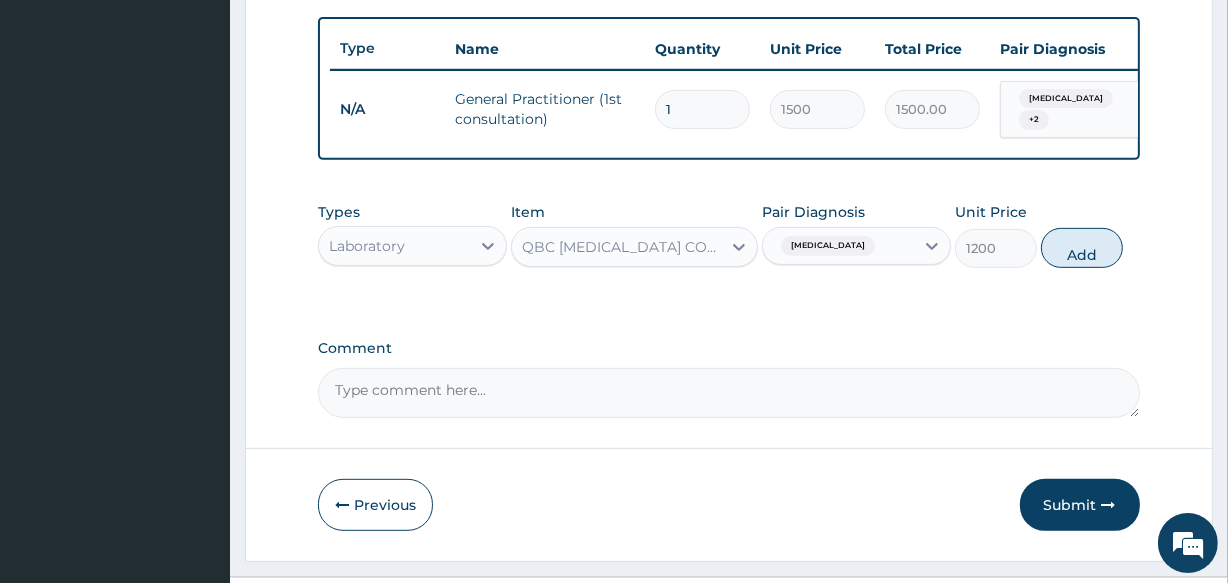 type on "0" 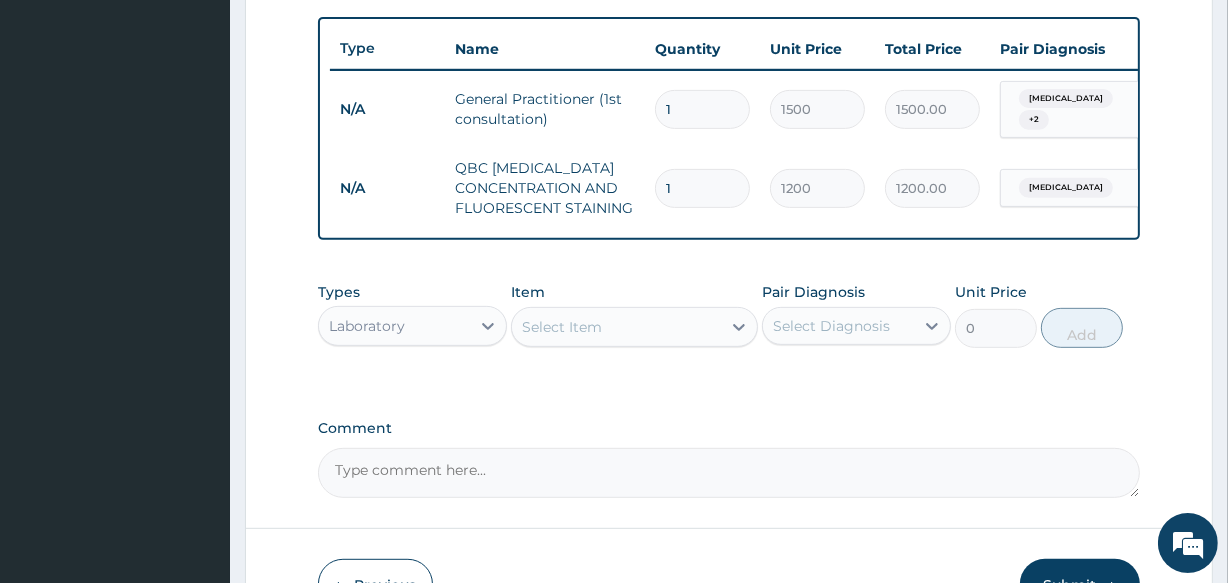 click on "Select Item" at bounding box center (616, 327) 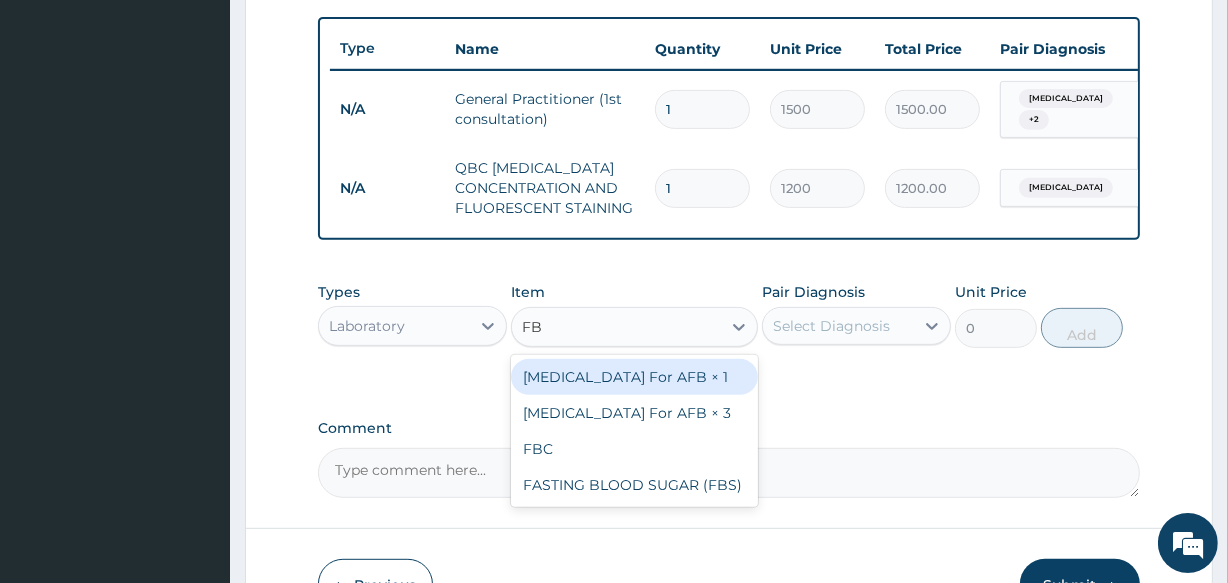 type on "FBC" 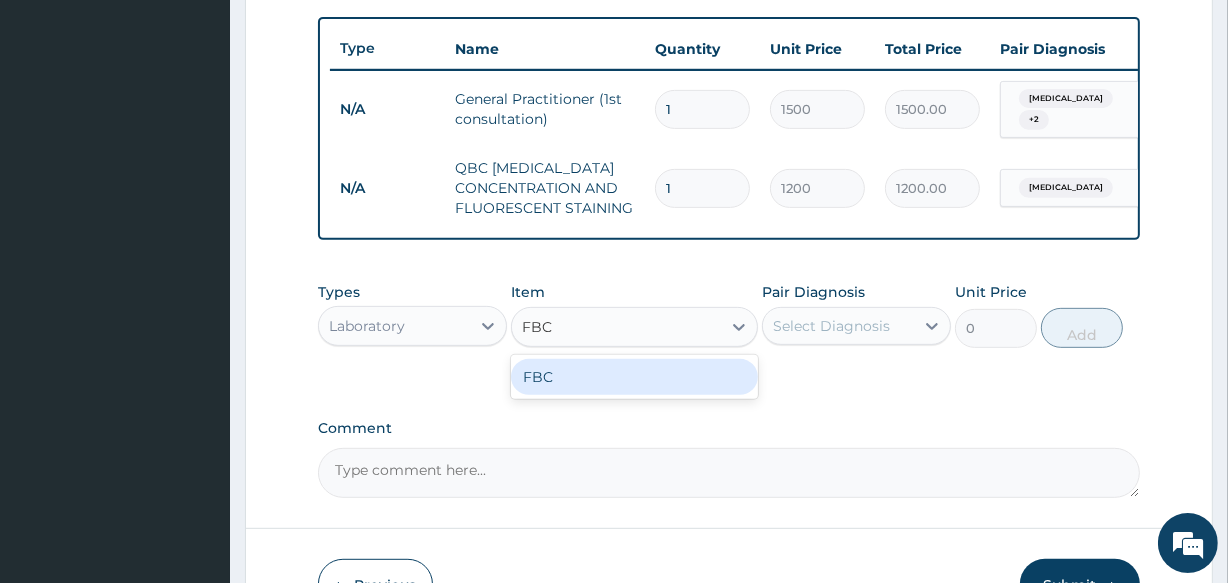click on "FBC" at bounding box center [634, 377] 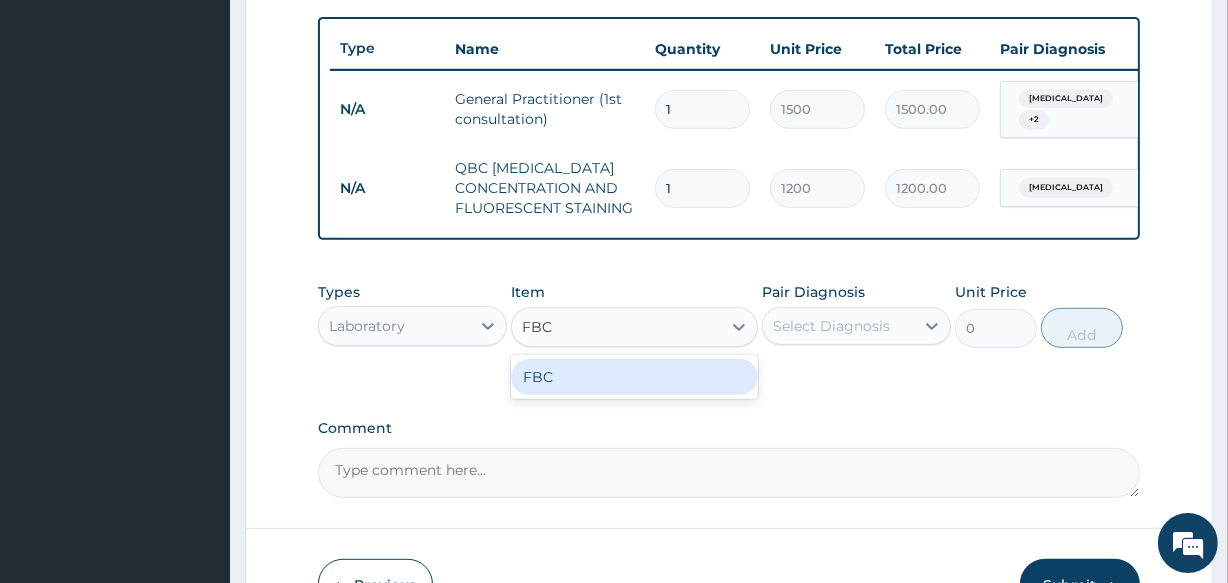 type 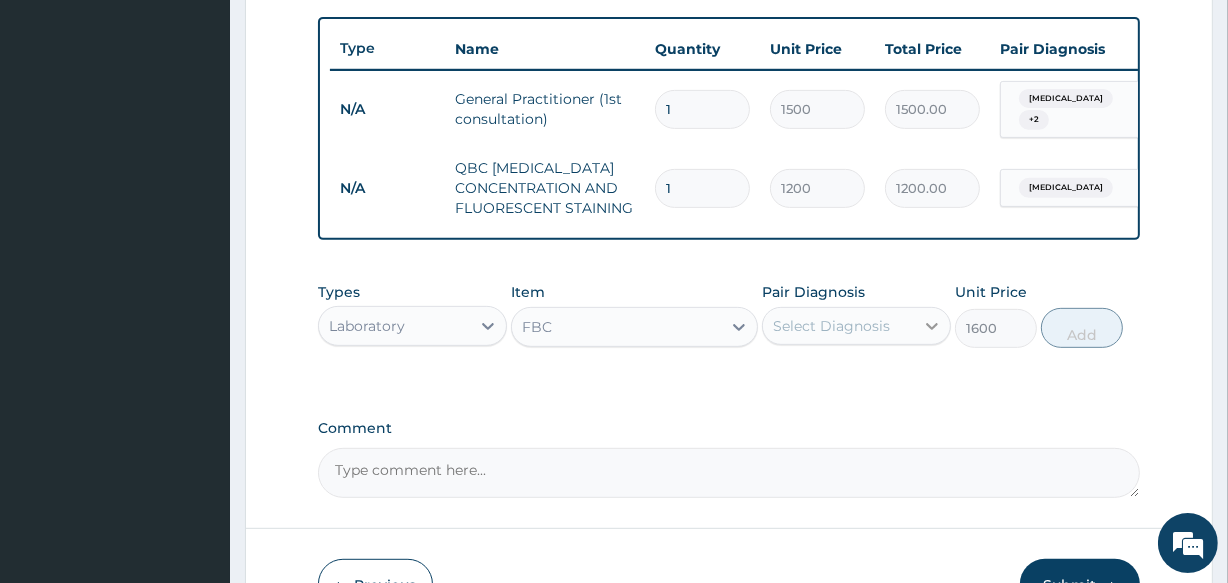 click at bounding box center [932, 326] 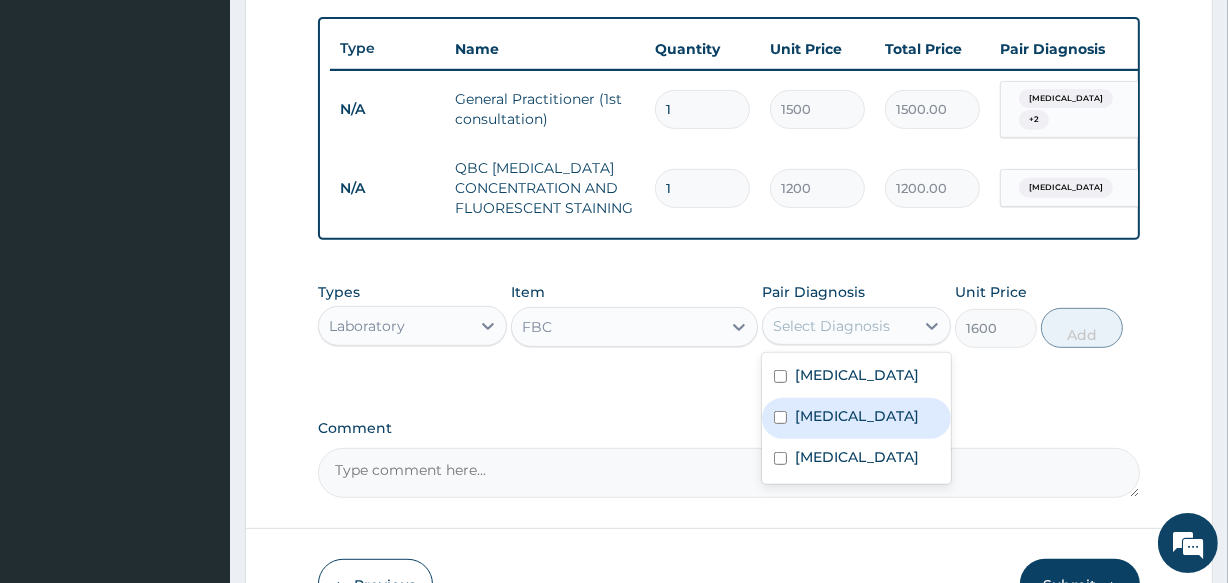 click on "[MEDICAL_DATA]" at bounding box center [856, 418] 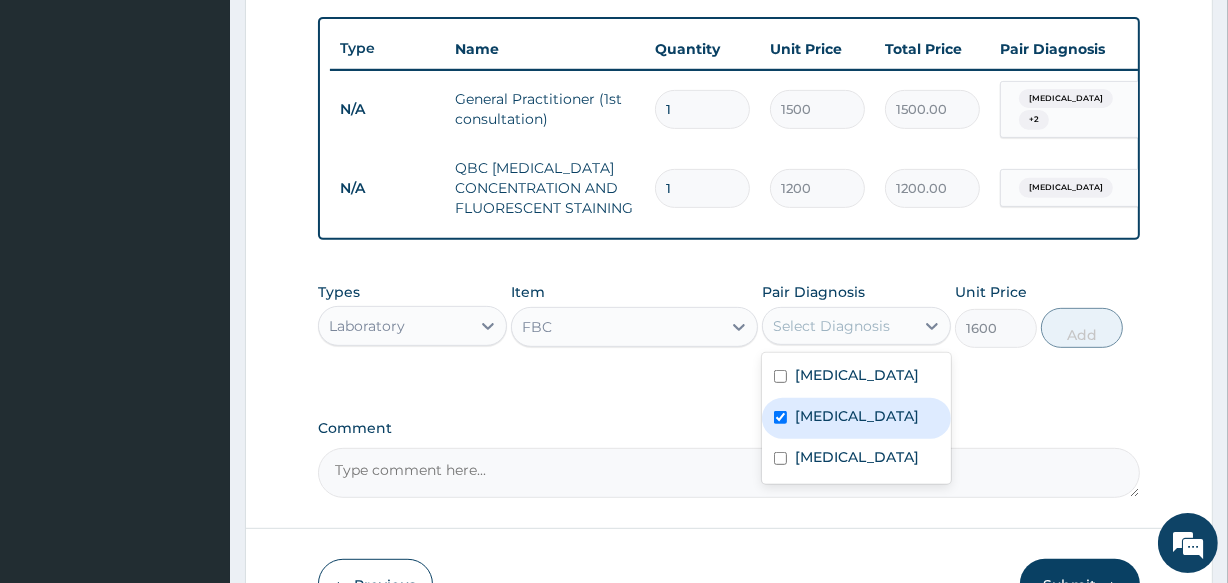 checkbox on "true" 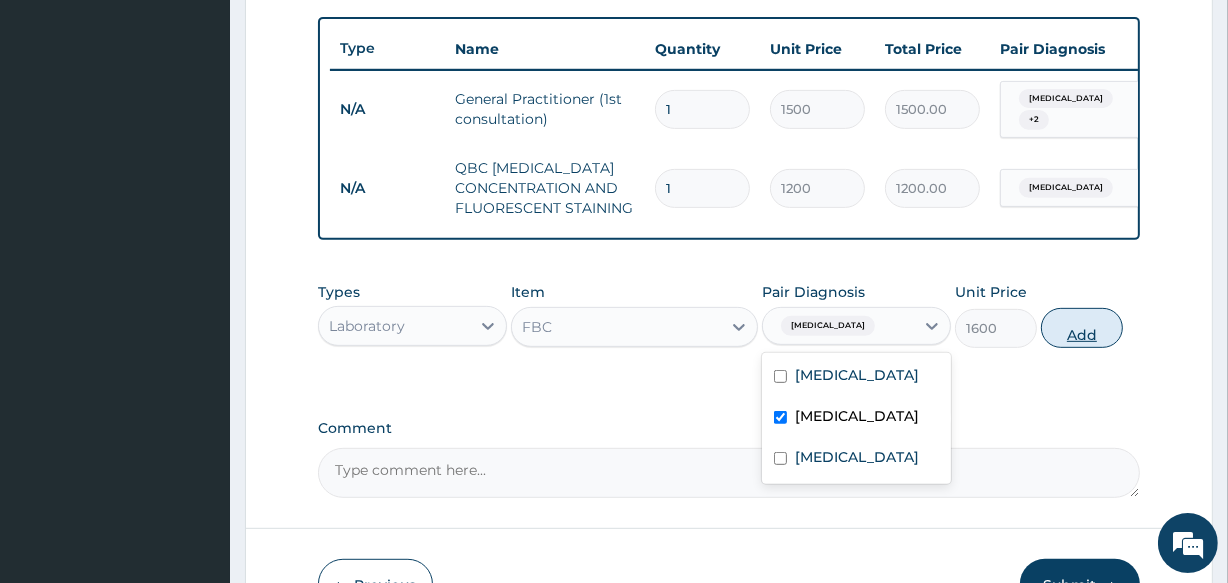 click on "Add" at bounding box center [1082, 328] 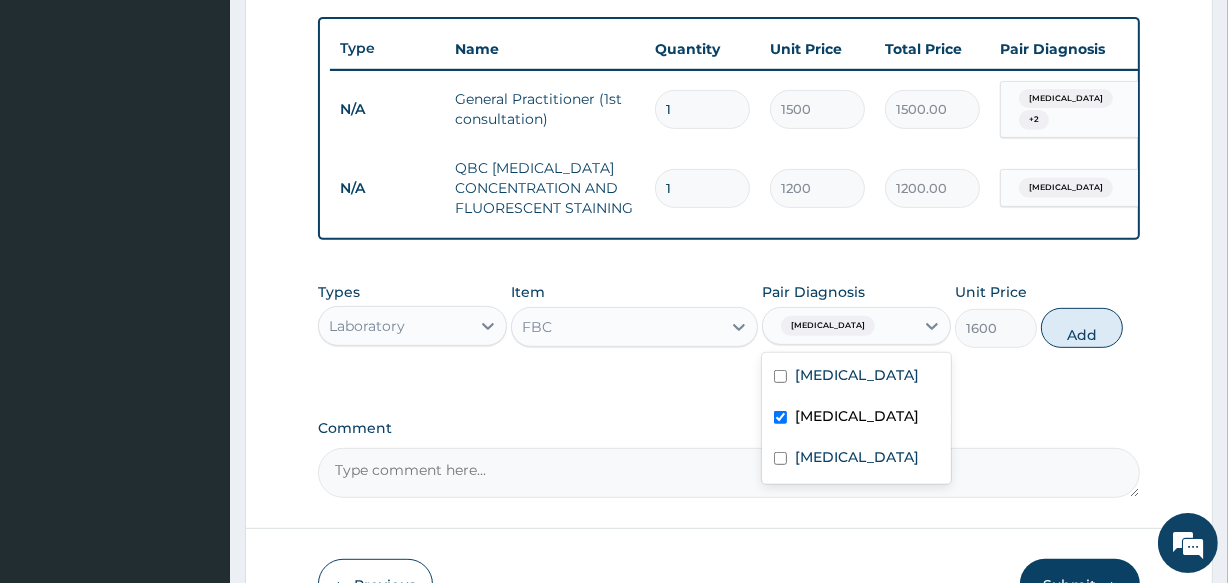 type on "0" 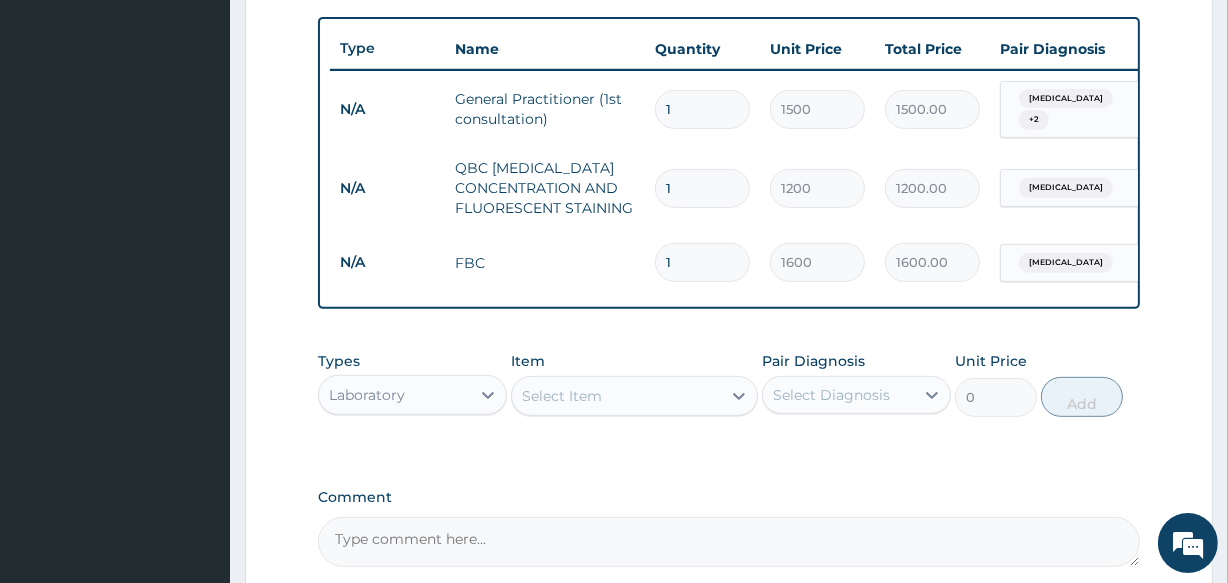 click on "Laboratory" at bounding box center (394, 395) 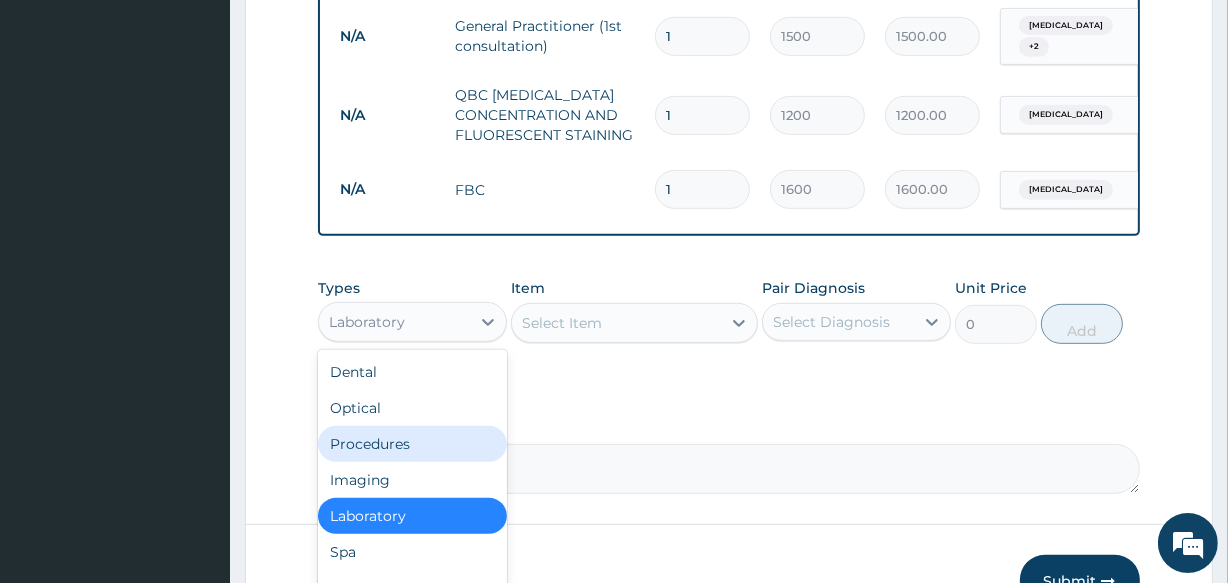 scroll, scrollTop: 836, scrollLeft: 0, axis: vertical 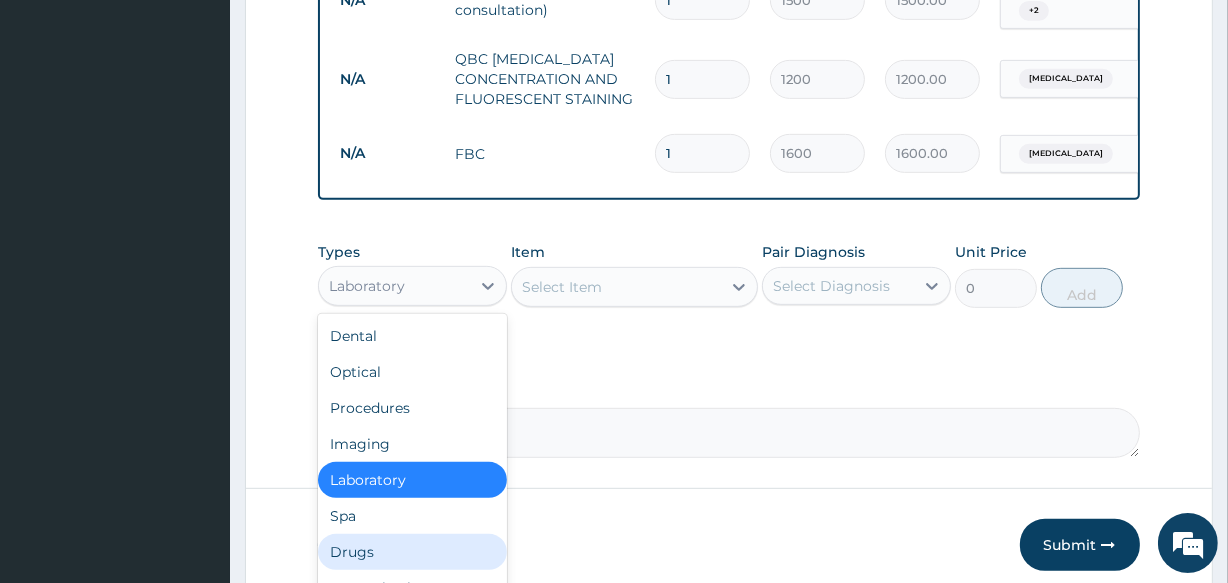 click on "Drugs" at bounding box center [412, 552] 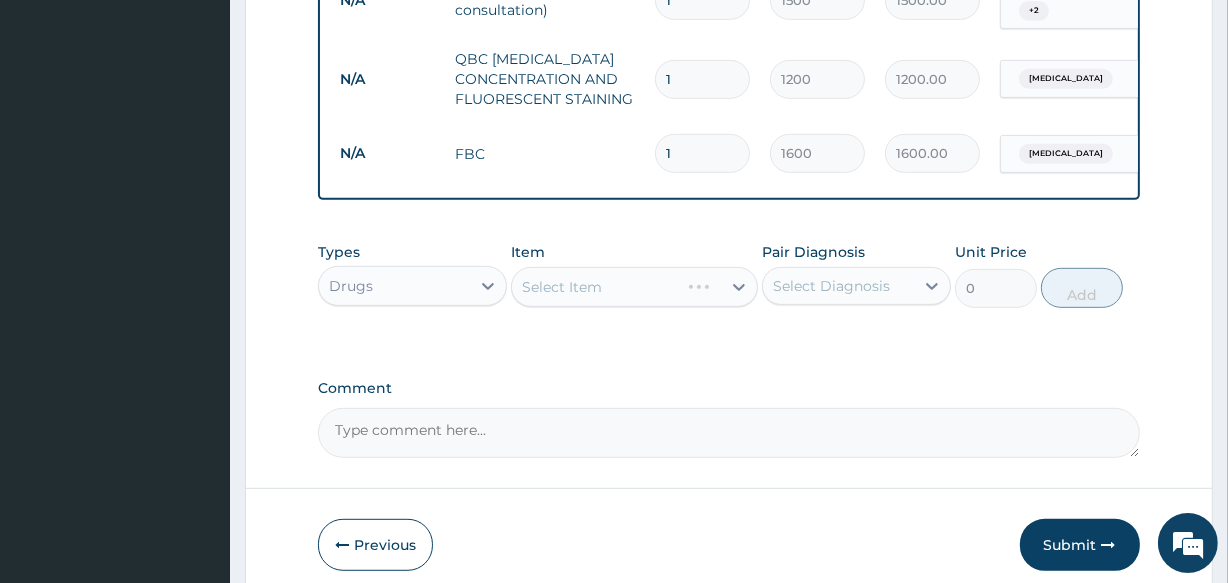click on "Select Item" at bounding box center (634, 287) 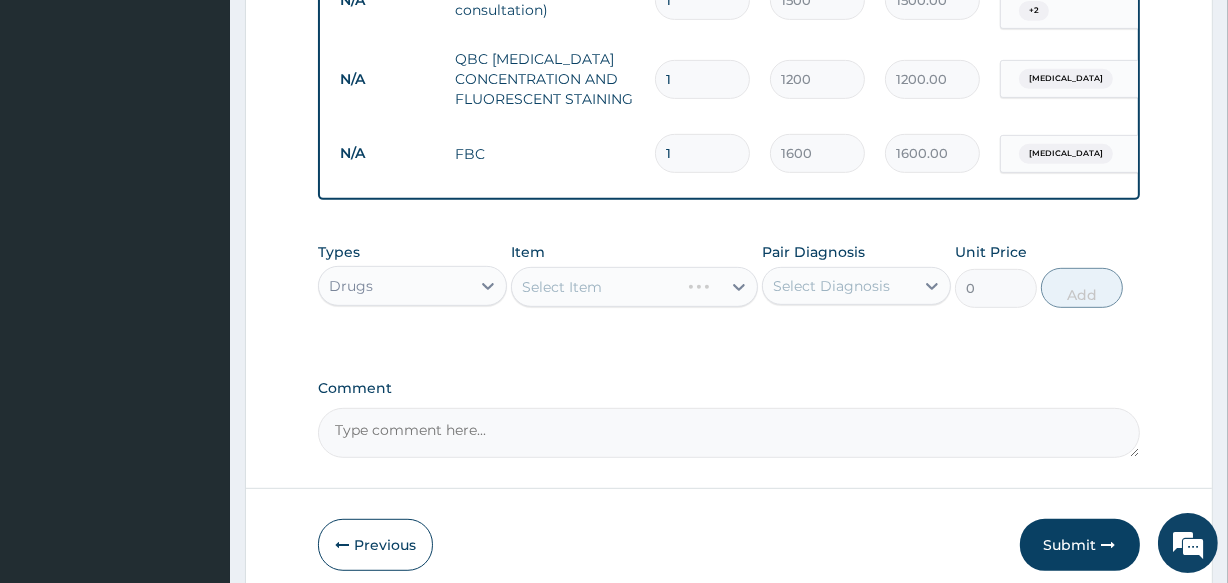 click on "Select Item" at bounding box center [634, 287] 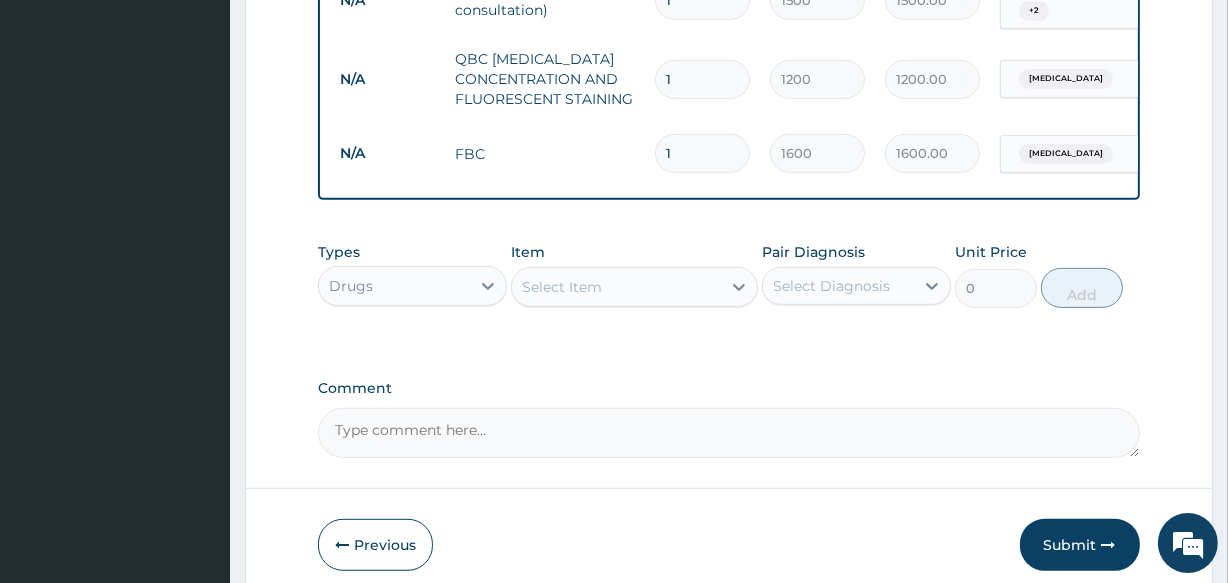 click on "Select Item" at bounding box center [616, 287] 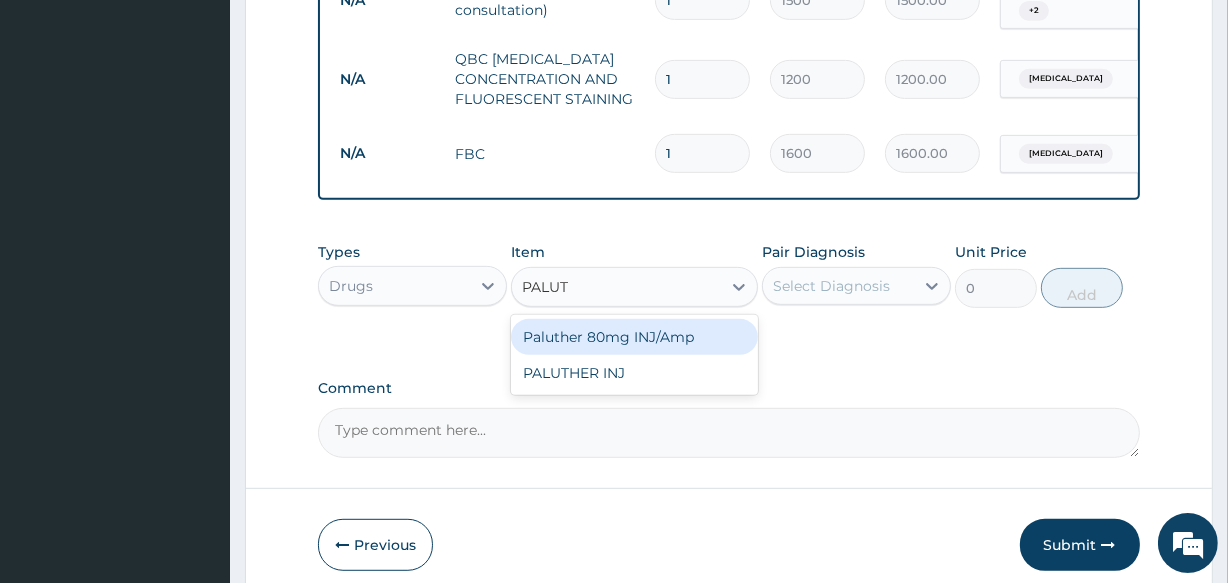 type on "PALUTH" 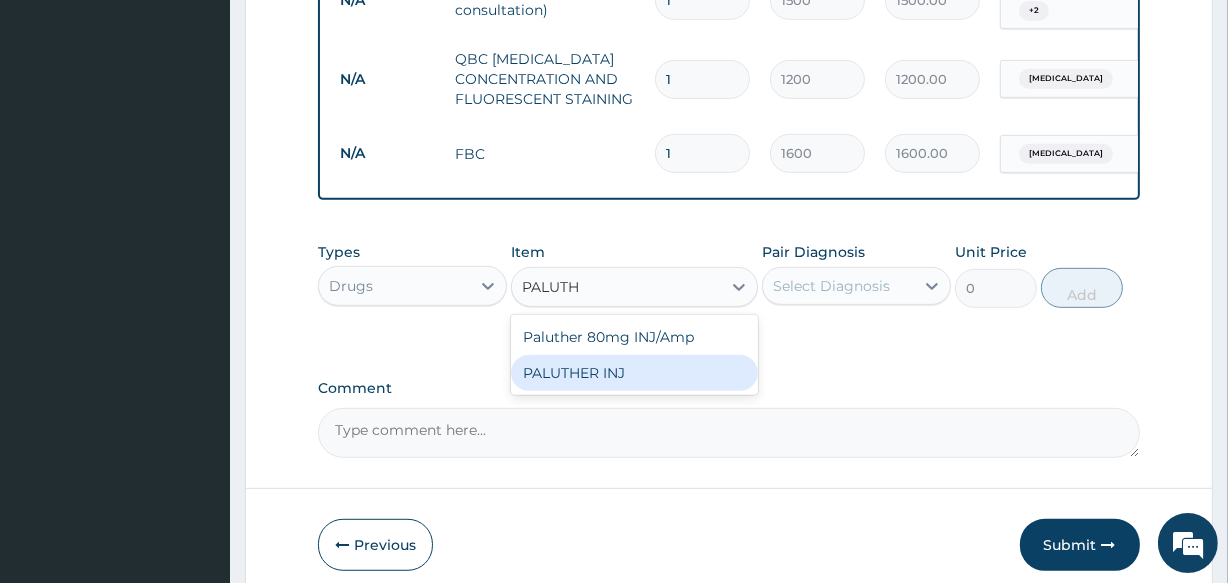 click on "PALUTHER INJ" at bounding box center [634, 373] 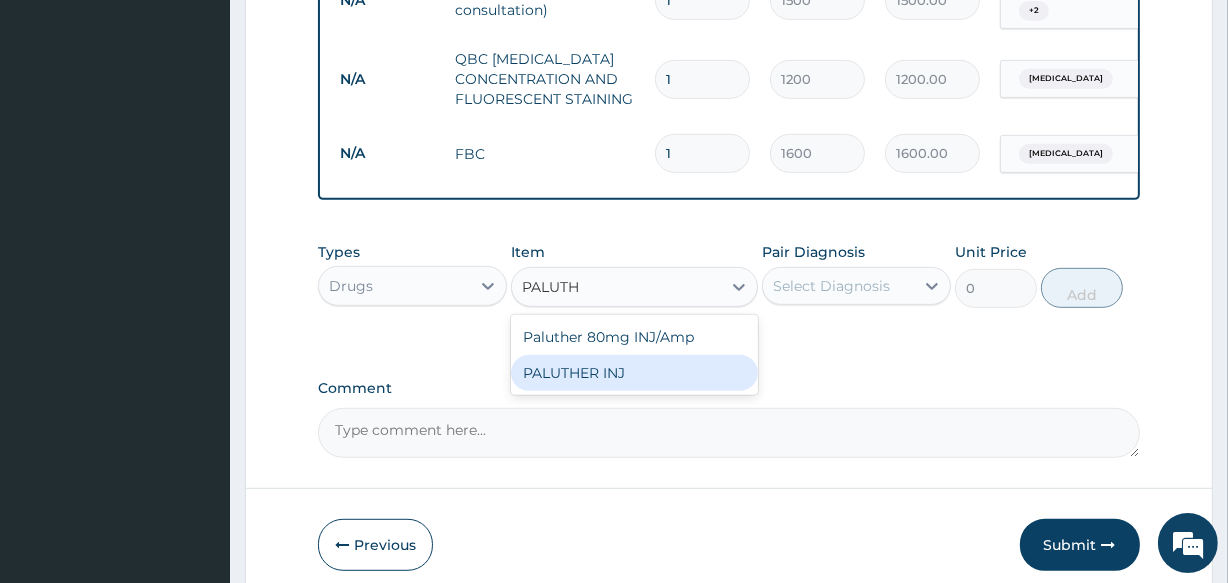 type 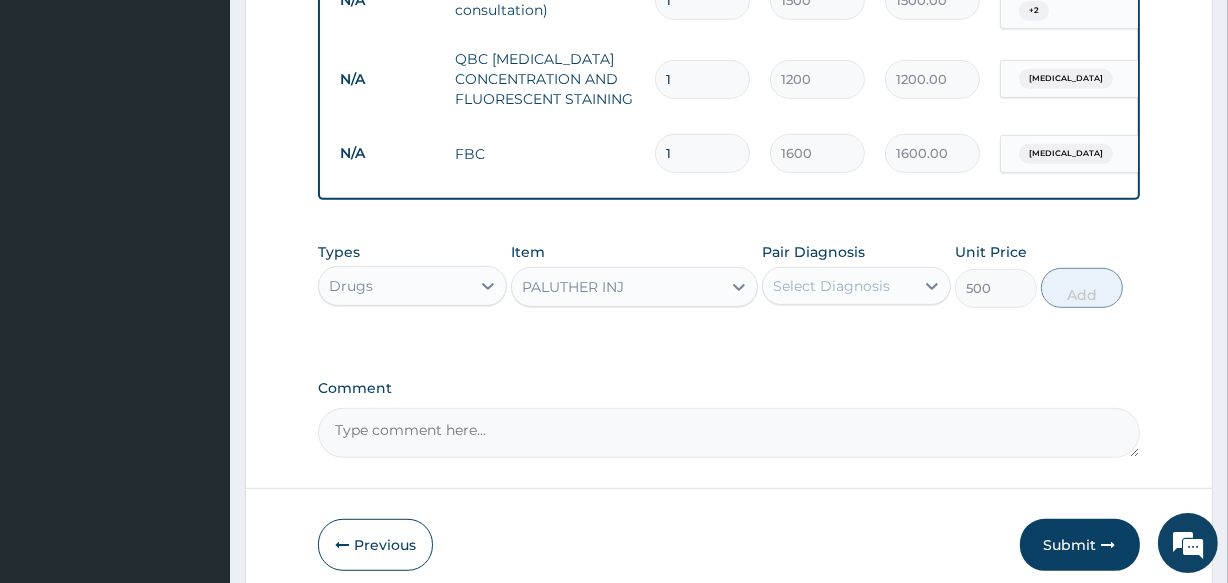 click on "Select Diagnosis" at bounding box center [856, 286] 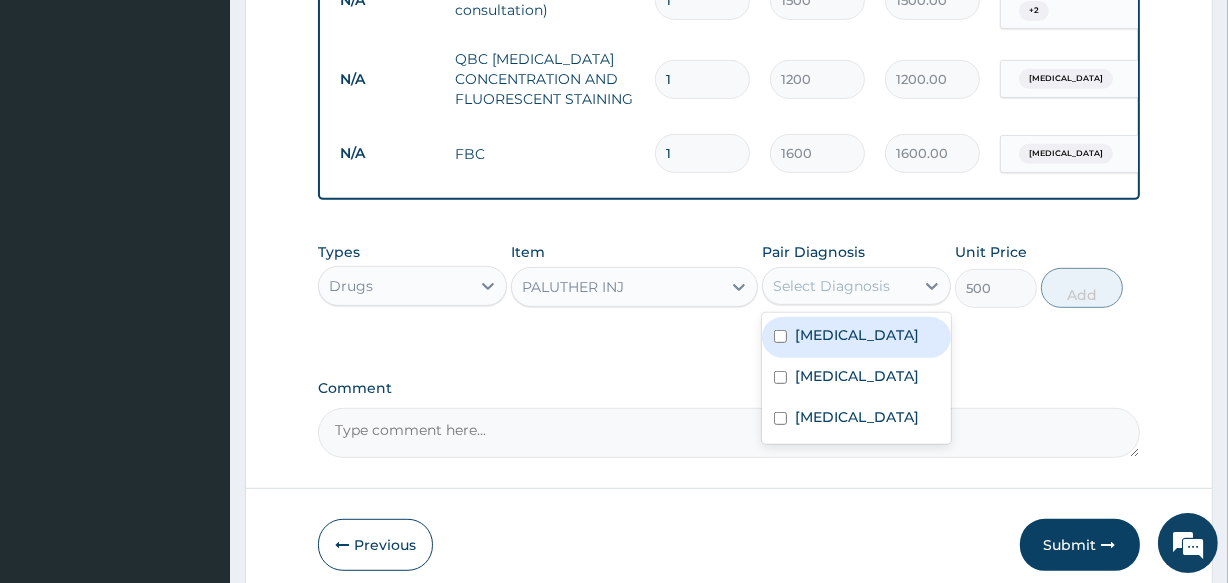 click on "[MEDICAL_DATA]" at bounding box center (857, 335) 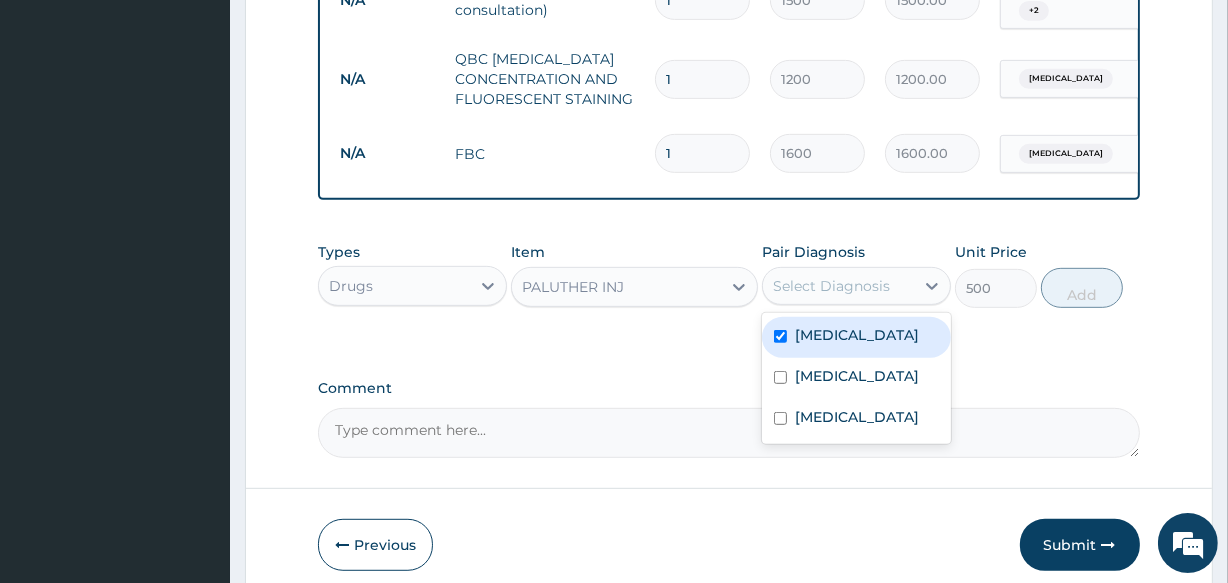 checkbox on "true" 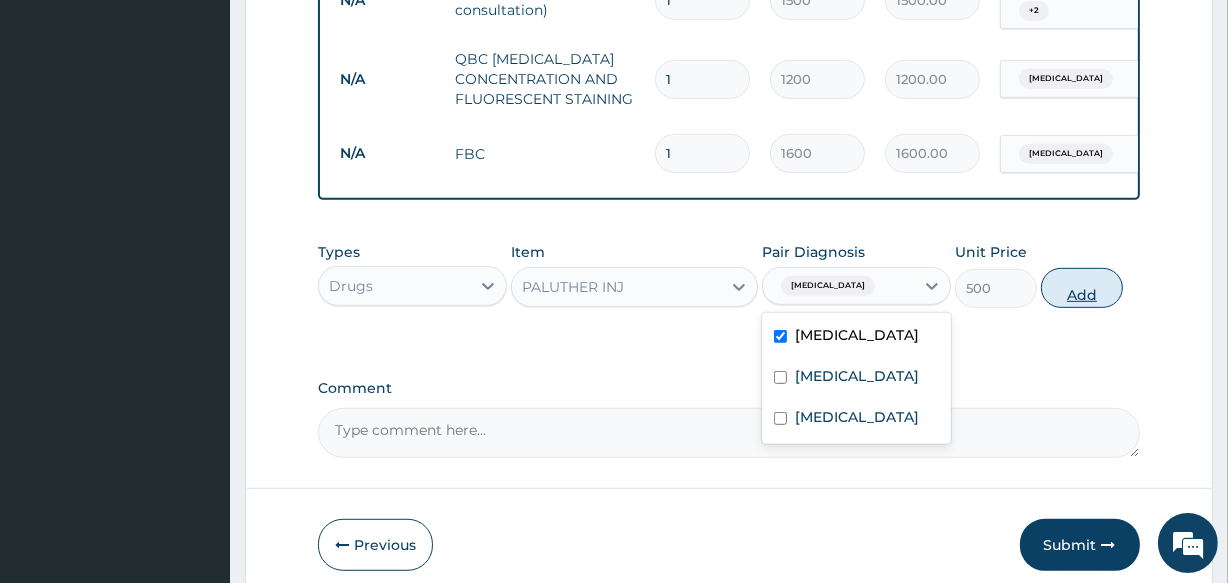 click on "Add" at bounding box center [1082, 288] 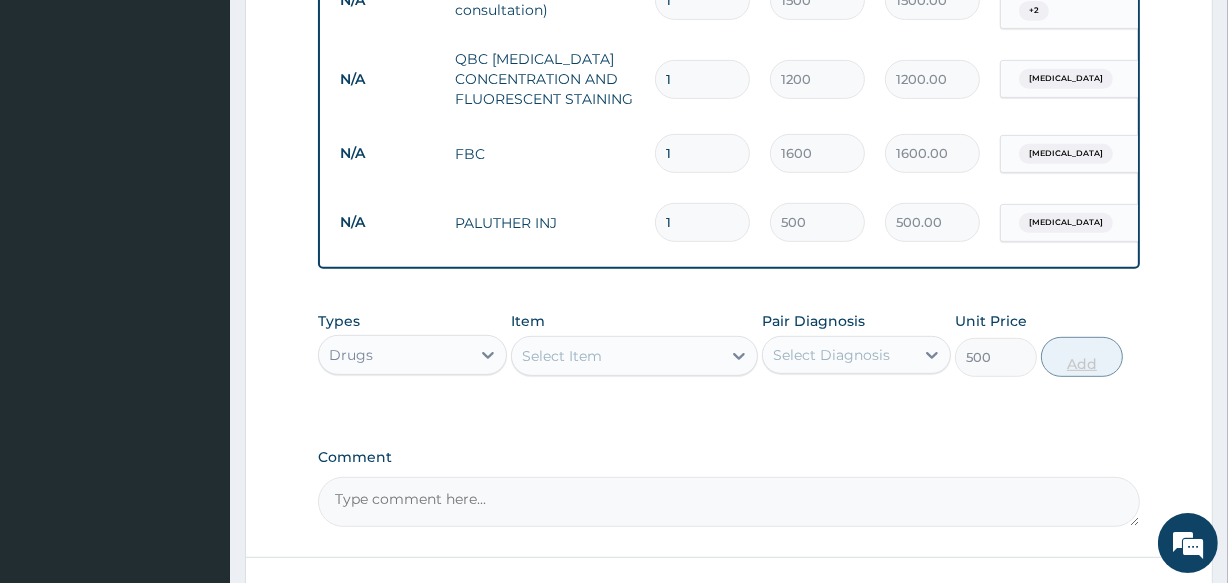 type on "0" 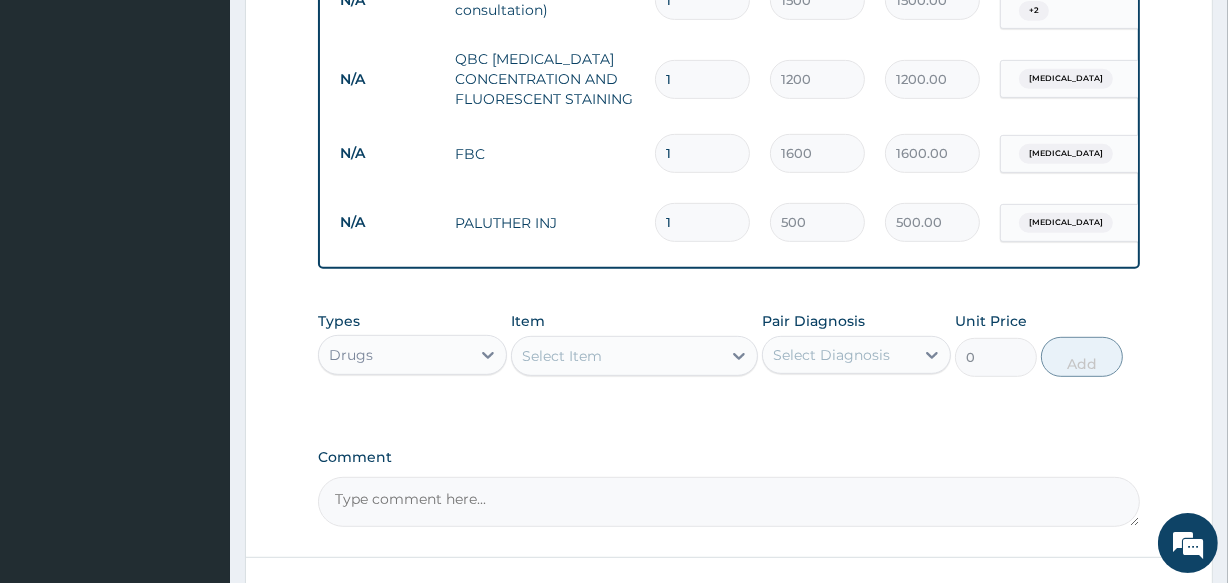 type 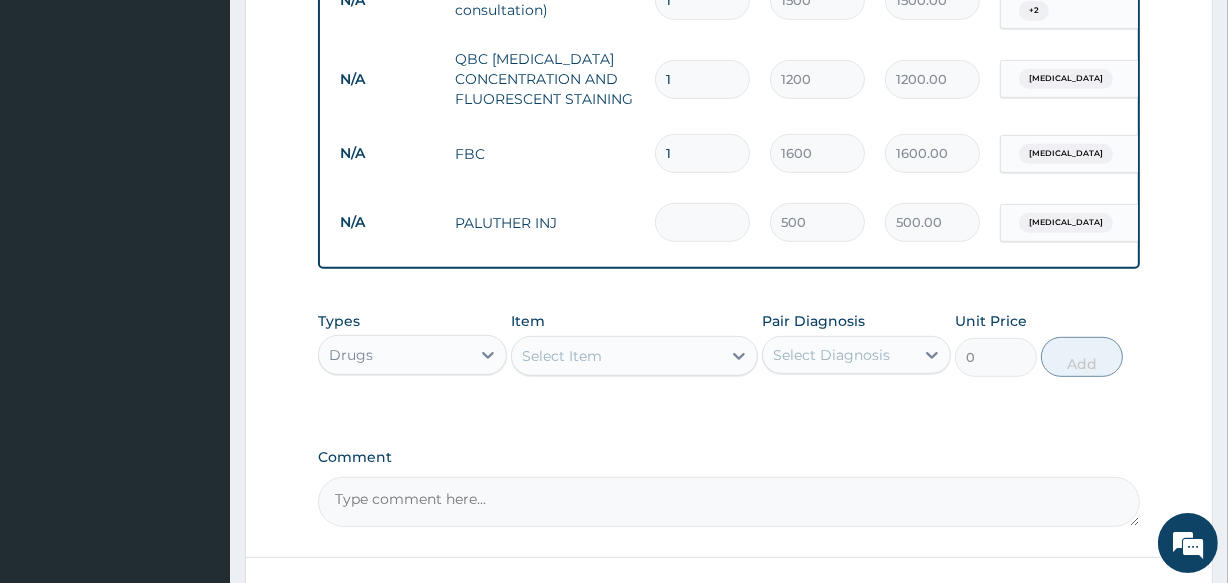 type on "0.00" 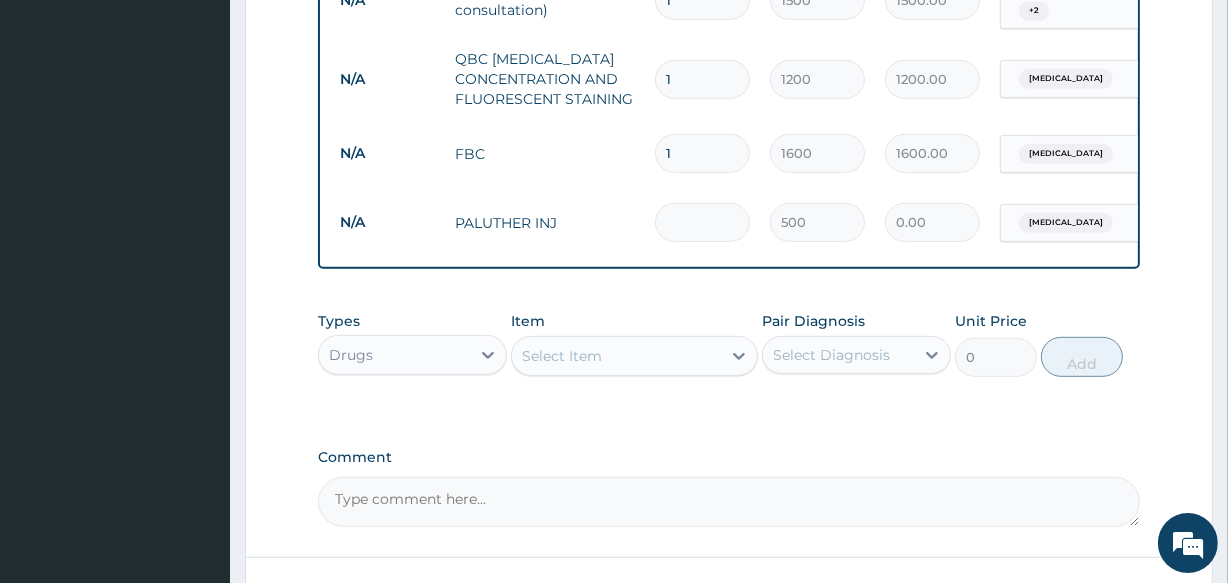 type on "6" 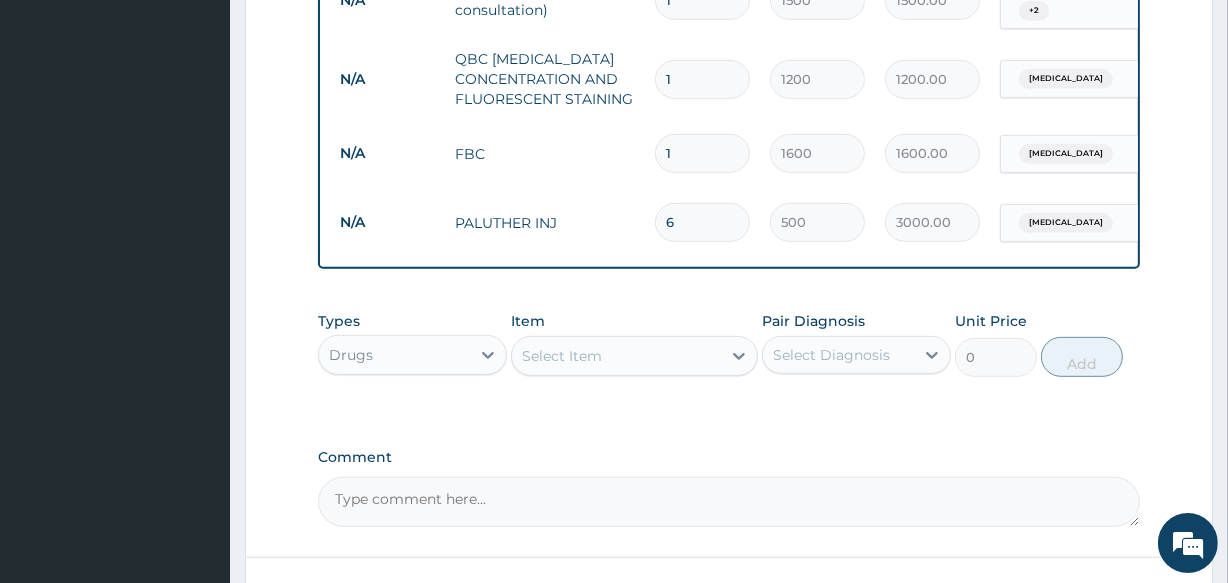 type on "6" 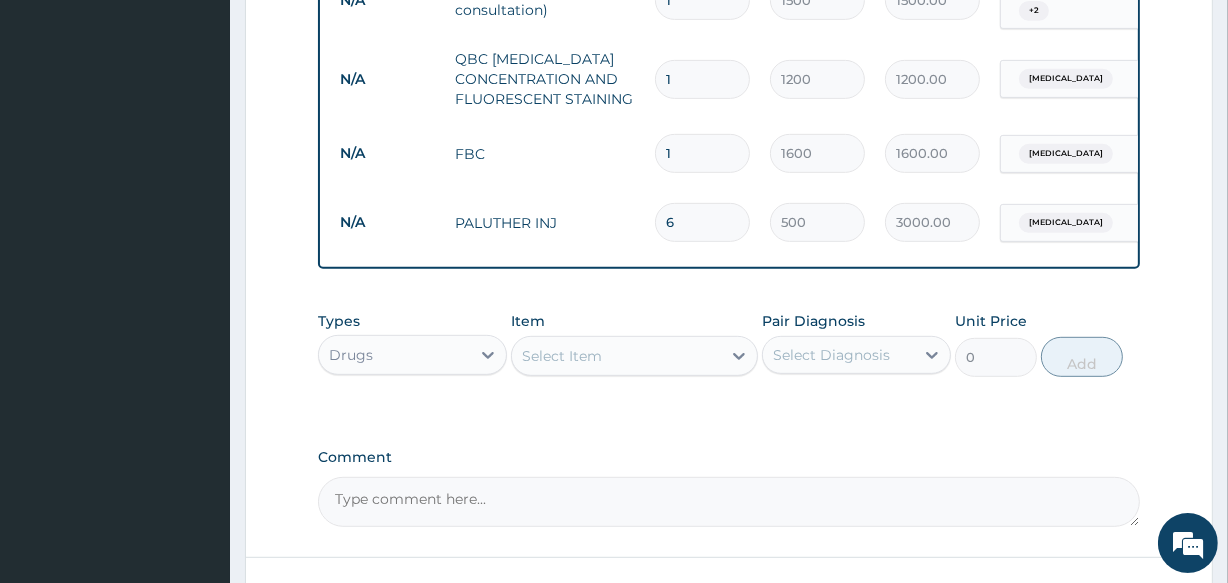 click on "Select Item" at bounding box center (616, 356) 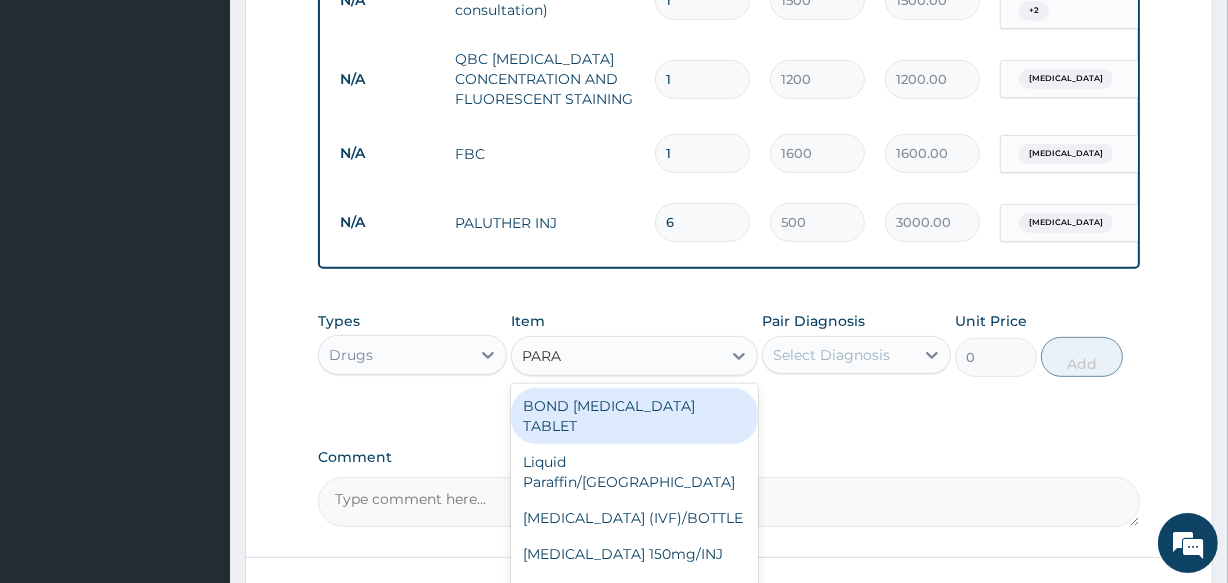 type on "PARAC" 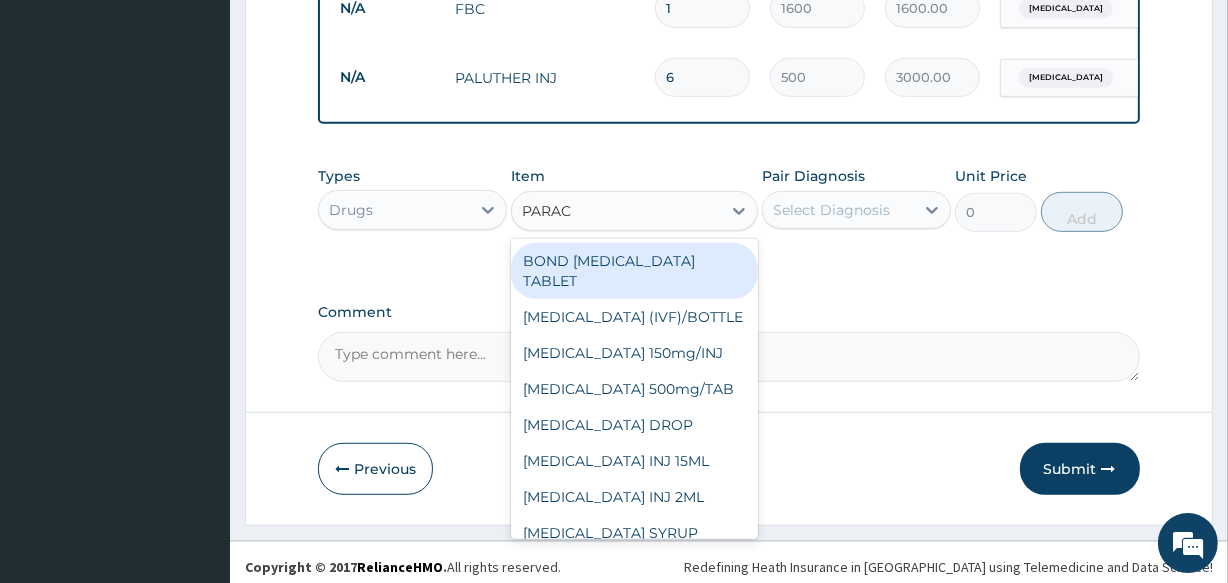 scroll, scrollTop: 995, scrollLeft: 0, axis: vertical 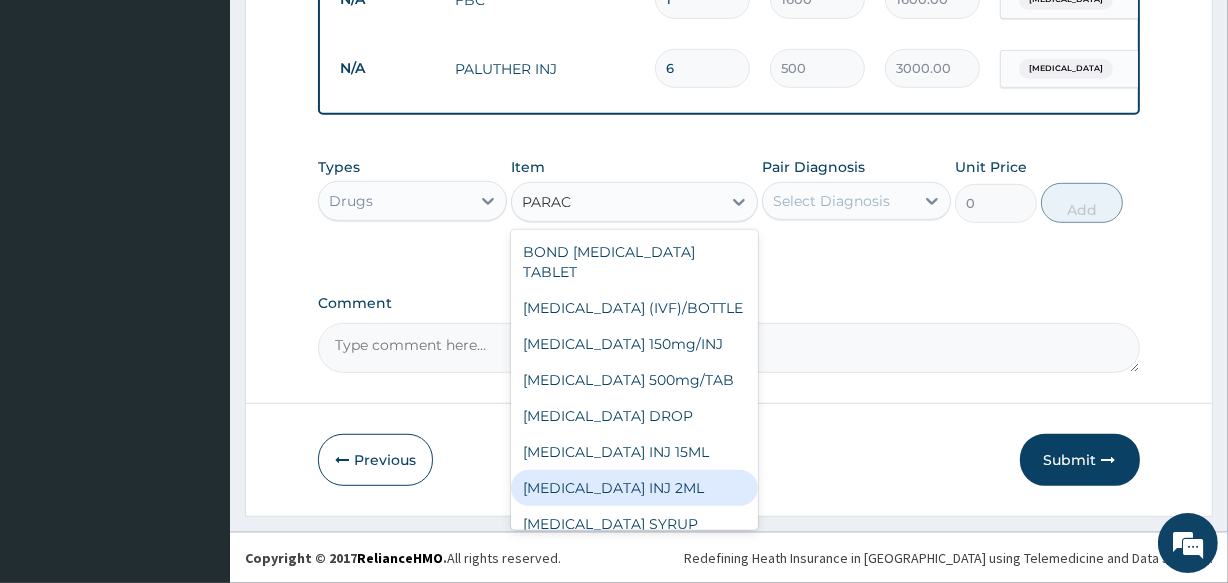 click on "[MEDICAL_DATA] INJ 2ML" at bounding box center [634, 488] 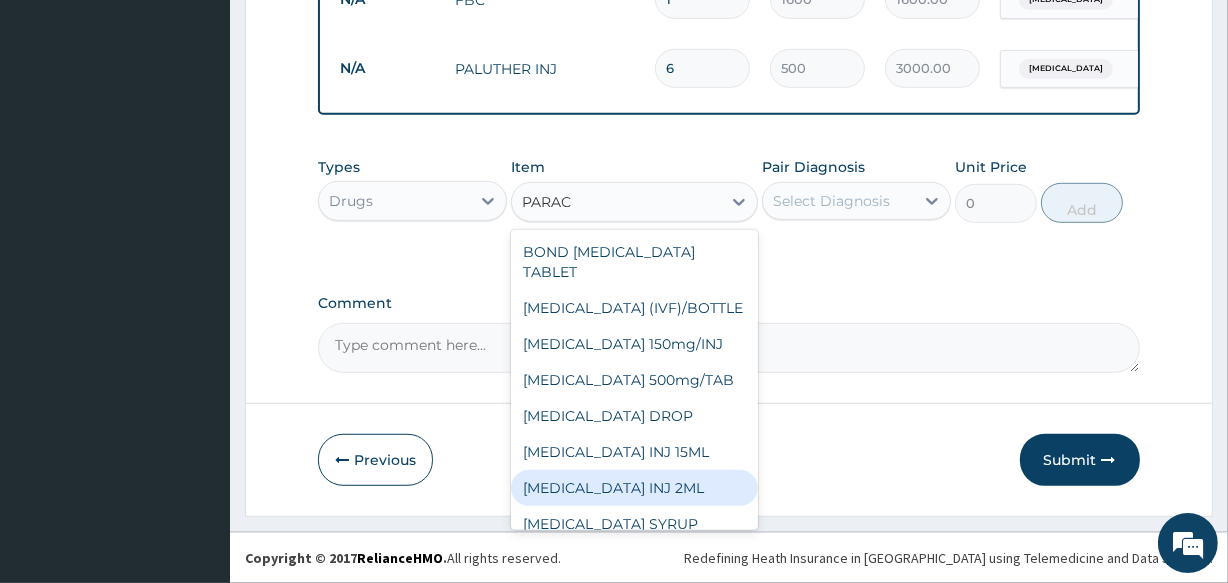 type 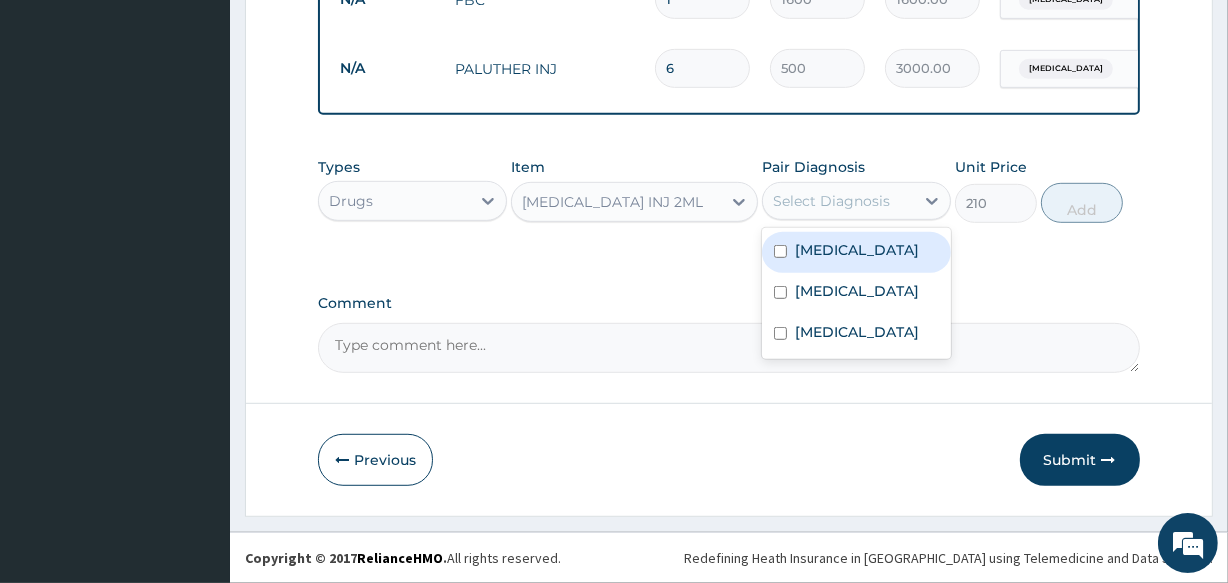 click on "Select Diagnosis" at bounding box center [831, 201] 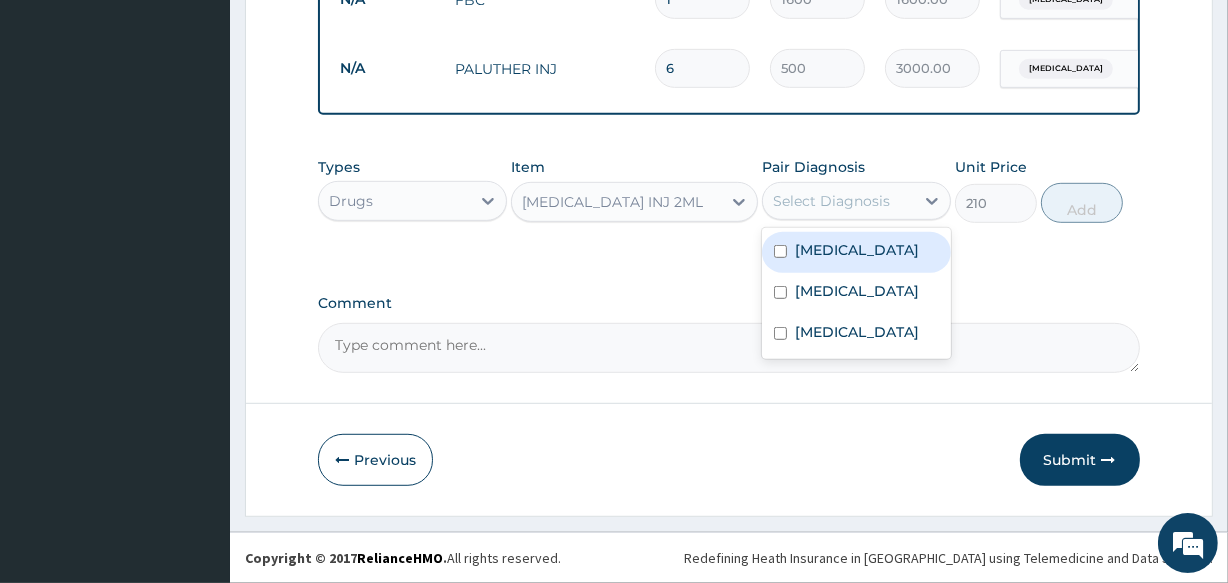 click on "[MEDICAL_DATA]" at bounding box center [857, 250] 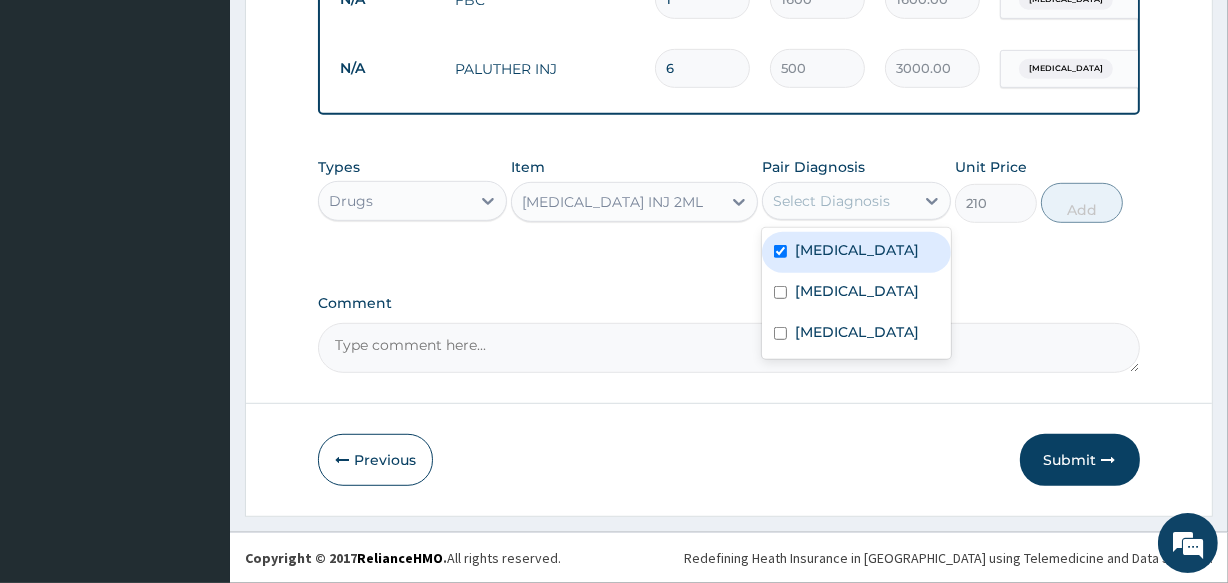 checkbox on "true" 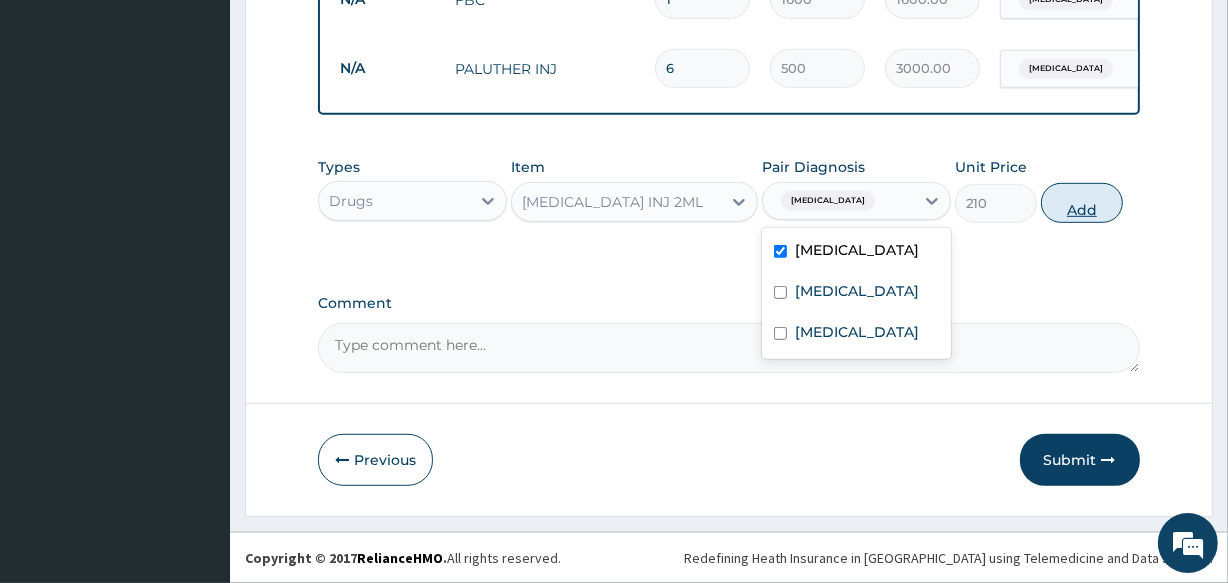 click on "Add" at bounding box center (1082, 203) 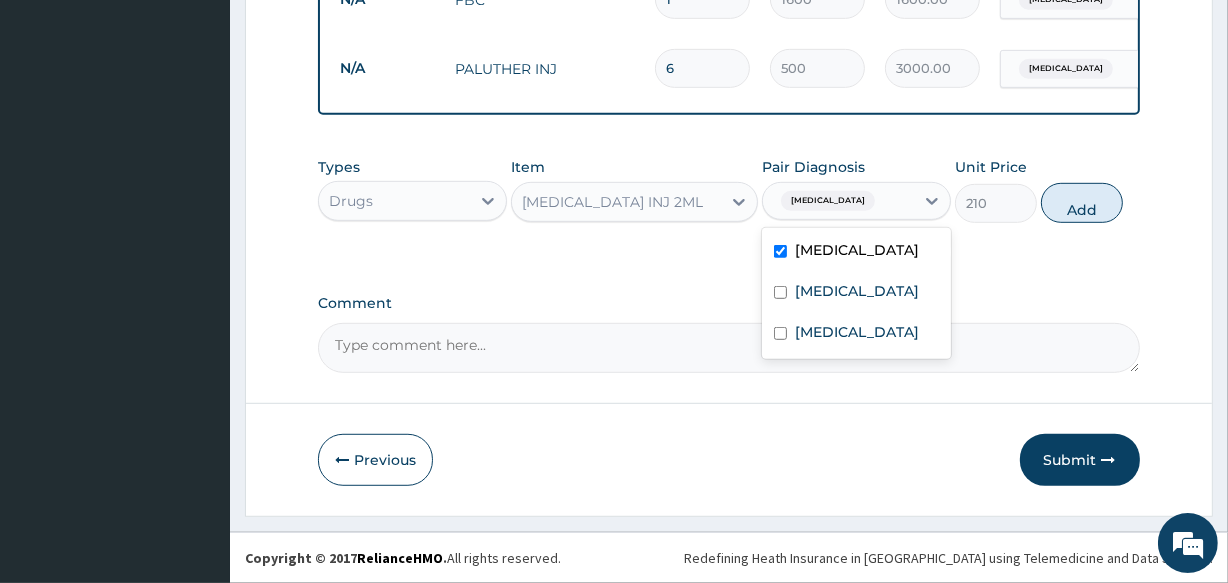 type on "0" 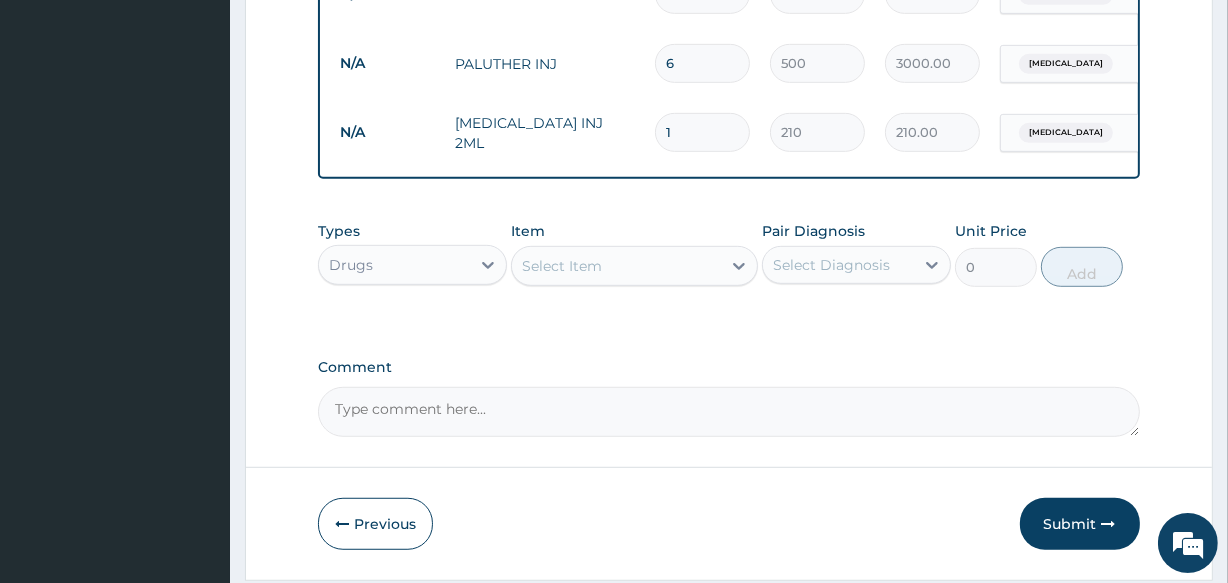click on "Select Item" at bounding box center (562, 266) 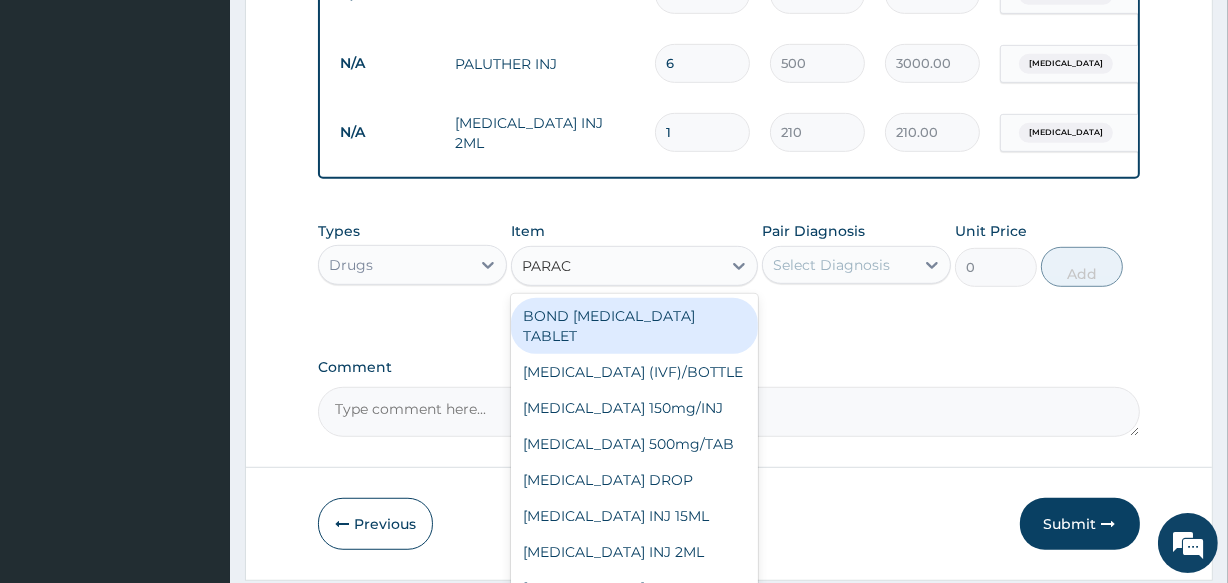 type on "PARACE" 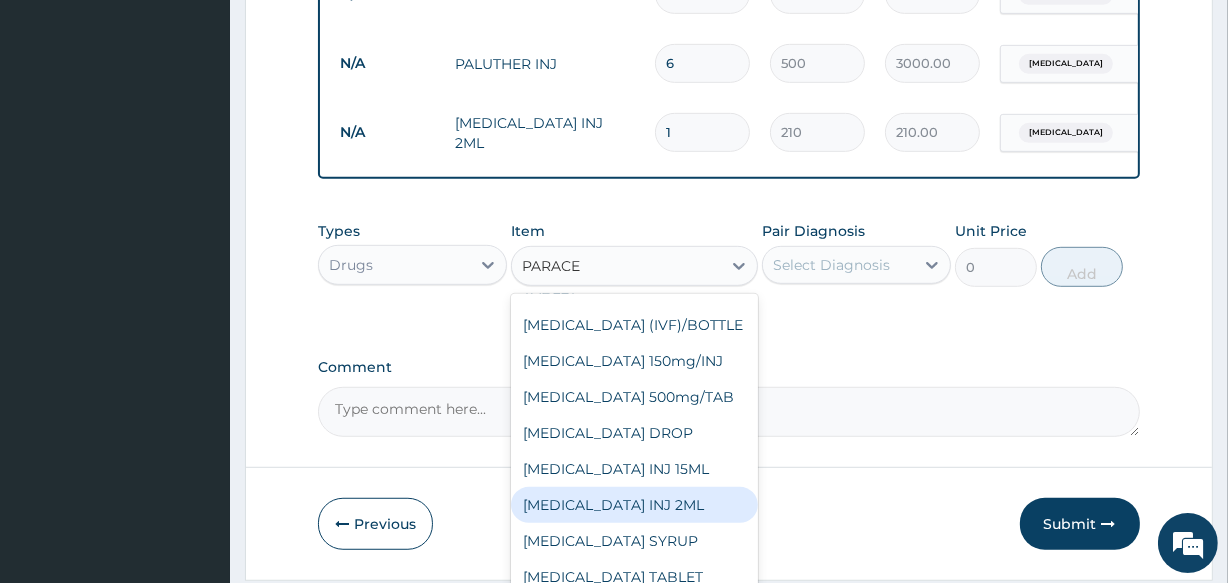 scroll, scrollTop: 51, scrollLeft: 0, axis: vertical 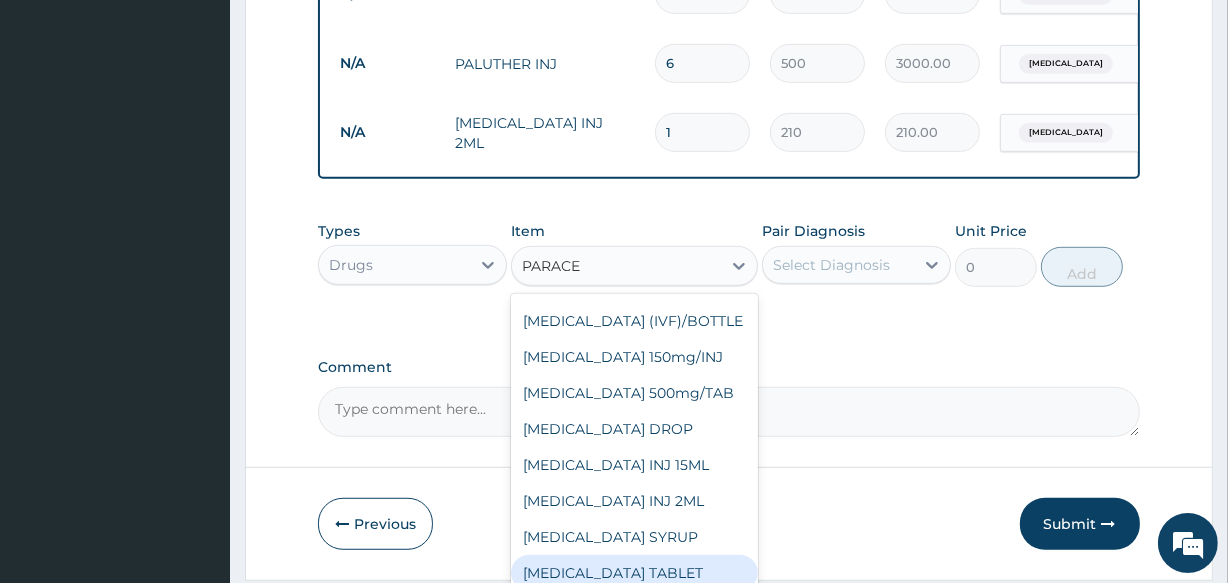 click on "PARACETAMOL TABLET" at bounding box center (634, 573) 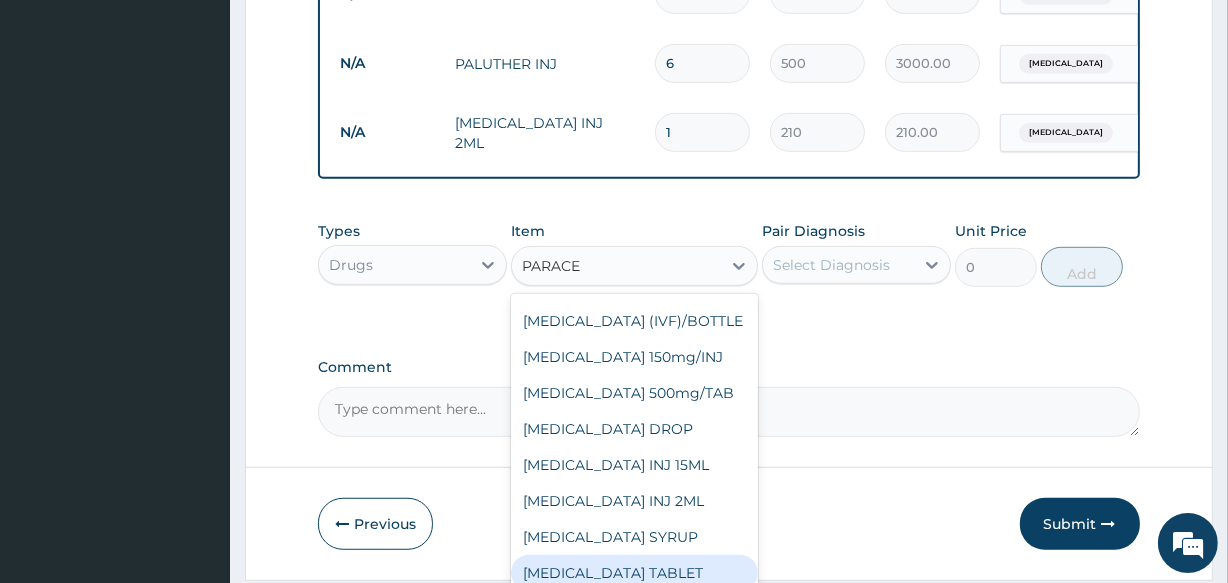 type 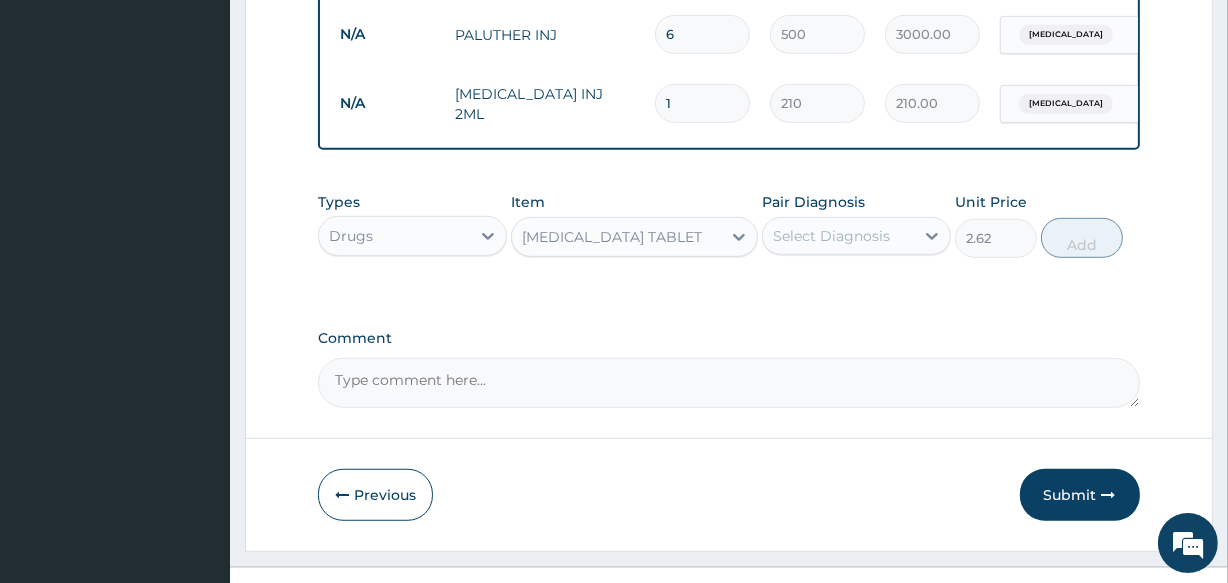 scroll, scrollTop: 1064, scrollLeft: 0, axis: vertical 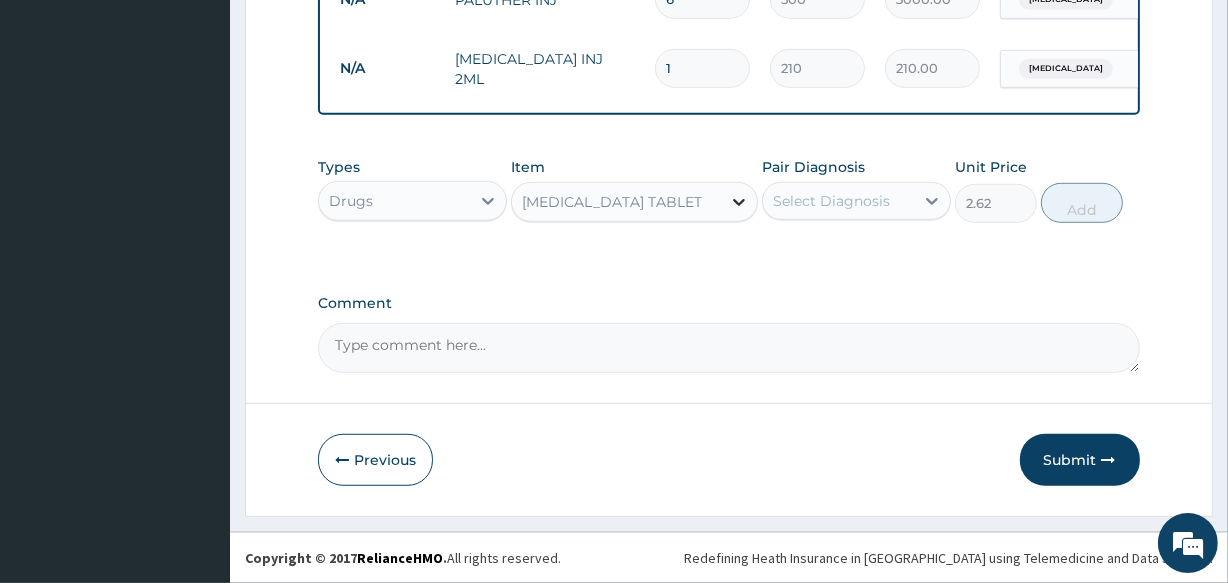 click at bounding box center [739, 202] 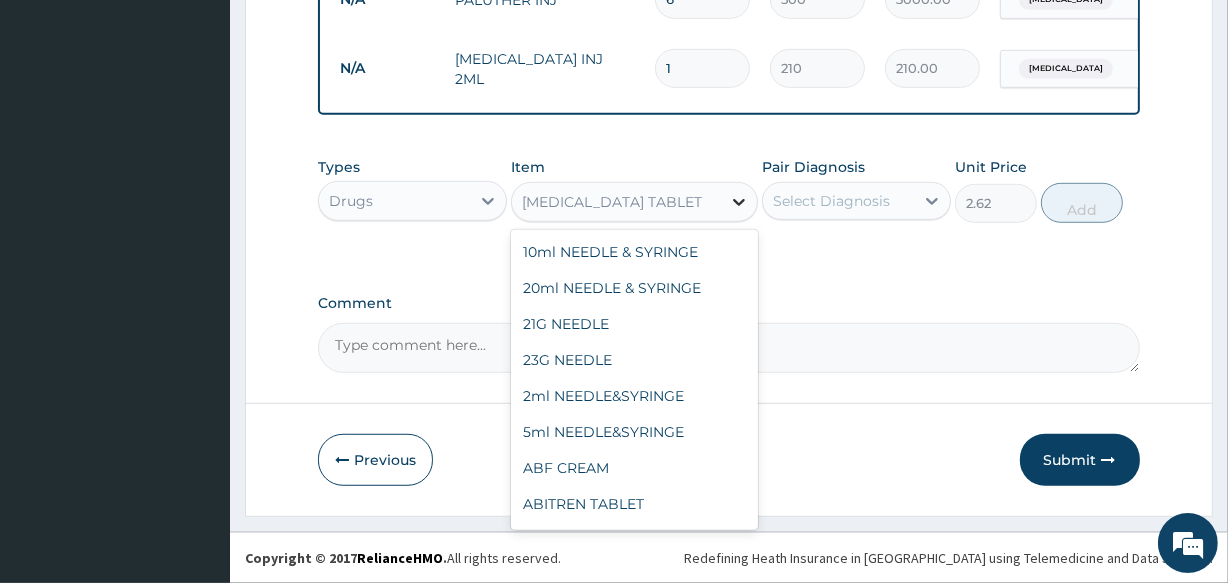 scroll, scrollTop: 36675, scrollLeft: 0, axis: vertical 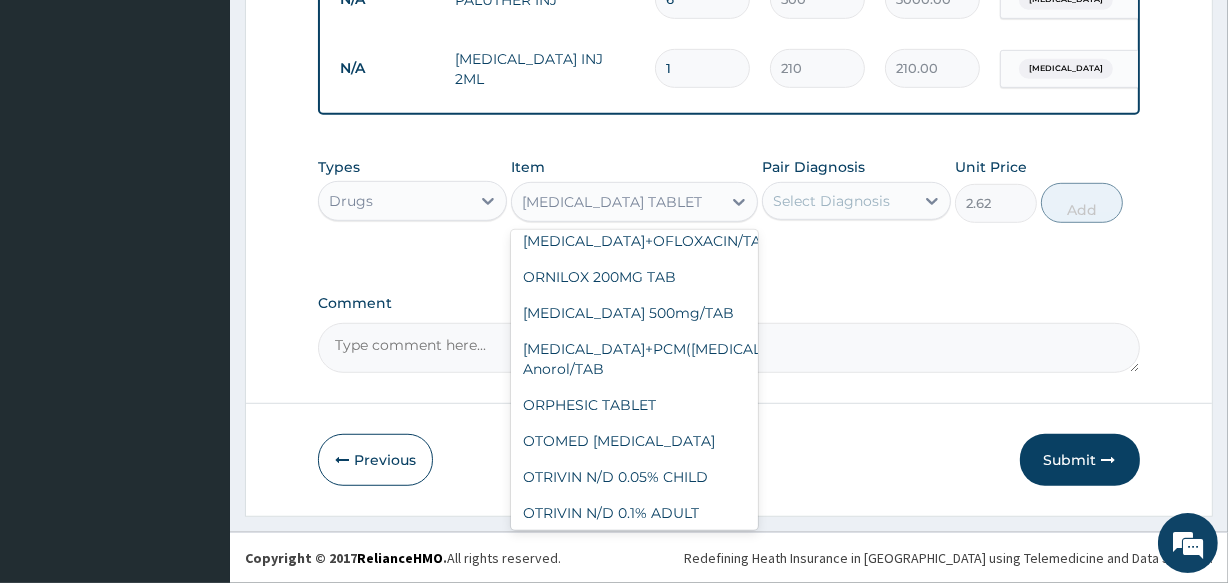 click on "PARACETAMOL 500mg/TAB" at bounding box center [634, 1165] 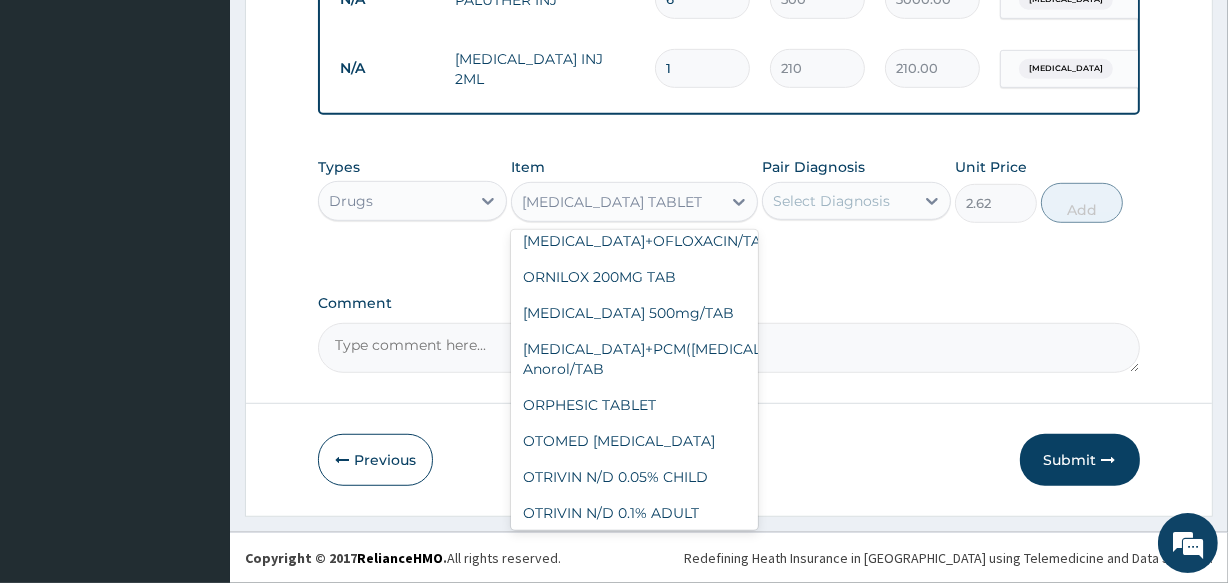 type on "5.25" 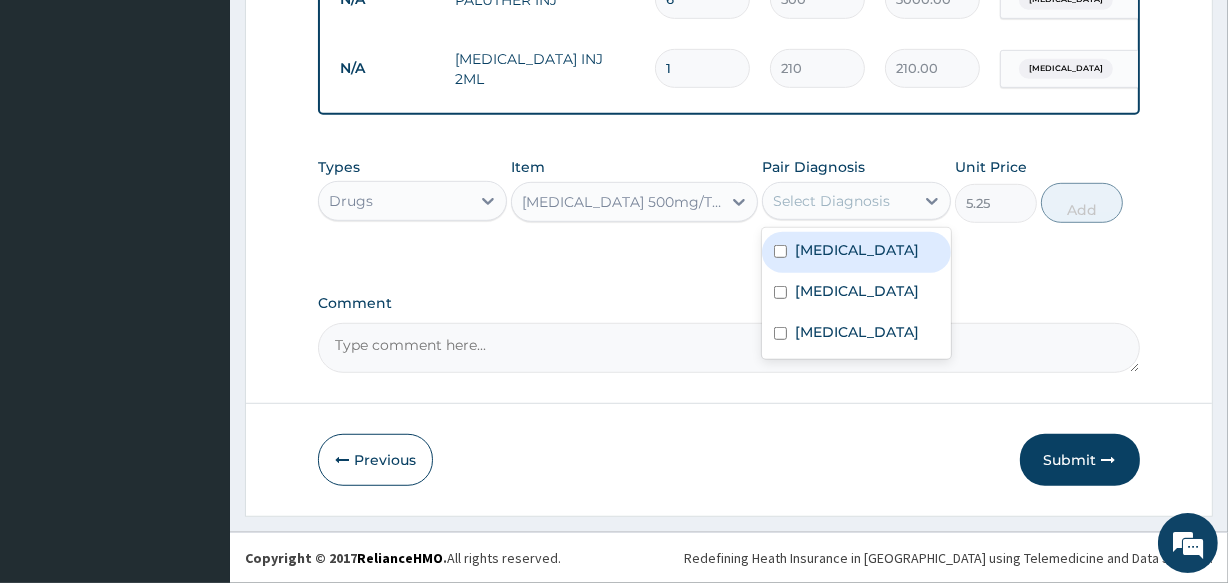 click on "Select Diagnosis" at bounding box center (831, 201) 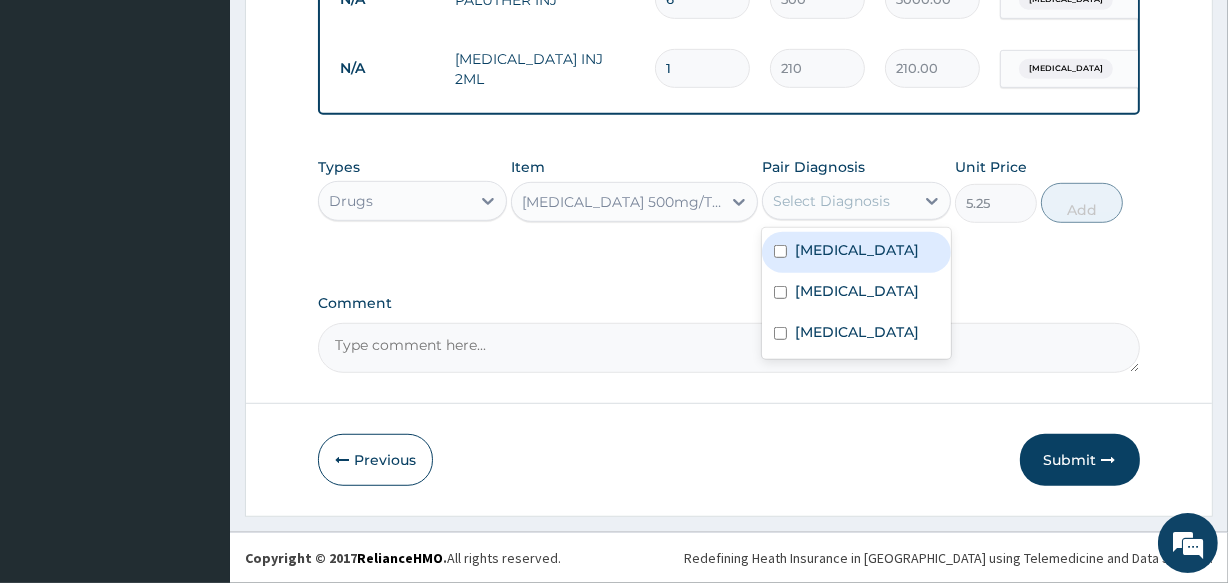 click on "Malaria" at bounding box center (857, 250) 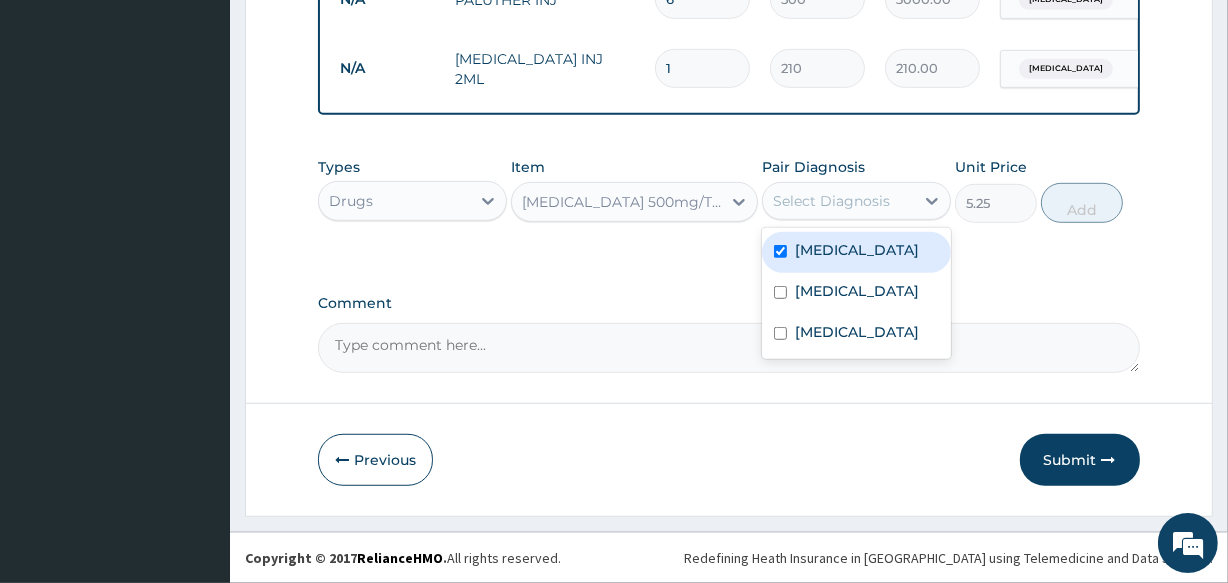 checkbox on "true" 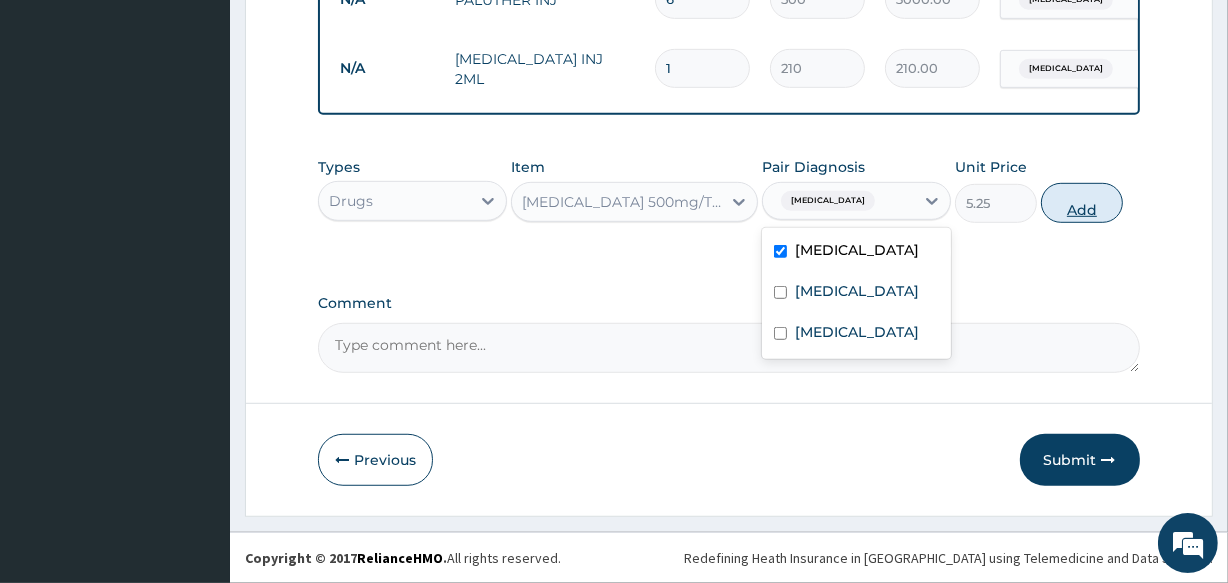 click on "Add" at bounding box center (1082, 203) 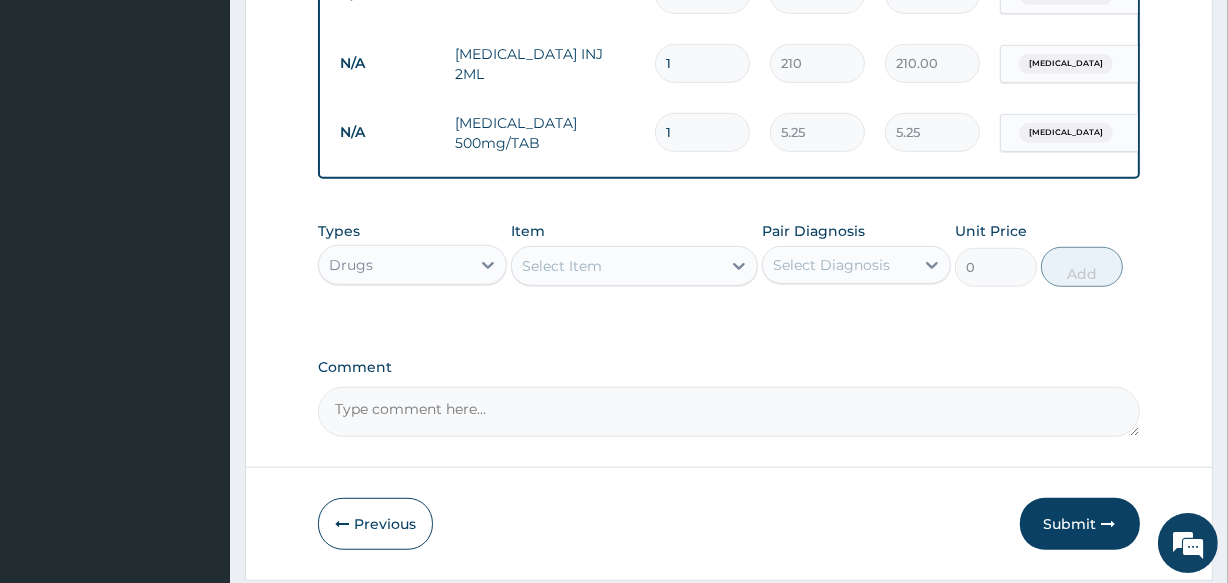 type on "18" 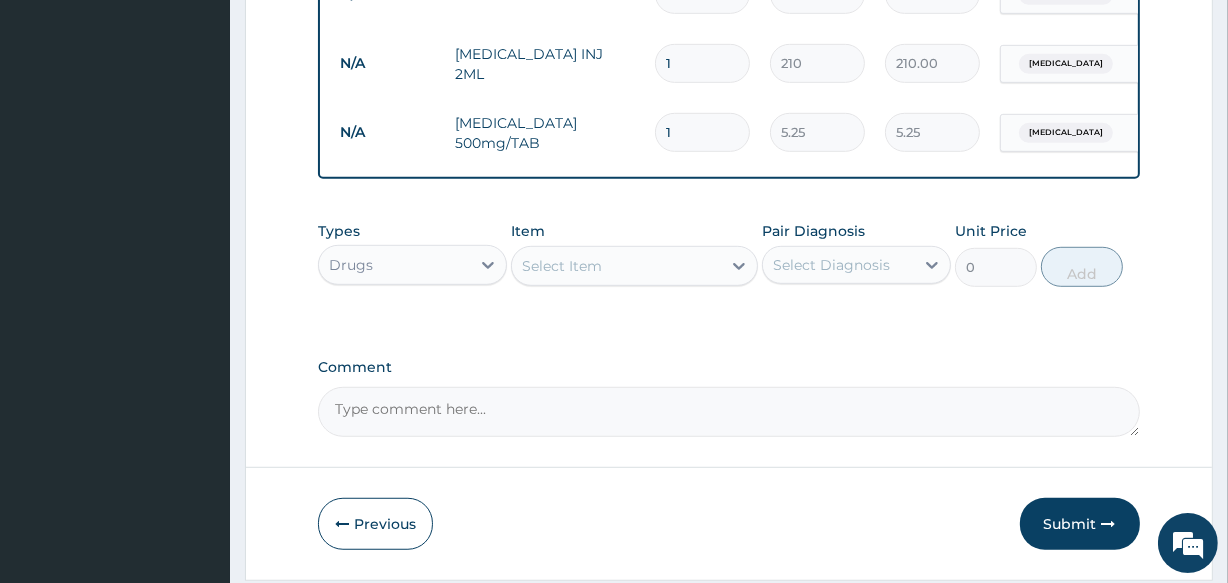 type on "94.50" 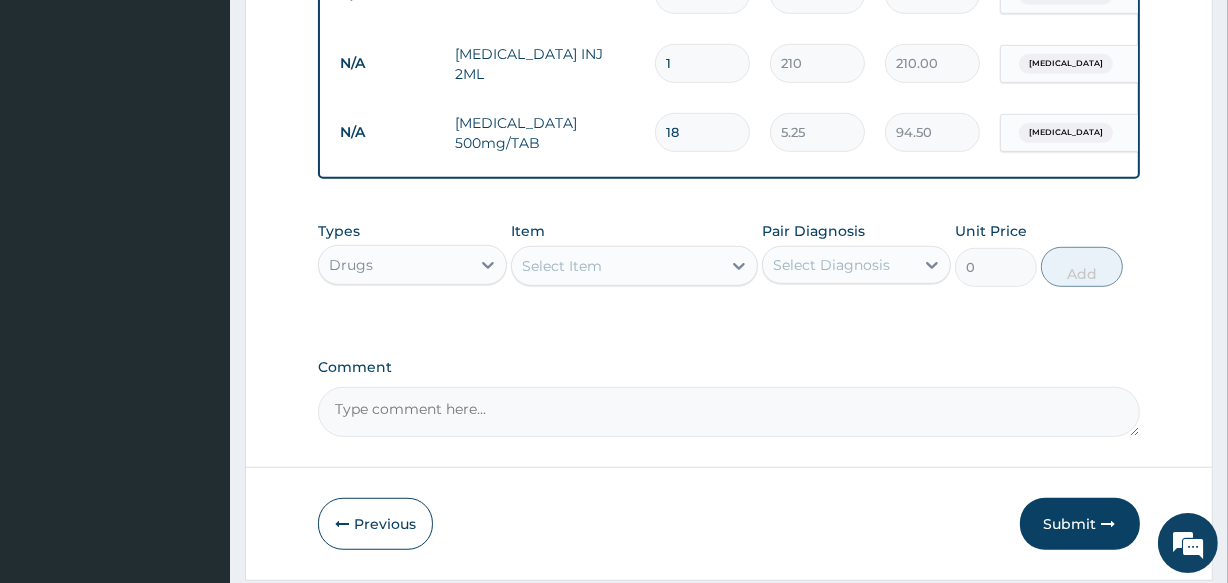 type on "18" 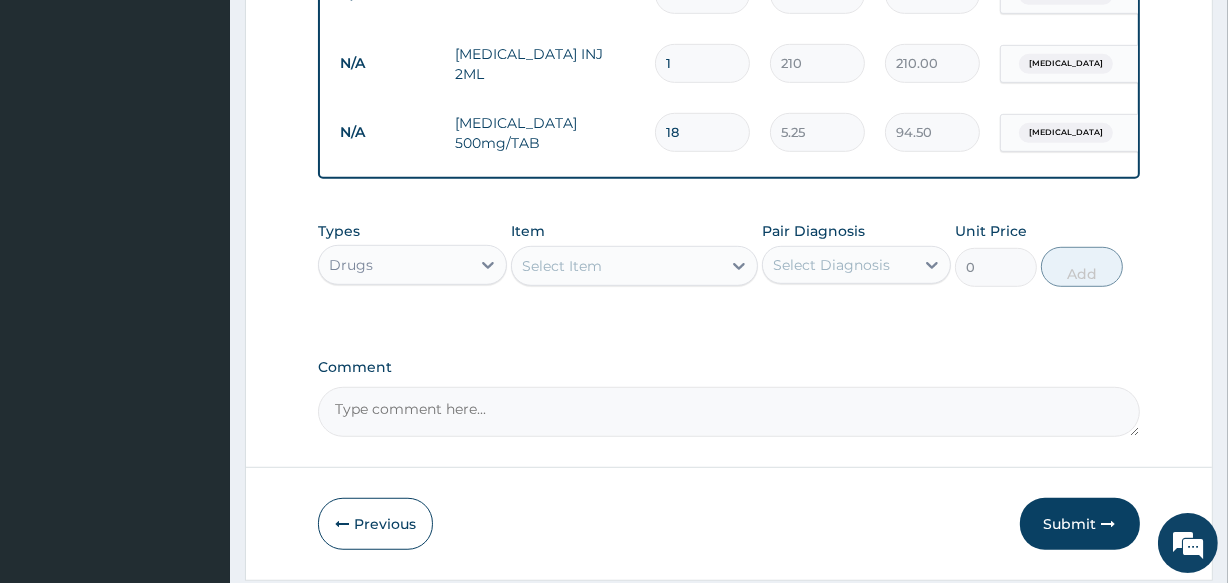 click on "Select Item" at bounding box center (616, 266) 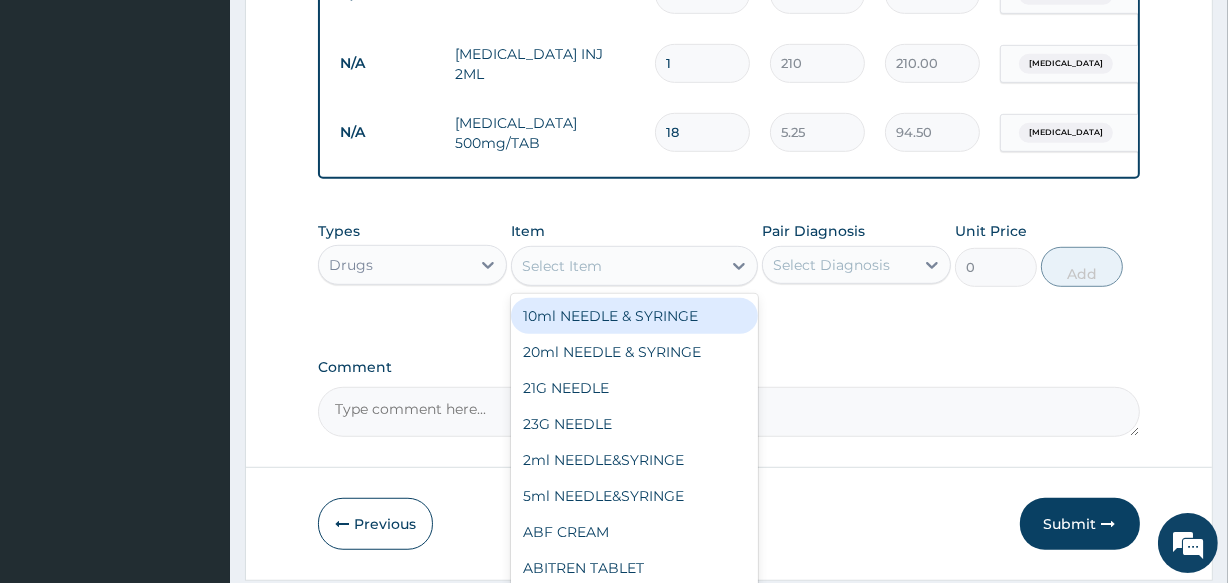 type on "C" 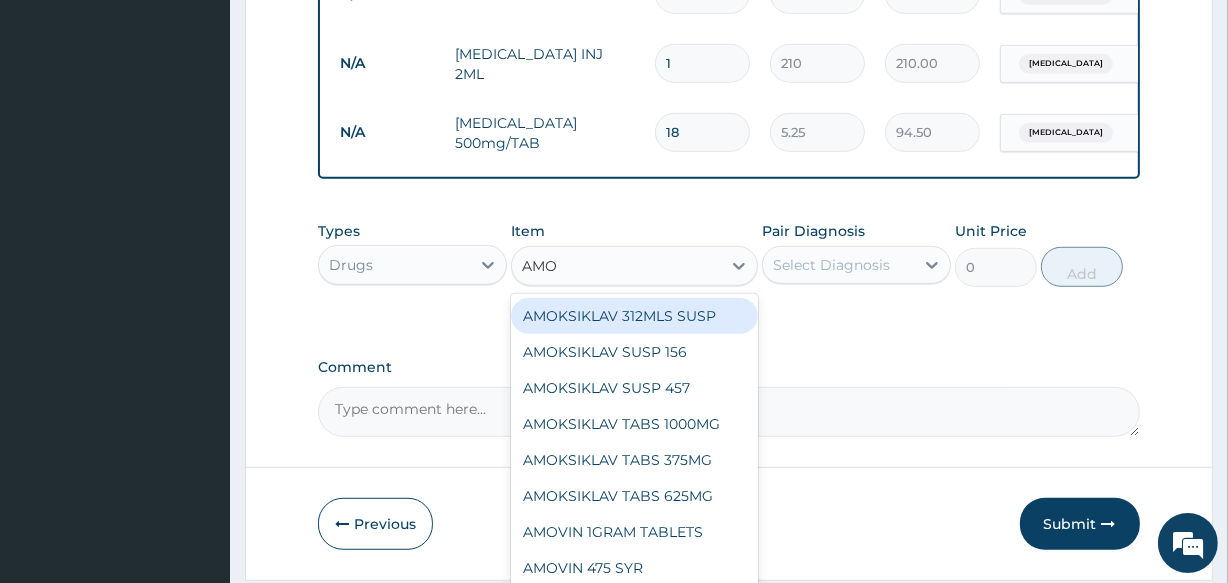 type on "AMOX" 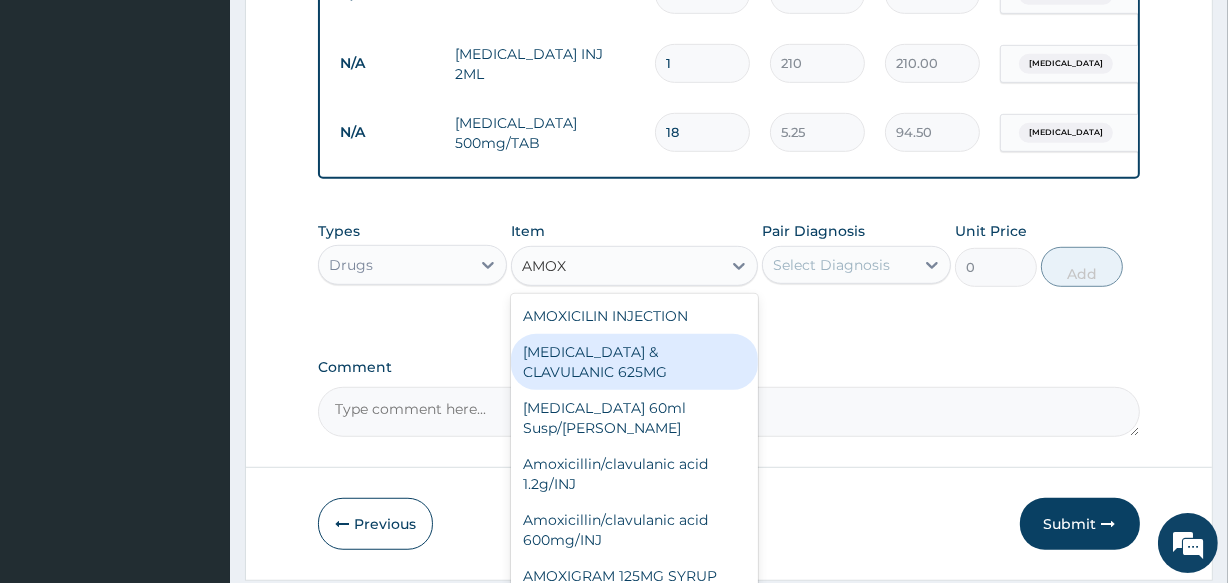 click on "AMOXICILLIN & CLAVULANIC 625MG" at bounding box center [634, 362] 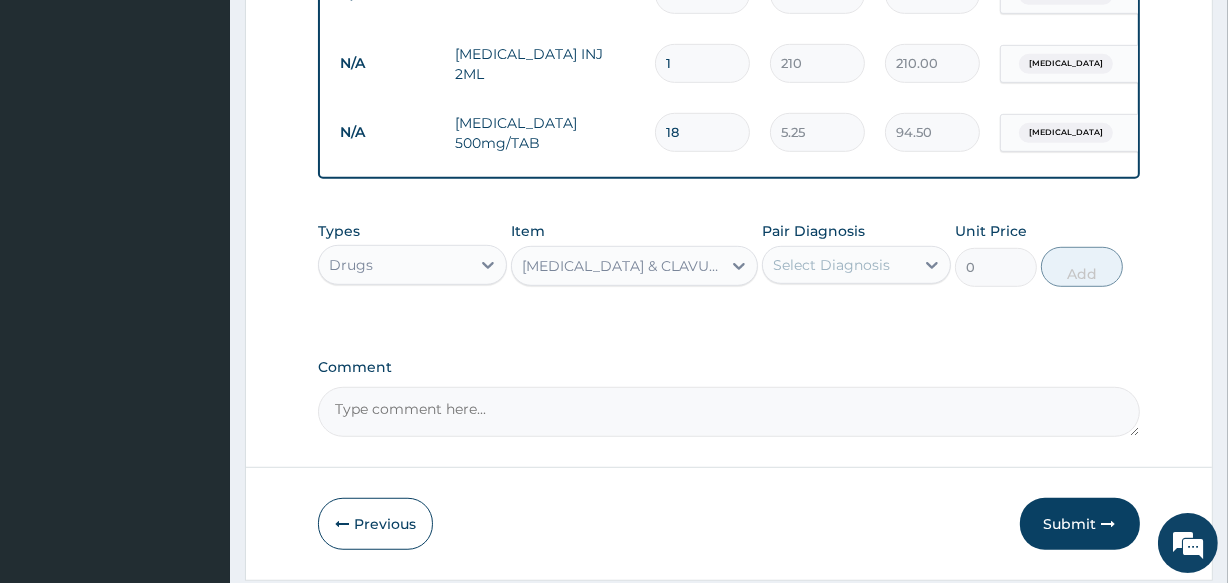 type 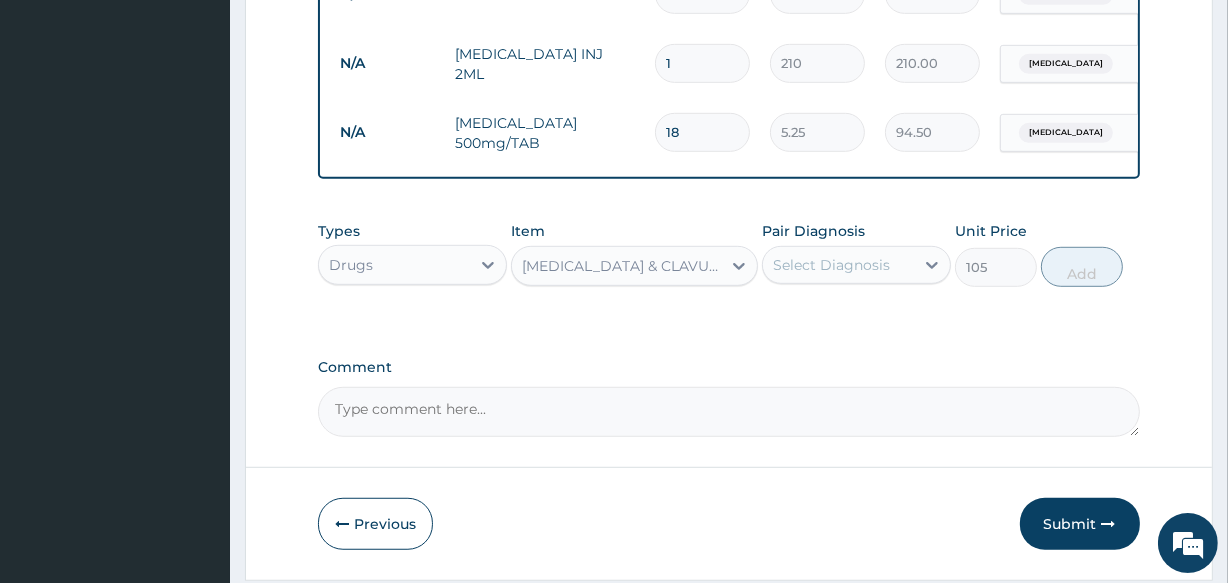 click on "Select Diagnosis" at bounding box center [831, 265] 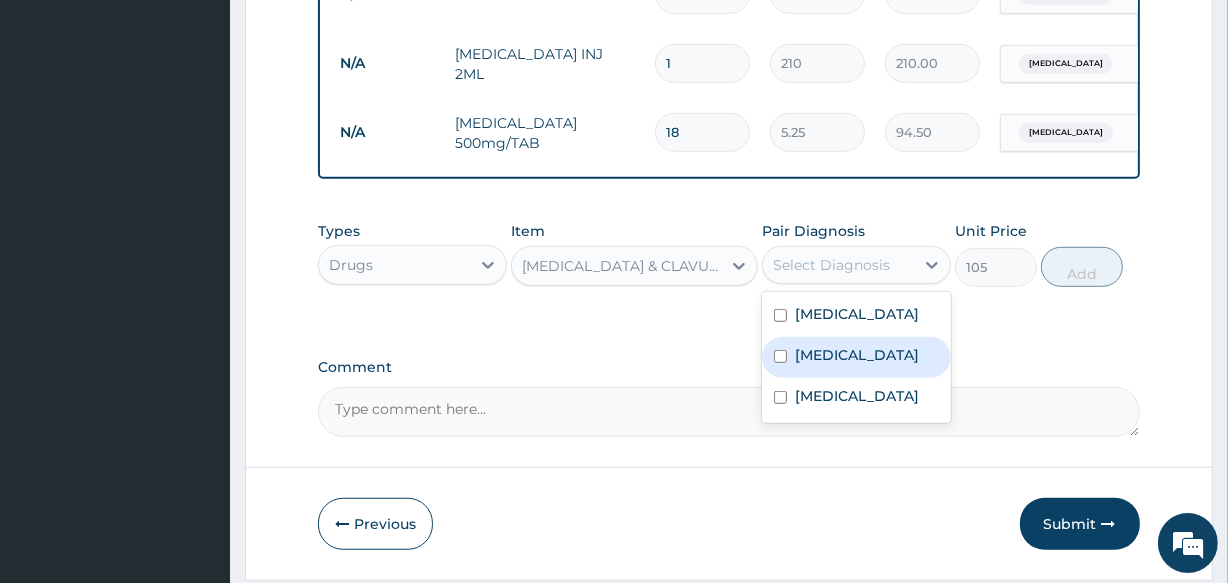 click on "Sepsis" at bounding box center [857, 355] 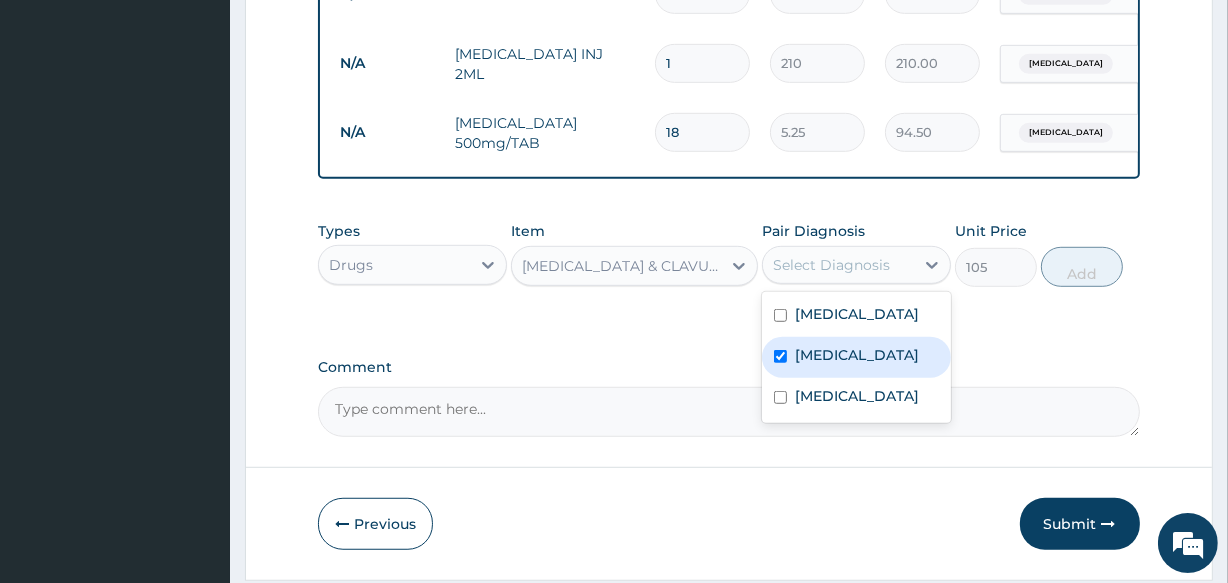 checkbox on "true" 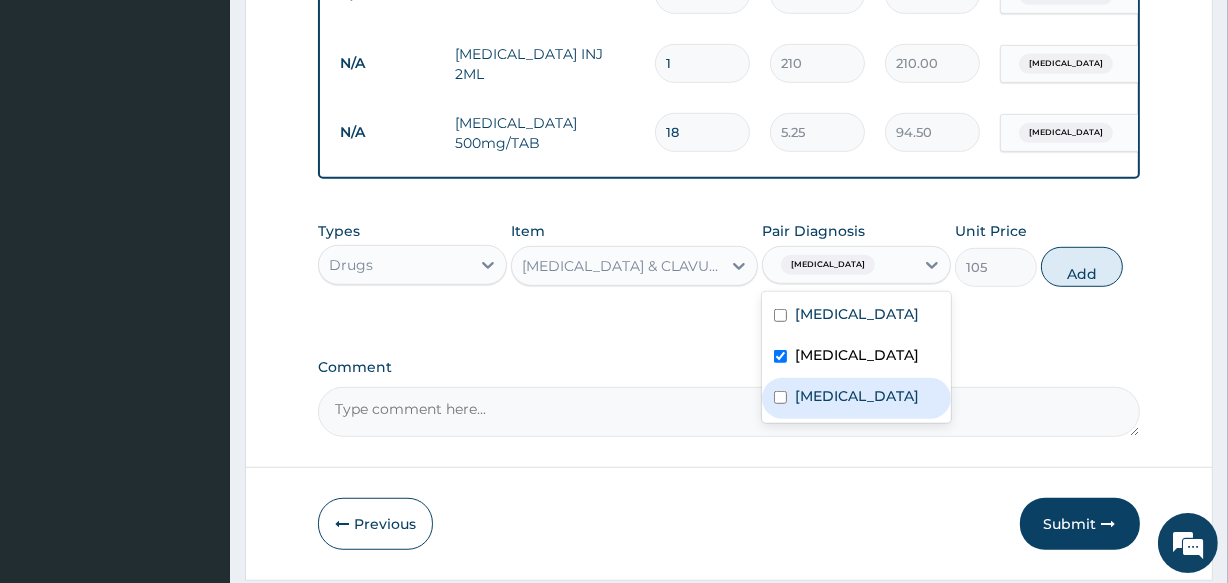 click on "Upper respiratory infection" at bounding box center (857, 396) 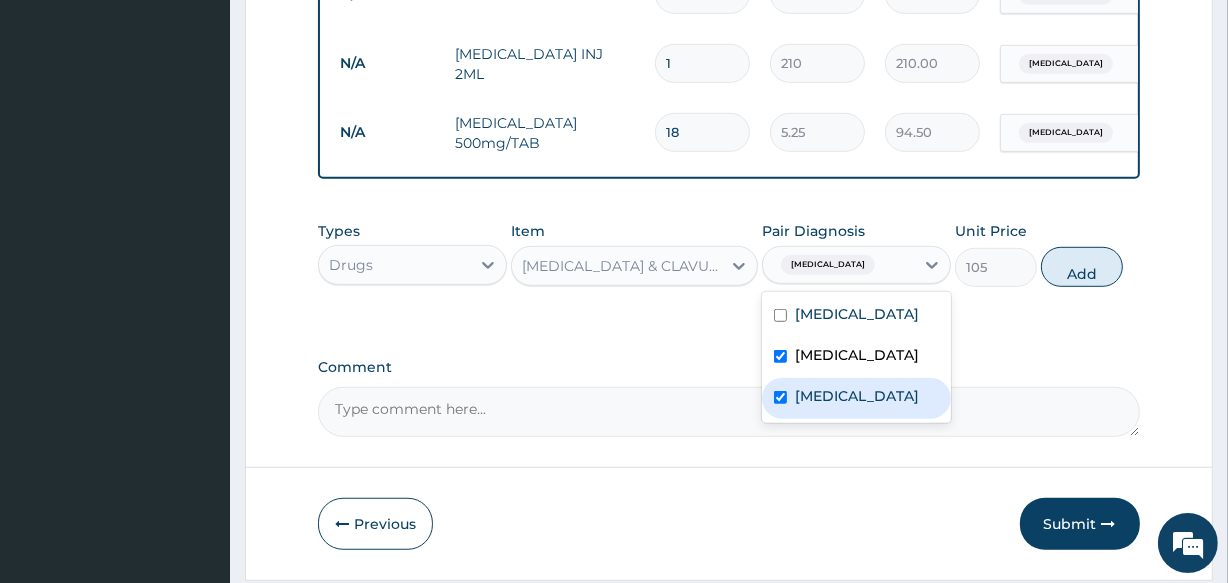 checkbox on "true" 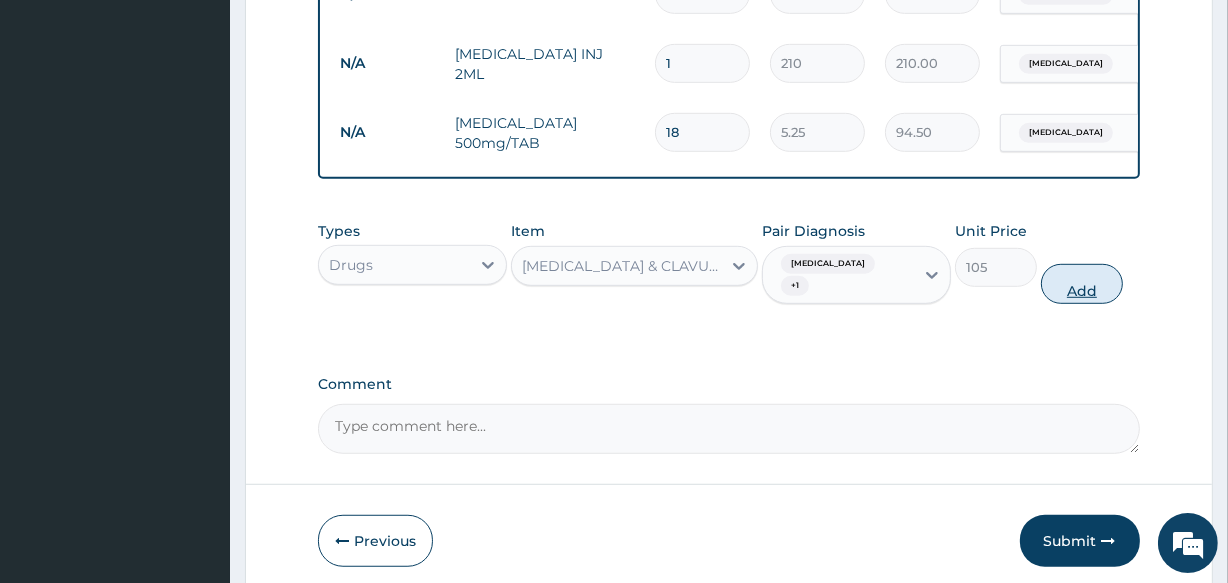 click on "Add" at bounding box center (1082, 284) 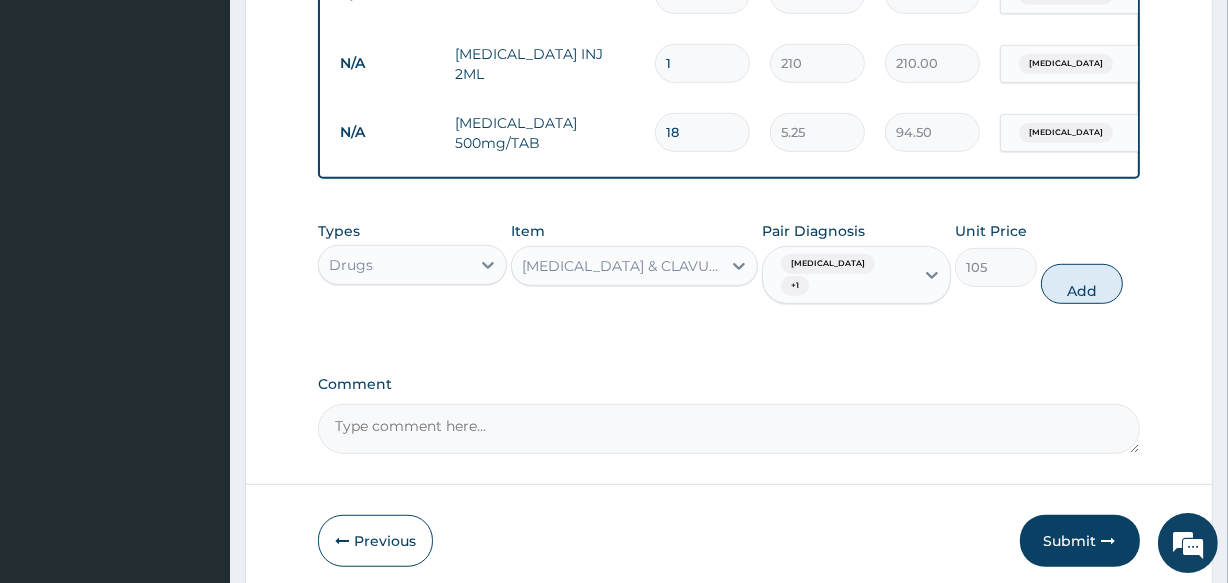 type on "0" 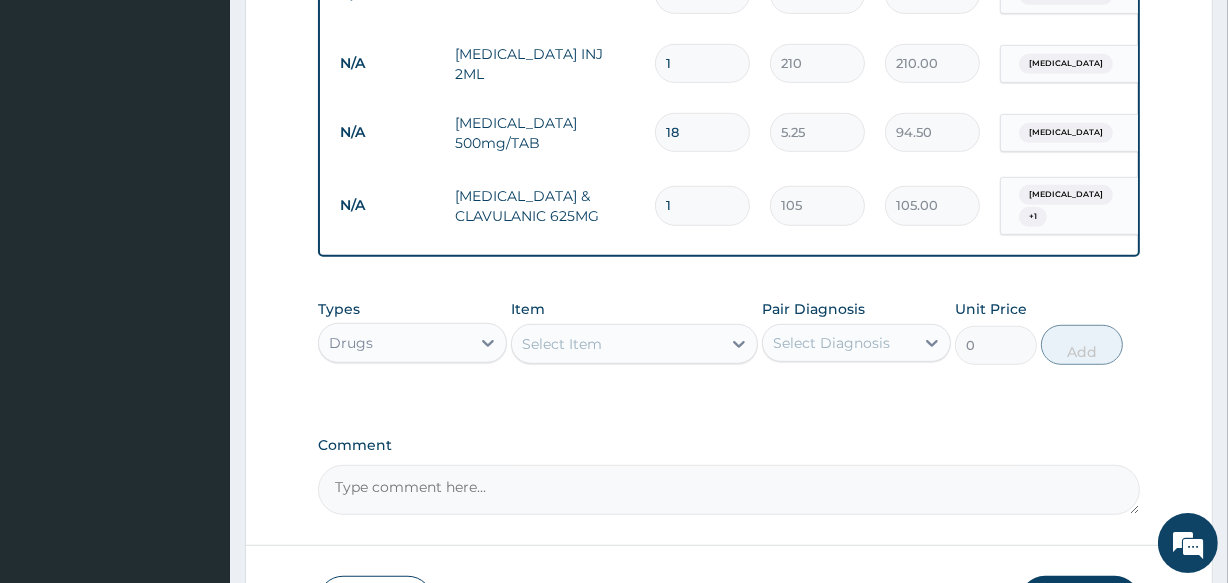 type on "14" 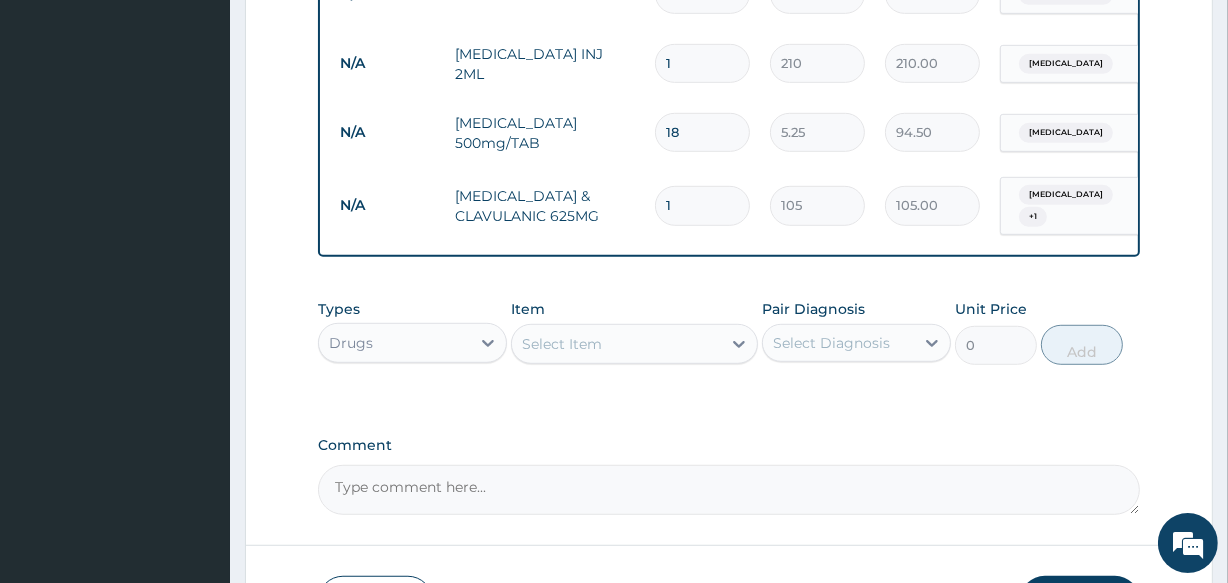type on "1470.00" 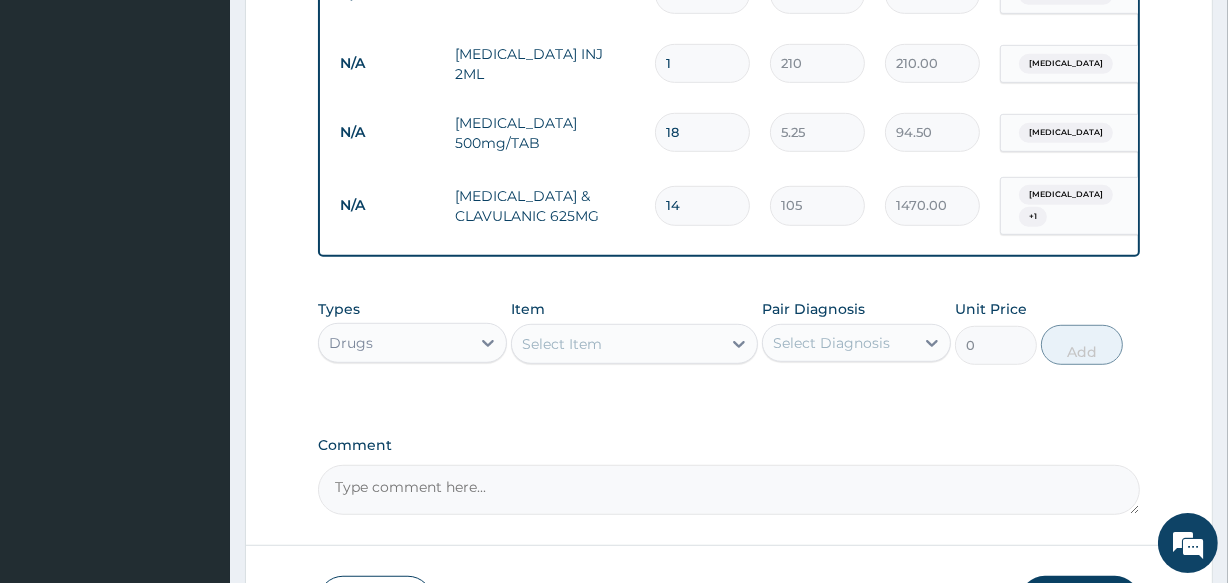 type on "14" 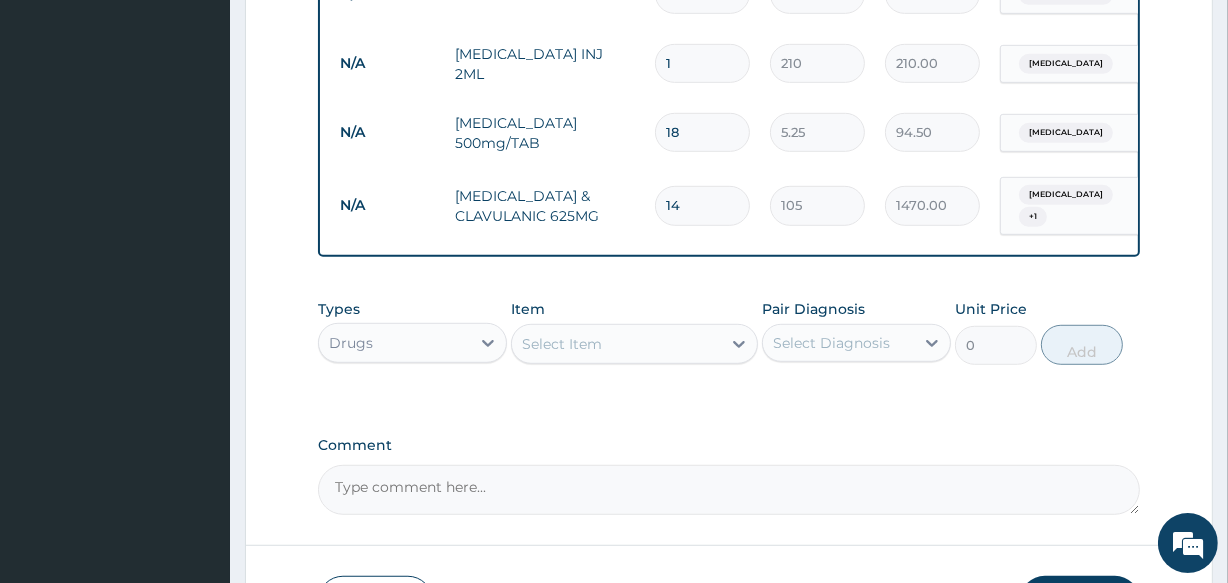 click on "Select Item" at bounding box center (616, 344) 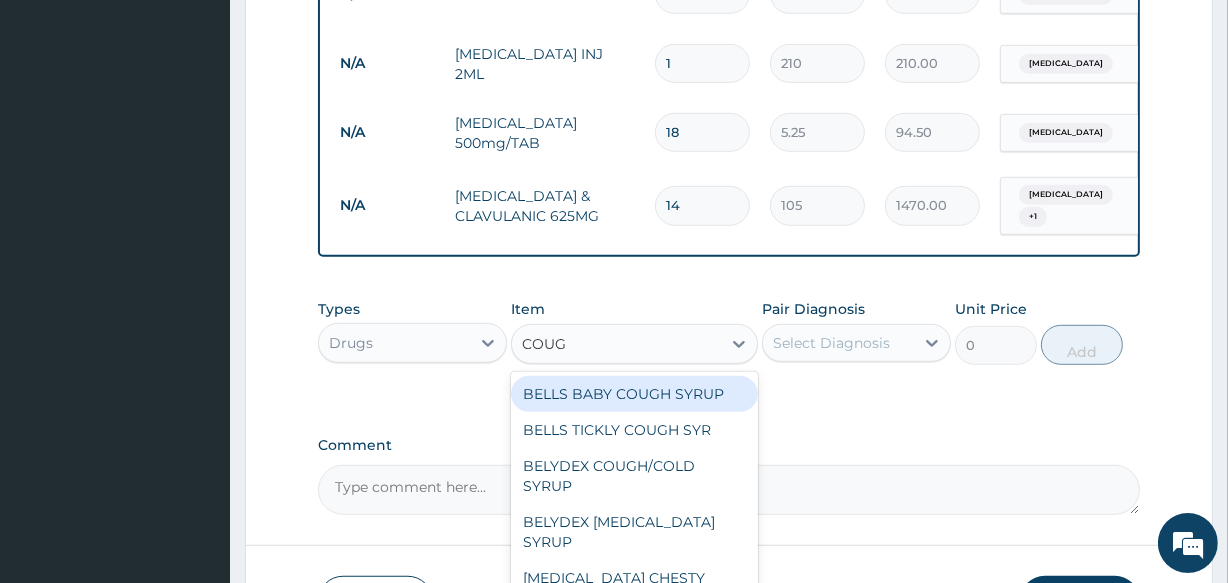 type on "COUGH" 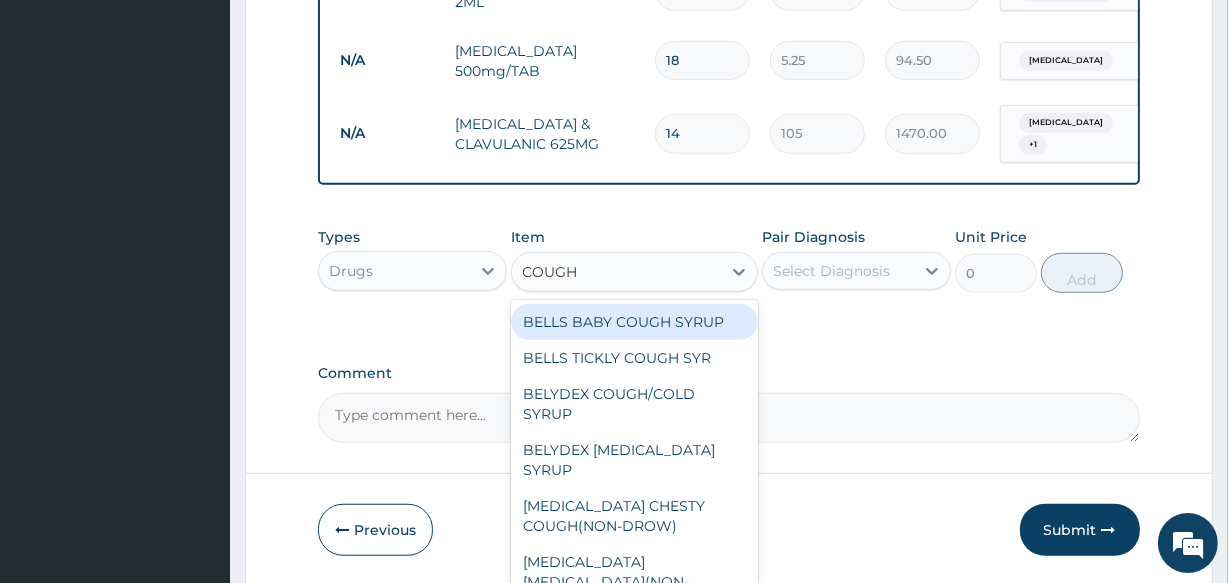 scroll, scrollTop: 1173, scrollLeft: 0, axis: vertical 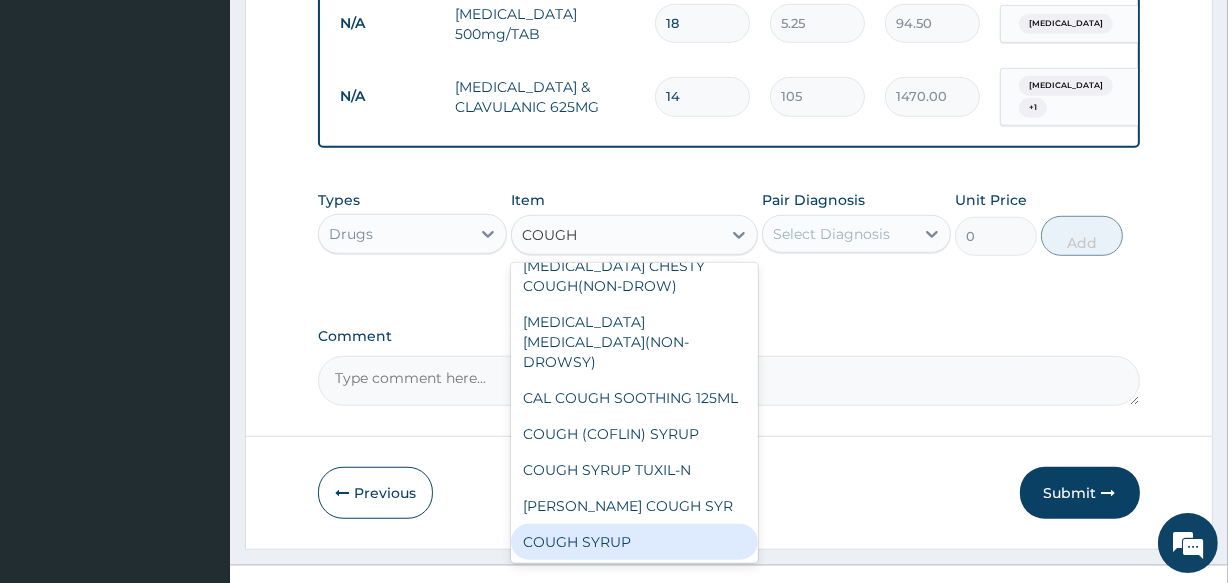 click on "COUGH SYRUP" at bounding box center (634, 542) 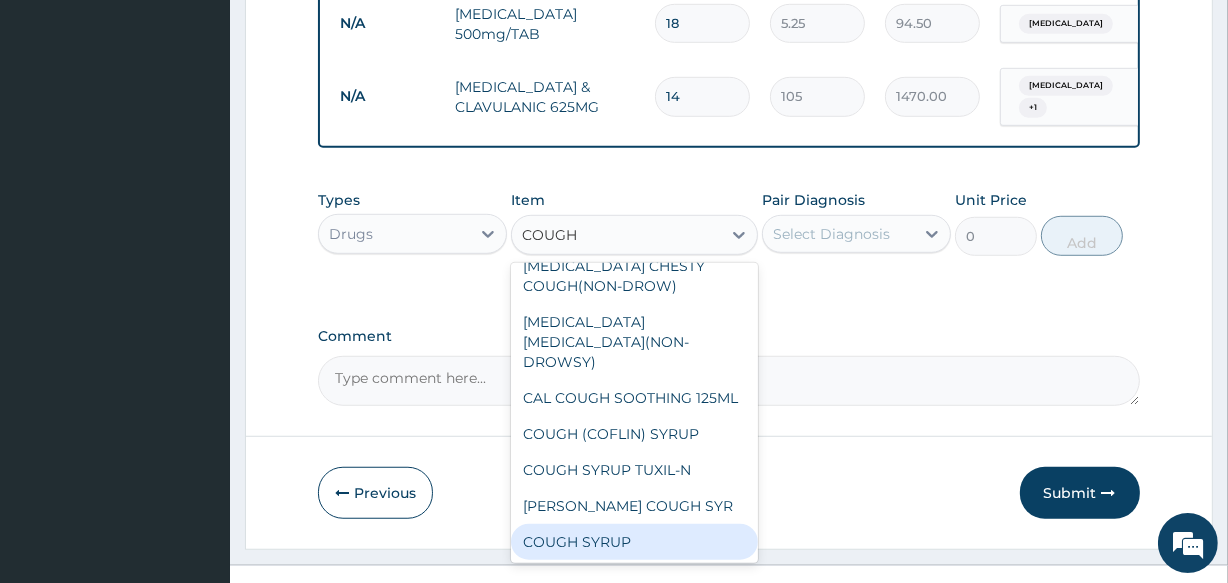 type 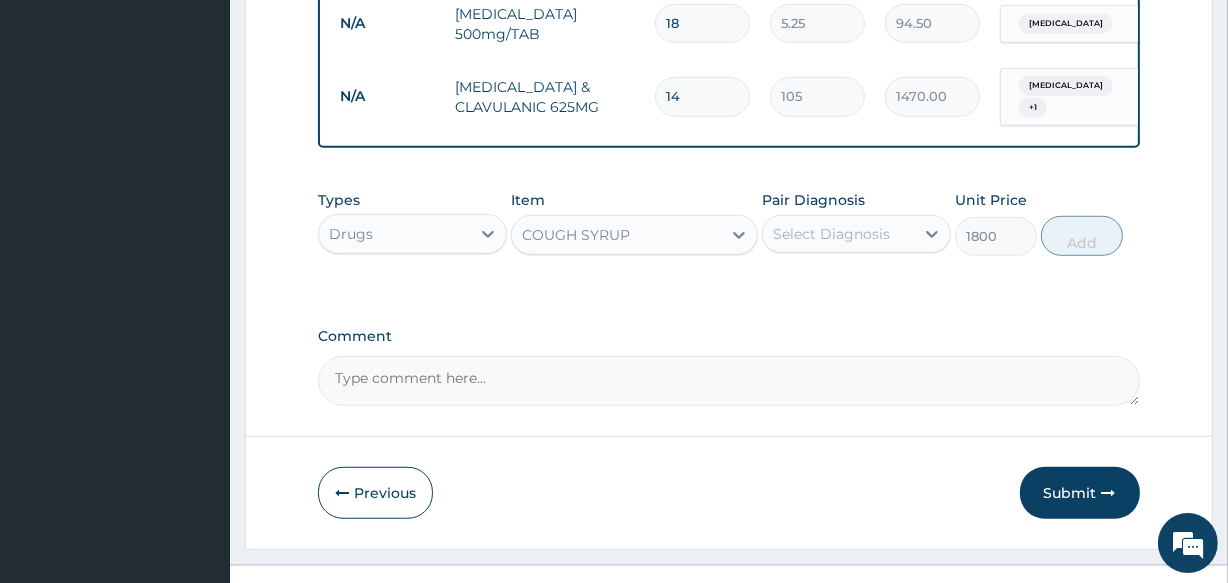 click on "Select Diagnosis" at bounding box center [831, 234] 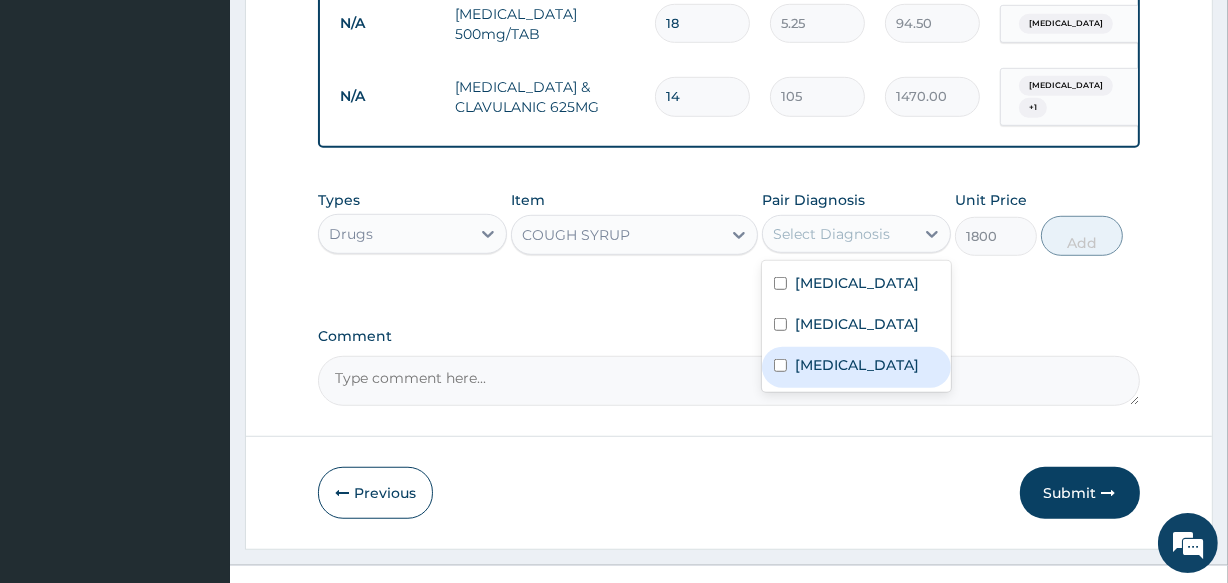 click on "Upper respiratory infection" at bounding box center (857, 365) 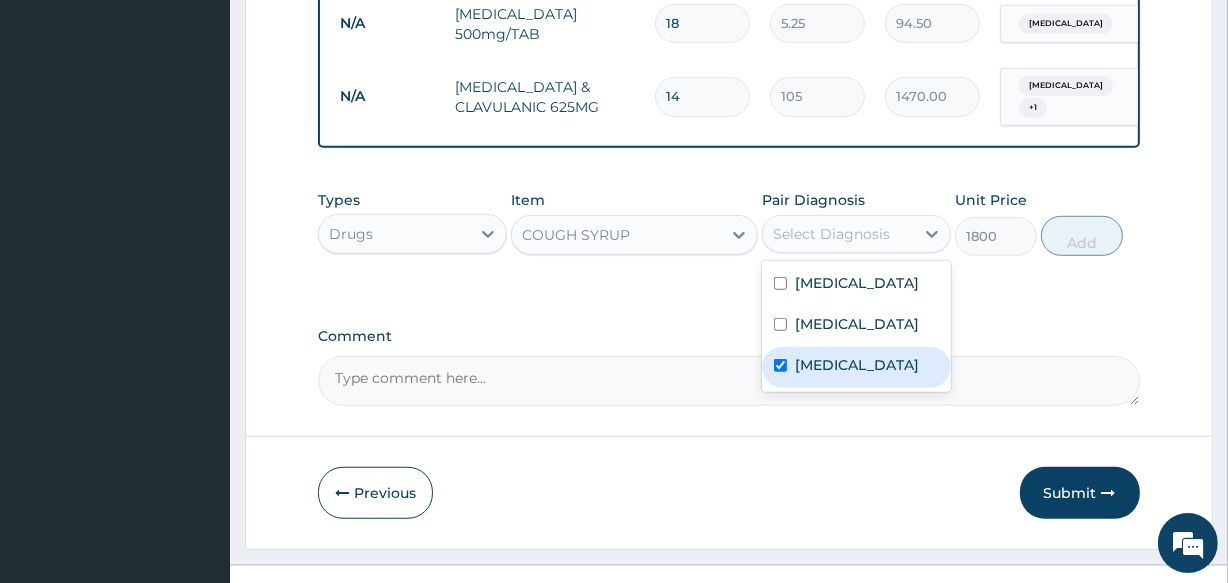 checkbox on "true" 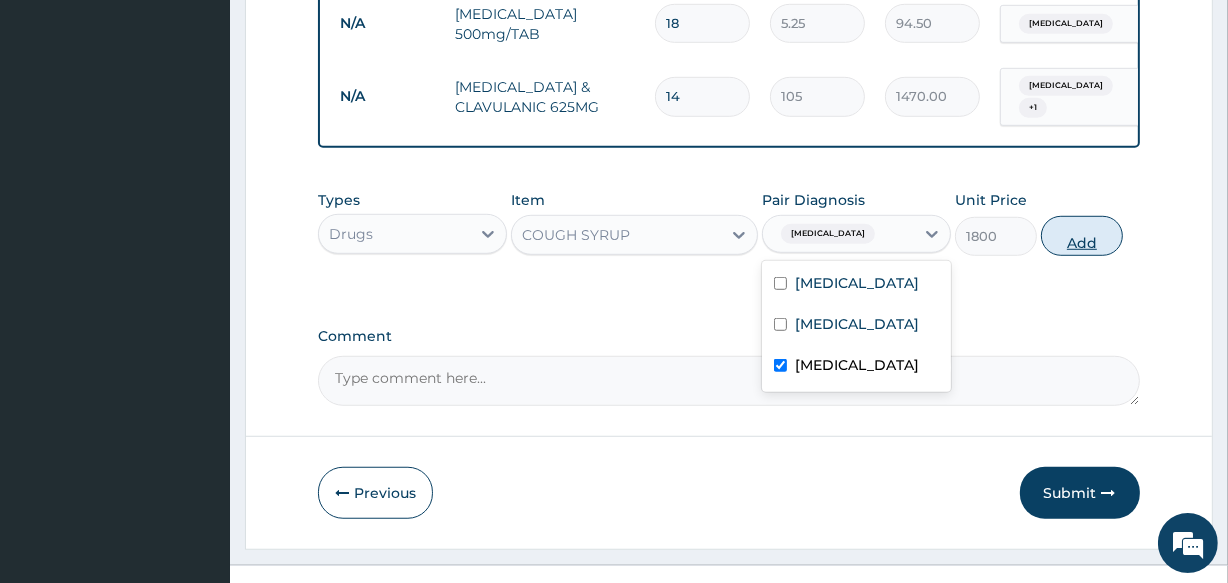 click on "Add" at bounding box center (1082, 236) 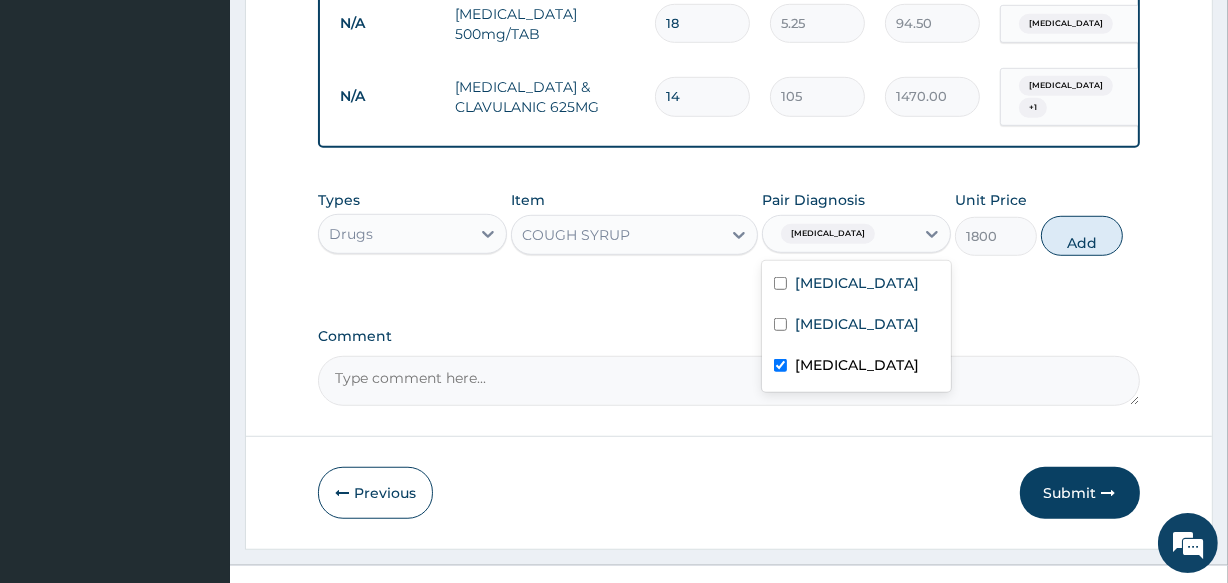 type on "0" 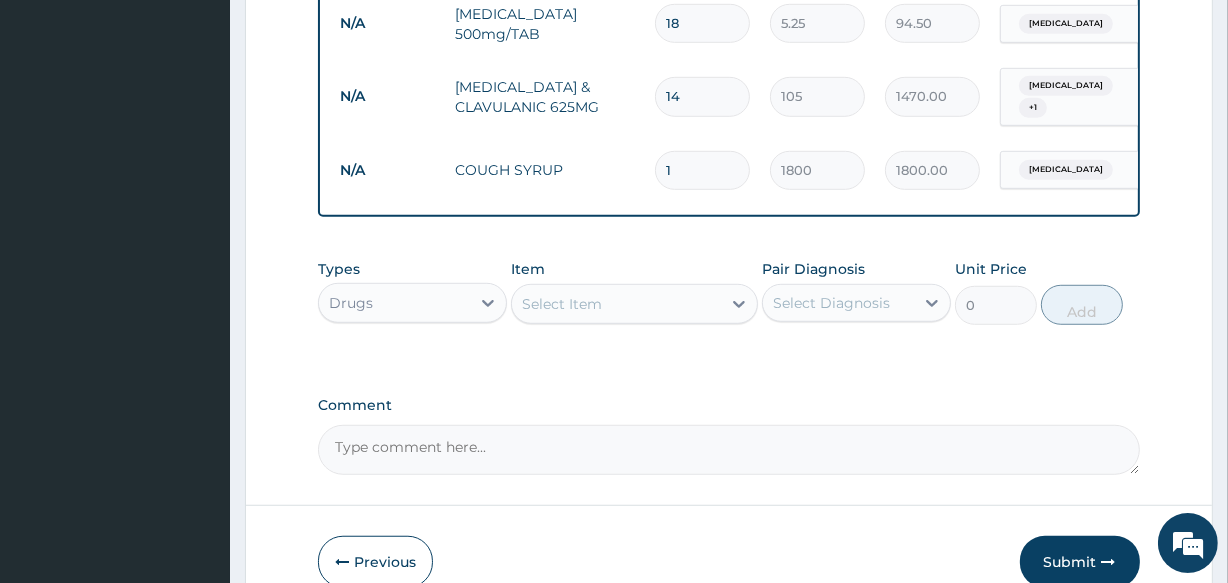 click on "Comment" at bounding box center [728, 450] 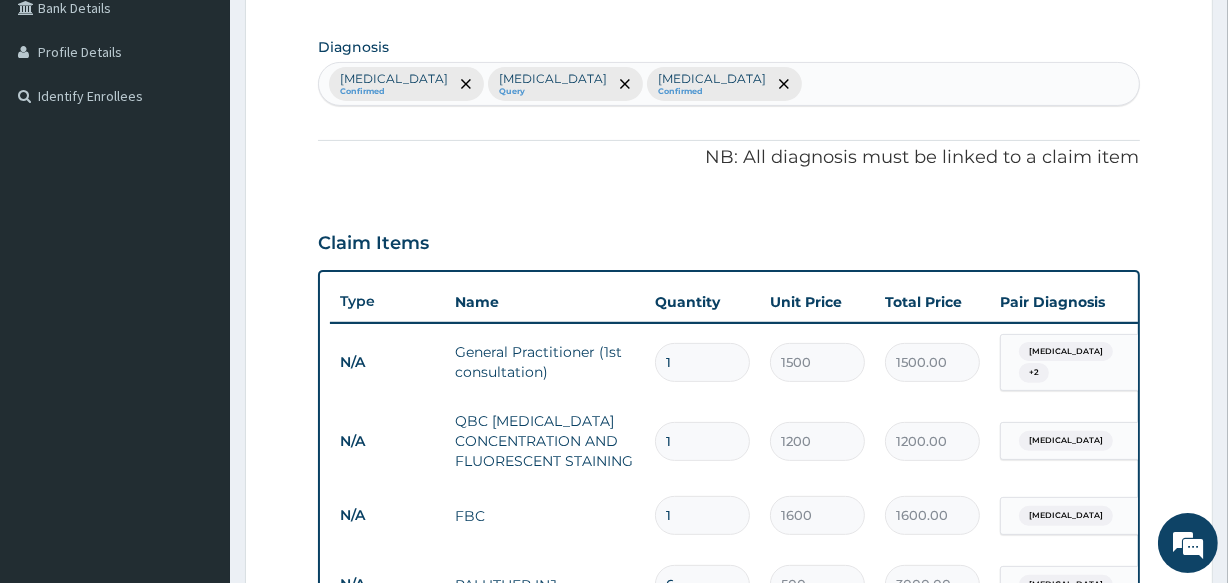 scroll, scrollTop: 446, scrollLeft: 0, axis: vertical 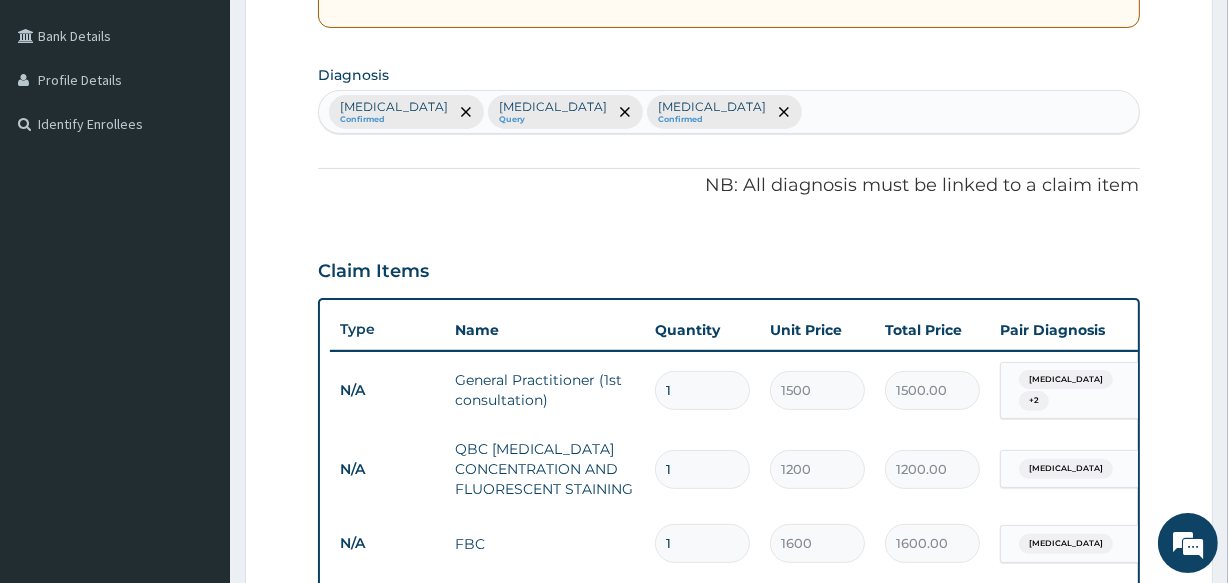 type on "KINDLY NOTE THIS ENROLLEE WEIGHS 64KG" 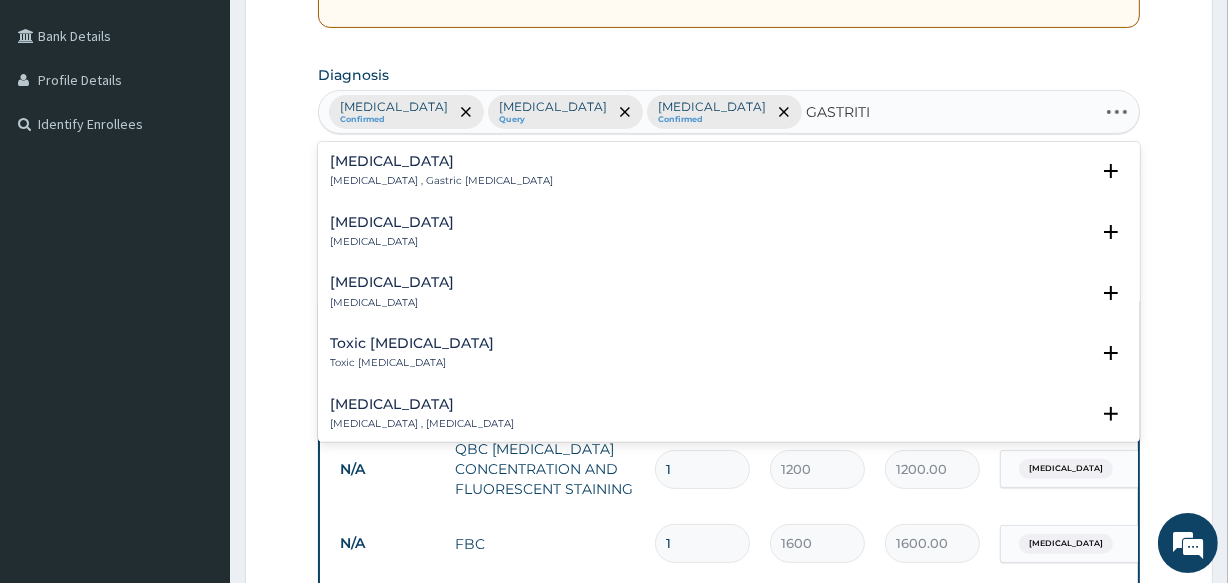 type on "GASTRITIS" 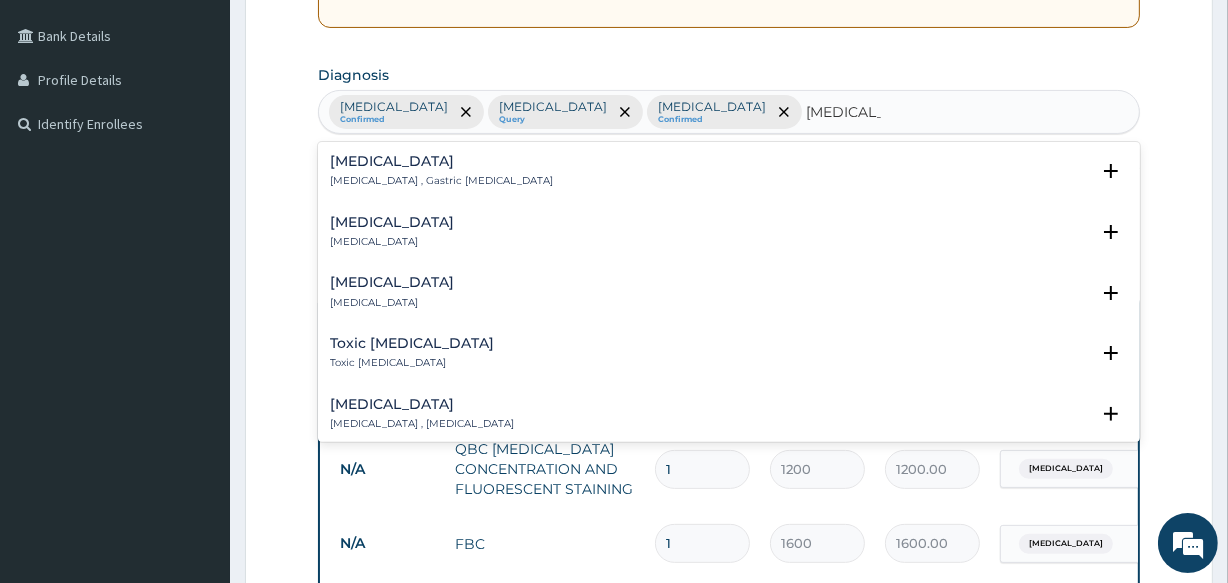 click on "Acute gastritis Acute gastritis" at bounding box center [392, 232] 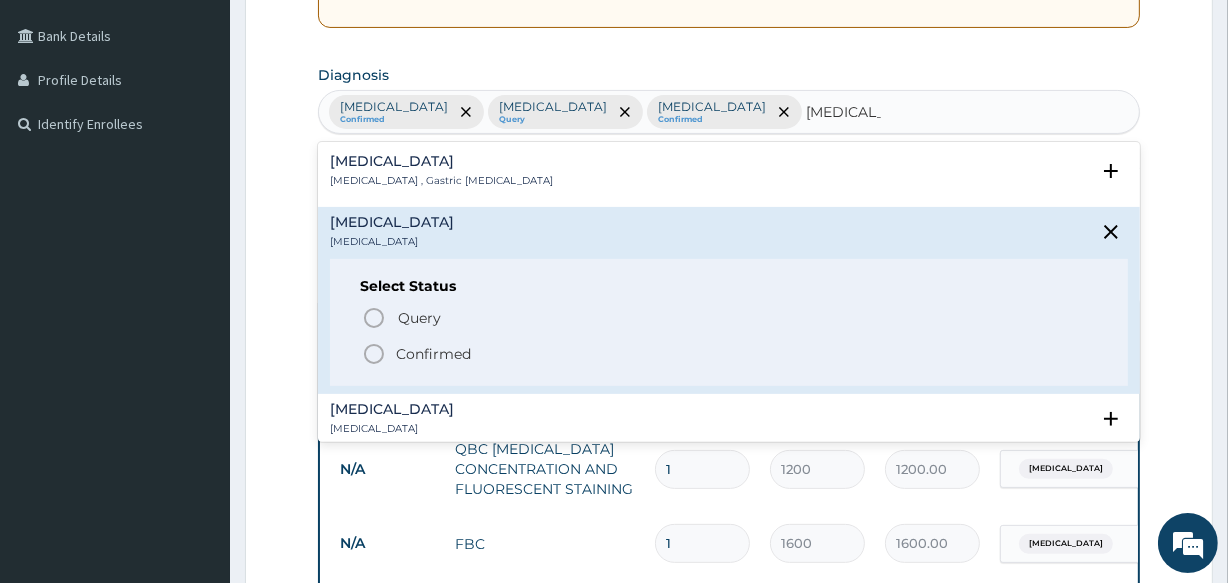 click 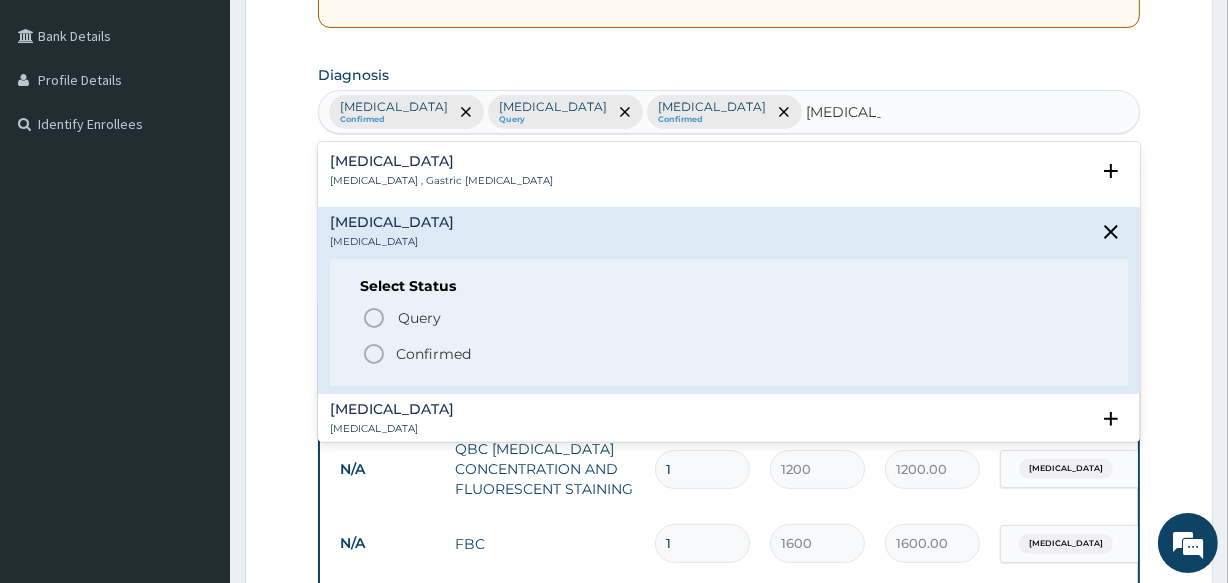 type 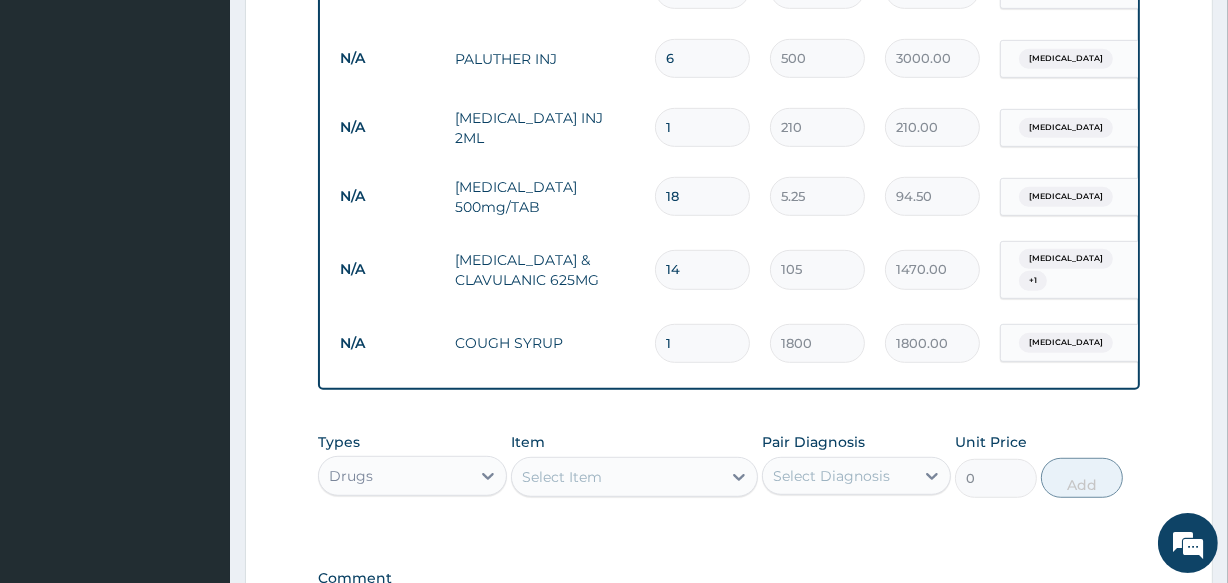scroll, scrollTop: 1027, scrollLeft: 0, axis: vertical 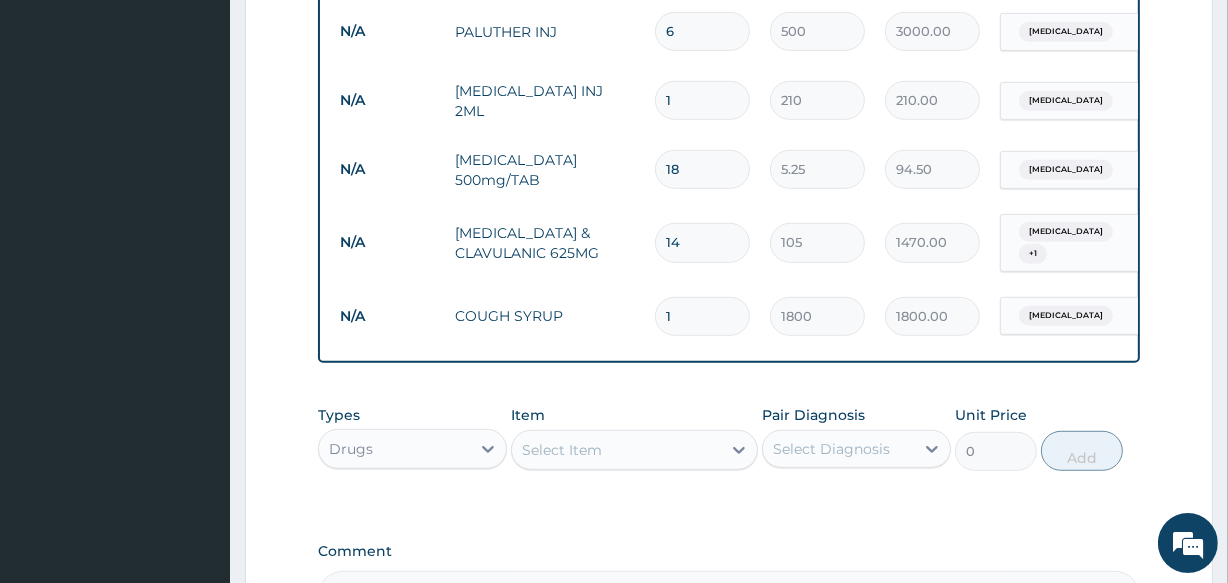 click on "Select Item" at bounding box center (616, 450) 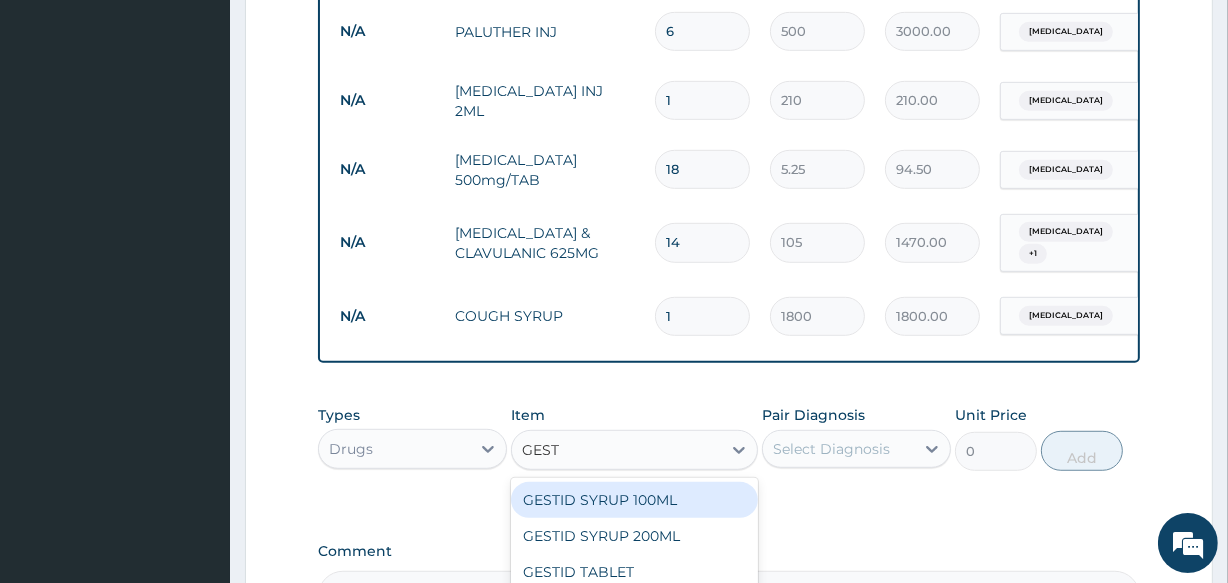 type on "GESTI" 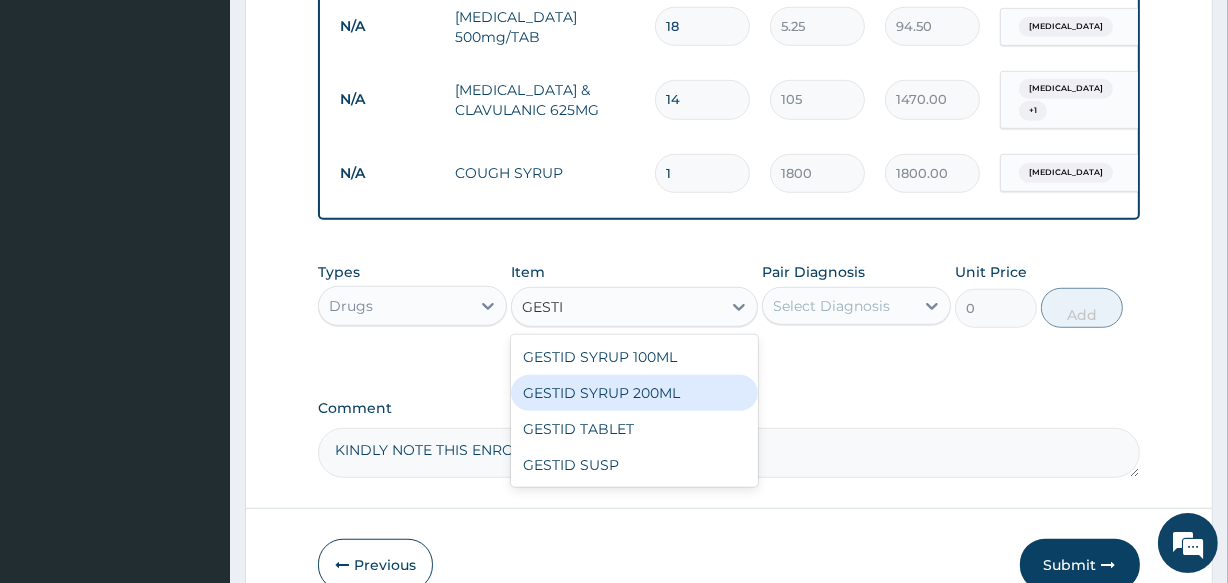 scroll, scrollTop: 1172, scrollLeft: 0, axis: vertical 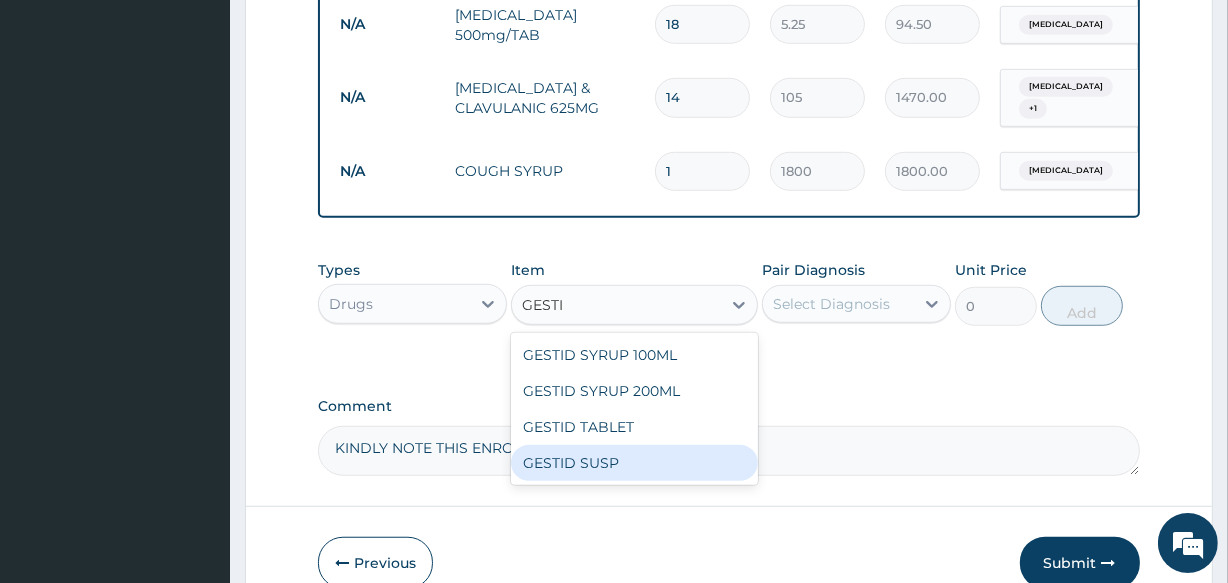 click on "GESTID SUSP" at bounding box center (634, 463) 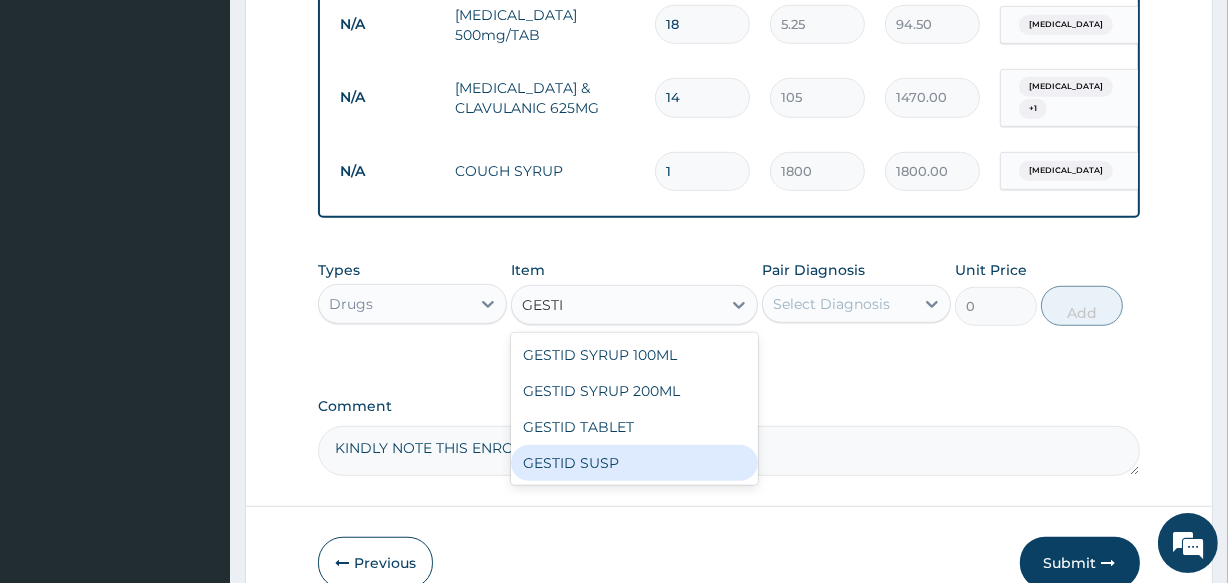 type 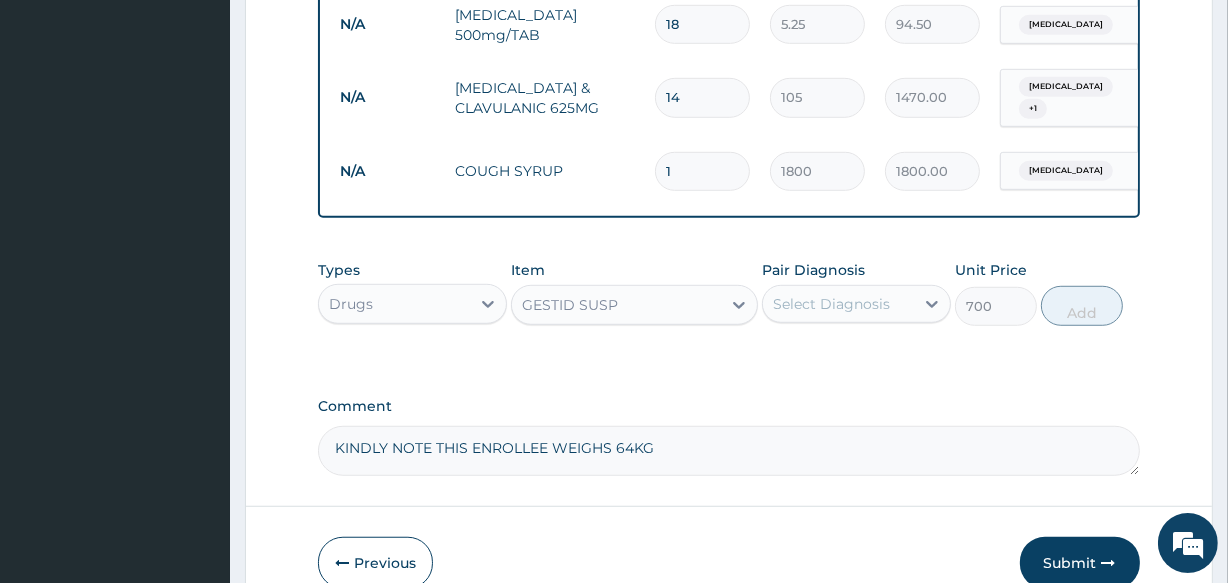 click on "Select Diagnosis" at bounding box center (838, 304) 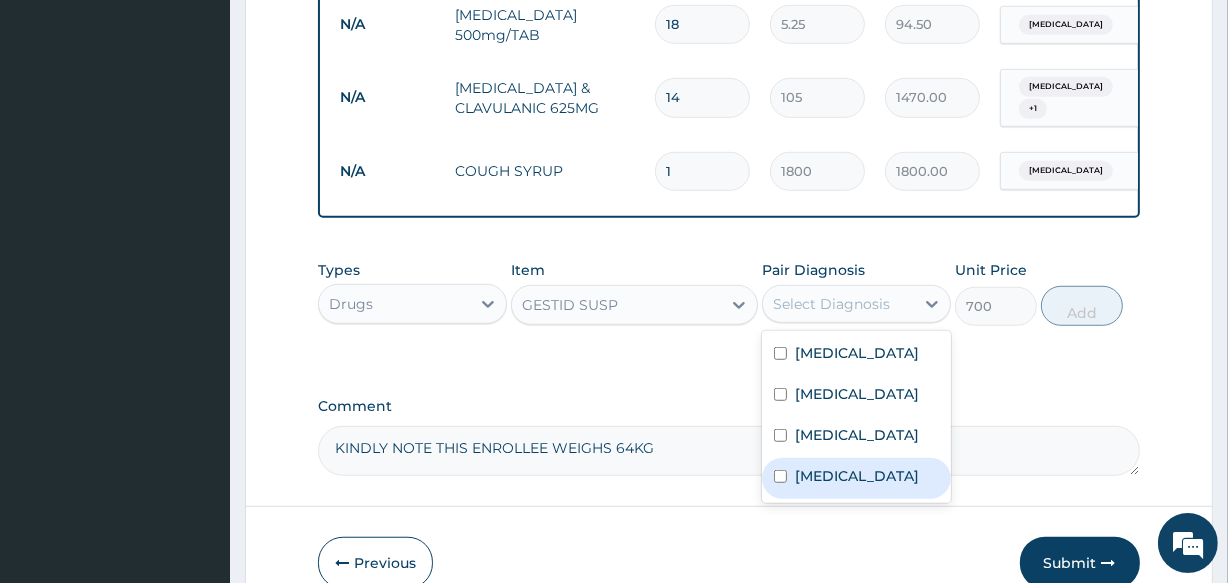 click on "Acute gastritis" at bounding box center (857, 476) 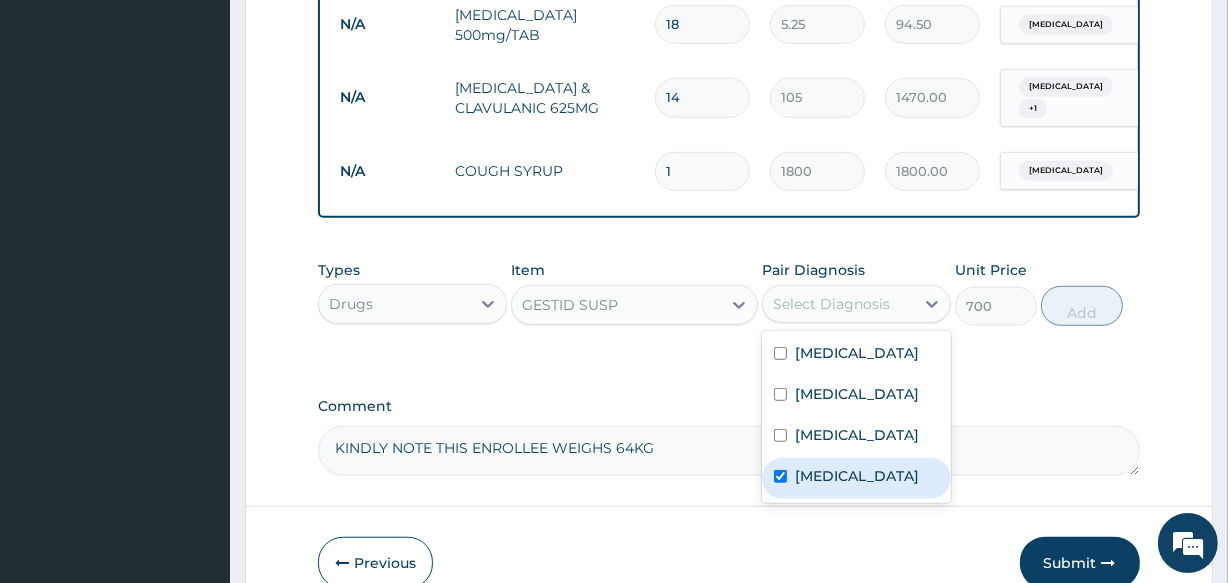 checkbox on "true" 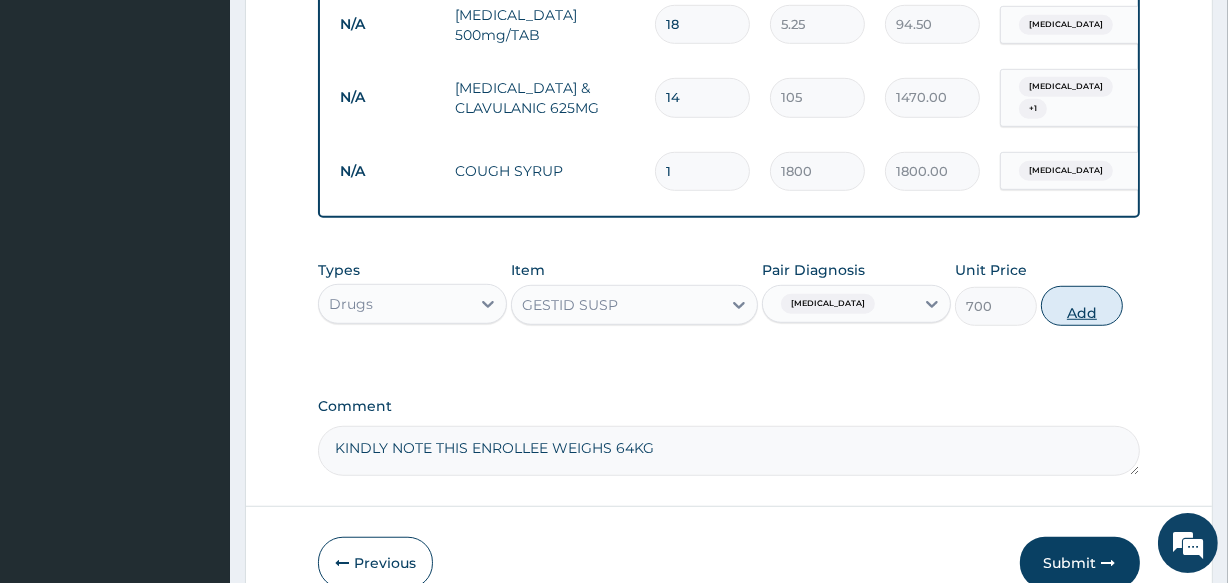 click on "Add" at bounding box center (1082, 306) 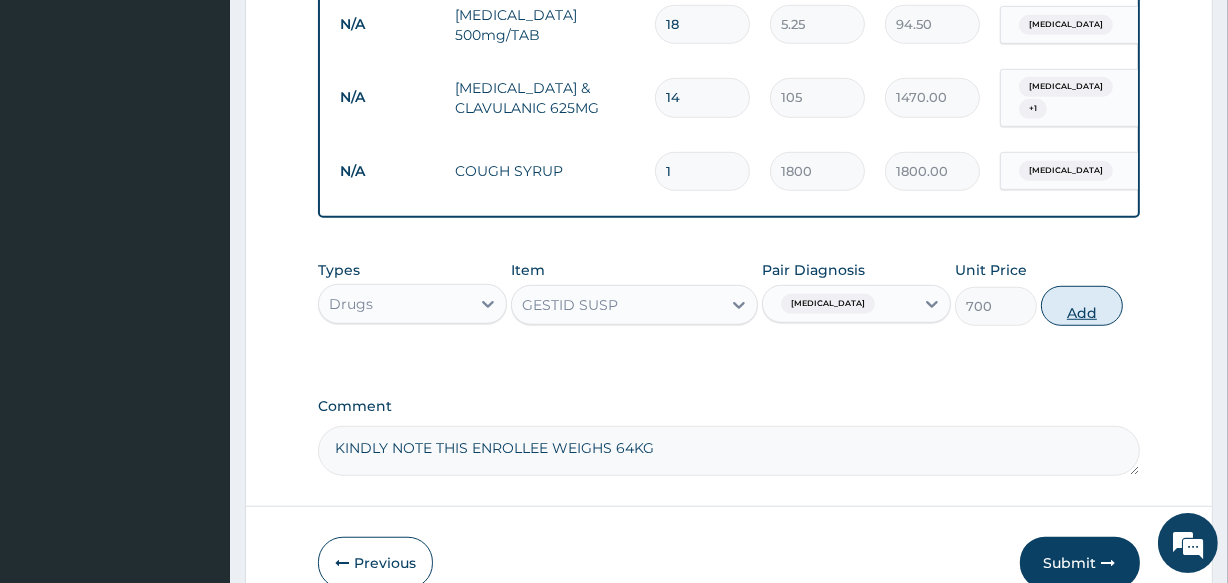 type on "0" 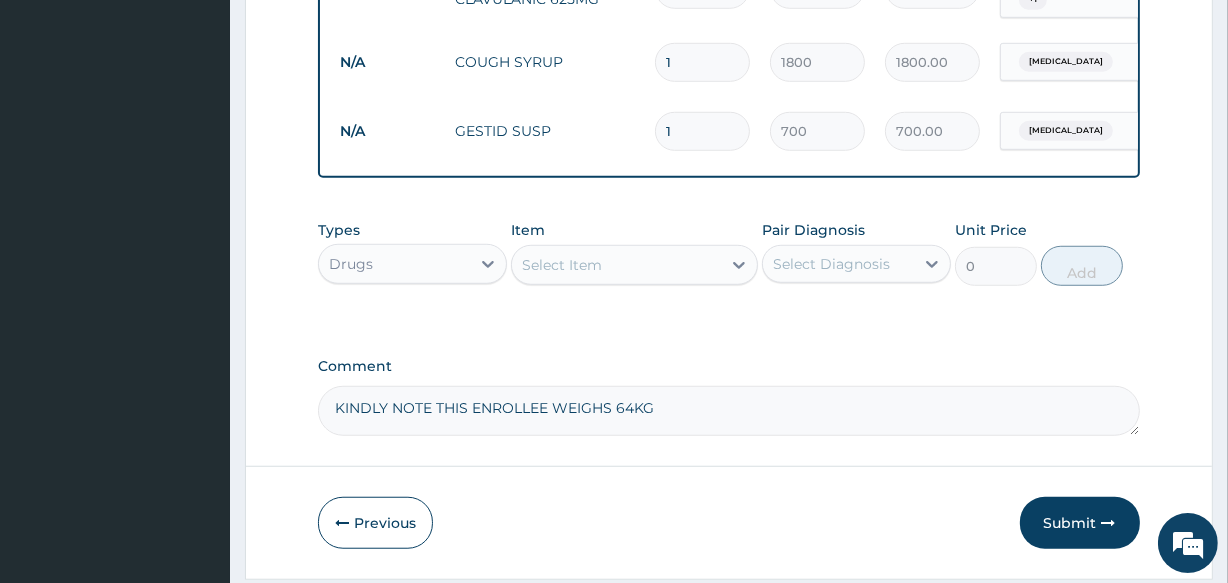 scroll, scrollTop: 1318, scrollLeft: 0, axis: vertical 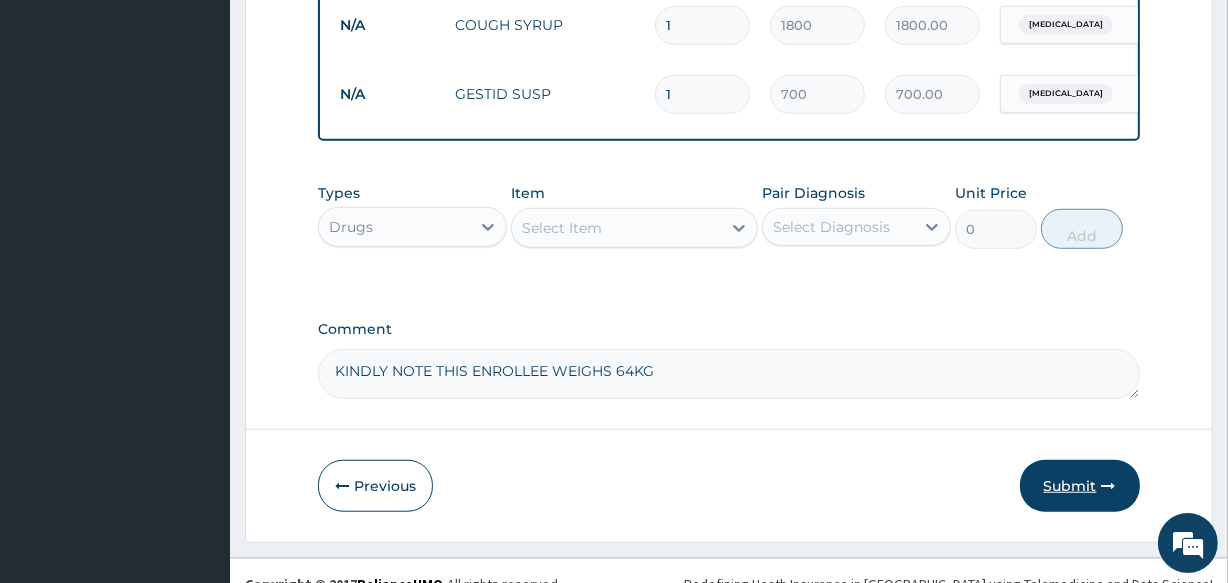 click on "Submit" at bounding box center (1080, 486) 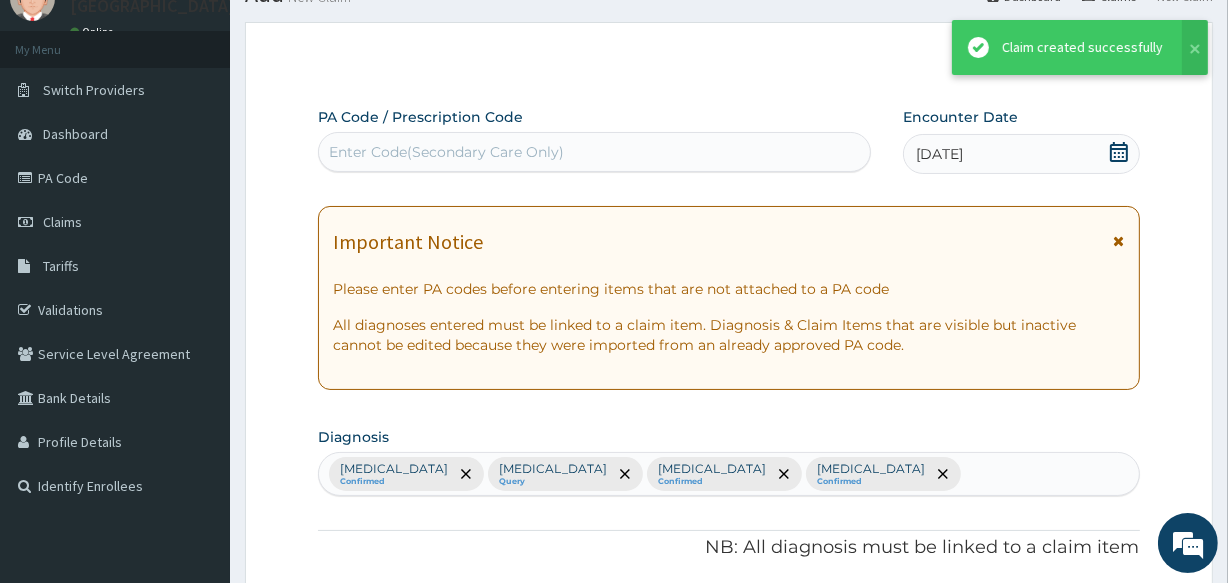 scroll, scrollTop: 1318, scrollLeft: 0, axis: vertical 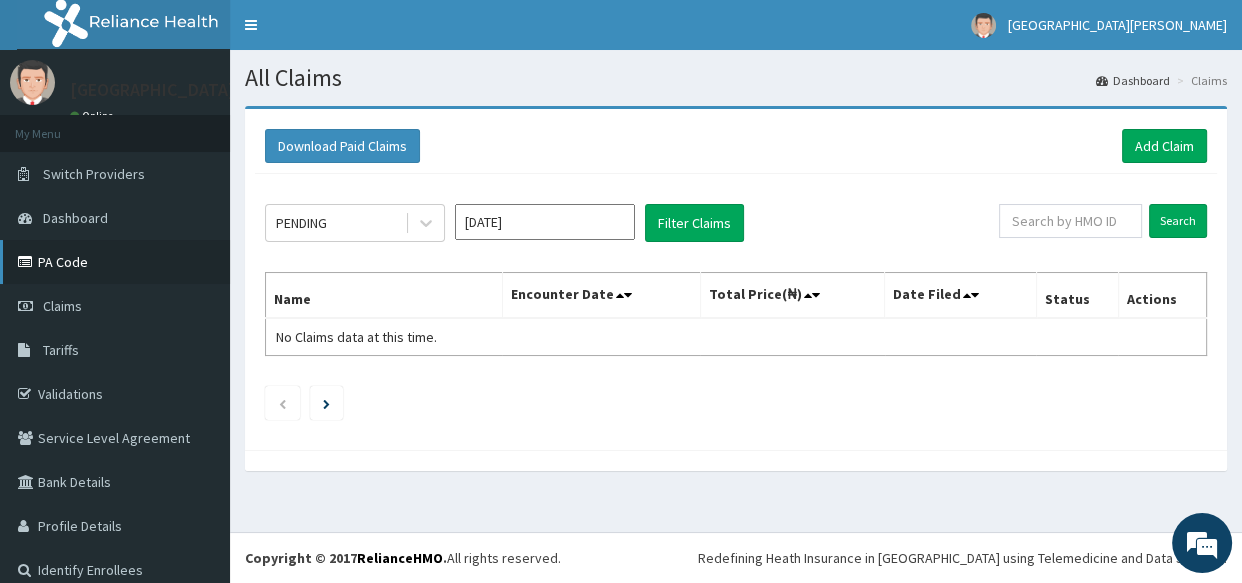 click on "PA Code" at bounding box center [115, 262] 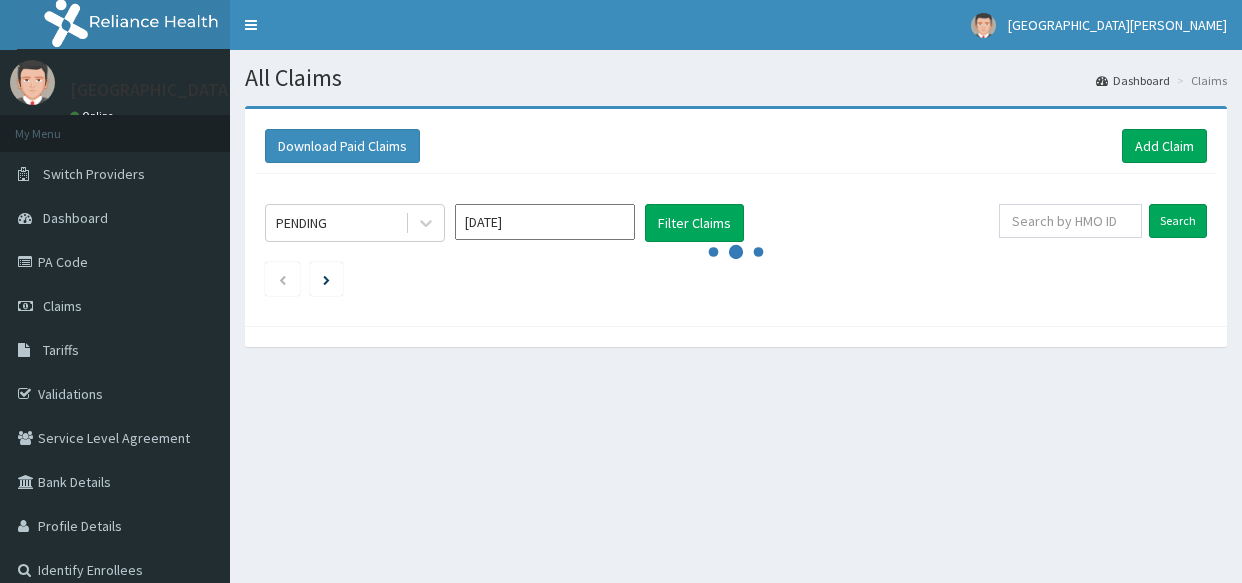 scroll, scrollTop: 0, scrollLeft: 0, axis: both 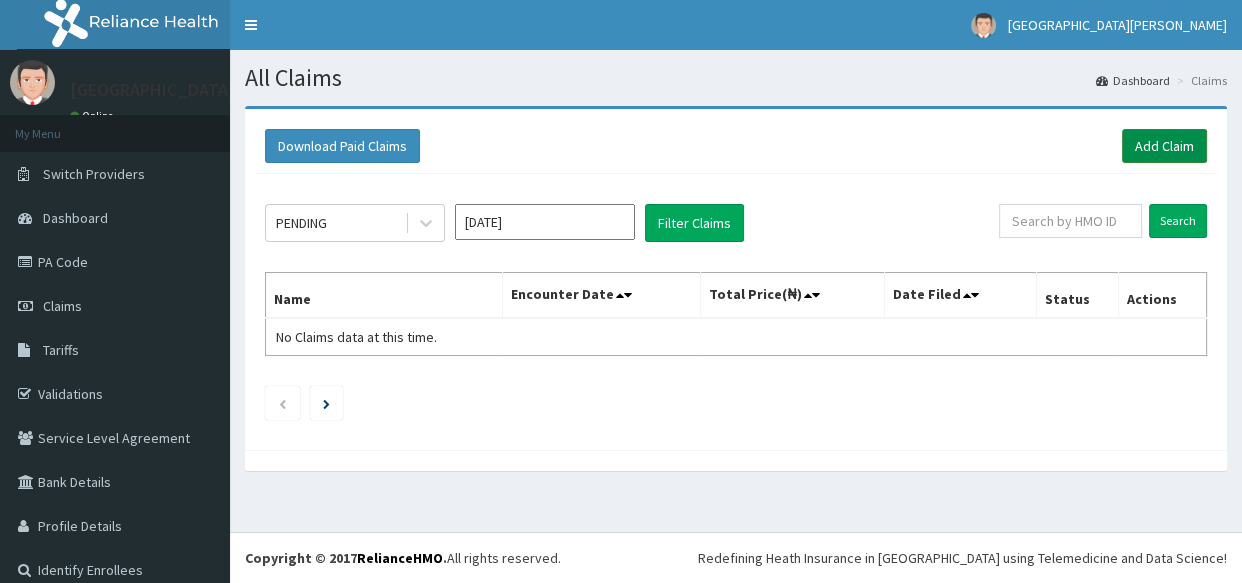 click on "Add Claim" at bounding box center (1164, 146) 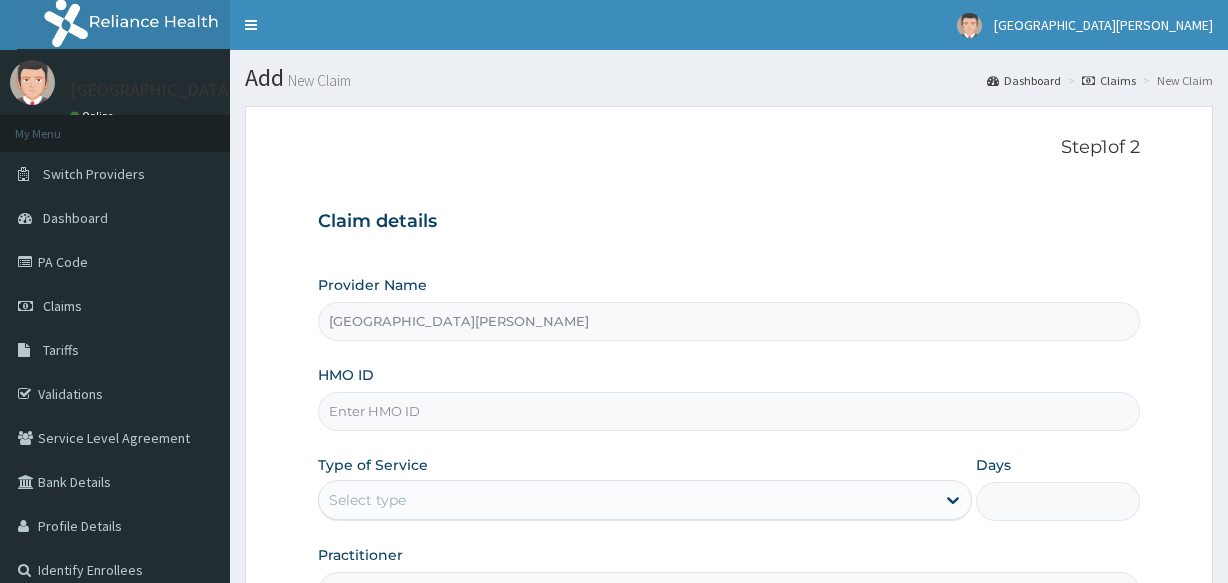 scroll, scrollTop: 0, scrollLeft: 0, axis: both 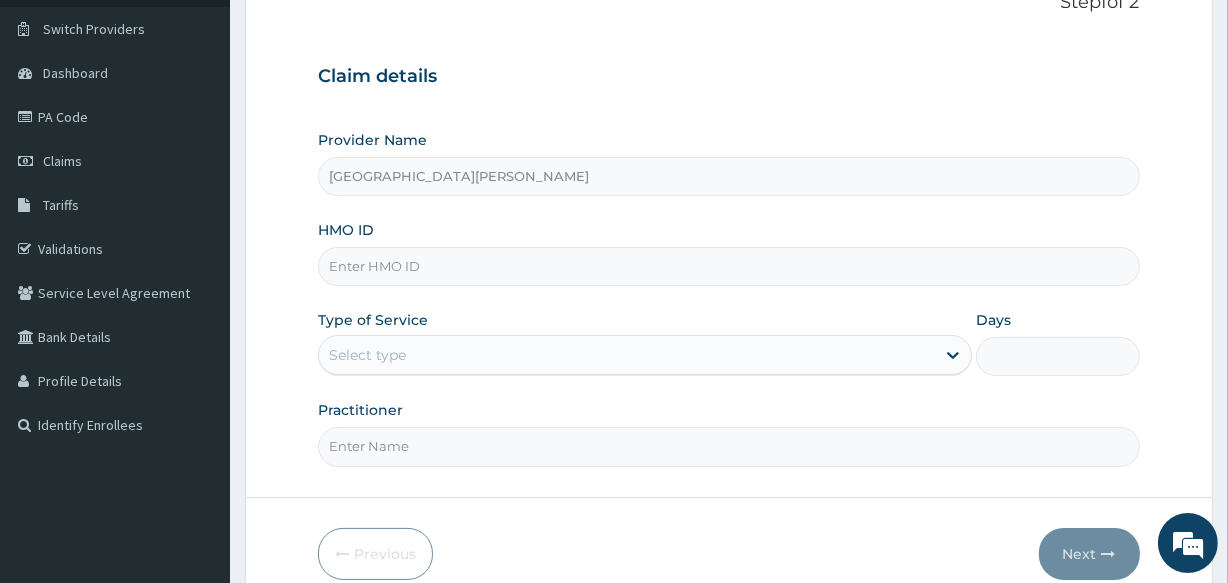 click on "HMO ID" at bounding box center (728, 266) 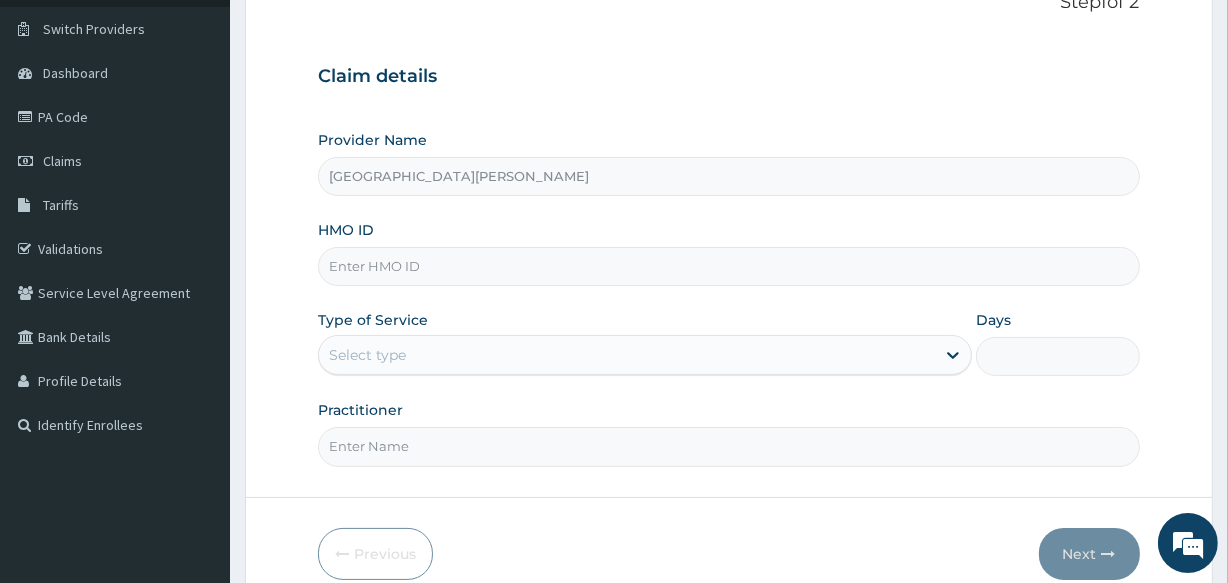 scroll, scrollTop: 0, scrollLeft: 0, axis: both 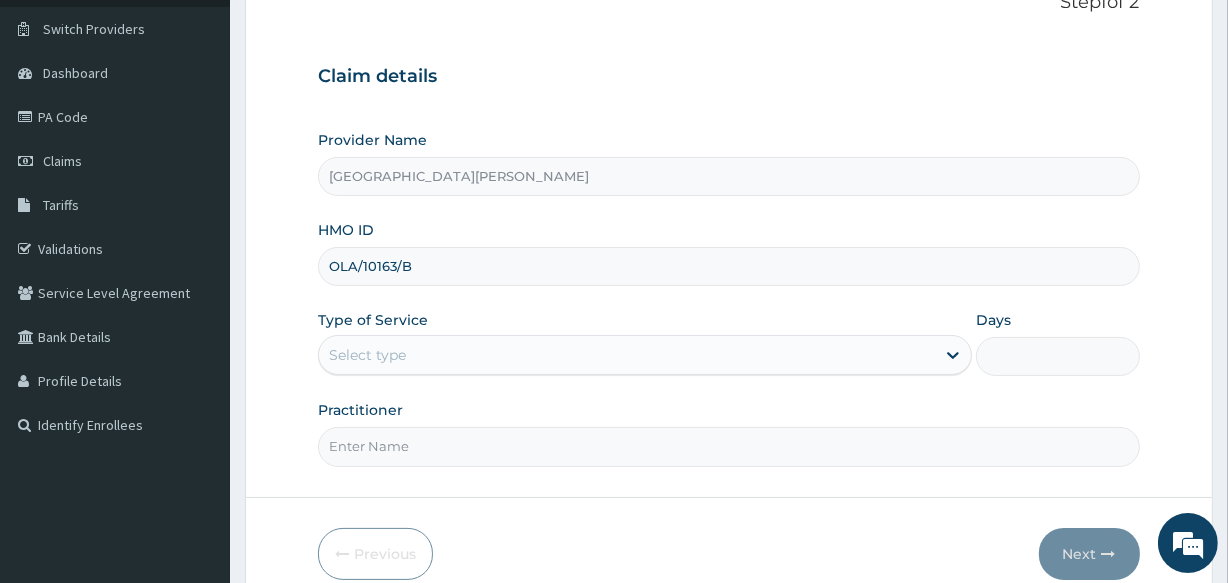 type on "OLA/10163/B" 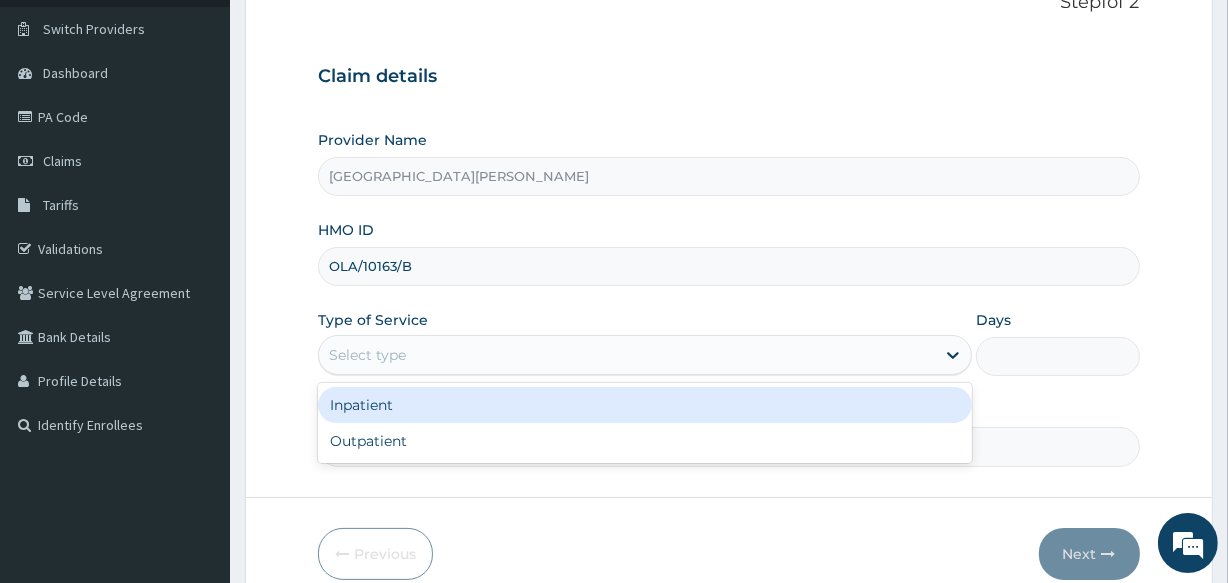 click on "Inpatient" at bounding box center (645, 405) 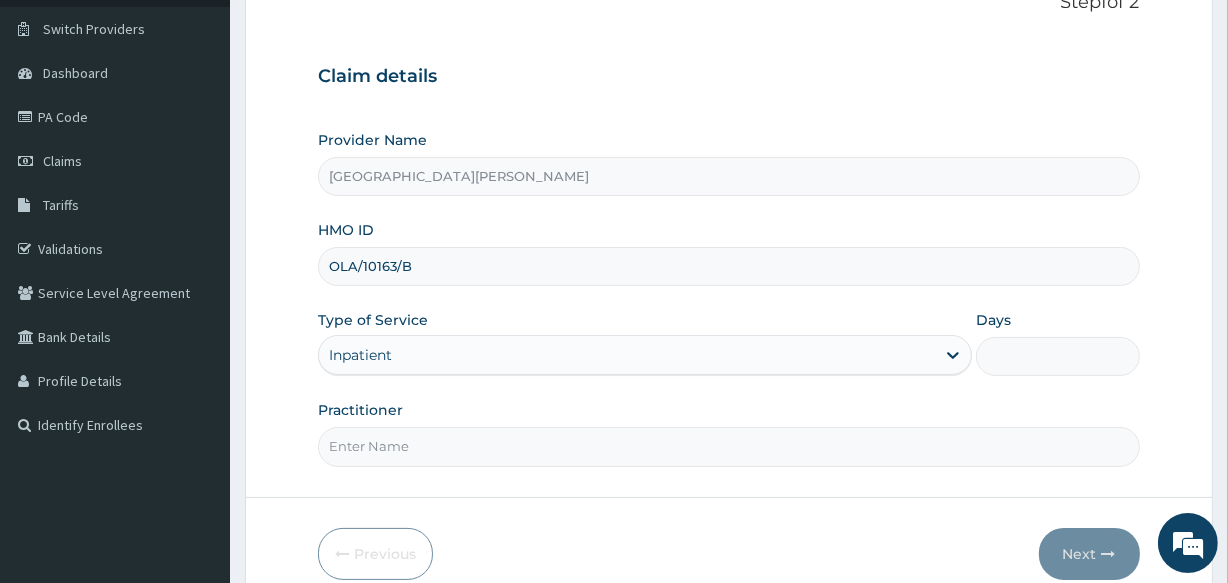 click on "Practitioner" at bounding box center (728, 446) 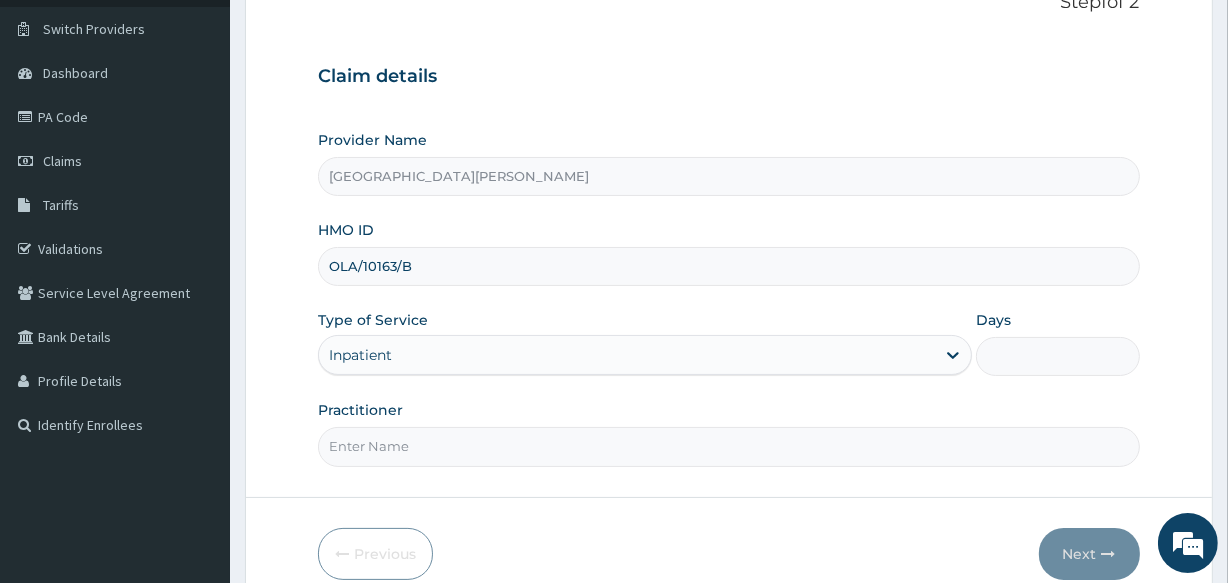 type on "DR [PERSON_NAME]" 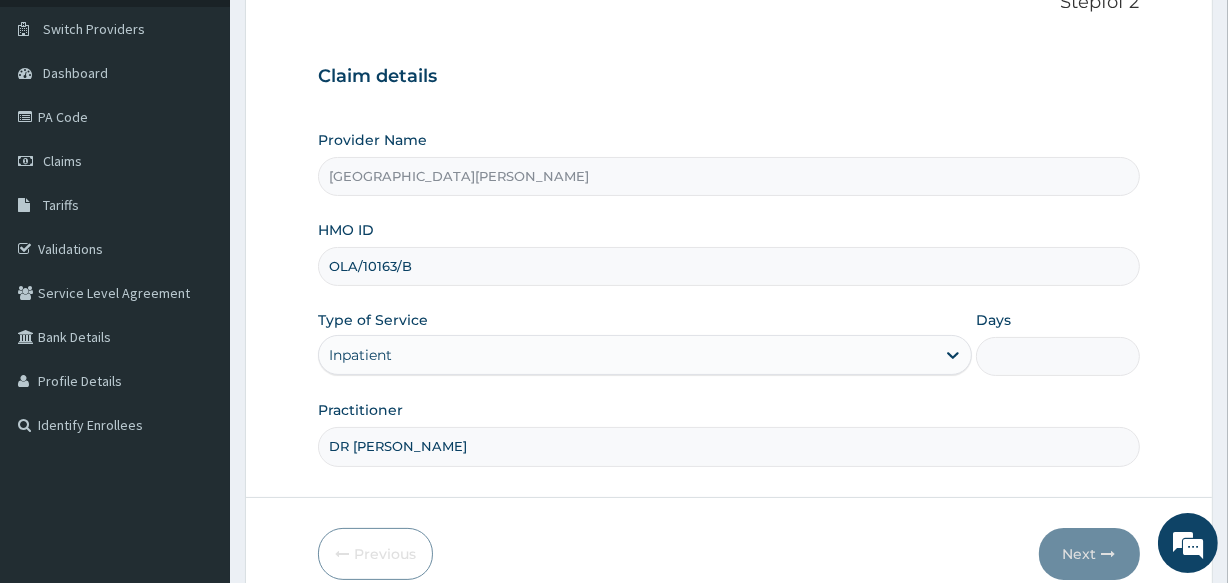 click on "Days" at bounding box center (1057, 356) 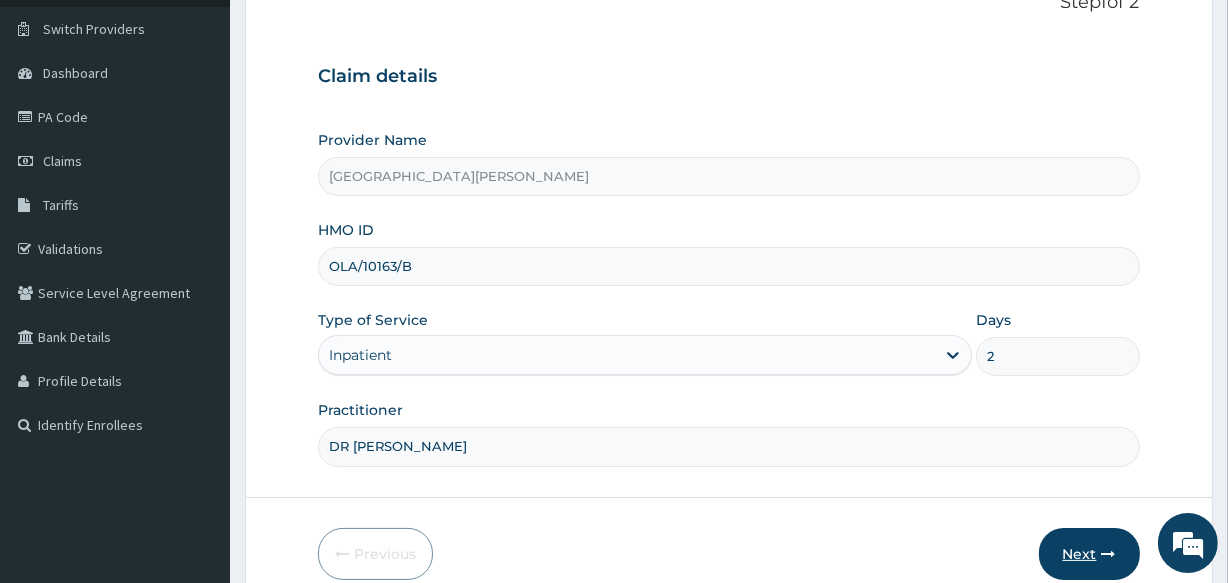 type on "2" 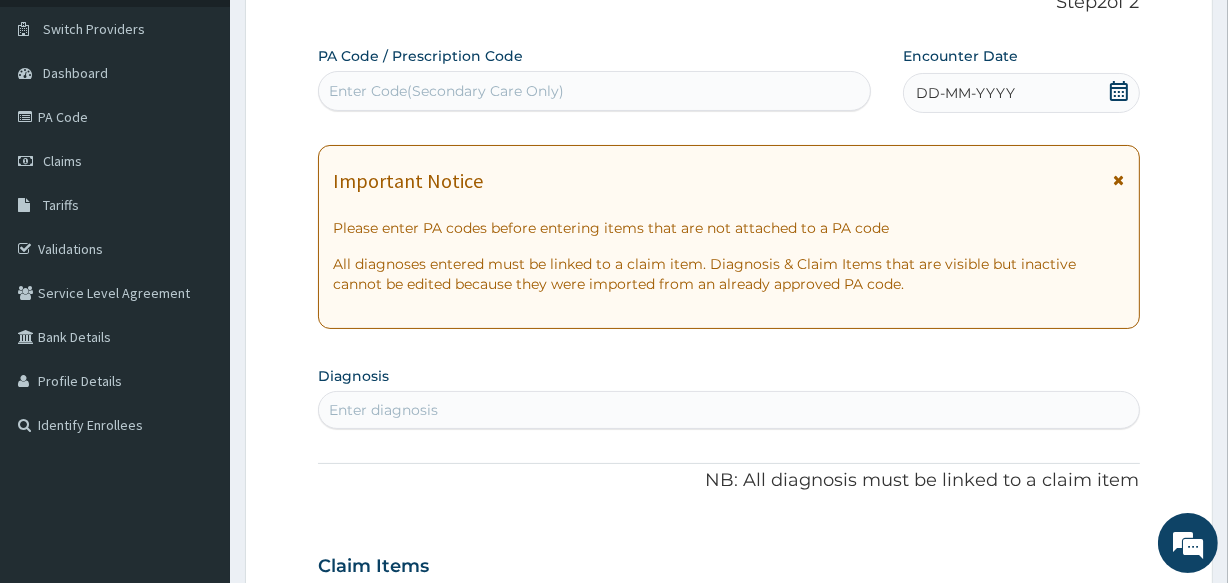 click on "Enter Code(Secondary Care Only)" at bounding box center (594, 91) 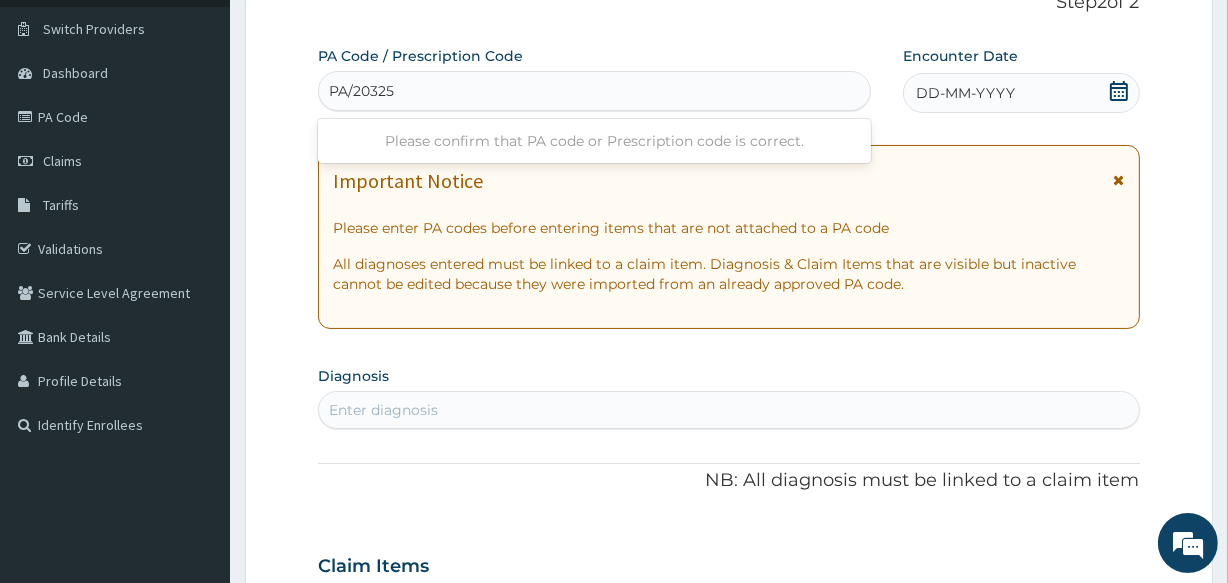 type on "PA/203252" 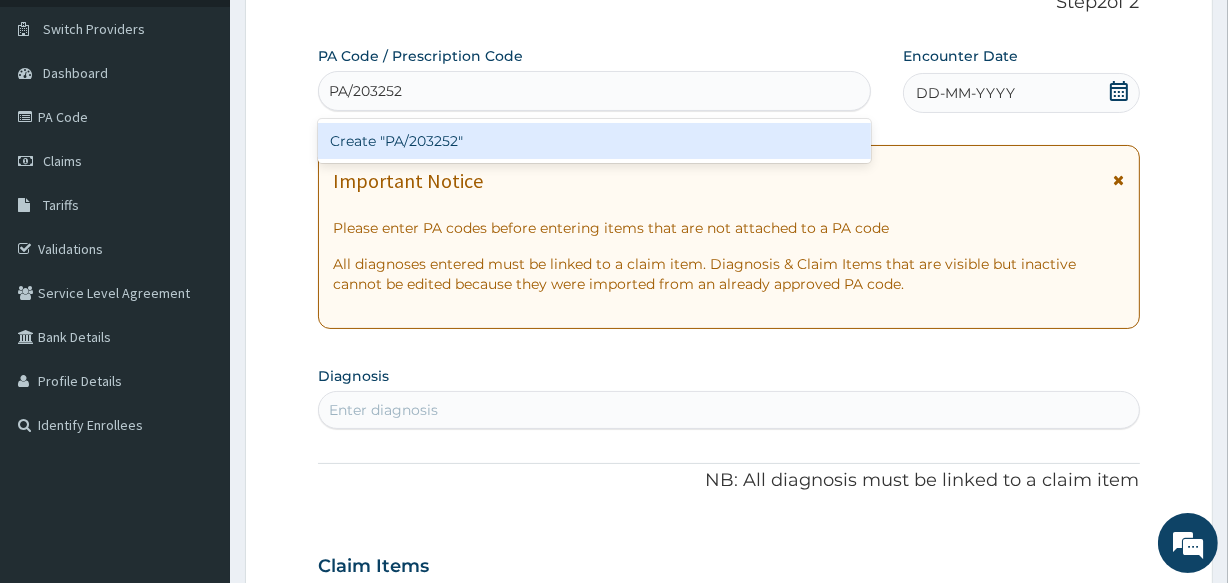 click on "Create "PA/203252"" at bounding box center (594, 141) 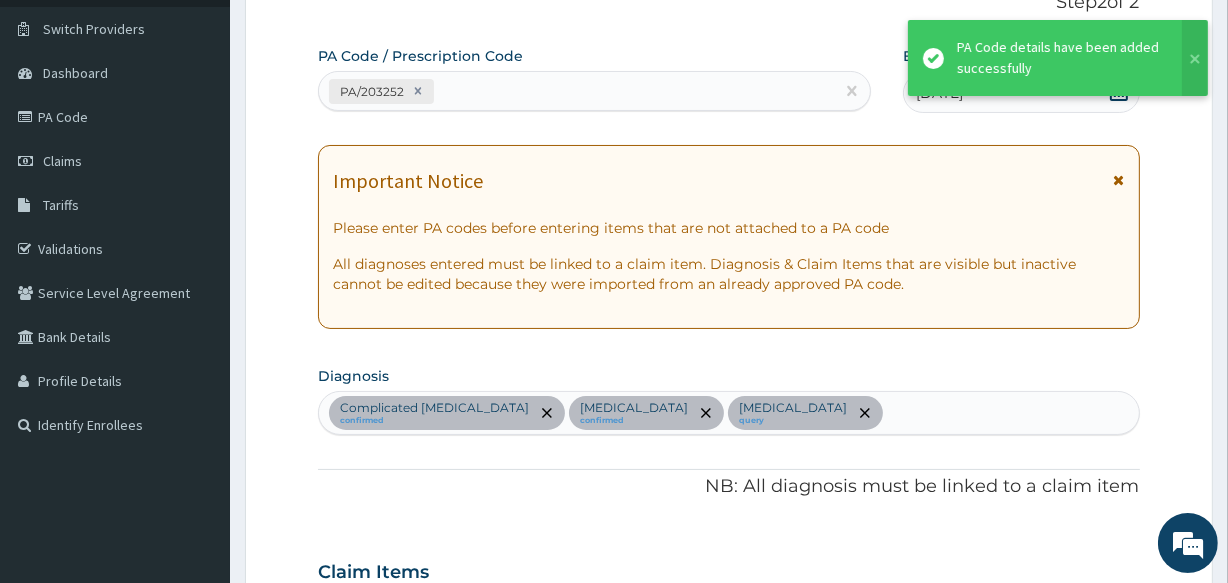 scroll, scrollTop: 620, scrollLeft: 0, axis: vertical 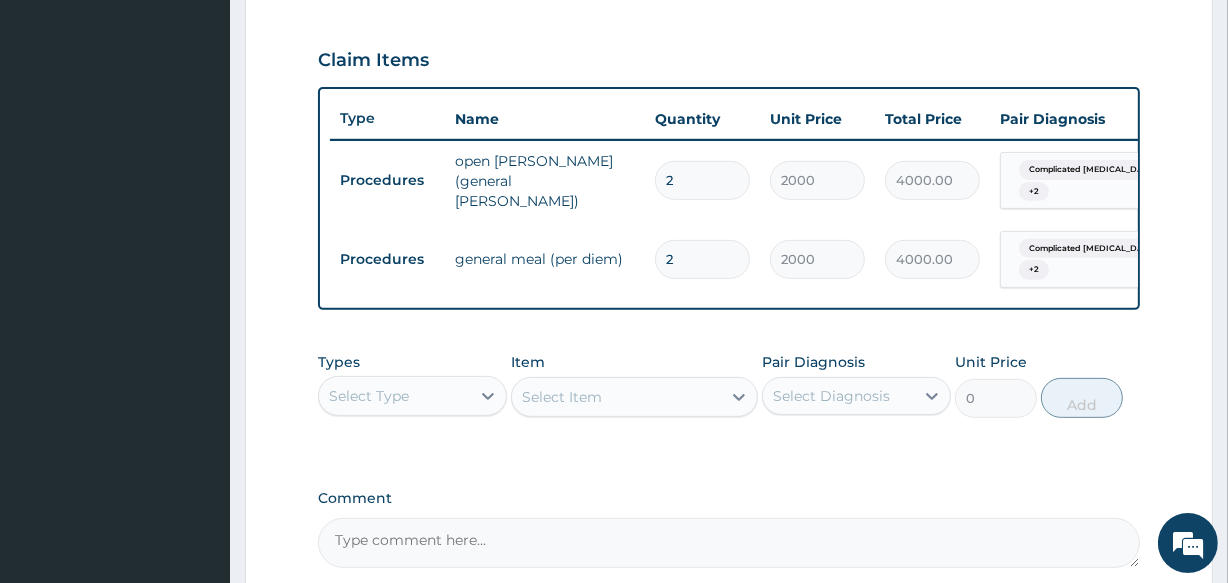 click on "Select Type" at bounding box center [394, 396] 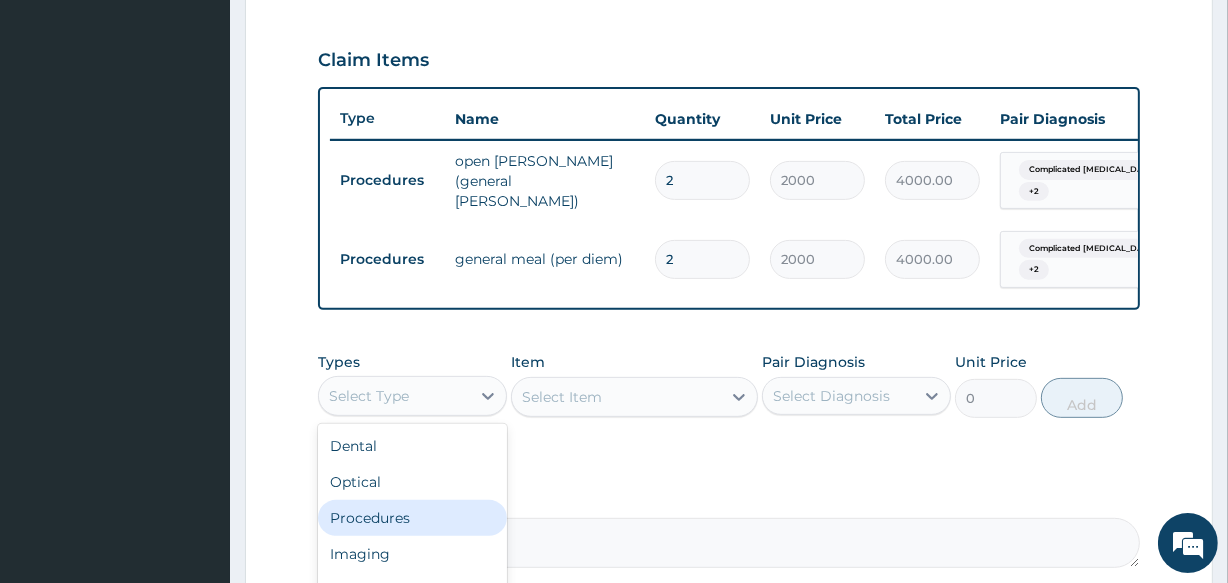 drag, startPoint x: 386, startPoint y: 529, endPoint x: 638, endPoint y: 390, distance: 287.79333 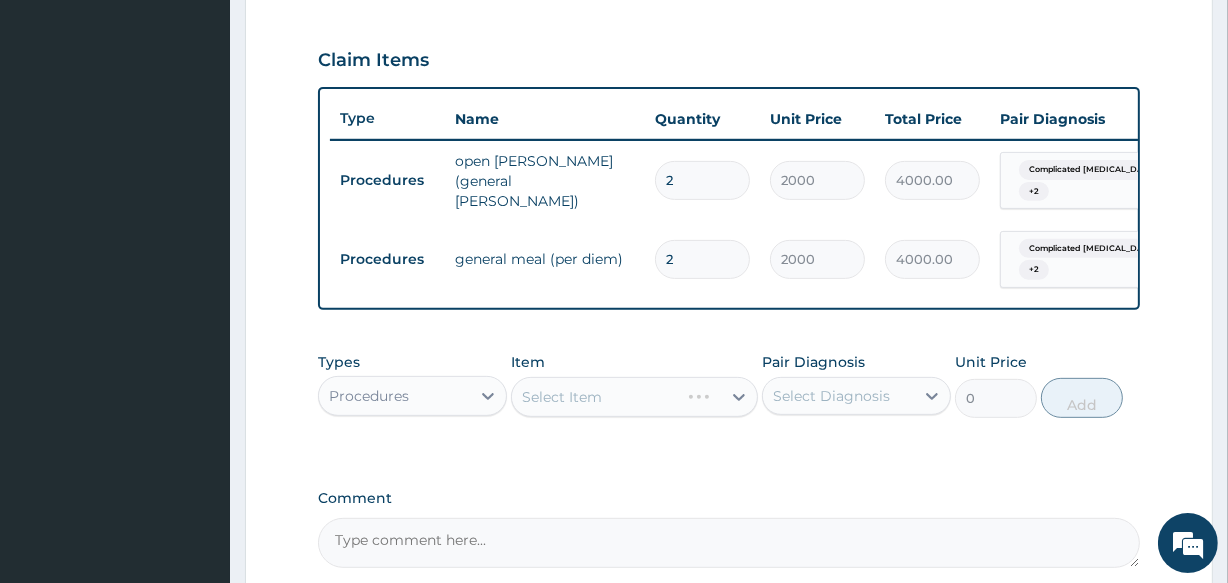 click on "Select Item" at bounding box center (634, 397) 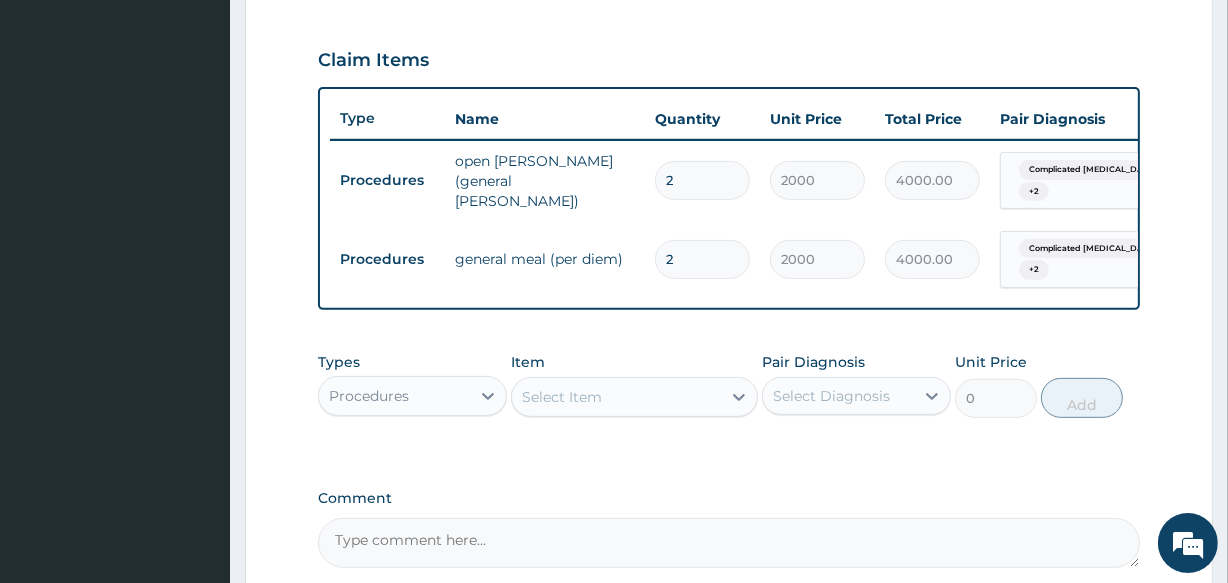 click on "Select Item" at bounding box center [616, 397] 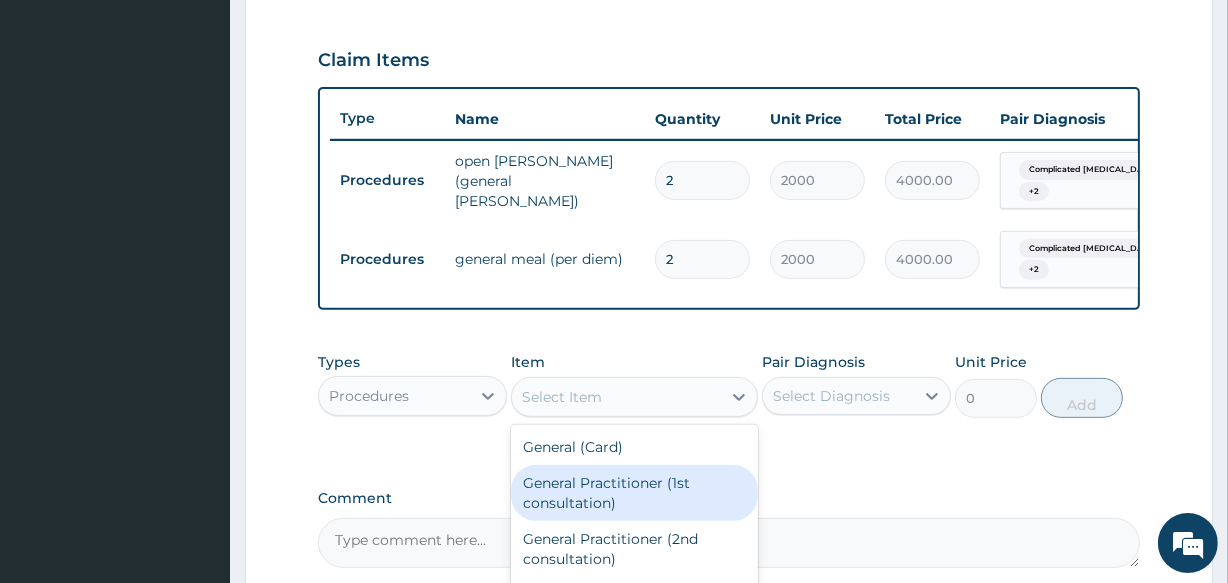 click on "General Practitioner (1st consultation)" at bounding box center (634, 493) 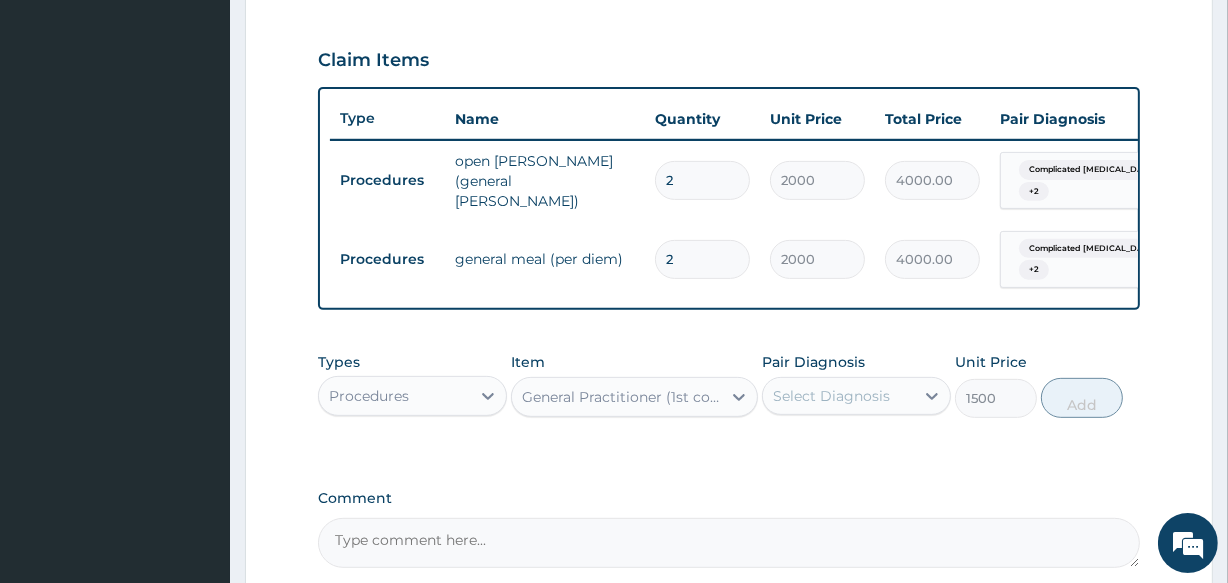 click on "PA Code / Prescription Code PA/203252 Encounter Date [DATE] Important Notice Please enter PA codes before entering items that are not attached to a PA code   All diagnoses entered must be linked to a claim item. Diagnosis & Claim Items that are visible but inactive cannot be edited because they were imported from an already approved PA code. Diagnosis Complicated [MEDICAL_DATA] confirmed [MEDICAL_DATA] confirmed [MEDICAL_DATA] query NB: All diagnosis must be linked to a claim item Claim Items Type Name Quantity Unit Price Total Price Pair Diagnosis Actions Procedures open [PERSON_NAME] (general [PERSON_NAME]) 2 2000 4000.00 Complicated [MEDICAL_DATA]  + 2 Delete Procedures general meal (per diem) 2 2000 4000.00 Complicated [MEDICAL_DATA]  + 2 Delete Types Procedures Item General Practitioner (1st consultation) Pair Diagnosis Select Diagnosis Unit Price 1500 Add Comment" at bounding box center [728, 51] 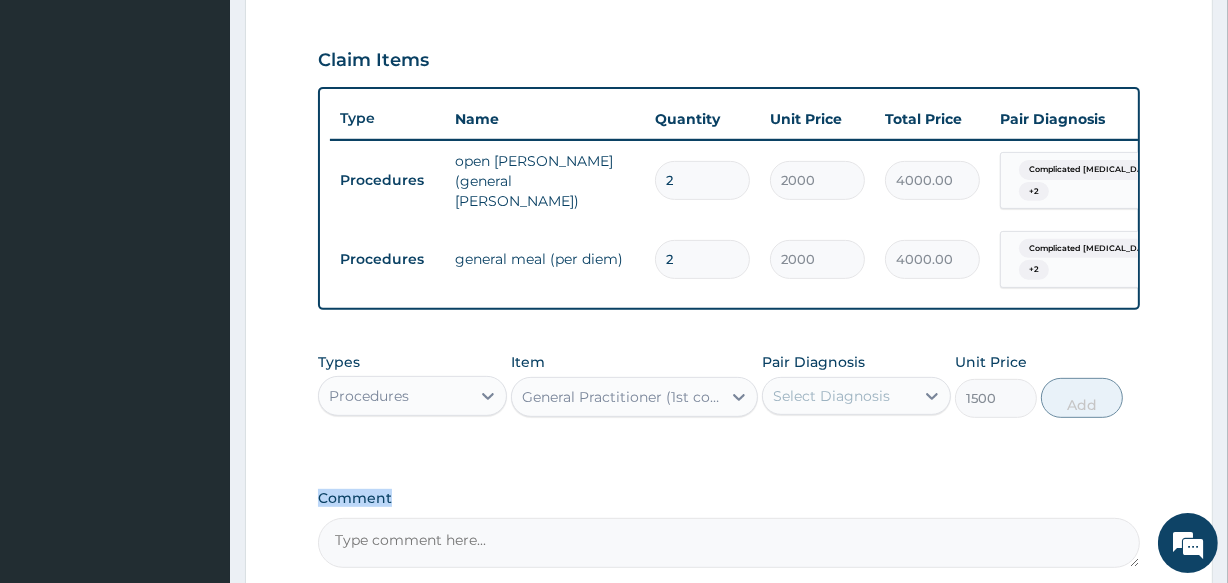 click on "Select Diagnosis" at bounding box center [831, 396] 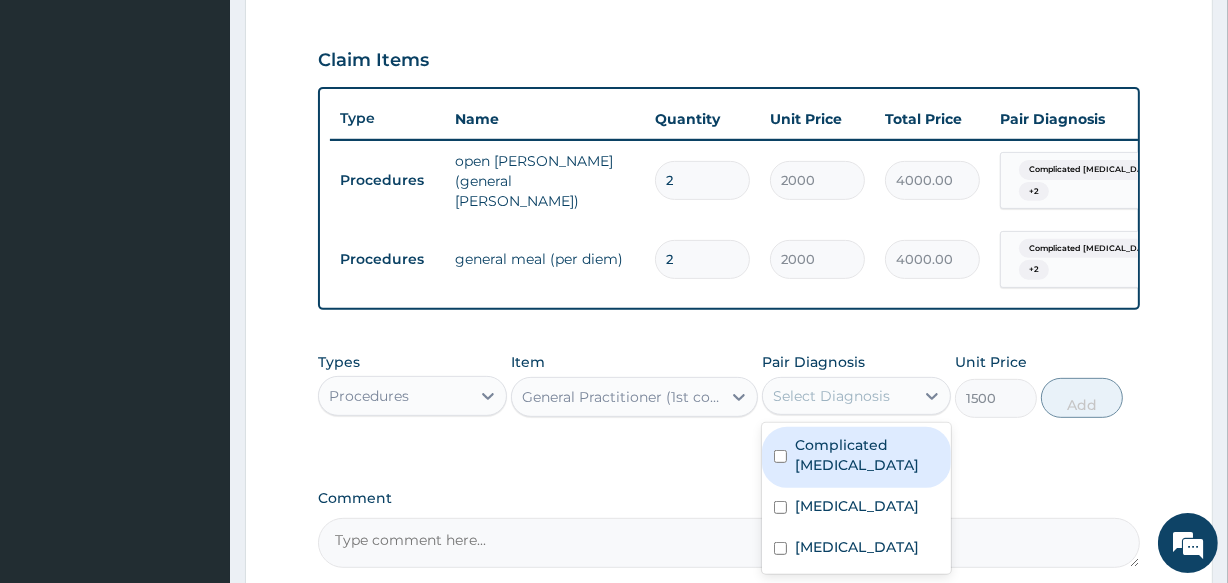 click on "Complicated [MEDICAL_DATA]" at bounding box center [867, 455] 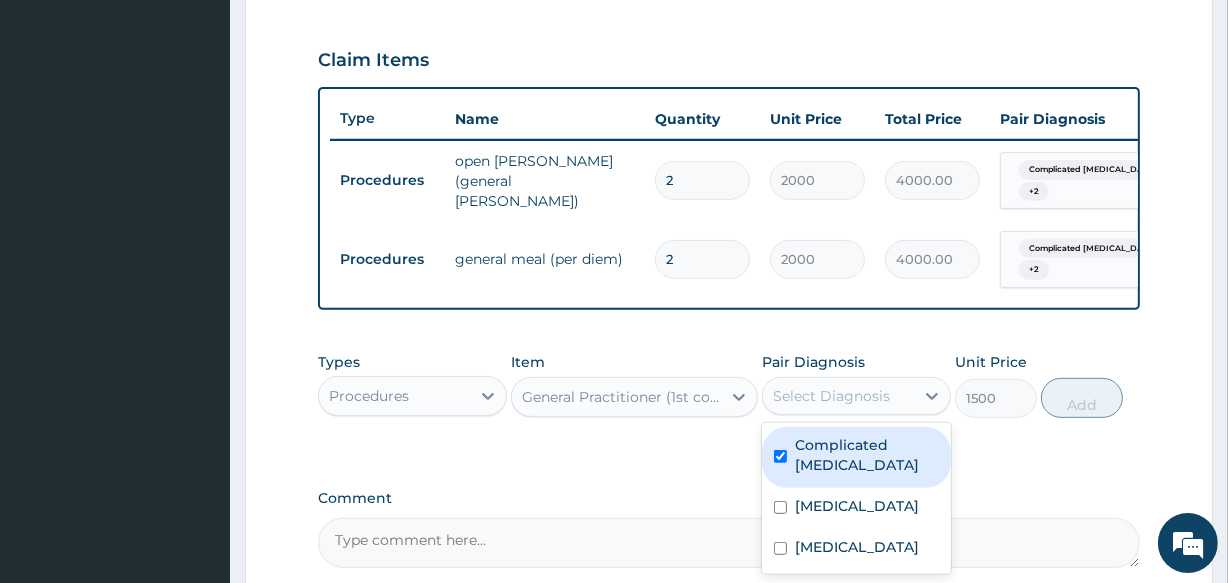 checkbox on "true" 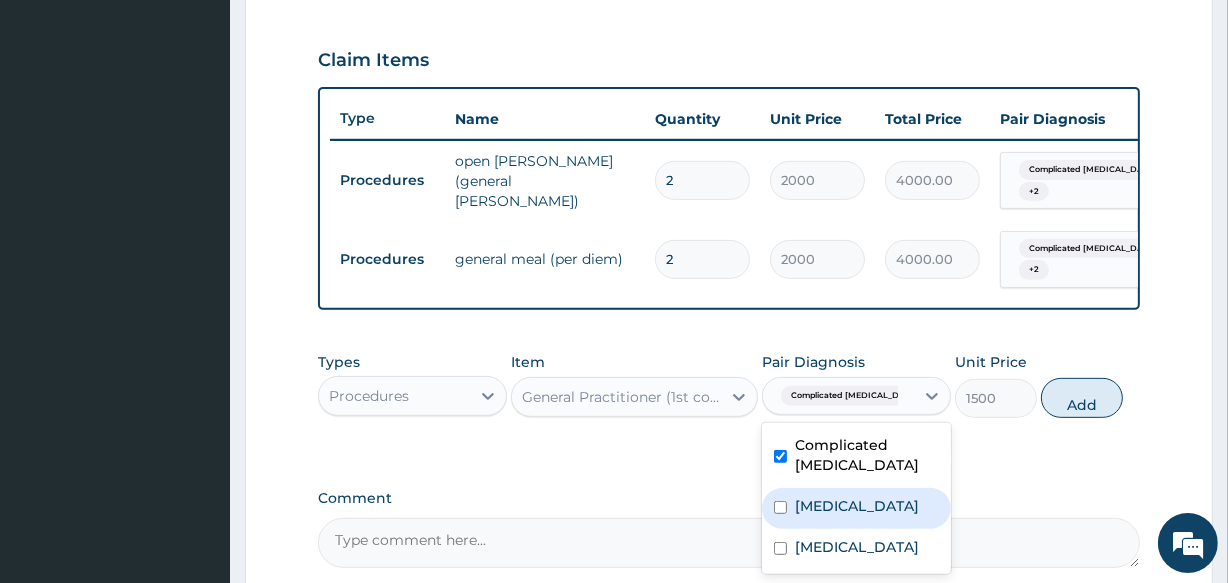 click on "[MEDICAL_DATA]" at bounding box center [857, 506] 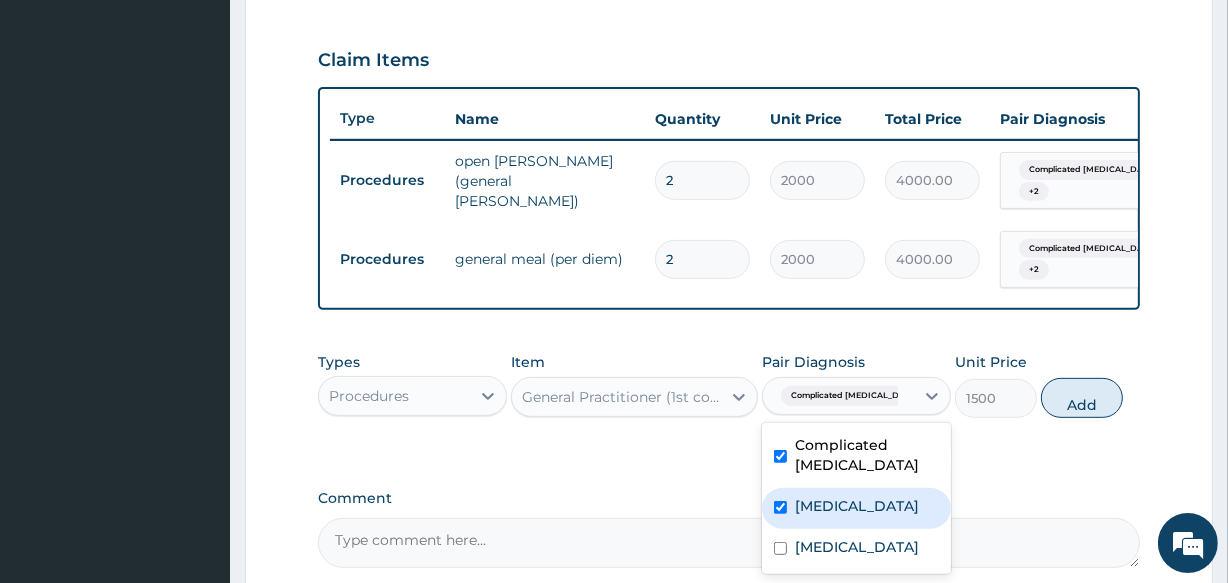 checkbox on "true" 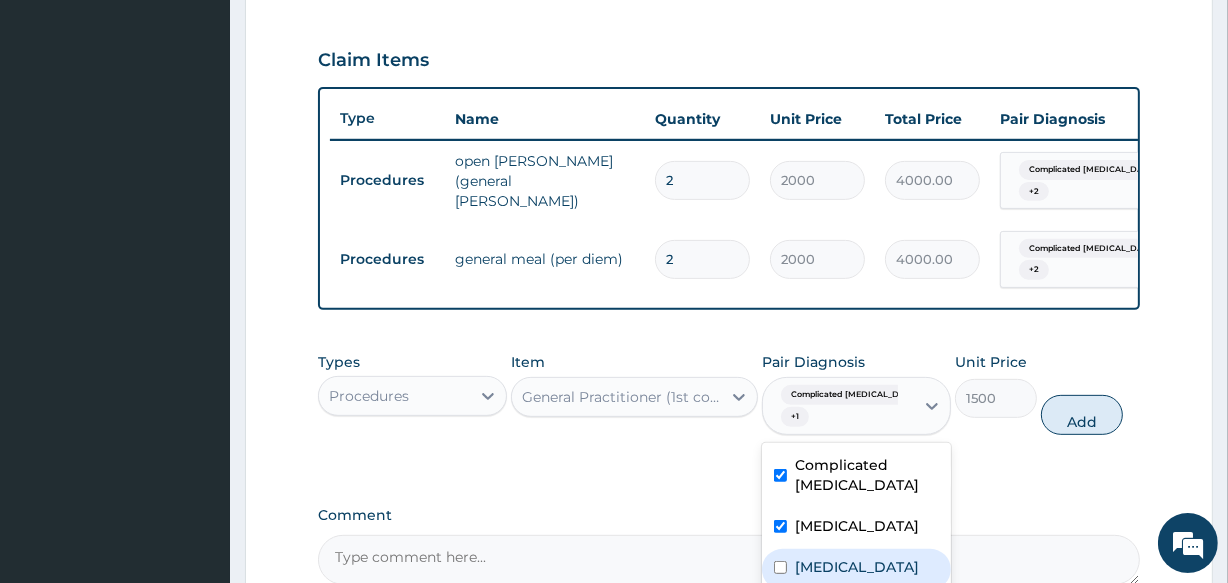 click on "[MEDICAL_DATA]" at bounding box center [857, 567] 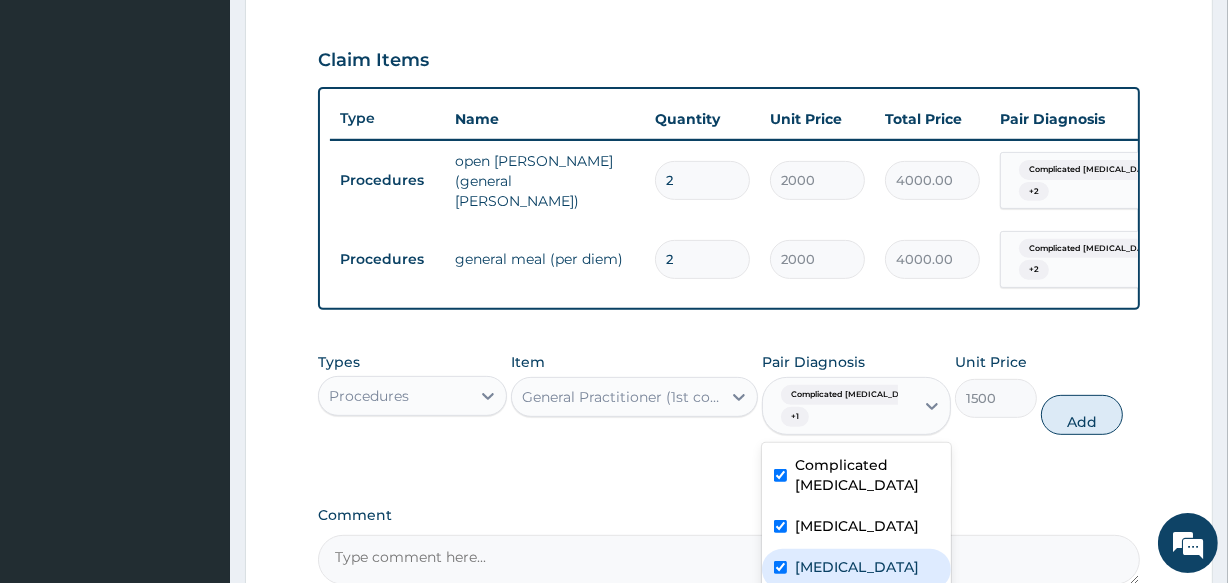 checkbox on "true" 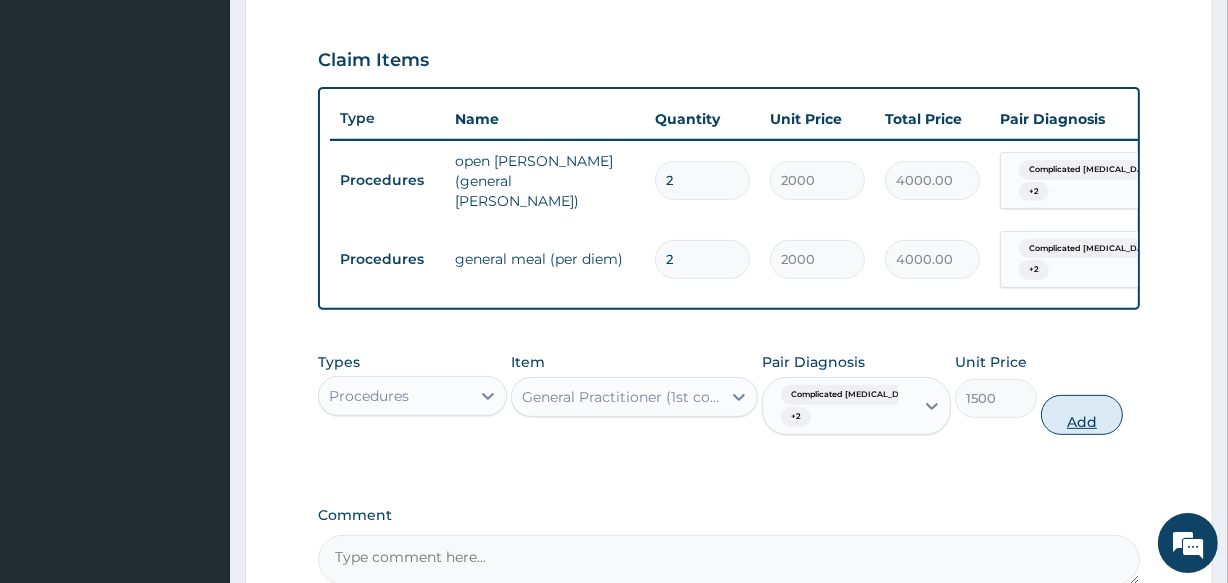 click on "Add" at bounding box center (1082, 415) 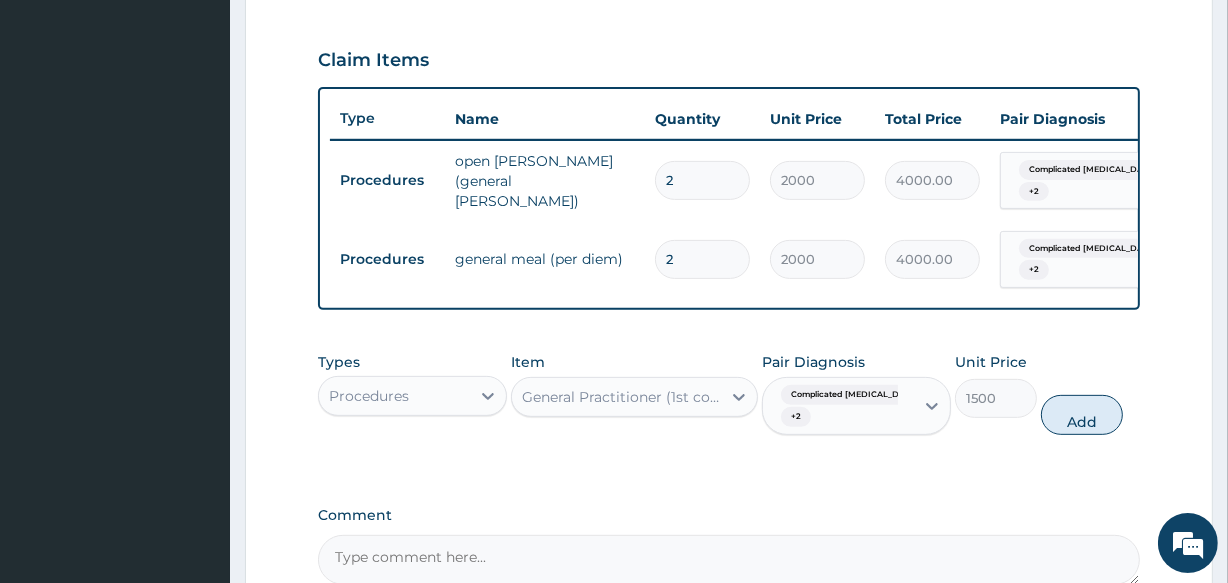 type on "0" 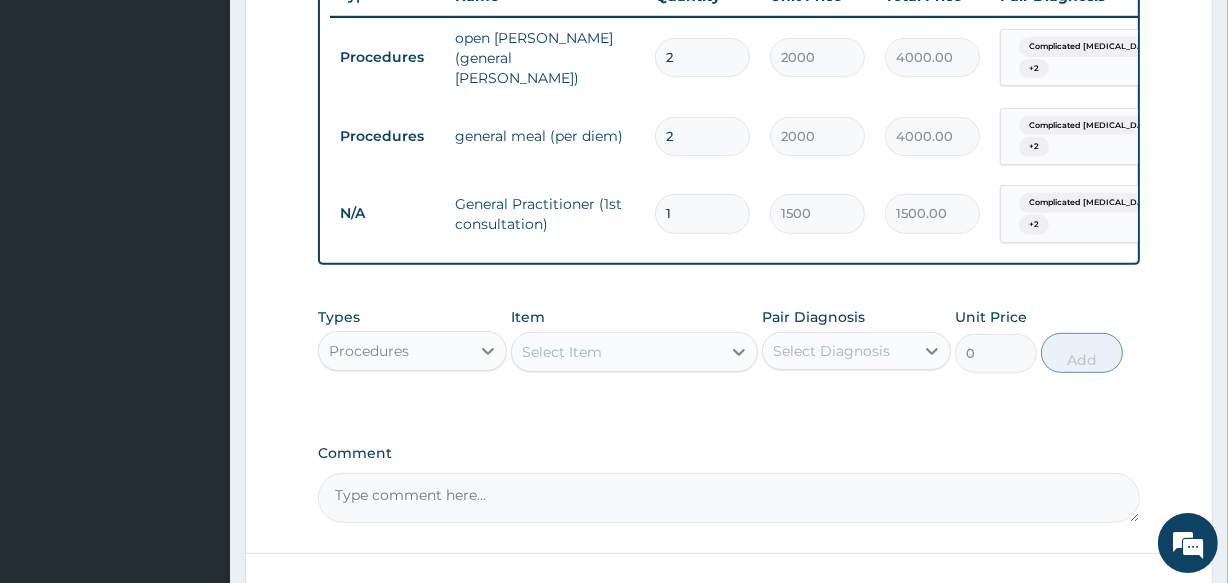 scroll, scrollTop: 802, scrollLeft: 0, axis: vertical 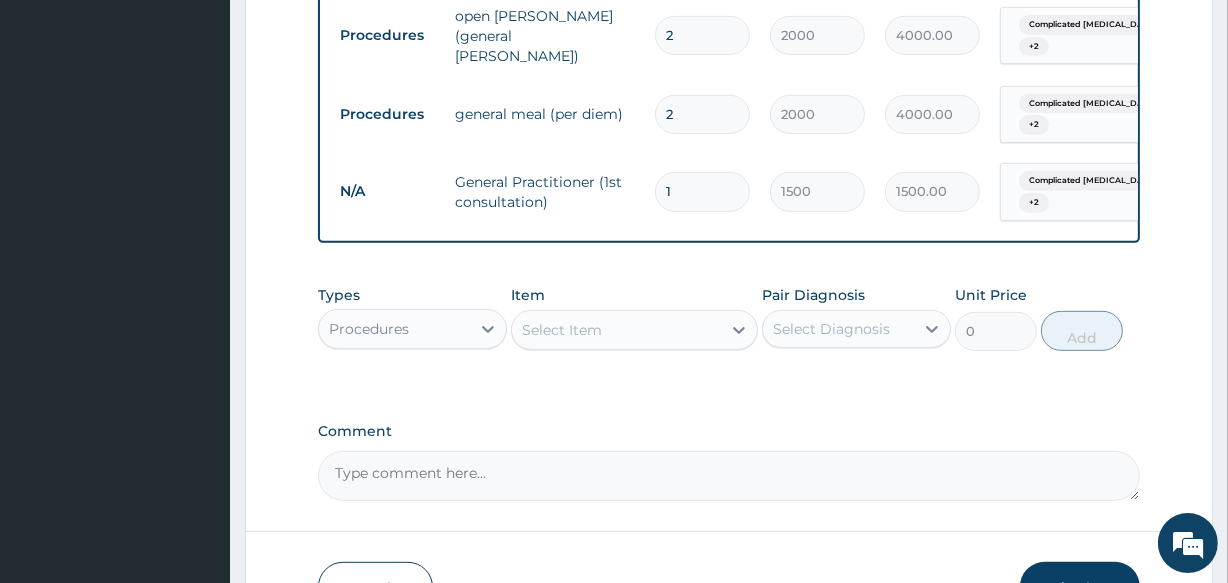click on "Select Item" at bounding box center [562, 330] 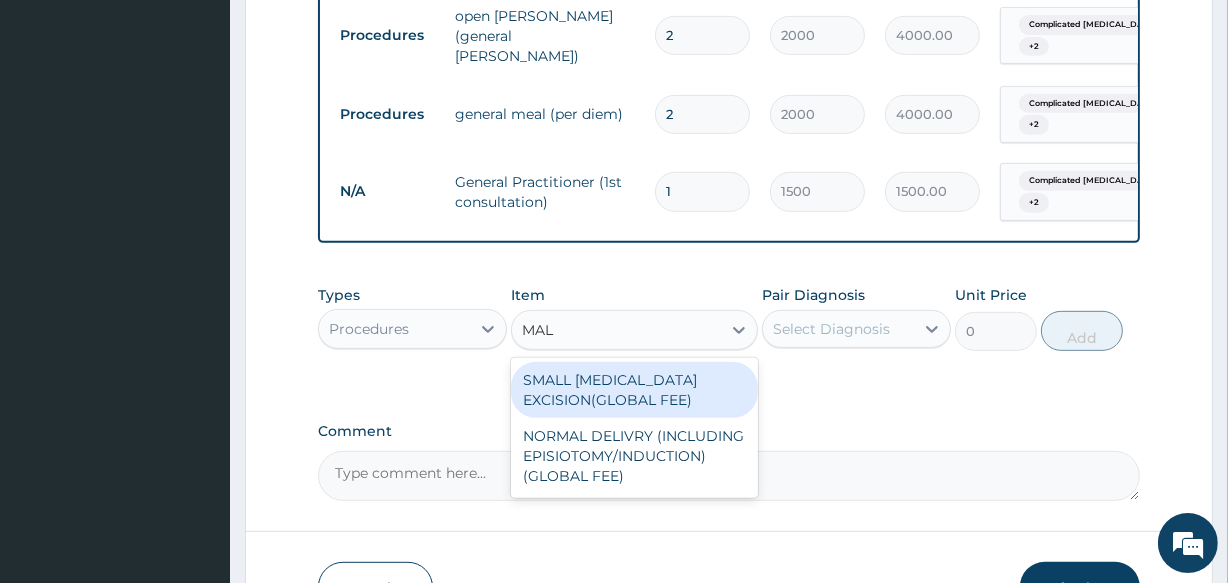 type on "MAL" 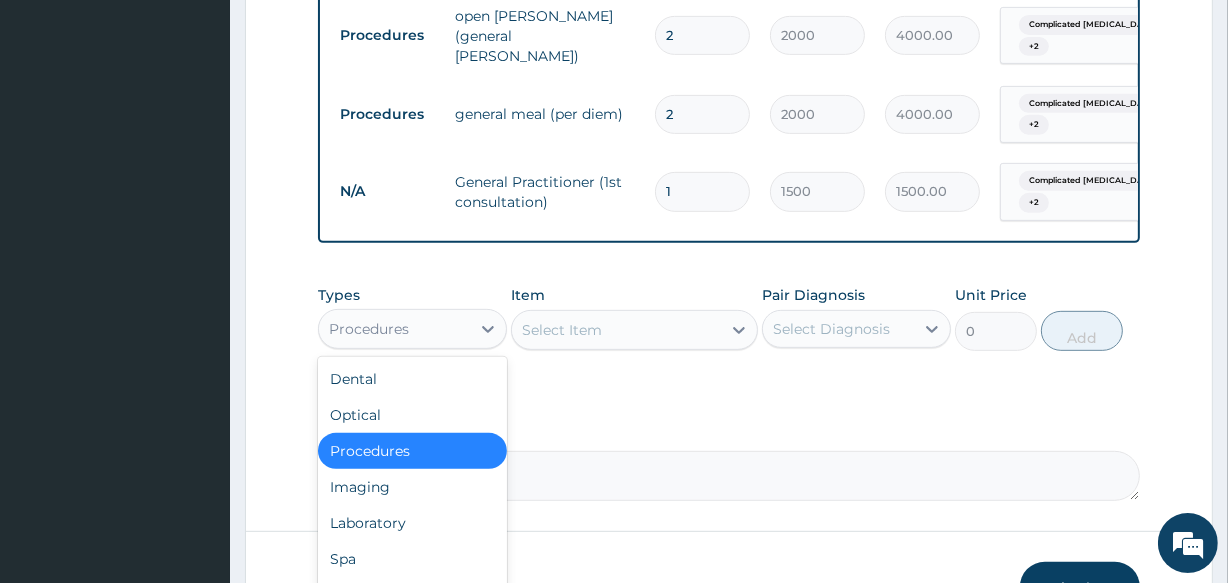 click on "Procedures" at bounding box center [369, 329] 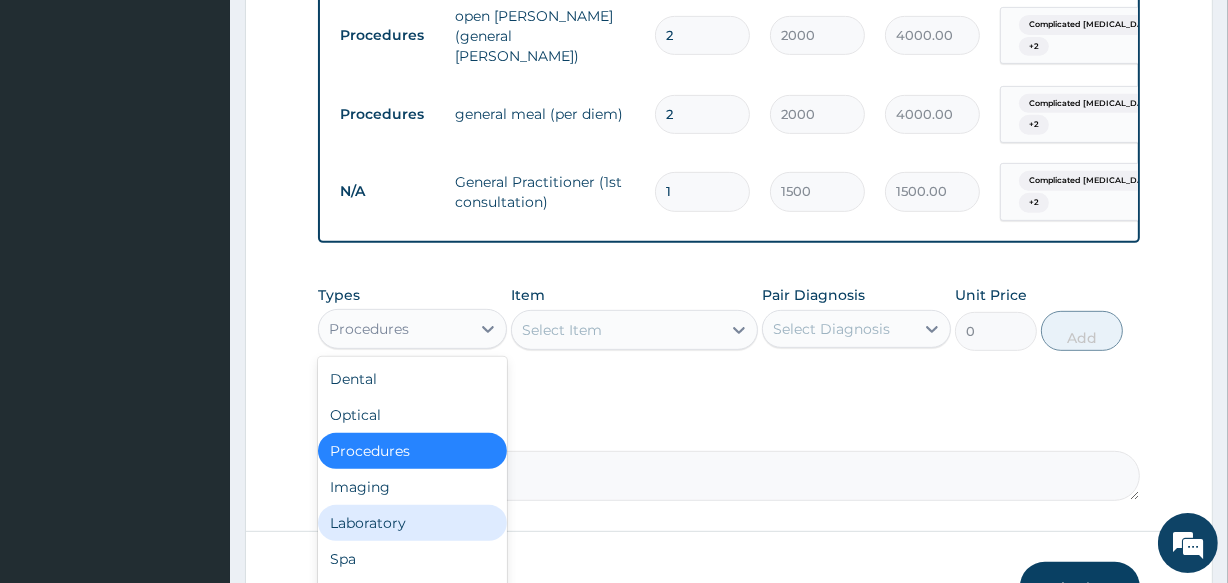 click on "Laboratory" at bounding box center (412, 523) 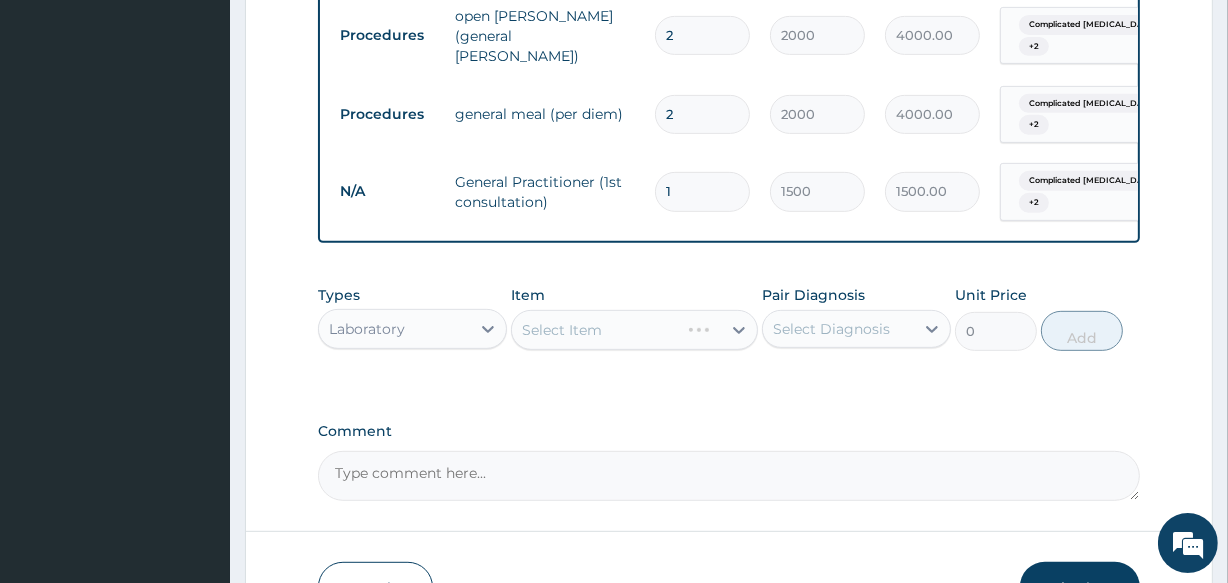 click on "Select Item" at bounding box center (634, 330) 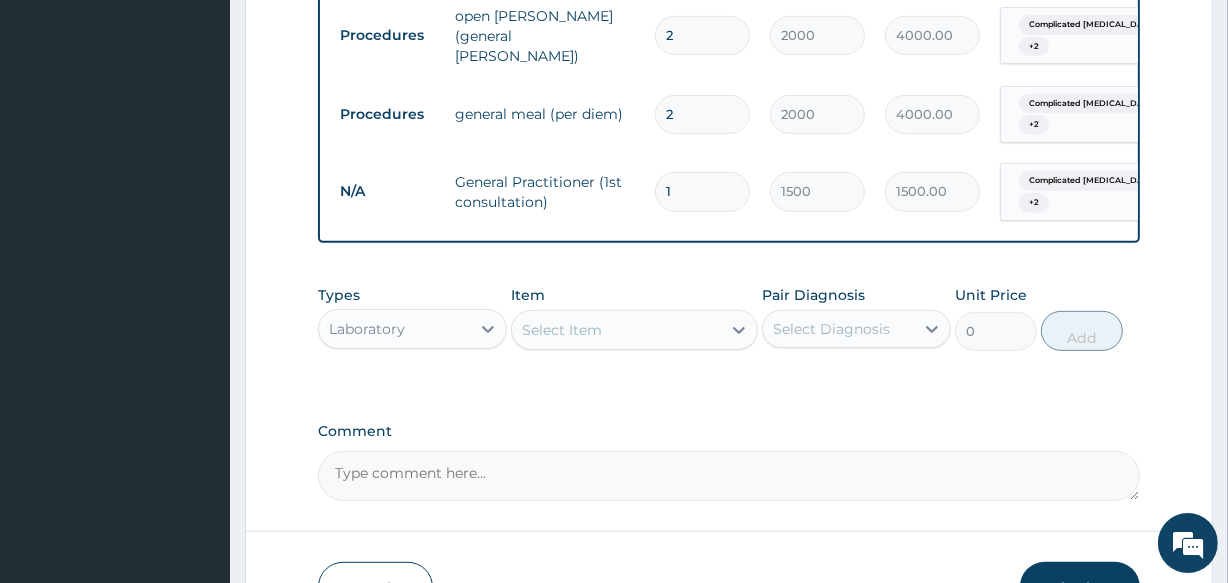 click on "Select Item" at bounding box center (616, 330) 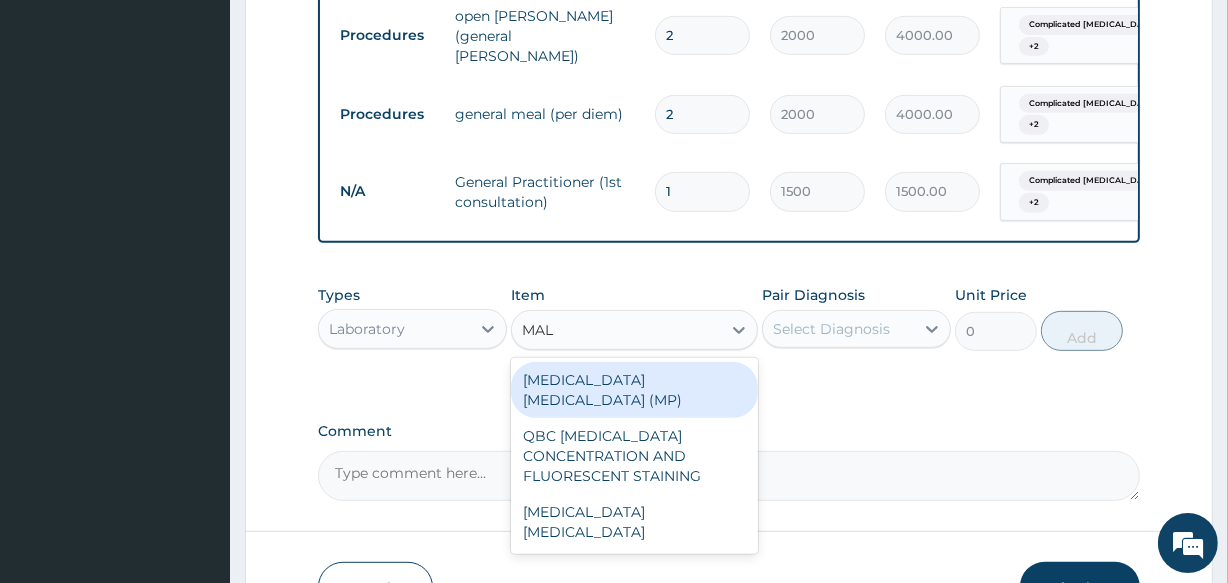 type on "MALA" 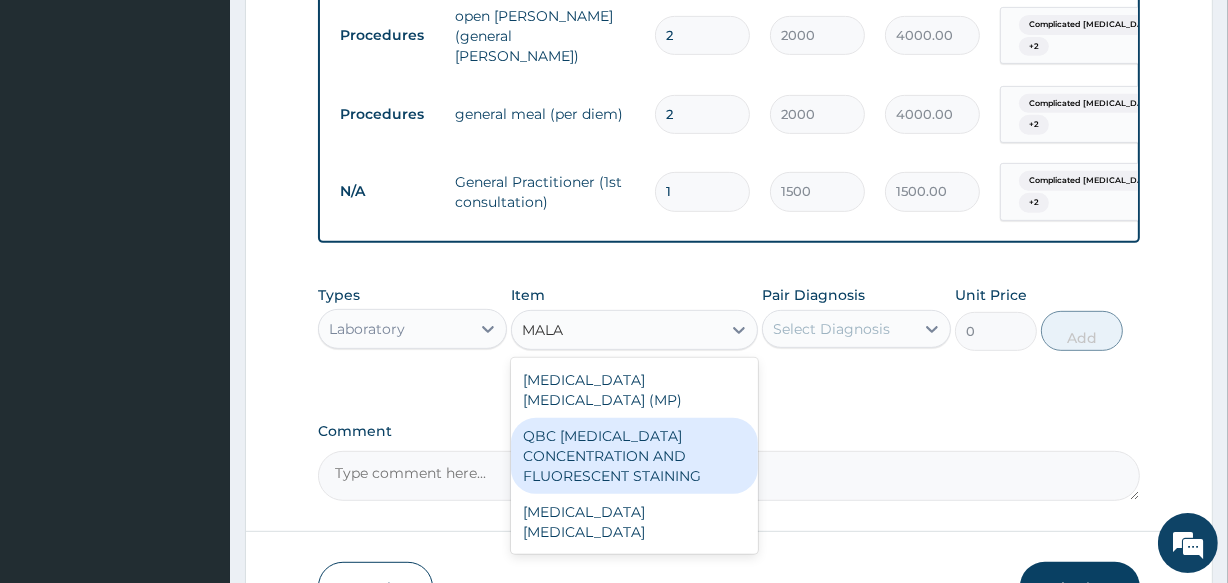 click on "QBC MALARIA CONCENTRATION AND FLUORESCENT STAINING" at bounding box center [634, 456] 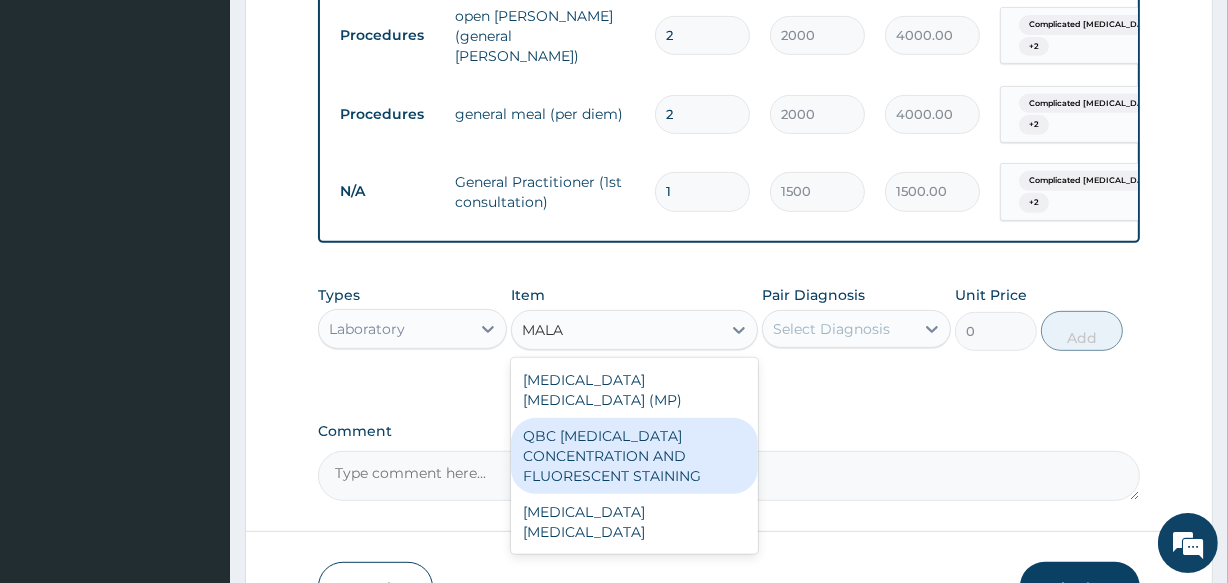 type 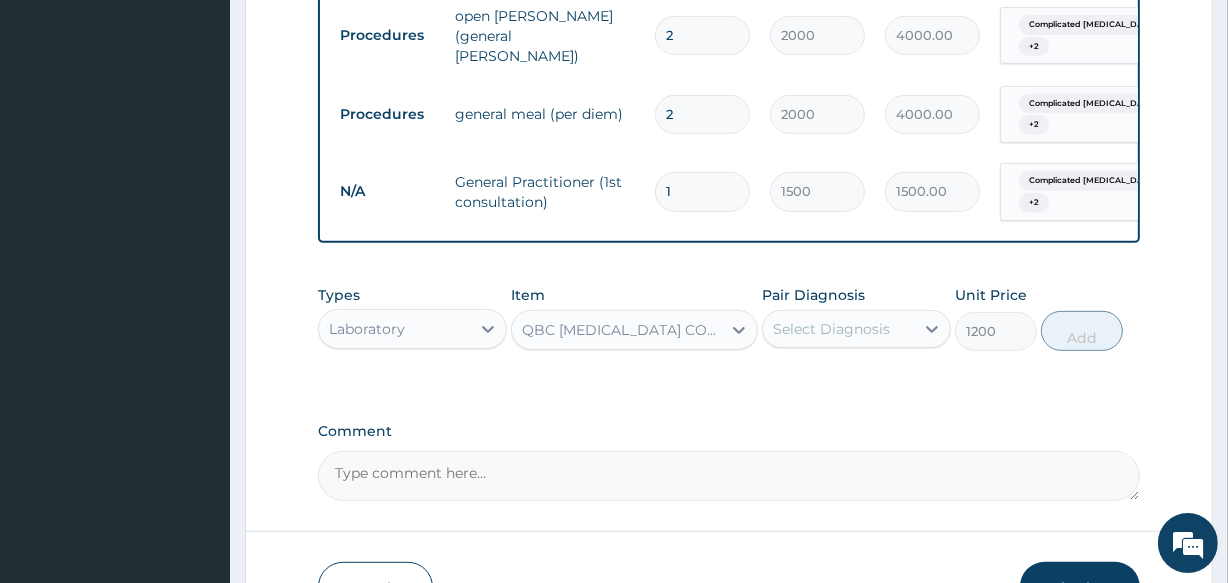 click on "Select Diagnosis" at bounding box center (831, 329) 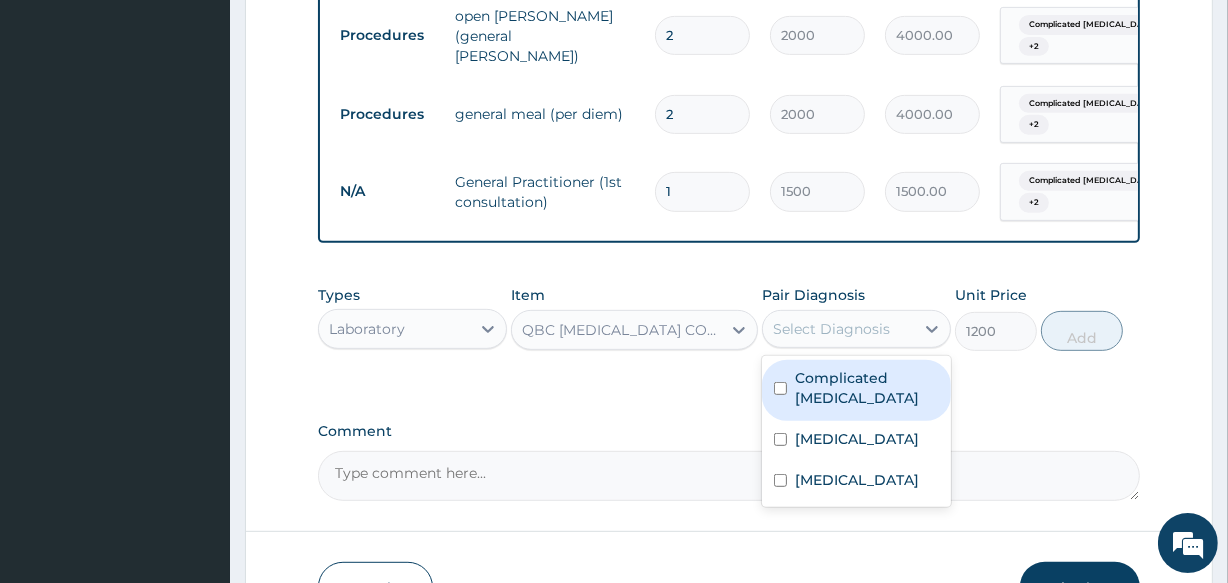 click on "Complicated malaria" at bounding box center (867, 388) 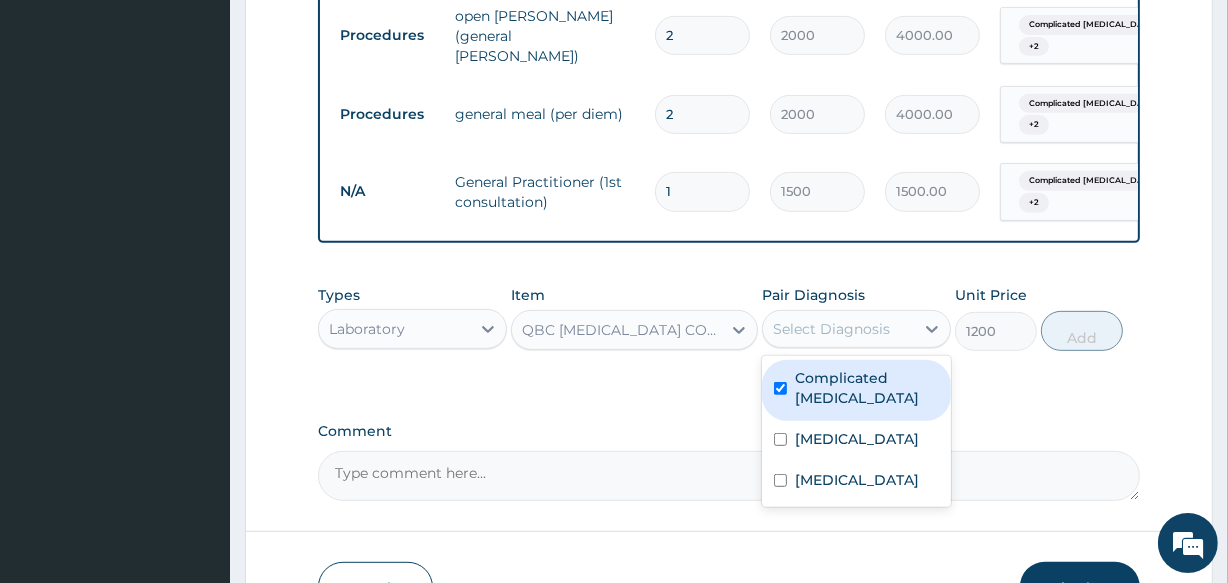 checkbox on "true" 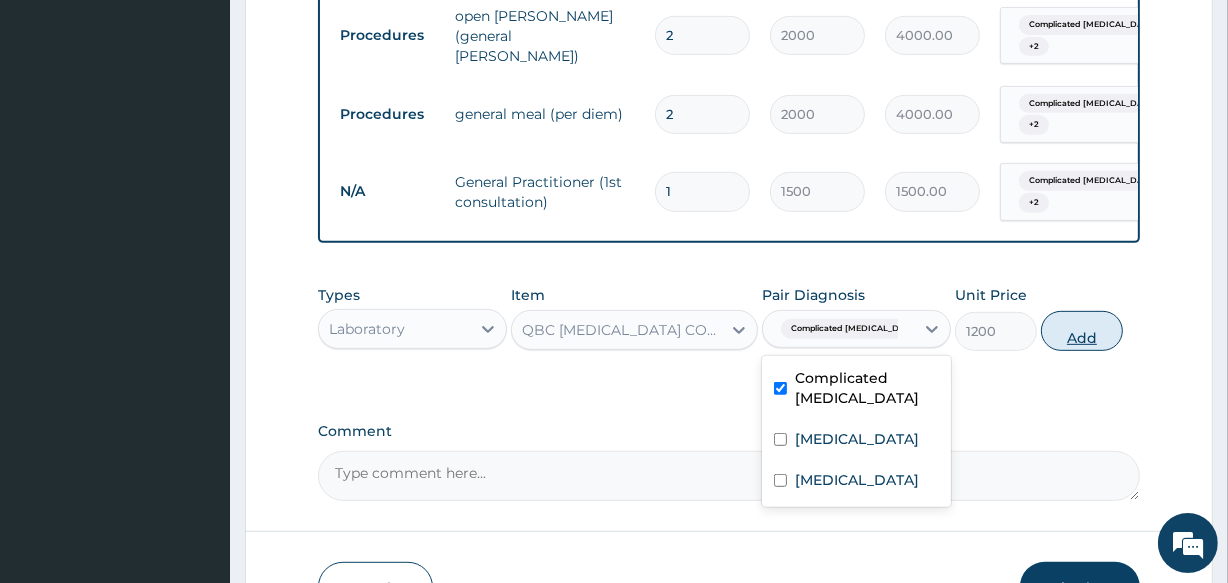 click on "Add" at bounding box center [1082, 331] 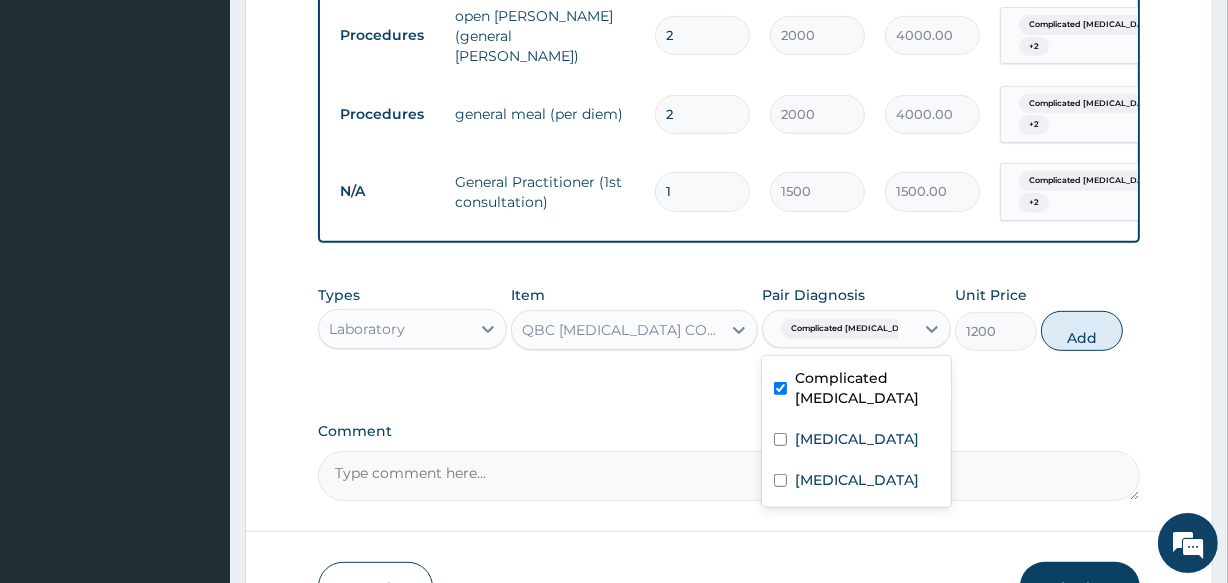 type on "0" 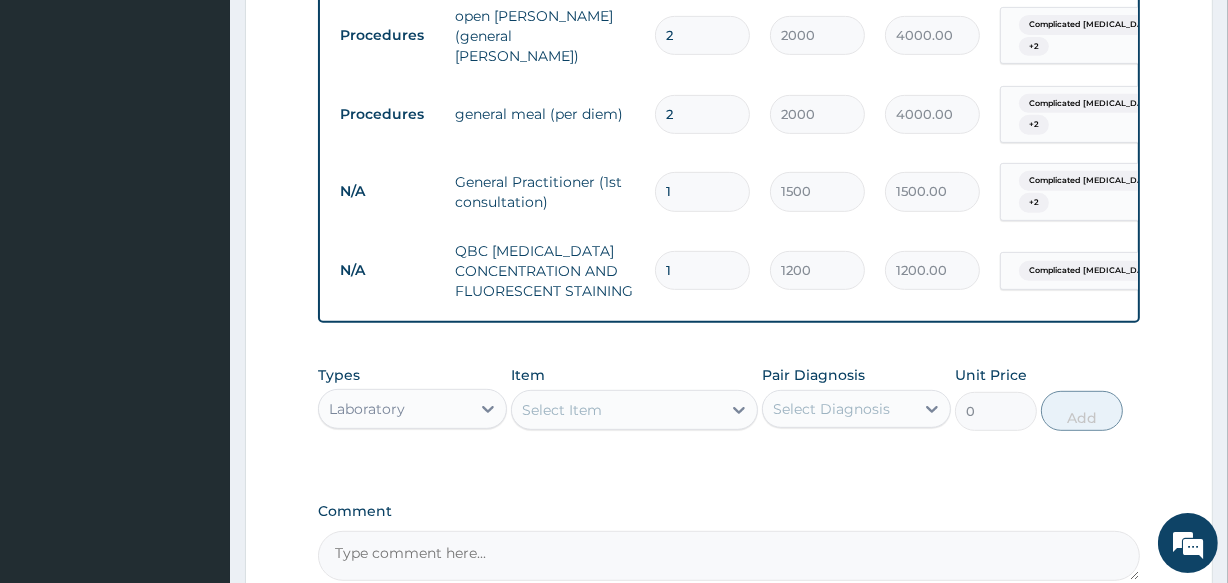 click on "Select Item" at bounding box center [562, 410] 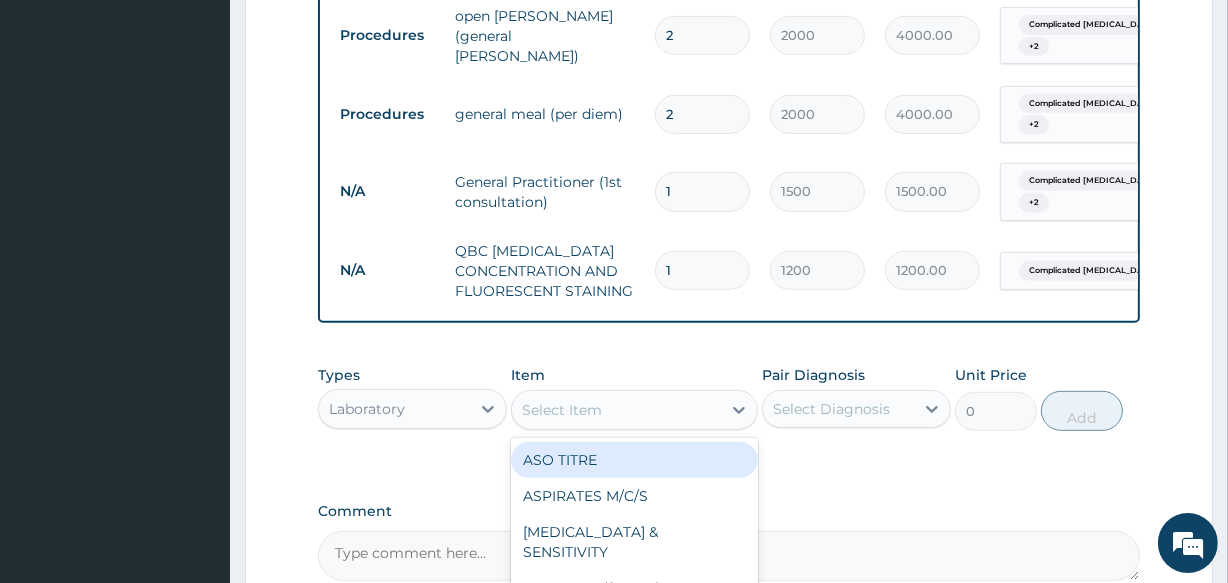 type on "G" 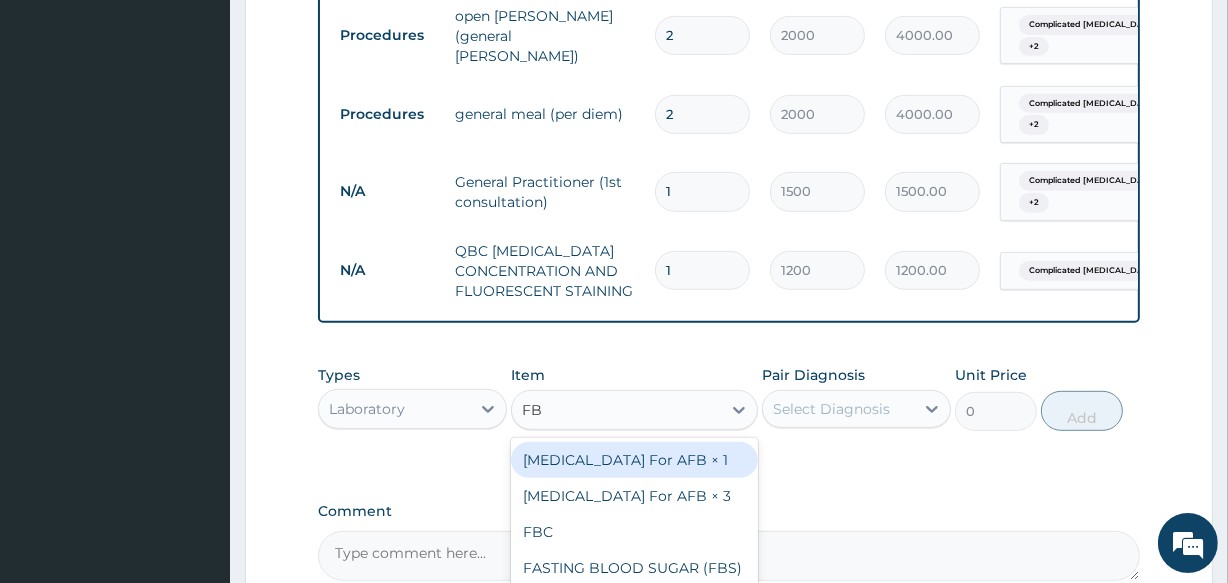 type on "FBC" 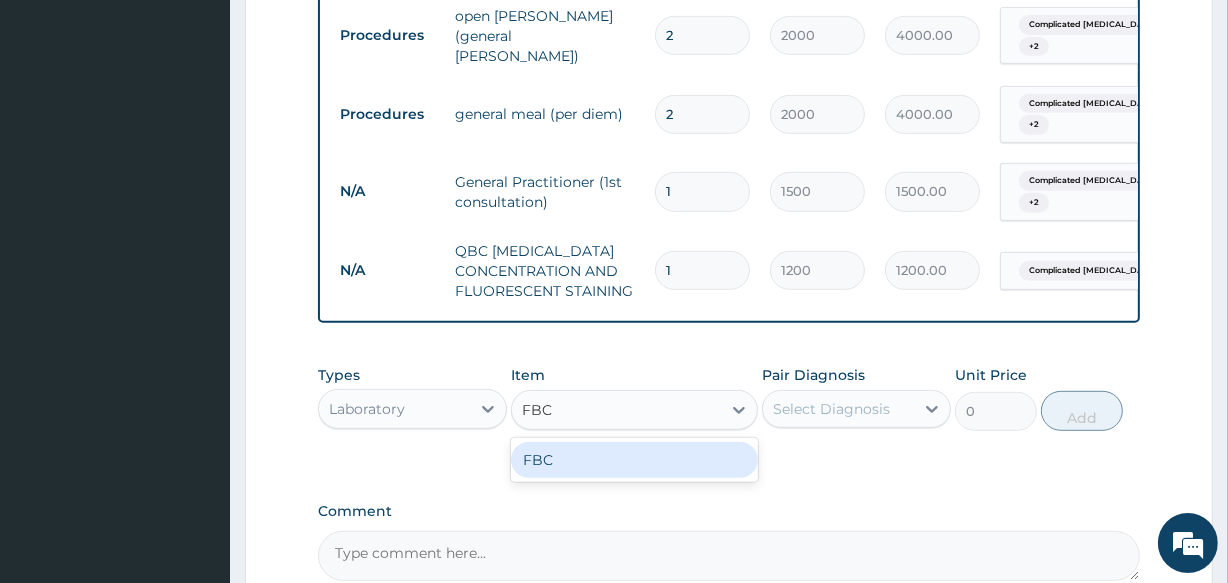 click on "FBC" at bounding box center [634, 460] 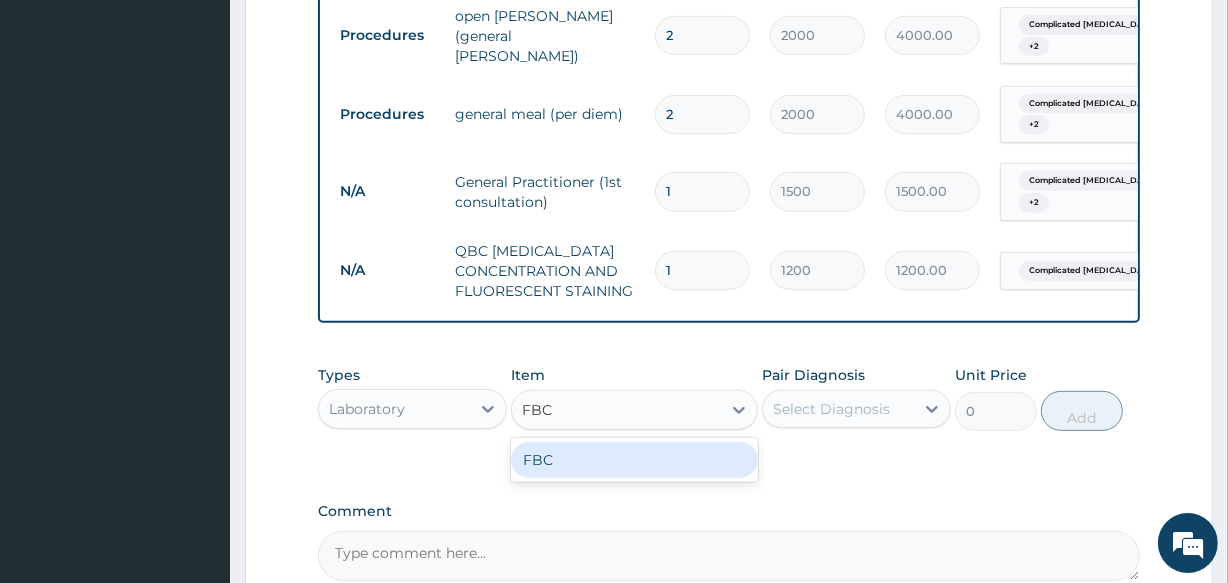 type 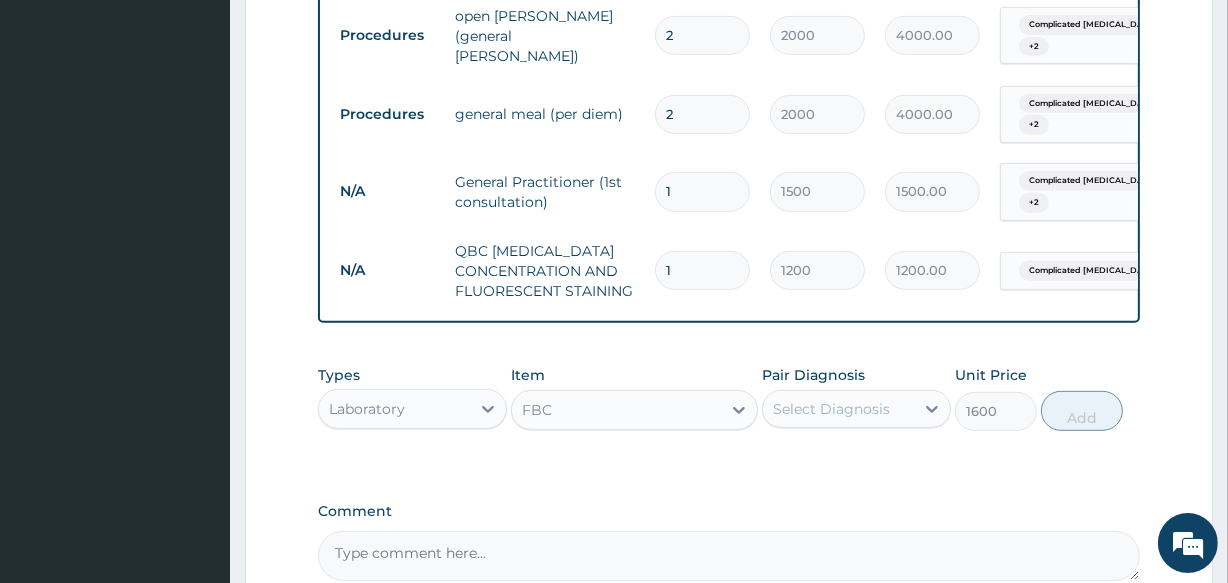 click on "Select Diagnosis" at bounding box center (831, 409) 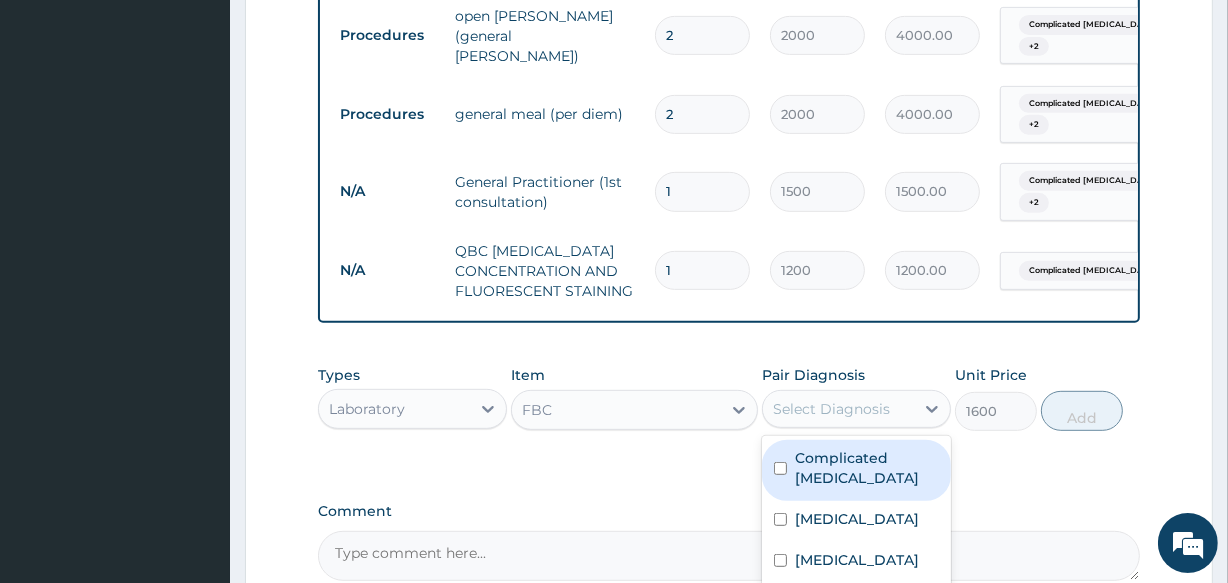 click on "Complicated malaria" at bounding box center (867, 468) 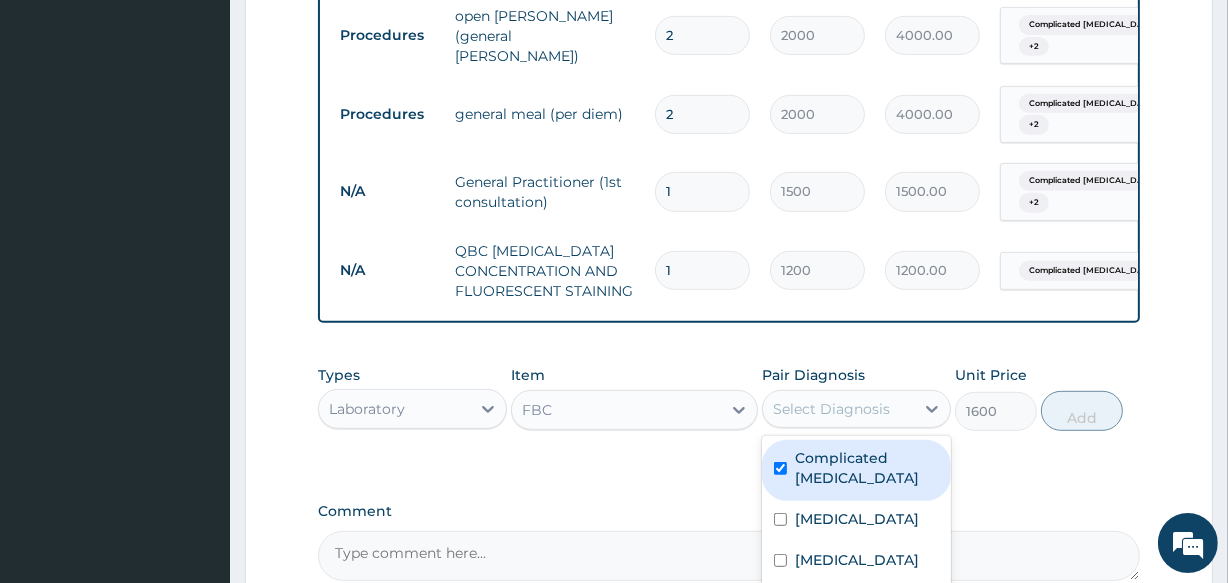 checkbox on "true" 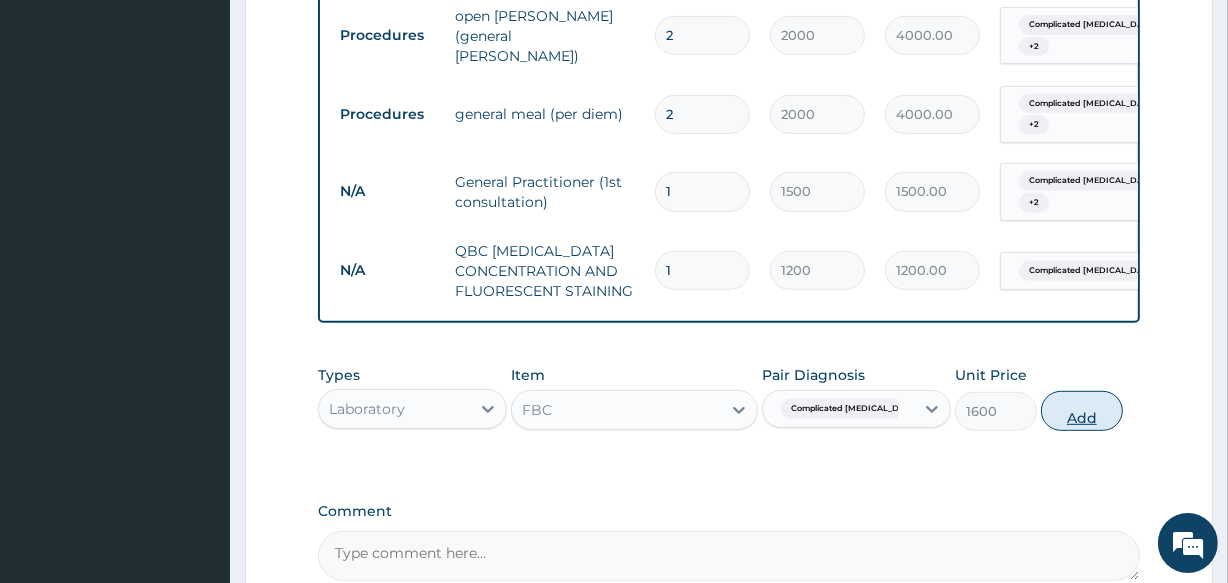 click on "Add" at bounding box center [1082, 411] 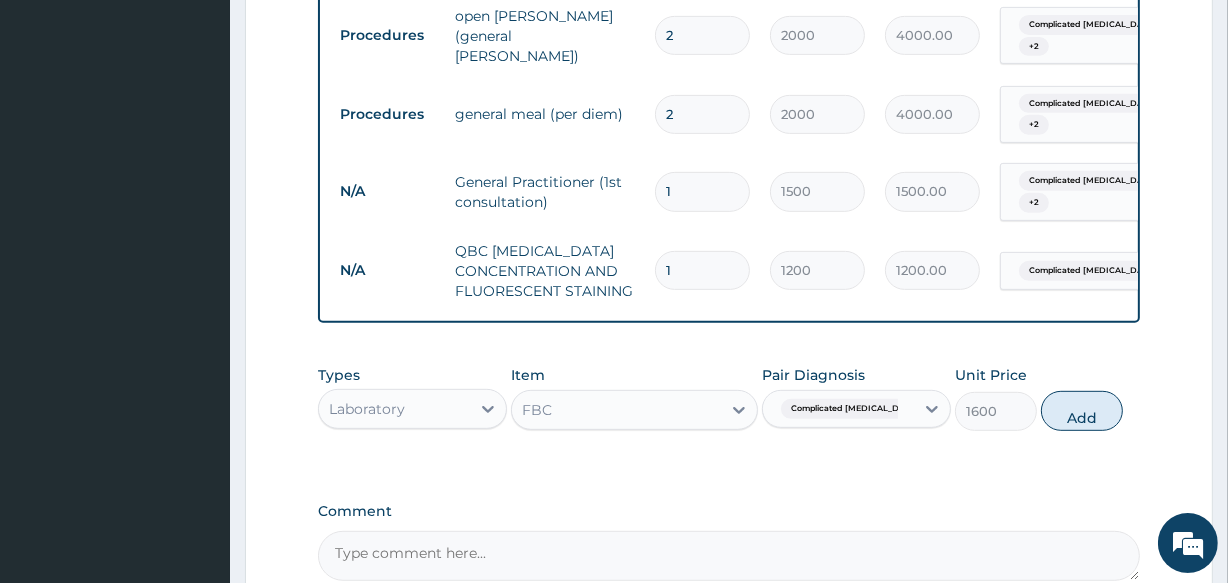 type on "0" 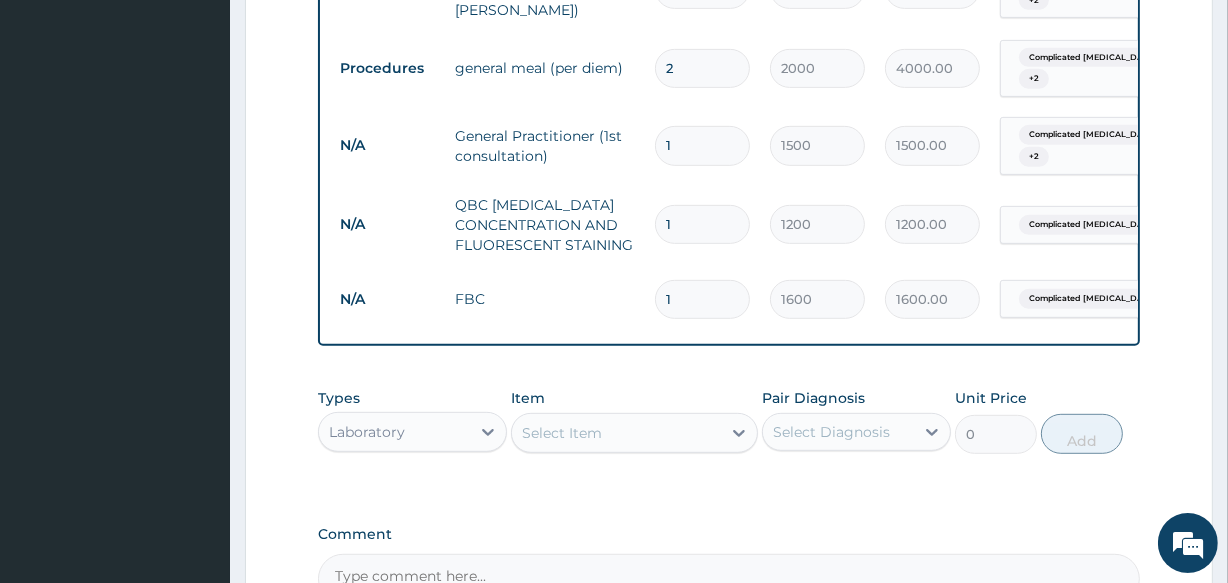 scroll, scrollTop: 875, scrollLeft: 0, axis: vertical 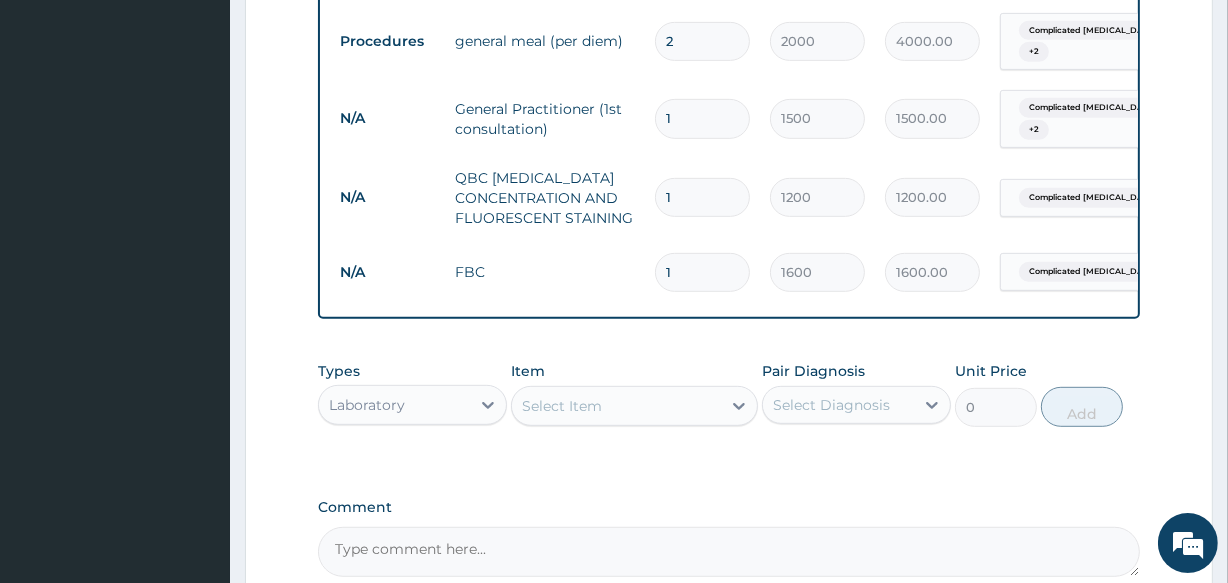 click on "Item Select Item" at bounding box center (634, 394) 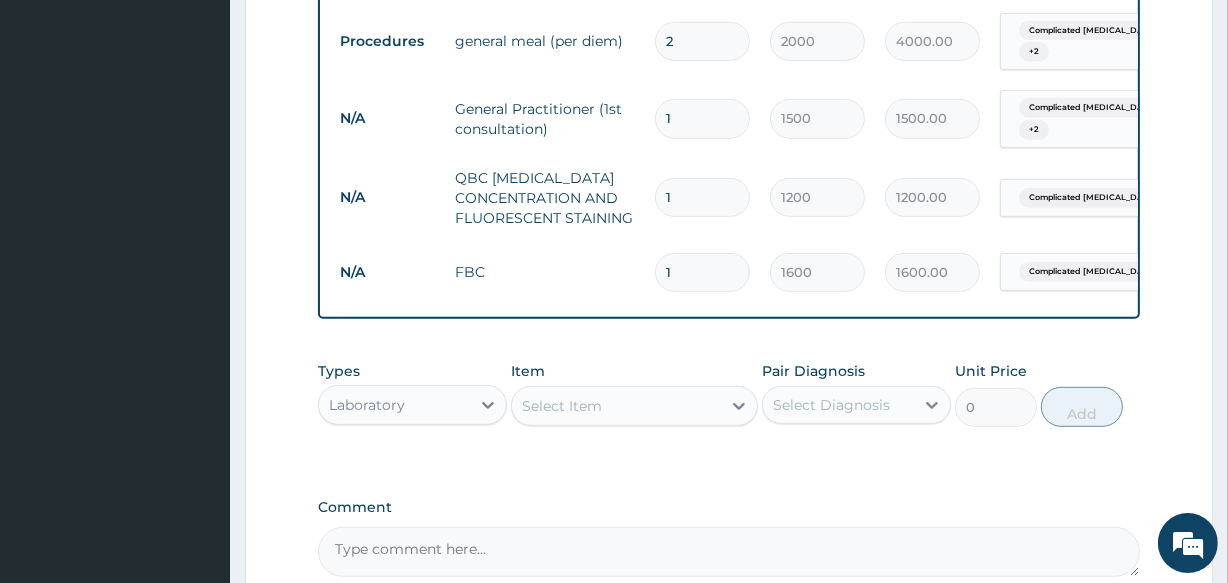 click on "Select Item" at bounding box center (562, 406) 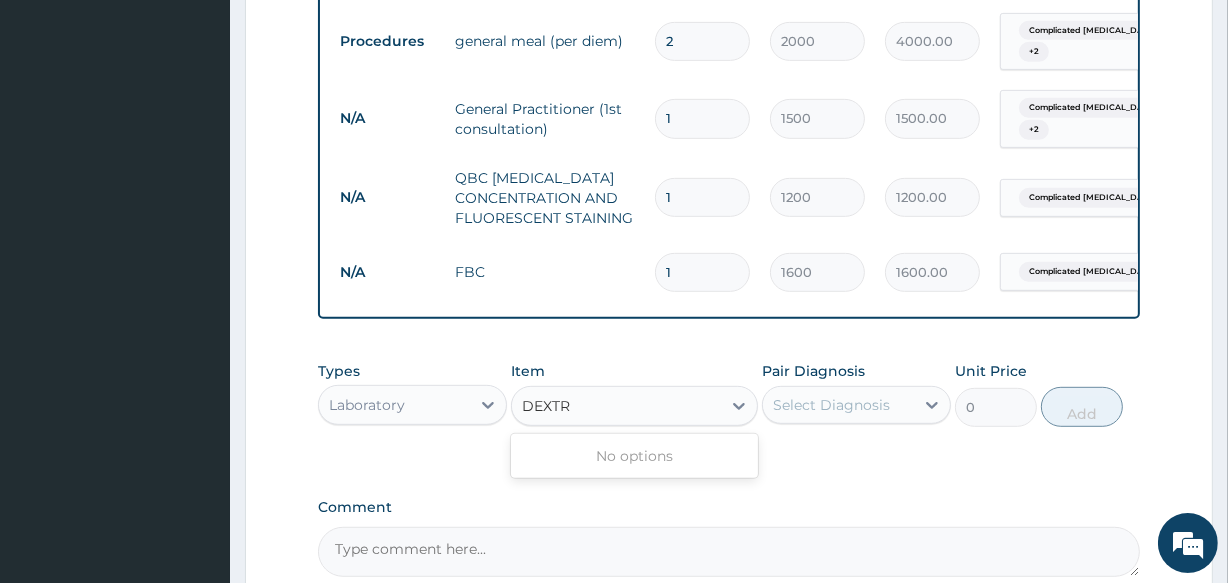 type on "DEXTR" 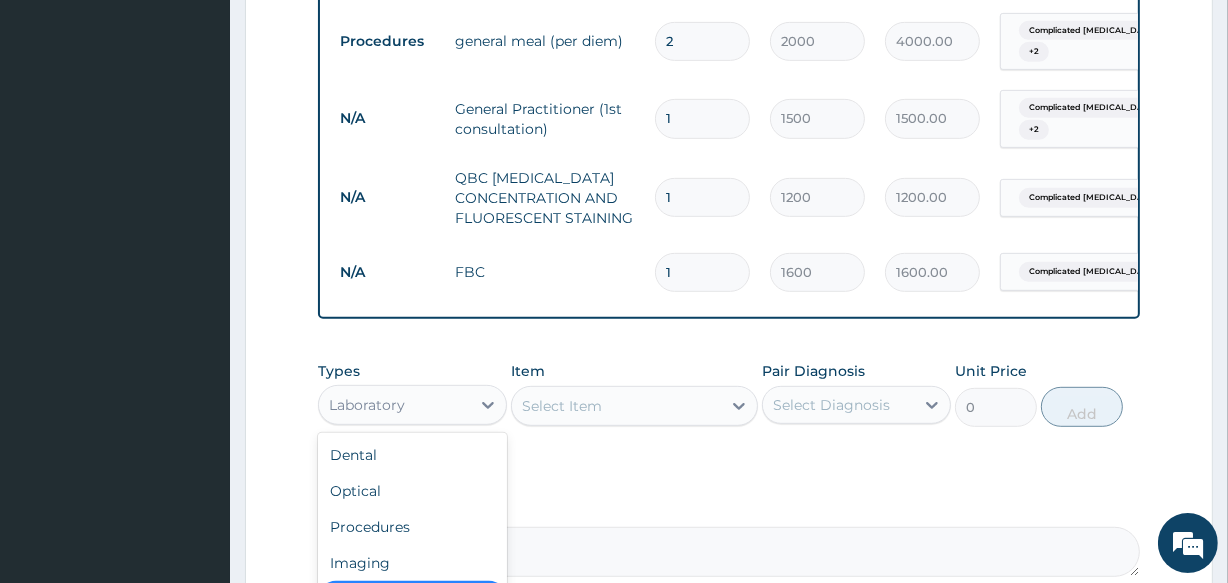 drag, startPoint x: 416, startPoint y: 395, endPoint x: 416, endPoint y: 408, distance: 13 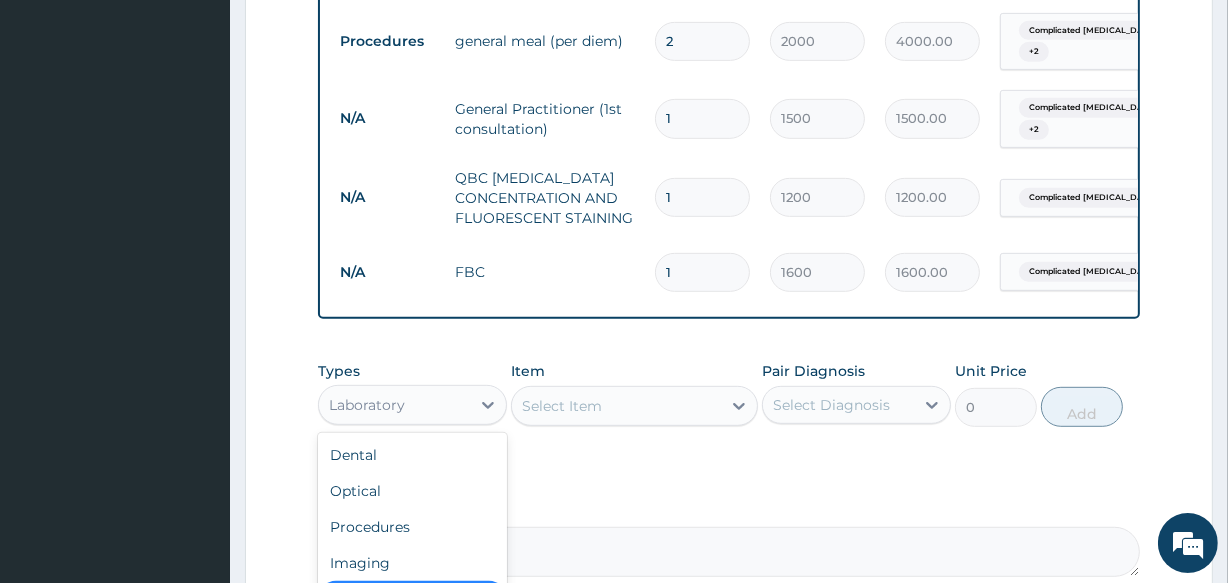click on "Laboratory" at bounding box center (412, 405) 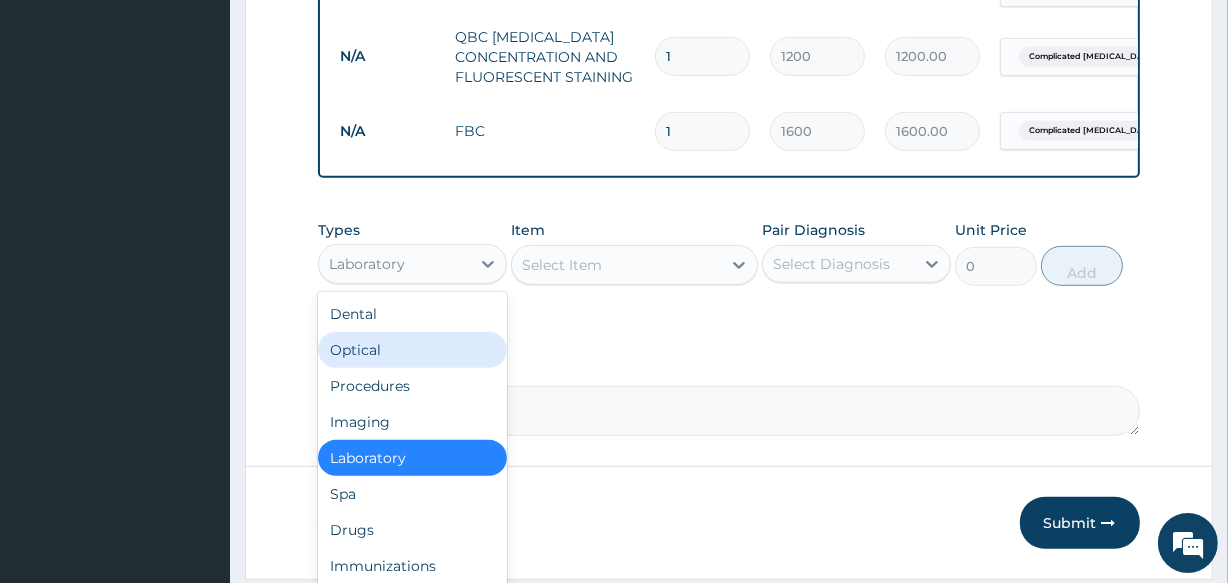 scroll, scrollTop: 1020, scrollLeft: 0, axis: vertical 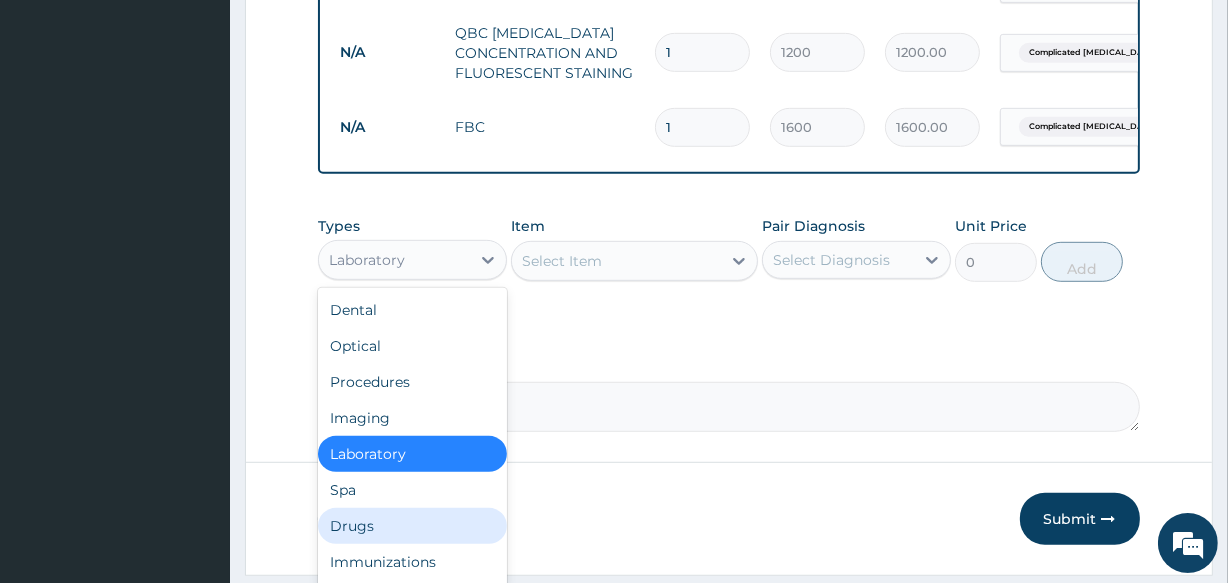 click on "Drugs" at bounding box center (412, 526) 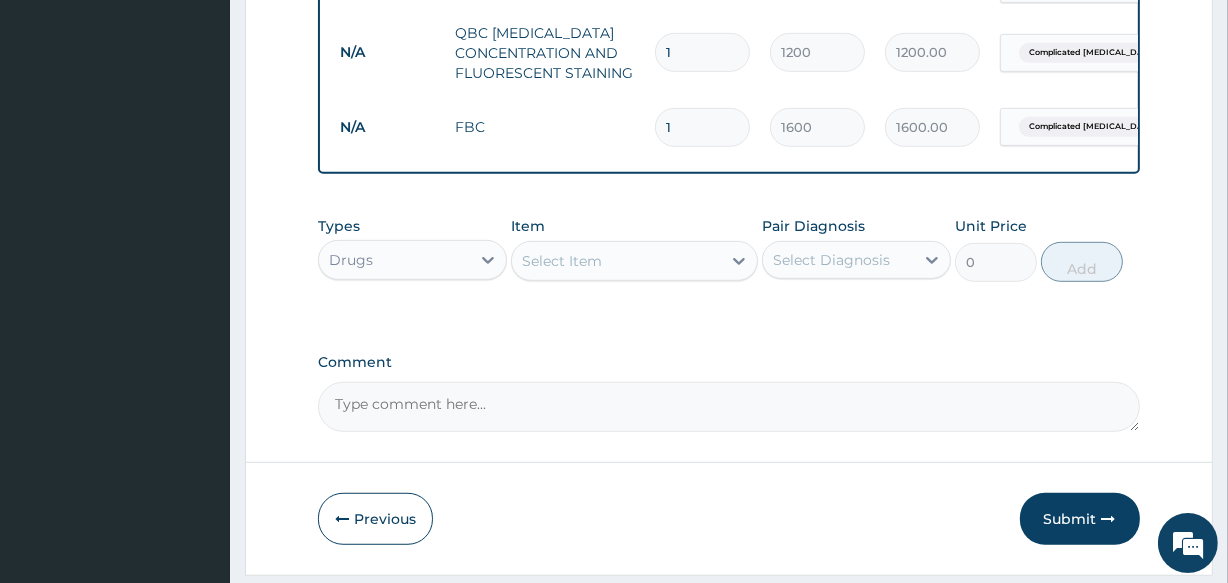 click on "Select Item" at bounding box center (616, 261) 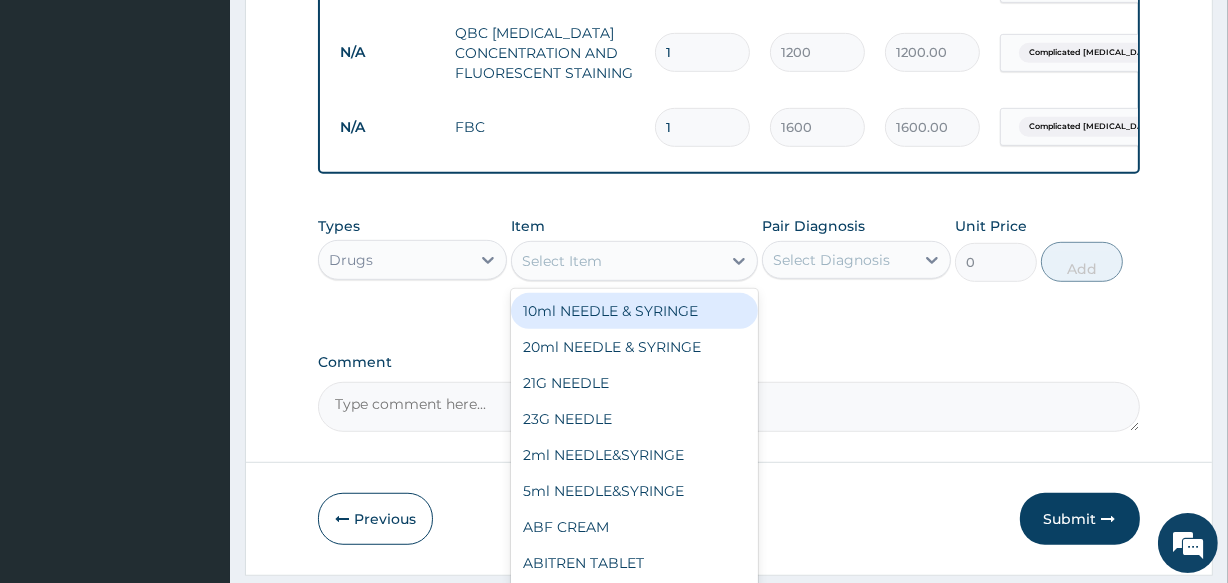 click on "Select Item" at bounding box center (616, 261) 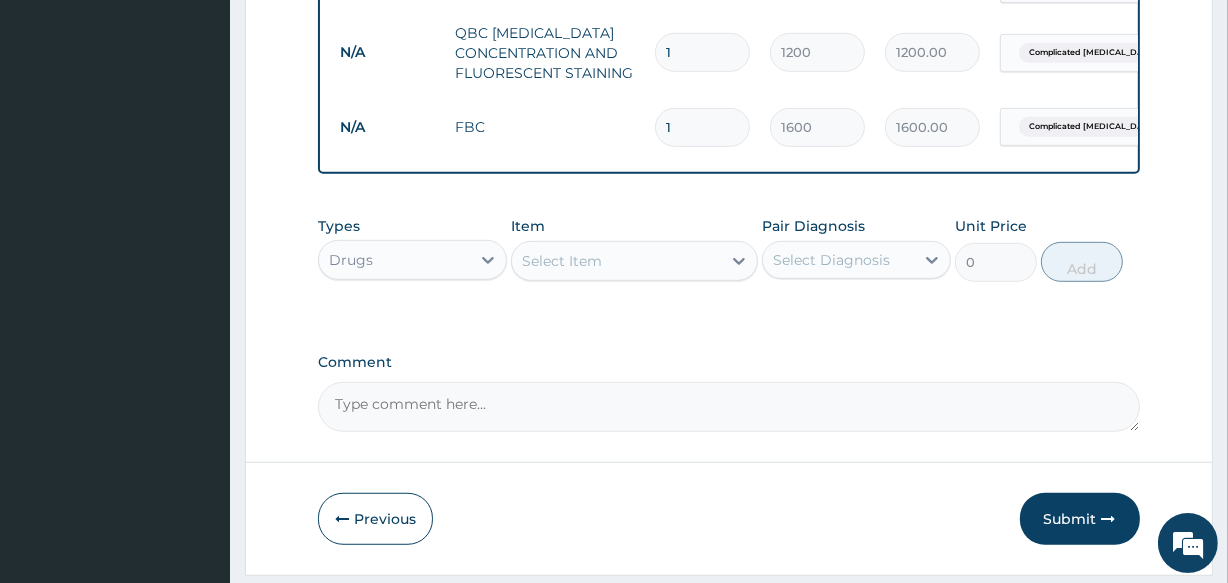 click on "Select Item" at bounding box center (616, 261) 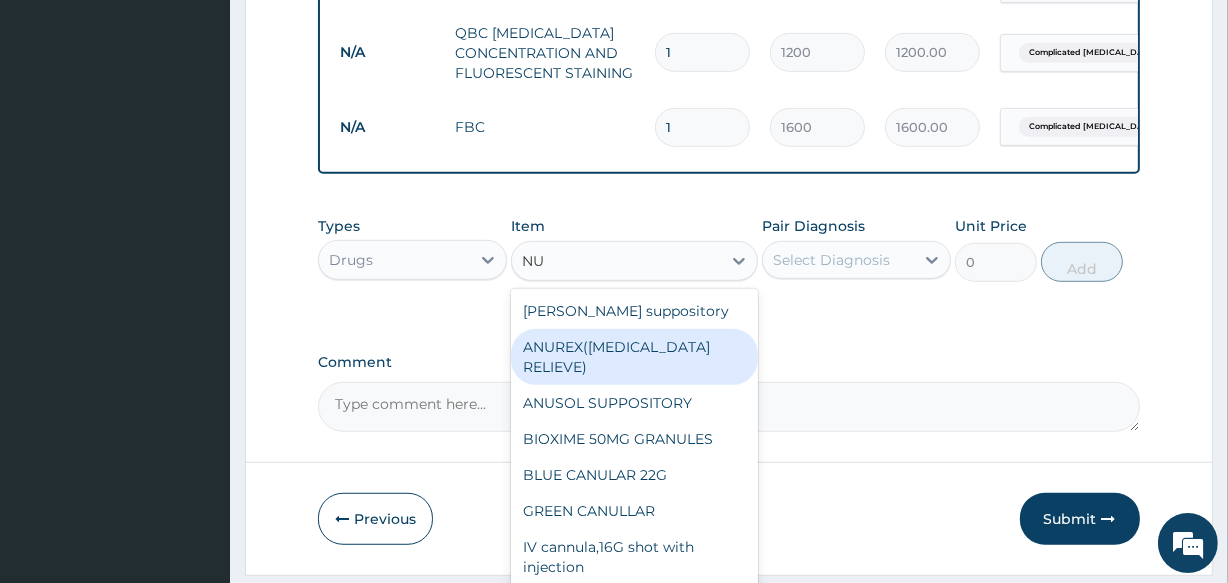 type on "N" 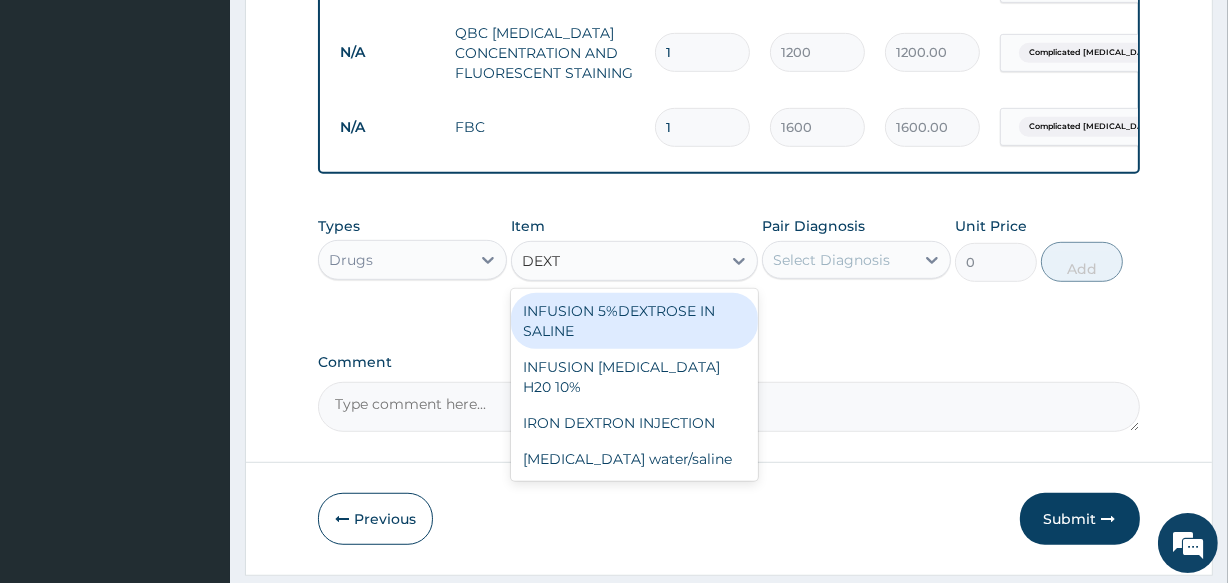 type on "DEXTR" 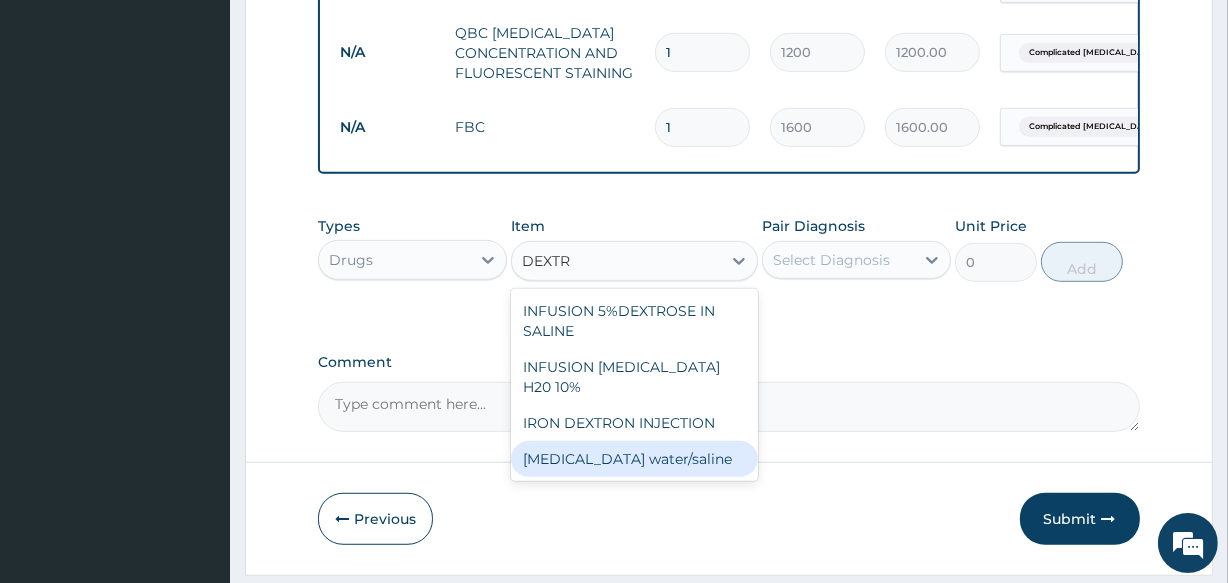 click on "Dextrose water/saline" at bounding box center (634, 459) 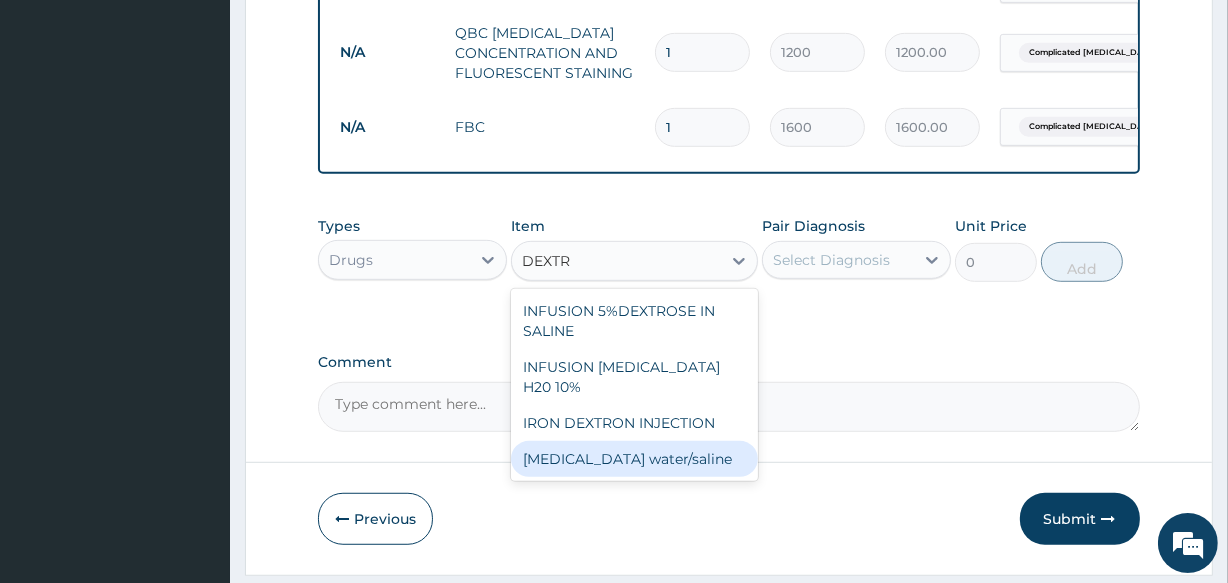 type 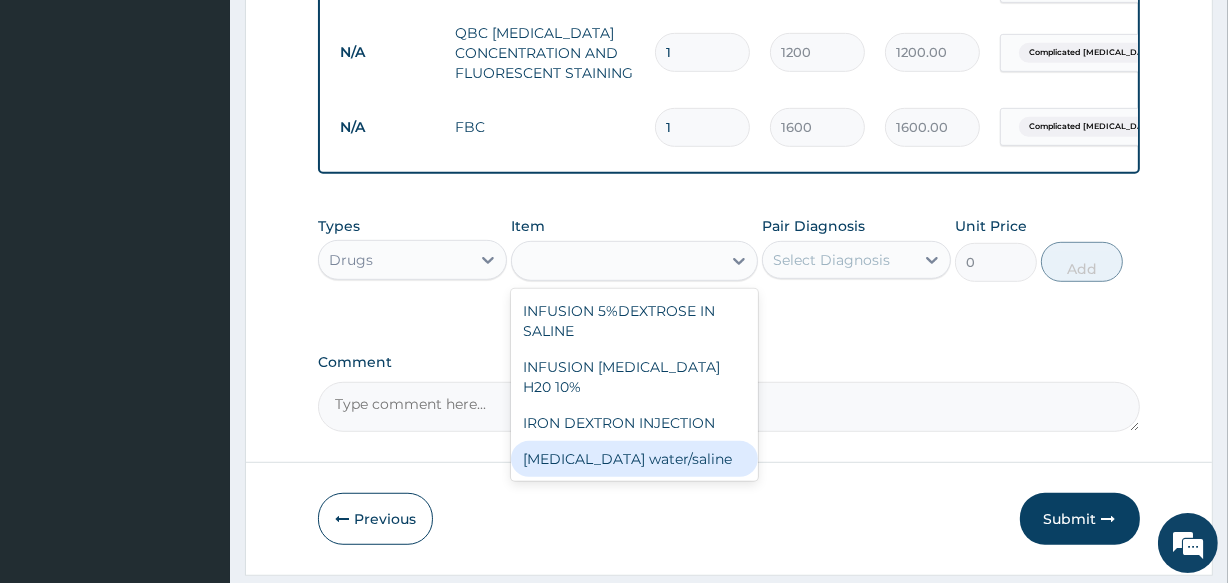 type on "700" 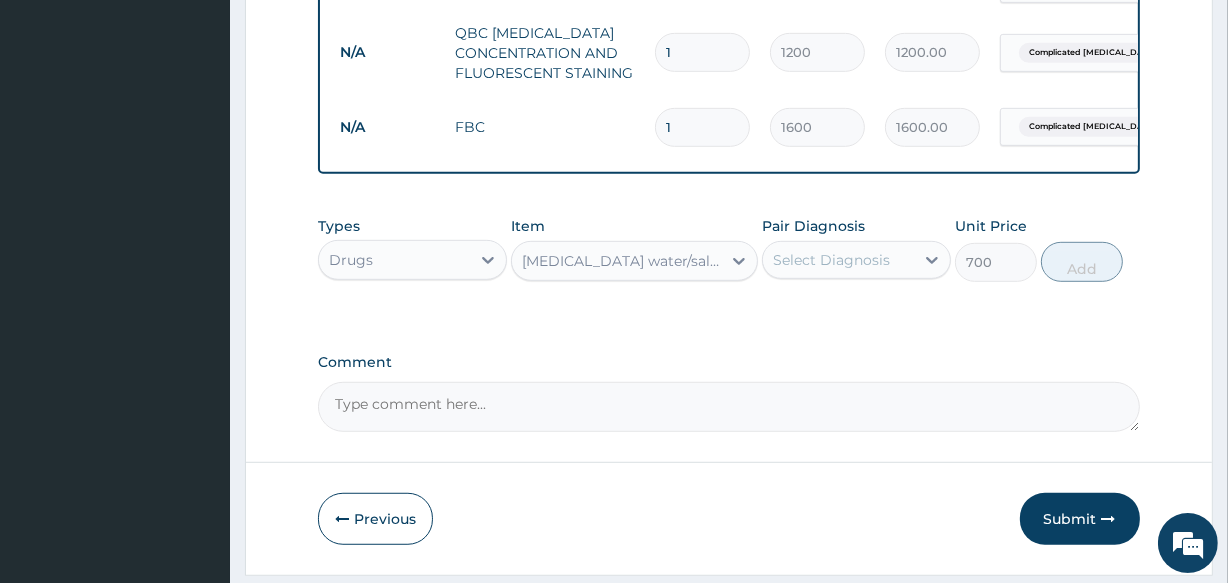 click on "Select Diagnosis" at bounding box center (831, 260) 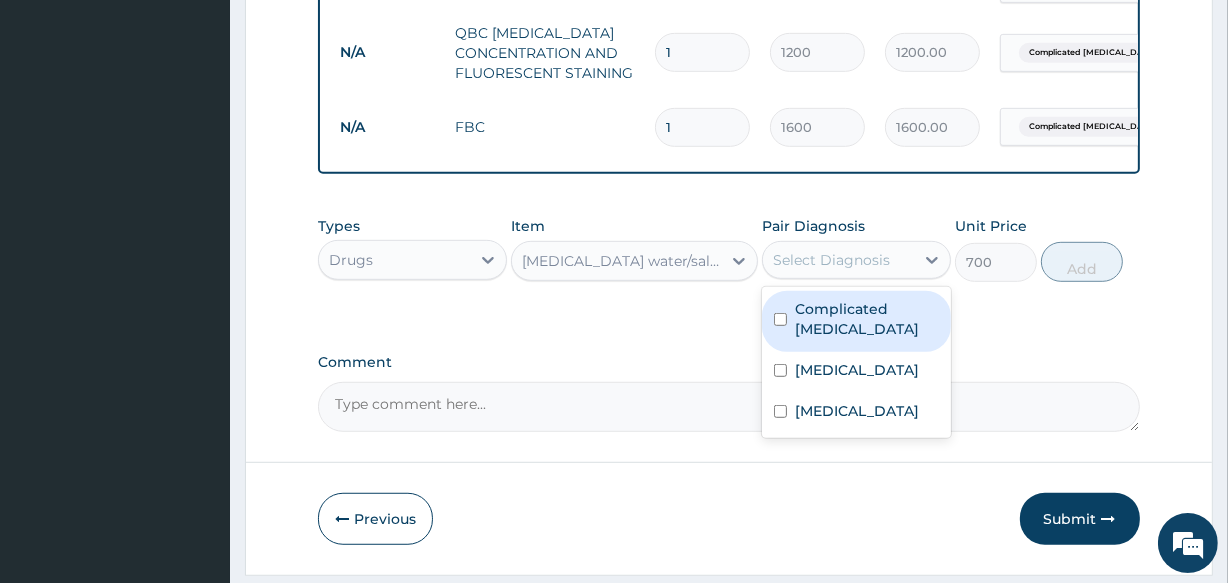 click on "Complicated malaria" at bounding box center [867, 319] 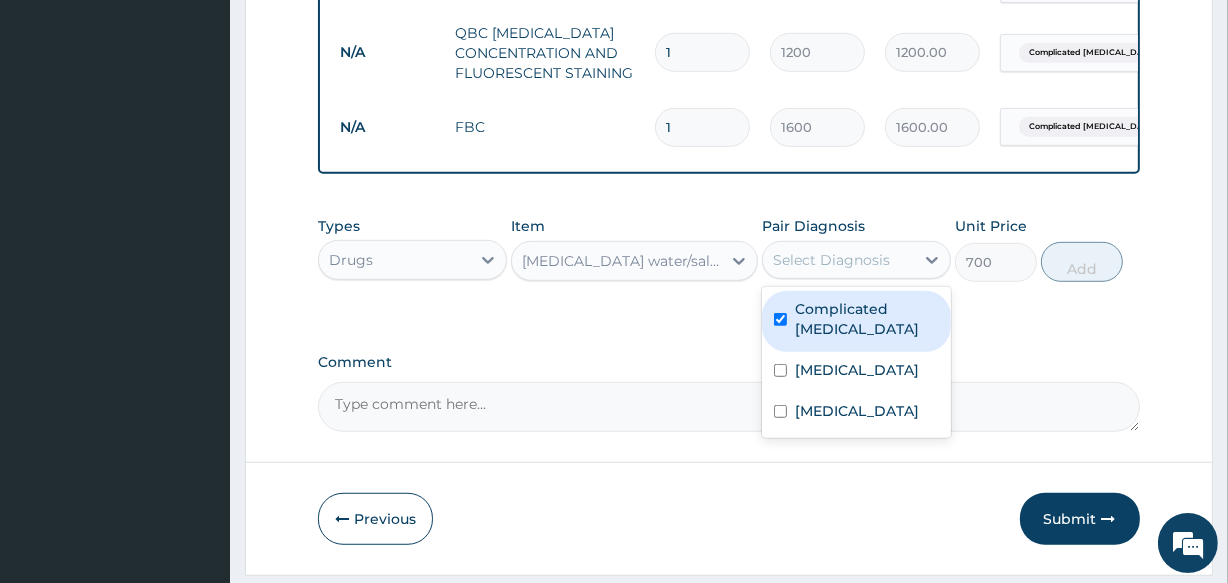 checkbox on "true" 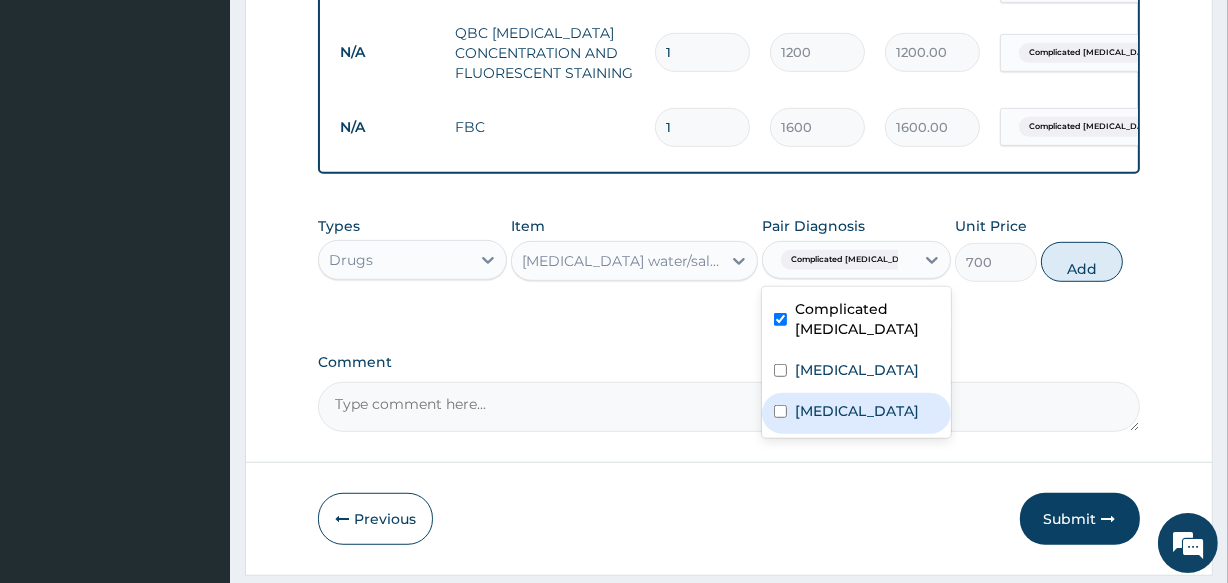 click on "Typhoid fever" at bounding box center [857, 411] 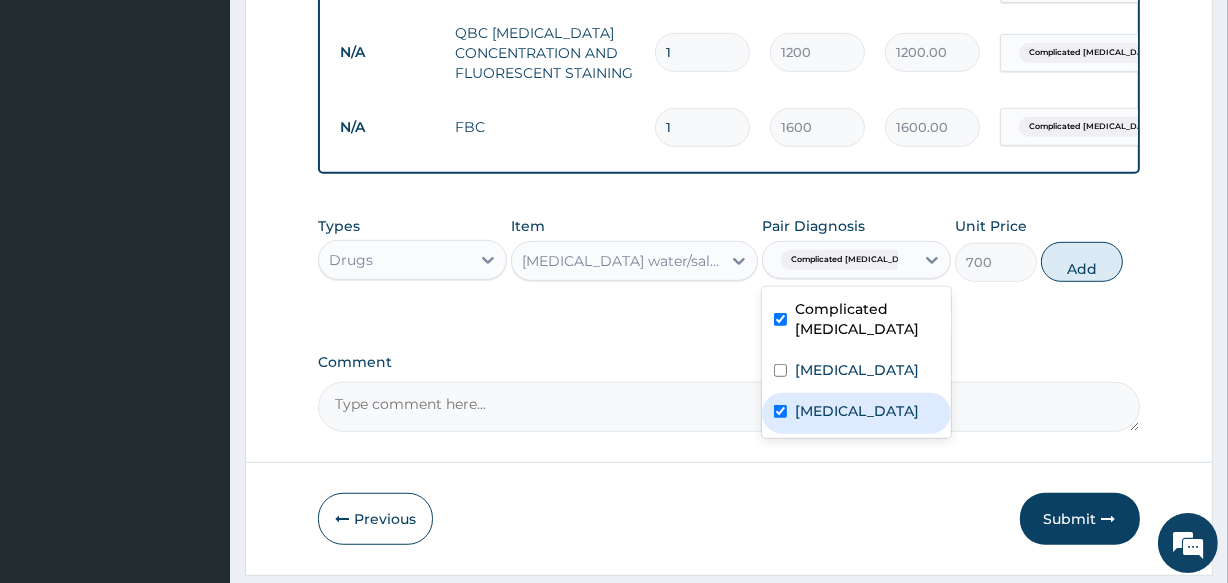 checkbox on "true" 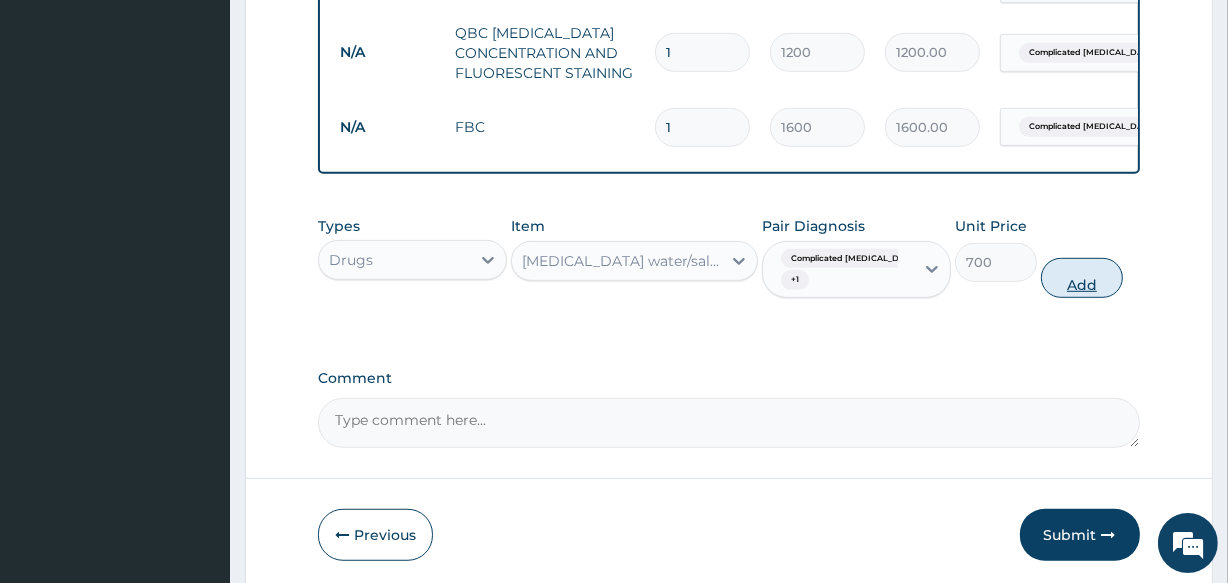 click on "Add" at bounding box center [1082, 278] 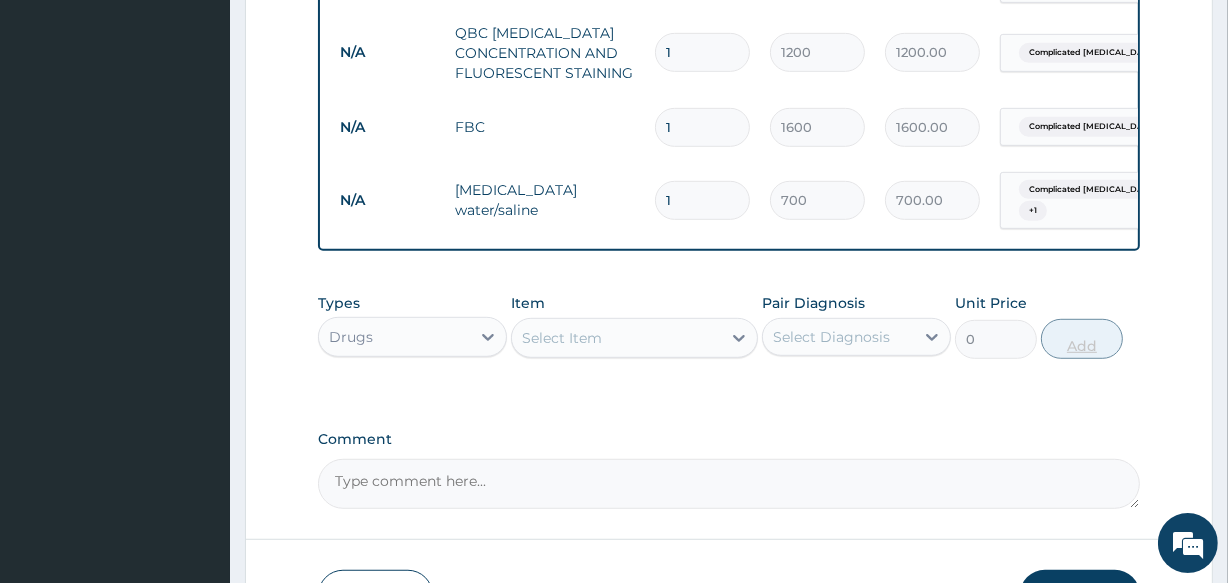 type 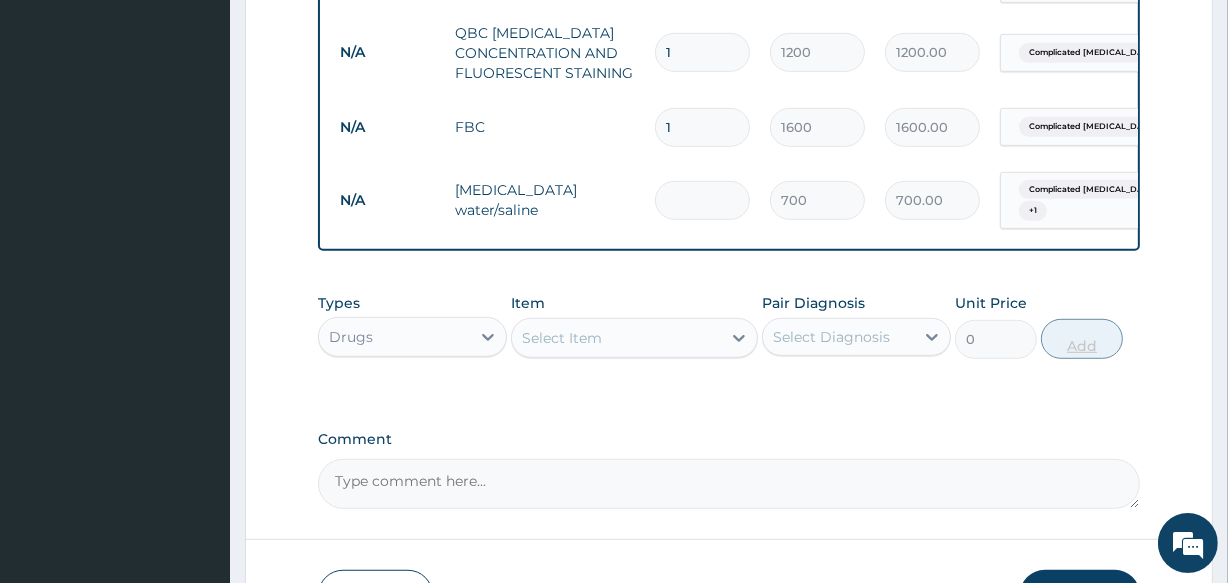 type on "0.00" 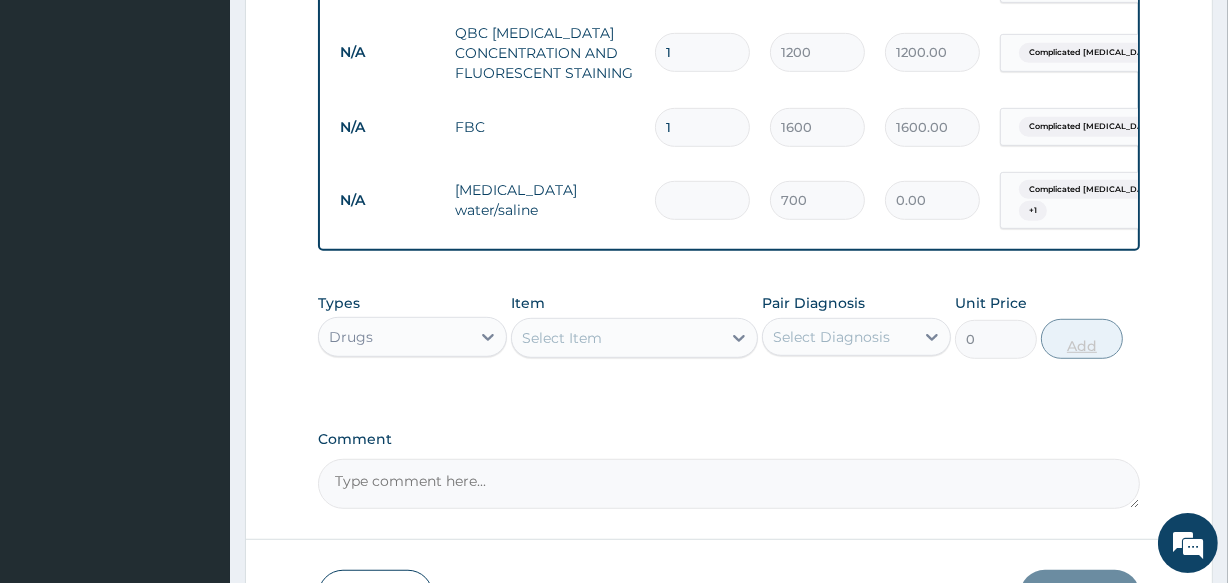 type on "2" 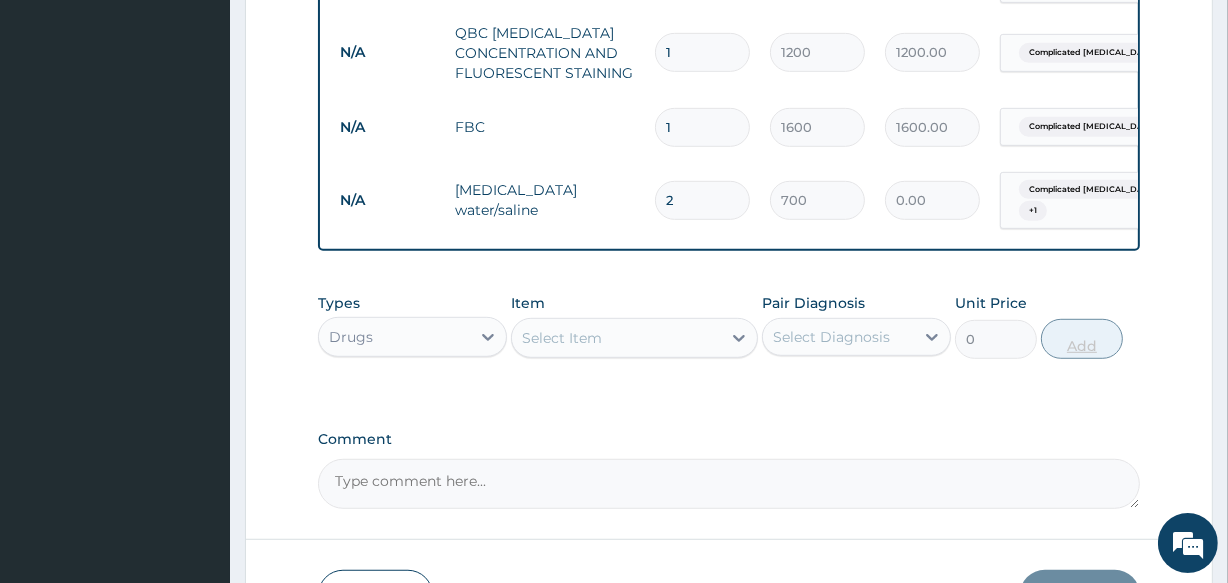 type on "1400.00" 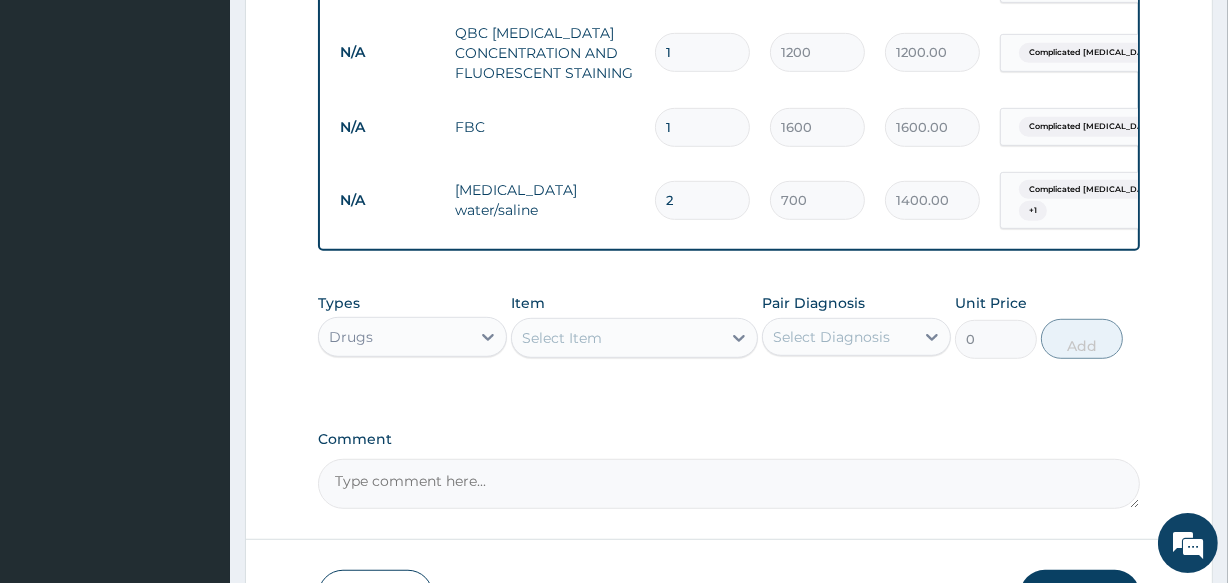 type on "2" 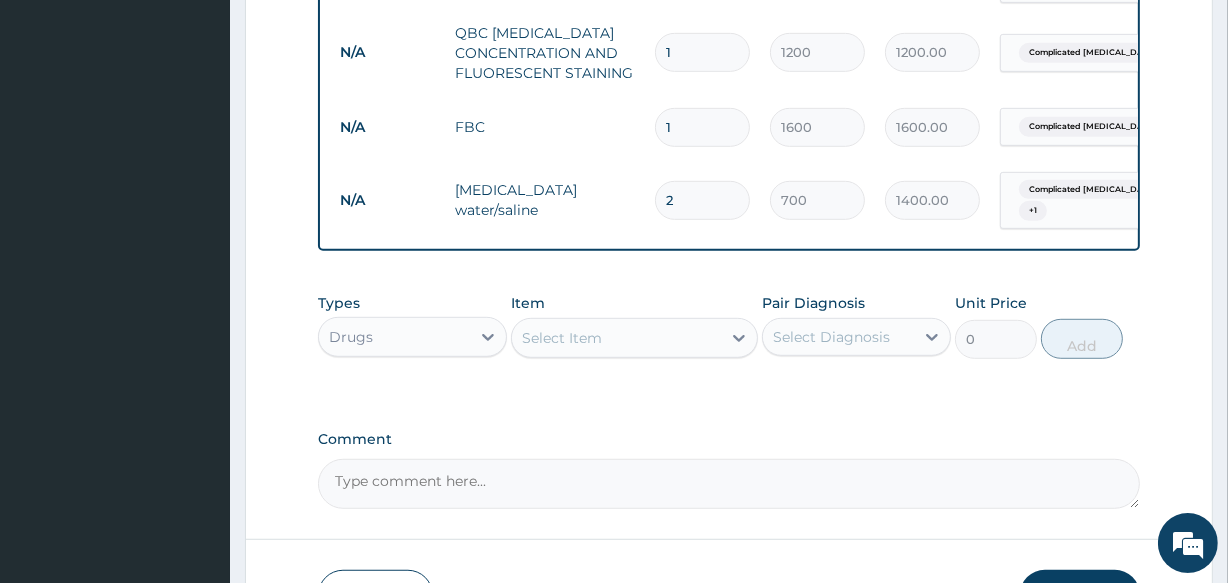 click on "Select Item" at bounding box center [616, 338] 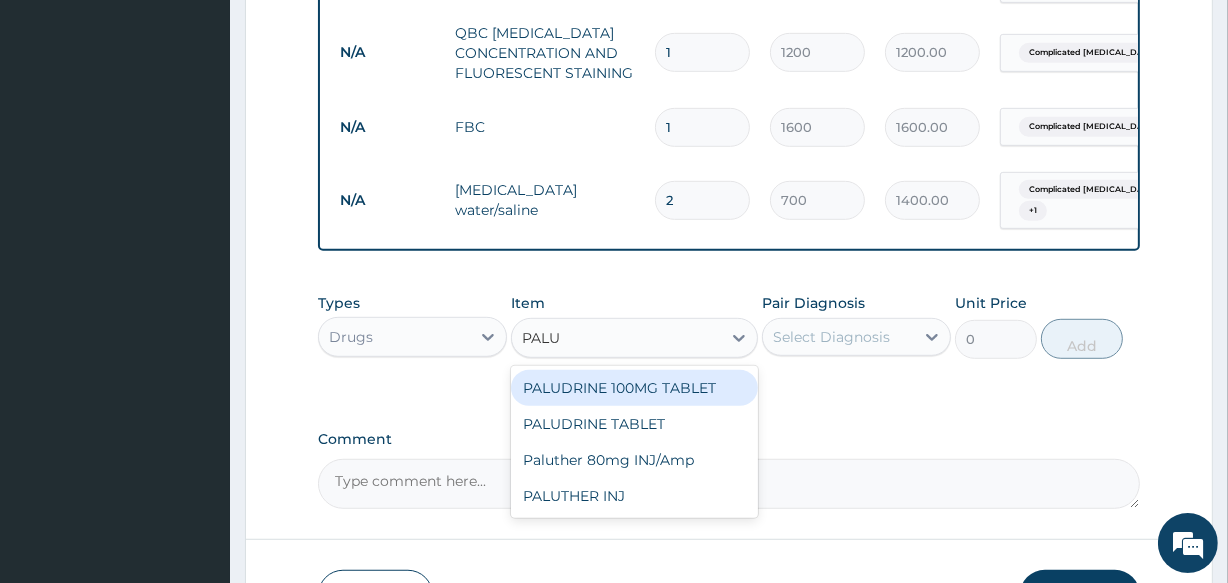 type on "PALUT" 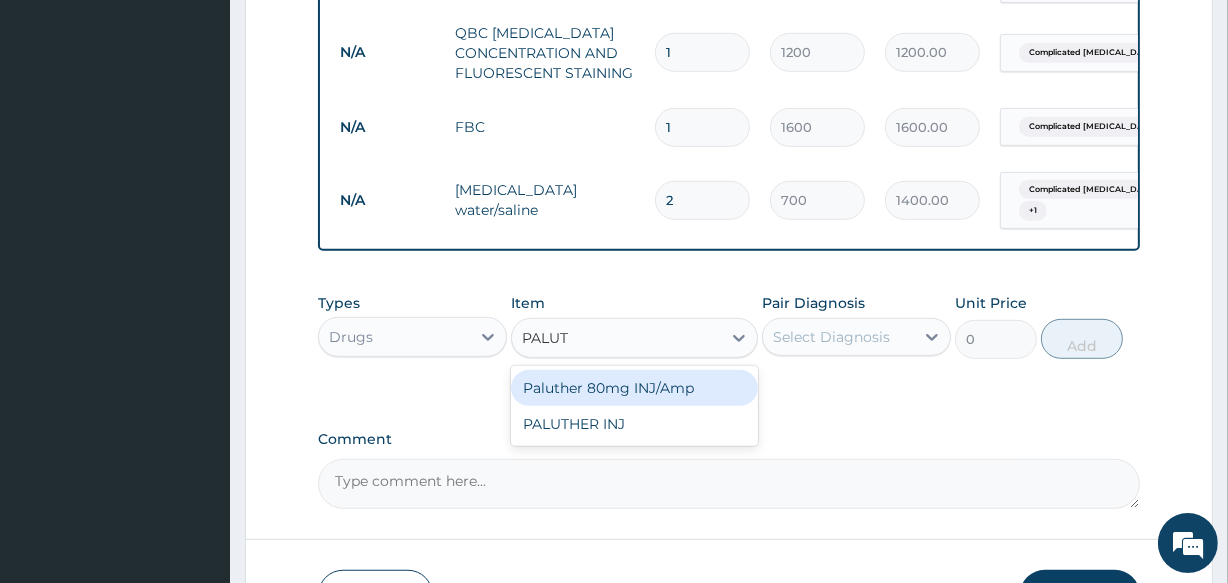 drag, startPoint x: 610, startPoint y: 425, endPoint x: 780, endPoint y: 372, distance: 178.0702 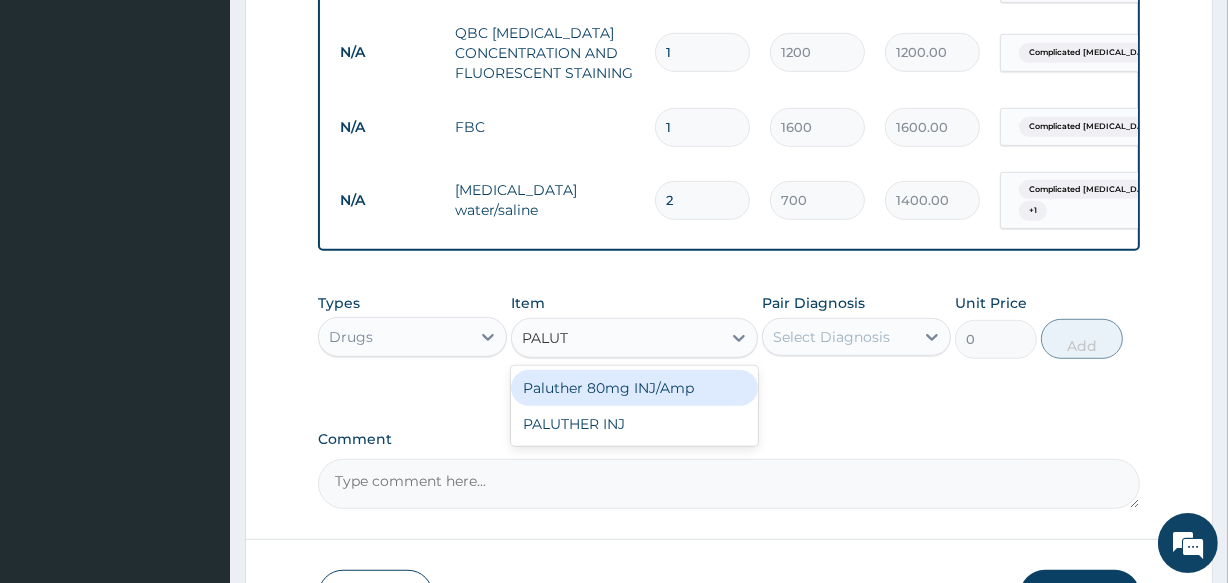 click on "Types Drugs Item option Dextrose water/saline, selected. option Paluther 80mg INJ/Amp focused, 918 of 1108. 2 results available for search term PALUT. Use Up and Down to choose options, press Enter to select the currently focused option, press Escape to exit the menu, press Tab to select the option and exit the menu. PALUT PALUT Paluther 80mg INJ/Amp PALUTHER INJ Pair Diagnosis Select Diagnosis Unit Price 0 Add" at bounding box center [728, 326] 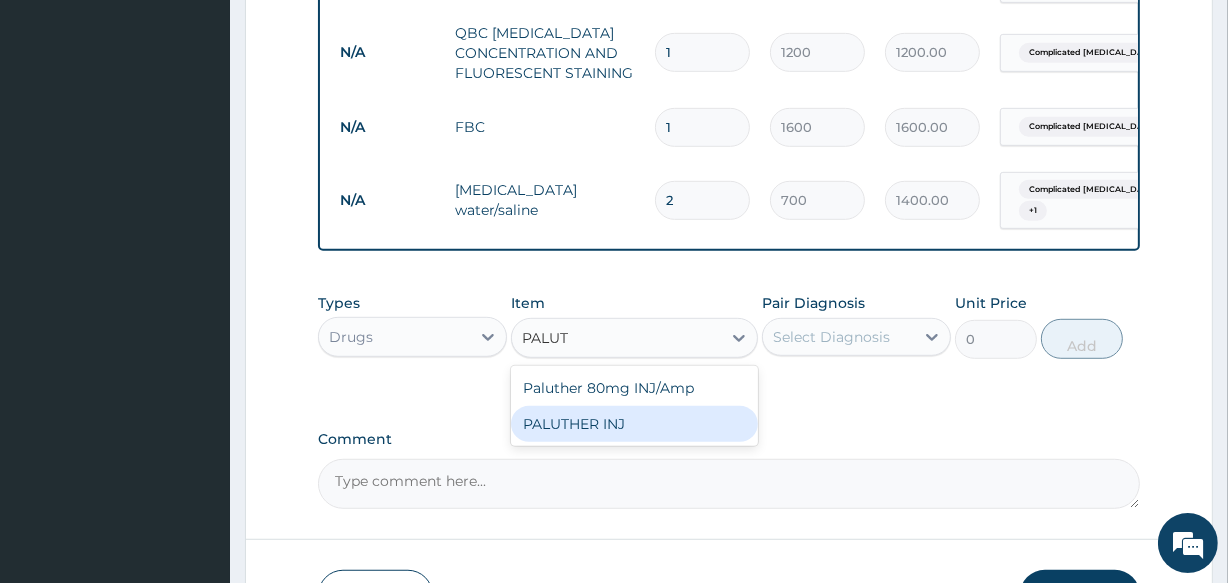 click on "PALUTHER INJ" at bounding box center (634, 424) 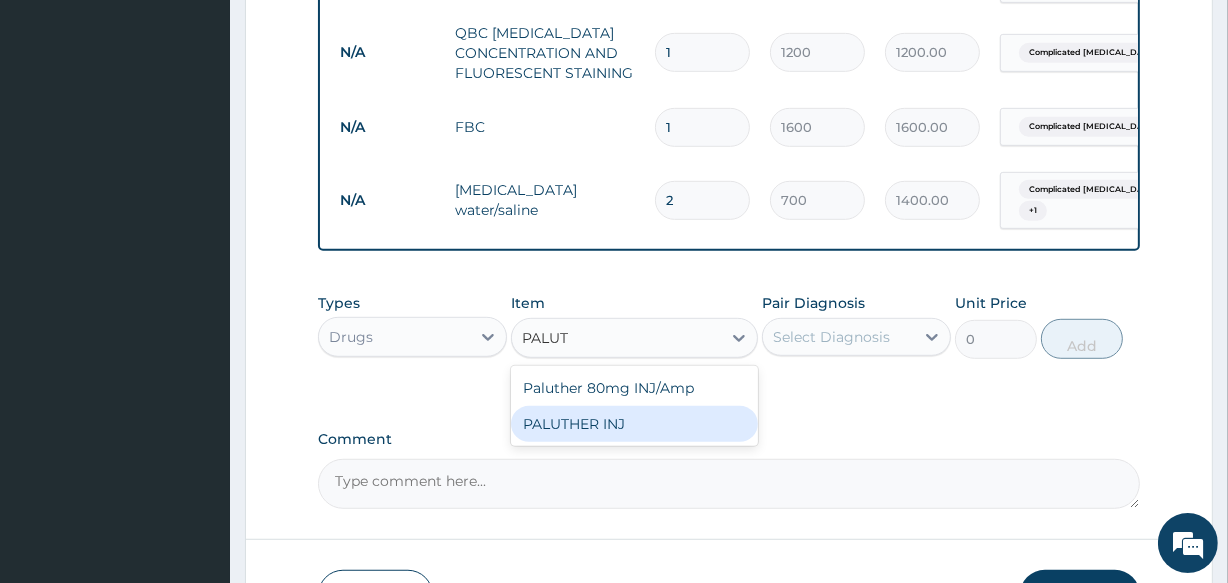 type 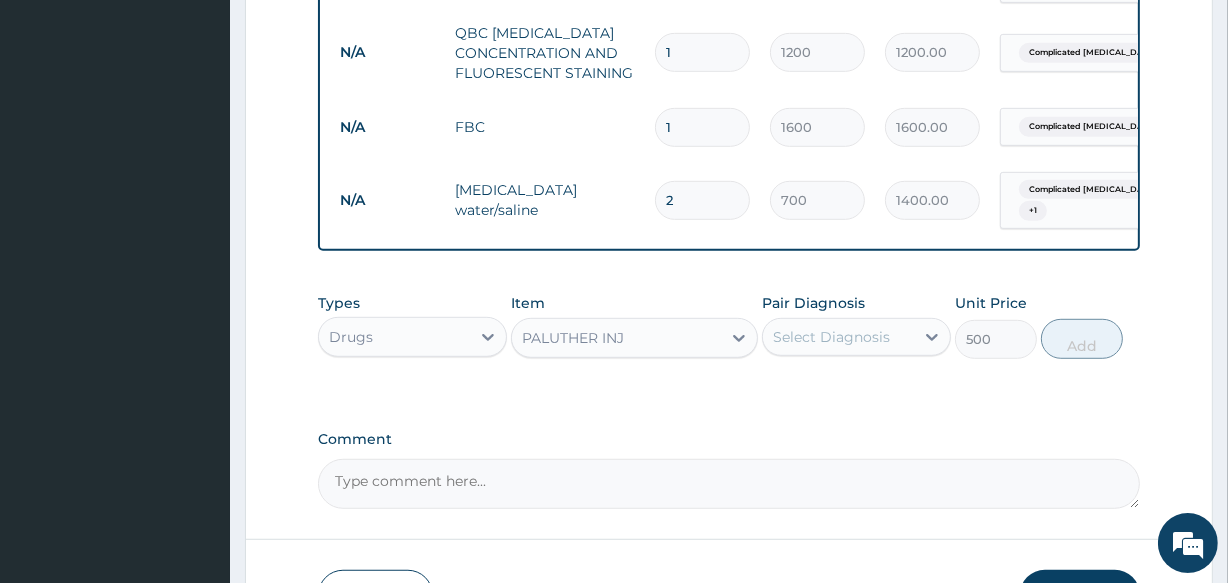 click on "Select Diagnosis" at bounding box center (838, 337) 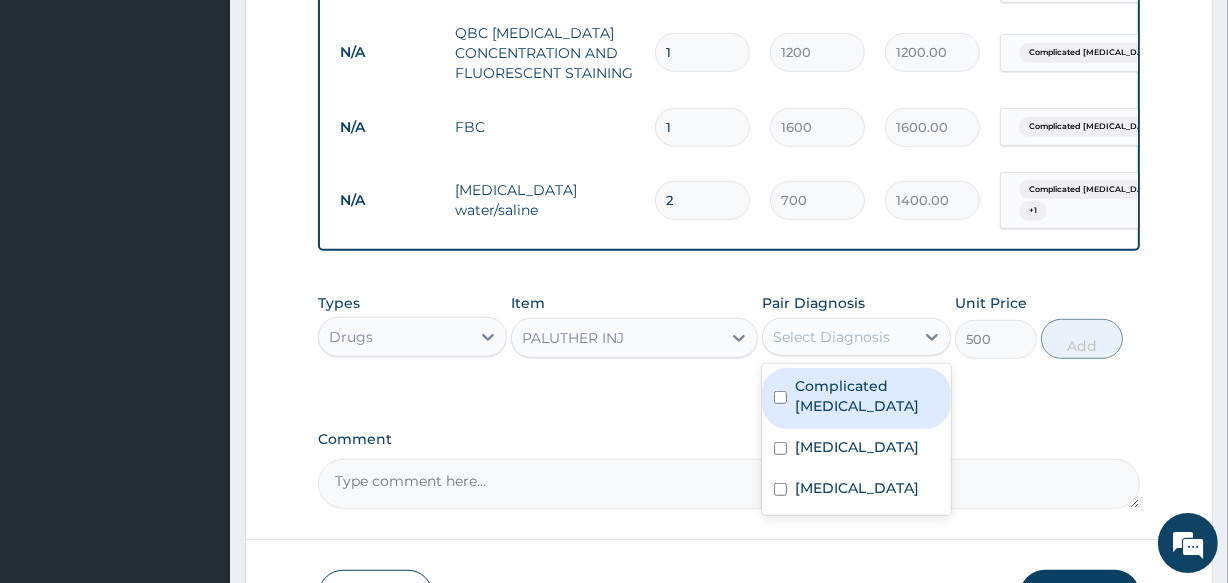 click on "Complicated [MEDICAL_DATA]" at bounding box center (867, 396) 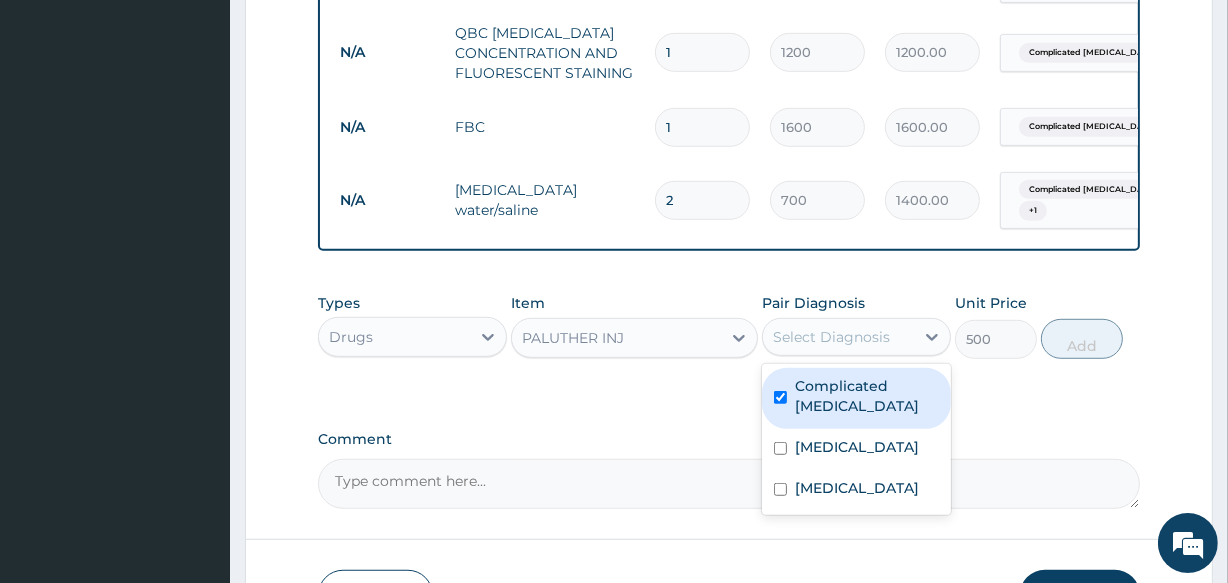 checkbox on "true" 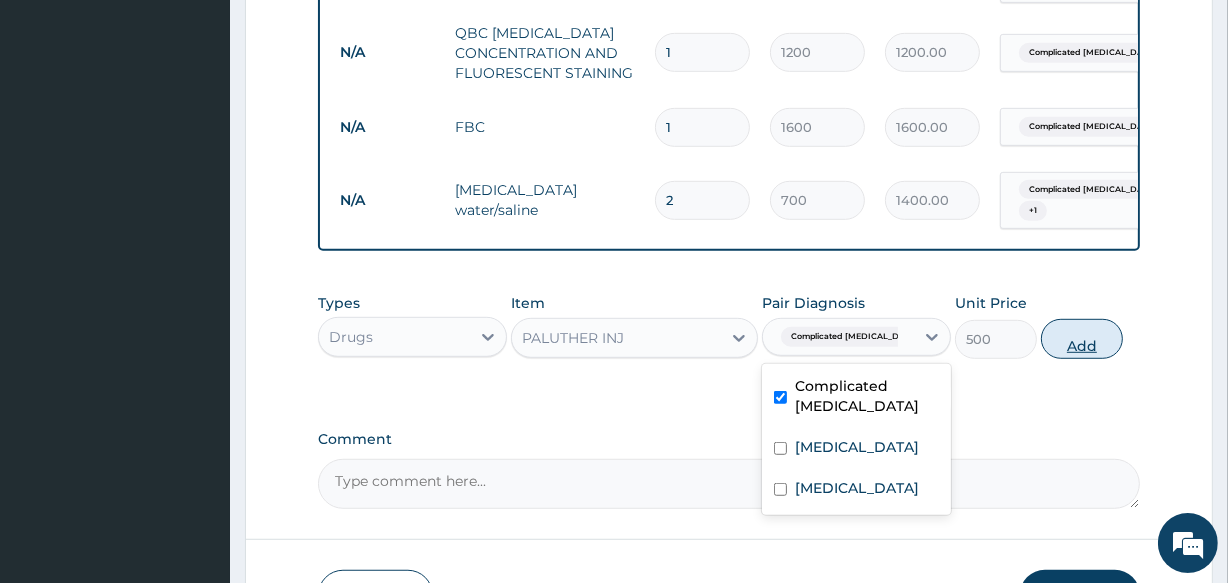click on "Add" at bounding box center (1082, 339) 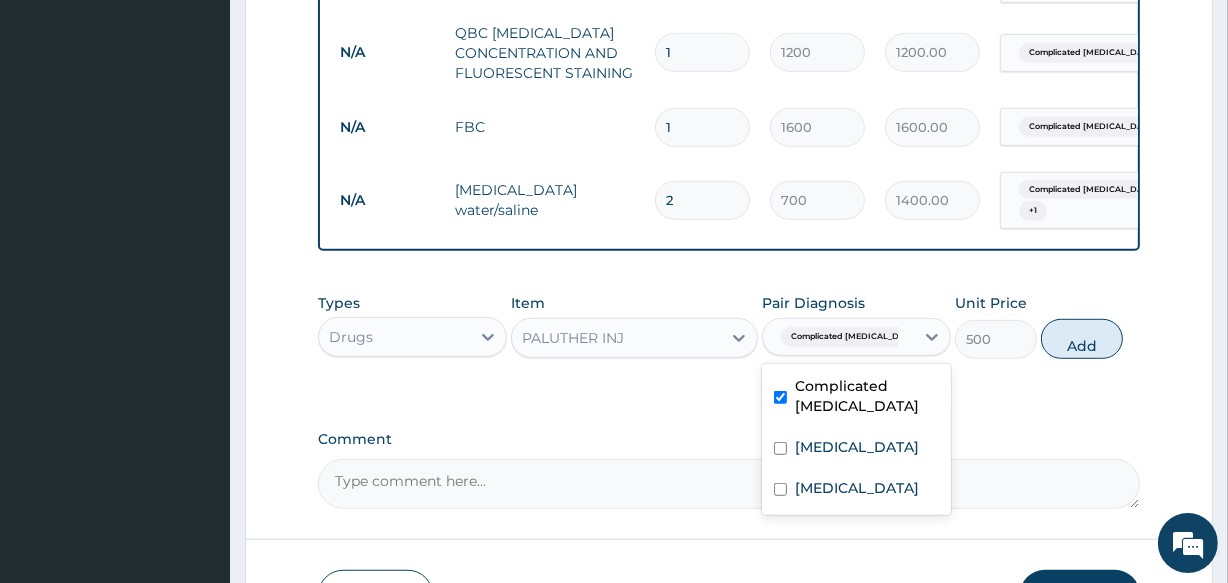 type on "0" 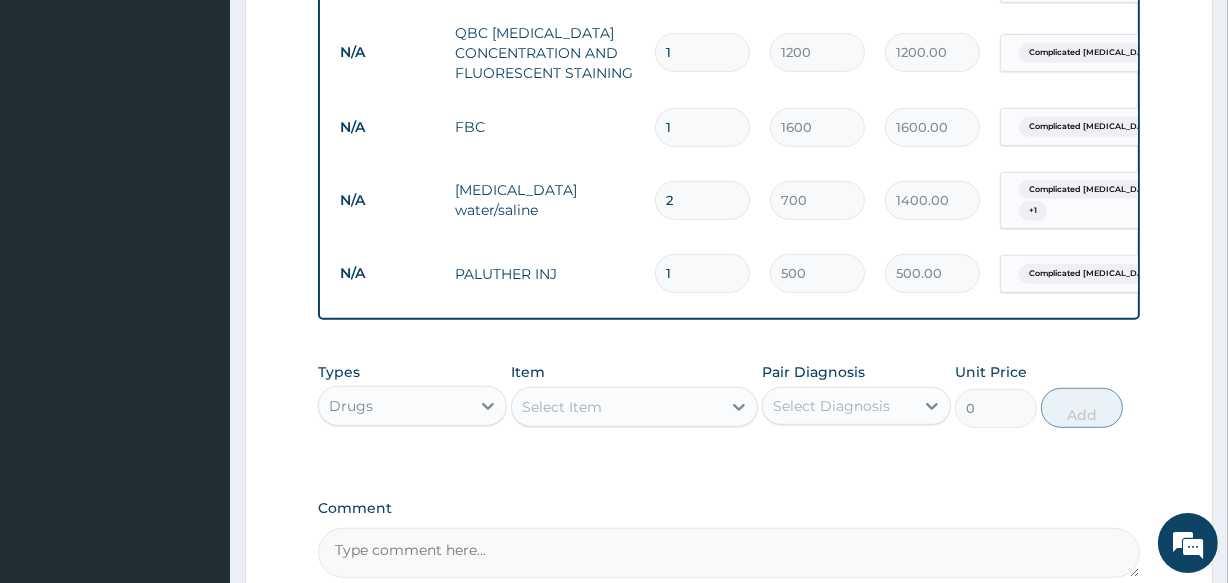 type 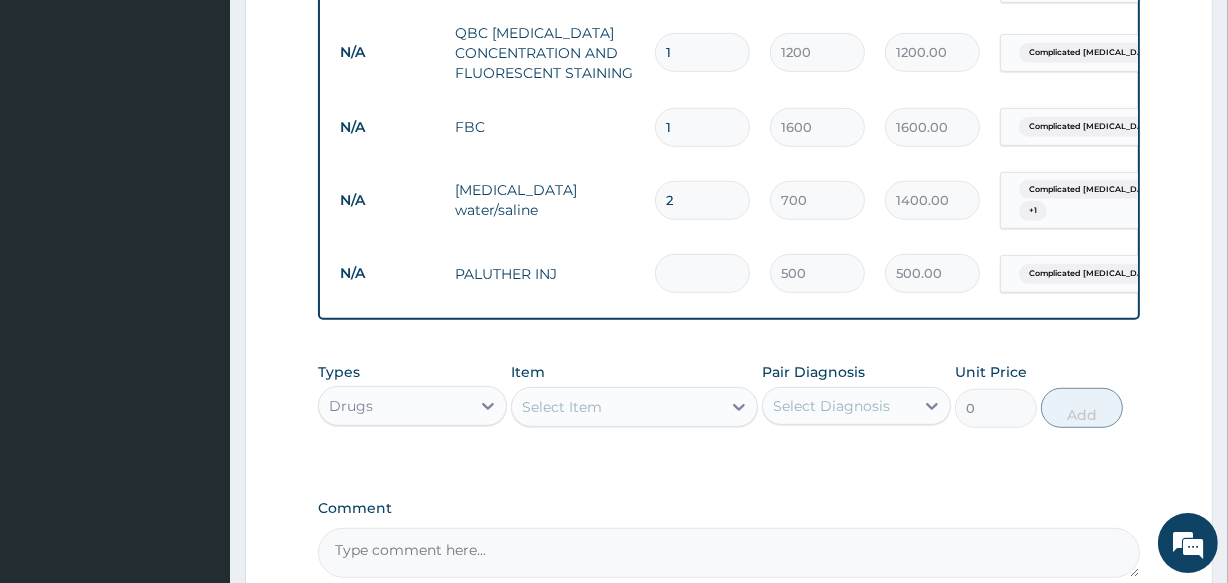 type on "0.00" 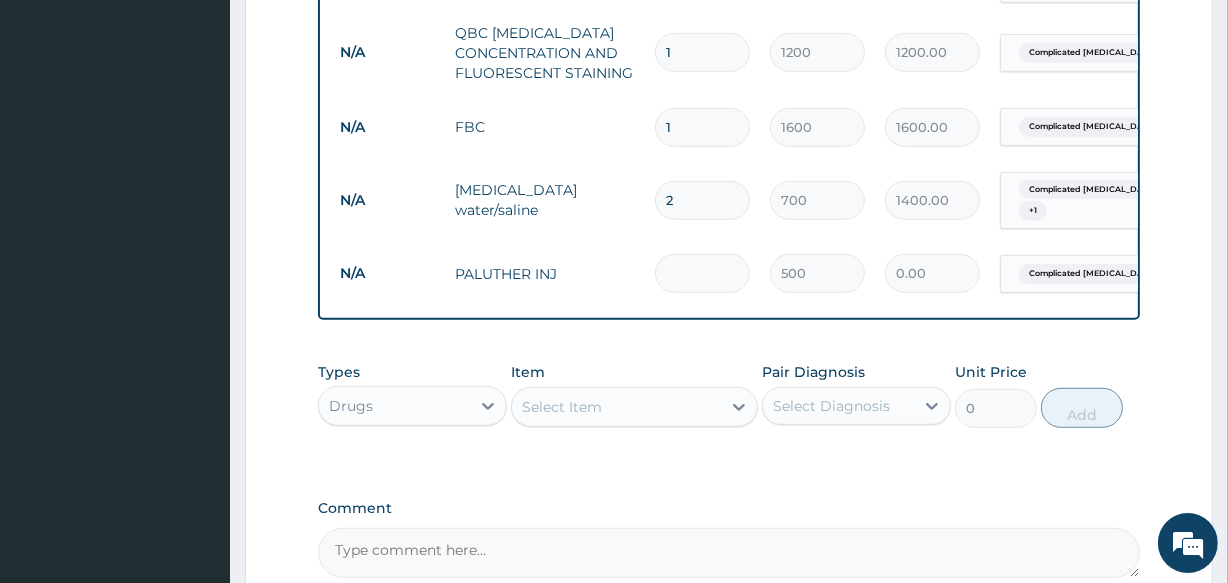 type on "6" 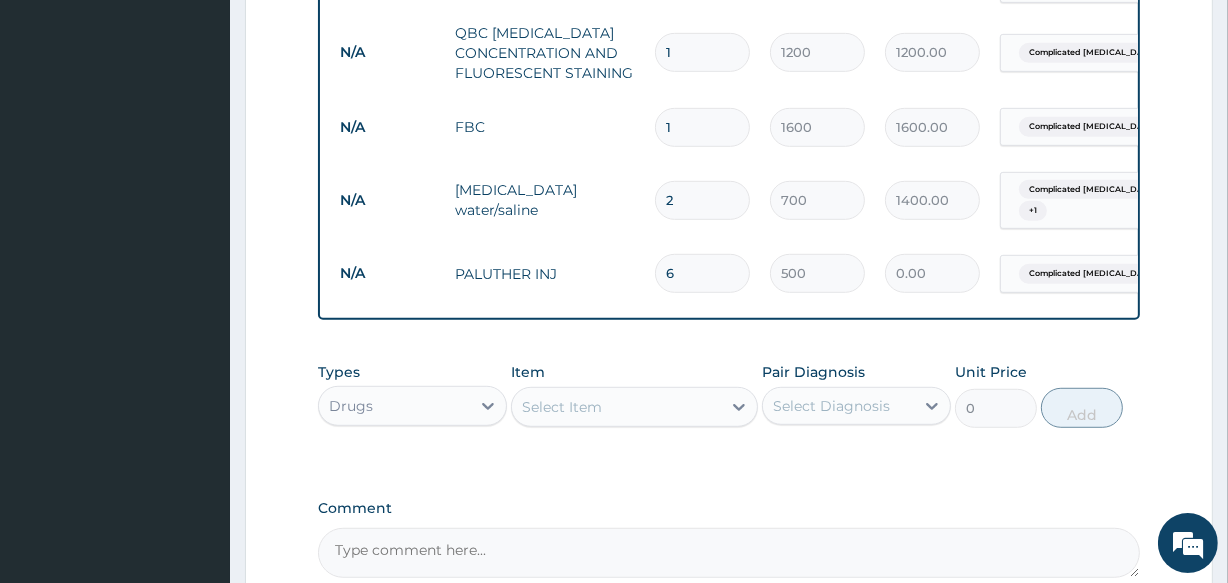 type on "3000.00" 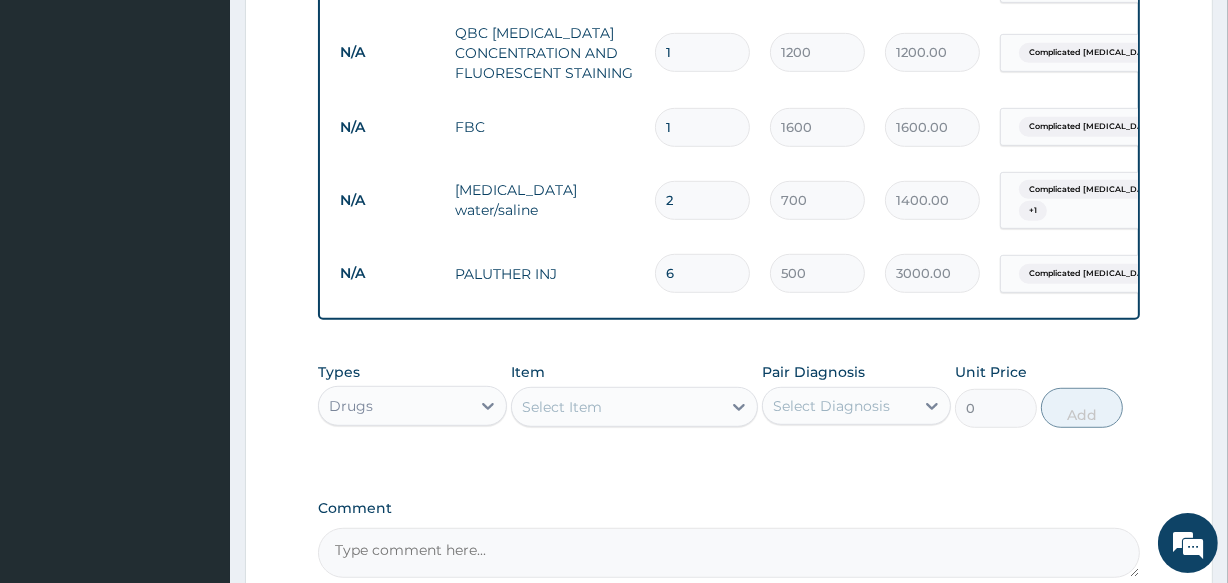 type on "6" 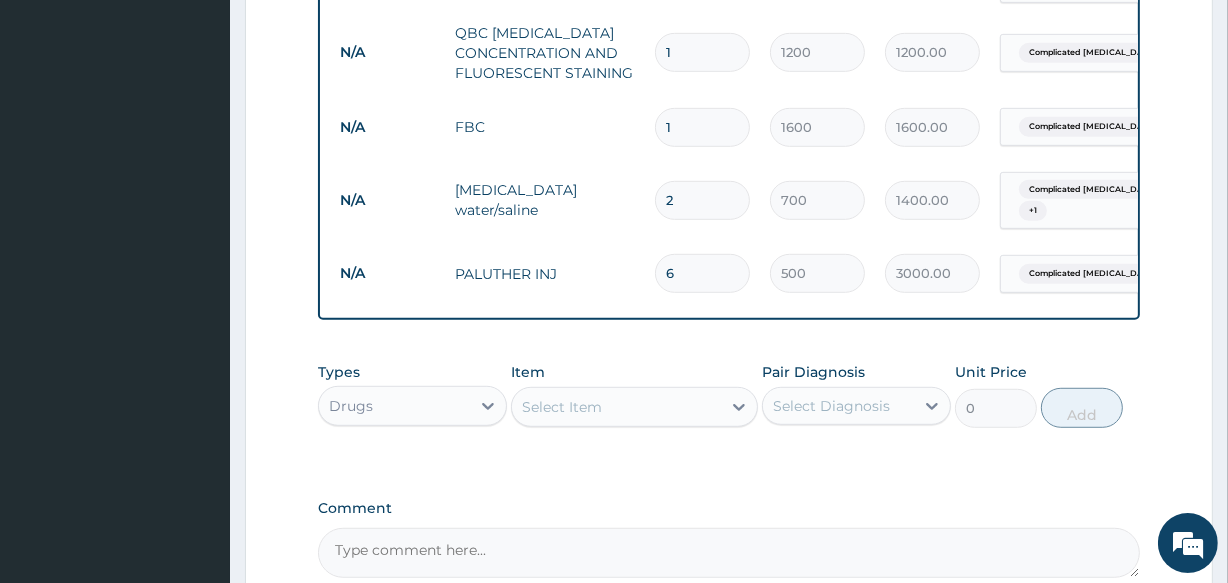 click on "Select Item" at bounding box center [616, 407] 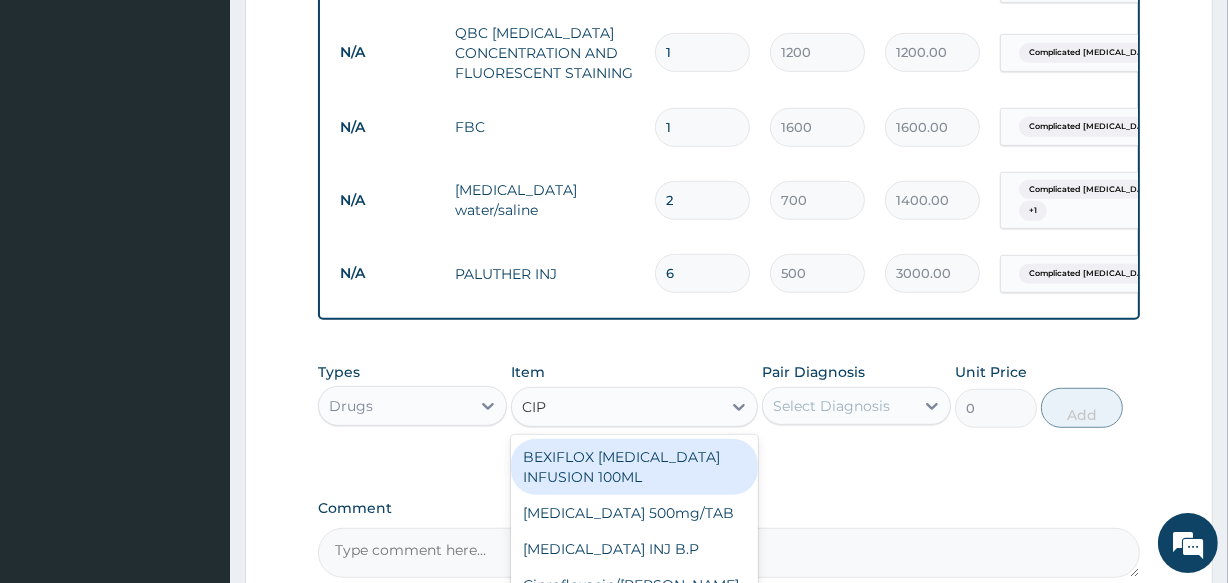type on "CIPR" 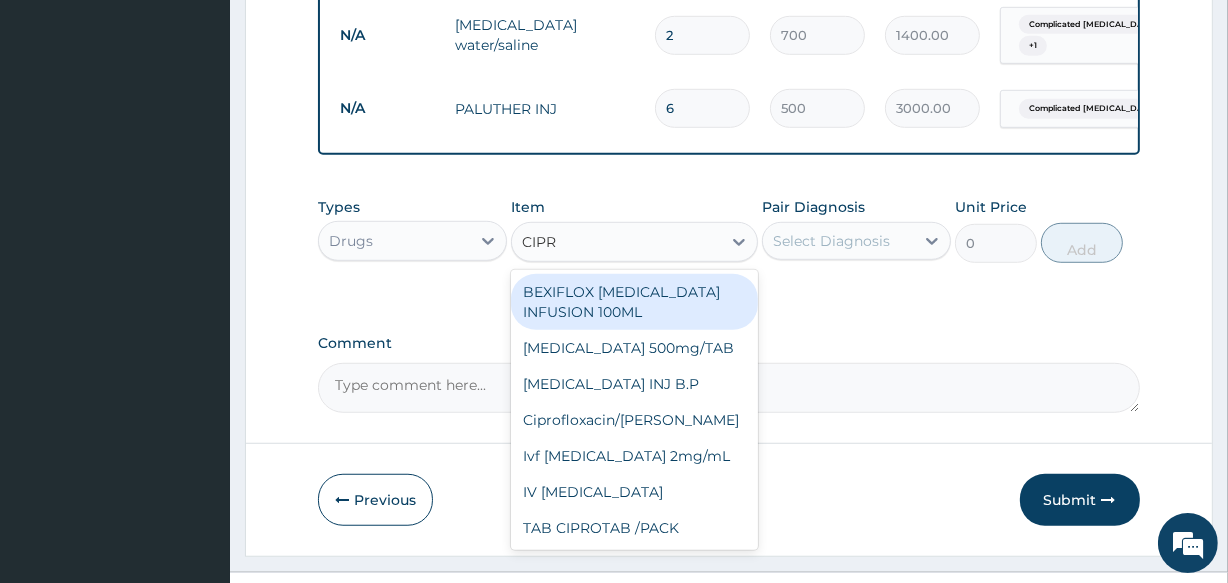 scroll, scrollTop: 1202, scrollLeft: 0, axis: vertical 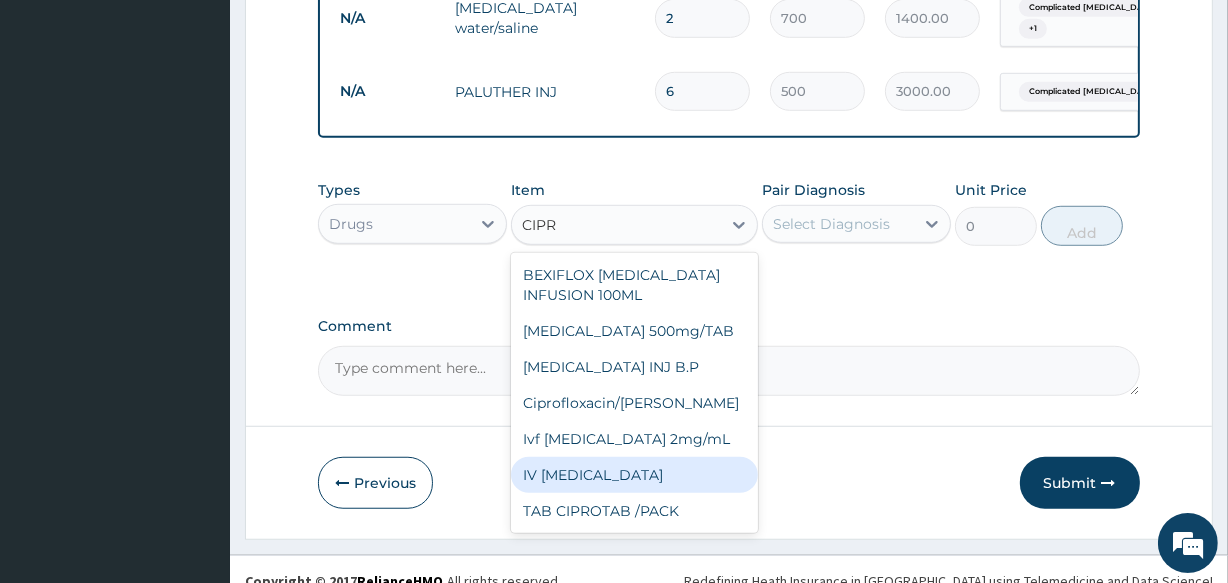 click on "IV CIPROFLOXACIN" at bounding box center (634, 475) 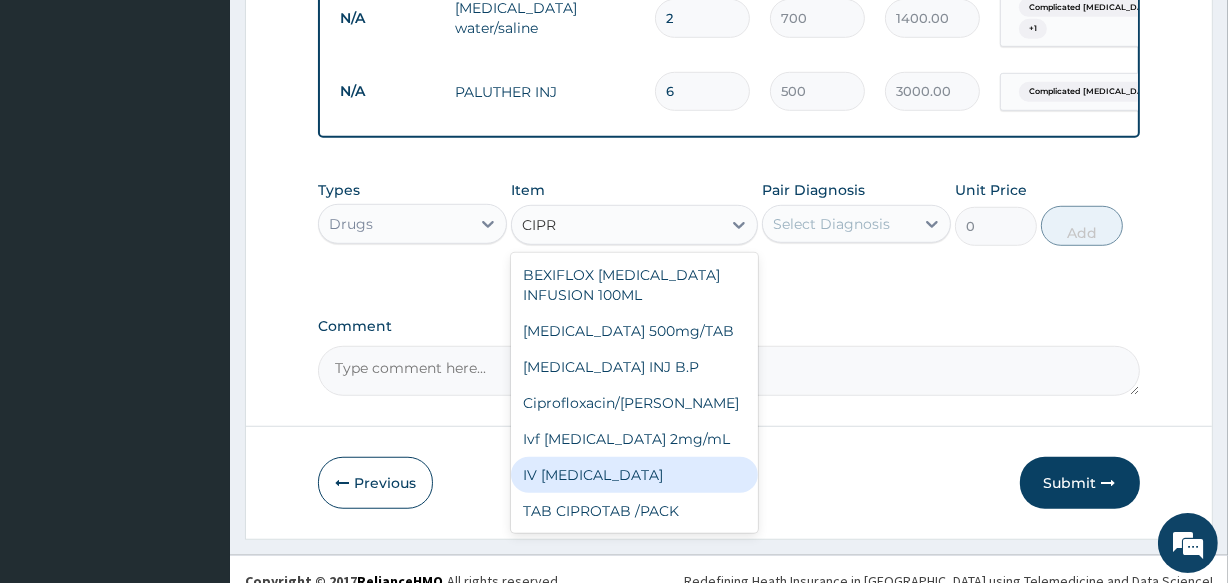 type 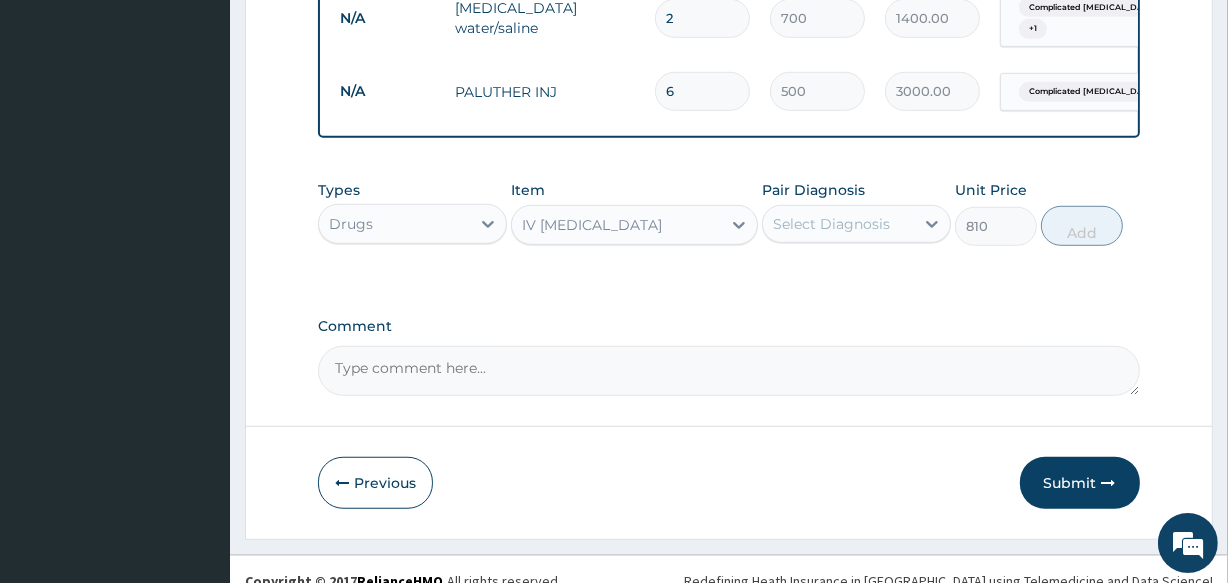 click on "Select Diagnosis" at bounding box center (831, 224) 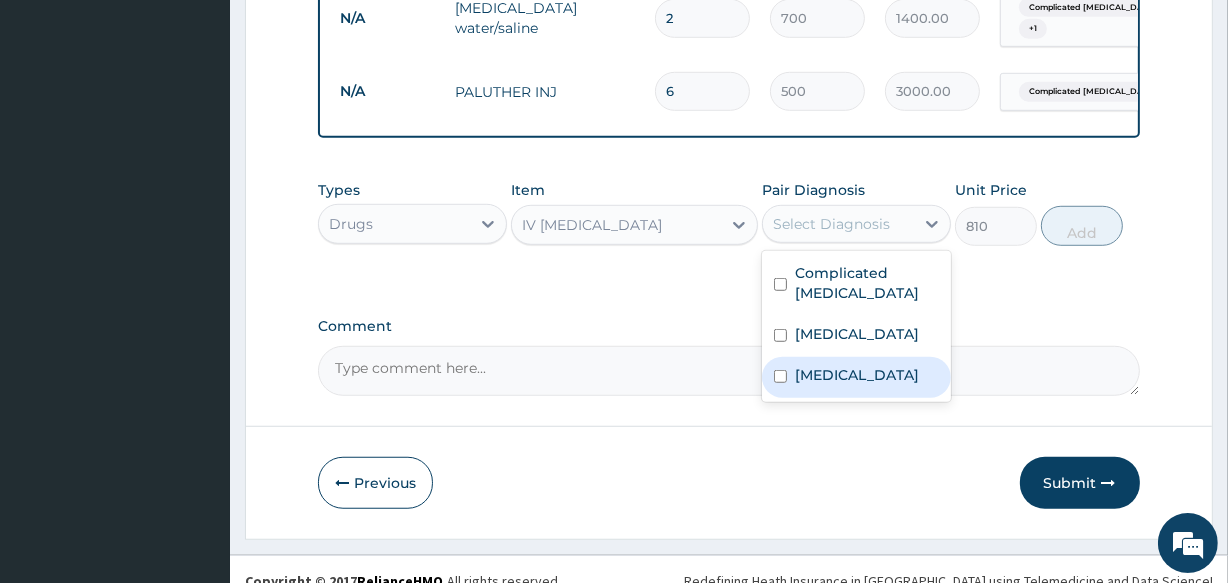 click on "Typhoid fever" at bounding box center (857, 375) 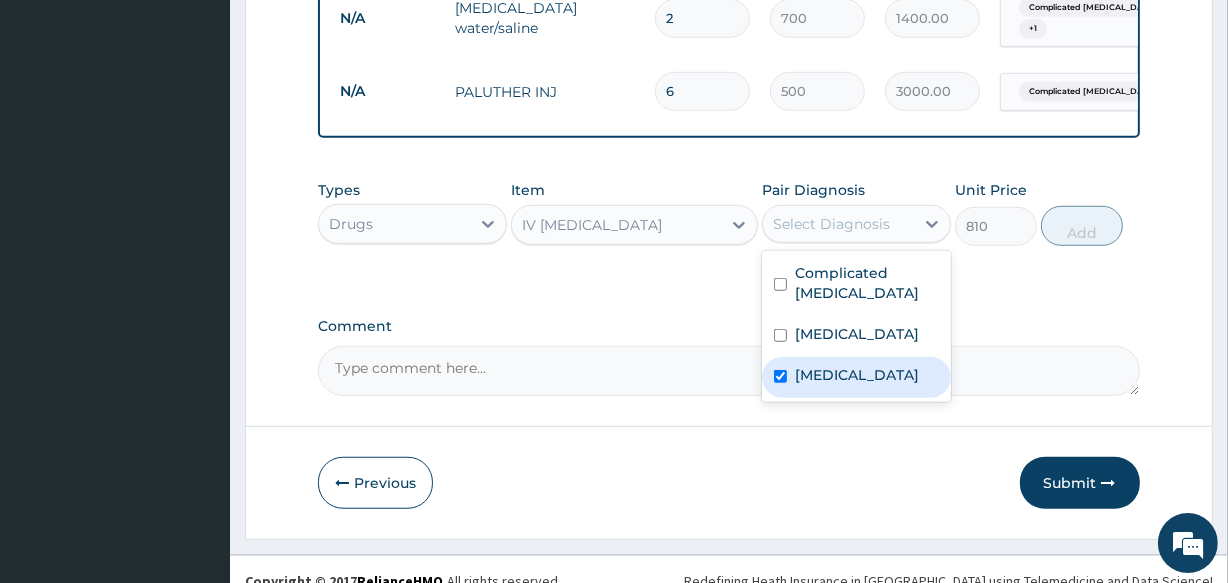 checkbox on "true" 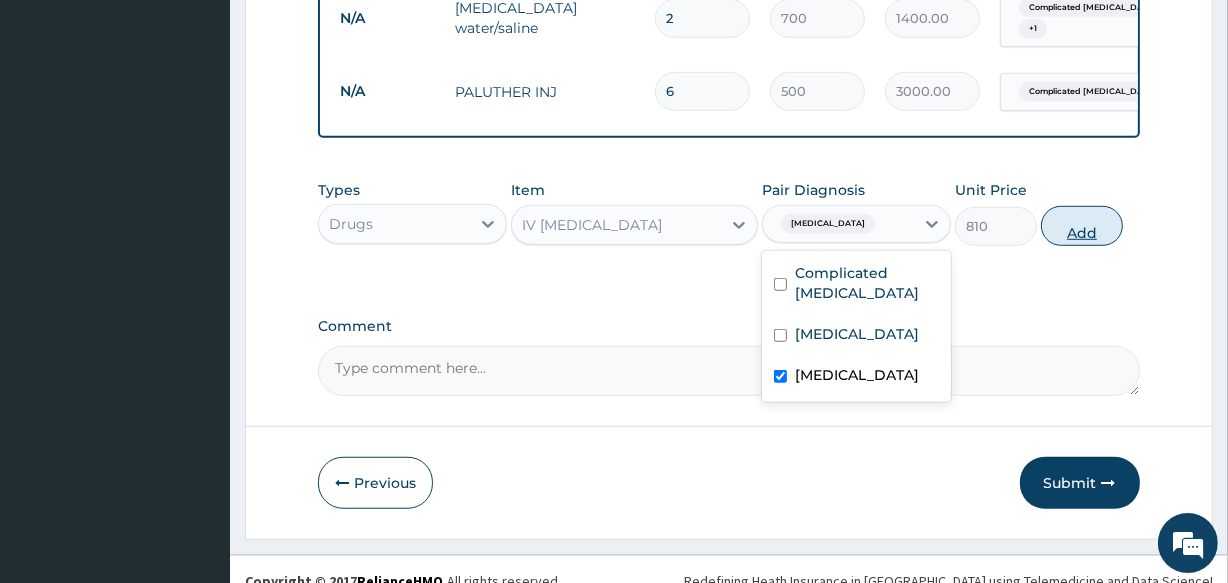 click on "Add" at bounding box center (1082, 226) 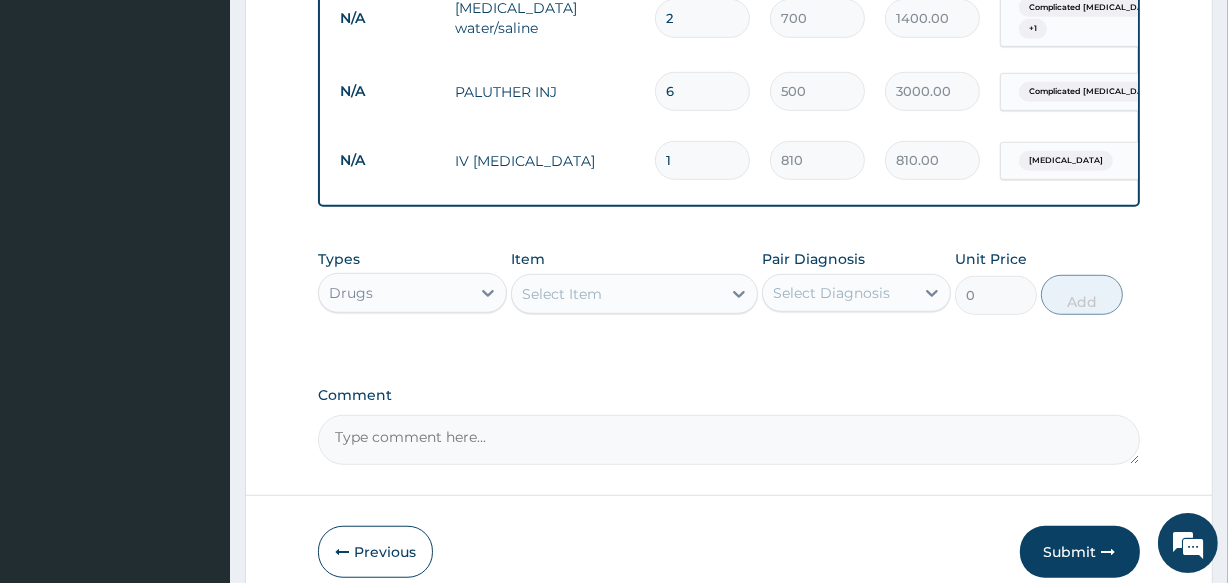 type 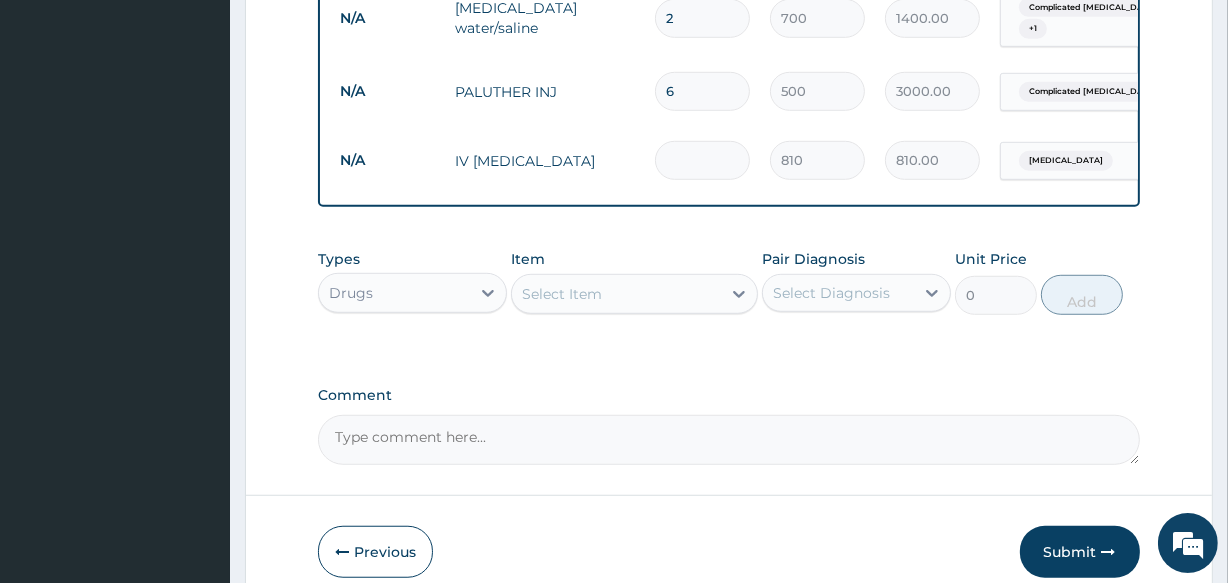 type on "0.00" 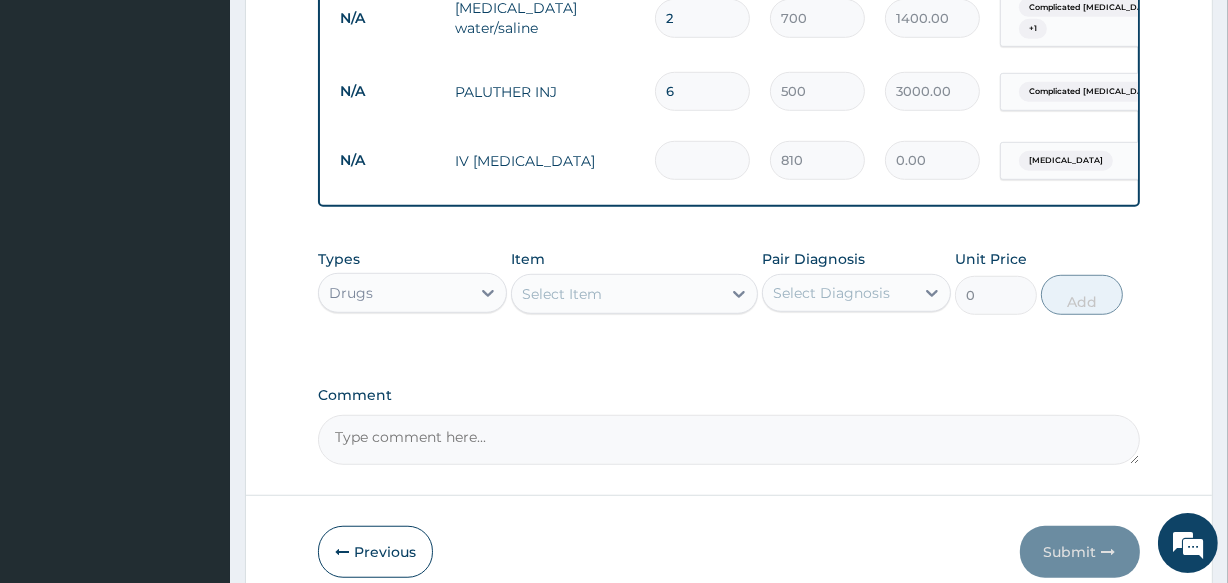 type on "4" 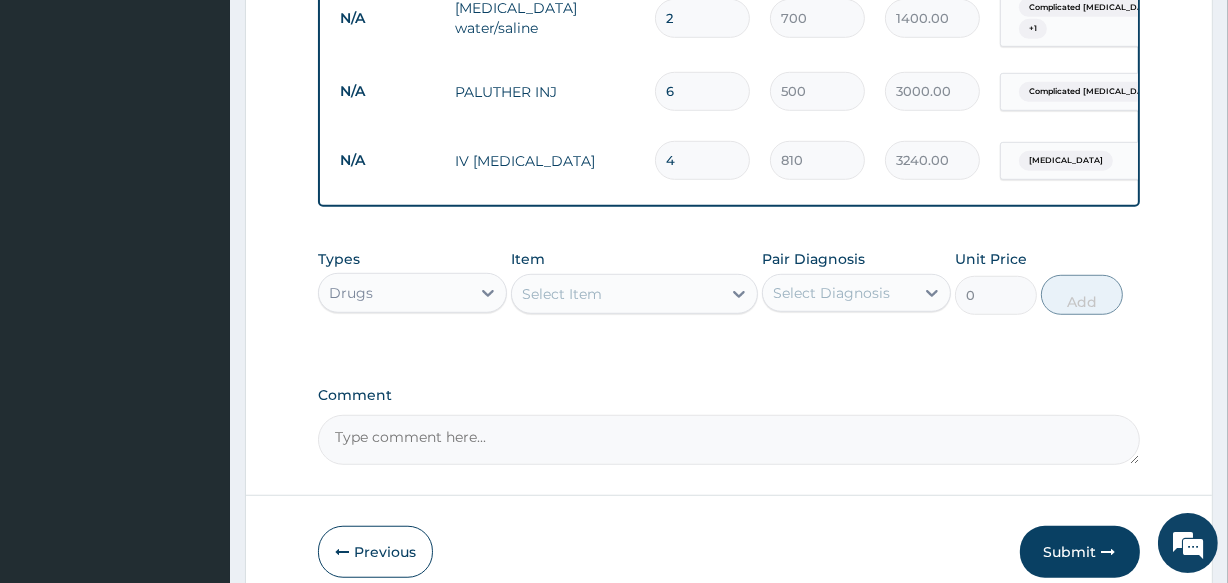 type on "4" 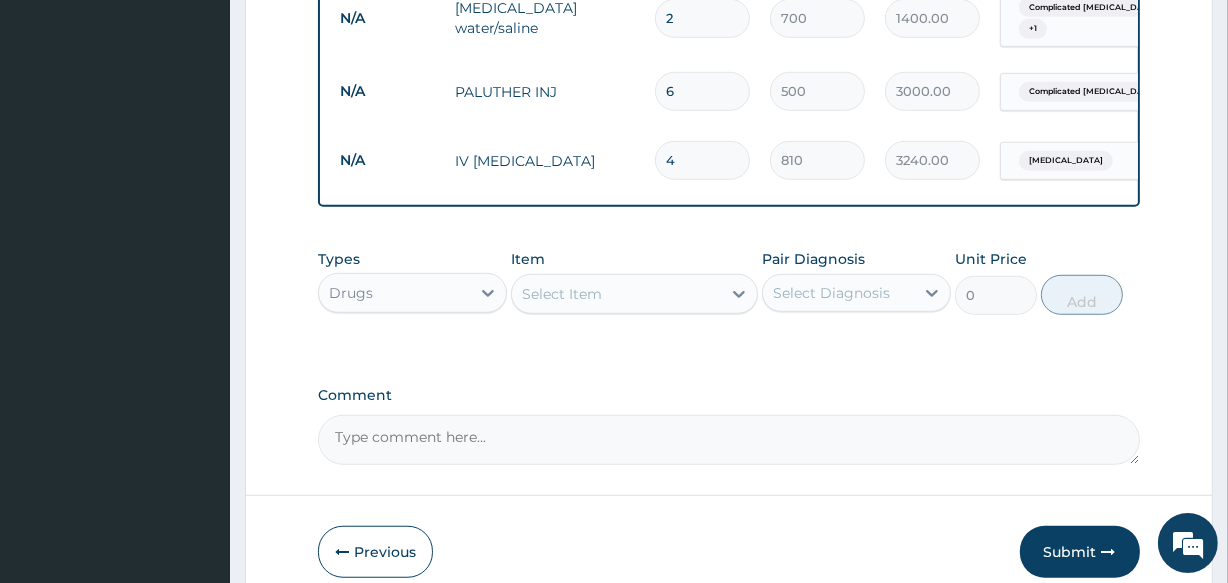 click on "Select Item" at bounding box center (562, 294) 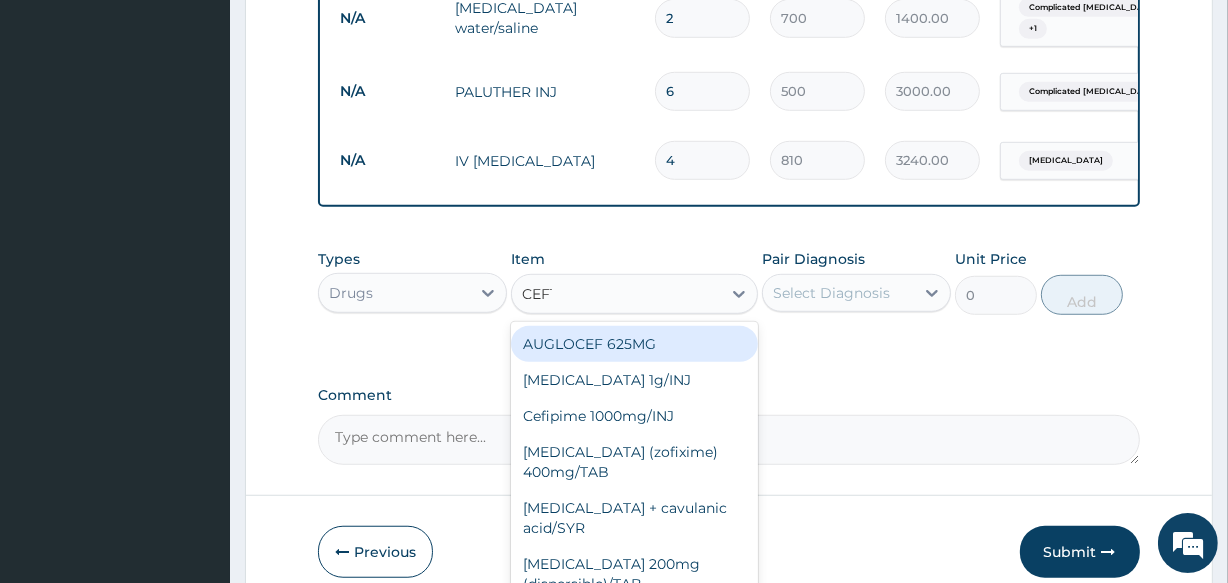 type on "CEFTR" 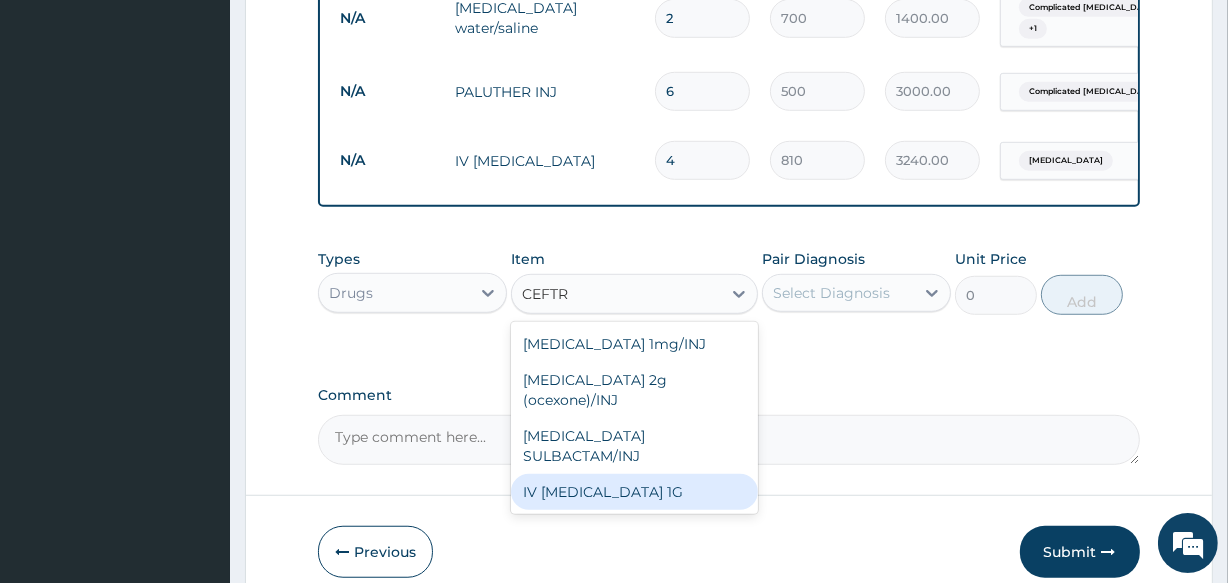 click on "IV CEFTRIAXONE 1G" at bounding box center (634, 492) 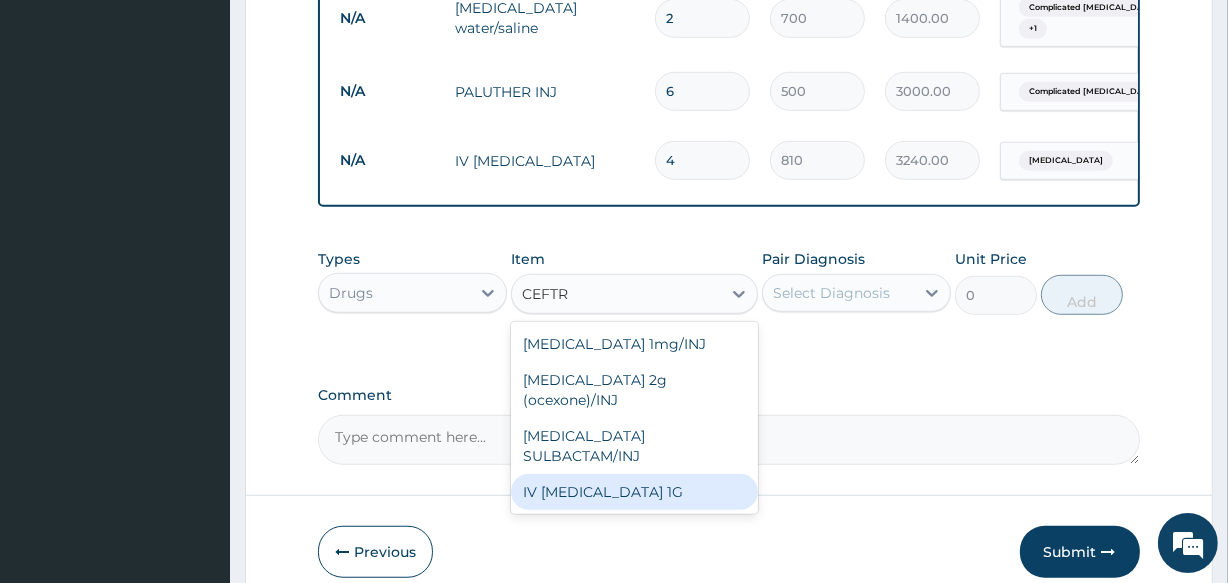 type 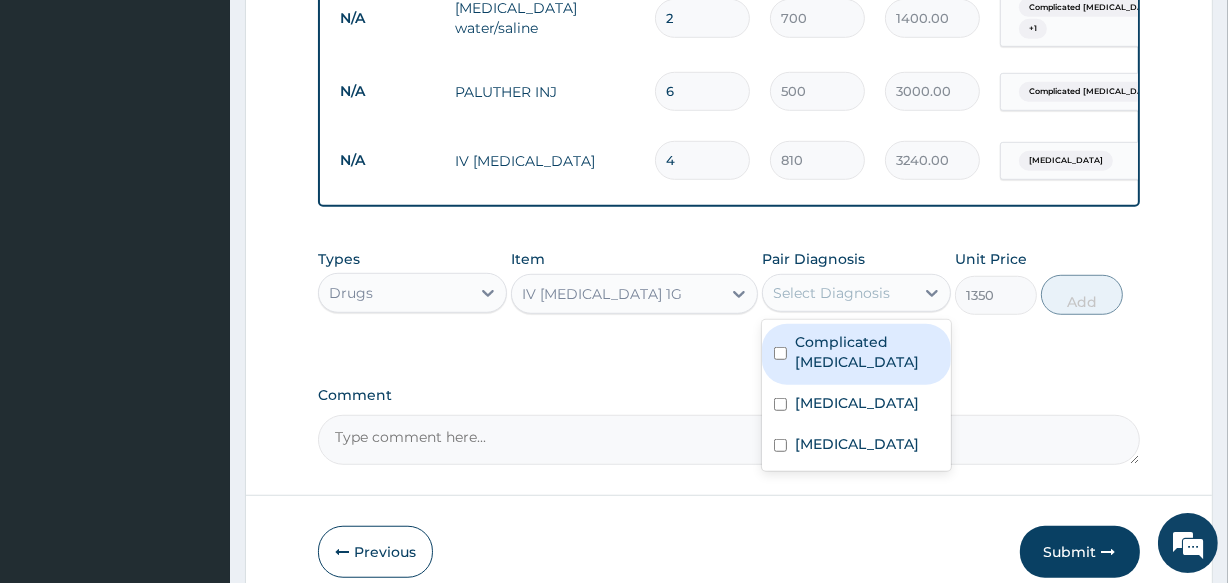 click on "Select Diagnosis" at bounding box center [831, 293] 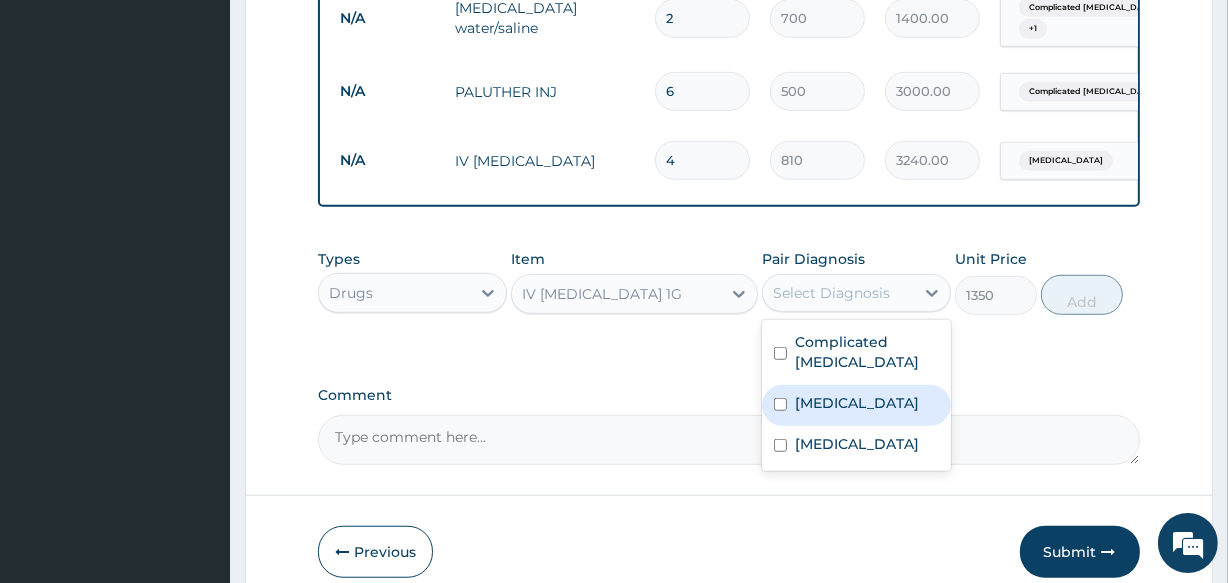 click on "Lobar pneumonia" at bounding box center [856, 405] 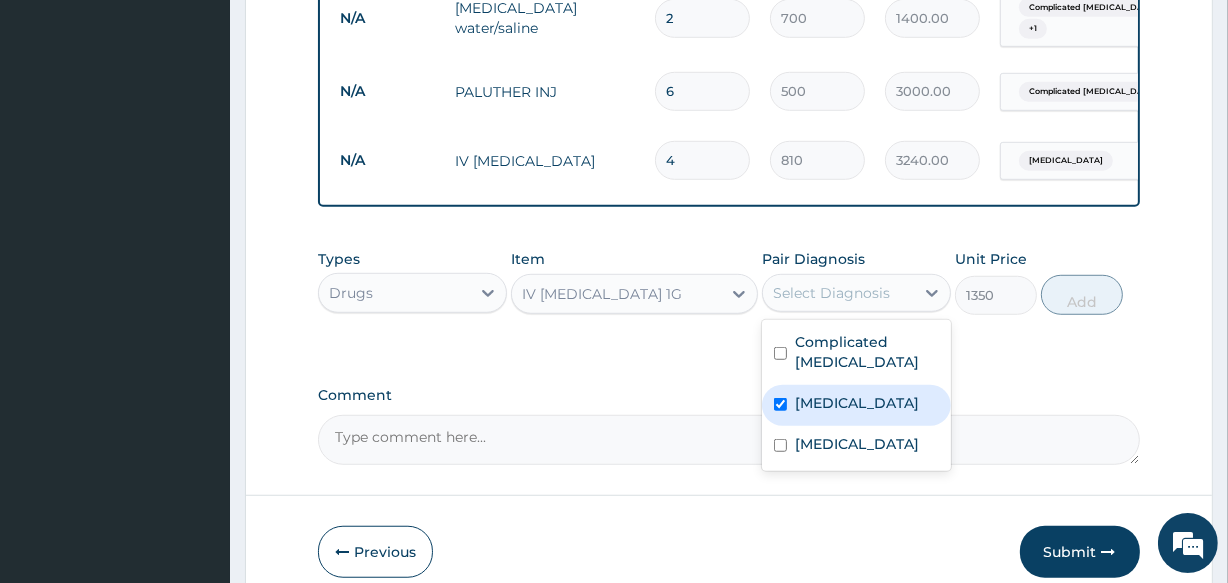 checkbox on "true" 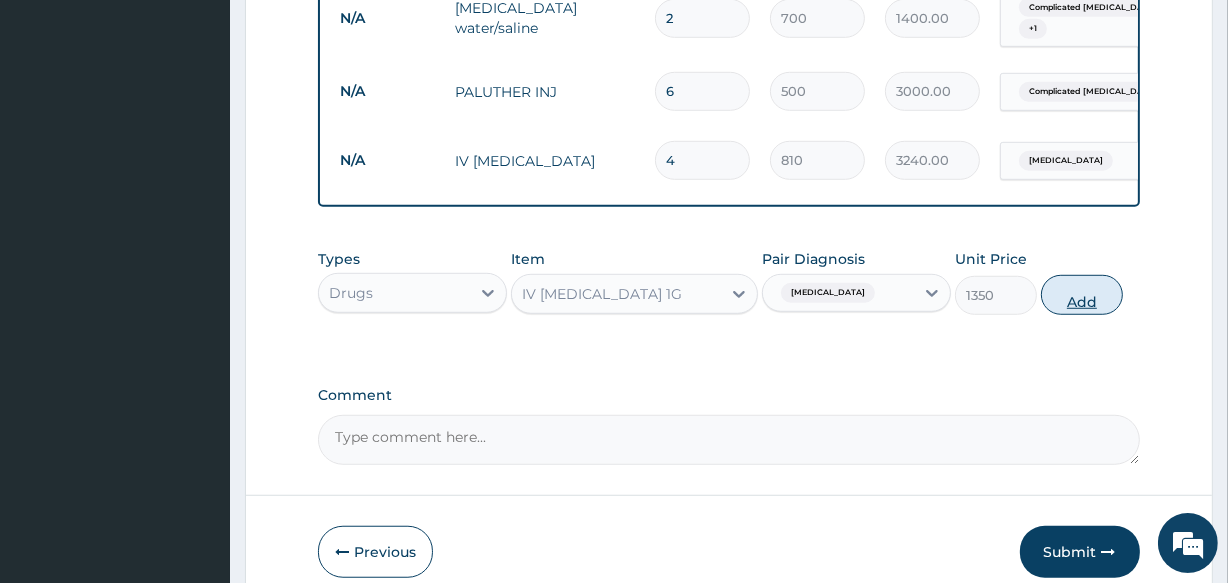 click on "Add" at bounding box center (1082, 295) 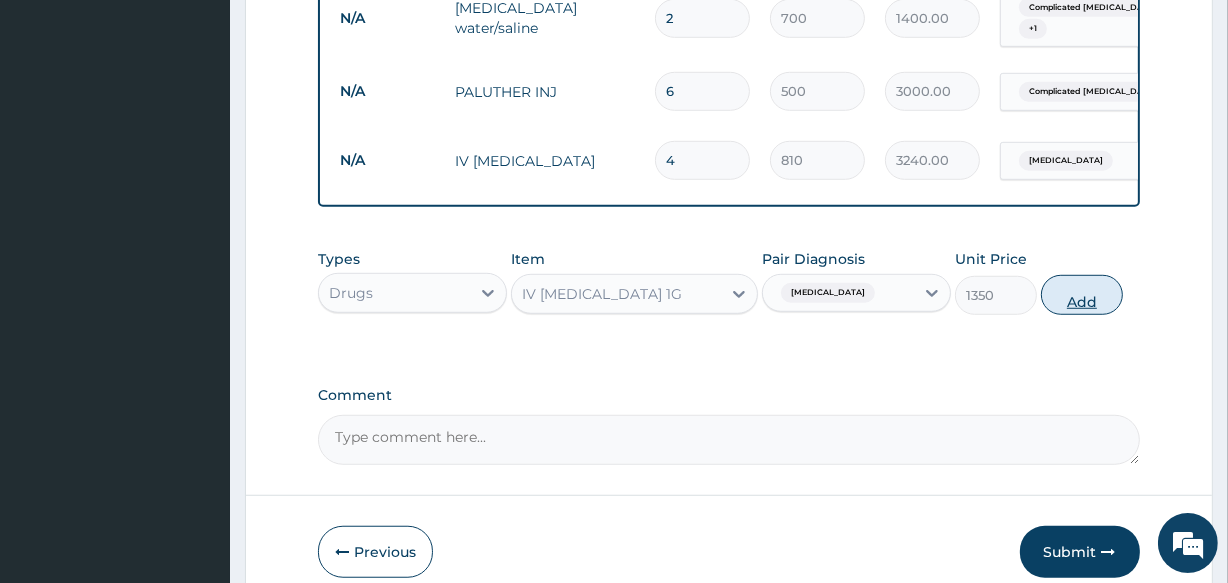 type on "0" 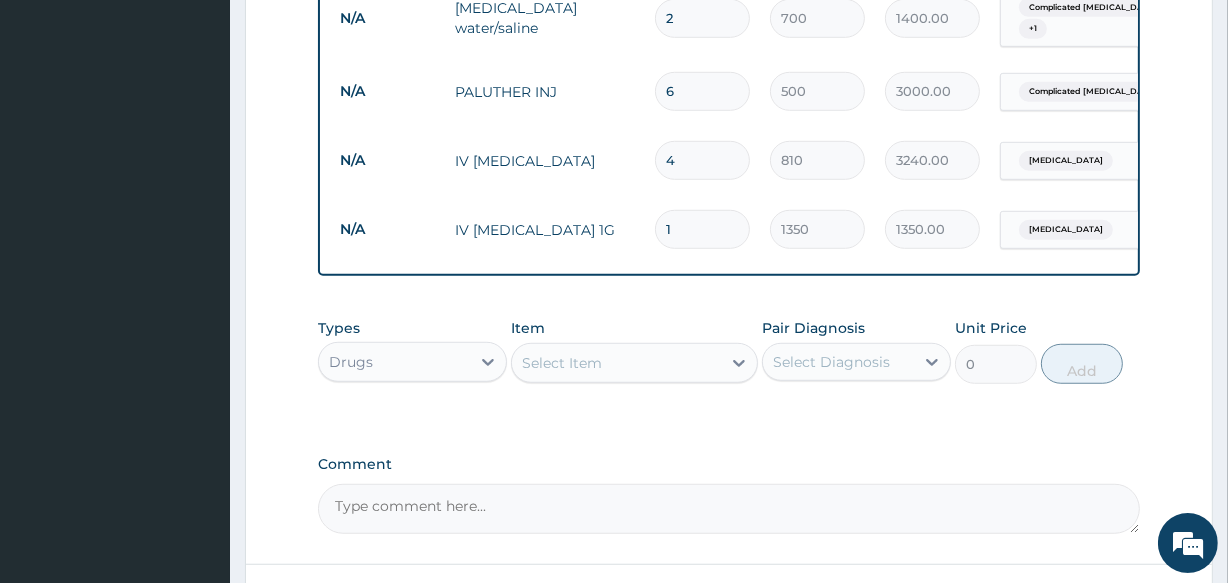 type 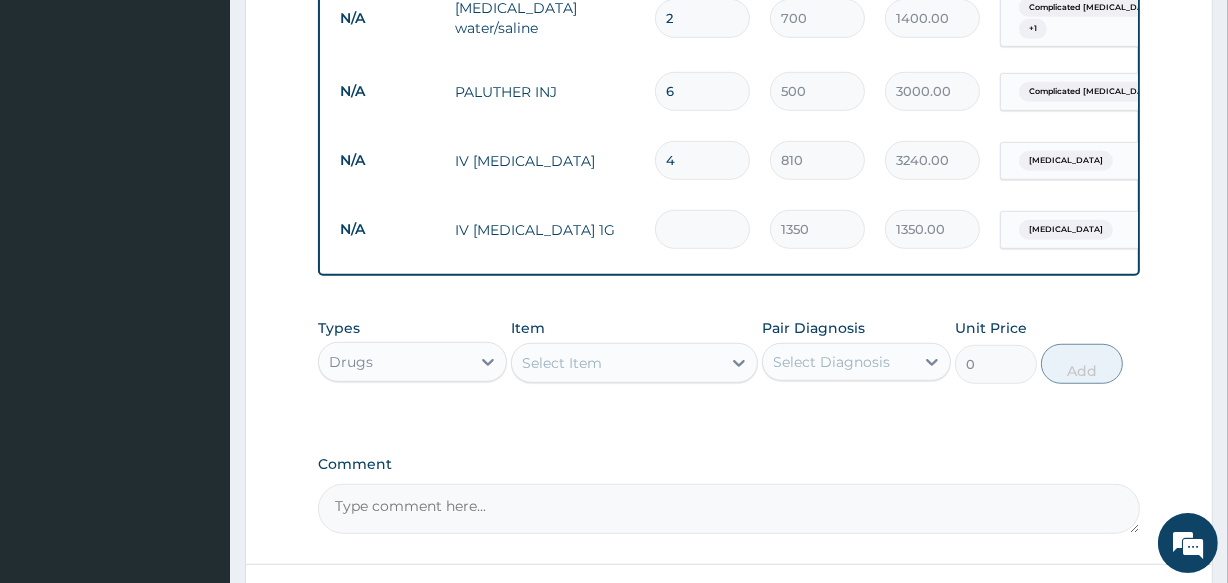 type on "0.00" 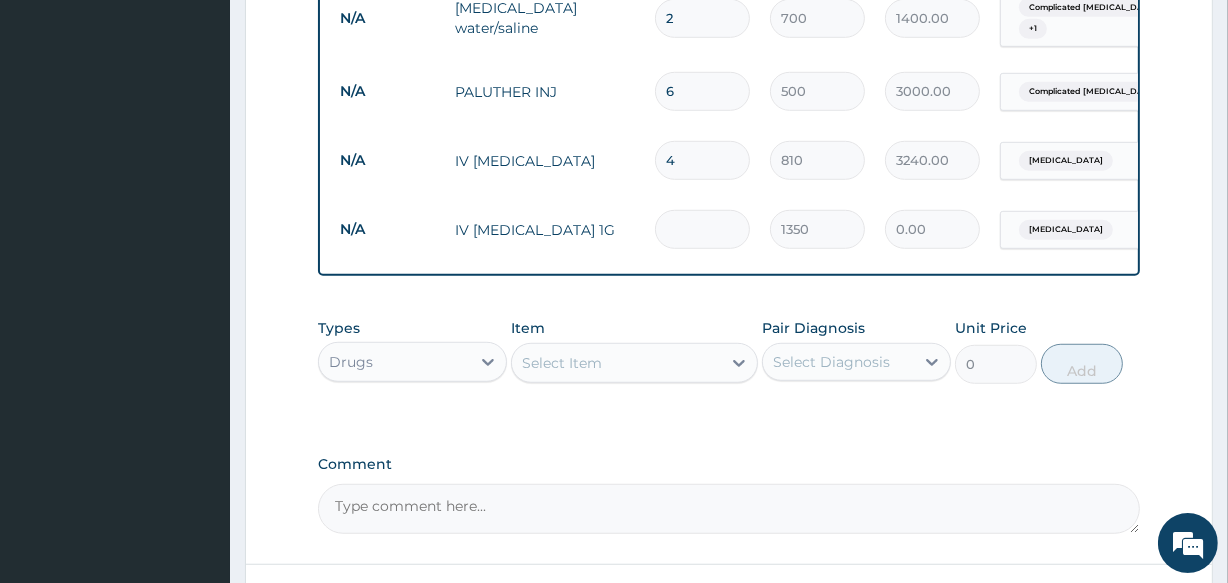 type on "6" 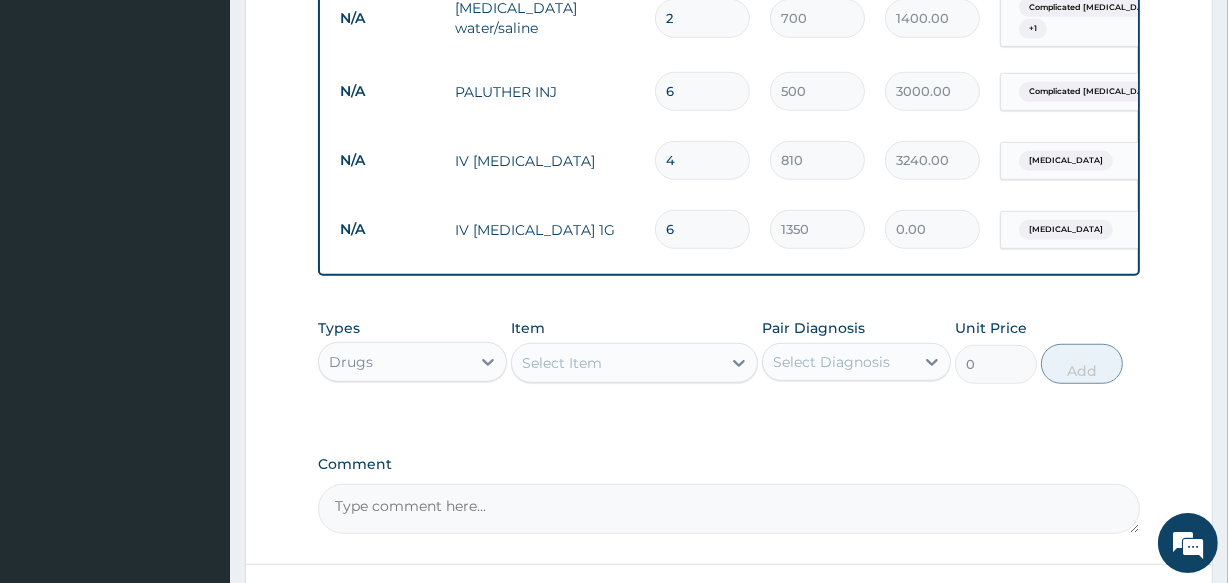 type on "8100.00" 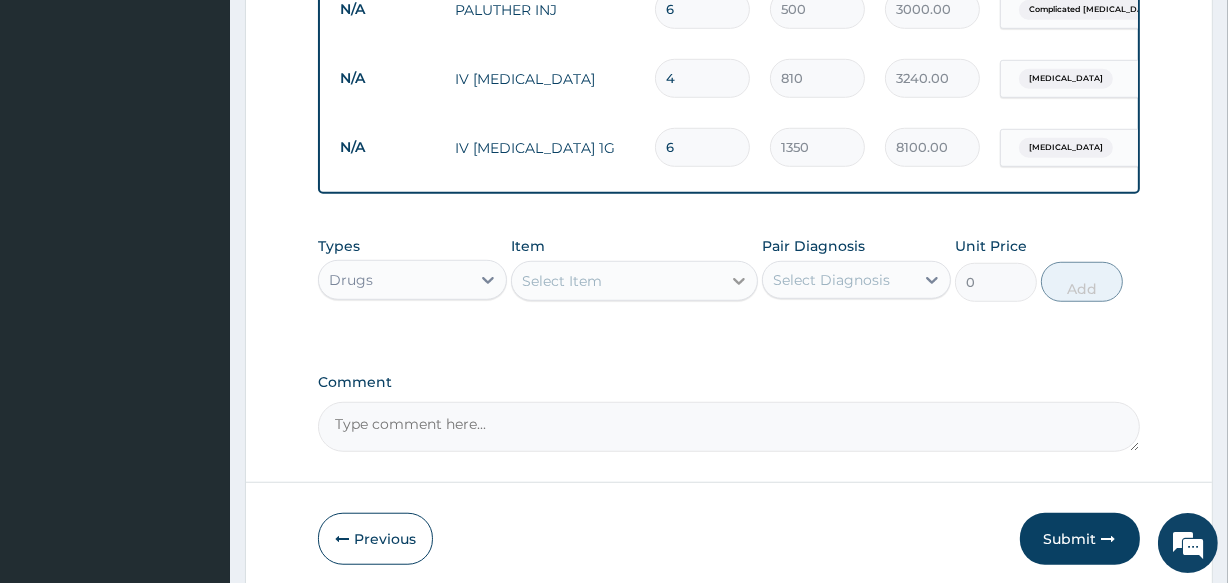 scroll, scrollTop: 1311, scrollLeft: 0, axis: vertical 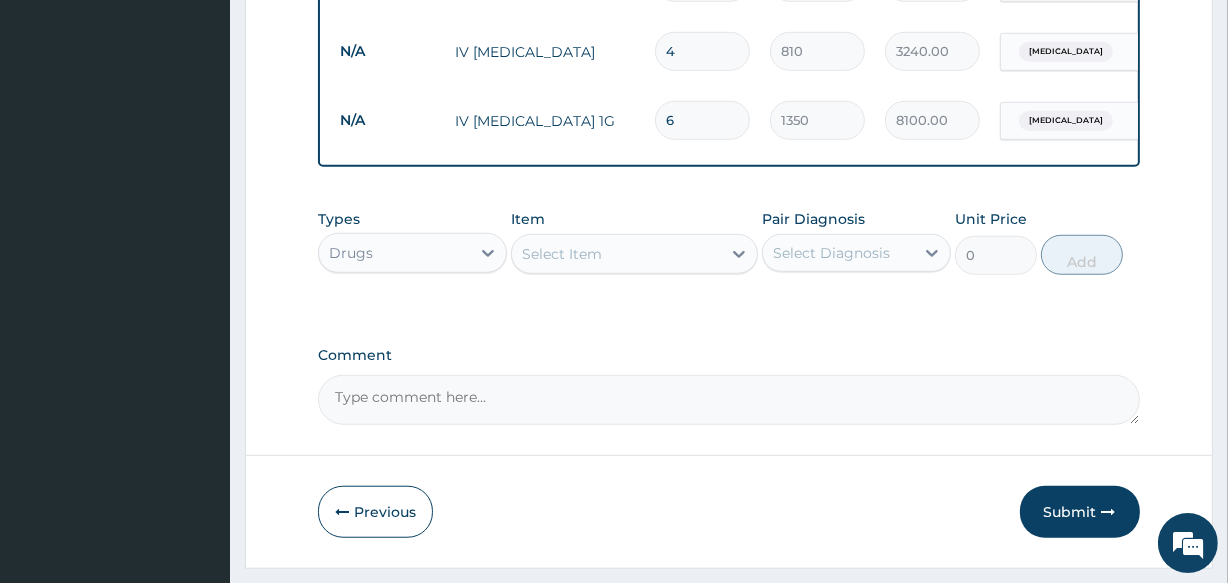 type on "6" 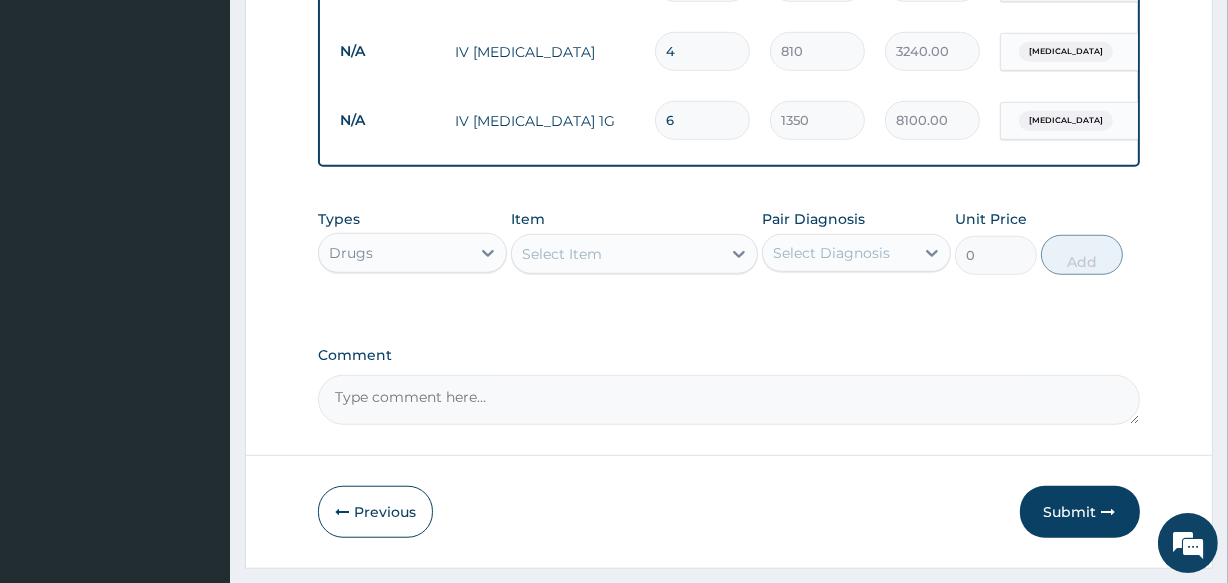 click on "Select Item" at bounding box center [616, 254] 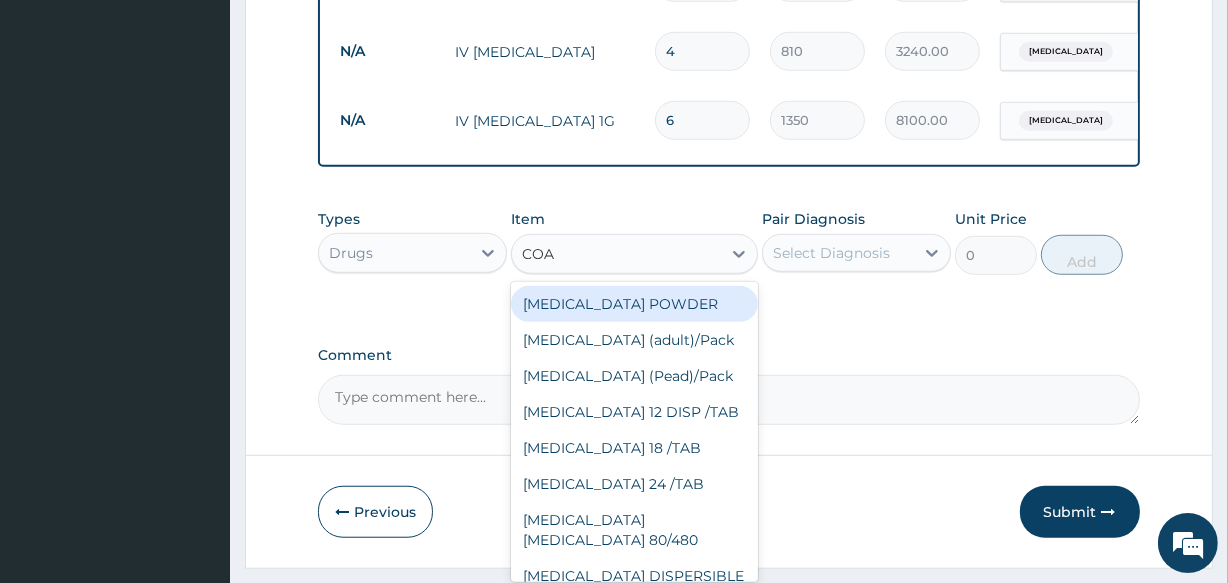 type on "[PERSON_NAME]" 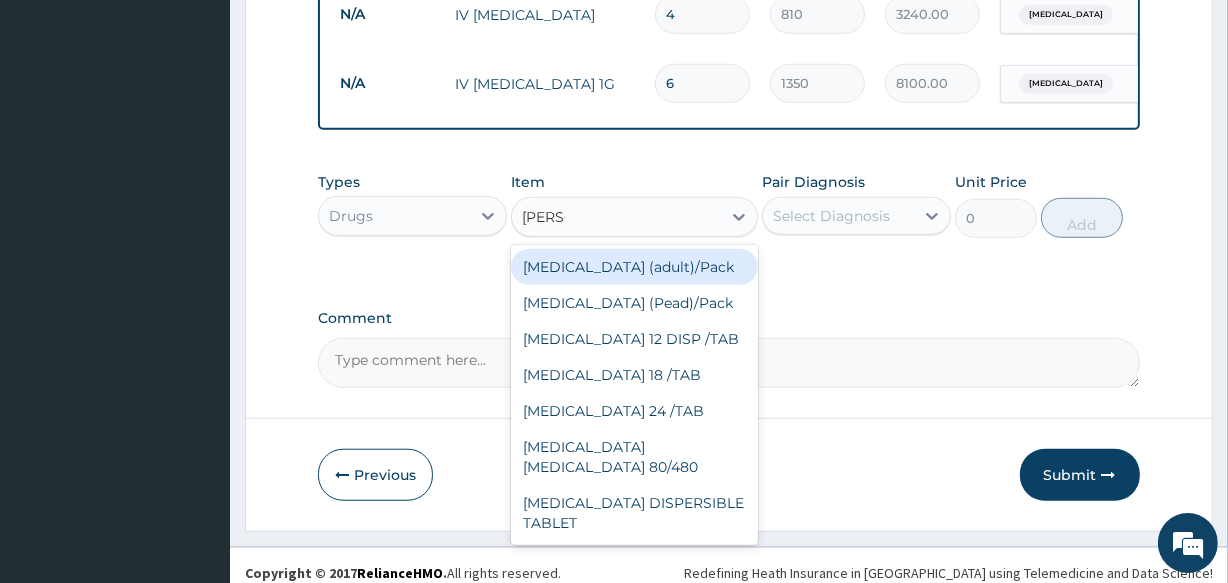 scroll, scrollTop: 1373, scrollLeft: 0, axis: vertical 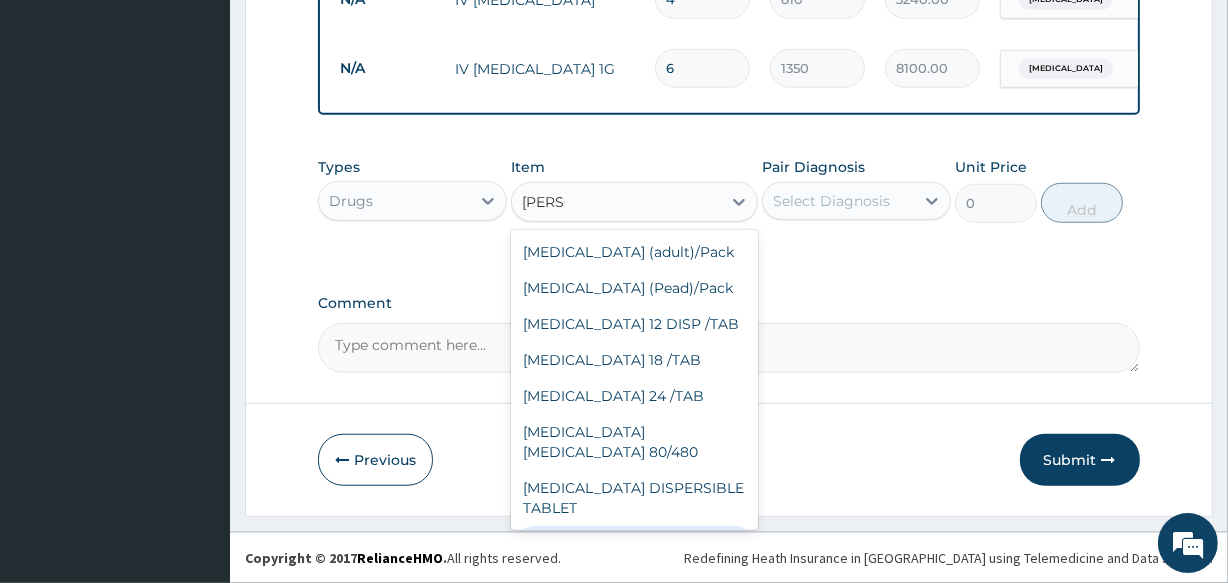 click on "TAB [MEDICAL_DATA] 80/480 per pack" at bounding box center (634, 554) 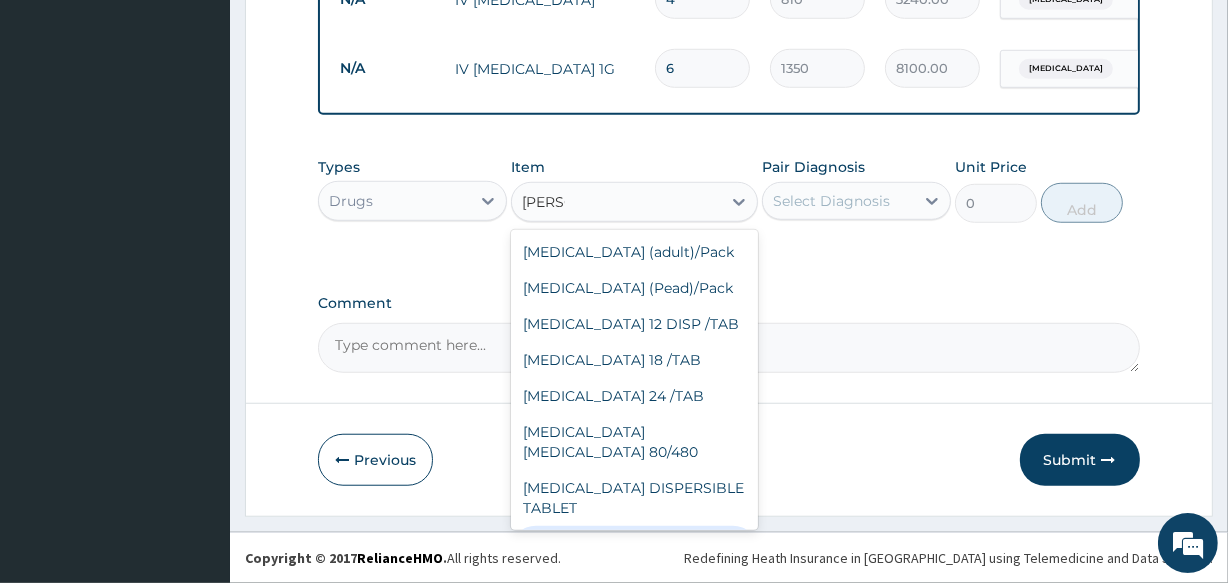 type 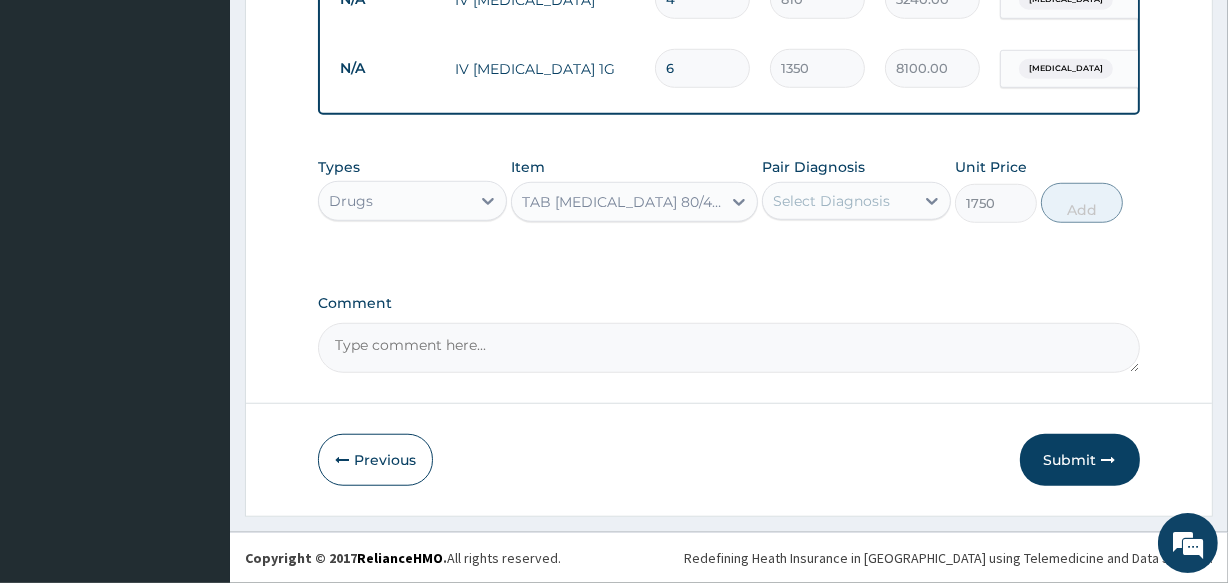 click on "Select Diagnosis" at bounding box center (831, 201) 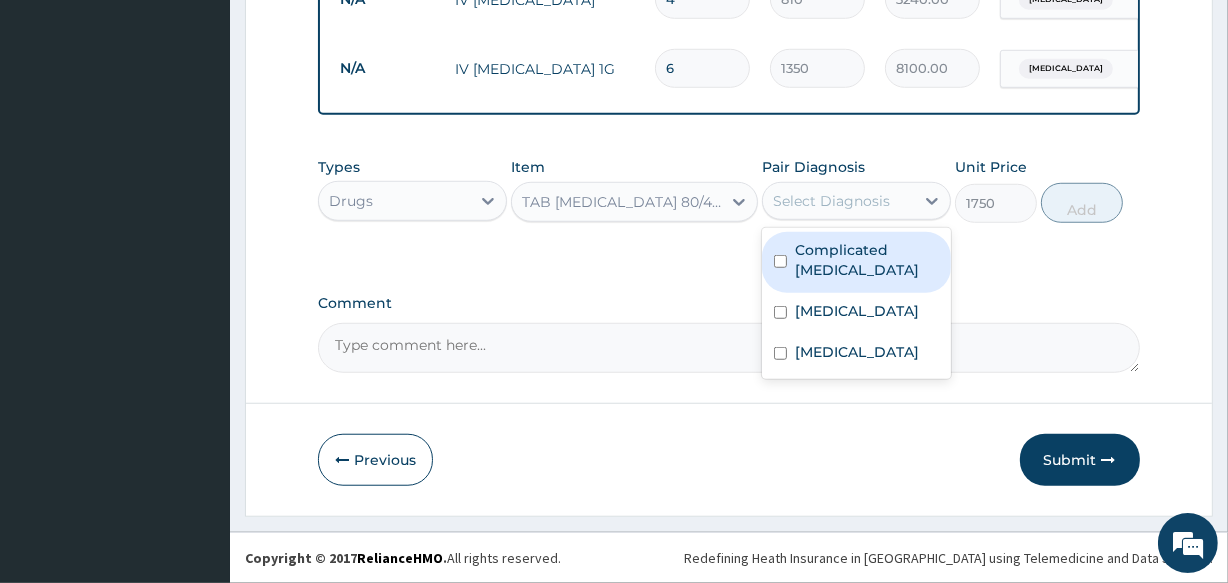 click on "Complicated [MEDICAL_DATA]" at bounding box center (867, 260) 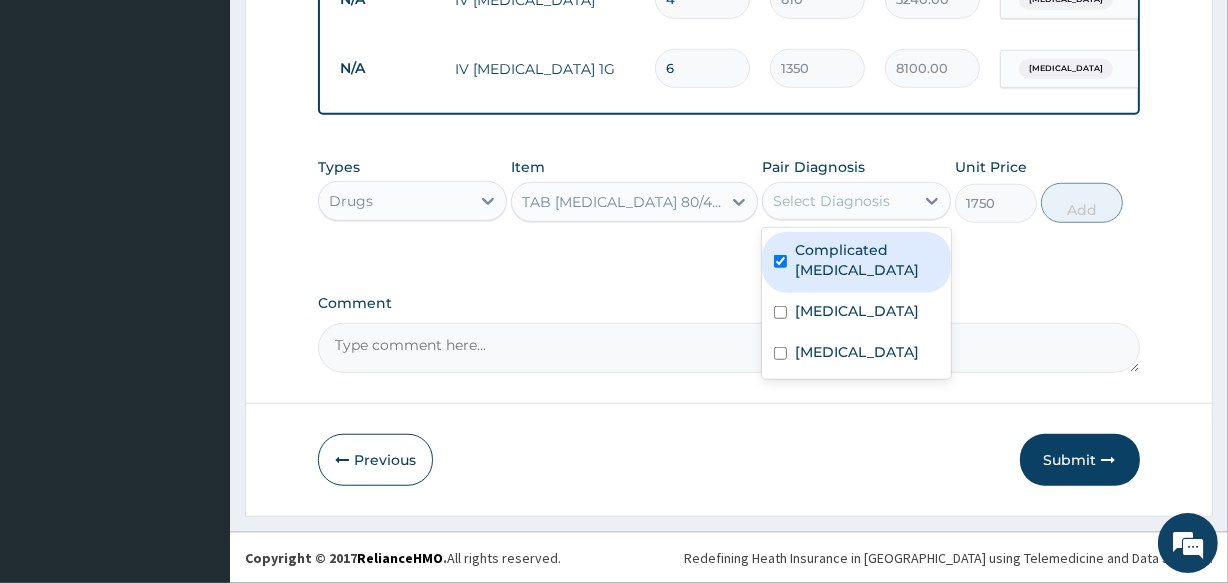 checkbox on "true" 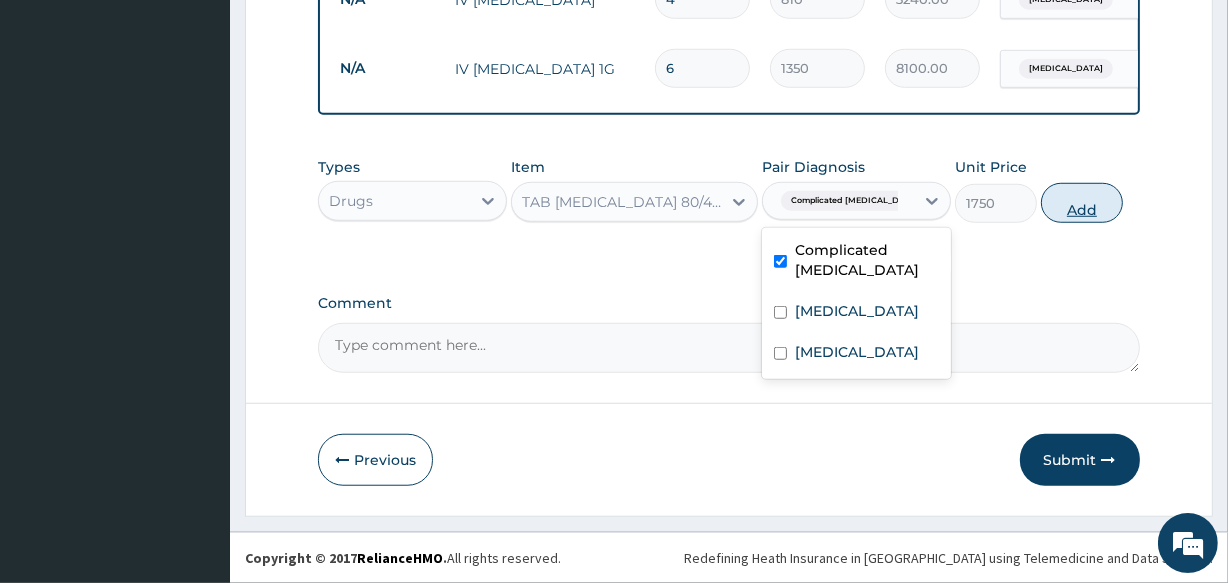 click on "Add" at bounding box center (1082, 203) 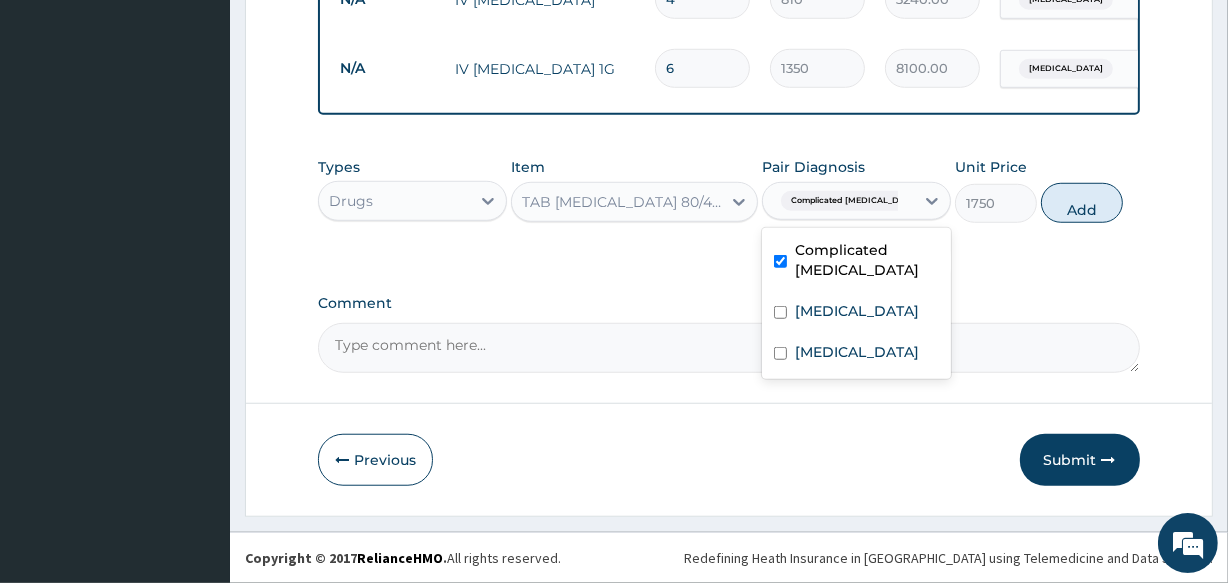 type on "0" 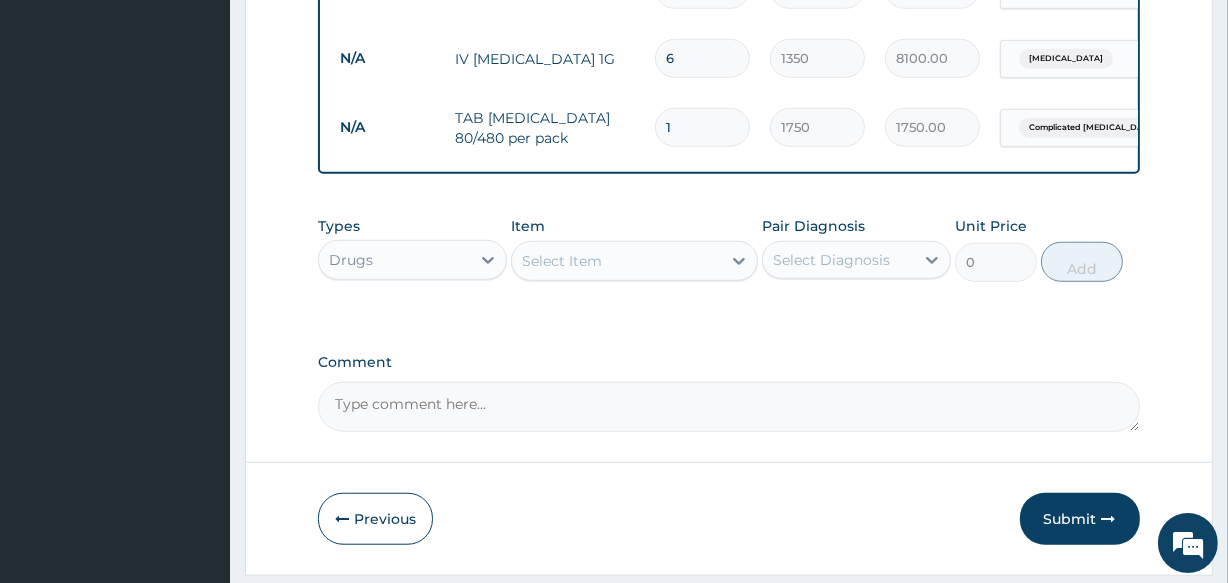 click on "Select Item" at bounding box center (616, 261) 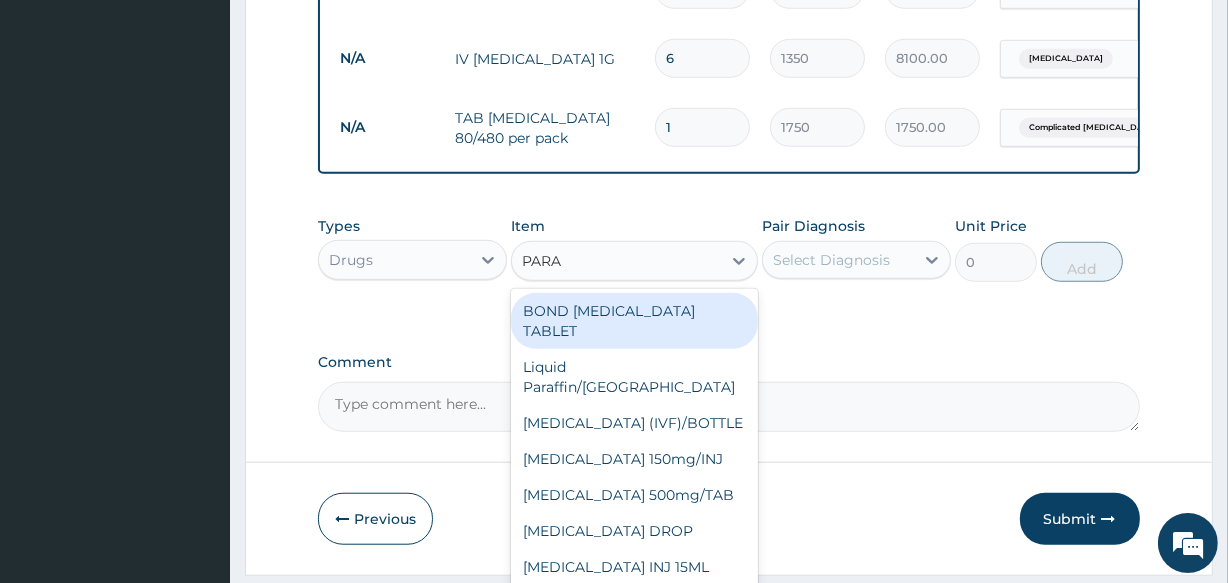 type on "PARAC" 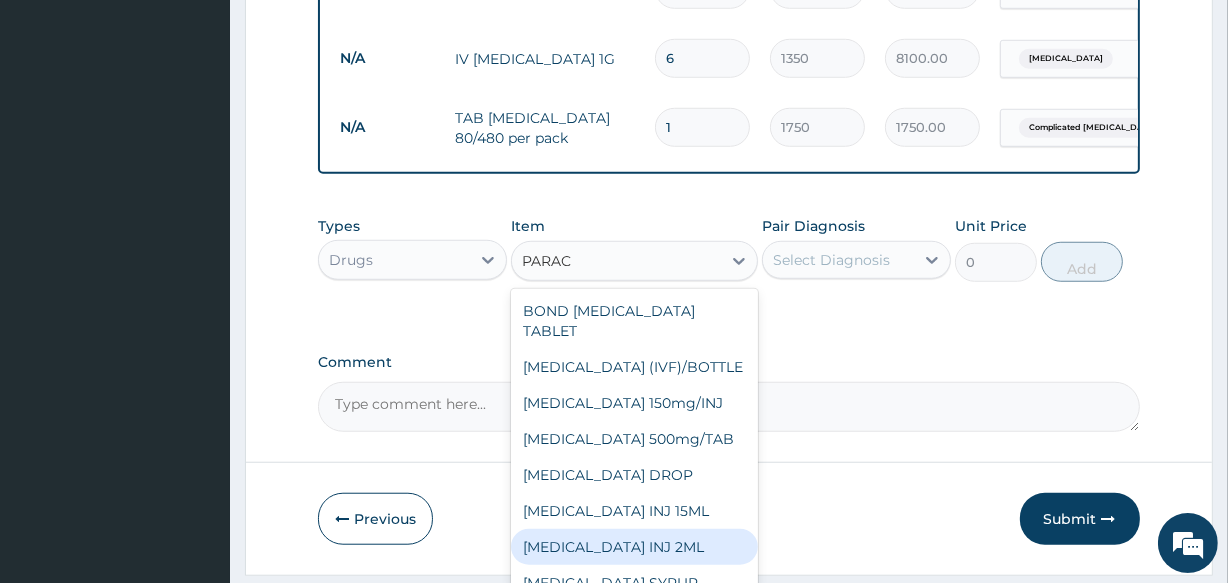 click on "[MEDICAL_DATA] INJ 2ML" at bounding box center [634, 547] 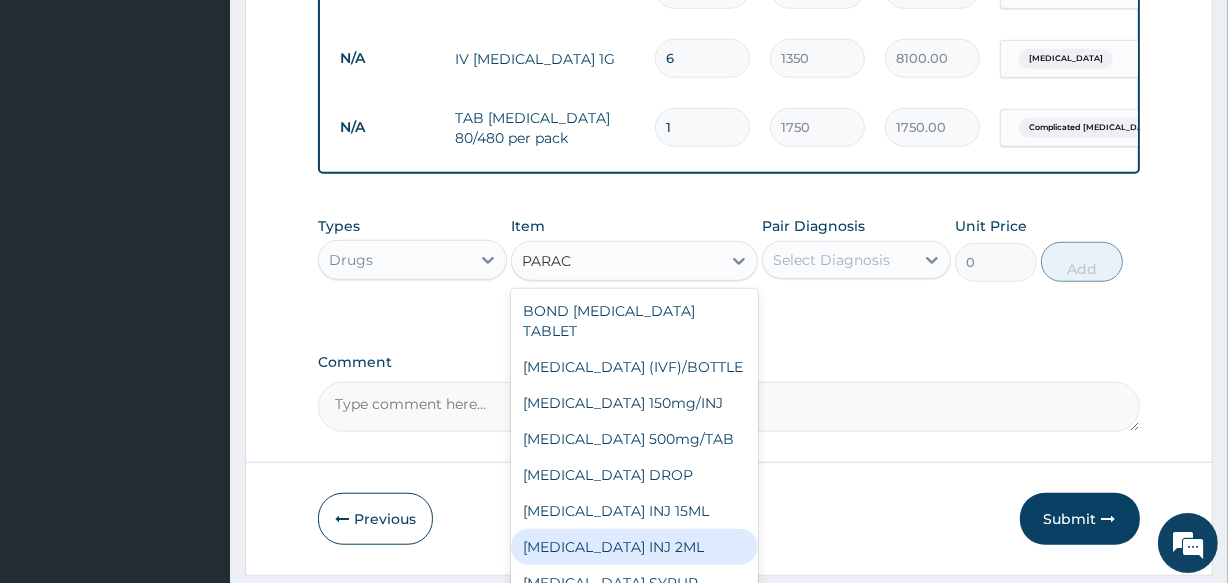 type 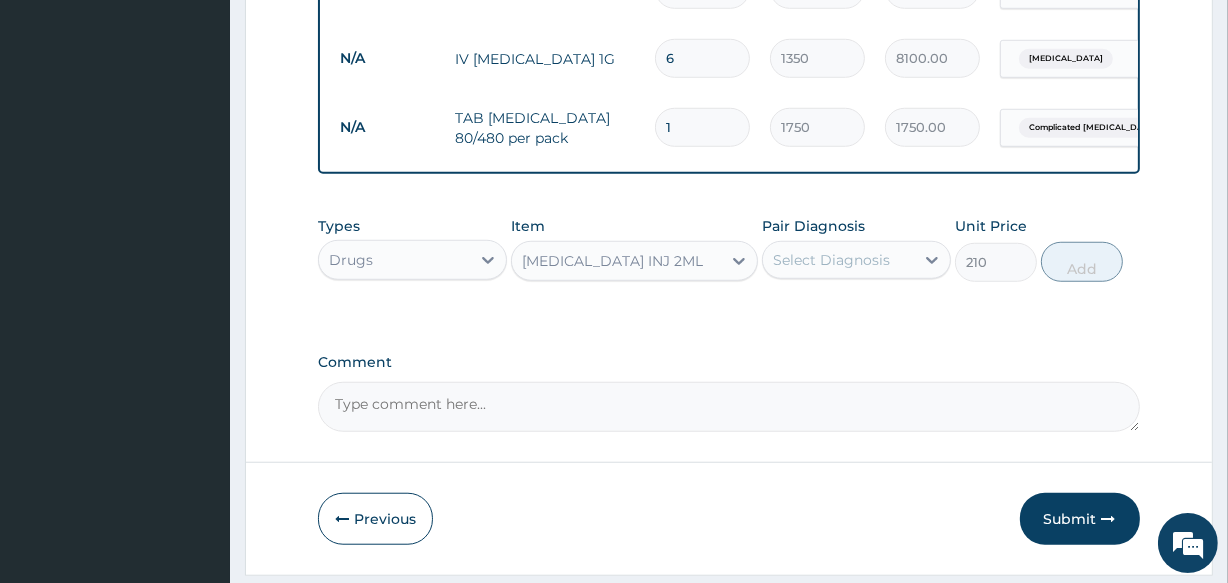 click on "Select Diagnosis" at bounding box center [831, 260] 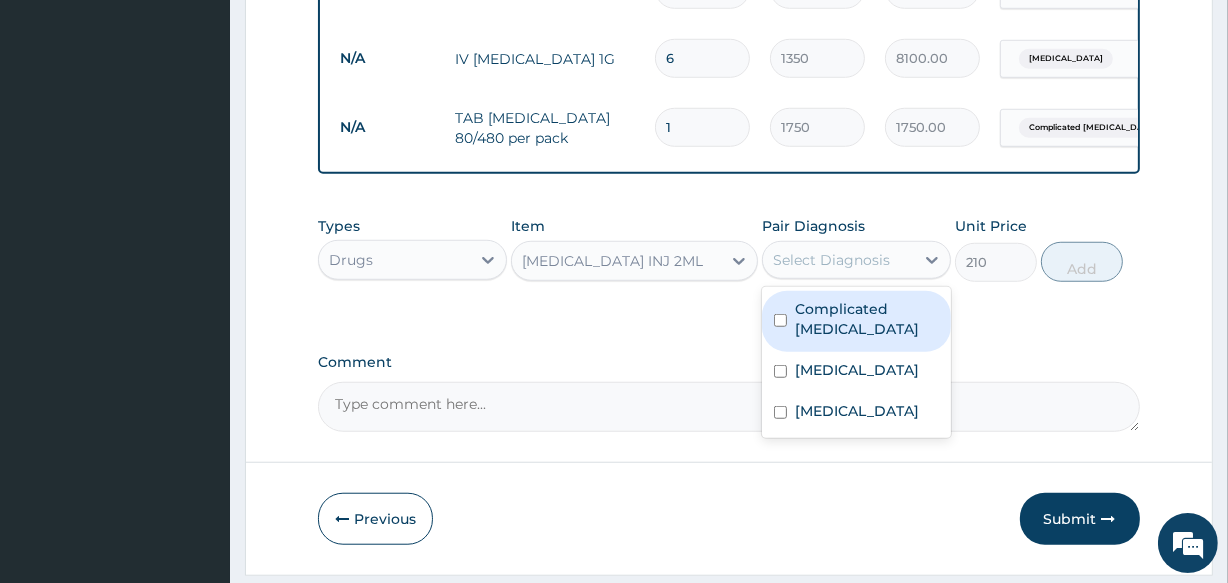 click on "Complicated [MEDICAL_DATA]" at bounding box center (867, 319) 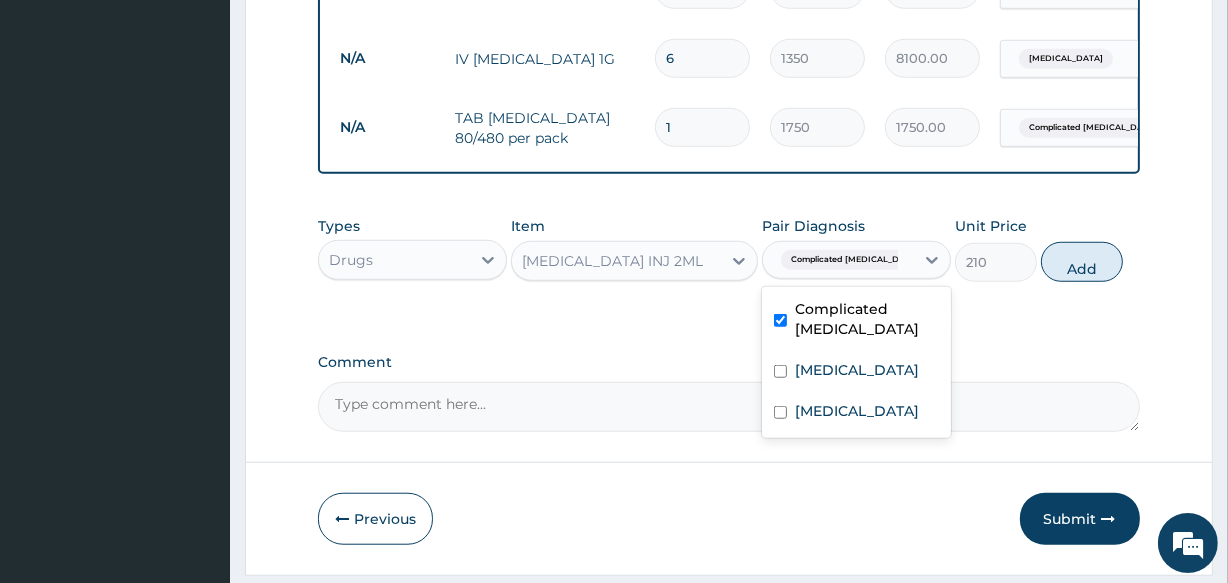 checkbox on "true" 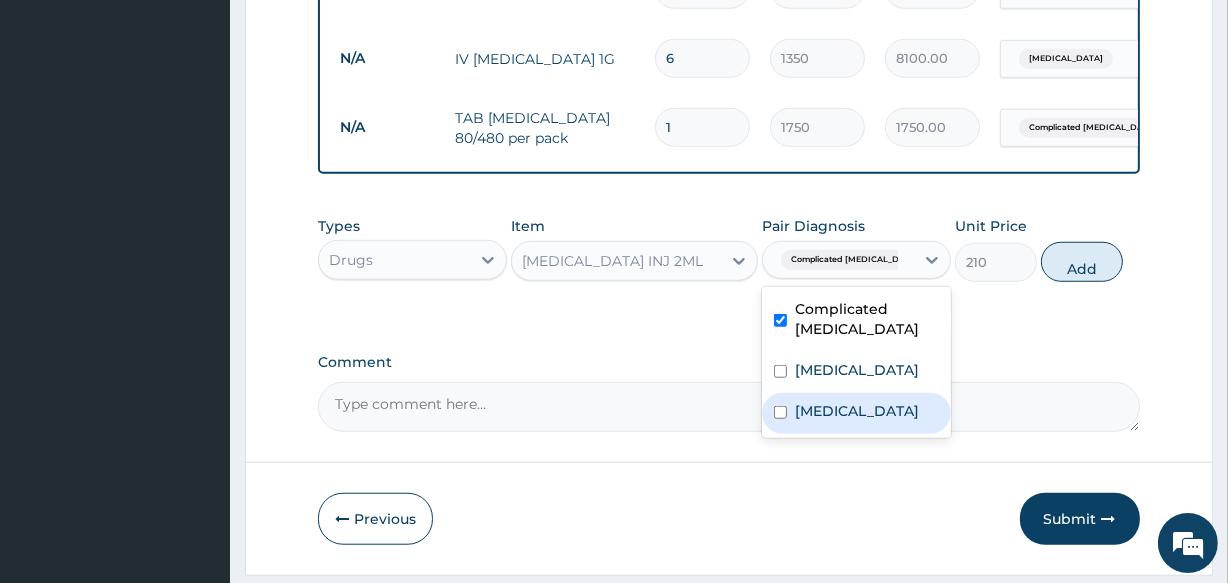 drag, startPoint x: 883, startPoint y: 387, endPoint x: 880, endPoint y: 420, distance: 33.13608 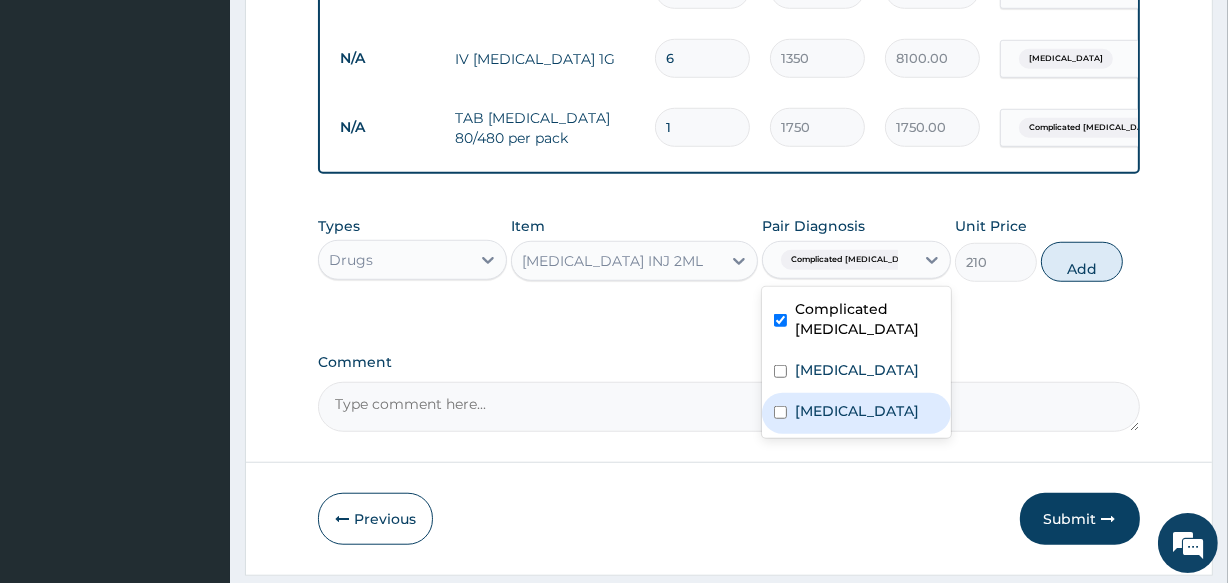 click on "Complicated malaria Lobar pneumonia Typhoid fever" at bounding box center [856, 362] 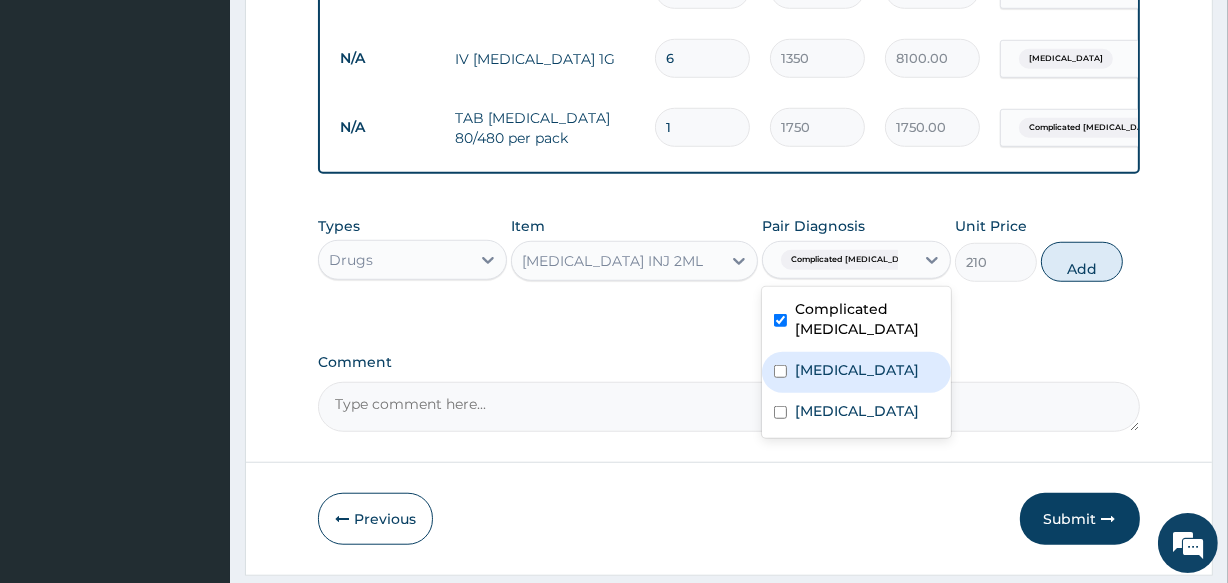 click on "Lobar pneumonia" at bounding box center [857, 370] 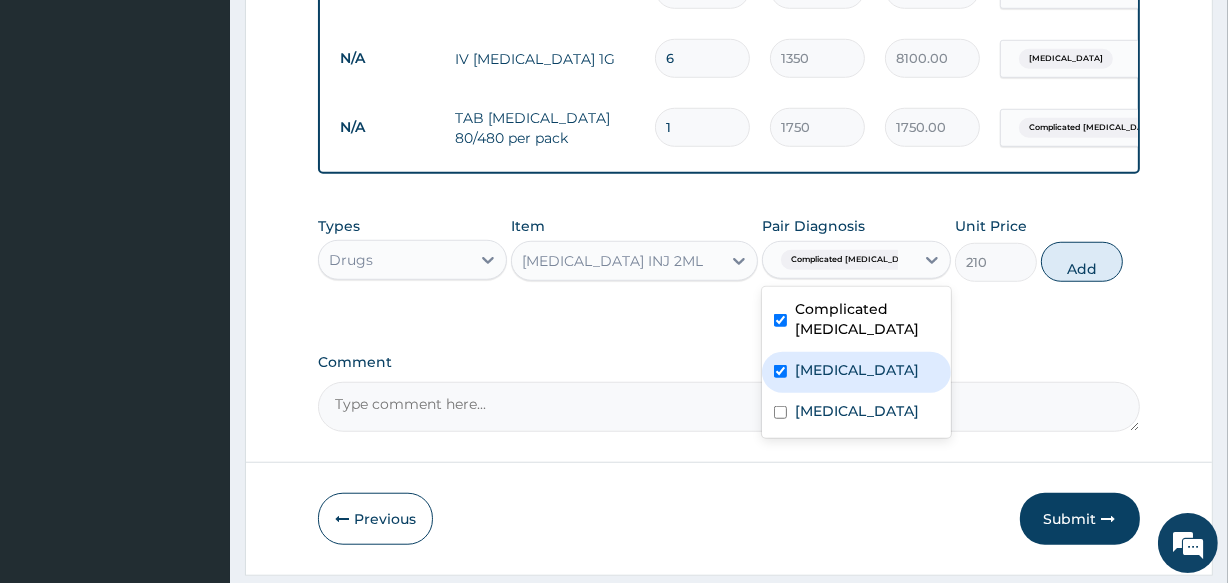 checkbox on "true" 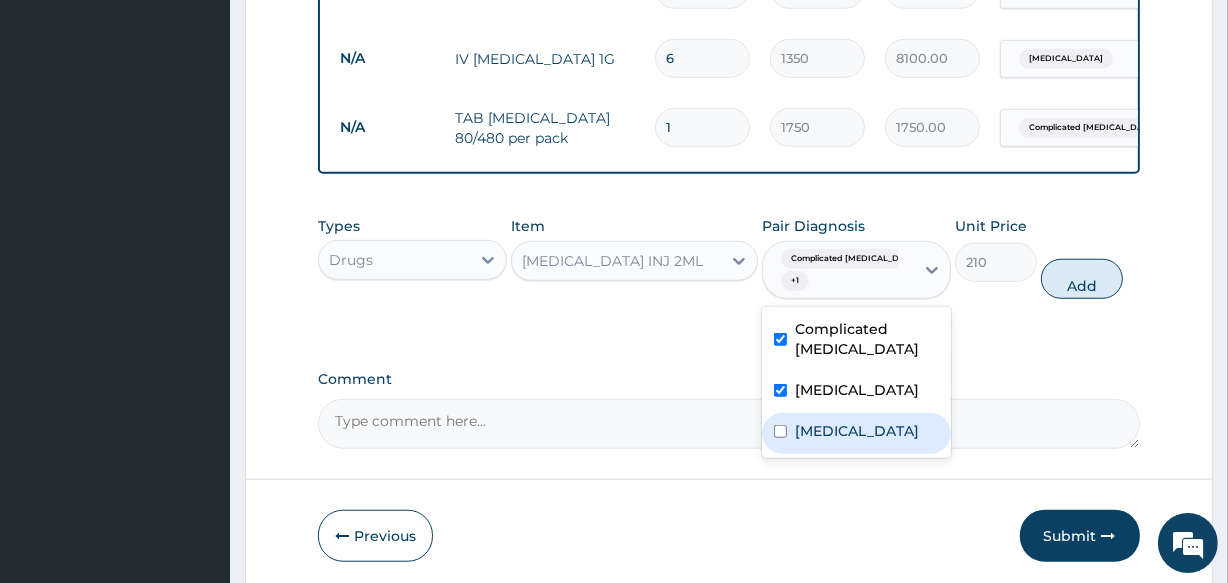 click on "Typhoid fever" at bounding box center [857, 431] 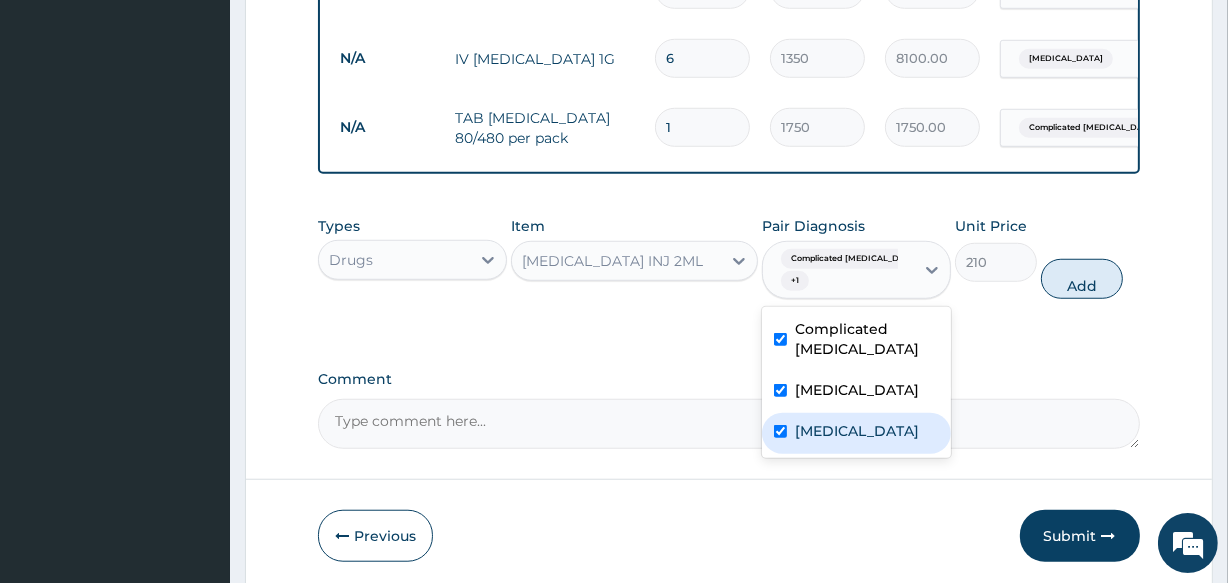 checkbox on "true" 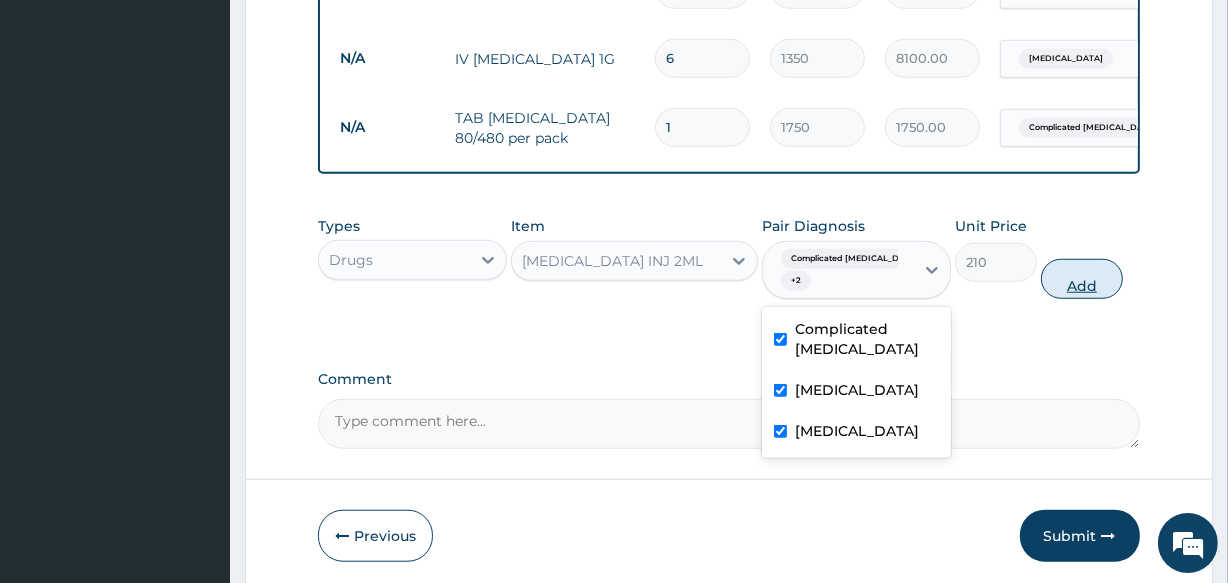click on "Add" at bounding box center [1082, 279] 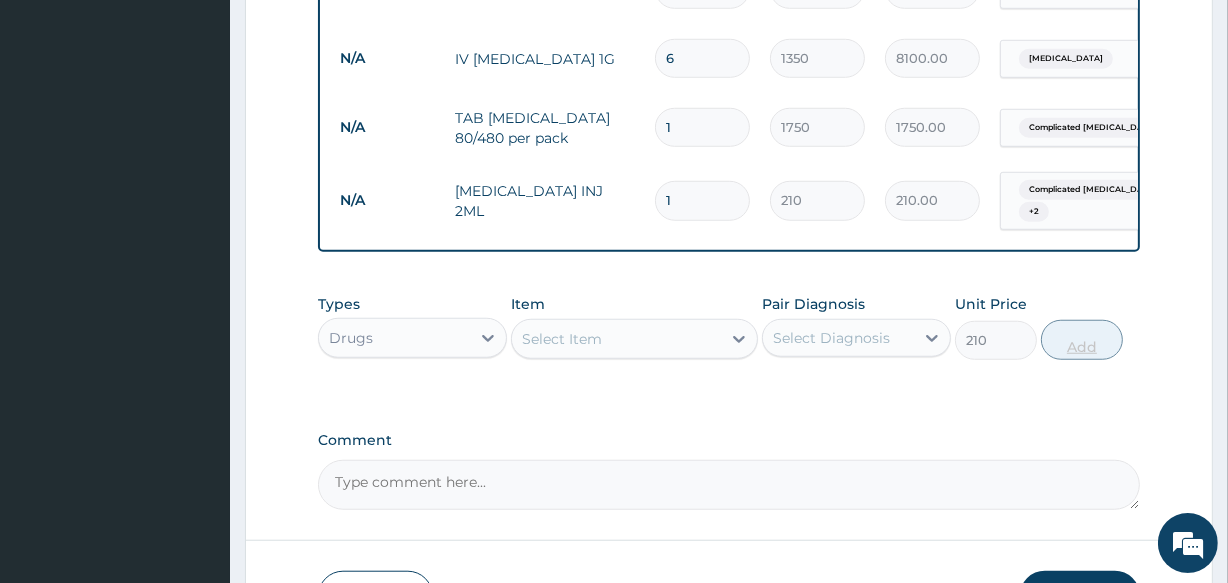type on "0" 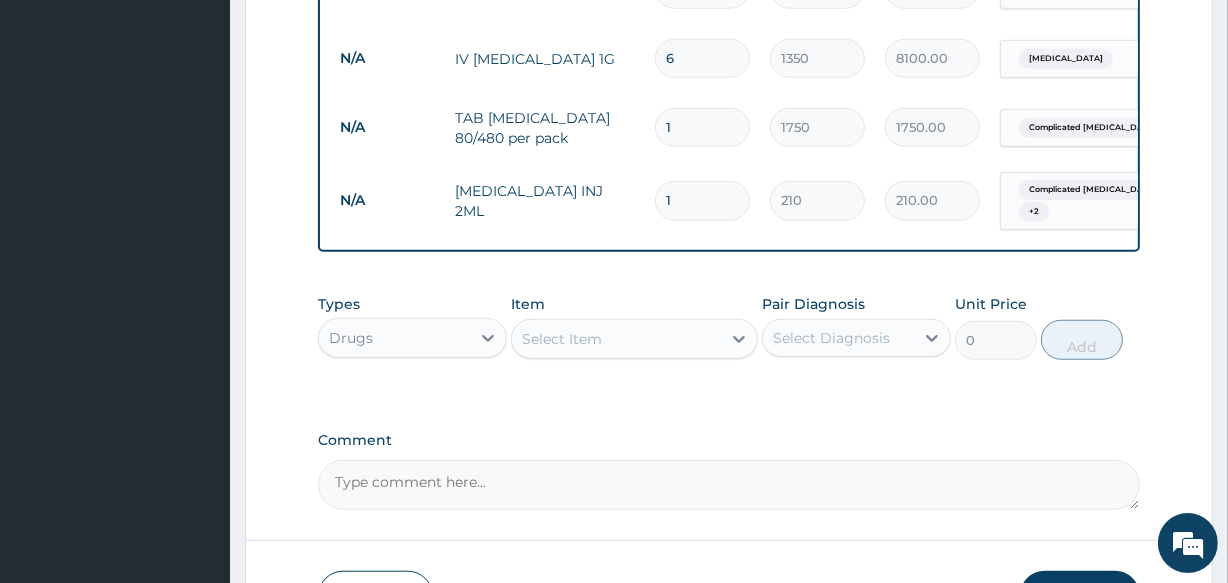 type 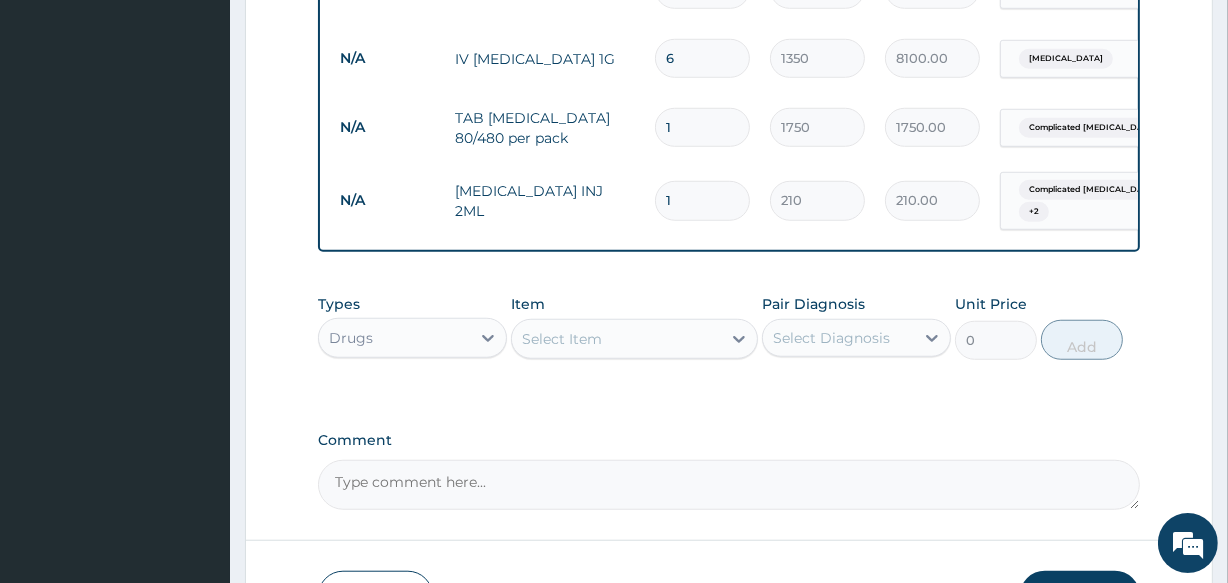type on "0.00" 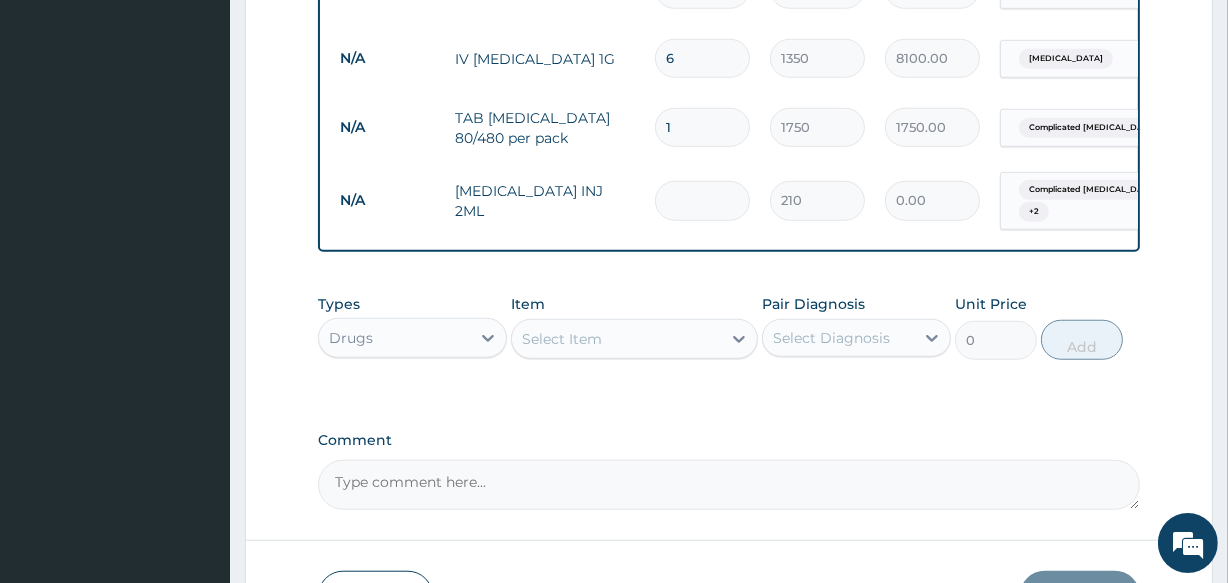 type on "4" 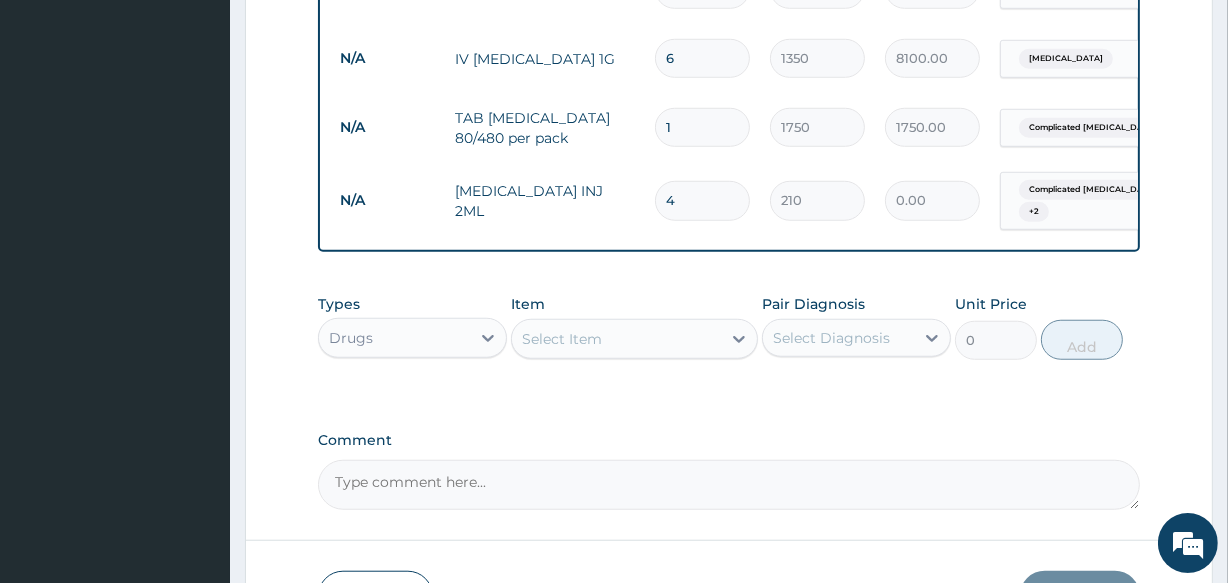 type on "840.00" 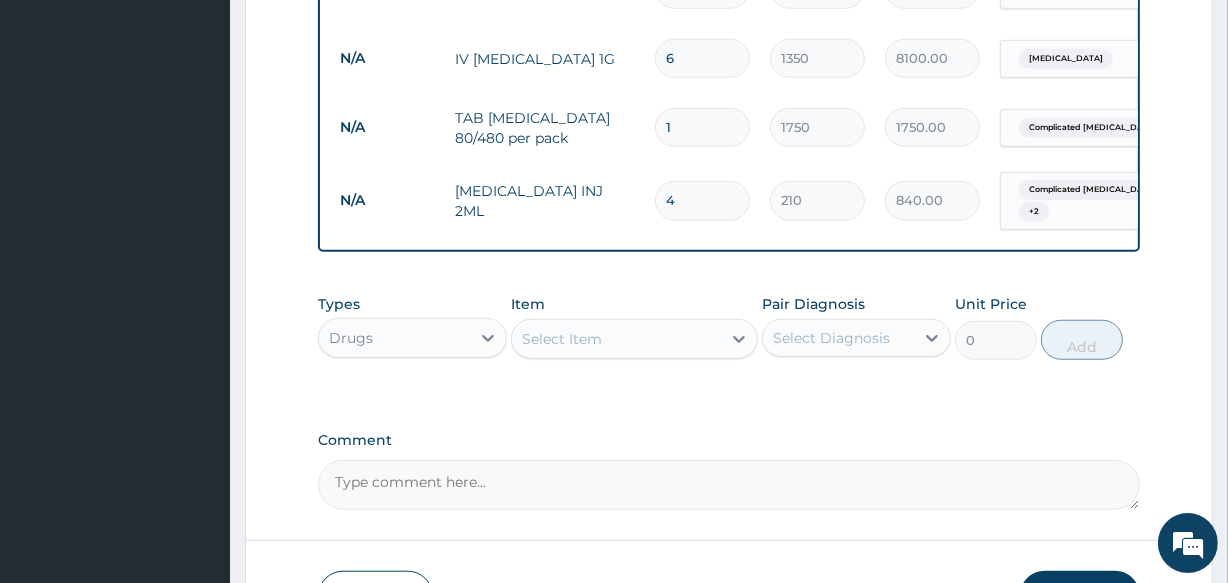 type on "4" 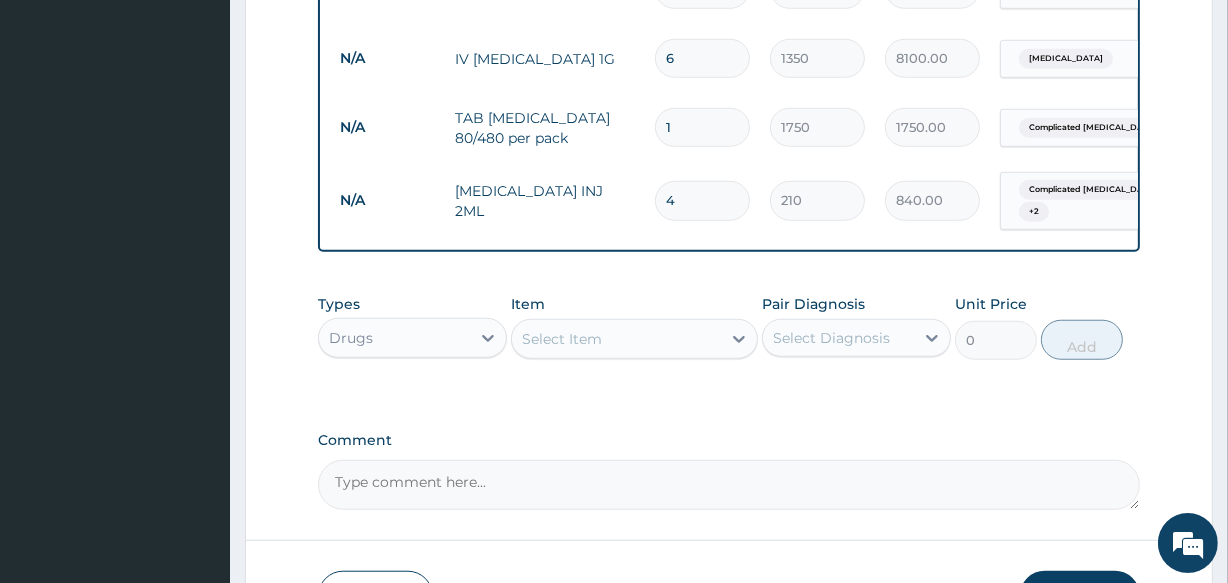 click on "Select Item" at bounding box center (616, 339) 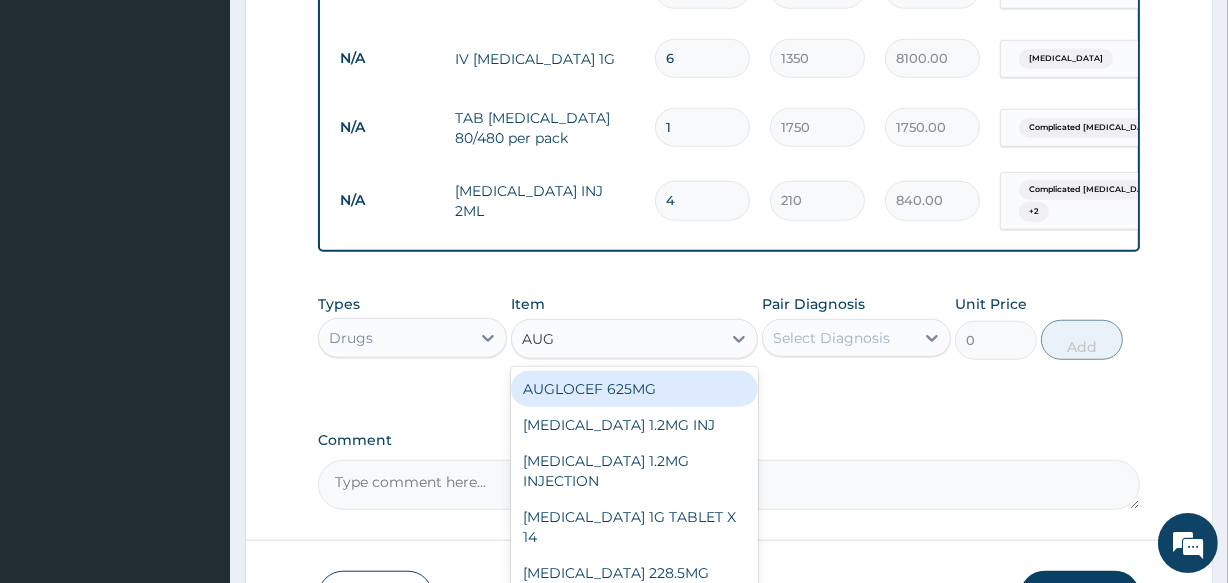 type on "AUGM" 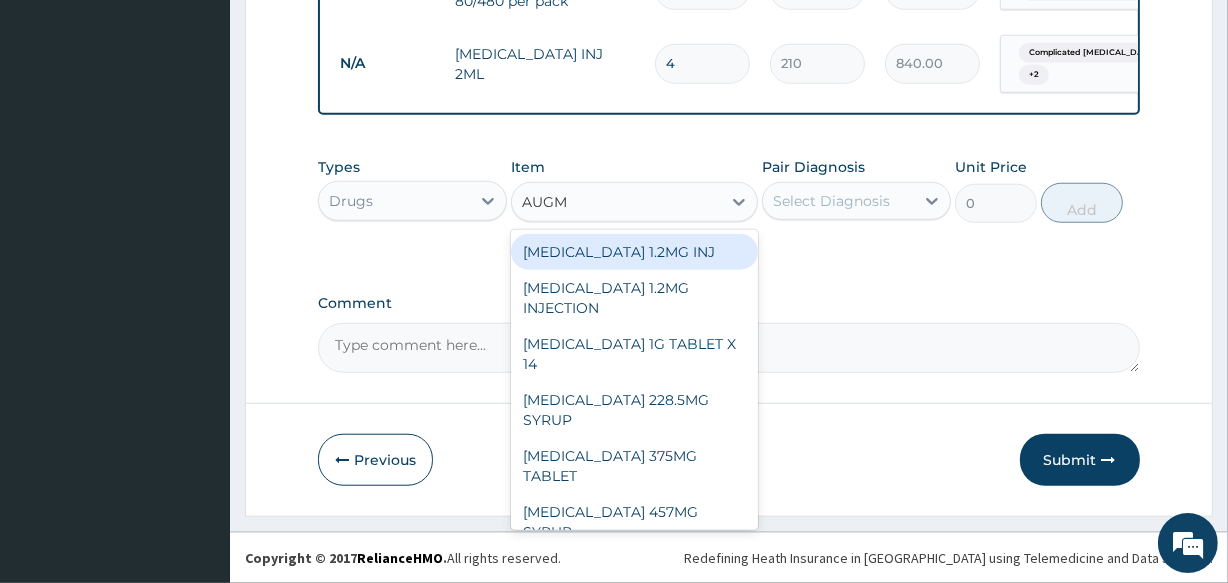 scroll, scrollTop: 1519, scrollLeft: 0, axis: vertical 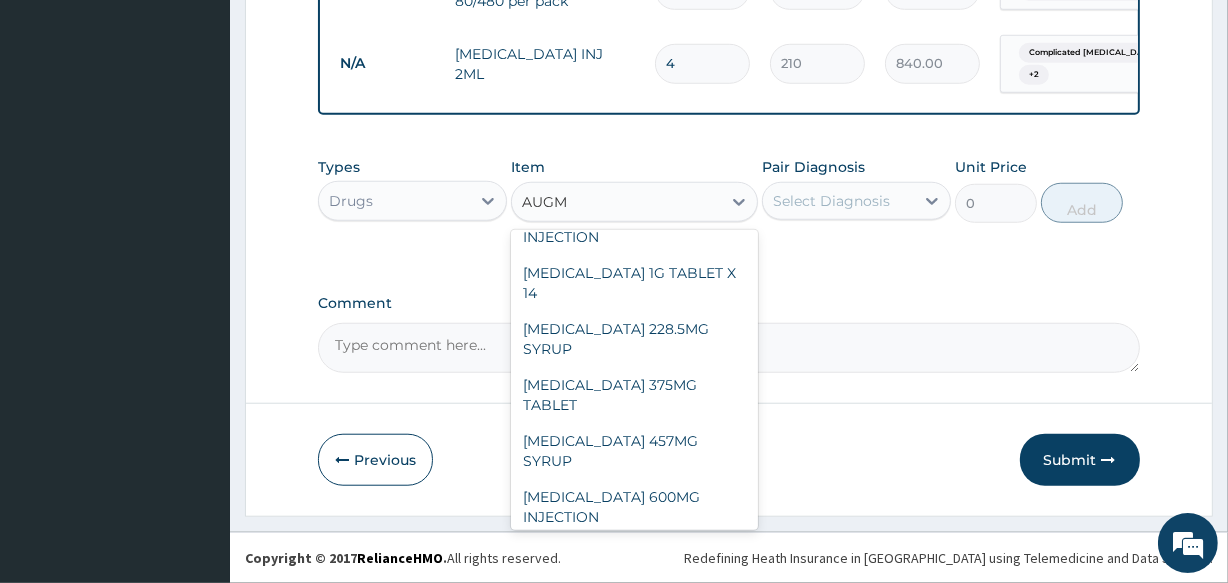 click on "AUGMENTIN 625MG TABLET" at bounding box center (634, 563) 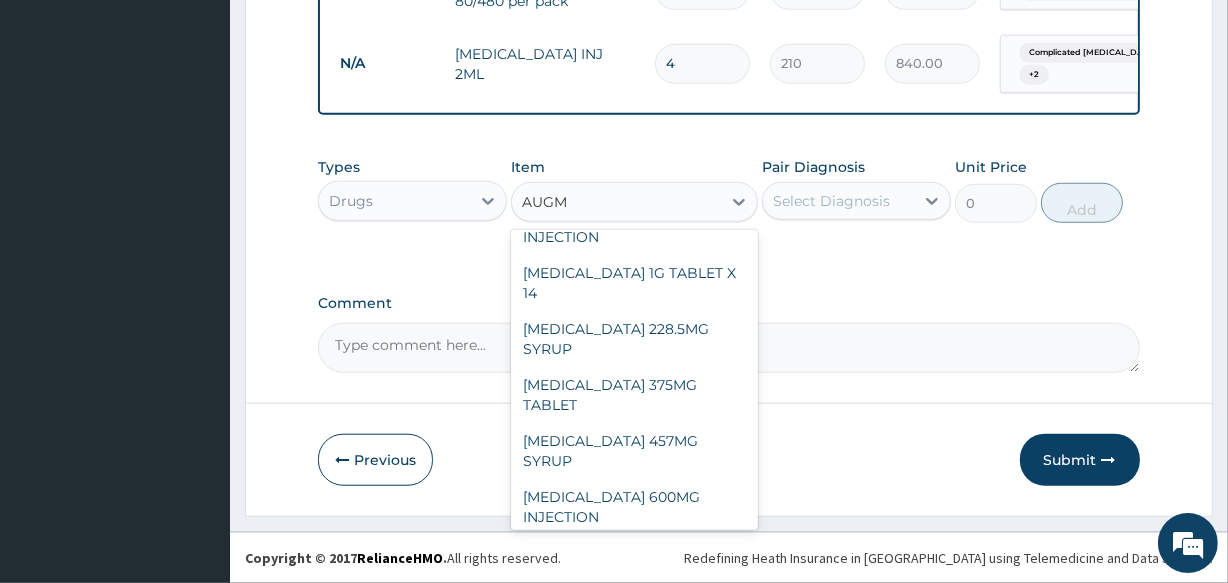 type 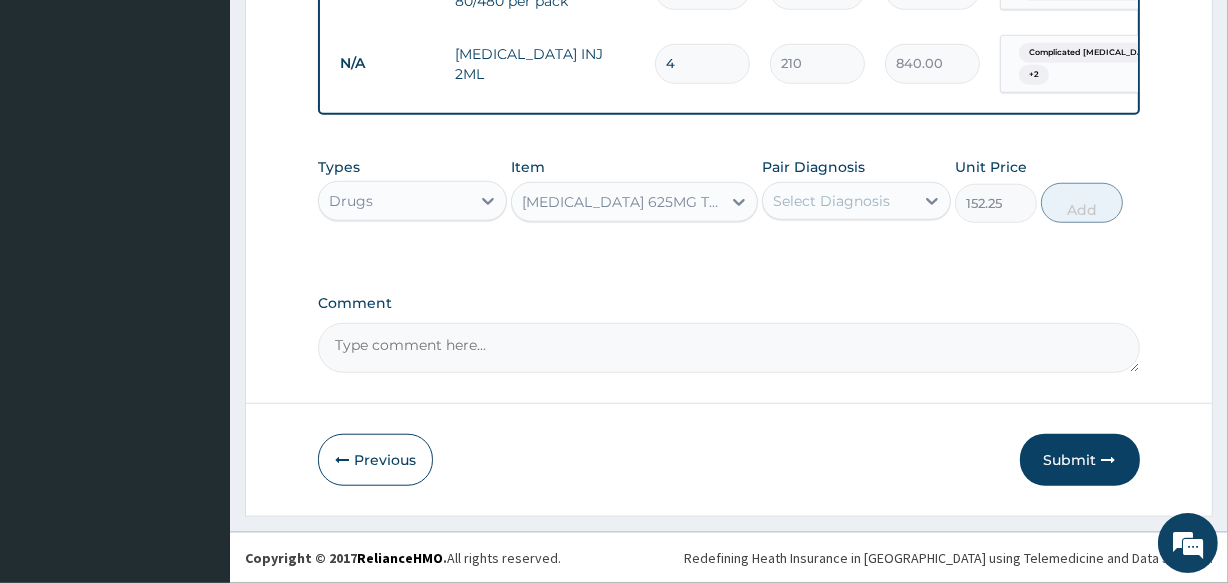 click on "Select Diagnosis" at bounding box center (831, 201) 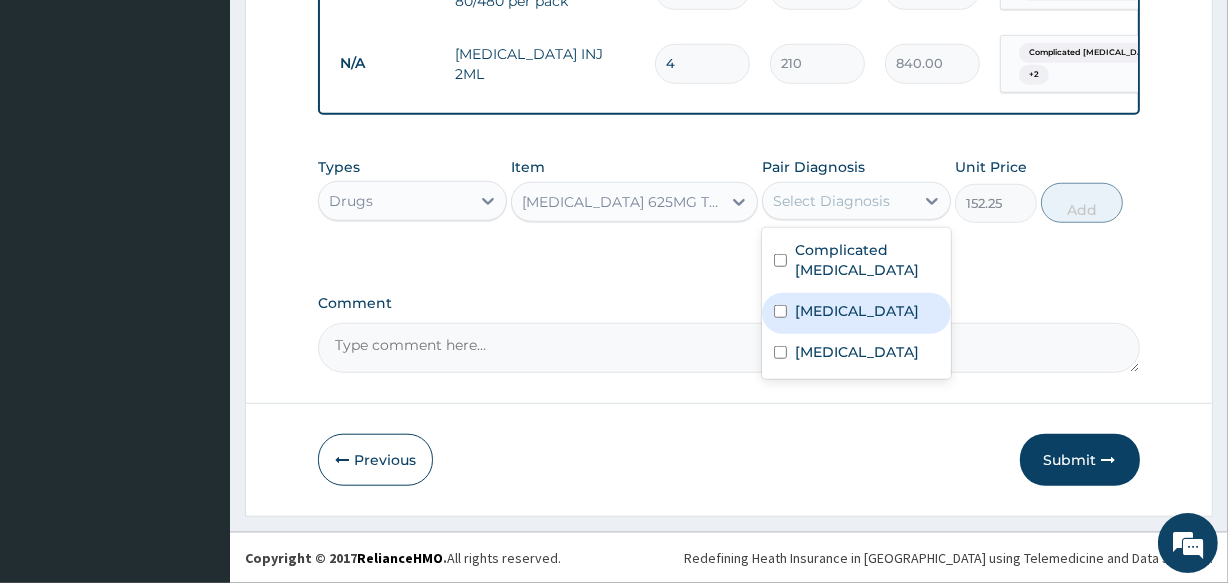 click on "Lobar pneumonia" at bounding box center [856, 313] 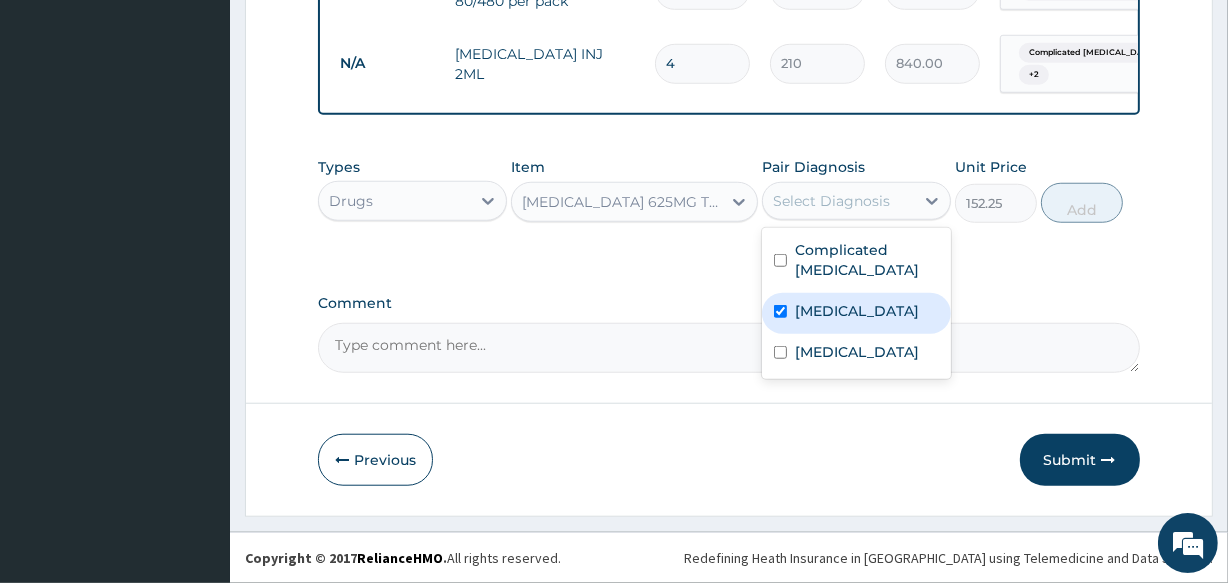 checkbox on "true" 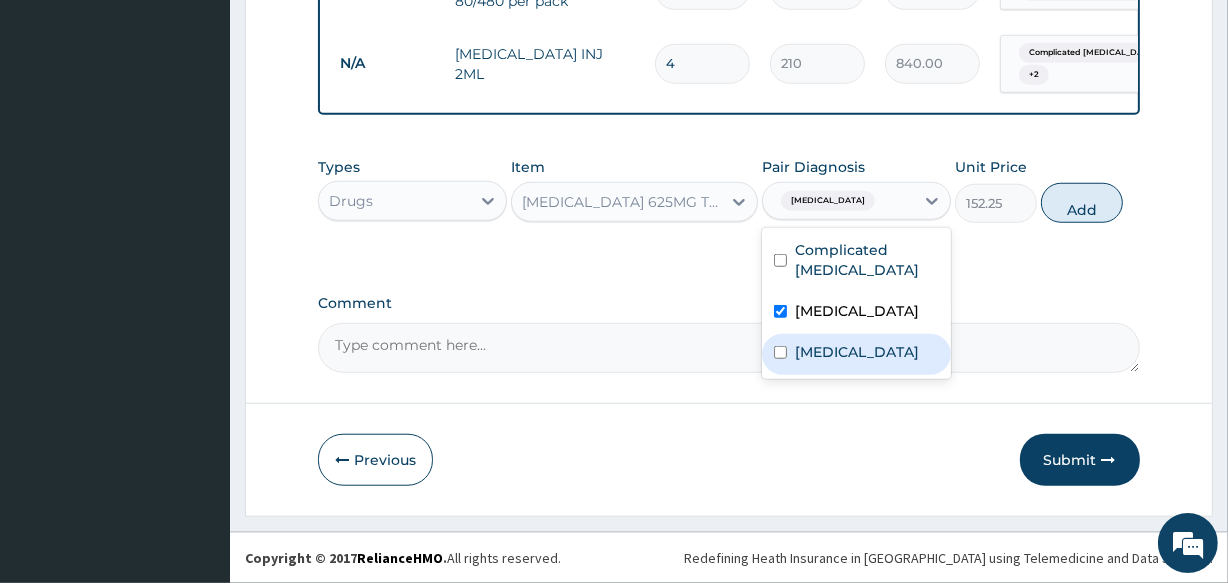 click on "Typhoid fever" at bounding box center [857, 352] 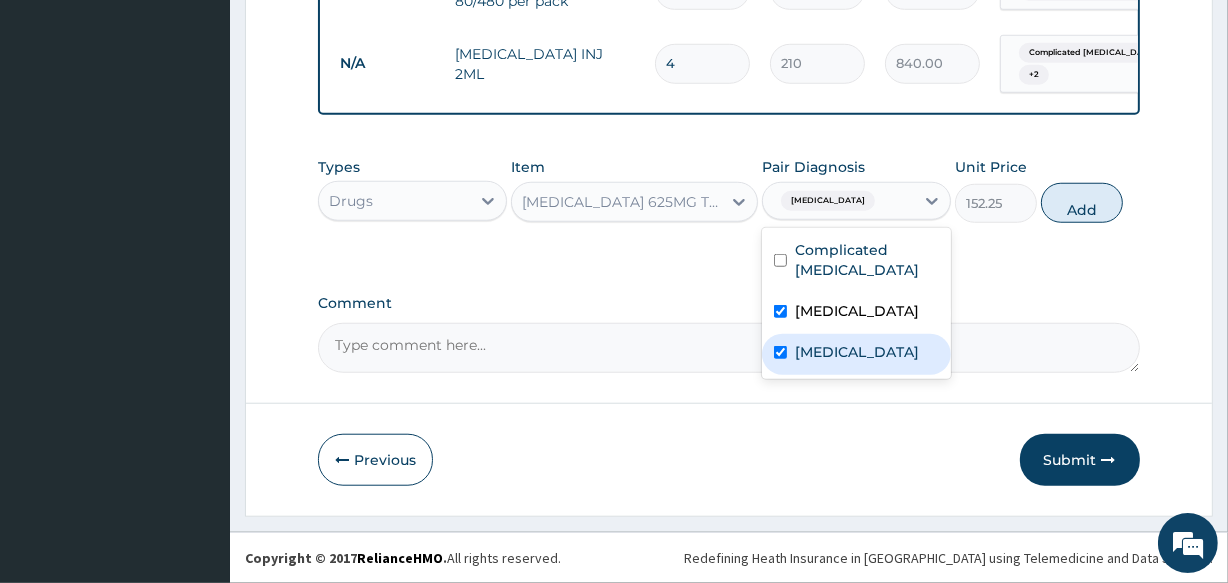 checkbox on "true" 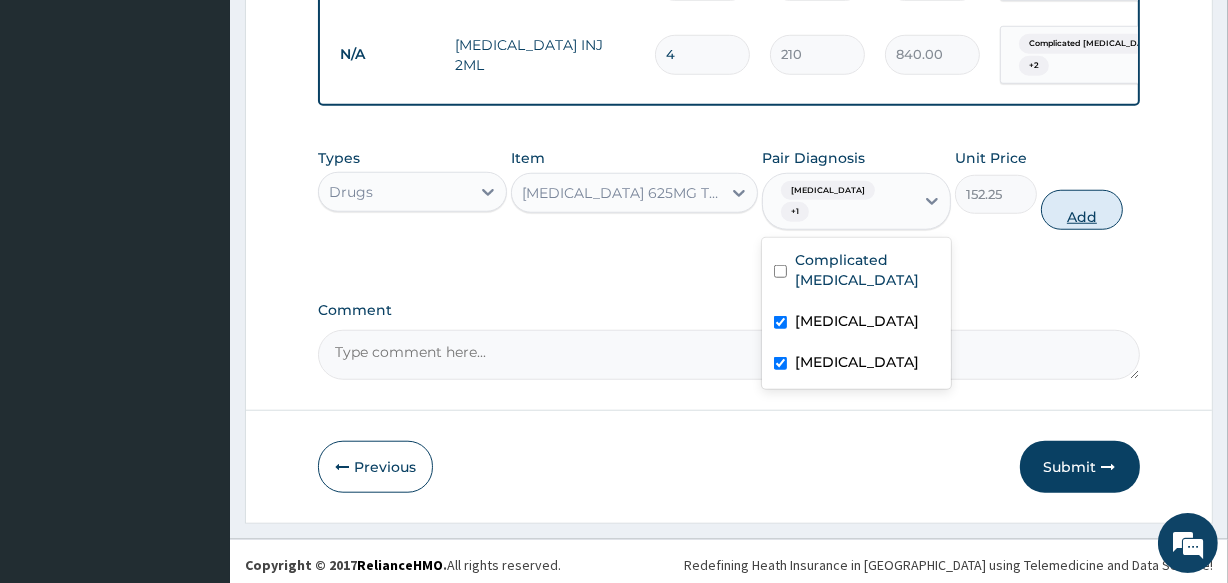 click on "Add" at bounding box center (1082, 210) 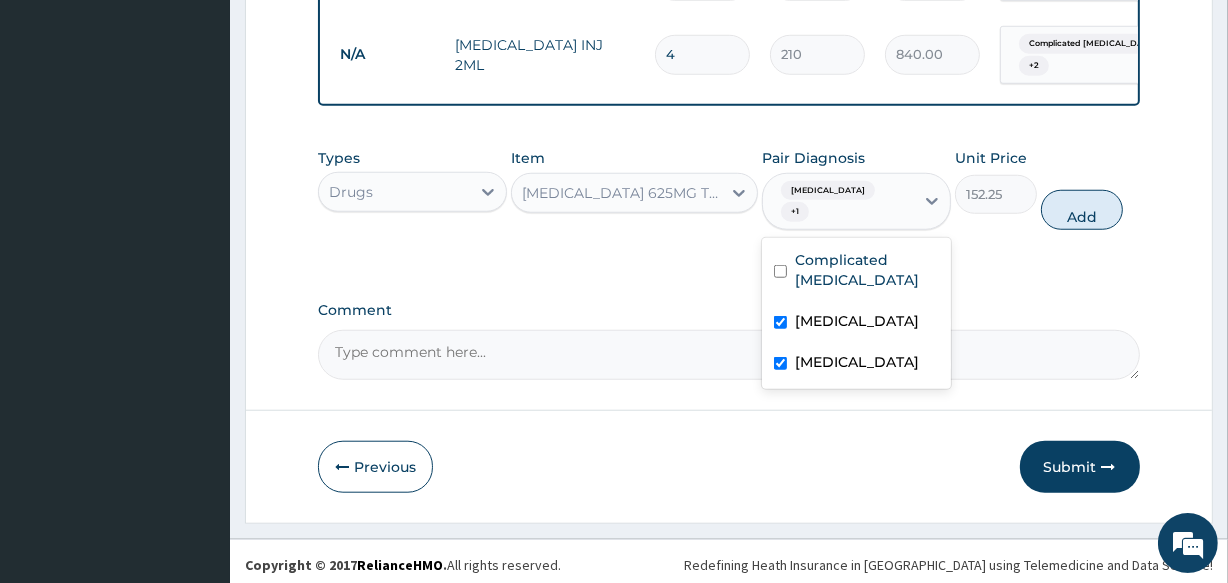 type on "0" 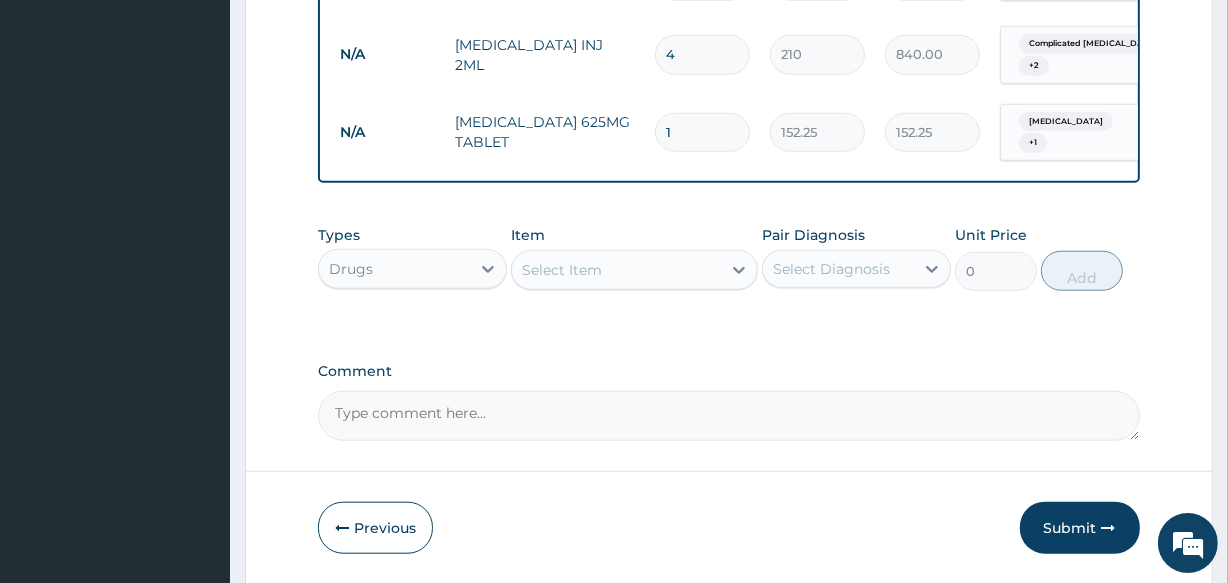 type on "14" 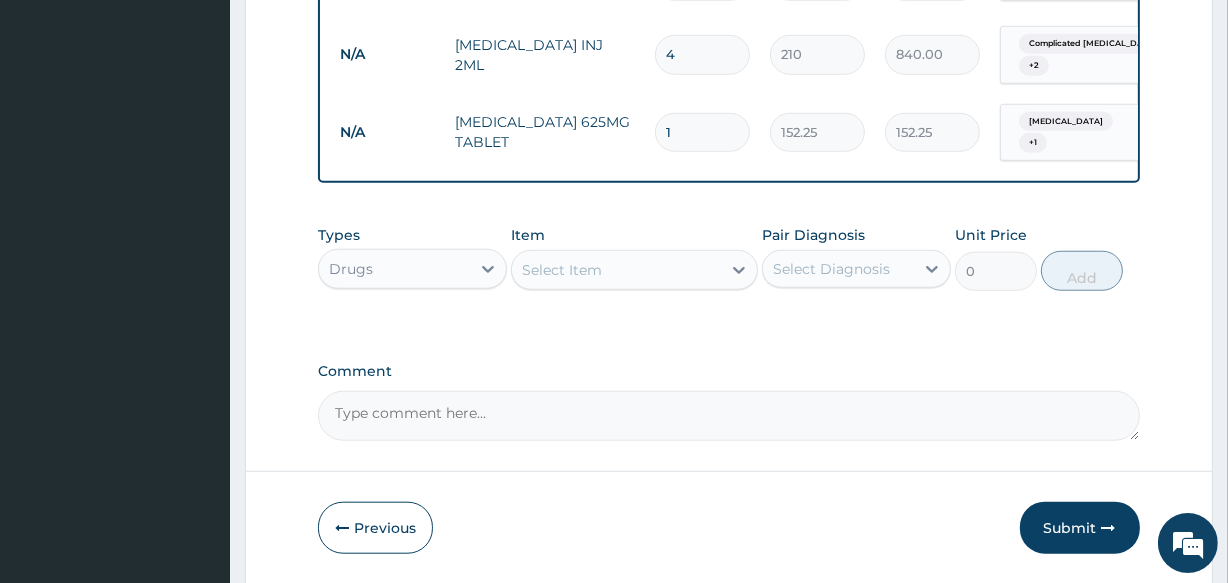 type on "2131.50" 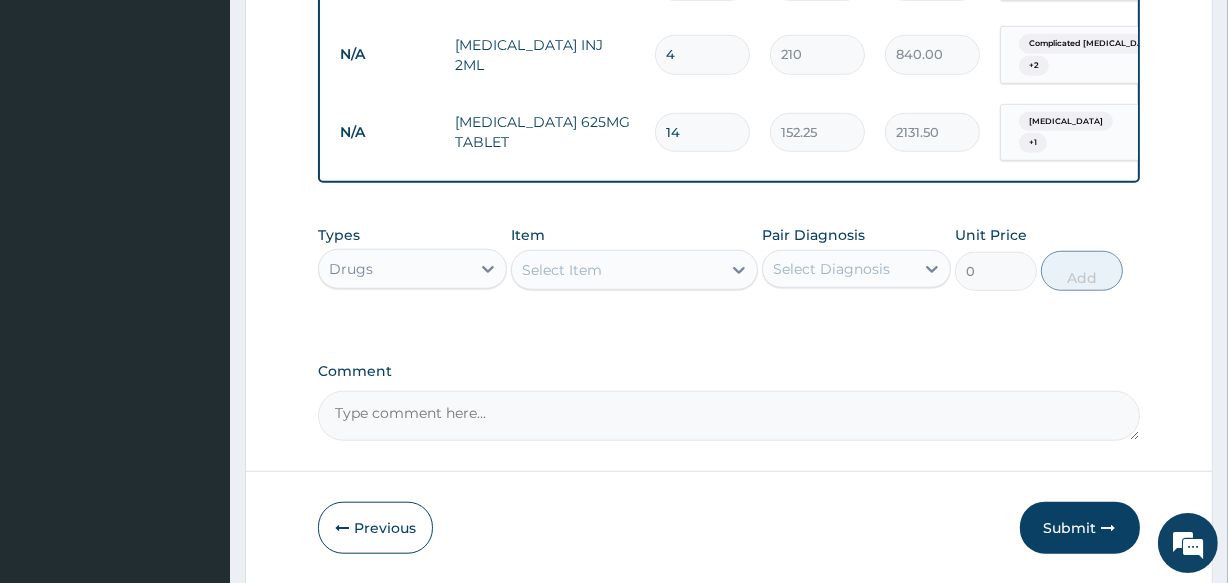 type on "14" 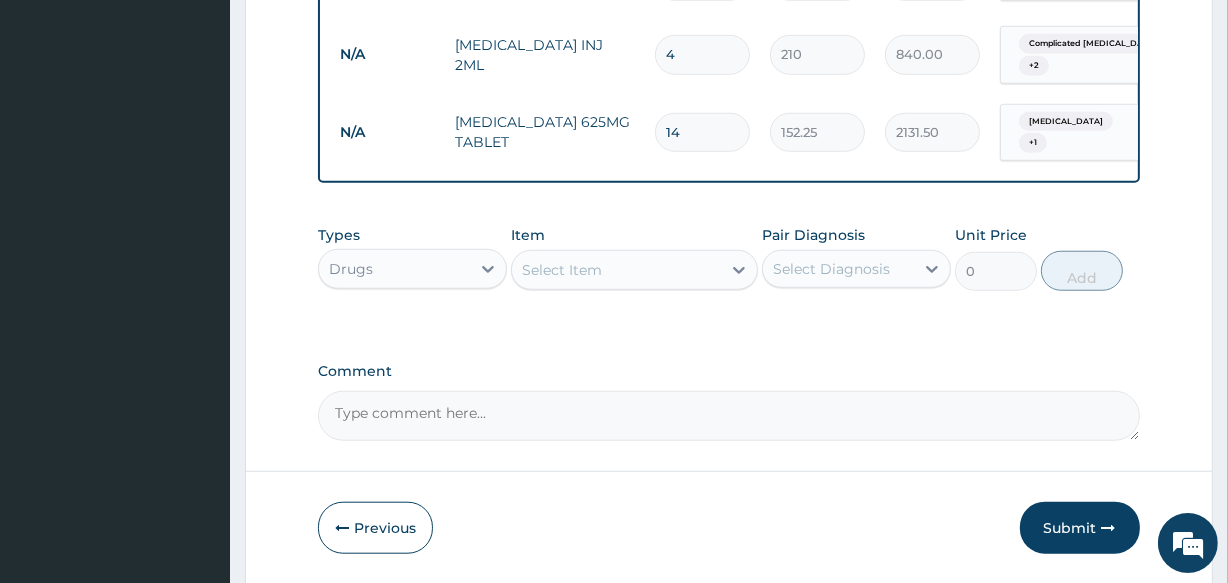 click on "Select Item" at bounding box center [616, 270] 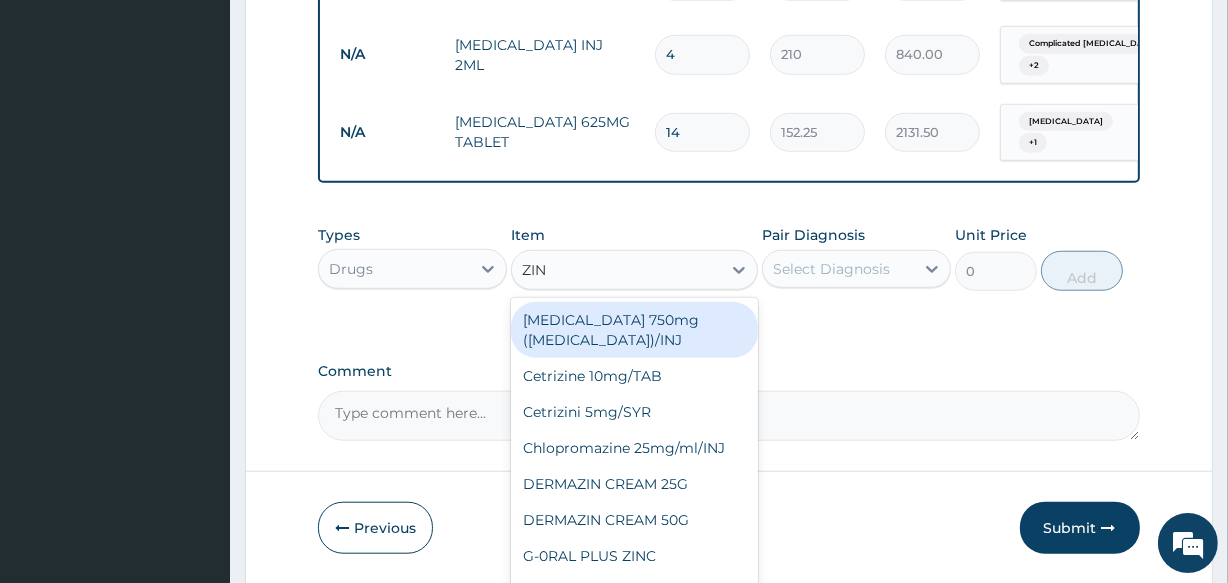 type on "ZINC" 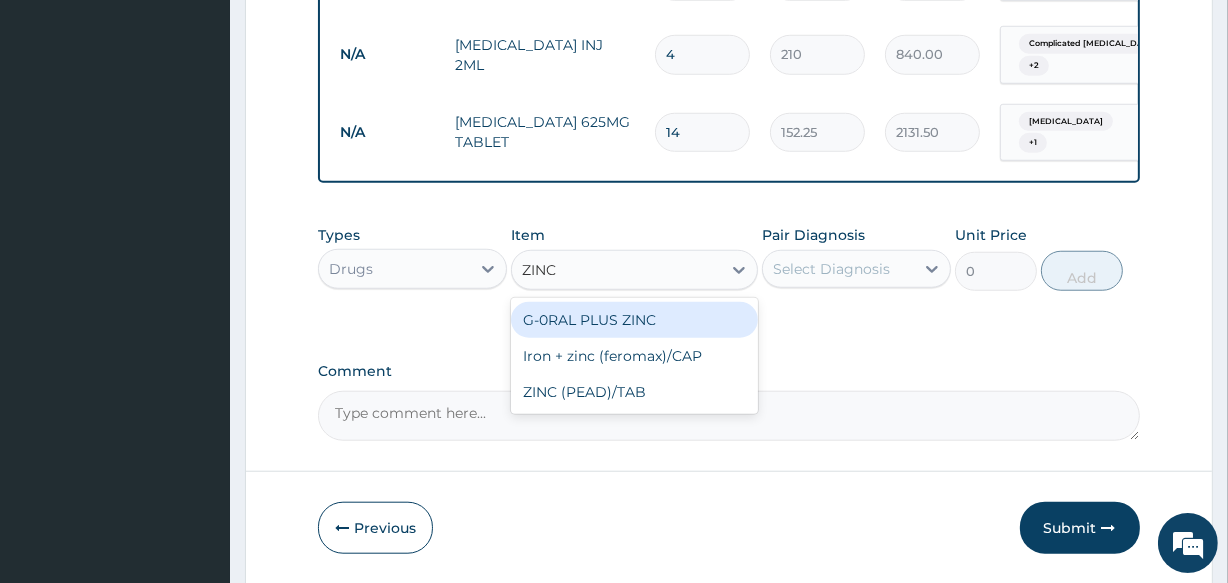 click on "G-0RAL PLUS ZINC" at bounding box center [634, 320] 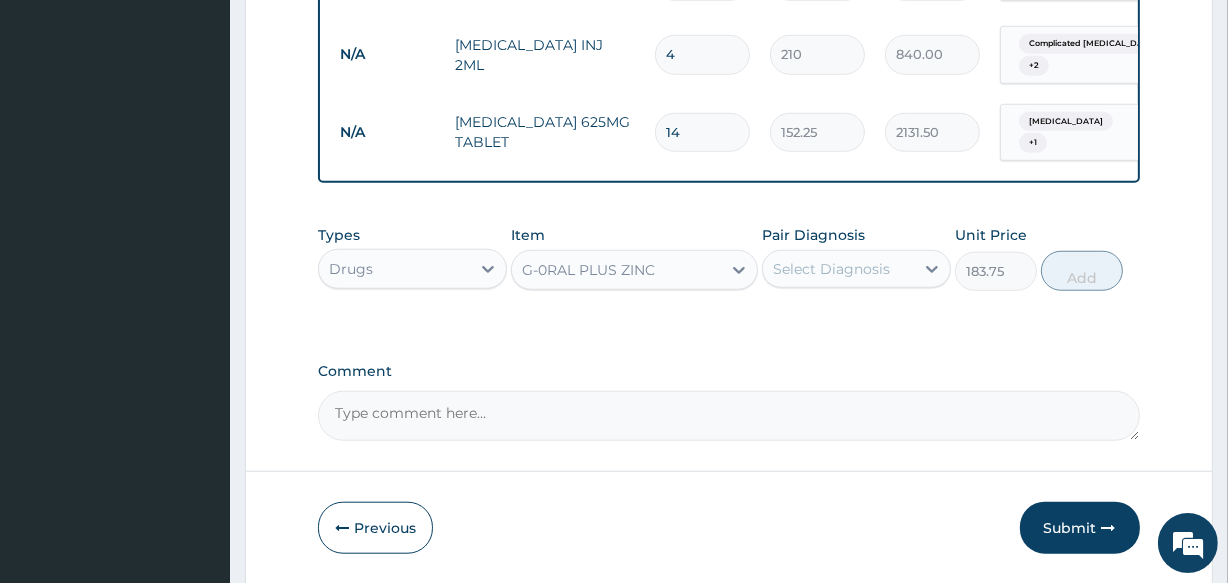 click on "Select Diagnosis" at bounding box center [831, 269] 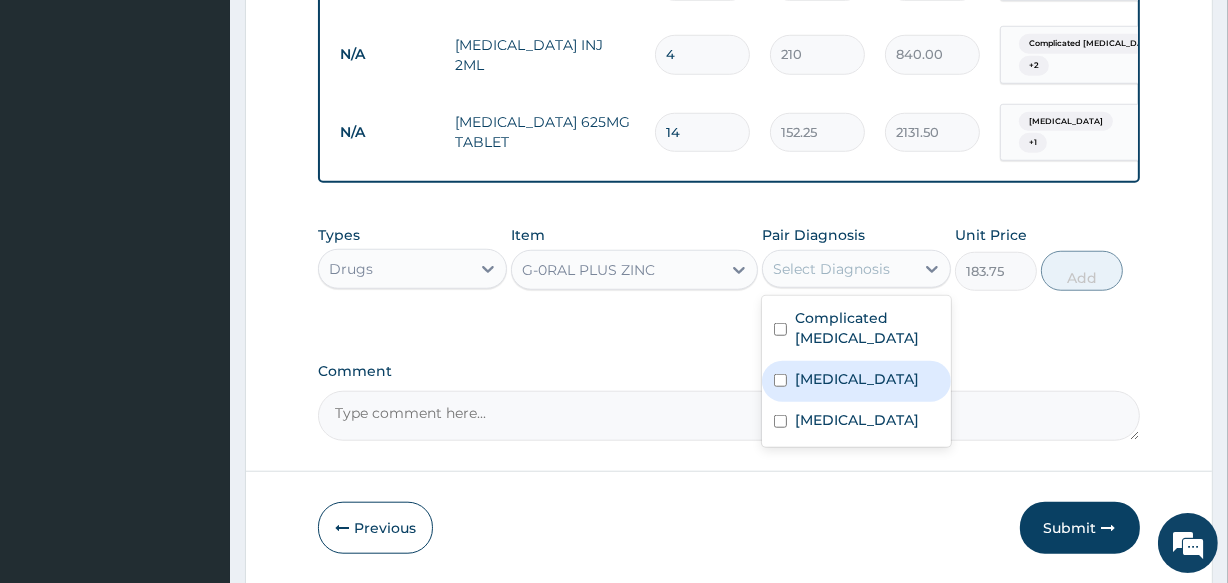 click on "Lobar pneumonia" at bounding box center (856, 381) 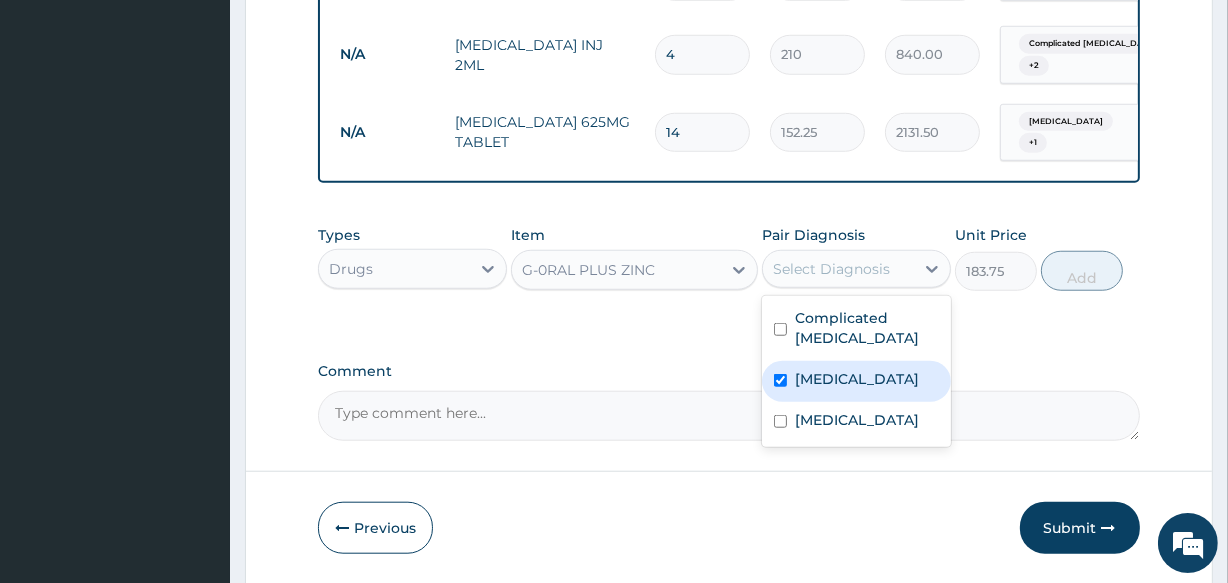 checkbox on "true" 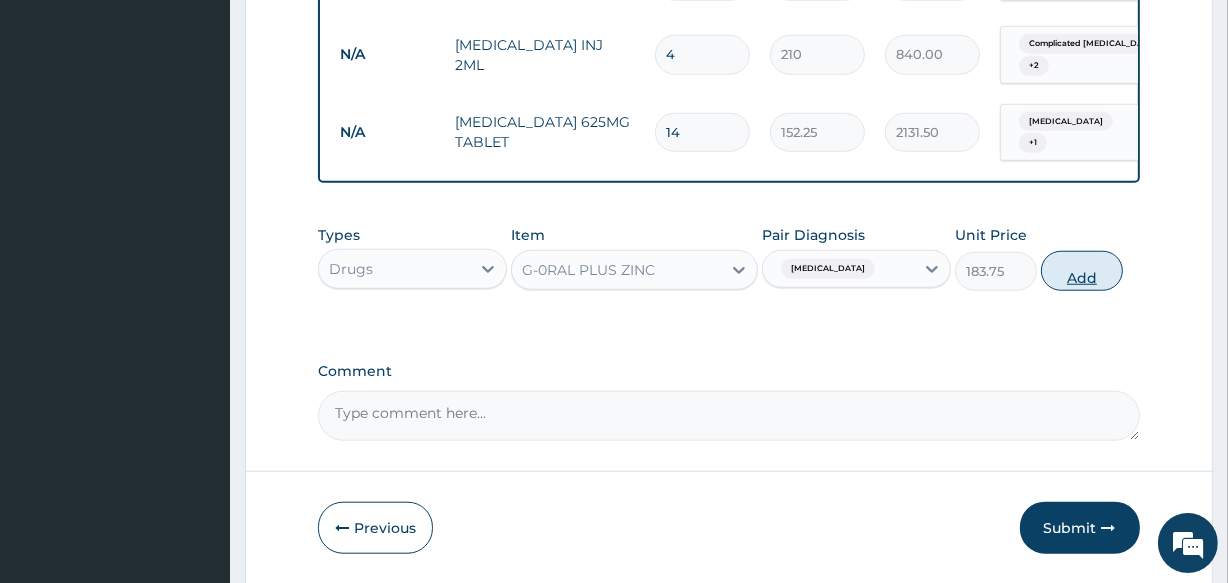 click on "Add" at bounding box center (1082, 271) 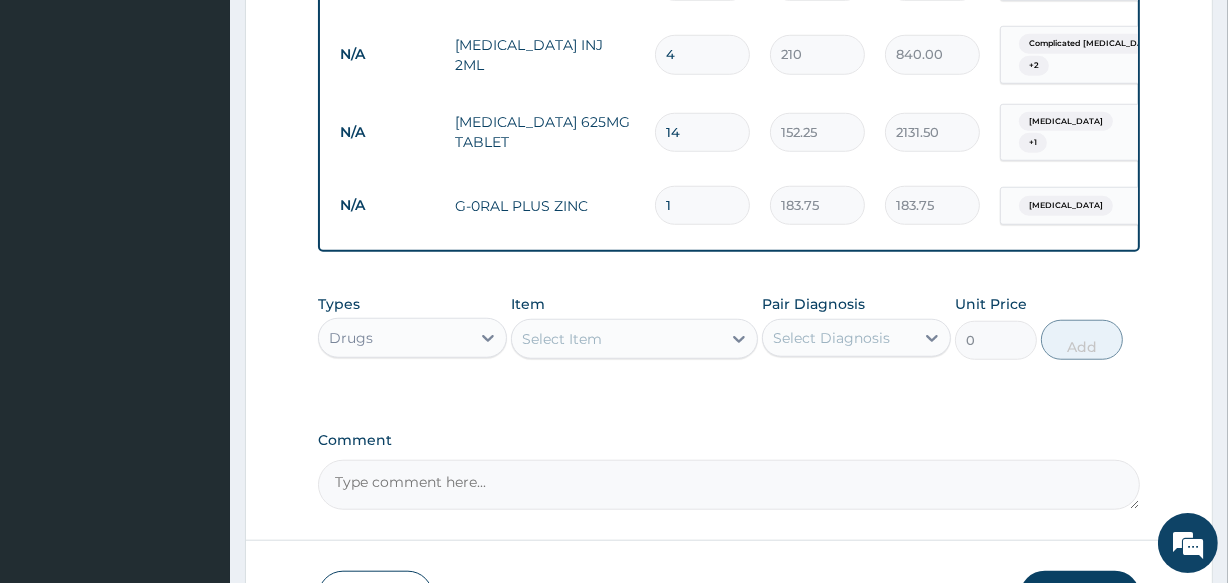 type on "10" 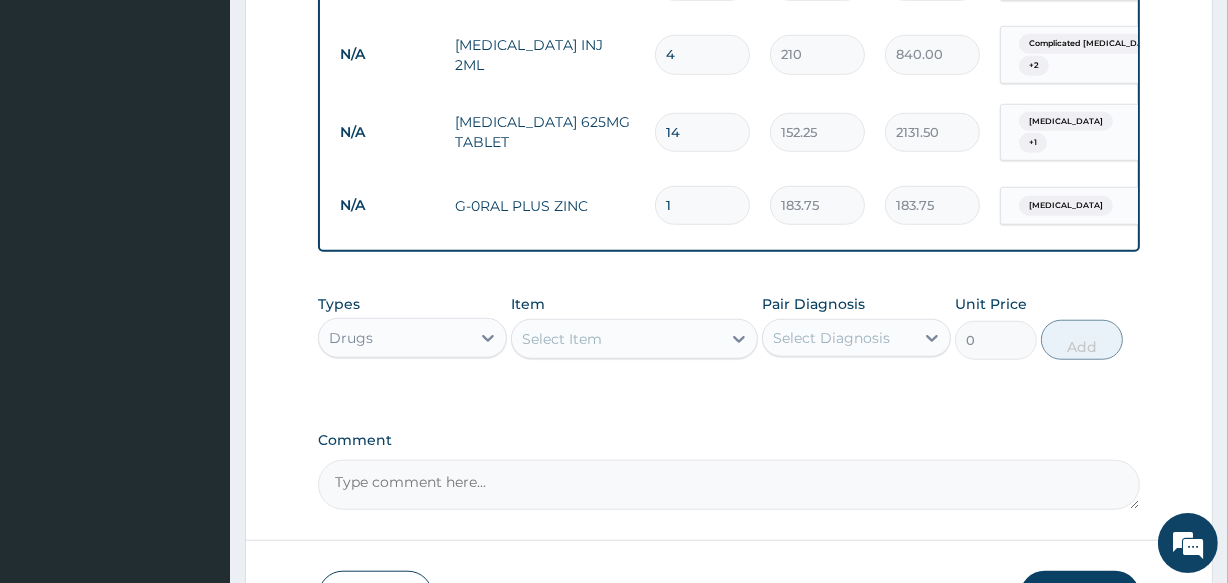 type on "1837.50" 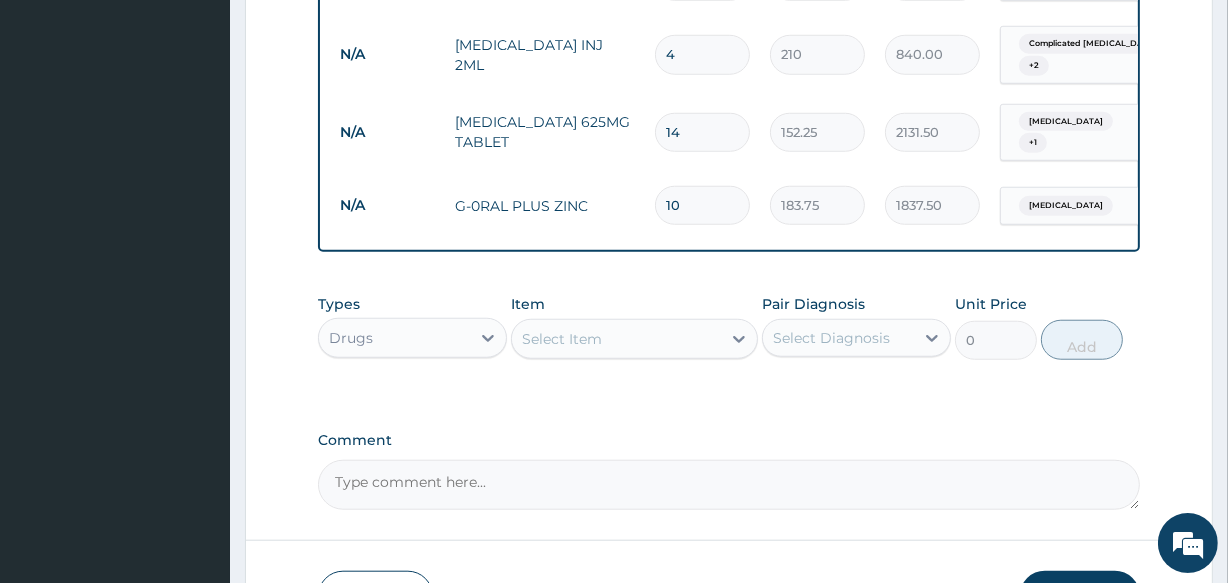 type on "10" 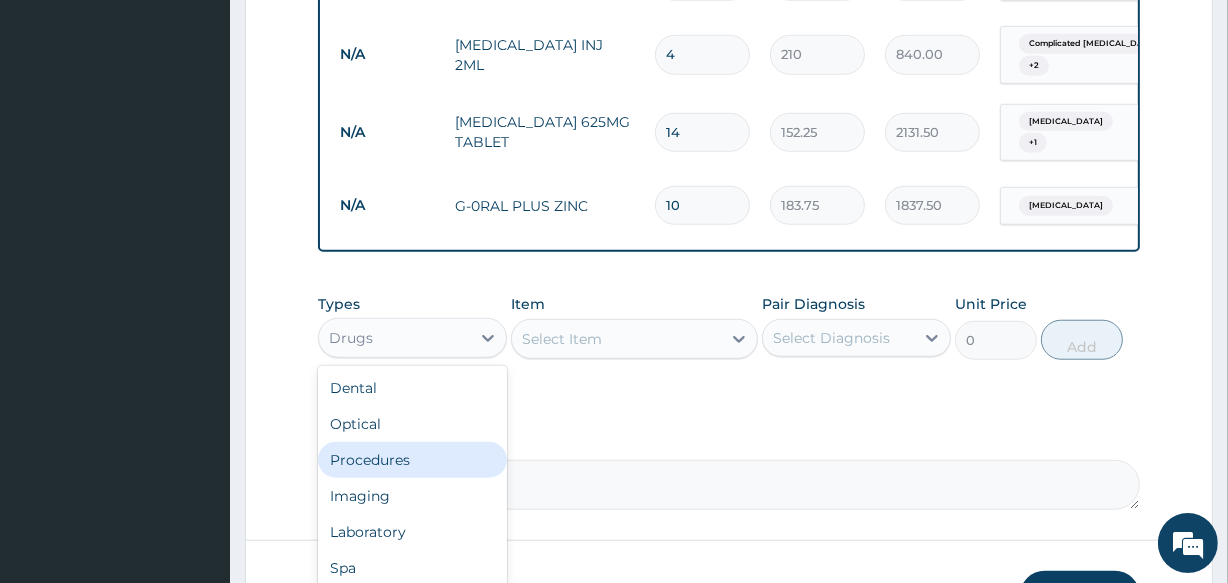 click on "Procedures" at bounding box center (412, 460) 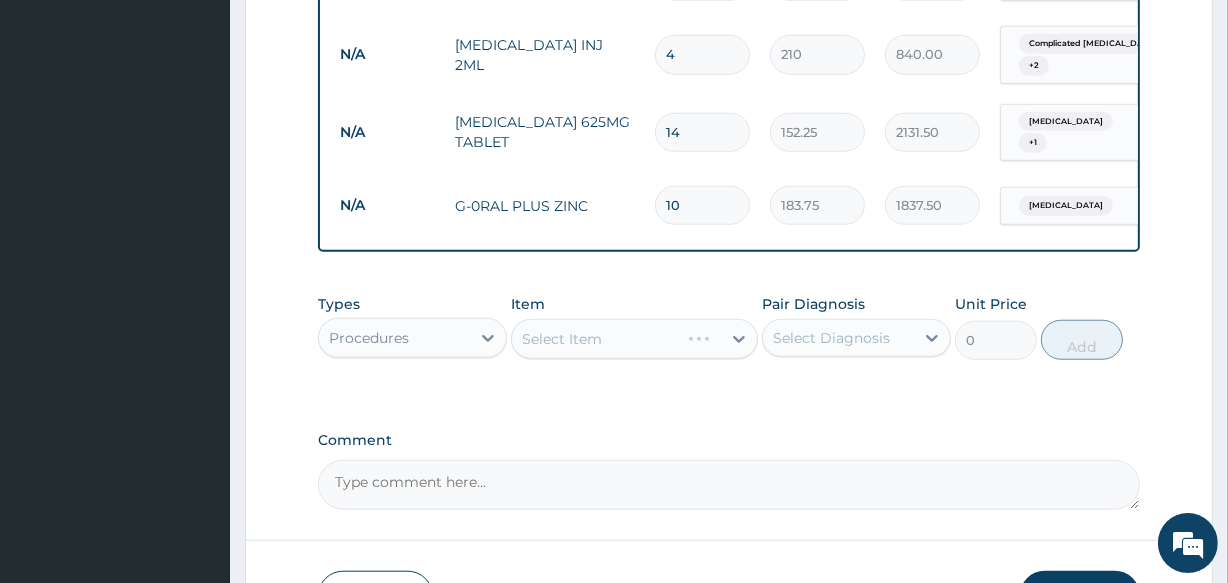 click on "Select Item" at bounding box center [634, 339] 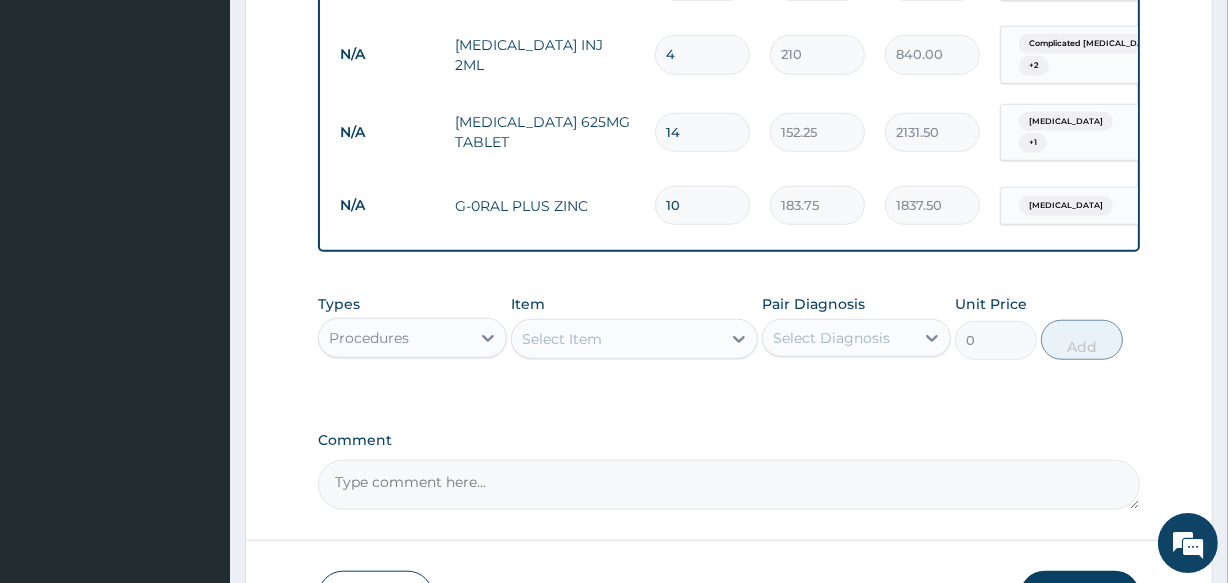 click on "Select Item" at bounding box center [616, 339] 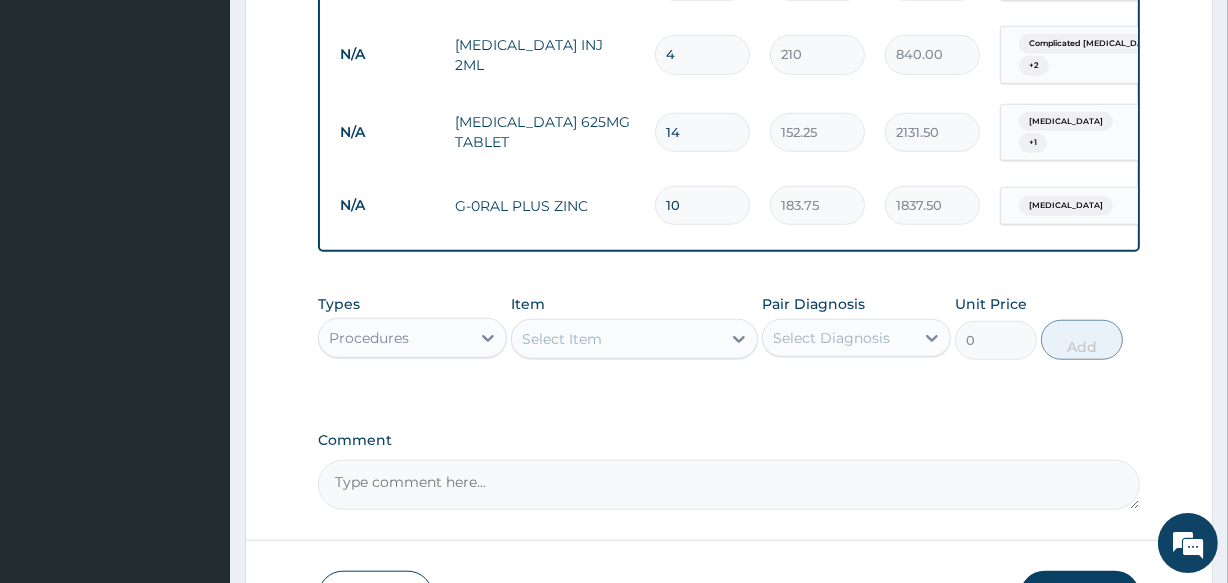 click on "Select Item" at bounding box center (616, 339) 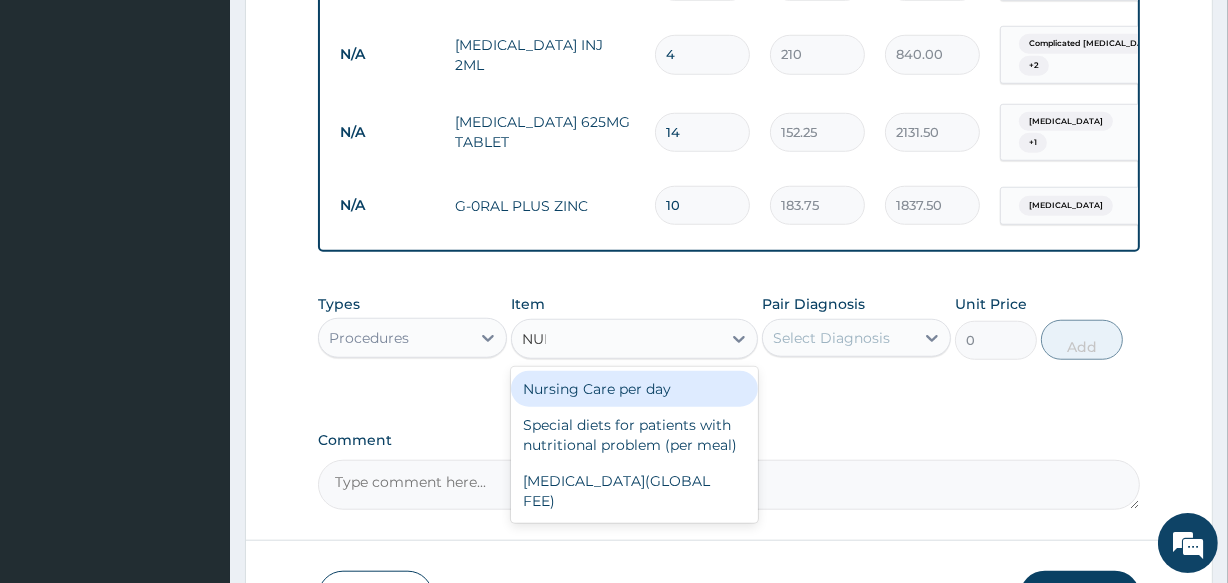 type on "NURS" 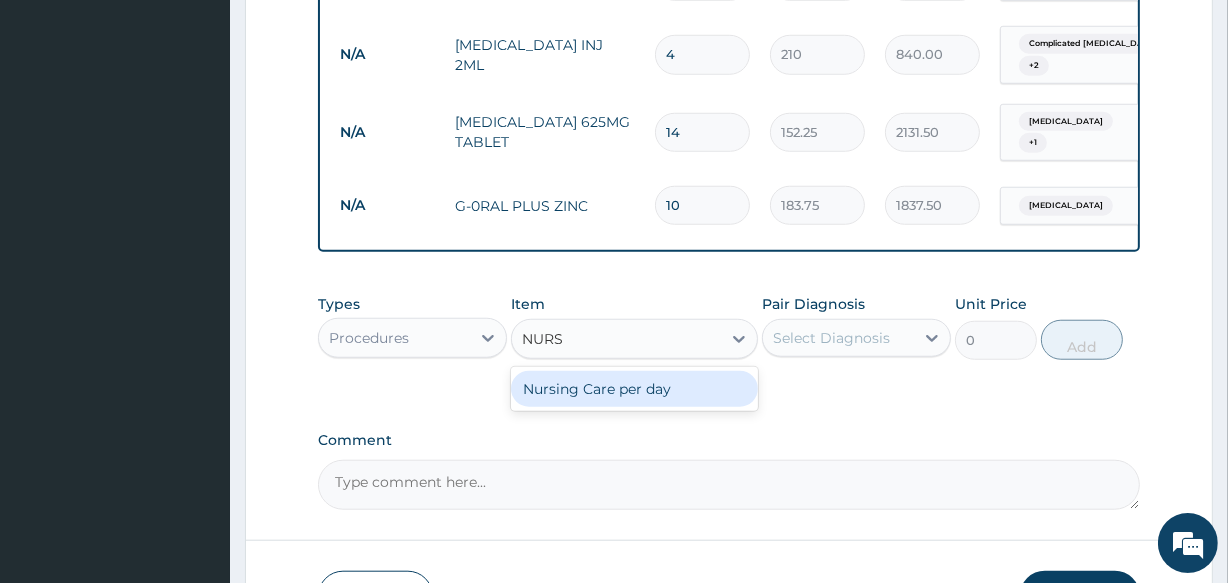 click on "Nursing Care per day" at bounding box center [634, 389] 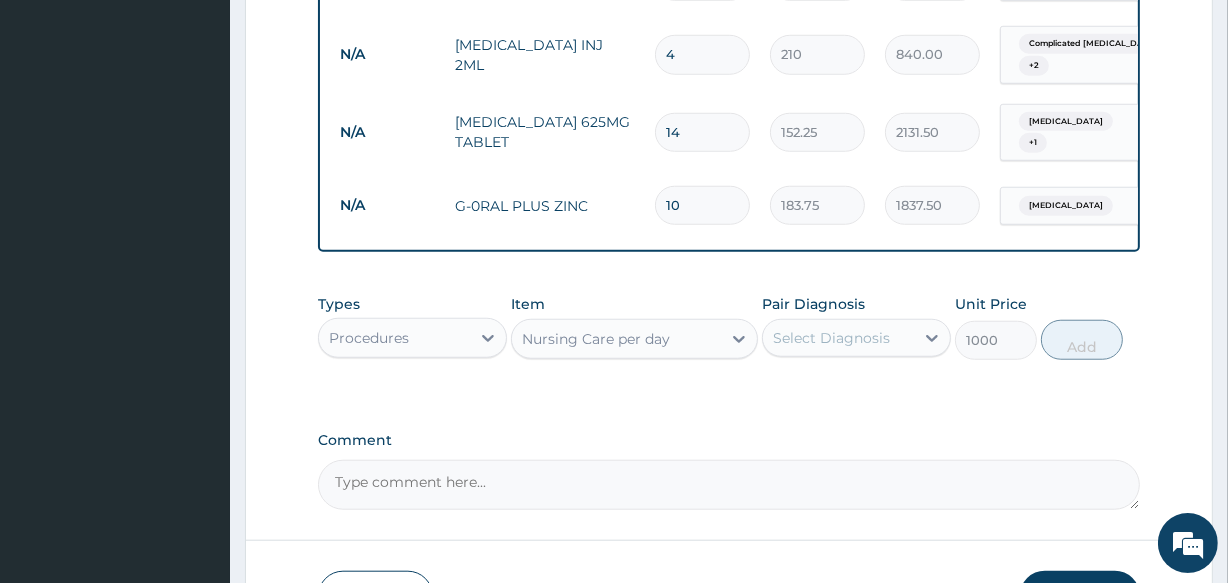 click on "Select Diagnosis" at bounding box center (831, 338) 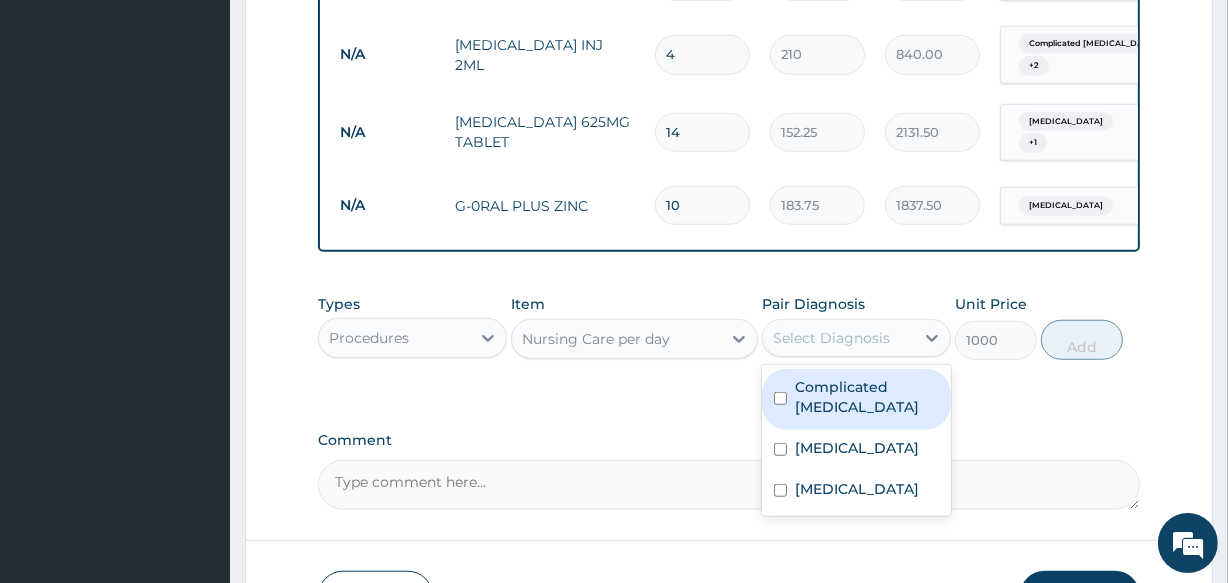 click on "Complicated malaria" at bounding box center (856, 399) 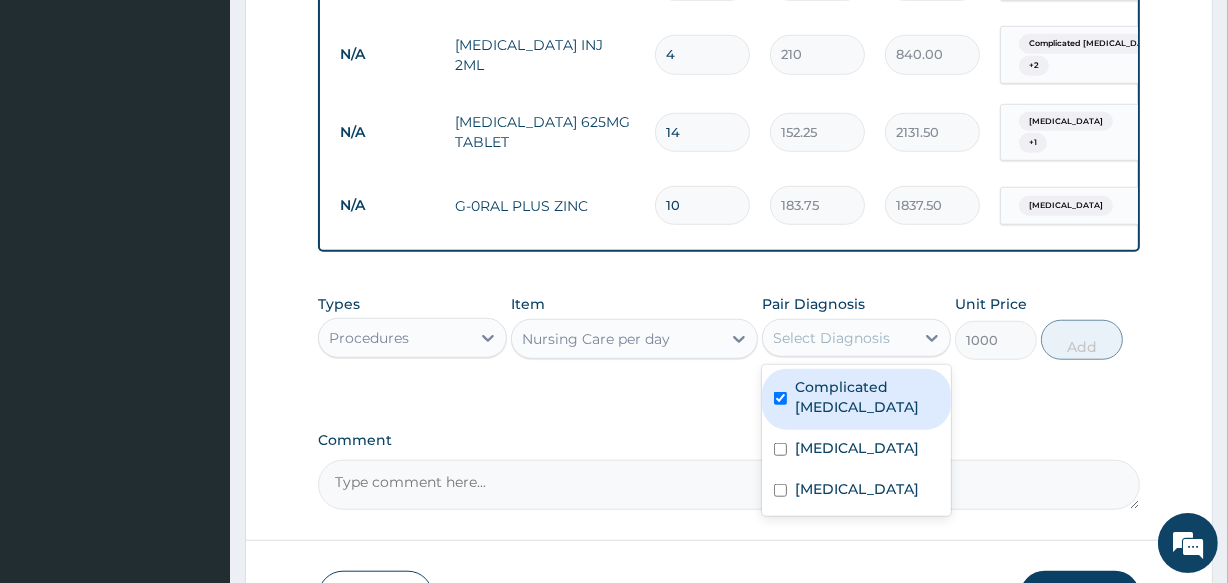 checkbox on "true" 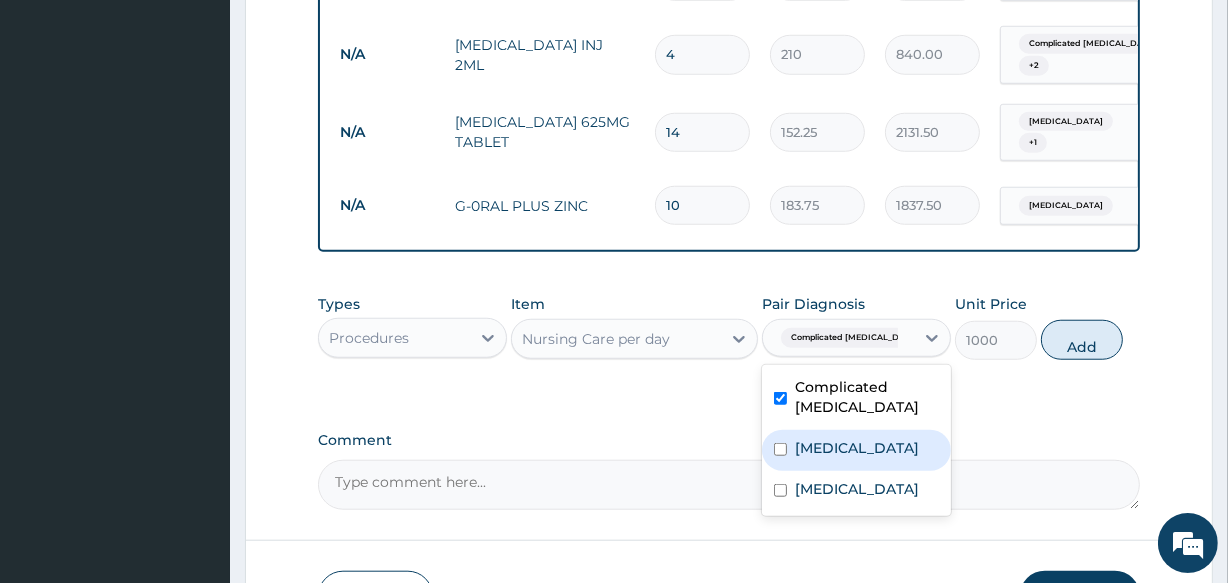 click on "Lobar pneumonia" at bounding box center [856, 450] 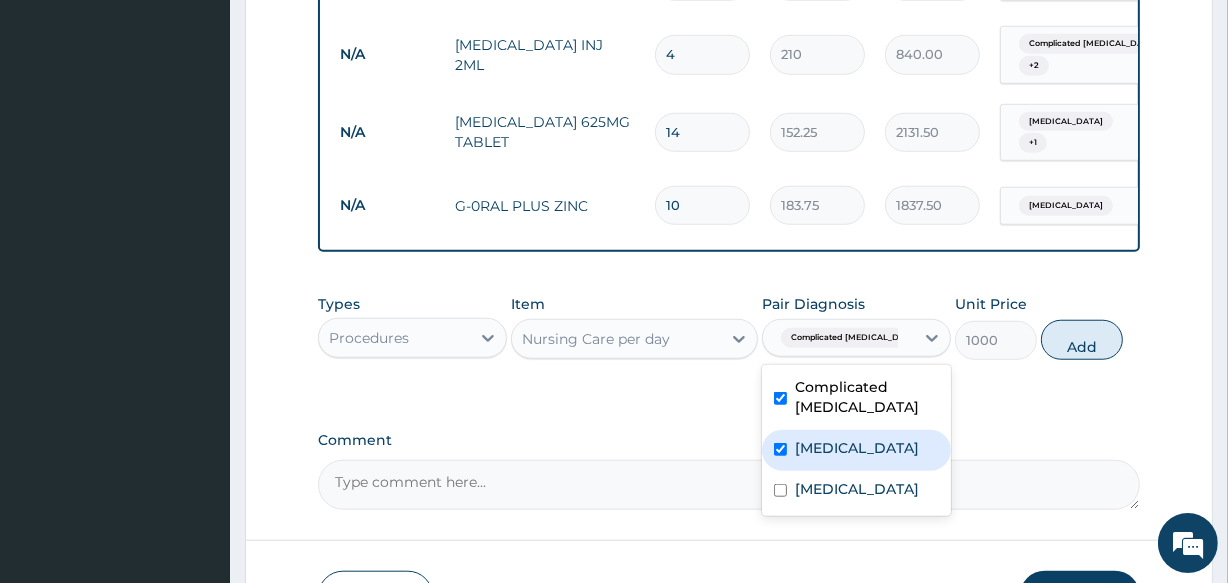 checkbox on "true" 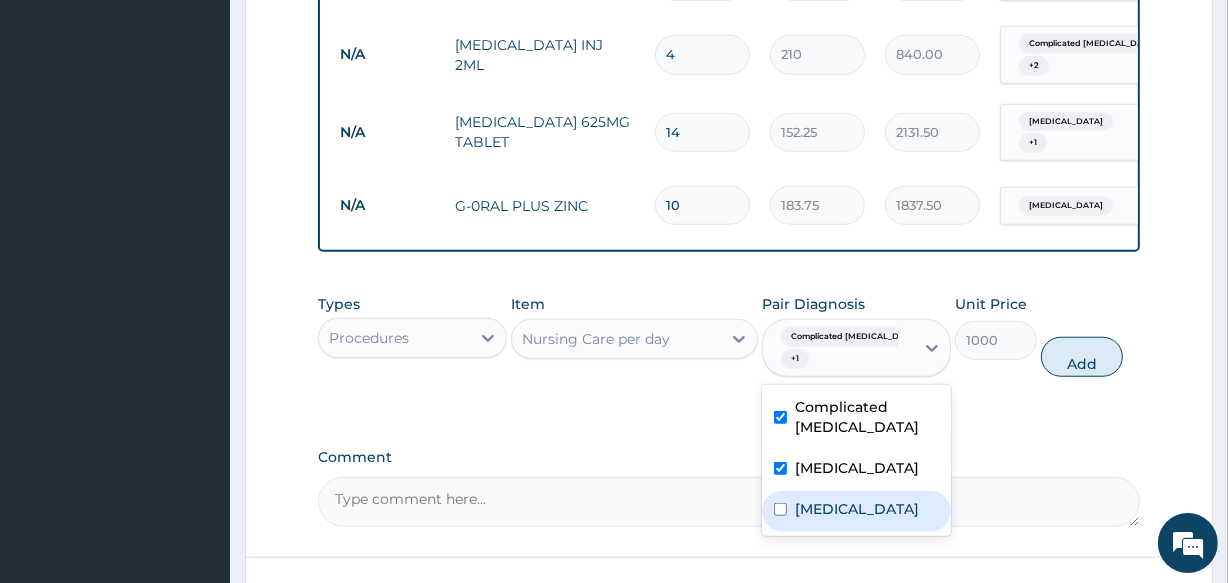 click on "Typhoid fever" at bounding box center [857, 509] 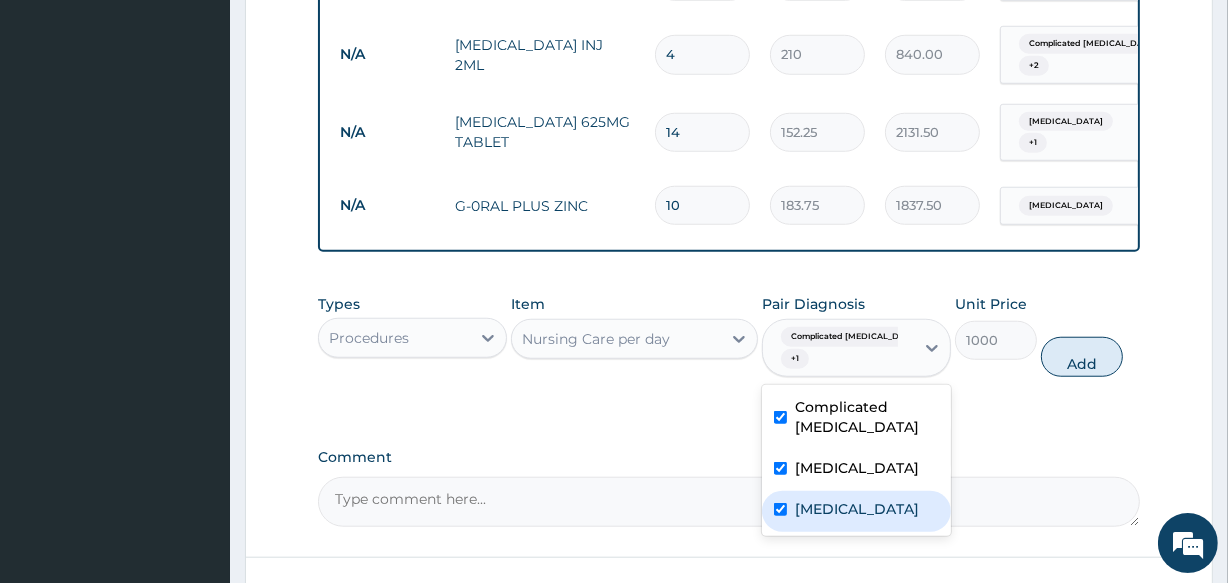 checkbox on "true" 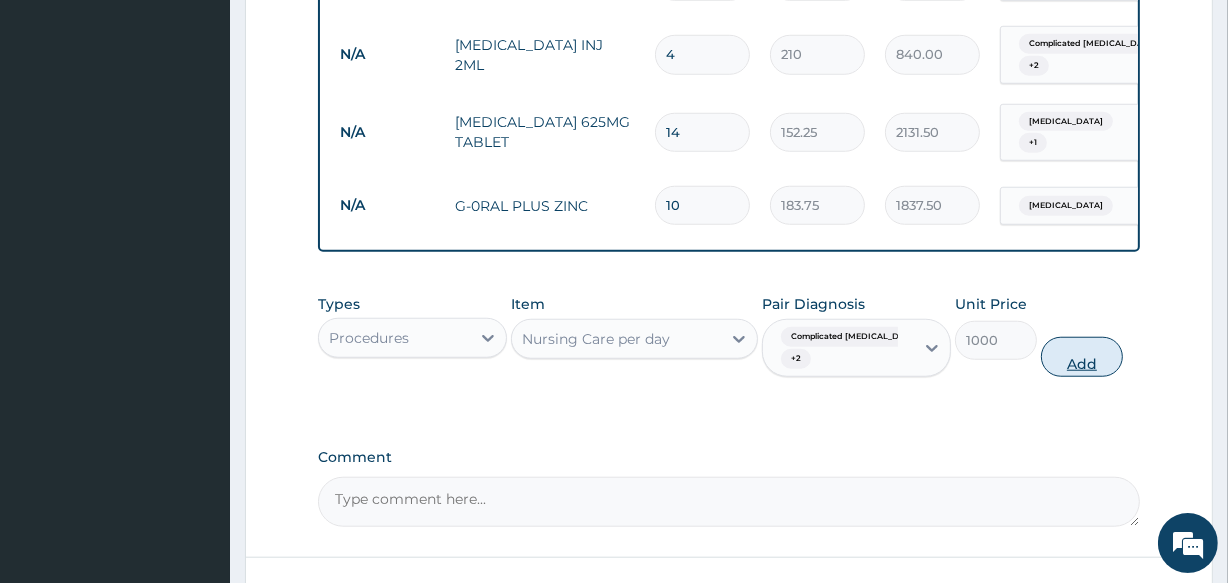 click on "Add" at bounding box center [1082, 357] 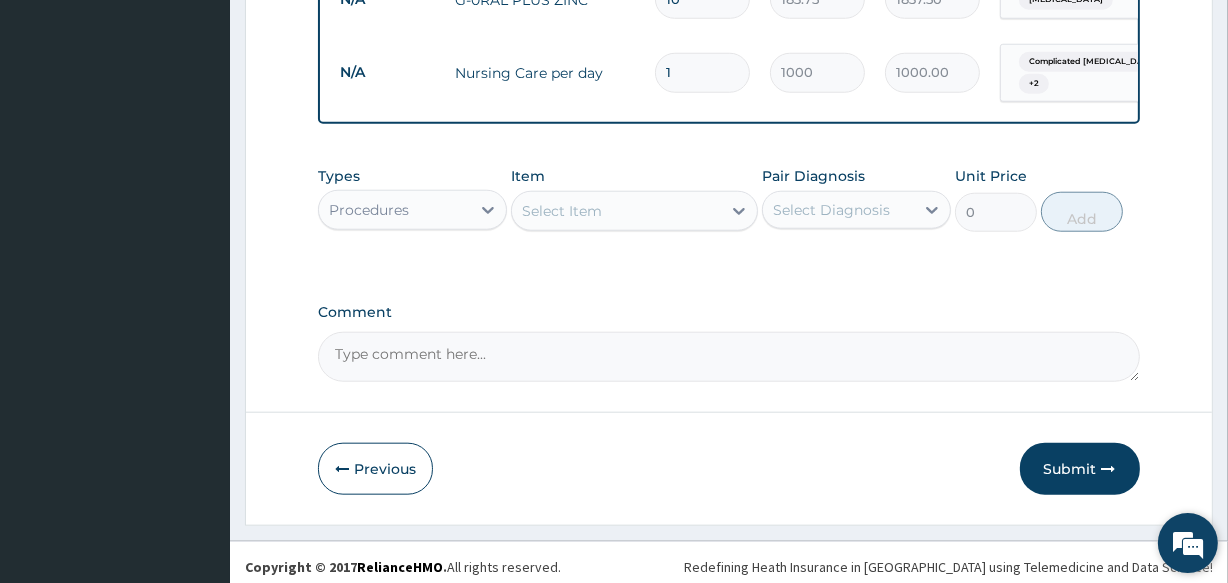 scroll, scrollTop: 1736, scrollLeft: 0, axis: vertical 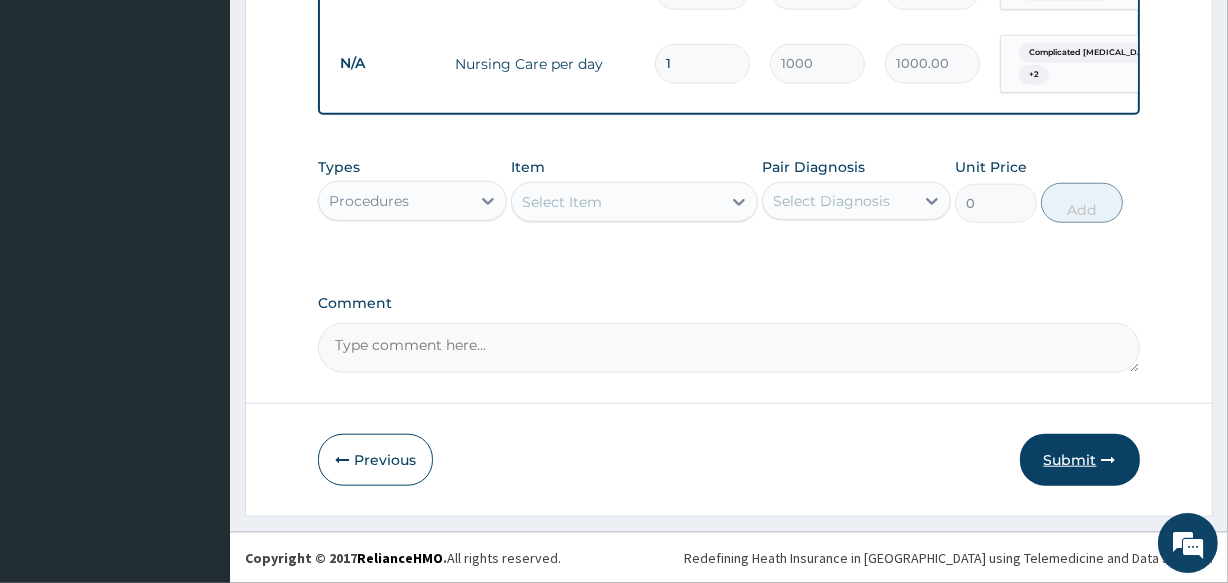 click on "Submit" at bounding box center (1080, 460) 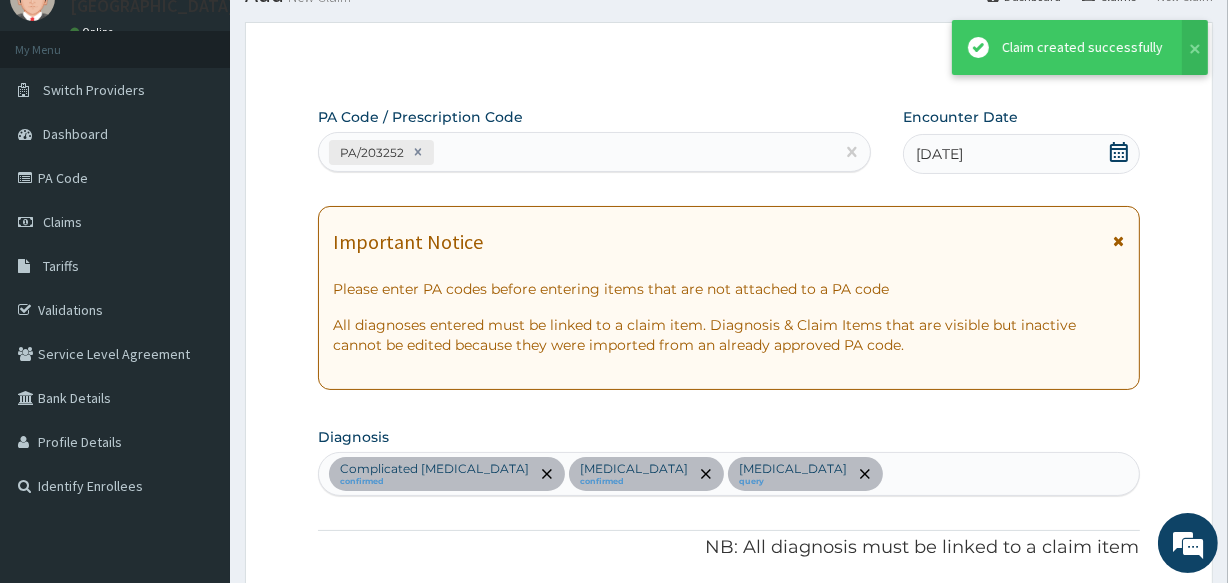 scroll, scrollTop: 1736, scrollLeft: 0, axis: vertical 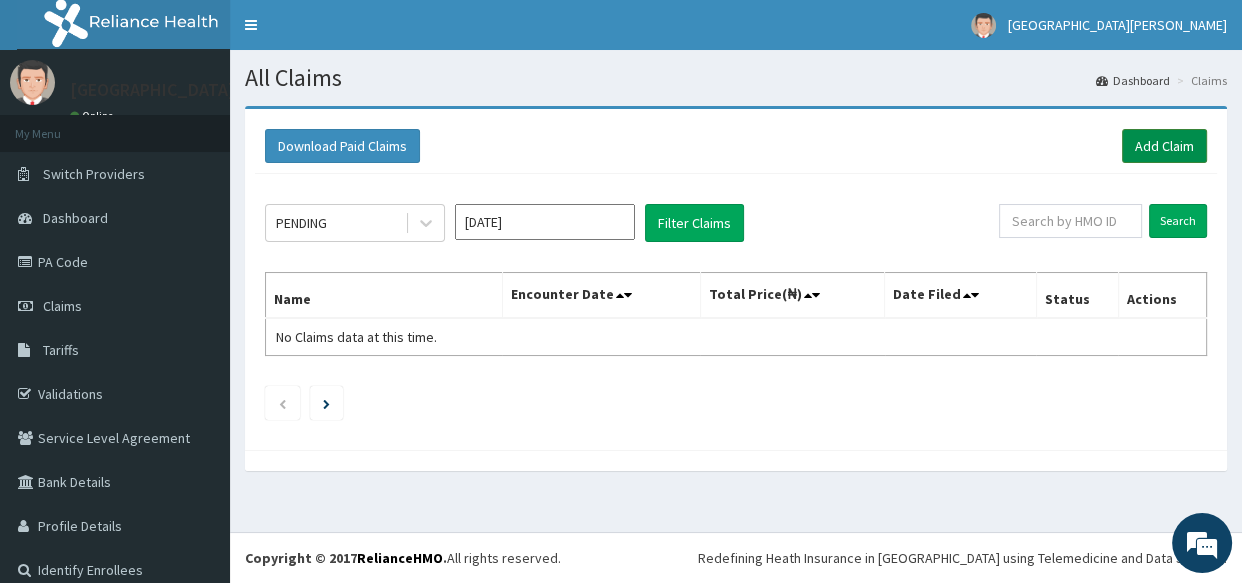 click on "Add Claim" at bounding box center (1164, 146) 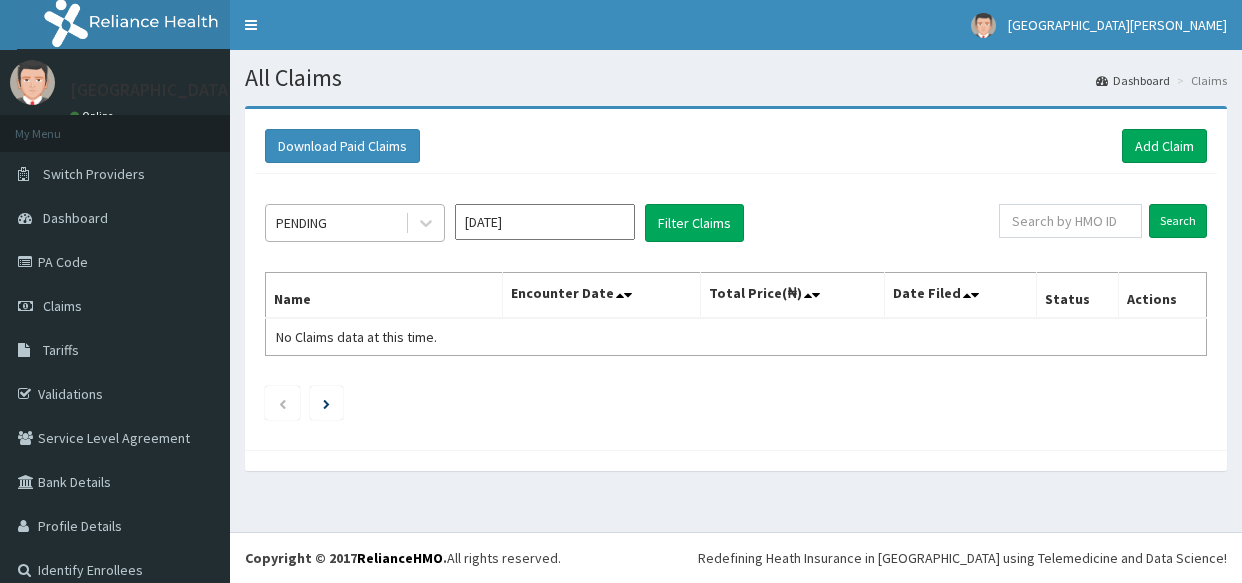scroll, scrollTop: 0, scrollLeft: 0, axis: both 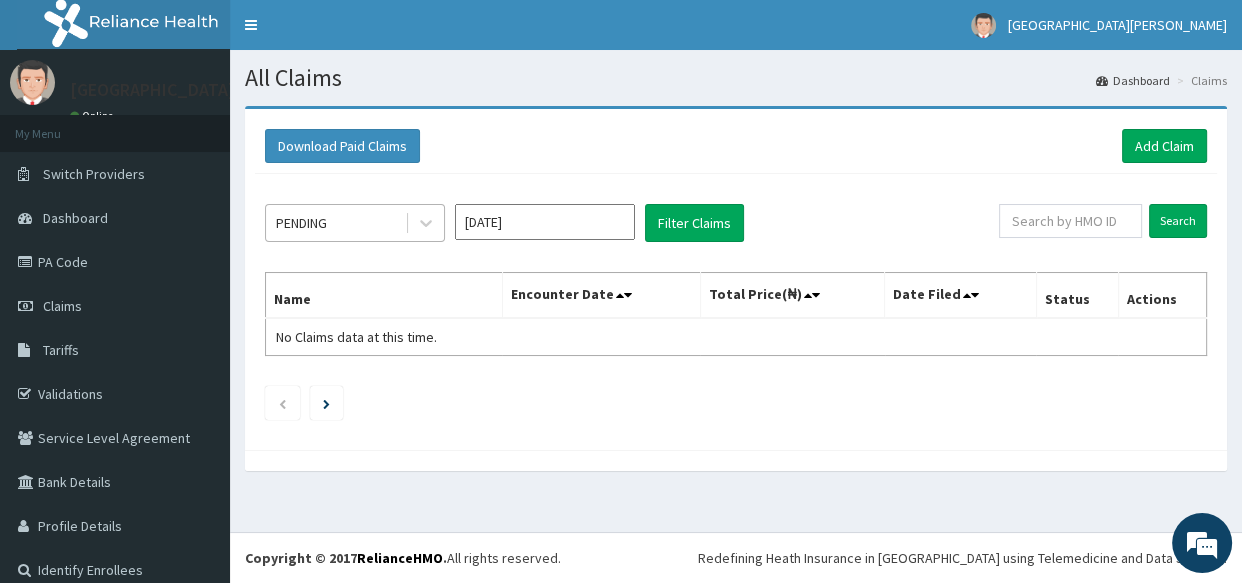 click on "PENDING" at bounding box center [335, 223] 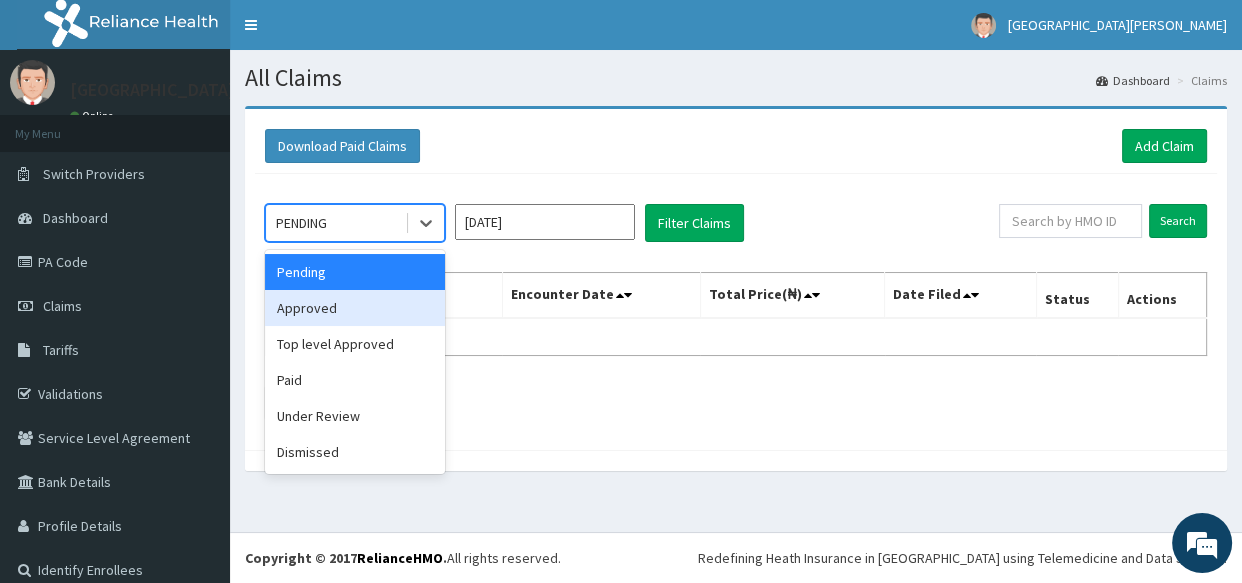 click on "Approved" at bounding box center [355, 308] 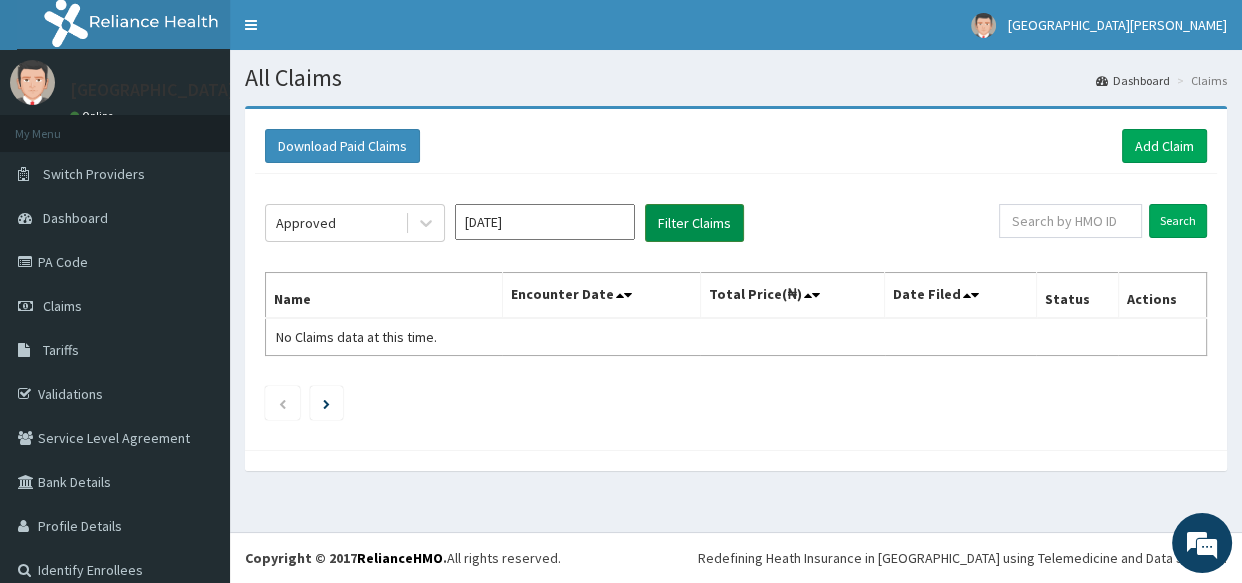 click on "Filter Claims" at bounding box center [694, 223] 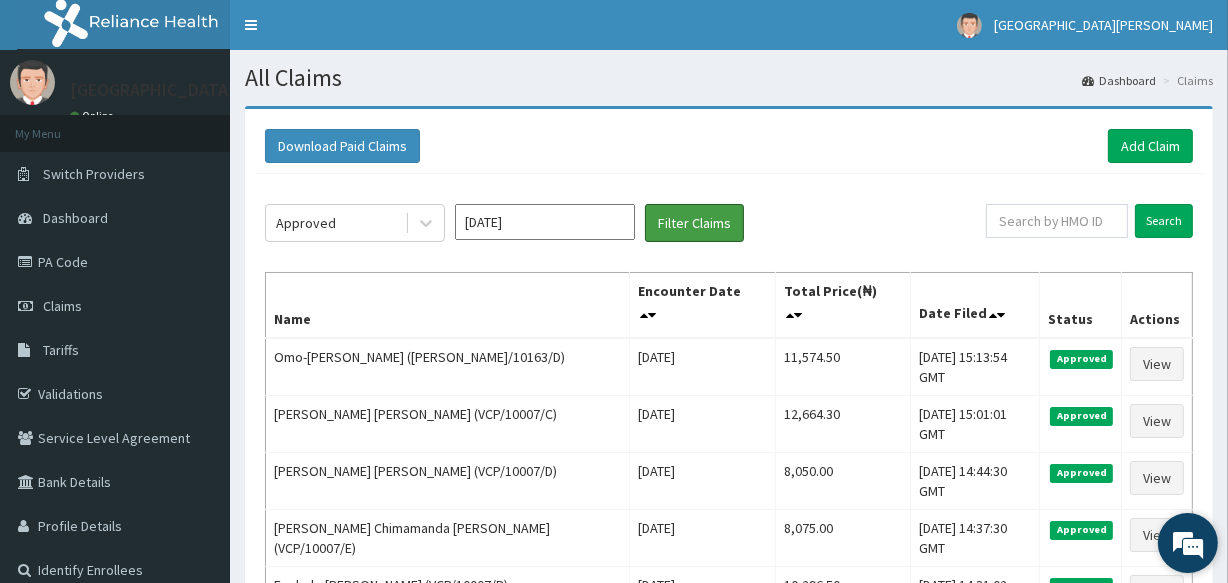 scroll, scrollTop: 0, scrollLeft: 0, axis: both 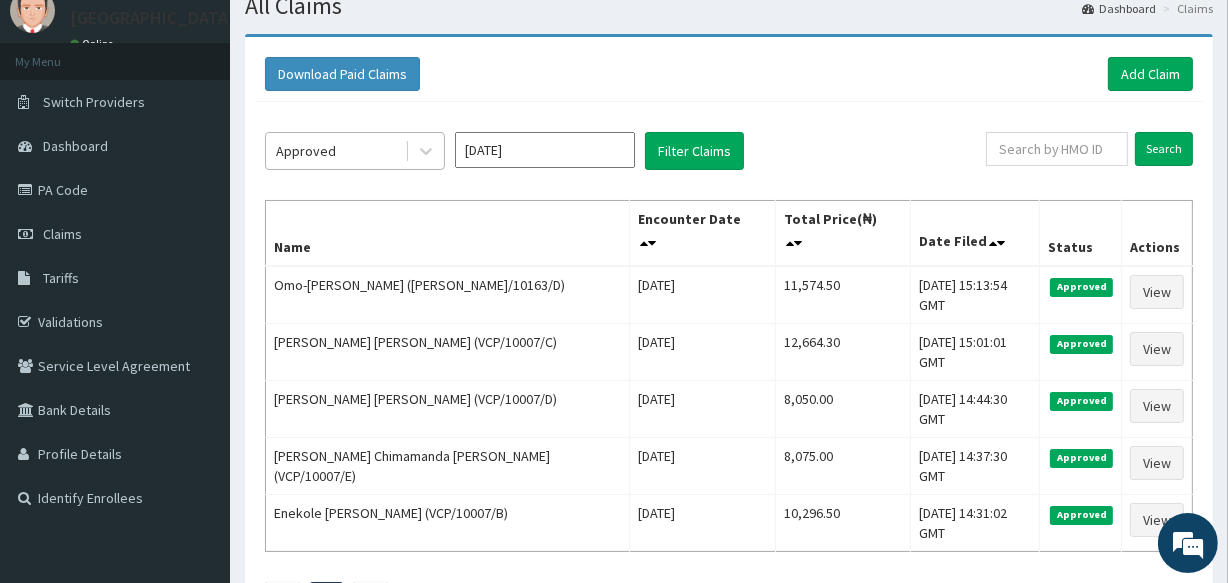 click on "Approved" at bounding box center [335, 151] 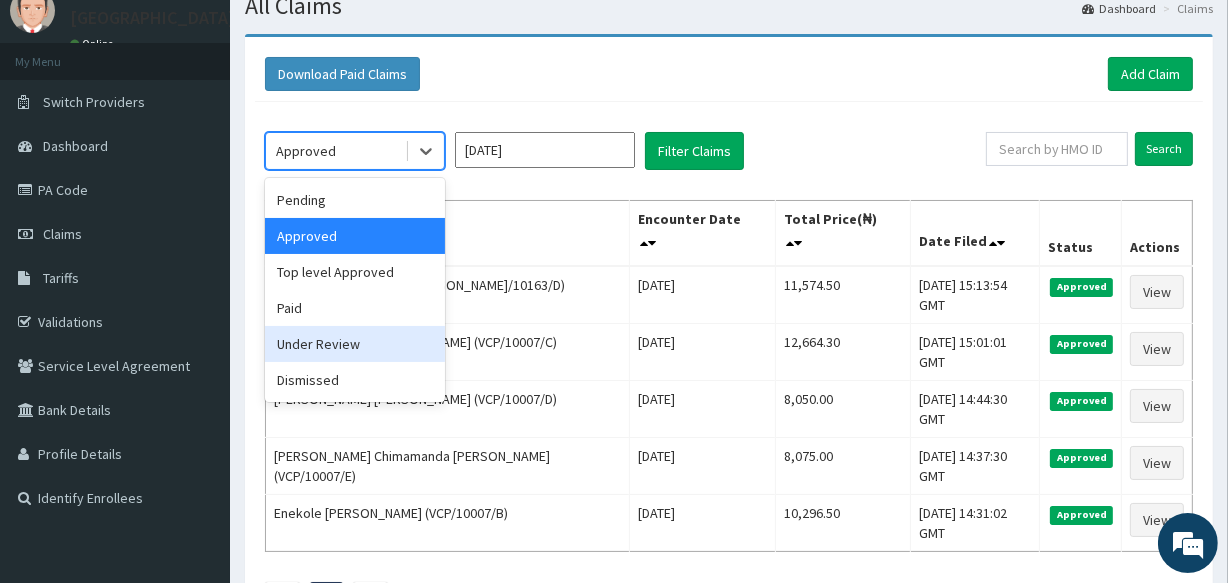 click on "Under Review" at bounding box center (355, 344) 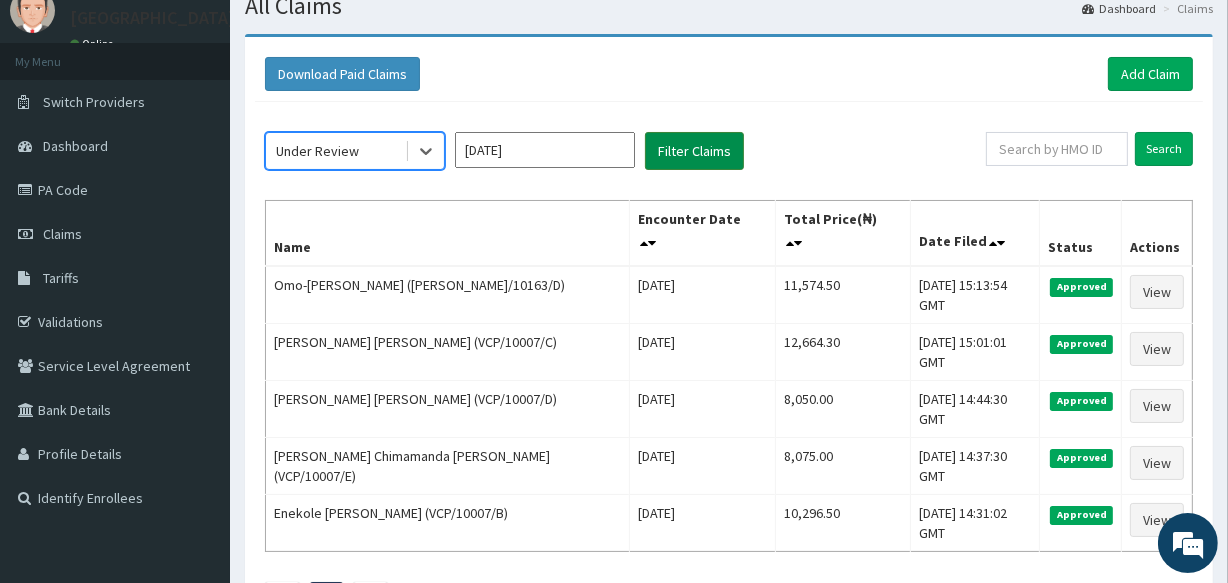 click on "Filter Claims" at bounding box center (694, 151) 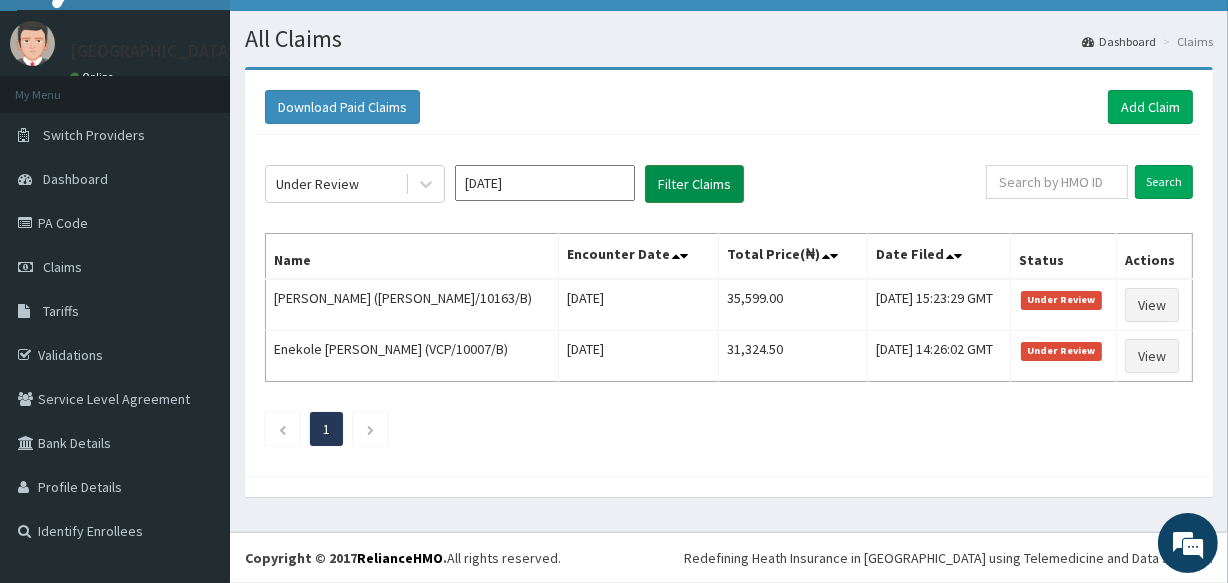 scroll, scrollTop: 38, scrollLeft: 0, axis: vertical 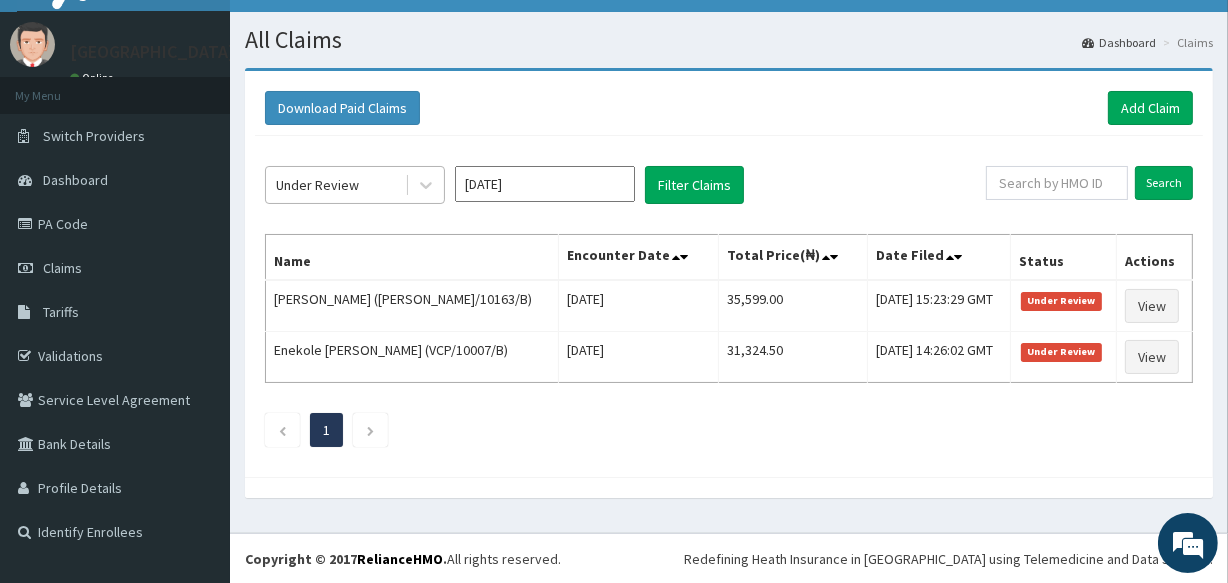 click on "Under Review" at bounding box center [317, 185] 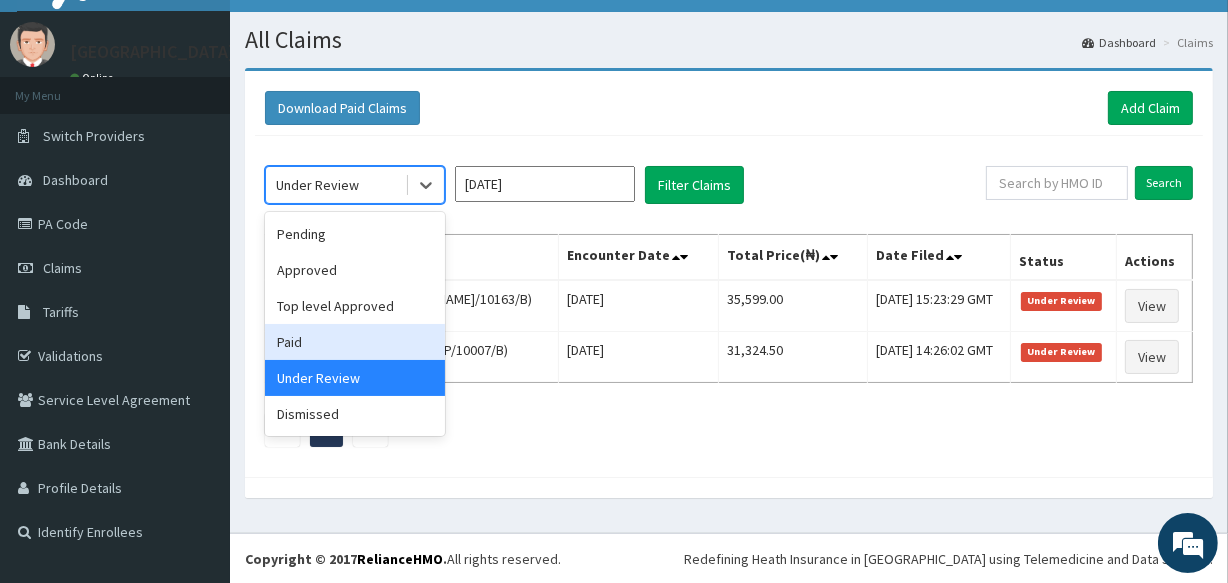 click on "Paid" at bounding box center (355, 342) 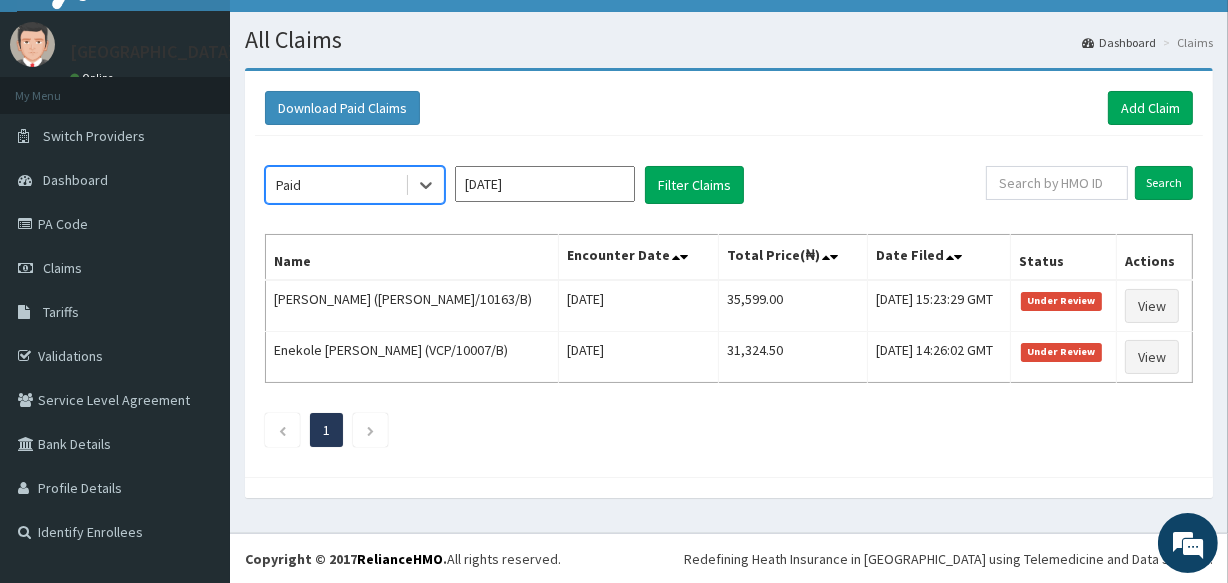 click on "Jul 2025" at bounding box center (545, 184) 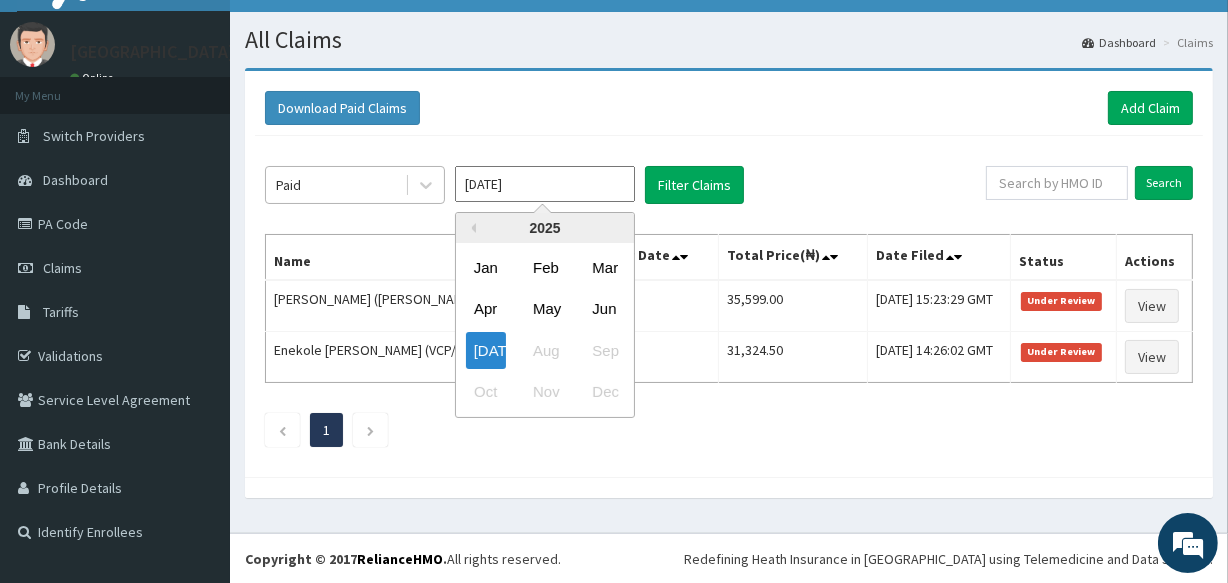 click at bounding box center [424, 185] 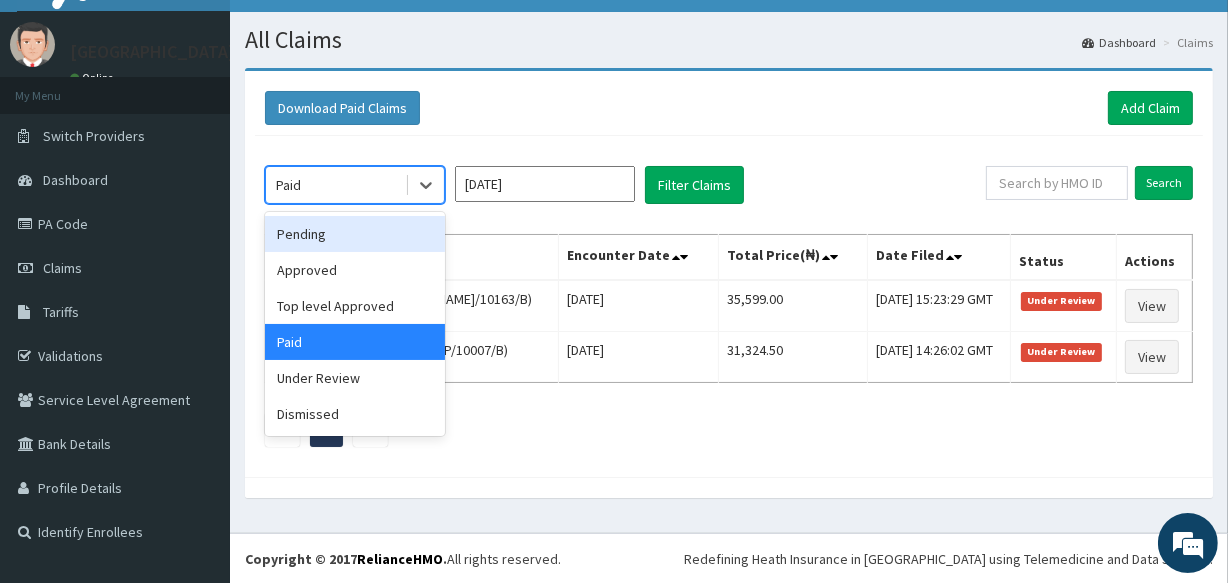 click on "Pending" at bounding box center (355, 234) 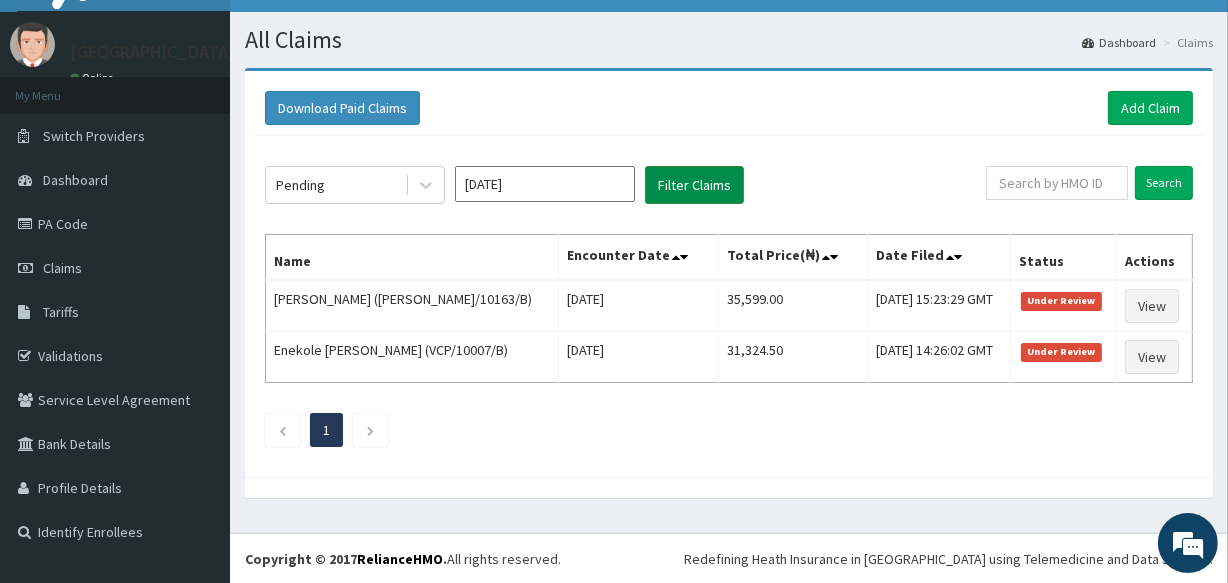 click on "Filter Claims" at bounding box center [694, 185] 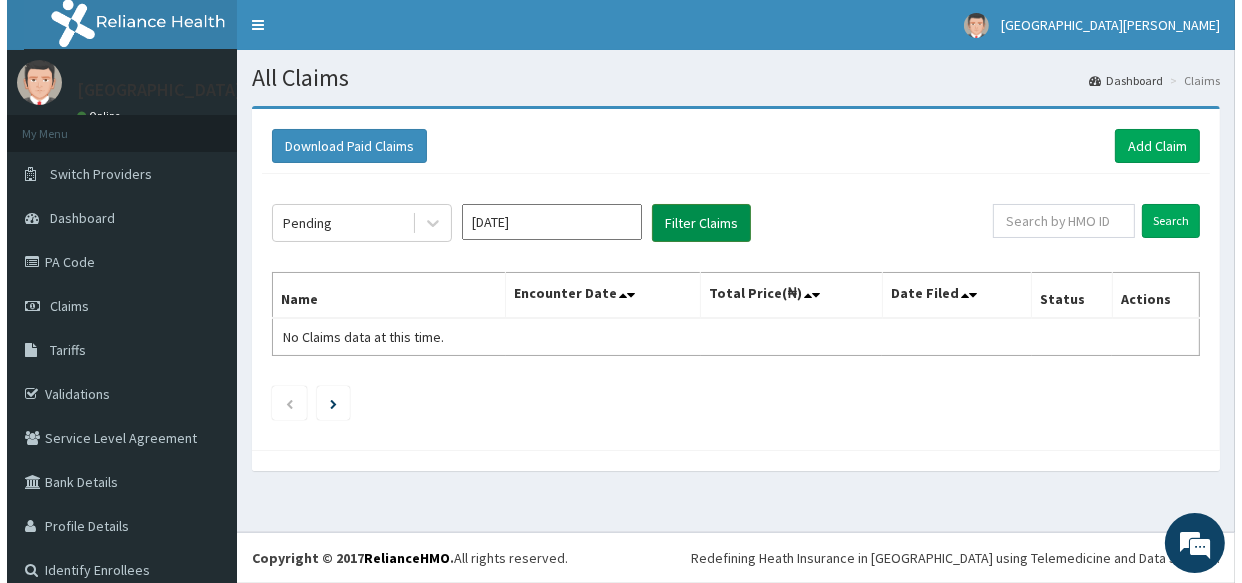 scroll, scrollTop: 0, scrollLeft: 0, axis: both 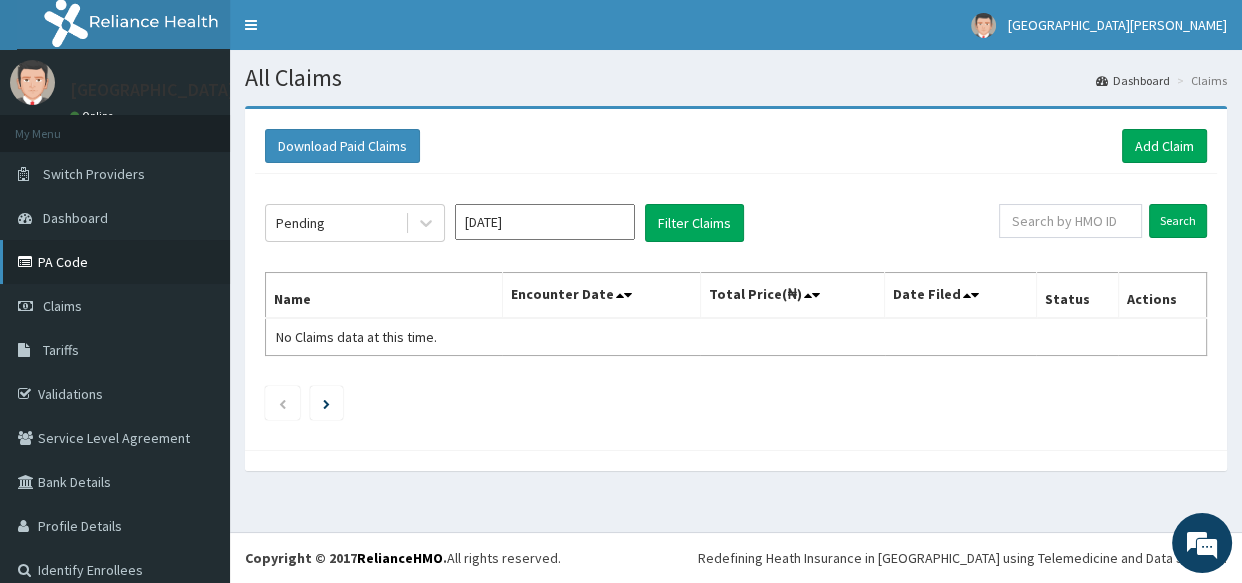 click on "PA Code" at bounding box center [115, 262] 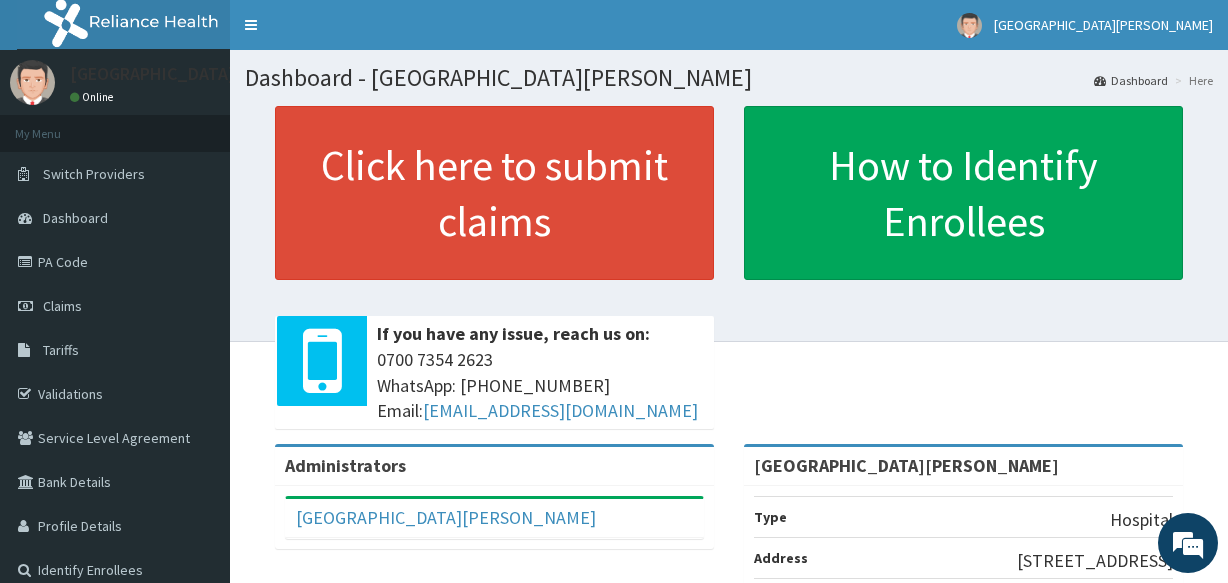 click on "Validations" at bounding box center (115, 394) 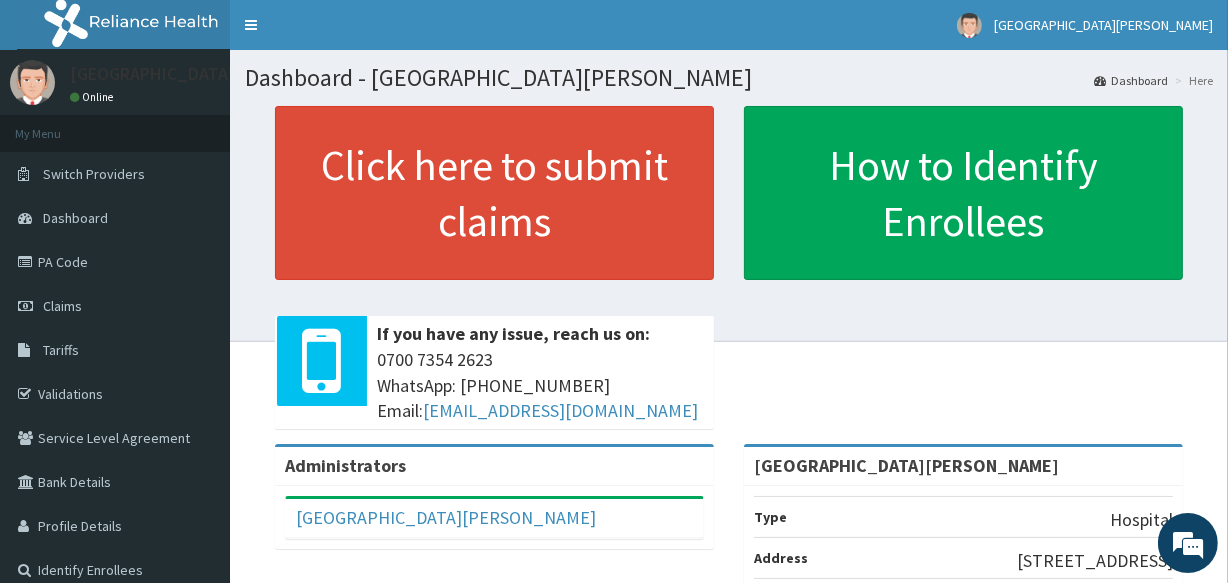 scroll, scrollTop: 0, scrollLeft: 0, axis: both 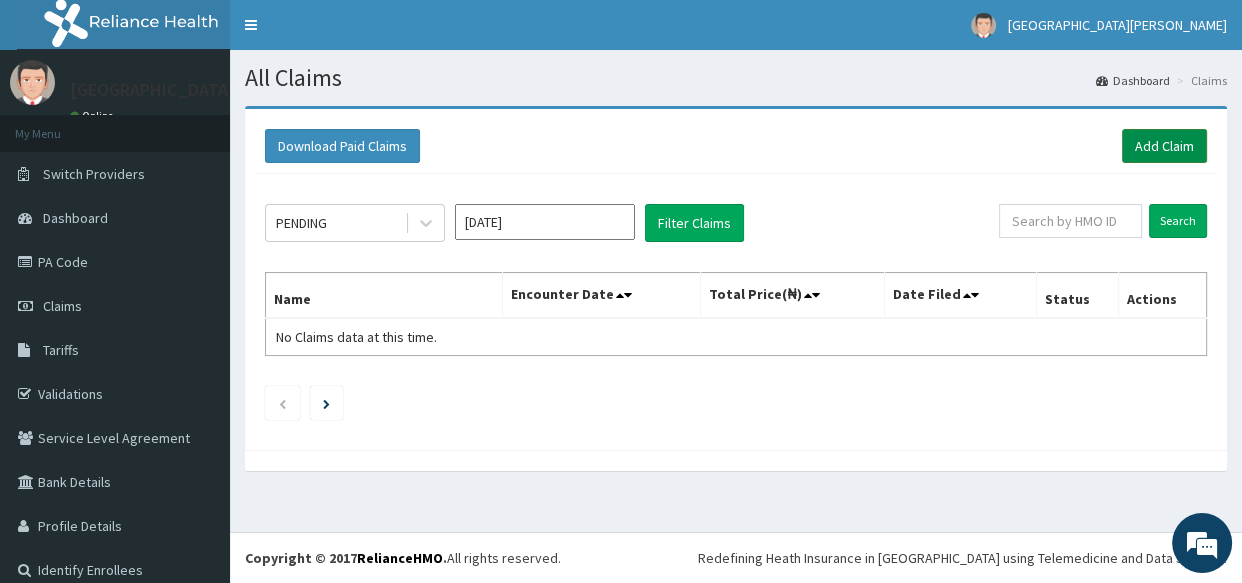 click on "Add Claim" at bounding box center (1164, 146) 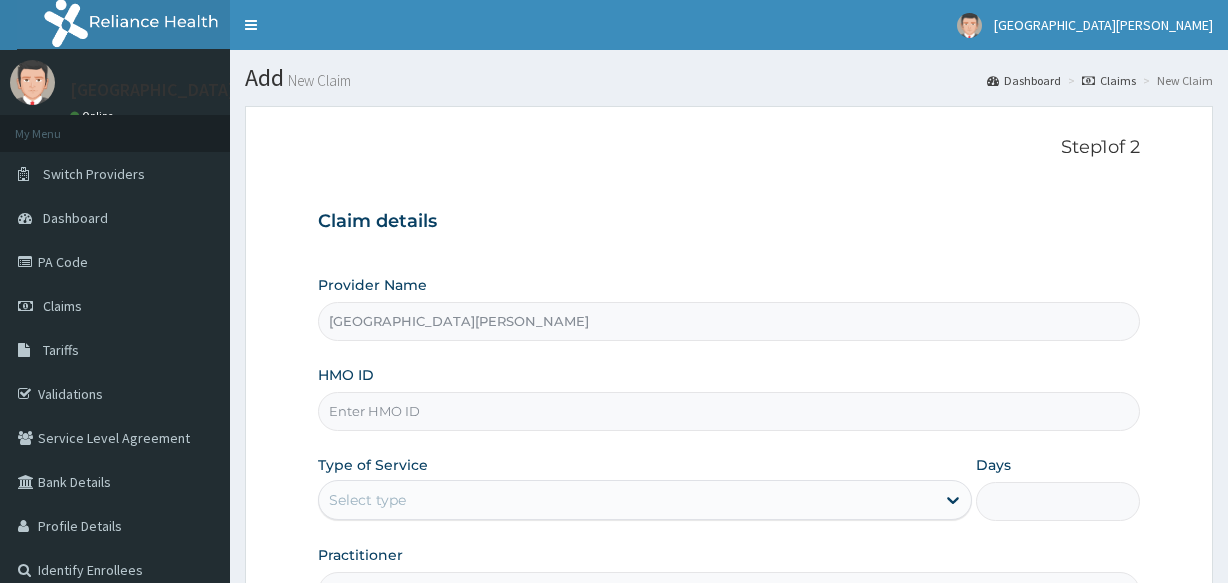 scroll, scrollTop: 0, scrollLeft: 0, axis: both 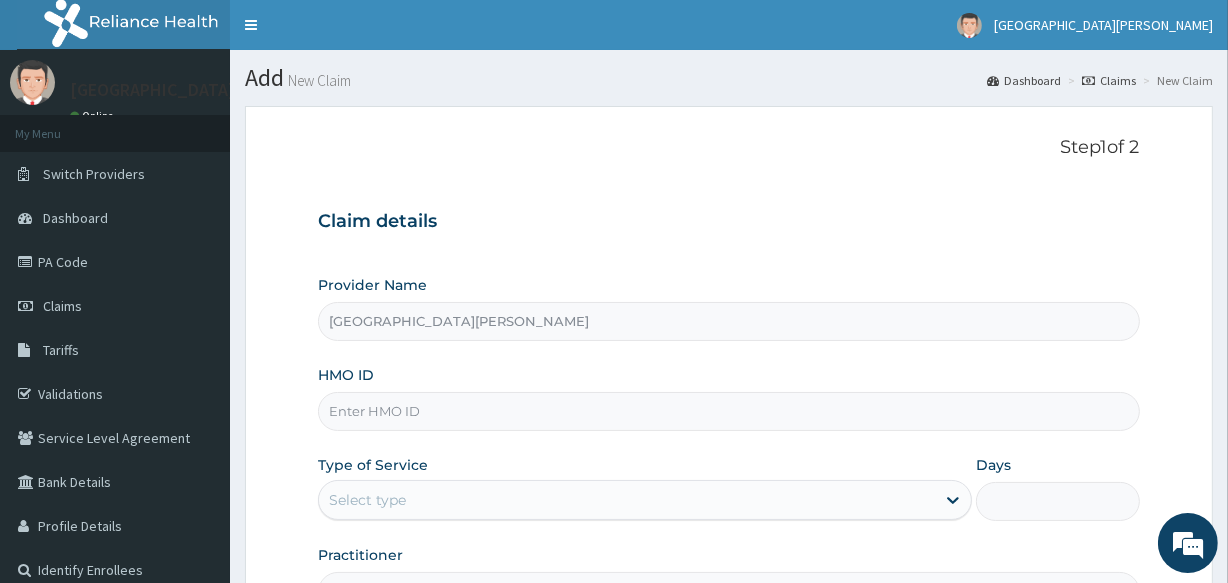 click on "HMO ID" at bounding box center [728, 411] 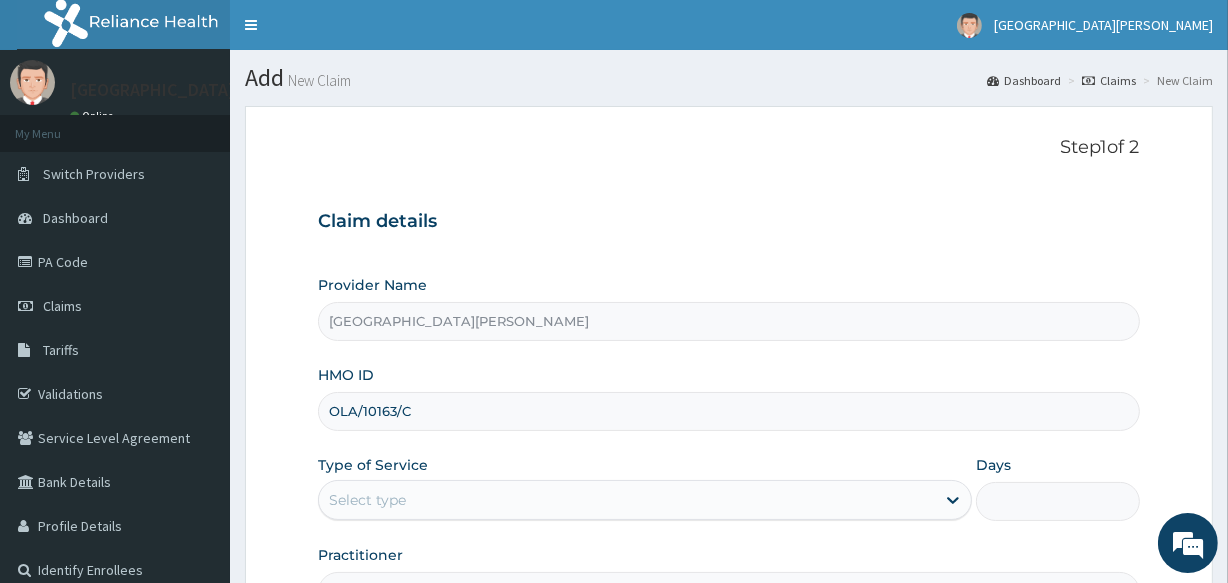 type on "OLA/10163/C" 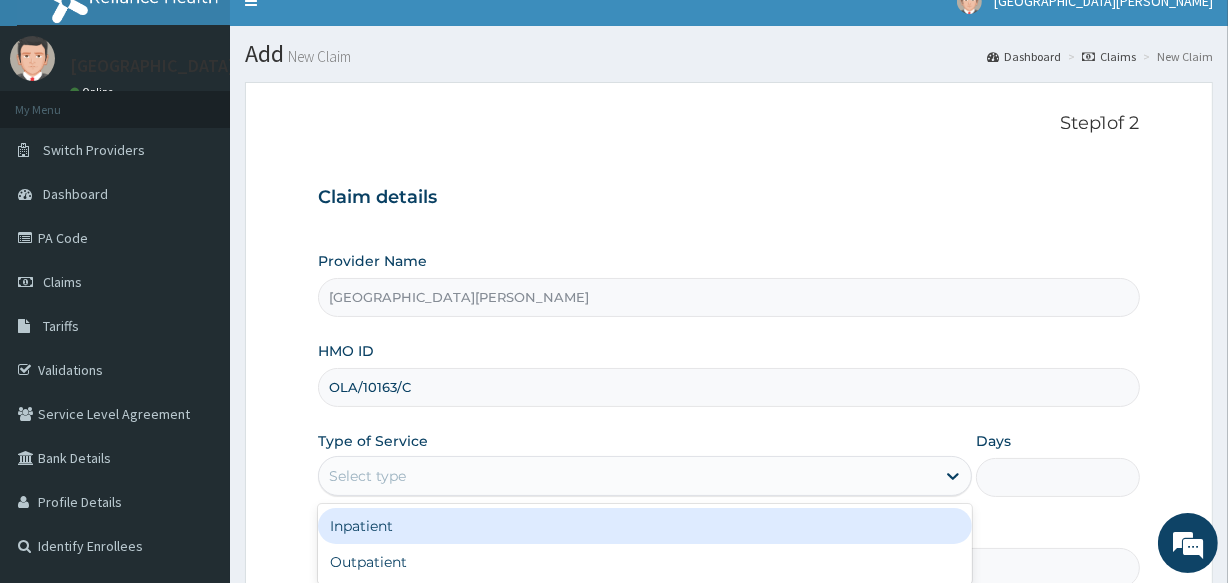 scroll, scrollTop: 0, scrollLeft: 0, axis: both 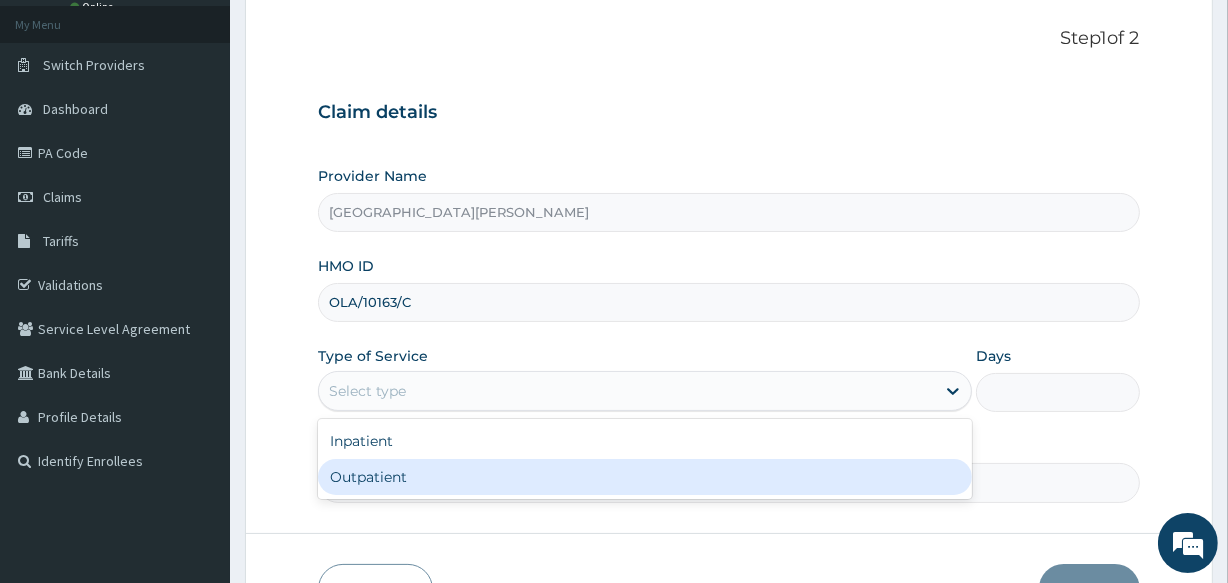 click on "Outpatient" at bounding box center [645, 477] 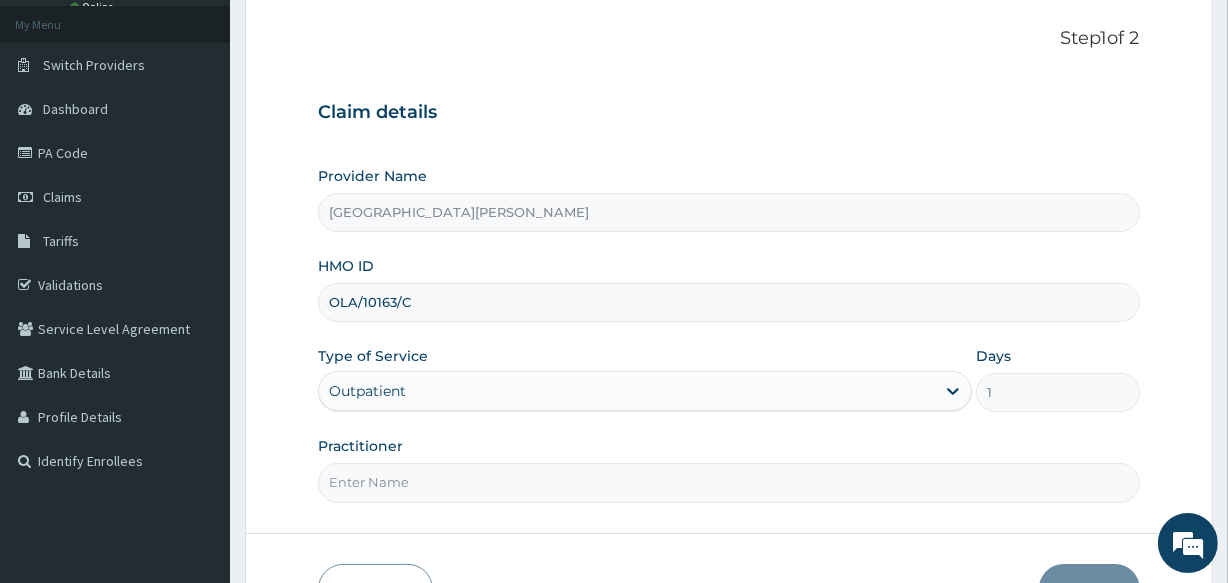 drag, startPoint x: 398, startPoint y: 474, endPoint x: 411, endPoint y: 479, distance: 13.928389 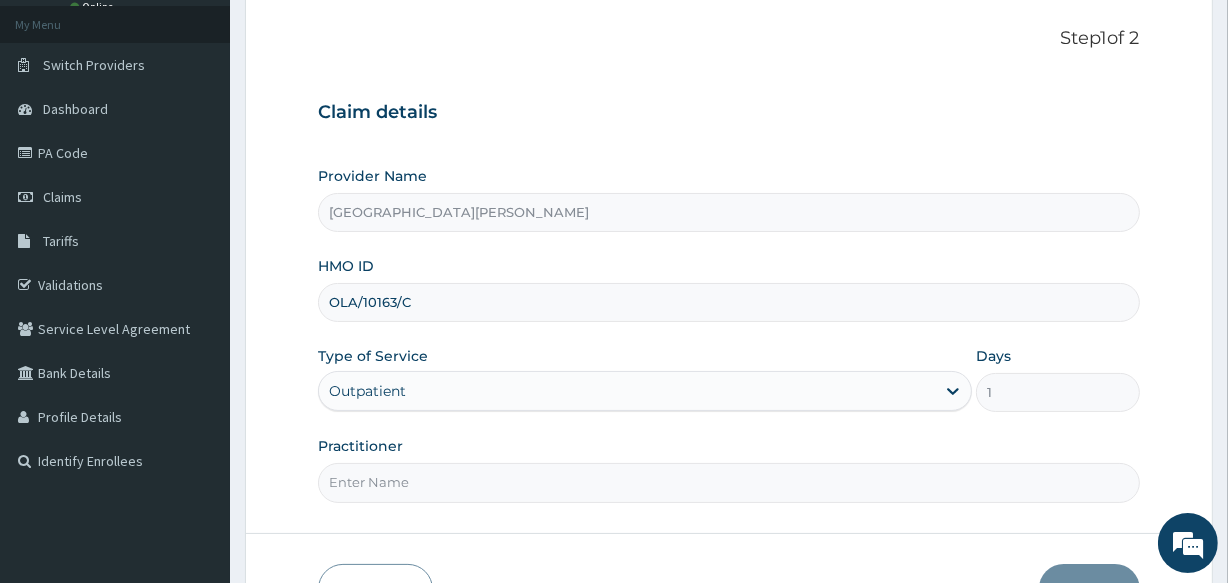 click on "Practitioner" at bounding box center [728, 482] 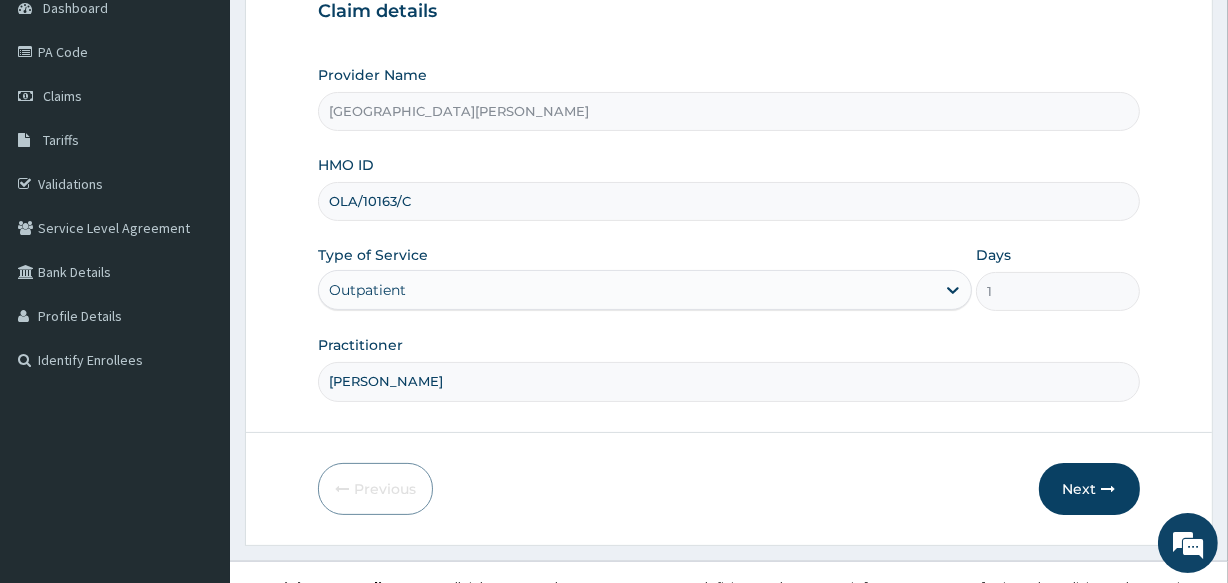 scroll, scrollTop: 218, scrollLeft: 0, axis: vertical 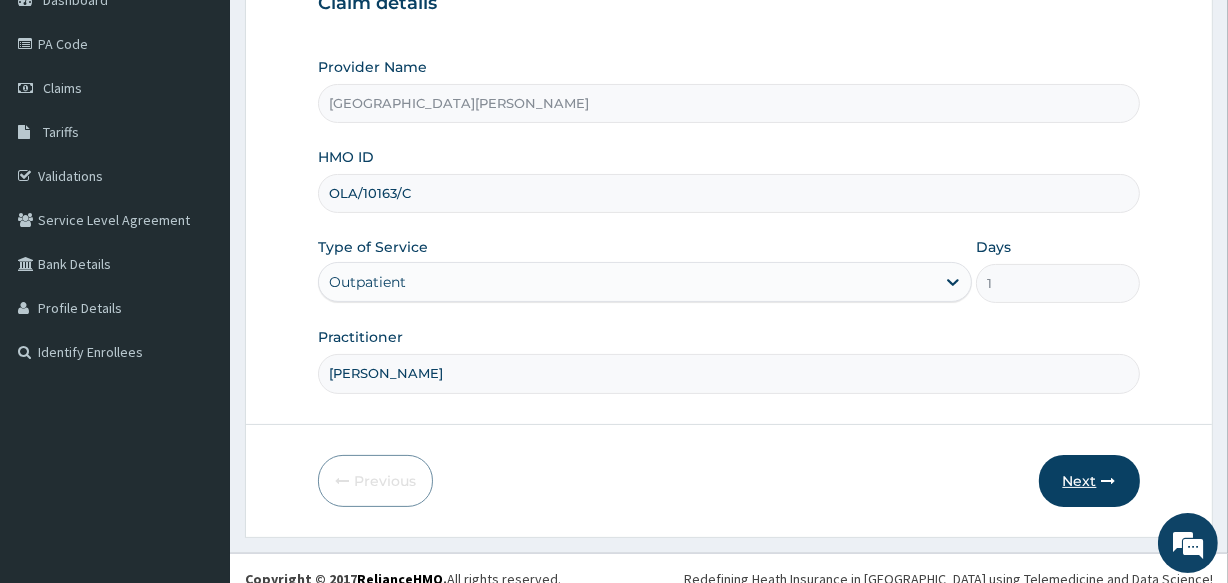 type on "DR M.C NWAGWU" 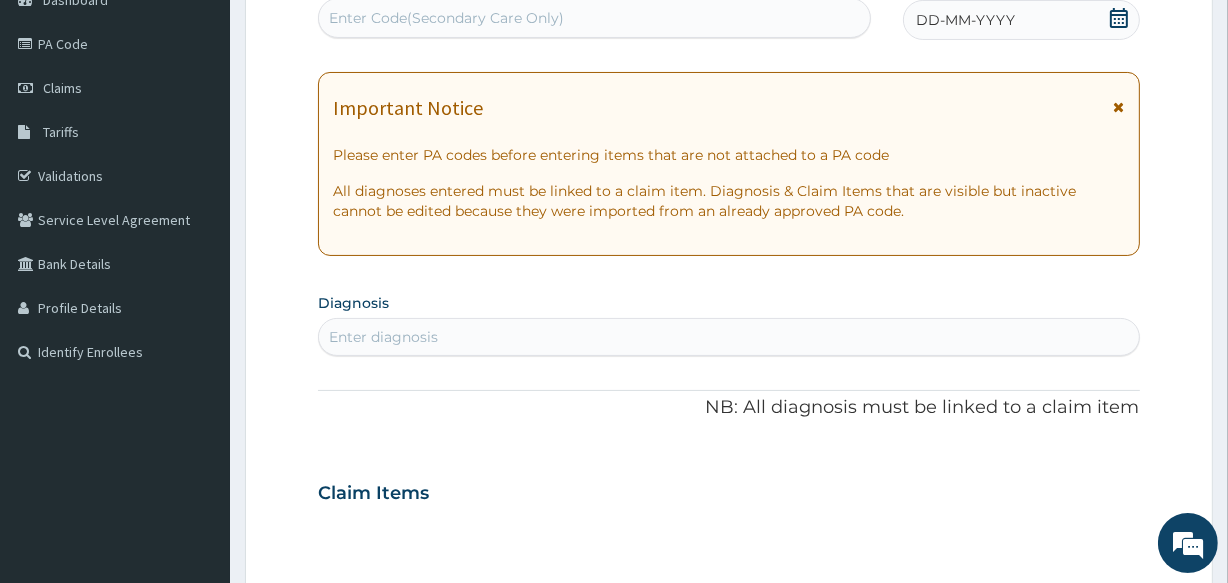 click 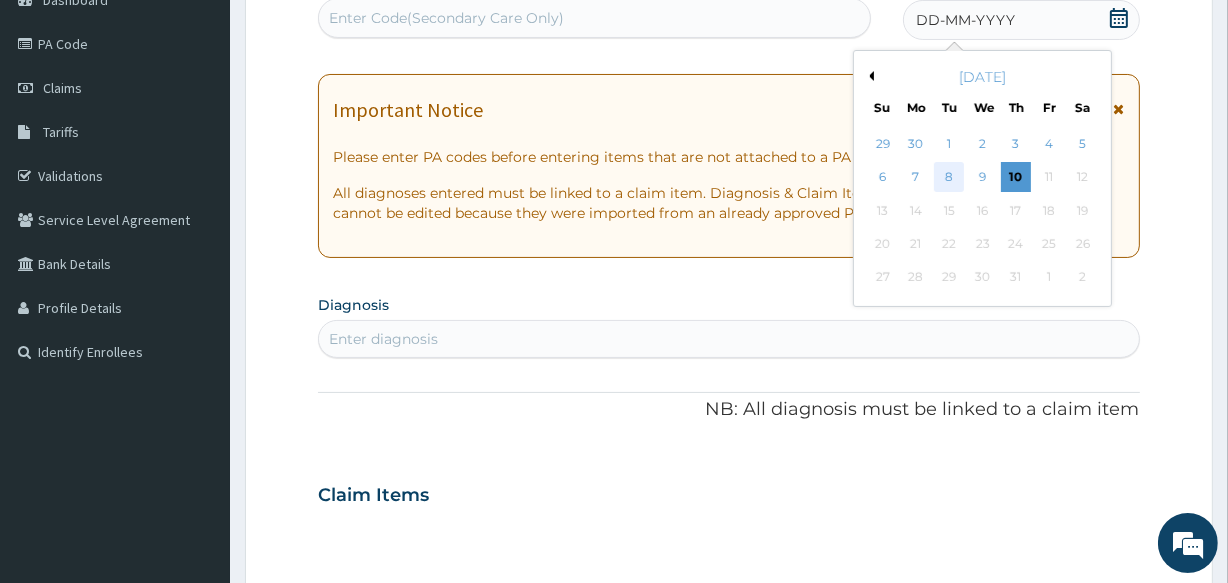 click on "8" at bounding box center [949, 178] 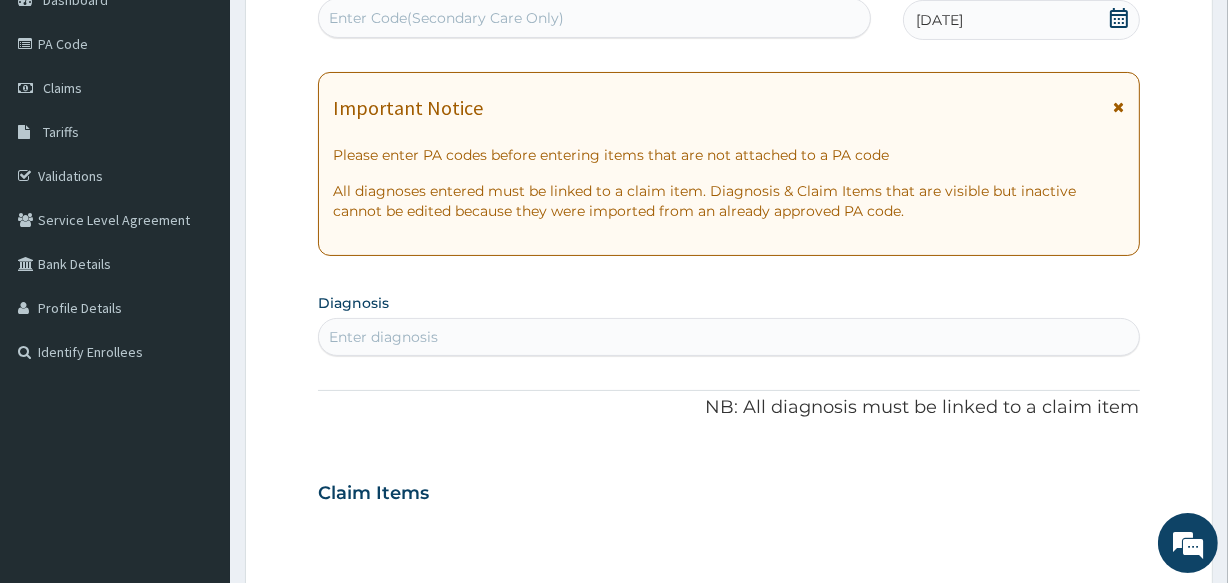 click on "Enter diagnosis" at bounding box center [728, 337] 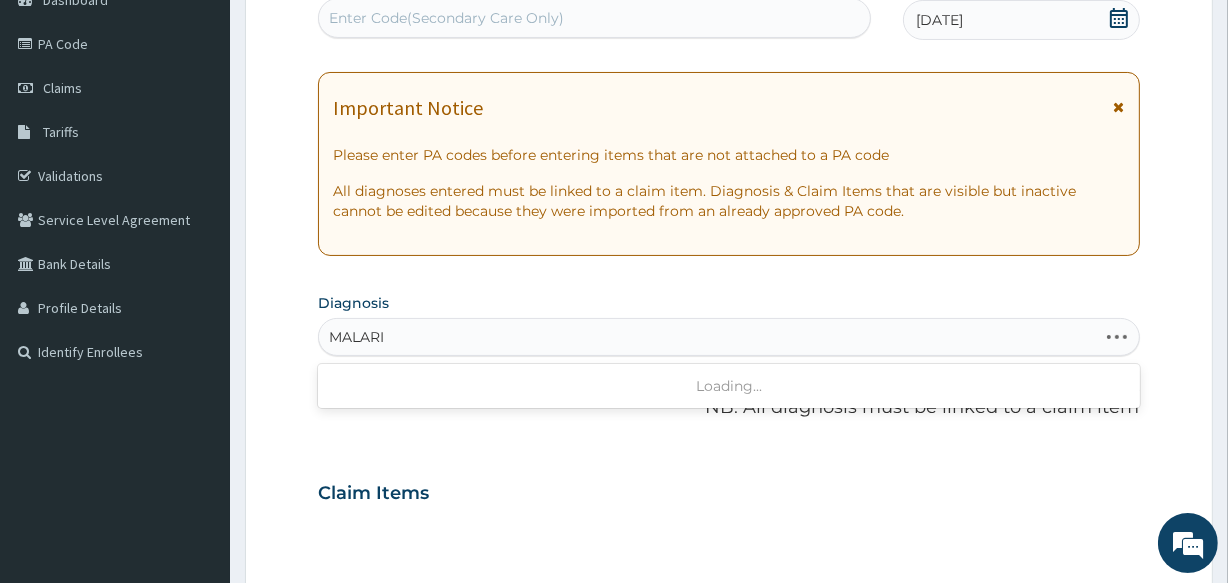 type on "[MEDICAL_DATA]" 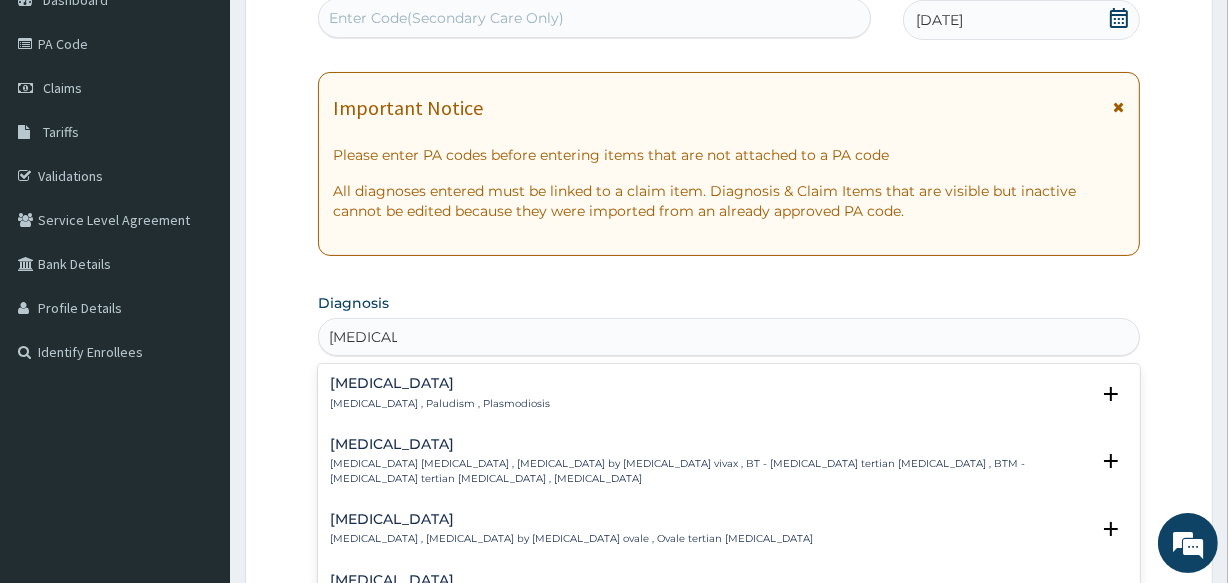 click on "[MEDICAL_DATA] , Paludism , Plasmodiosis" at bounding box center [440, 404] 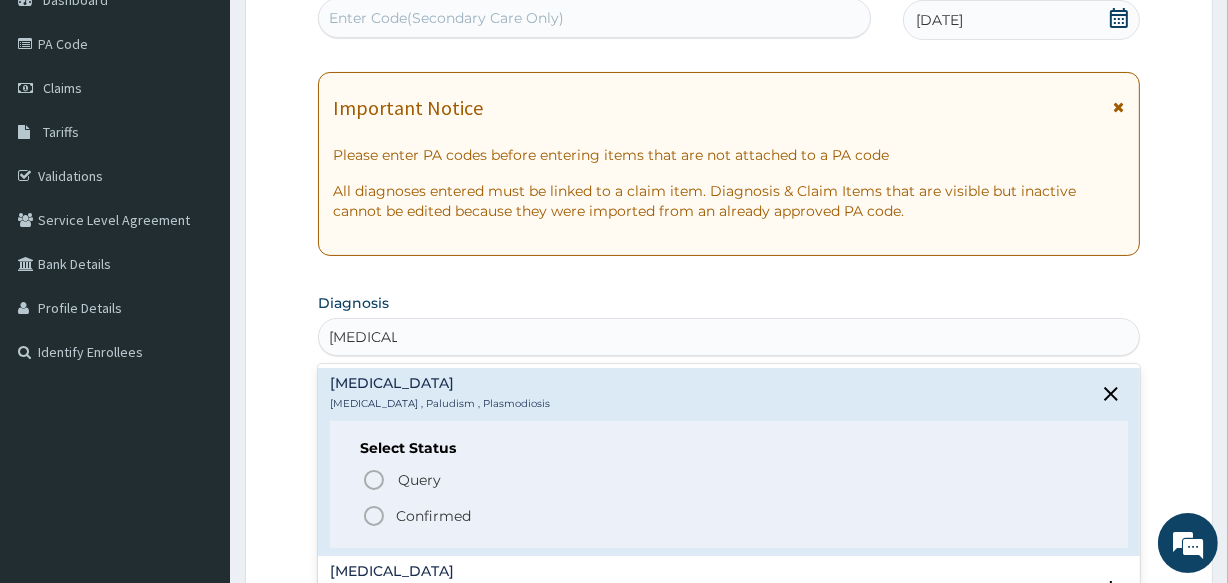 click 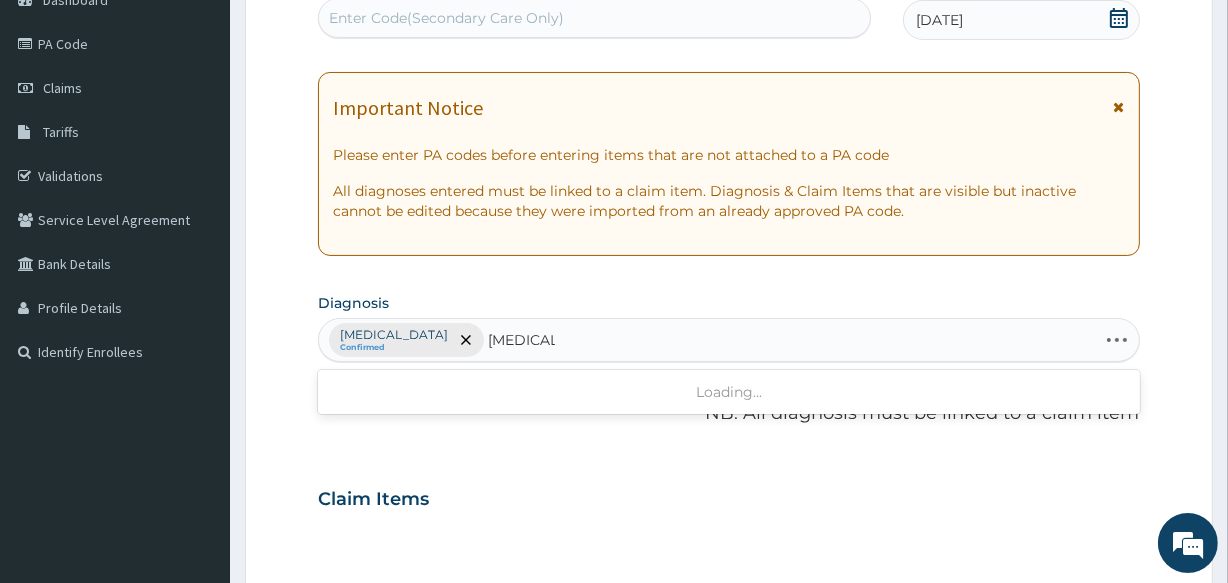 type on "[MEDICAL_DATA]" 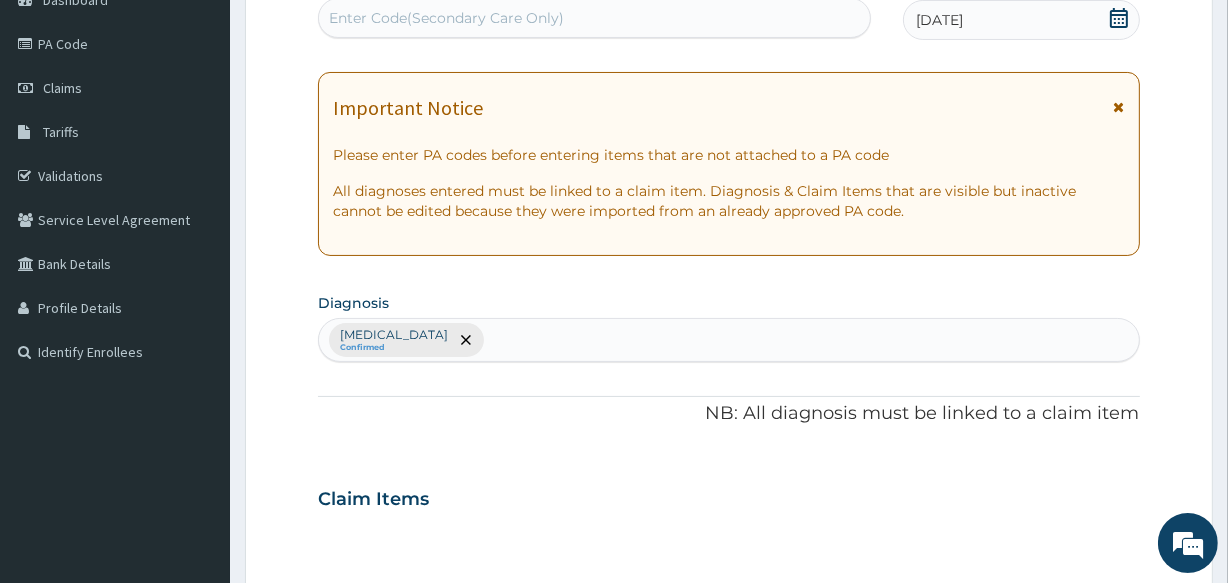 click on "Malaria Confirmed" at bounding box center (728, 340) 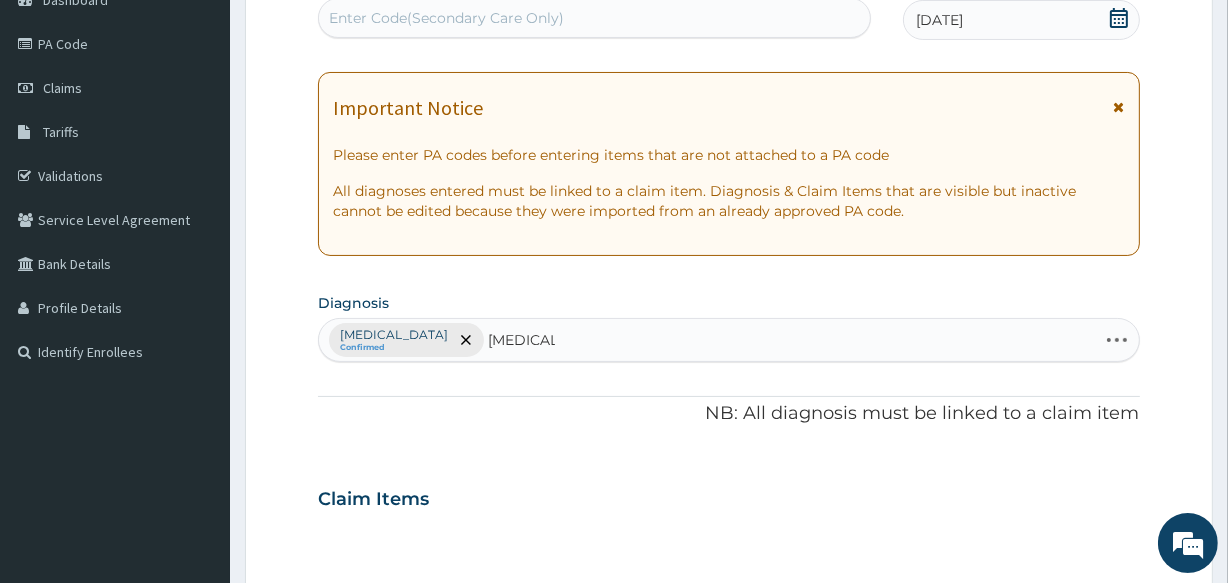 type on "[MEDICAL_DATA]" 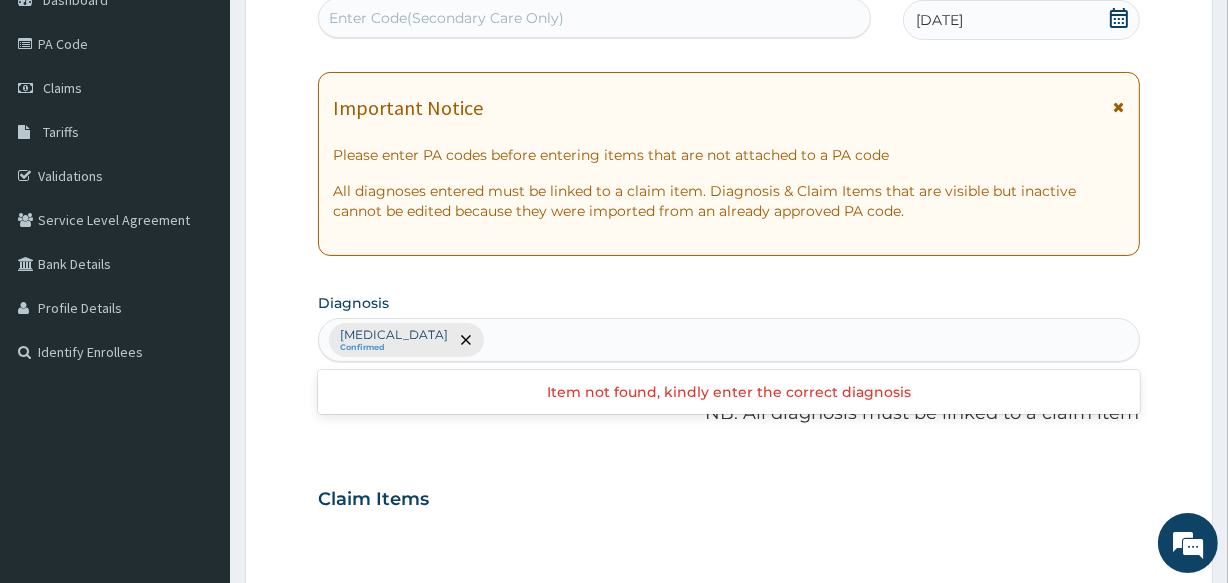 click on "Malaria Confirmed" at bounding box center (728, 340) 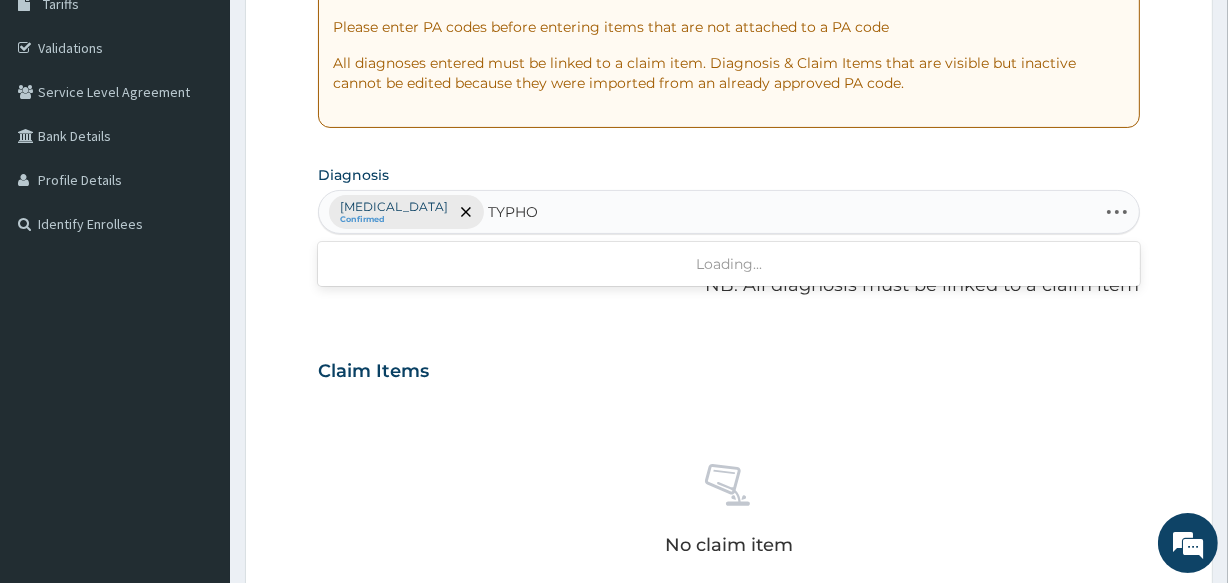 scroll, scrollTop: 363, scrollLeft: 0, axis: vertical 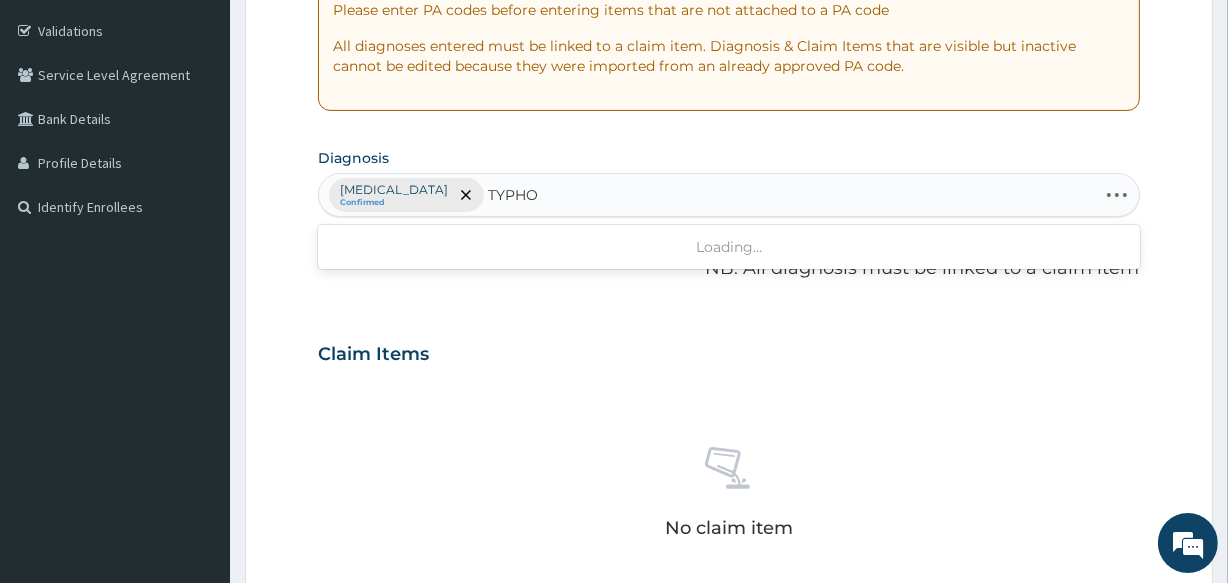 type on "TYPHO" 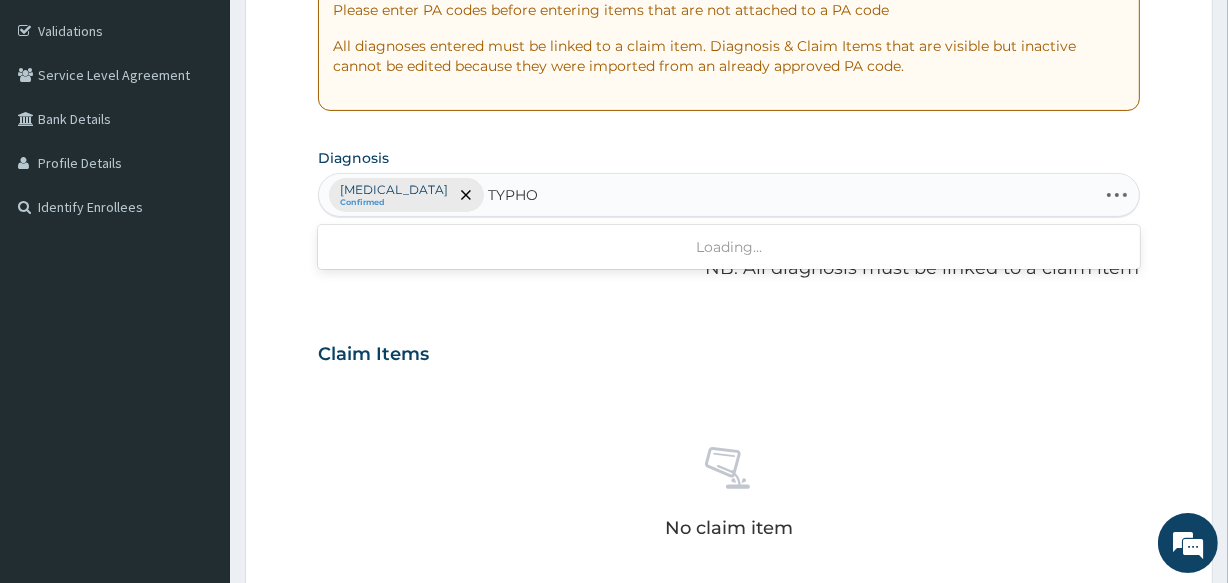 type 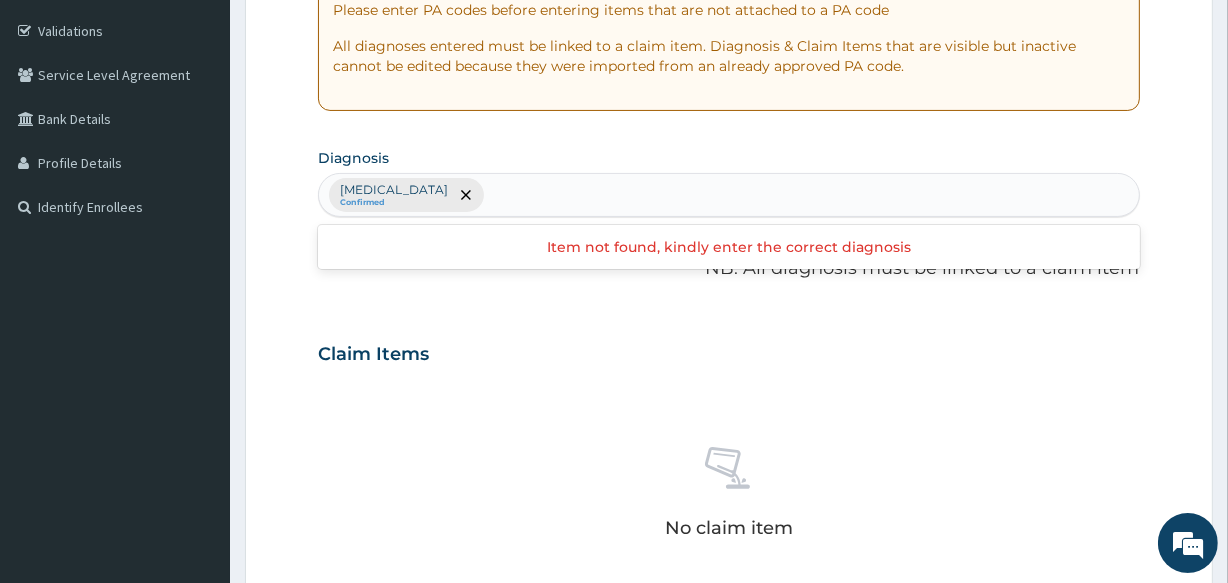 click on "Malaria Confirmed" at bounding box center [728, 195] 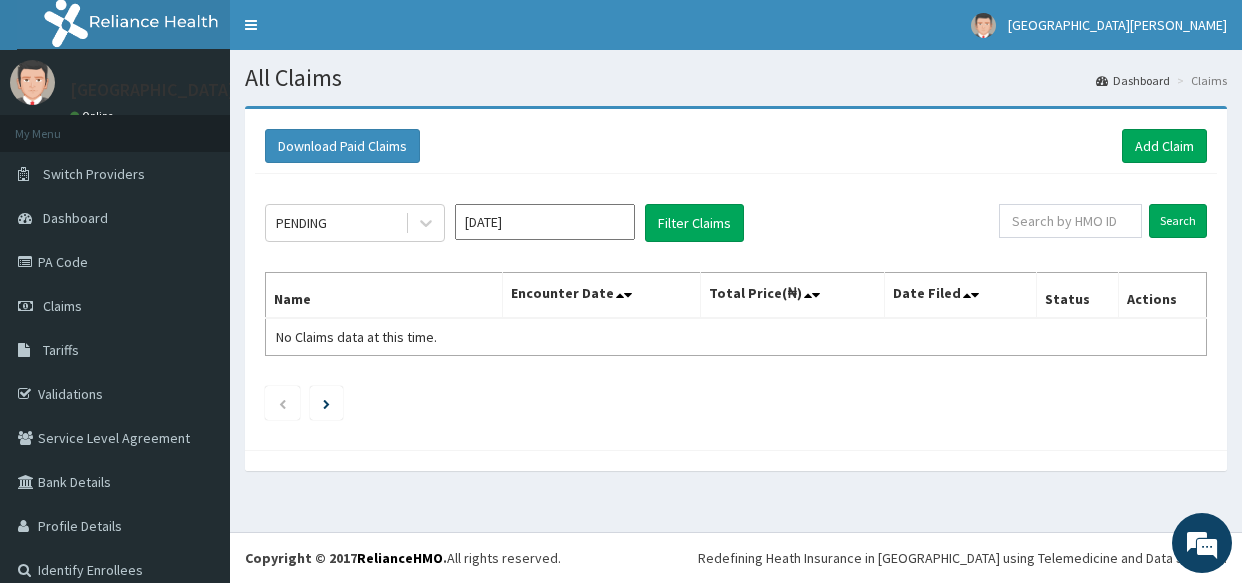 scroll, scrollTop: 0, scrollLeft: 0, axis: both 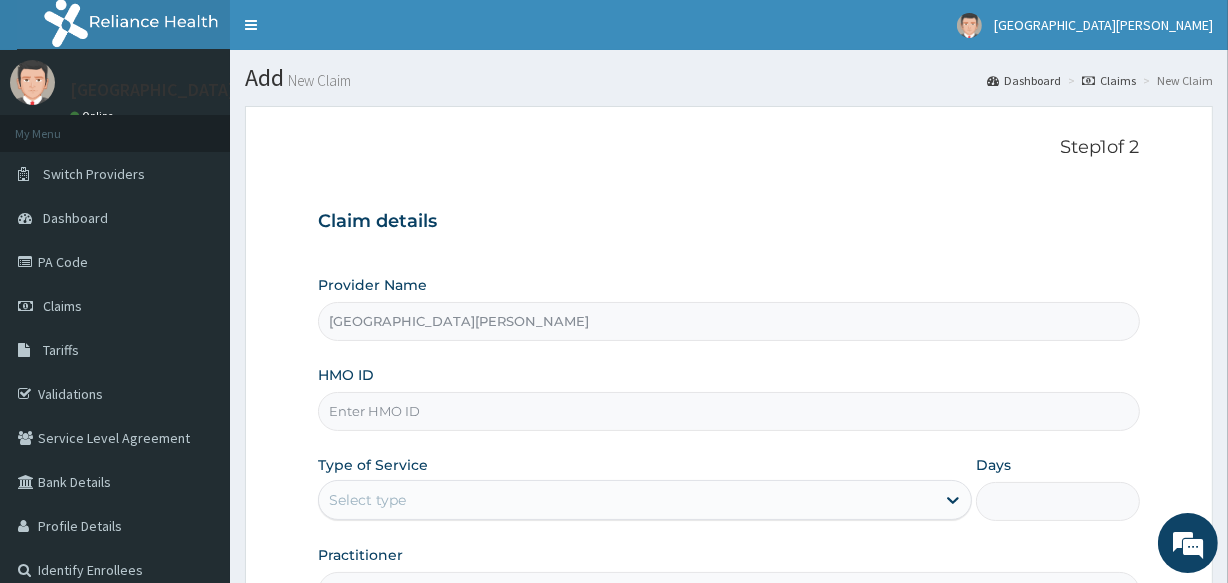 drag, startPoint x: 0, startPoint y: 0, endPoint x: 496, endPoint y: 413, distance: 645.43396 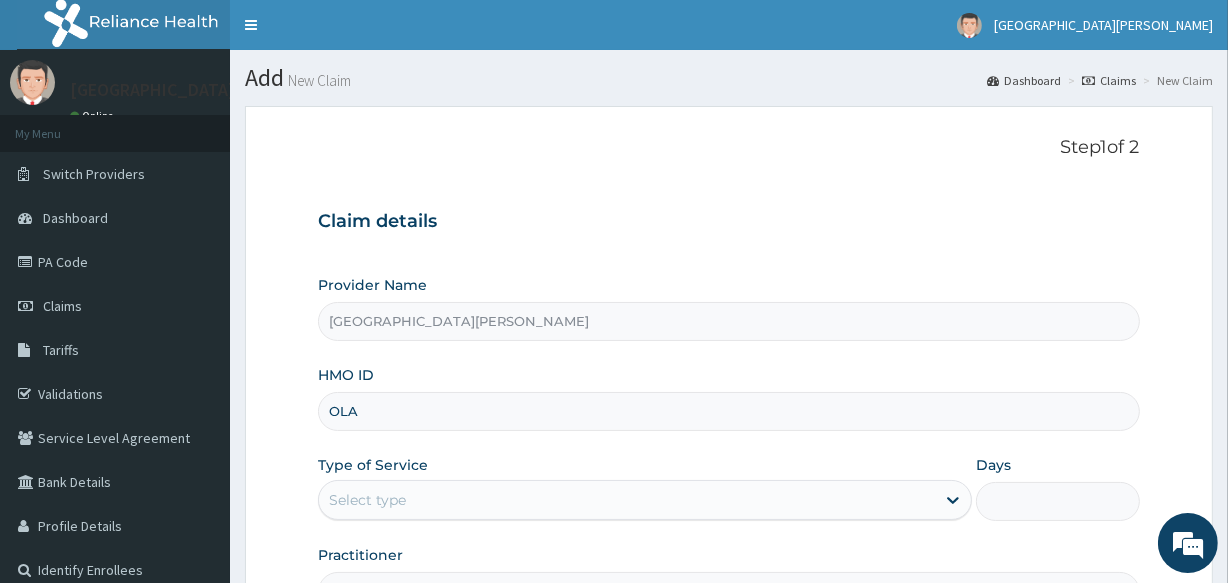 type on "OLA/10163/C" 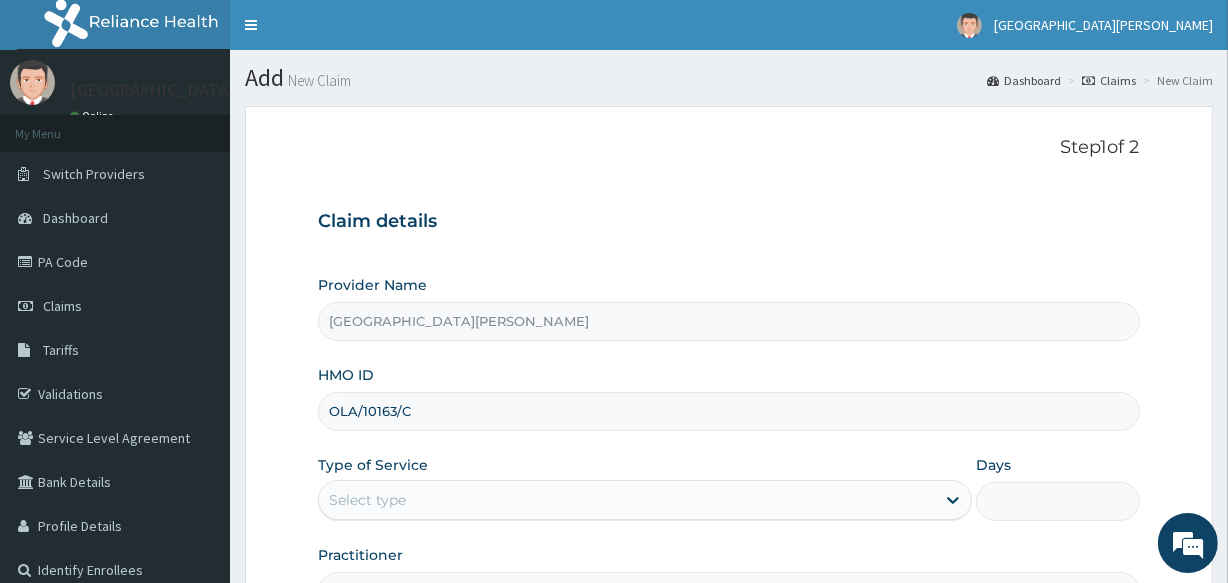 click on "Select type" at bounding box center [645, 500] 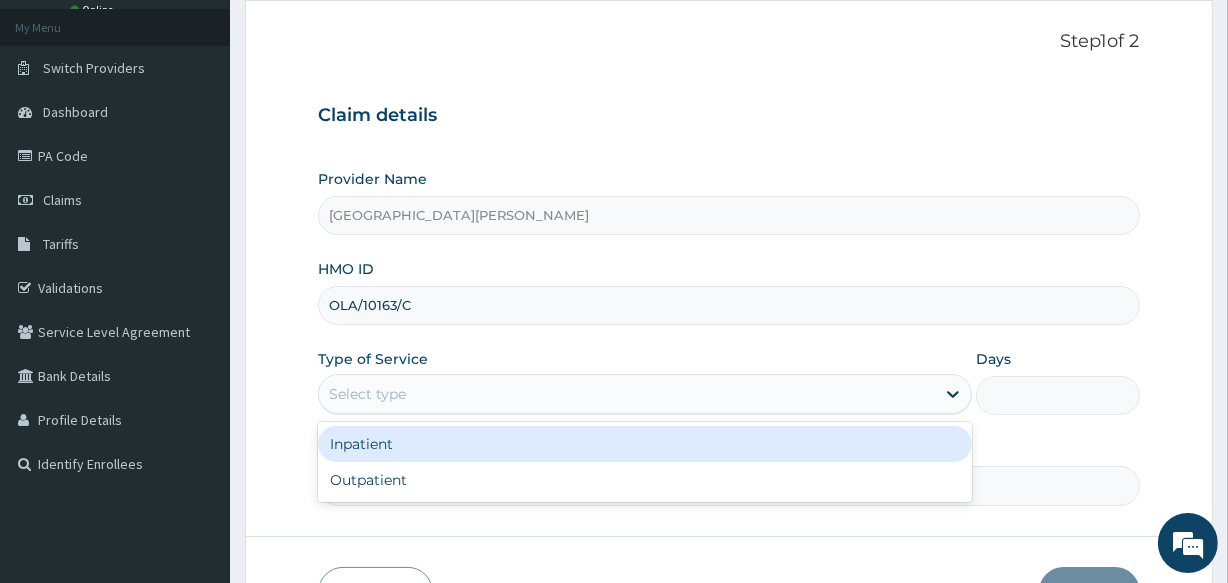scroll, scrollTop: 145, scrollLeft: 0, axis: vertical 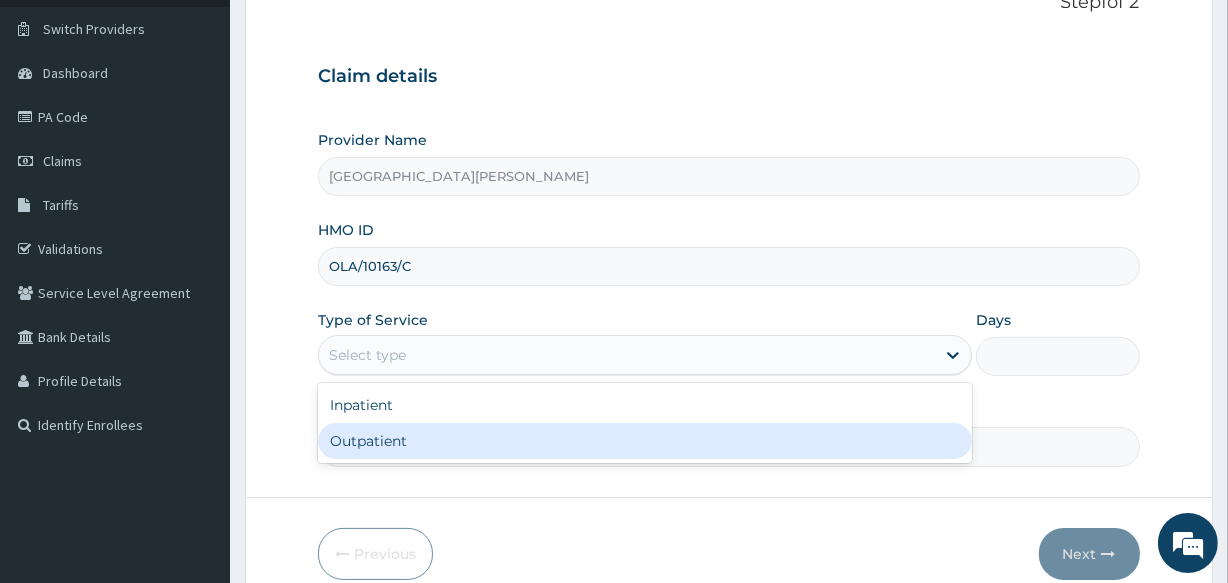 click on "Outpatient" at bounding box center (645, 441) 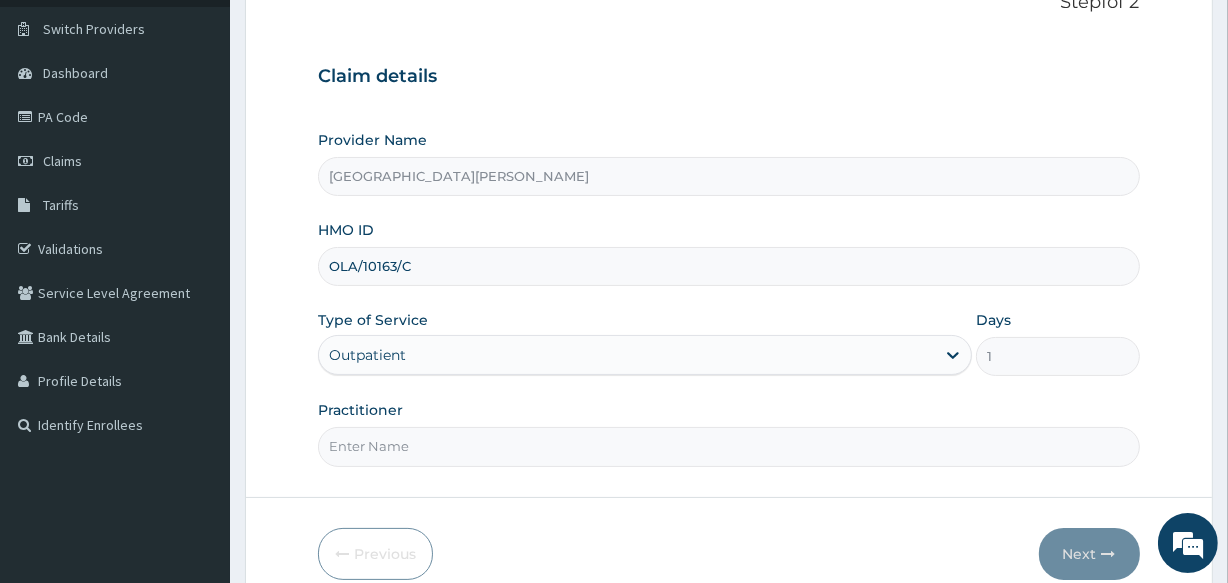 click on "Practitioner" at bounding box center (728, 446) 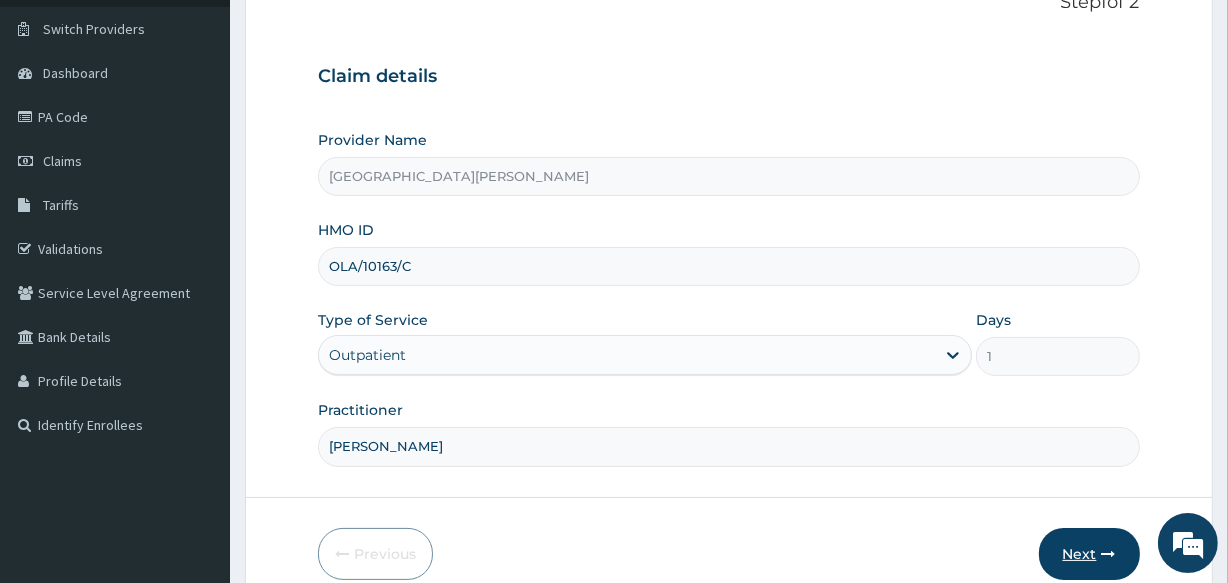 type on "DR M C NWAGWU" 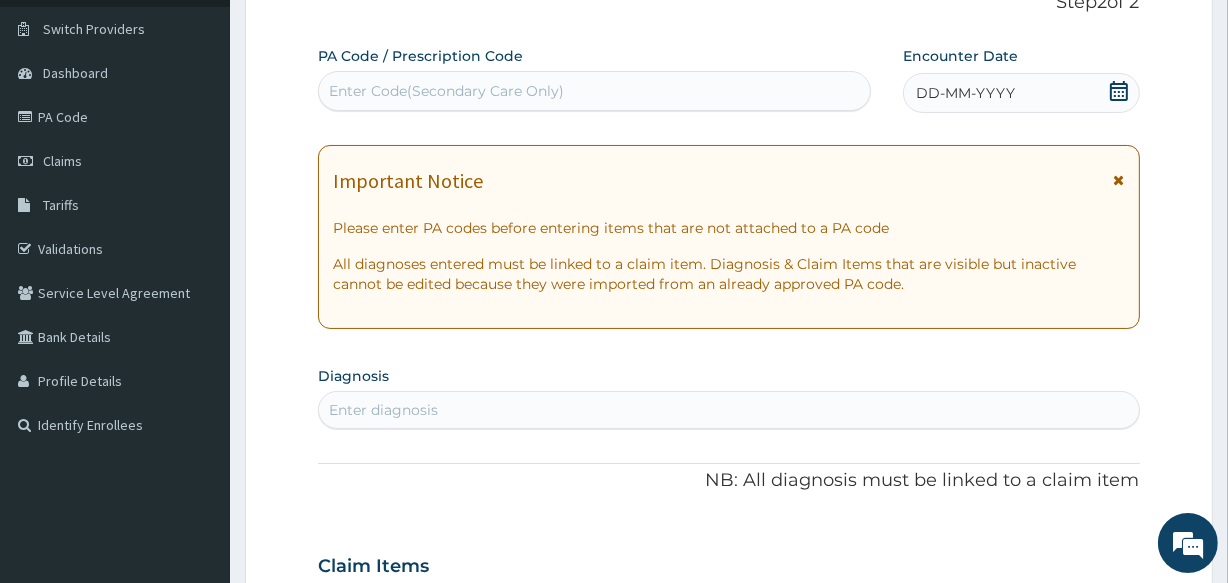 click 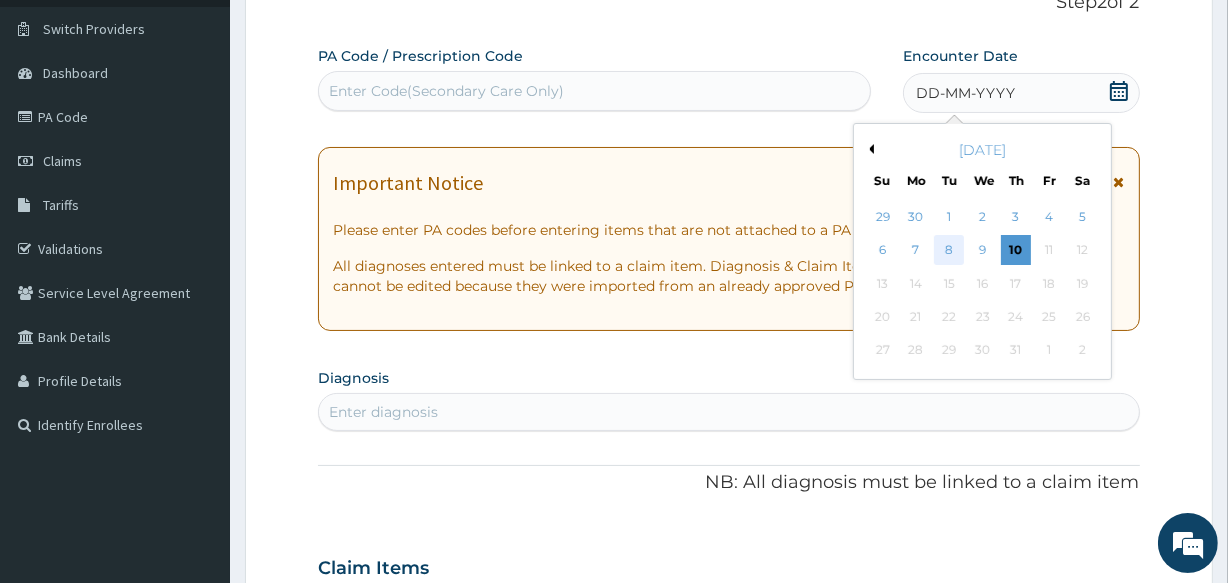 click on "8" at bounding box center (949, 251) 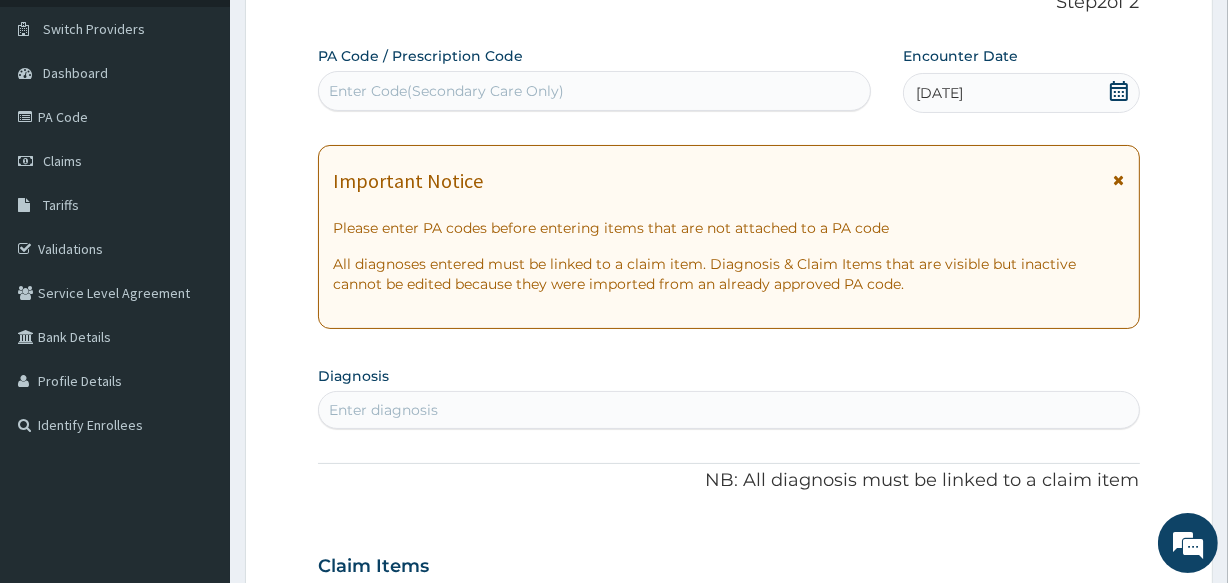 click on "Enter diagnosis" at bounding box center (728, 410) 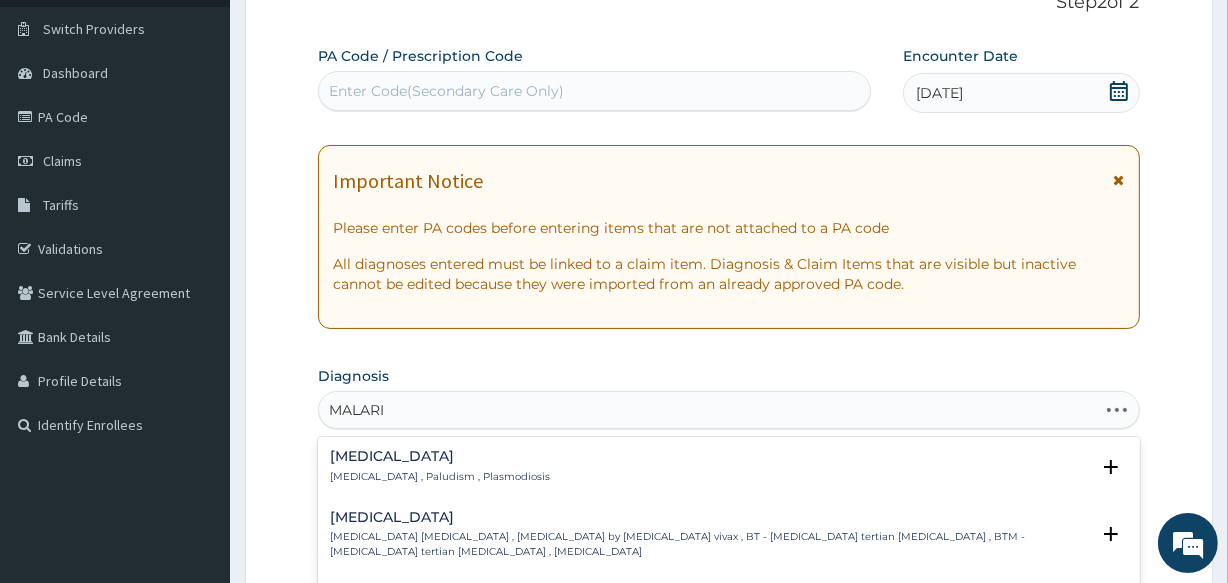 type on "MALARIA" 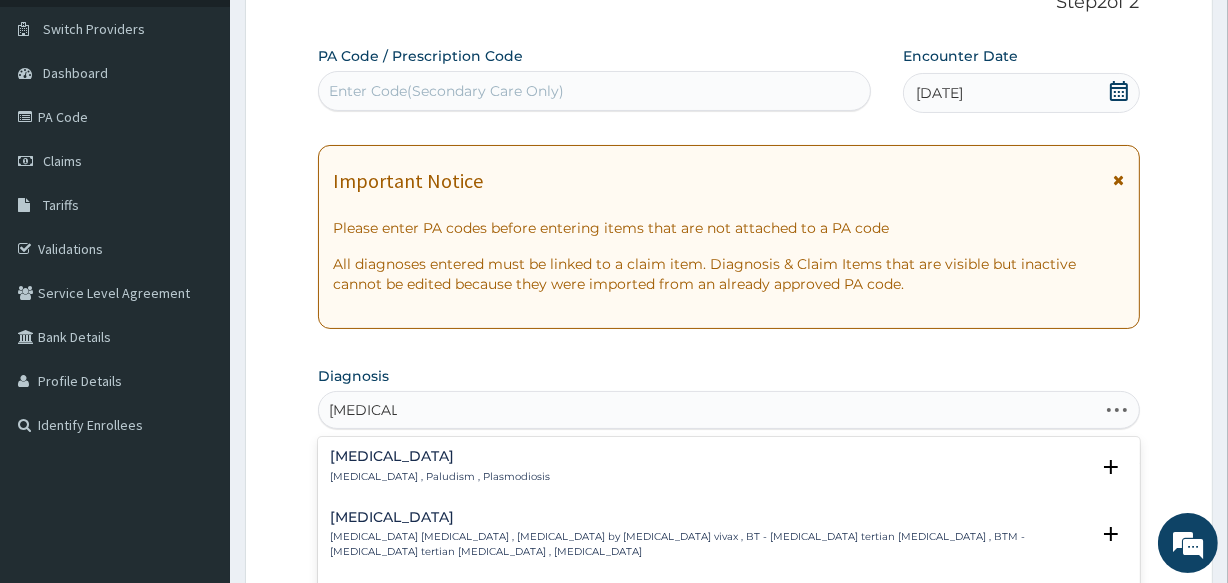 click on "Malaria" at bounding box center [440, 456] 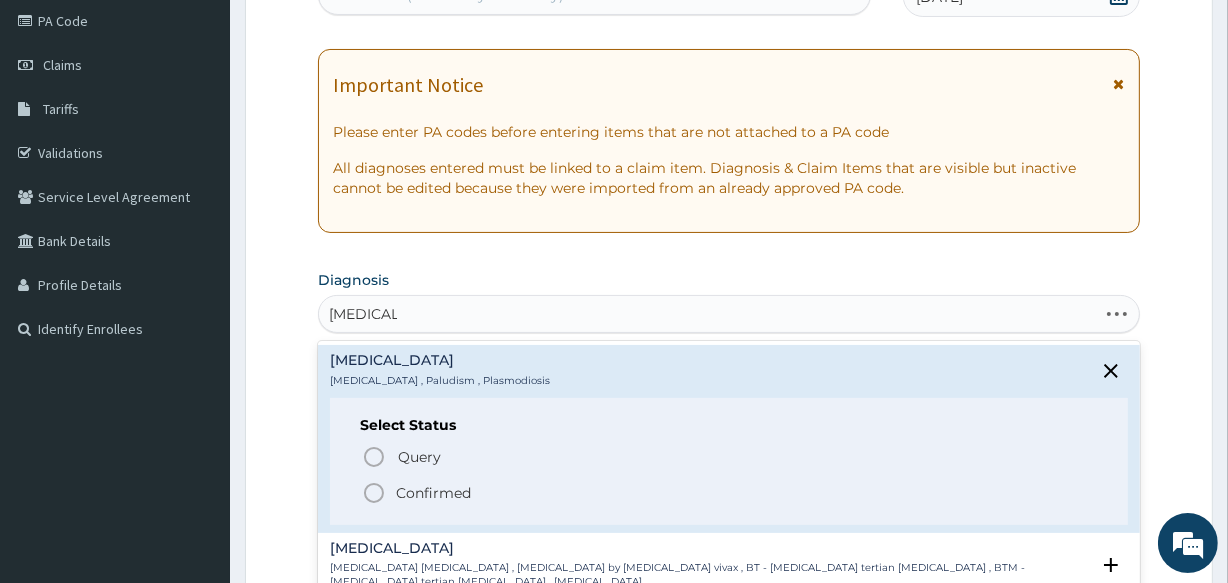 scroll, scrollTop: 254, scrollLeft: 0, axis: vertical 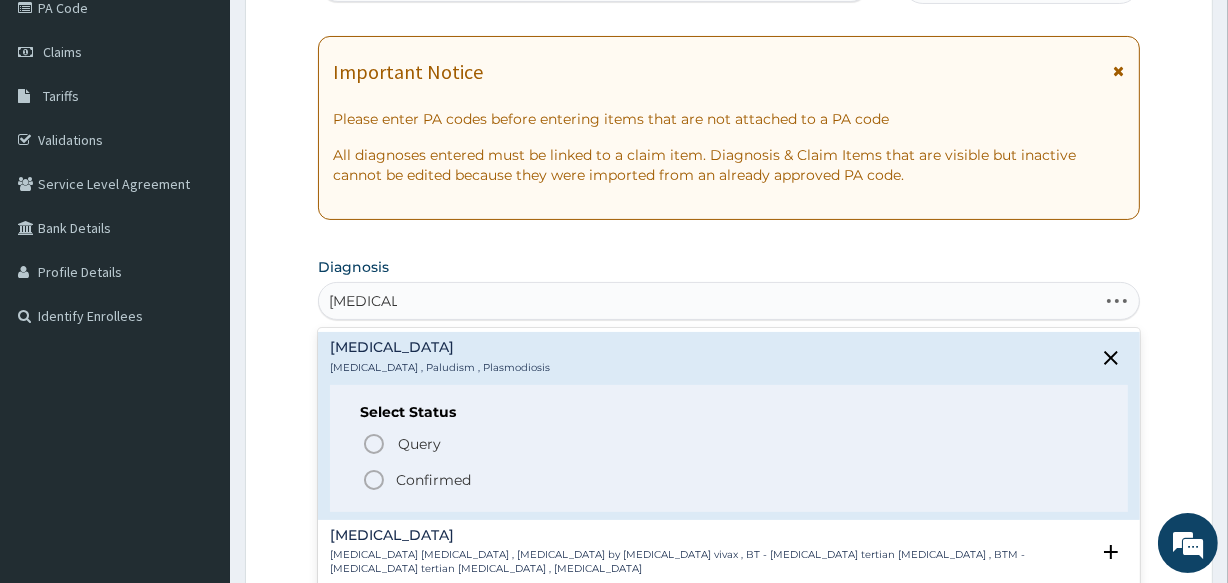click 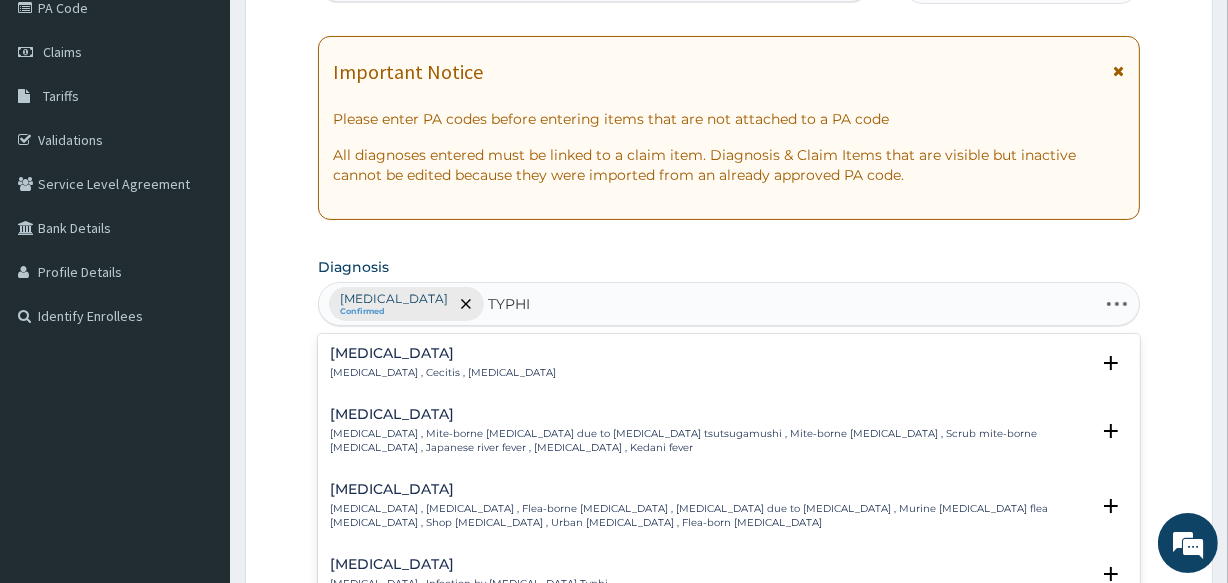type on "TYPHIO" 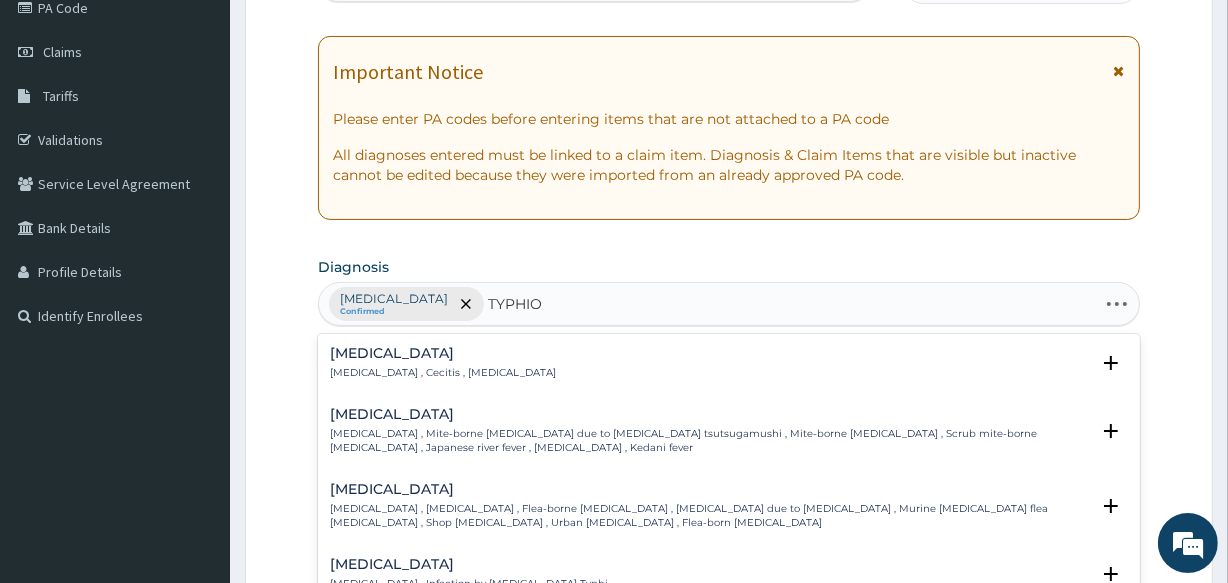 click on "Typhoid fever" at bounding box center [469, 564] 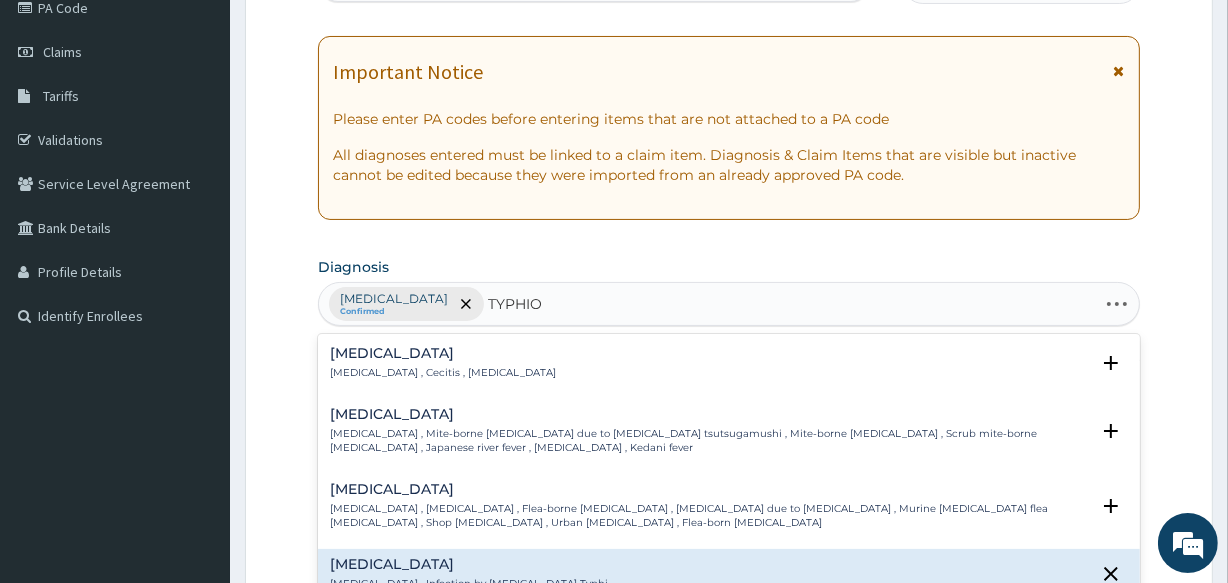 click on "Typhoid fever Typhoid fever , Infection by Salmonella Typhi Select Status Query Query covers suspected (?), Keep in view (kiv), Ruled out (r/o) Confirmed" at bounding box center [728, 642] 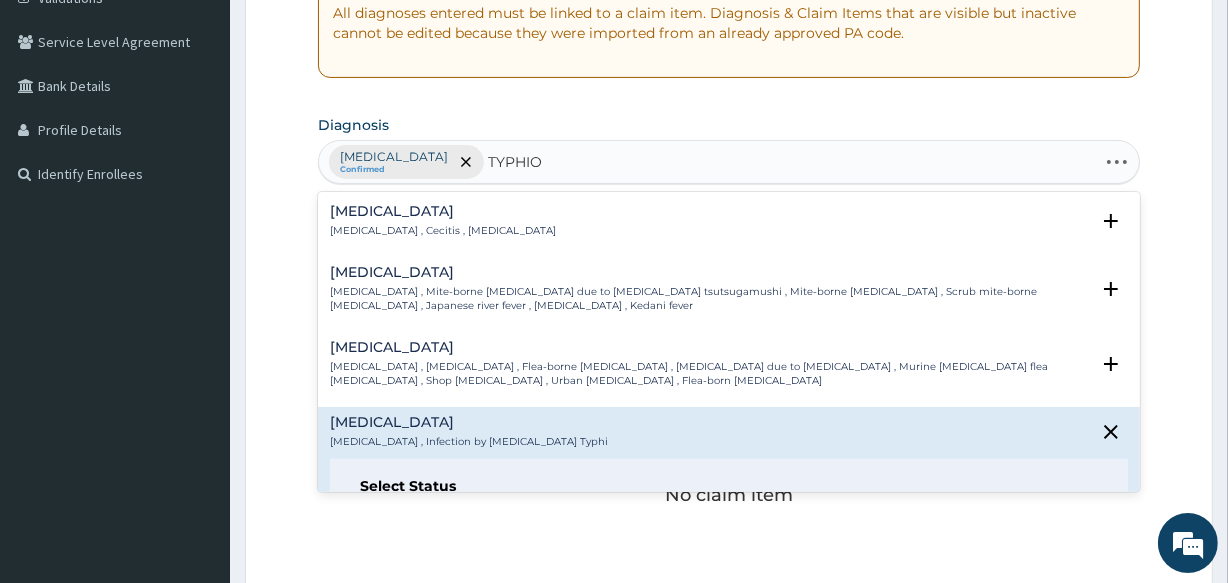 scroll, scrollTop: 400, scrollLeft: 0, axis: vertical 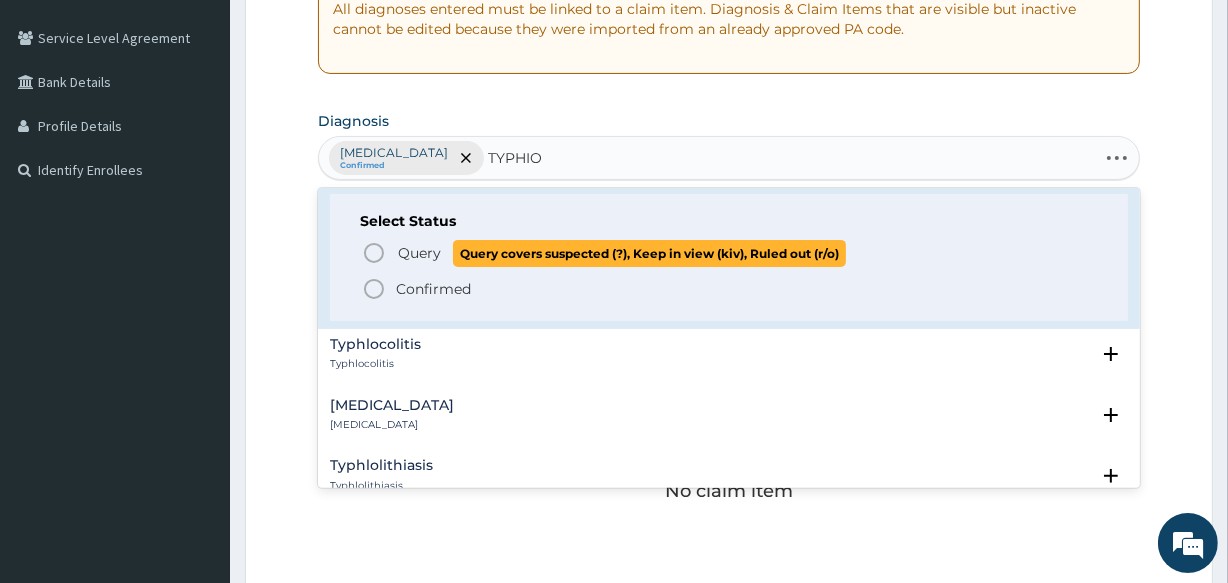 click 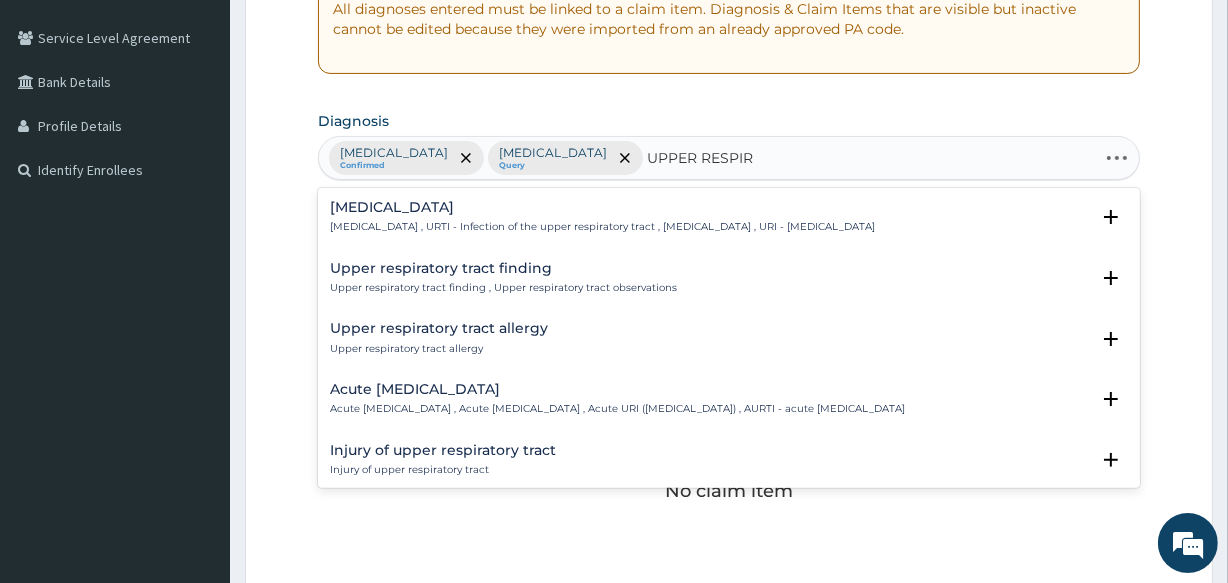 type on "UPPER RESPIRA" 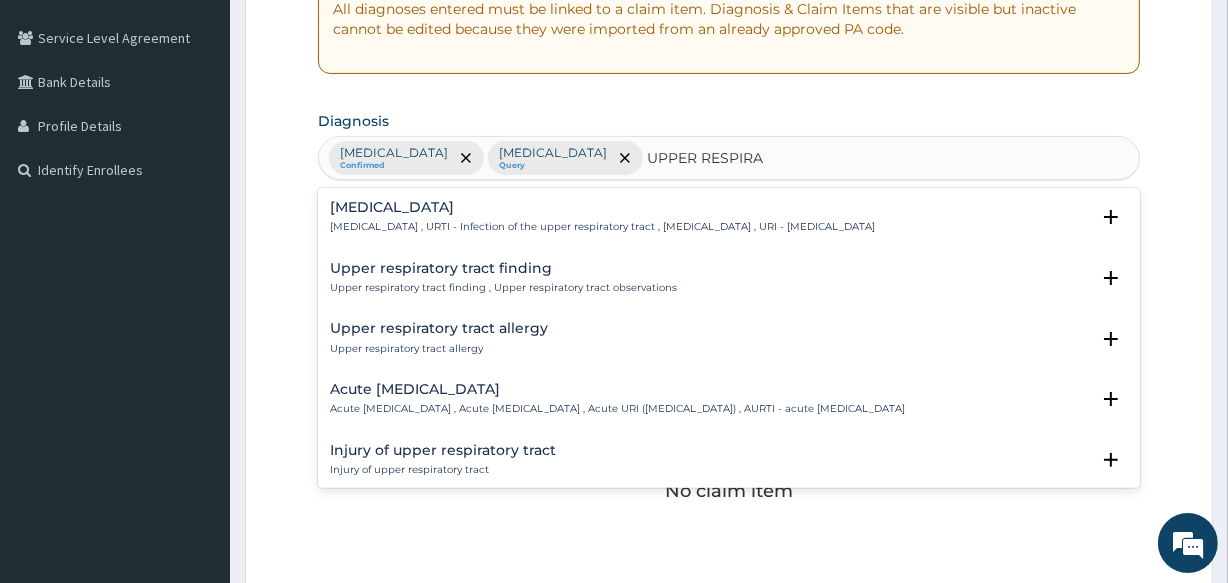 click on "Upper respiratory infection , URTI - Infection of the upper respiratory tract , Upper respiratory tract infection , URI - Upper respiratory infection" at bounding box center (602, 227) 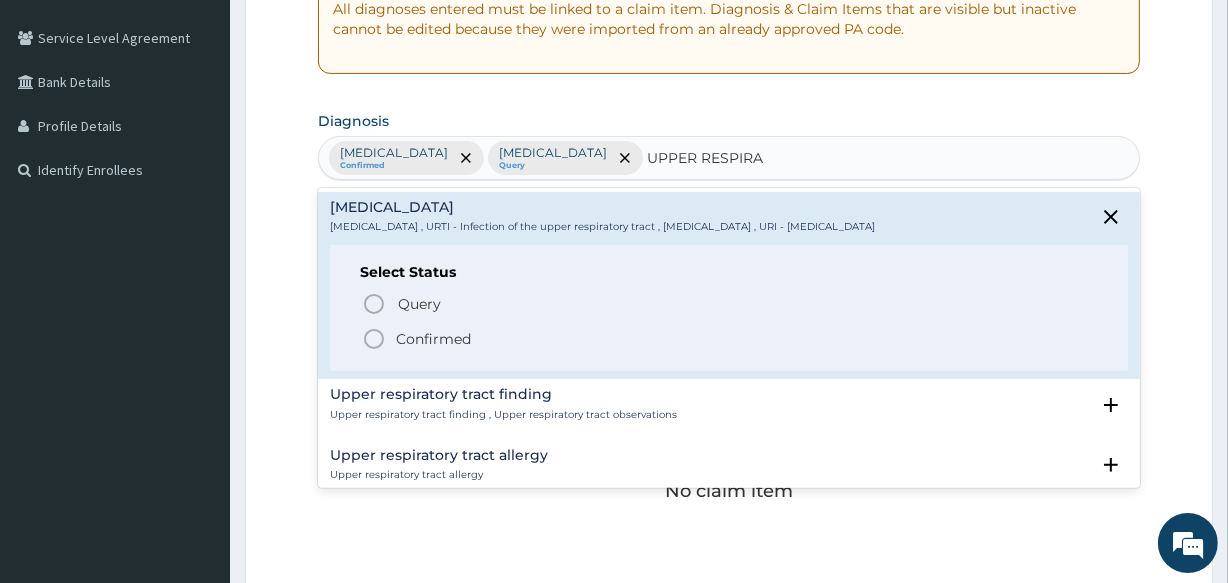 click 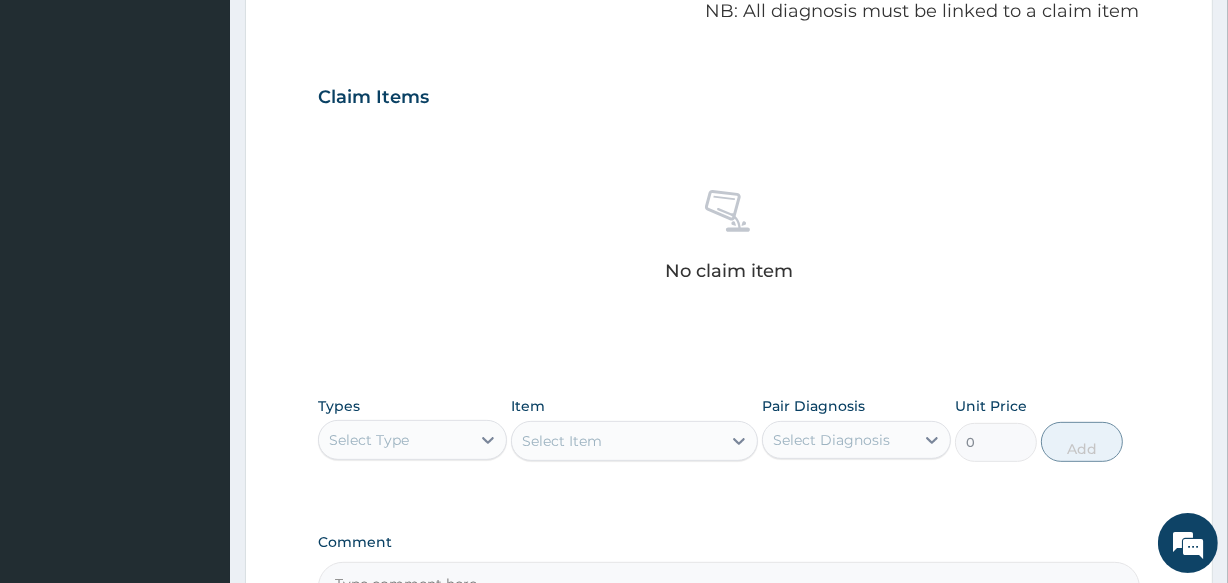 scroll, scrollTop: 654, scrollLeft: 0, axis: vertical 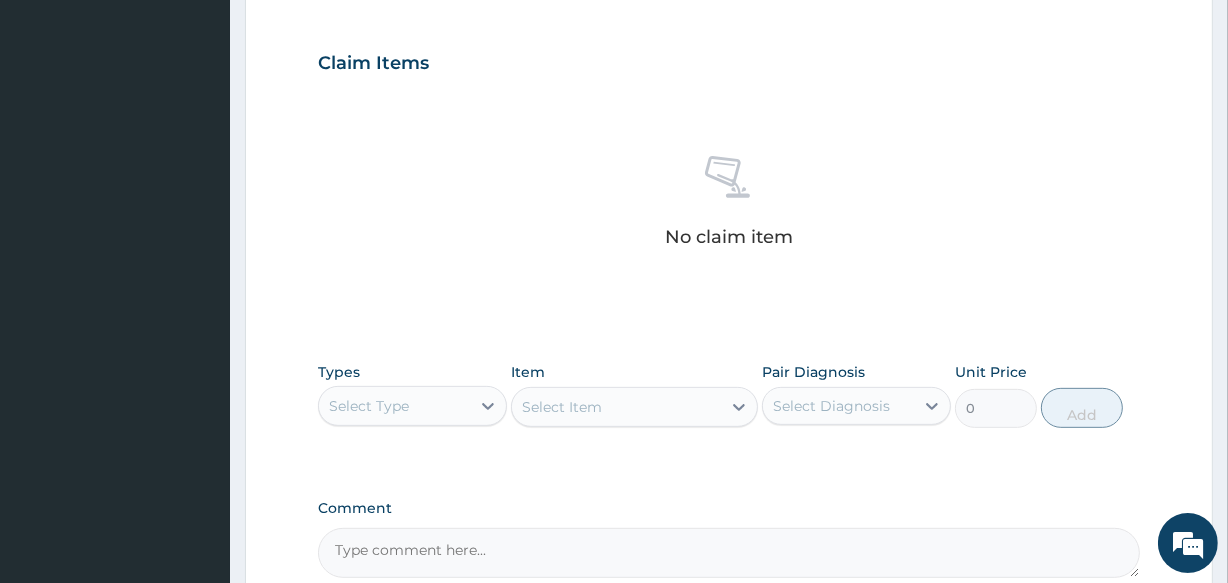 click on "Select Type" at bounding box center [394, 406] 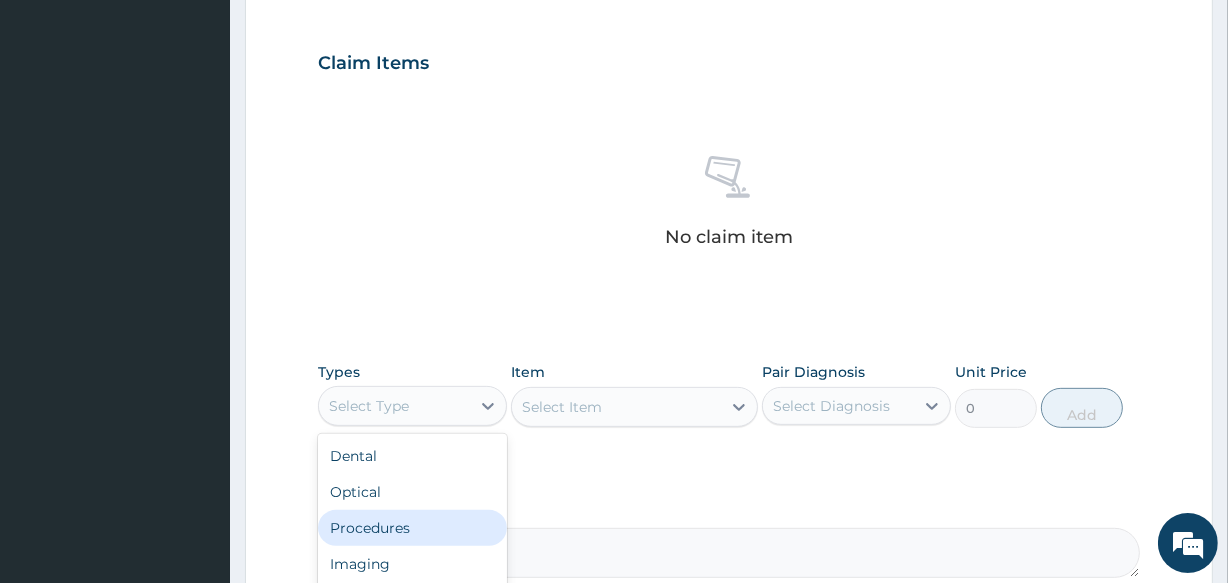 click on "Procedures" at bounding box center [412, 528] 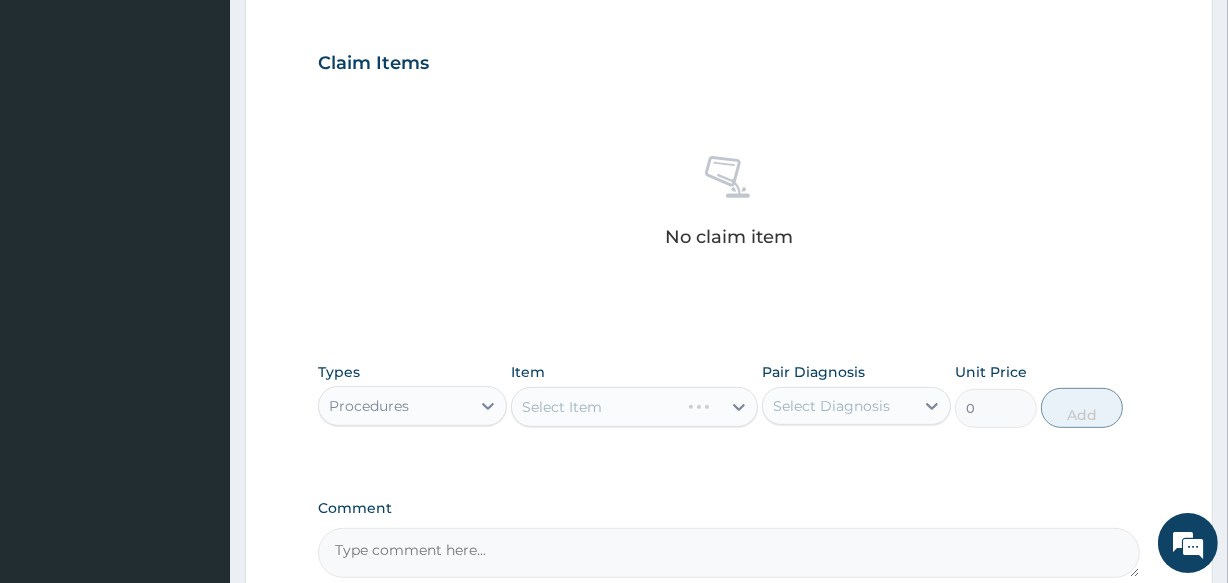 click on "Select Item" at bounding box center [634, 407] 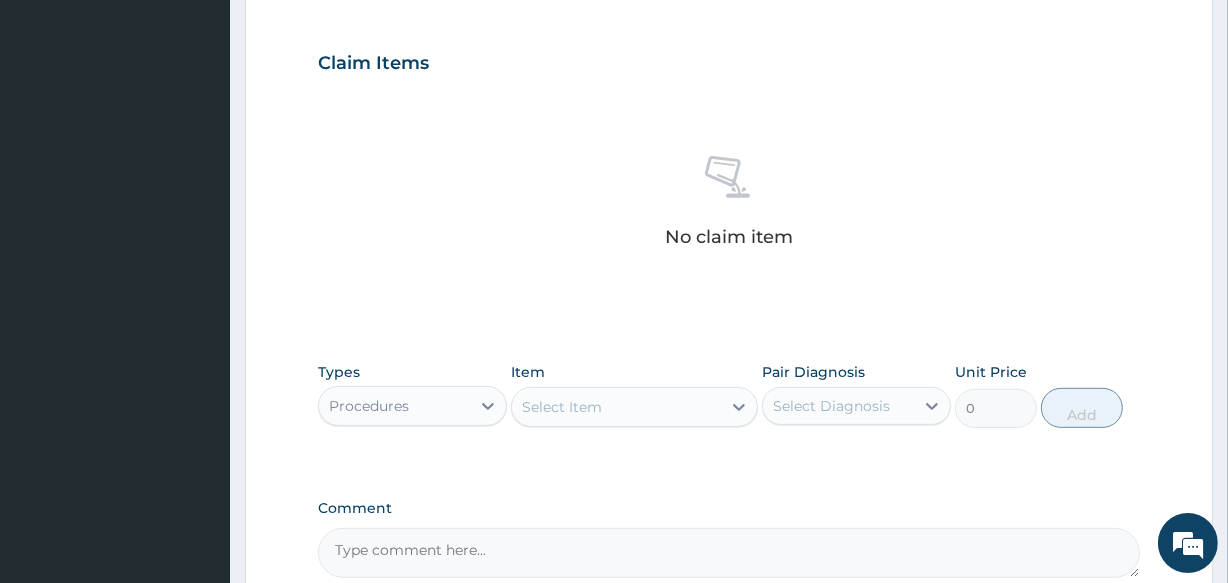 click on "Select Item" at bounding box center (616, 407) 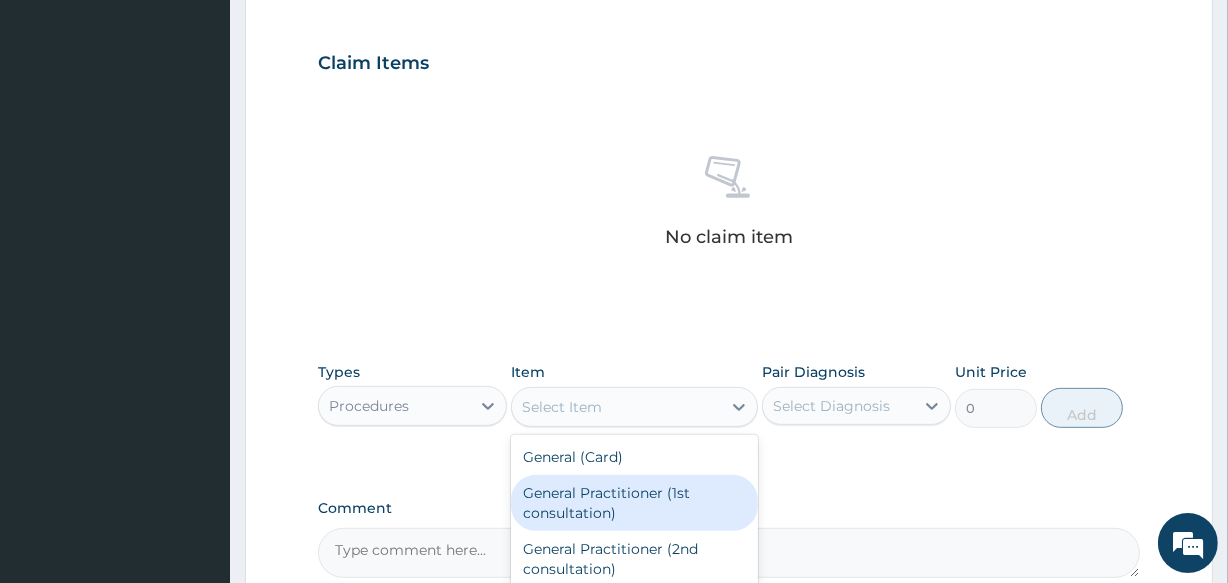 click on "General Practitioner (1st consultation)" at bounding box center [634, 503] 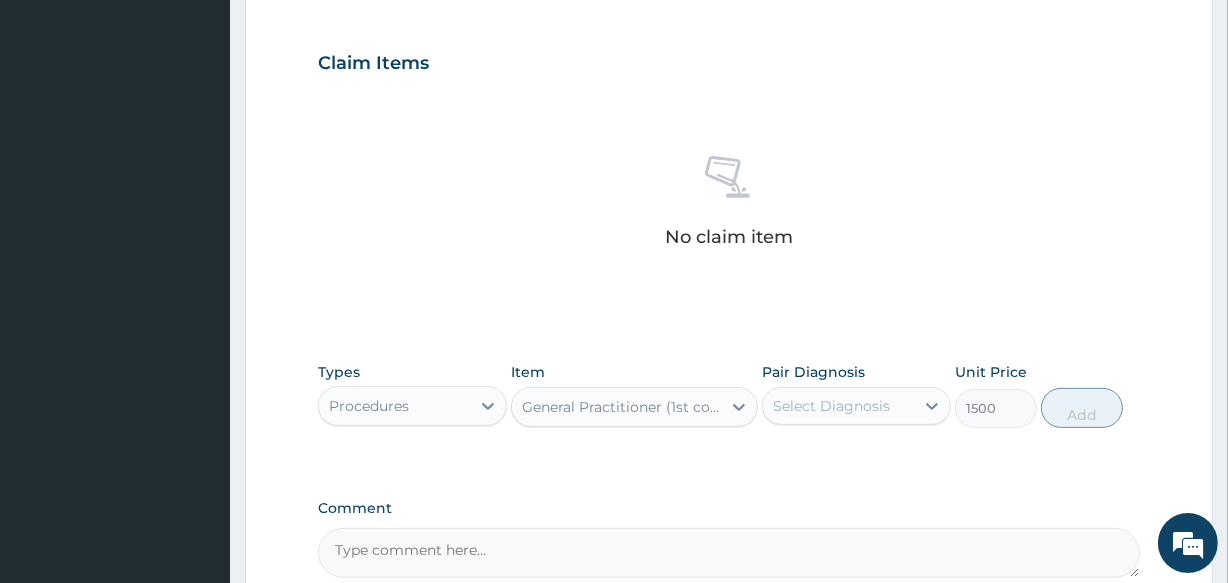 click on "Select Diagnosis" at bounding box center [838, 406] 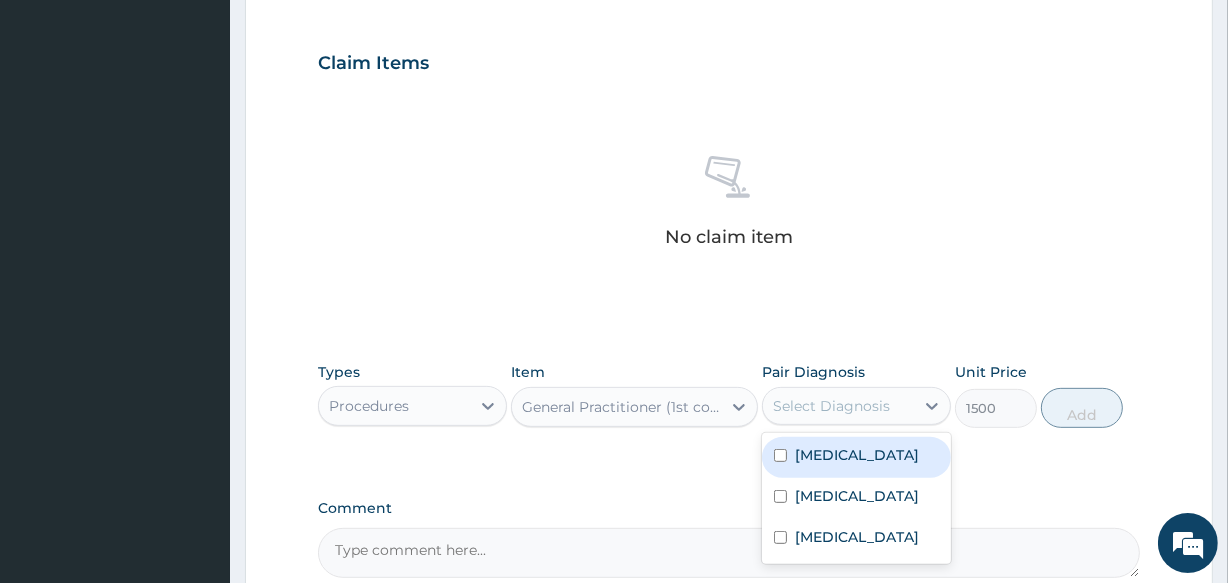 click on "Malaria" at bounding box center (857, 455) 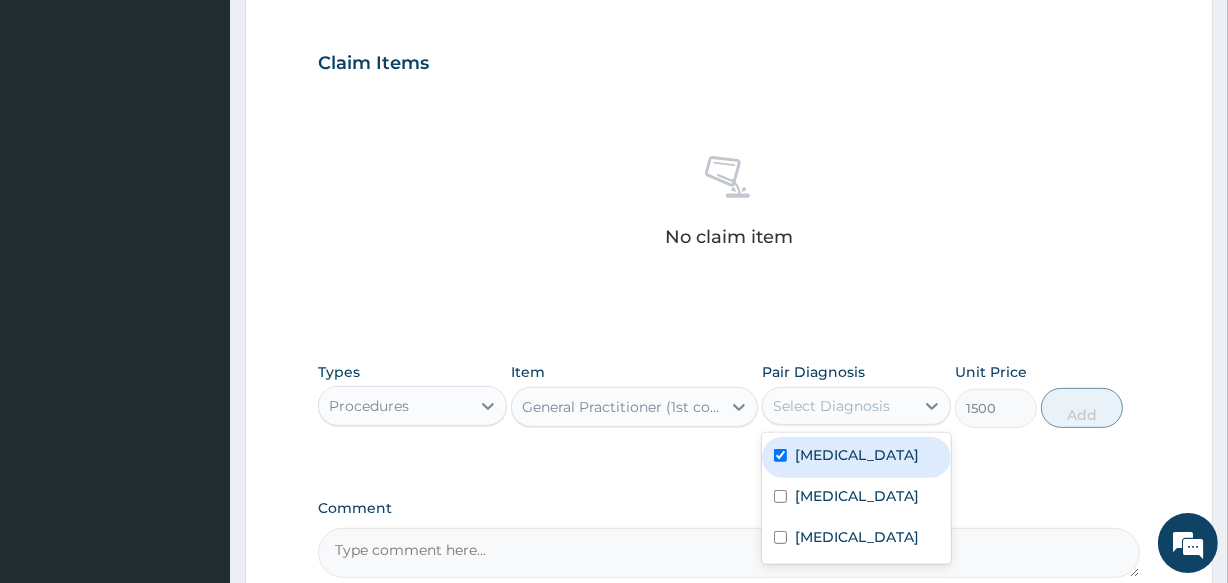 checkbox on "true" 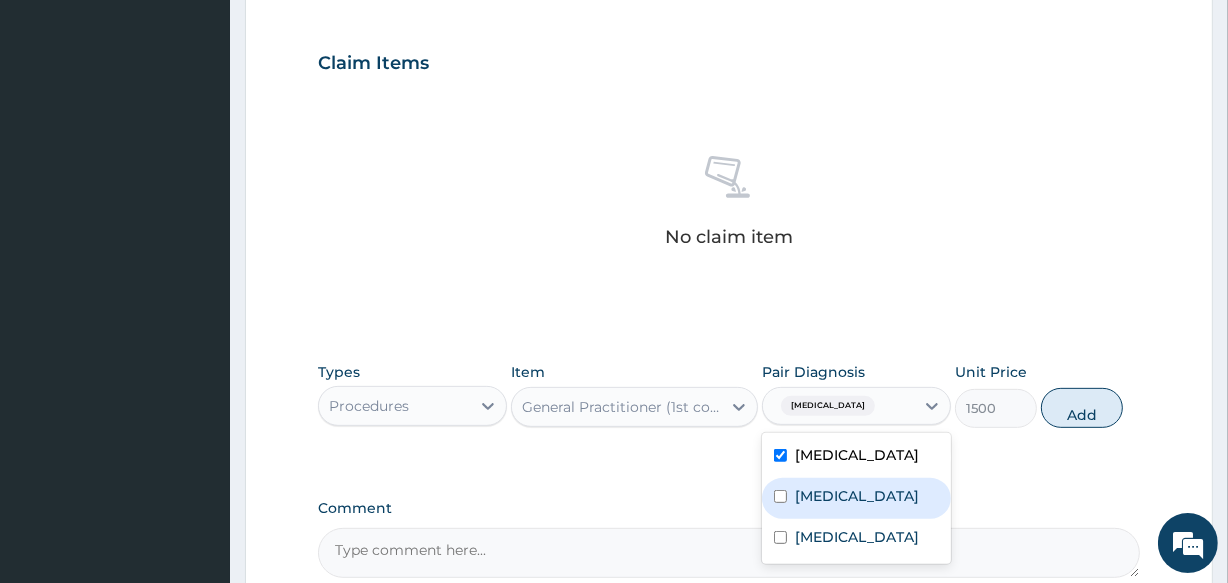 click on "Typhoid fever" at bounding box center [857, 496] 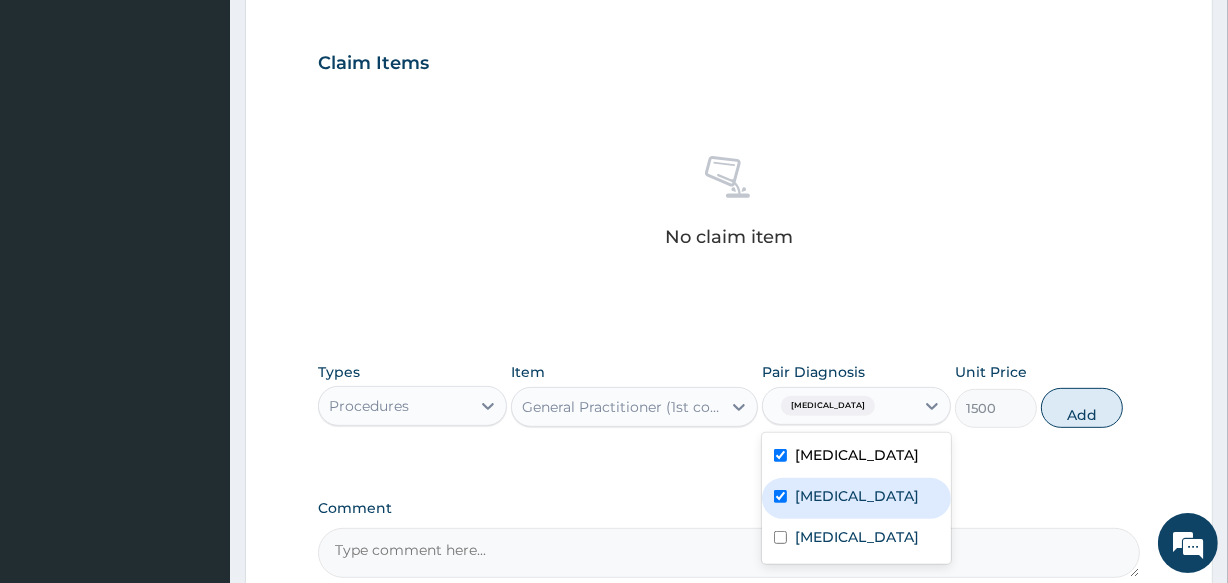 checkbox on "true" 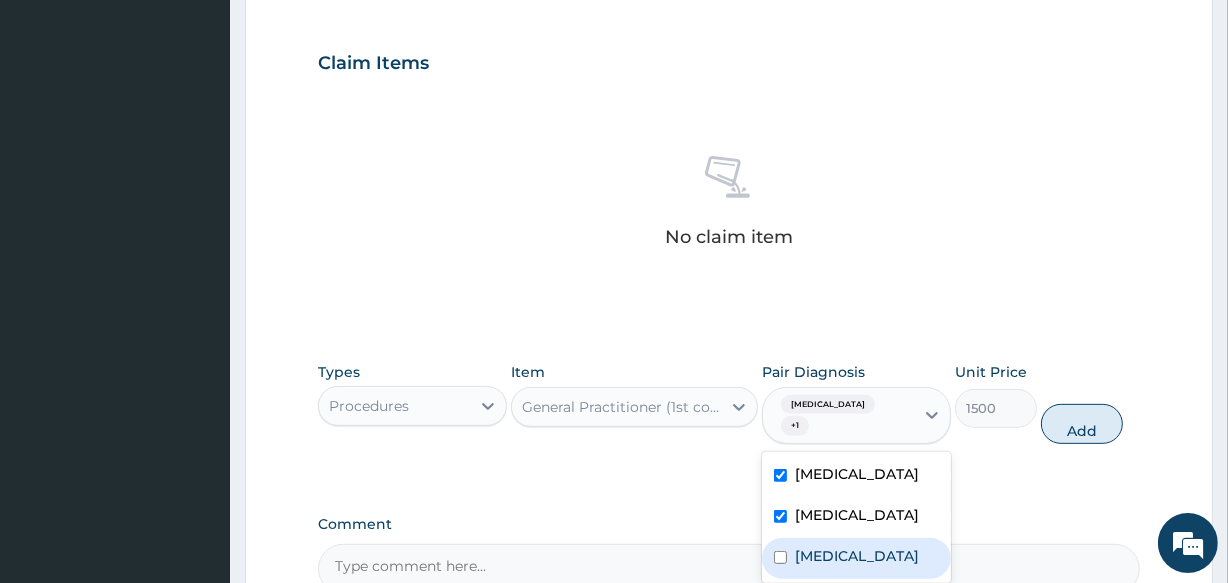 click on "Upper respiratory infection" at bounding box center [857, 556] 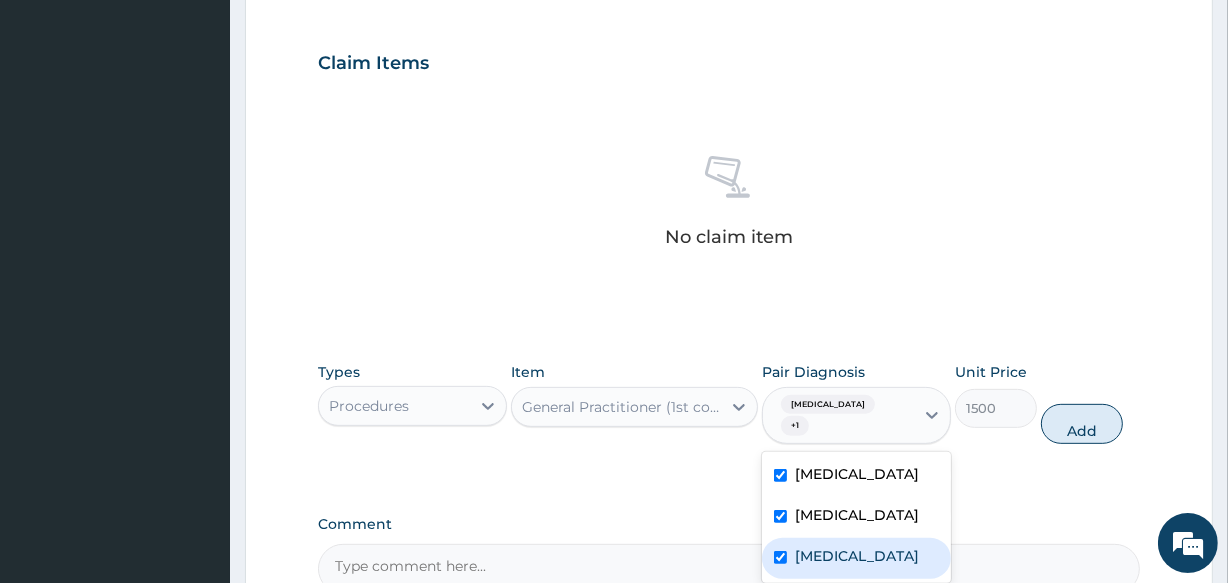 checkbox on "true" 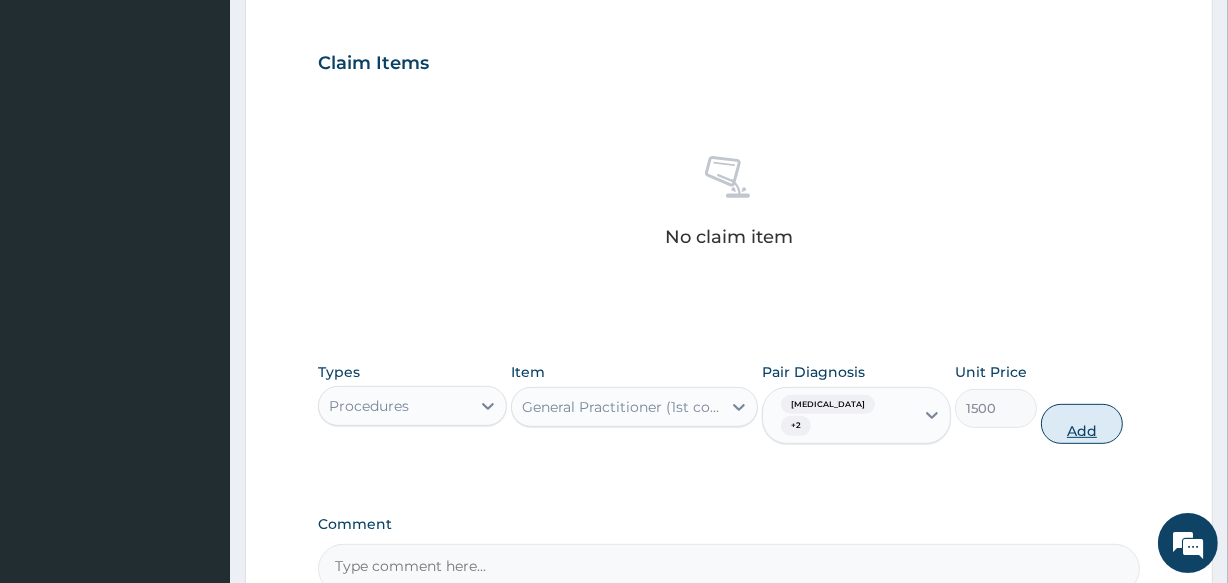 click on "Add" at bounding box center [1082, 424] 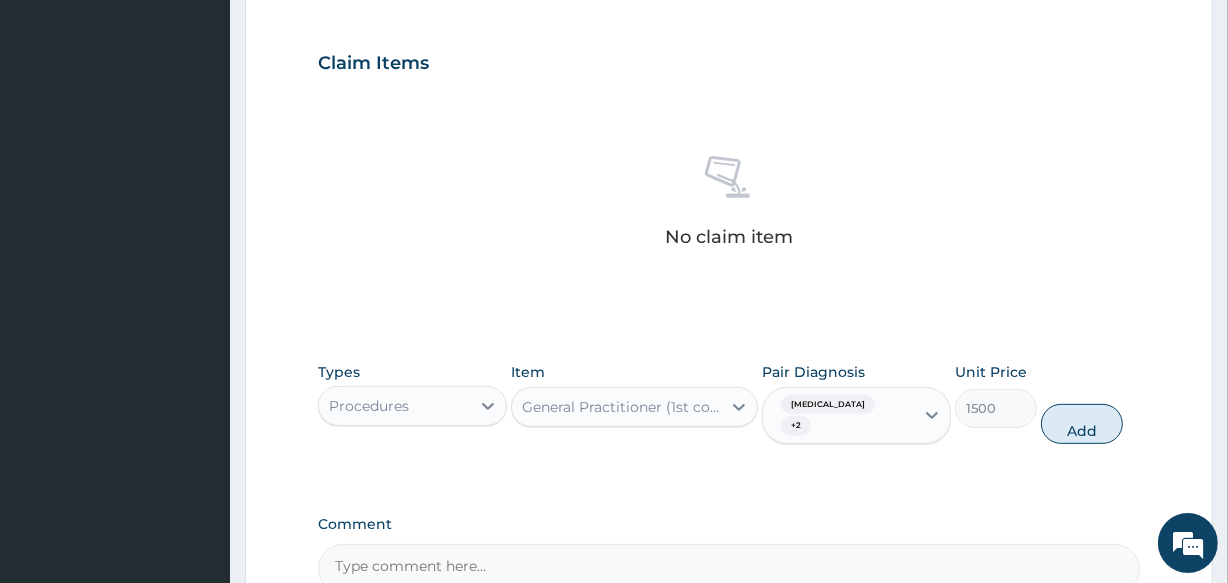 type on "0" 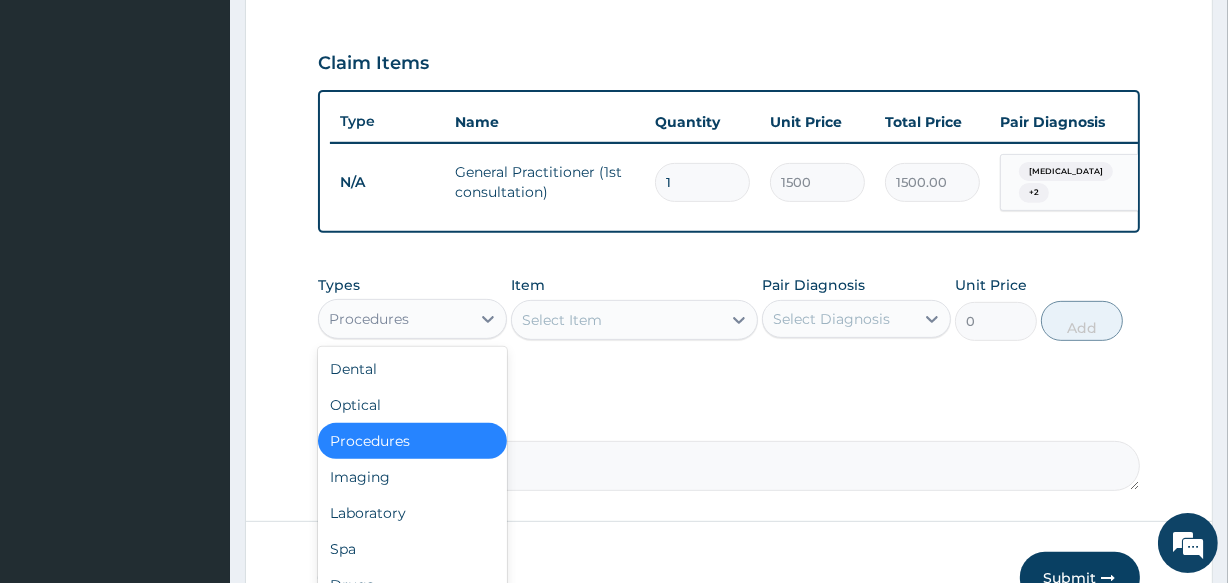 click on "Procedures" at bounding box center (394, 319) 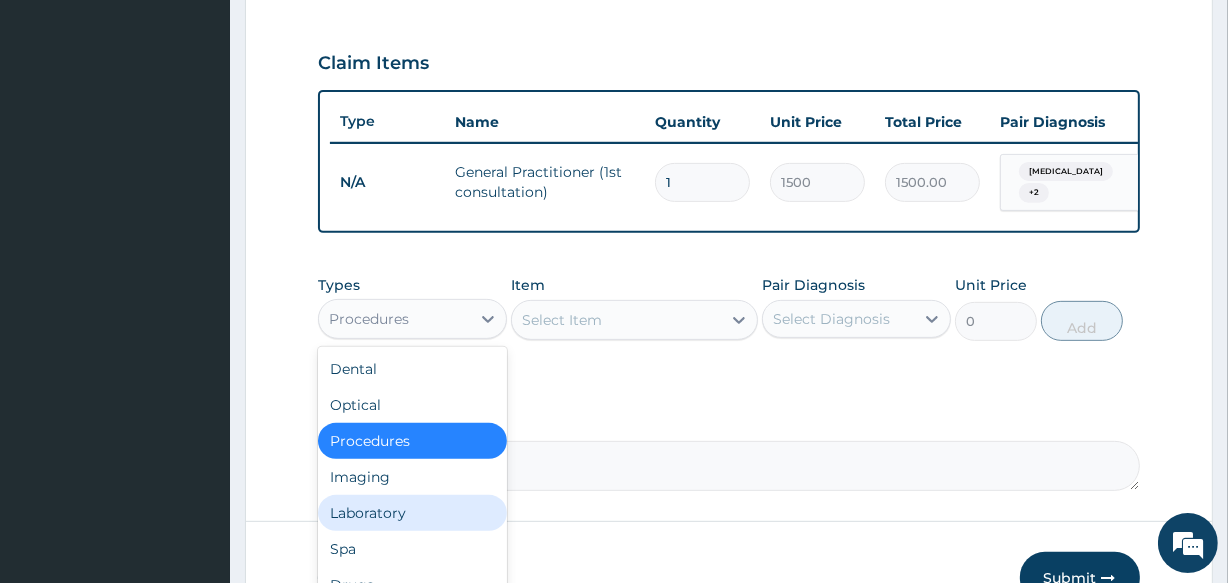 click on "Laboratory" at bounding box center [412, 513] 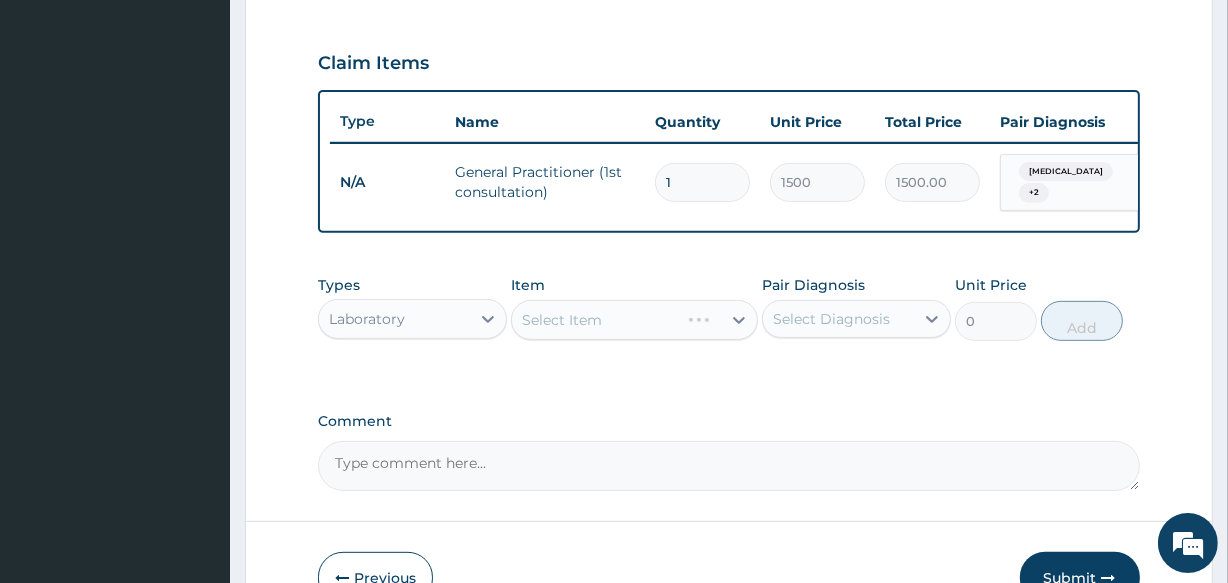 click on "Select Item" at bounding box center [634, 320] 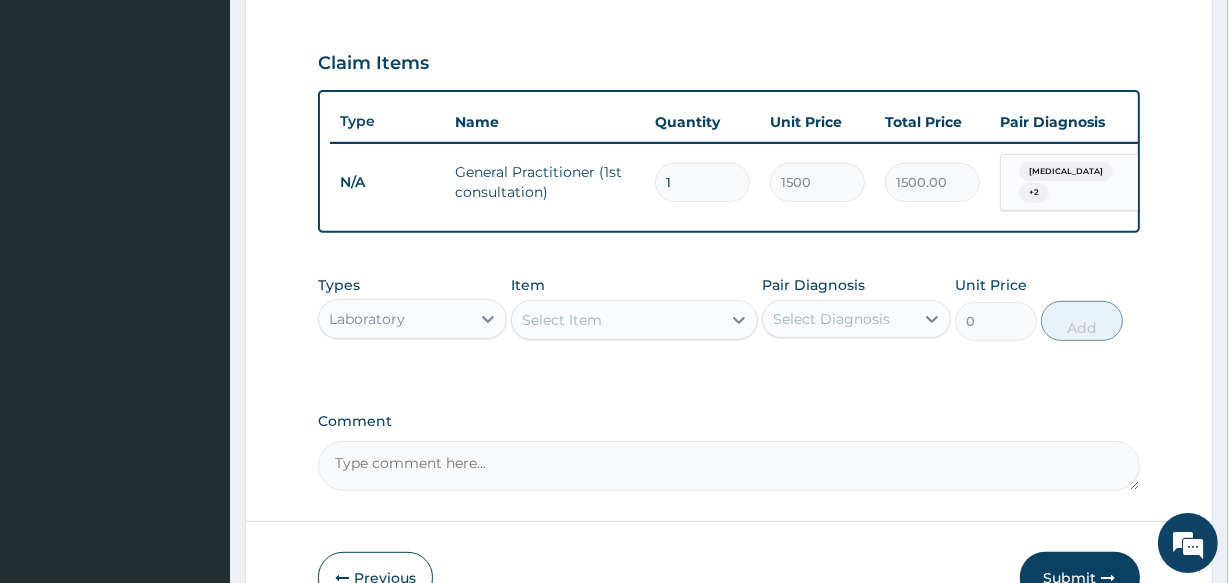 click on "Select Item" at bounding box center [616, 320] 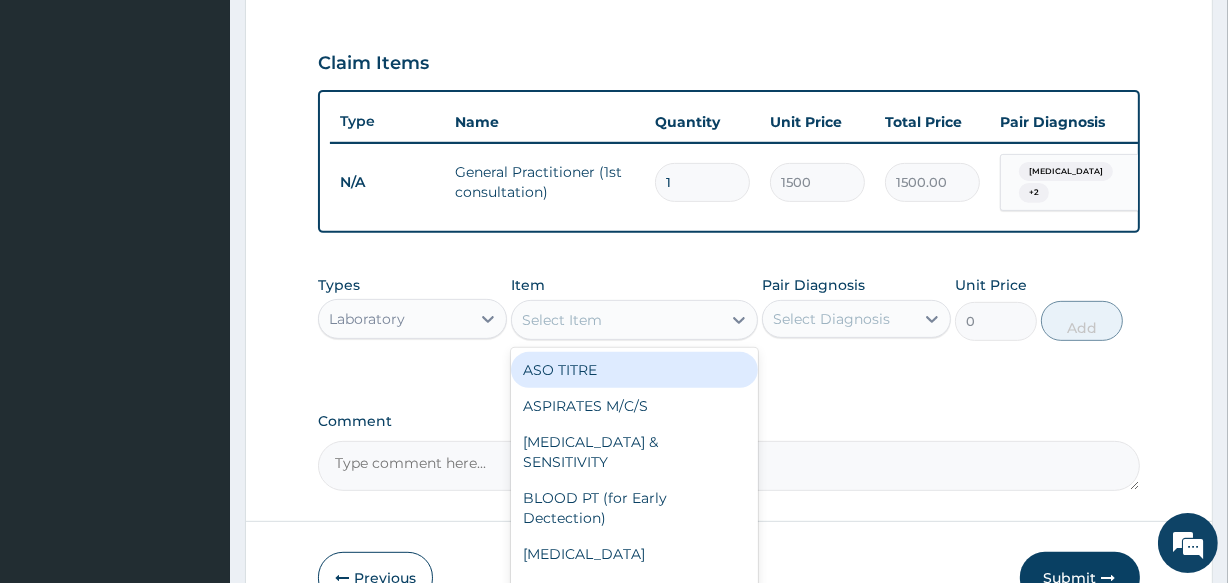click on "Select Item" at bounding box center [616, 320] 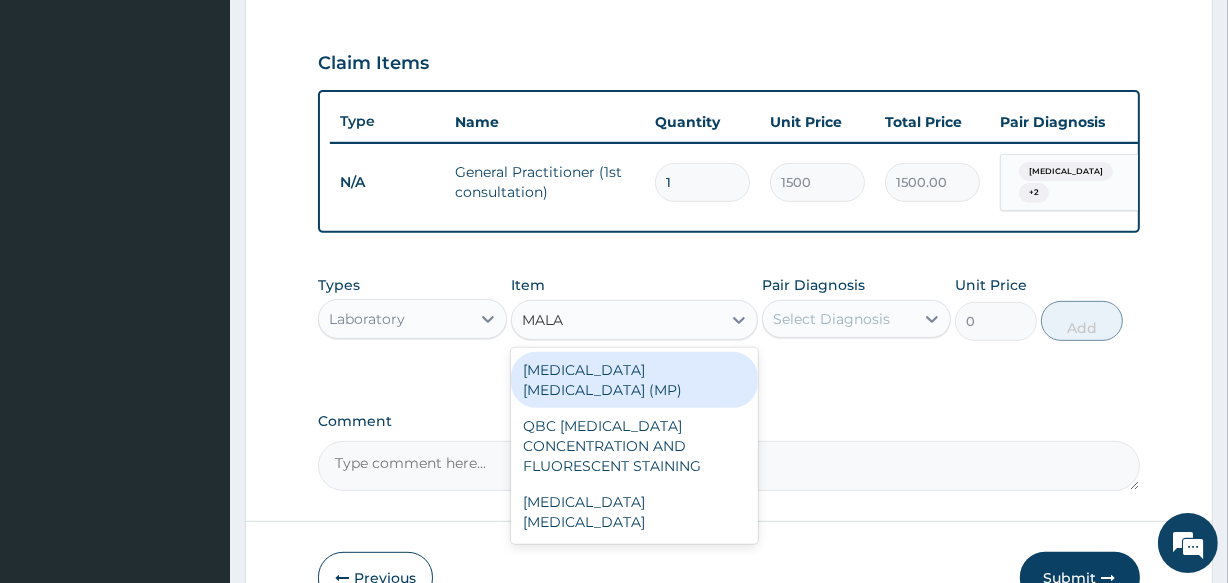 type on "MALAR" 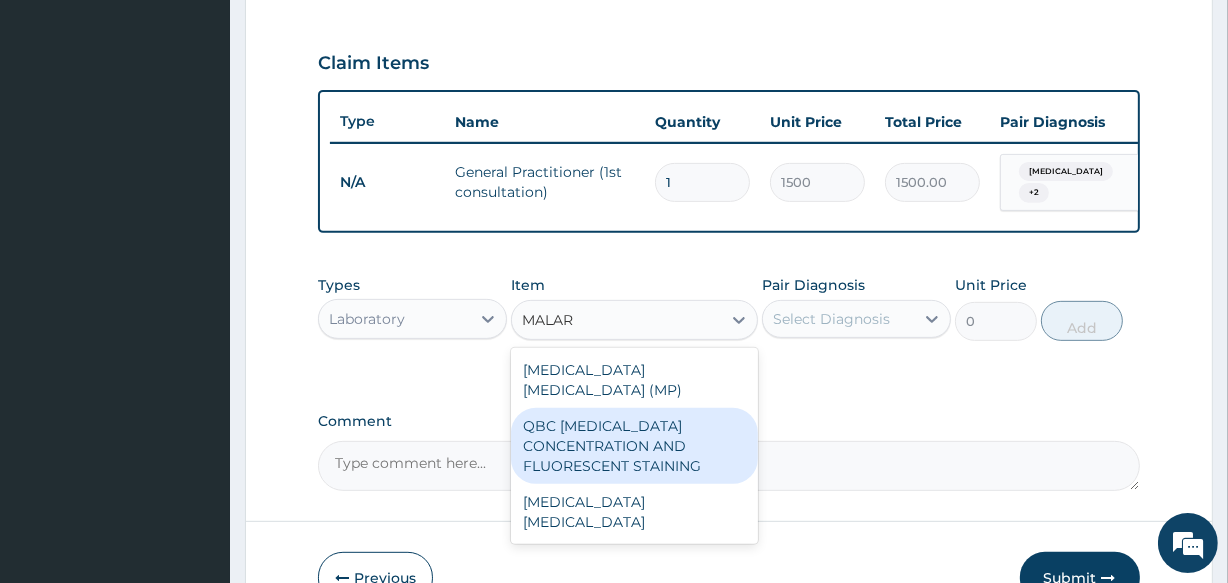 click on "QBC MALARIA CONCENTRATION AND FLUORESCENT STAINING" at bounding box center [634, 446] 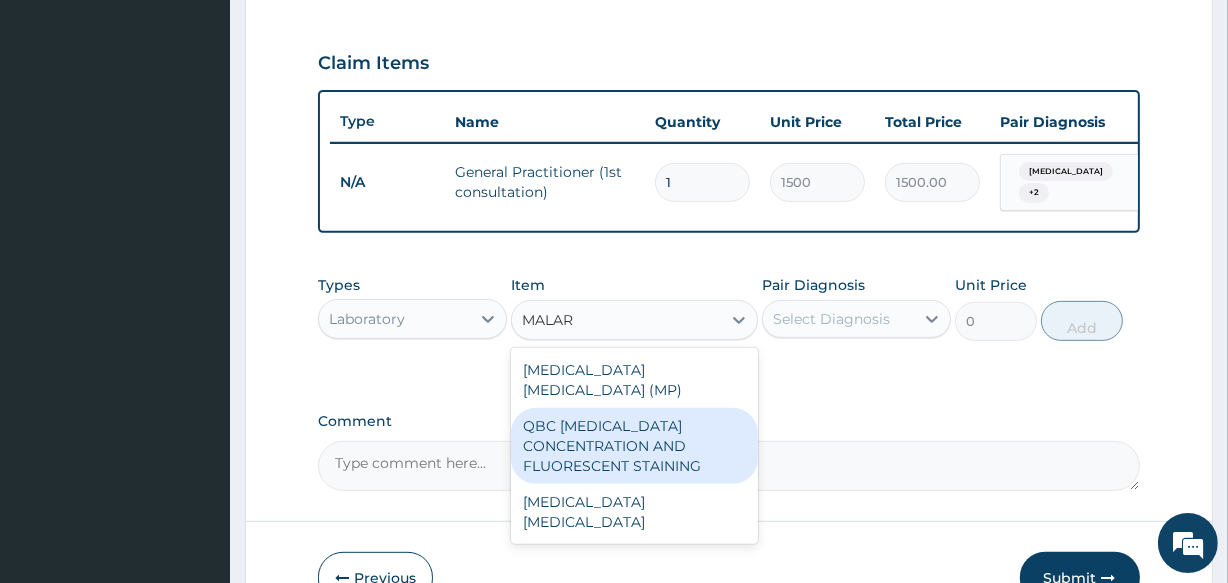 type 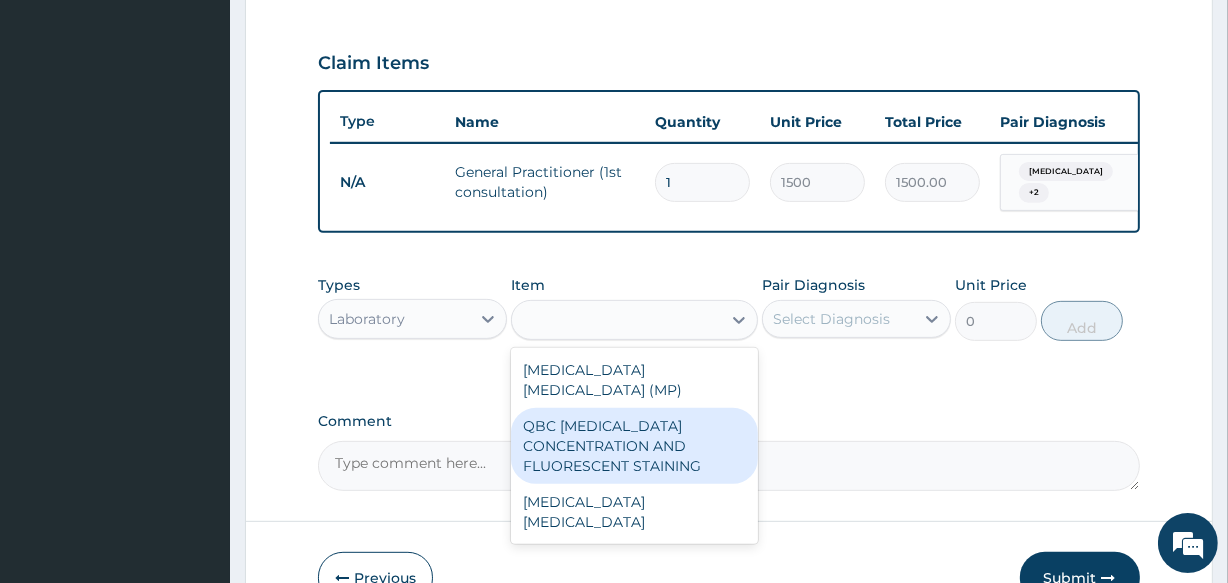 type on "1200" 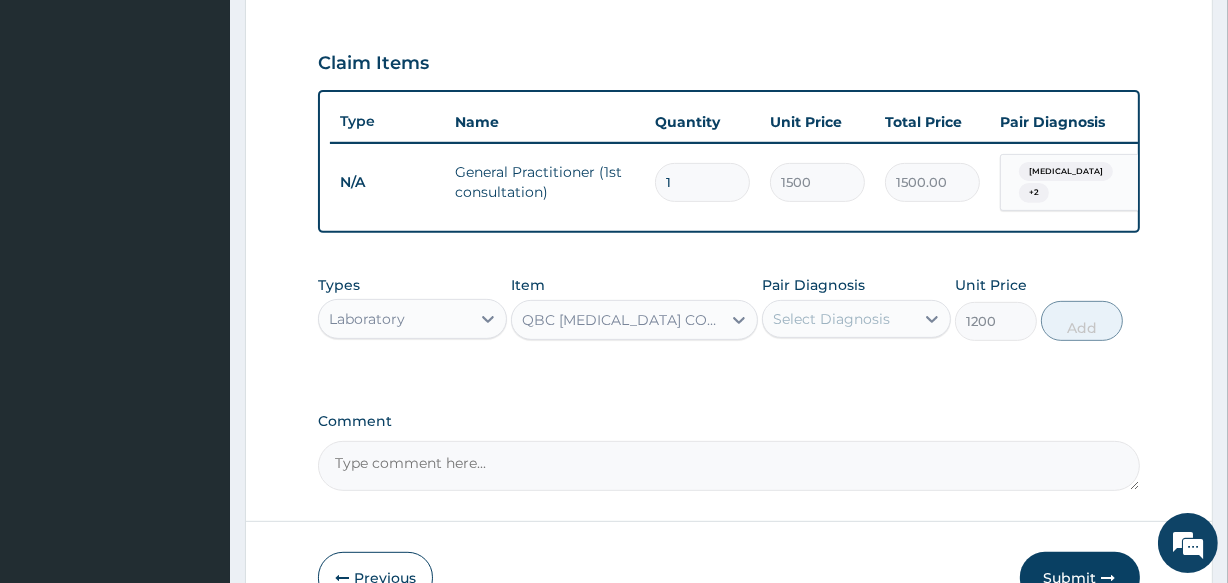 click on "Select Diagnosis" at bounding box center [838, 319] 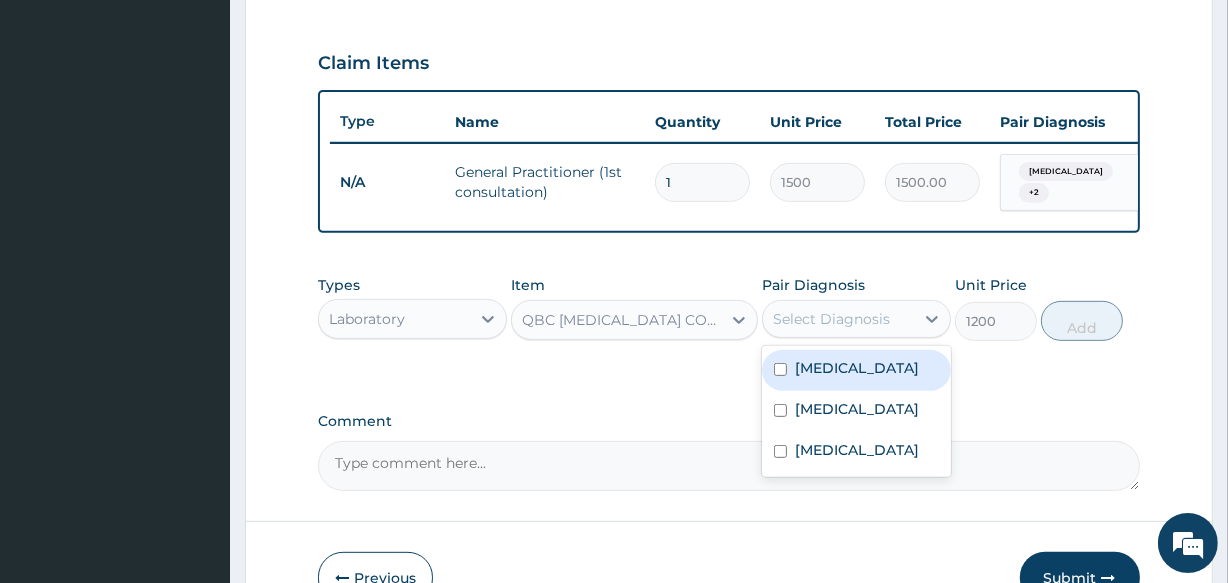 click on "Malaria" at bounding box center (856, 370) 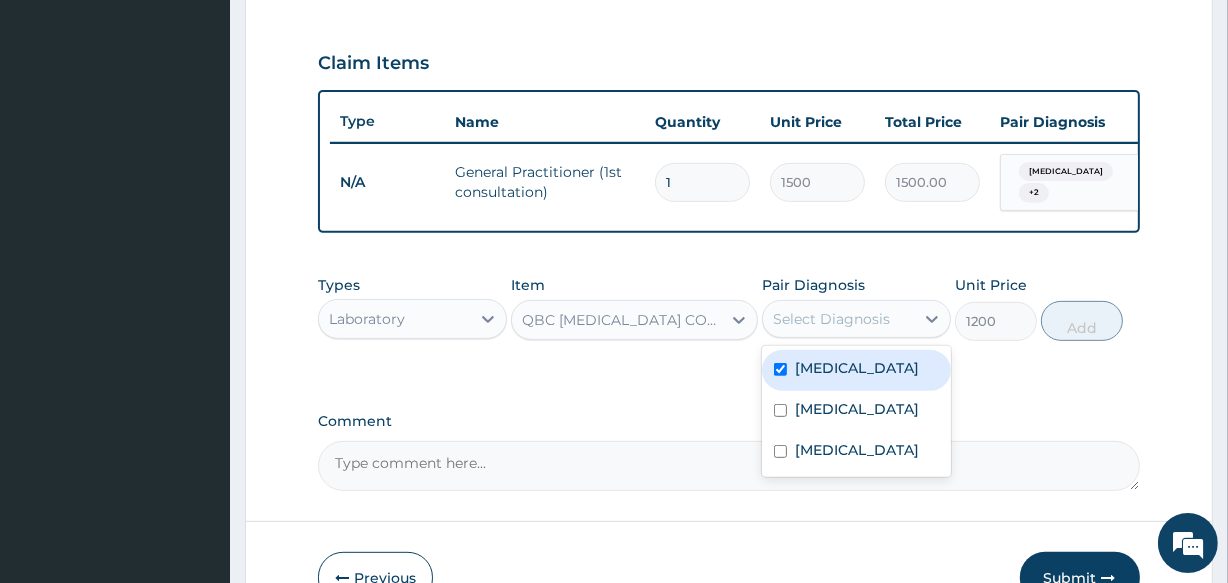 checkbox on "true" 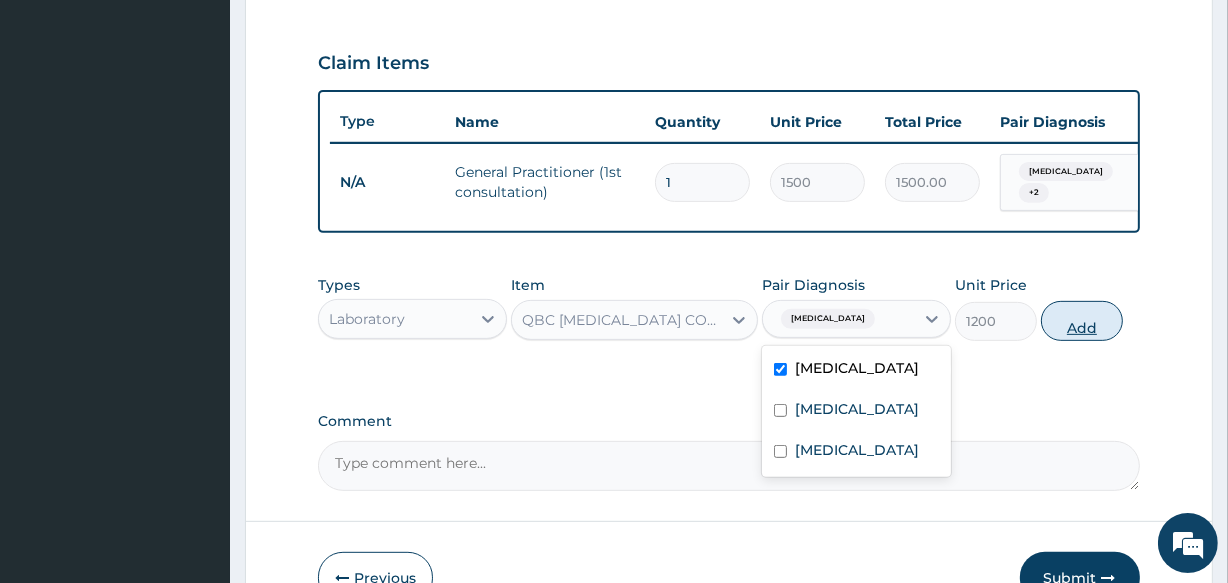 click on "Add" at bounding box center [1082, 321] 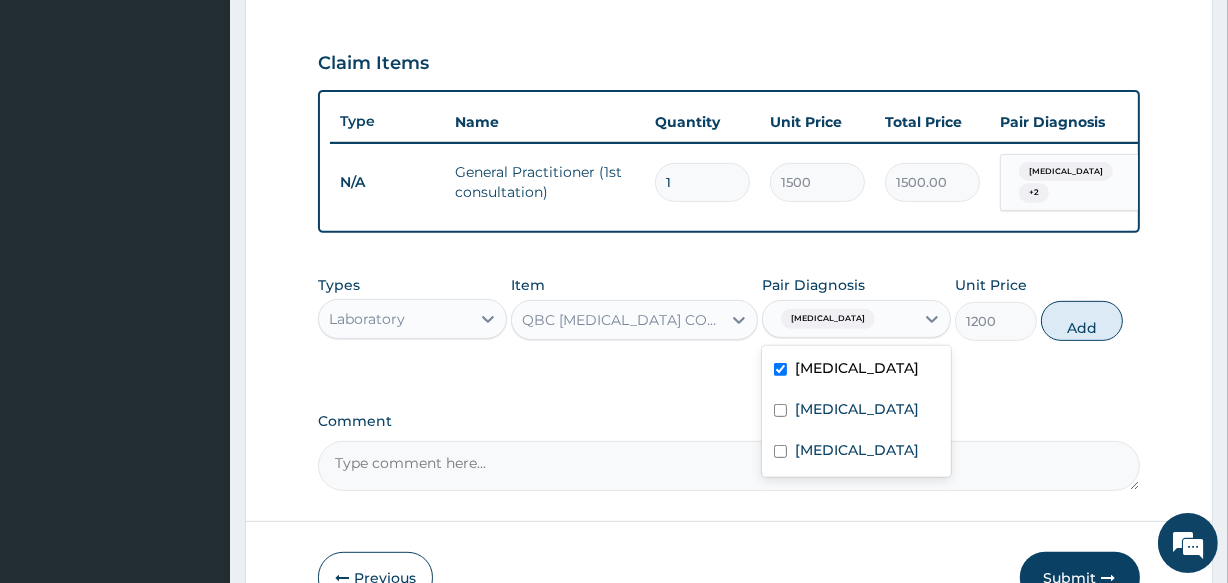 type on "0" 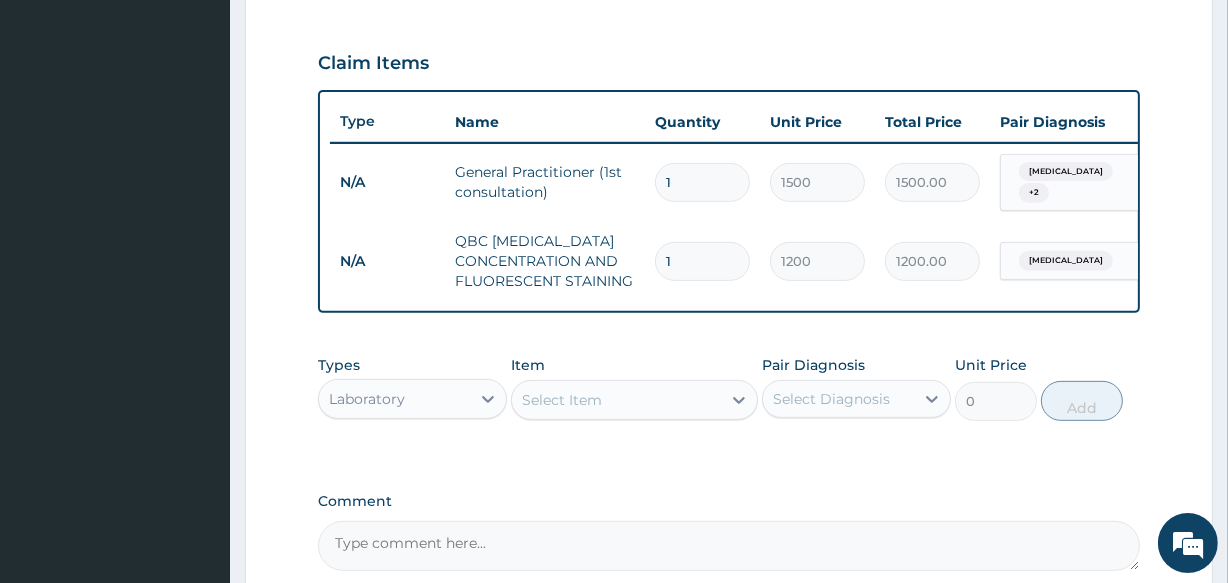 click on "Select Item" at bounding box center (616, 400) 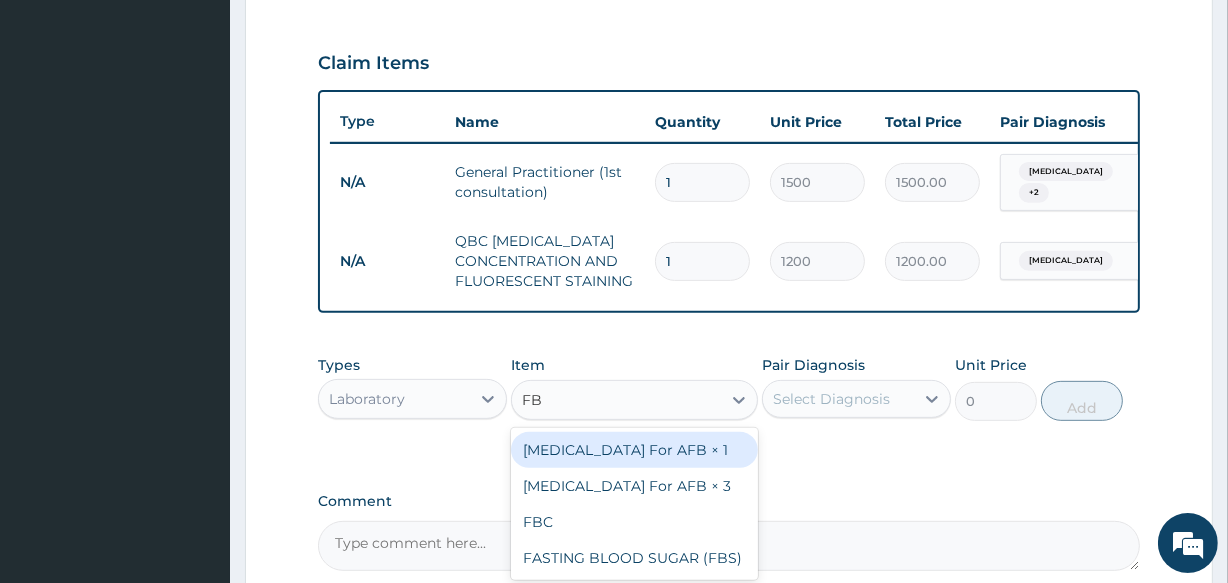 type on "FBC" 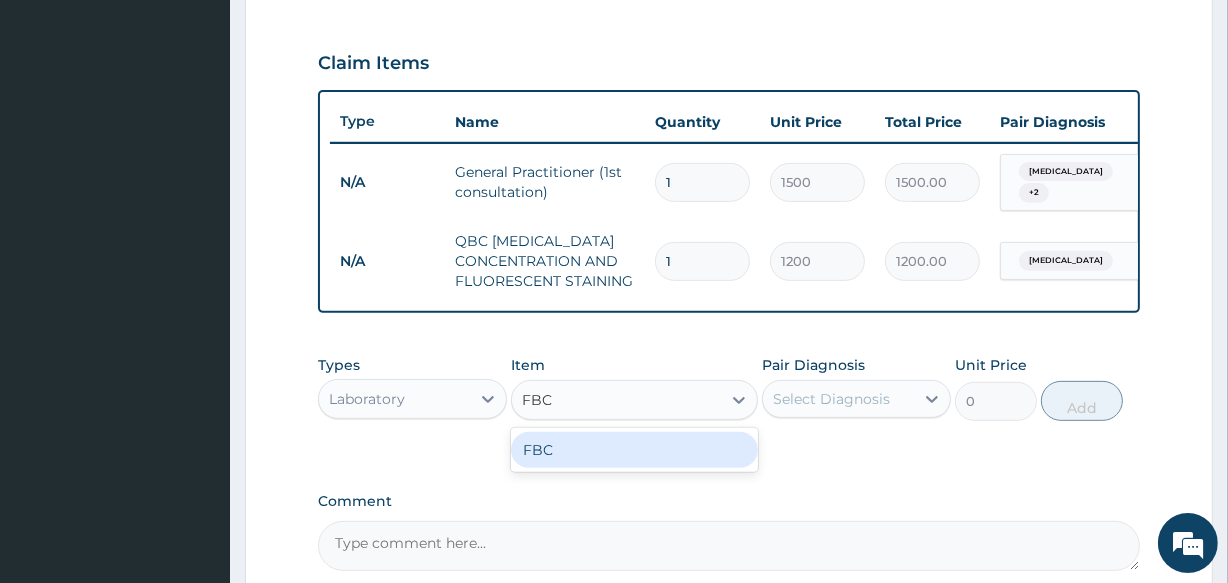 click on "FBC" at bounding box center [634, 450] 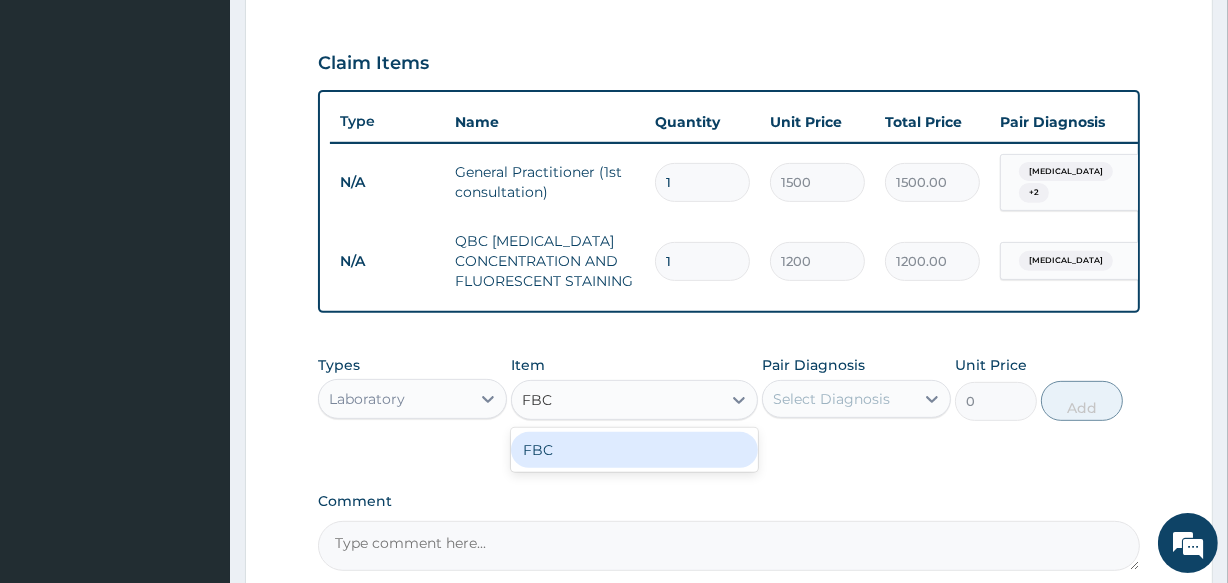 type 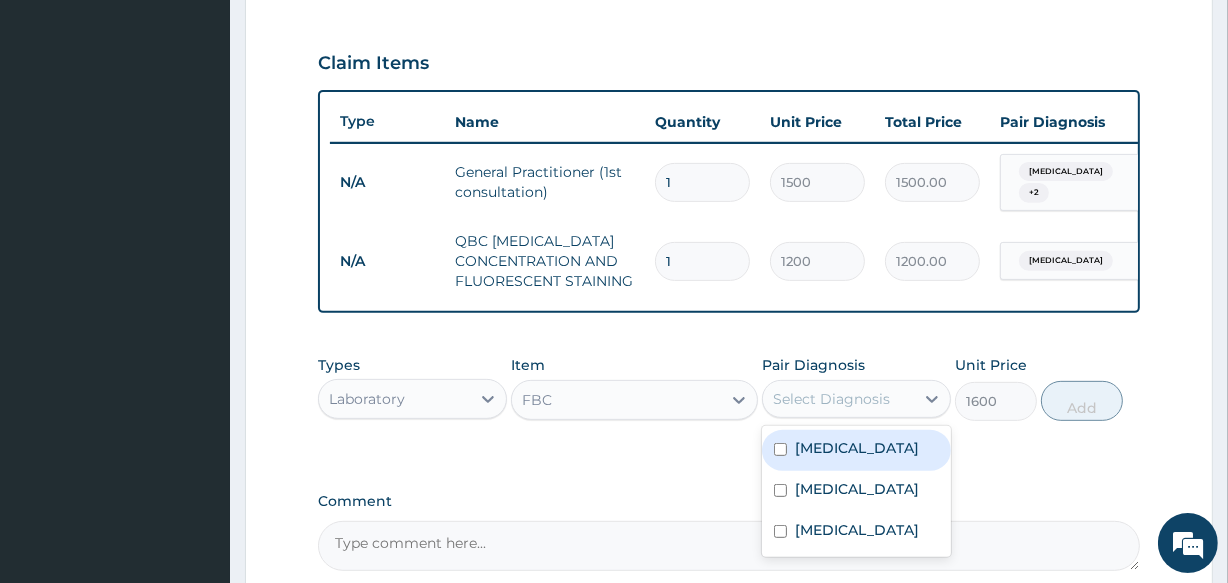 click on "Select Diagnosis" at bounding box center [838, 399] 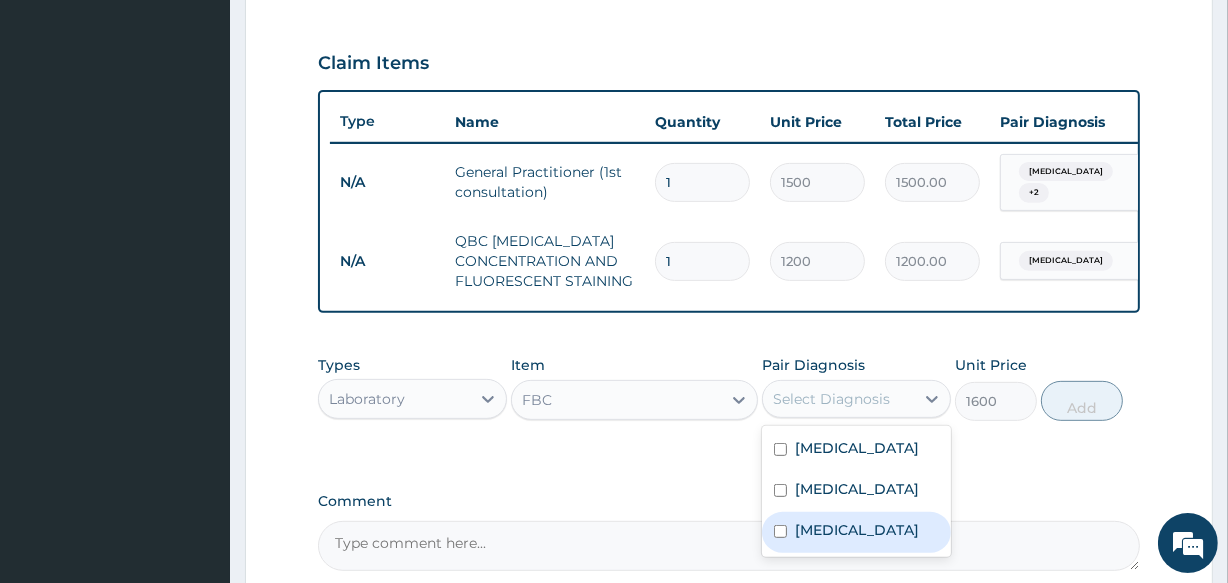 drag, startPoint x: 839, startPoint y: 449, endPoint x: 850, endPoint y: 535, distance: 86.70064 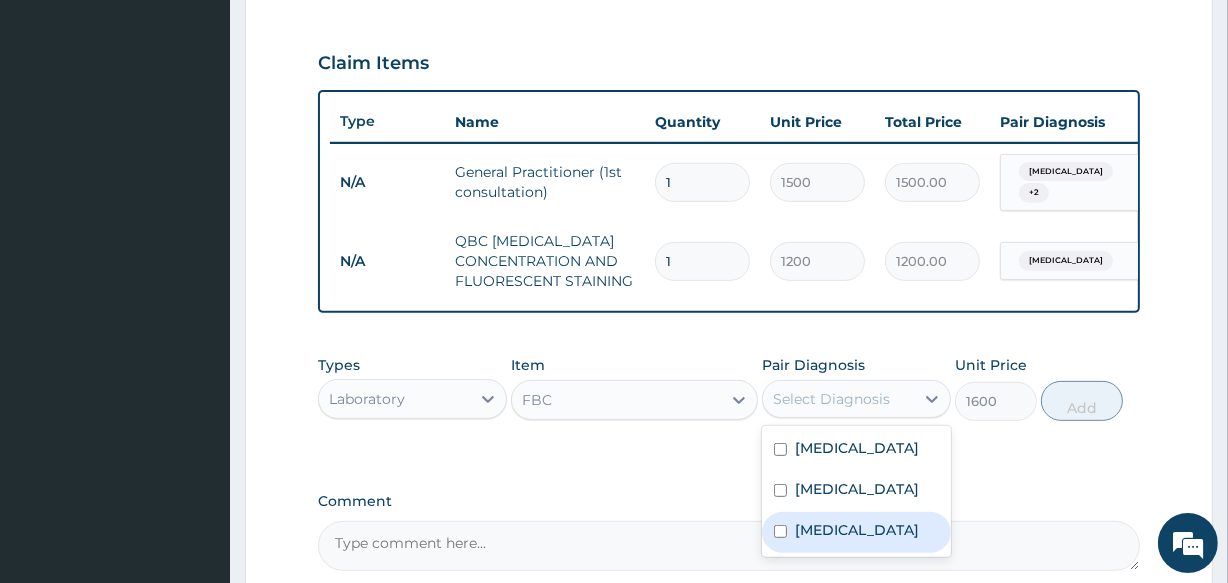 click on "Malaria Typhoid fever Upper respiratory infection" at bounding box center [856, 491] 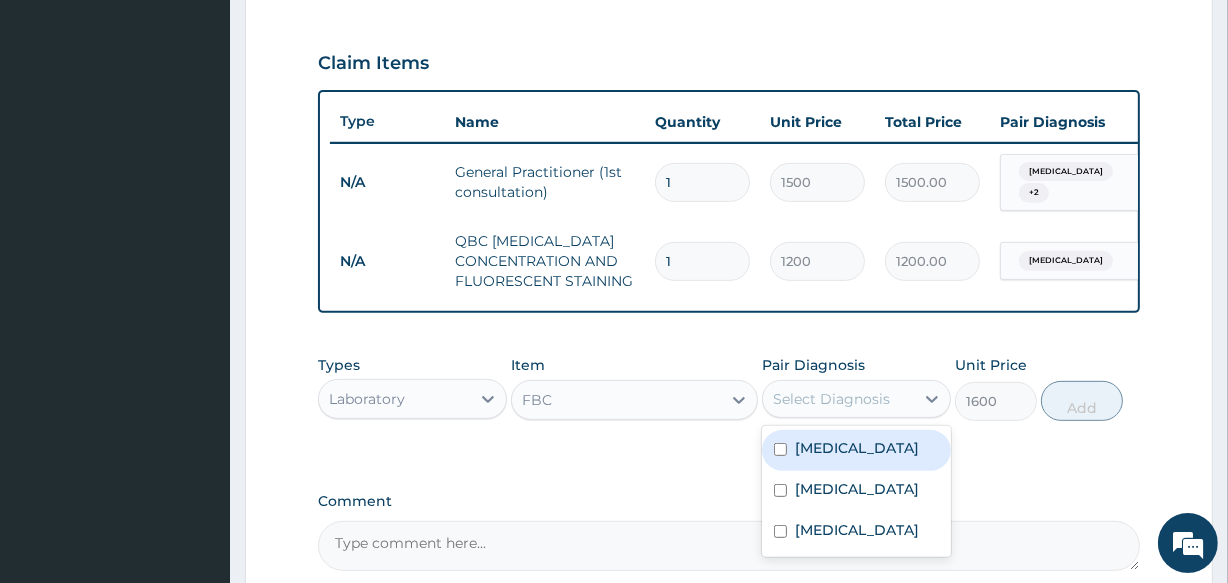 click on "Malaria" at bounding box center (856, 450) 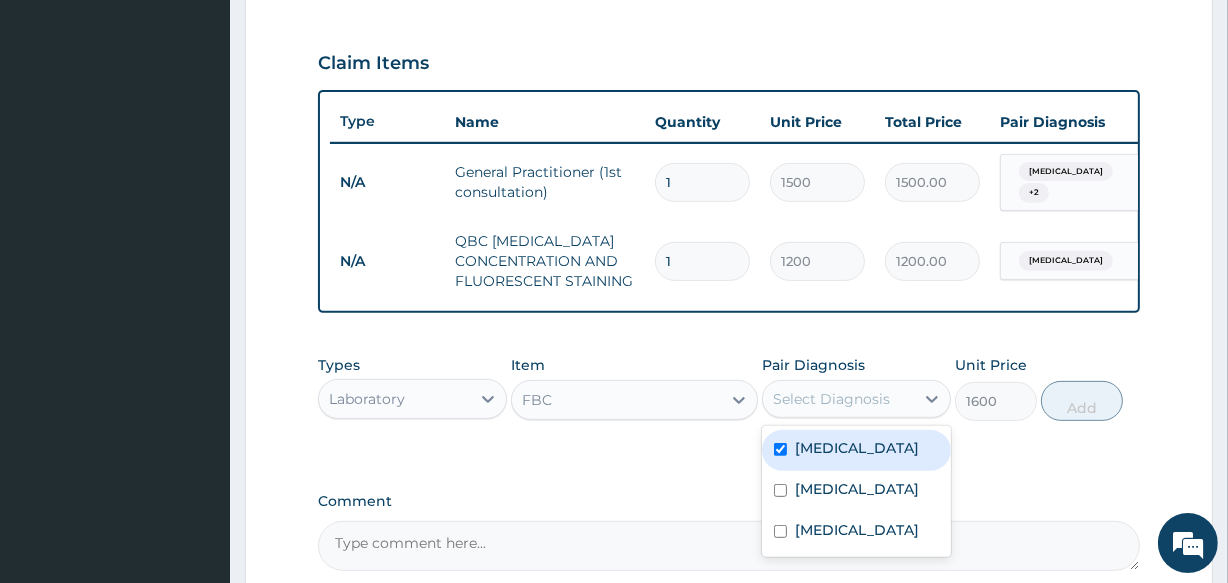 checkbox on "true" 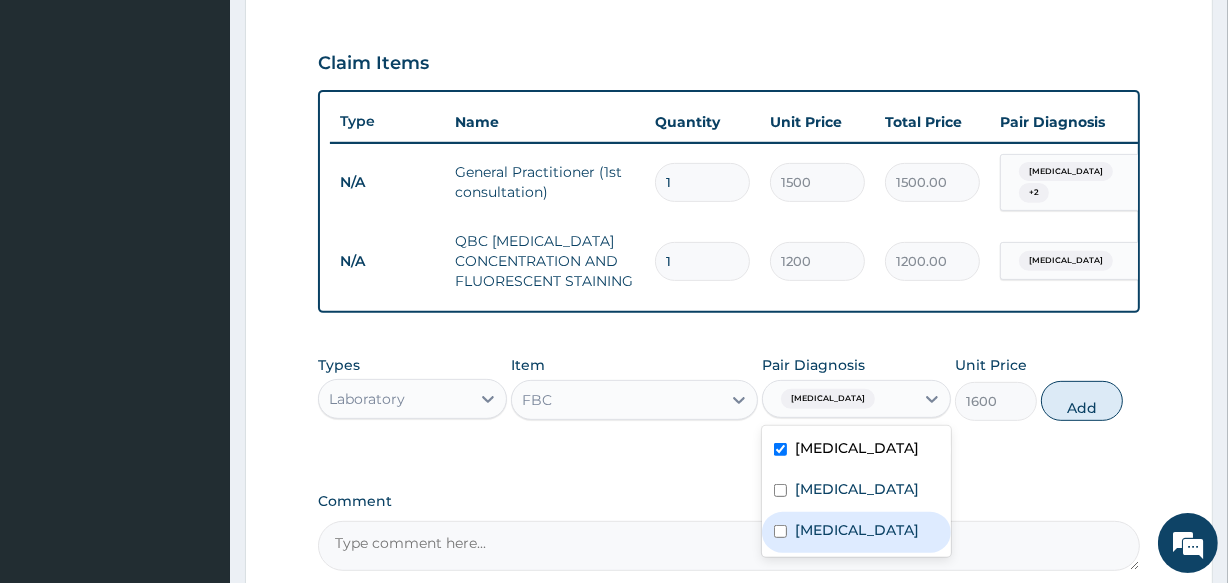 click on "Upper respiratory infection" at bounding box center [857, 530] 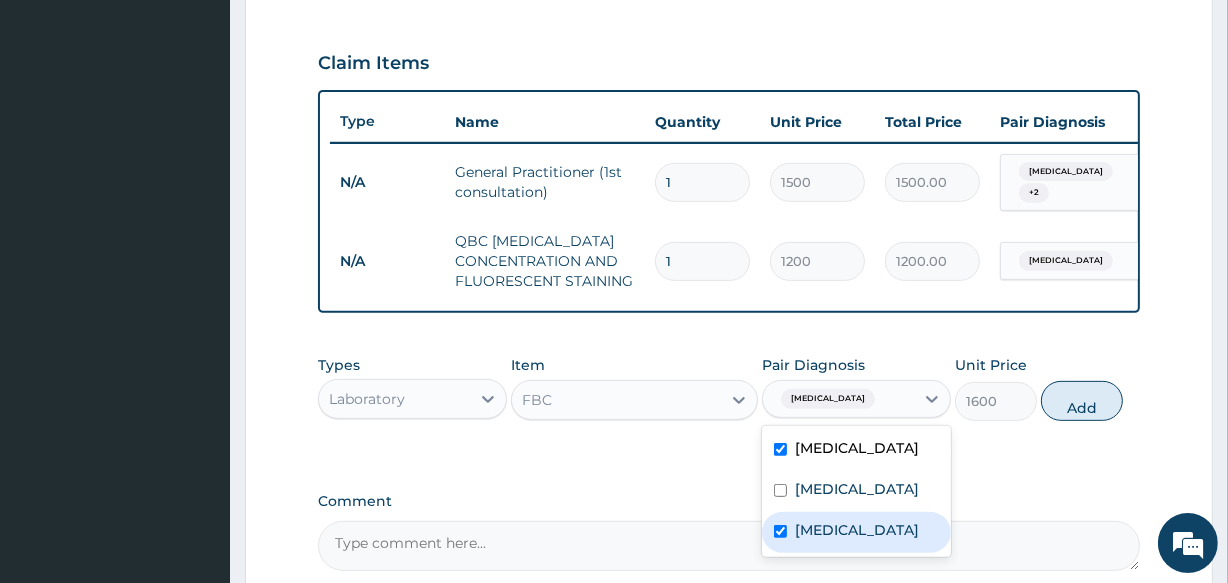 checkbox on "true" 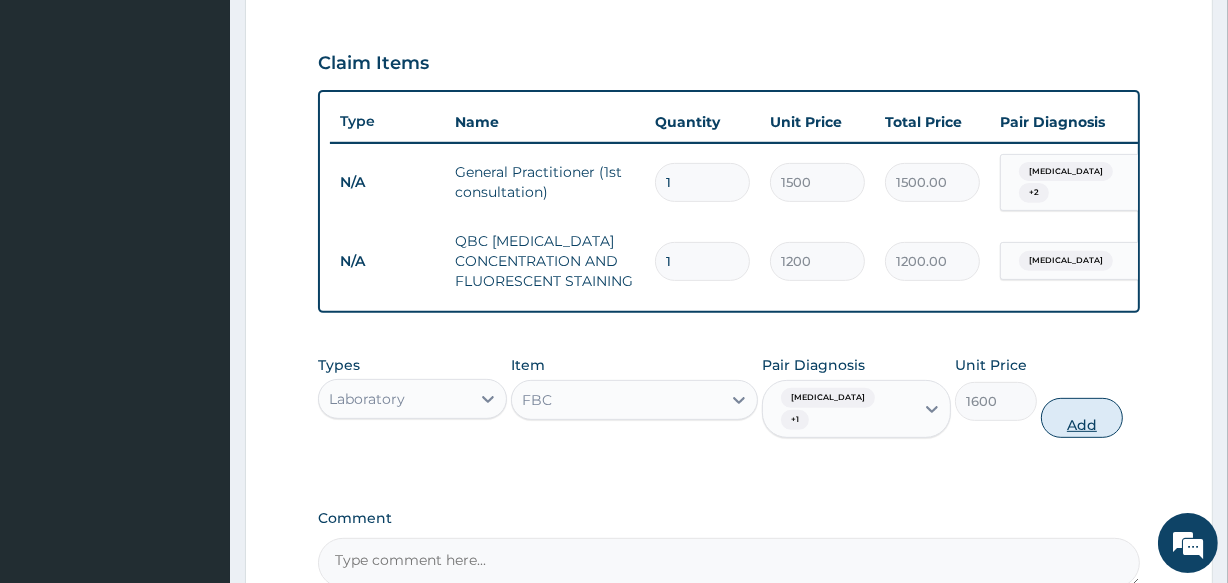 click on "Add" at bounding box center [1082, 418] 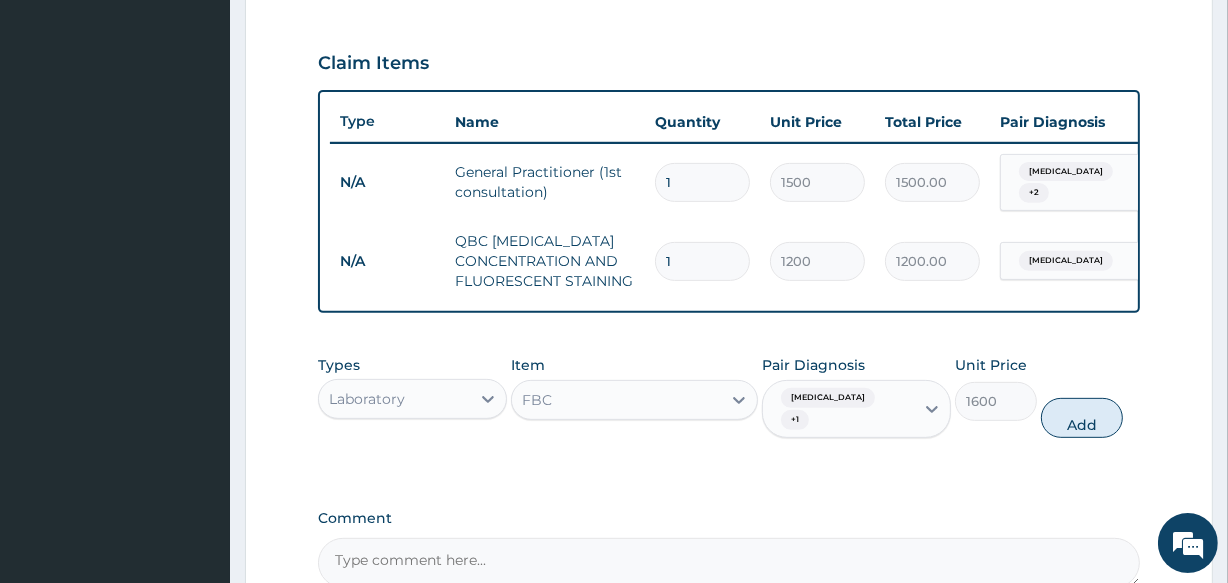 type on "0" 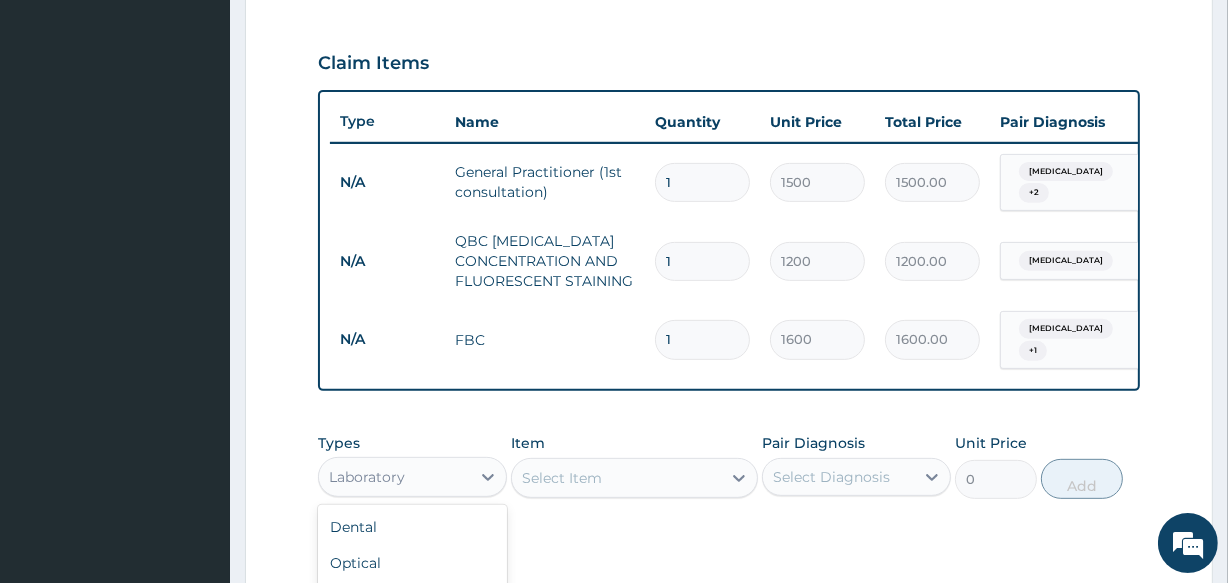click on "Laboratory" at bounding box center [394, 477] 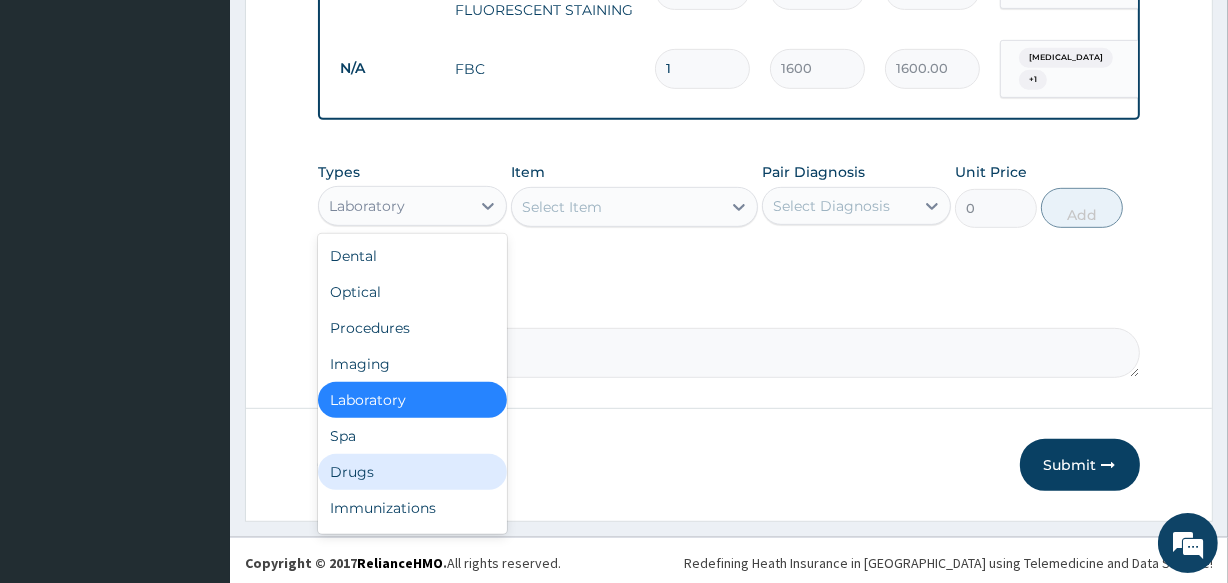 scroll, scrollTop: 926, scrollLeft: 0, axis: vertical 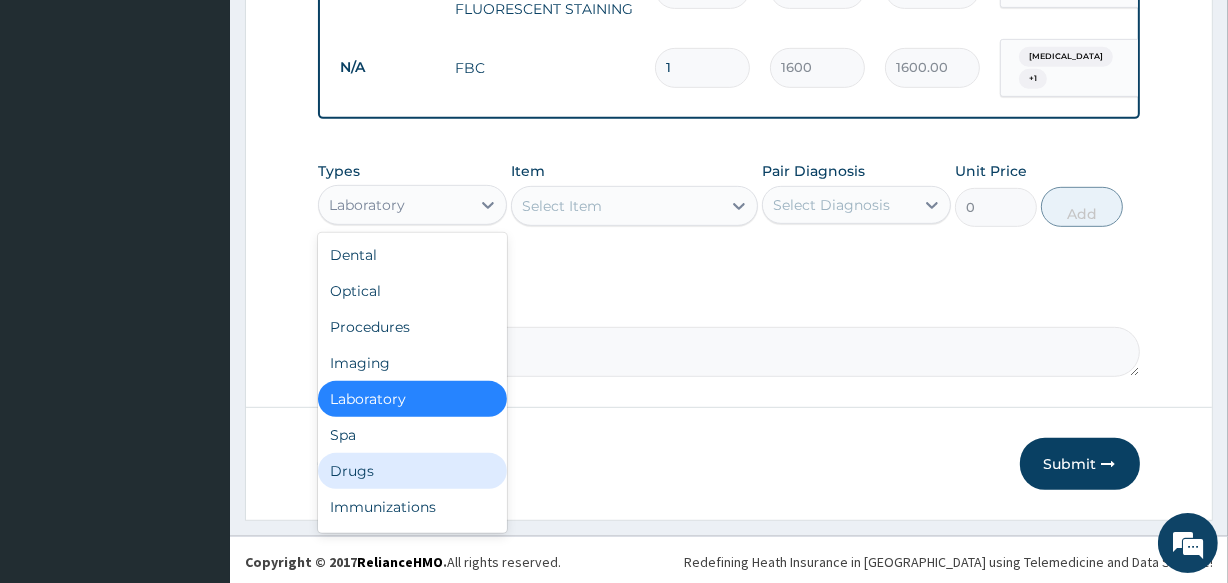 click on "Drugs" at bounding box center (412, 471) 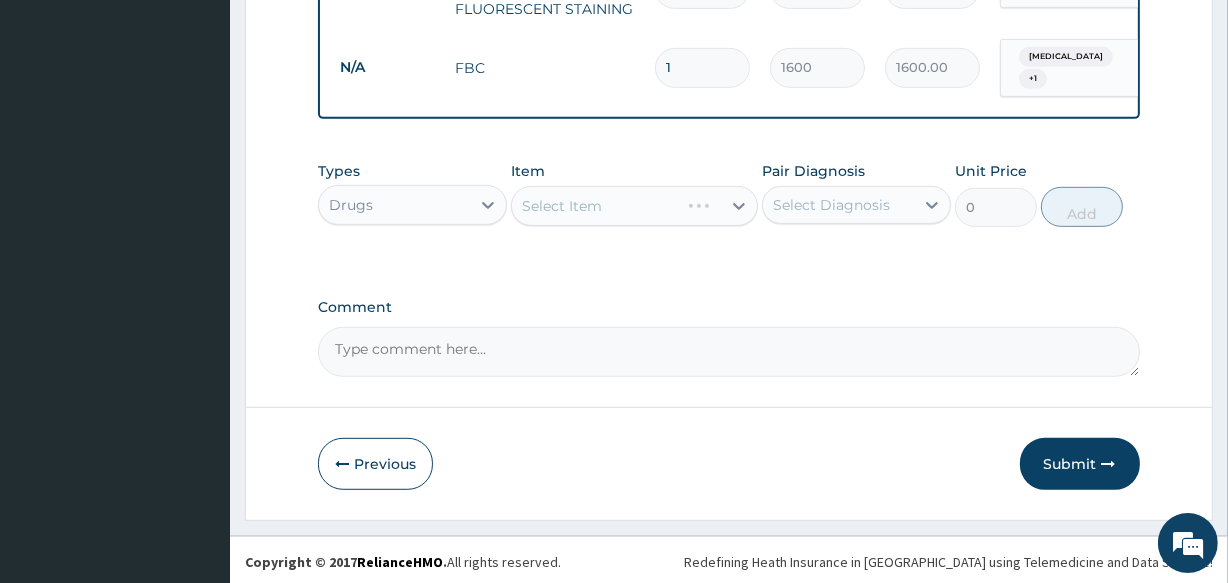 click on "Select Item" at bounding box center [634, 206] 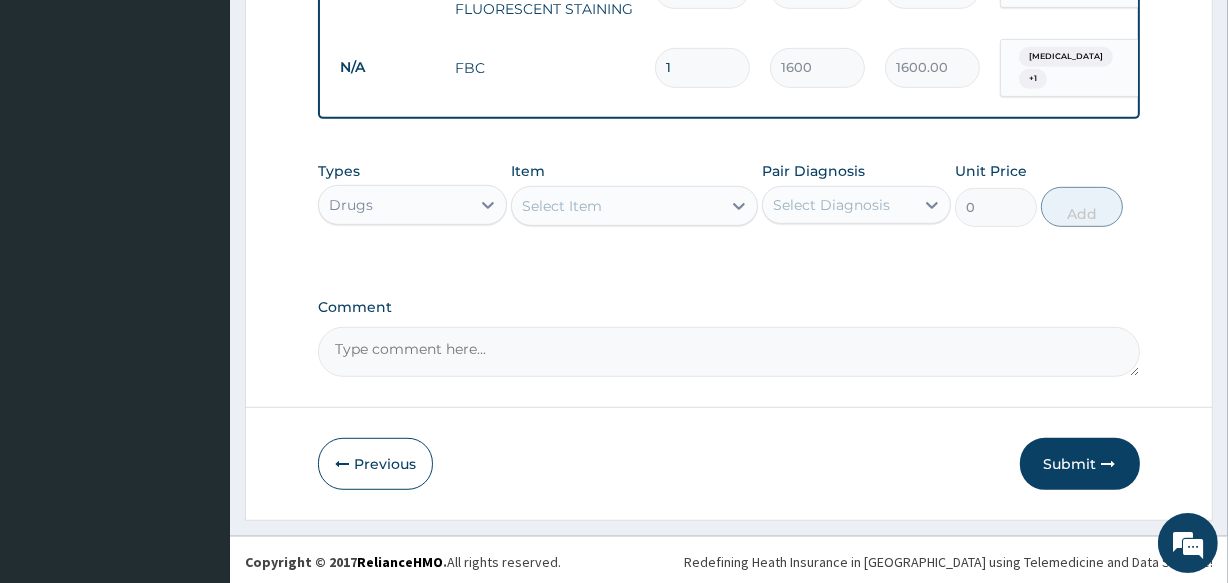 click on "Select Item" at bounding box center (616, 206) 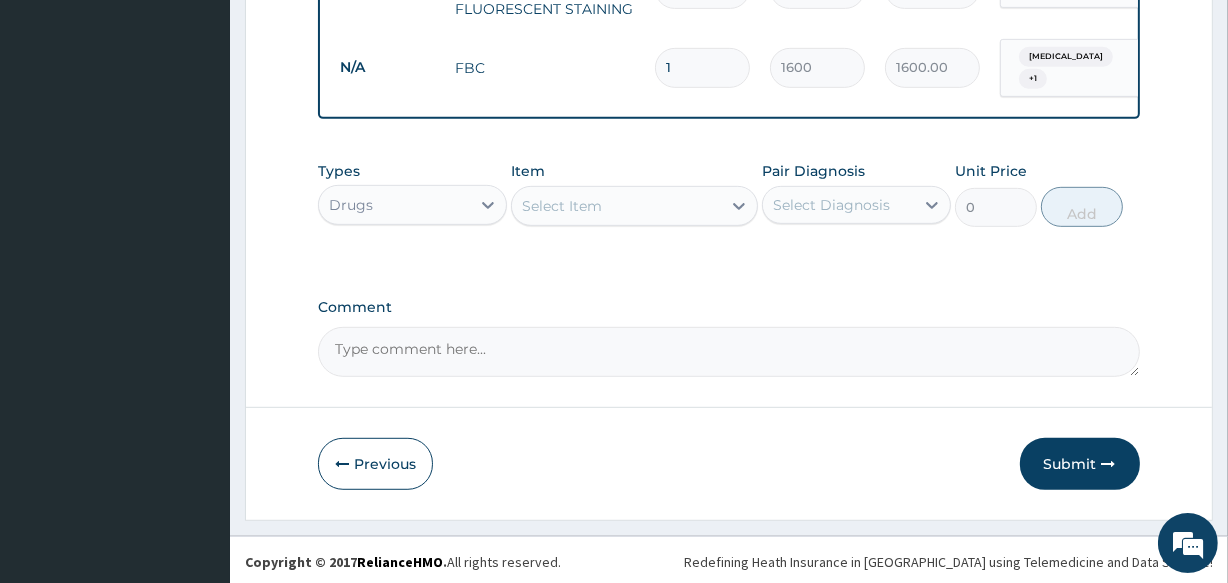 click on "Select Item" at bounding box center [616, 206] 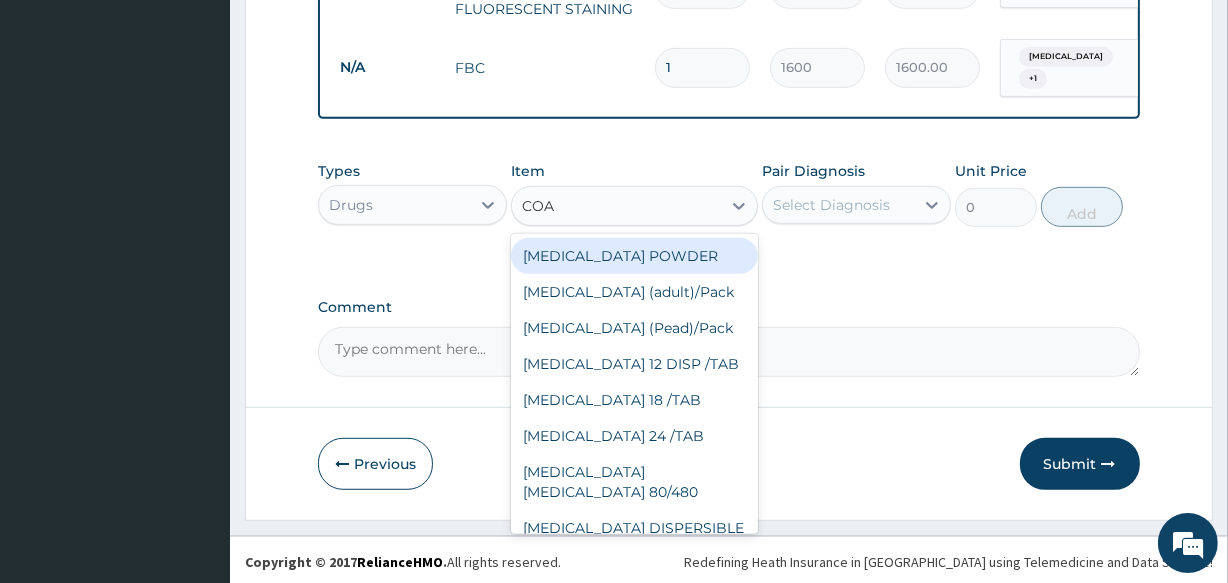 type on "COAR" 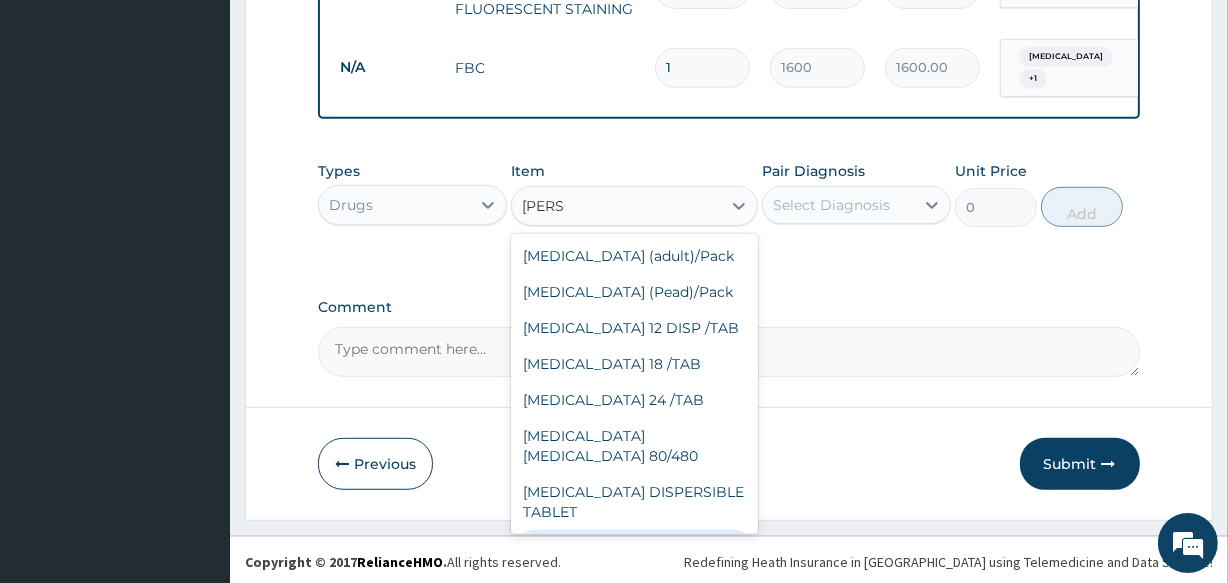 click on "TAB COARTEM 80/480 per pack" at bounding box center [634, 558] 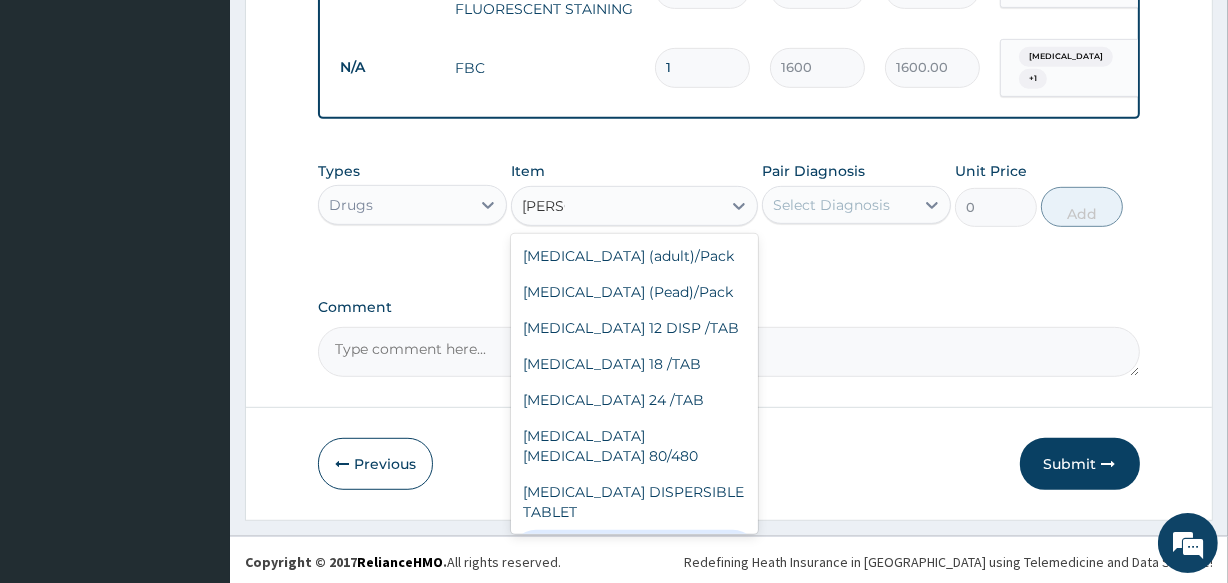 type 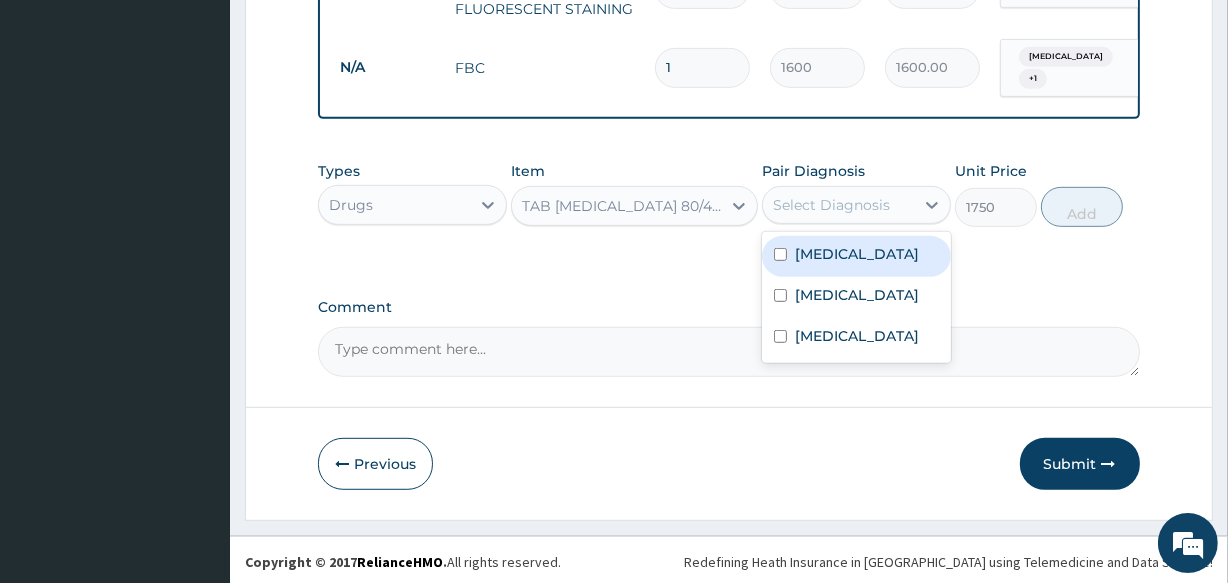 click on "Select Diagnosis" at bounding box center (831, 205) 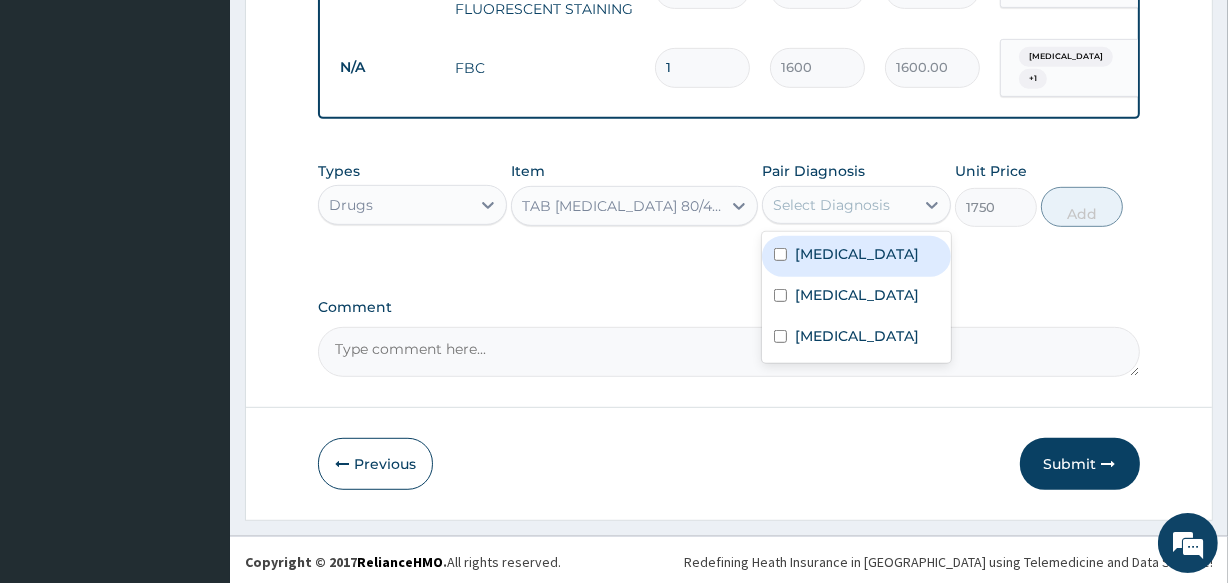 click on "Malaria" at bounding box center [856, 256] 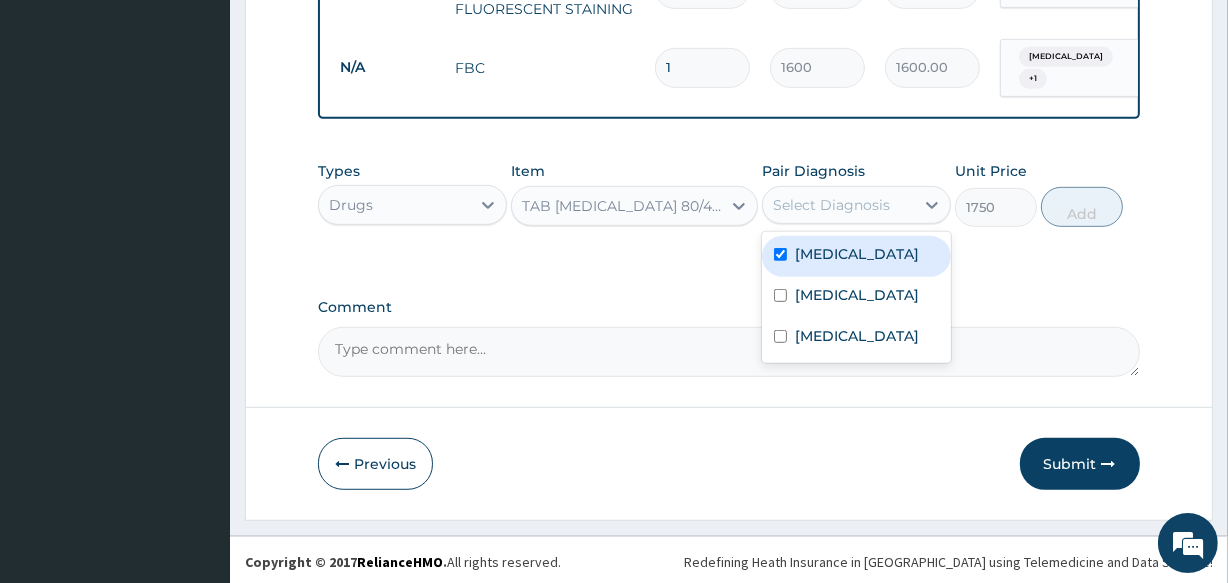 checkbox on "true" 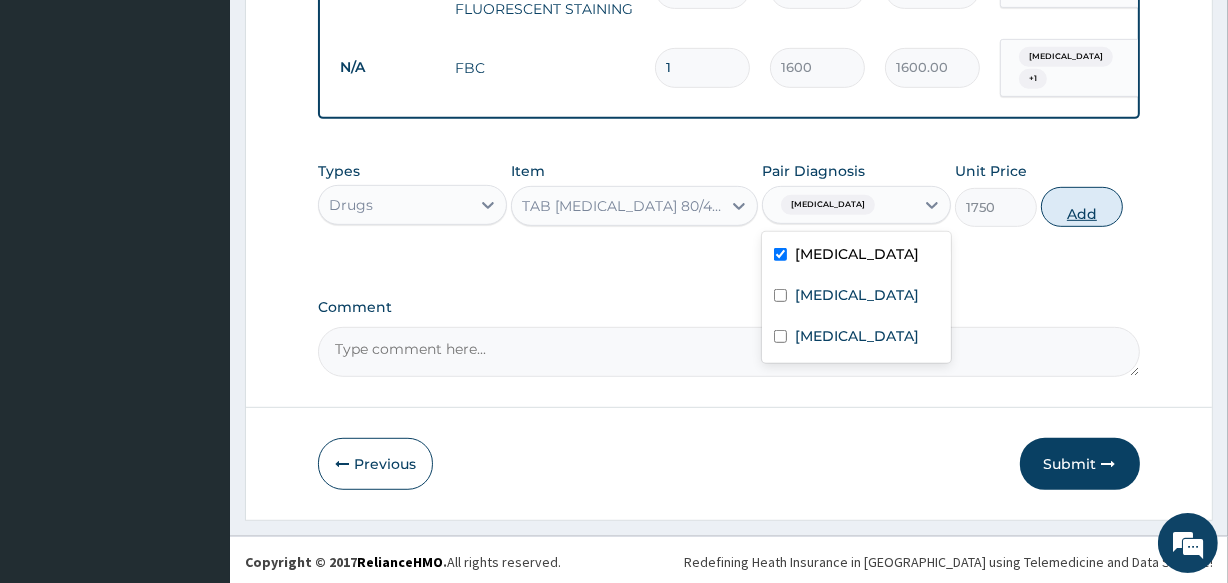 click on "Add" at bounding box center (1082, 207) 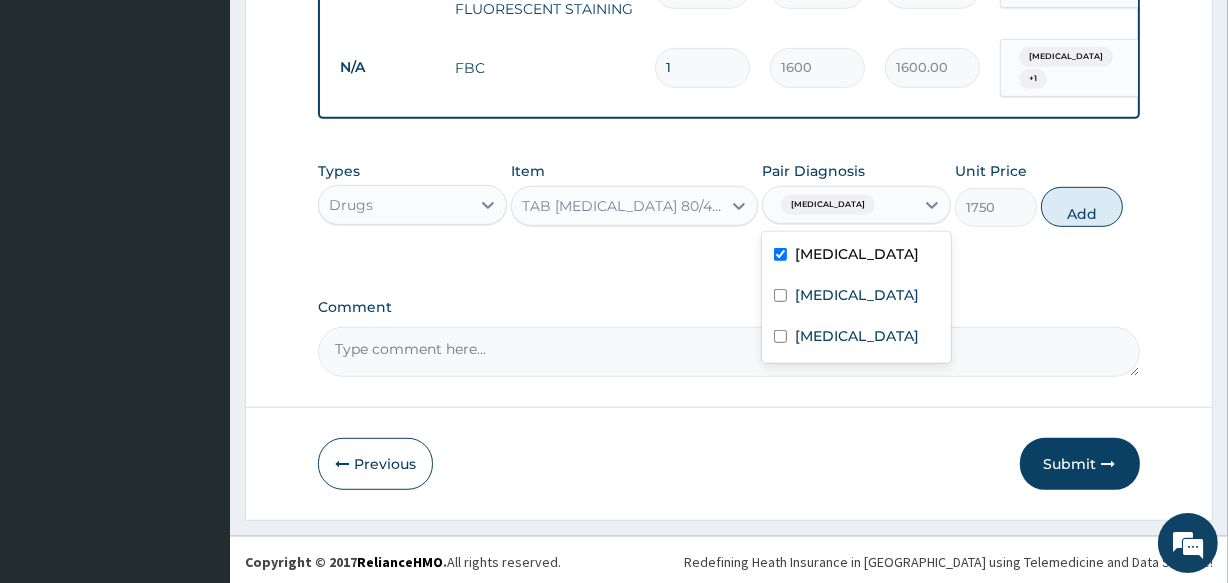type on "0" 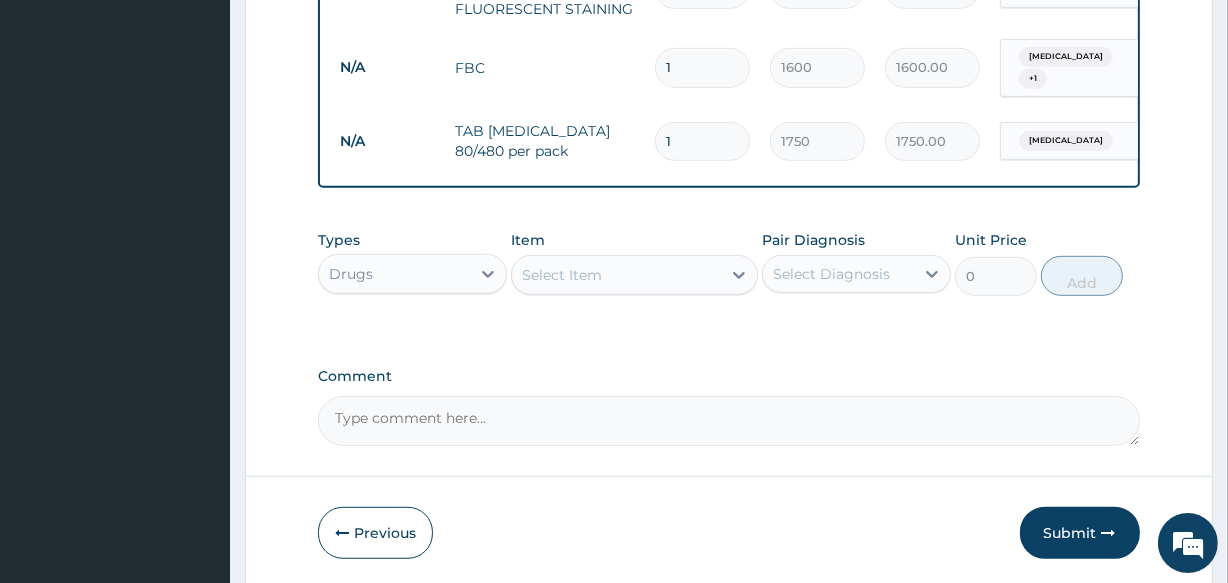 click on "Select Item" at bounding box center [616, 275] 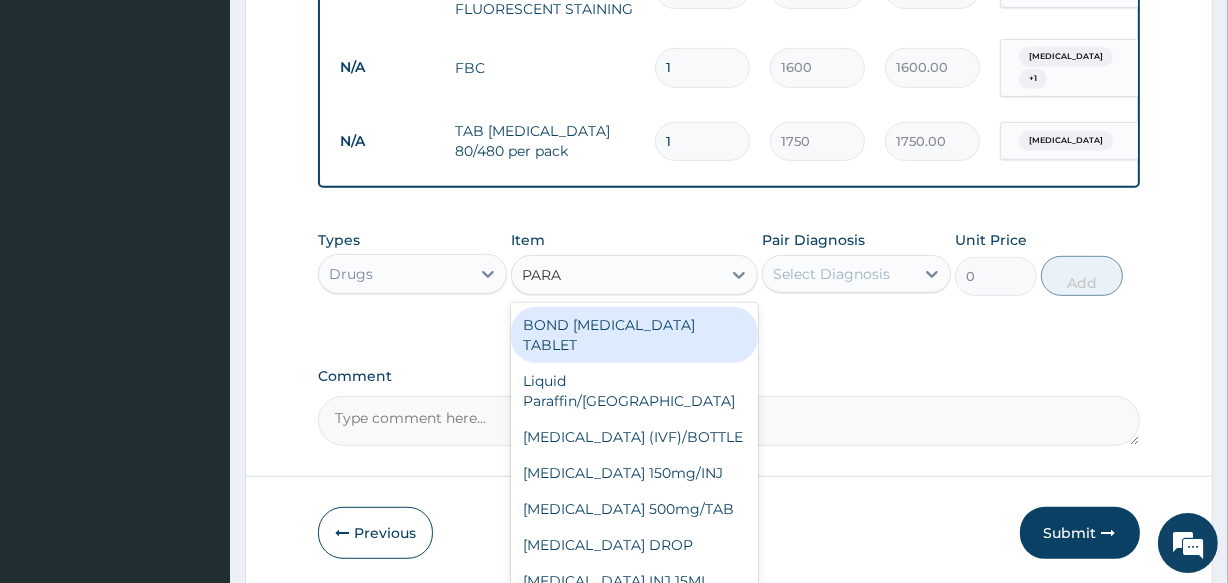 type on "PARAC" 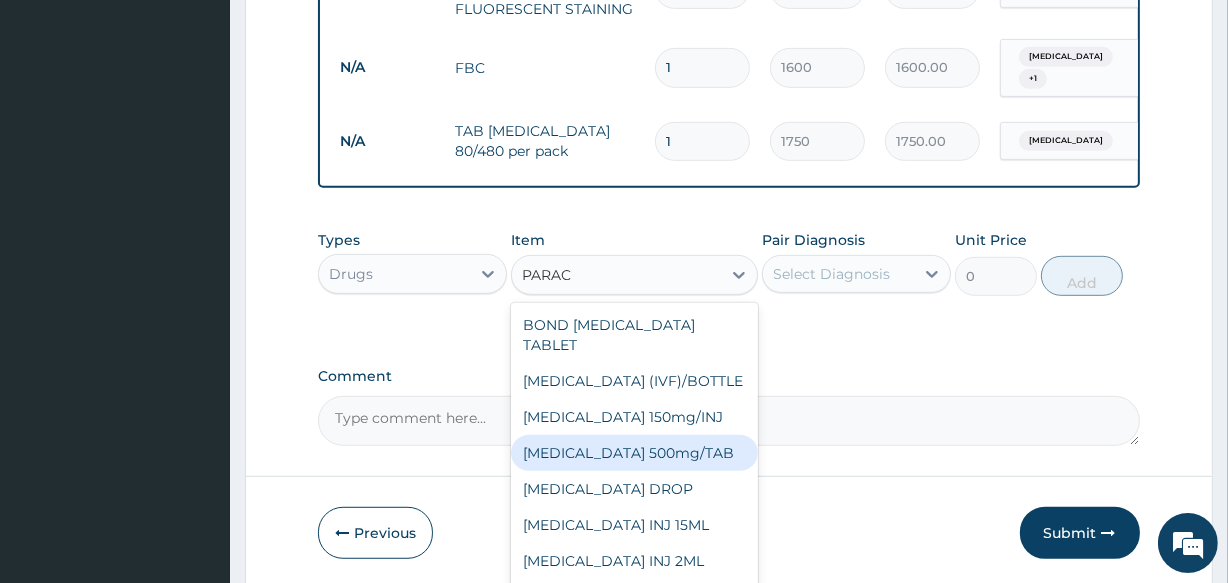 click on "PARACETAMOL 500mg/TAB" at bounding box center [634, 453] 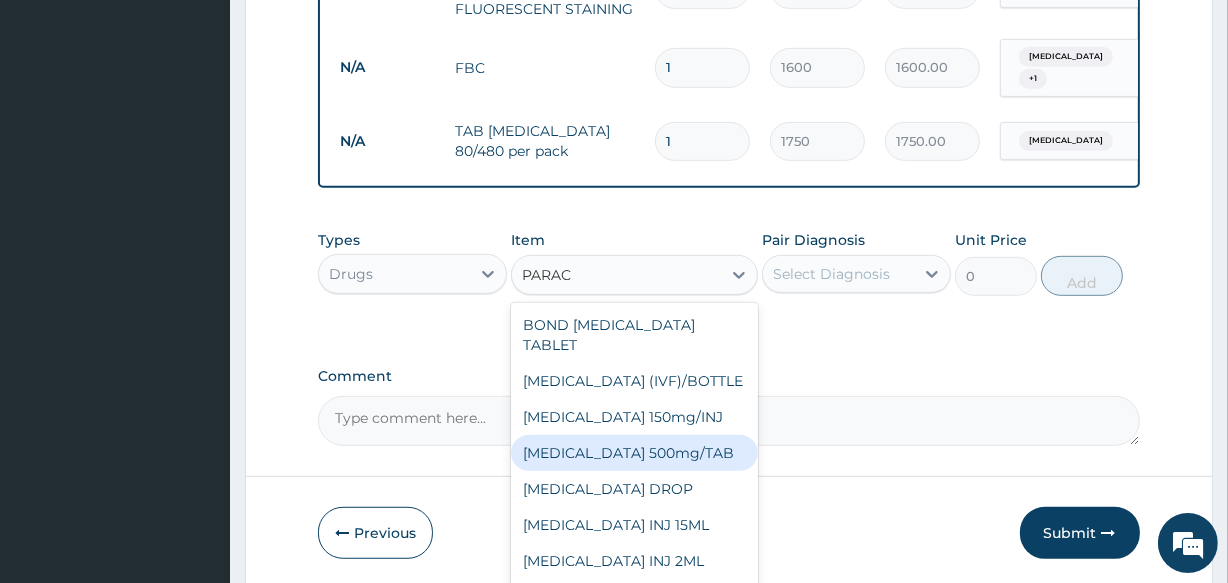 type 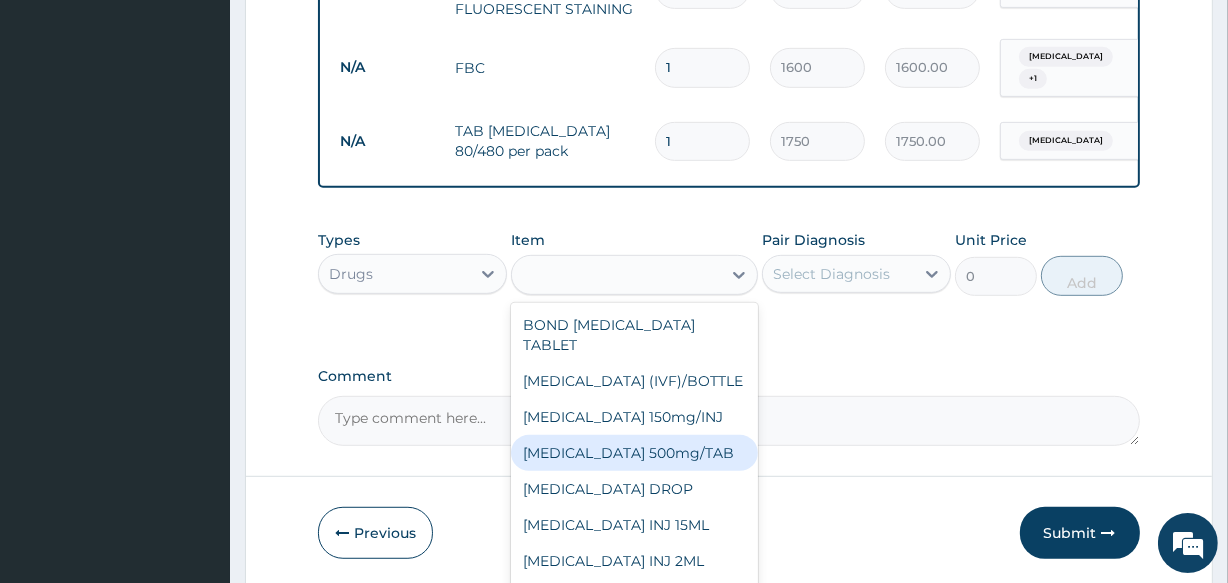 type on "5.25" 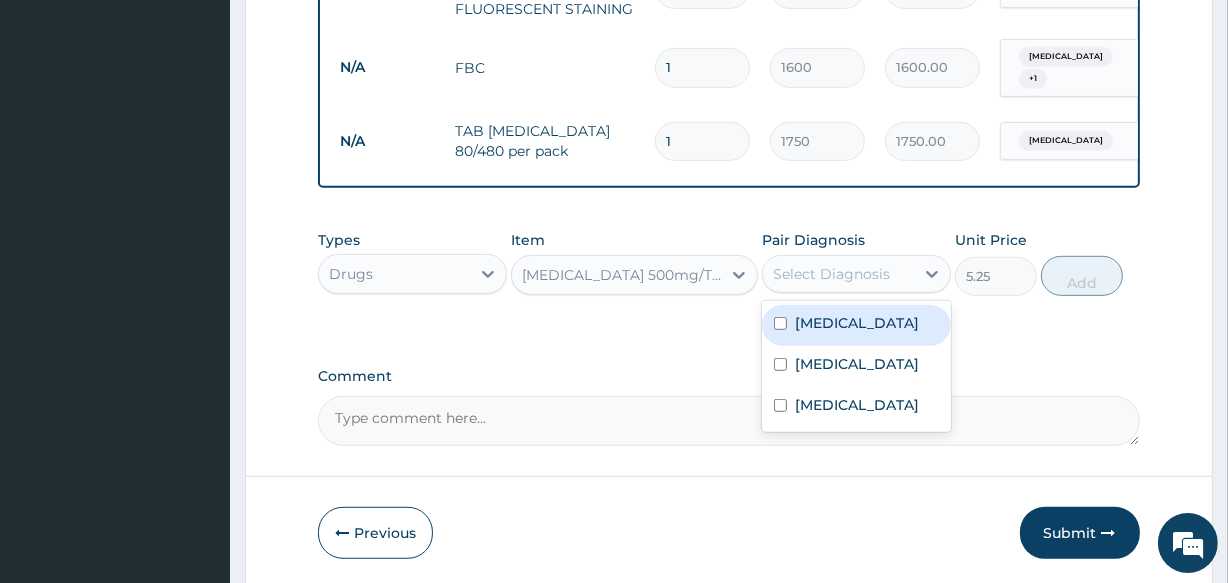click on "Select Diagnosis" at bounding box center (831, 274) 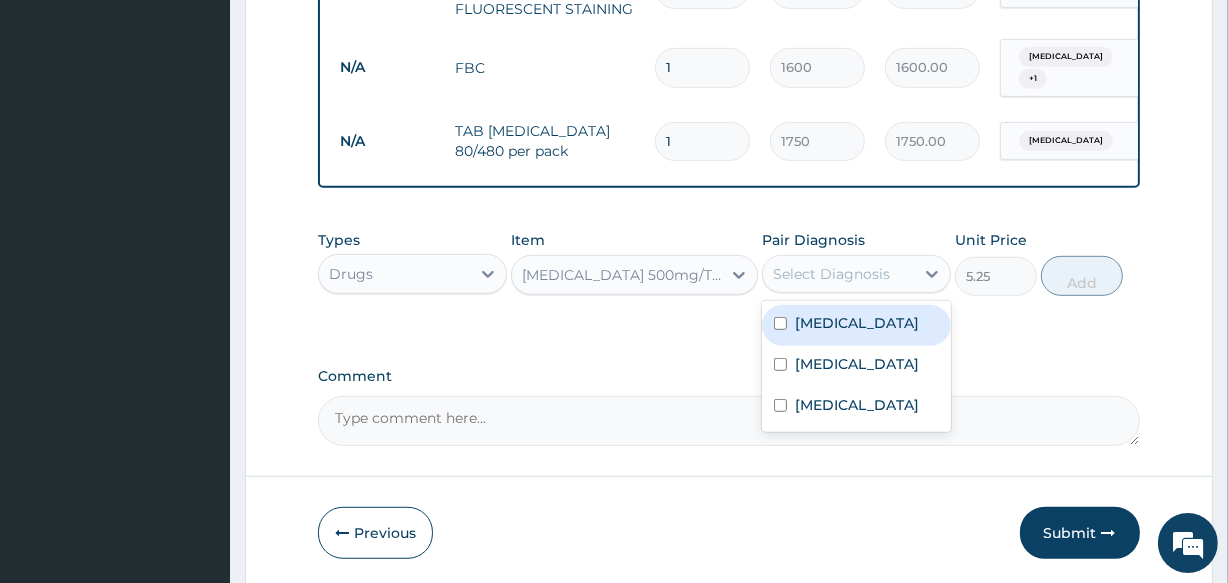 click on "Malaria" at bounding box center (856, 325) 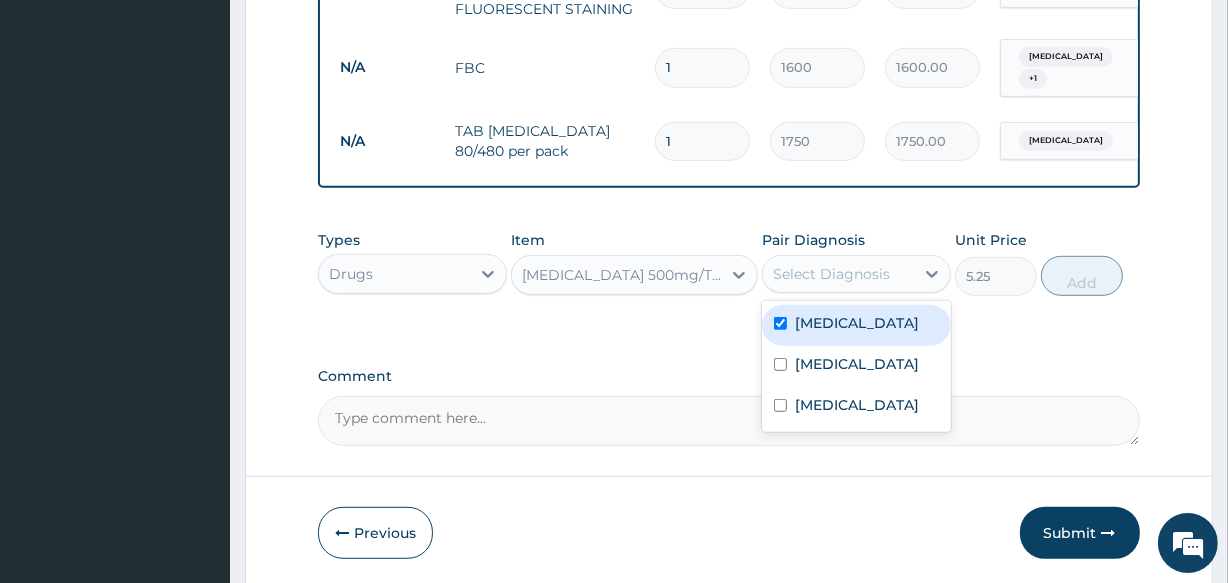 checkbox on "true" 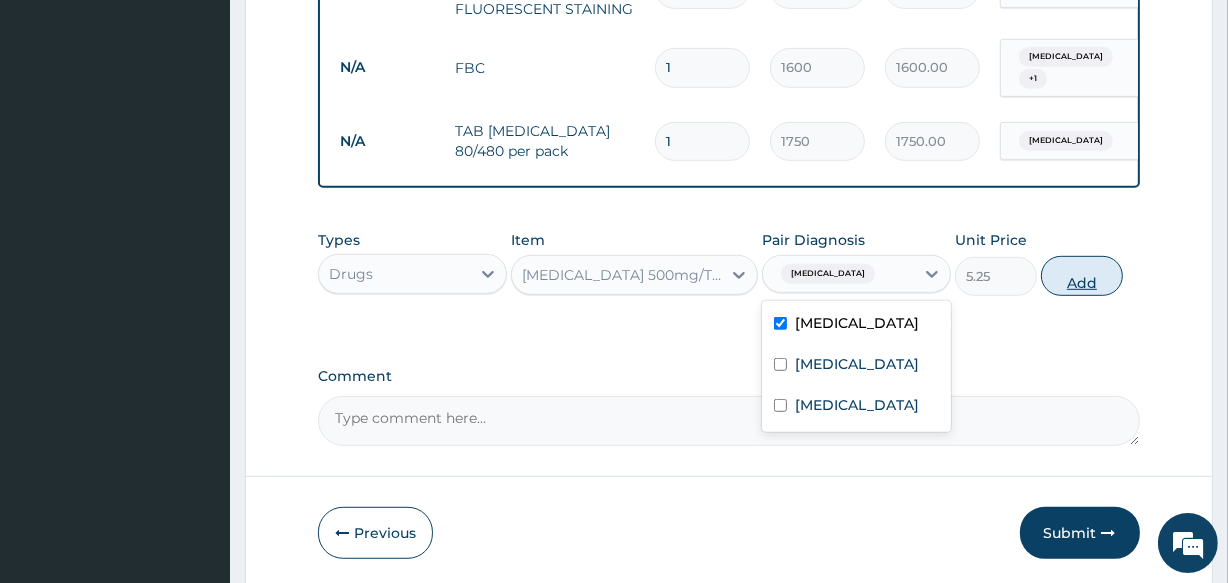 click on "Add" at bounding box center (1082, 276) 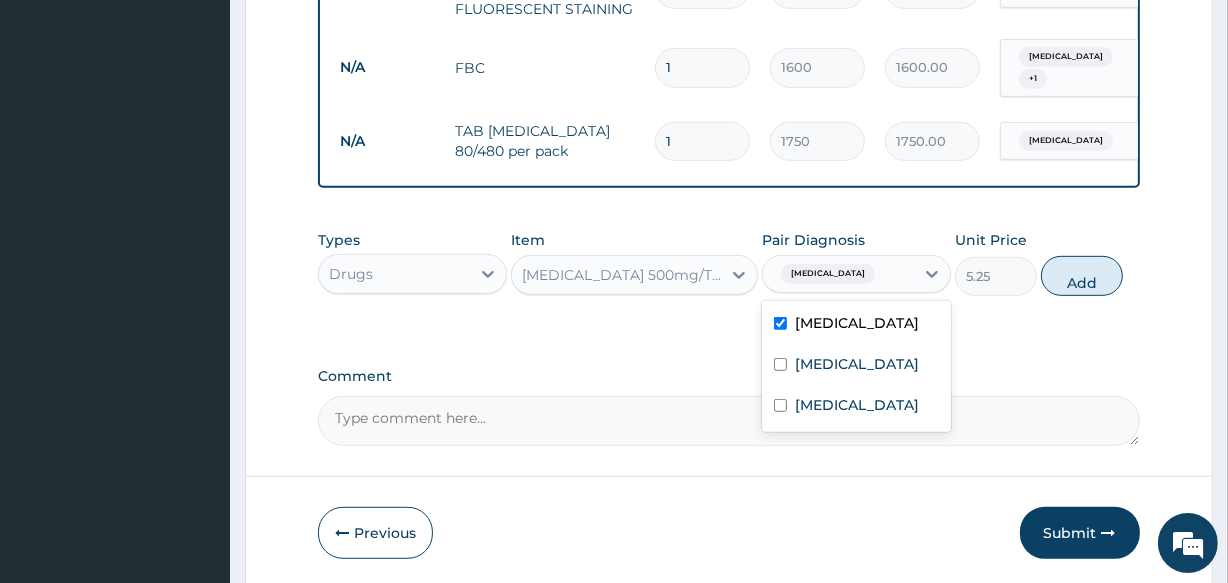 type on "0" 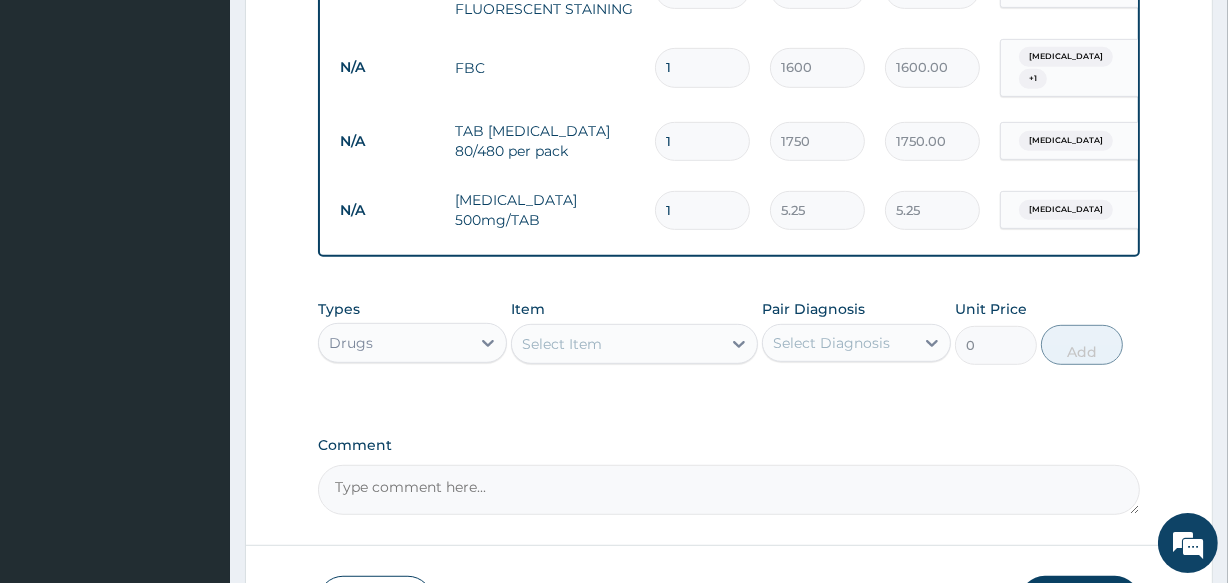 type on "18" 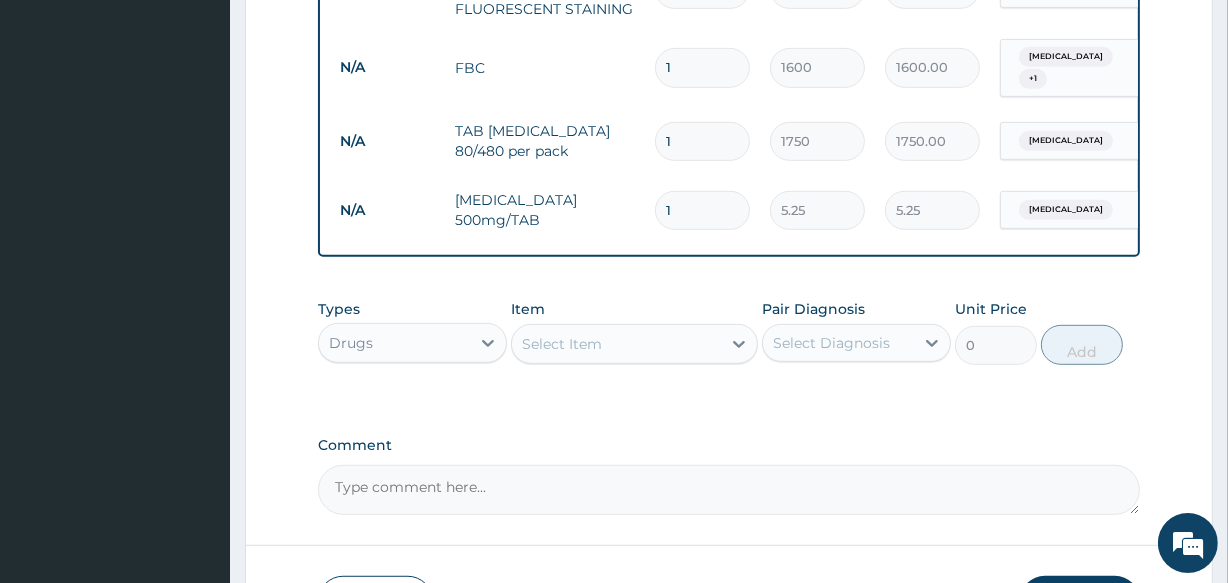 type on "94.50" 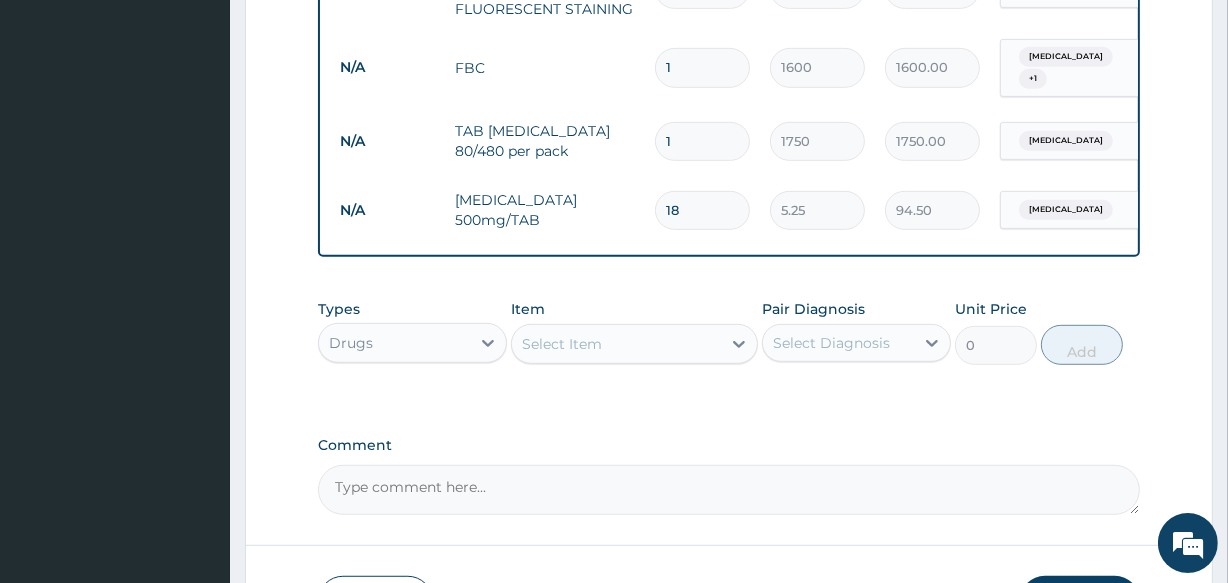 type on "18" 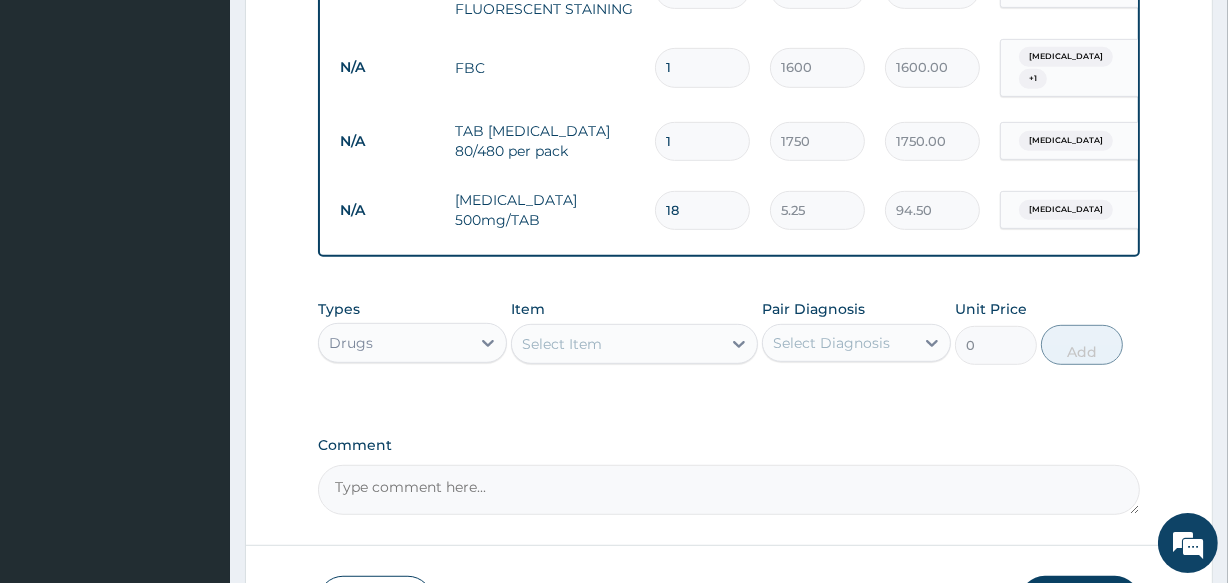 click on "Select Item" at bounding box center (616, 344) 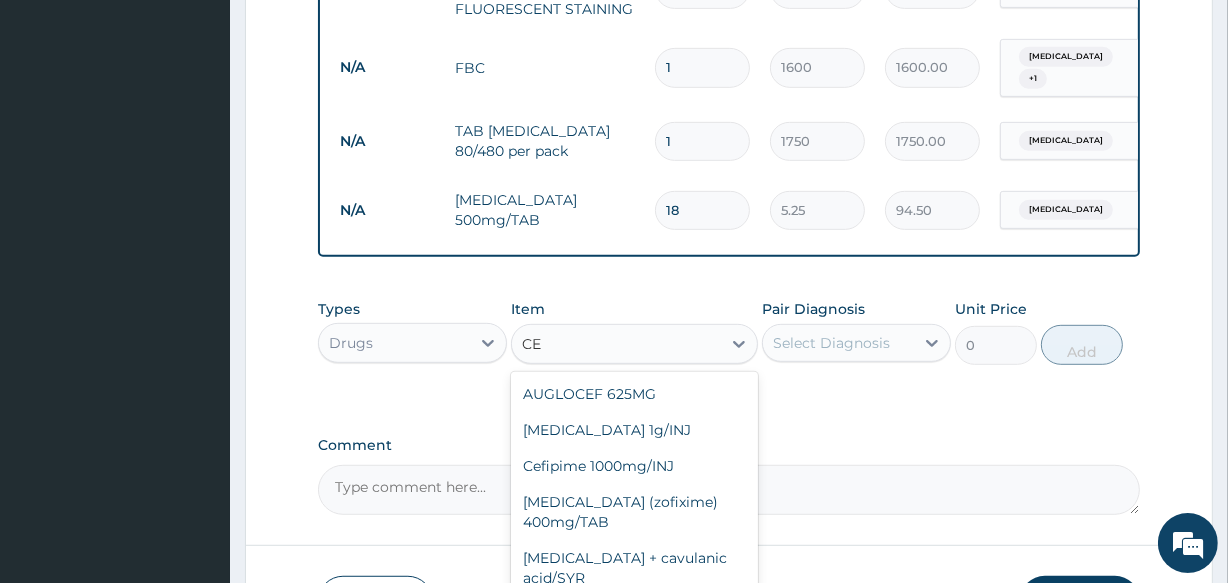 type on "C" 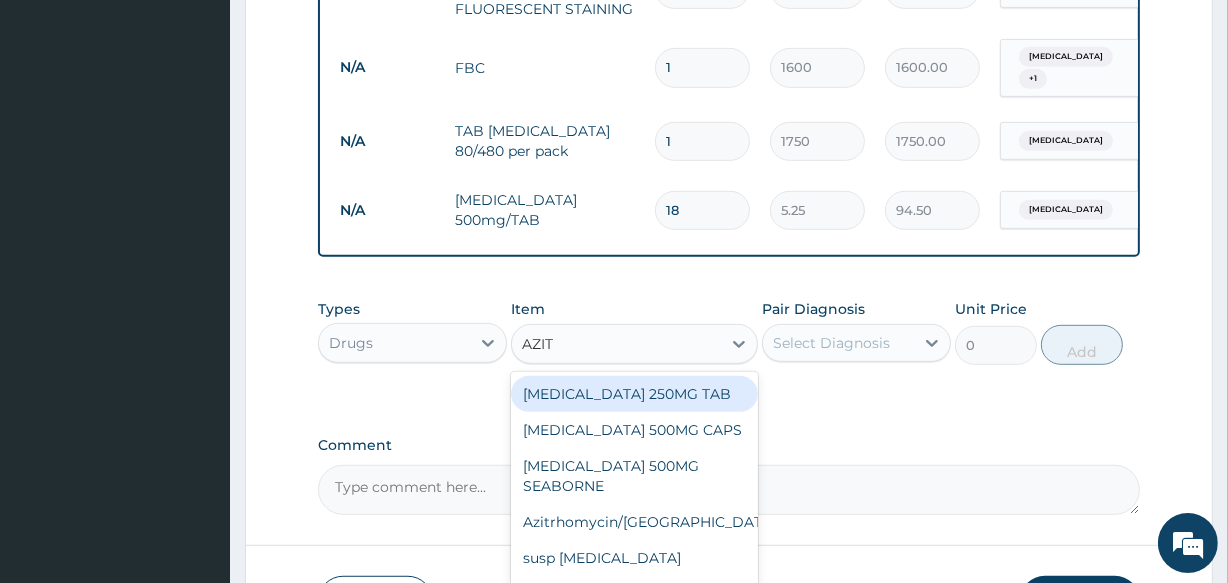type on "AZITH" 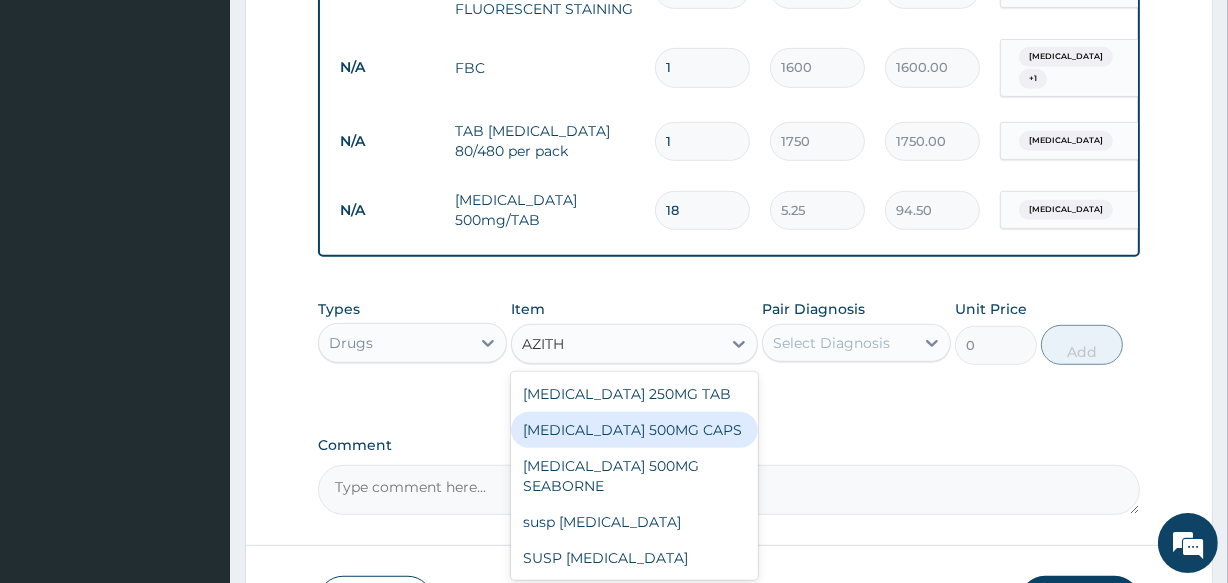 click on "AZITHROMYCIN 500MG CAPS" at bounding box center (634, 430) 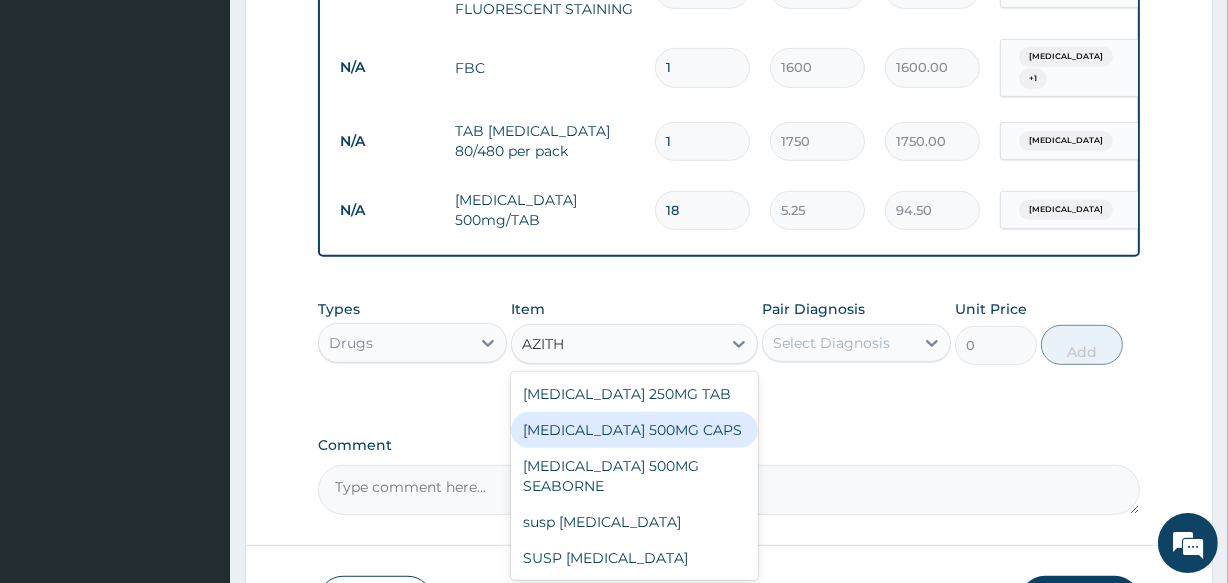 type 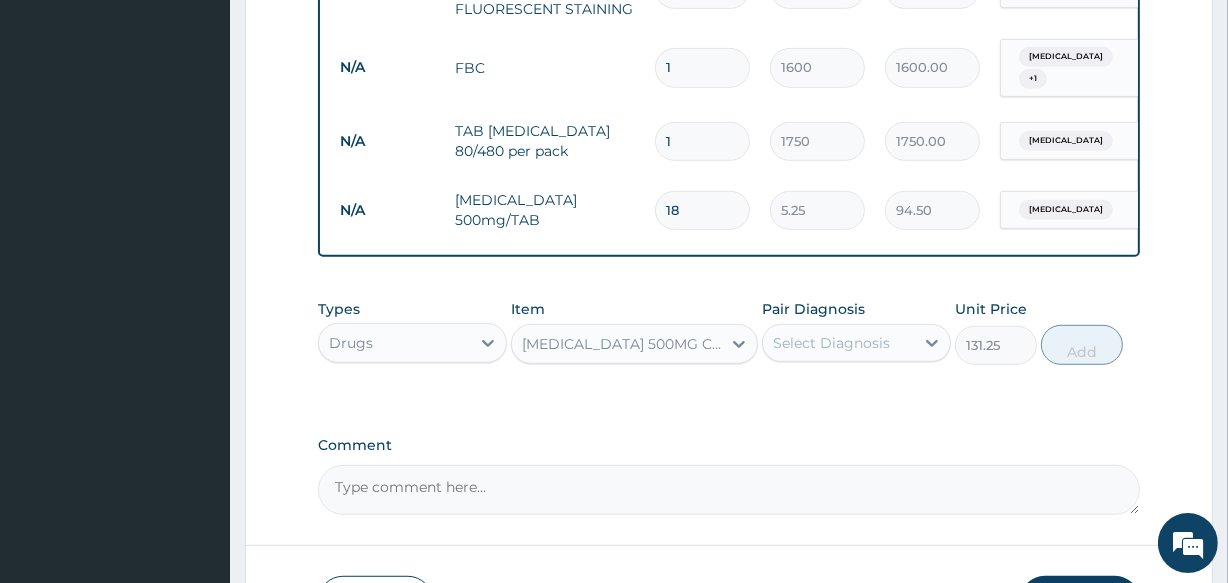 click on "Select Diagnosis" at bounding box center [831, 343] 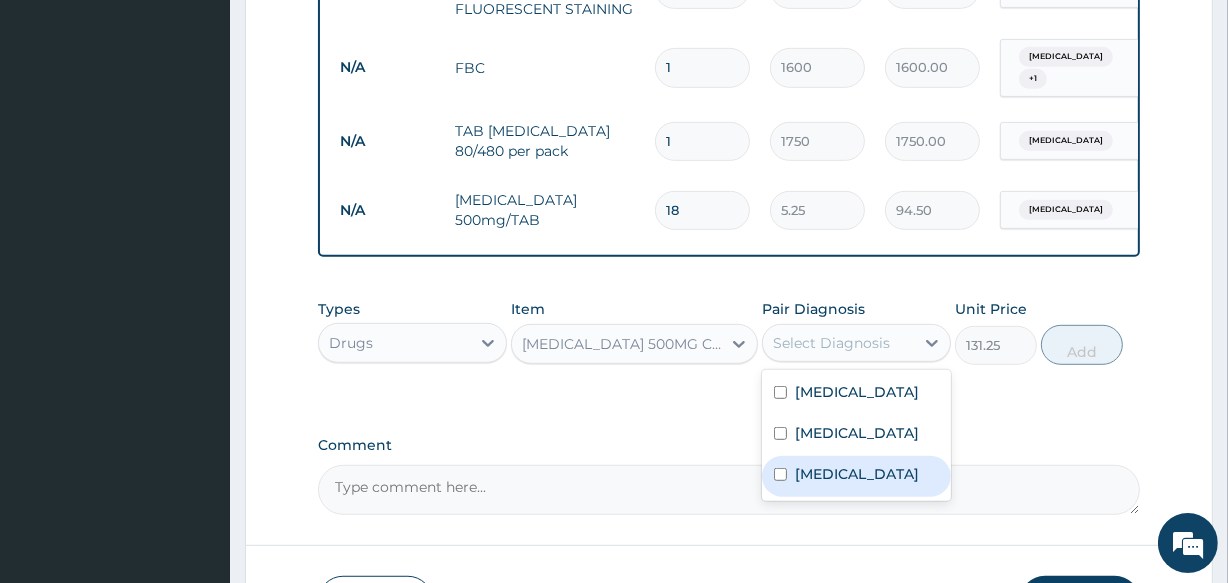 click on "Upper respiratory infection" at bounding box center [857, 474] 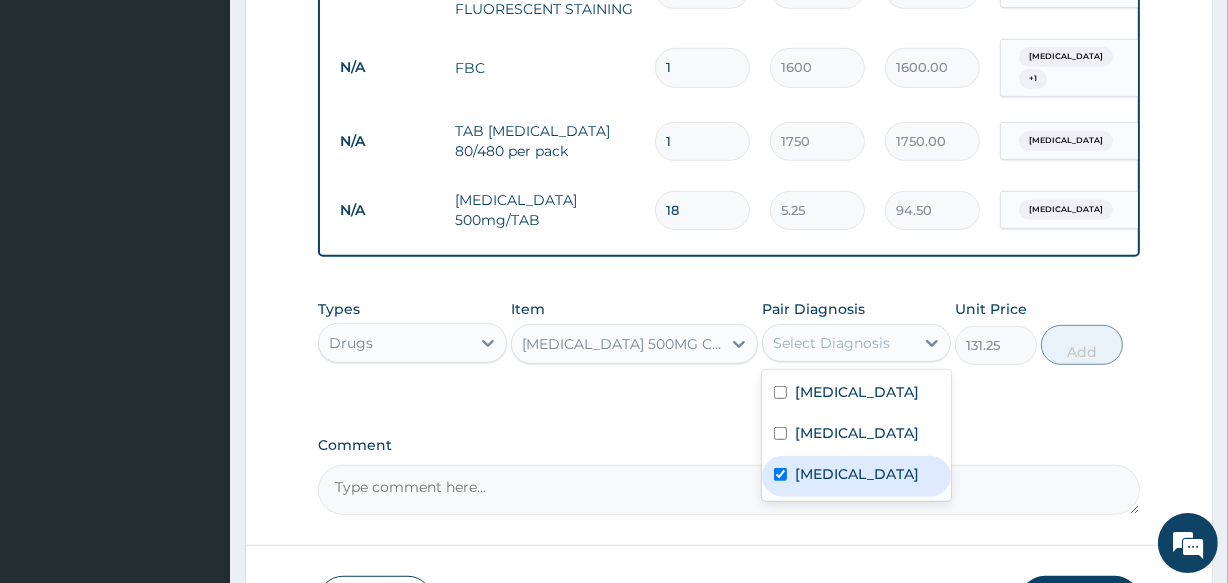 checkbox on "true" 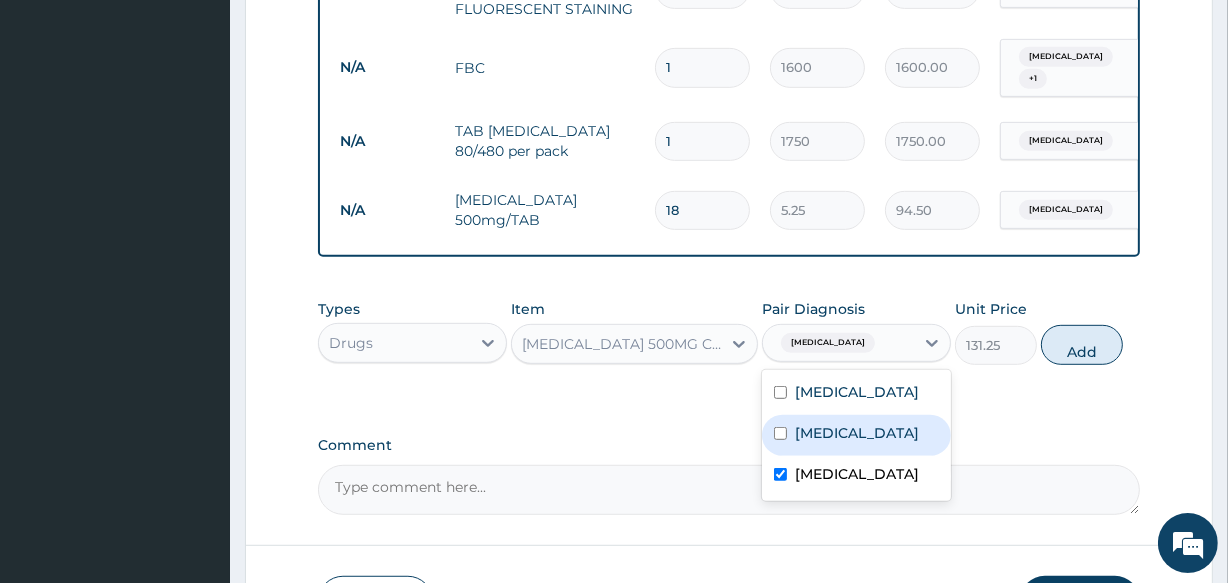 click on "Typhoid fever" at bounding box center (856, 435) 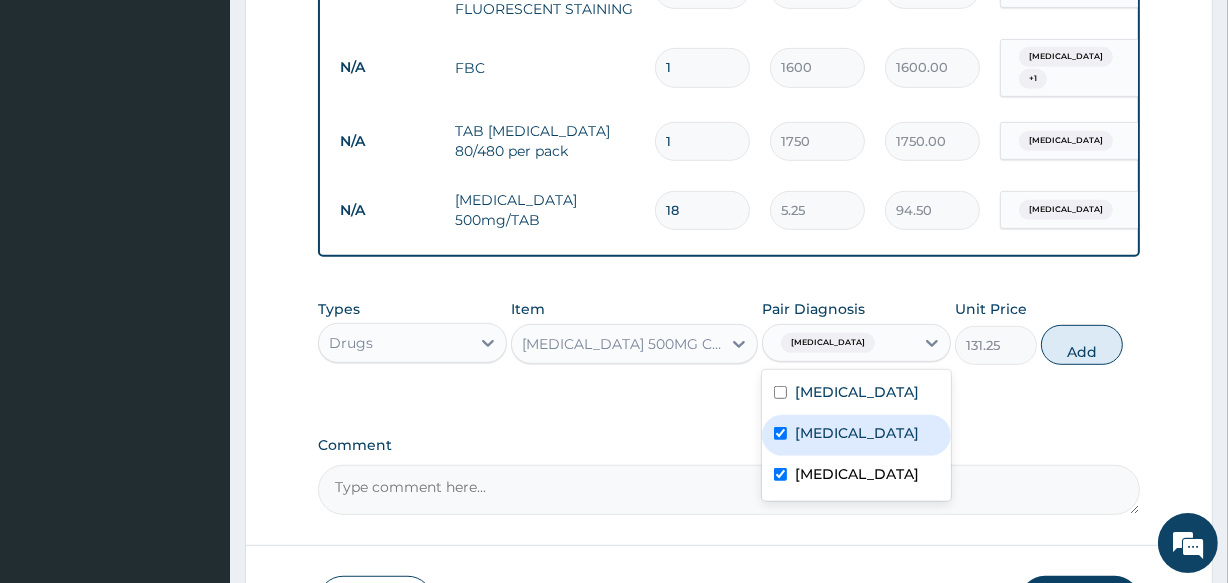 checkbox on "true" 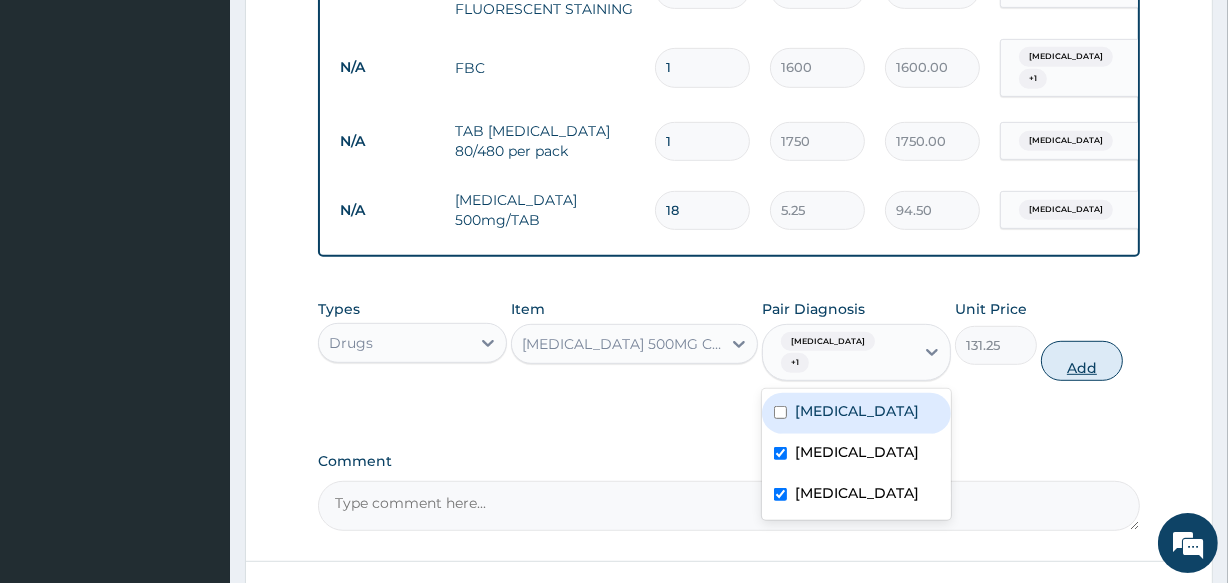click on "Add" at bounding box center [1082, 361] 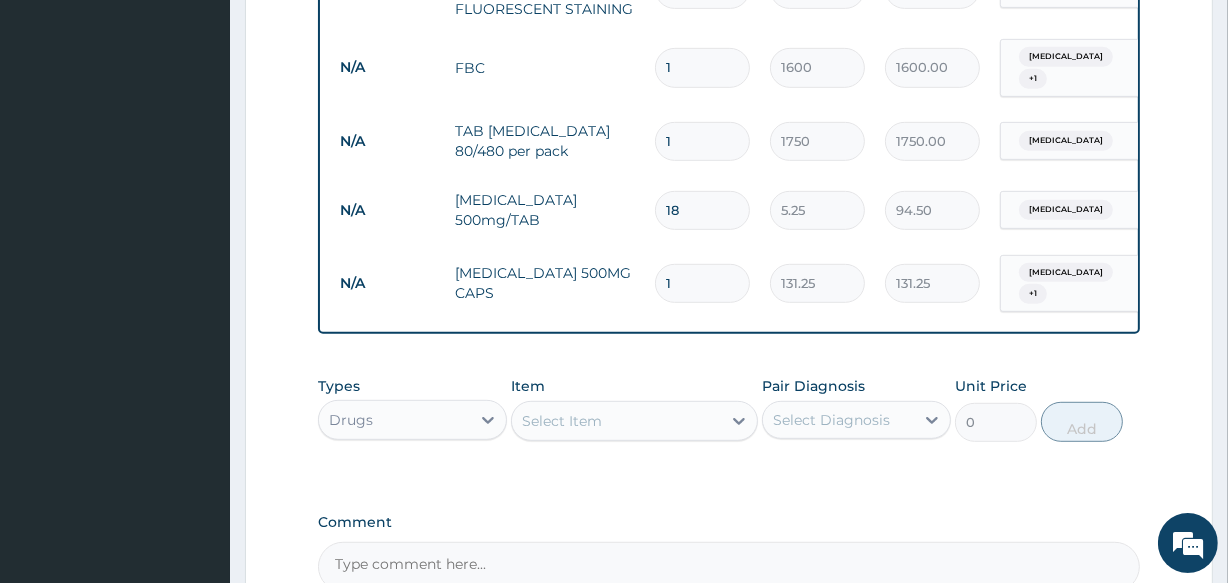 type on "14" 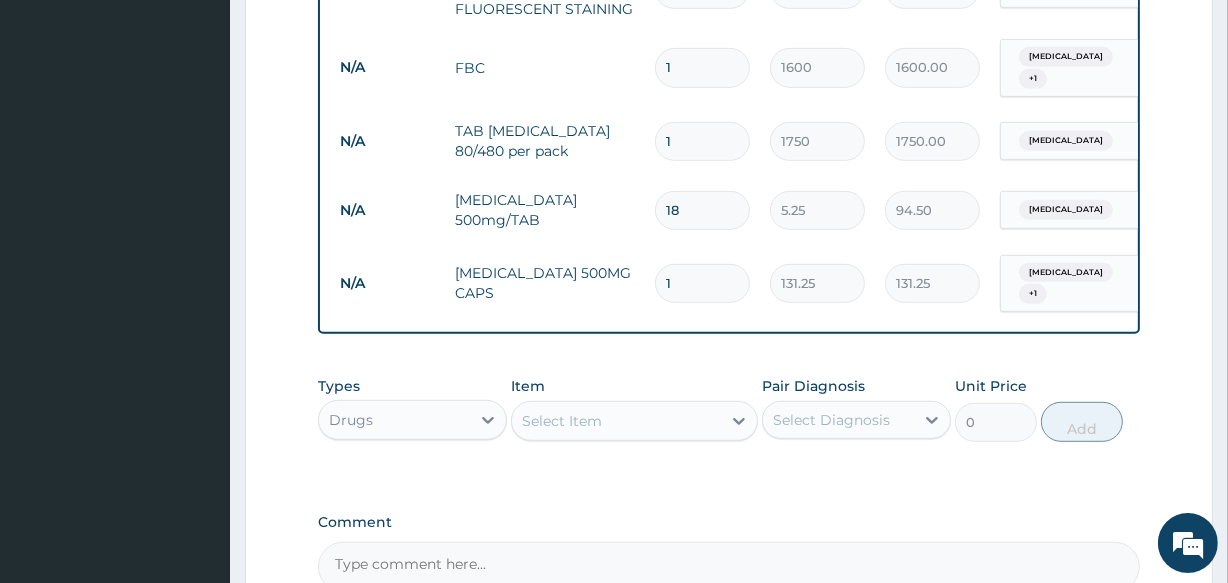 type on "1837.50" 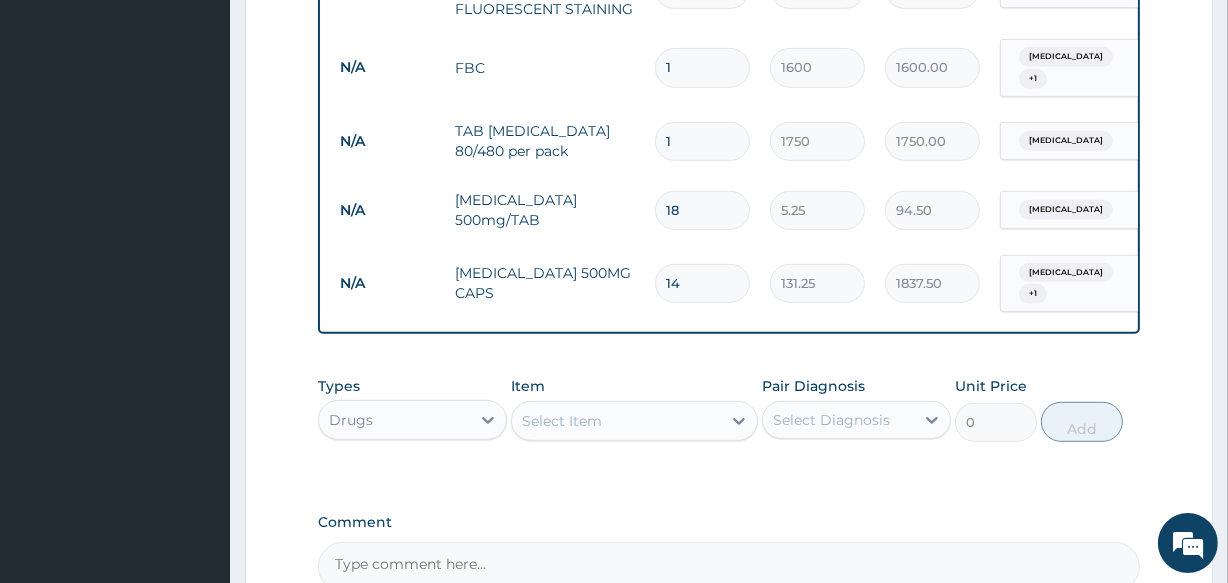 type on "14" 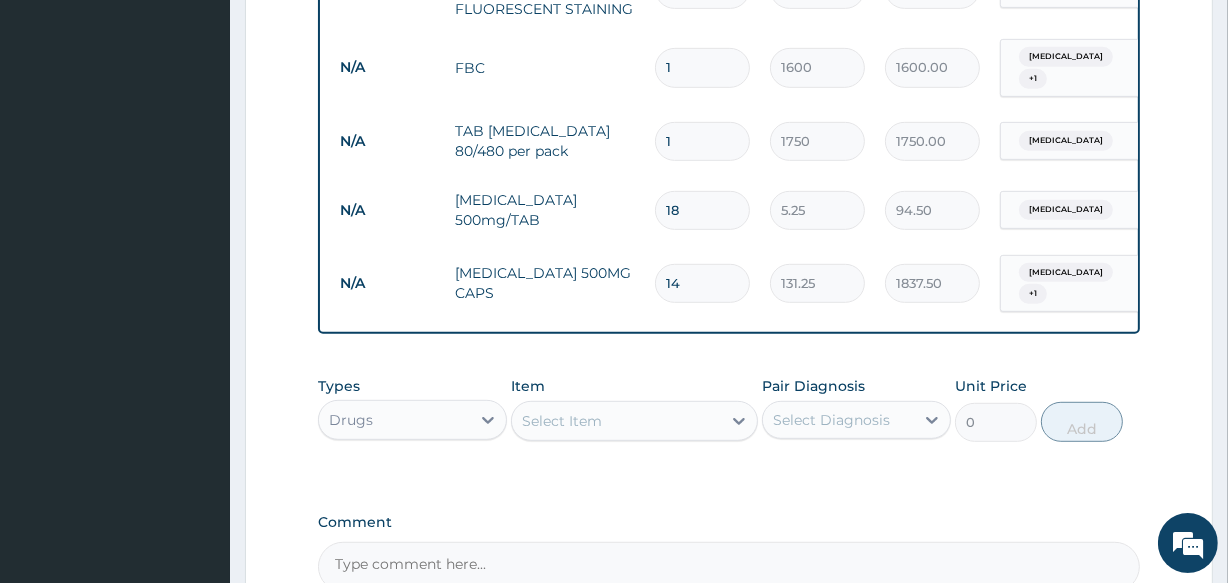 click on "Select Item" at bounding box center [616, 421] 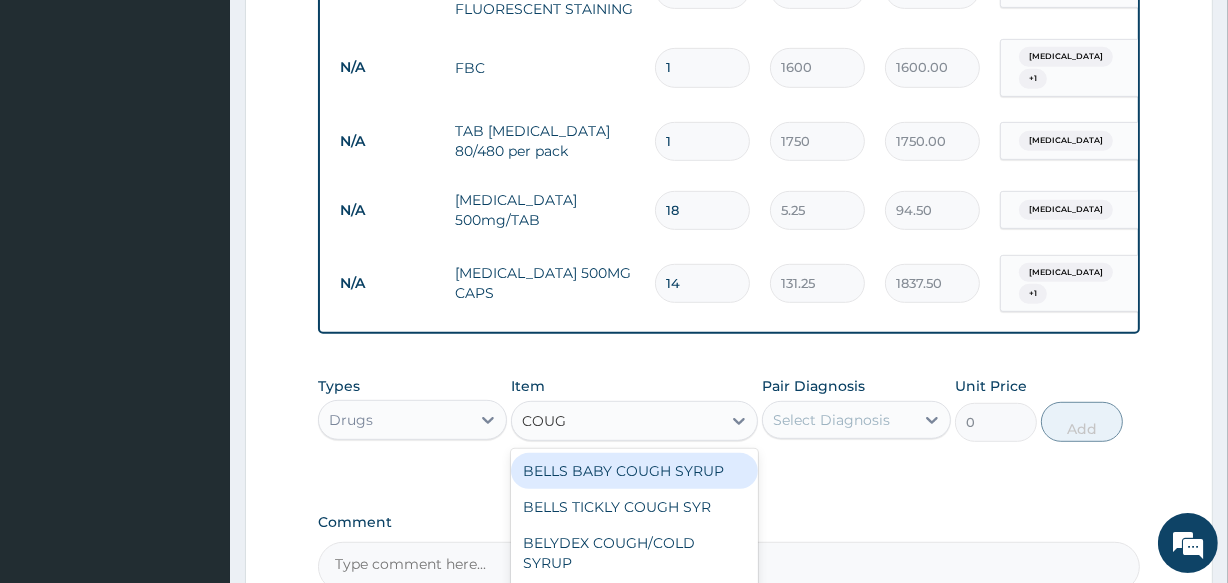 type on "COUGH" 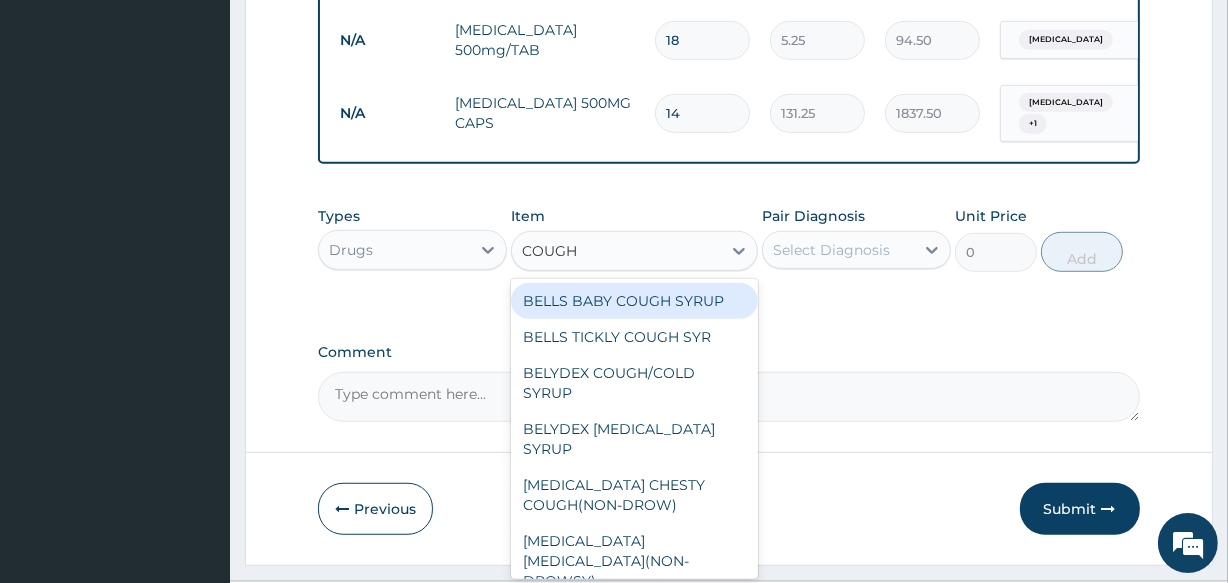 scroll, scrollTop: 1108, scrollLeft: 0, axis: vertical 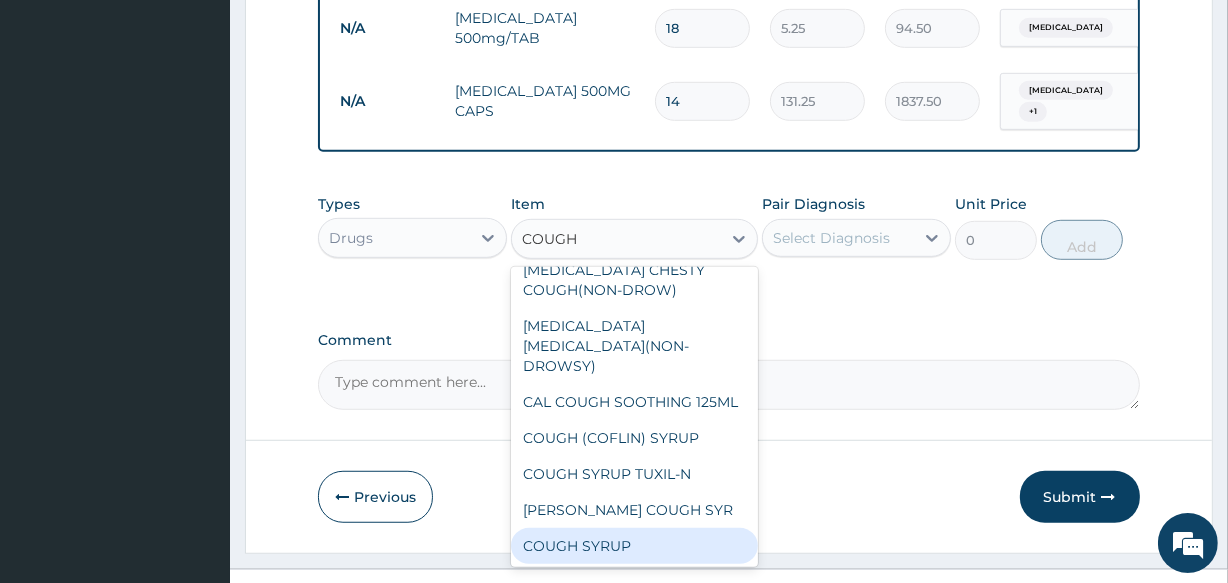 drag, startPoint x: 625, startPoint y: 542, endPoint x: 741, endPoint y: 500, distance: 123.36936 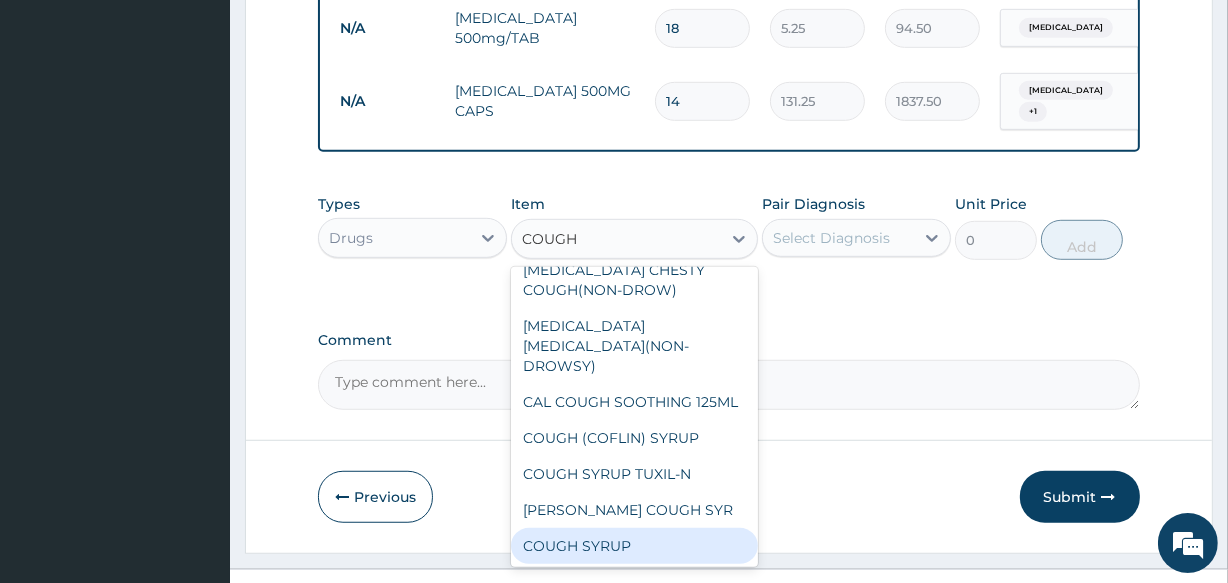 click on "COUGH SYRUP" at bounding box center [634, 546] 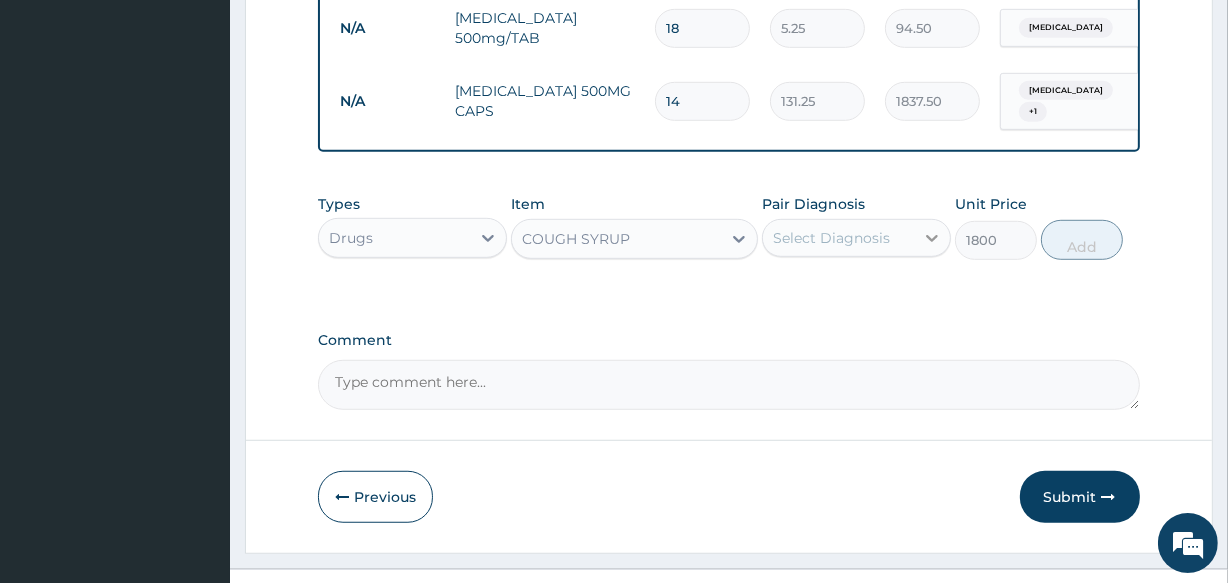 click 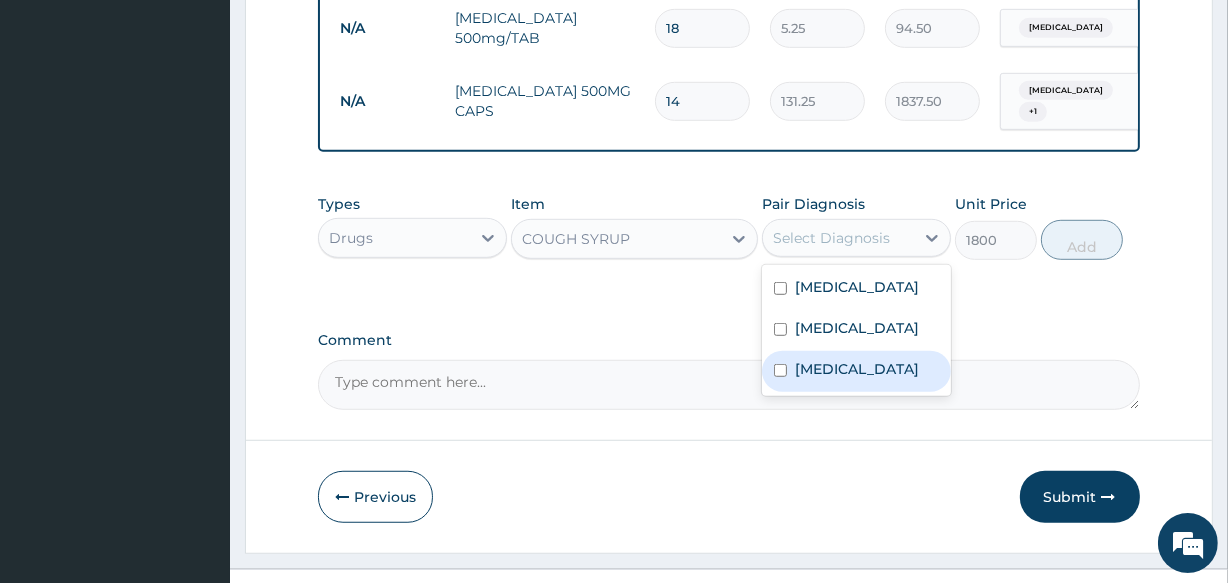 click on "Upper respiratory infection" at bounding box center [857, 369] 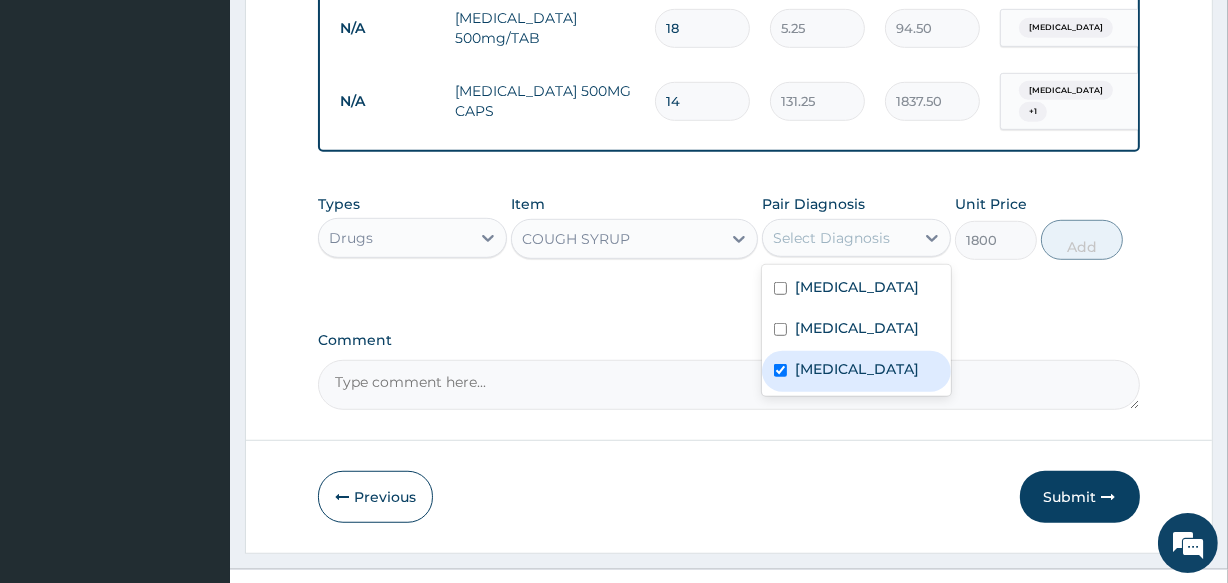 checkbox on "true" 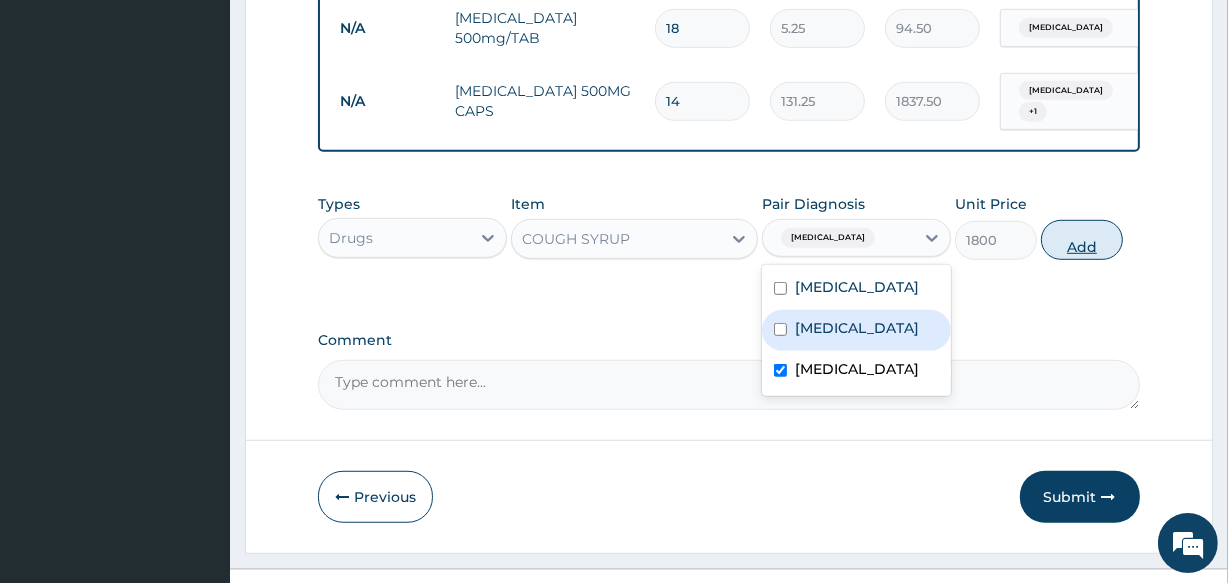 click on "Add" at bounding box center [1082, 240] 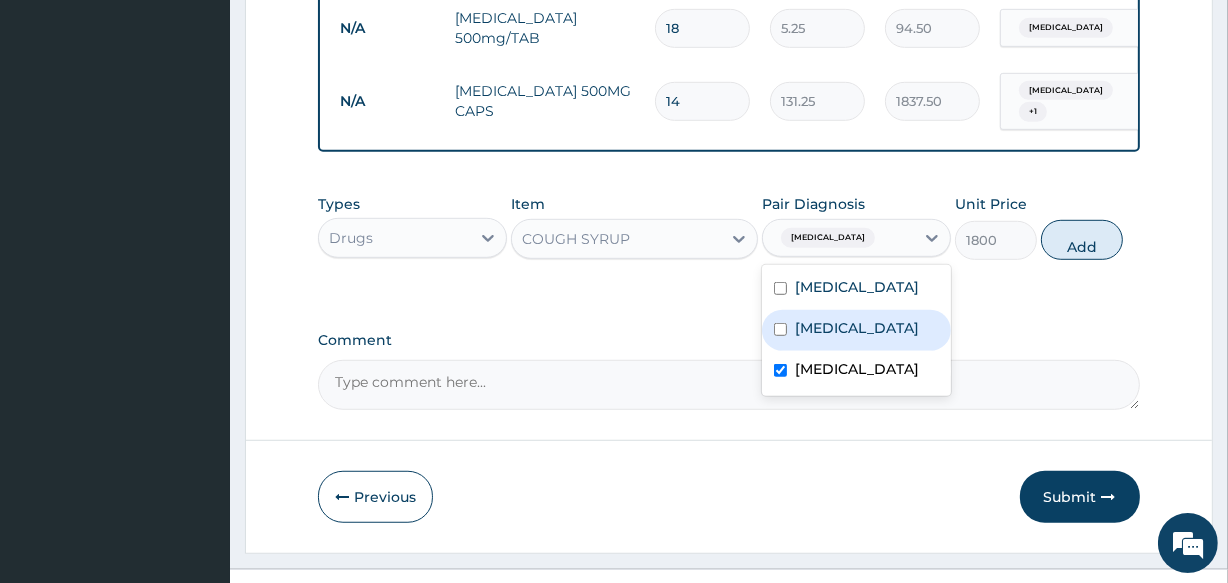 type on "0" 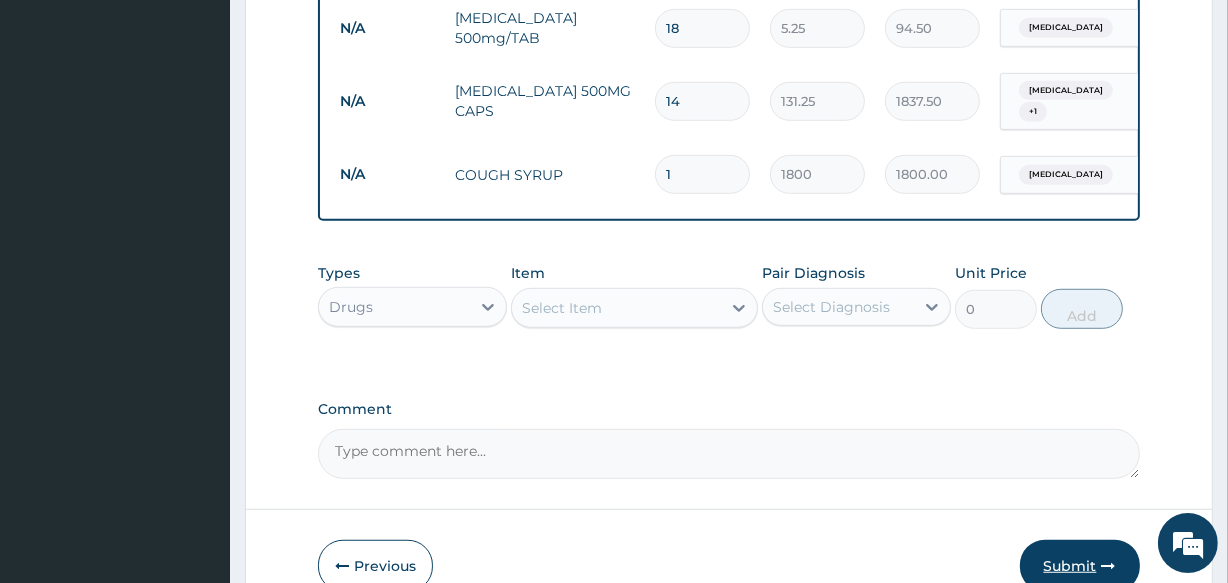 click on "Submit" at bounding box center (1080, 566) 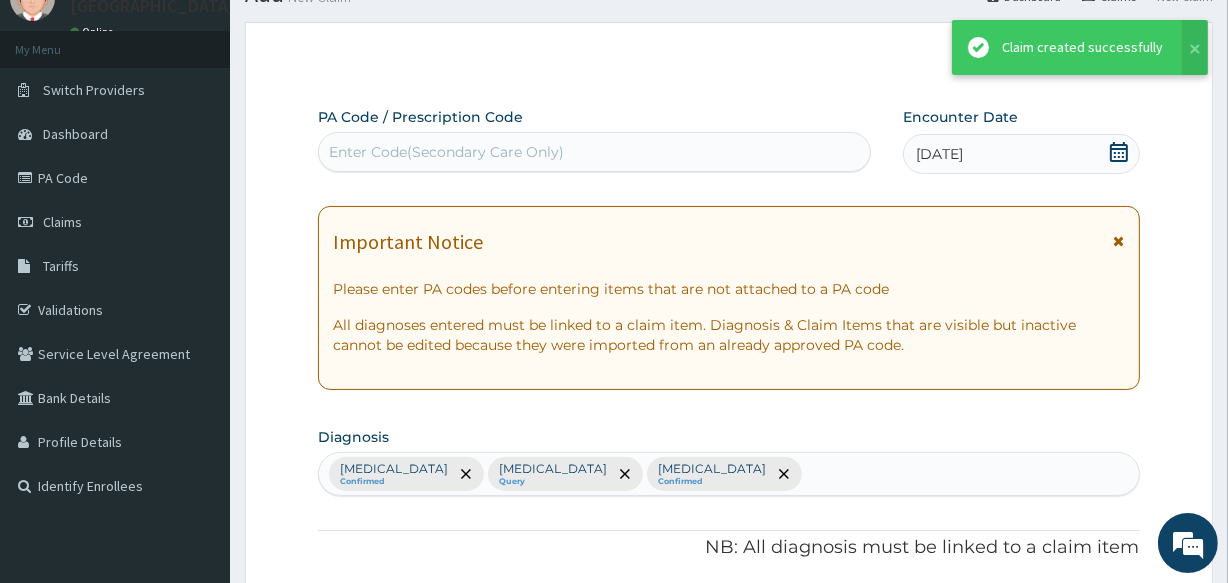 scroll, scrollTop: 1108, scrollLeft: 0, axis: vertical 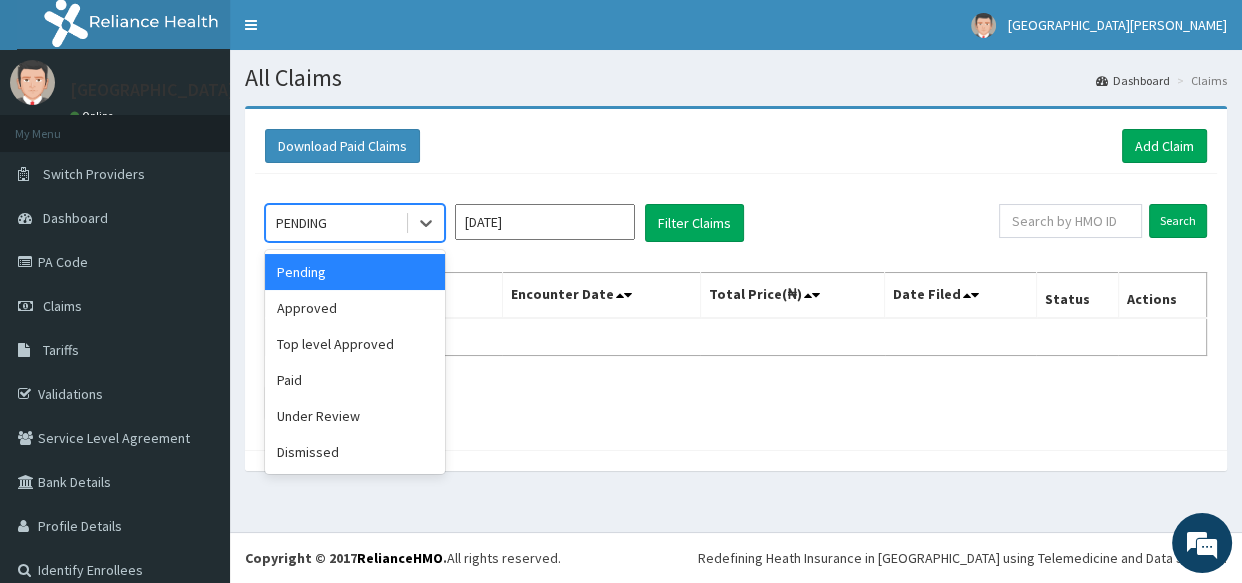 click on "PENDING" at bounding box center [335, 223] 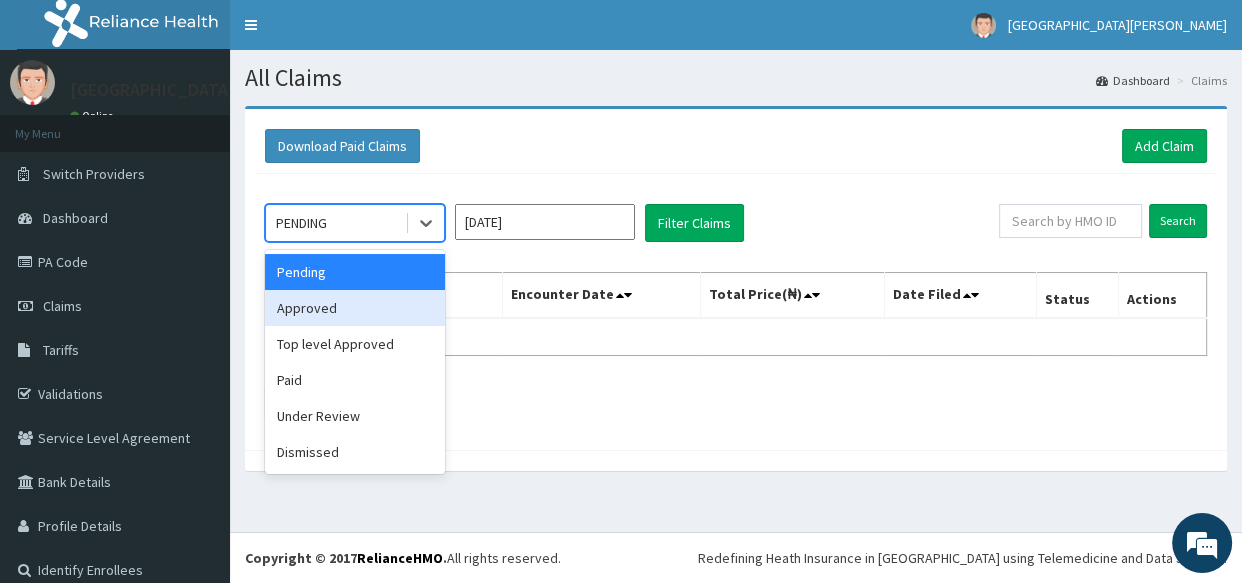 click on "Approved" at bounding box center [355, 308] 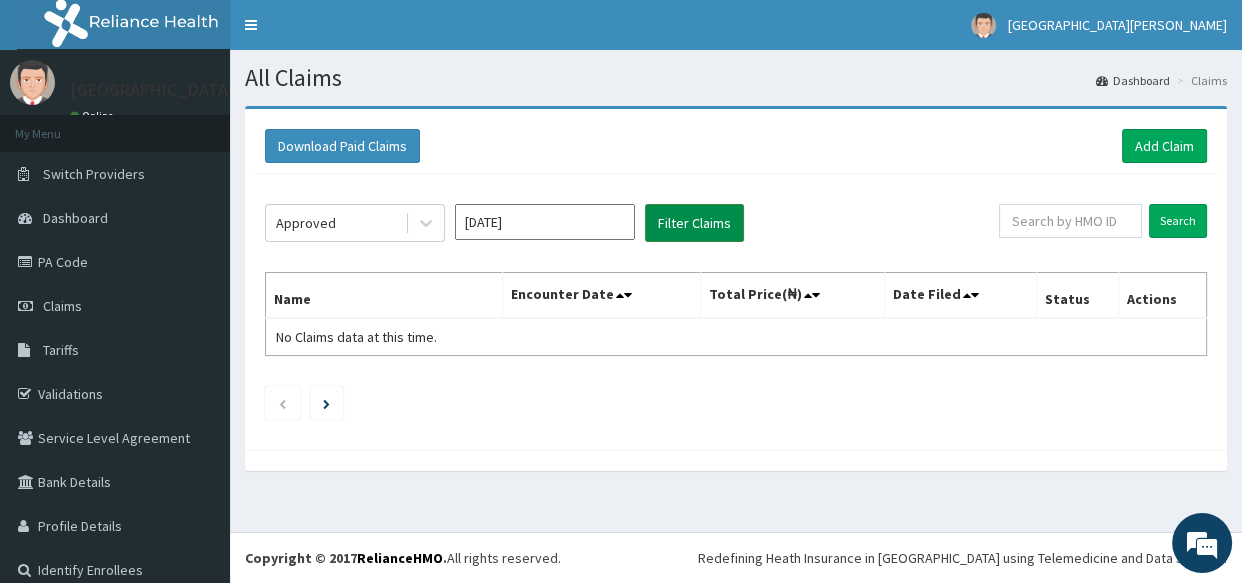 click on "Filter Claims" at bounding box center [694, 223] 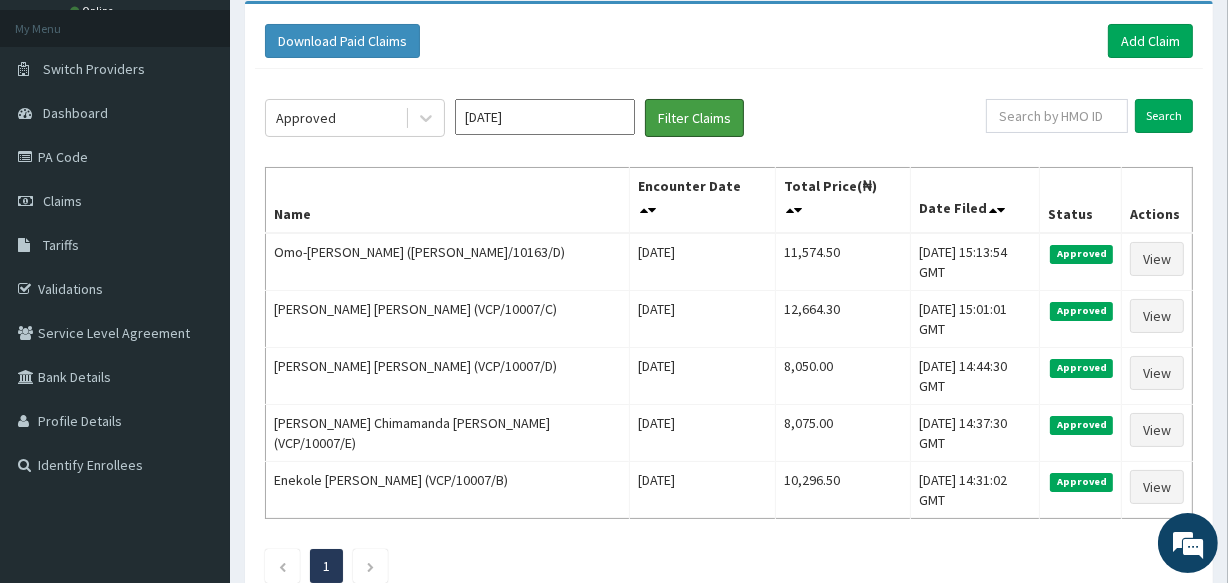 scroll, scrollTop: 109, scrollLeft: 0, axis: vertical 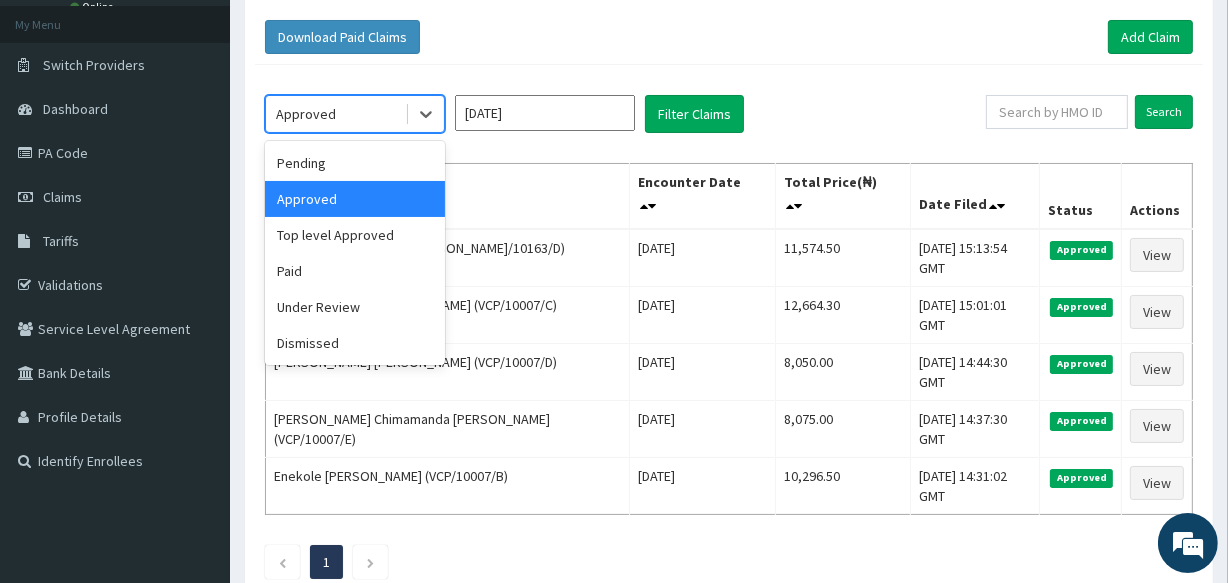 click on "Approved" at bounding box center (335, 114) 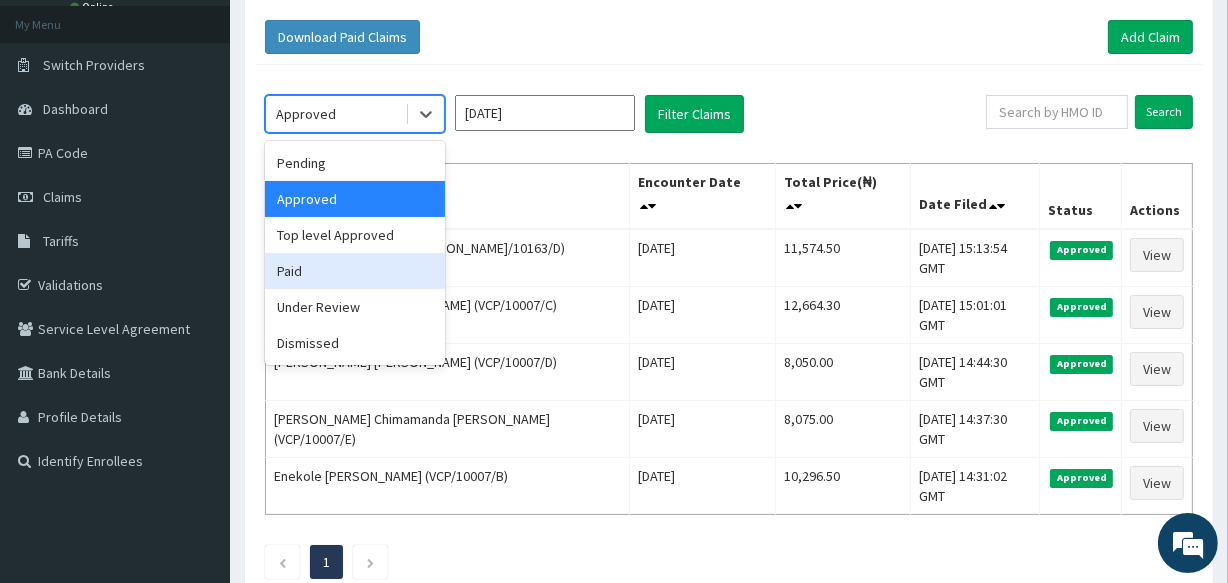 drag, startPoint x: 344, startPoint y: 299, endPoint x: 635, endPoint y: 156, distance: 324.23758 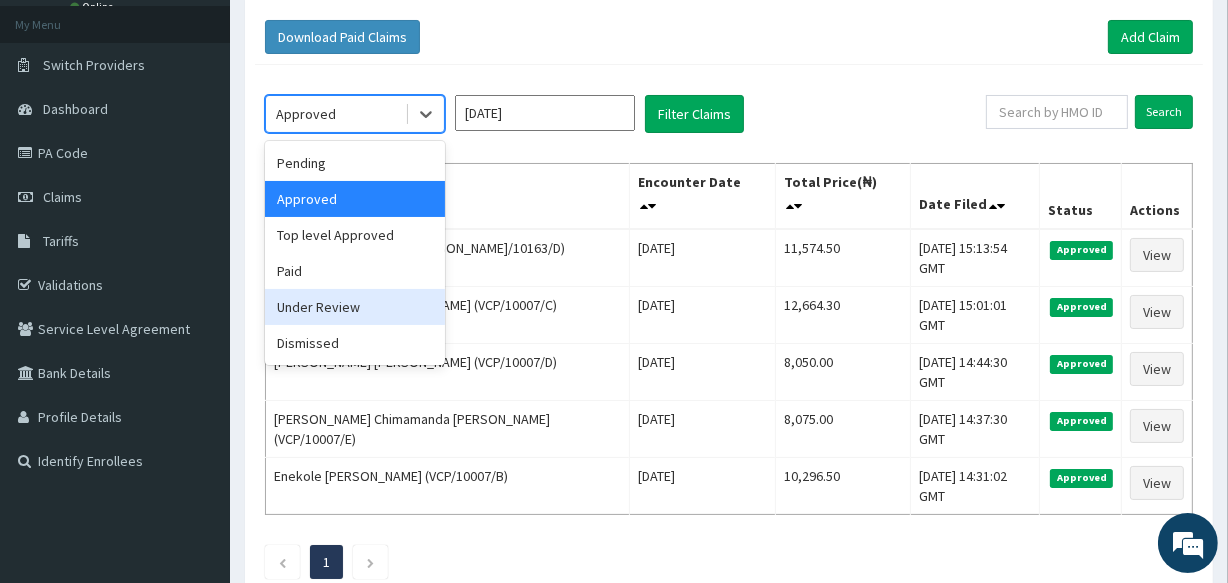 click on "Under Review" at bounding box center [355, 307] 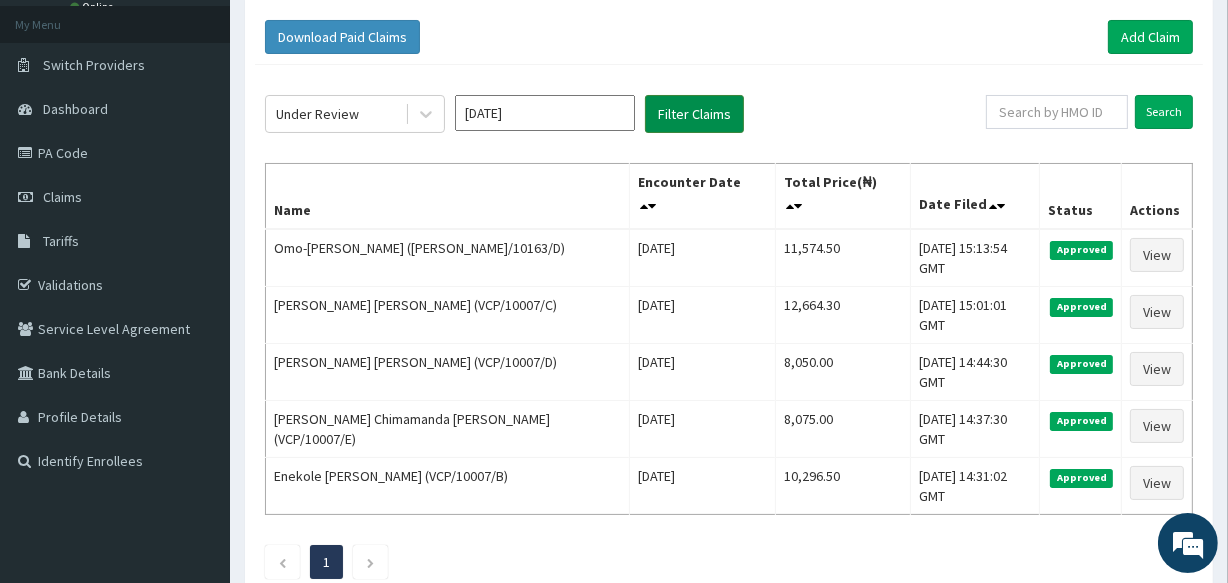 click on "Filter Claims" at bounding box center (694, 114) 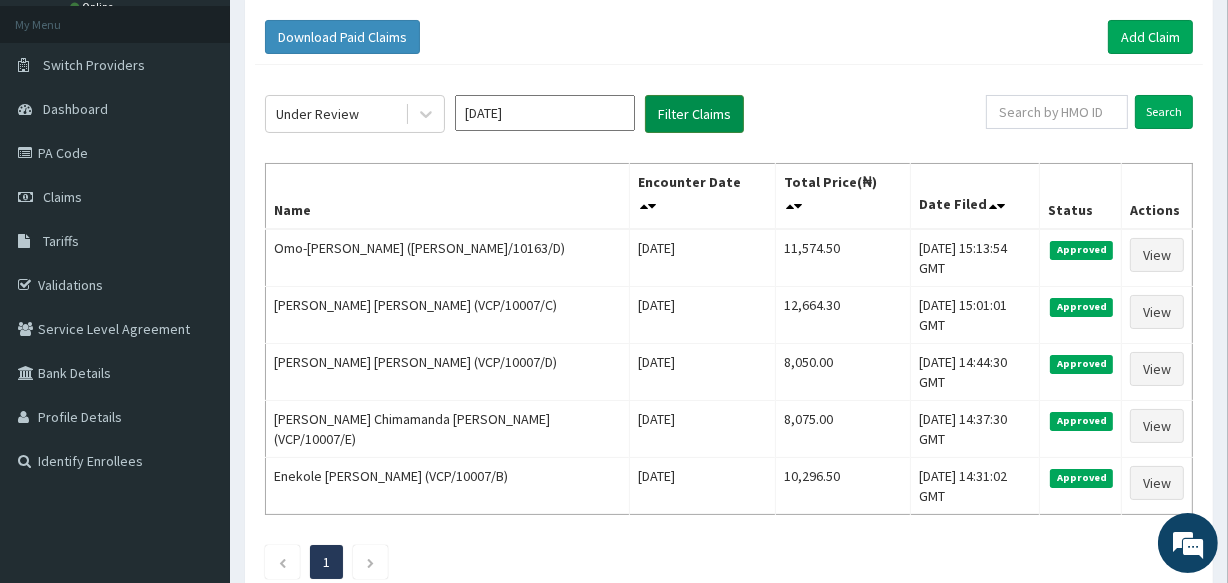 scroll, scrollTop: 88, scrollLeft: 0, axis: vertical 